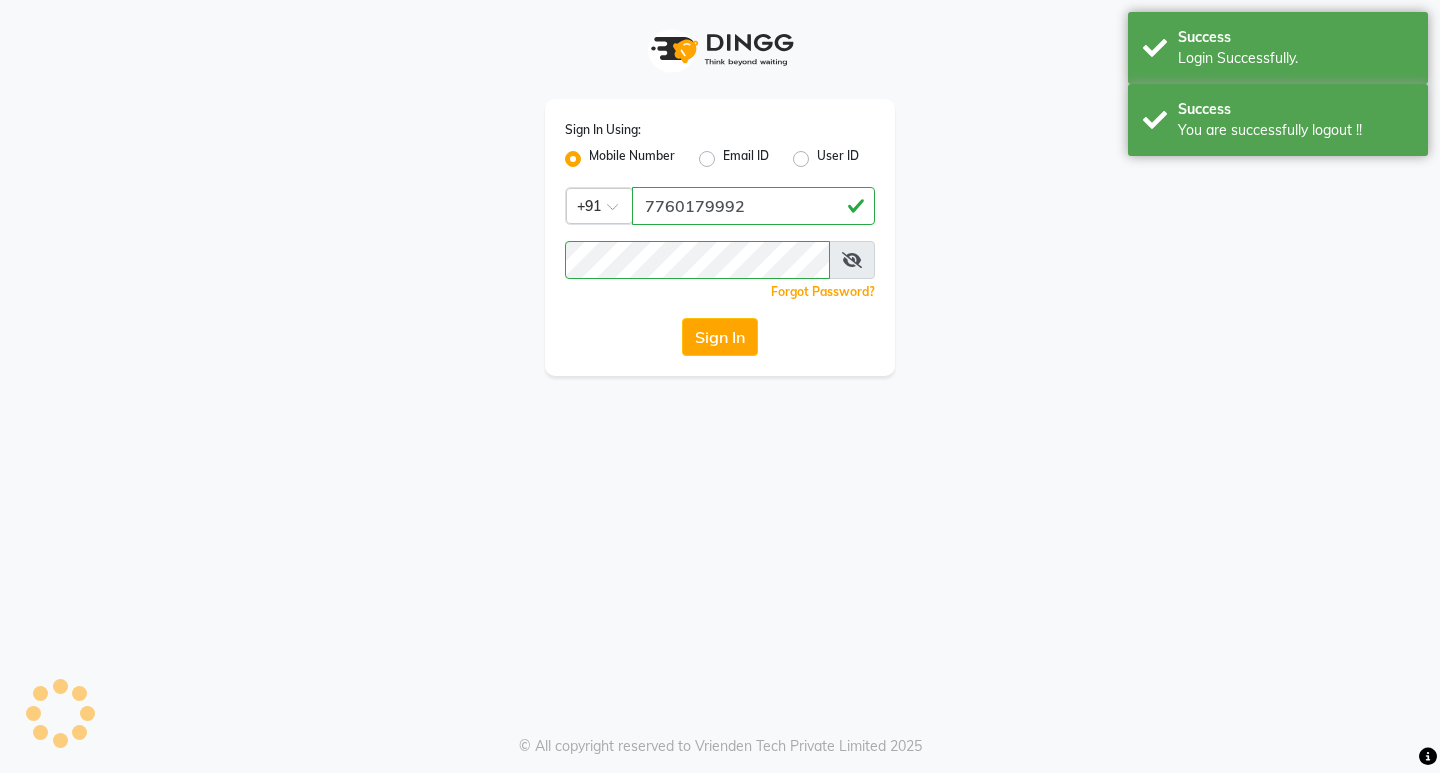 scroll, scrollTop: 0, scrollLeft: 0, axis: both 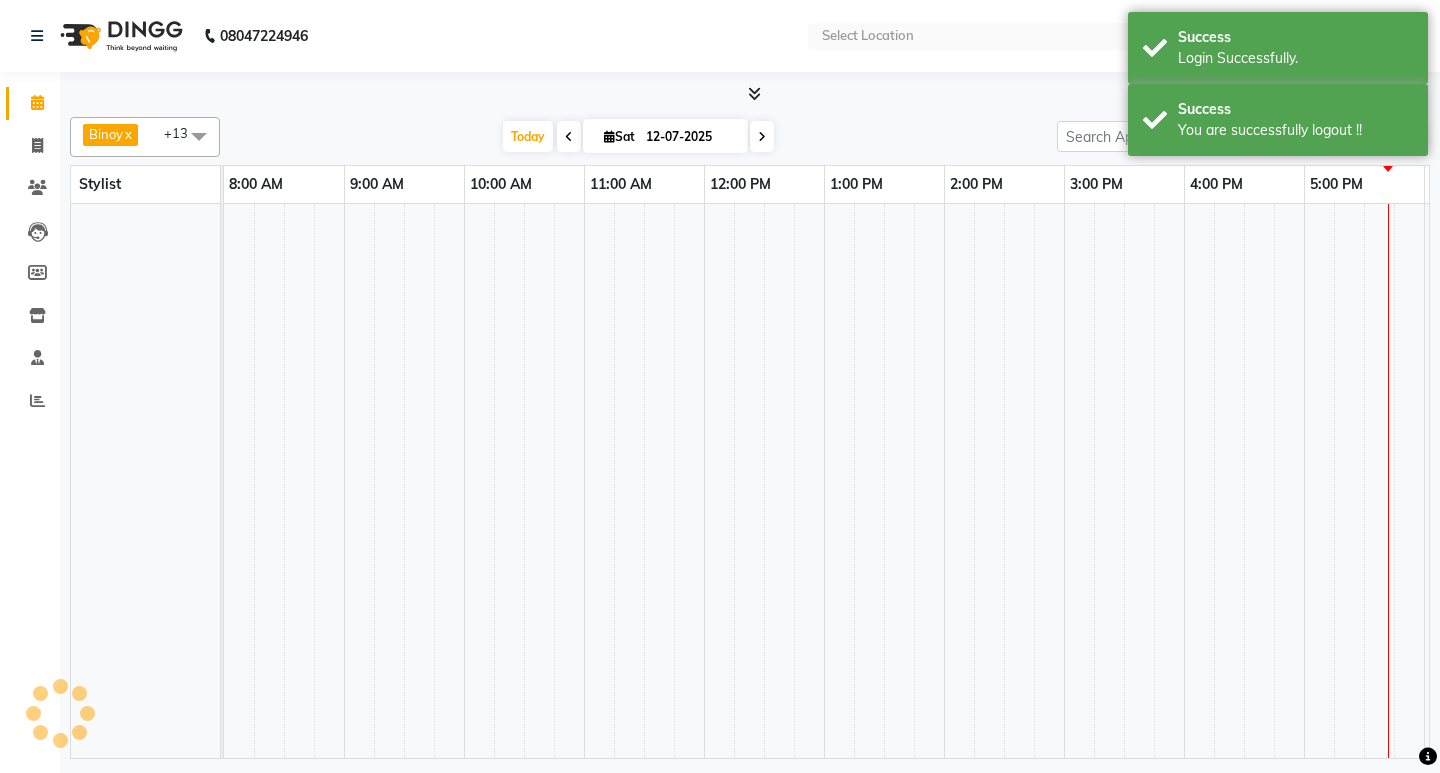 select on "en" 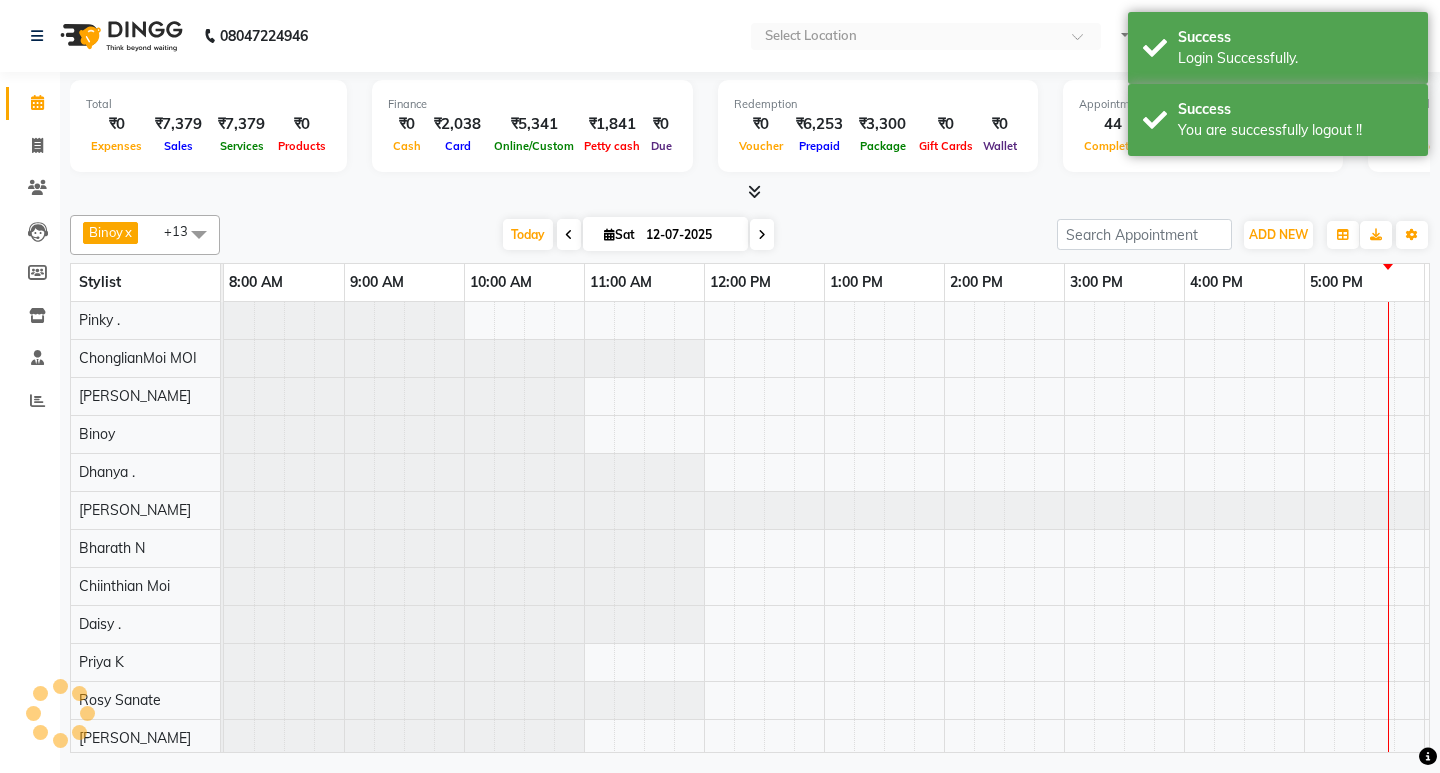 scroll, scrollTop: 0, scrollLeft: 235, axis: horizontal 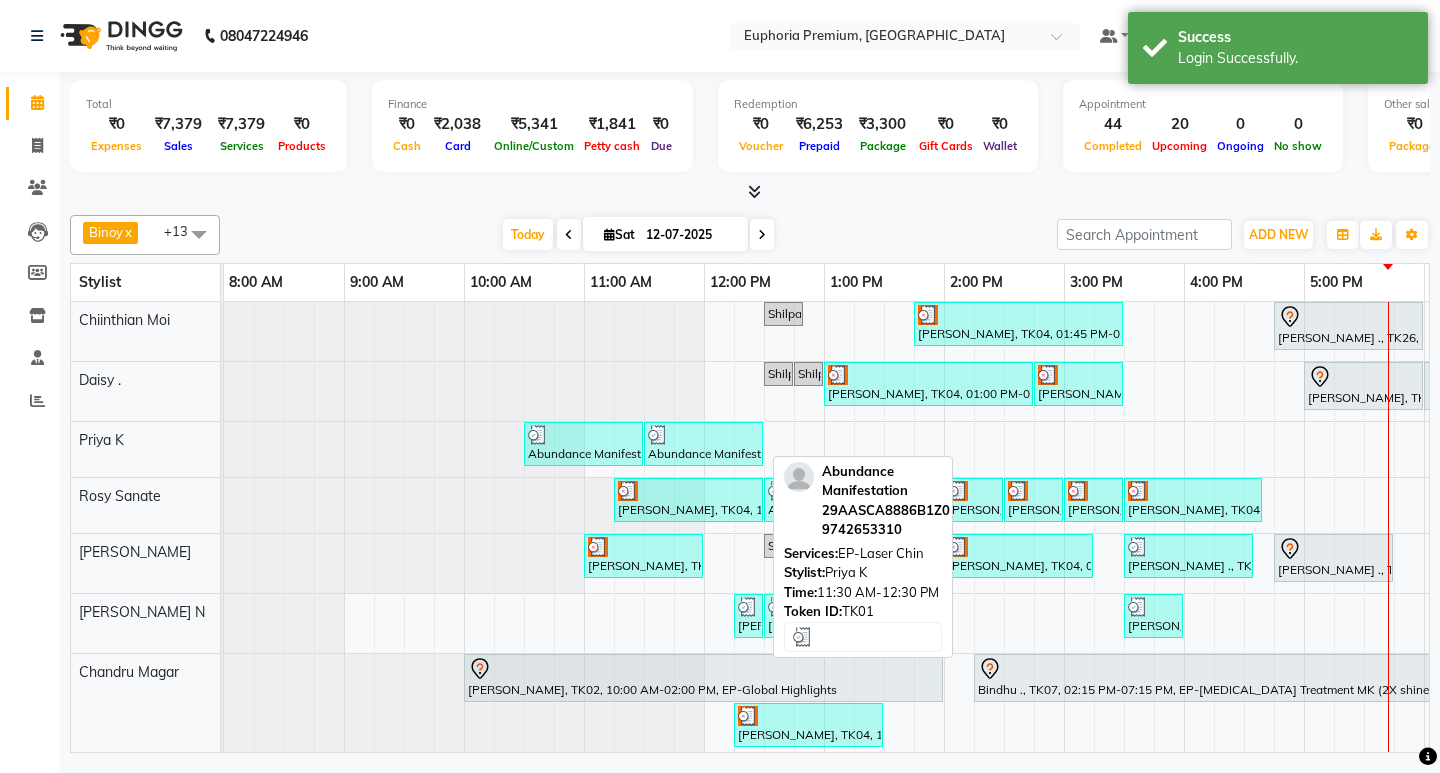click on "Abundance Manifestation 29AASCA8886B1Z0, TK01, 11:30 AM-12:30 PM, EP-Laser Chin" at bounding box center (703, 444) 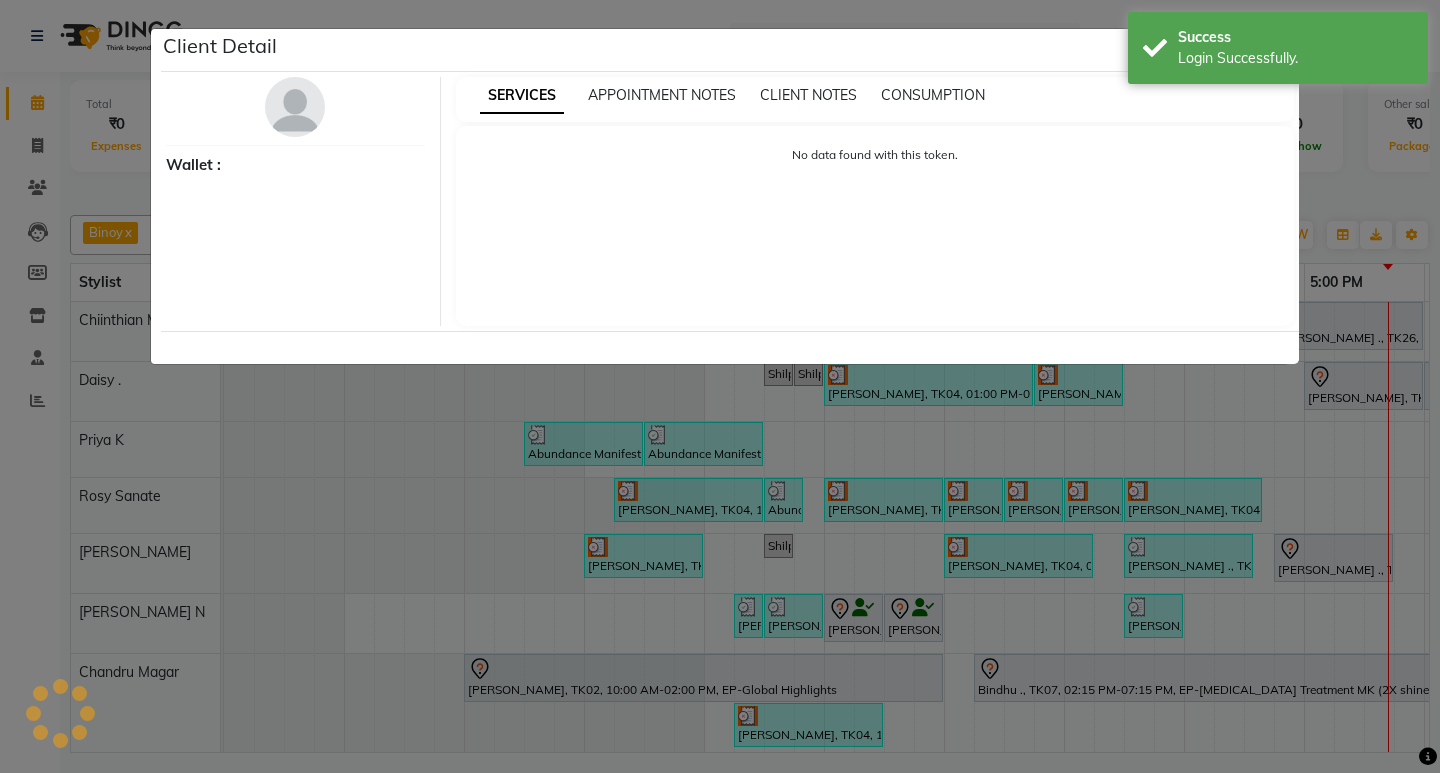 select on "3" 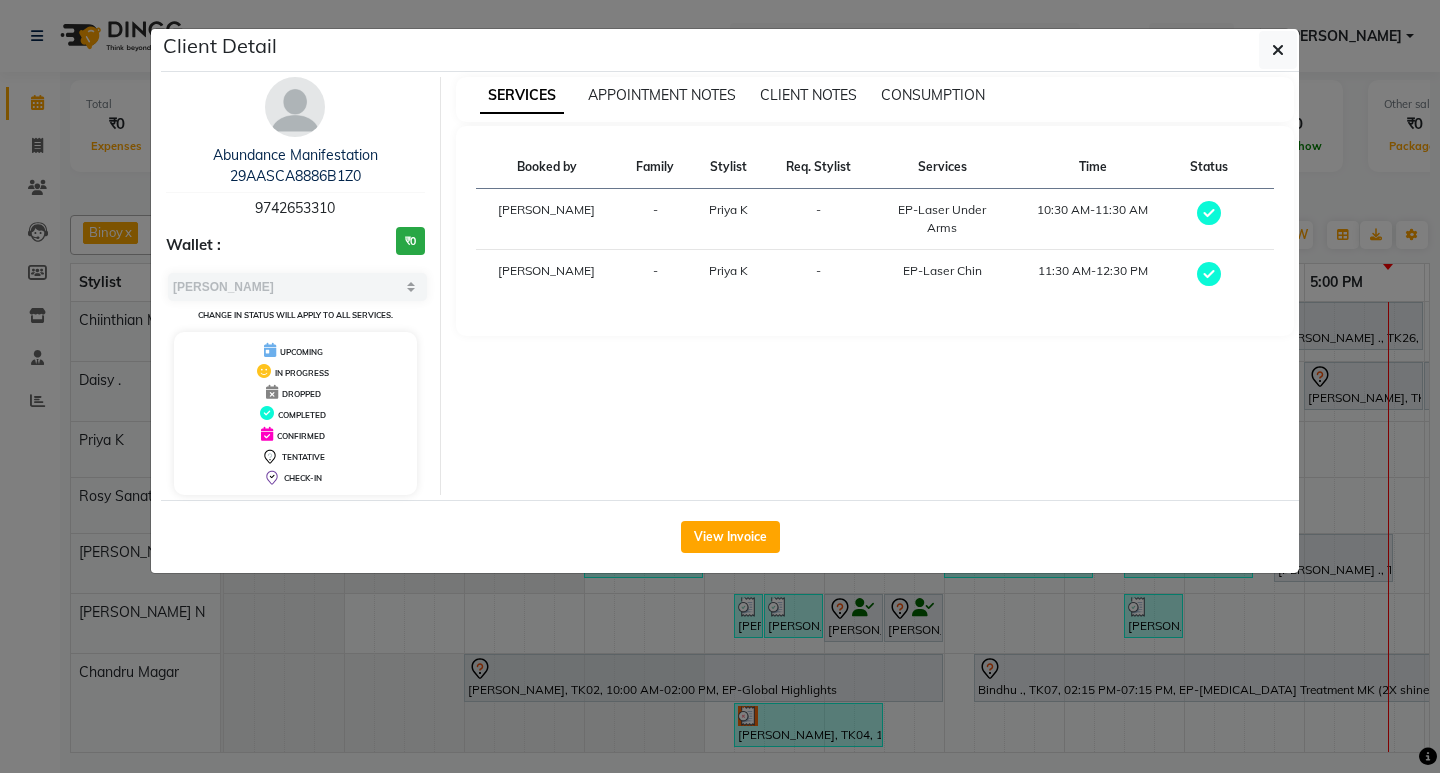 click on "9742653310" at bounding box center [295, 208] 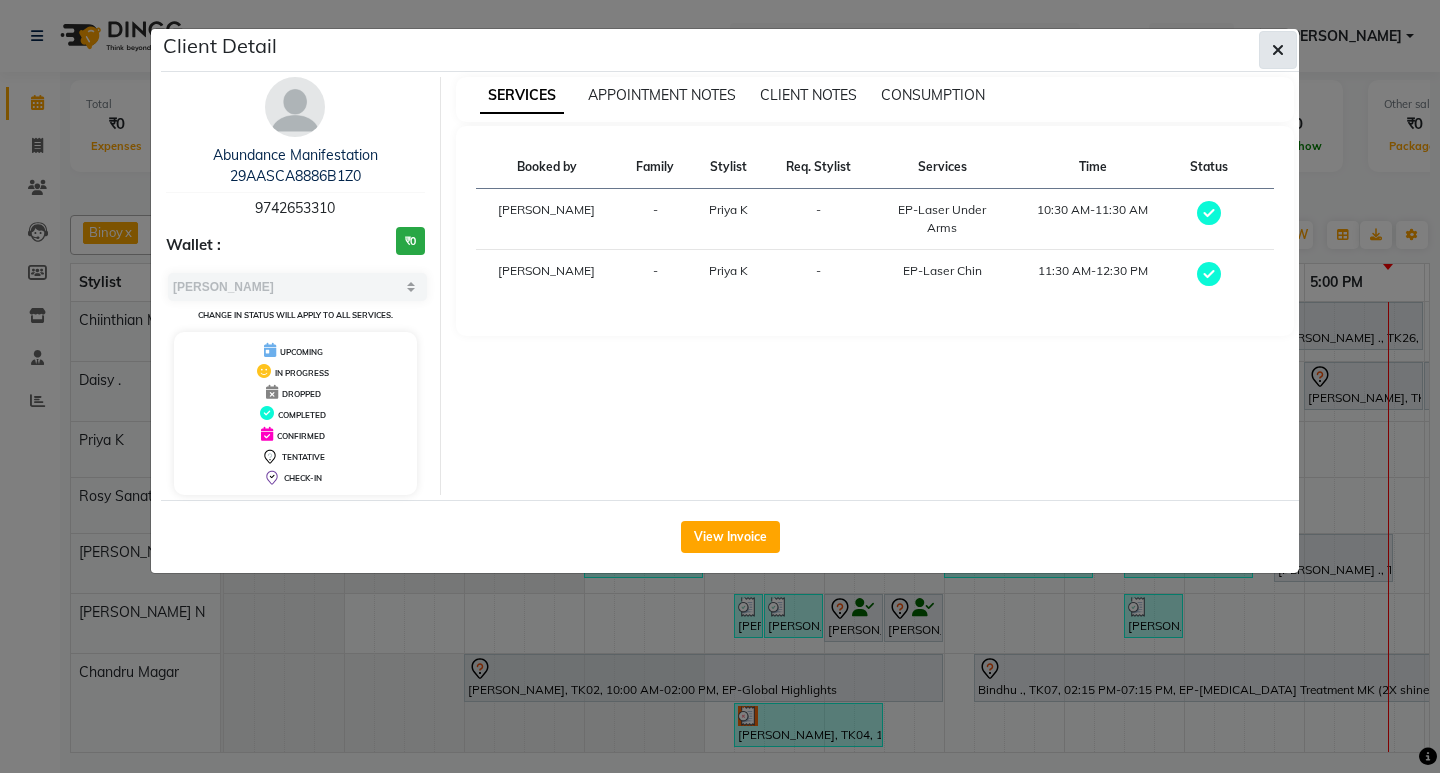 click 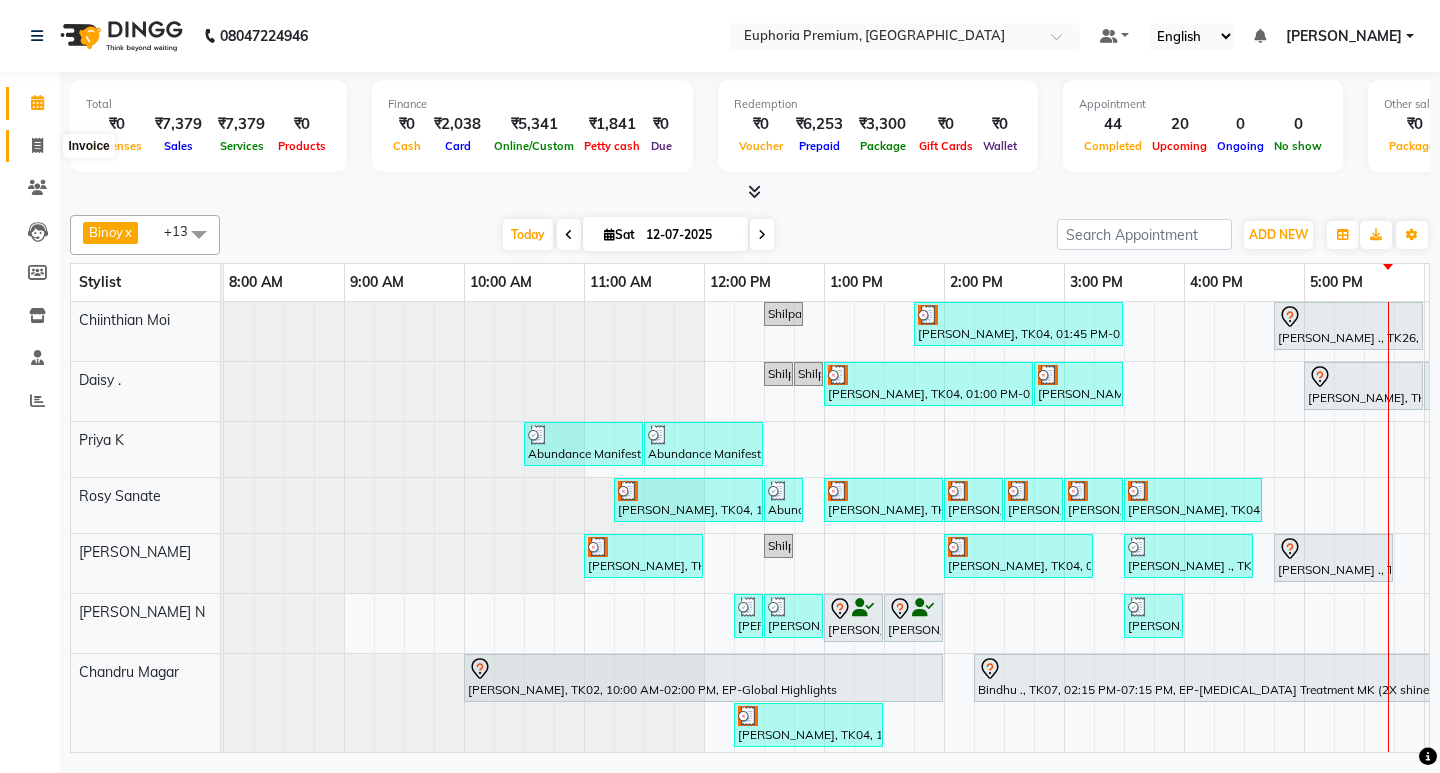 click 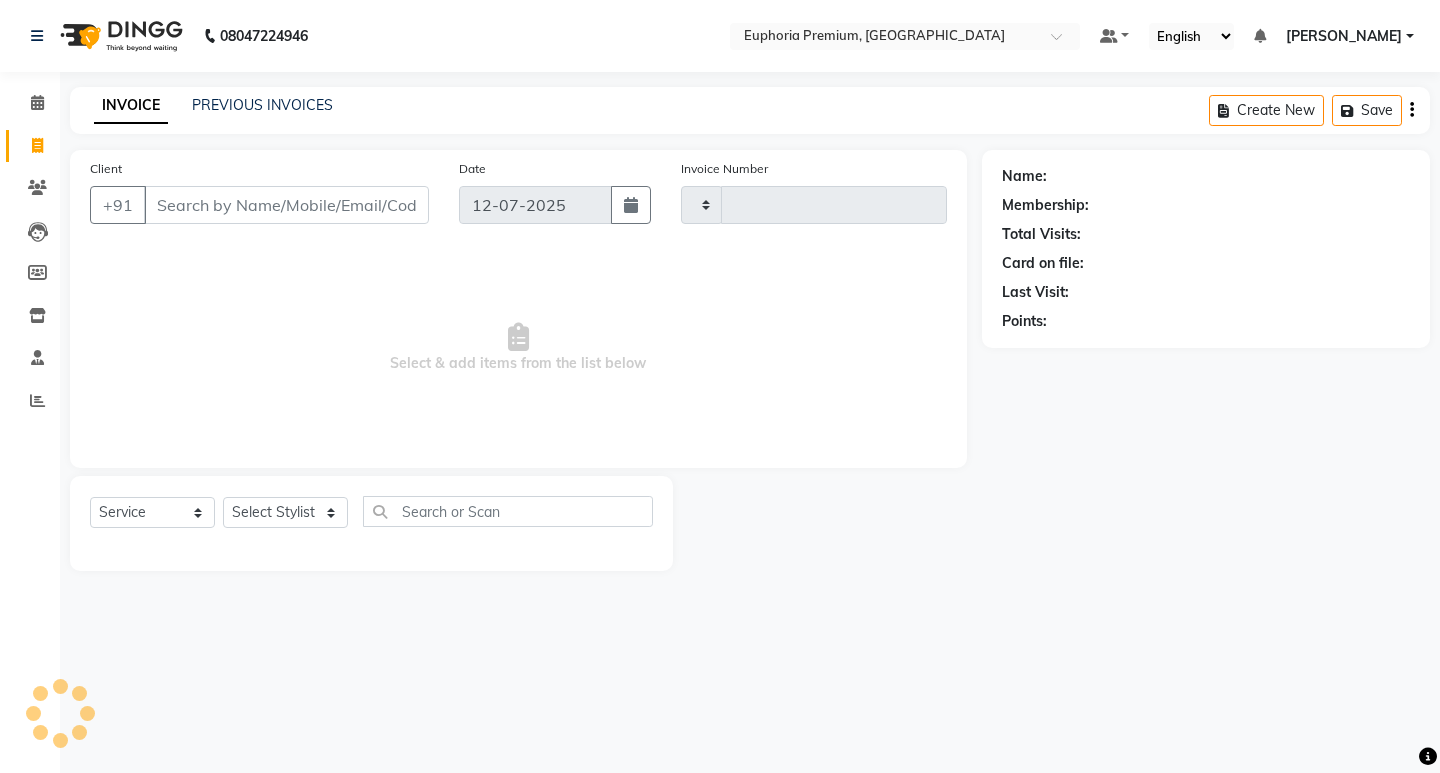 type on "1695" 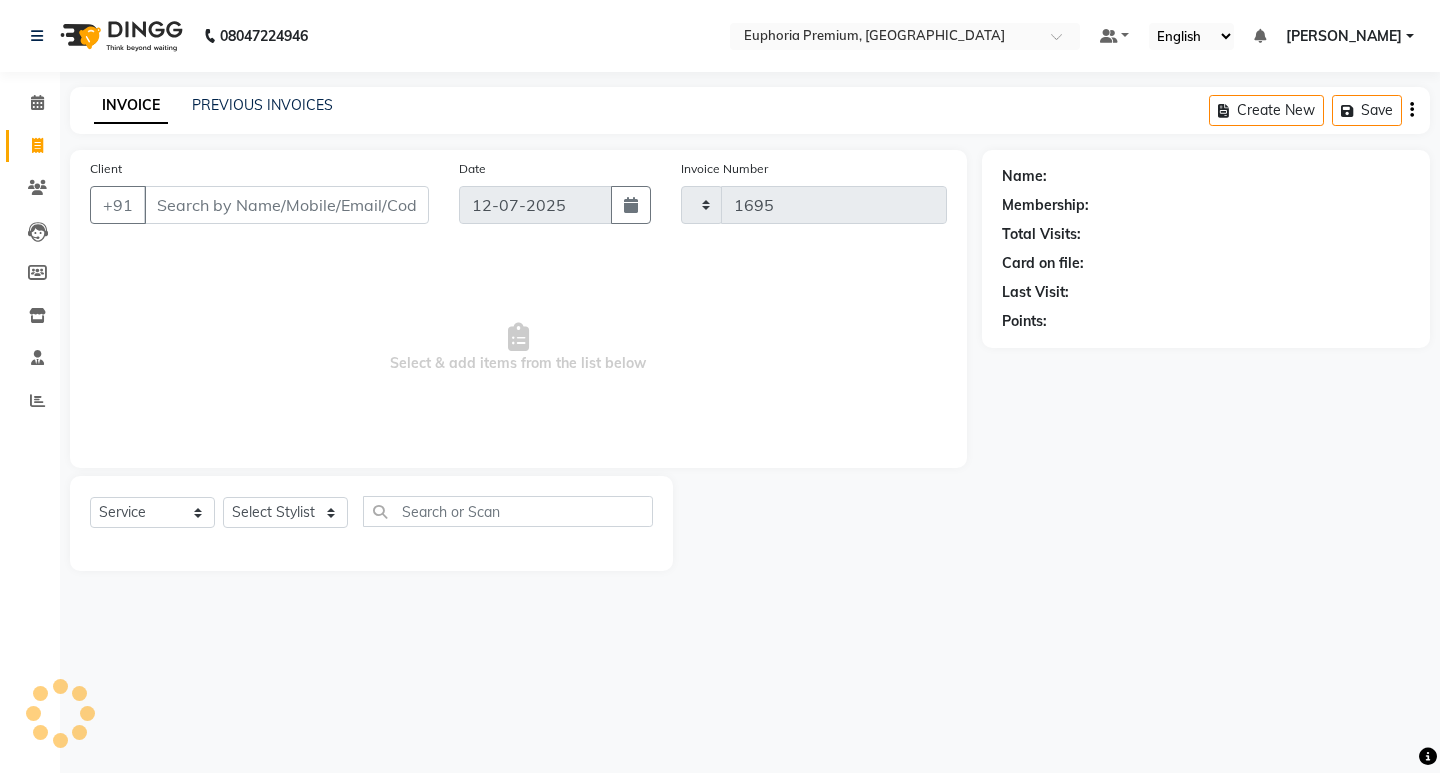 select on "7925" 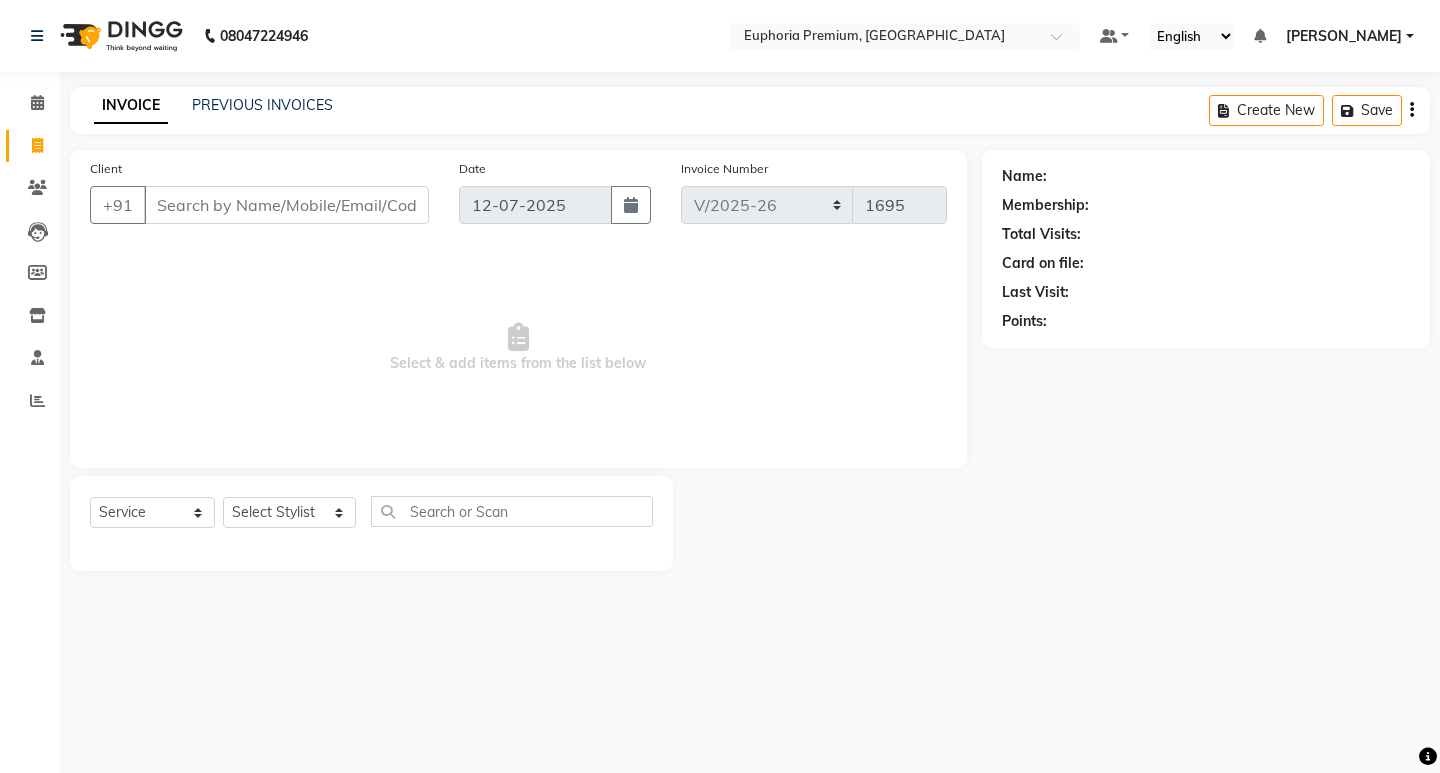 click on "Client" at bounding box center (286, 205) 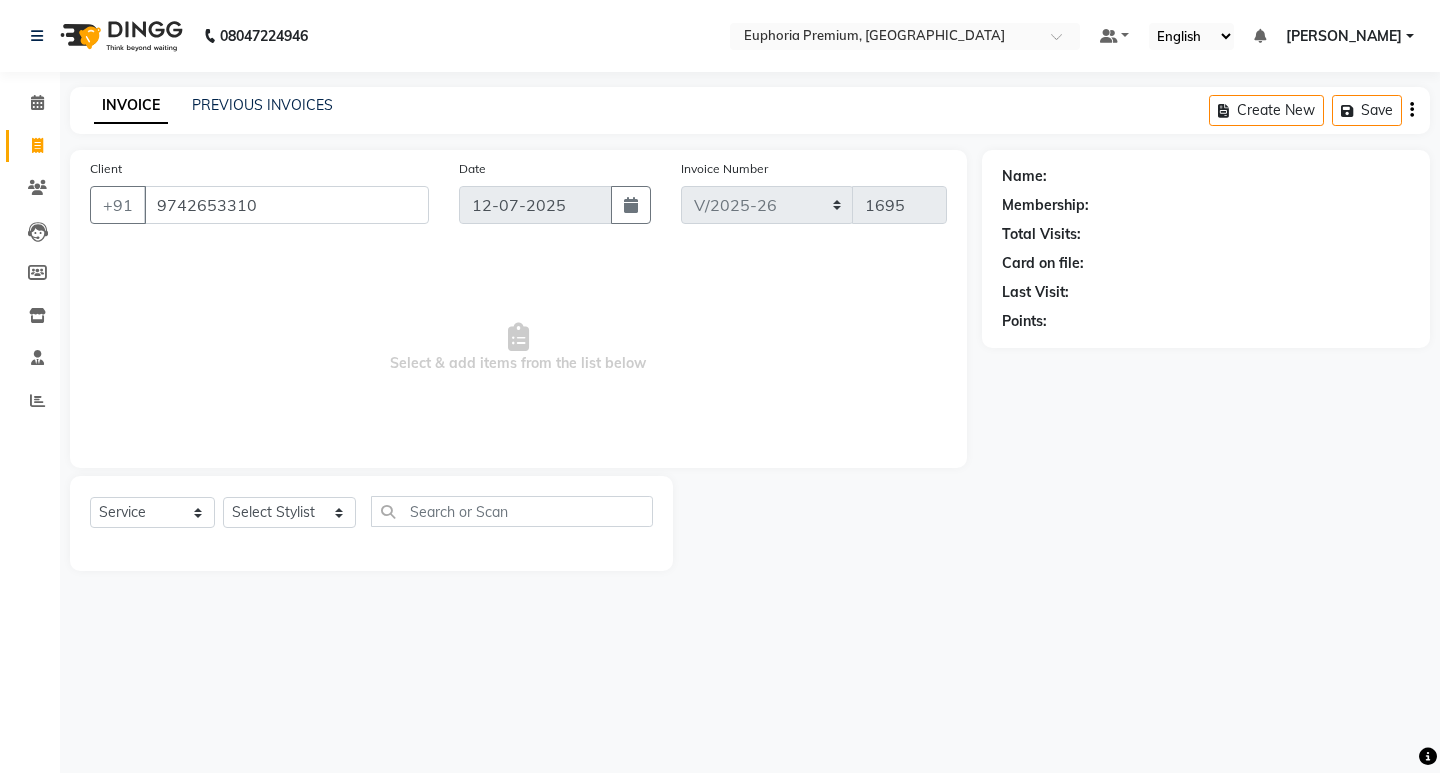 type on "9742653310" 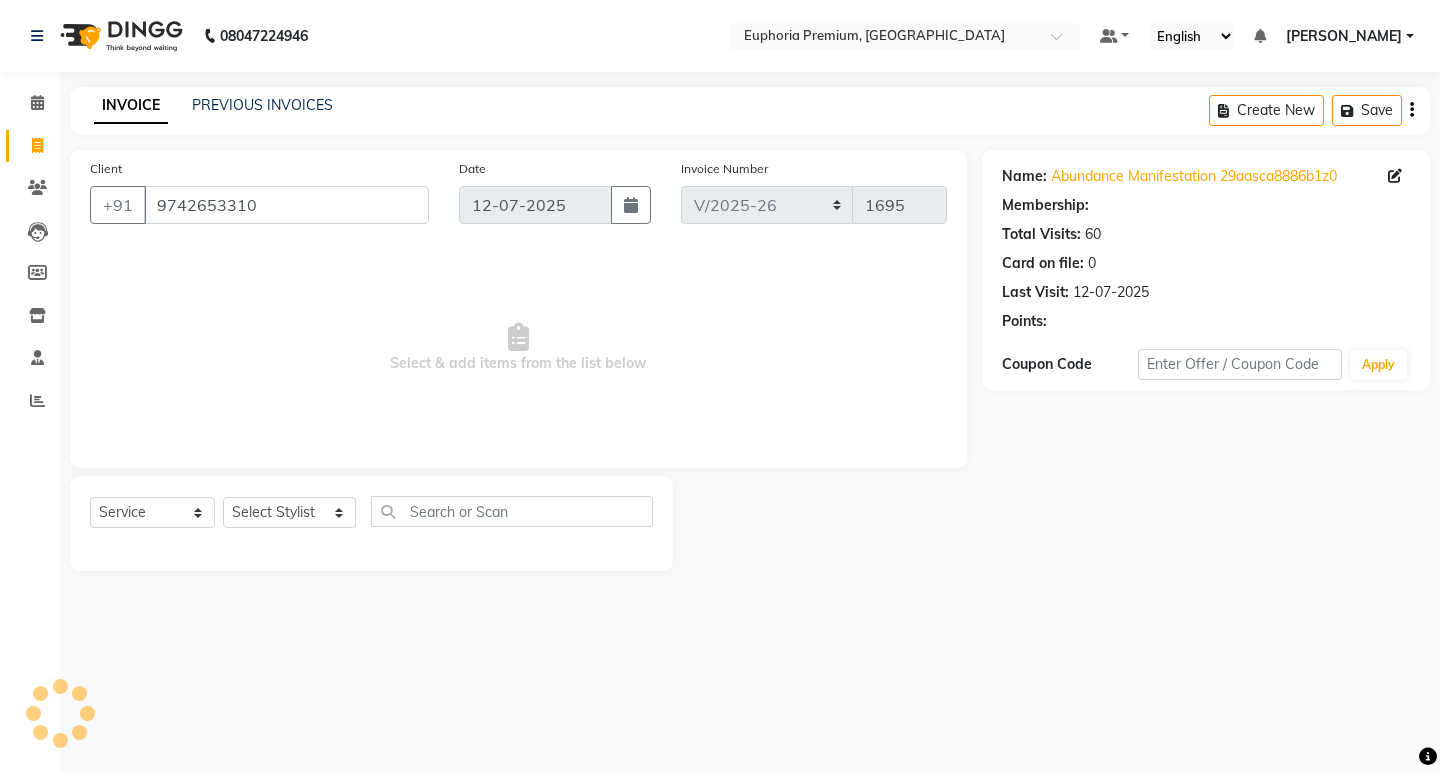 select on "1: Object" 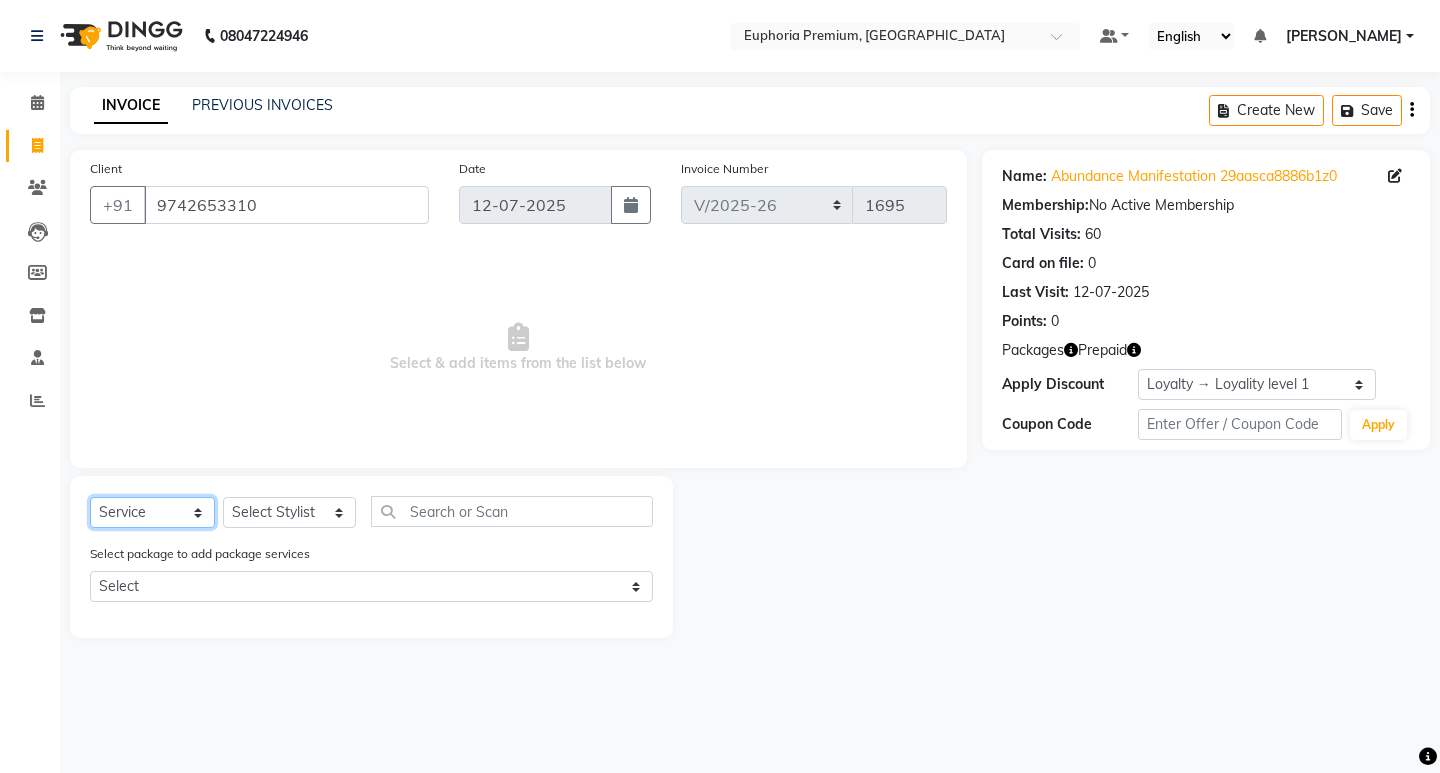 click on "Select  Service  Product  Membership  Package Voucher Prepaid Gift Card" 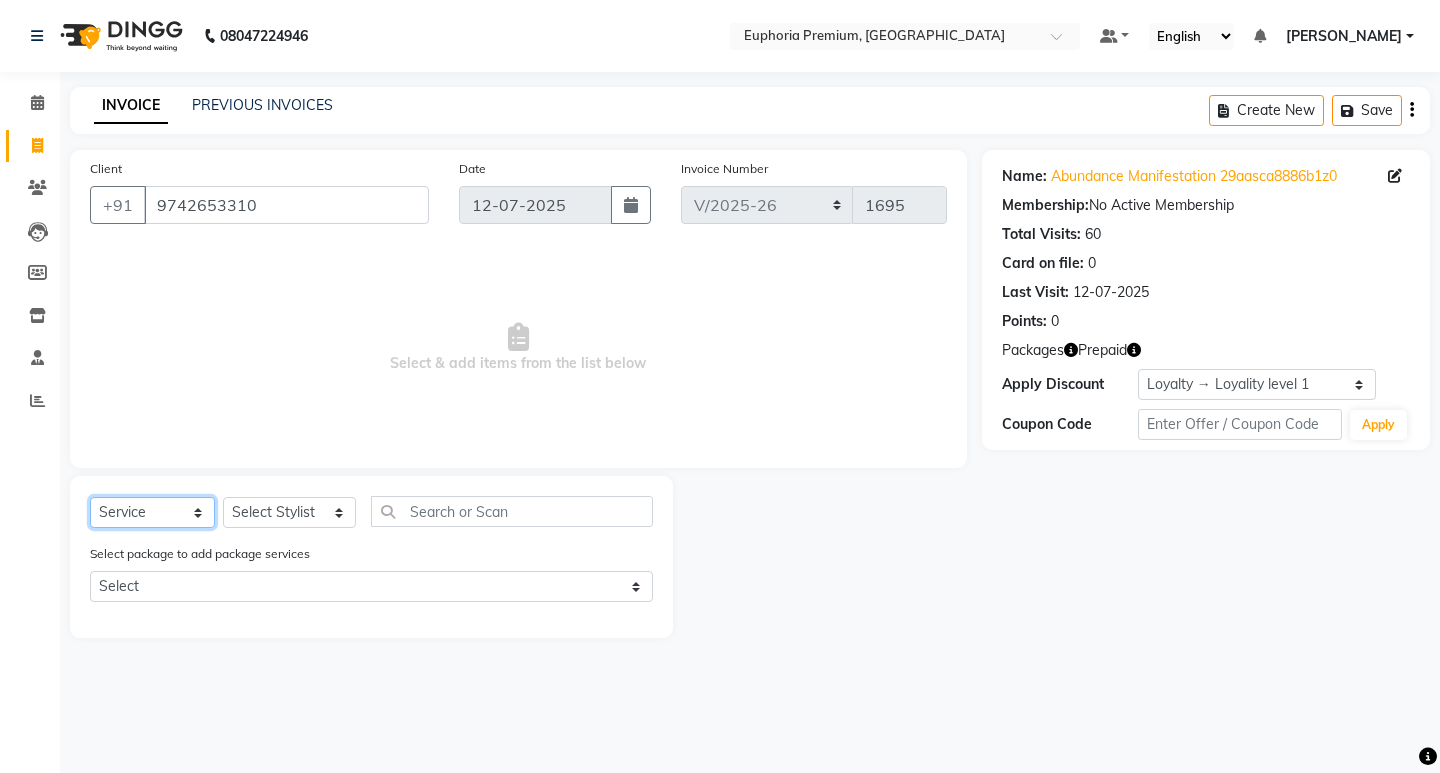 select on "package" 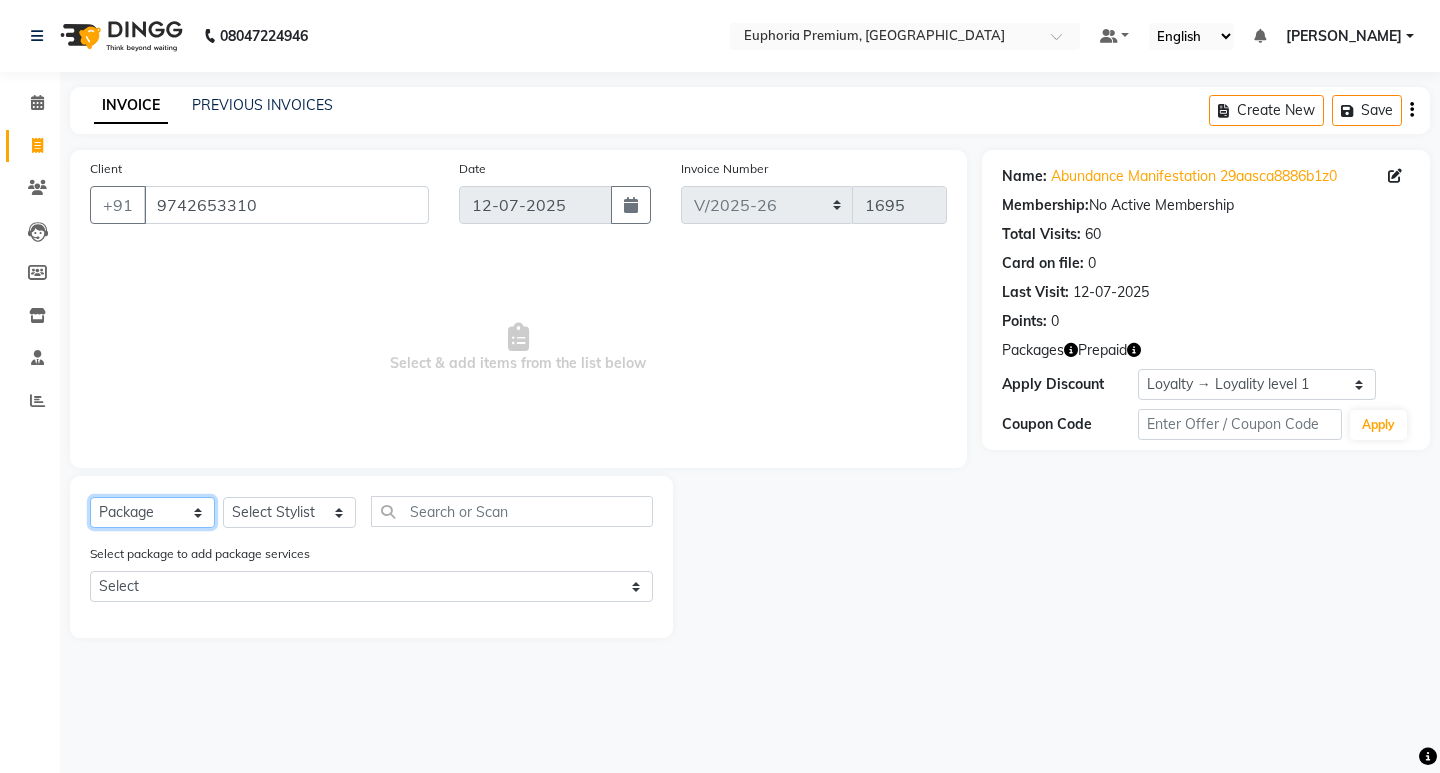 click on "Select  Service  Product  Membership  Package Voucher Prepaid Gift Card" 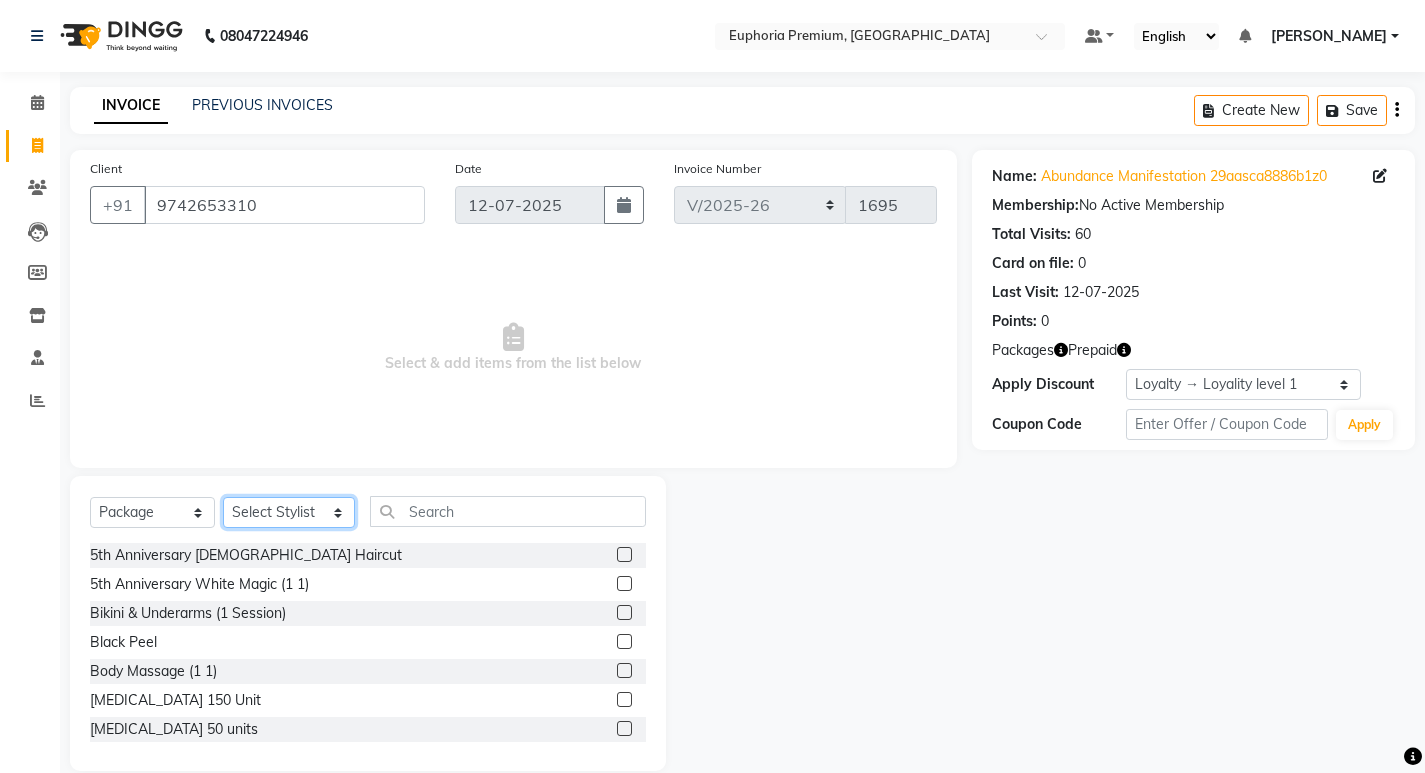 click on "Select Stylist Admin Babu V Bharath N Binoy  Chandru Magar Chethan N  Chiinthian Moi ChonglianMoi MOI Daisy . Dhanya . Dingg Diya Khadka Fredrick Burrows Kishore K Maria Hamsa Mary Vanita  MRINALI MILI Pinky . Priya  K Rosy Sanate Savitha Vijayan Shalini Deivasigamani Shishi L Vijayalakshmi M VISHON BAIDYA" 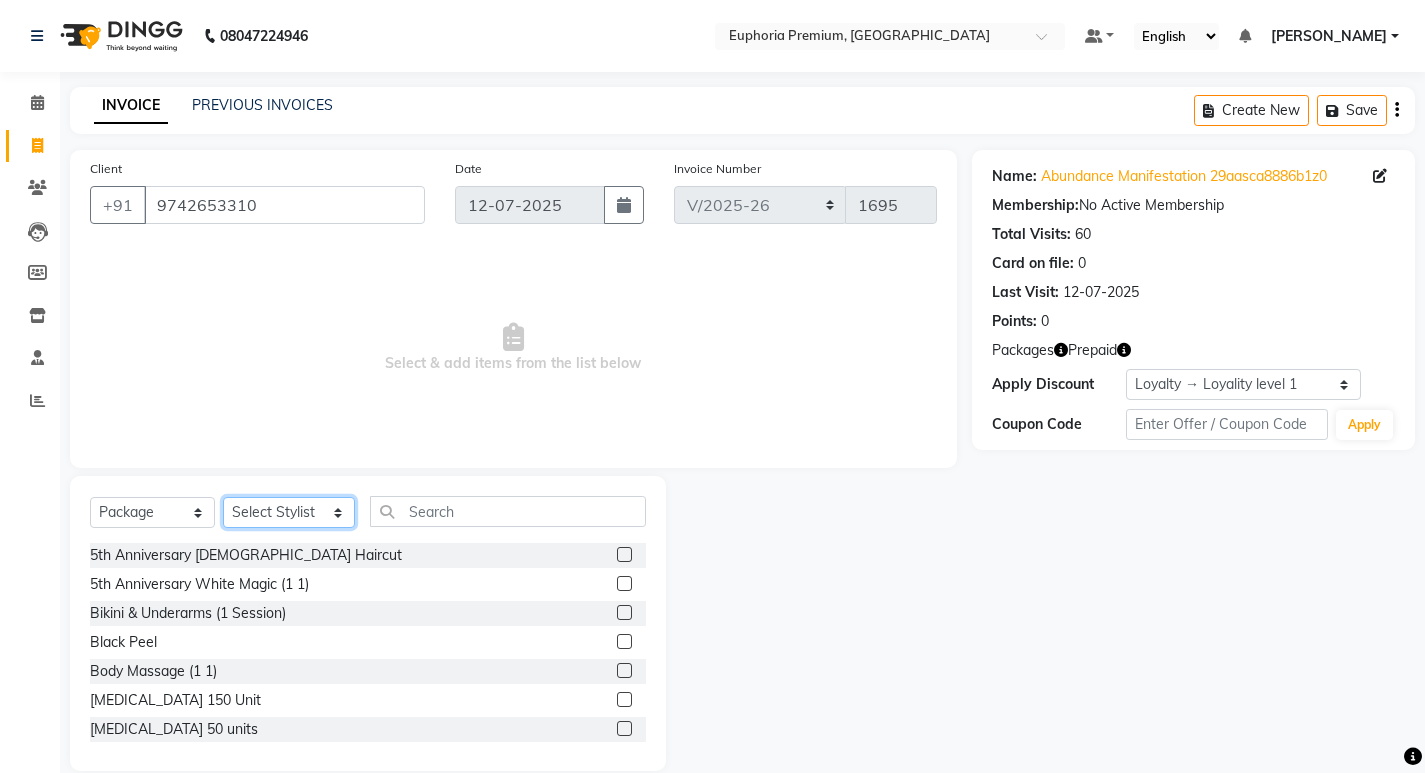 select on "71627" 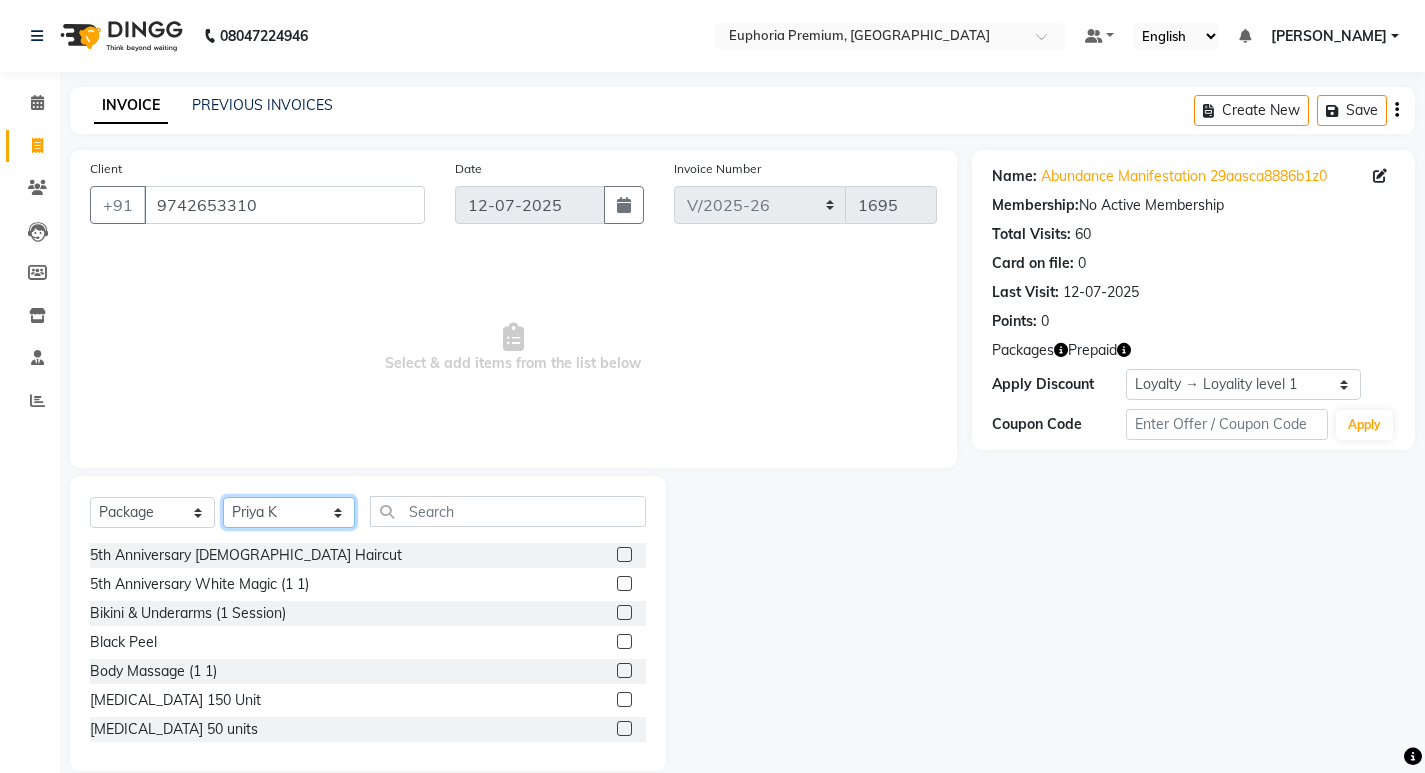click on "Select Stylist Admin Babu V Bharath N Binoy  Chandru Magar Chethan N  Chiinthian Moi ChonglianMoi MOI Daisy . Dhanya . Dingg Diya Khadka Fredrick Burrows Kishore K Maria Hamsa Mary Vanita  MRINALI MILI Pinky . Priya  K Rosy Sanate Savitha Vijayan Shalini Deivasigamani Shishi L Vijayalakshmi M VISHON BAIDYA" 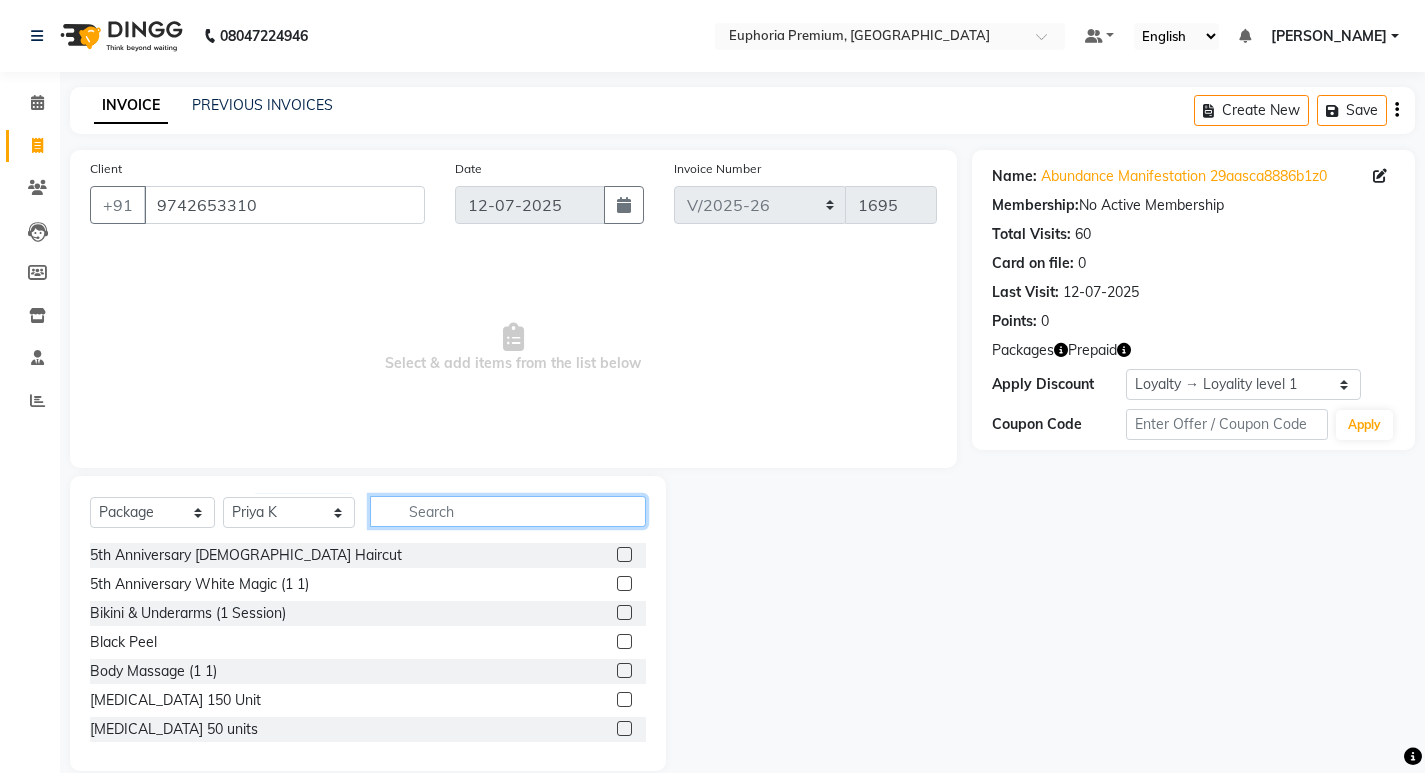 click 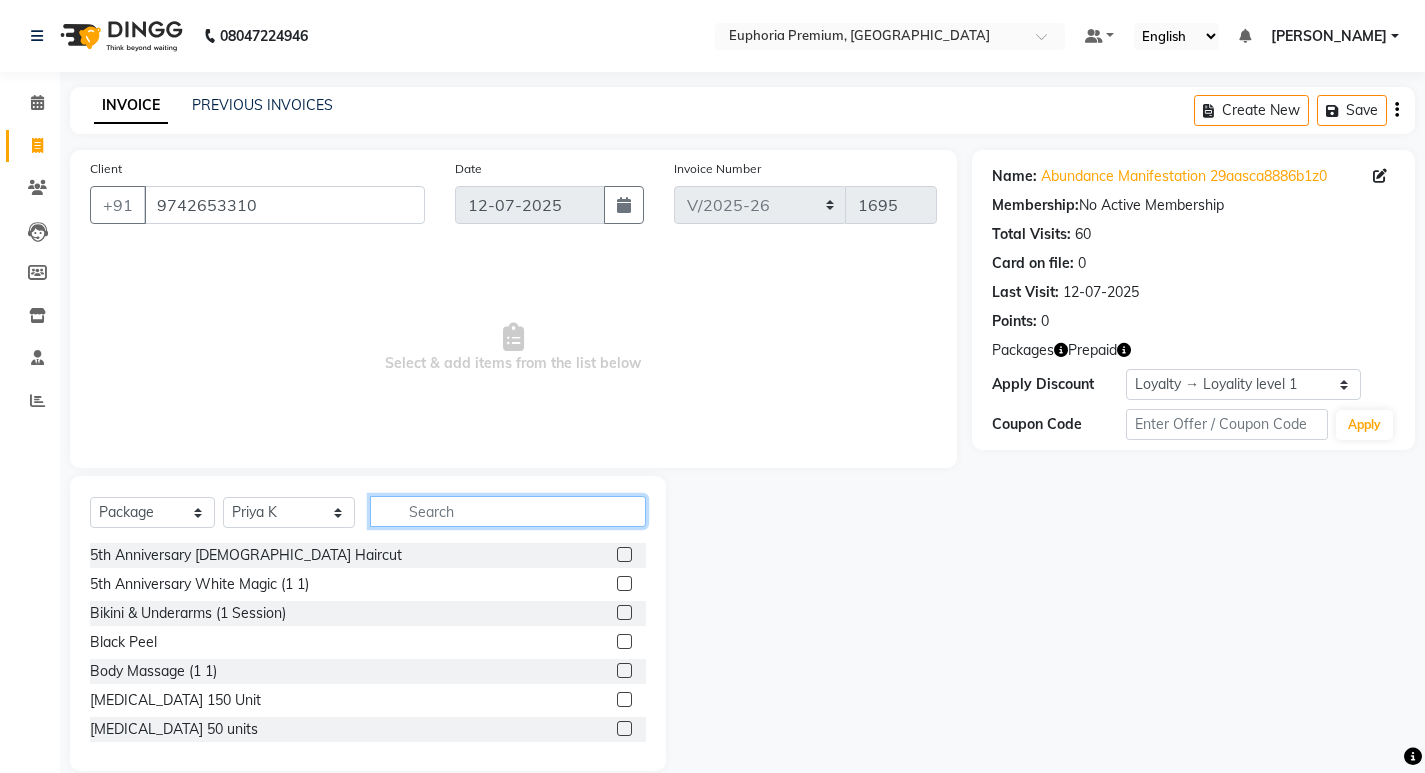 type on "l" 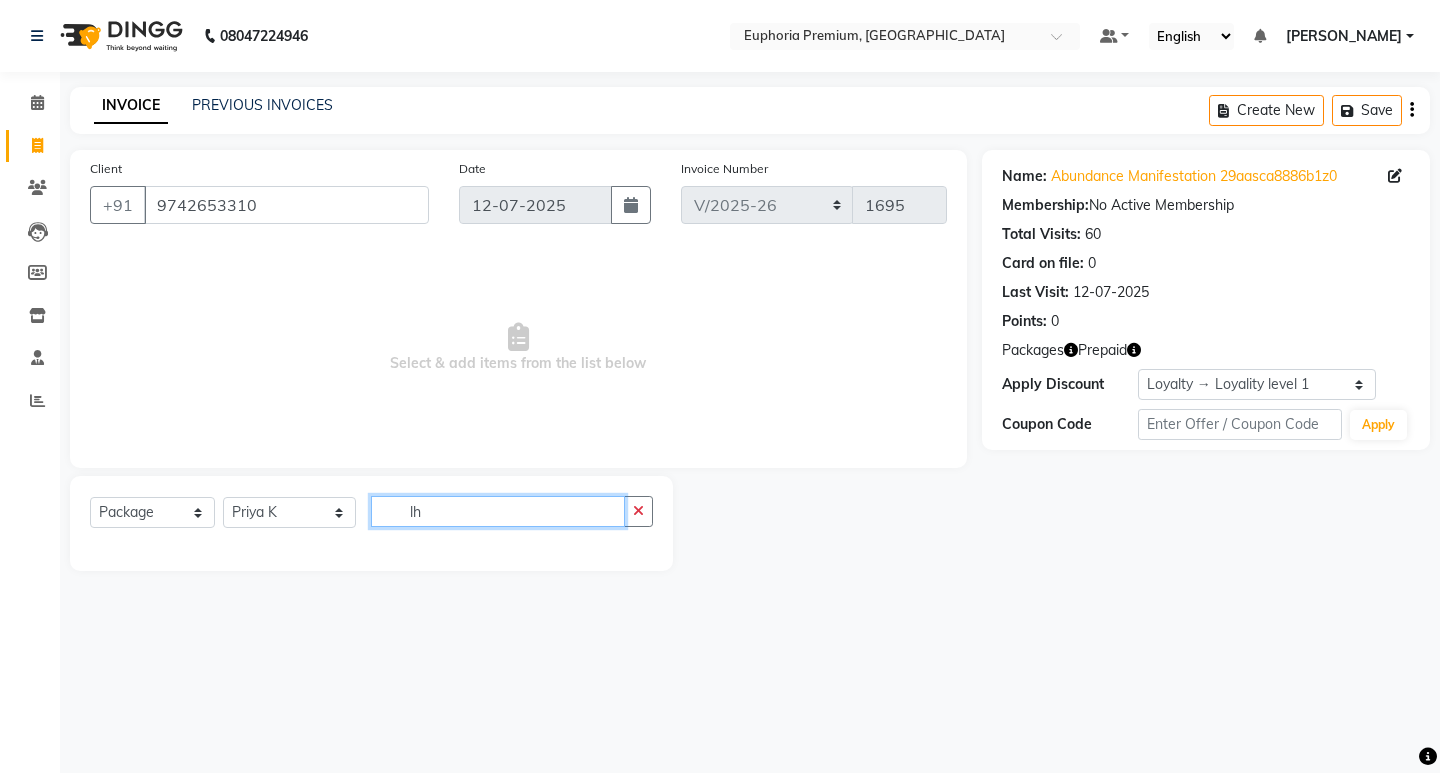 type on "l" 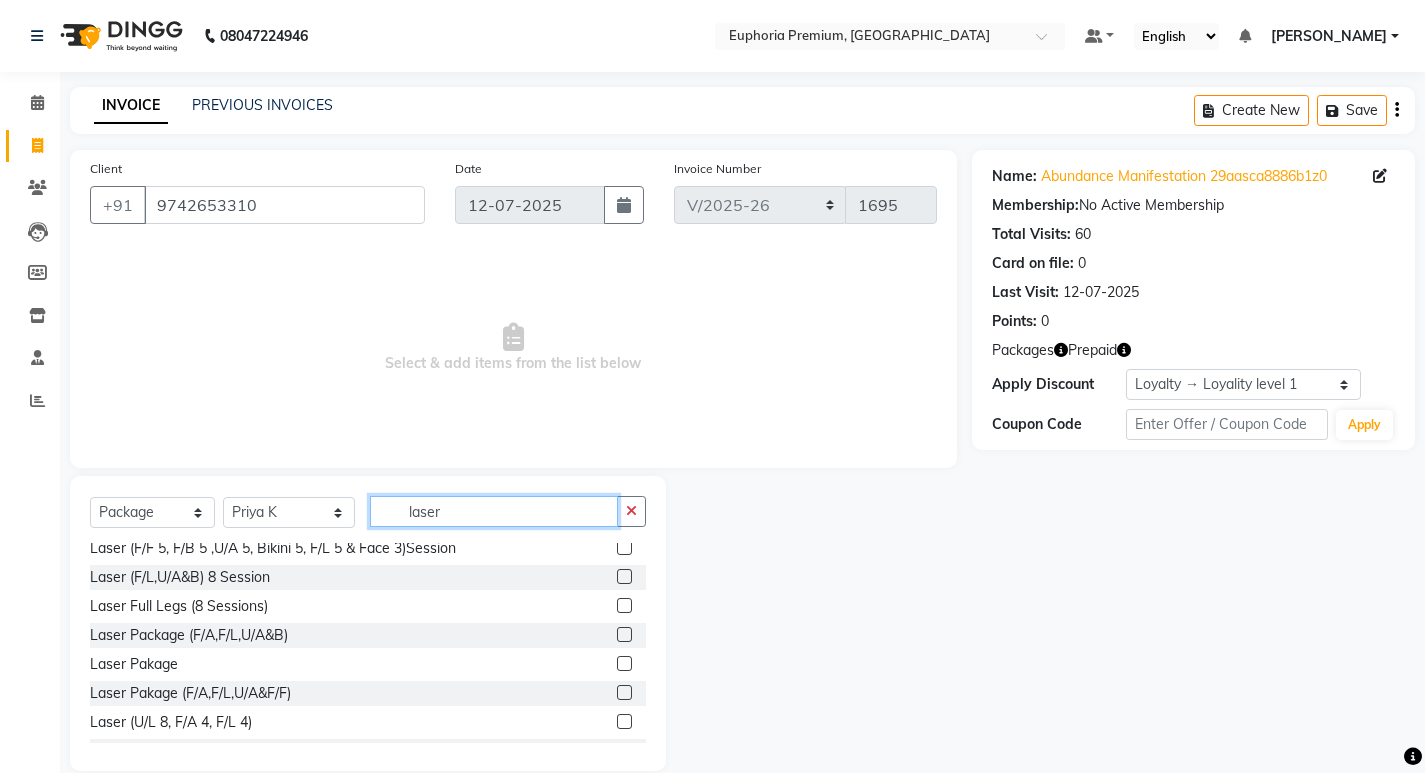 scroll, scrollTop: 600, scrollLeft: 0, axis: vertical 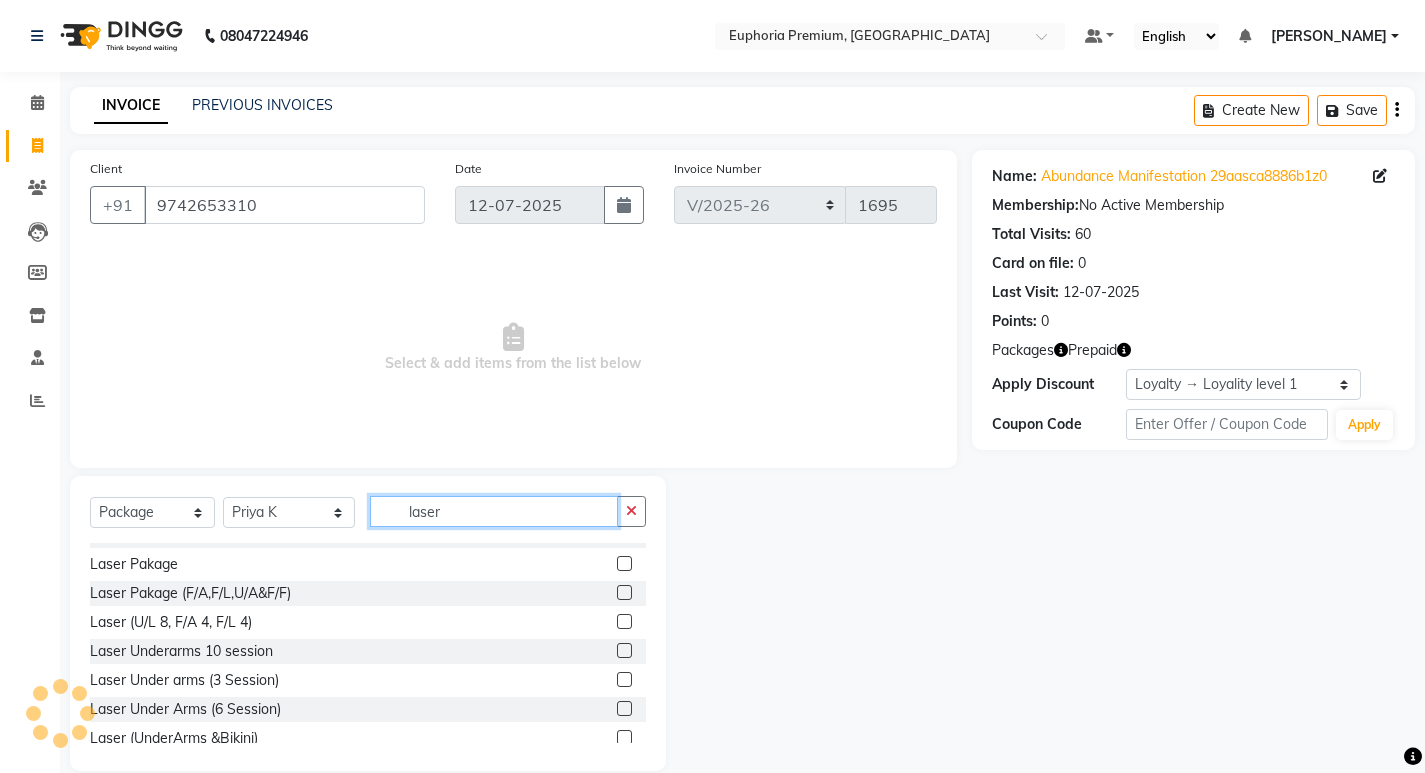 type on "laser" 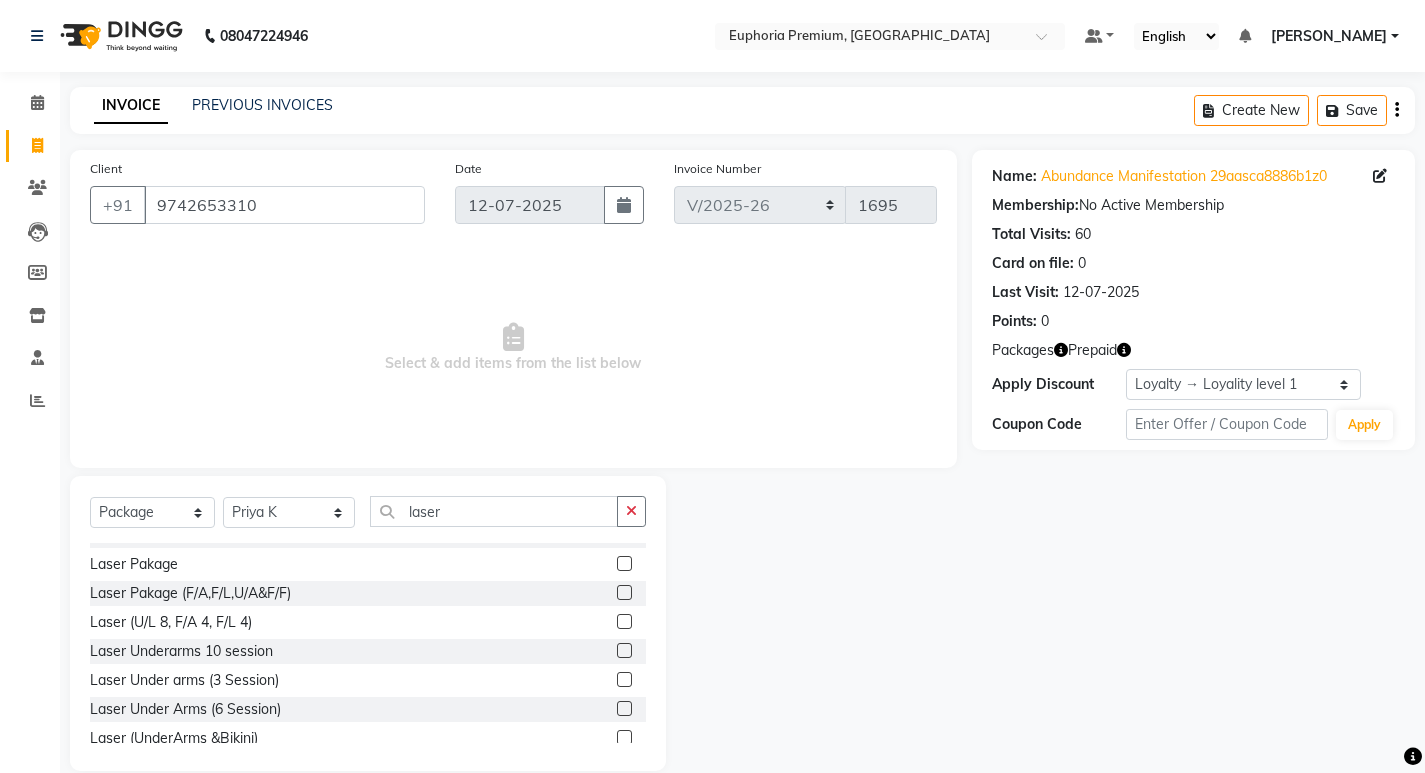click 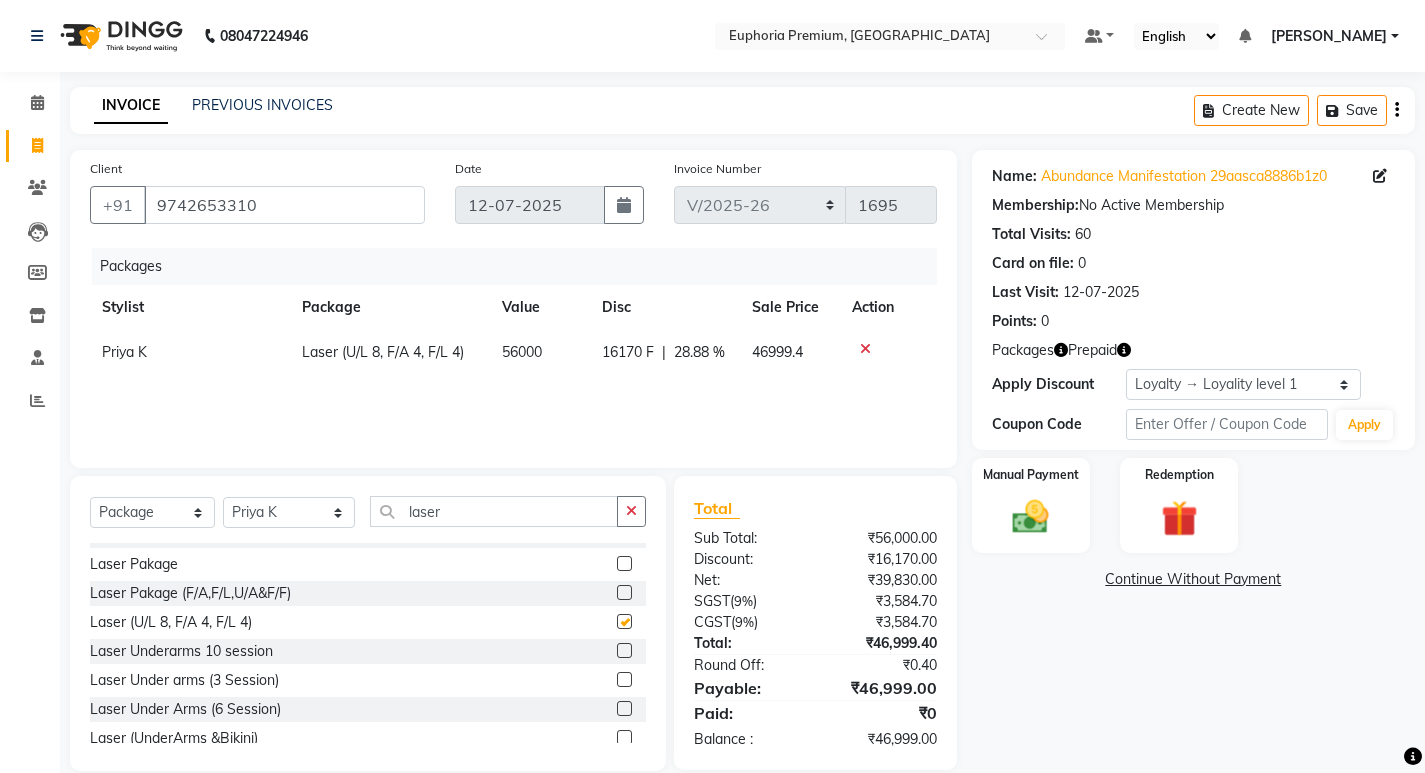 checkbox on "false" 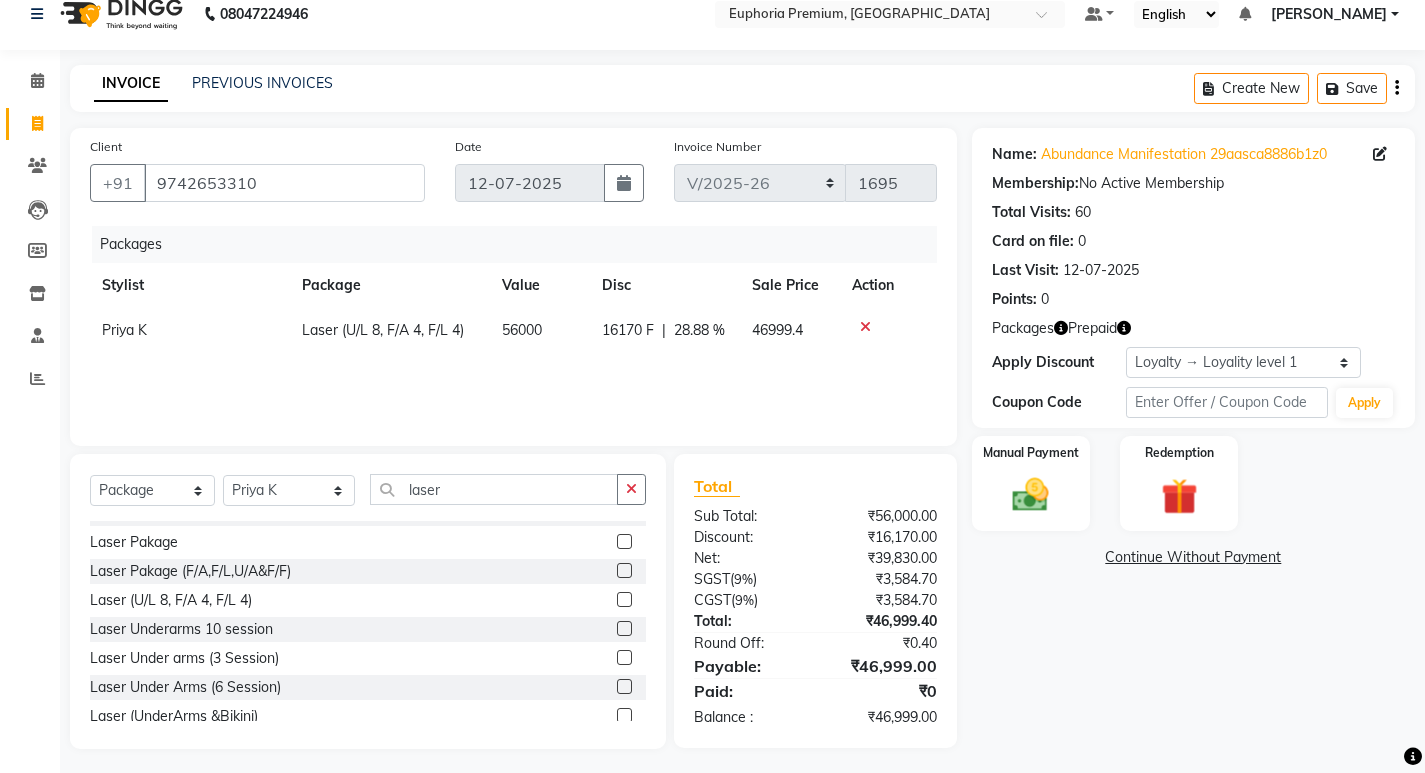 scroll, scrollTop: 28, scrollLeft: 0, axis: vertical 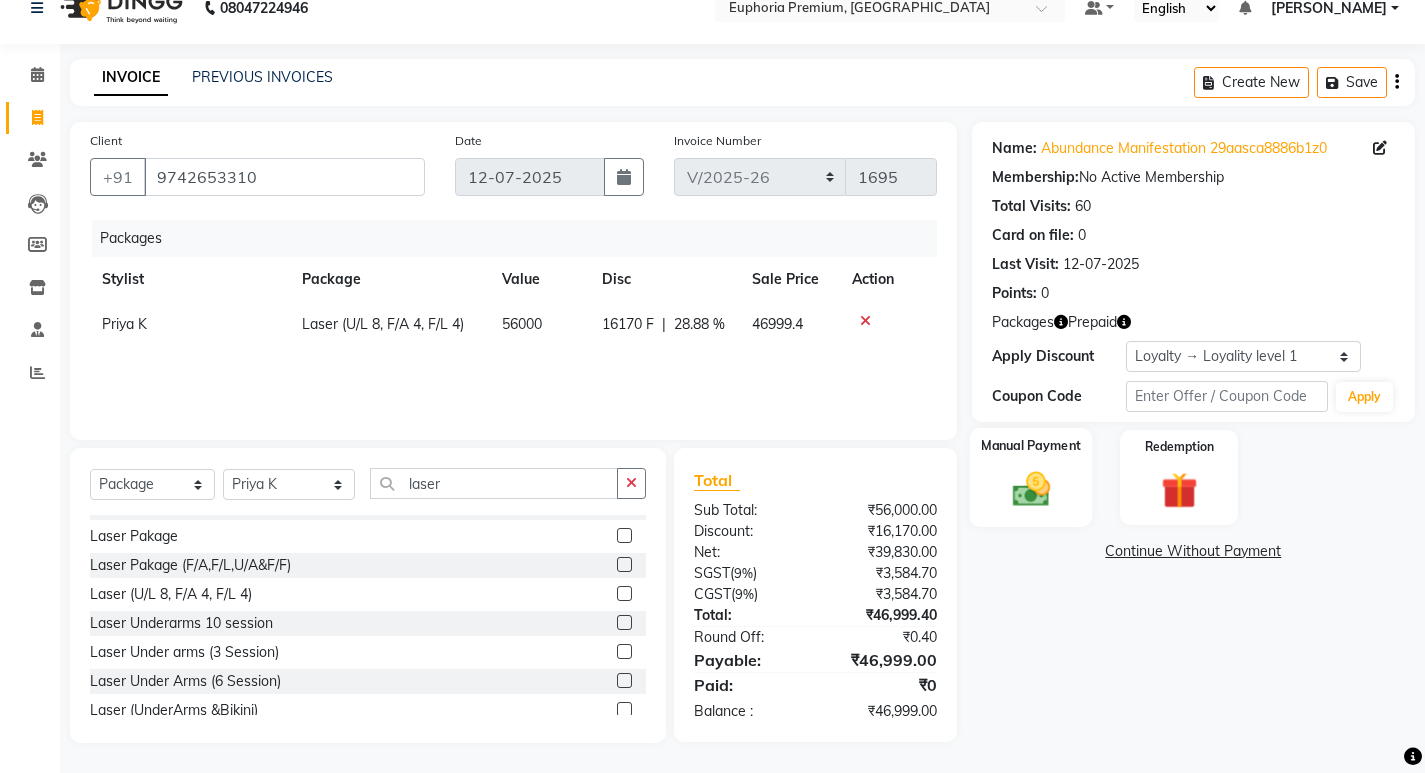click 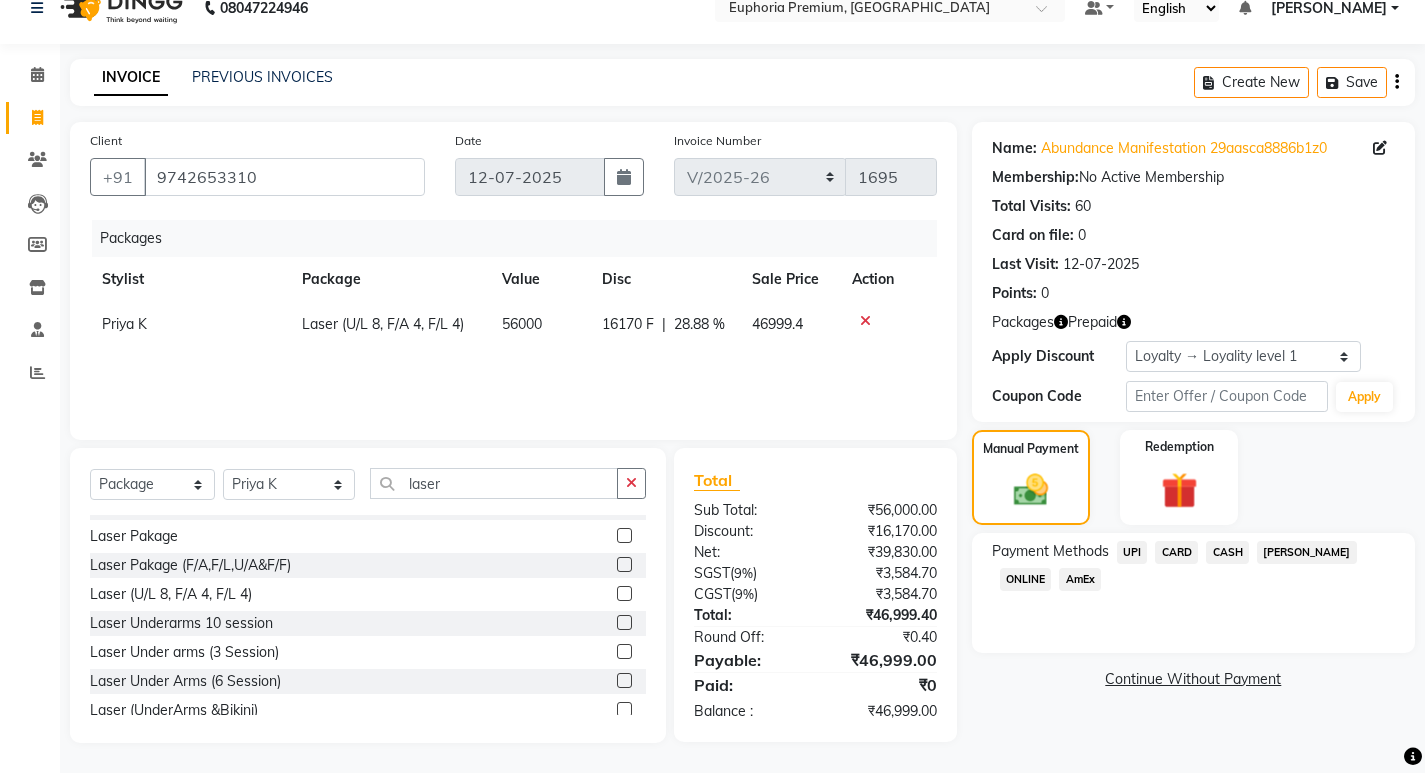 click on "UPI" 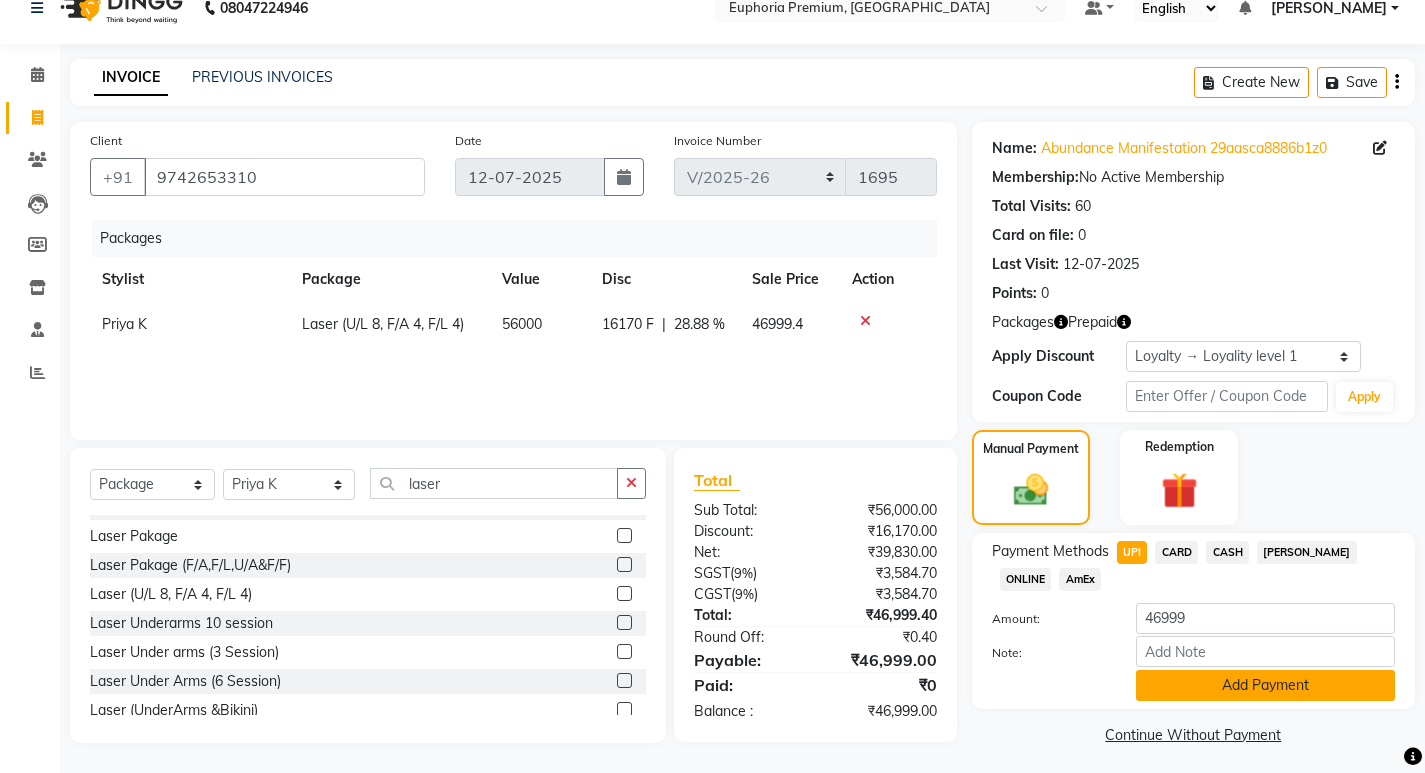 click on "Add Payment" 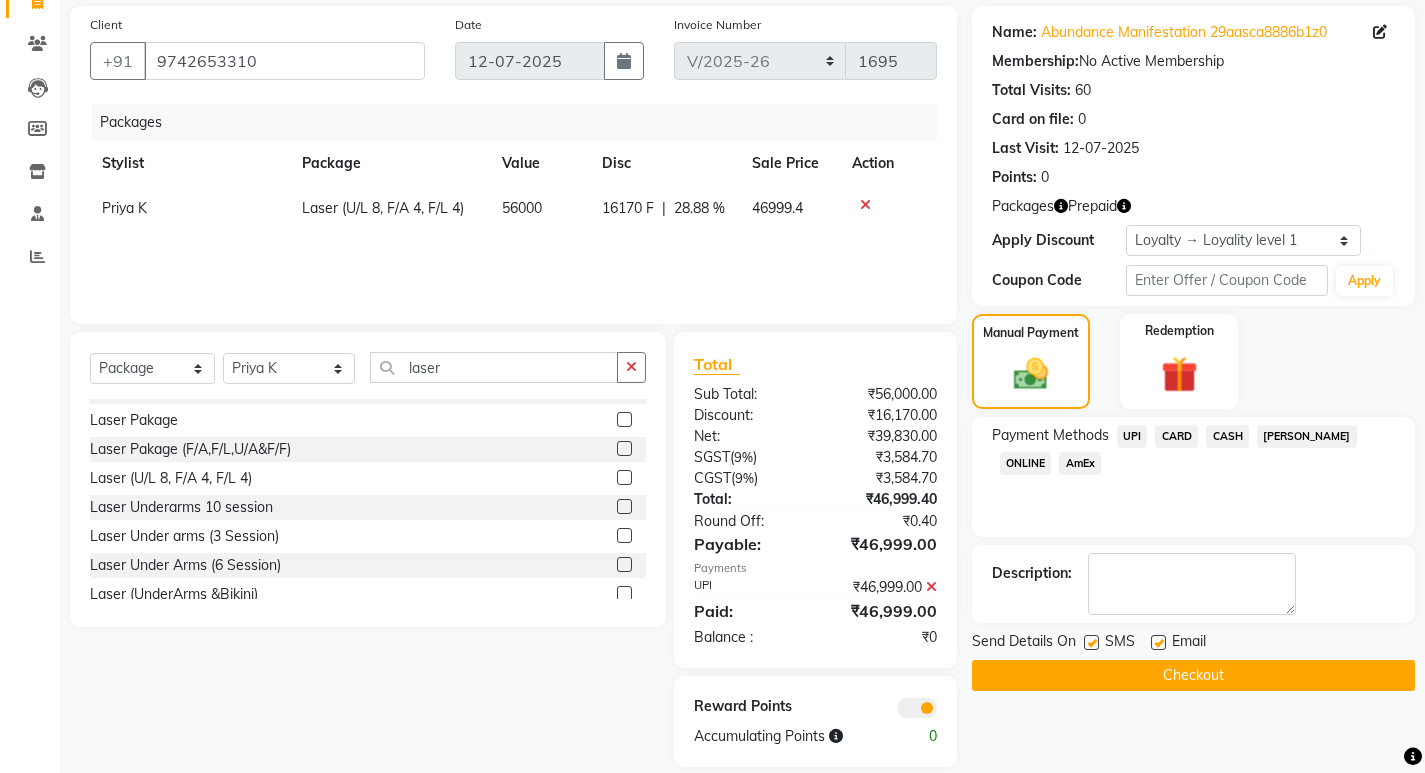 scroll, scrollTop: 168, scrollLeft: 0, axis: vertical 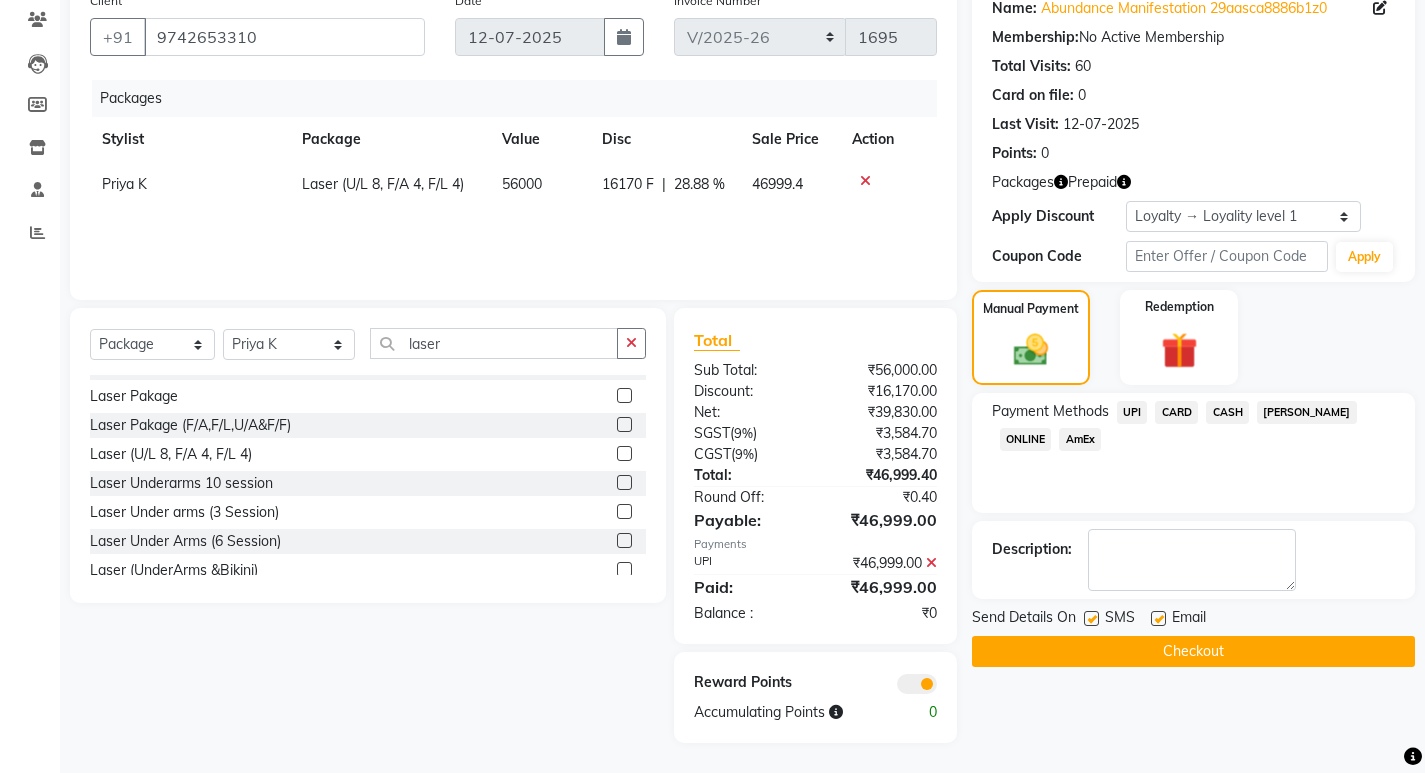 click on "Checkout" 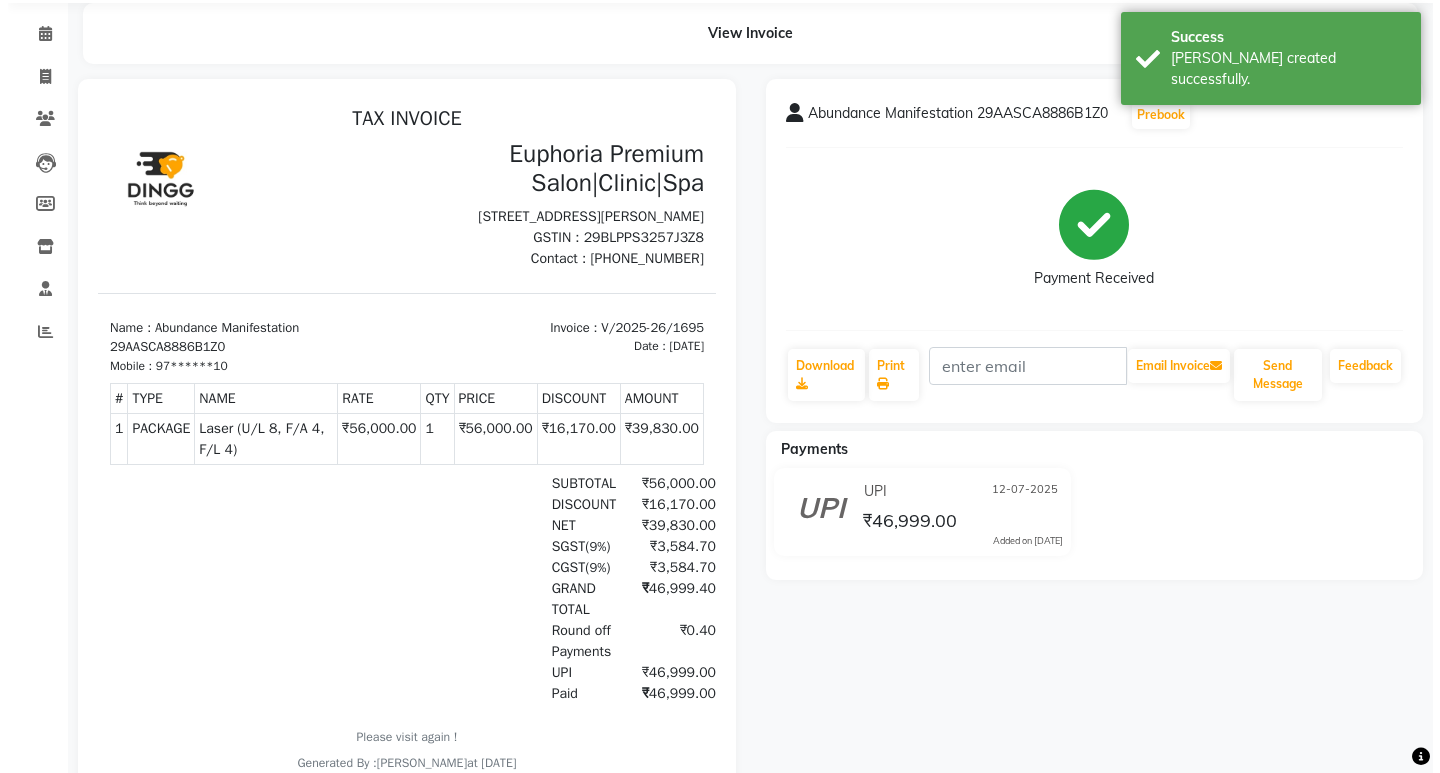 scroll, scrollTop: 0, scrollLeft: 0, axis: both 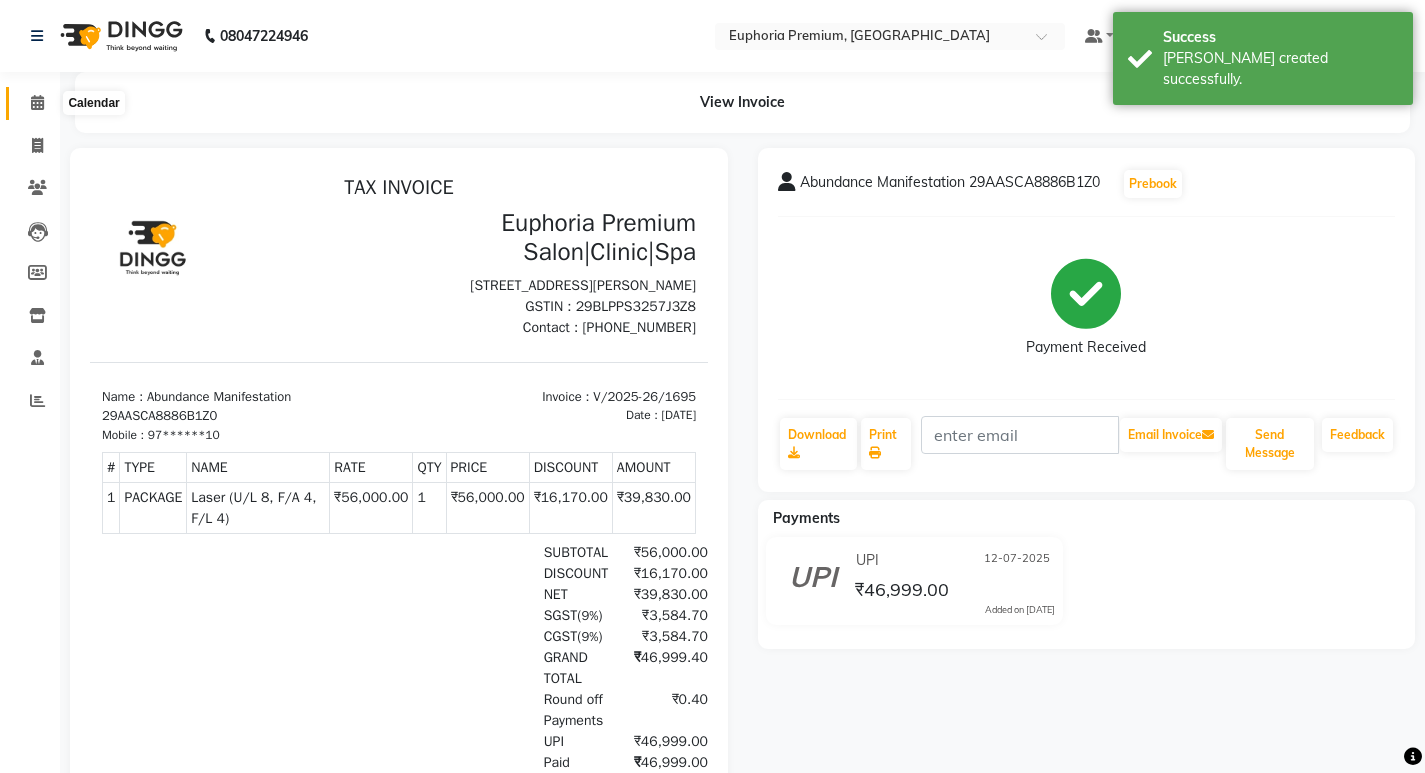 click 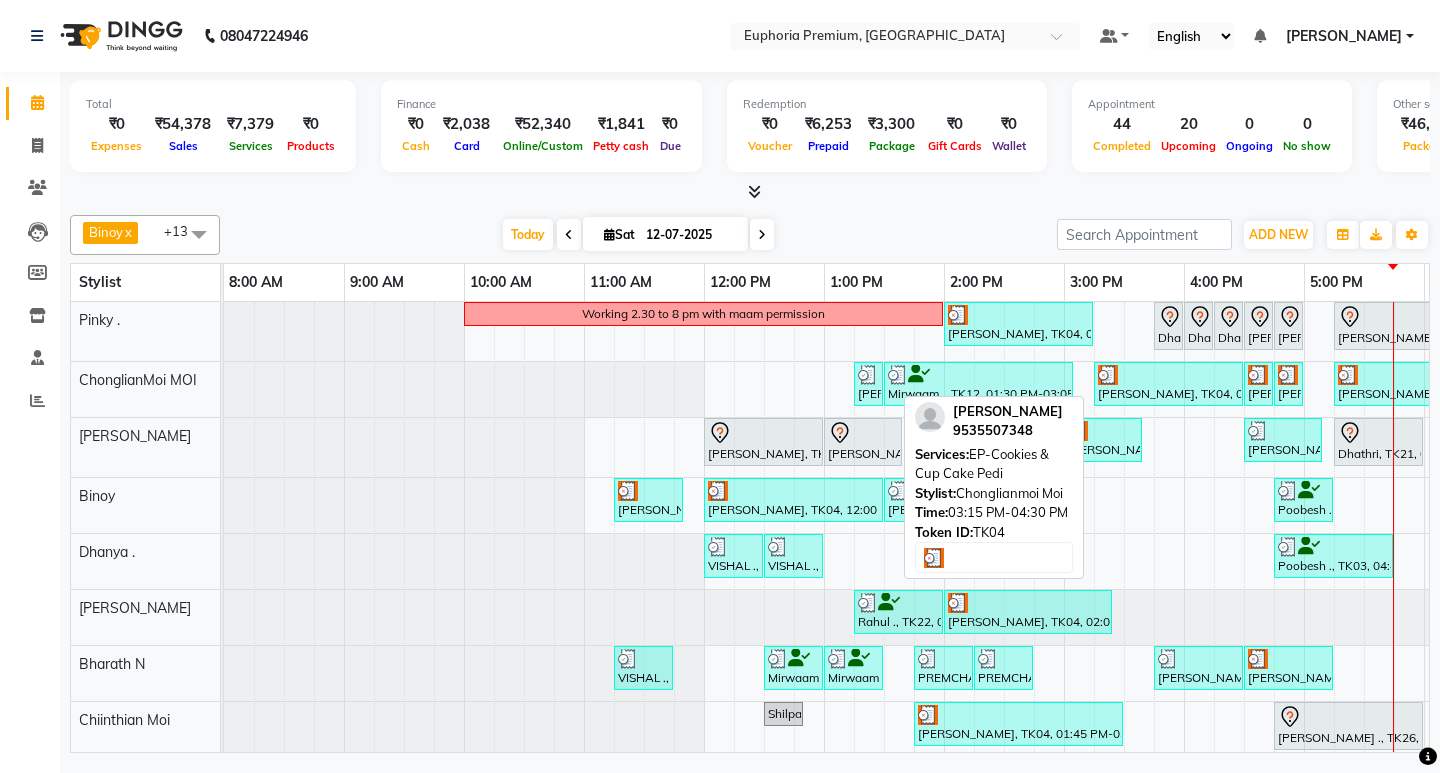 click on "[PERSON_NAME], TK04, 03:15 PM-04:30 PM, EP-Cookies & Cup Cake Pedi" at bounding box center (1168, 384) 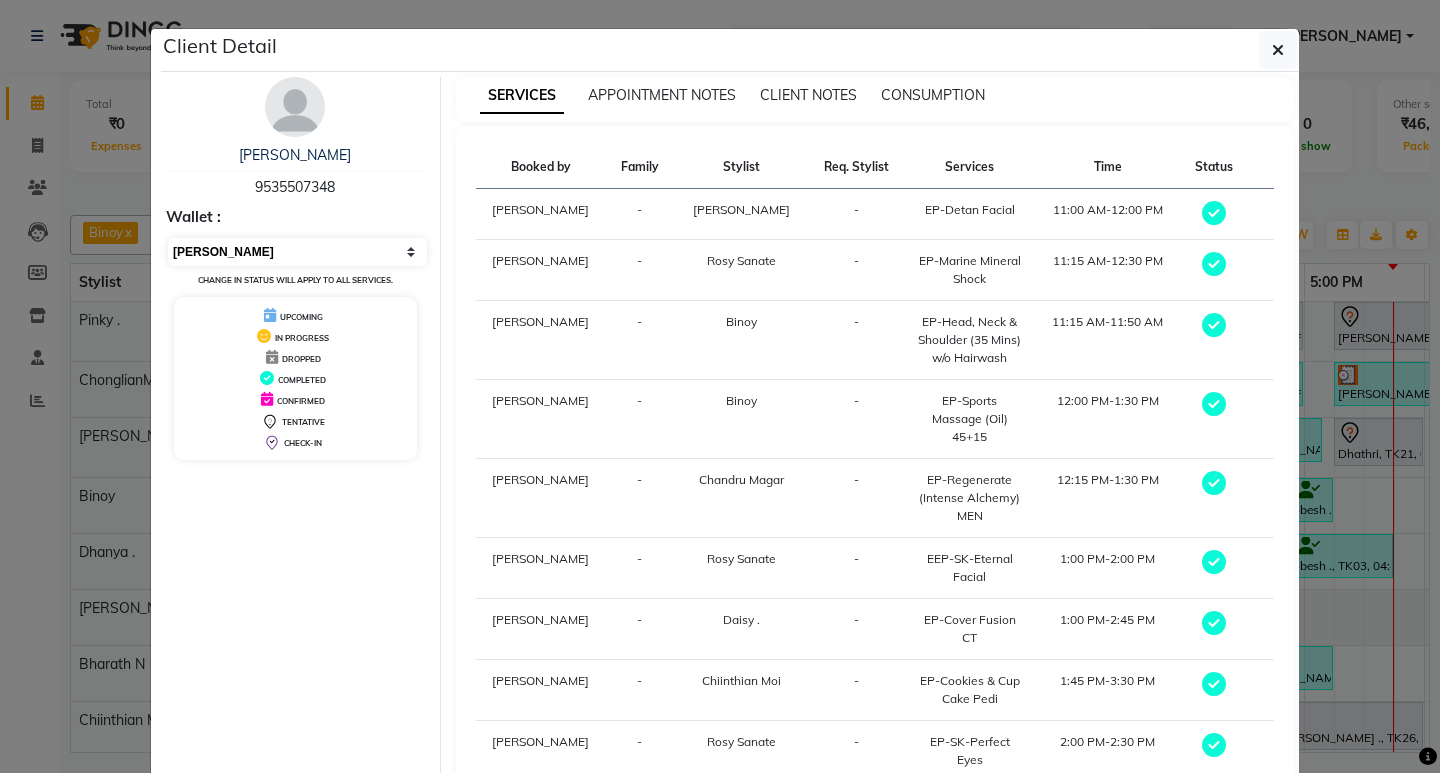 drag, startPoint x: 395, startPoint y: 254, endPoint x: 388, endPoint y: 265, distance: 13.038404 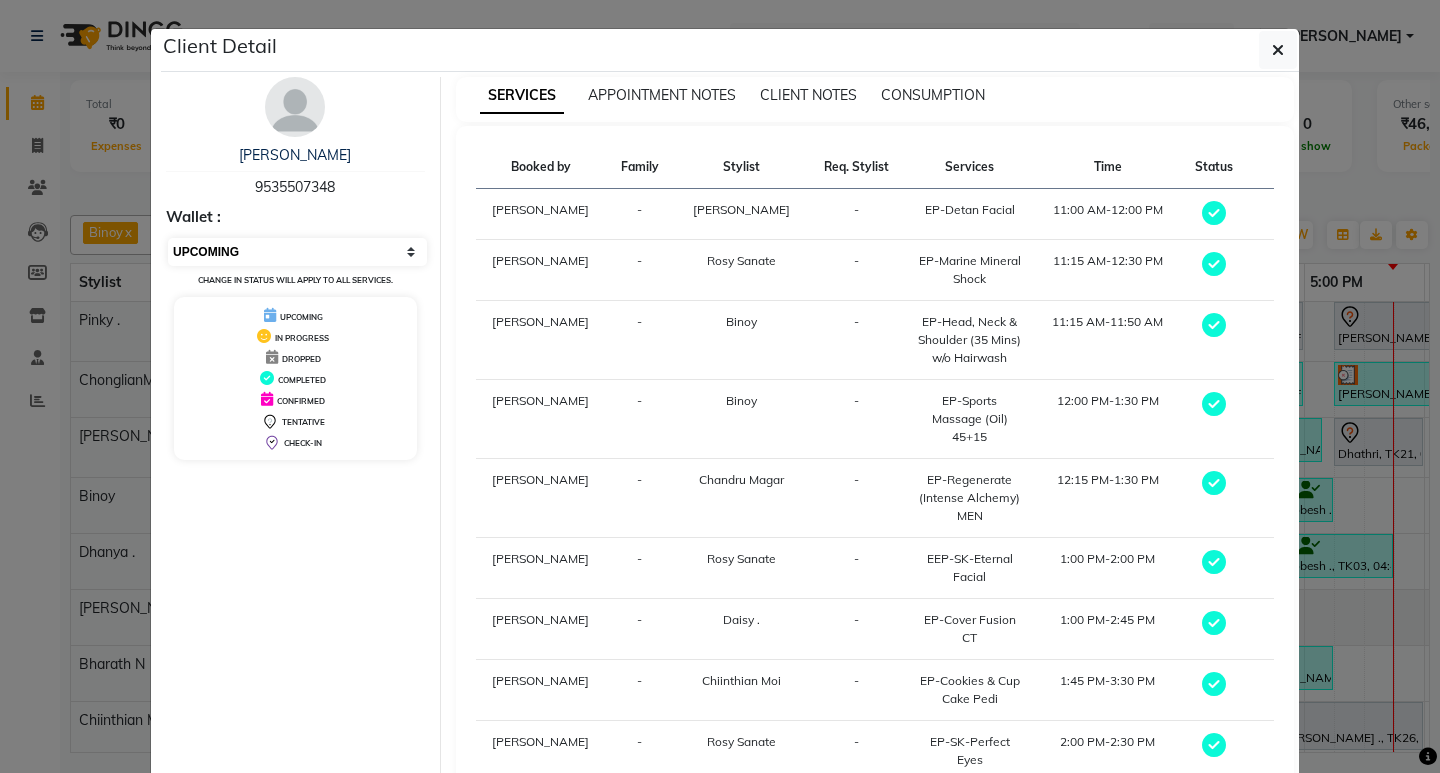click on "Select MARK DONE UPCOMING" at bounding box center (297, 252) 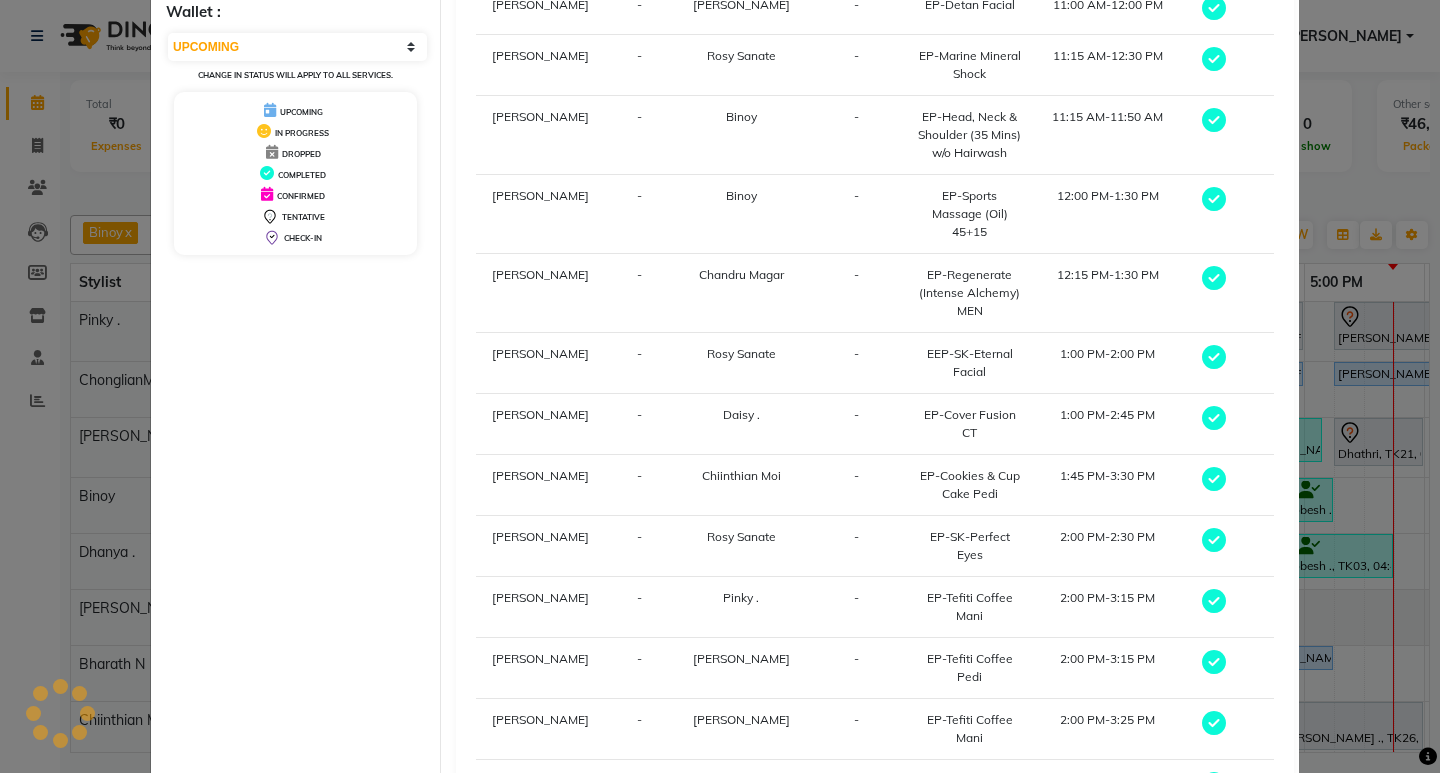 scroll, scrollTop: 0, scrollLeft: 0, axis: both 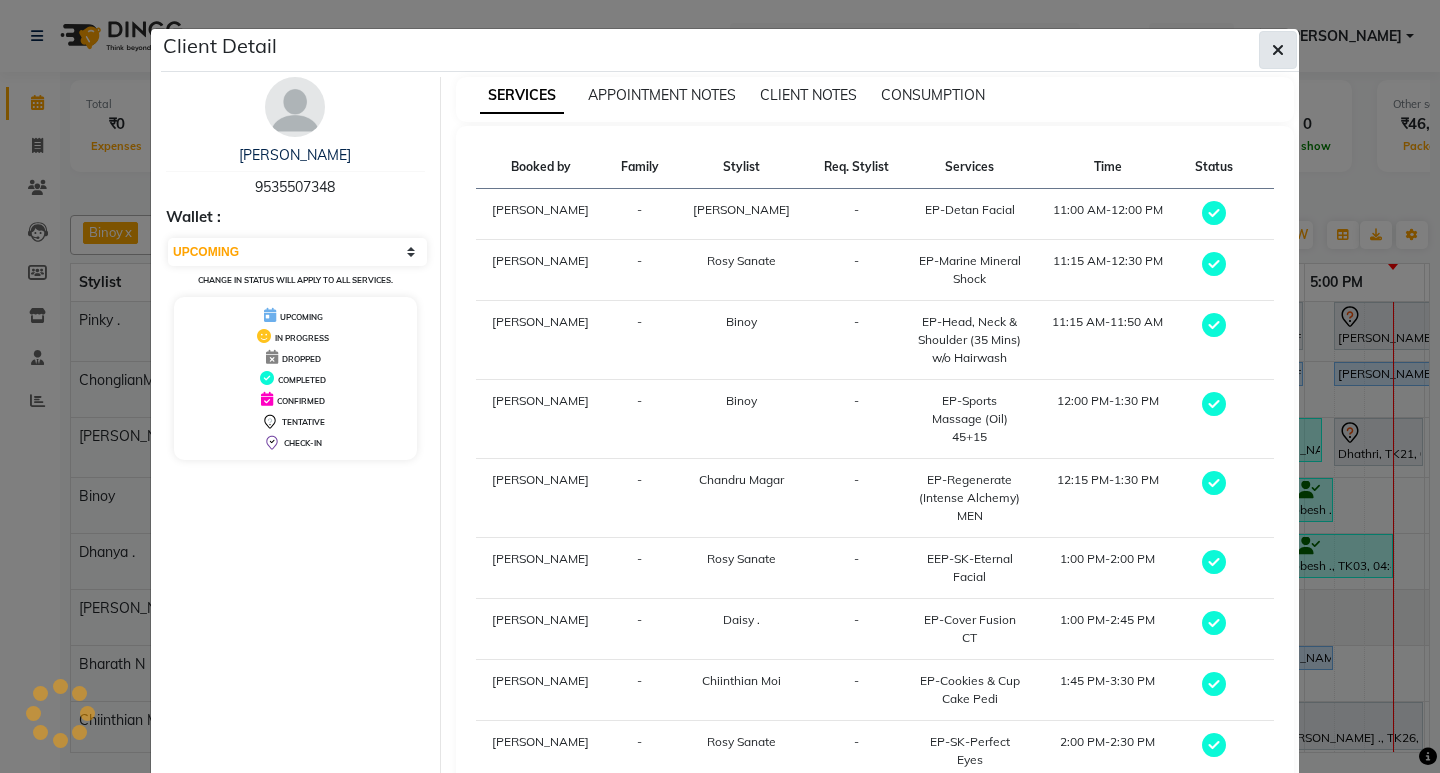 click 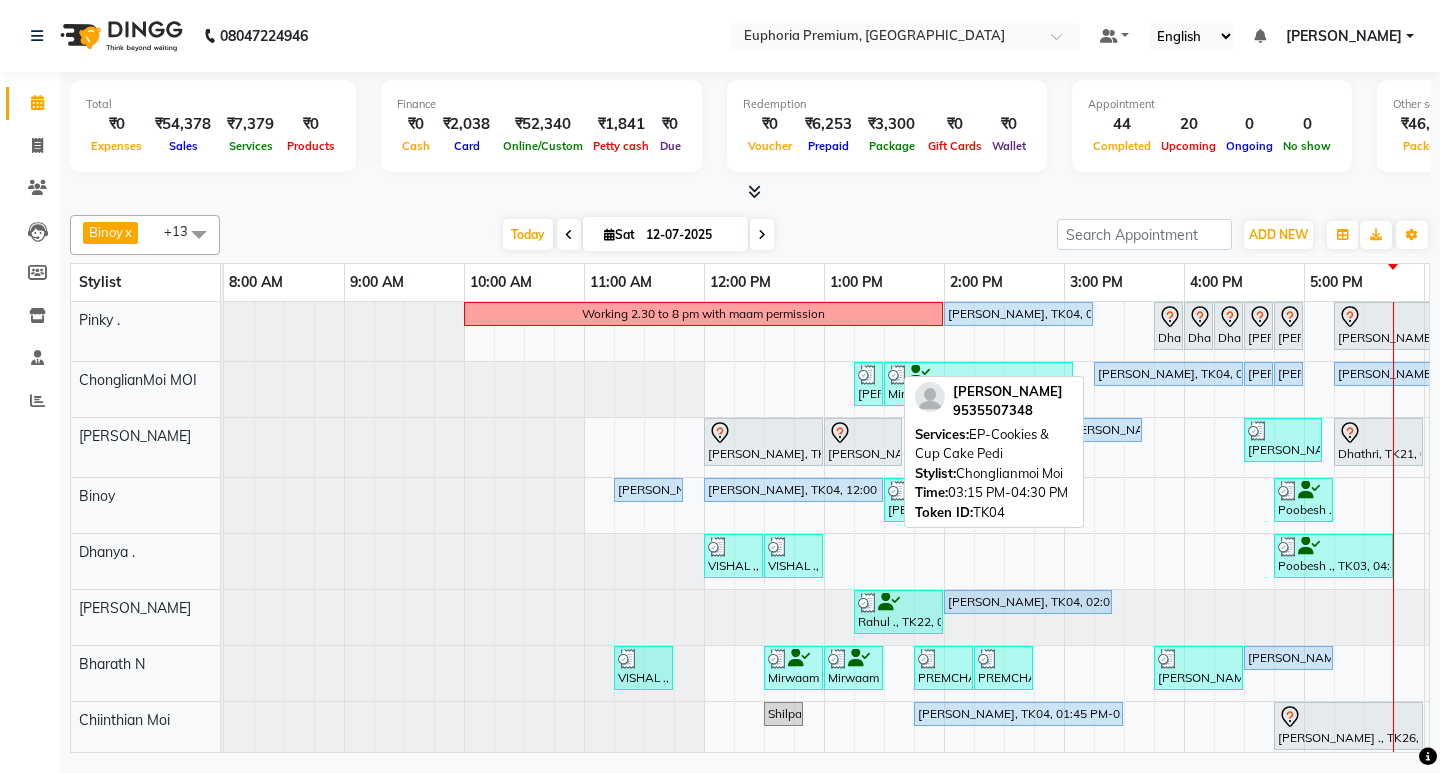 click on "[PERSON_NAME], TK04, 03:15 PM-04:30 PM, EP-Cookies & Cup Cake Pedi" at bounding box center (1168, 374) 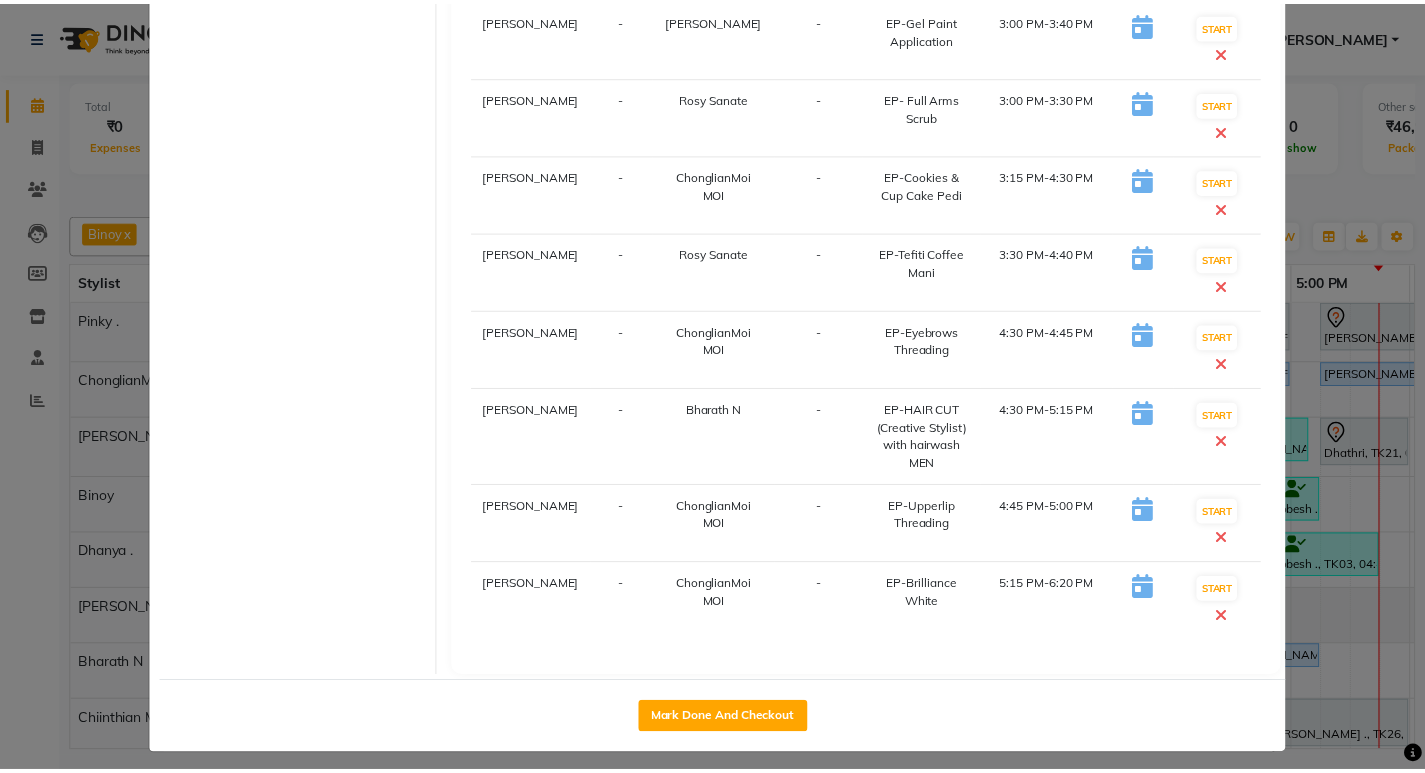 scroll, scrollTop: 1332, scrollLeft: 0, axis: vertical 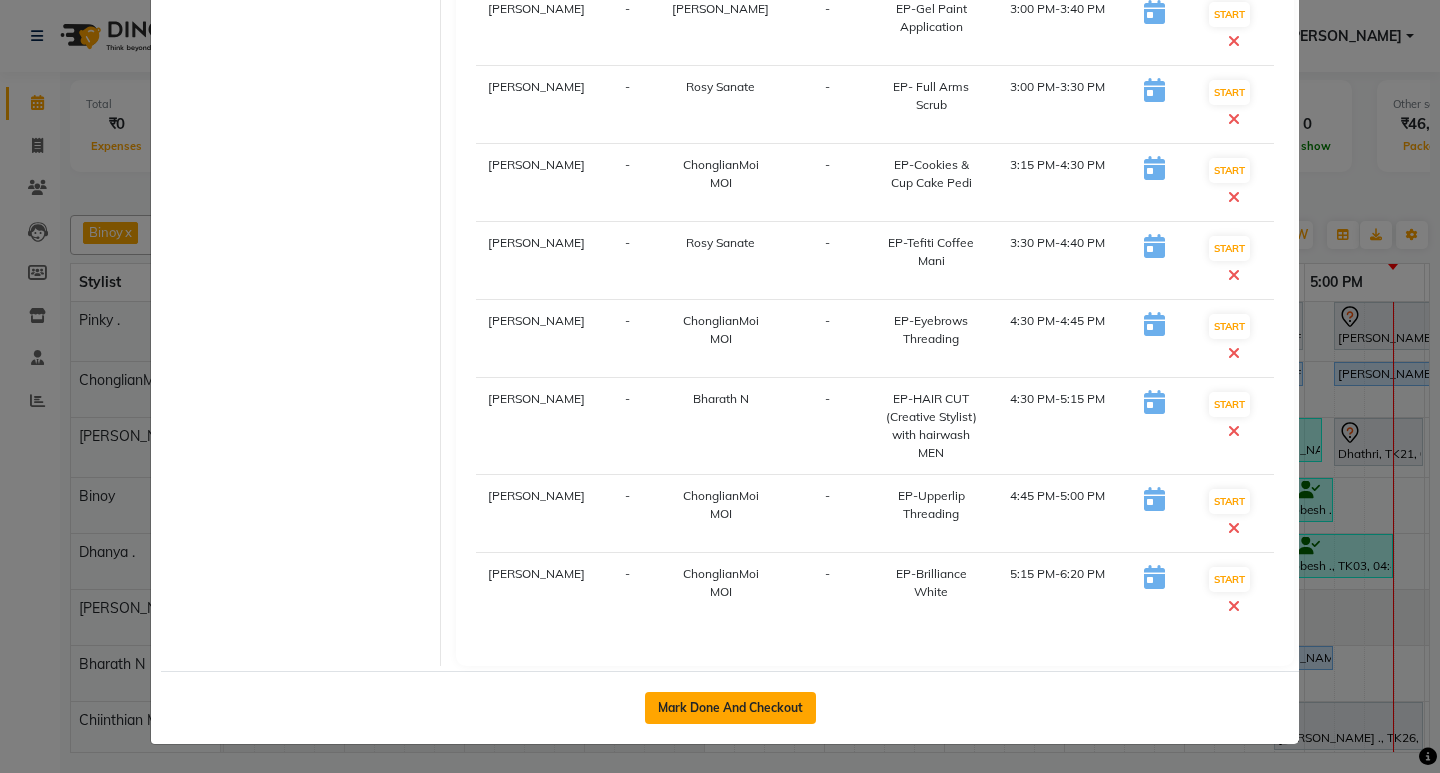 click on "Mark Done And Checkout" 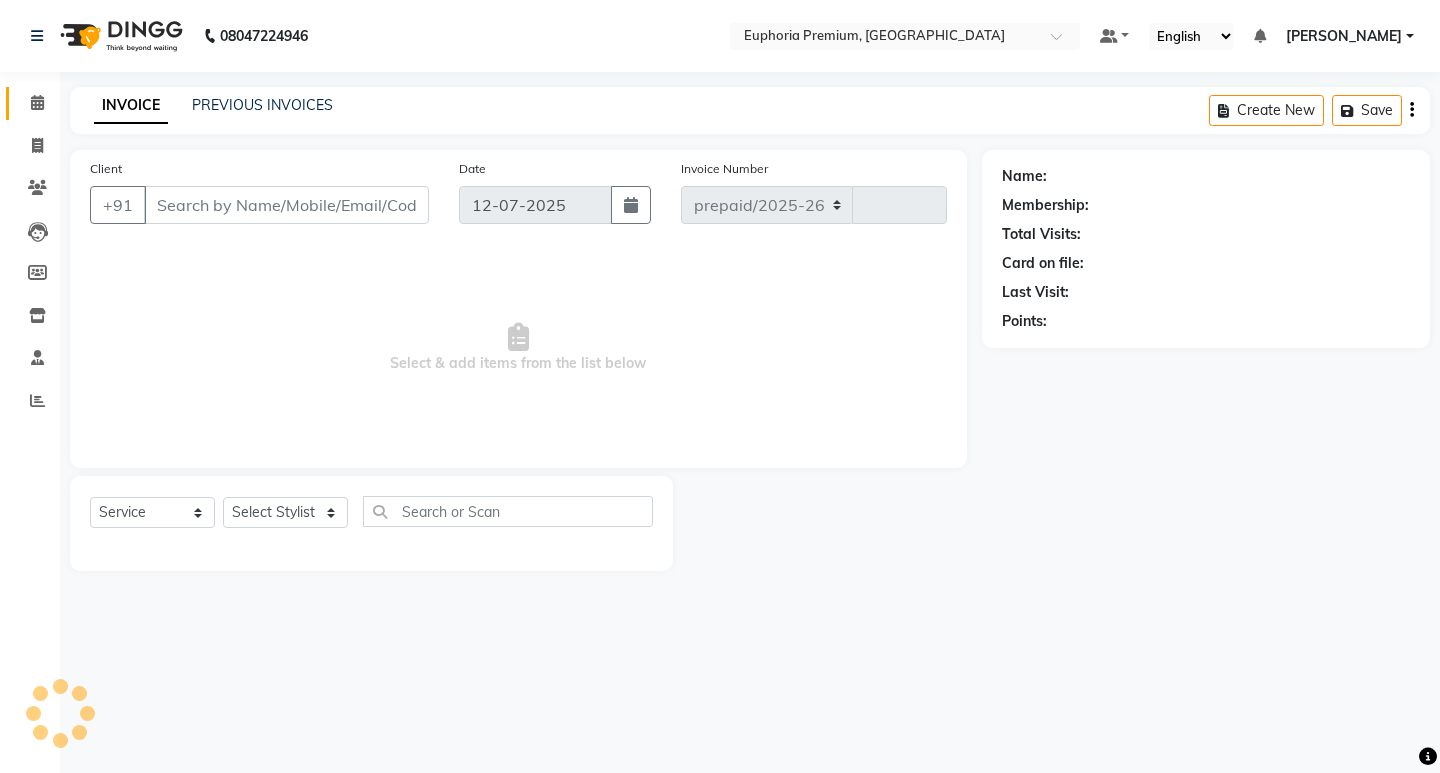 select on "7925" 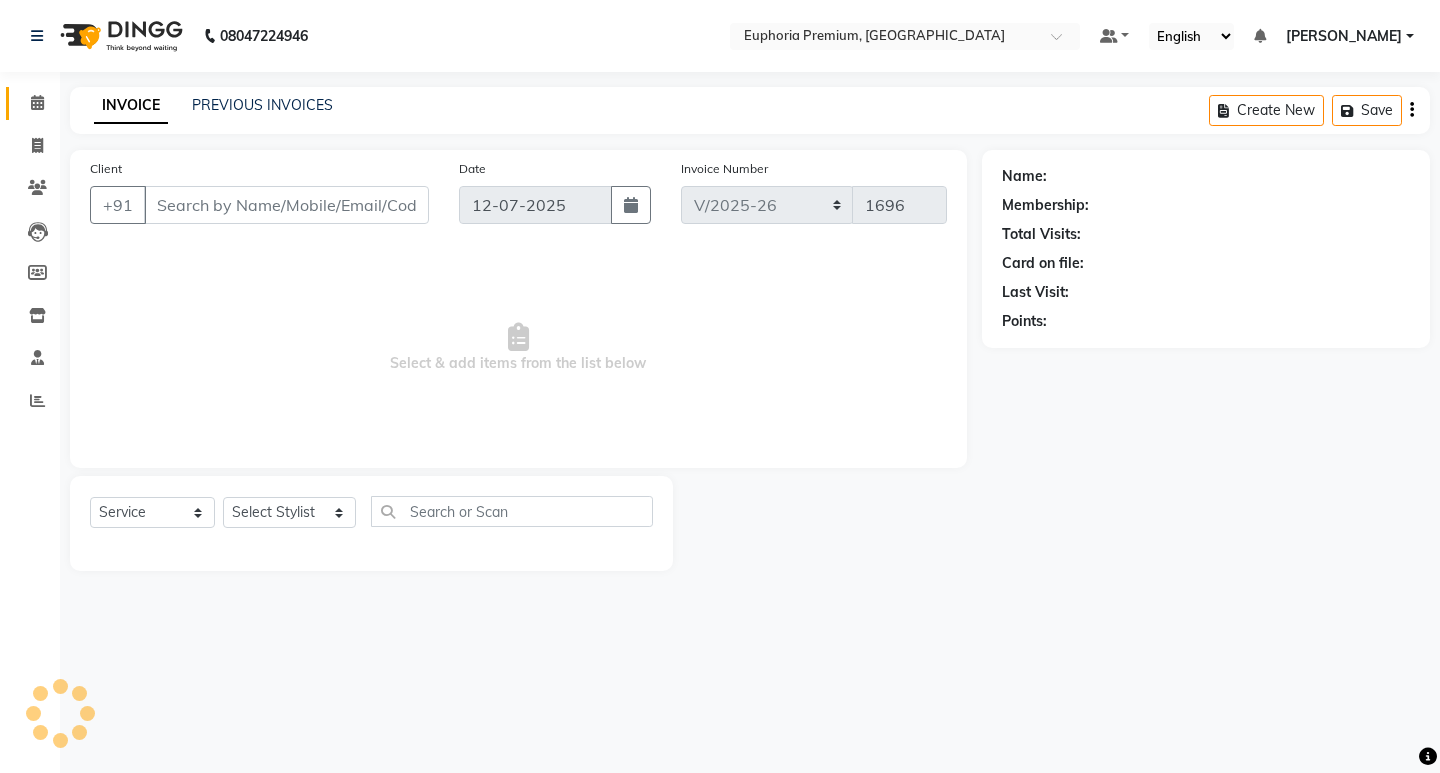 type on "95******48" 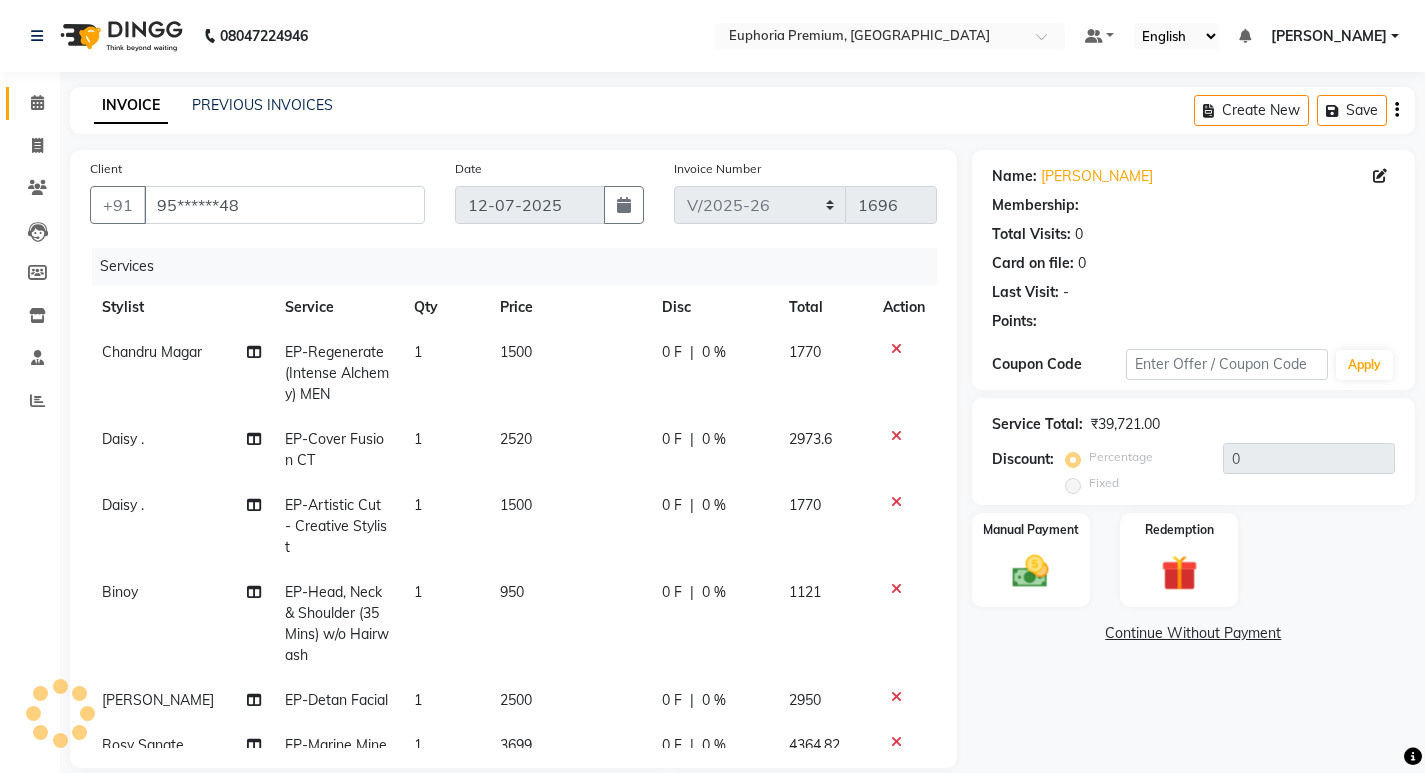 select on "1: Object" 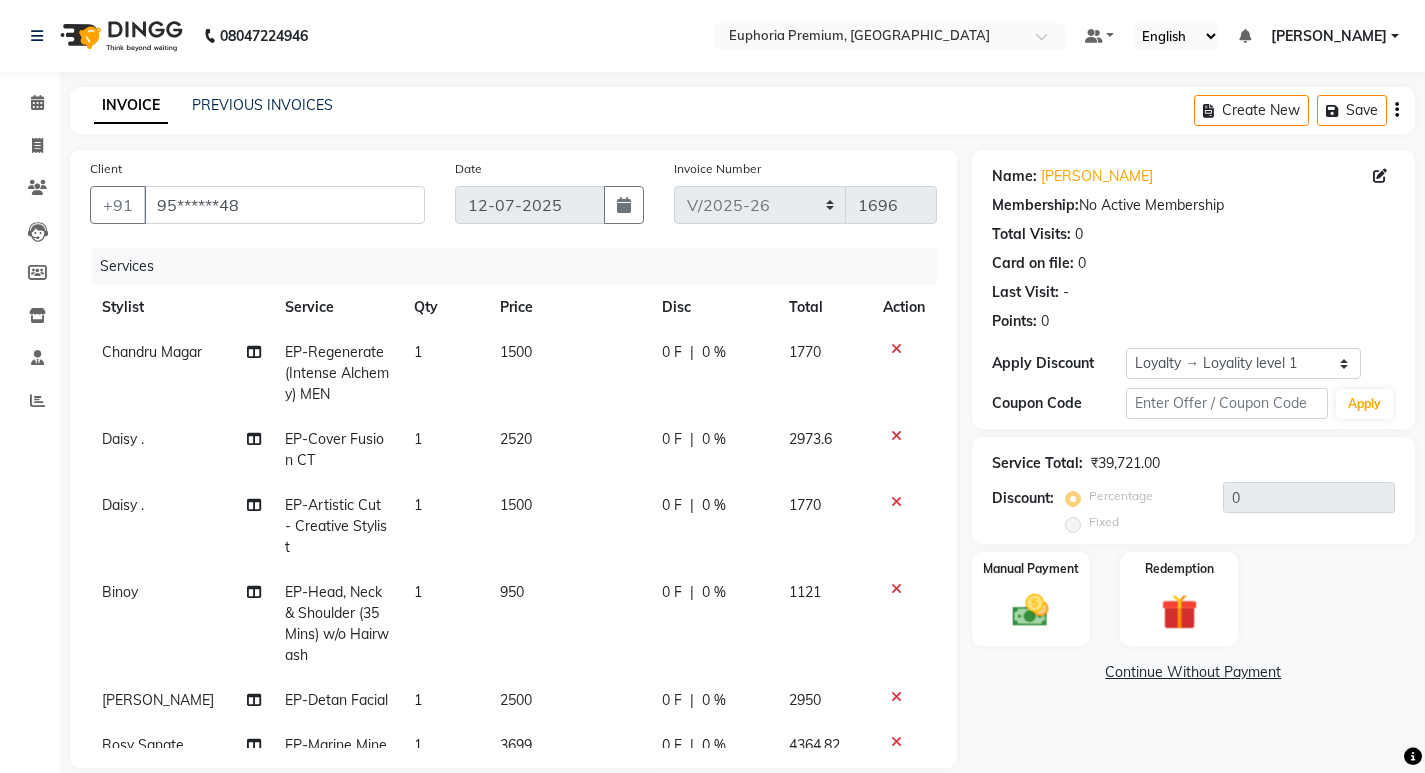 click on "2520" 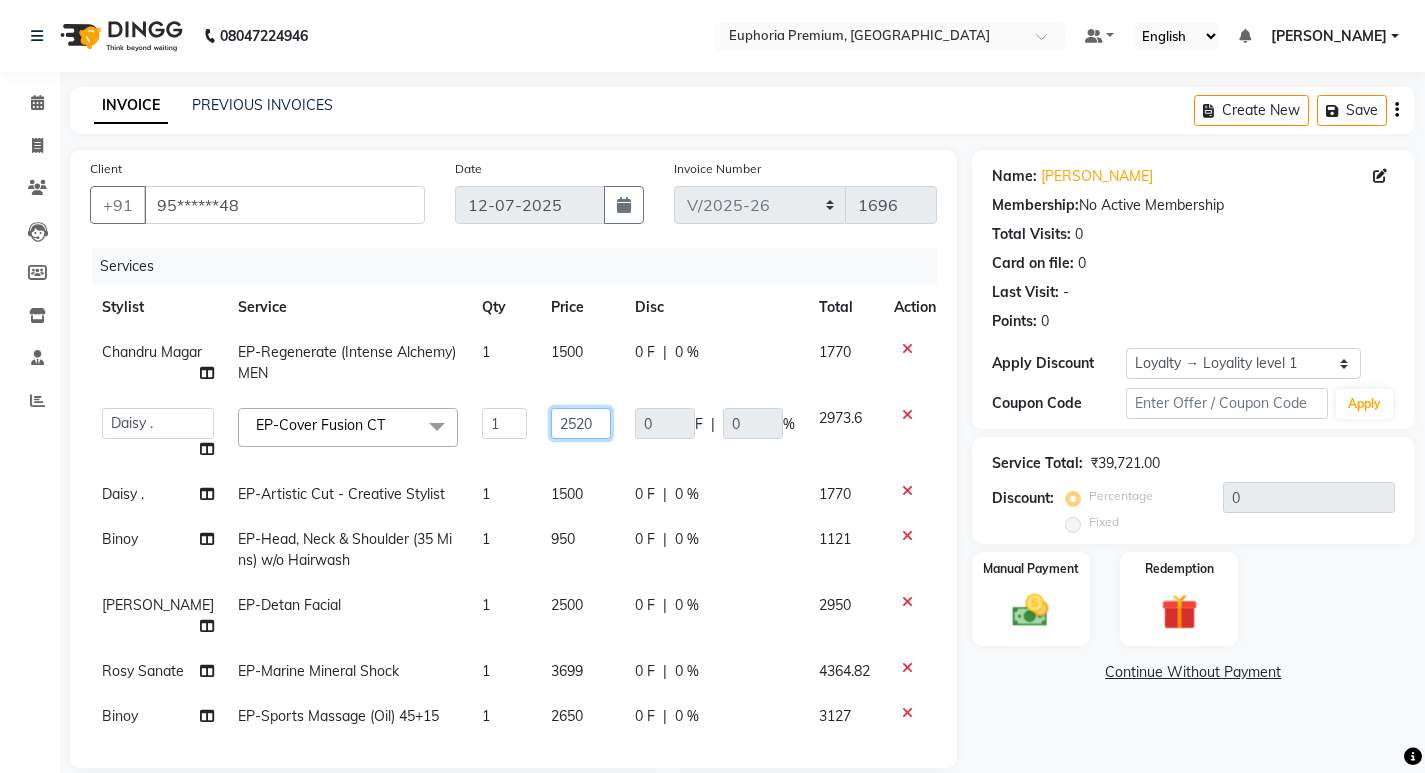 click on "2520" 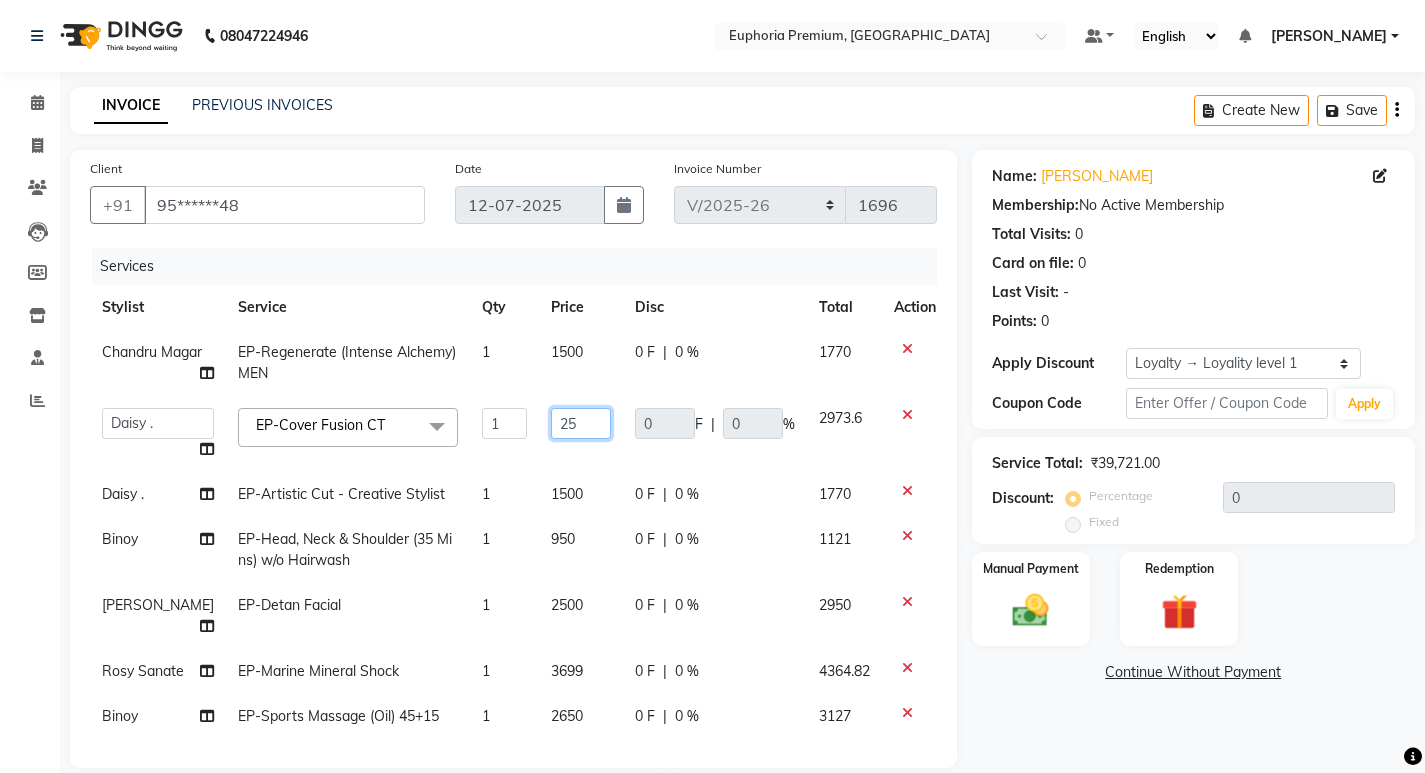 type on "2" 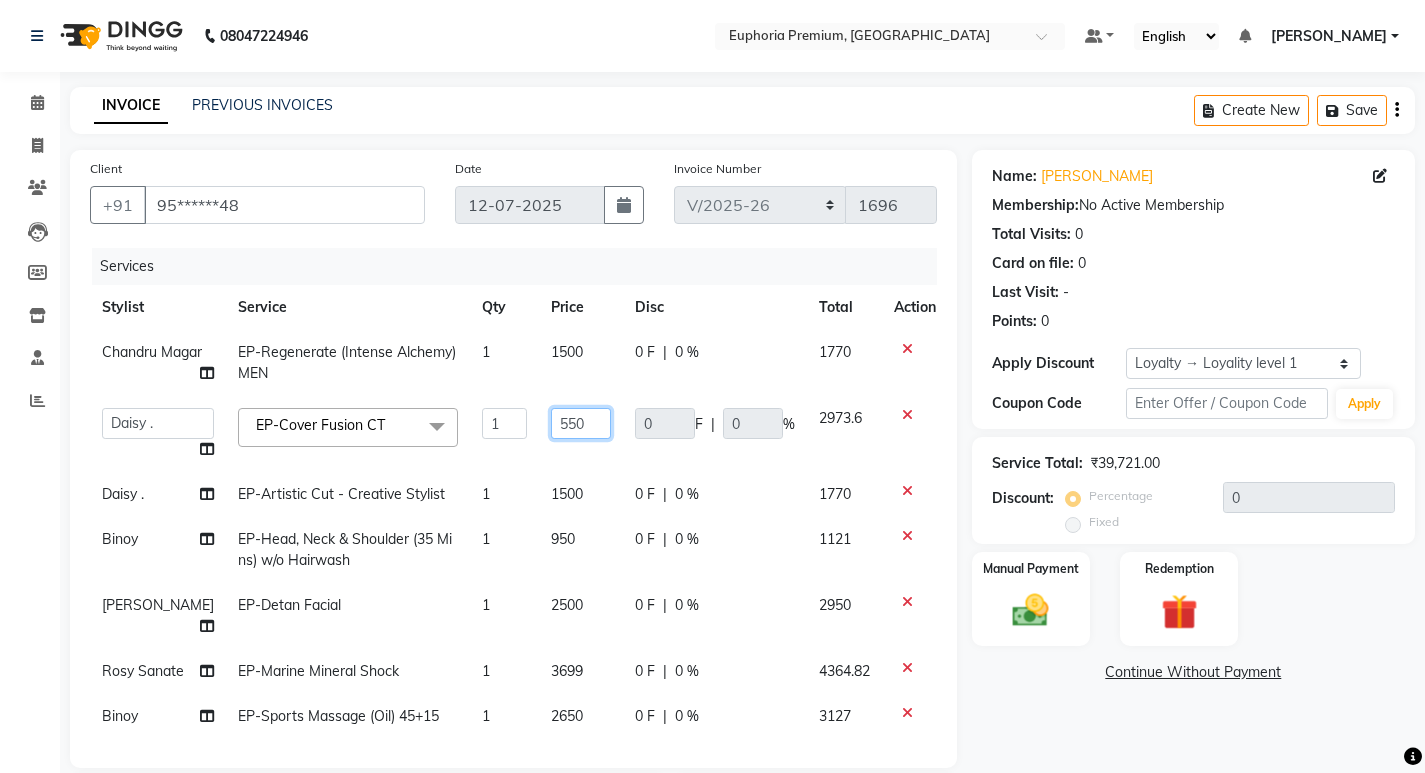 type on "5500" 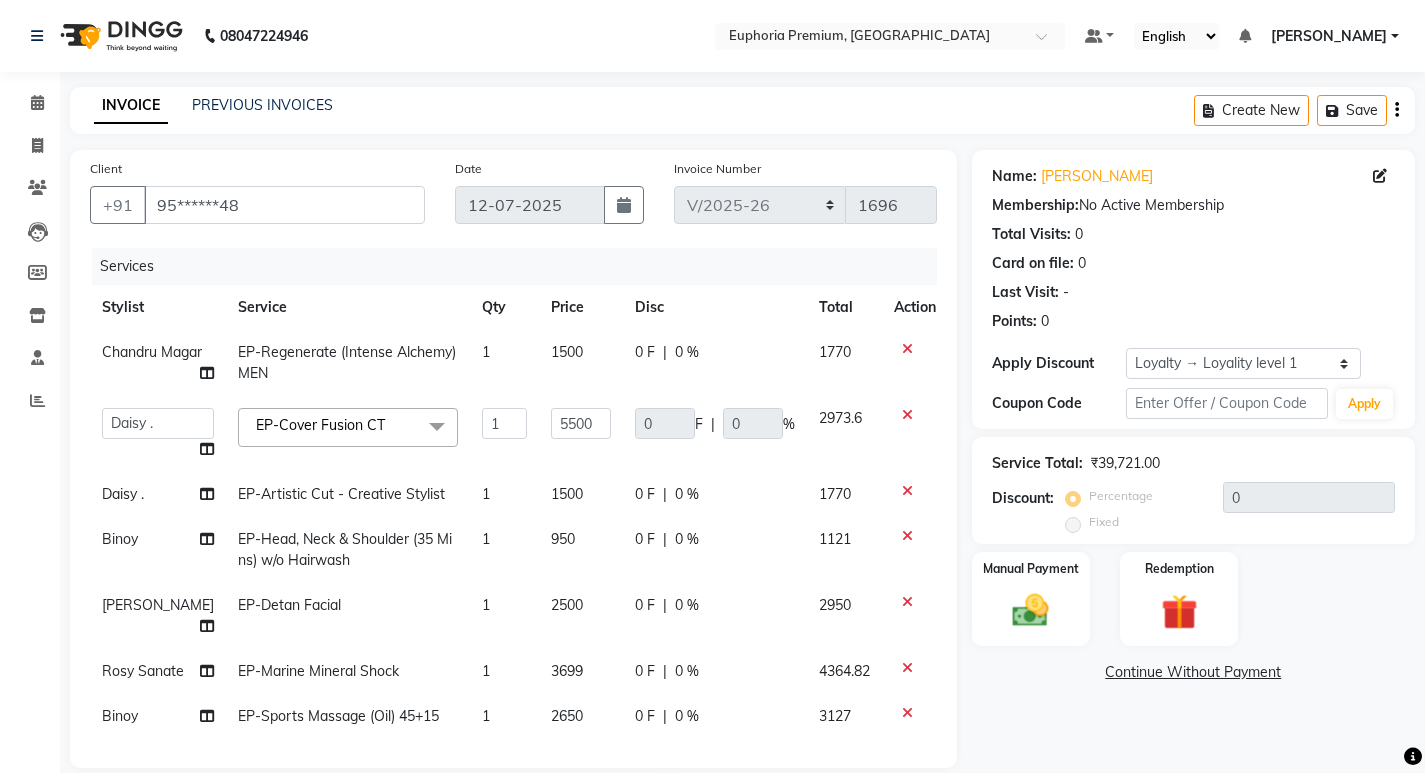 click on "5500" 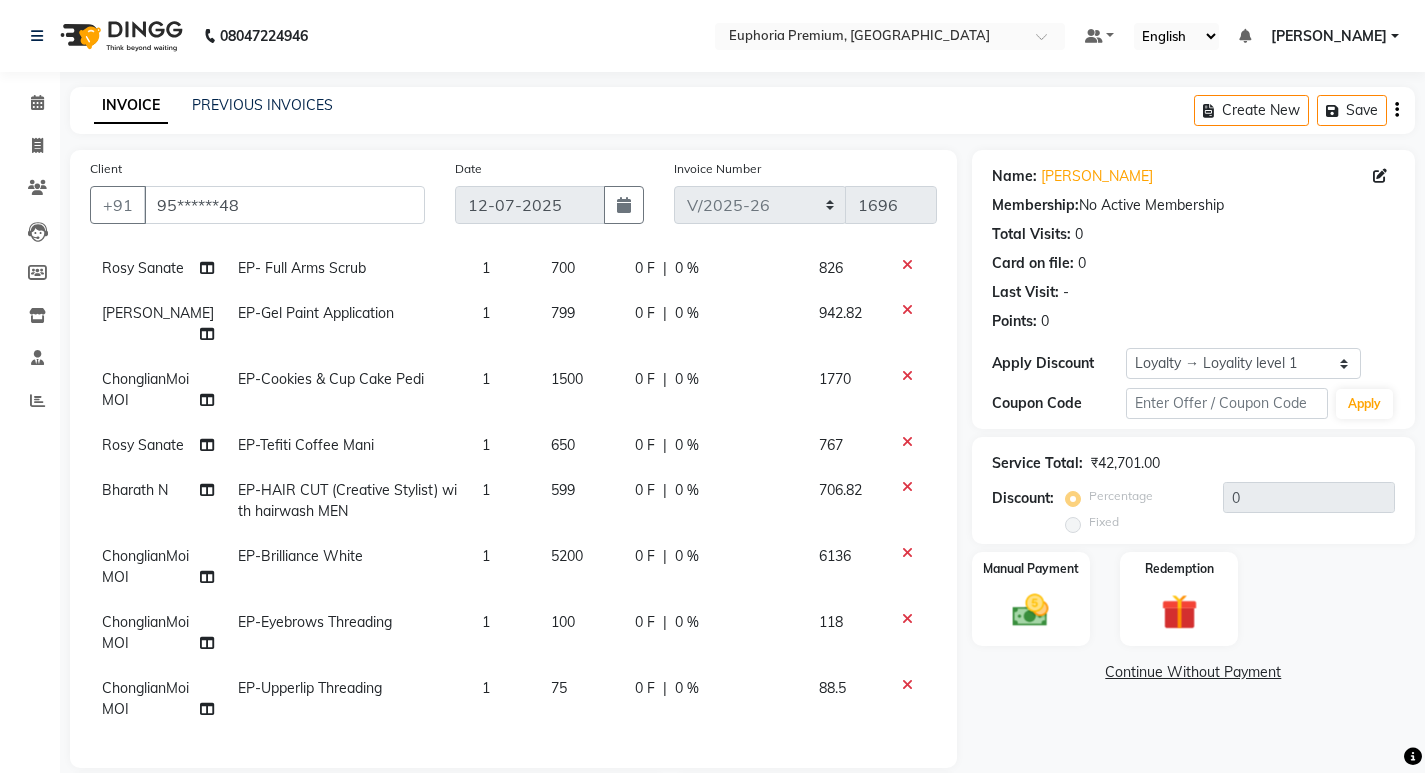 scroll, scrollTop: 991, scrollLeft: 0, axis: vertical 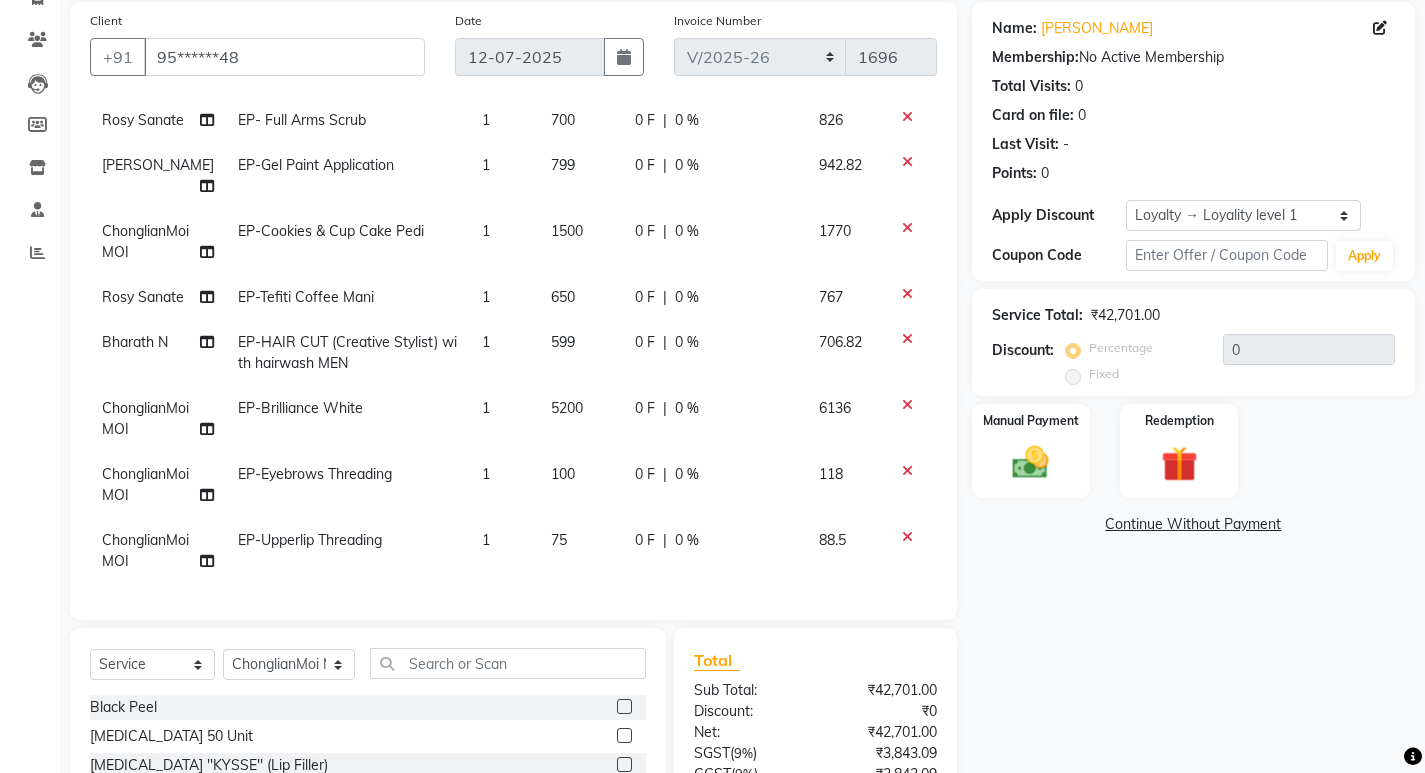 click on "EP-HAIR CUT (Creative Stylist) with hairwash MEN" 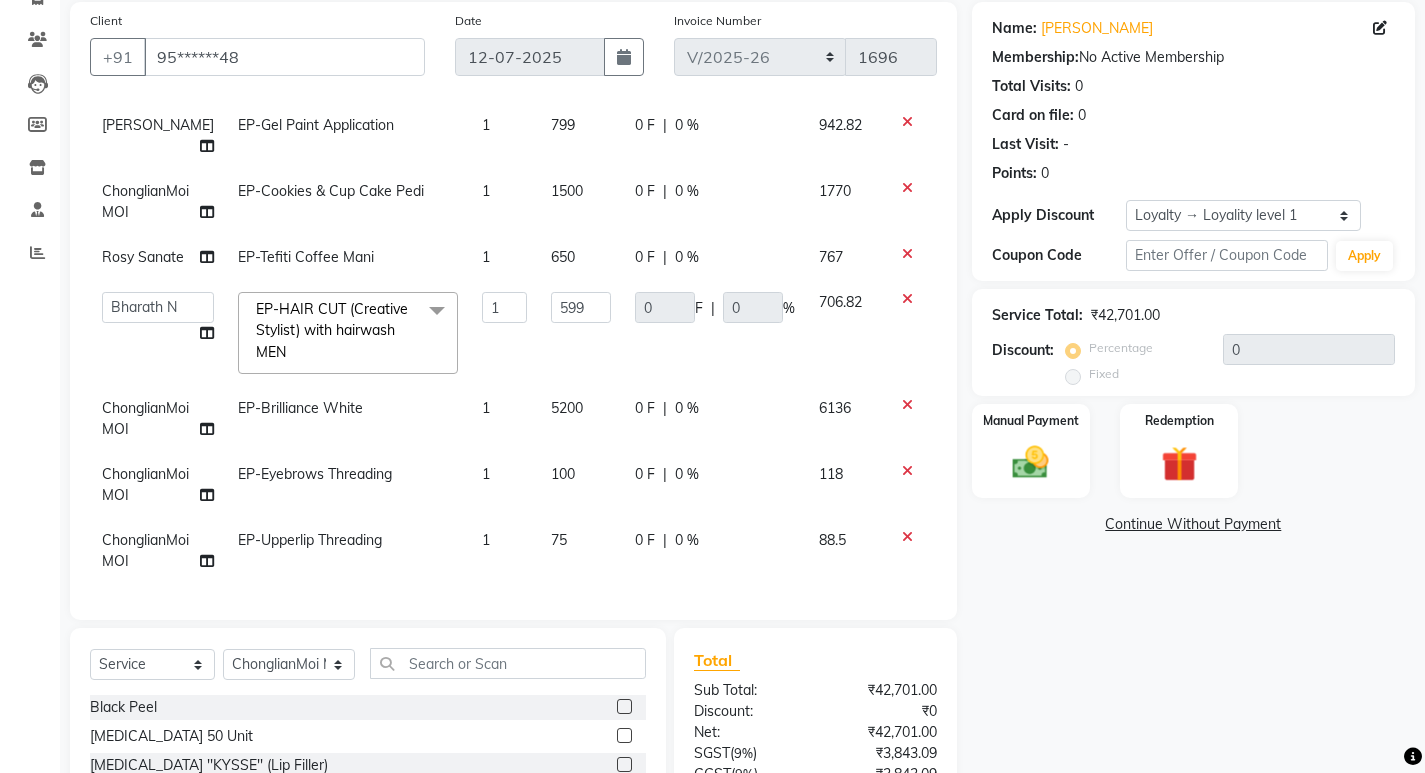 click 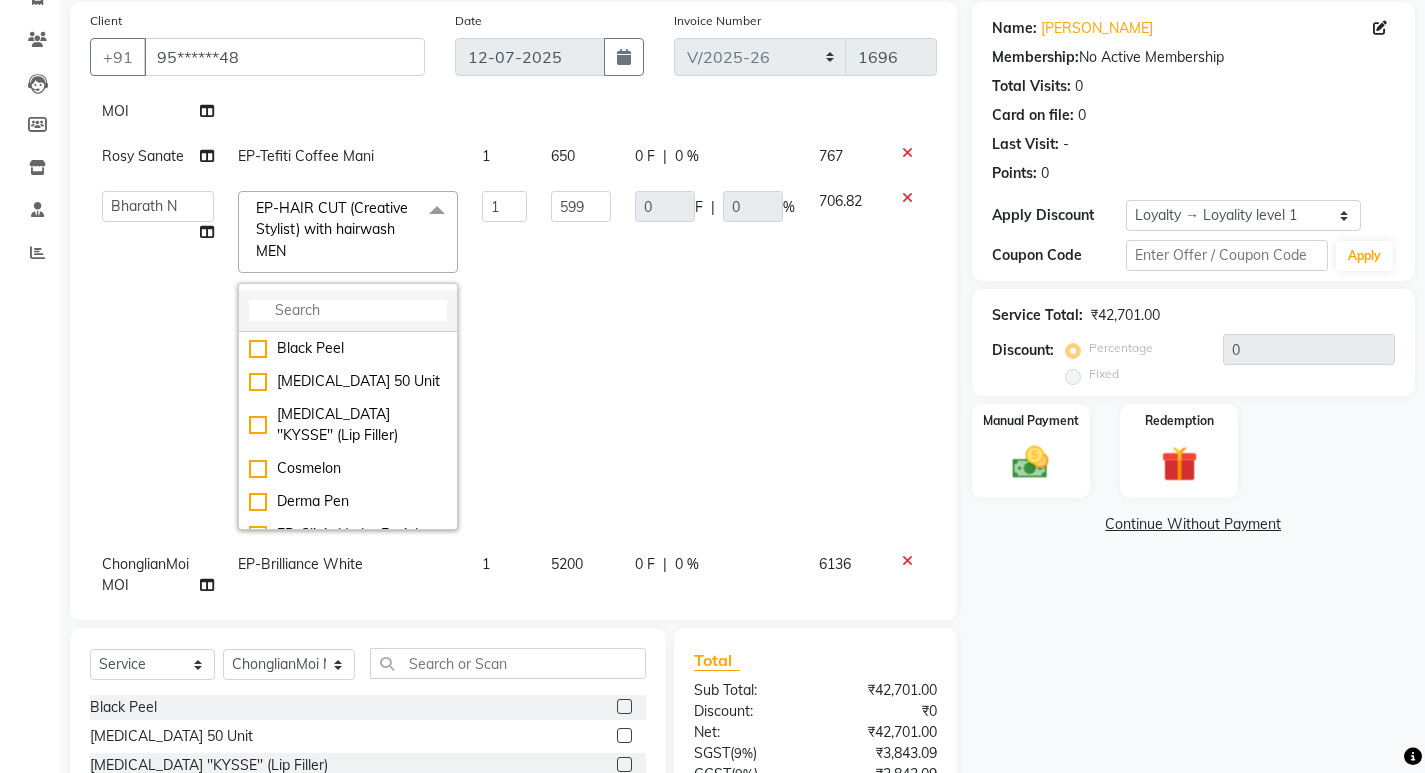 click 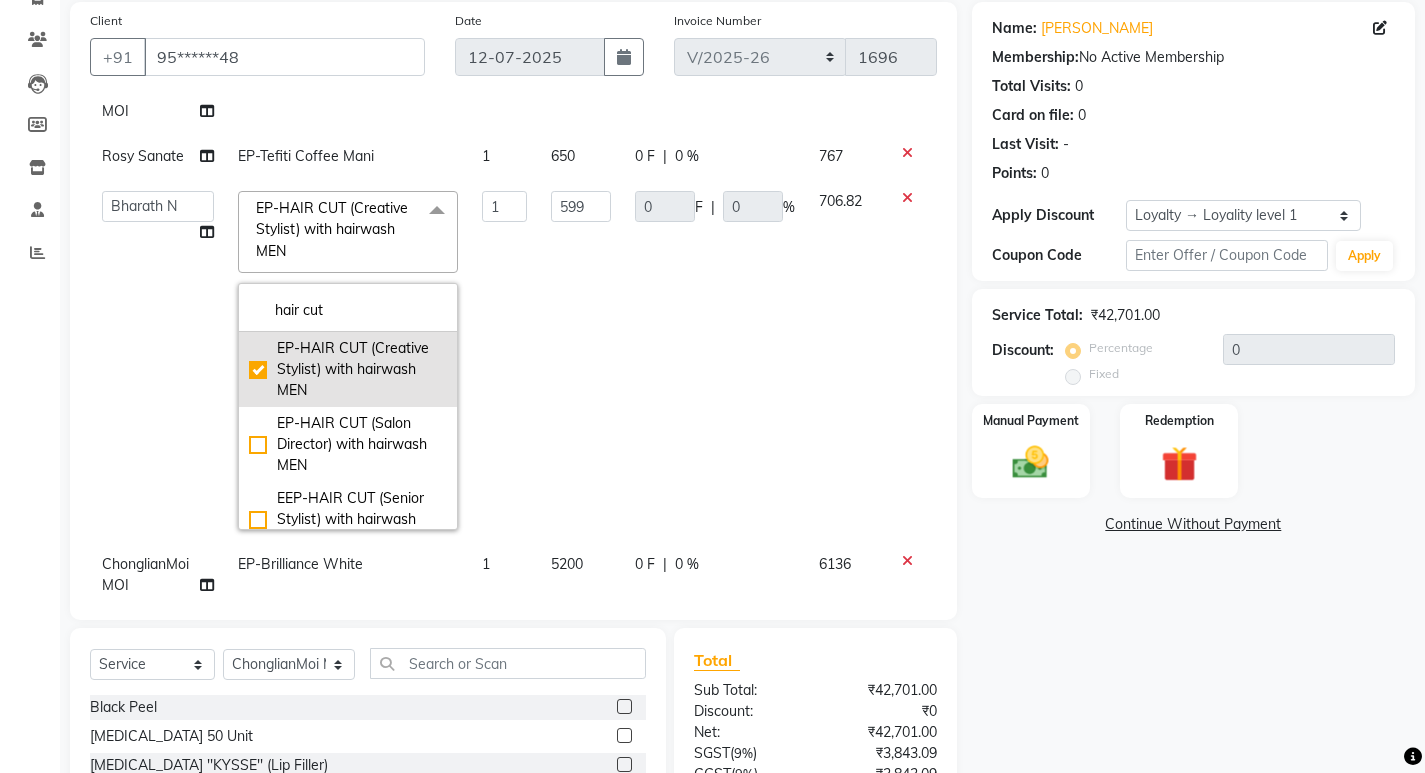 type on "hair cut" 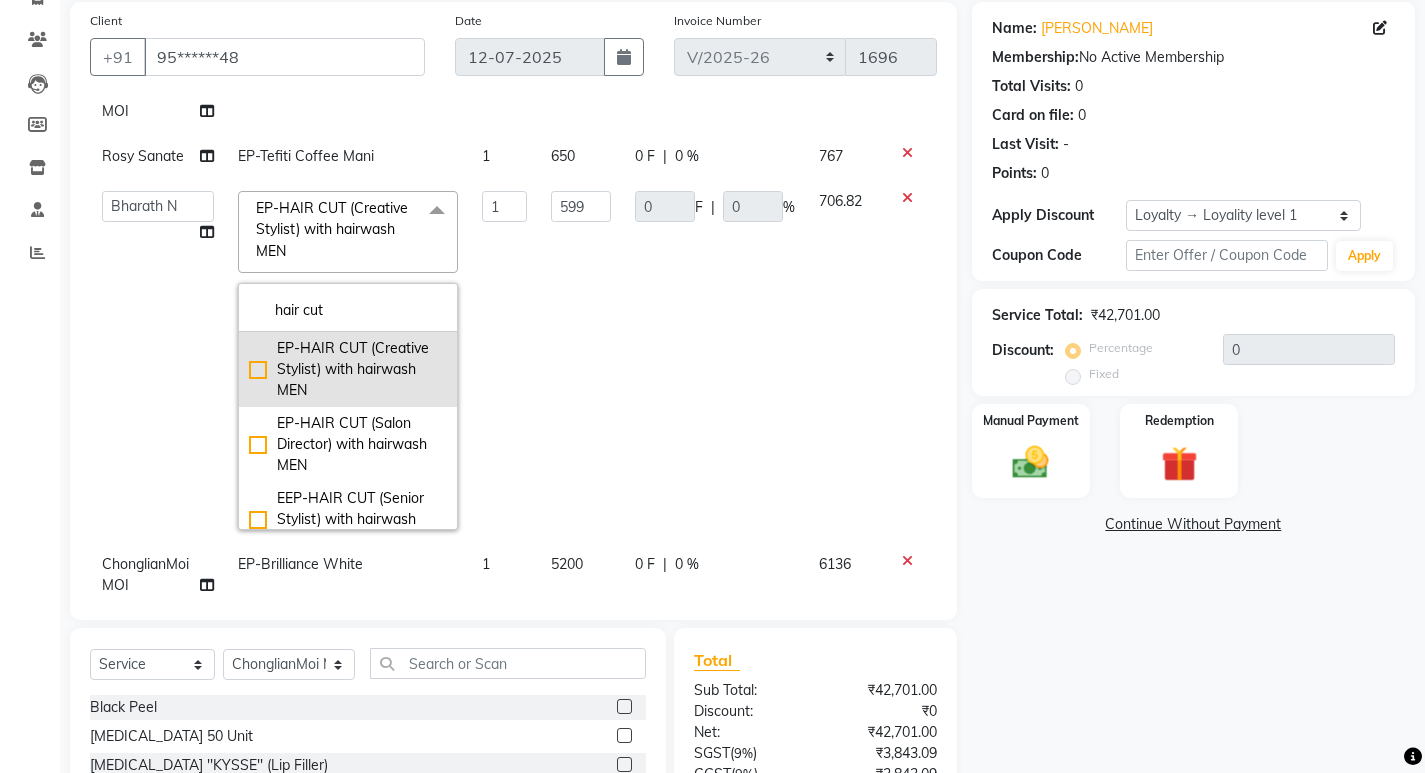 checkbox on "false" 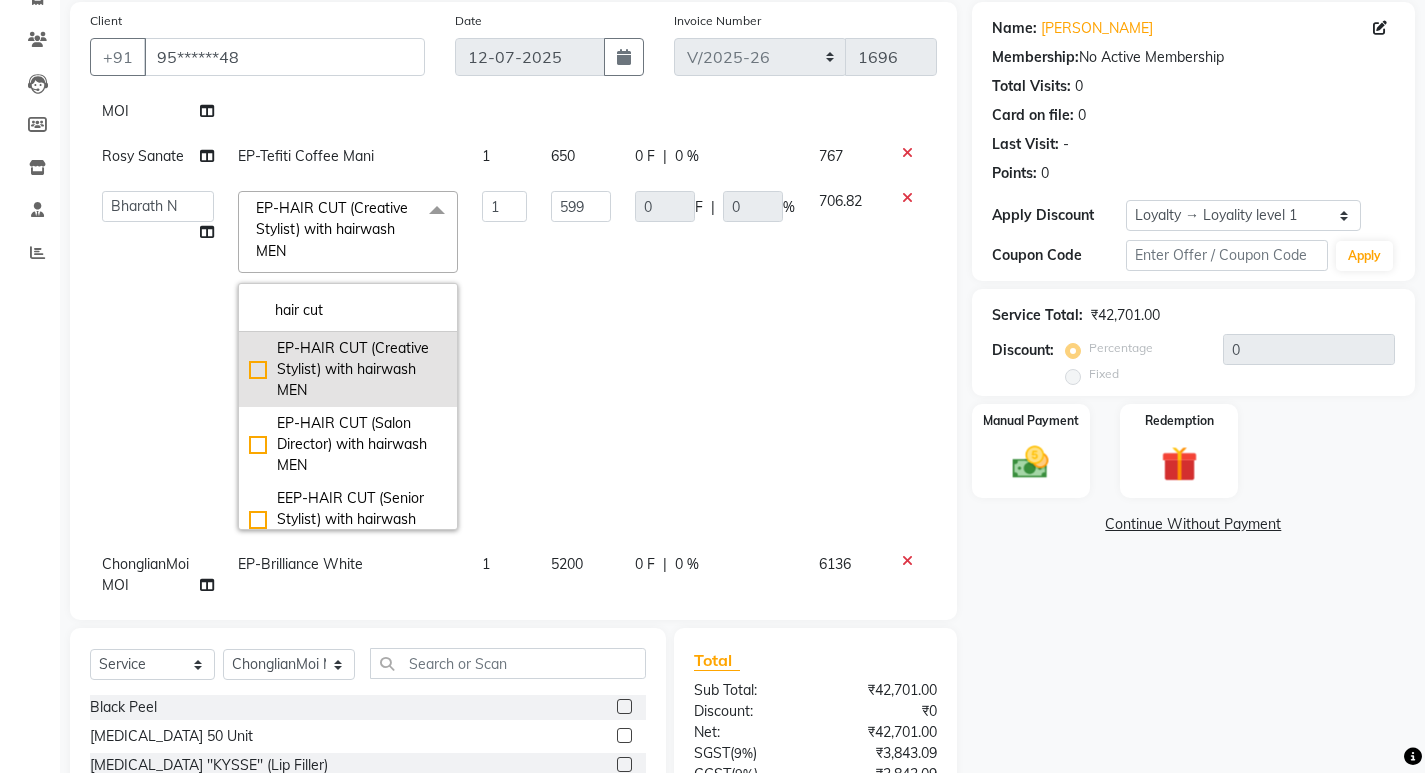 type on "0" 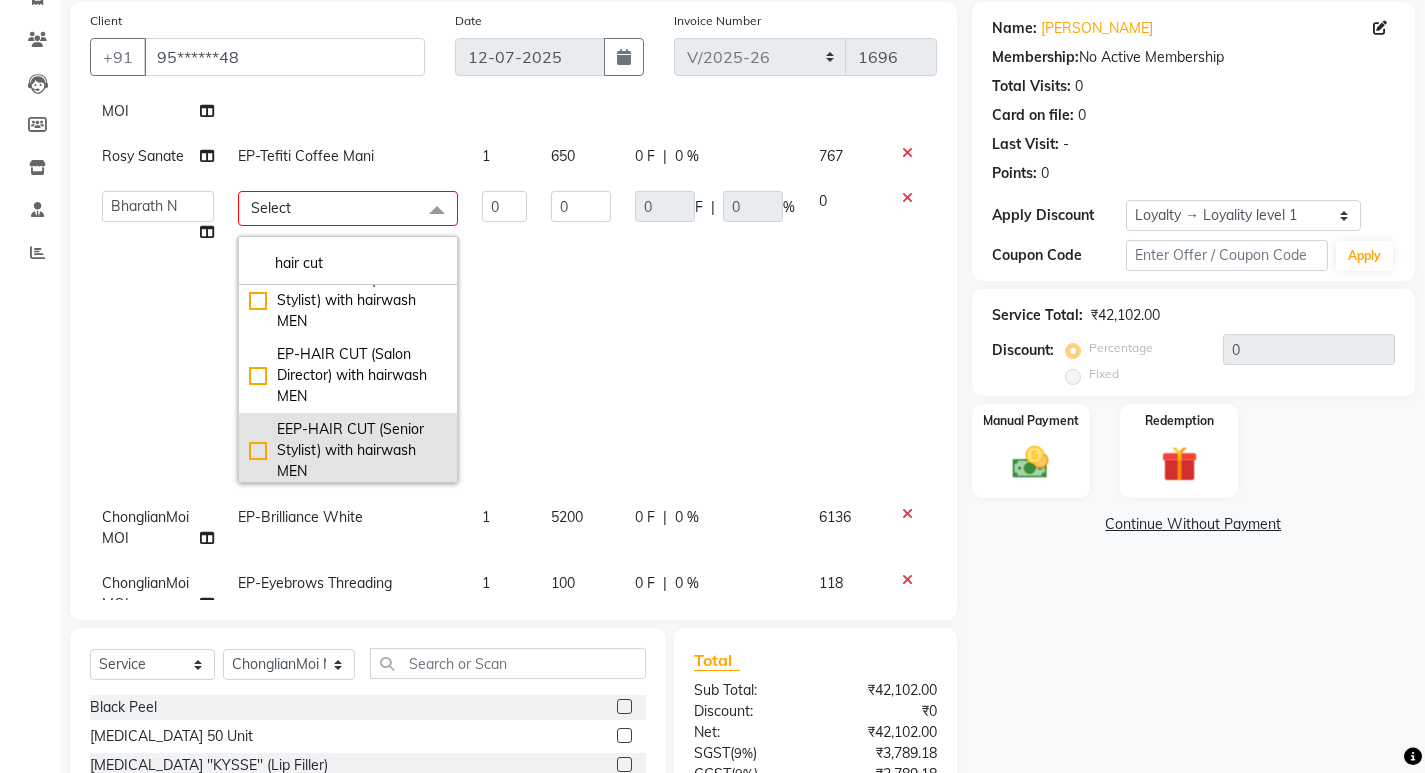 scroll, scrollTop: 28, scrollLeft: 0, axis: vertical 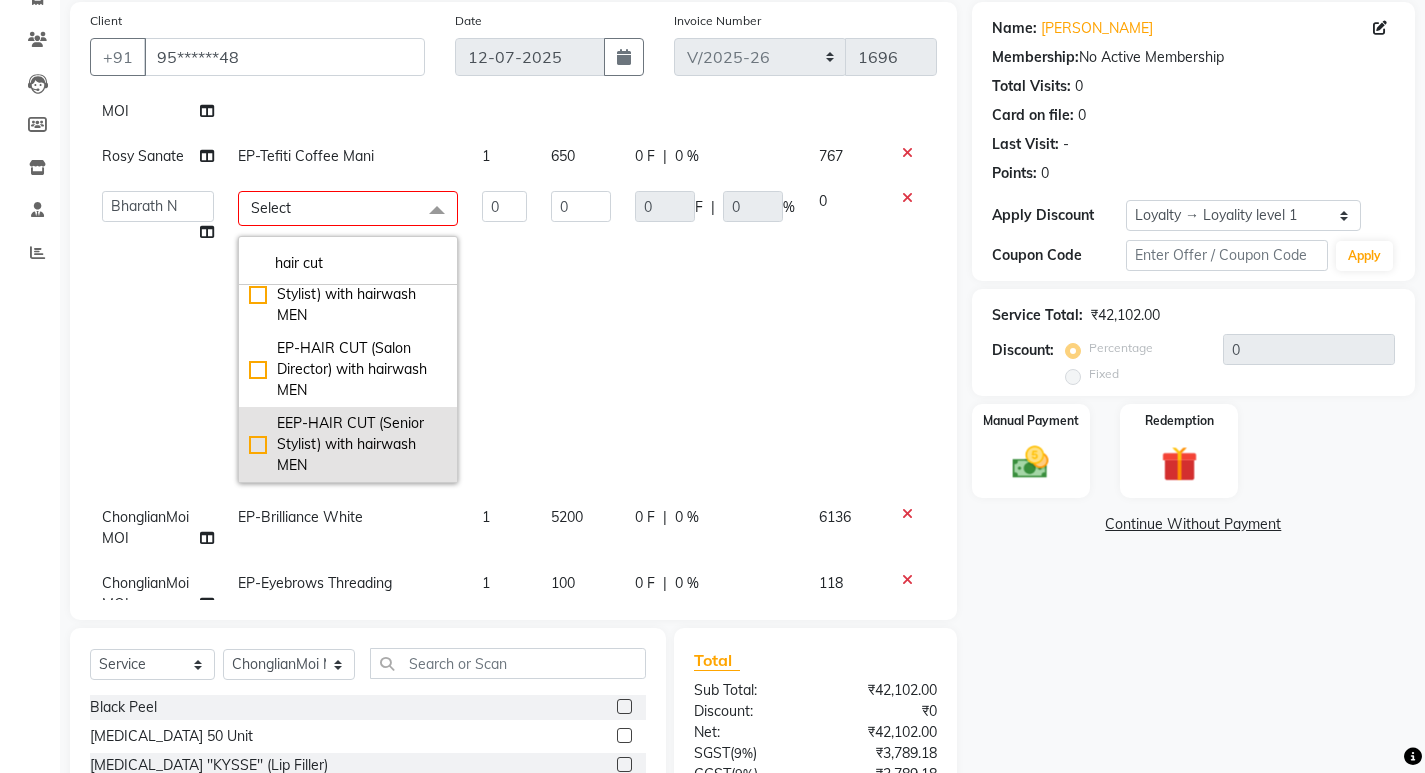 click on "EEP-HAIR CUT (Senior Stylist) with hairwash MEN" 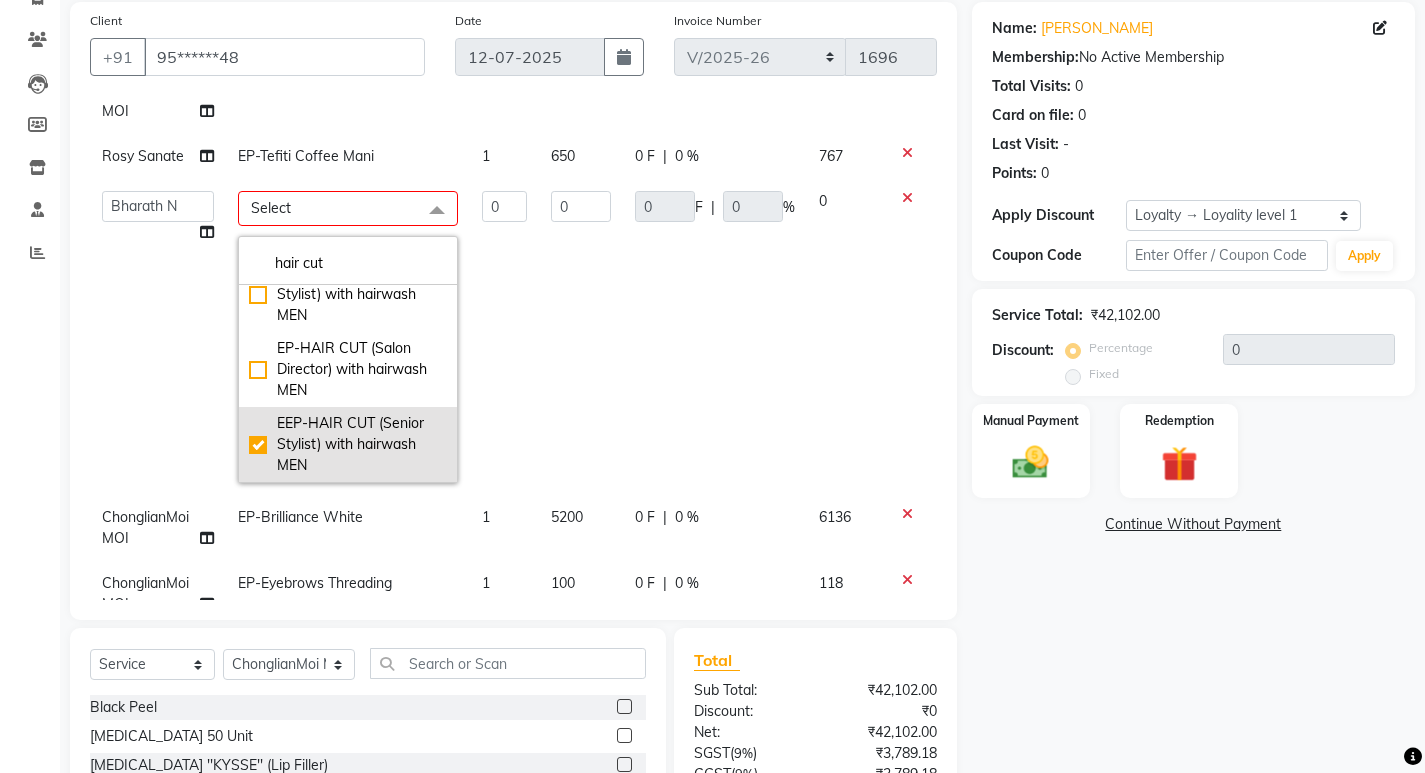 checkbox on "true" 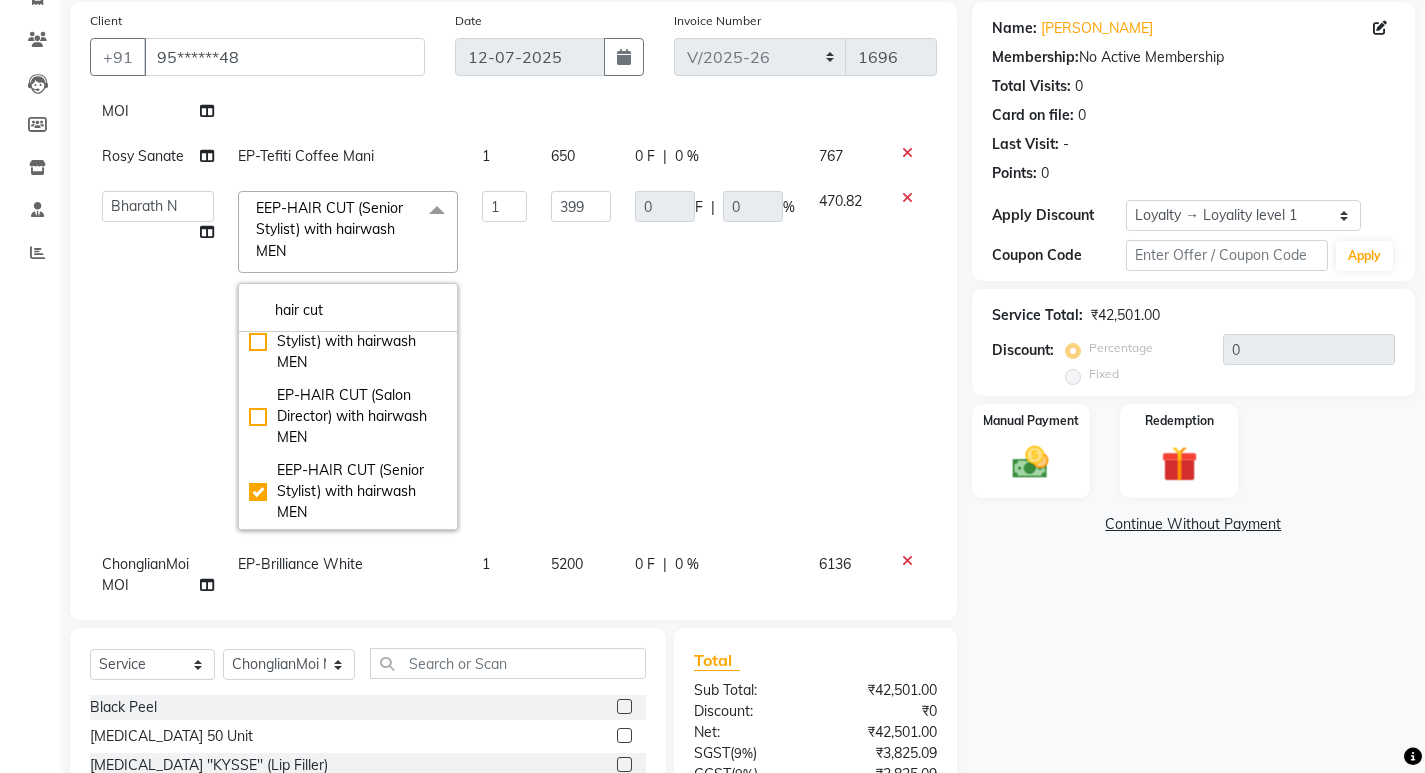 click on "1" 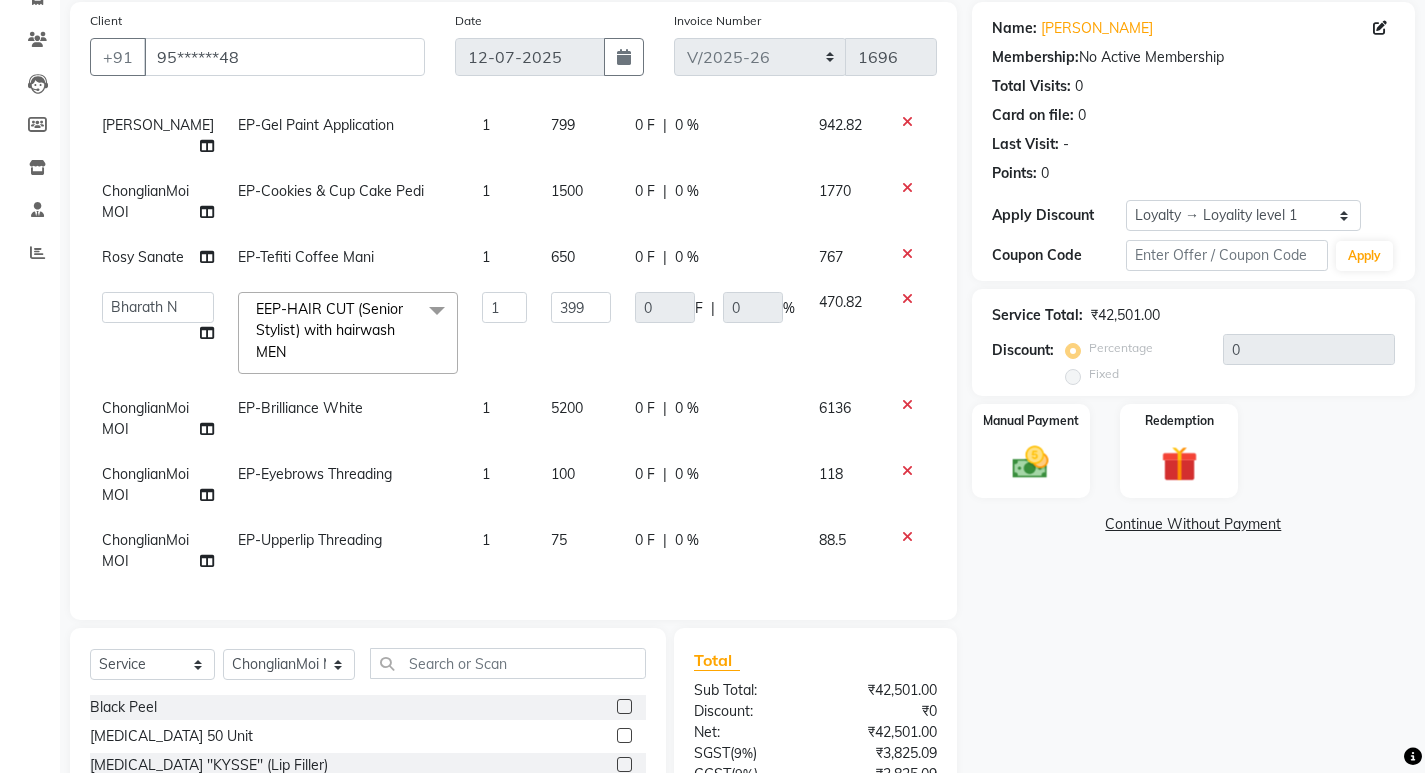 scroll, scrollTop: 1031, scrollLeft: 0, axis: vertical 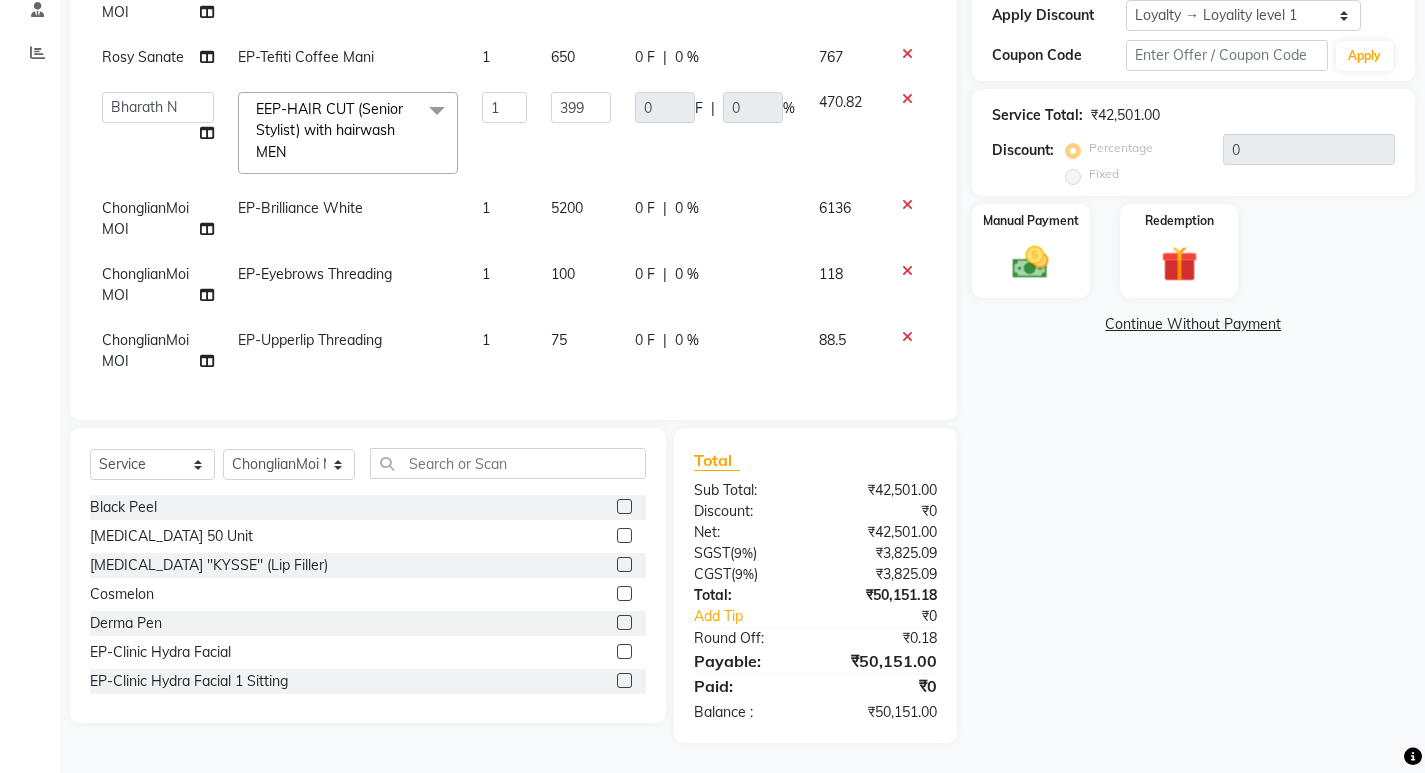 click on "1" 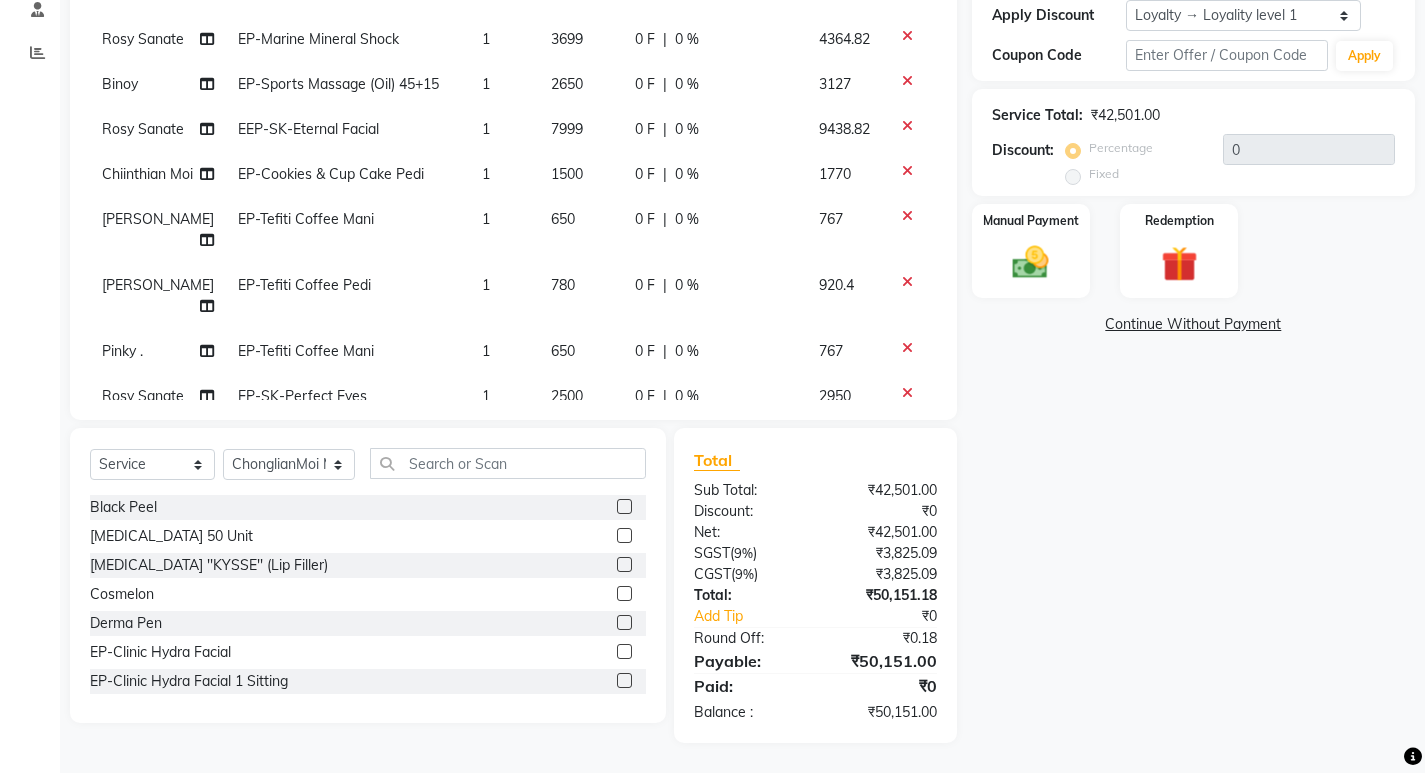 scroll, scrollTop: 281, scrollLeft: 0, axis: vertical 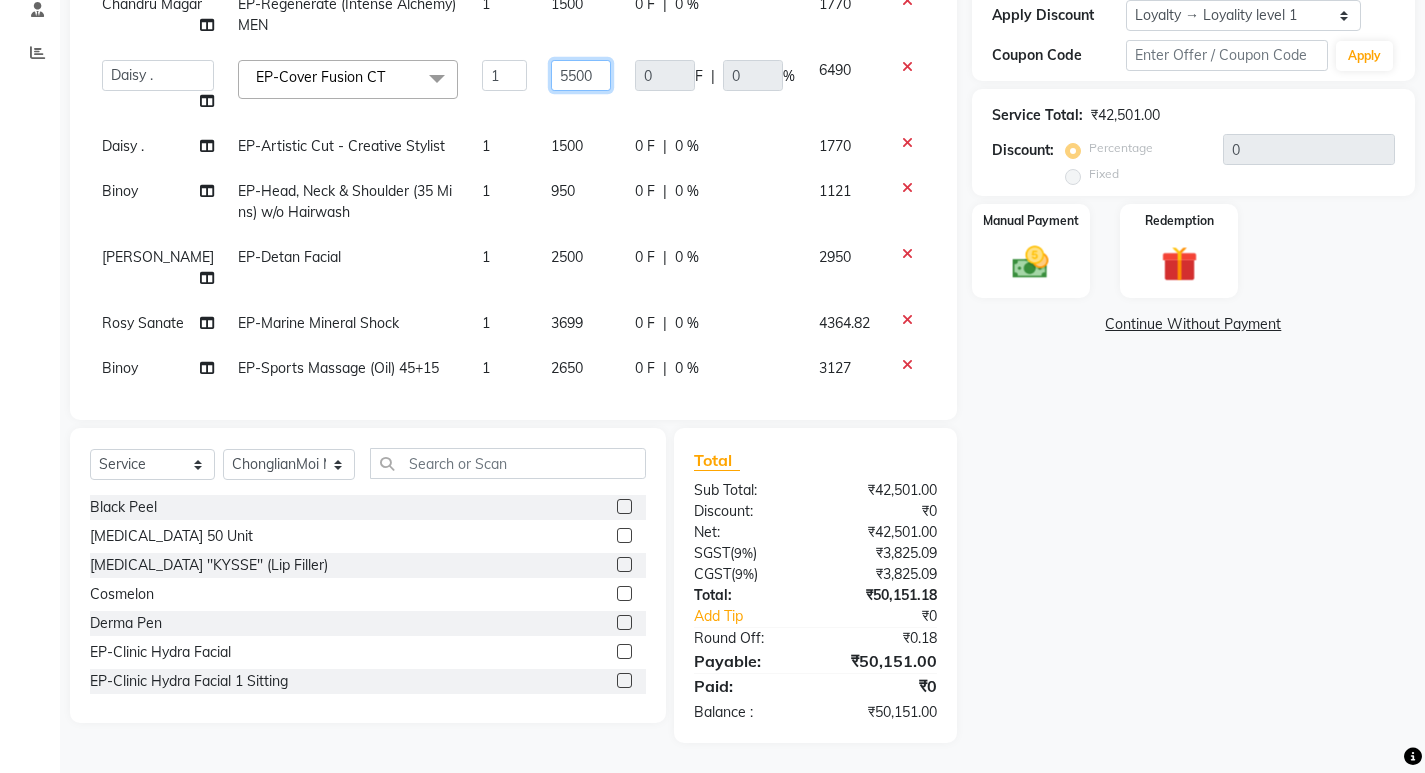 click on "5500" 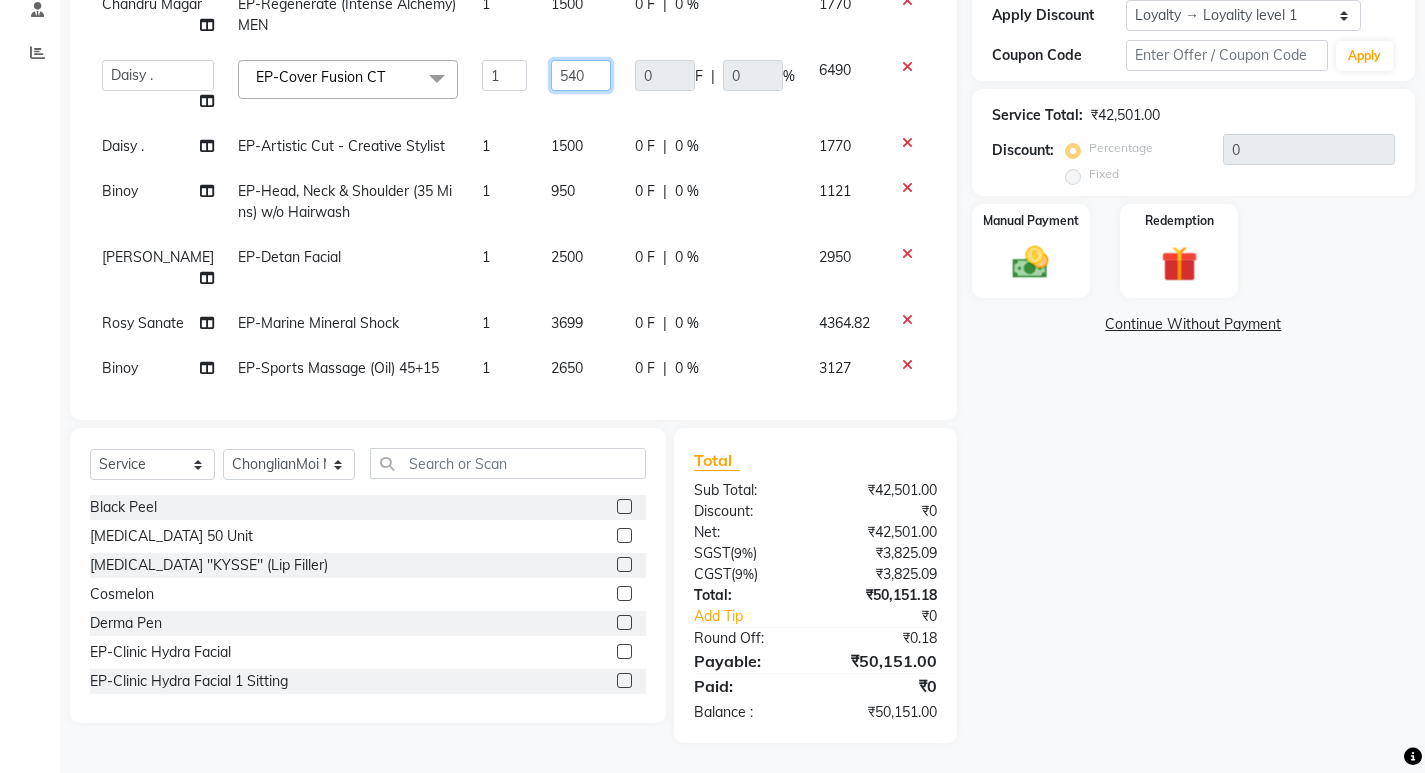 type on "5400" 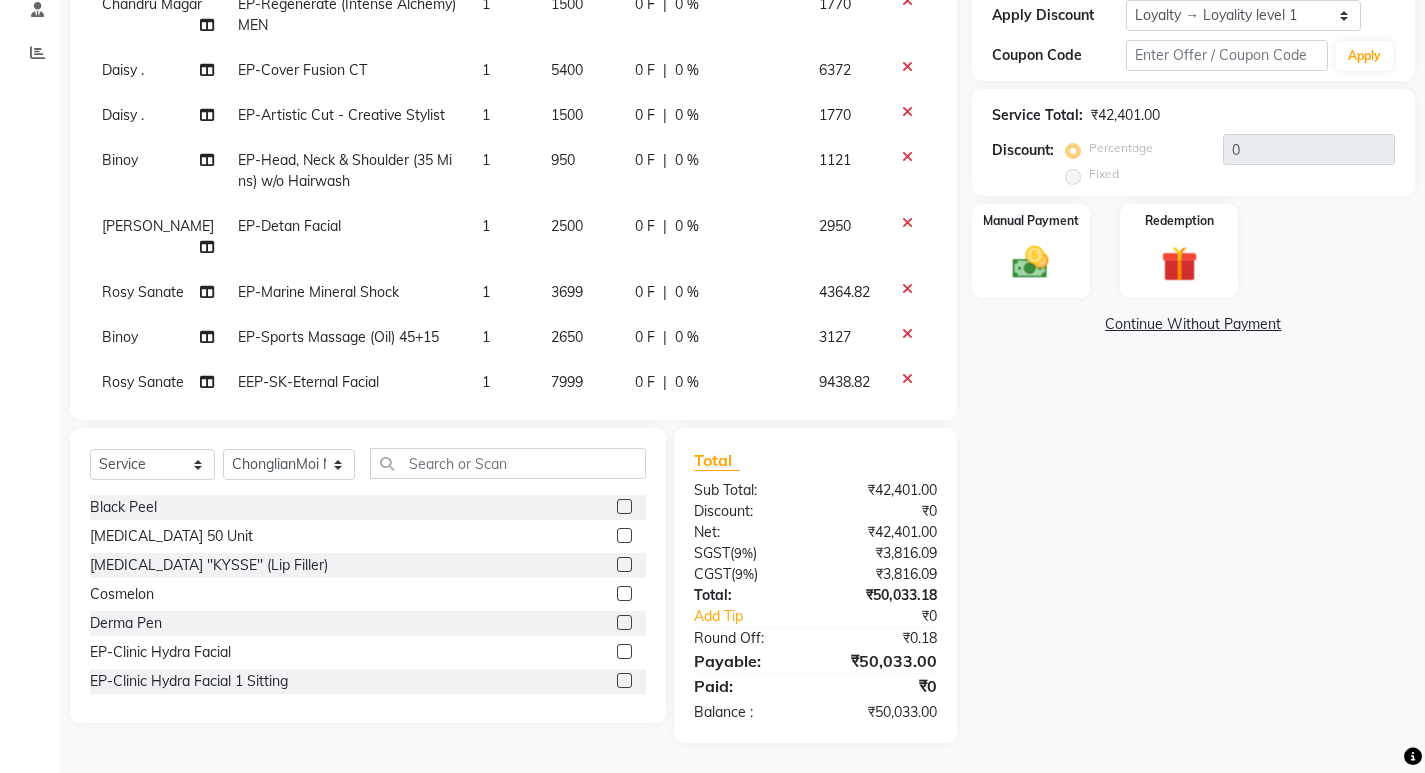 click on "Chandru Magar EP-Regenerate (Intense Alchemy) MEN 1 1500 0 F | 0 % 1770 Daisy . EP-Cover Fusion CT 1 5400 0 F | 0 % 6372 Daisy . EP-Artistic Cut - Creative Stylist 1 1500 0 F | 0 % 1770 Binoy  EP-Head, Neck & Shoulder (35 Mins) w/o Hairwash 1 950 0 F | 0 % 1121 Diya Khadka EP-Detan Facial 1 2500 0 F | 0 % 2950 Rosy Sanate EP-Marine Mineral Shock 1 3699 0 F | 0 % 4364.82 Binoy  EP-Sports Massage (Oil) 45+15 1 2650 0 F | 0 % 3127 Rosy Sanate EEP-SK-Eternal Facial 1 7999 0 F | 0 % 9438.82 Chiinthian Moi EP-Cookies & Cup Cake Pedi 1 1500 0 F | 0 % 1770 Kishore K EP-Tefiti Coffee Mani 1 650 0 F | 0 % 767 Diya Khadka EP-Tefiti Coffee Pedi 1 780 0 F | 0 % 920.4 Pinky . EP-Tefiti Coffee Mani 1 650 0 F | 0 % 767 Rosy Sanate EP-SK-Perfect Eyes 1 2500 0 F | 0 % 2950 Rosy Sanate EP-Full Arms Bleach/Detan 1 700 0 F | 0 % 826 Rosy Sanate EP- Full Arms Scrub 1 700 0 F | 0 % 826 VISHON BAIDYA EP-Gel Paint Application 1 799 0 F | 0 % 942.82 ChonglianMoi MOI EP-Cookies & Cup Cake Pedi 1 1500 0 F | 0 % 1770 Rosy Sanate 1 650 |" 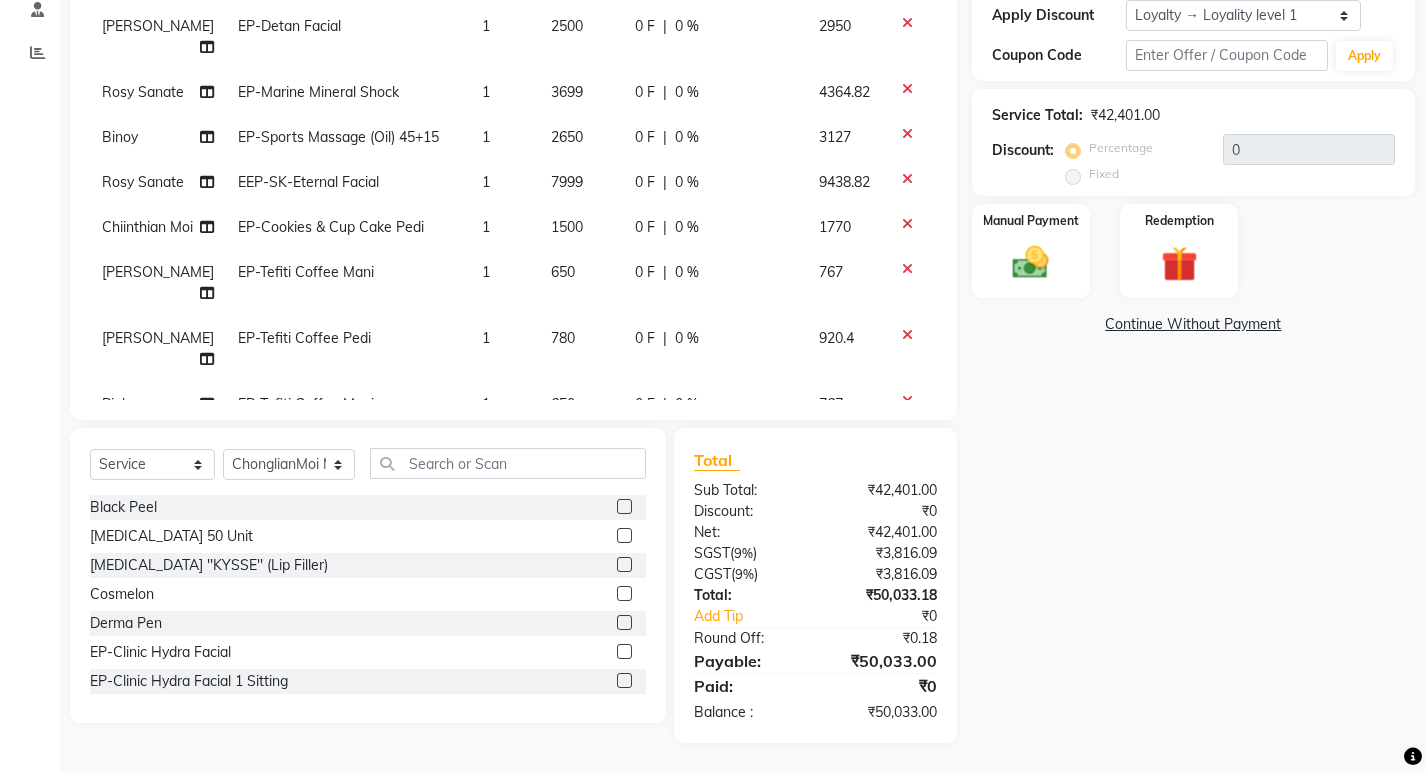 scroll, scrollTop: 0, scrollLeft: 0, axis: both 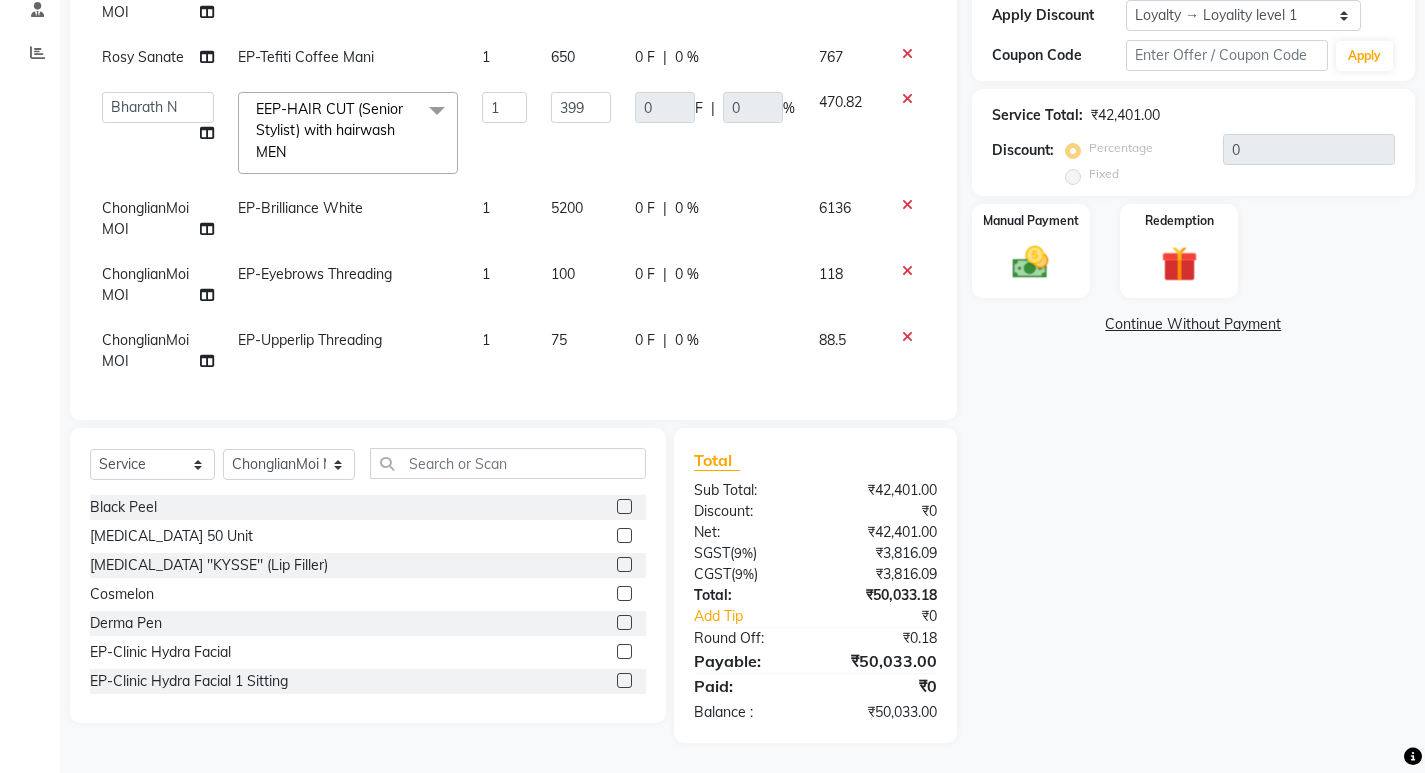 click 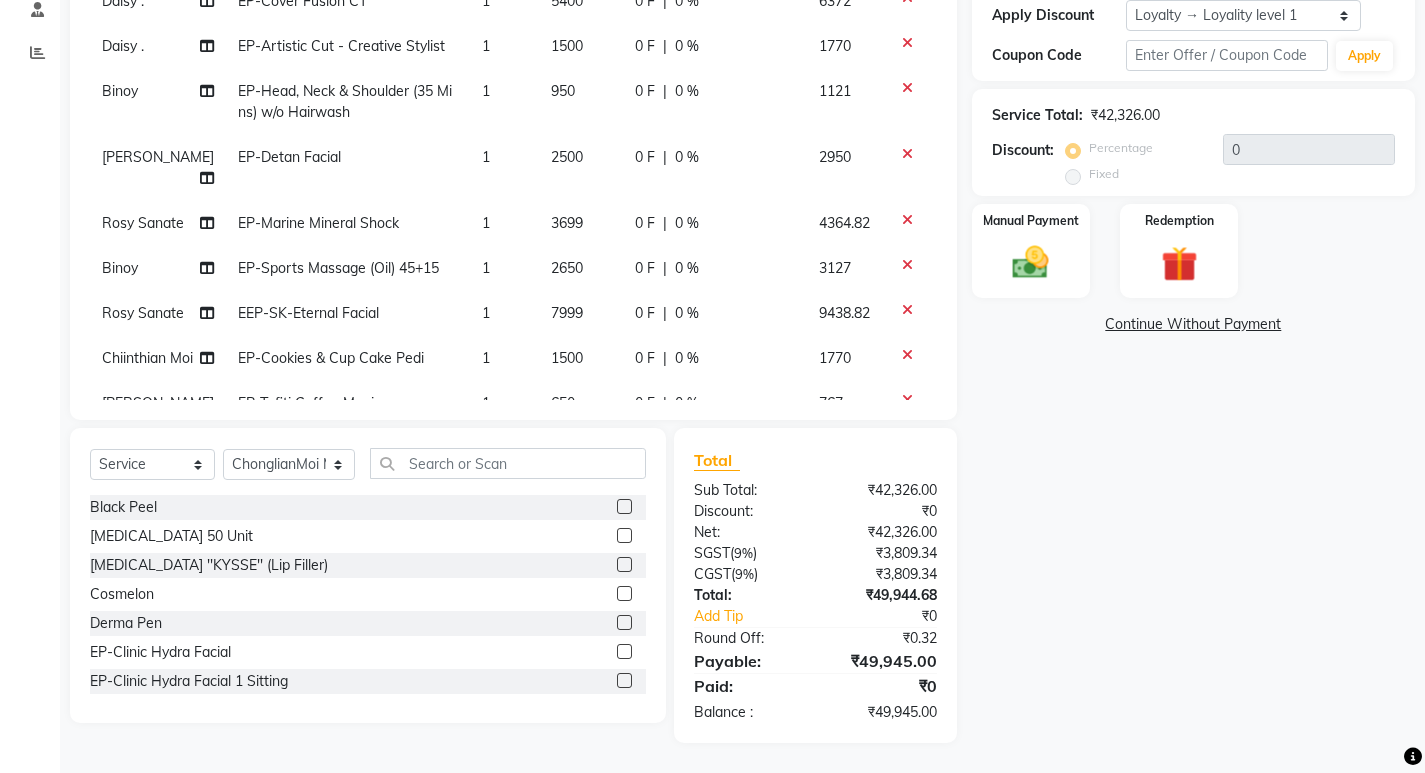 scroll, scrollTop: 0, scrollLeft: 0, axis: both 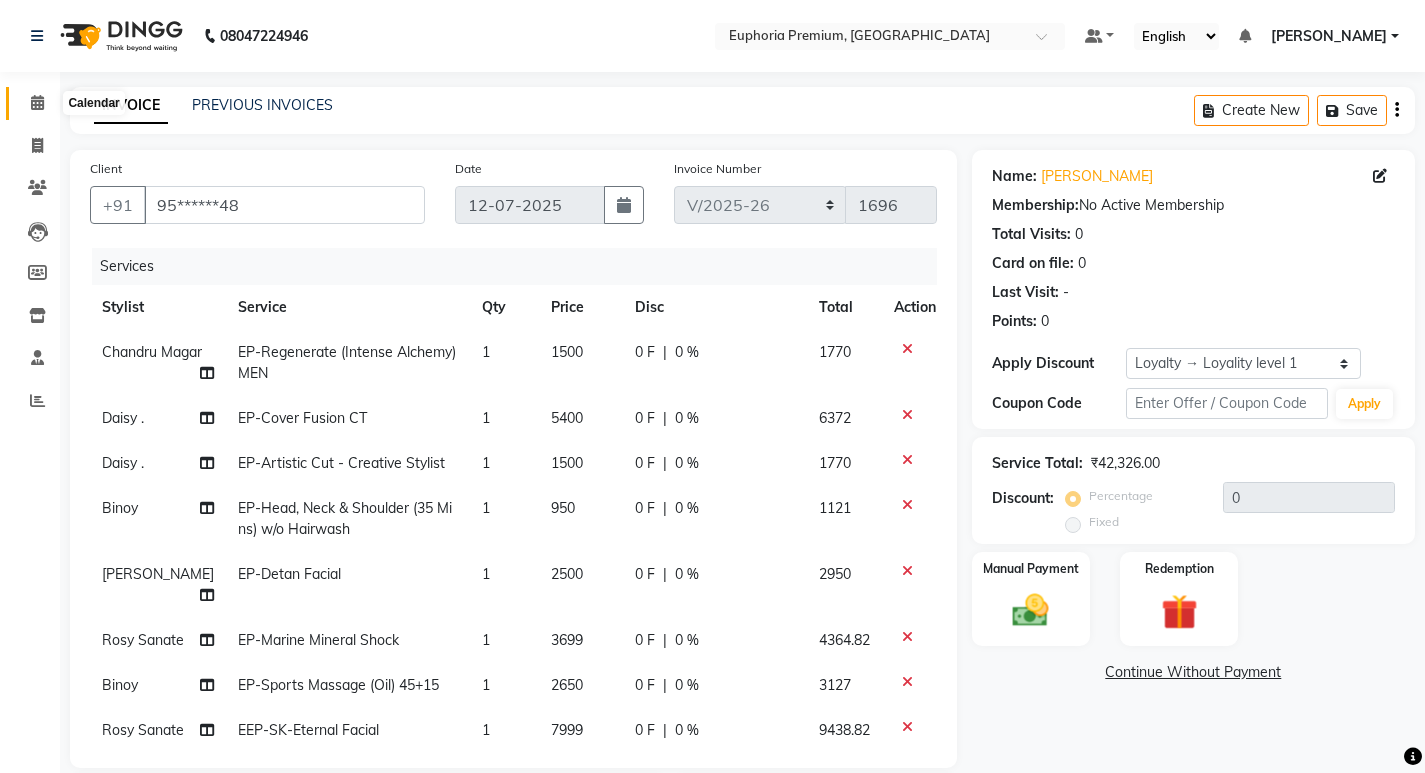 click 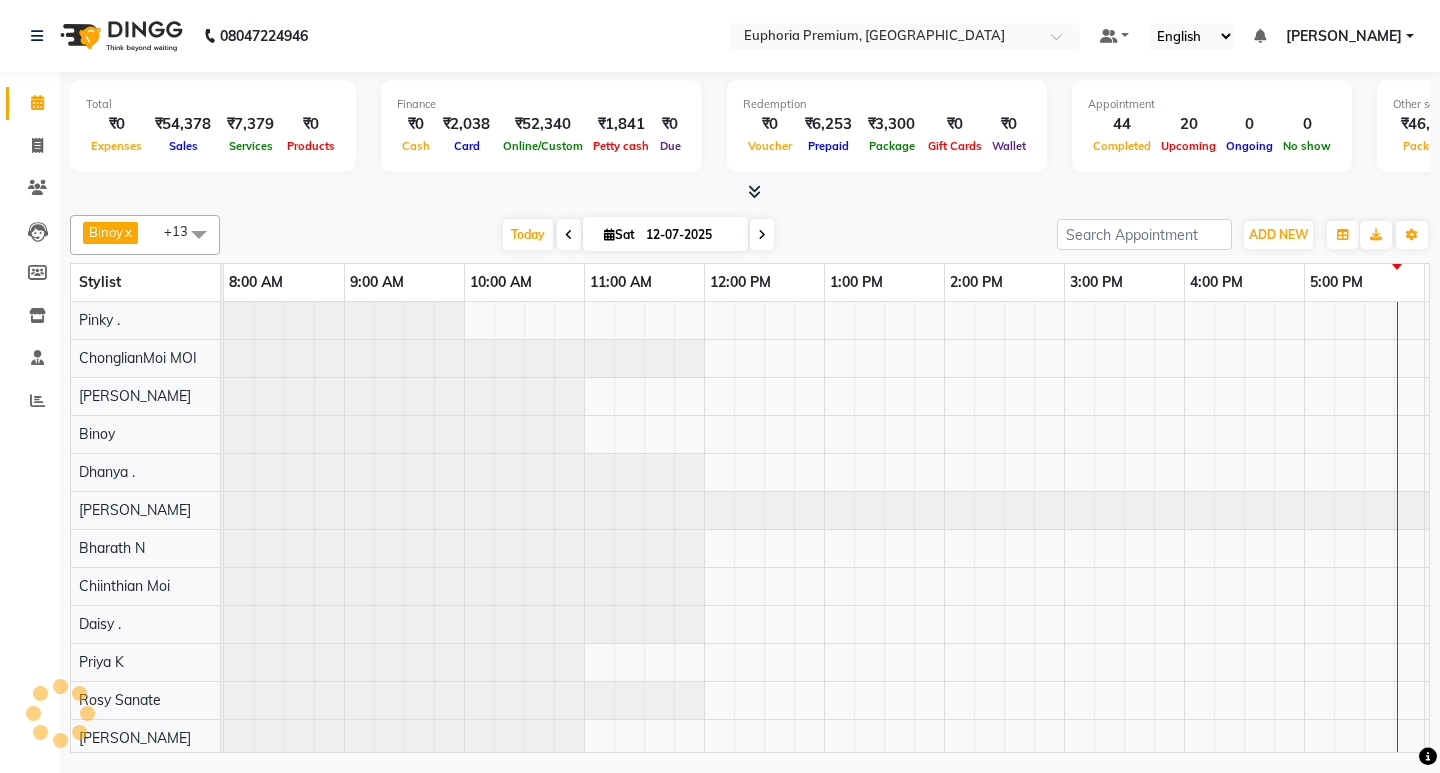 scroll, scrollTop: 0, scrollLeft: 0, axis: both 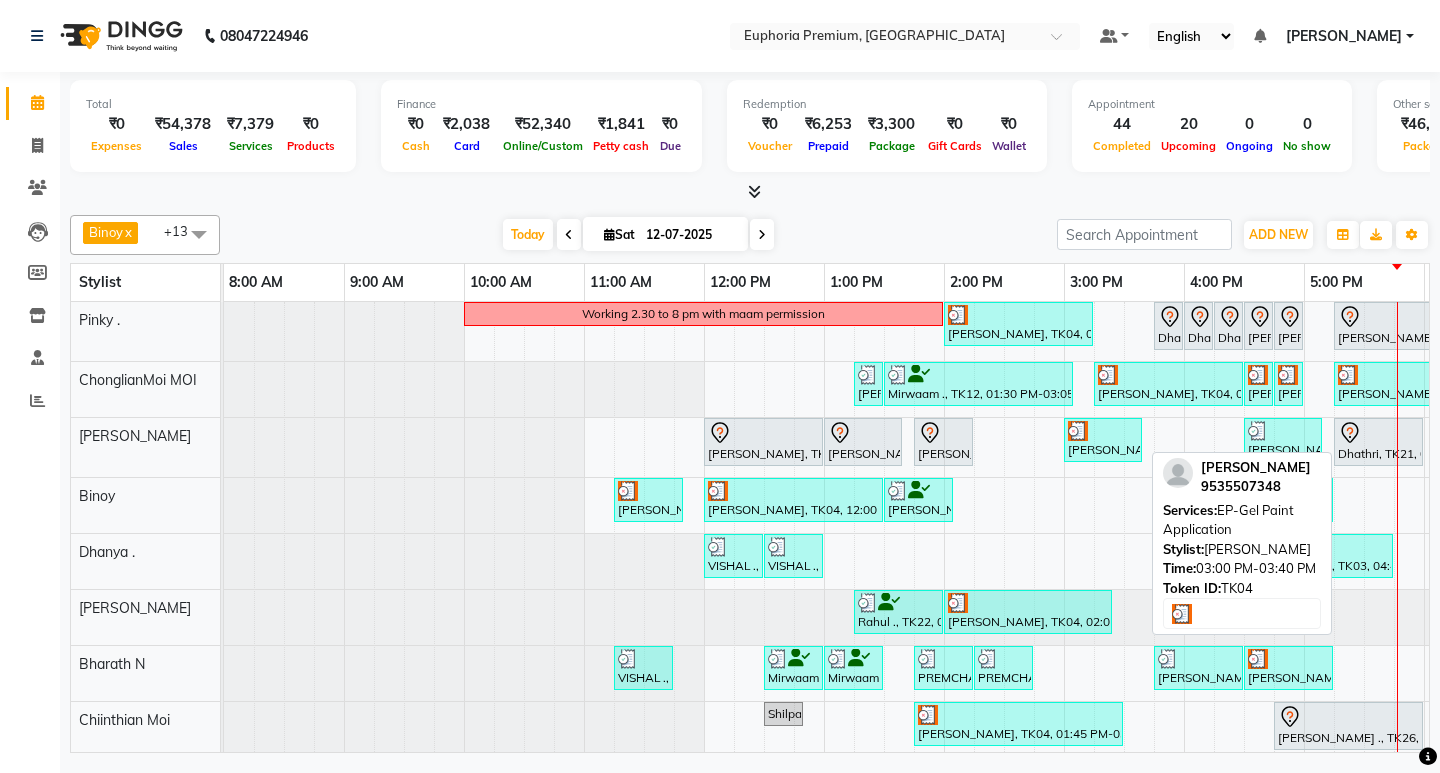 click at bounding box center [1103, 431] 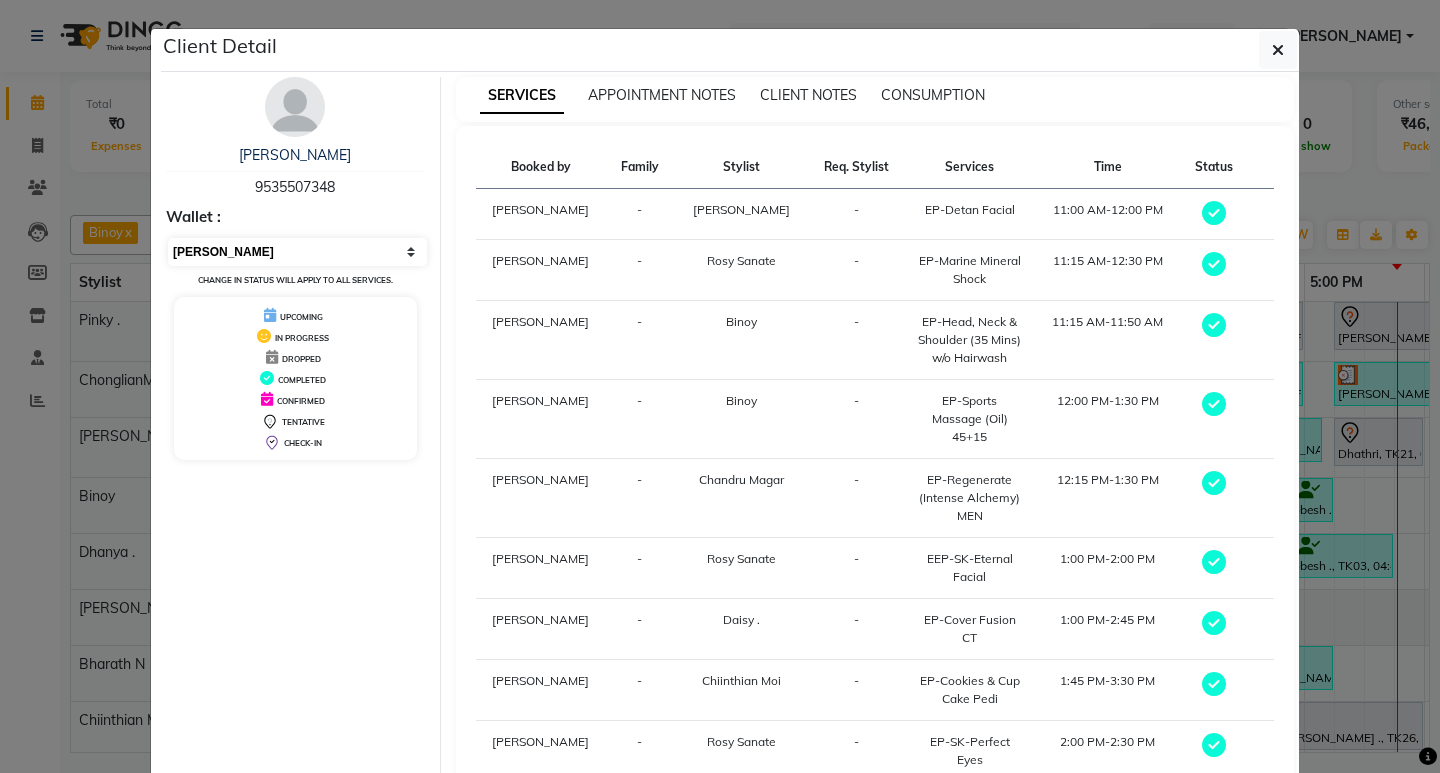 click on "Select MARK DONE UPCOMING" at bounding box center [297, 252] 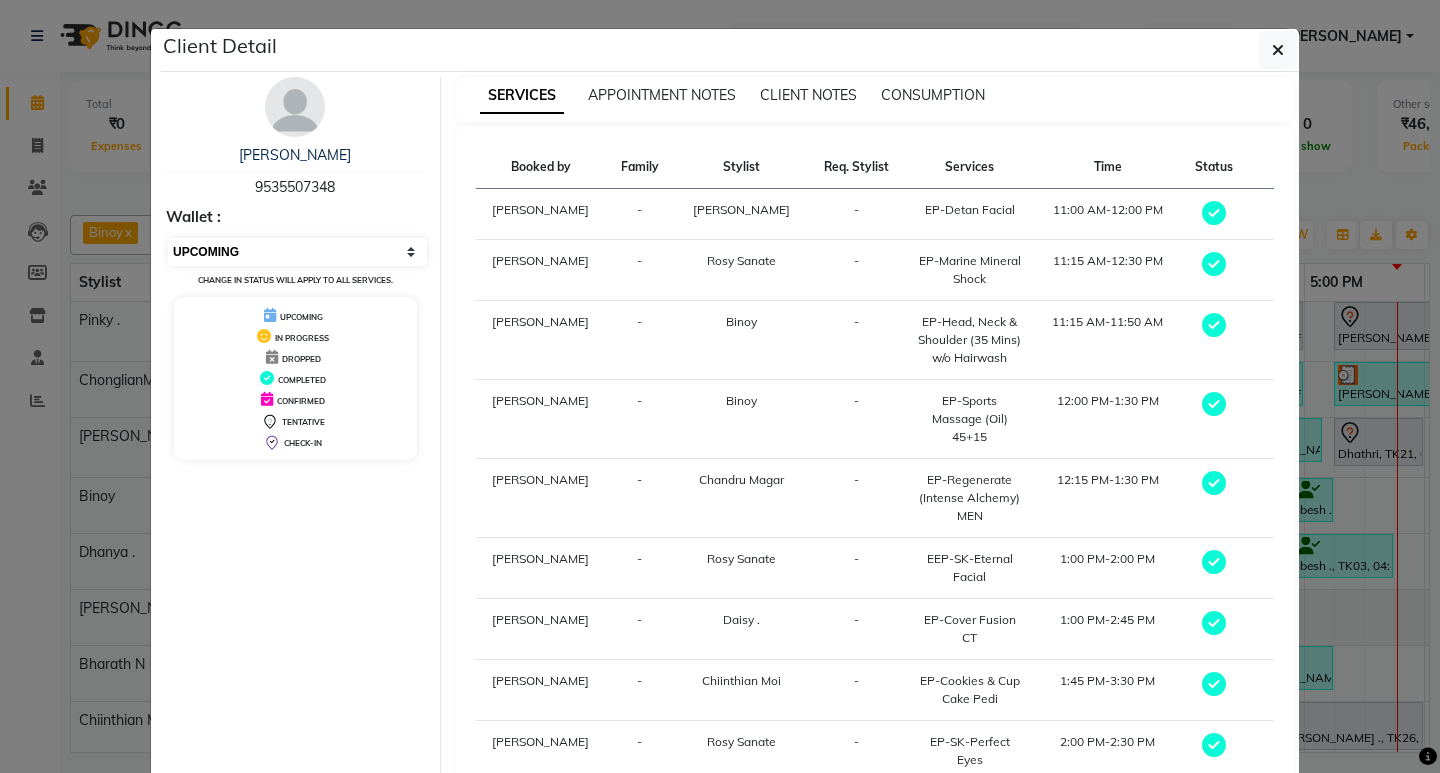 click on "Select MARK DONE UPCOMING" at bounding box center [297, 252] 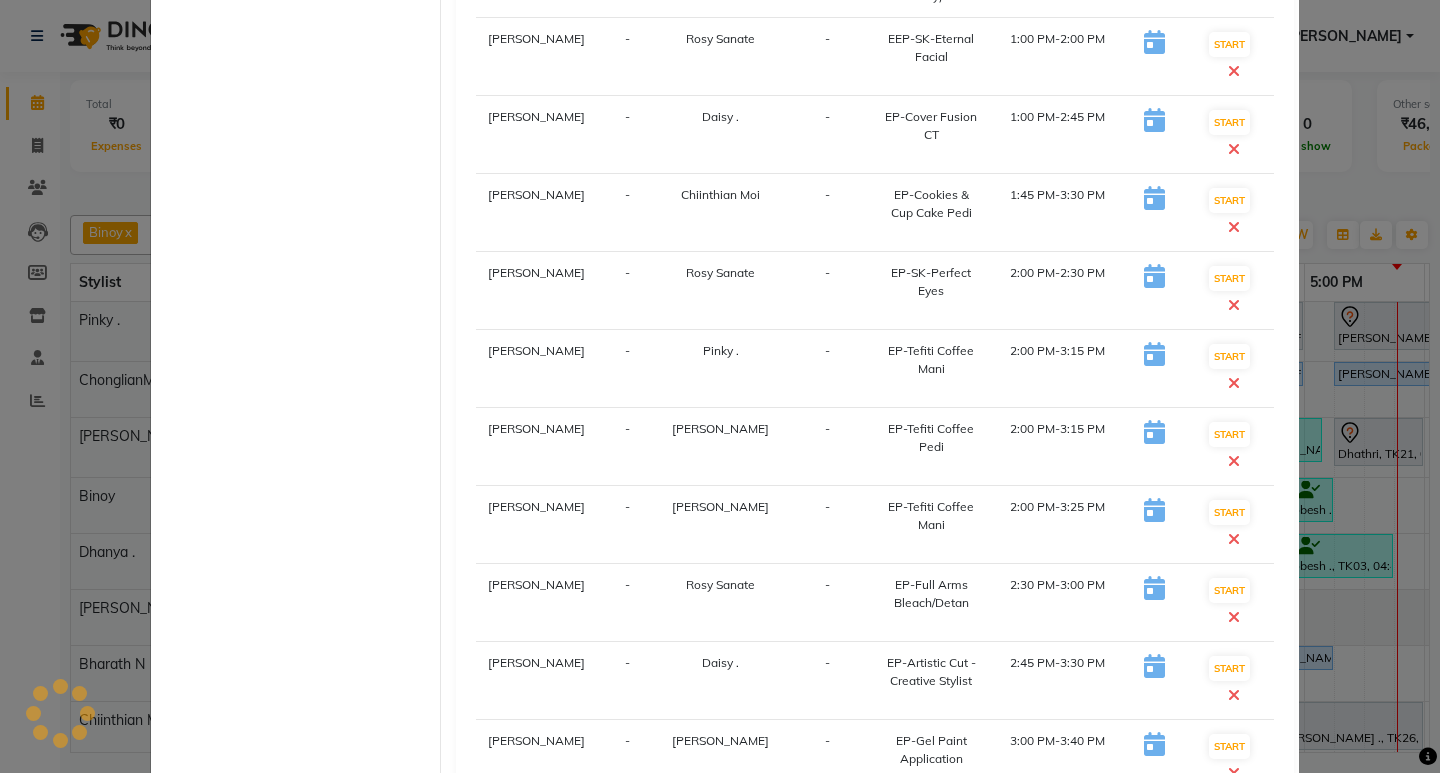 scroll, scrollTop: 0, scrollLeft: 0, axis: both 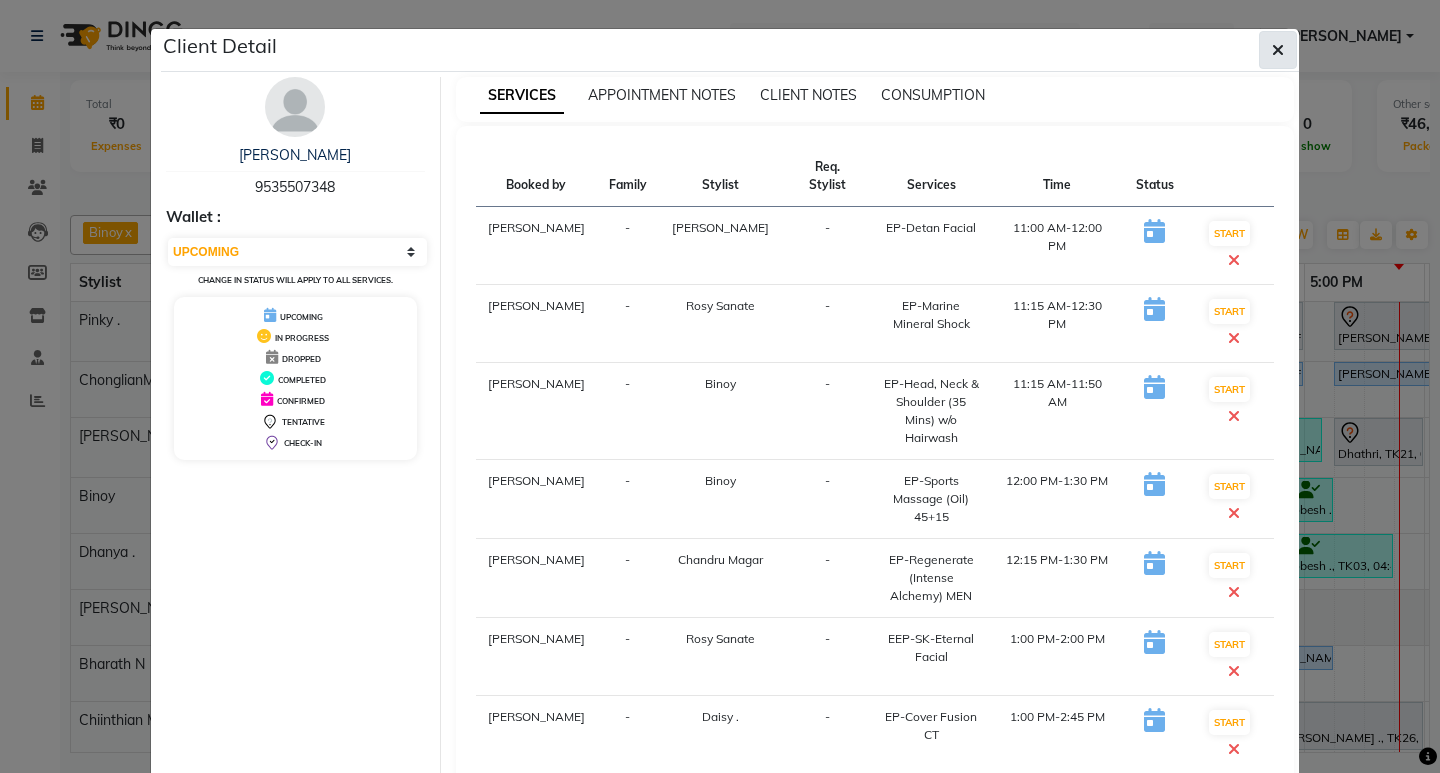 click 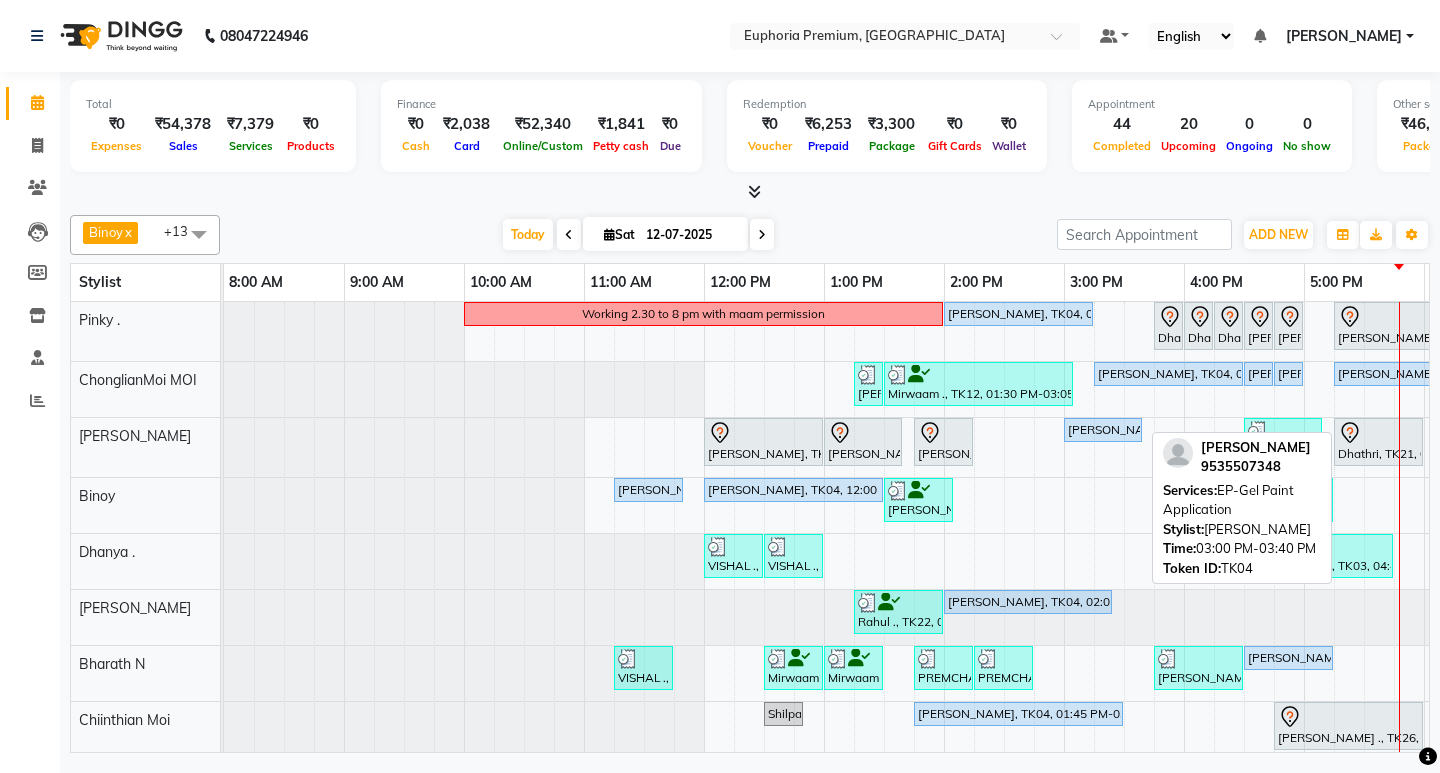 click on "[PERSON_NAME], TK04, 03:00 PM-03:40 PM, EP-Gel Paint Application" at bounding box center (1103, 430) 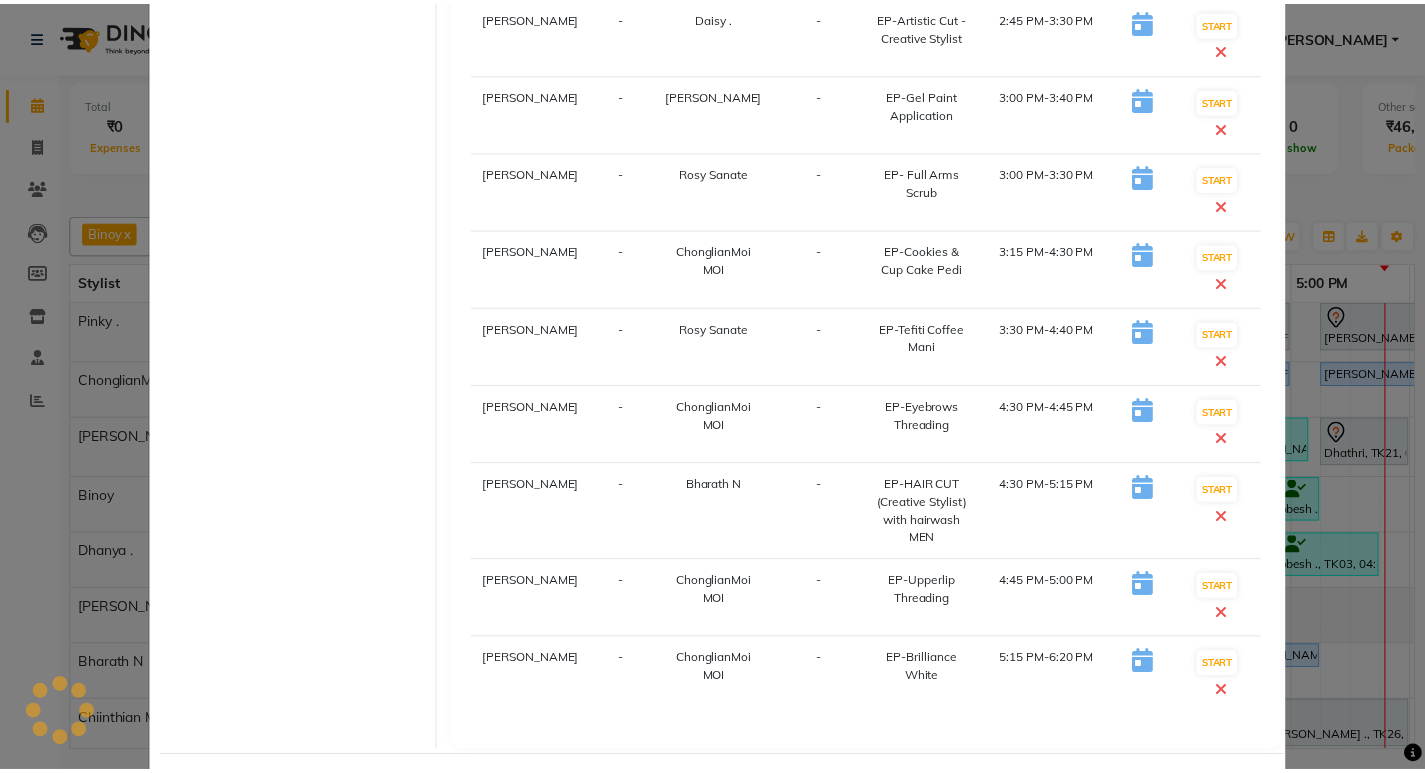 scroll, scrollTop: 1332, scrollLeft: 0, axis: vertical 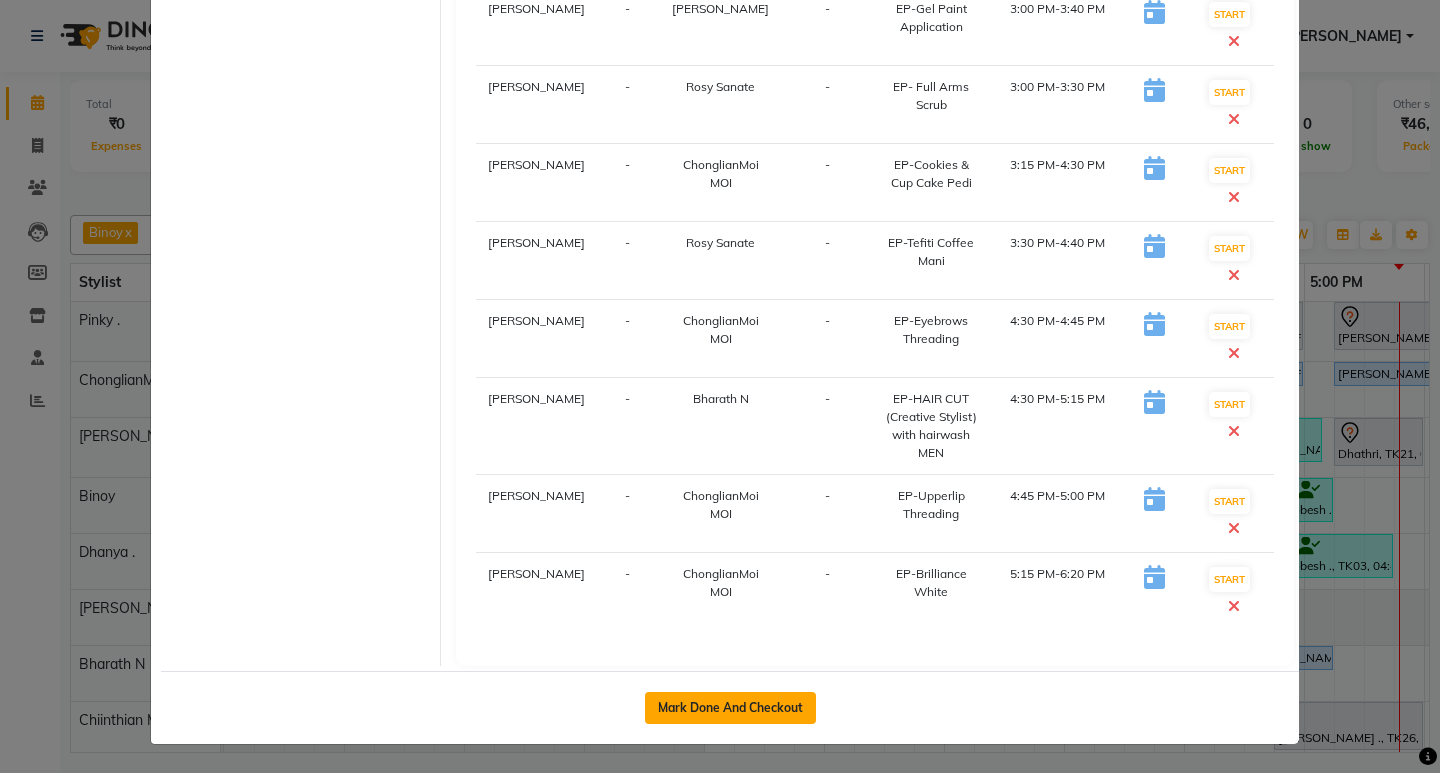 click on "Mark Done And Checkout" 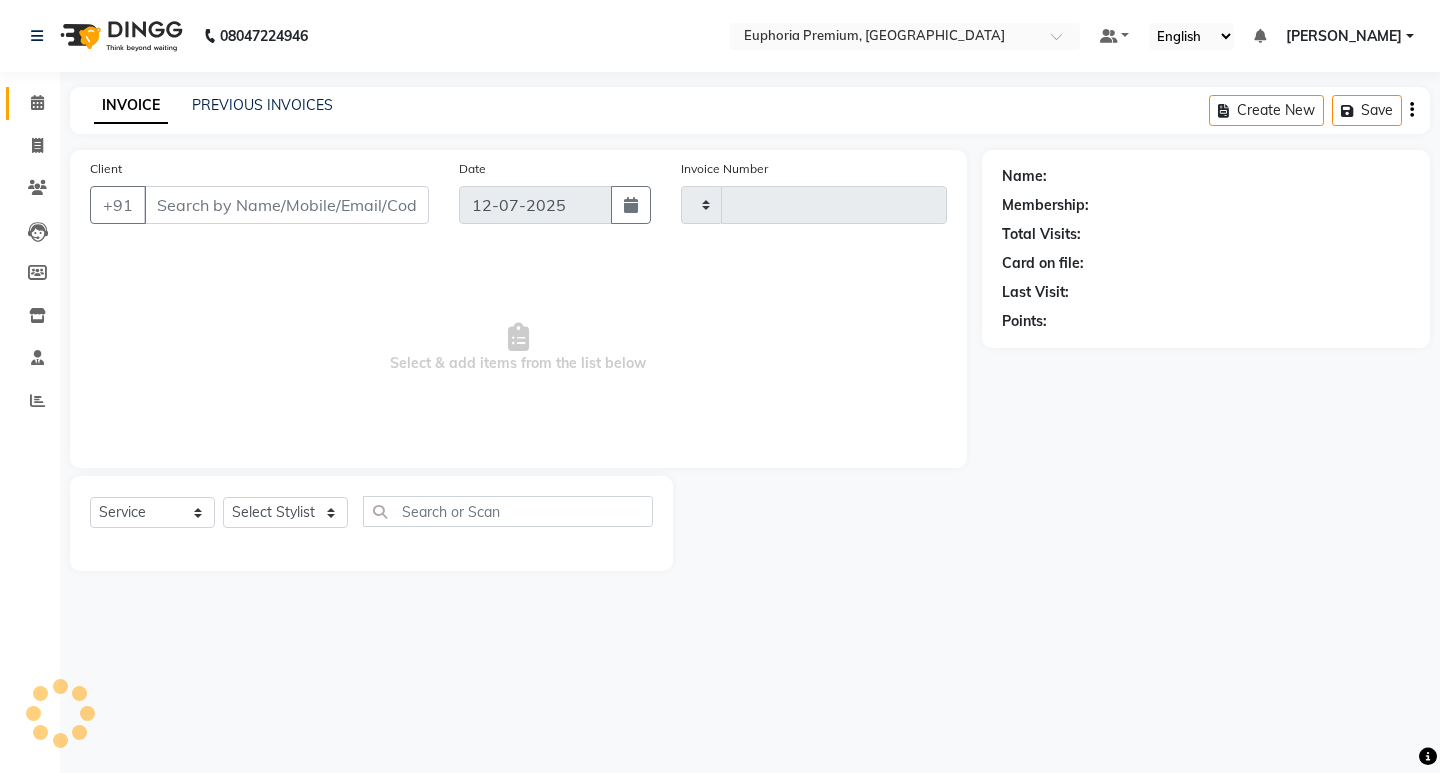 type on "1696" 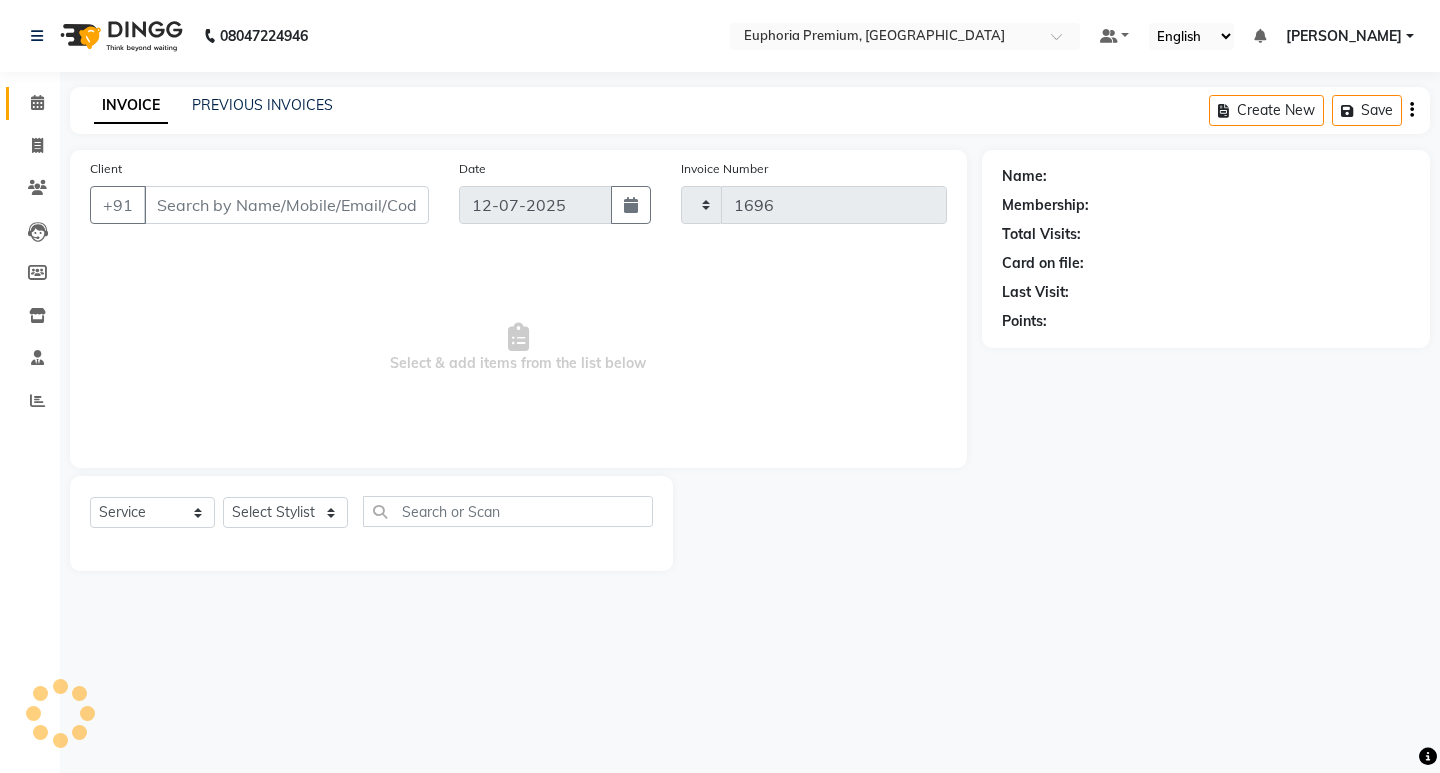 select on "7925" 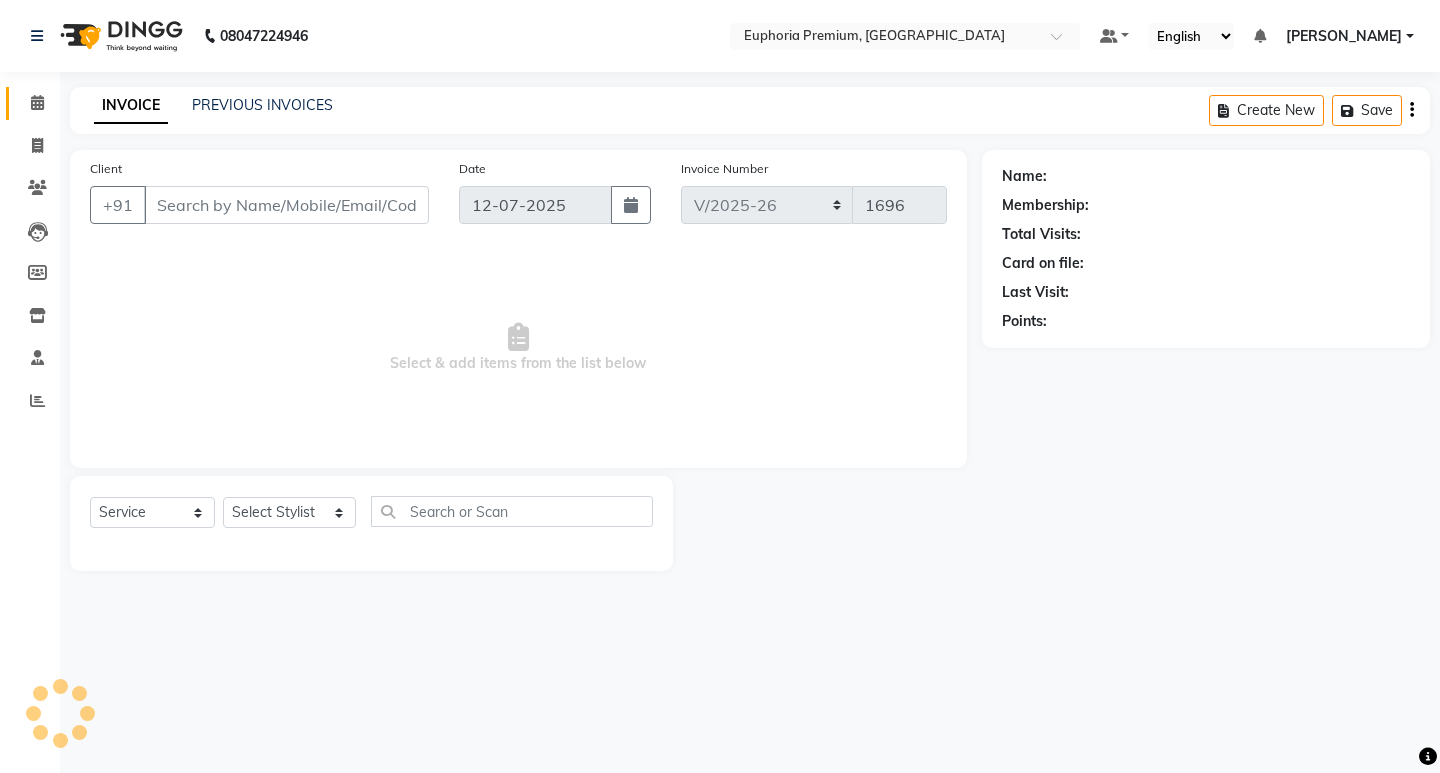 type on "95******48" 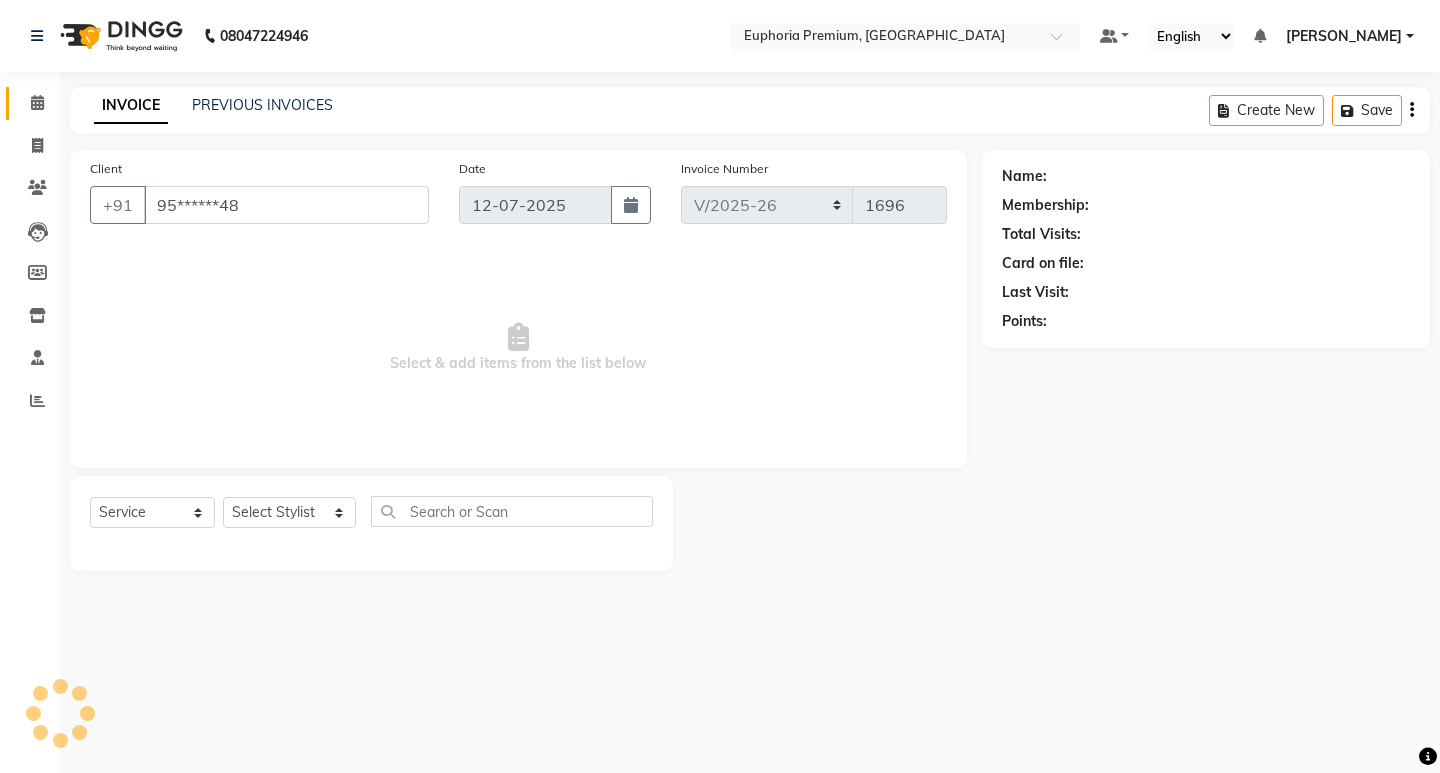 select on "71597" 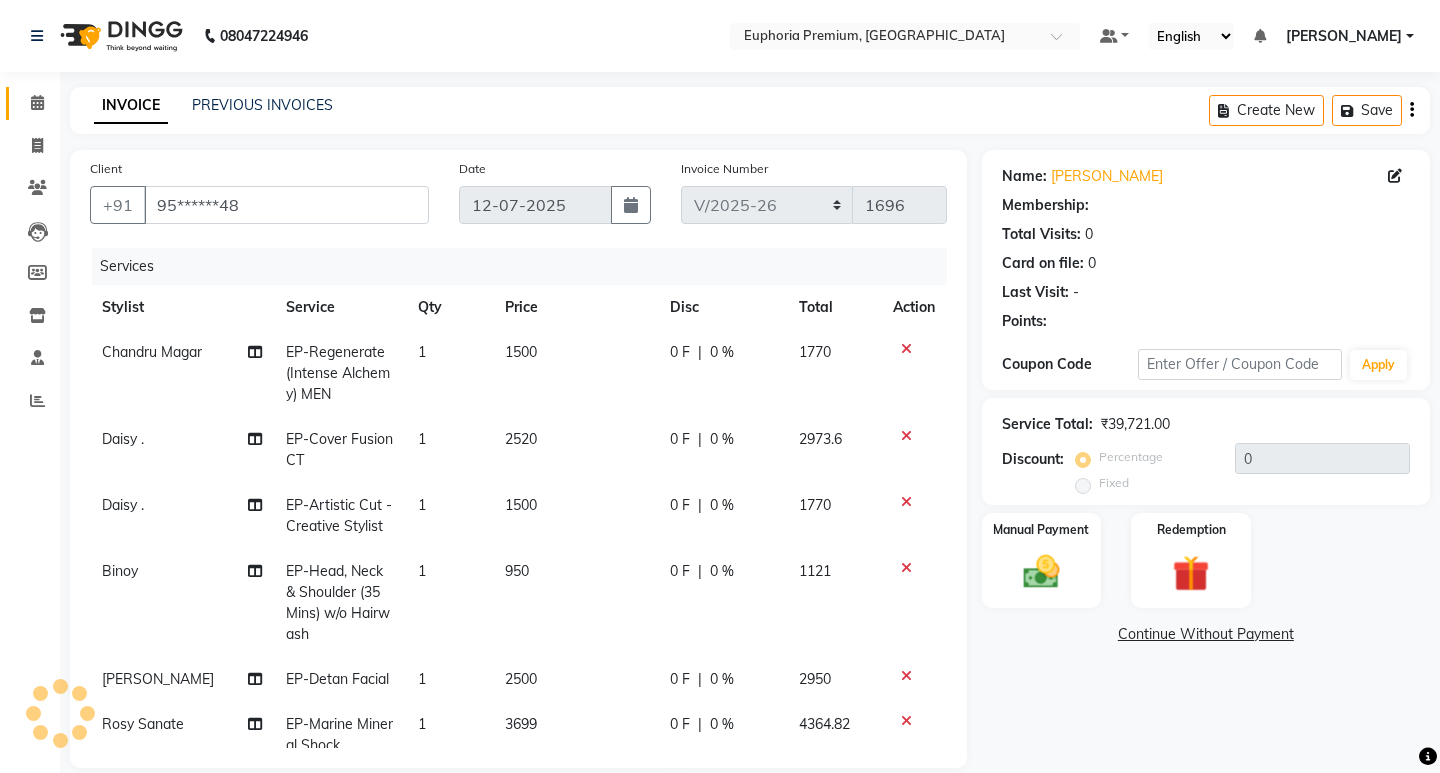 select on "1: Object" 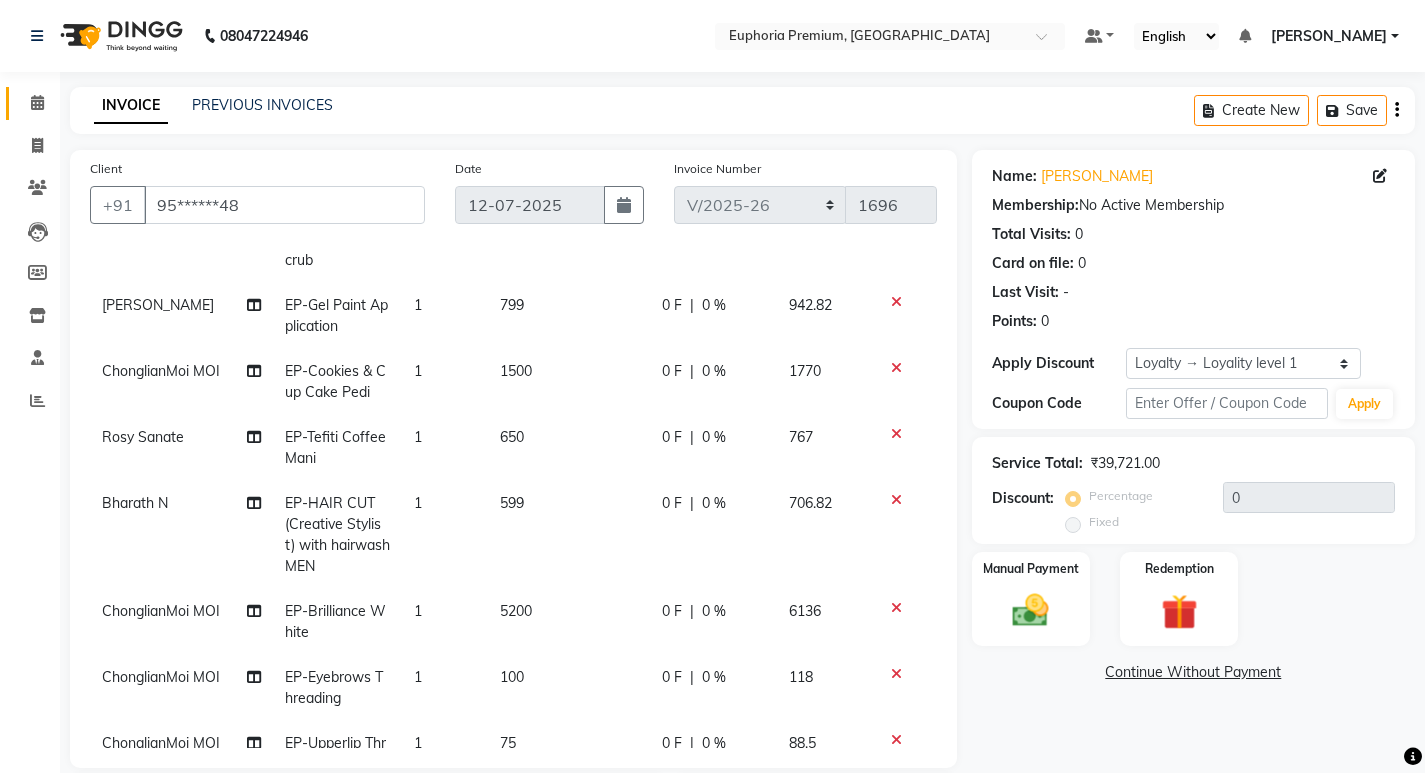 scroll, scrollTop: 1191, scrollLeft: 0, axis: vertical 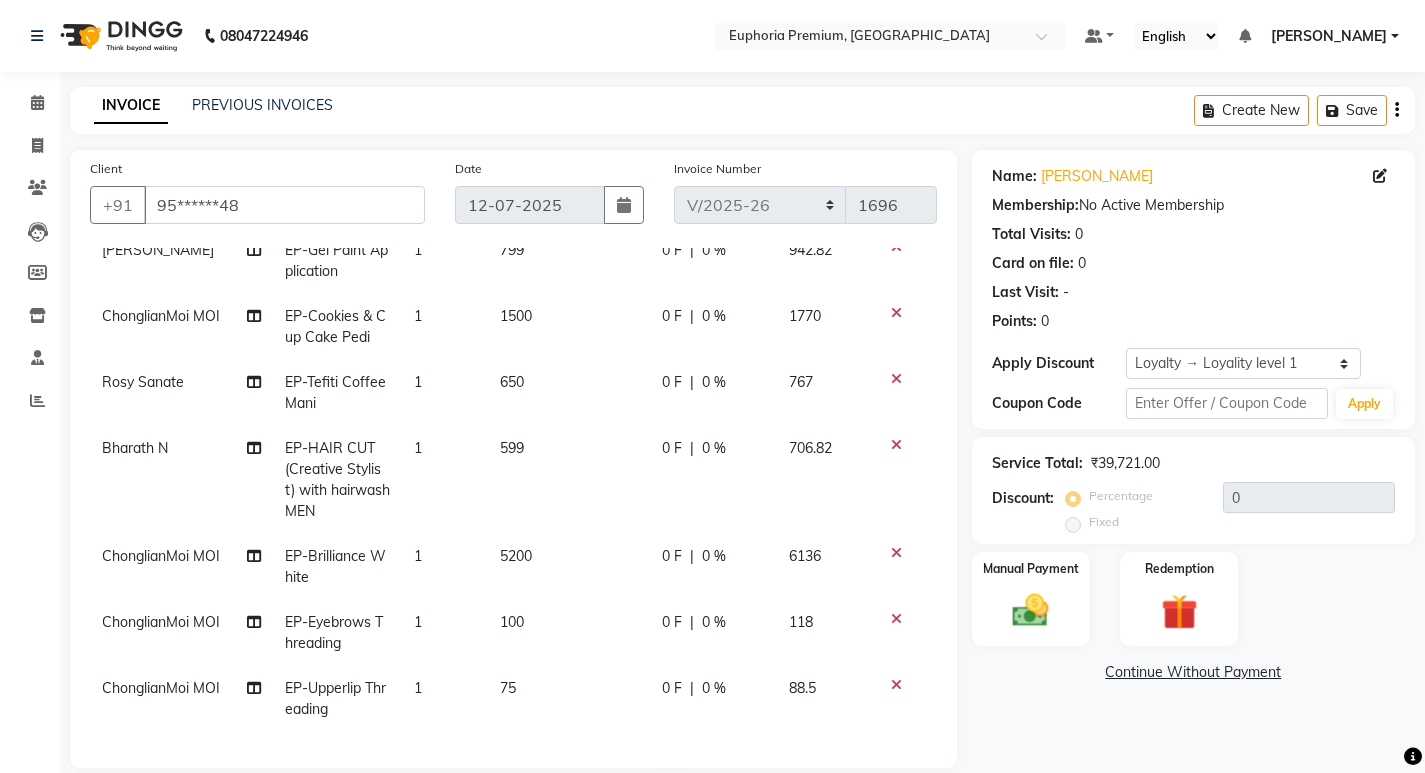 click on "EP-HAIR CUT (Creative Stylist) with hairwash MEN" 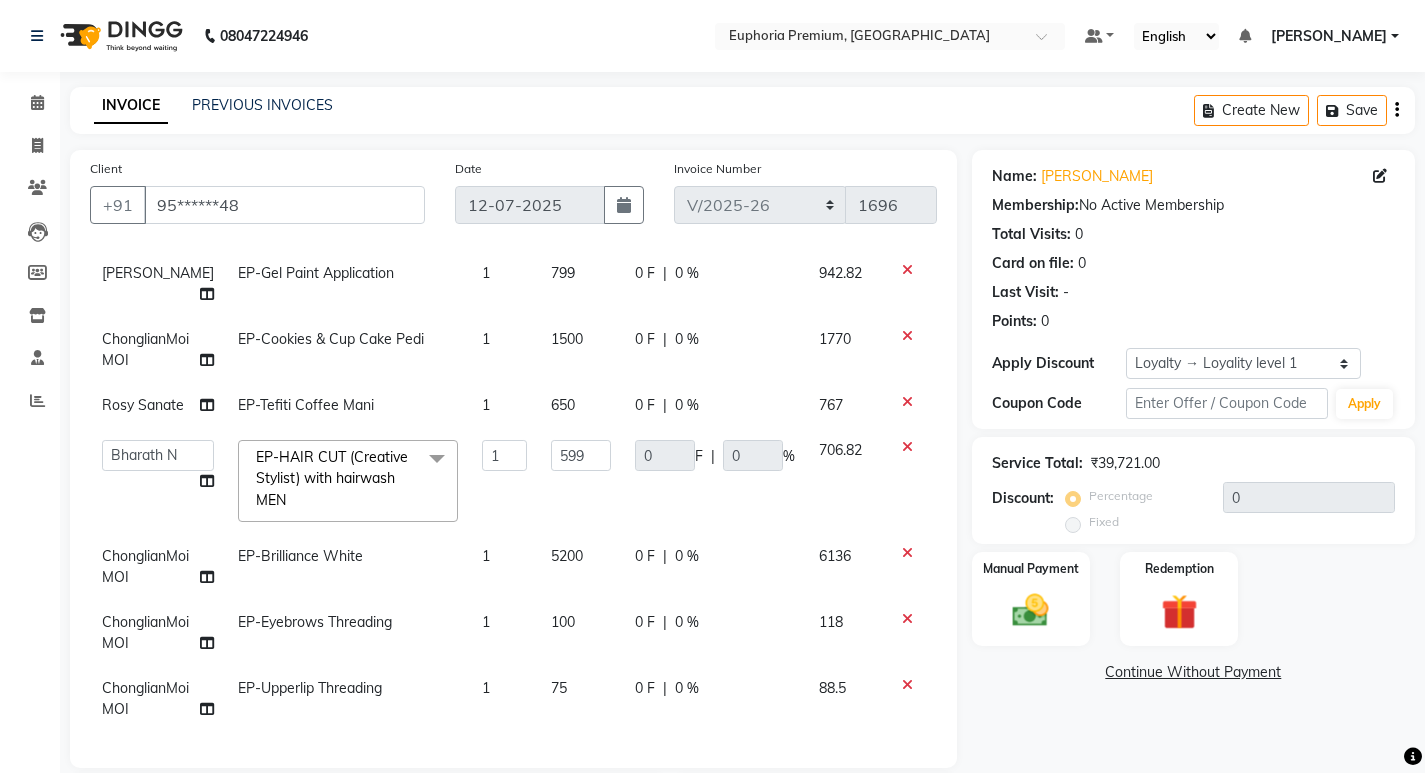 scroll, scrollTop: 1000, scrollLeft: 0, axis: vertical 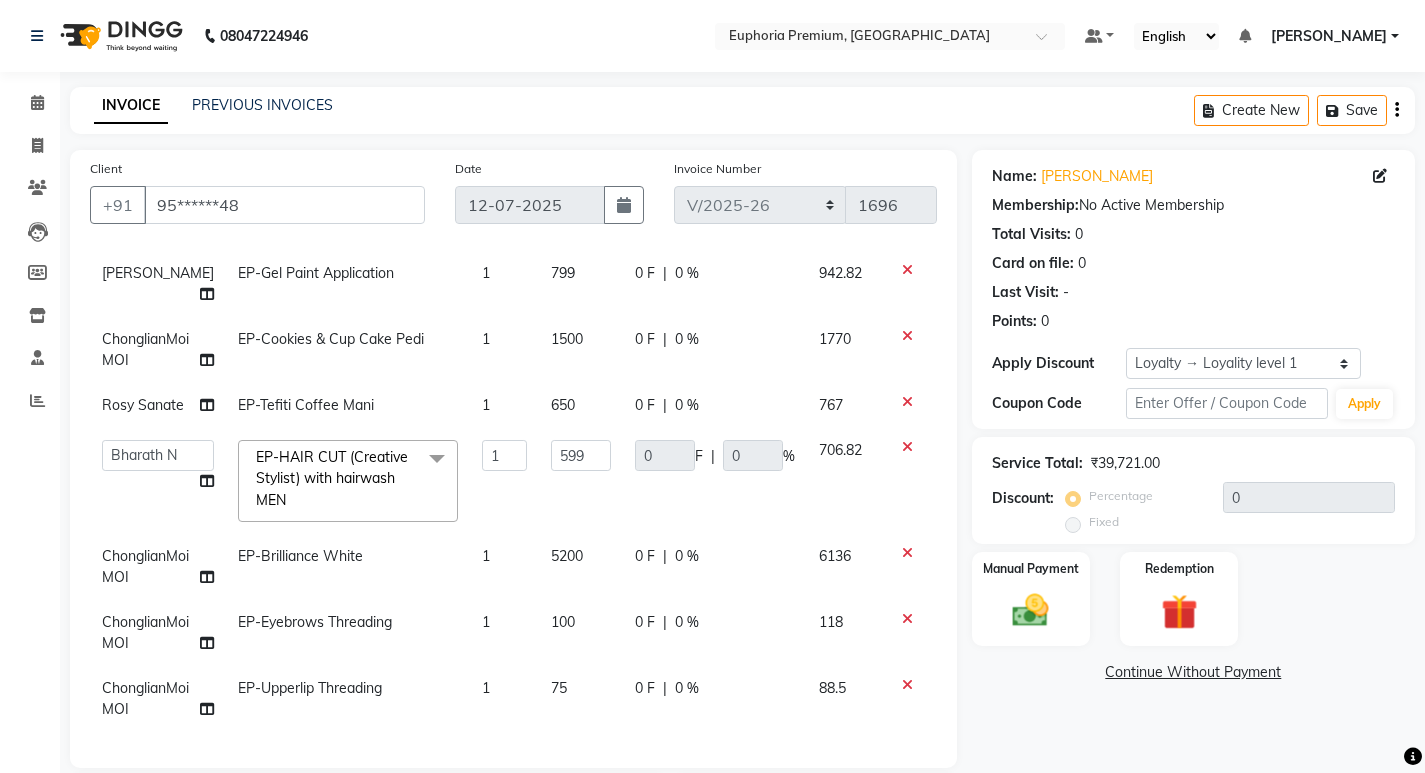 click 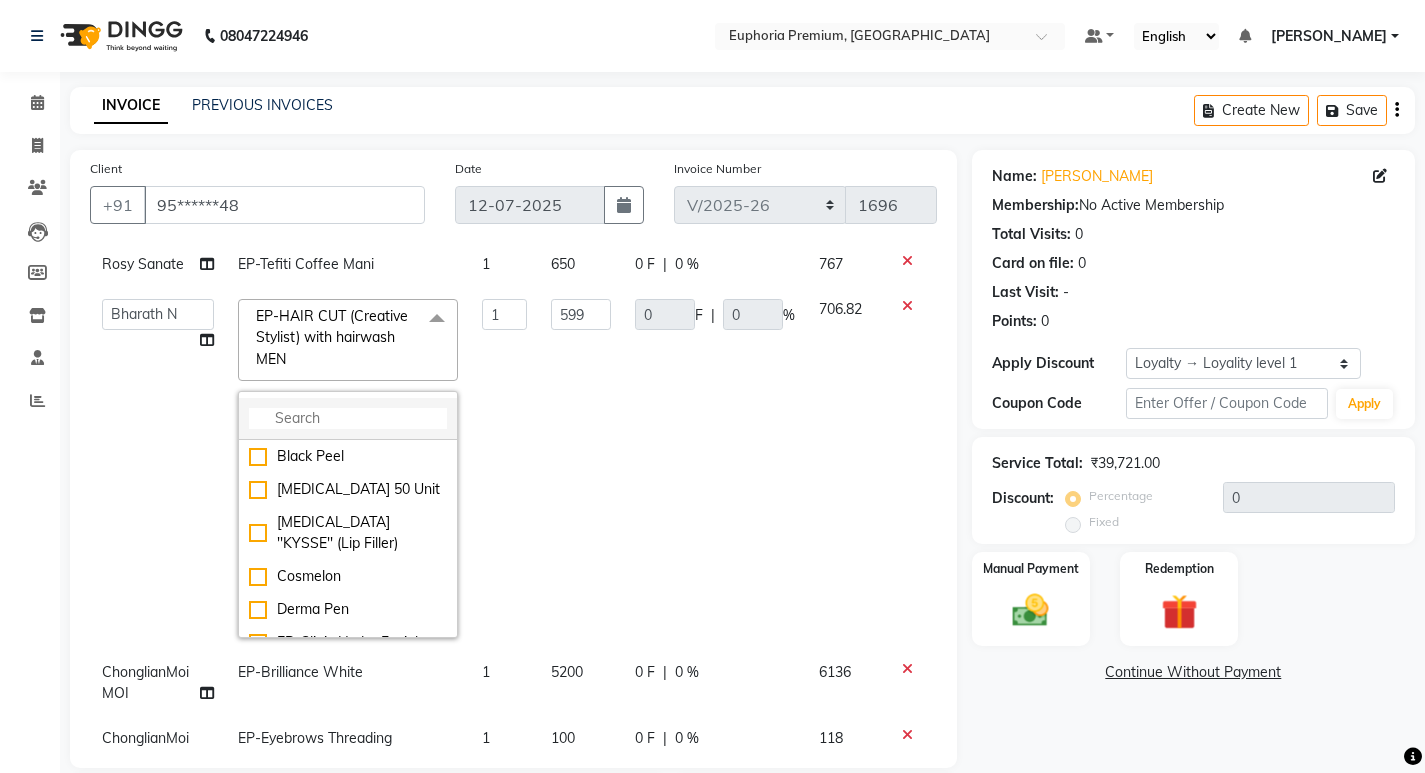 click 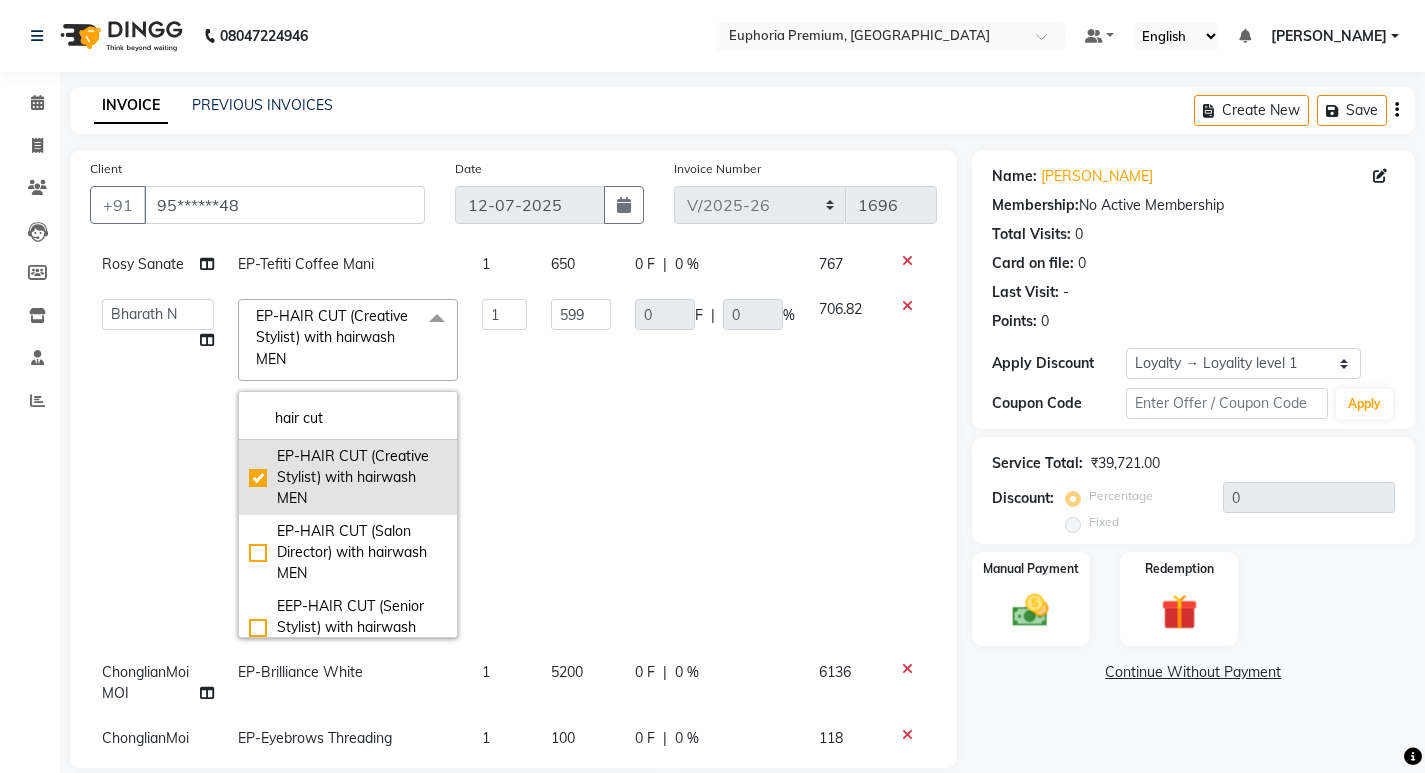 type on "hair cut" 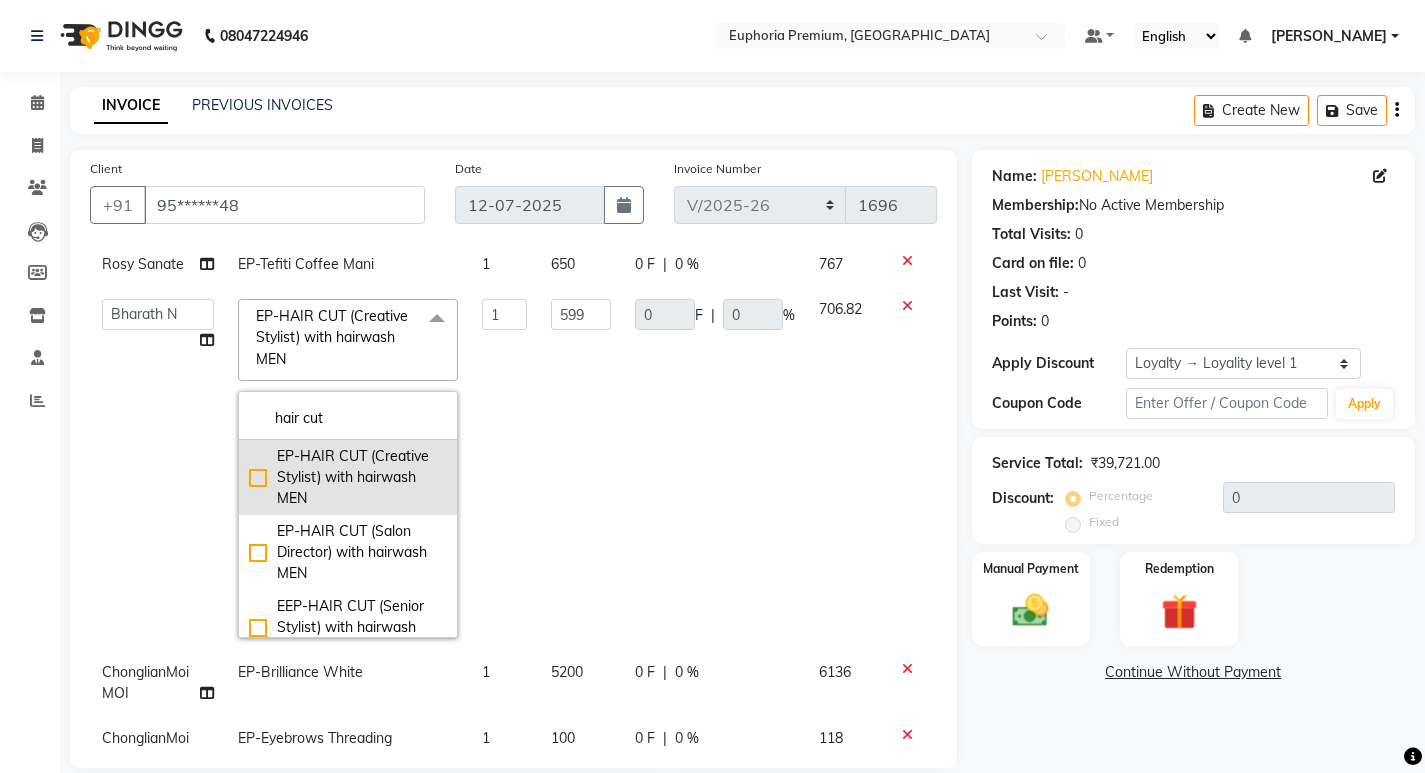 checkbox on "false" 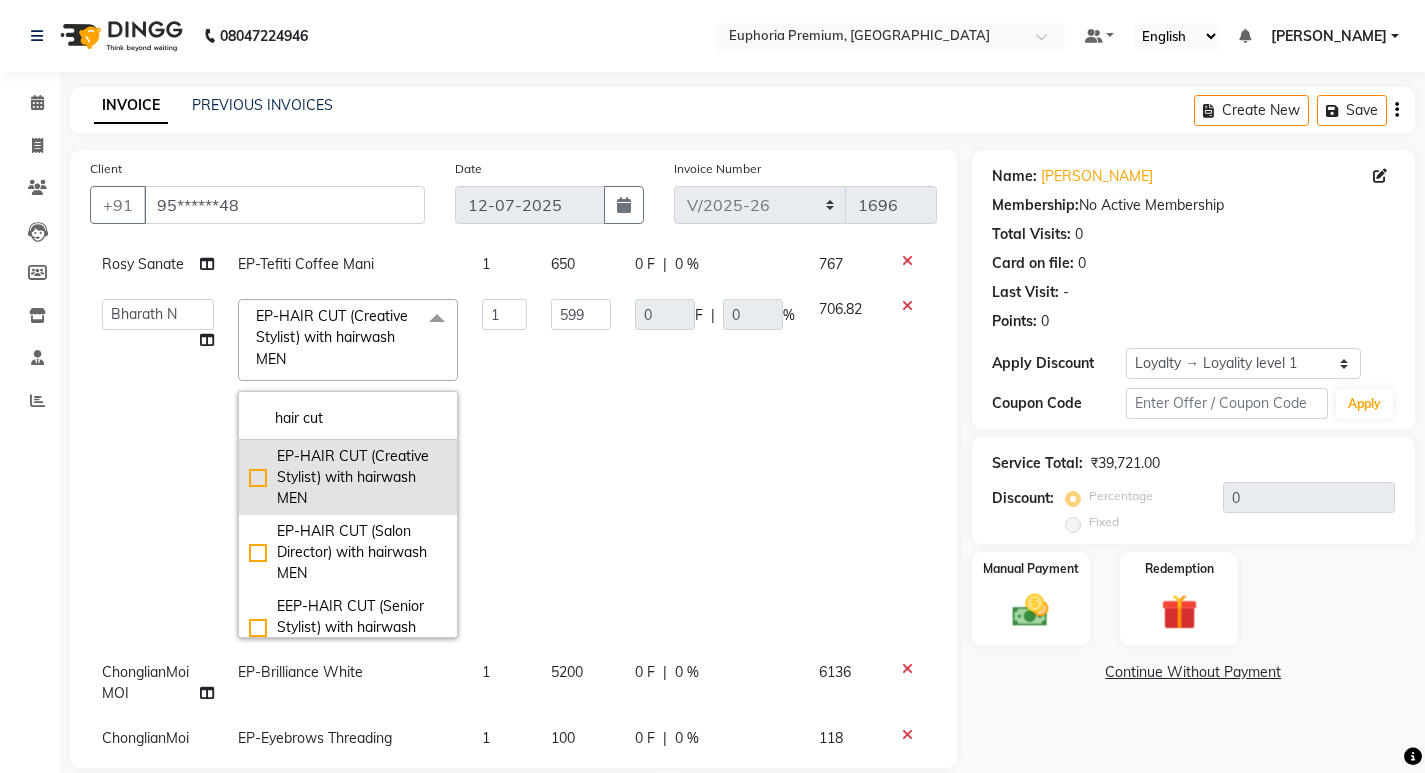 type on "0" 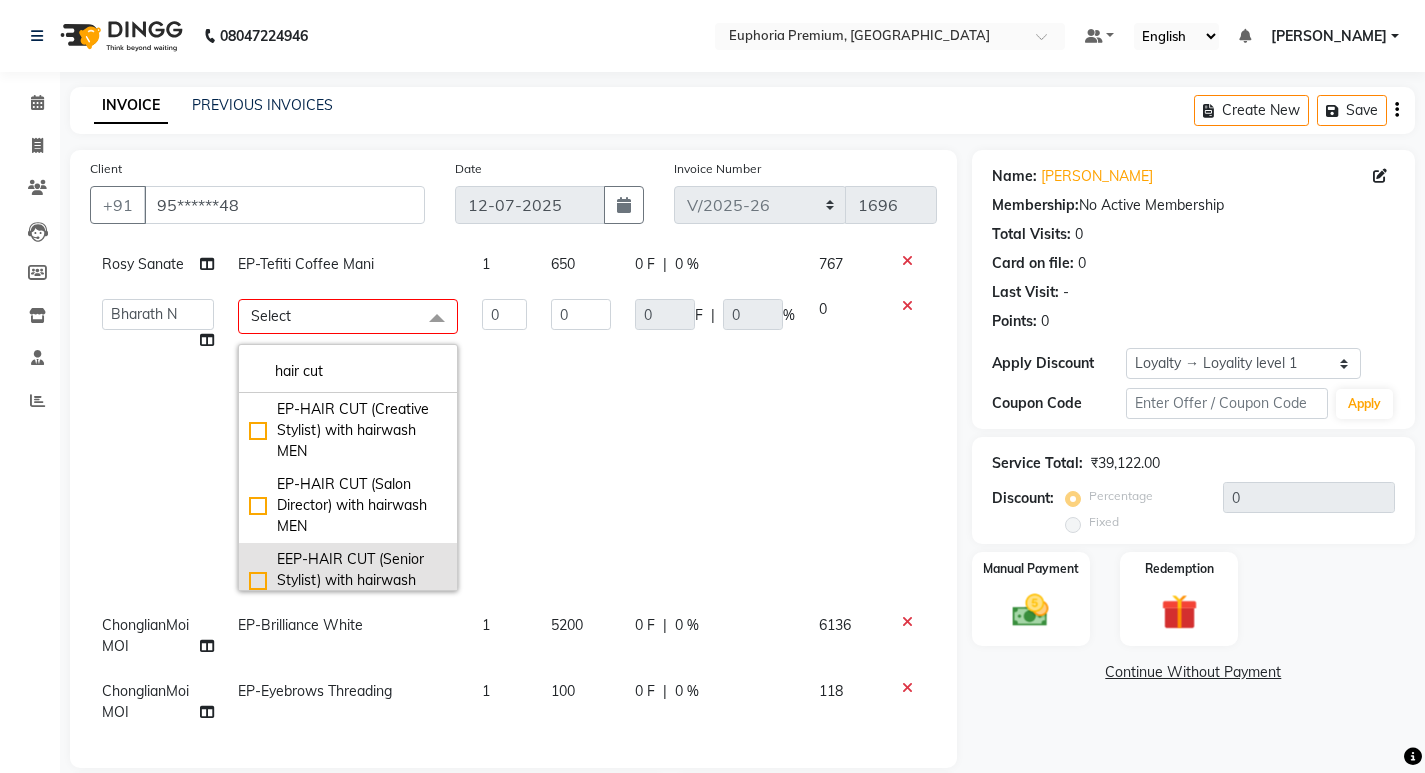 click on "EEP-HAIR CUT (Senior Stylist) with hairwash MEN" 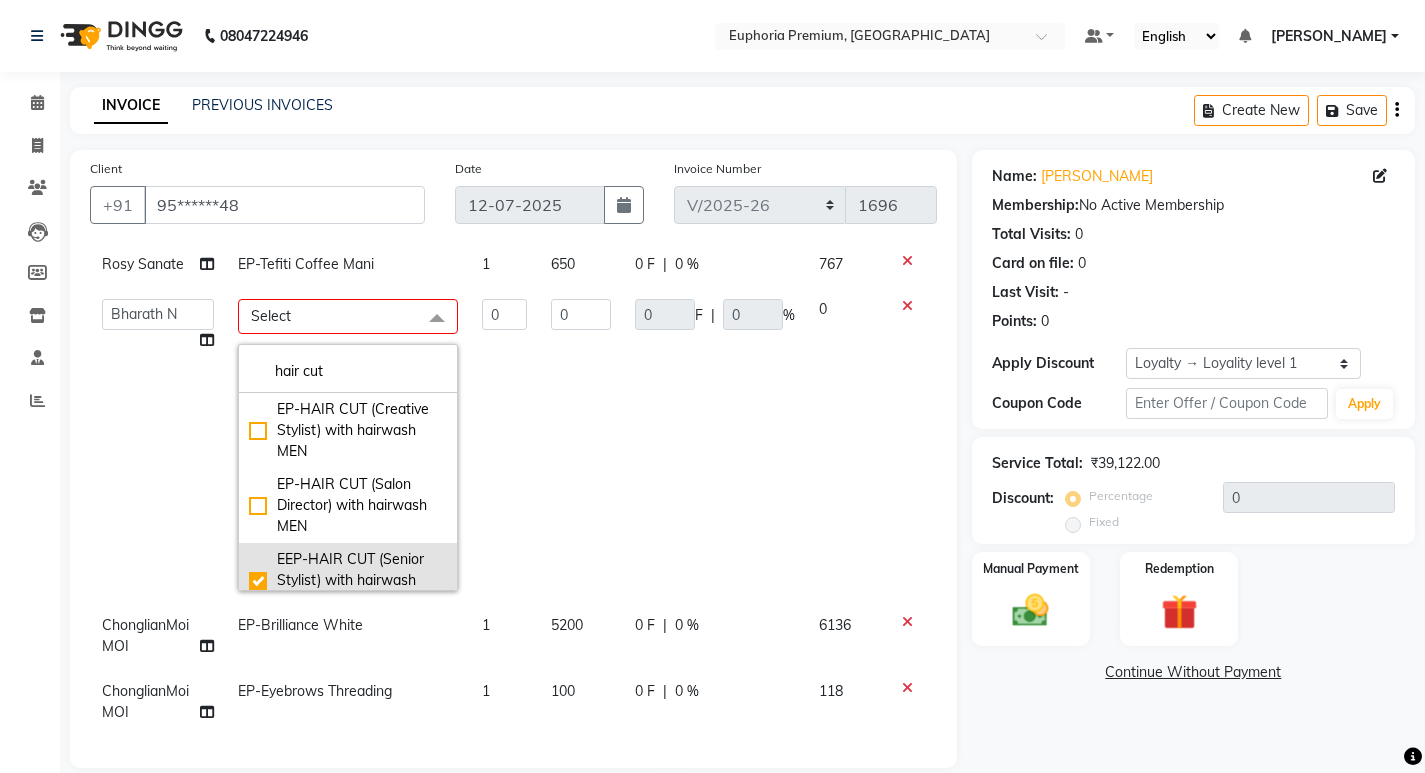 checkbox on "true" 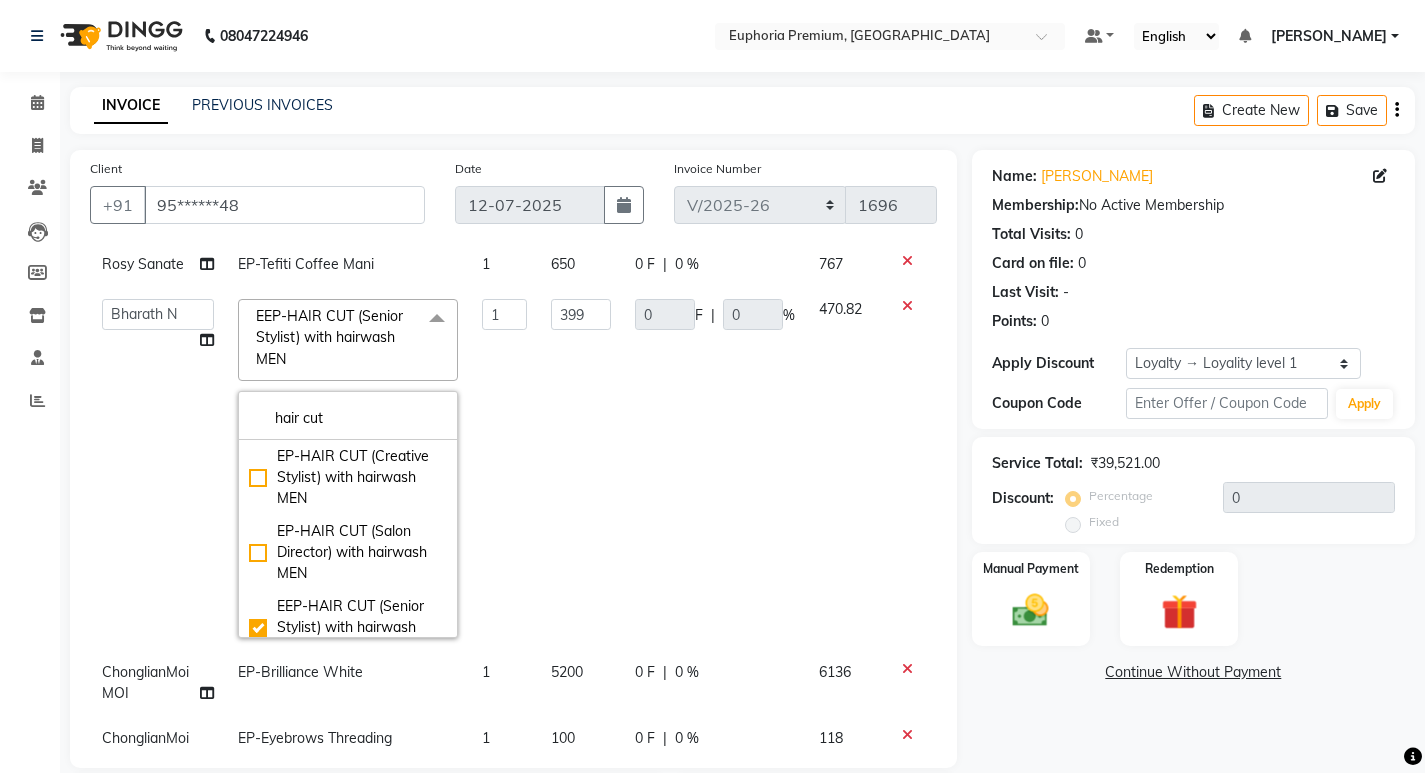 click on "1" 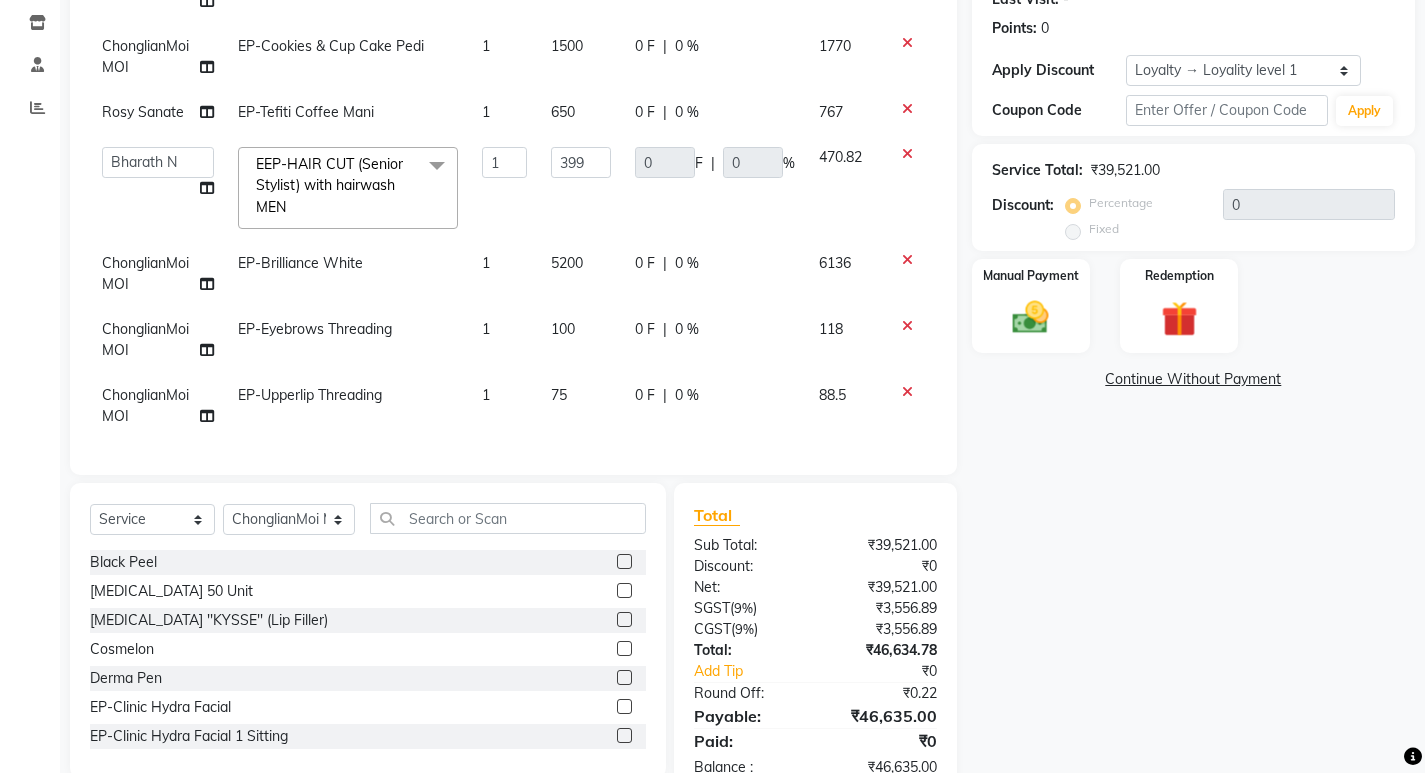 scroll, scrollTop: 348, scrollLeft: 0, axis: vertical 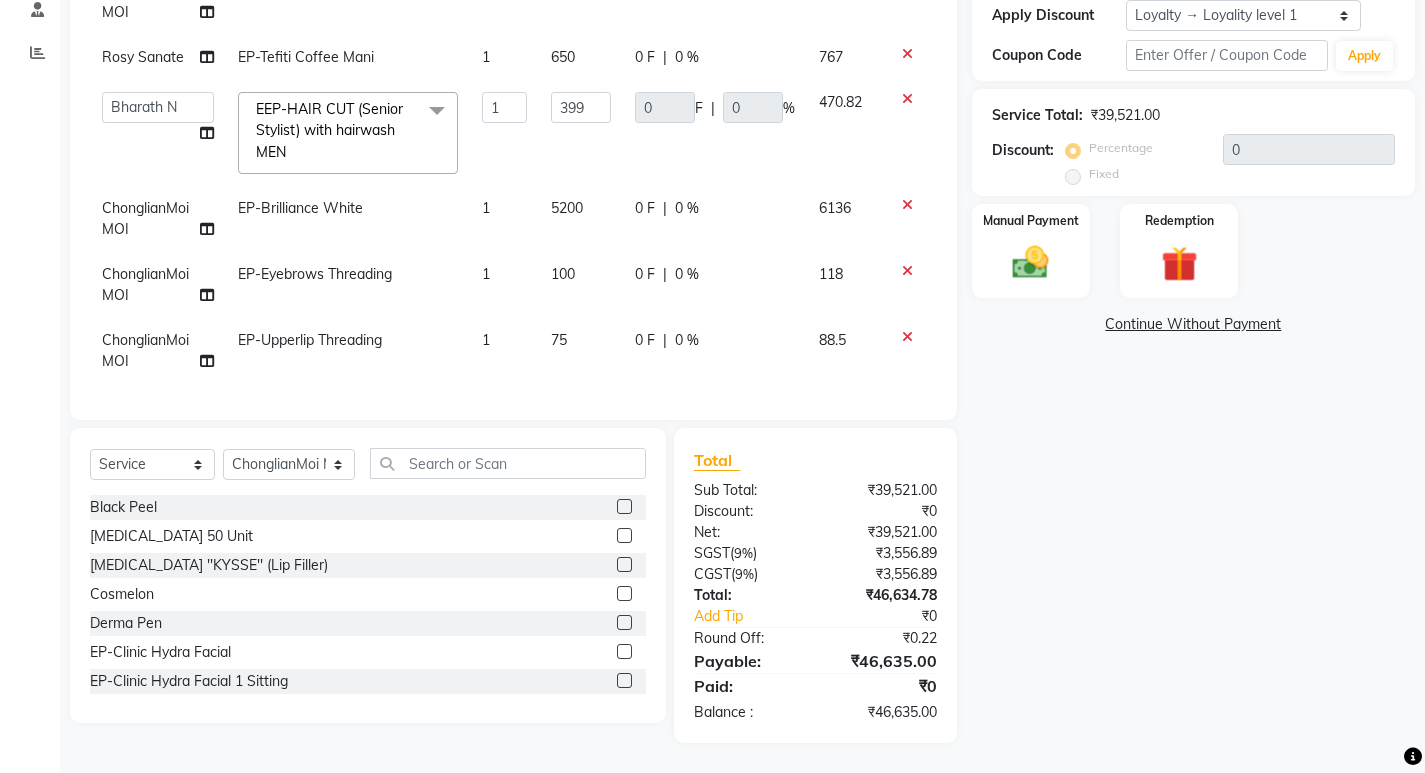 click on "75" 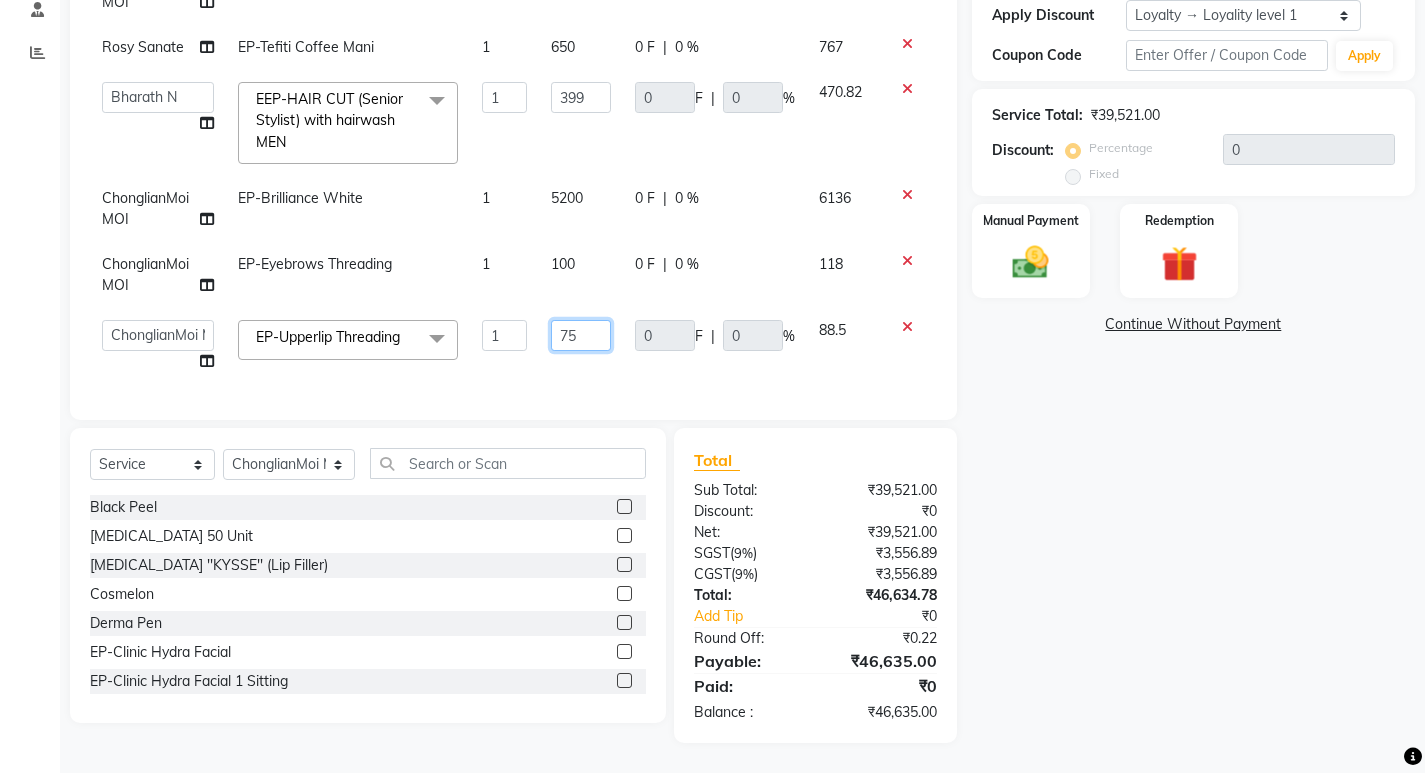 click on "75" 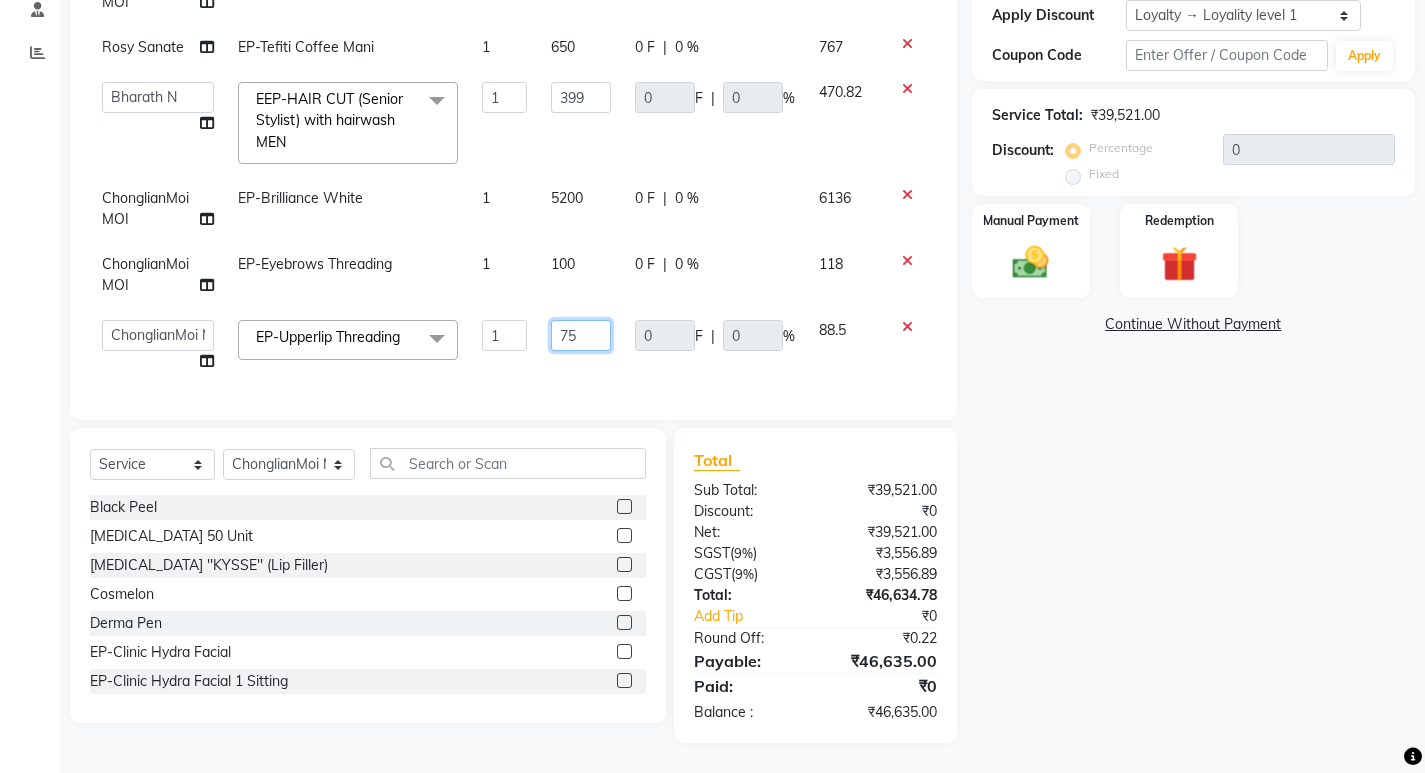type on "7" 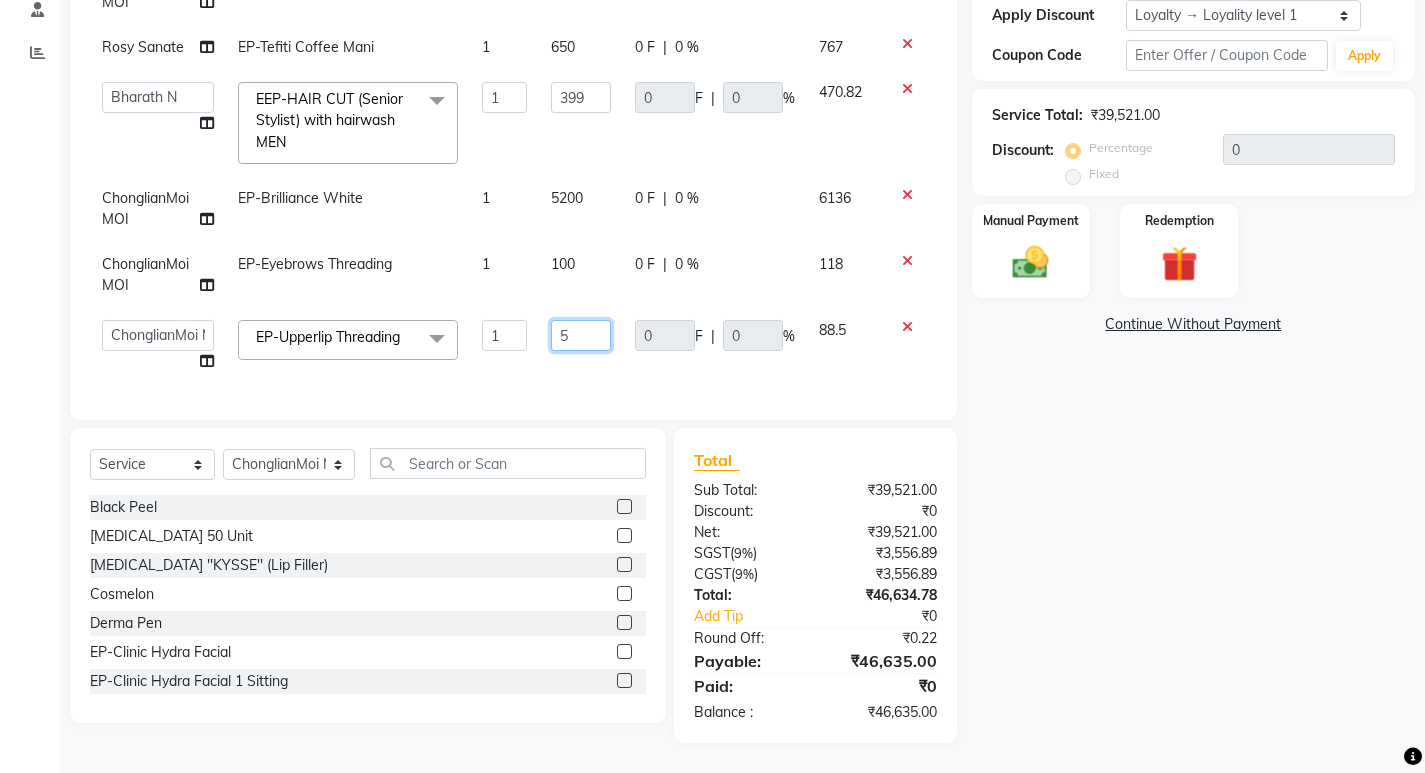 type on "50" 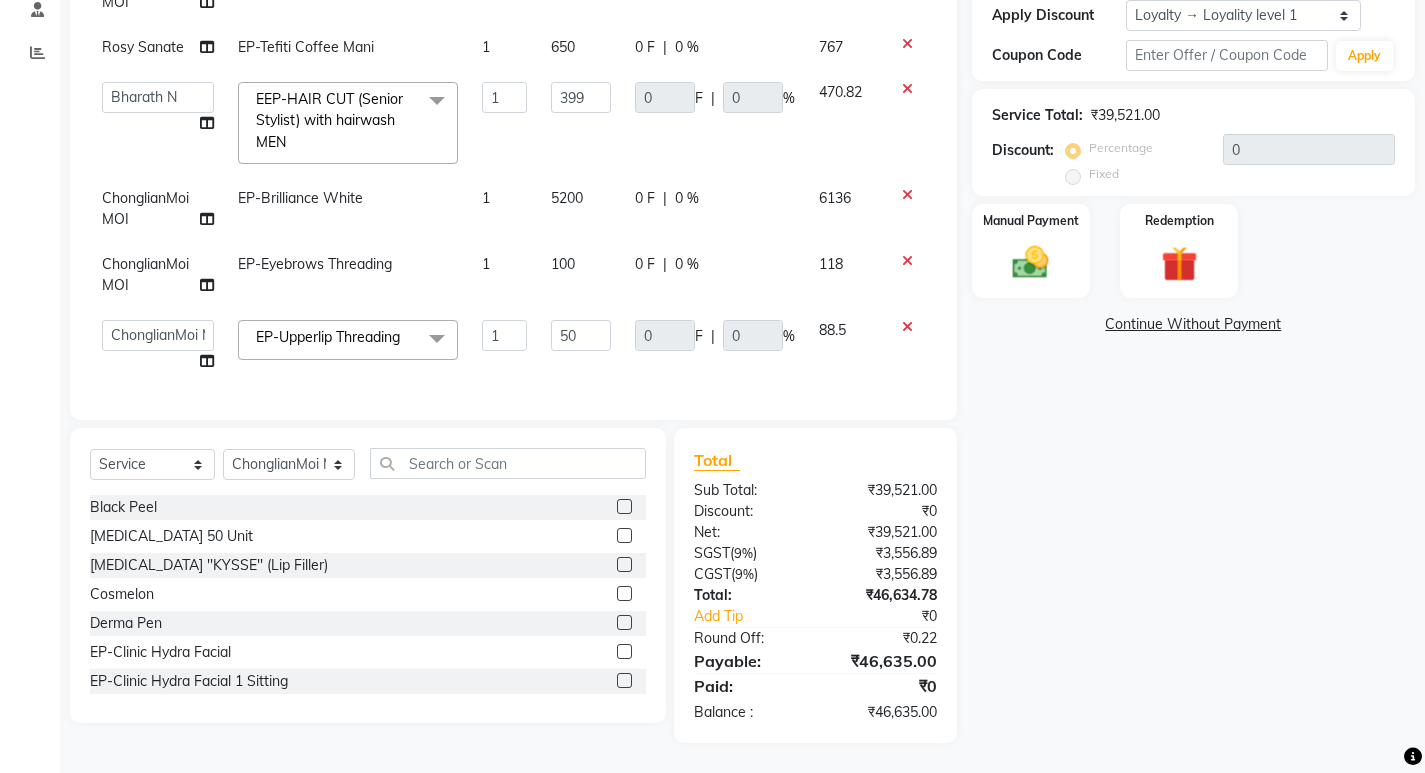 click on "50" 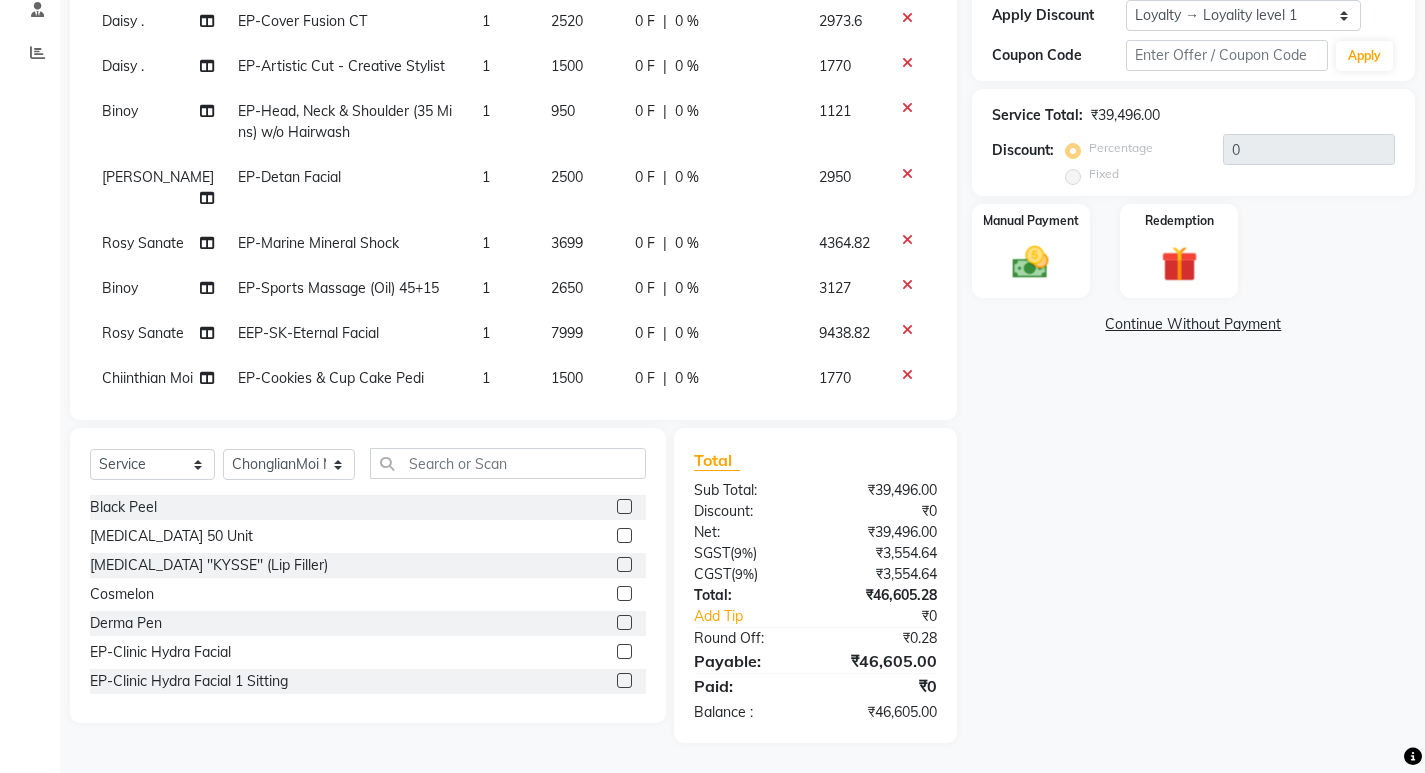 scroll, scrollTop: 0, scrollLeft: 0, axis: both 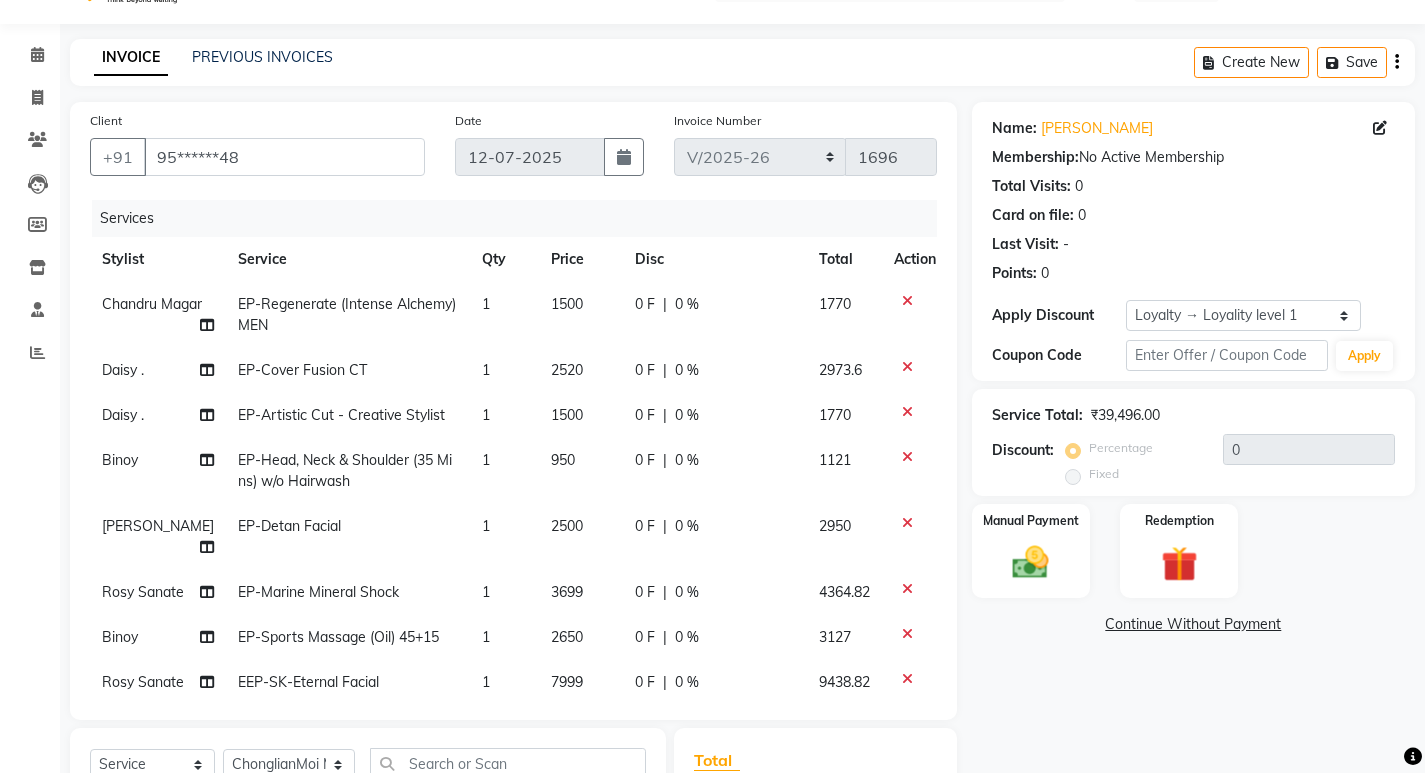 click on "2520" 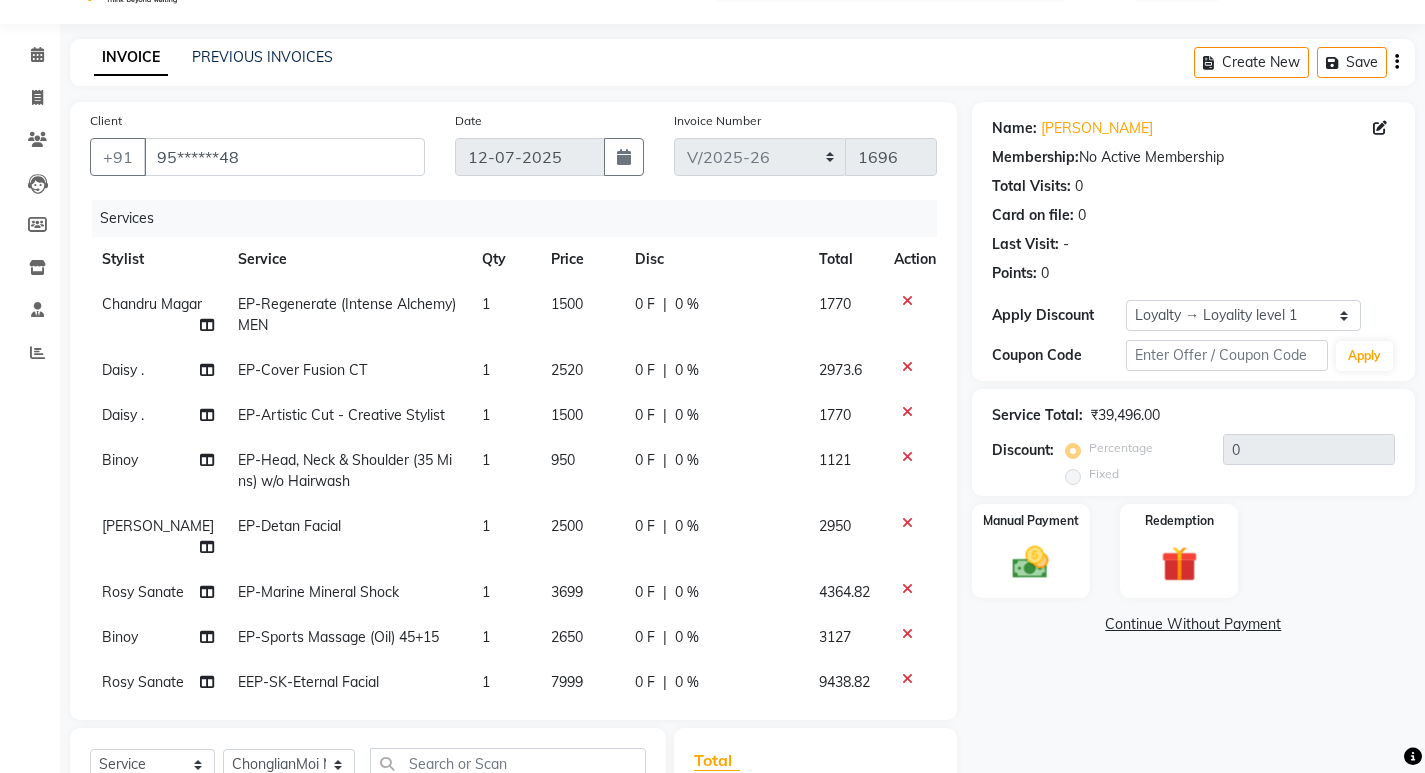 select on "71625" 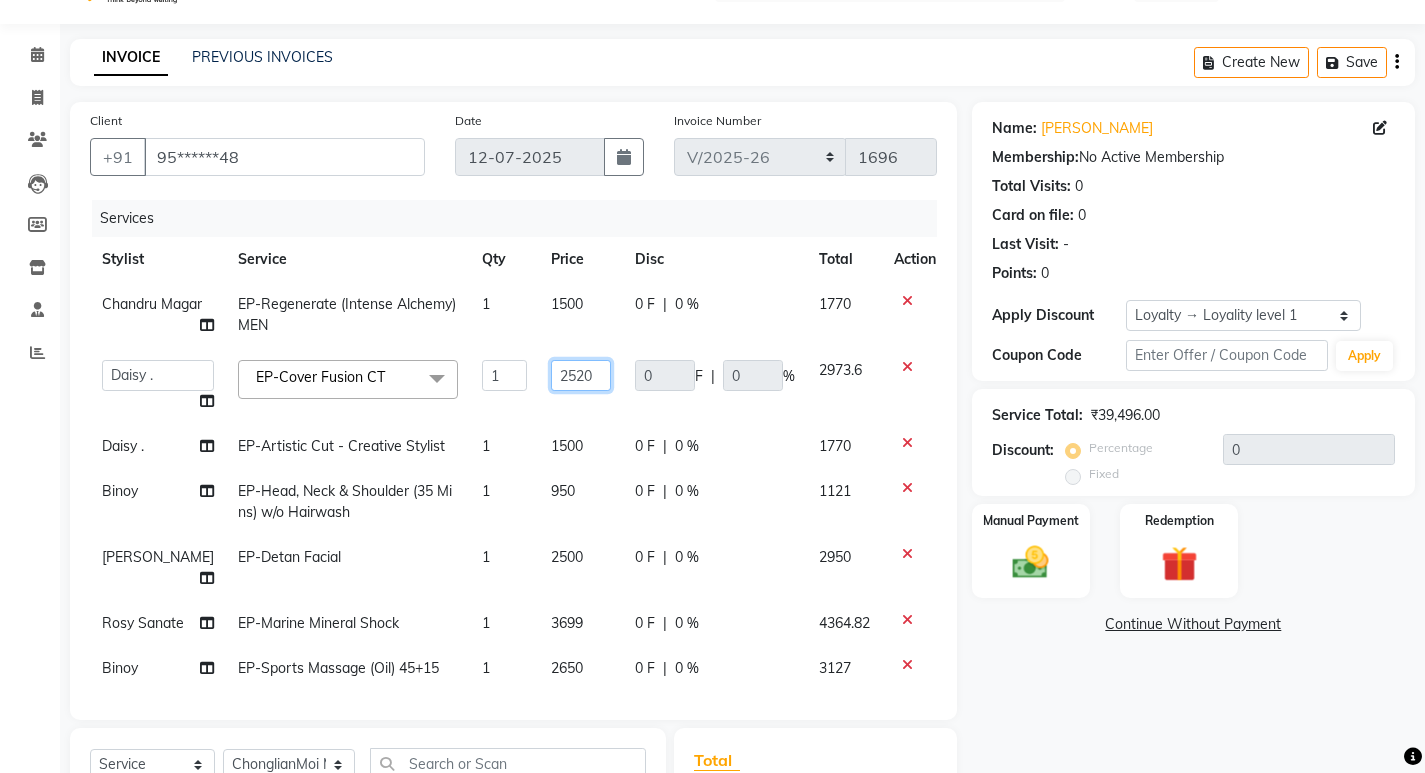click on "2520" 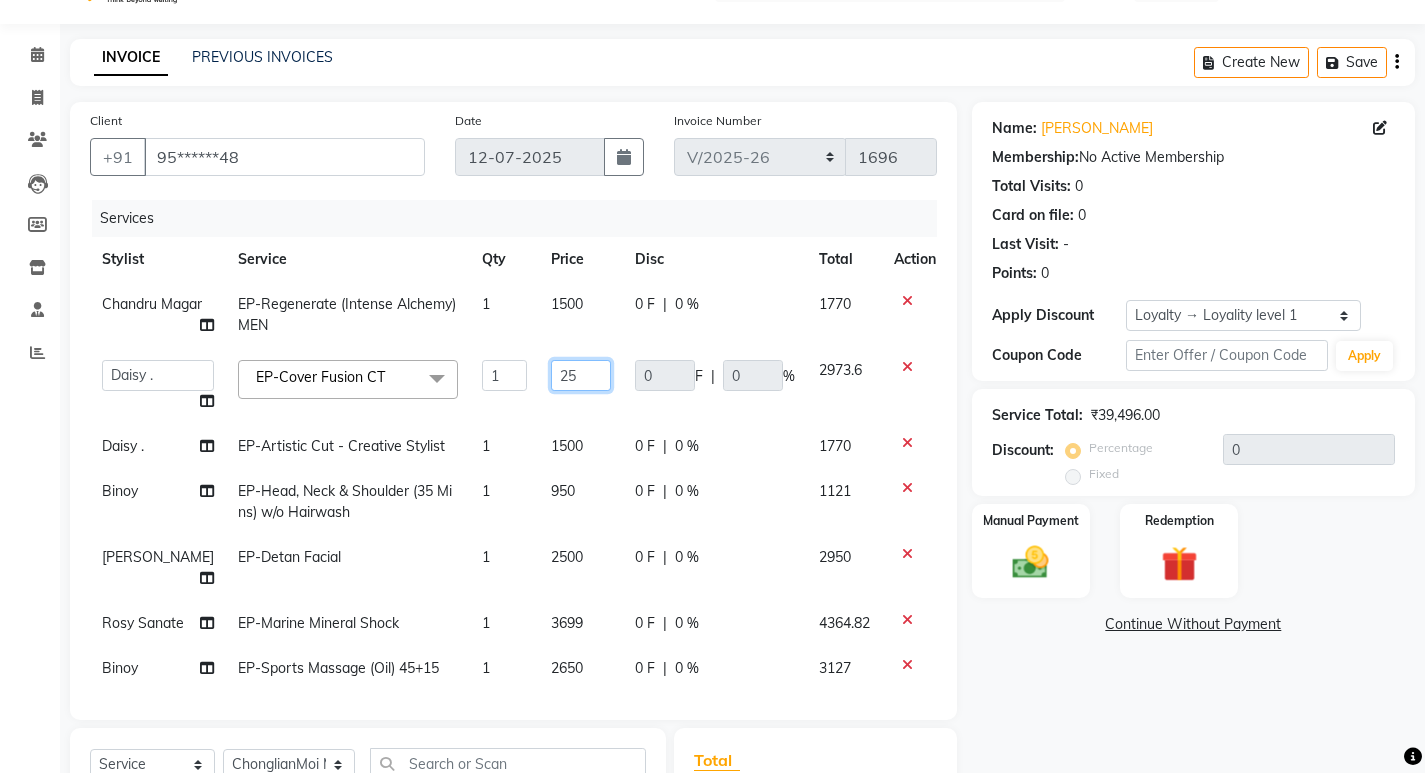 type on "2" 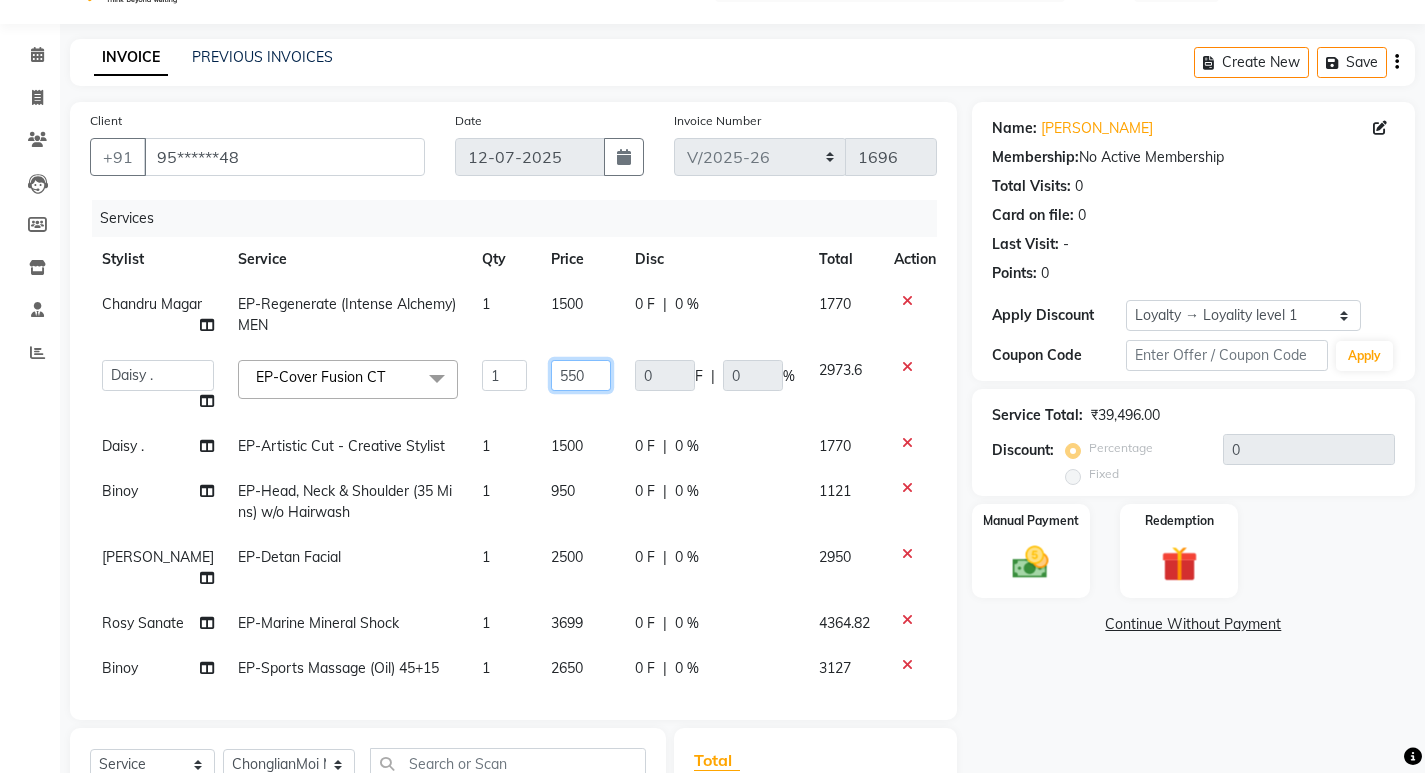 type on "5500" 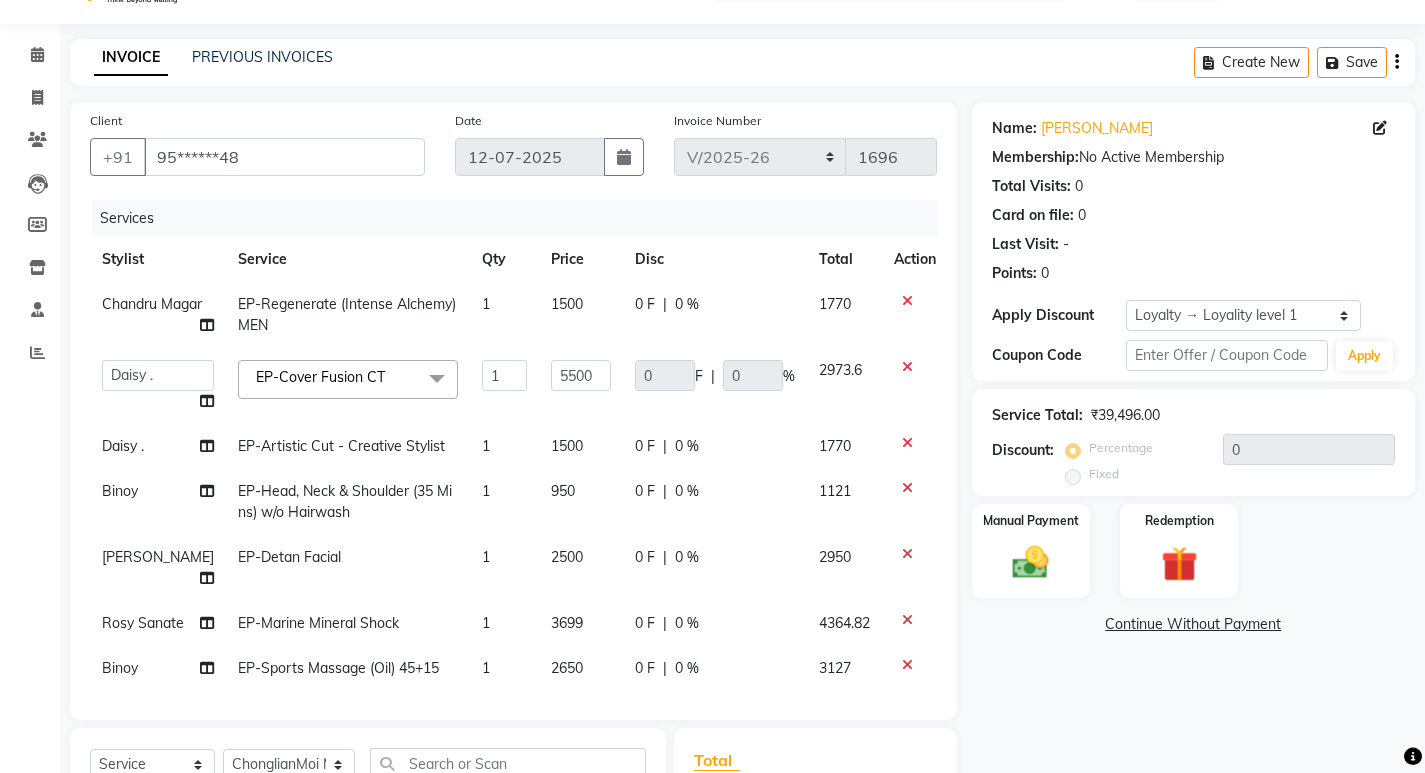 click on "Chandru Magar EP-Regenerate (Intense Alchemy) MEN 1 1500 0 F | 0 % 1770  Admin   Babu V   Bharath N   Binoy    Chandru Magar   Chethan N    Chiinthian Moi   ChonglianMoi MOI   Daisy .   Dhanya .   Dingg   Diya Khadka   Fredrick Burrows   Kishore K   Maria Hamsa   Mary Vanita    MRINALI MILI   Pinky .   Priya  K   Rosy Sanate   Savitha Vijayan   Shalini Deivasigamani   Shishi L   Vijayalakshmi M   VISHON BAIDYA  EP-Cover Fusion CT  x Black Peel Botox 50 Unit Botox ''KYSSE'' (Lip Filler) Cosmelon Derma Pen EP-Clinic Hydra Facial EP-Clinic Hydra Facial 1 Sitting EP-Clinic Meline Peel Face EP-Clinic Yellow Peel Back EP-Clinic Yellow Peel Face EP-Clinic Yellow Peel Full Arms EP-Clinic Yellow Peel Under Arms EP-Laser Bikini EP-Laser Chin EP-Laser Full Arms EP-Laser Full Back EP-Laser Full Face EP-Laser Full Front EP-Laser Full Legs EP-Laser Half Legs EP-Laser Sides EP-Laser Under Arms EP-Laser Upper Lip Ep-Micro Needling EP-Laser Midriff / Stomach Fillers Volume - 1ml Fillers Volume Plus-1ml GFC Hair Glutathione 1" 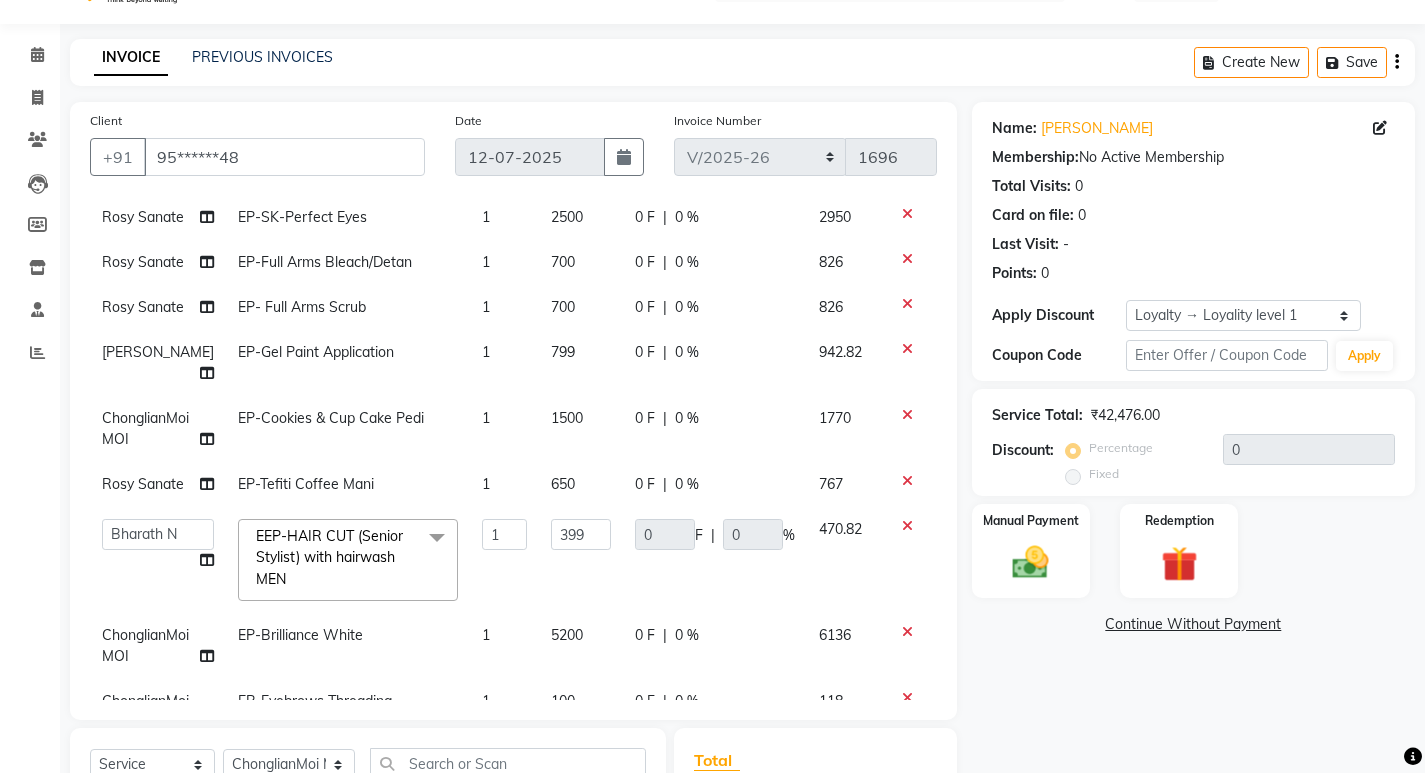 scroll, scrollTop: 1010, scrollLeft: 0, axis: vertical 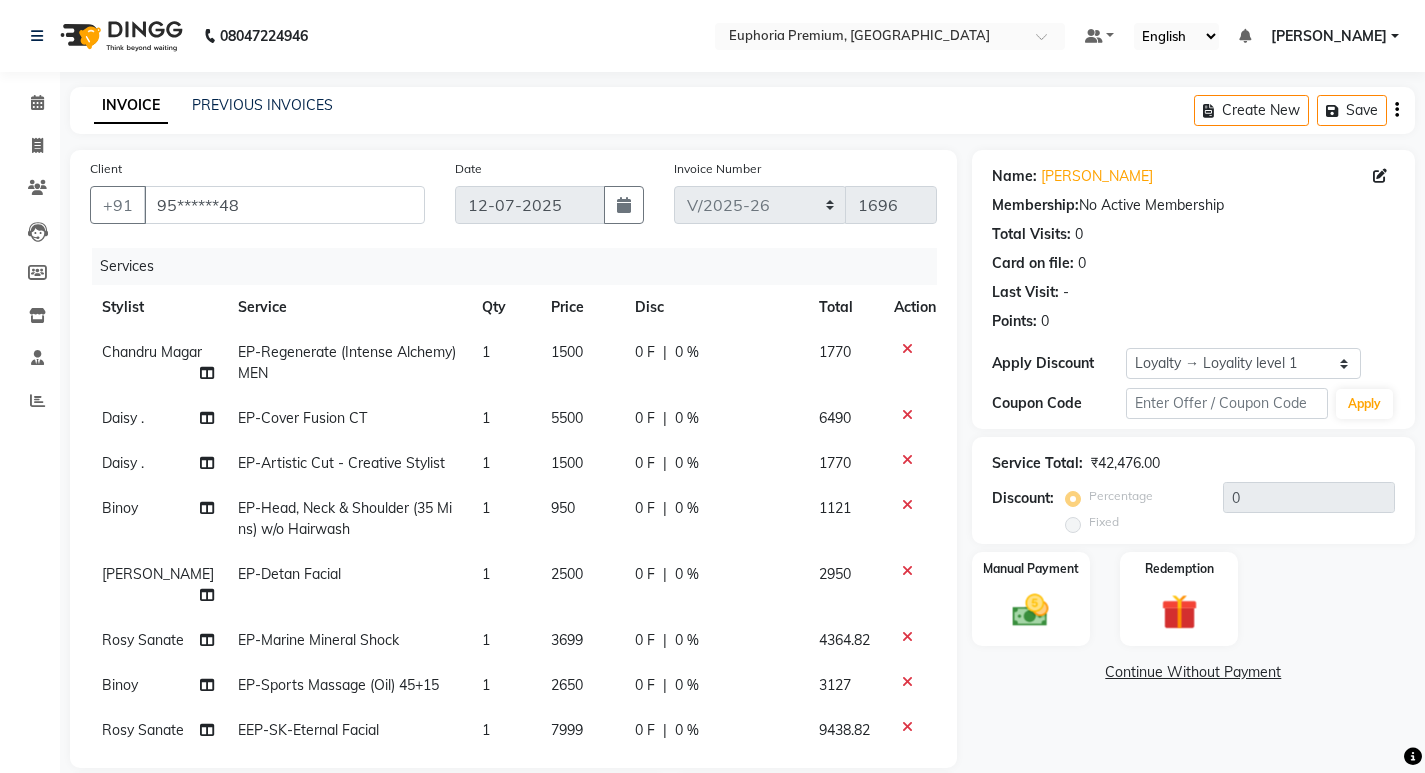 click on "5500" 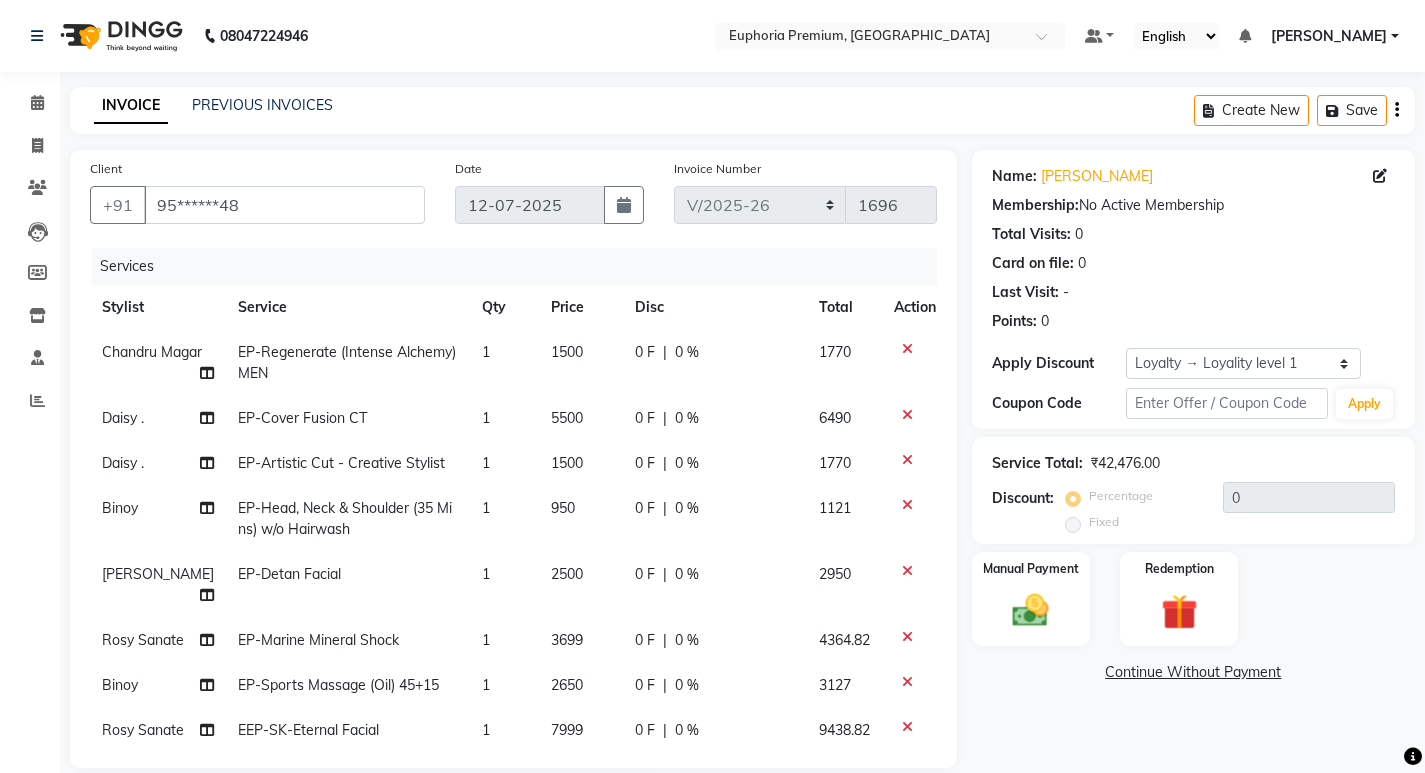 select on "71625" 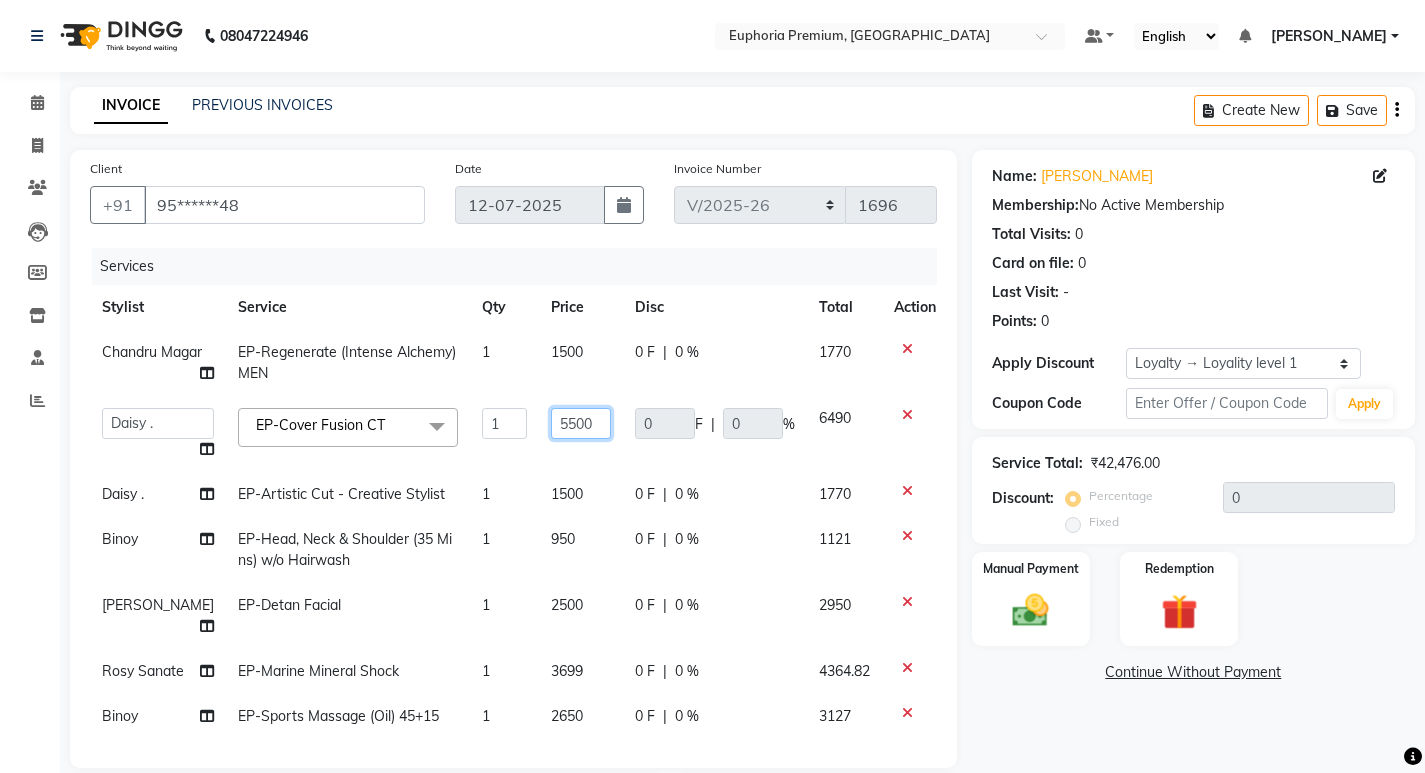 click on "5500" 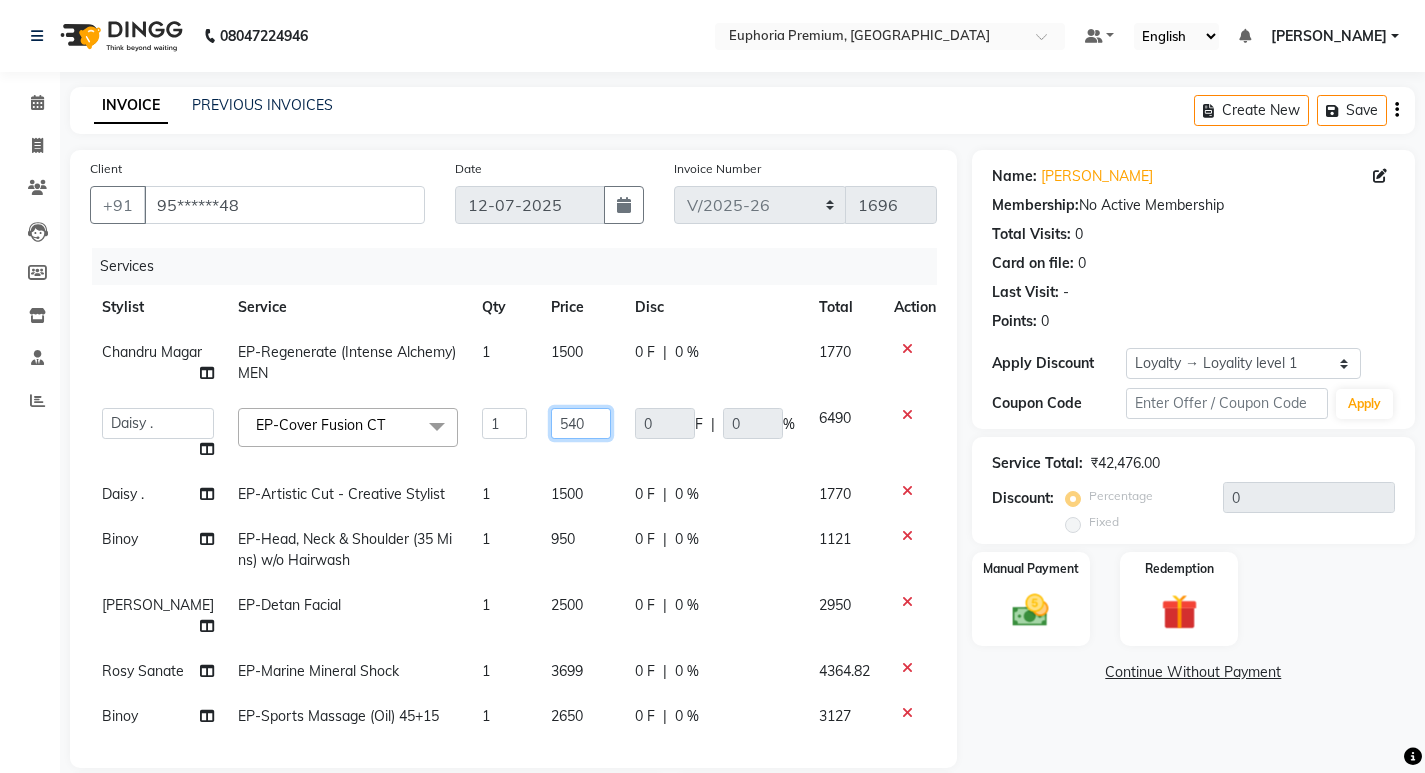 type on "5400" 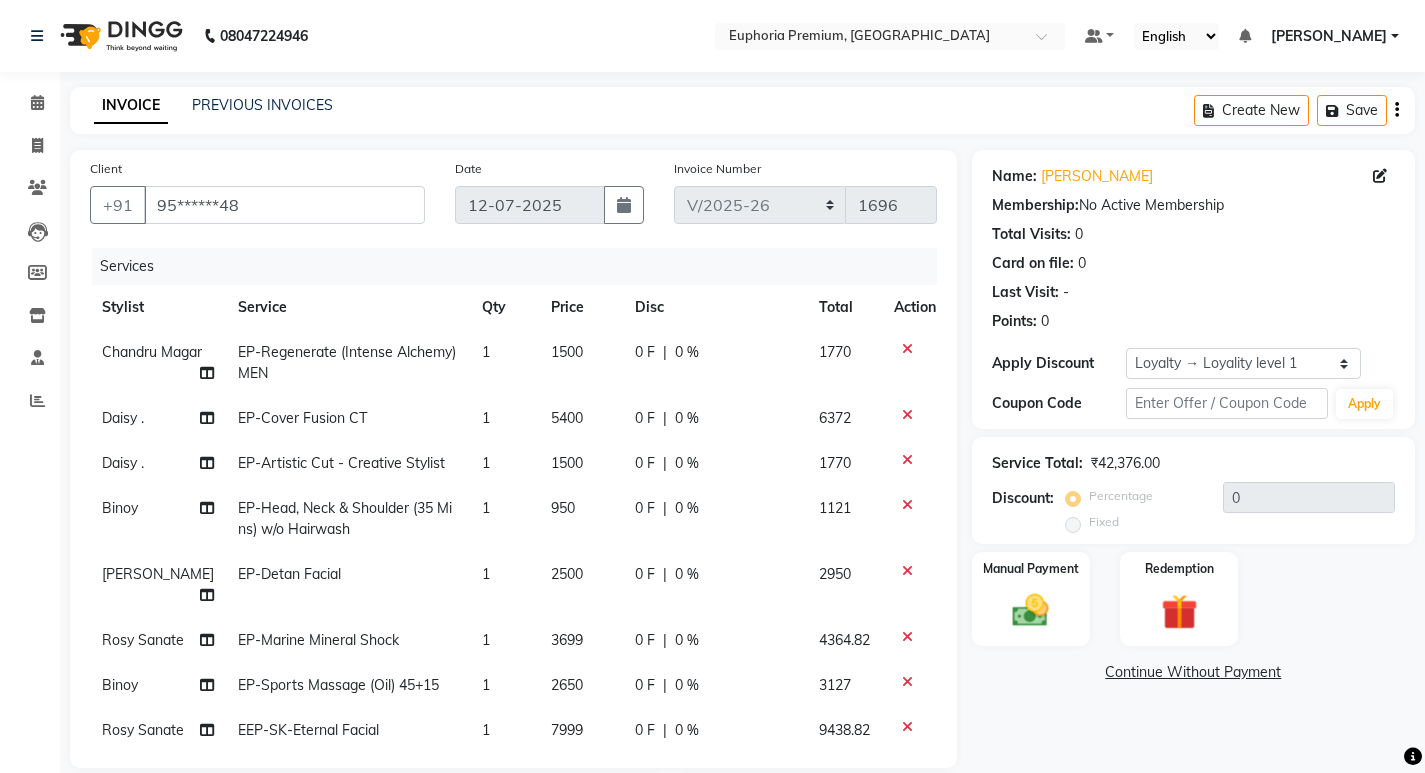 click on "Chandru Magar EP-Regenerate (Intense Alchemy) MEN 1 1500 0 F | 0 % 1770 Daisy . EP-Cover Fusion CT 1 5400 0 F | 0 % 6372 Daisy . EP-Artistic Cut - Creative Stylist 1 1500 0 F | 0 % 1770 Binoy  EP-Head, Neck & Shoulder (35 Mins) w/o Hairwash 1 950 0 F | 0 % 1121 Diya Khadka EP-Detan Facial 1 2500 0 F | 0 % 2950 Rosy Sanate EP-Marine Mineral Shock 1 3699 0 F | 0 % 4364.82 Binoy  EP-Sports Massage (Oil) 45+15 1 2650 0 F | 0 % 3127 Rosy Sanate EEP-SK-Eternal Facial 1 7999 0 F | 0 % 9438.82 Chiinthian Moi EP-Cookies & Cup Cake Pedi 1 1500 0 F | 0 % 1770 Kishore K EP-Tefiti Coffee Mani 1 650 0 F | 0 % 767 Diya Khadka EP-Tefiti Coffee Pedi 1 780 0 F | 0 % 920.4 Pinky . EP-Tefiti Coffee Mani 1 650 0 F | 0 % 767 Rosy Sanate EP-SK-Perfect Eyes 1 2500 0 F | 0 % 2950 Rosy Sanate EP-Full Arms Bleach/Detan 1 700 0 F | 0 % 826 Rosy Sanate EP- Full Arms Scrub 1 700 0 F | 0 % 826 VISHON BAIDYA EP-Gel Paint Application 1 799 0 F | 0 % 942.82 ChonglianMoi MOI EP-Cookies & Cup Cake Pedi 1 1500 0 F | 0 % 1770 Rosy Sanate 1 650 |" 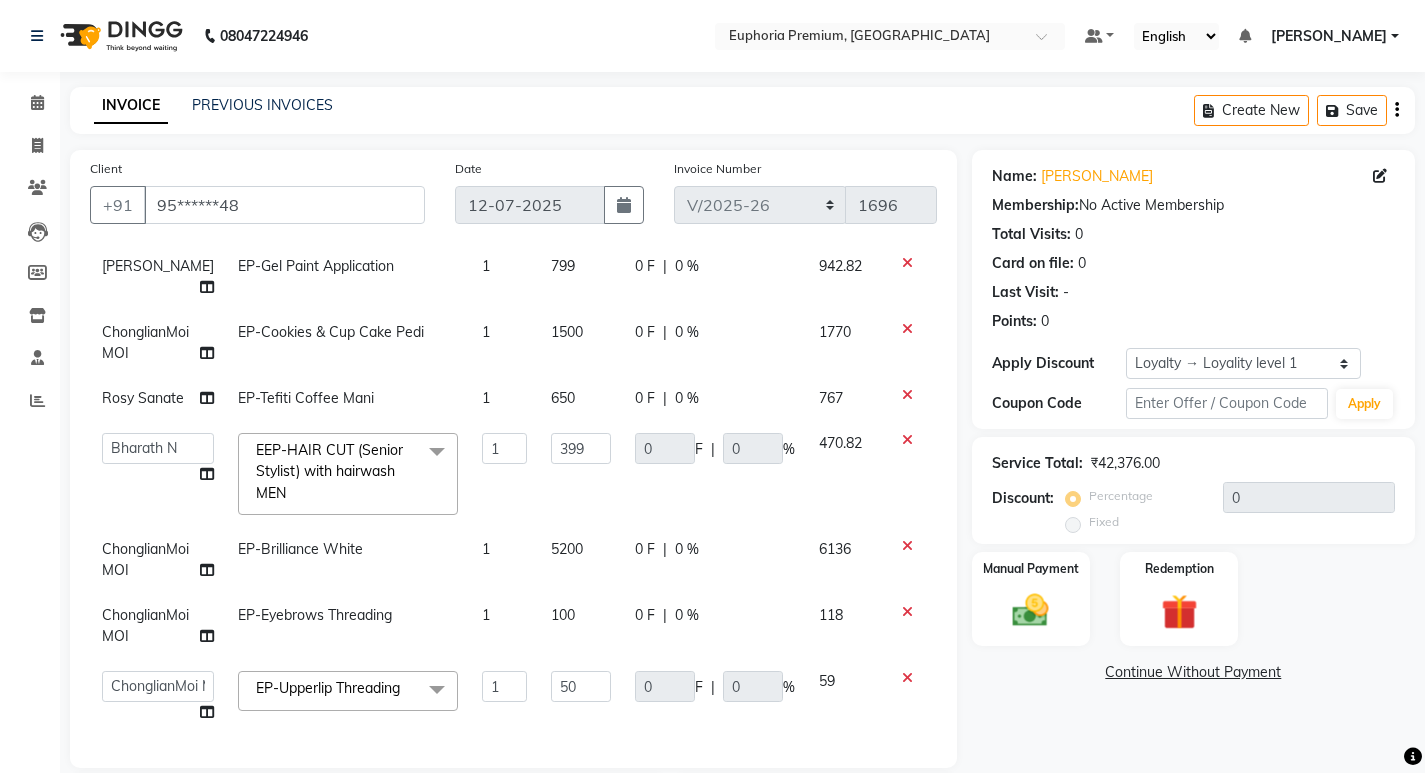 scroll, scrollTop: 1010, scrollLeft: 0, axis: vertical 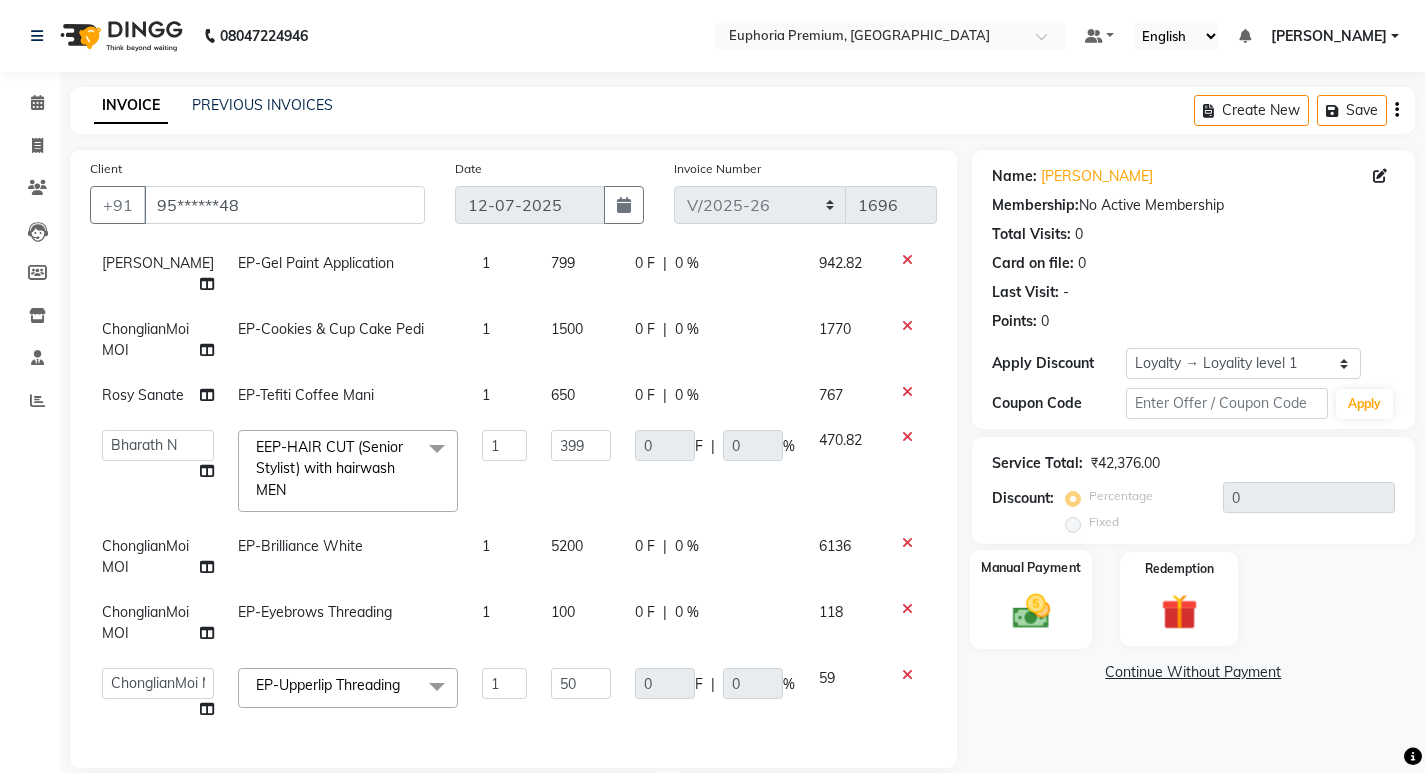 click 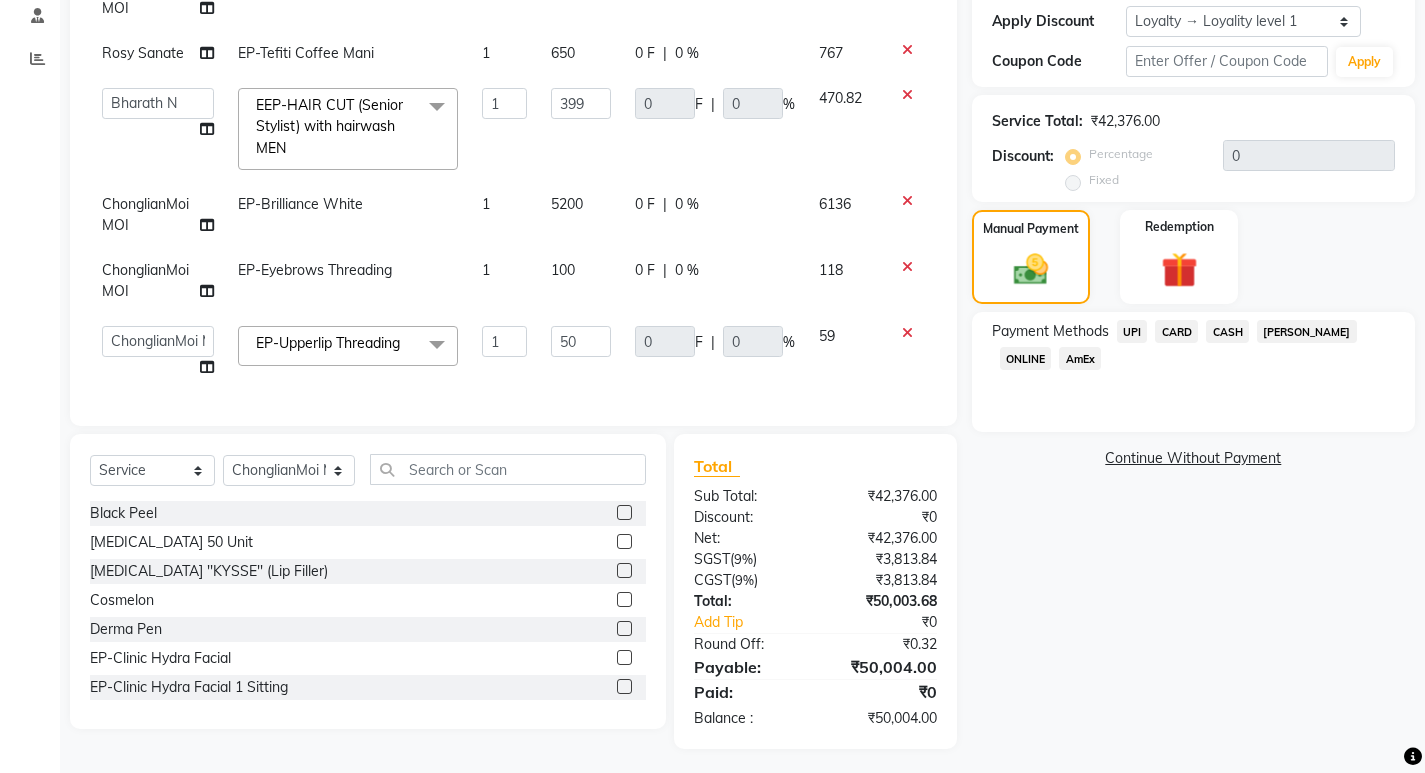 scroll, scrollTop: 348, scrollLeft: 0, axis: vertical 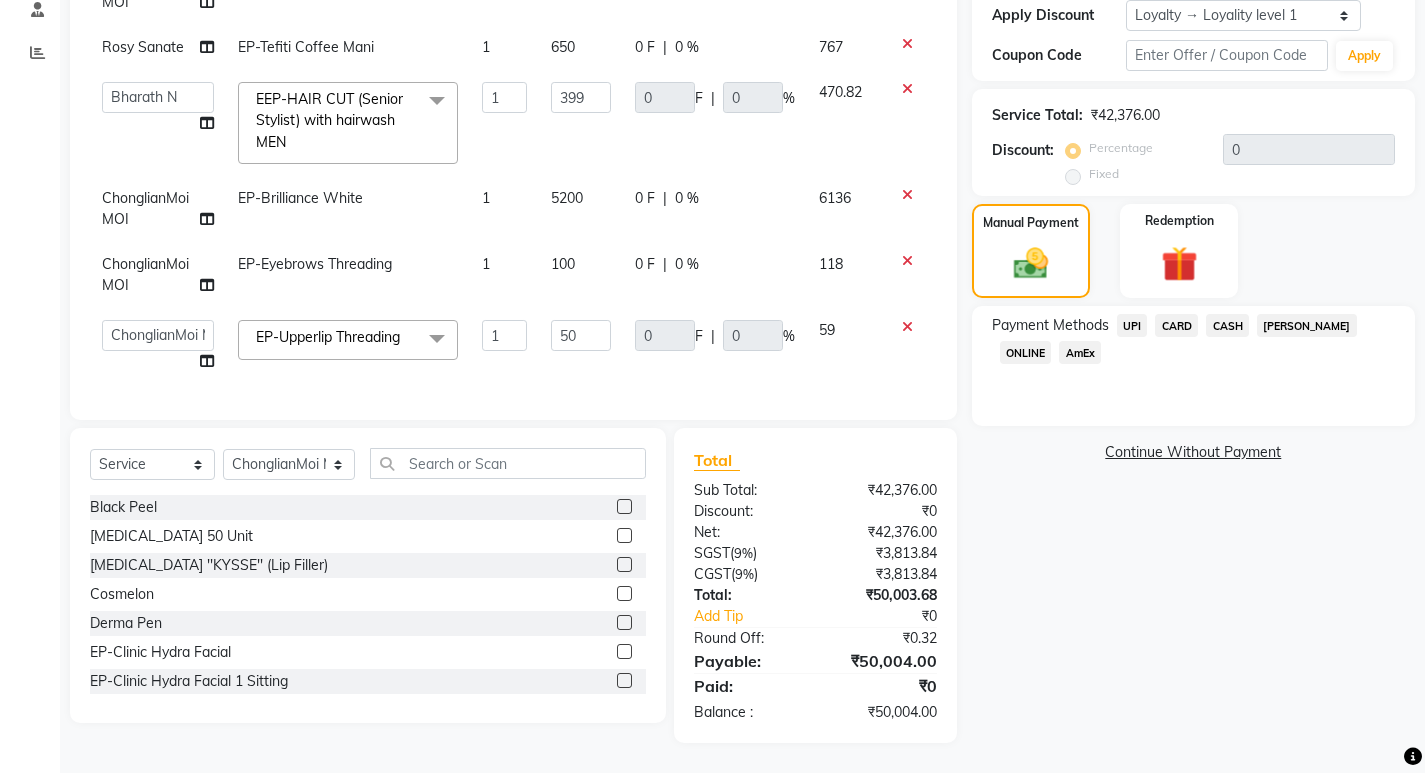 click on "UPI" 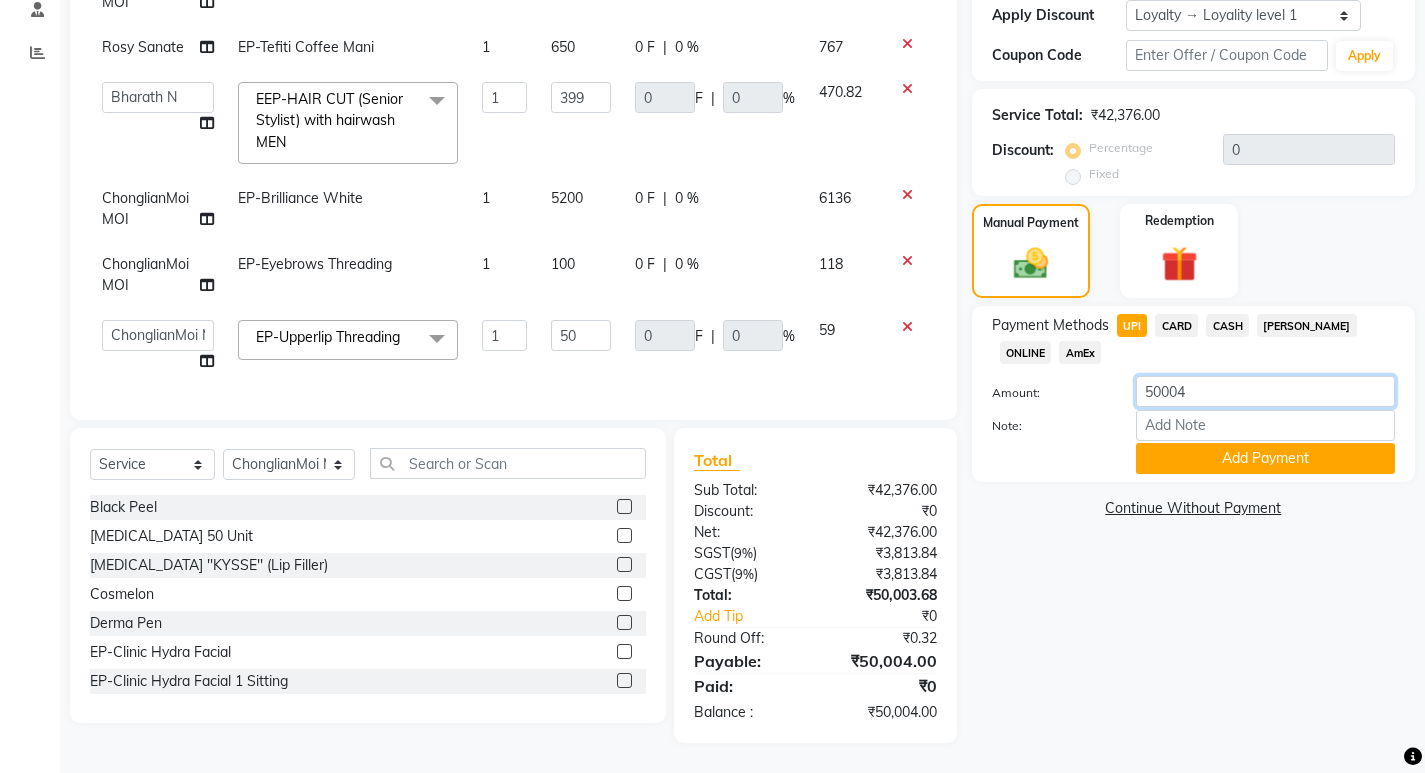 drag, startPoint x: 1196, startPoint y: 394, endPoint x: 1146, endPoint y: 396, distance: 50.039986 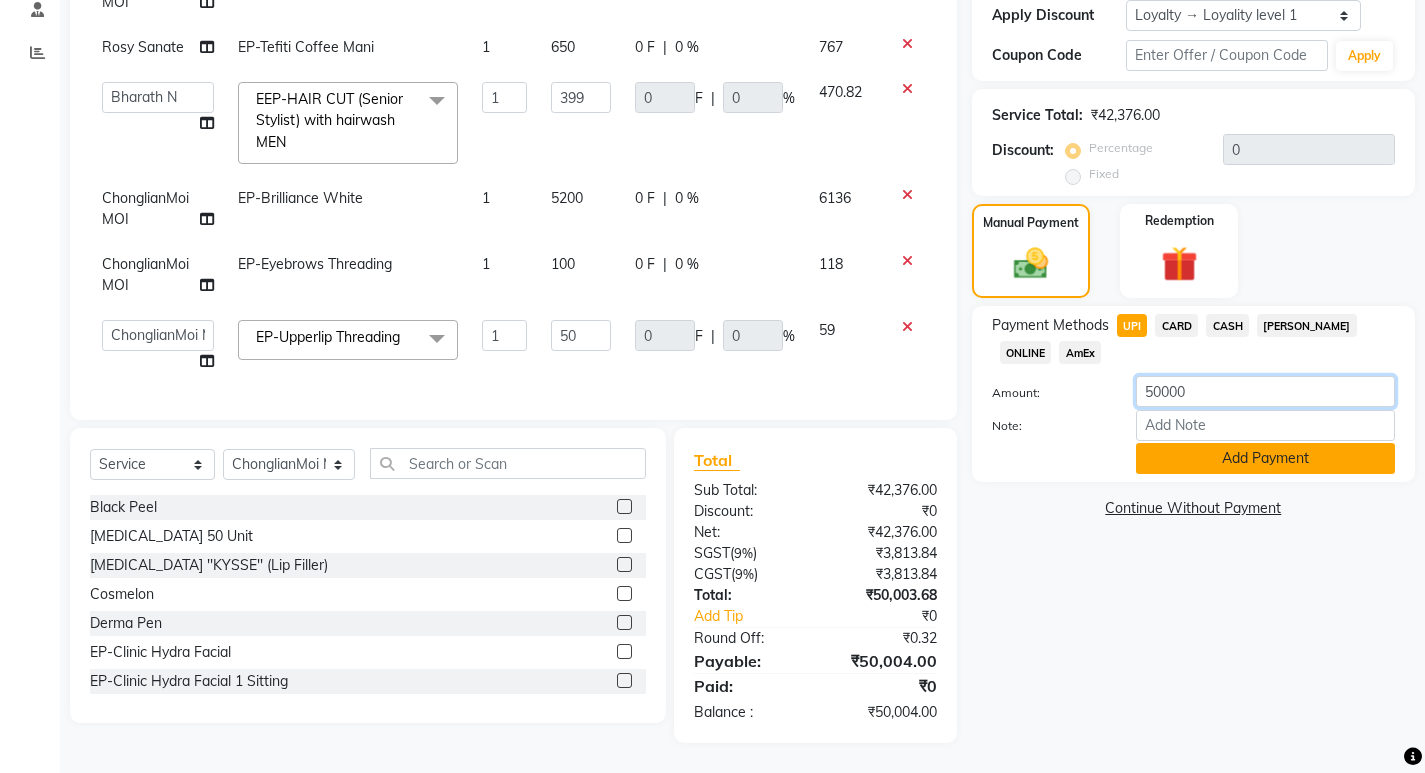 type on "50000" 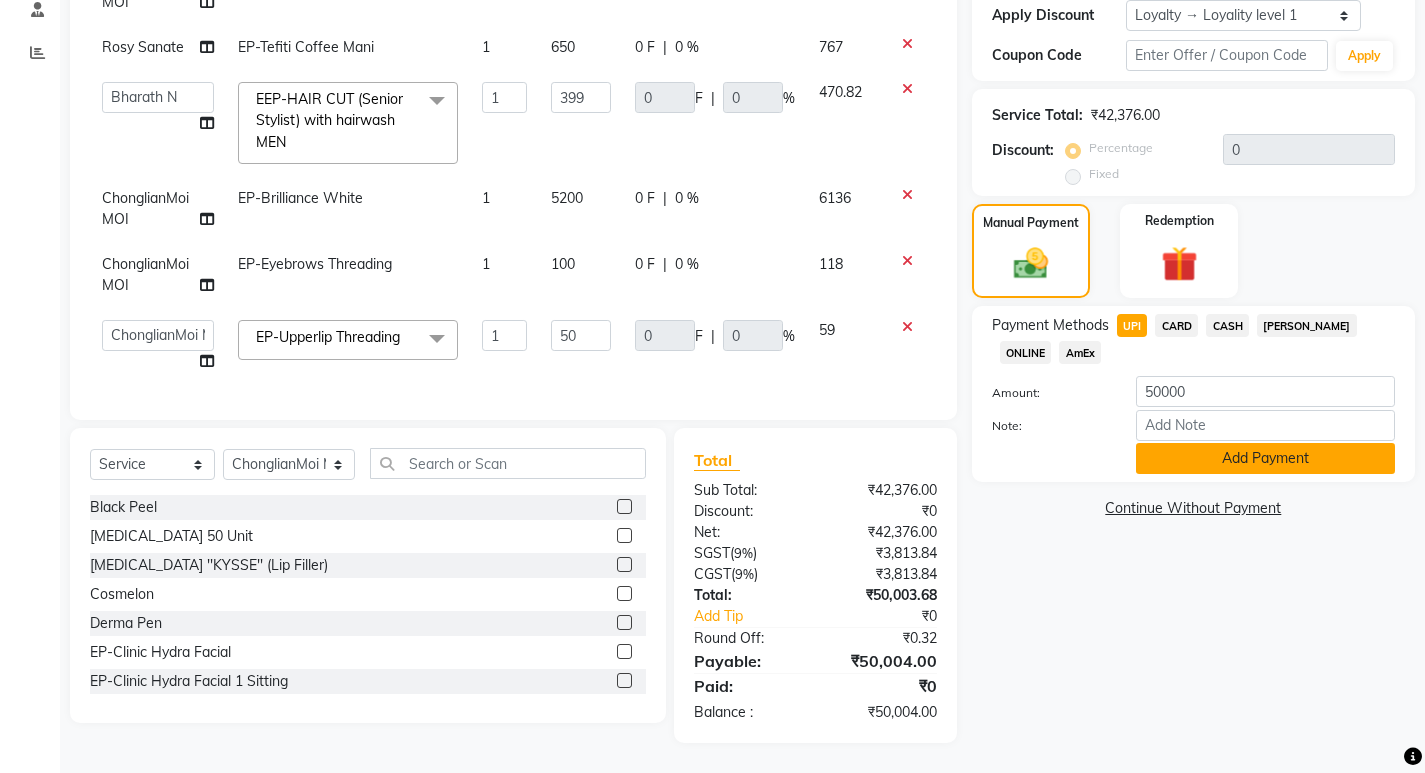click on "Add Payment" 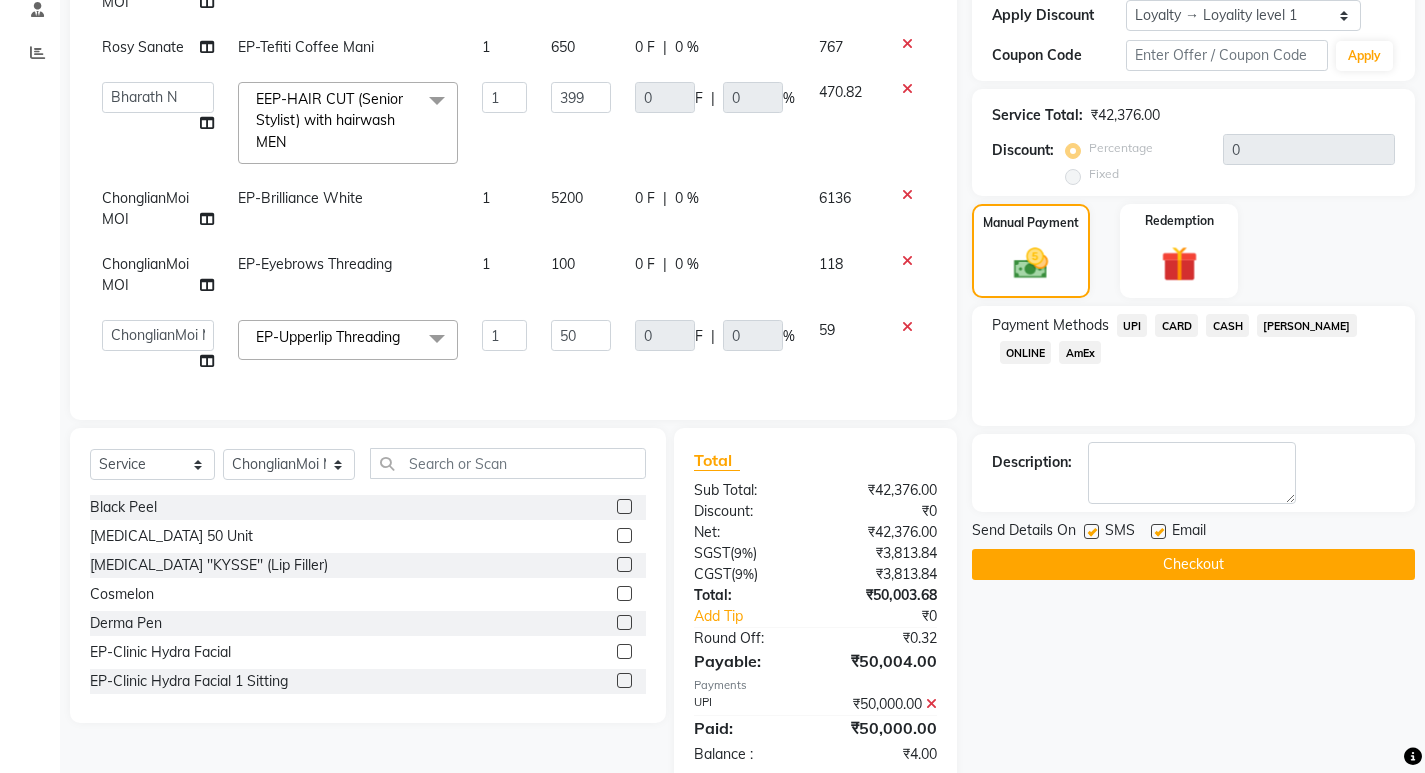 click on "CASH" 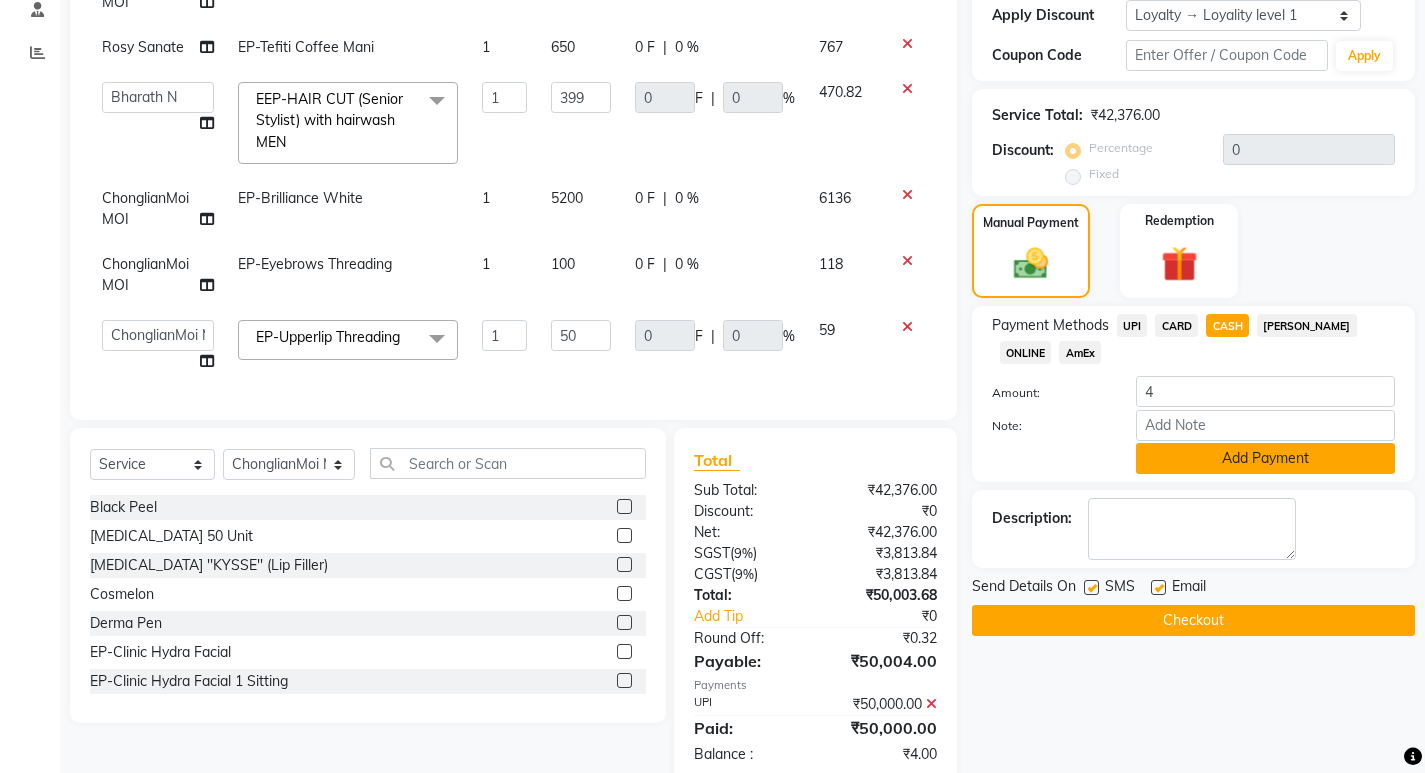 click on "Add Payment" 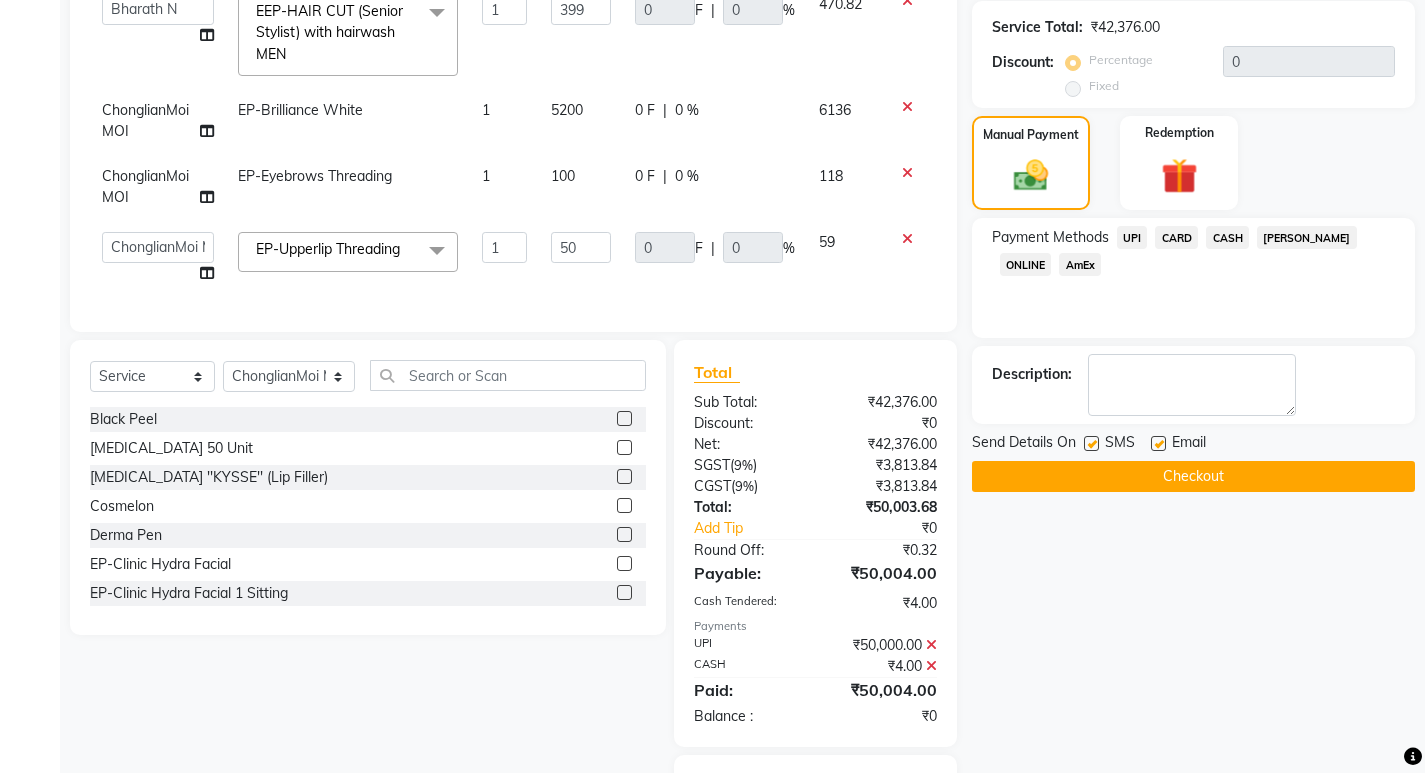 scroll, scrollTop: 560, scrollLeft: 0, axis: vertical 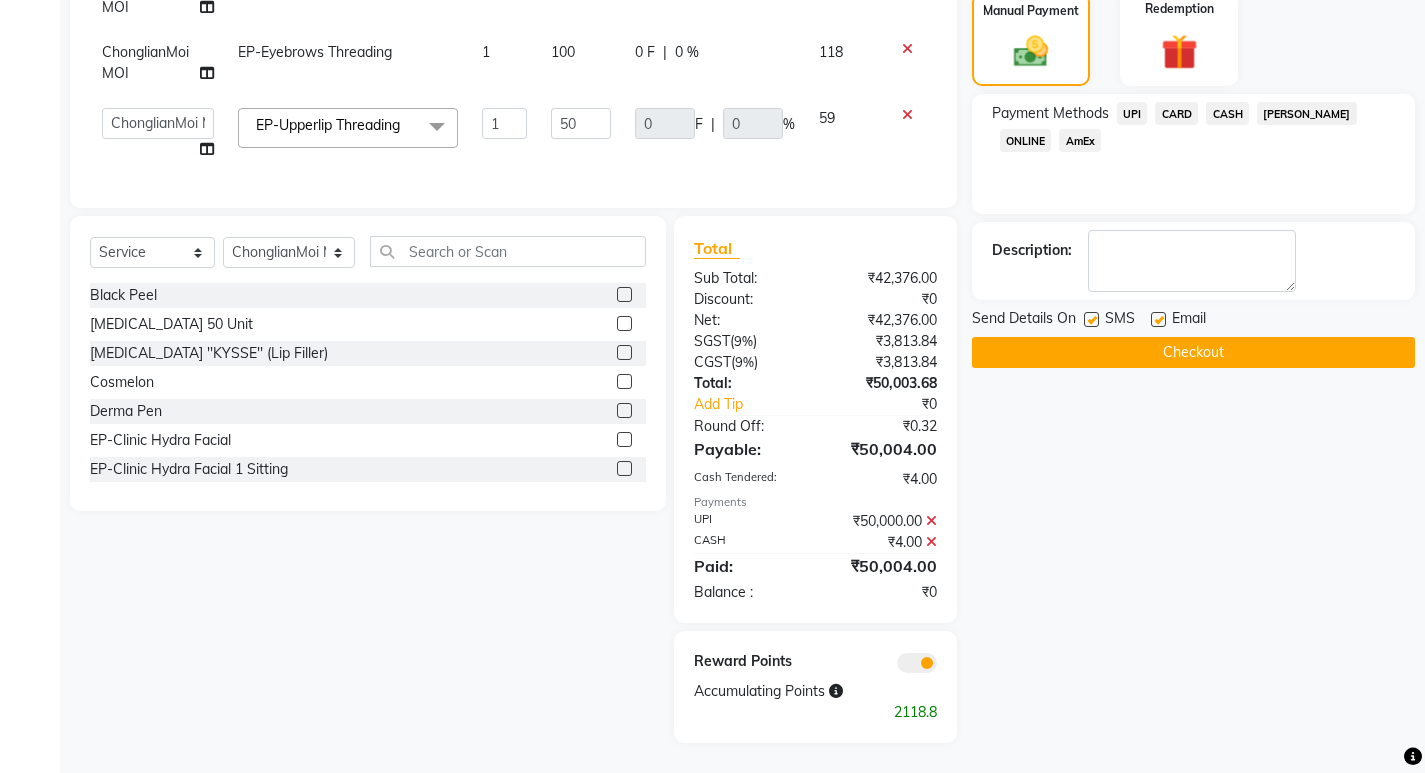 click on "Checkout" 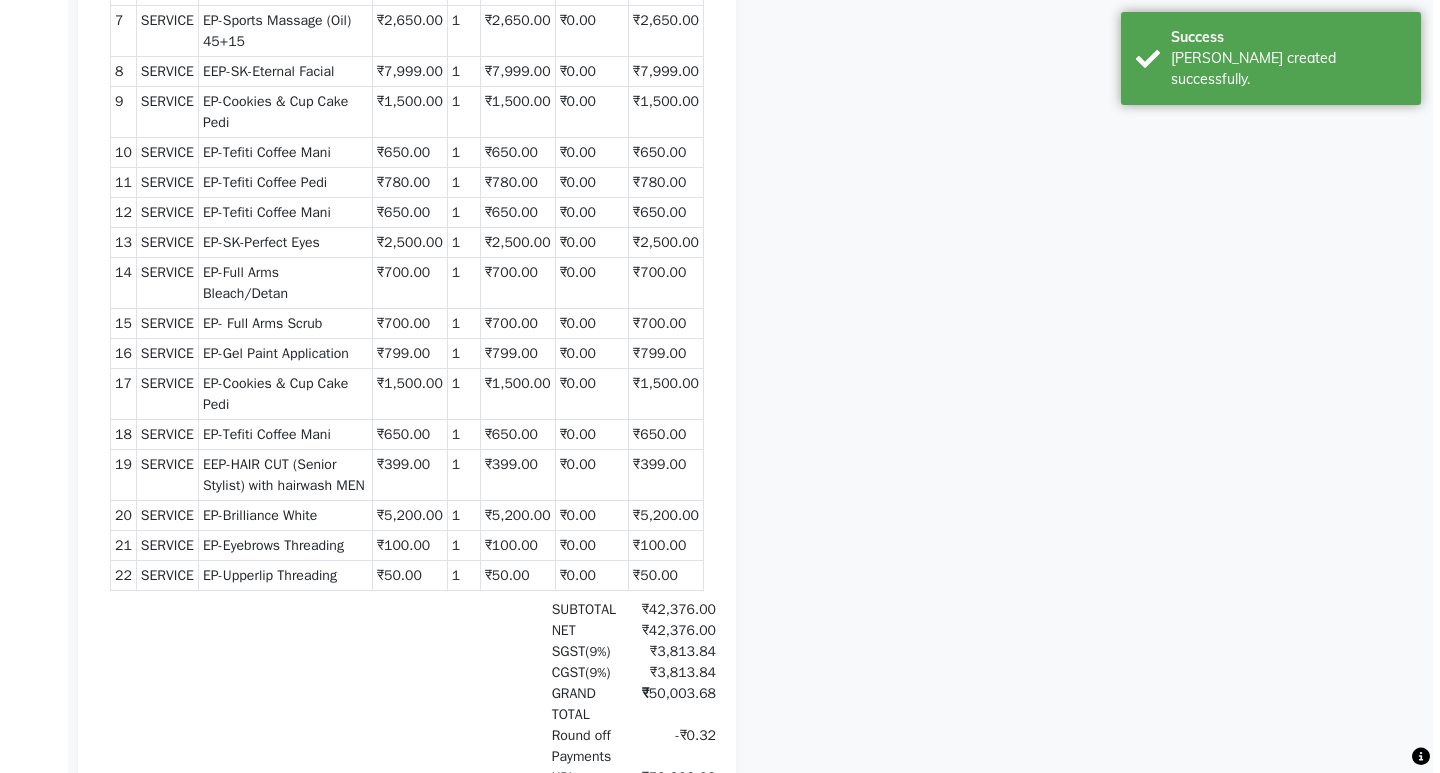scroll, scrollTop: 0, scrollLeft: 0, axis: both 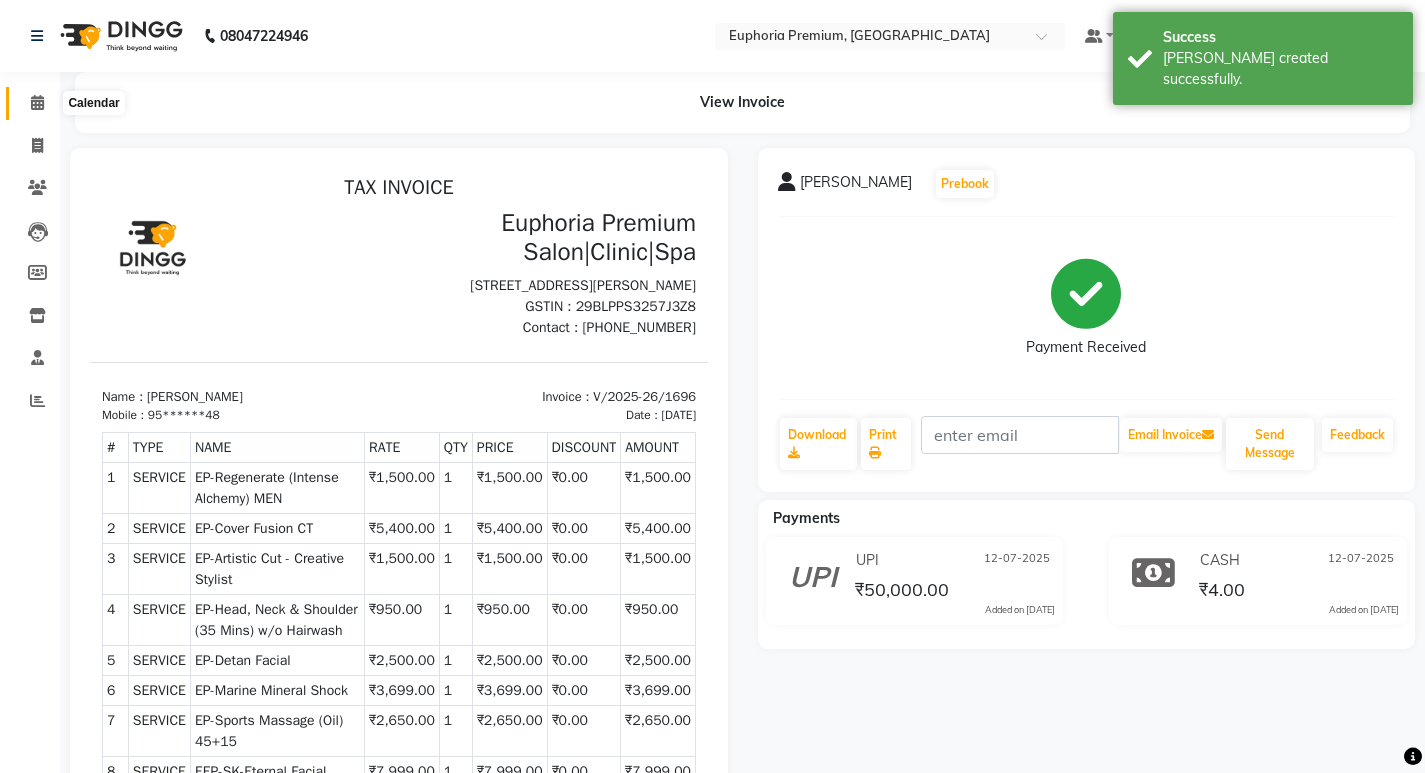 click 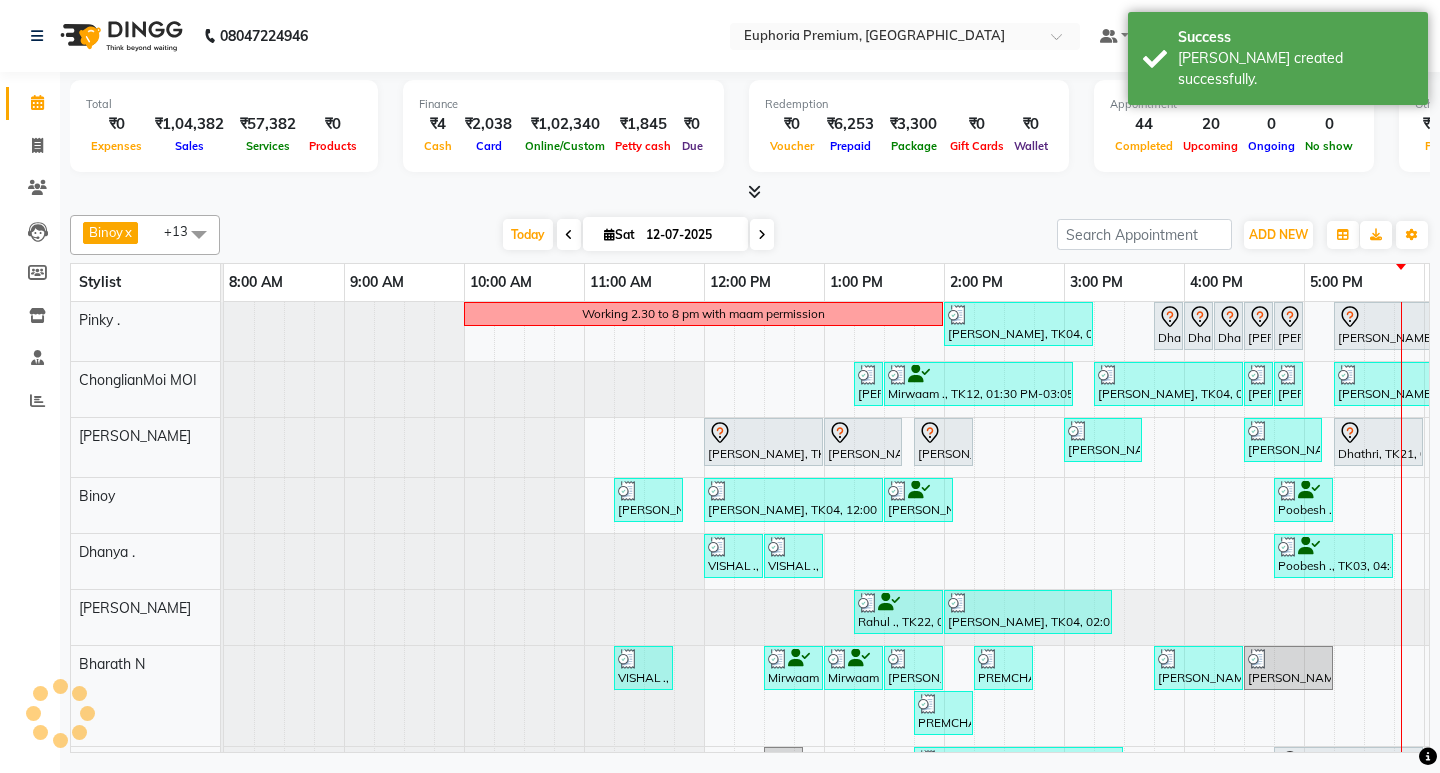 scroll, scrollTop: 0, scrollLeft: 475, axis: horizontal 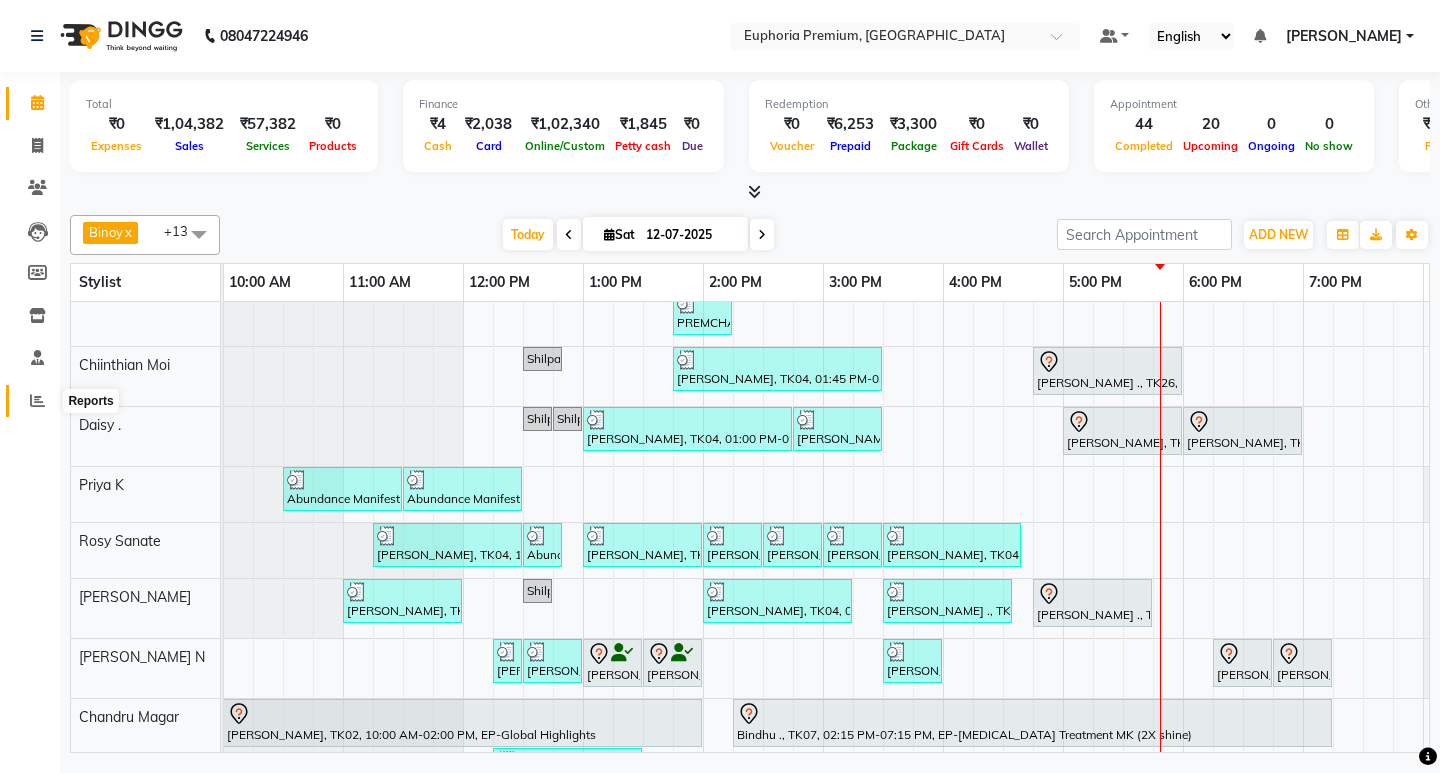 click 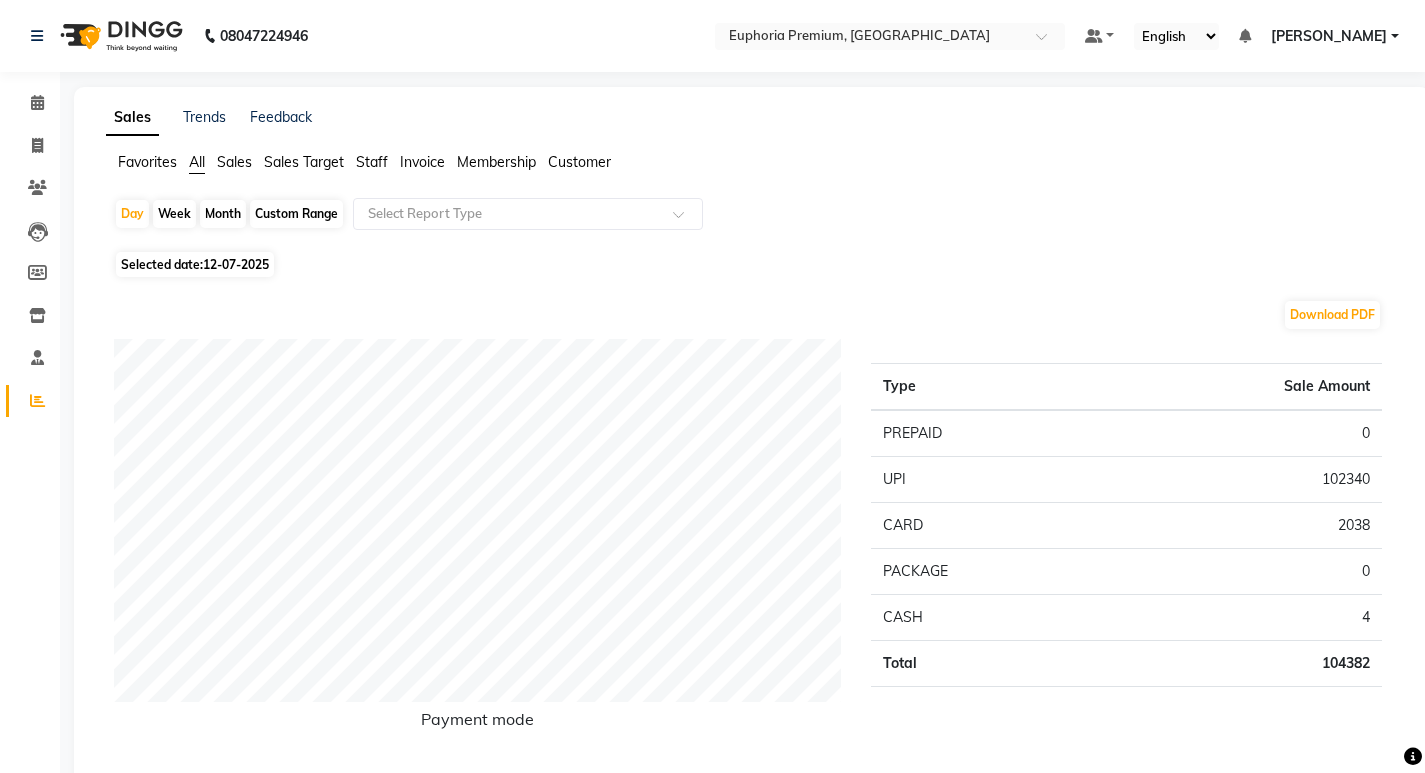 click on "Staff" 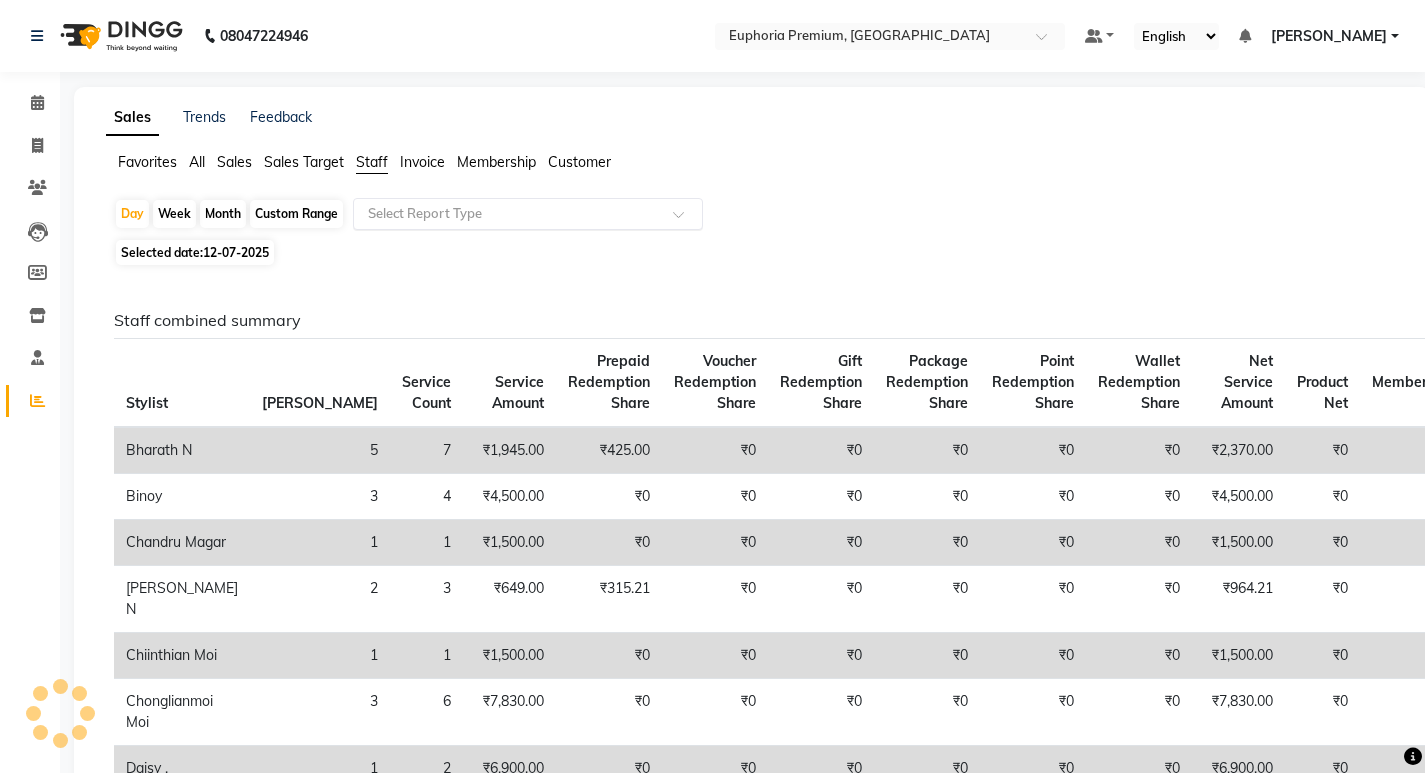 click 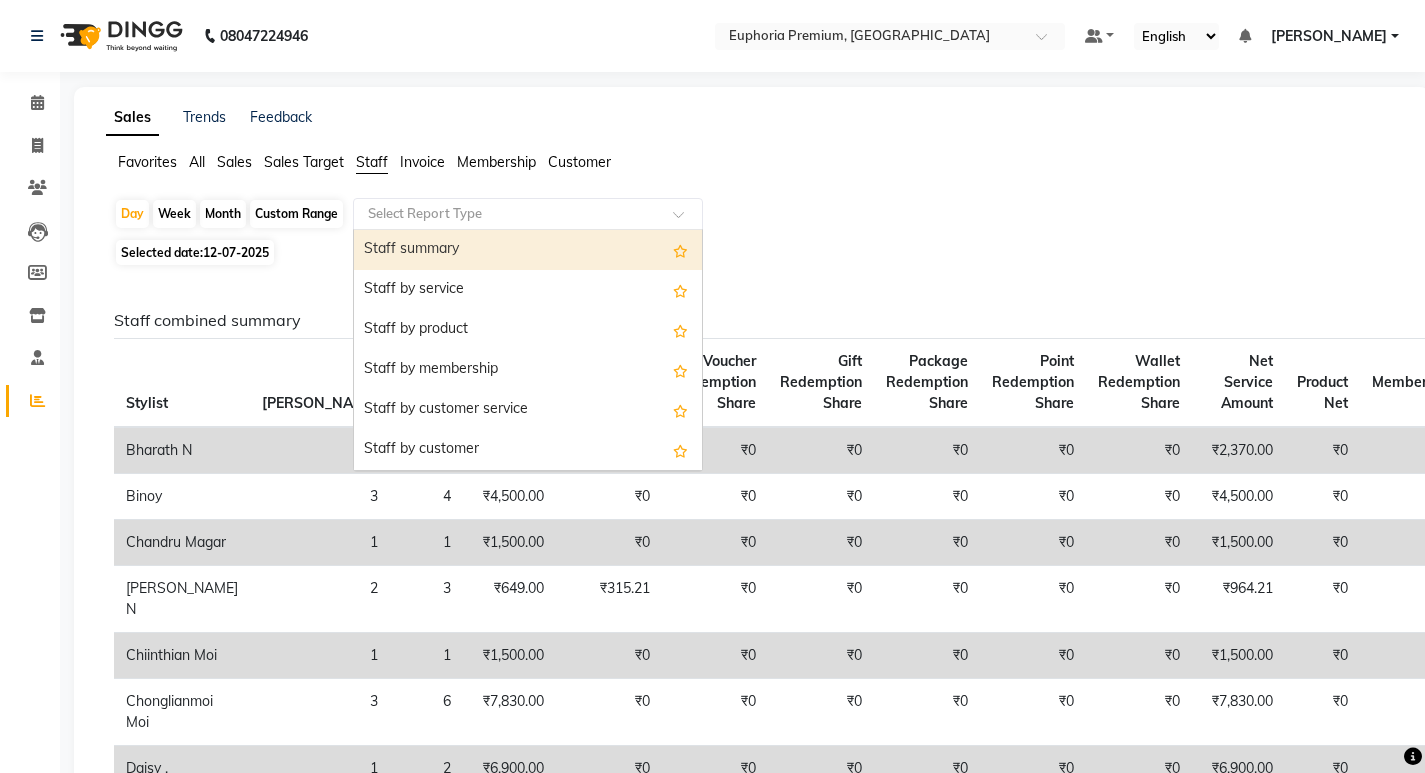 click on "Staff summary" at bounding box center [528, 250] 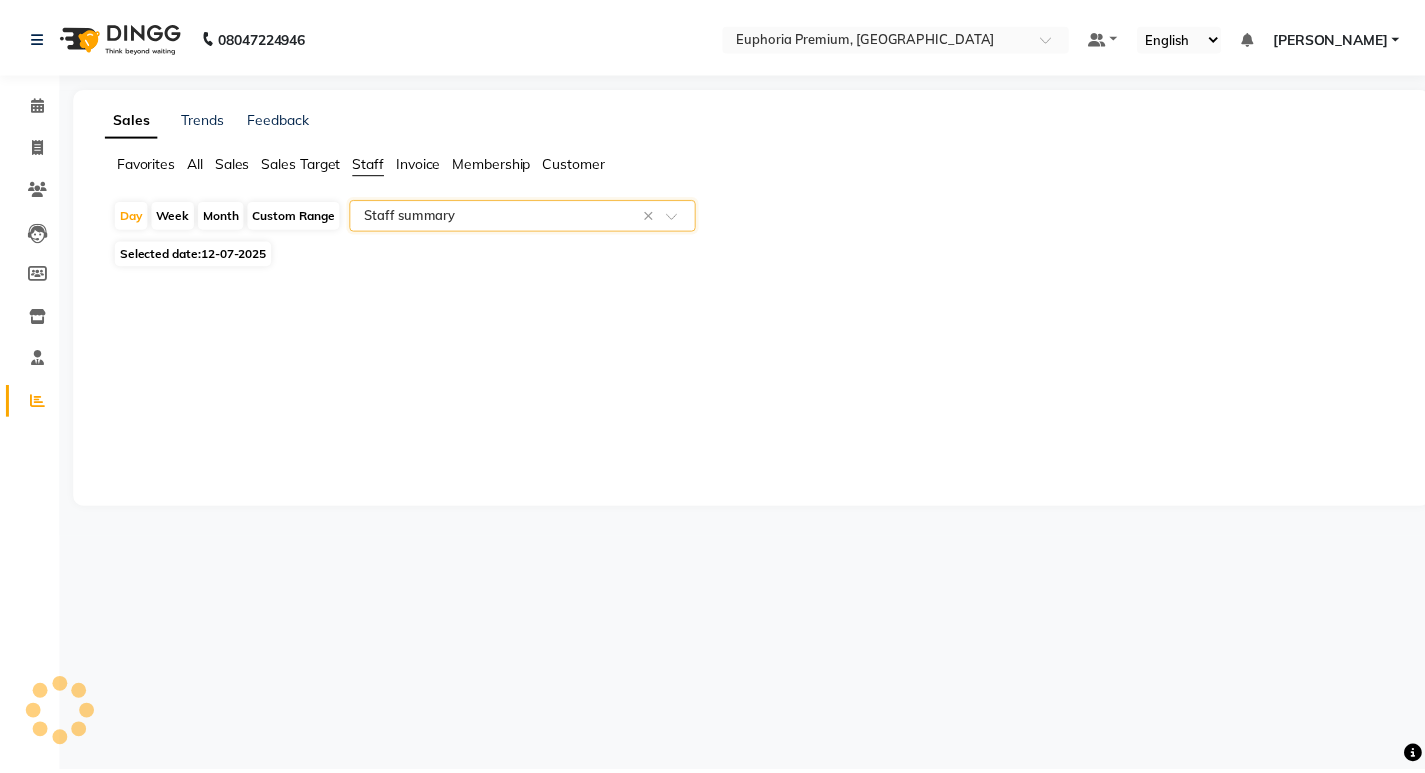 select on "full_report" 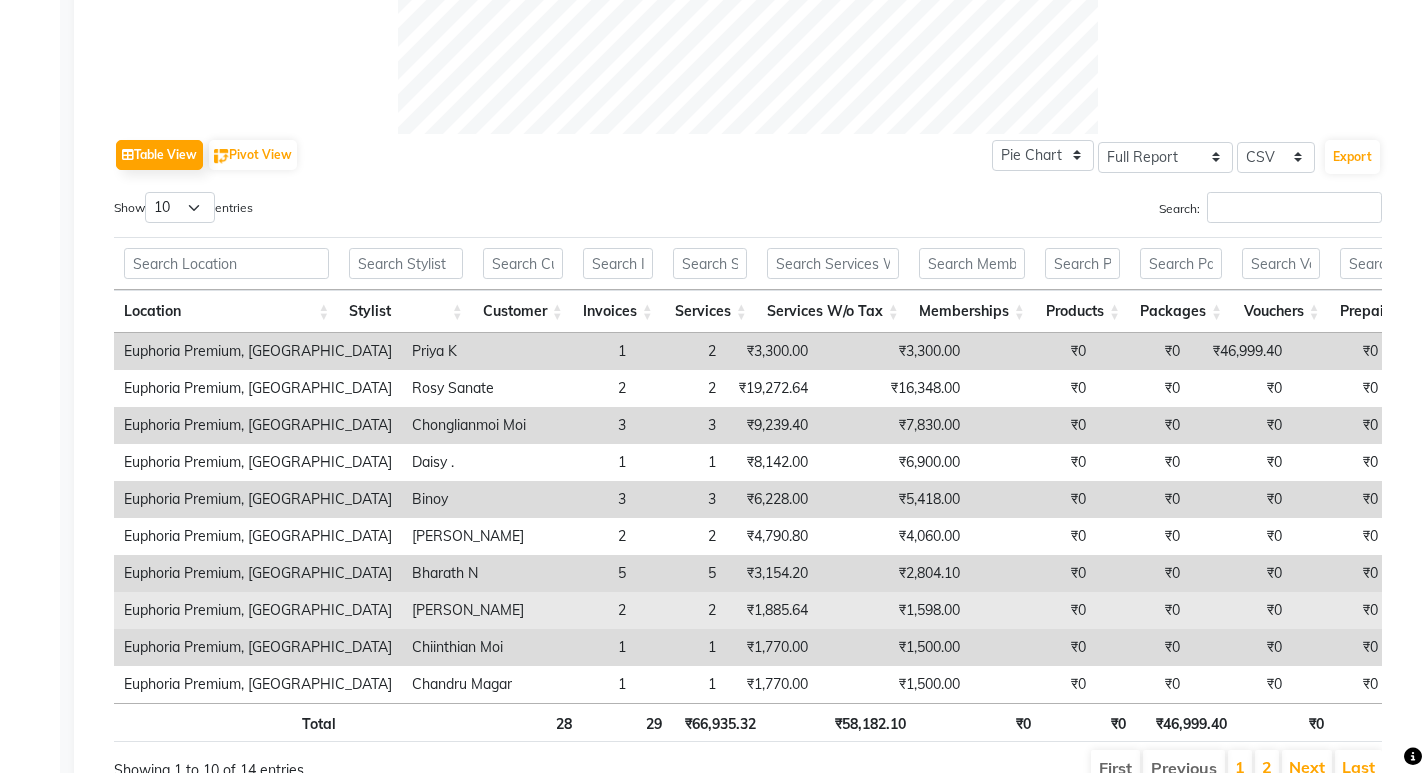 scroll, scrollTop: 988, scrollLeft: 0, axis: vertical 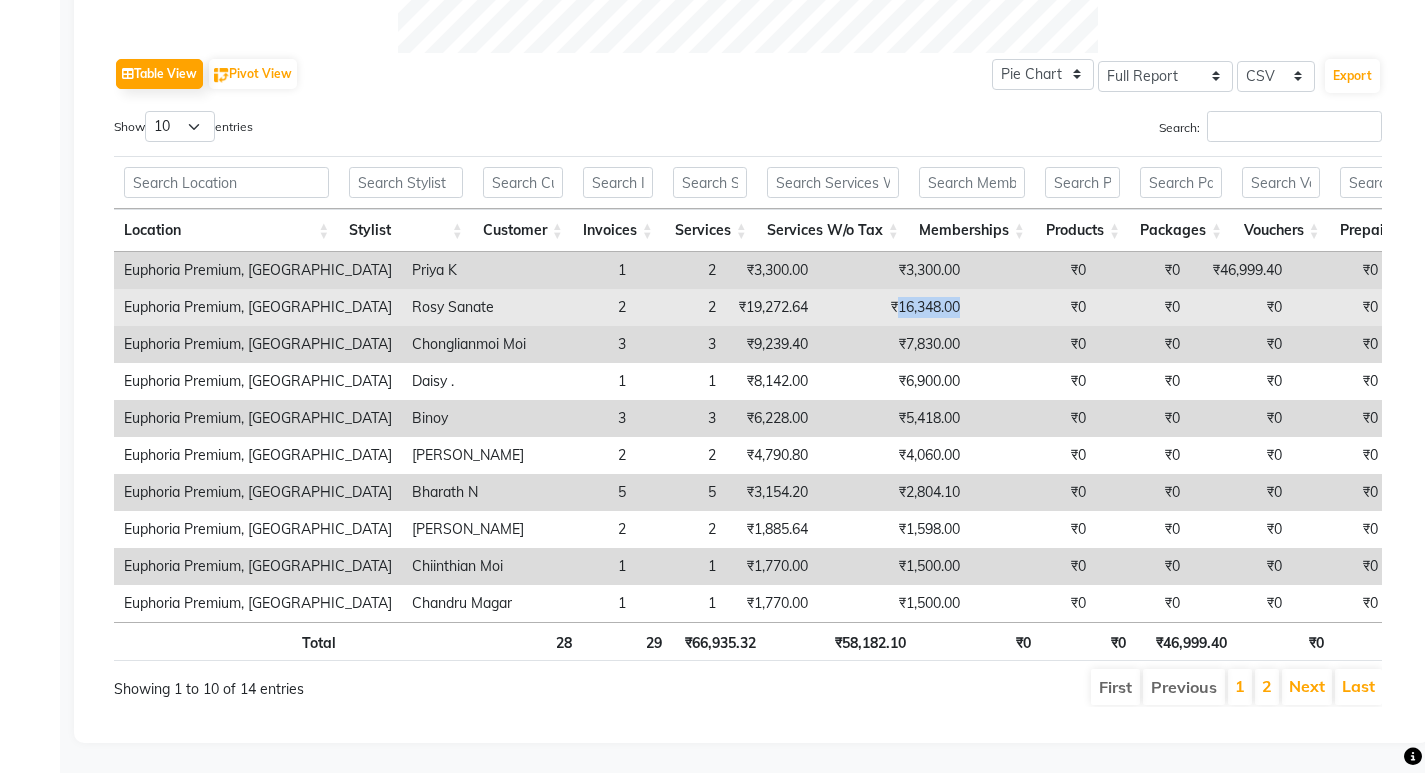 drag, startPoint x: 907, startPoint y: 282, endPoint x: 841, endPoint y: 282, distance: 66 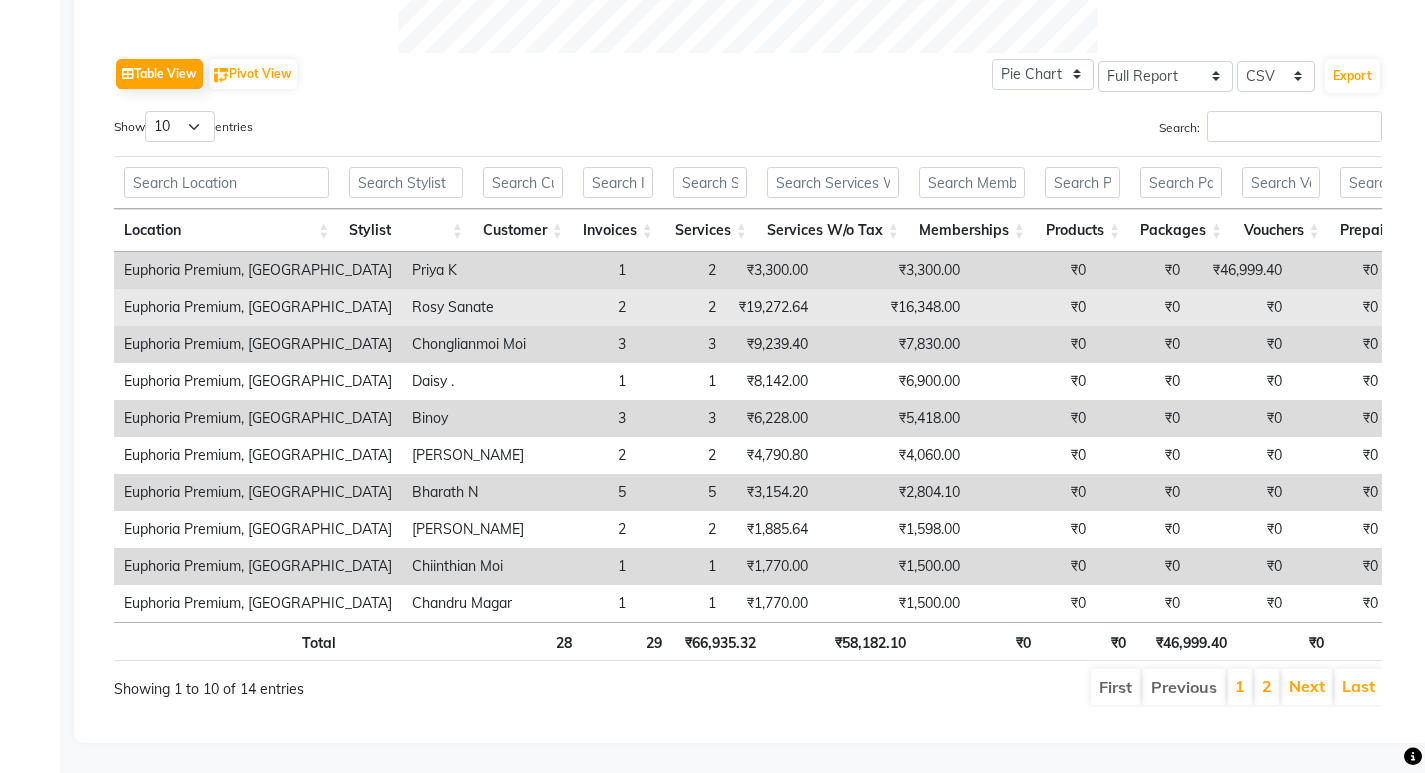 click on "₹16,348.00" at bounding box center (894, 307) 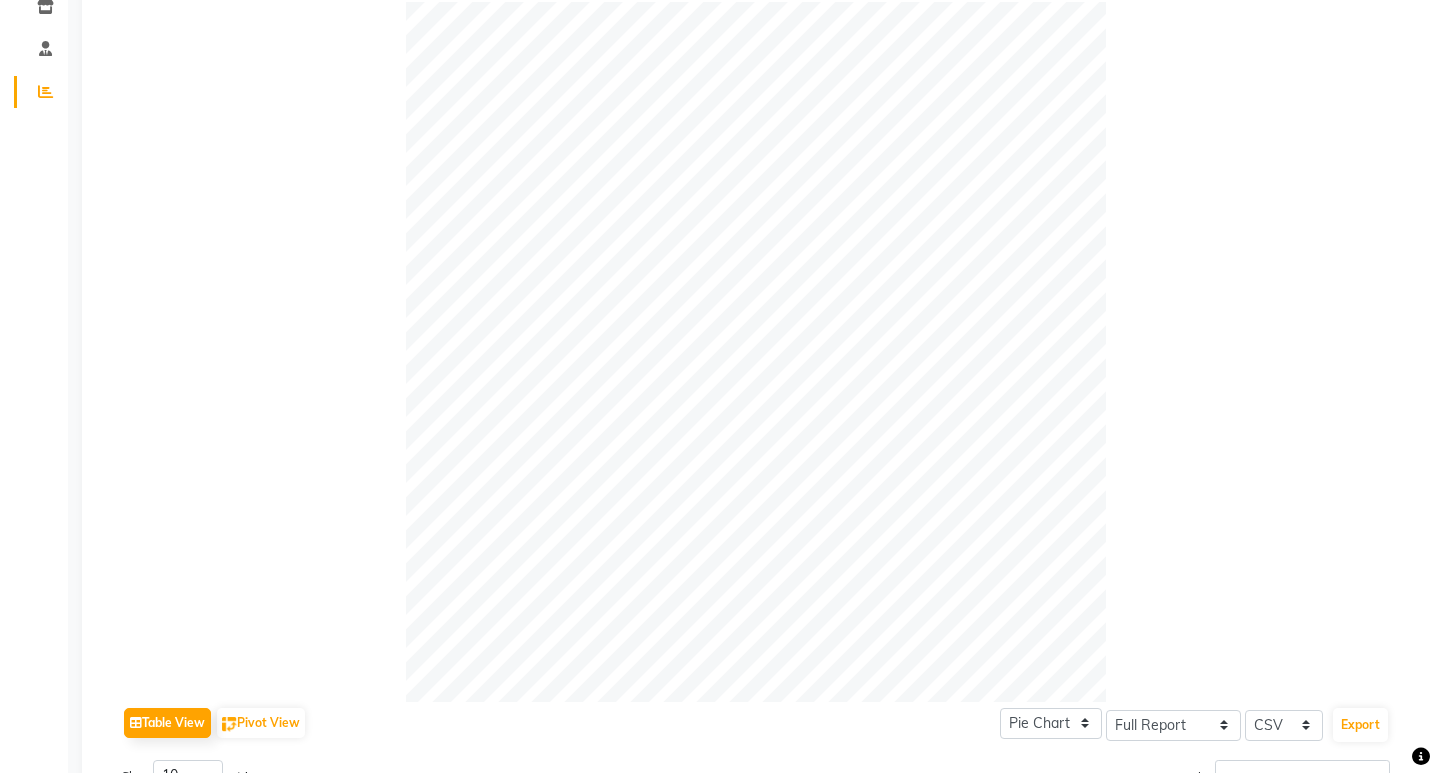 scroll, scrollTop: 0, scrollLeft: 0, axis: both 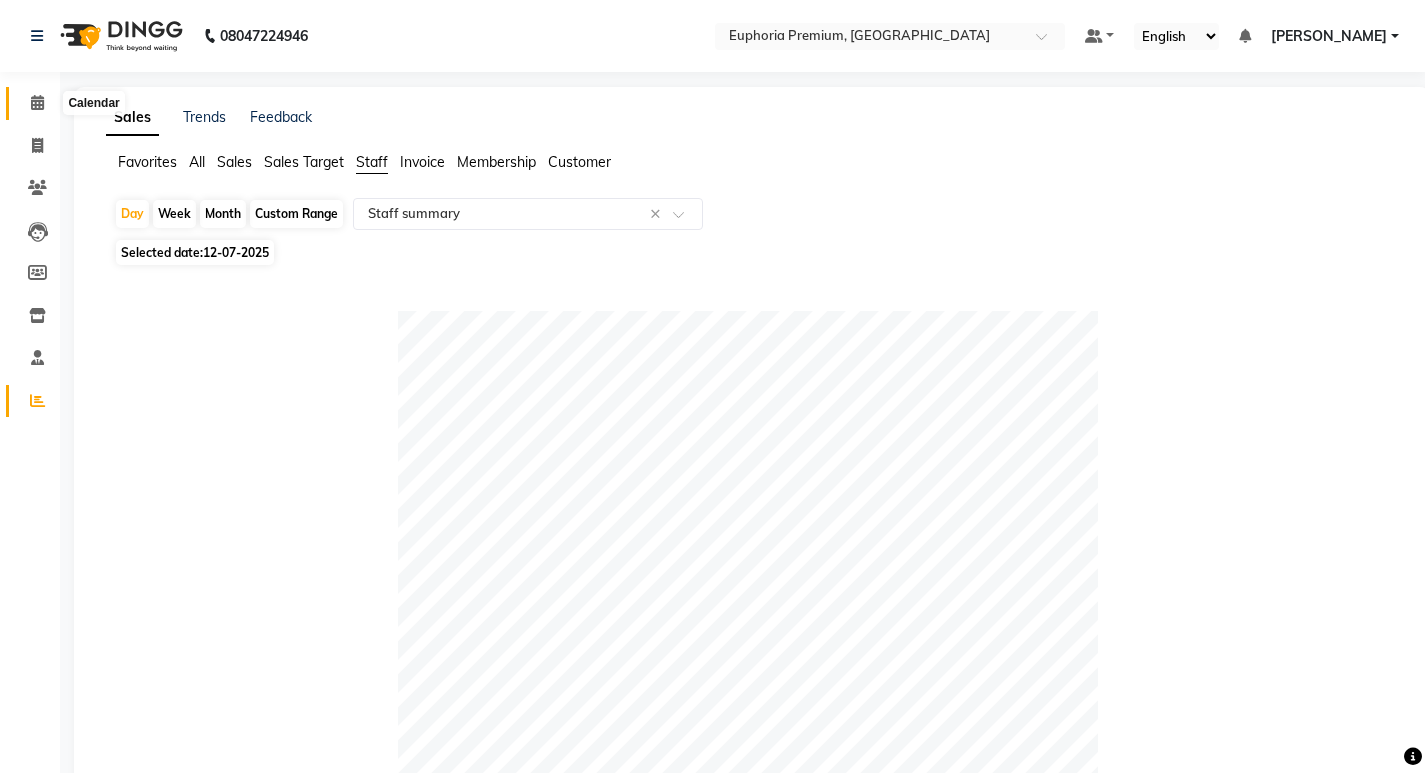 click 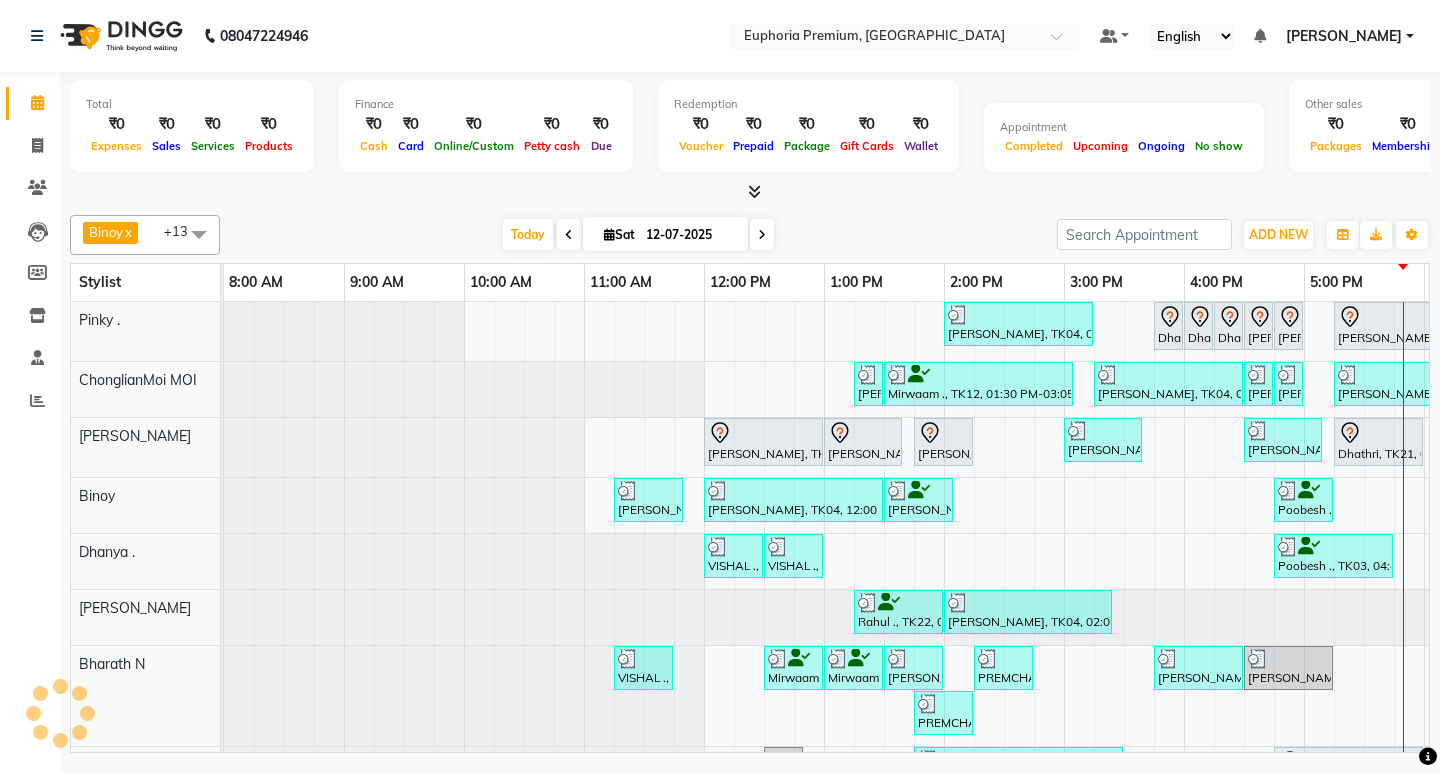 scroll, scrollTop: 0, scrollLeft: 0, axis: both 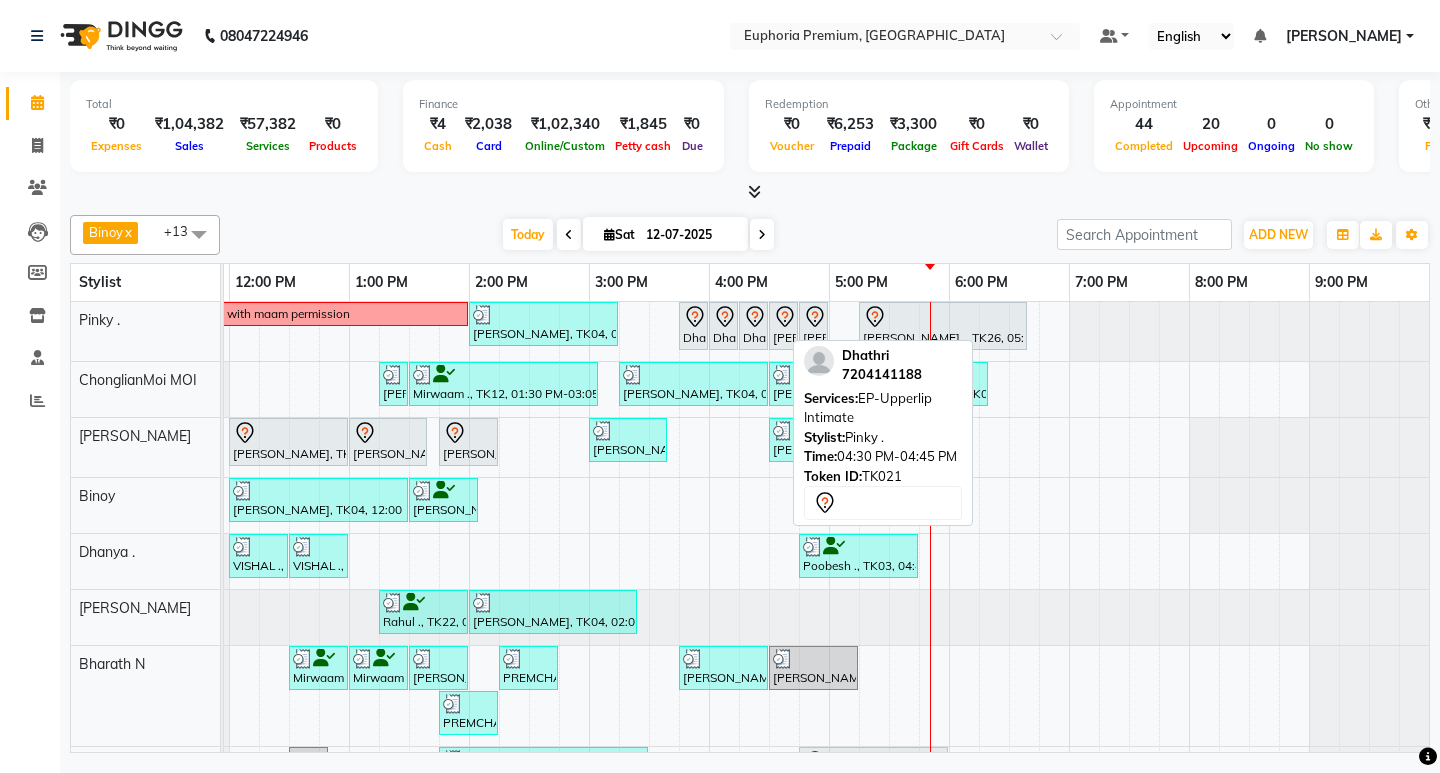 click on "Dhathri, TK21, 04:30 PM-04:45 PM, EP-Upperlip Intimate" at bounding box center [783, 326] 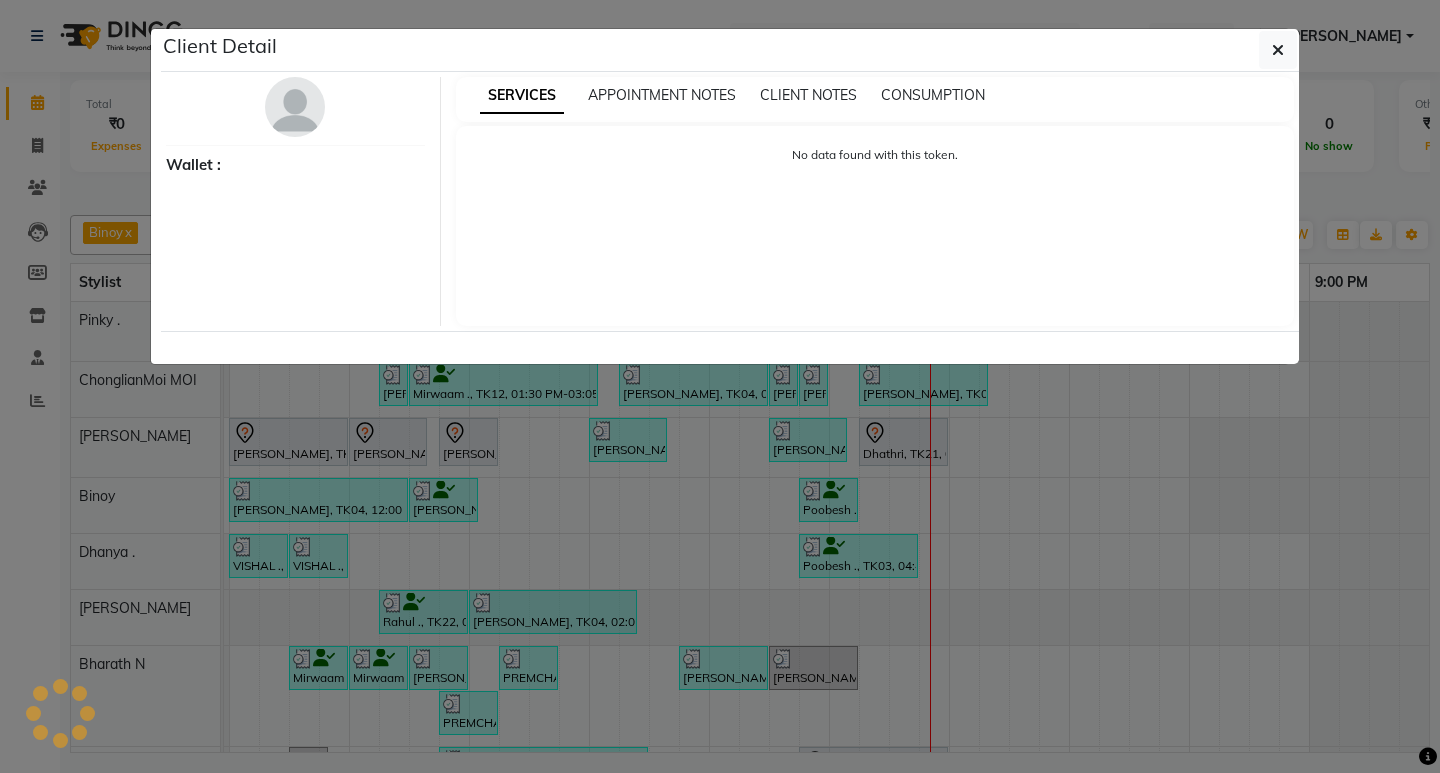 select on "7" 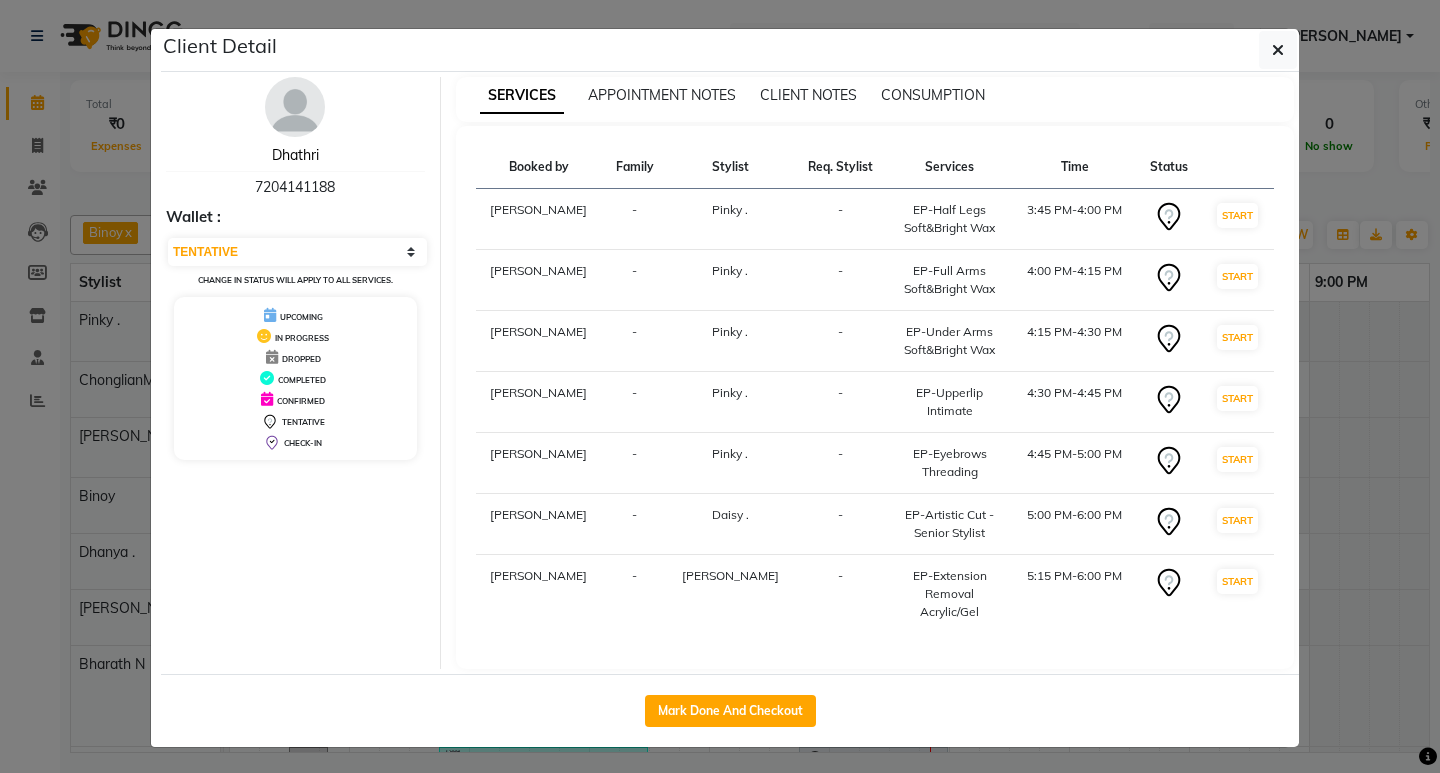 click on "Dhathri" at bounding box center [295, 155] 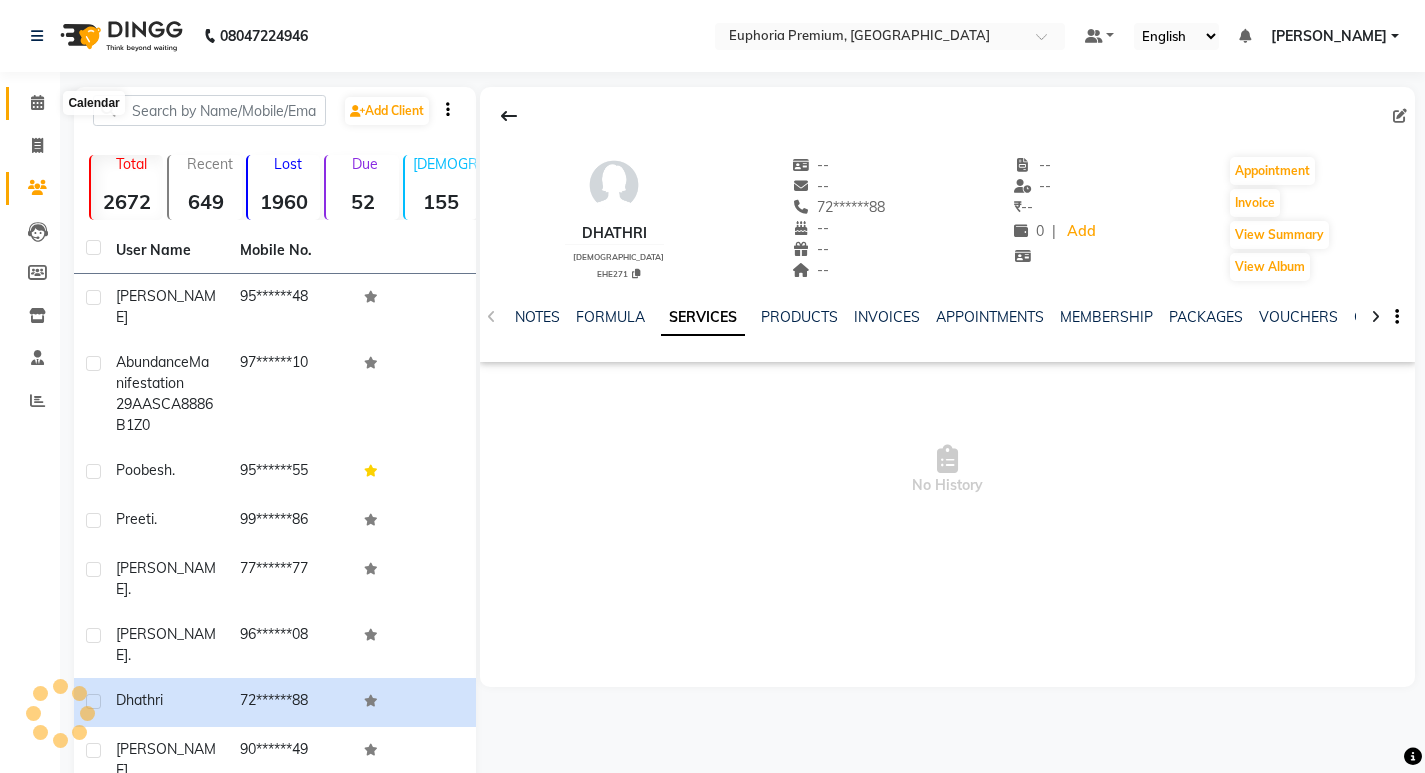 click 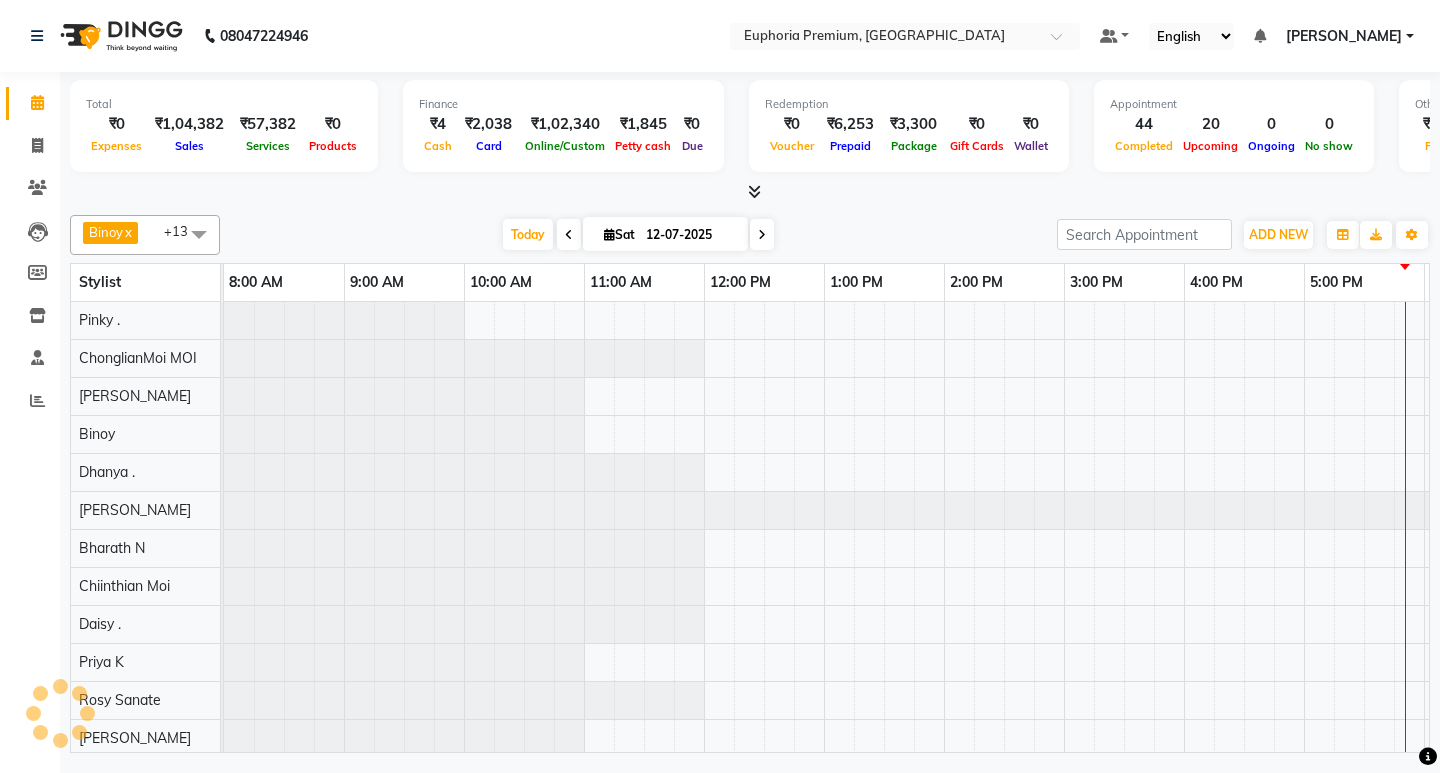 scroll, scrollTop: 0, scrollLeft: 0, axis: both 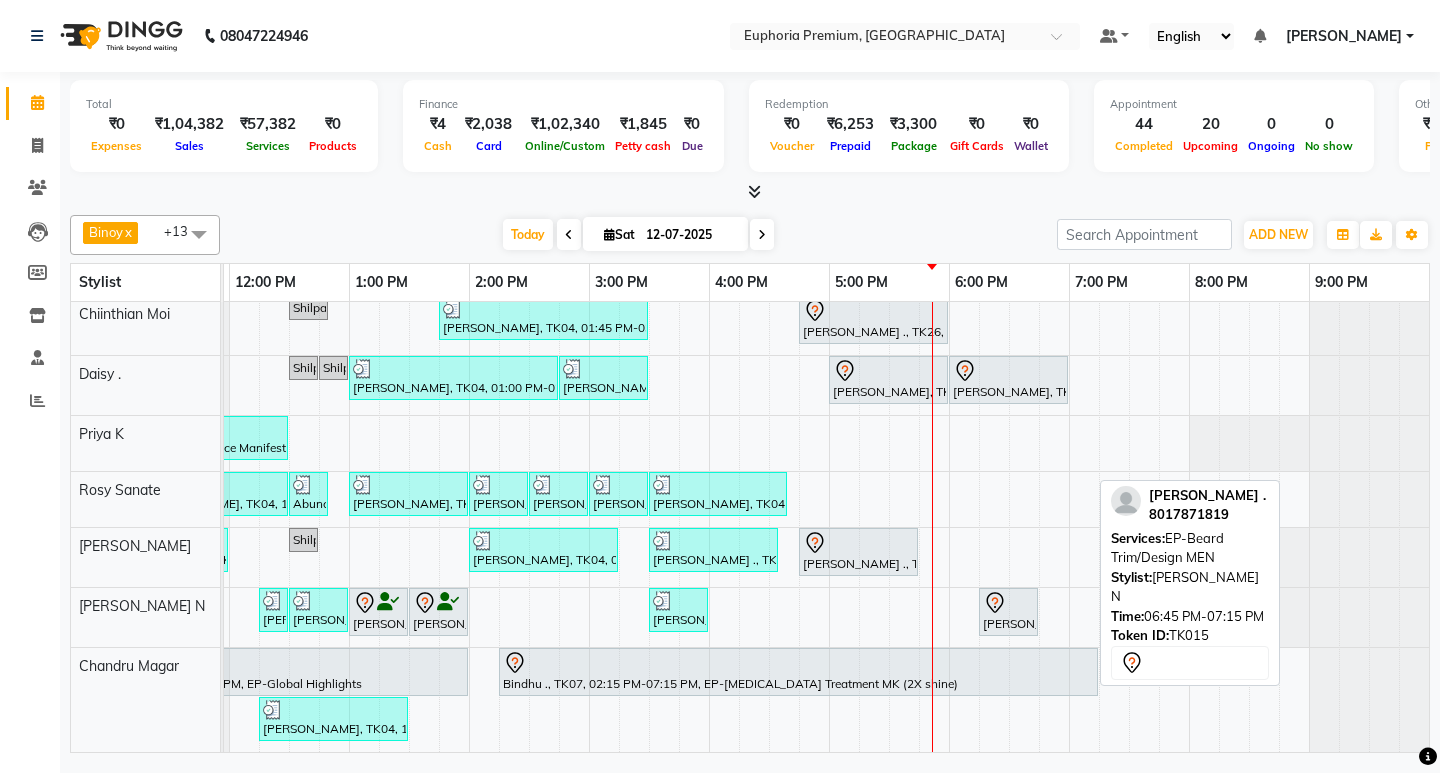 drag, startPoint x: 1056, startPoint y: 592, endPoint x: 1142, endPoint y: 595, distance: 86.05231 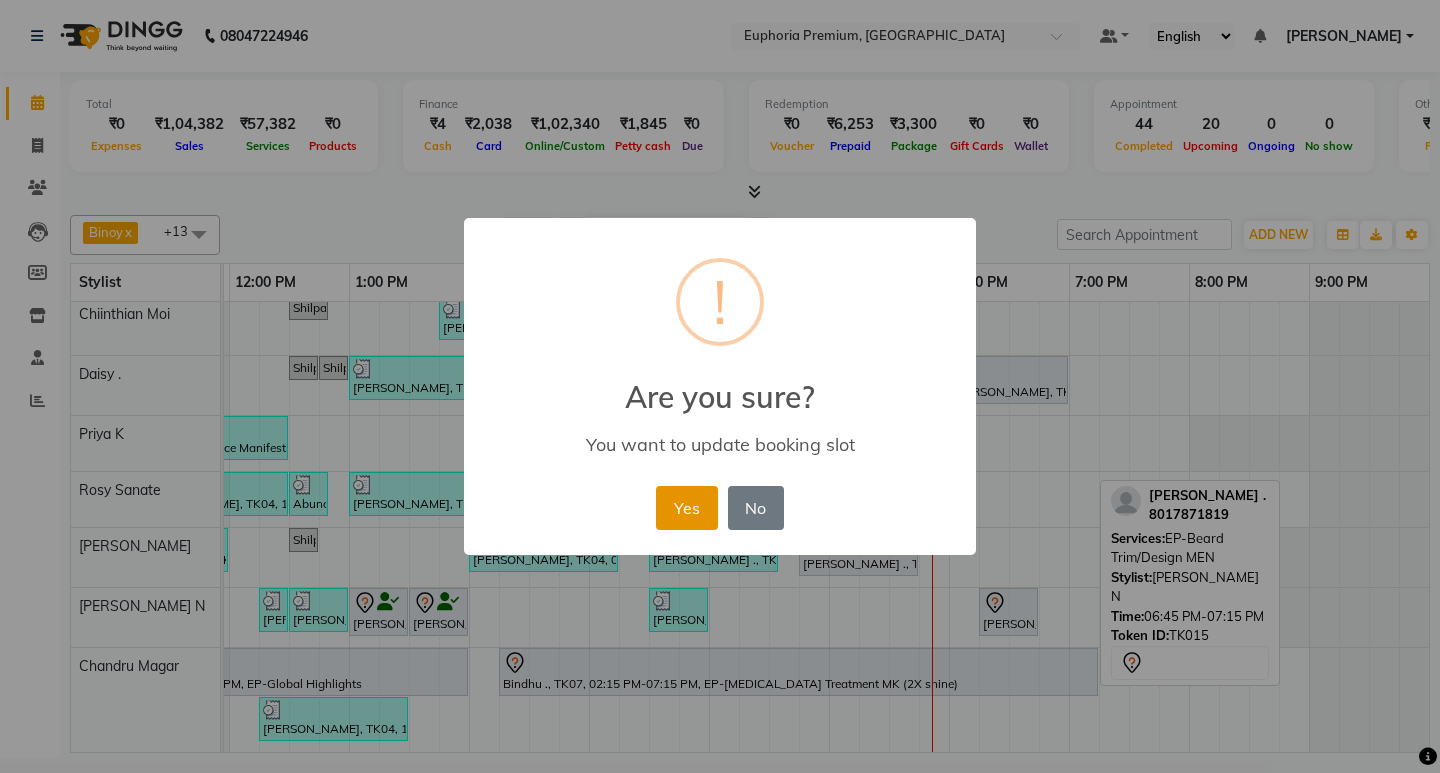 click on "Yes" at bounding box center [686, 508] 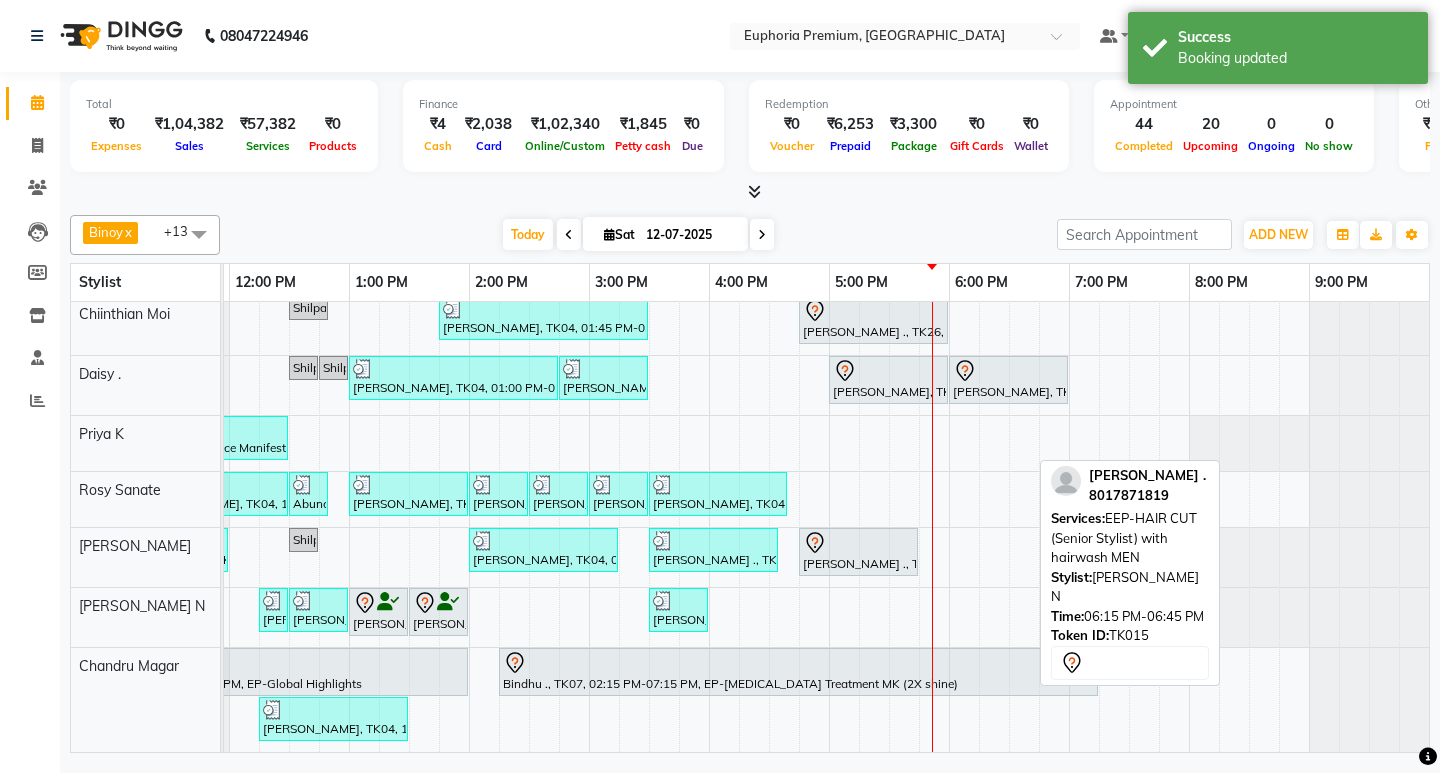 drag, startPoint x: 989, startPoint y: 600, endPoint x: 1078, endPoint y: 599, distance: 89.005615 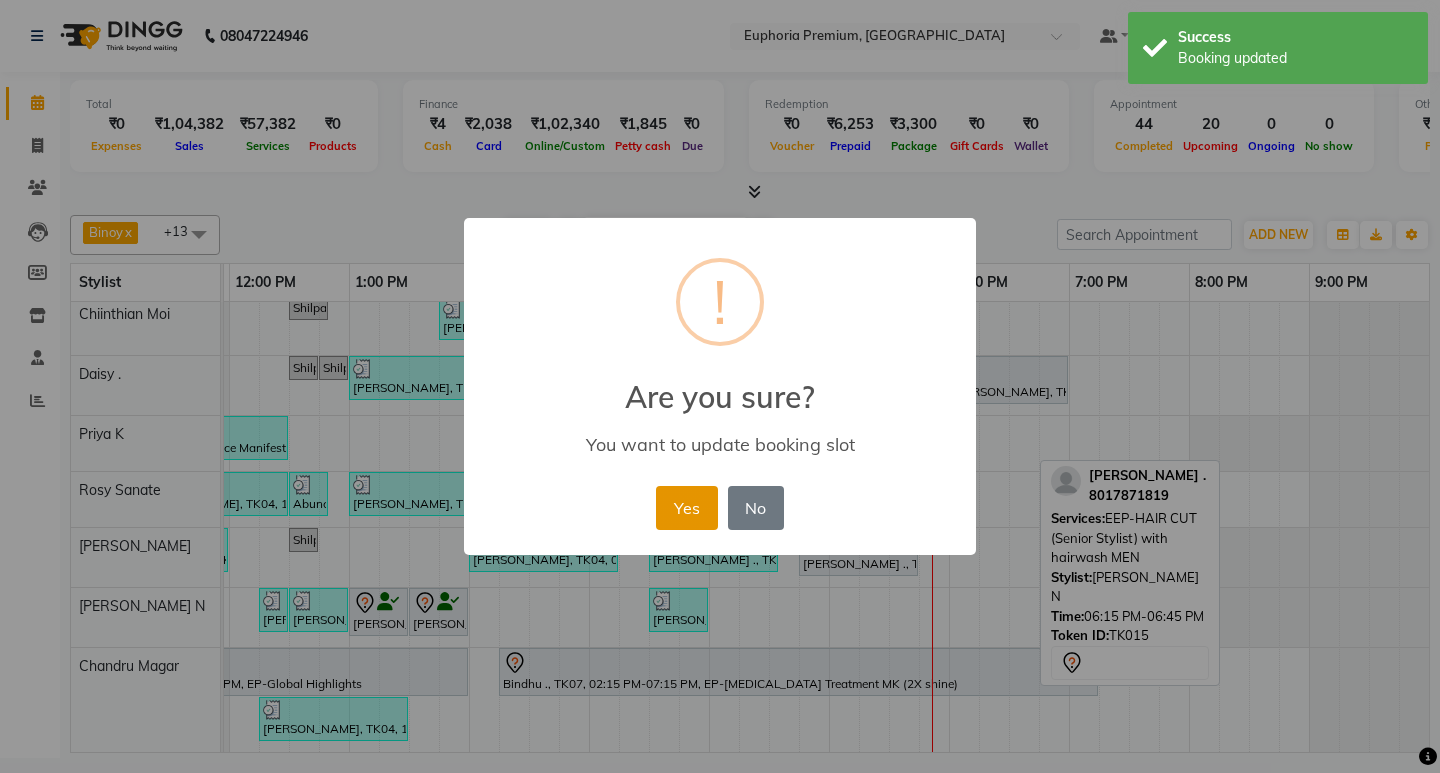 click on "Yes" at bounding box center [686, 508] 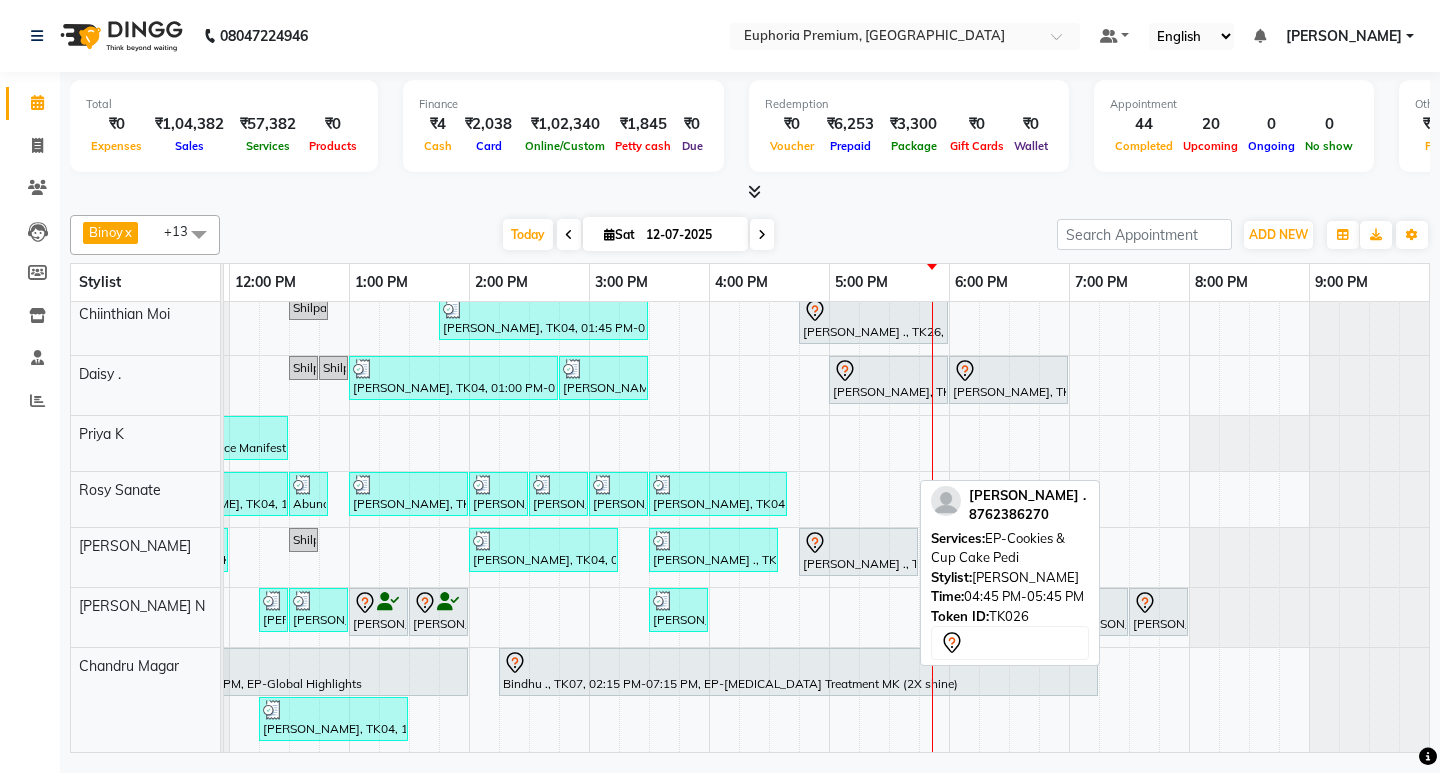 click at bounding box center [858, 543] 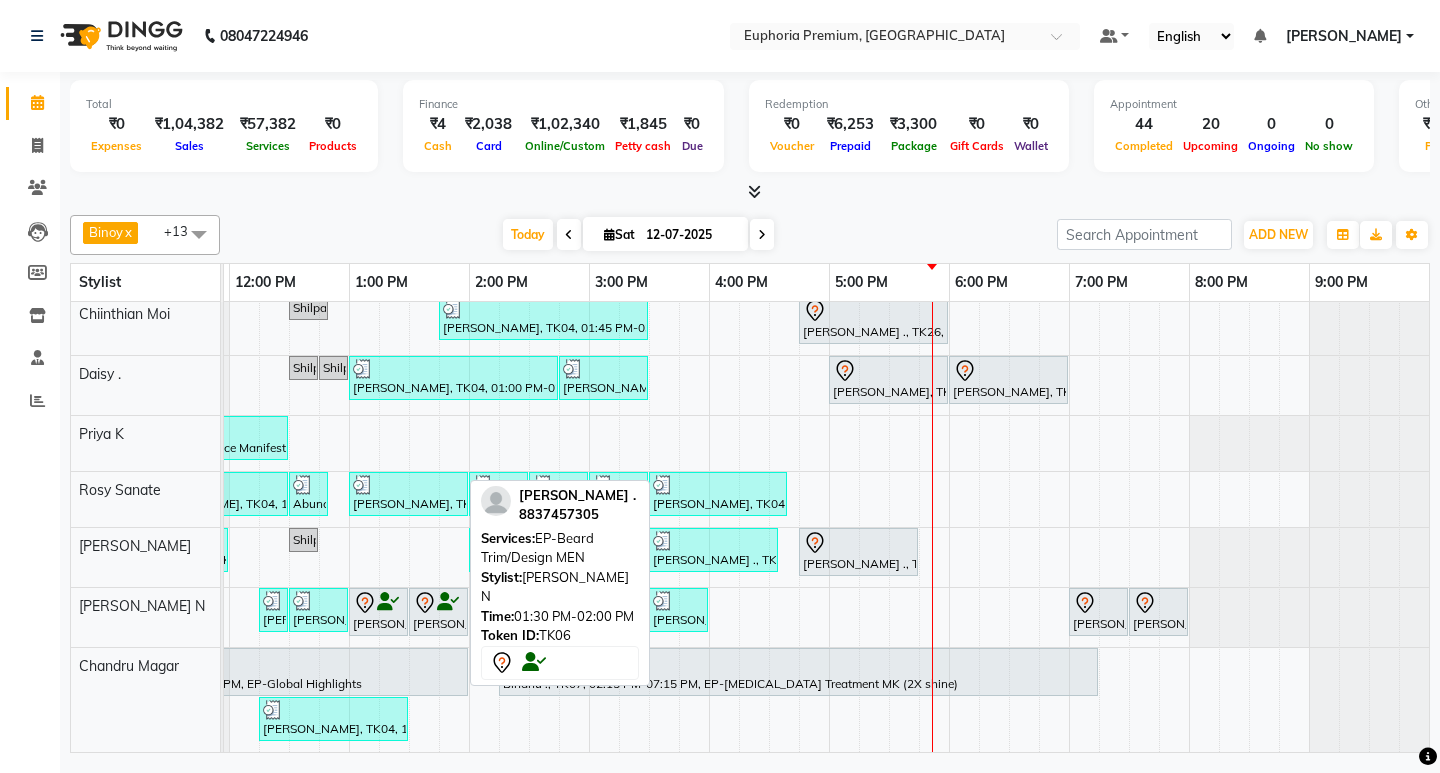click on "PRAVEER ., TK06, 01:30 PM-02:00 PM, EP-Beard Trim/Design MEN" at bounding box center [438, 612] 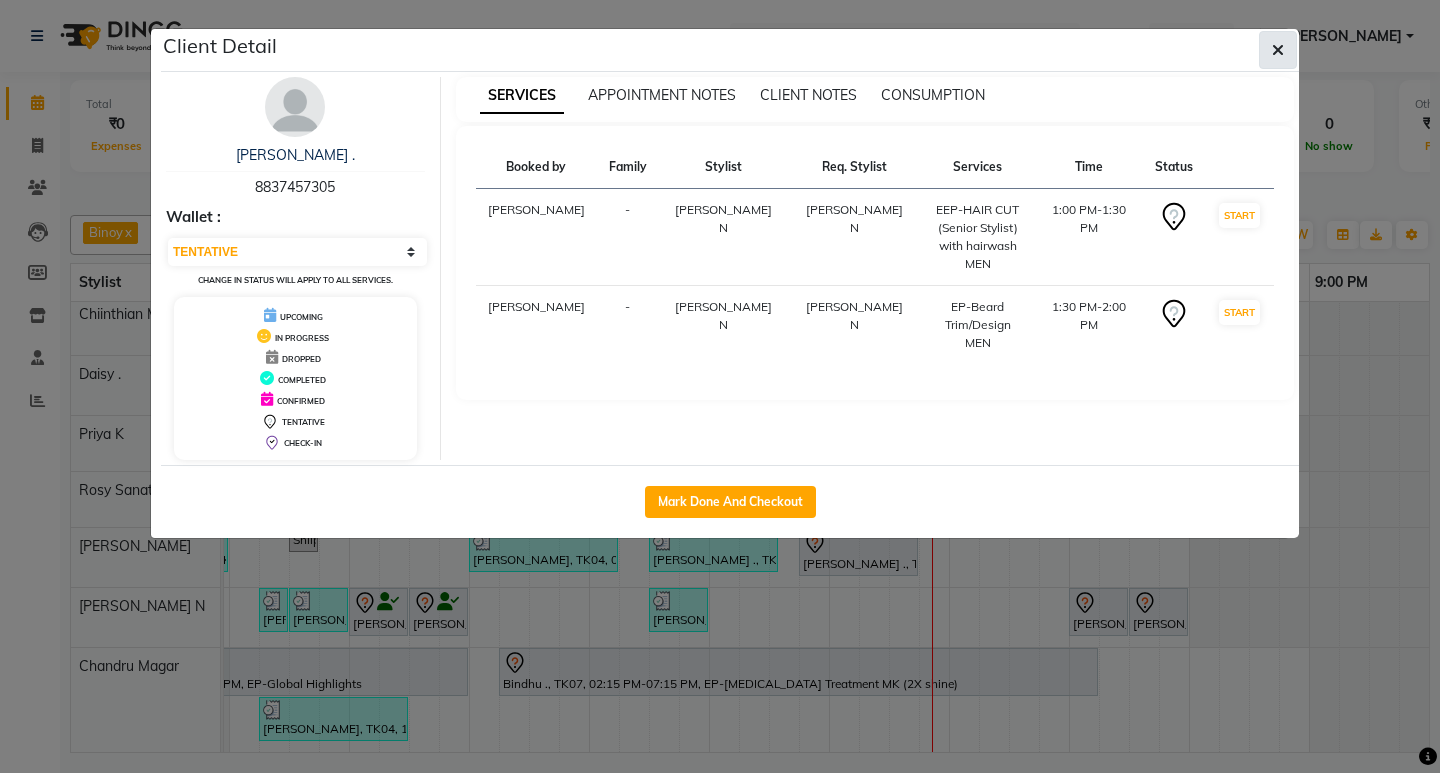 click 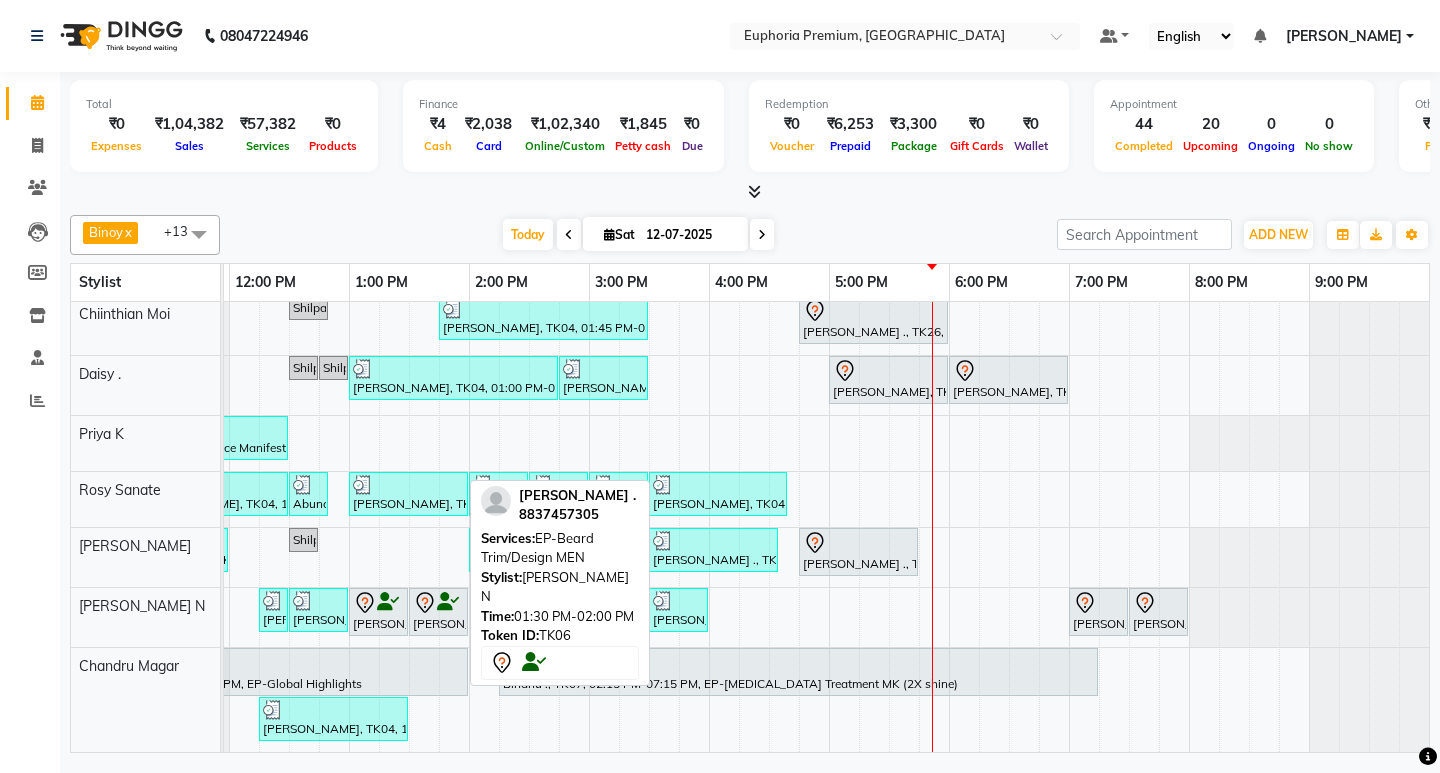 click on "PRAVEER ., TK06, 01:30 PM-02:00 PM, EP-Beard Trim/Design MEN" at bounding box center [438, 612] 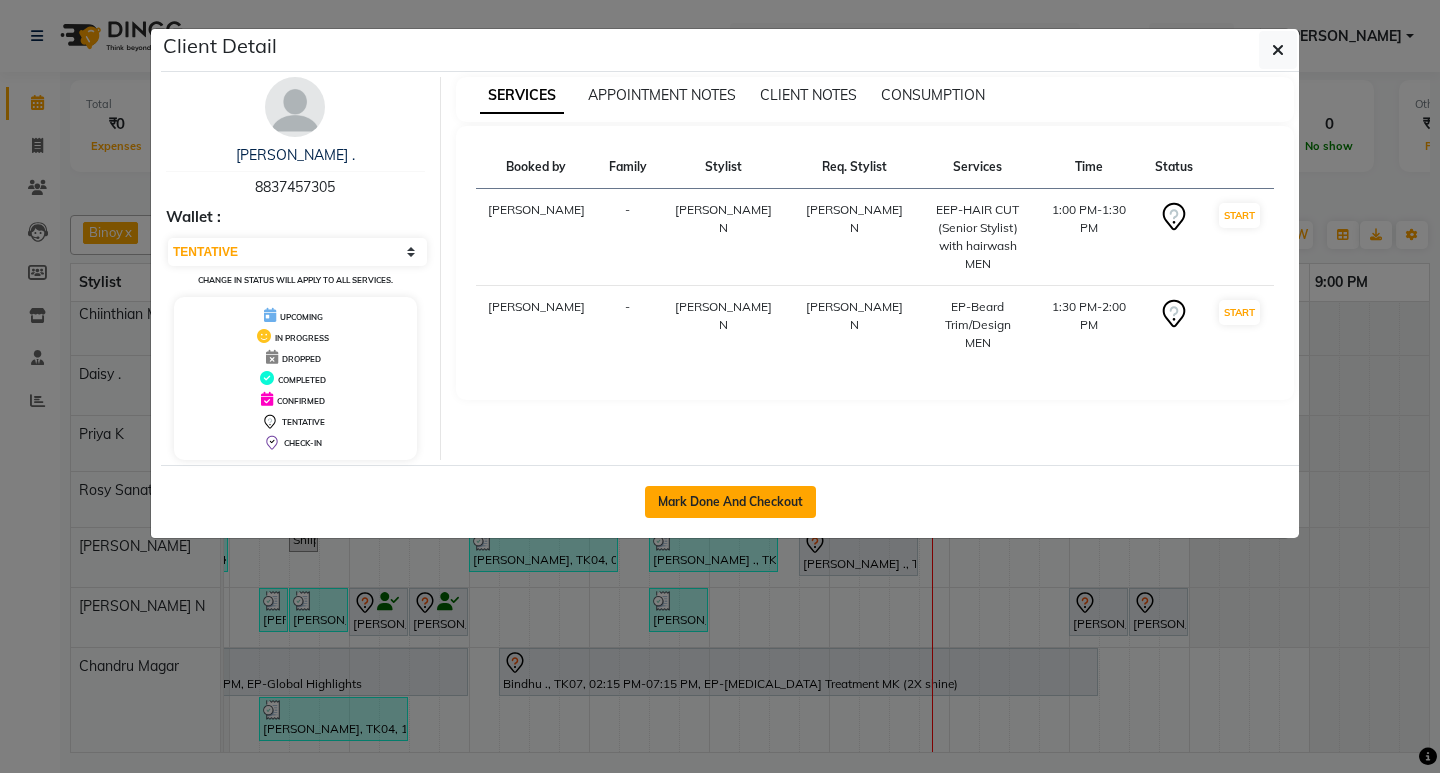 click on "Mark Done And Checkout" 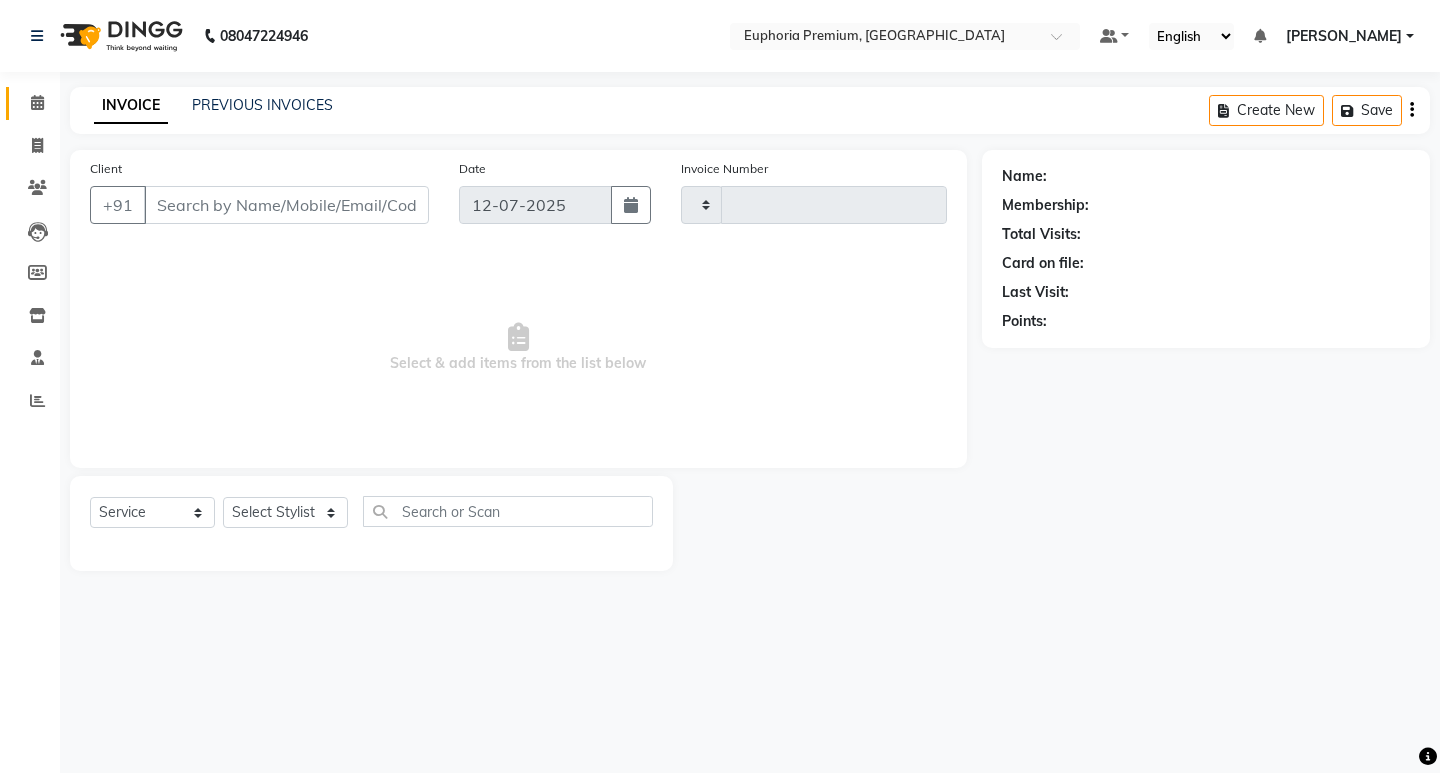 type on "1697" 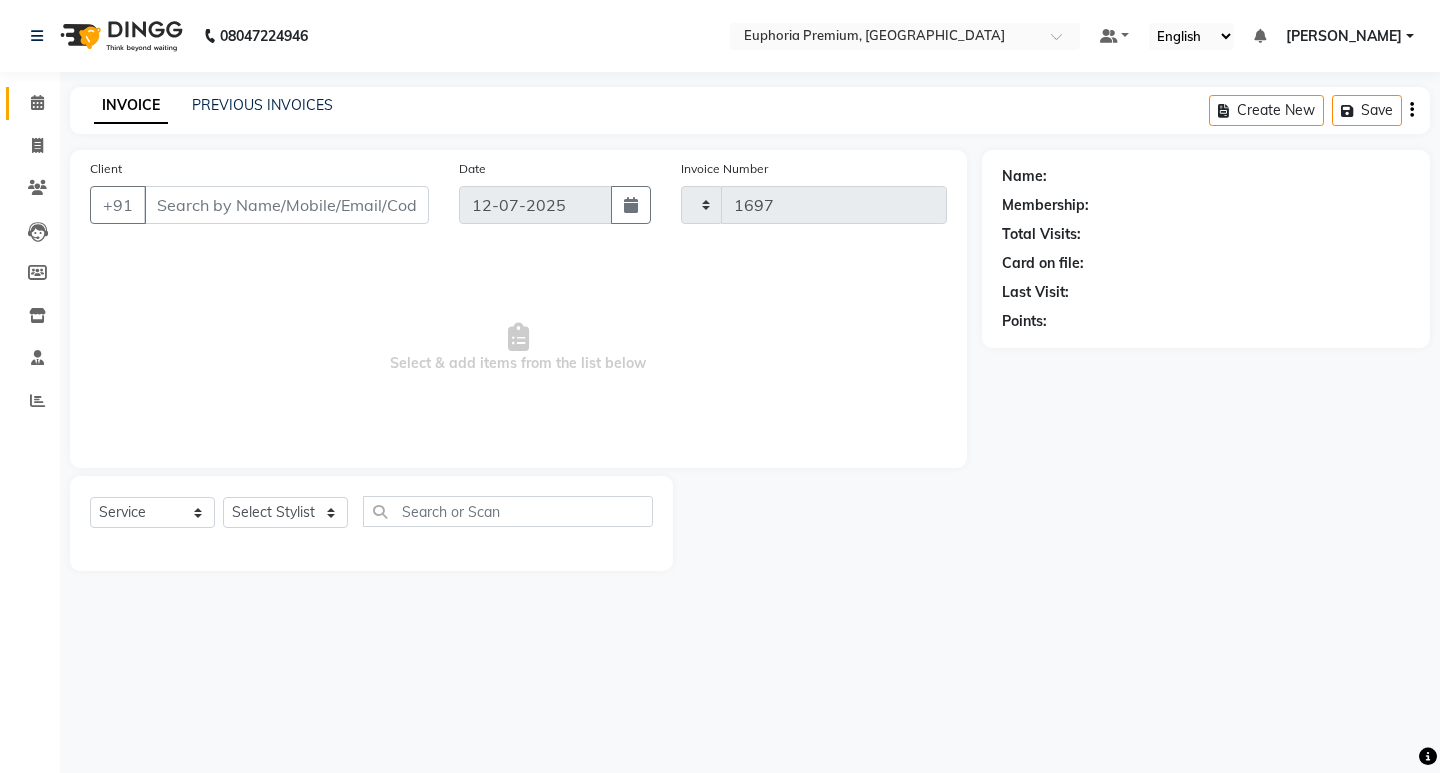 select on "7925" 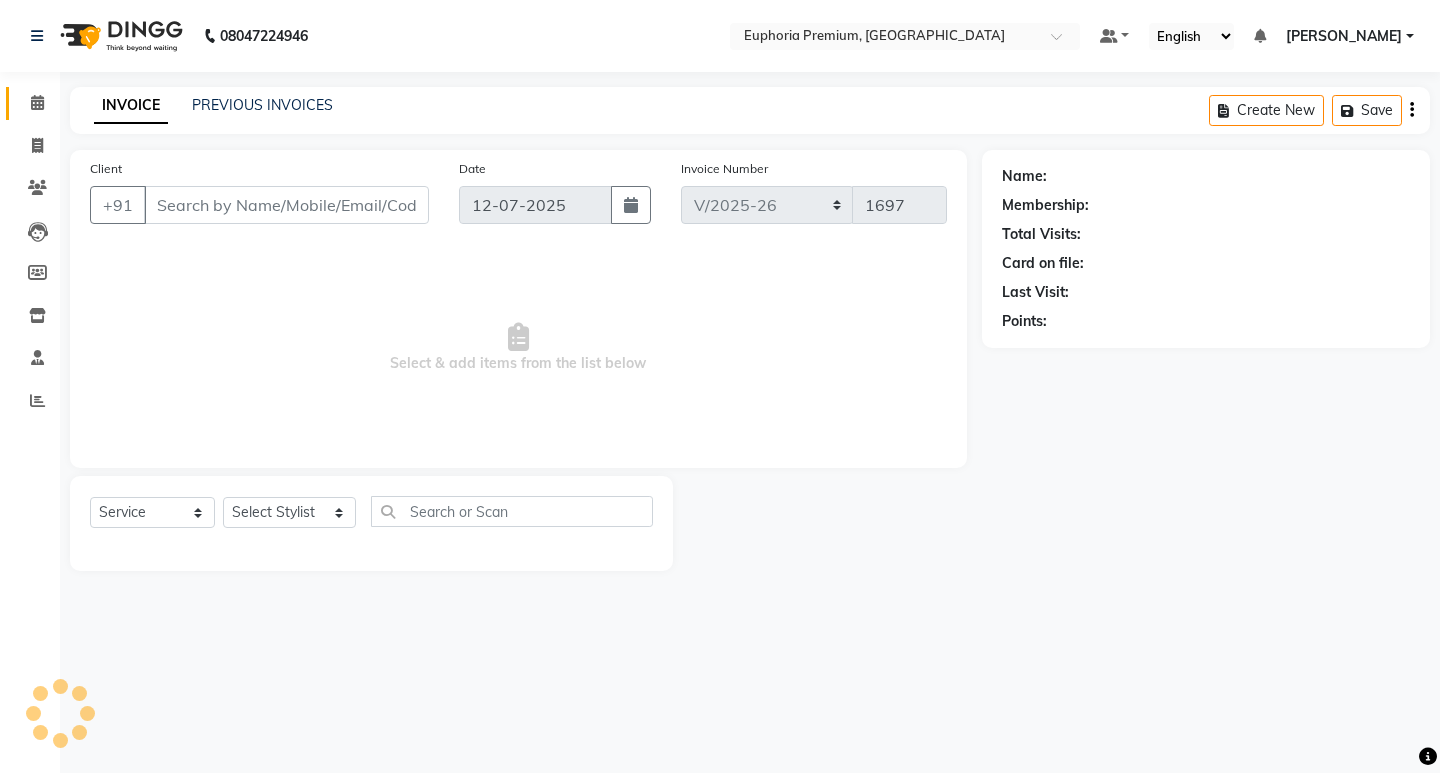 type on "88******05" 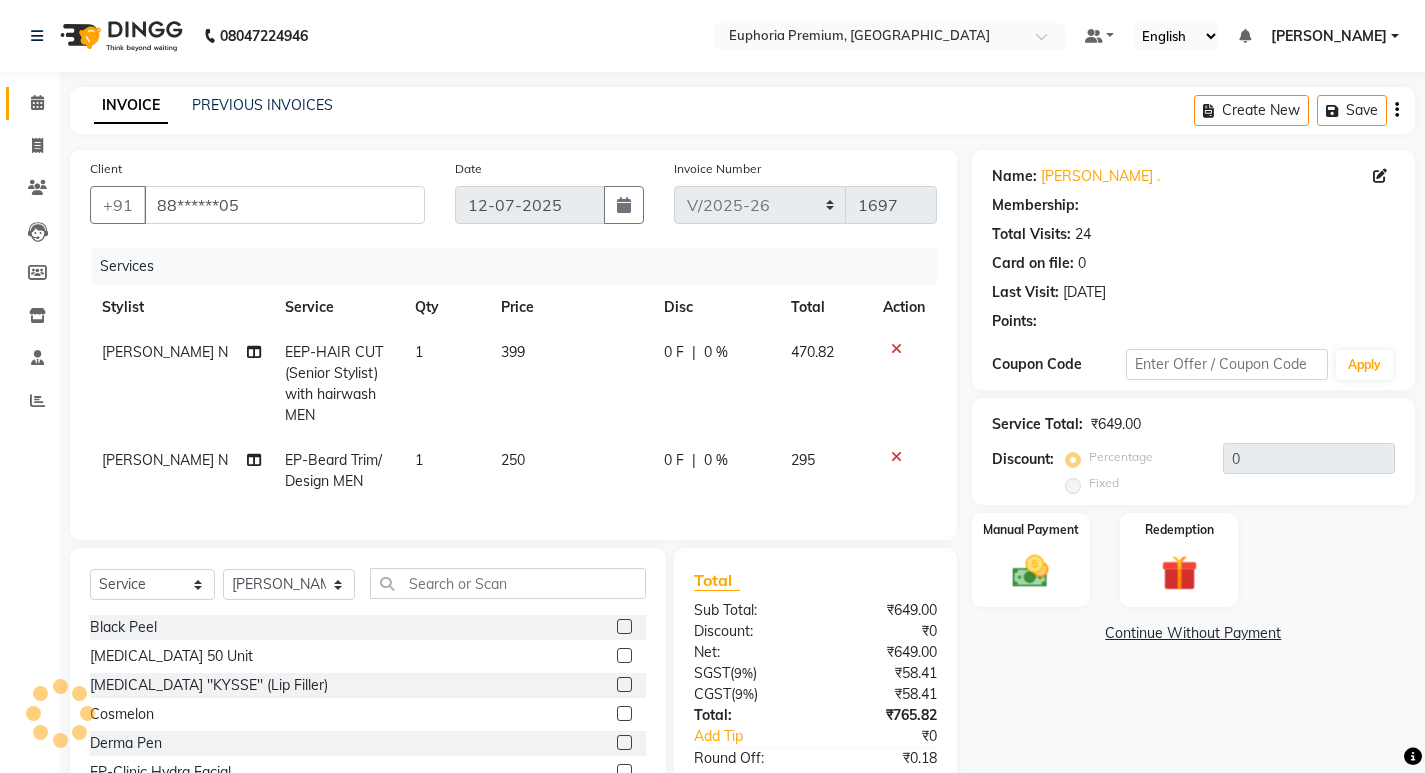 select on "2: Object" 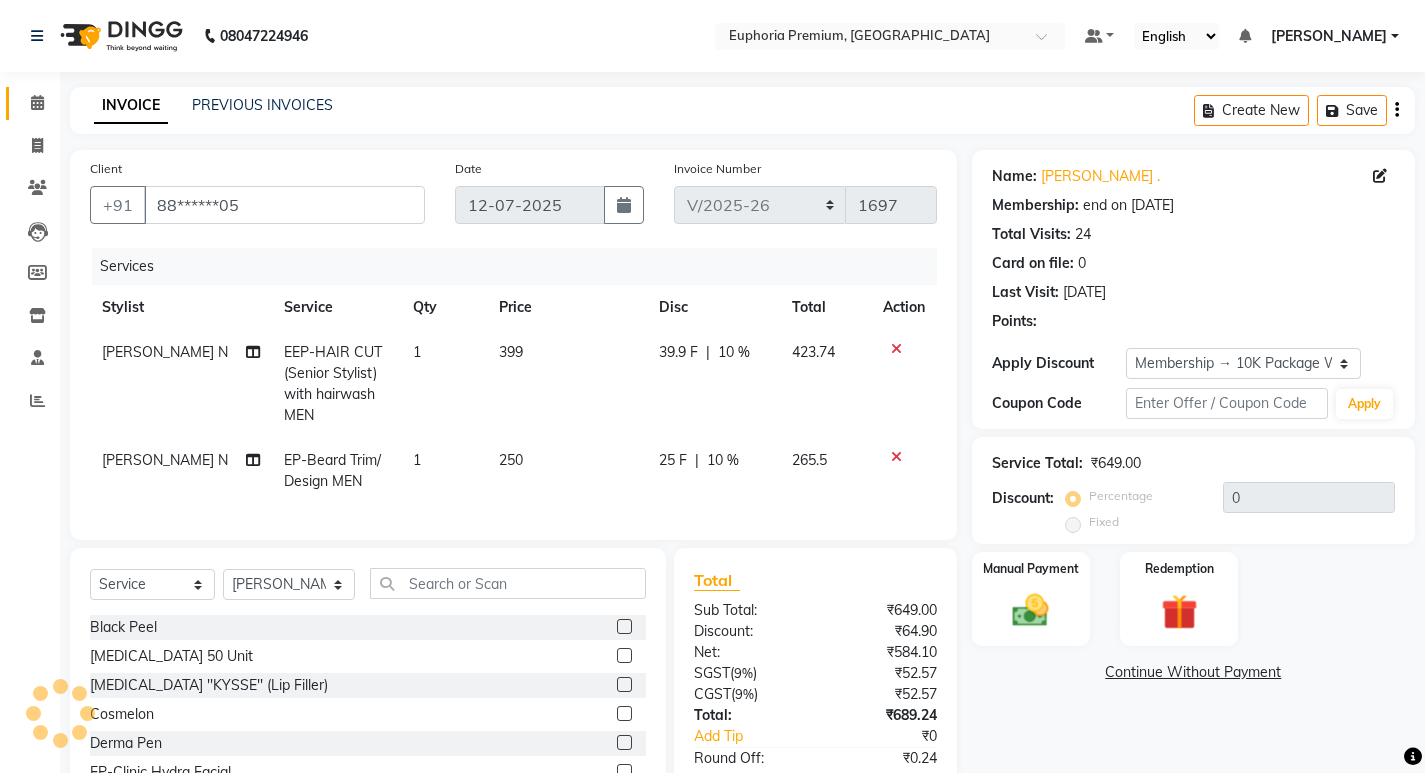 type on "10" 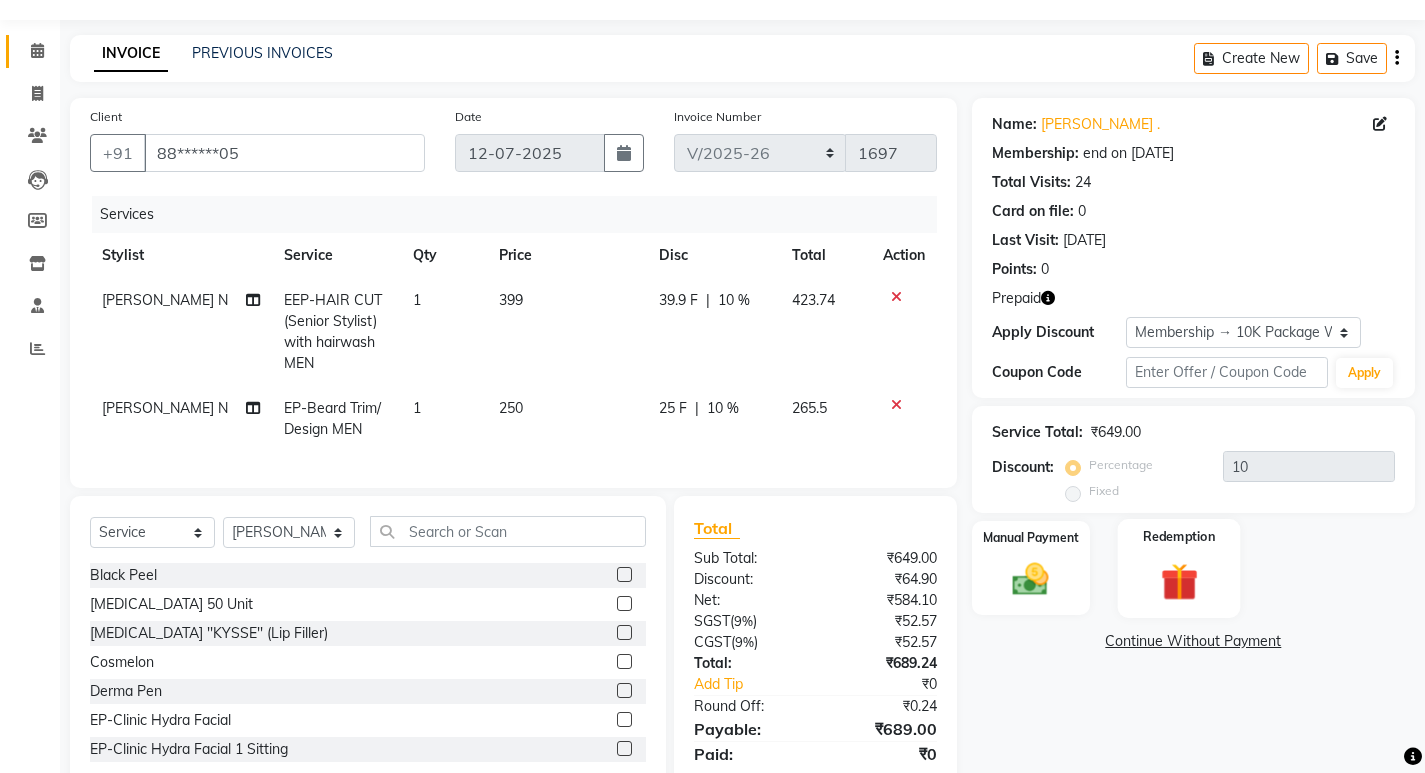 scroll, scrollTop: 135, scrollLeft: 0, axis: vertical 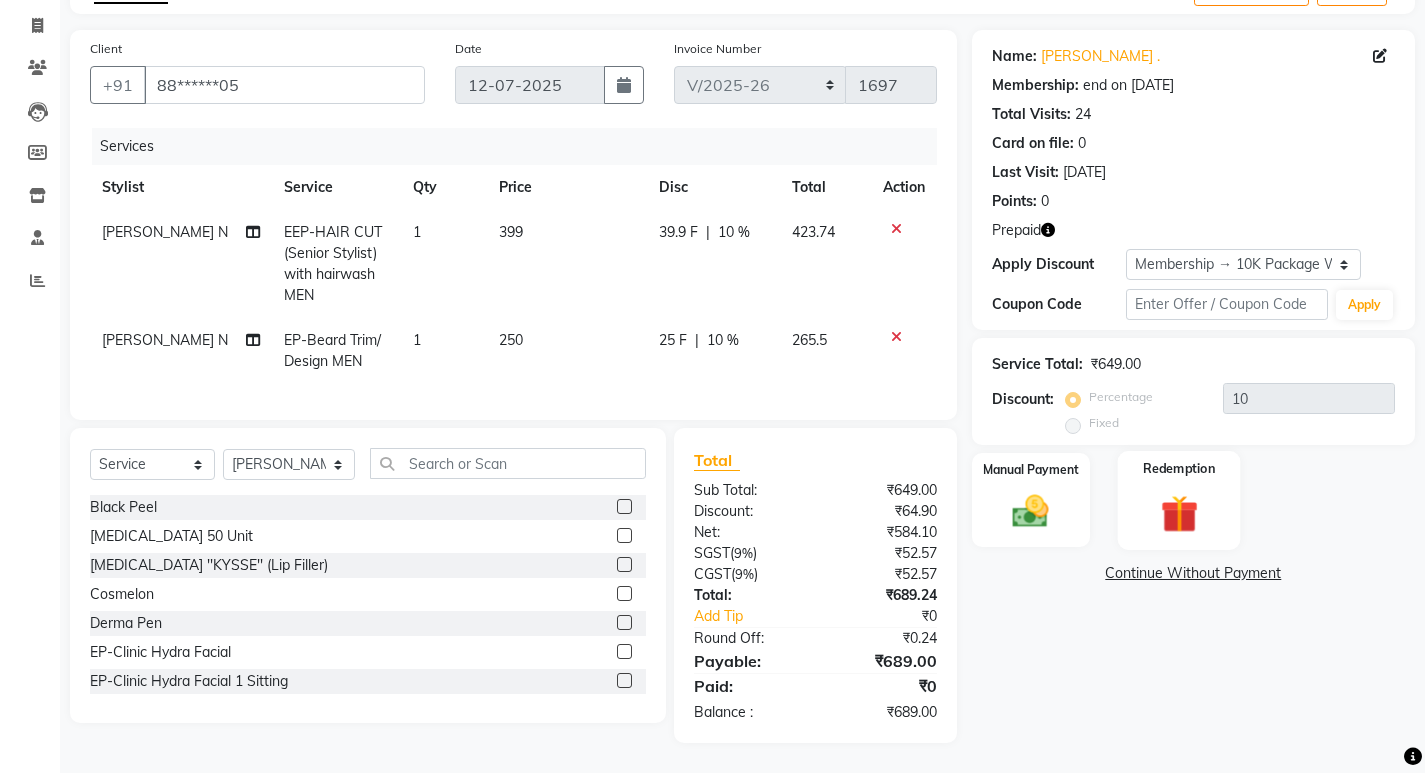 click 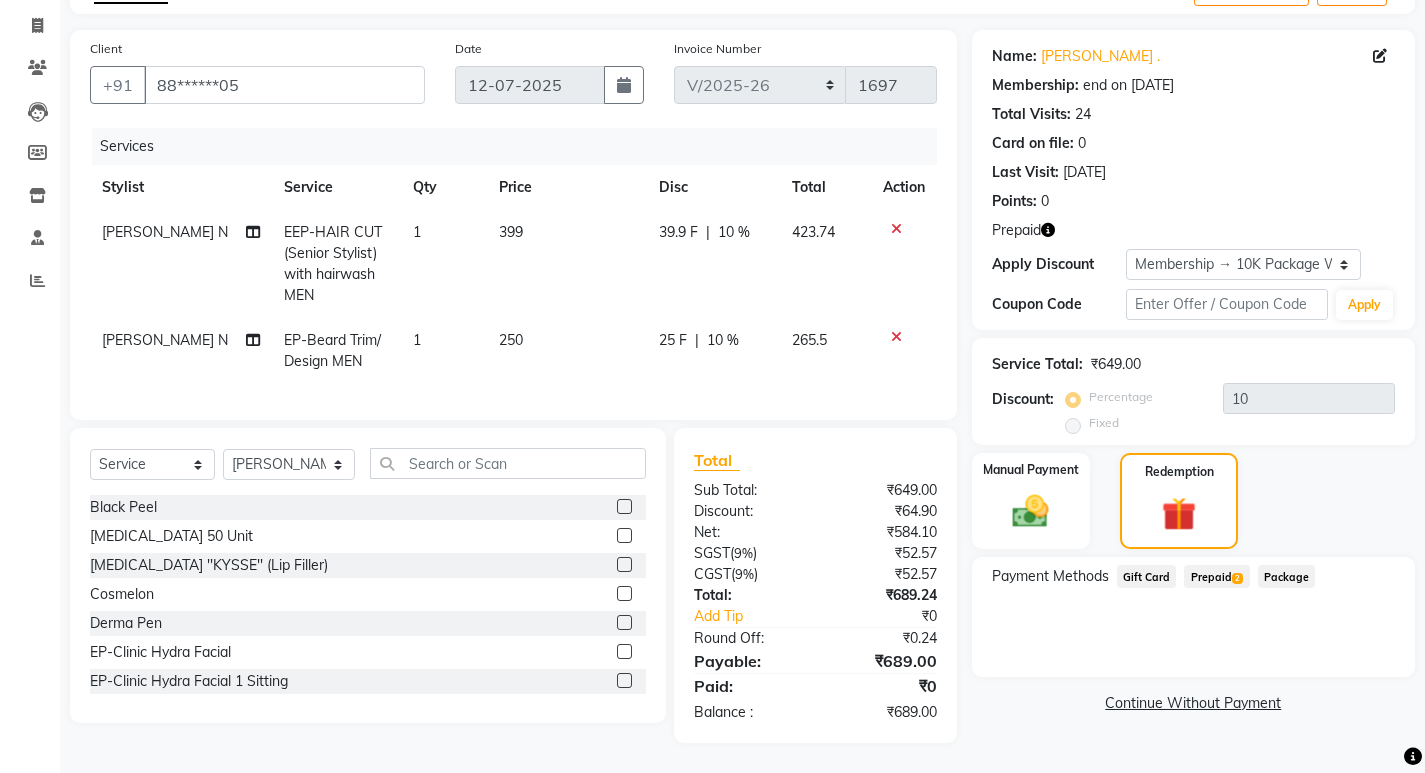 click on "Prepaid  2" 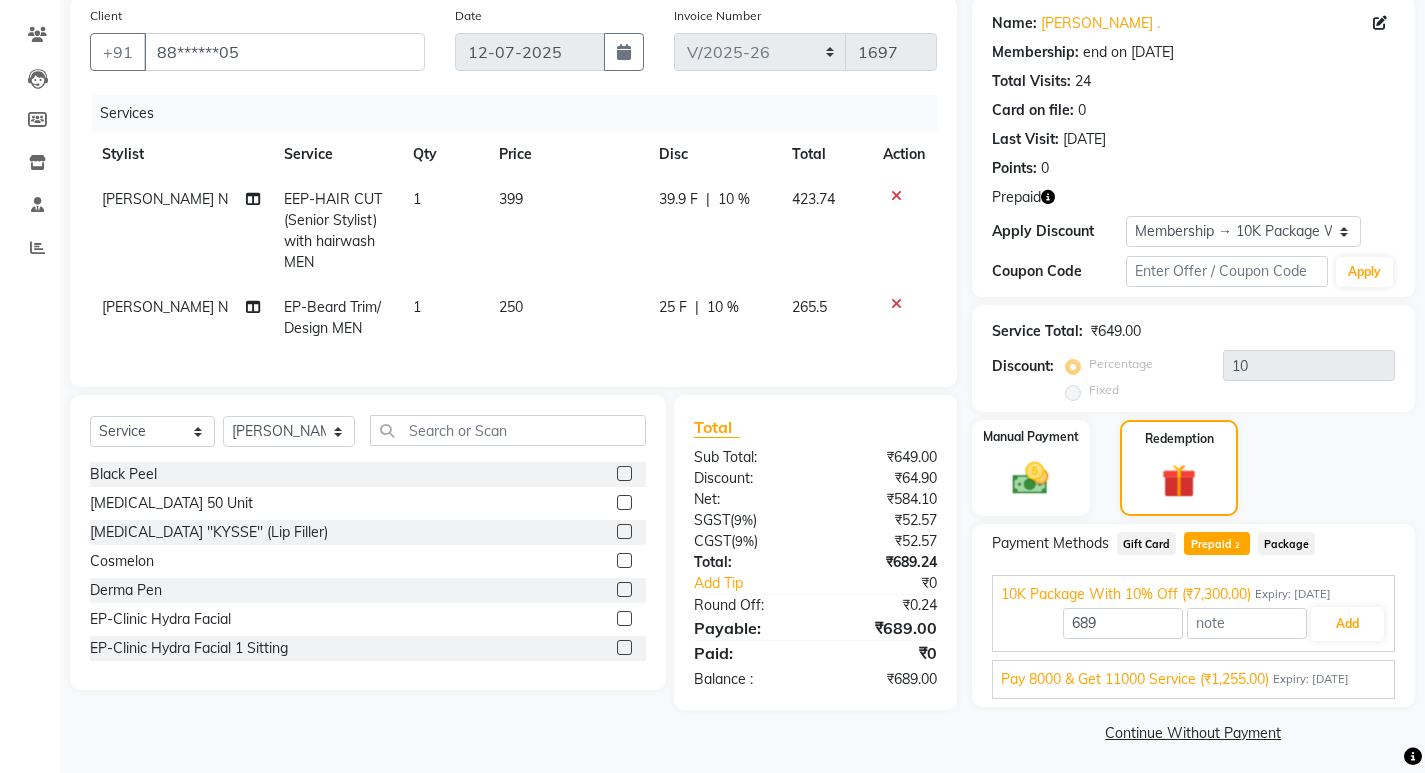 scroll, scrollTop: 158, scrollLeft: 0, axis: vertical 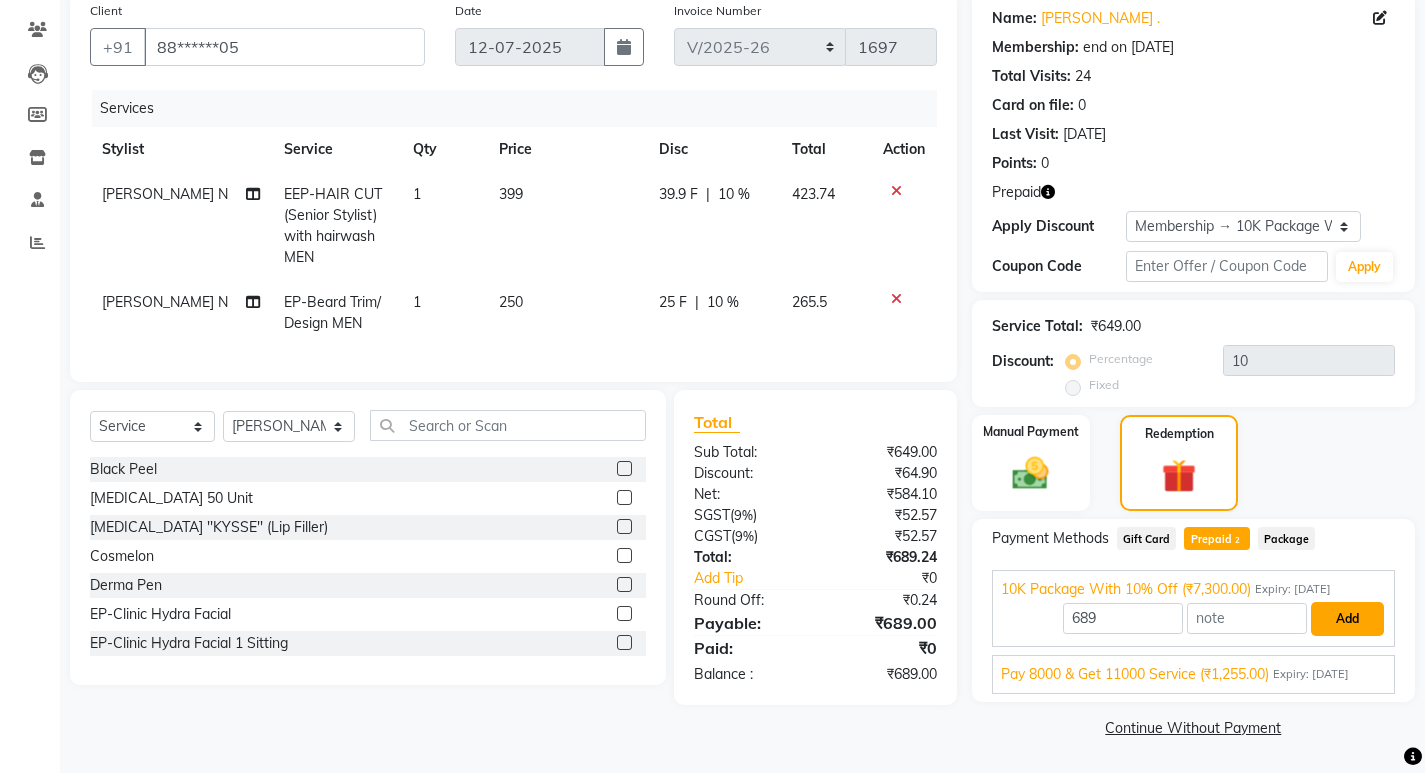 click on "Add" at bounding box center (1347, 619) 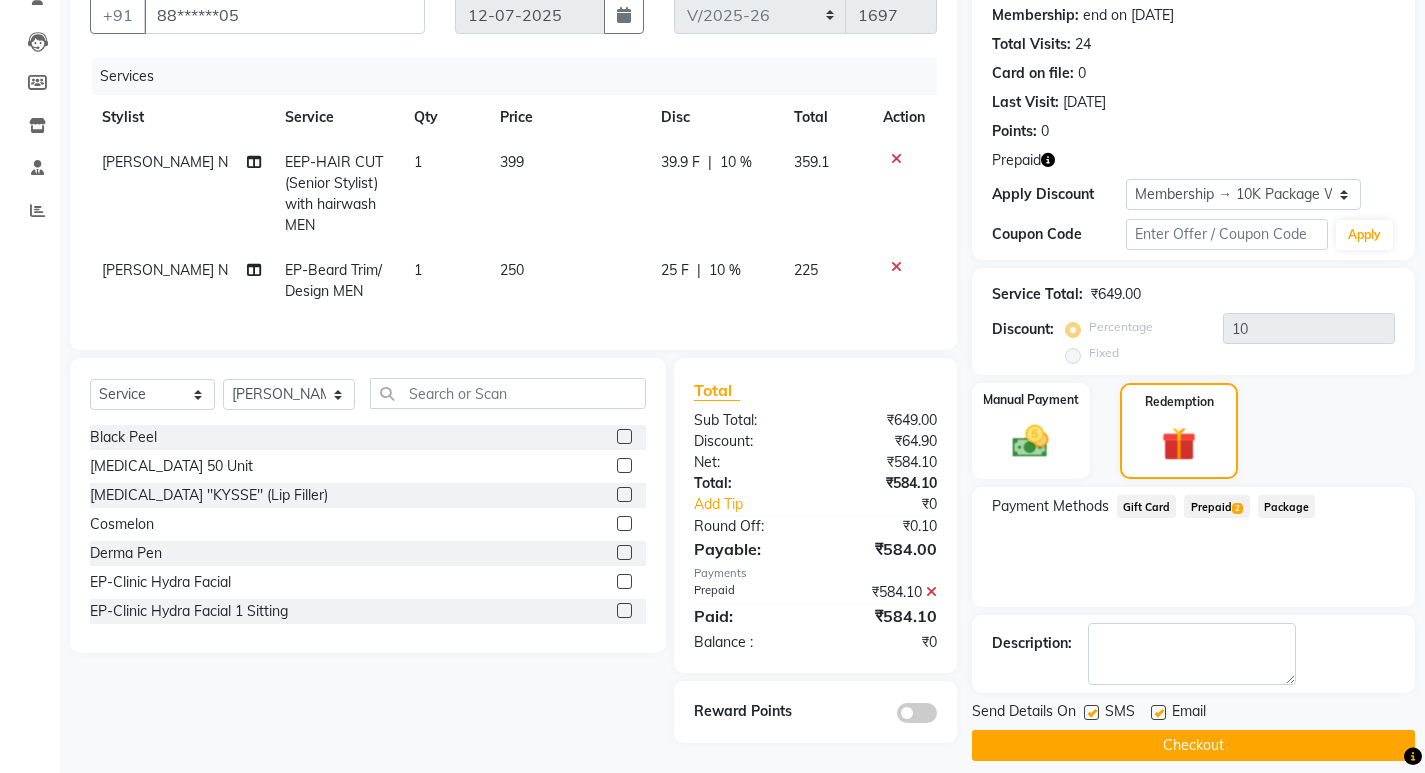 scroll, scrollTop: 208, scrollLeft: 0, axis: vertical 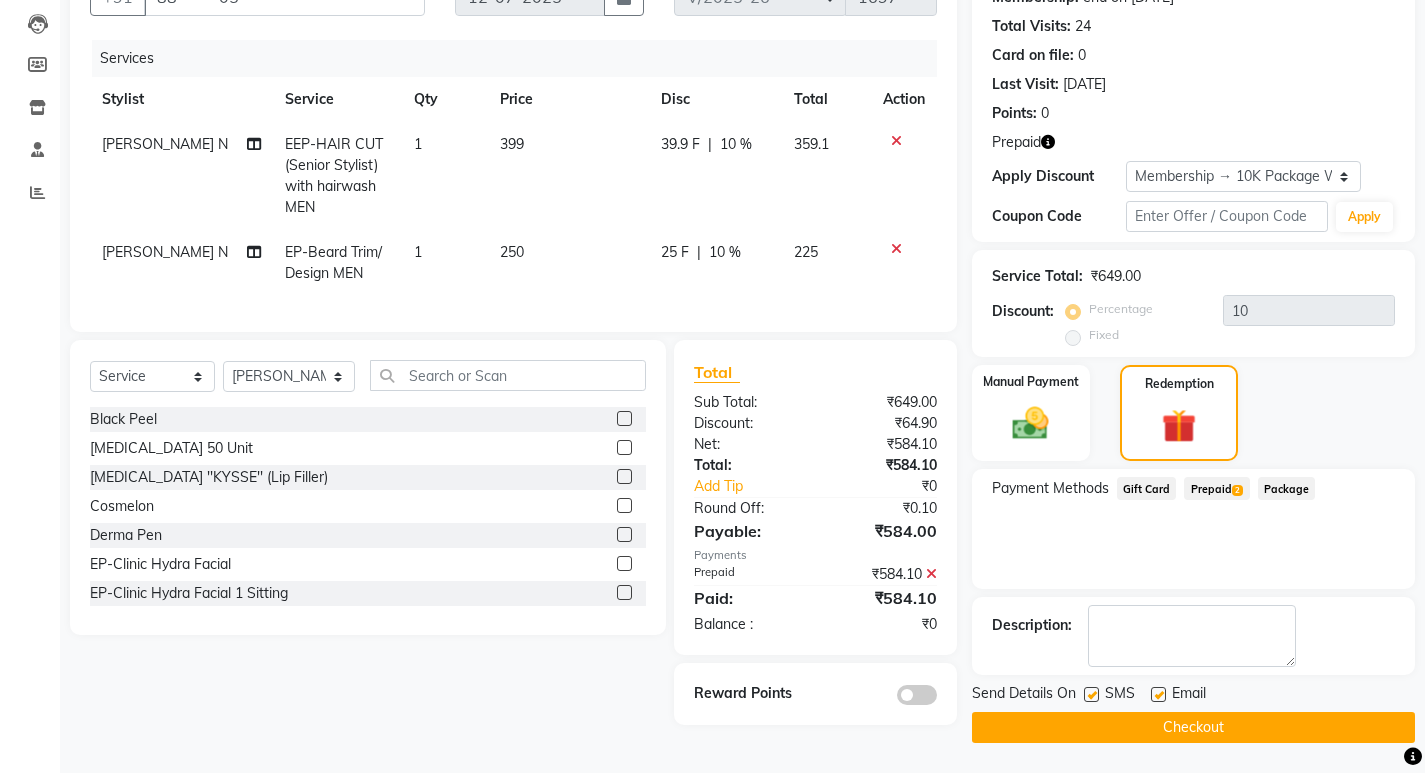 click on "Checkout" 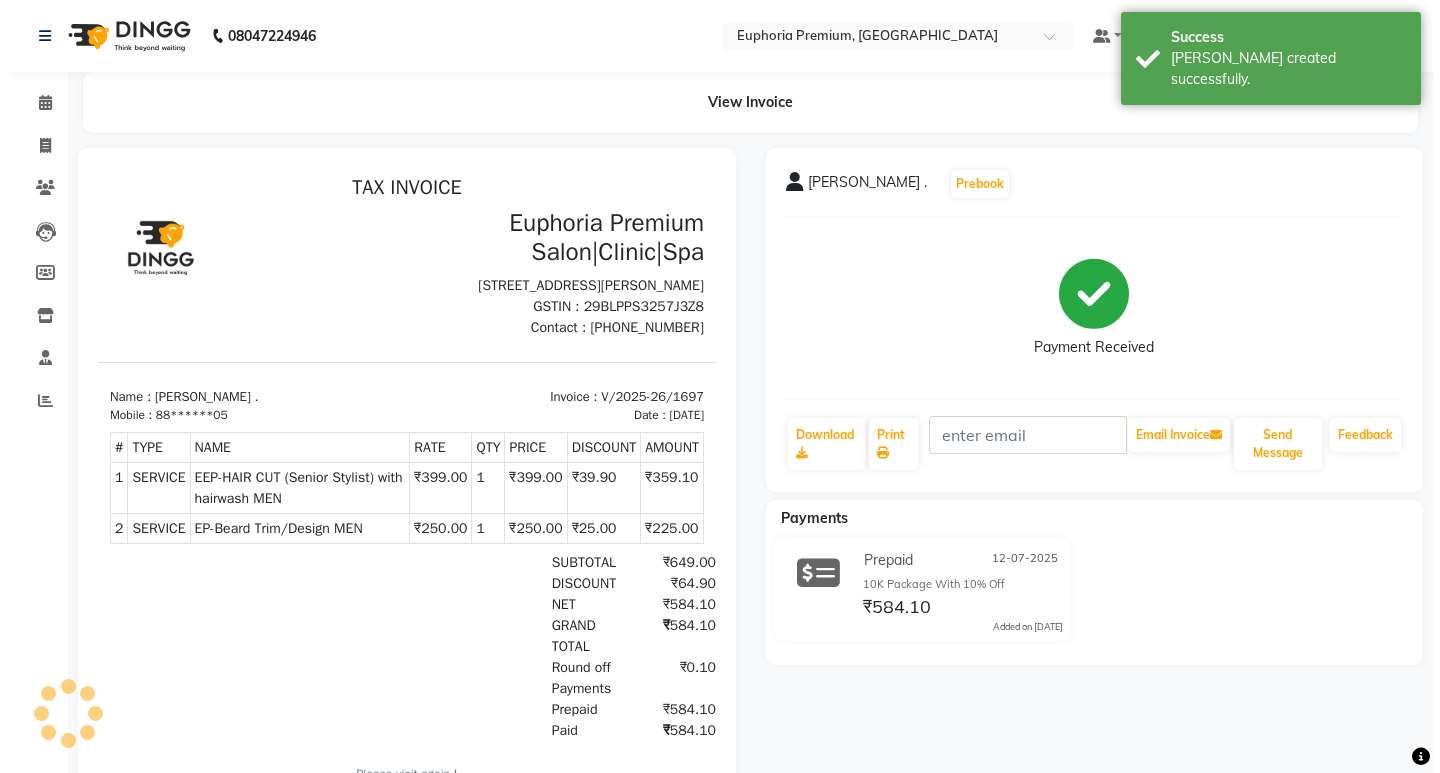 scroll, scrollTop: 0, scrollLeft: 0, axis: both 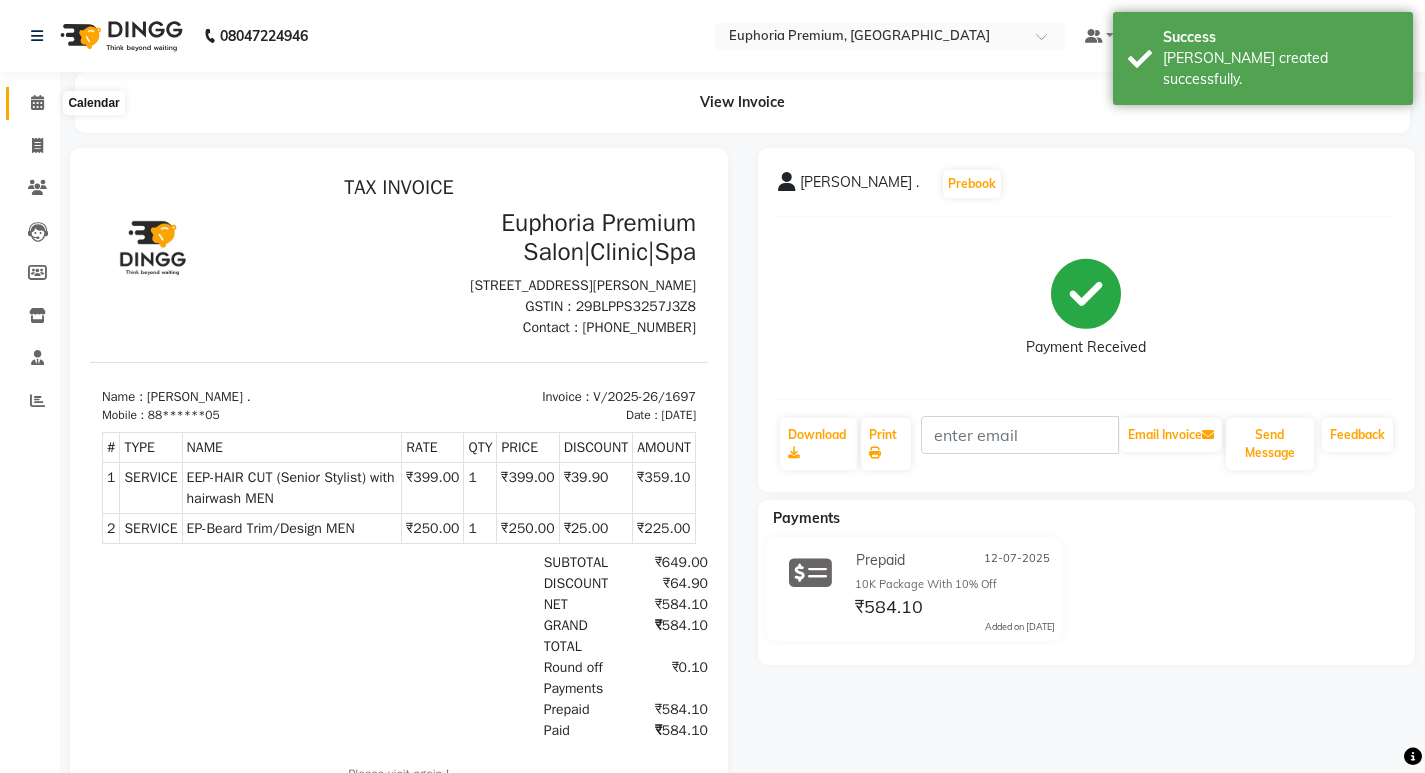 click 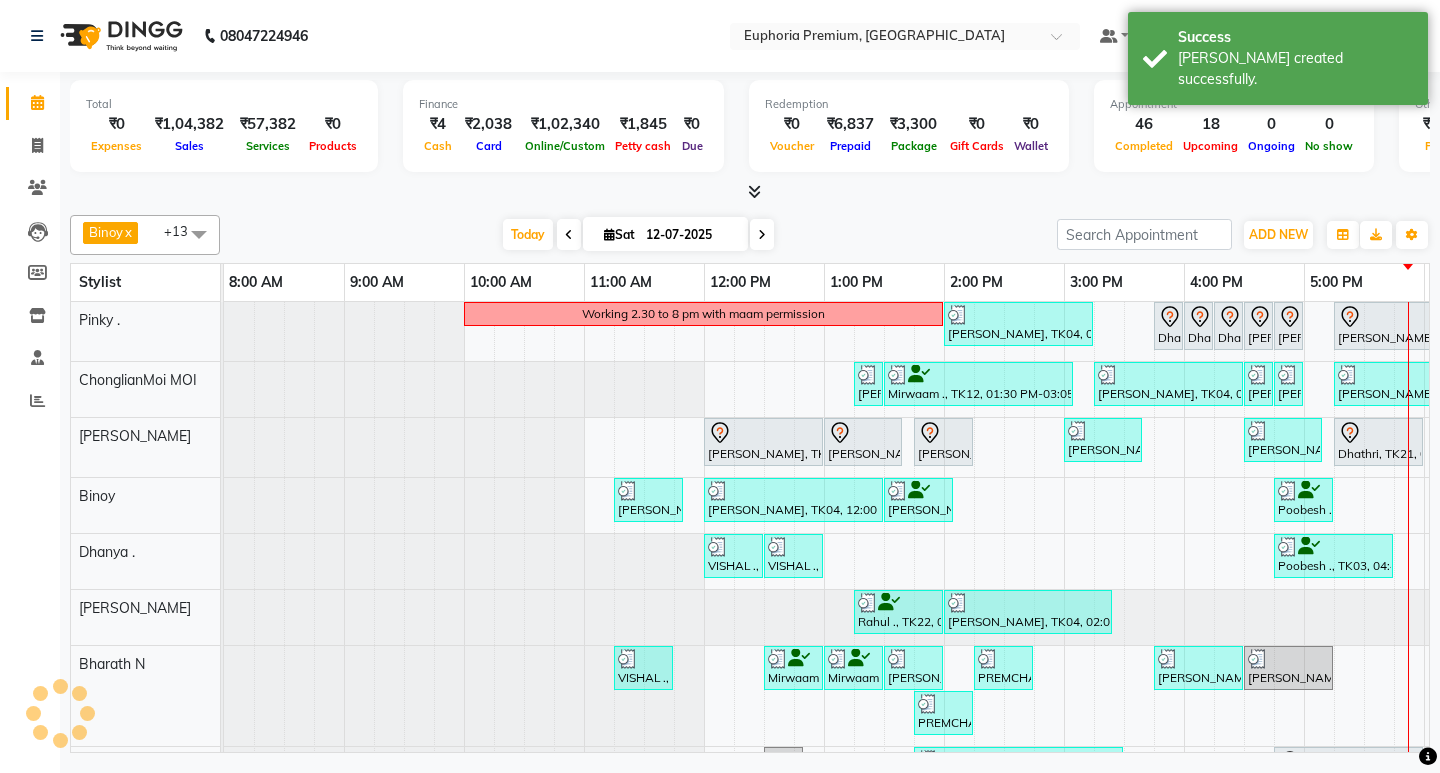 scroll, scrollTop: 0, scrollLeft: 0, axis: both 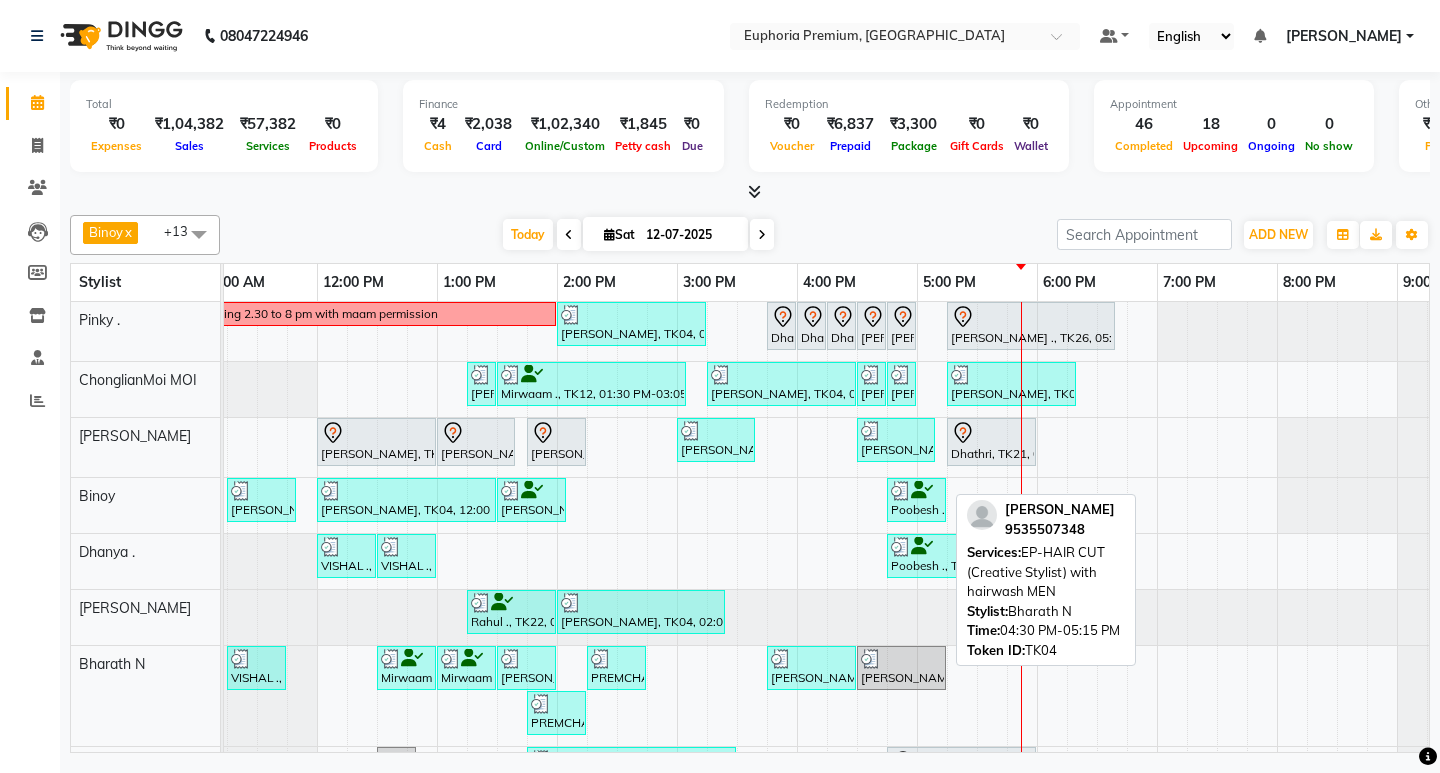 click at bounding box center (901, 659) 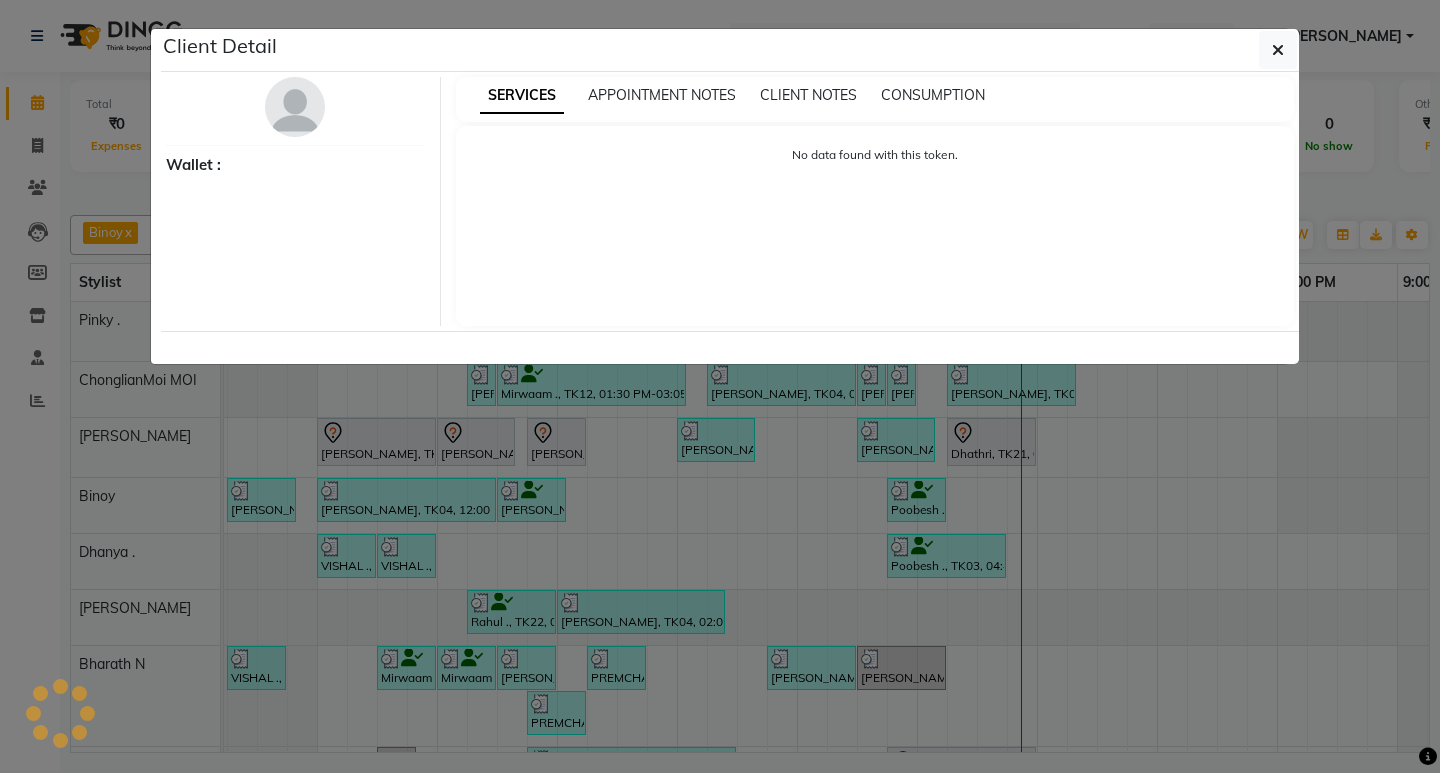 select on "3" 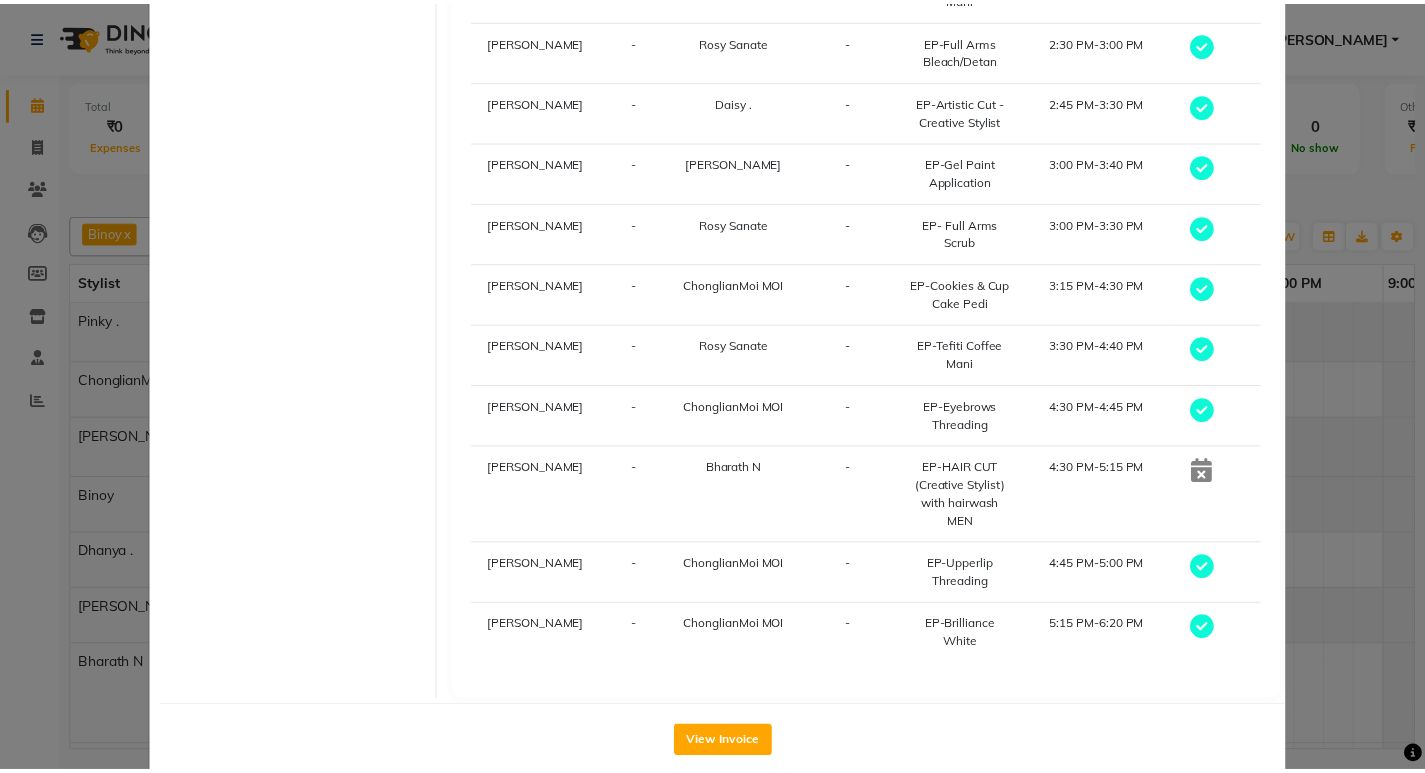 scroll, scrollTop: 1077, scrollLeft: 0, axis: vertical 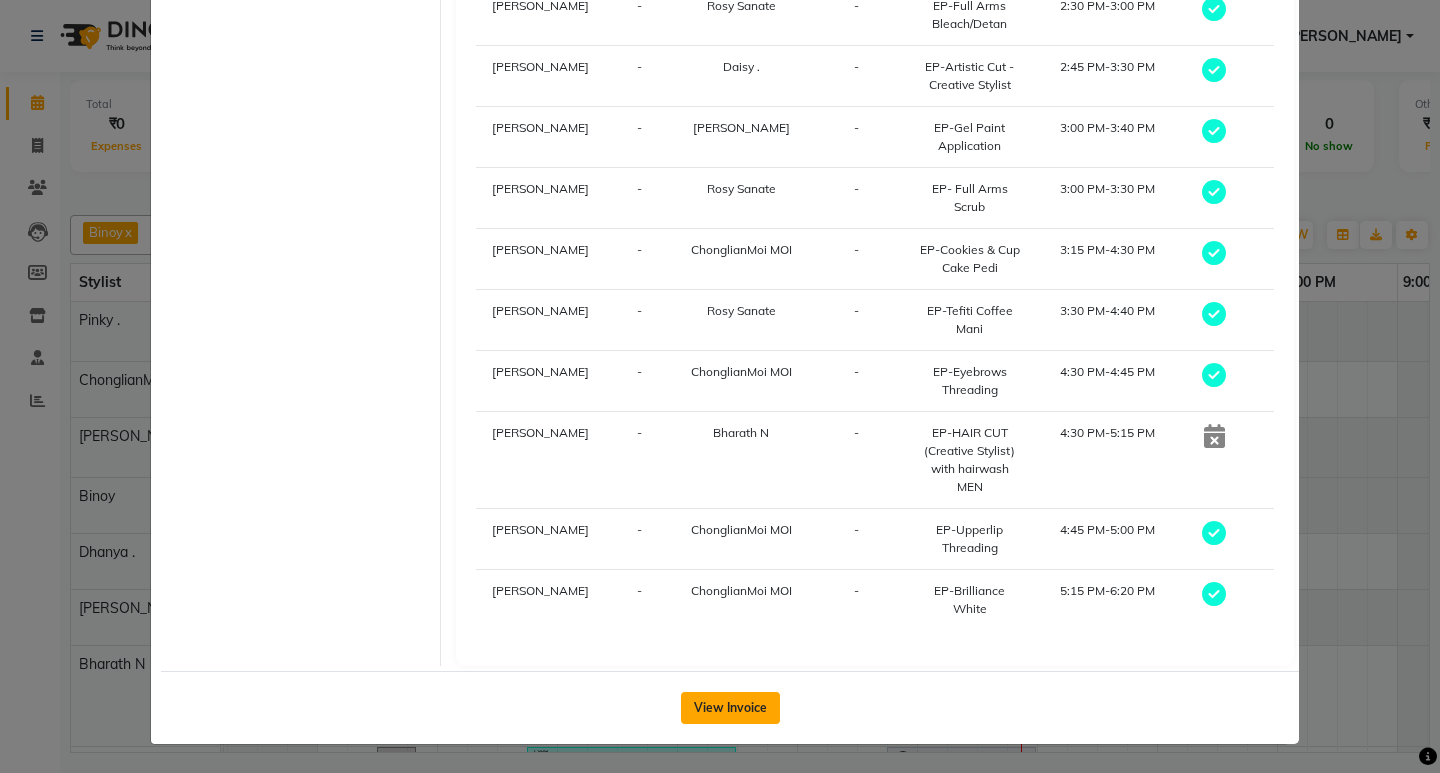 click on "View Invoice" 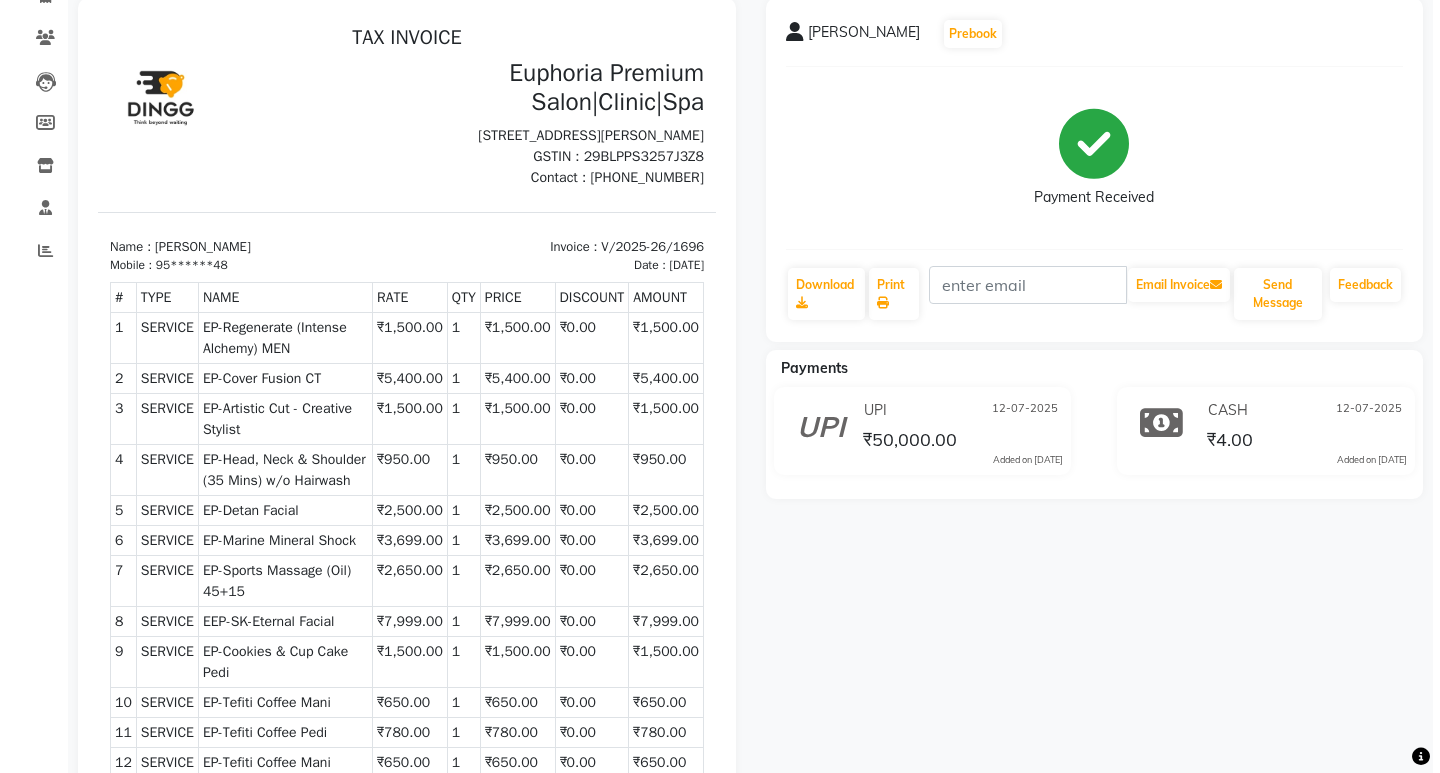 scroll, scrollTop: 0, scrollLeft: 0, axis: both 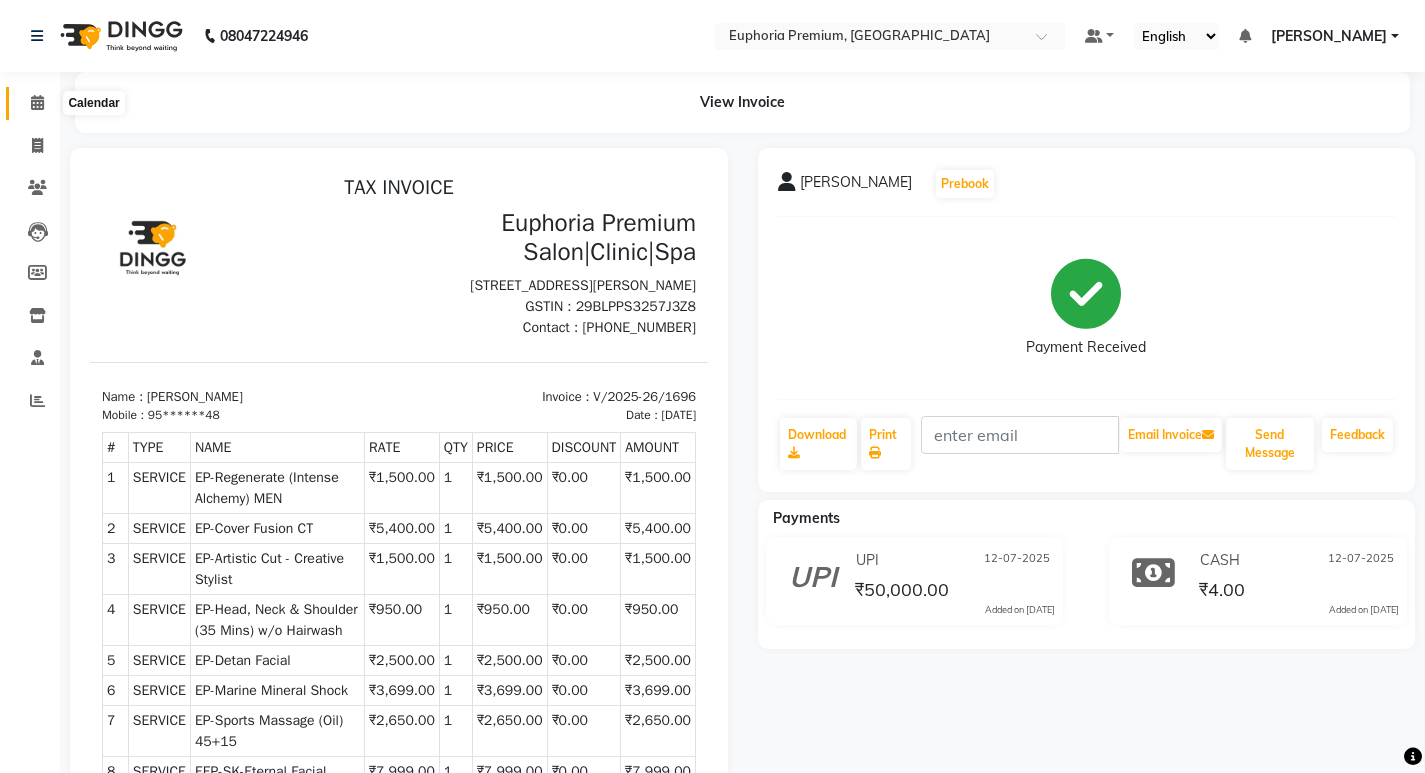click 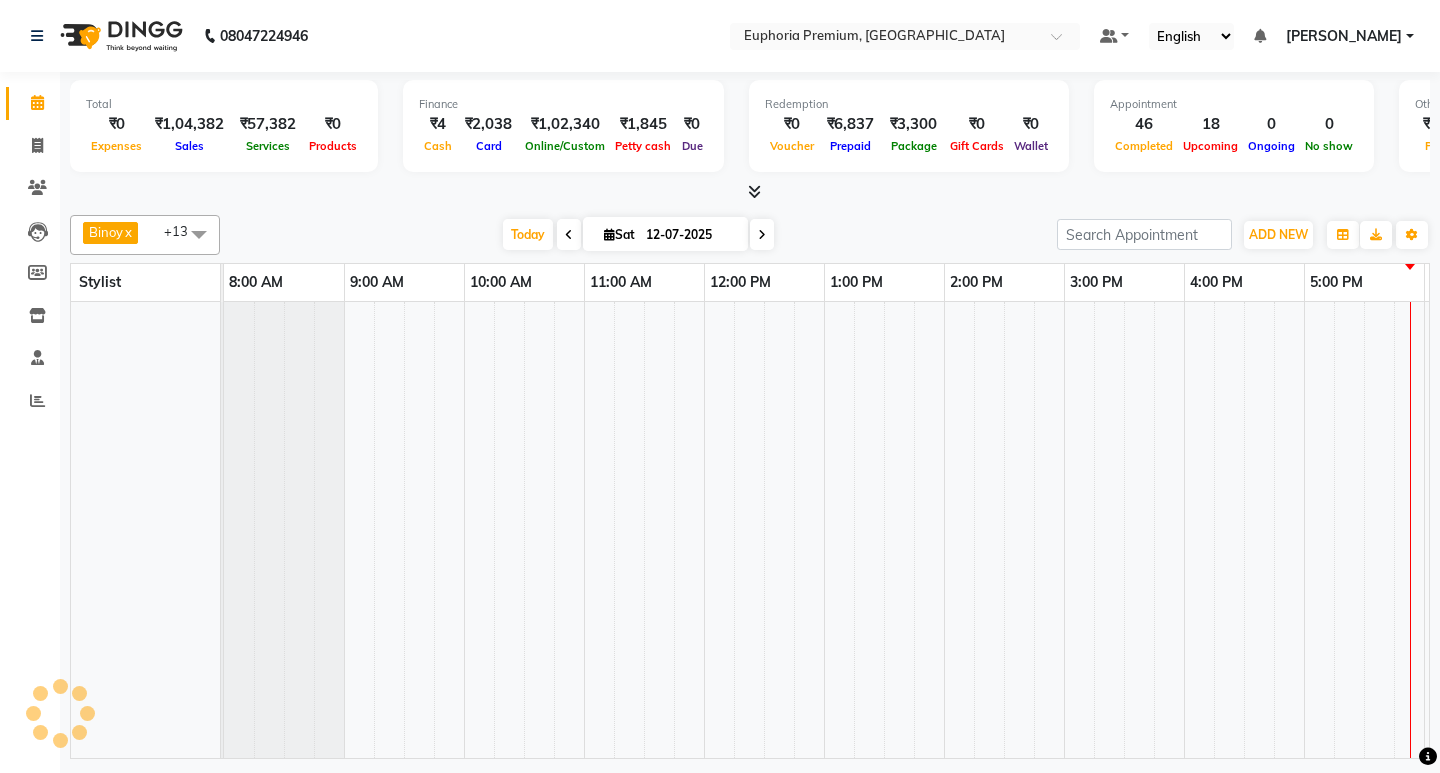 scroll, scrollTop: 0, scrollLeft: 0, axis: both 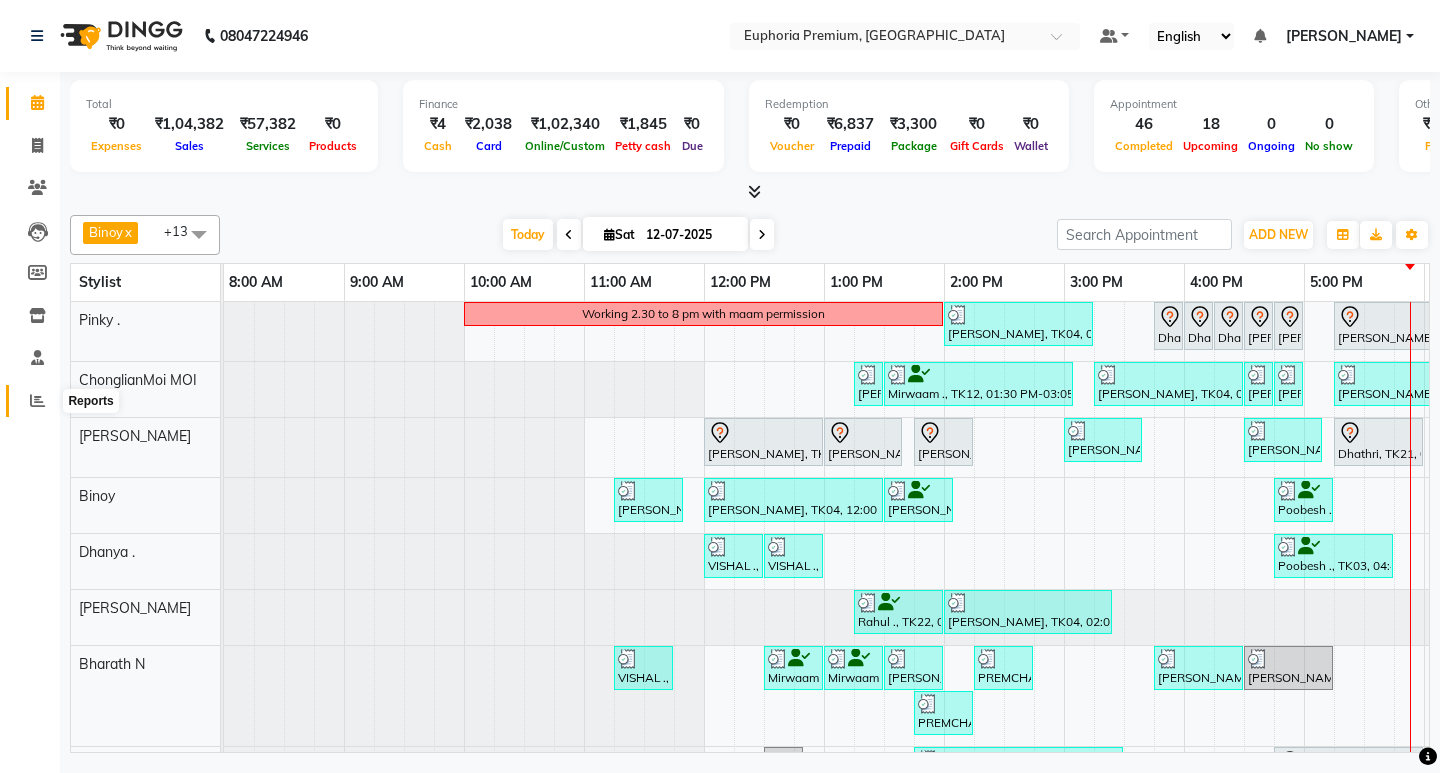 click 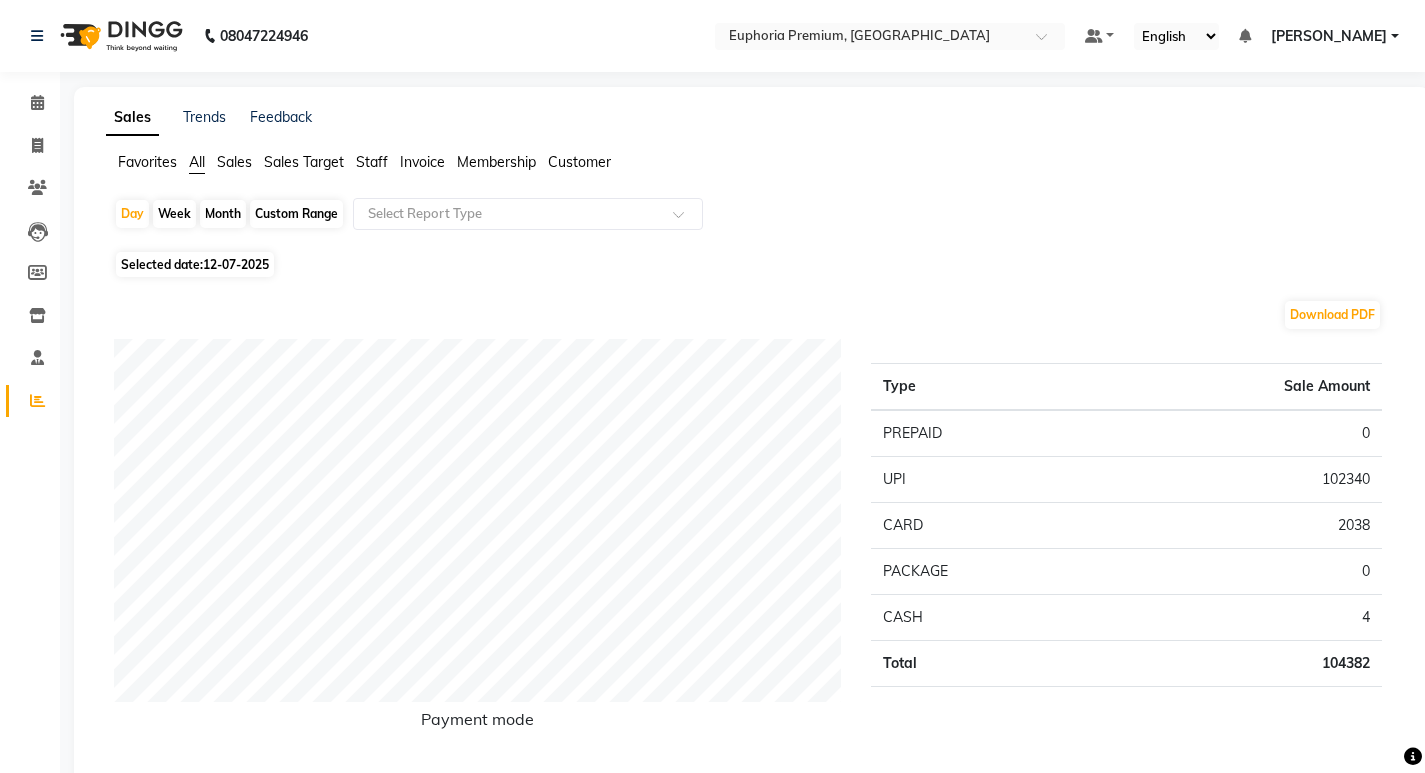 click on "Staff" 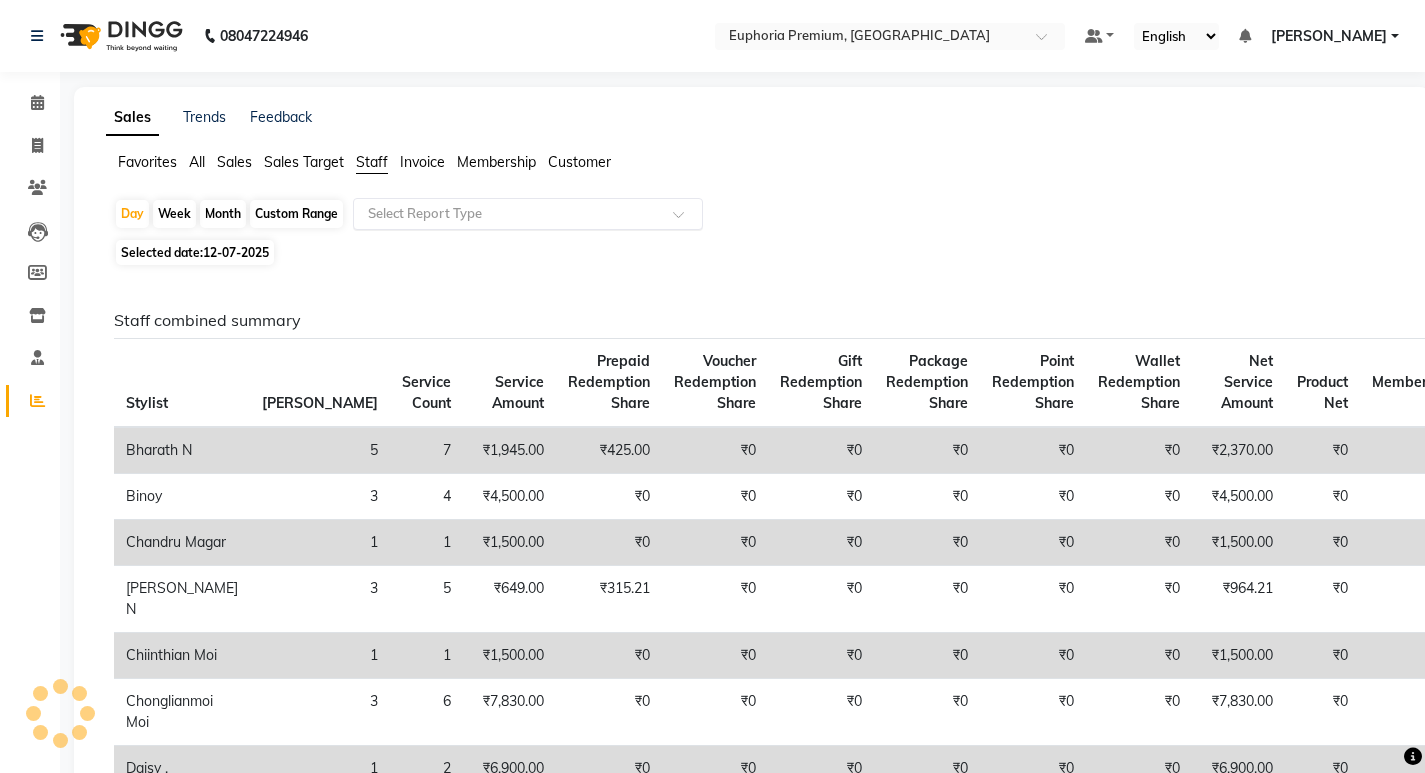 click 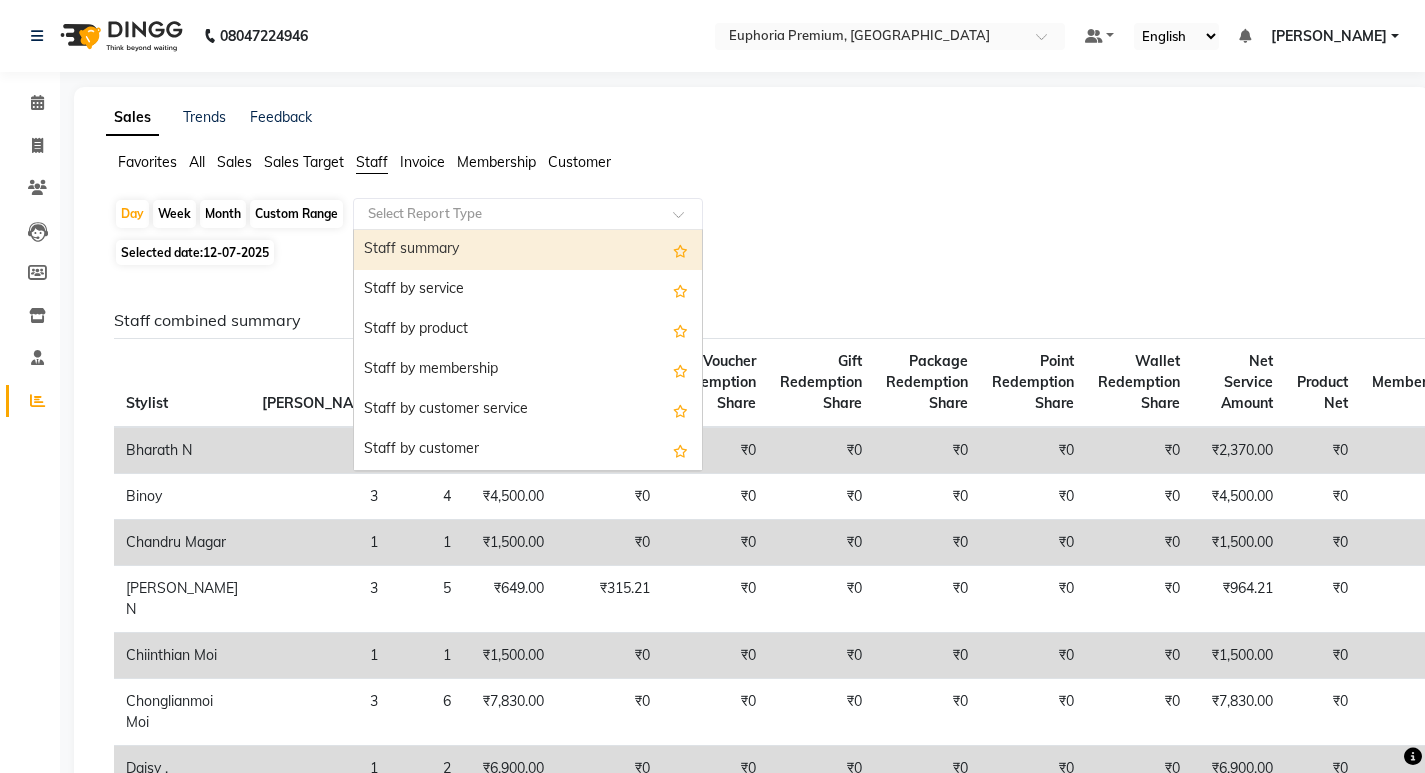 click on "Staff summary" at bounding box center (528, 250) 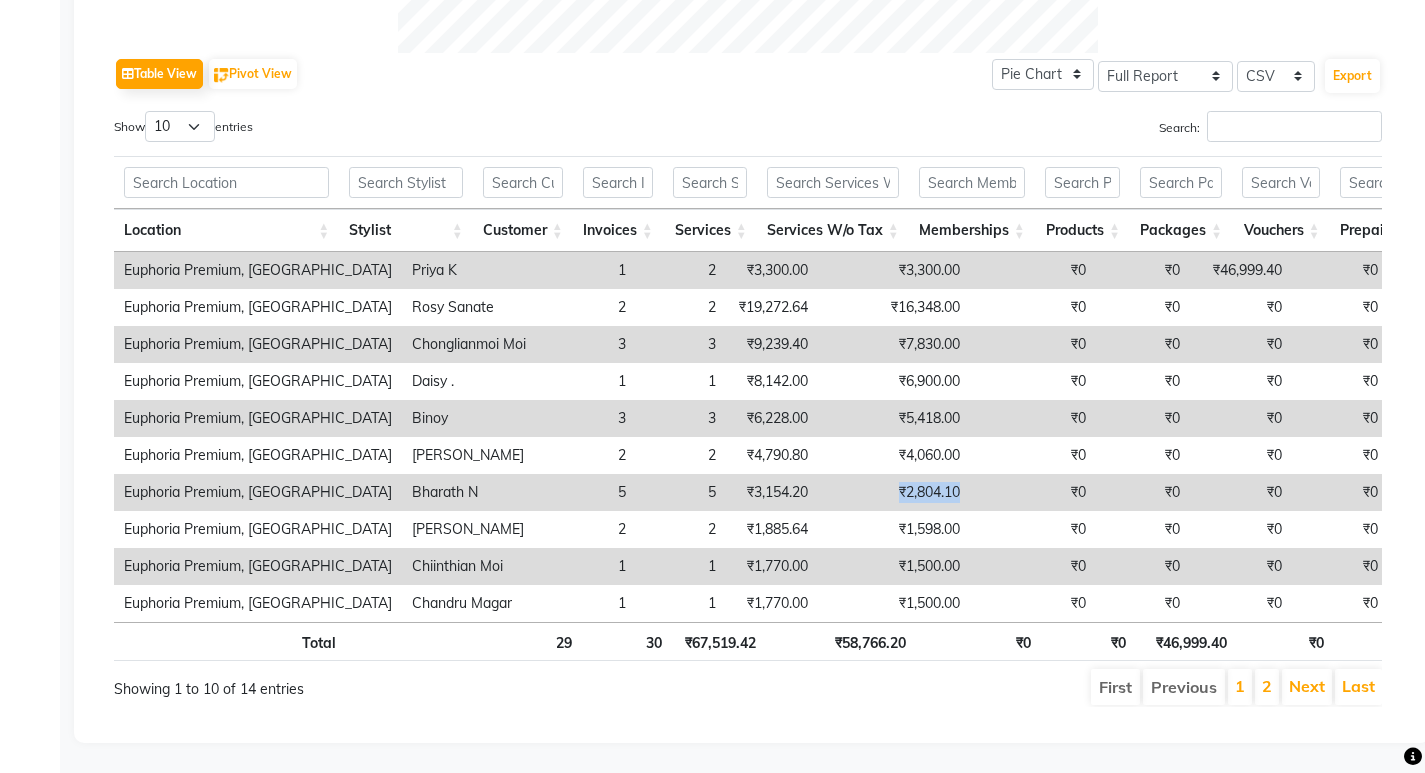 drag, startPoint x: 903, startPoint y: 467, endPoint x: 839, endPoint y: 464, distance: 64.070274 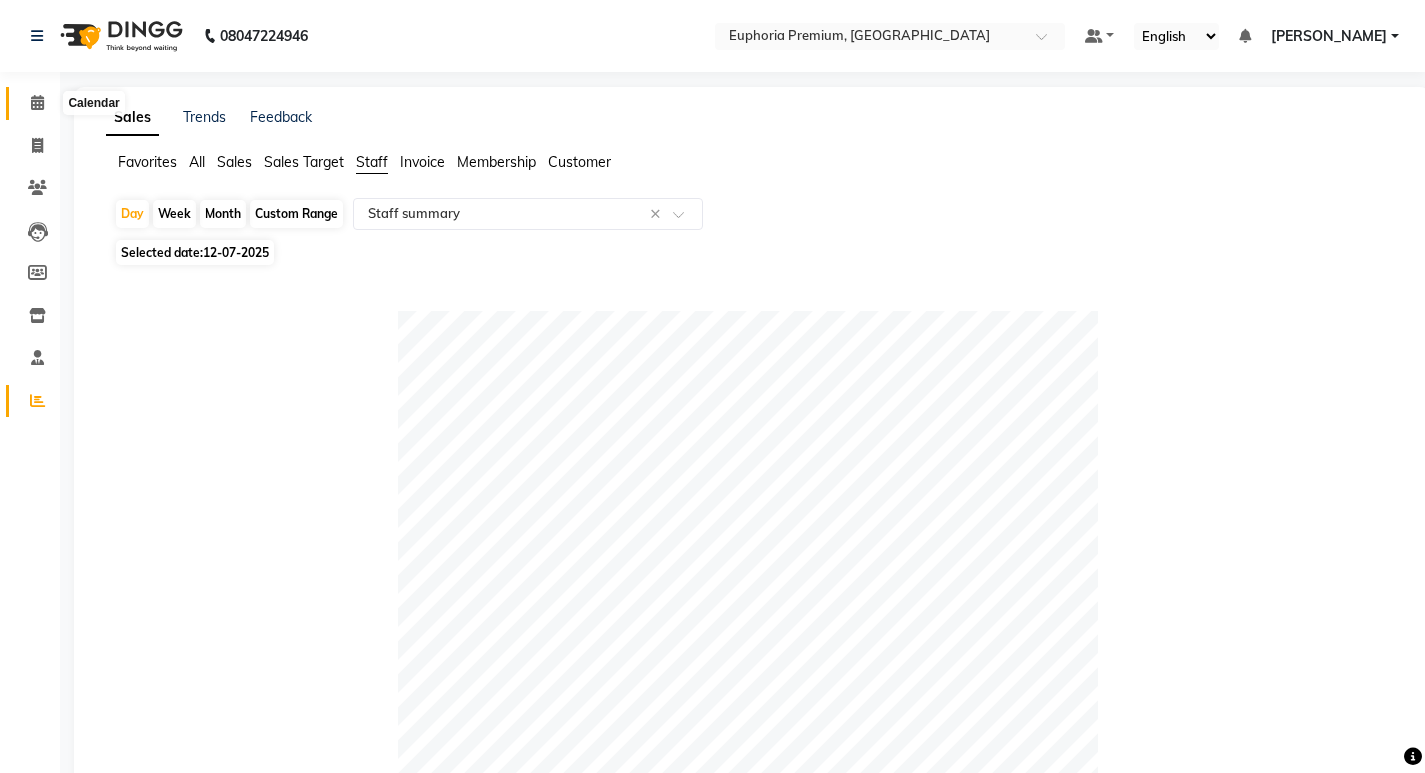 click 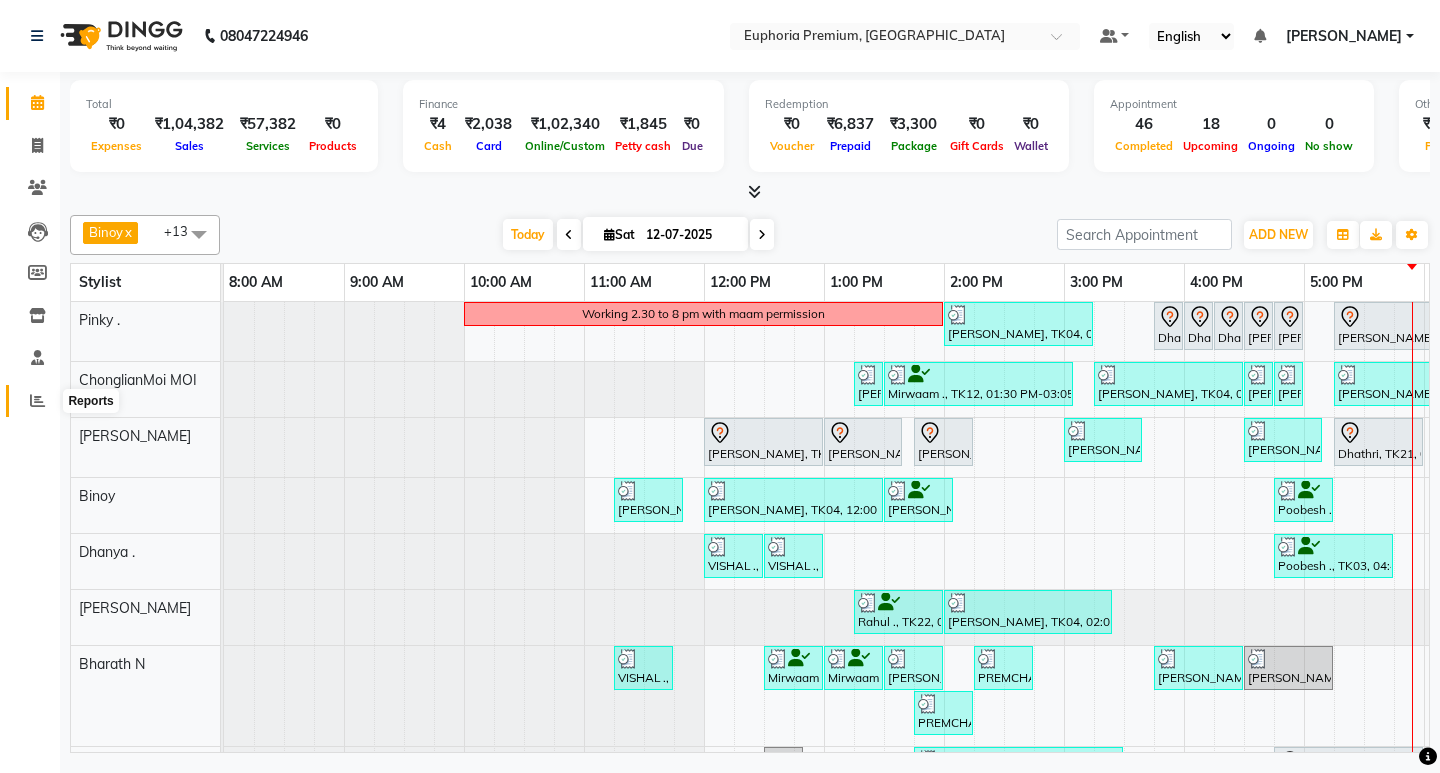 click 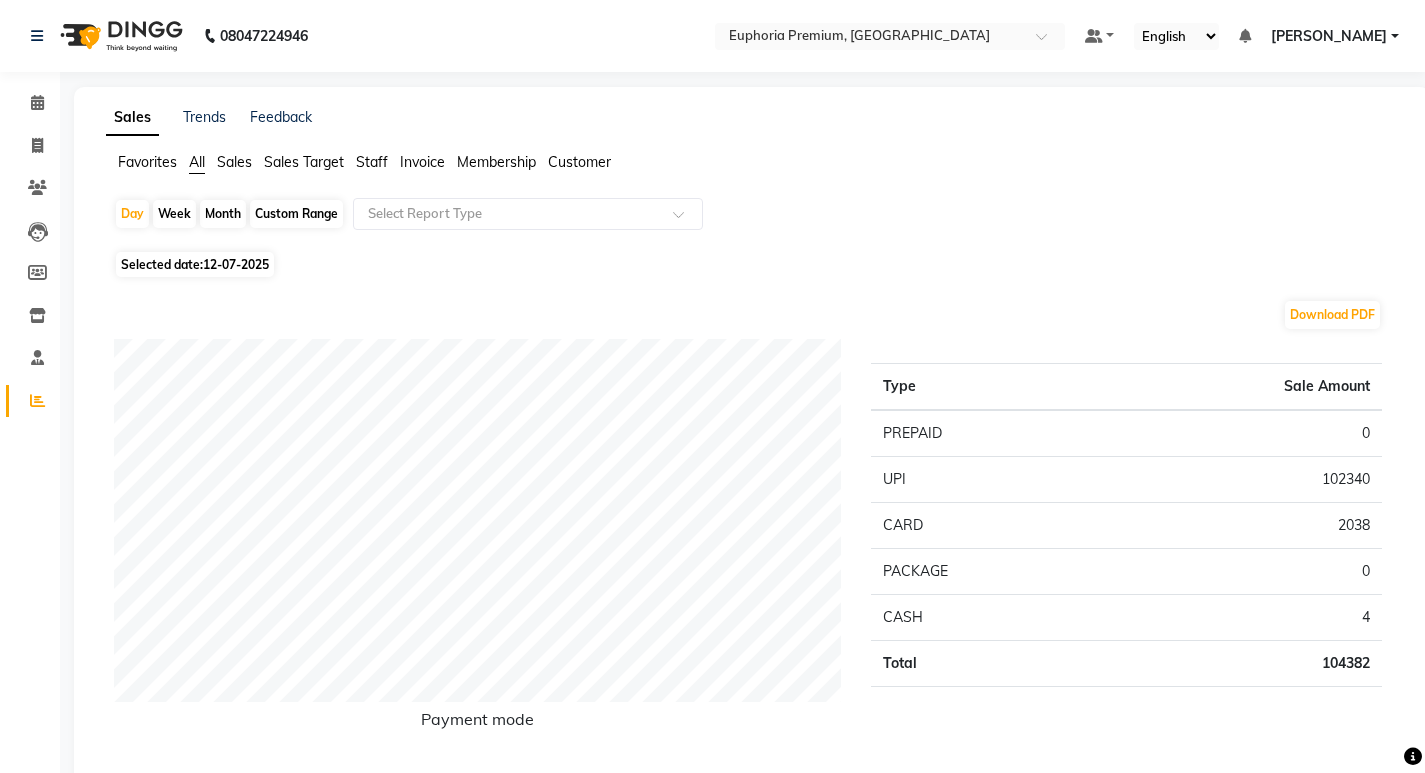 click on "Staff" 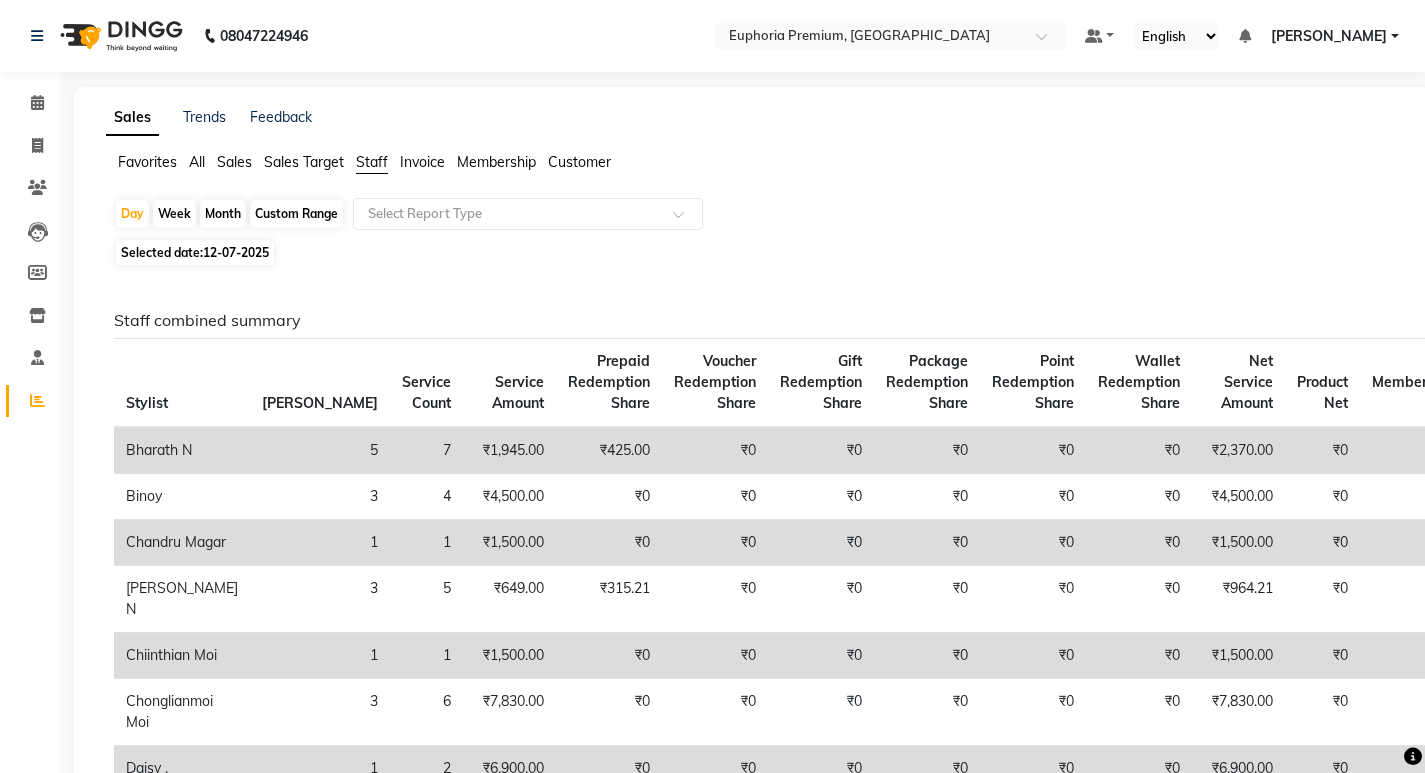 click on "Custom Range" 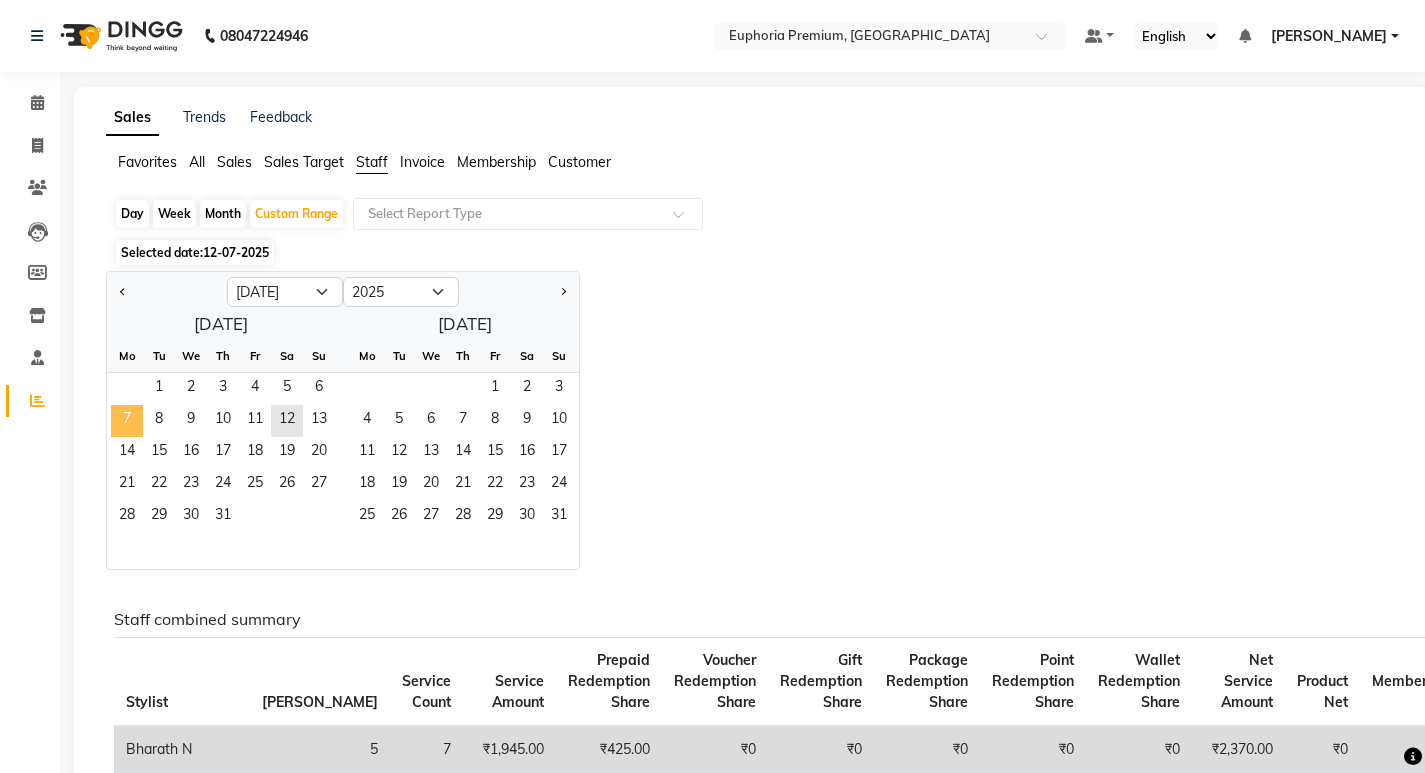 click on "7" 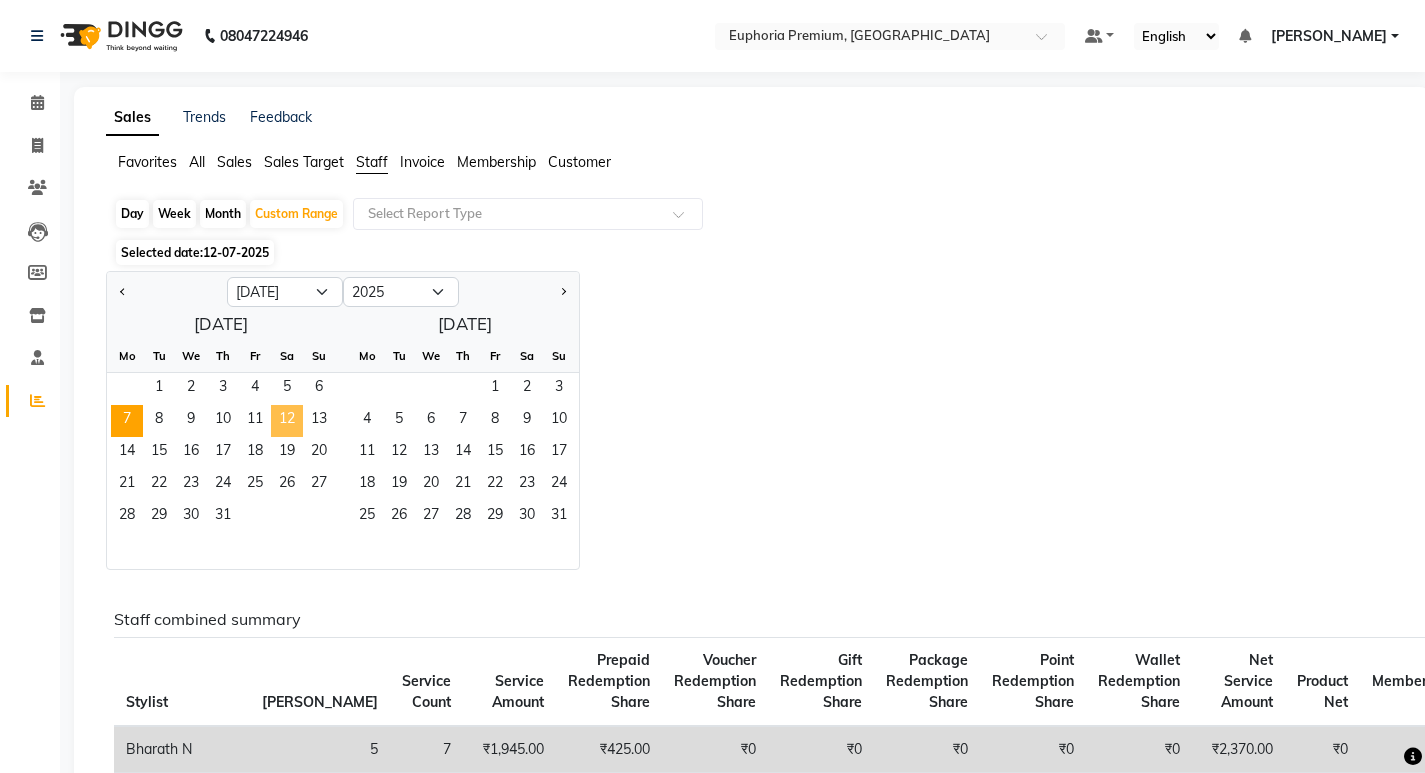 drag, startPoint x: 139, startPoint y: 421, endPoint x: 275, endPoint y: 418, distance: 136.03308 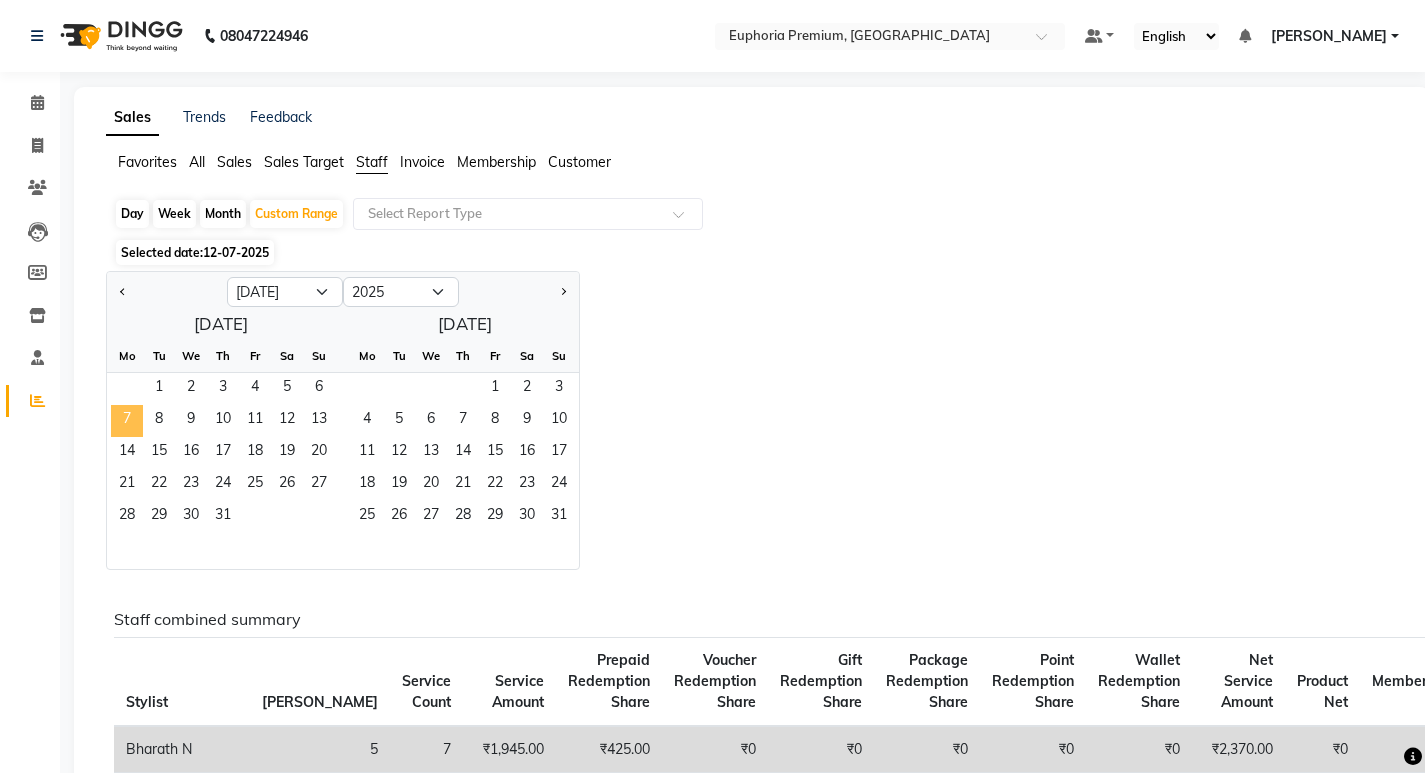 click on "7" 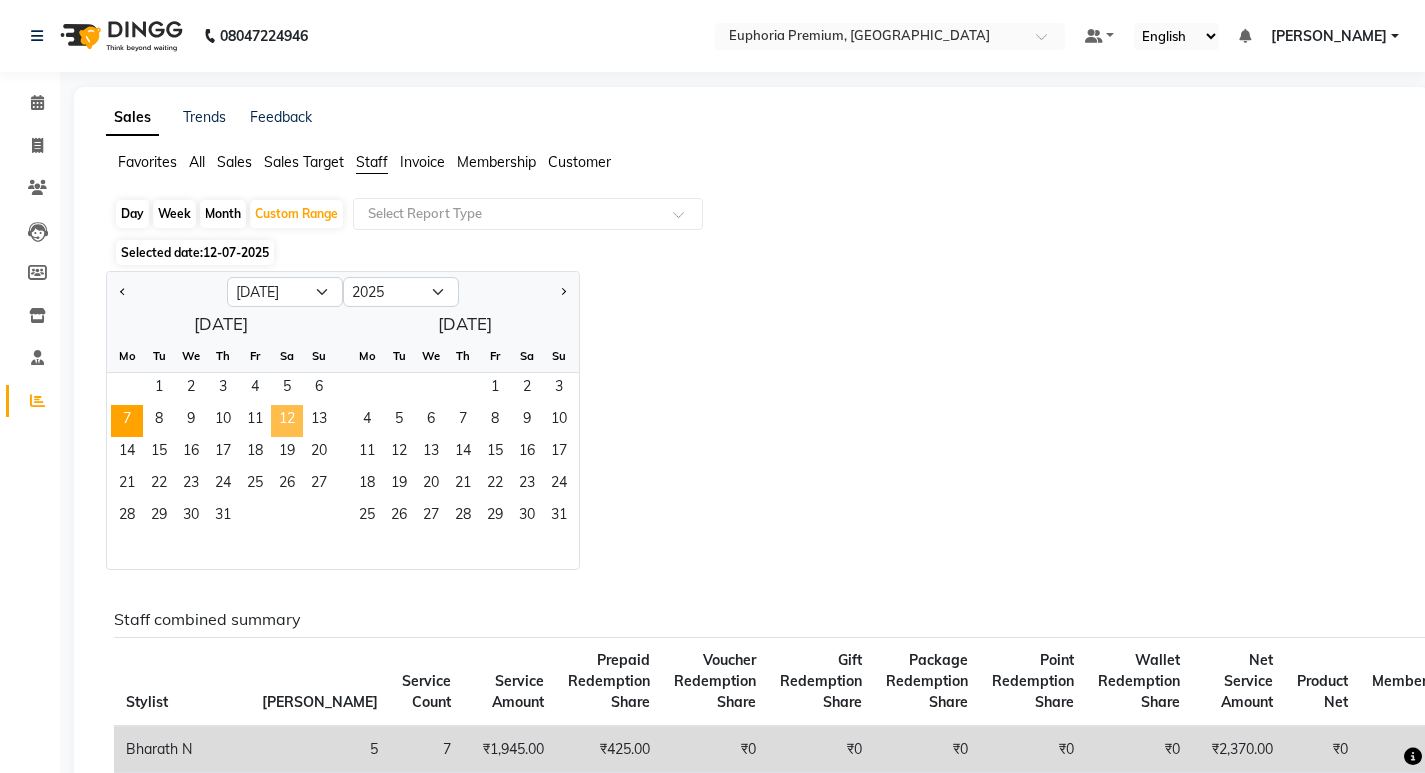 click on "12" 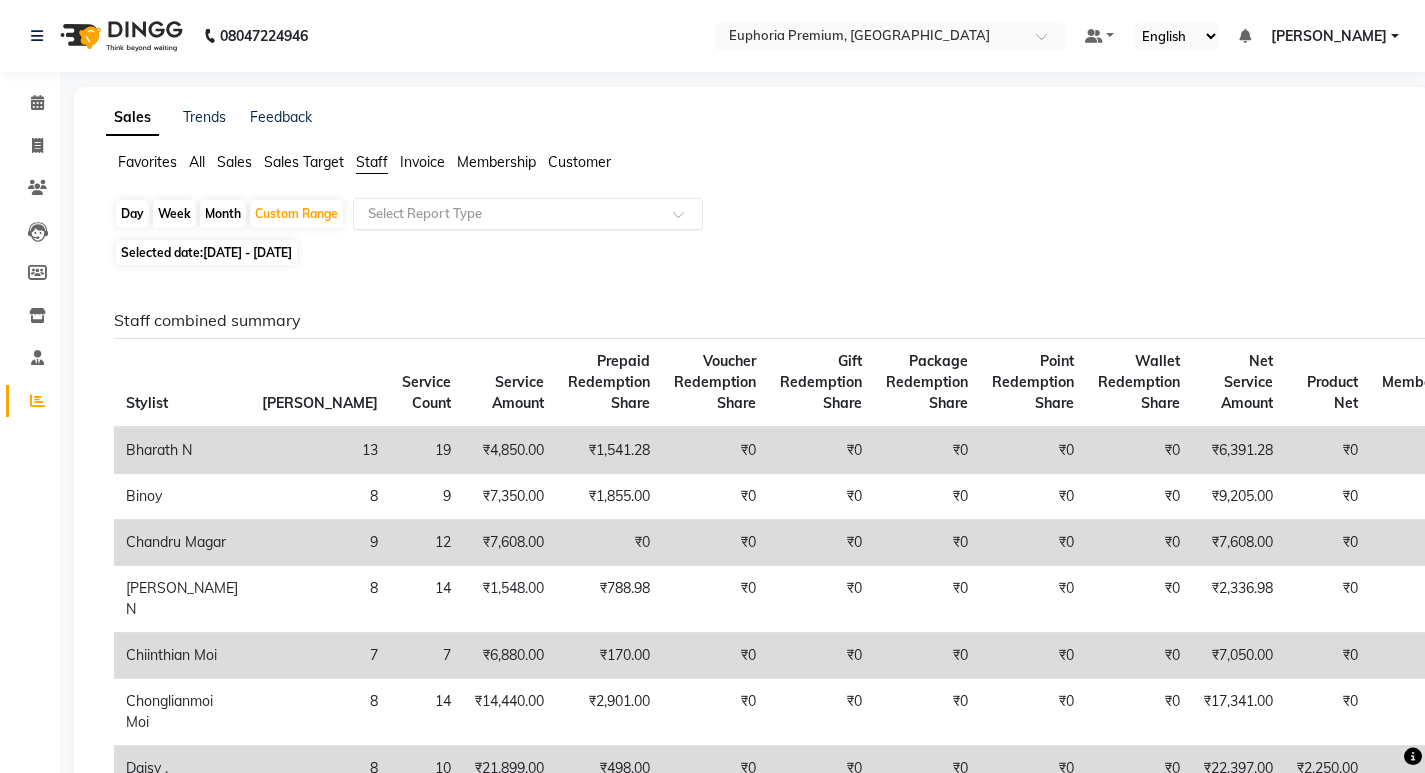 click 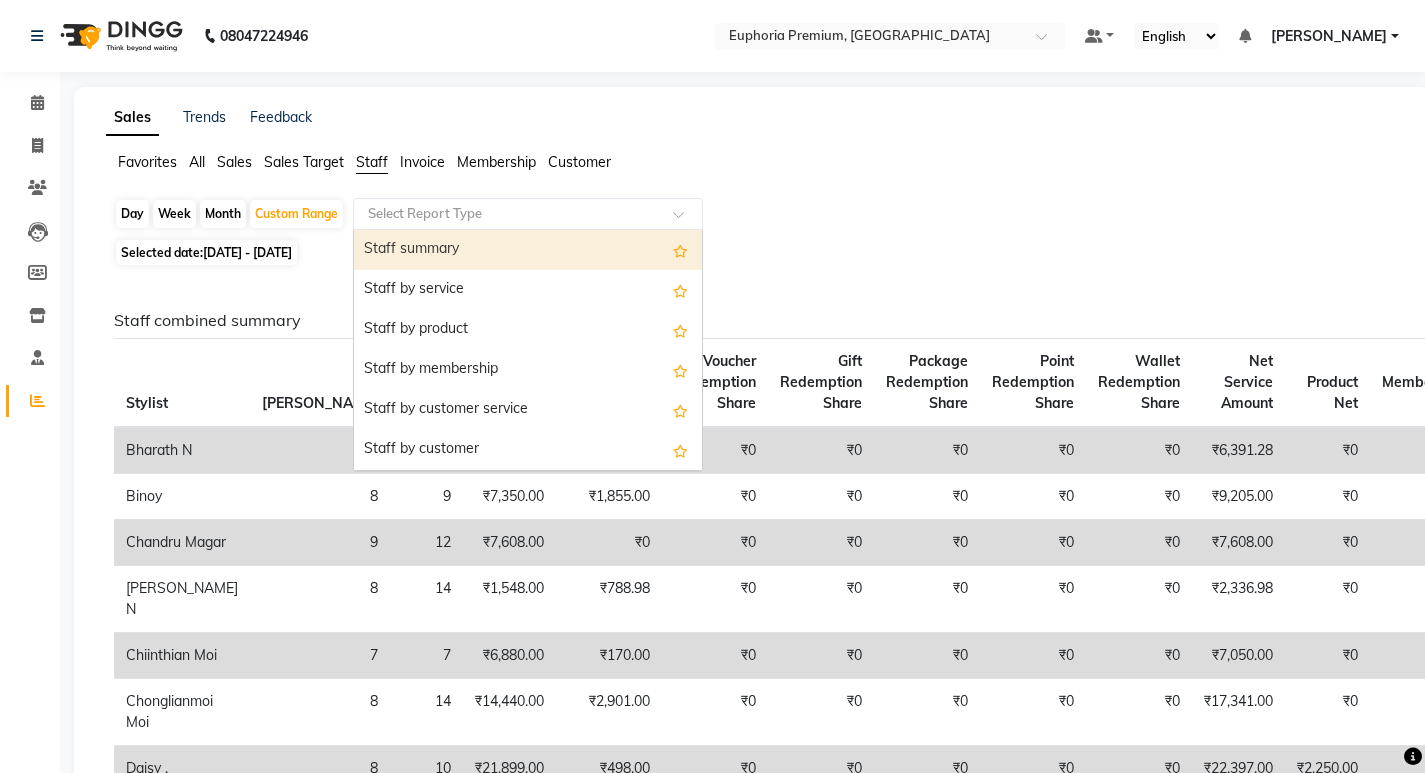 click on "Staff summary" at bounding box center [528, 250] 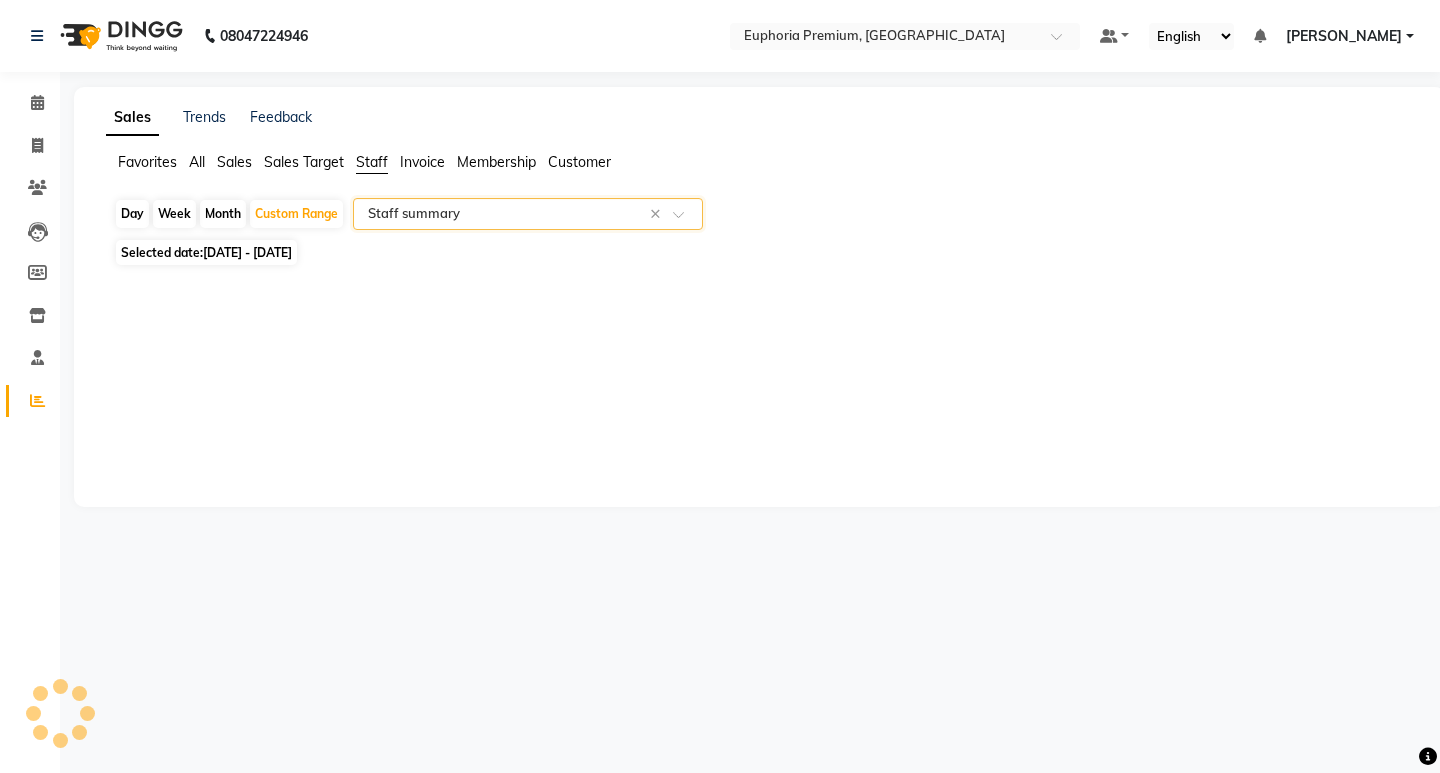 select on "full_report" 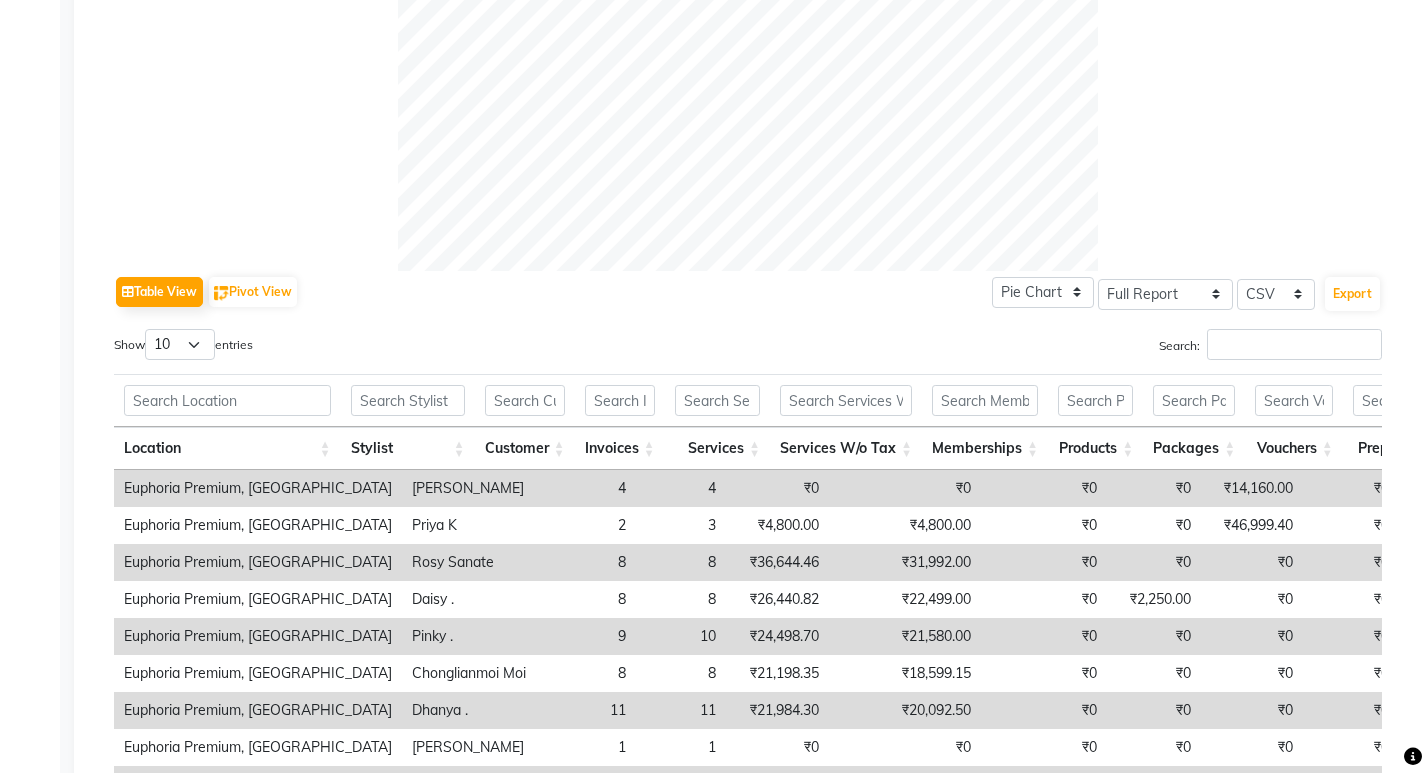scroll, scrollTop: 900, scrollLeft: 0, axis: vertical 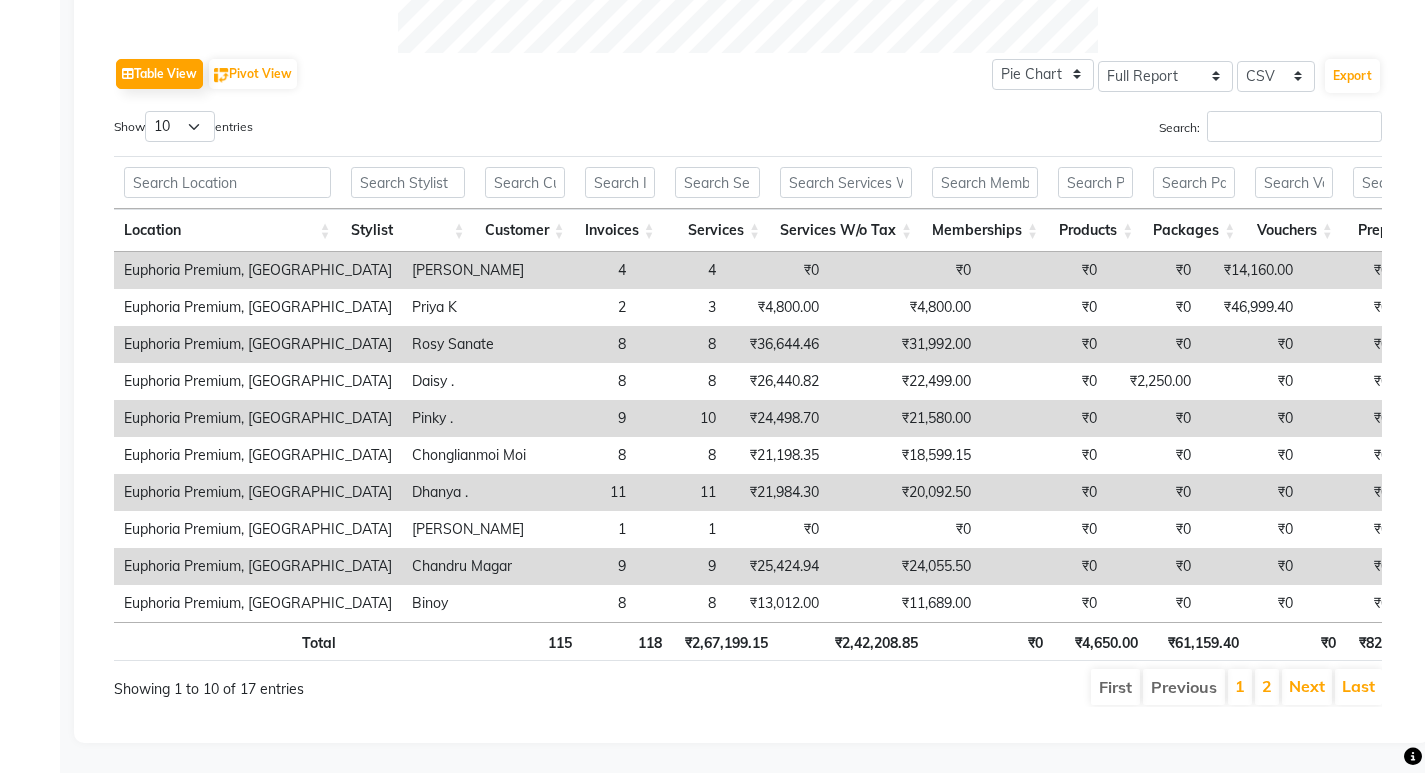 click on "2" at bounding box center (1267, 687) 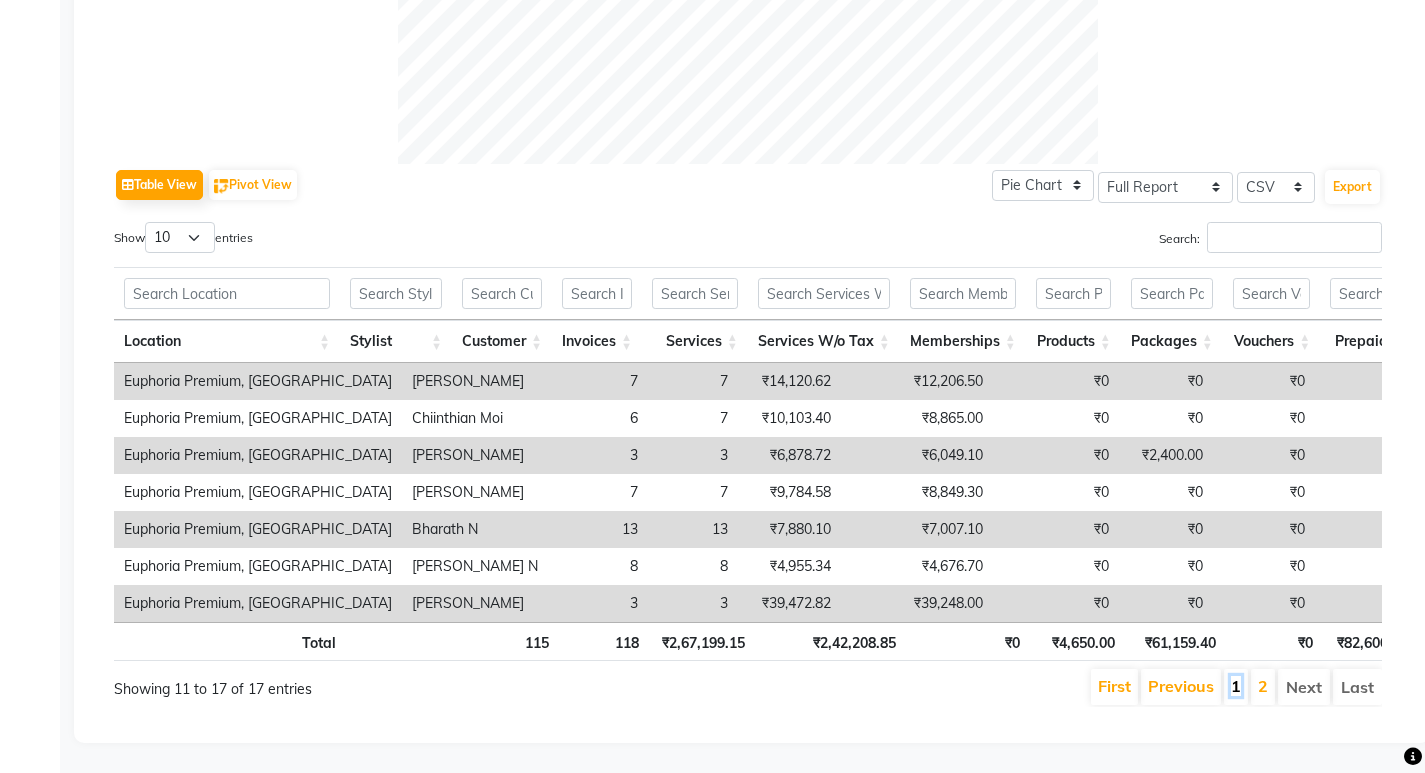 click on "1" at bounding box center (1236, 686) 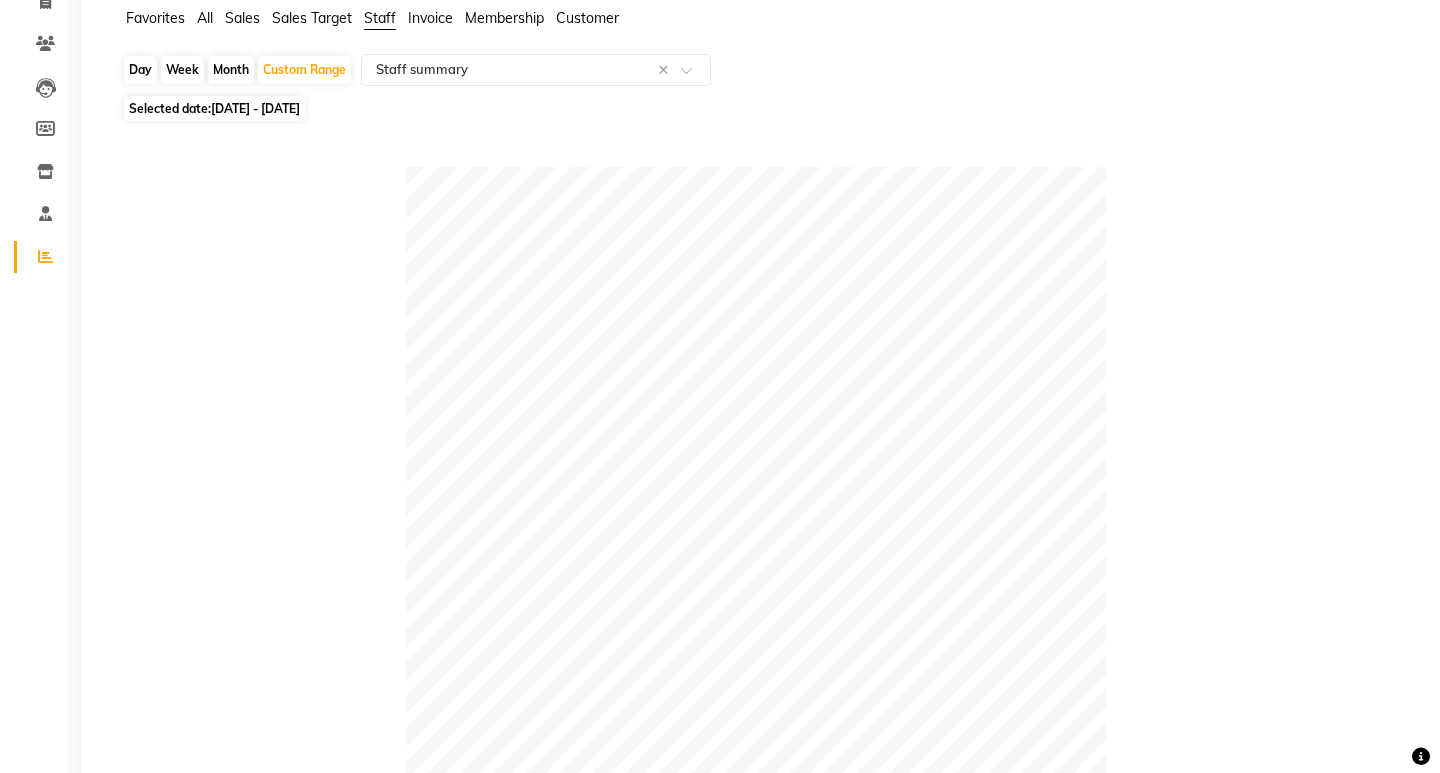 scroll, scrollTop: 0, scrollLeft: 0, axis: both 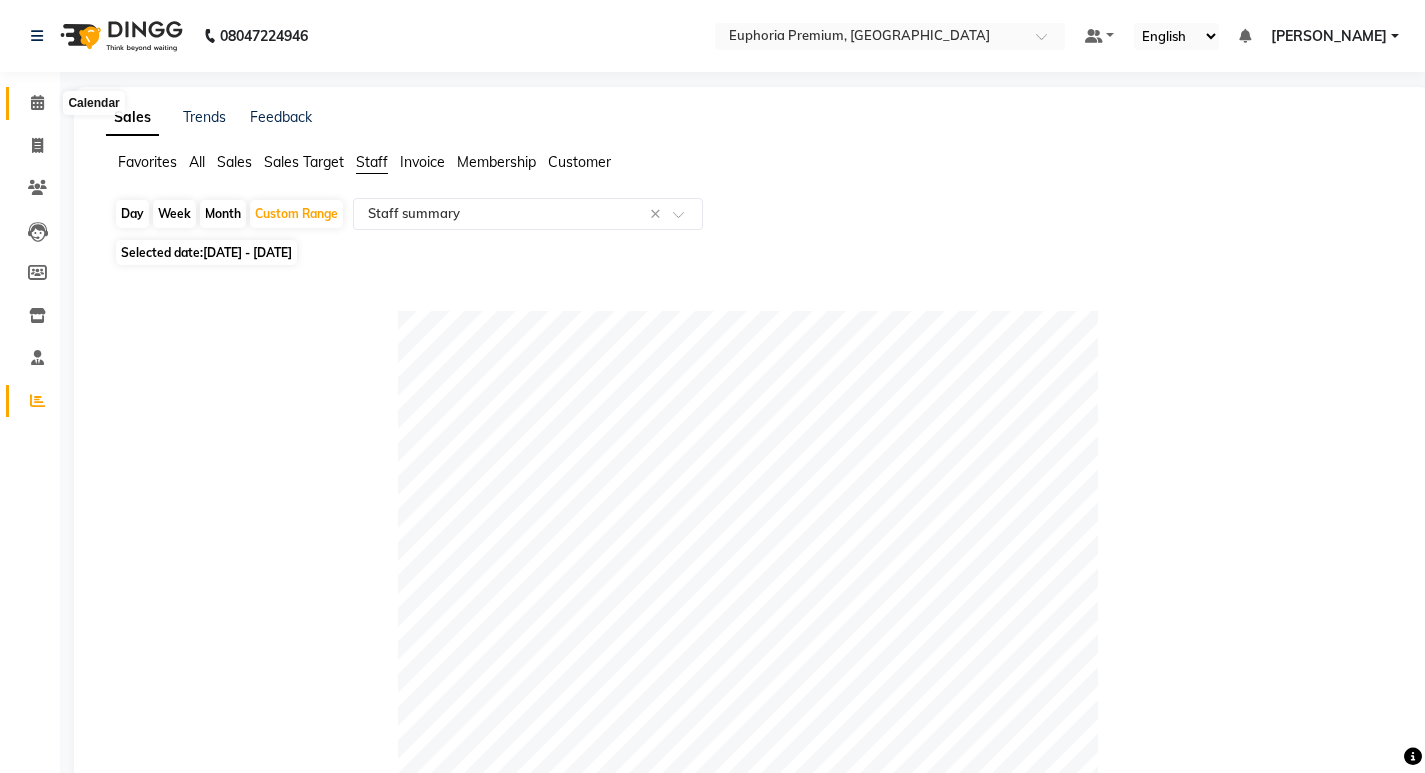 click 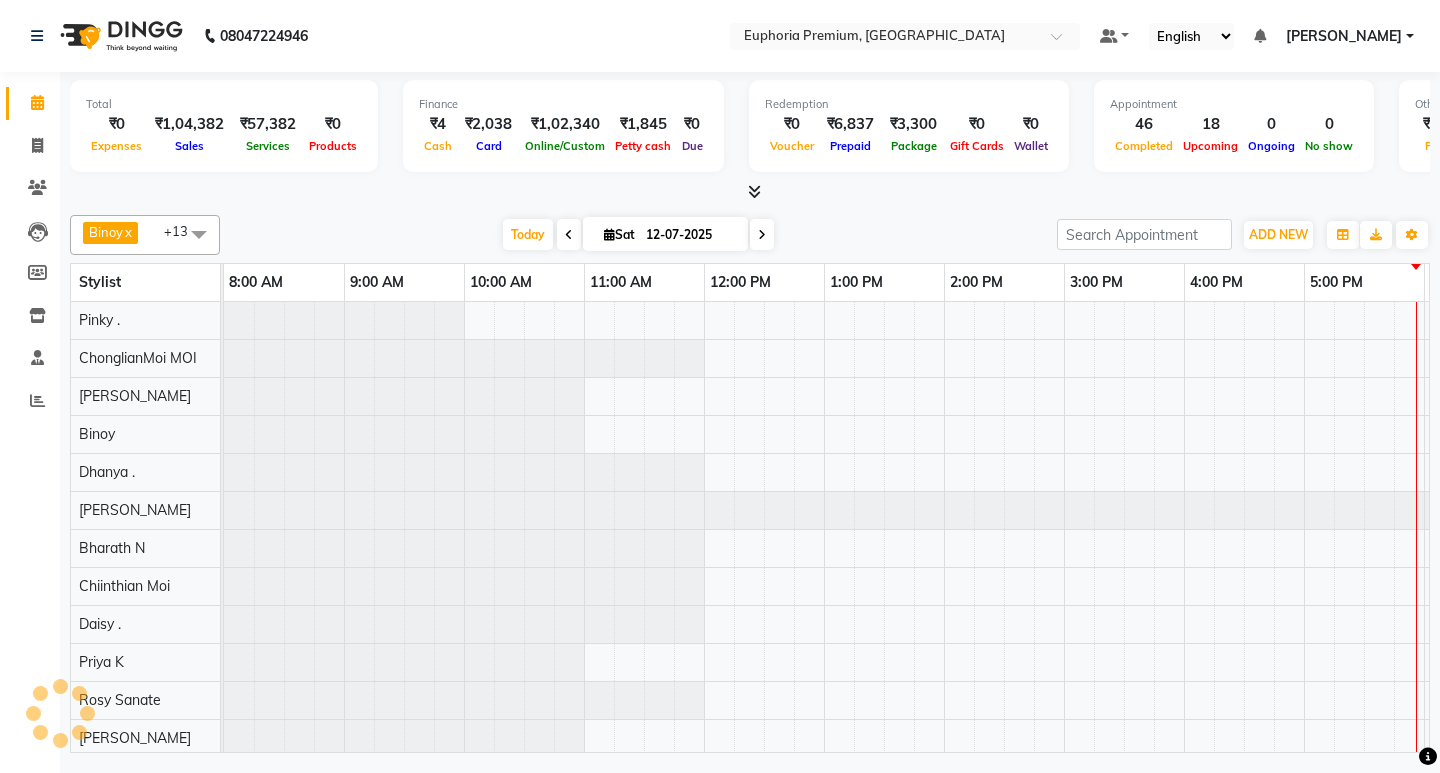 scroll, scrollTop: 0, scrollLeft: 0, axis: both 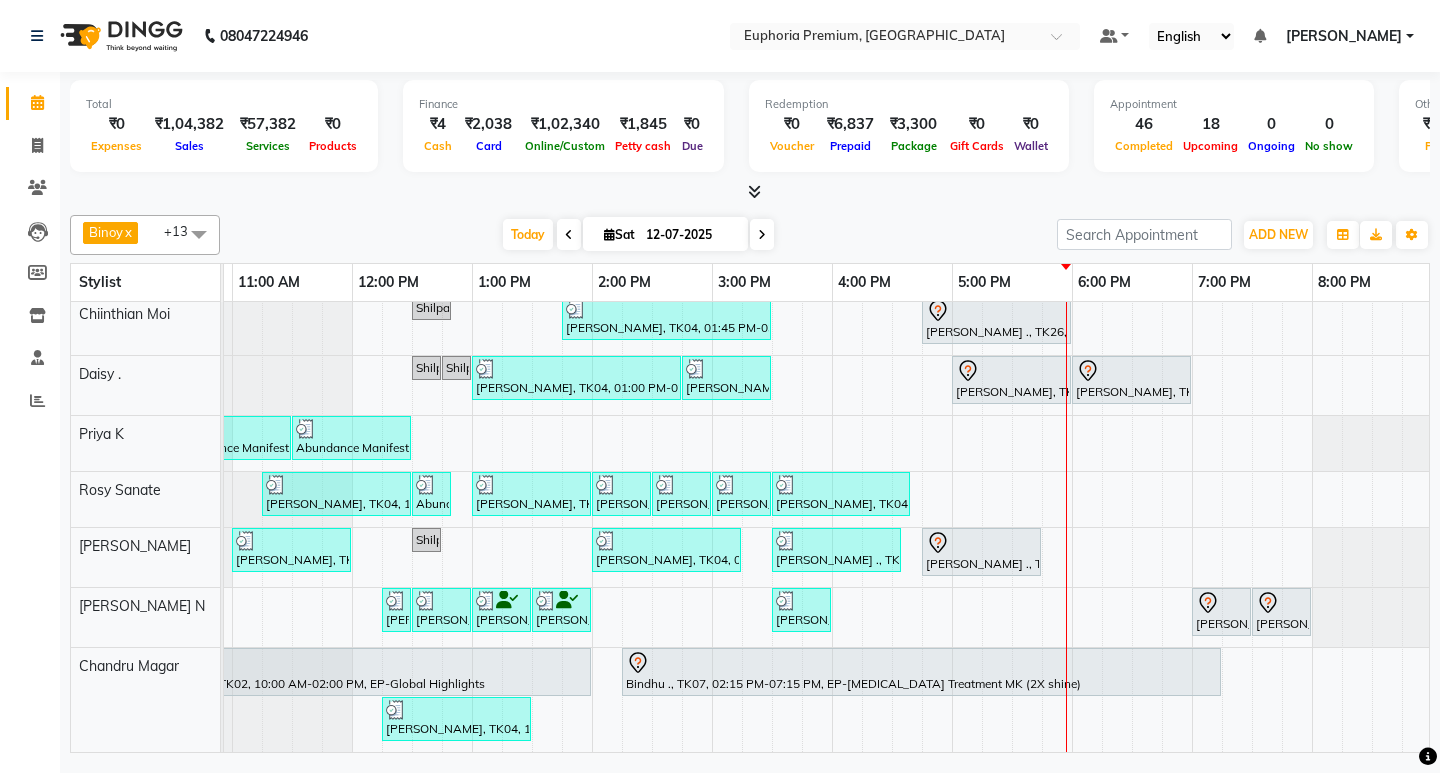 click on "Working 2.30 to 8 pm with maam permission      Stephen, TK04, 02:00 PM-03:15 PM, EP-Tefiti Coffee Mani             Dhathri, TK21, 03:45 PM-04:00 PM, EP-Half Legs Soft&Bright Wax             Dhathri, TK21, 04:00 PM-04:15 PM, EP-Full Arms Soft&Bright Wax             Dhathri, TK21, 04:15 PM-04:30 PM, EP-Under Arms Soft&Bright Wax             Dhathri, TK21, 04:30 PM-04:45 PM, EP-Upperlip Intimate             Dhathri, TK21, 04:45 PM-05:00 PM, EP-Eyebrows Threading             Lavanya ., TK26, 05:15 PM-06:40 PM, EP-Derma infusion treatment Pedi     Chandhana ., TK20, 01:15 PM-01:25 PM, EP-Nail Cutting & Filing (Hands/Feet) Lacquer     Mirwaam ., TK12, 01:30 PM-03:05 PM, EP-Tefiti Coffee Pedi     Stephen, TK04, 03:15 PM-04:30 PM, EP-Cookies & Cup Cake Pedi     Stephen, TK04, 04:30 PM-04:45 PM, EP-Eyebrows Threading     Stephen, TK04, 04:45 PM-05:00 PM, EP-Upperlip Threading     Stephen, TK04, 05:15 PM-06:20 PM, EP-Brilliance White             Vikranth, TK02, 12:00 PM-01:00 PM, EP-Natural & Clear - Acrylic" at bounding box center (712, 301) 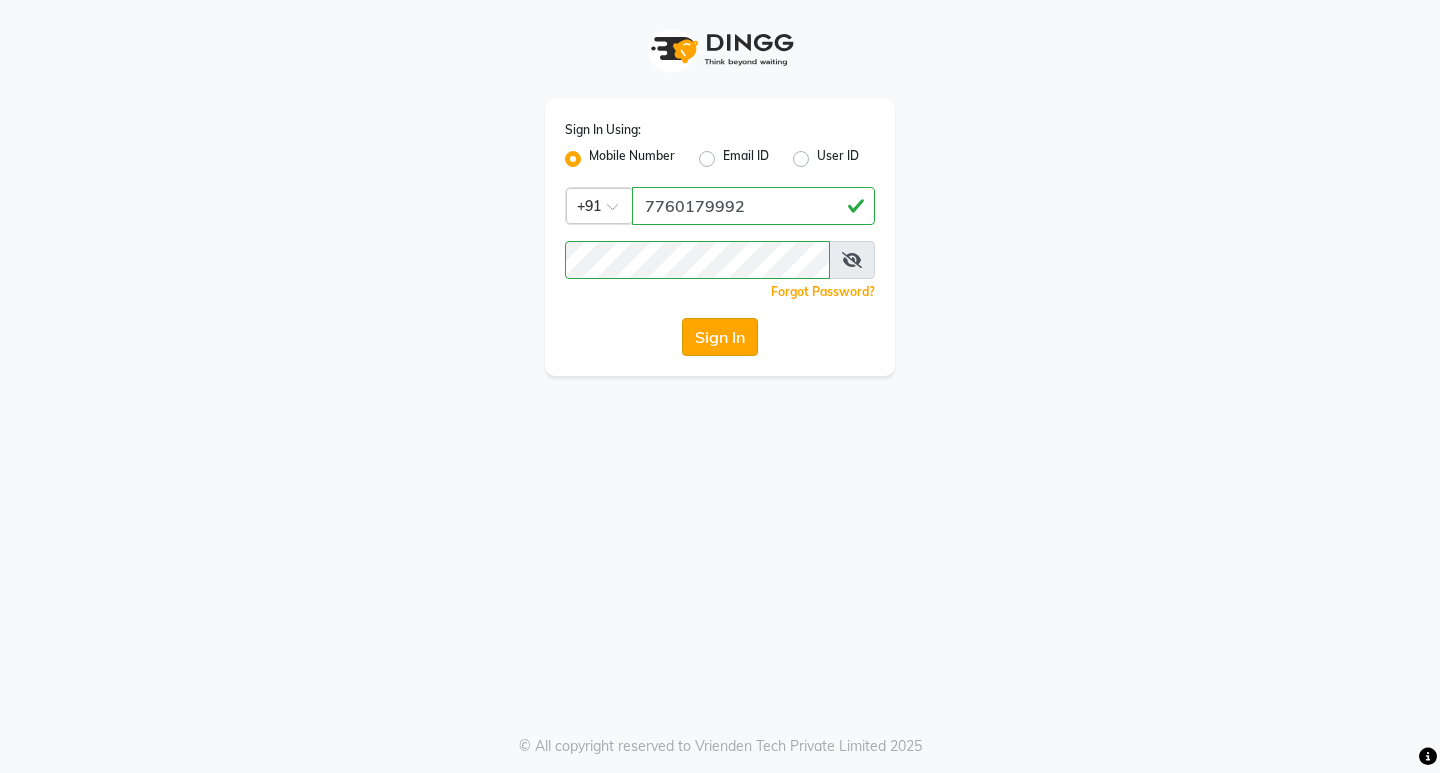 click on "Sign In" 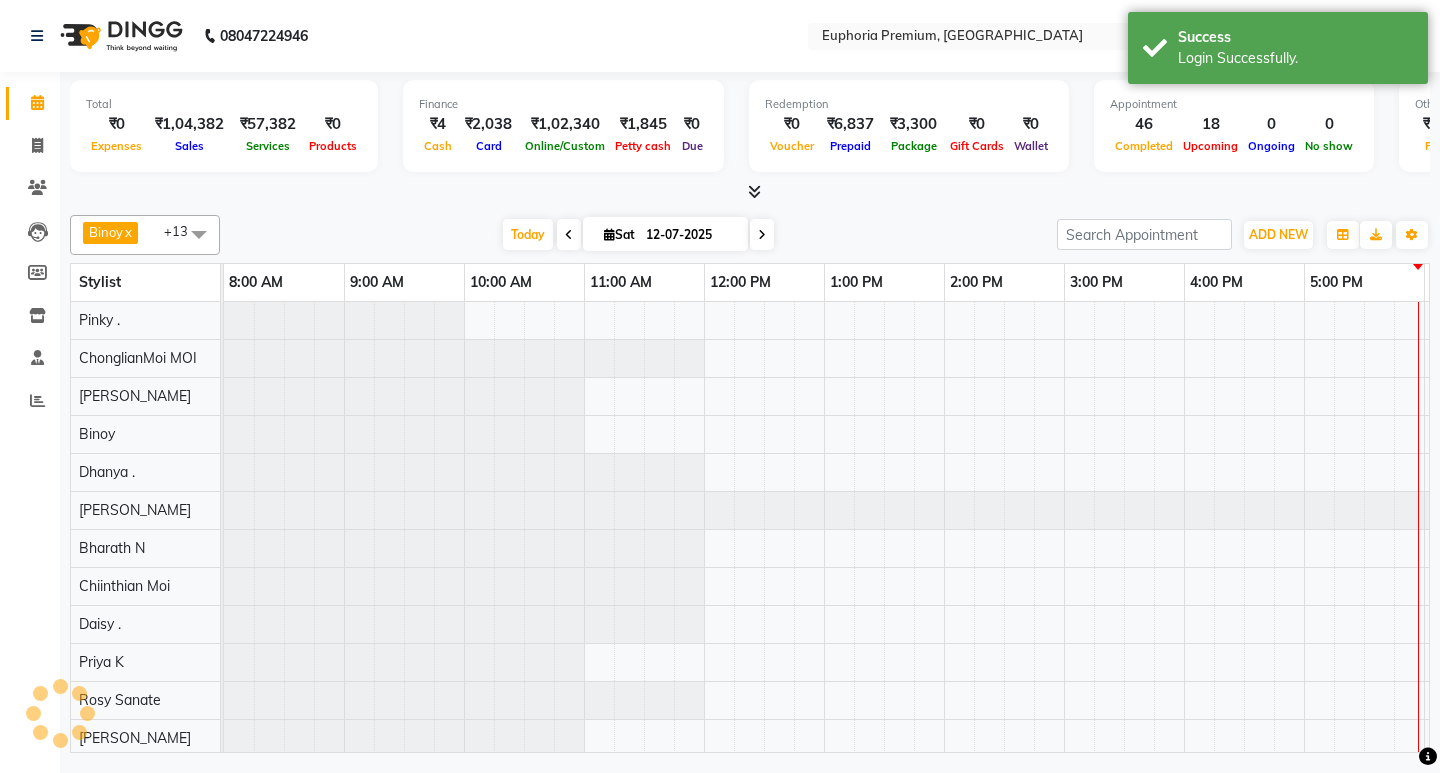 select on "en" 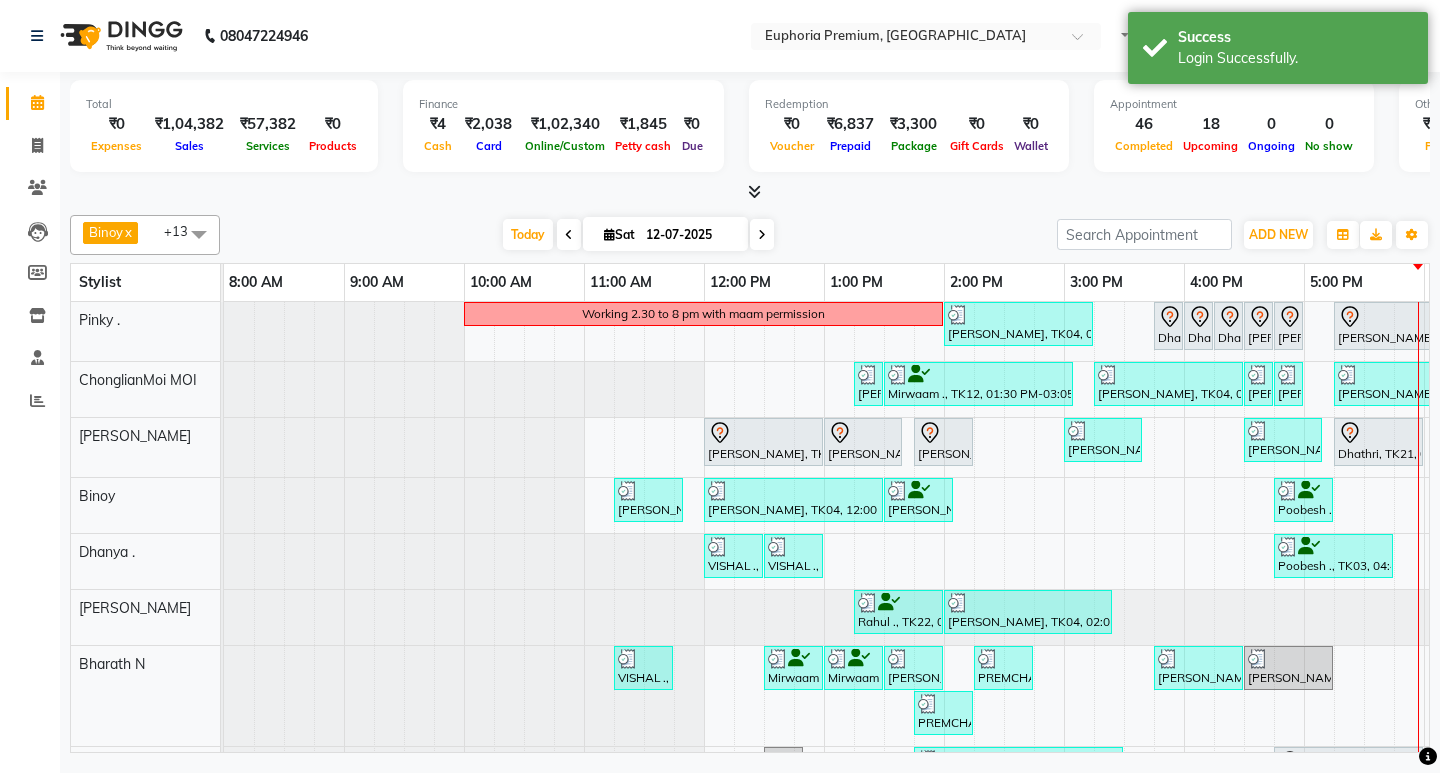 scroll, scrollTop: 0, scrollLeft: 0, axis: both 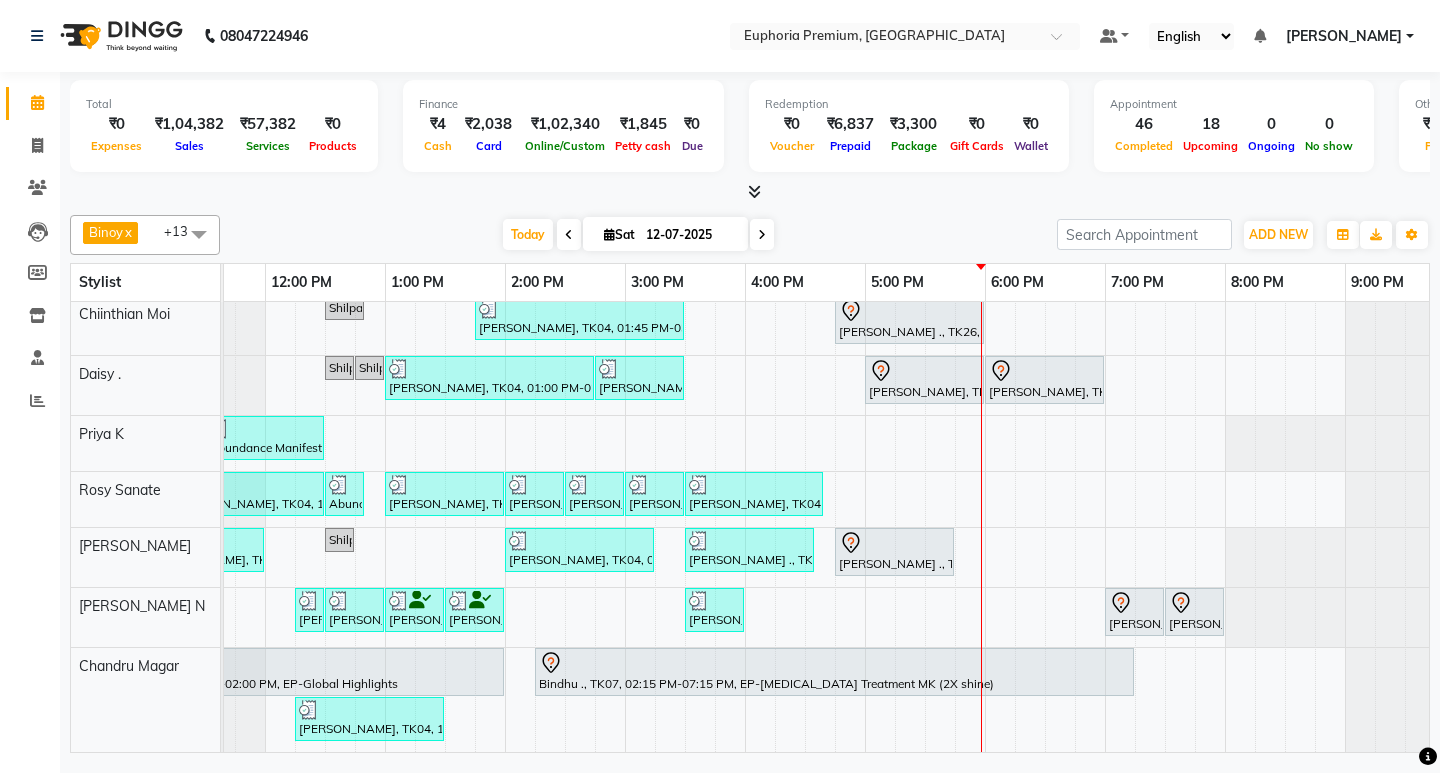 click on "Working 2.30 to 8 pm with maam permission      Stephen, TK04, 02:00 PM-03:15 PM, EP-Tefiti Coffee Mani             Dhathri, TK21, 03:45 PM-04:00 PM, EP-Half Legs Soft&Bright Wax             Dhathri, TK21, 04:00 PM-04:15 PM, EP-Full Arms Soft&Bright Wax             Dhathri, TK21, 04:15 PM-04:30 PM, EP-Under Arms Soft&Bright Wax             Dhathri, TK21, 04:30 PM-04:45 PM, EP-Upperlip Intimate             Dhathri, TK21, 04:45 PM-05:00 PM, EP-Eyebrows Threading             Lavanya ., TK26, 05:15 PM-06:40 PM, EP-Derma infusion treatment Pedi     Chandhana ., TK20, 01:15 PM-01:25 PM, EP-Nail Cutting & Filing (Hands/Feet) Lacquer     Mirwaam ., TK12, 01:30 PM-03:05 PM, EP-Tefiti Coffee Pedi     Stephen, TK04, 03:15 PM-04:30 PM, EP-Cookies & Cup Cake Pedi     Stephen, TK04, 04:30 PM-04:45 PM, EP-Eyebrows Threading     Stephen, TK04, 04:45 PM-05:00 PM, EP-Upperlip Threading     Stephen, TK04, 05:15 PM-06:20 PM, EP-Brilliance White             Vikranth, TK02, 12:00 PM-01:00 PM, EP-Natural & Clear - Acrylic" at bounding box center [625, 301] 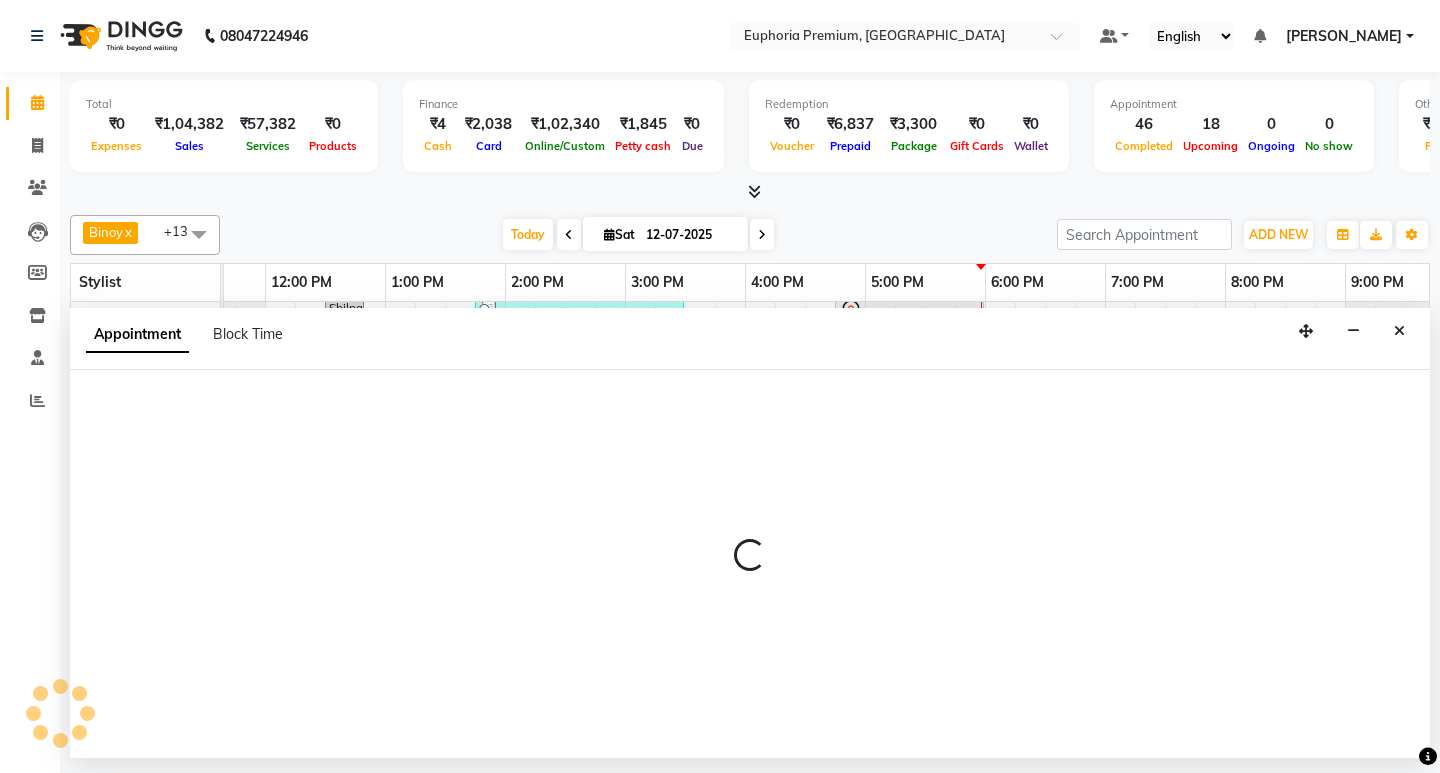 select on "74080" 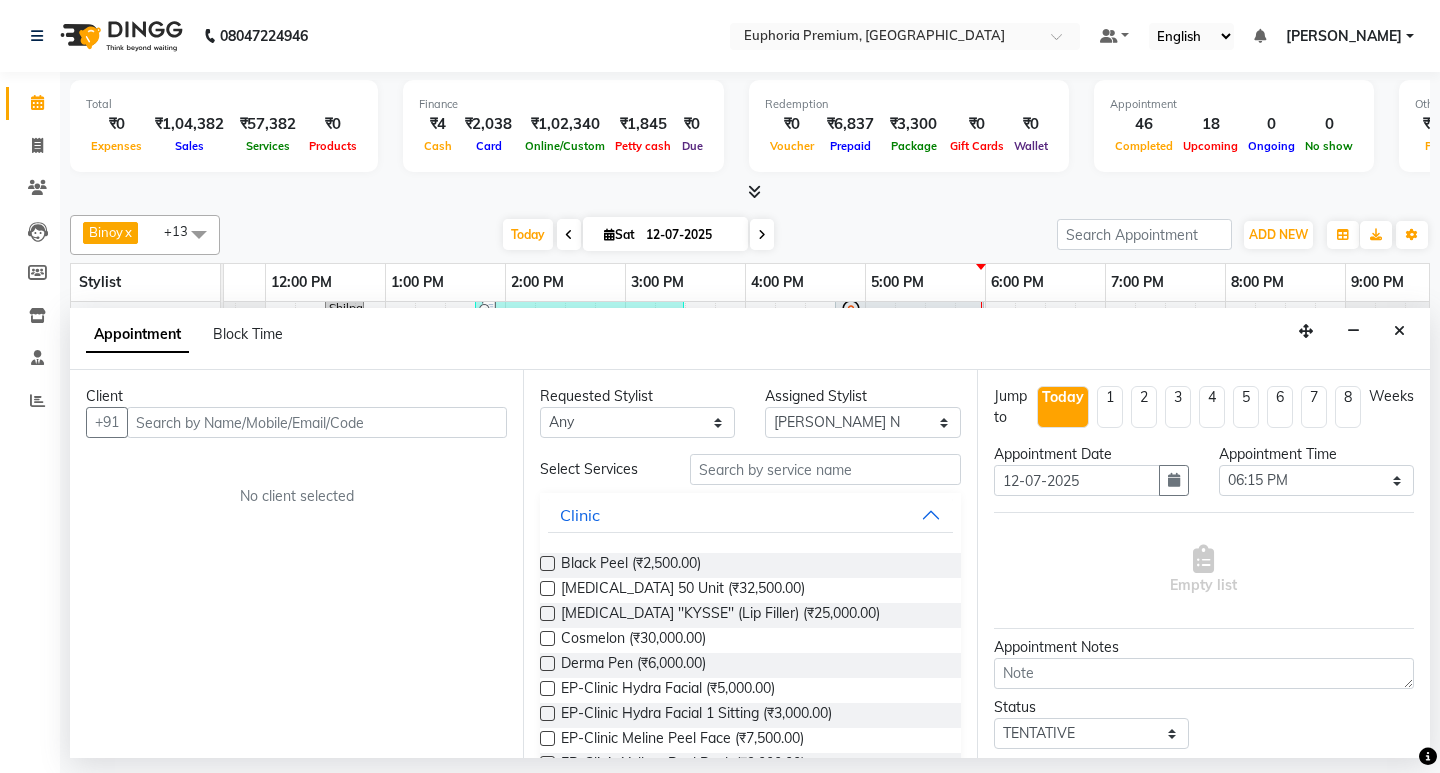 click at bounding box center (317, 422) 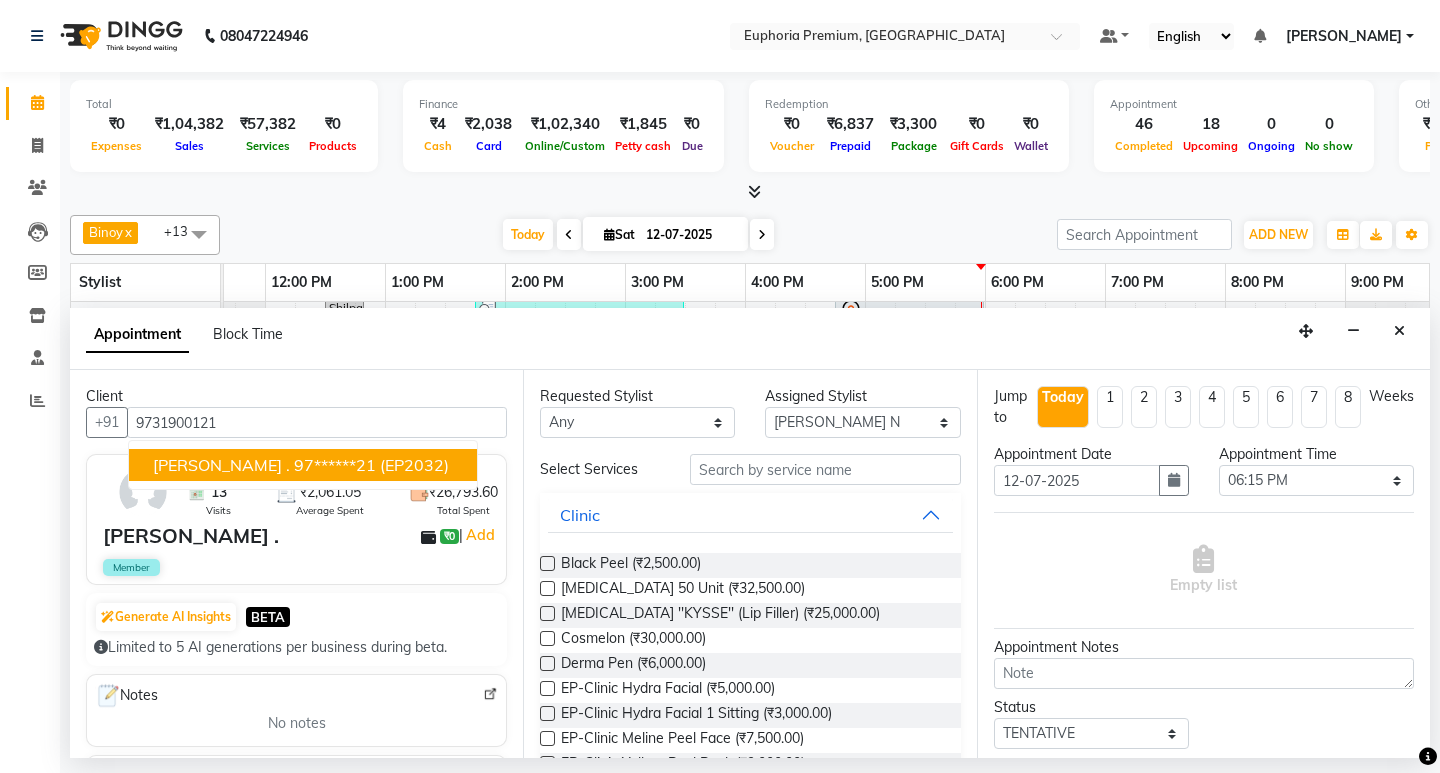 click on "(EP2032)" at bounding box center (414, 465) 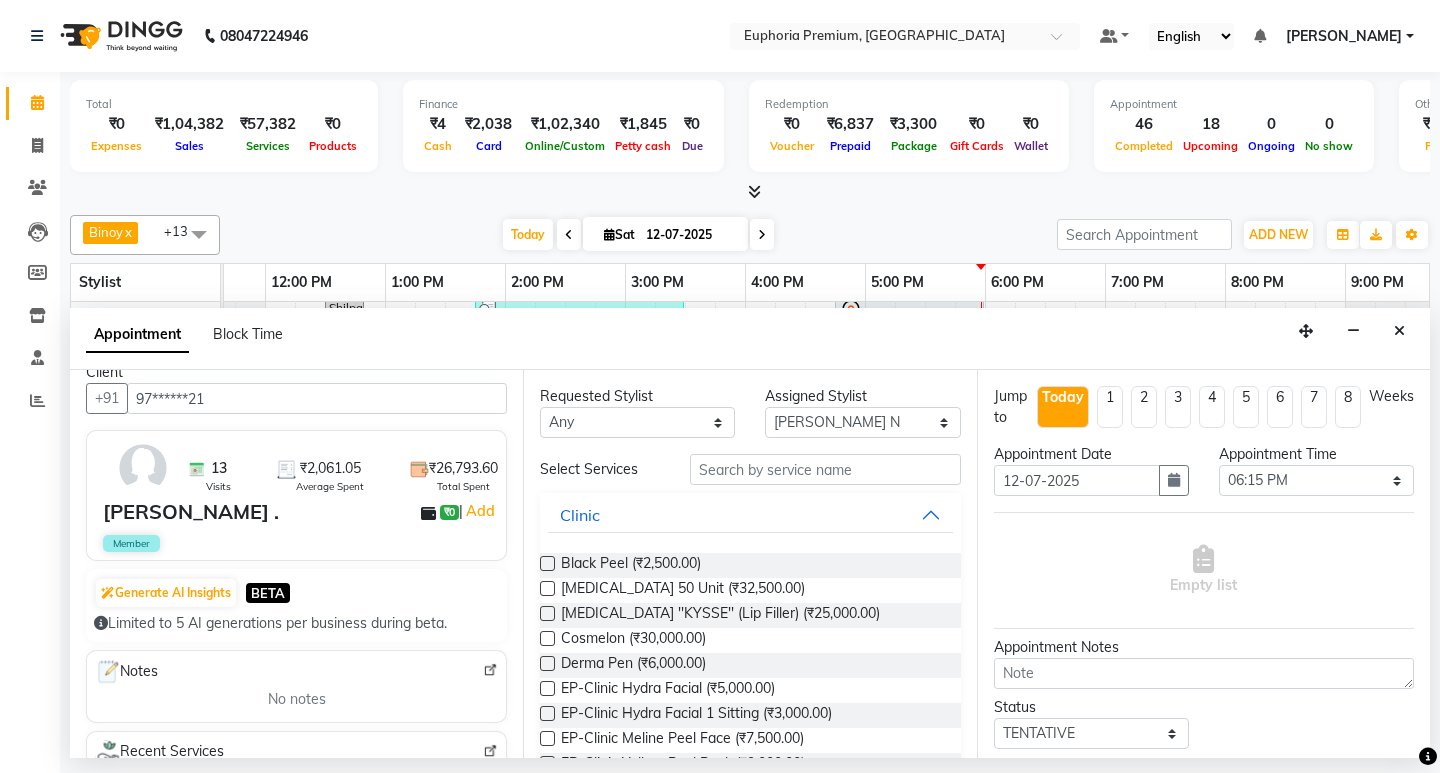 scroll, scrollTop: 0, scrollLeft: 0, axis: both 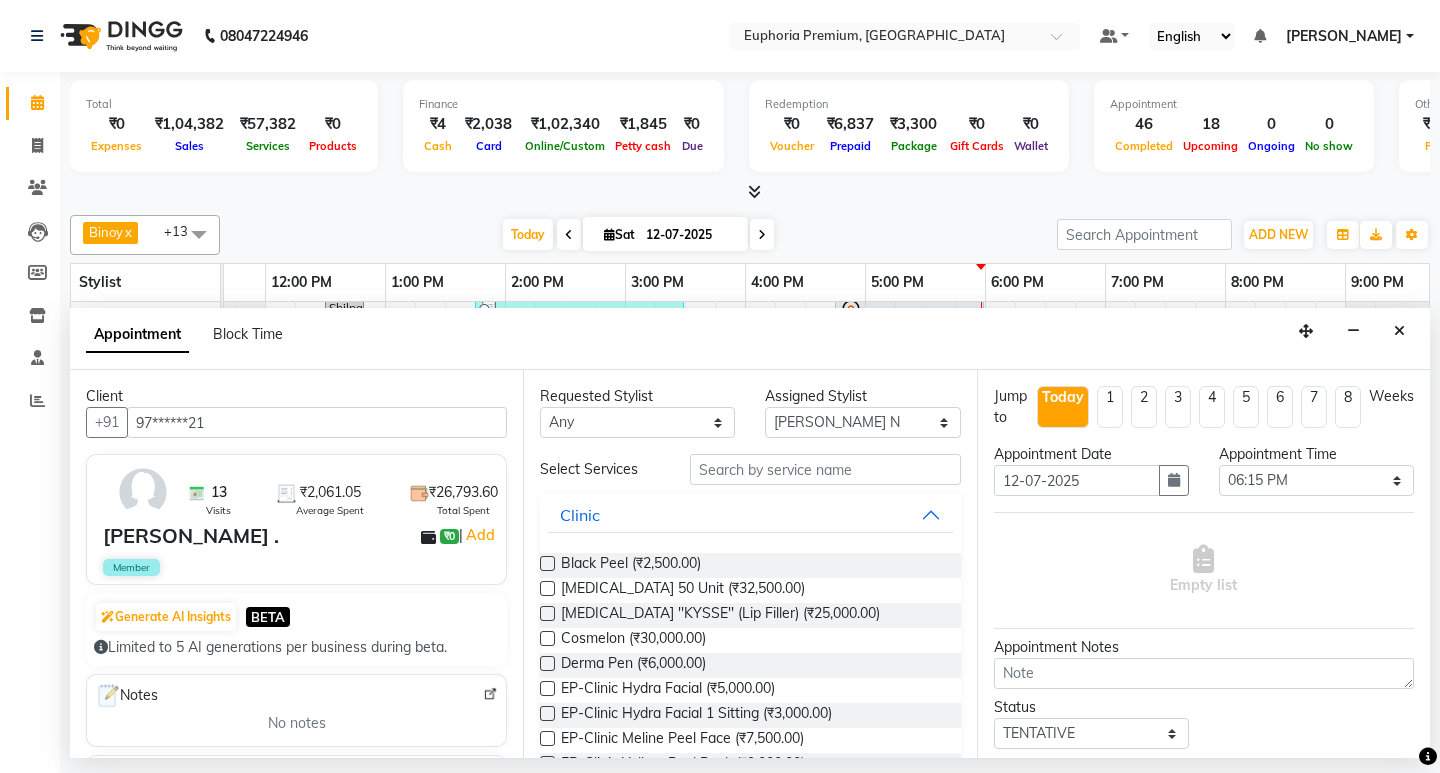 type on "97******21" 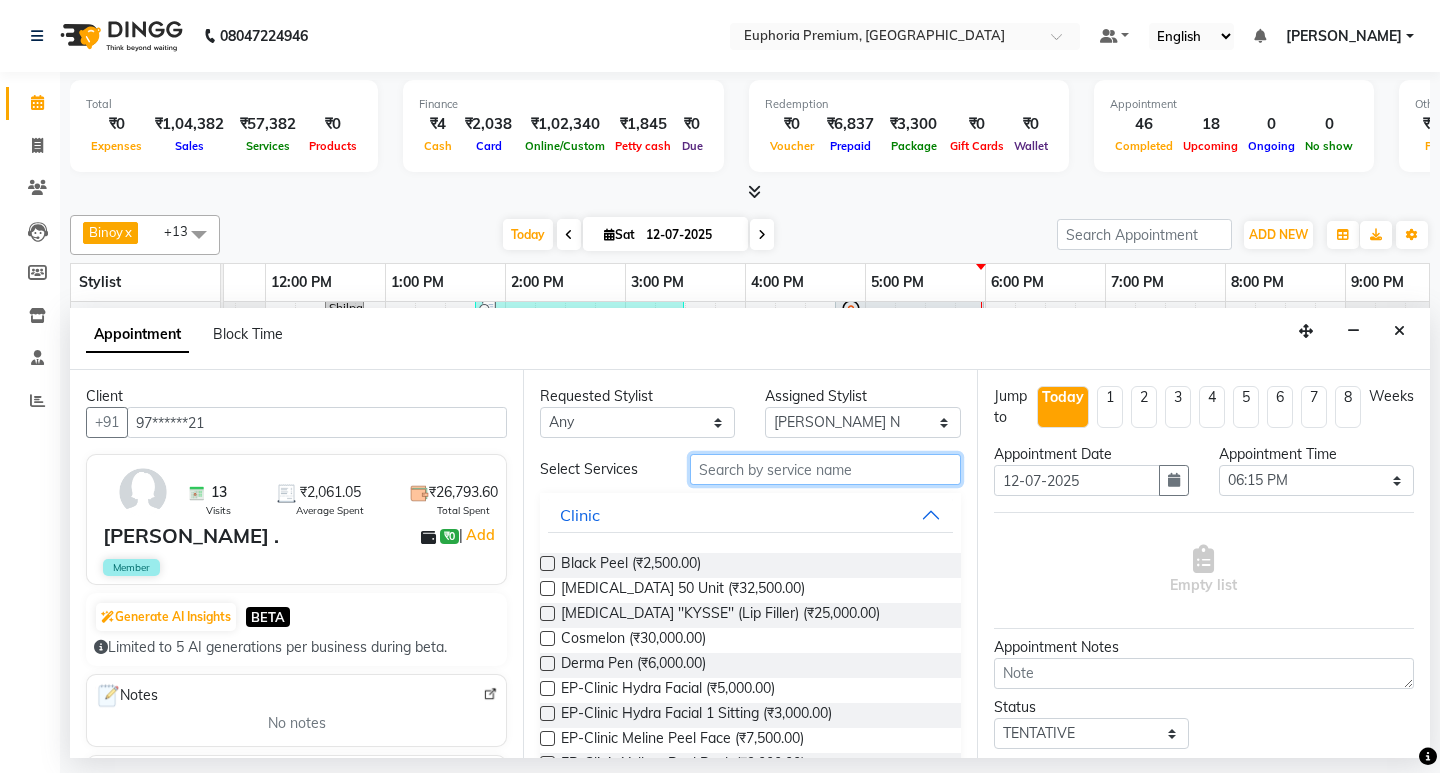 click at bounding box center [825, 469] 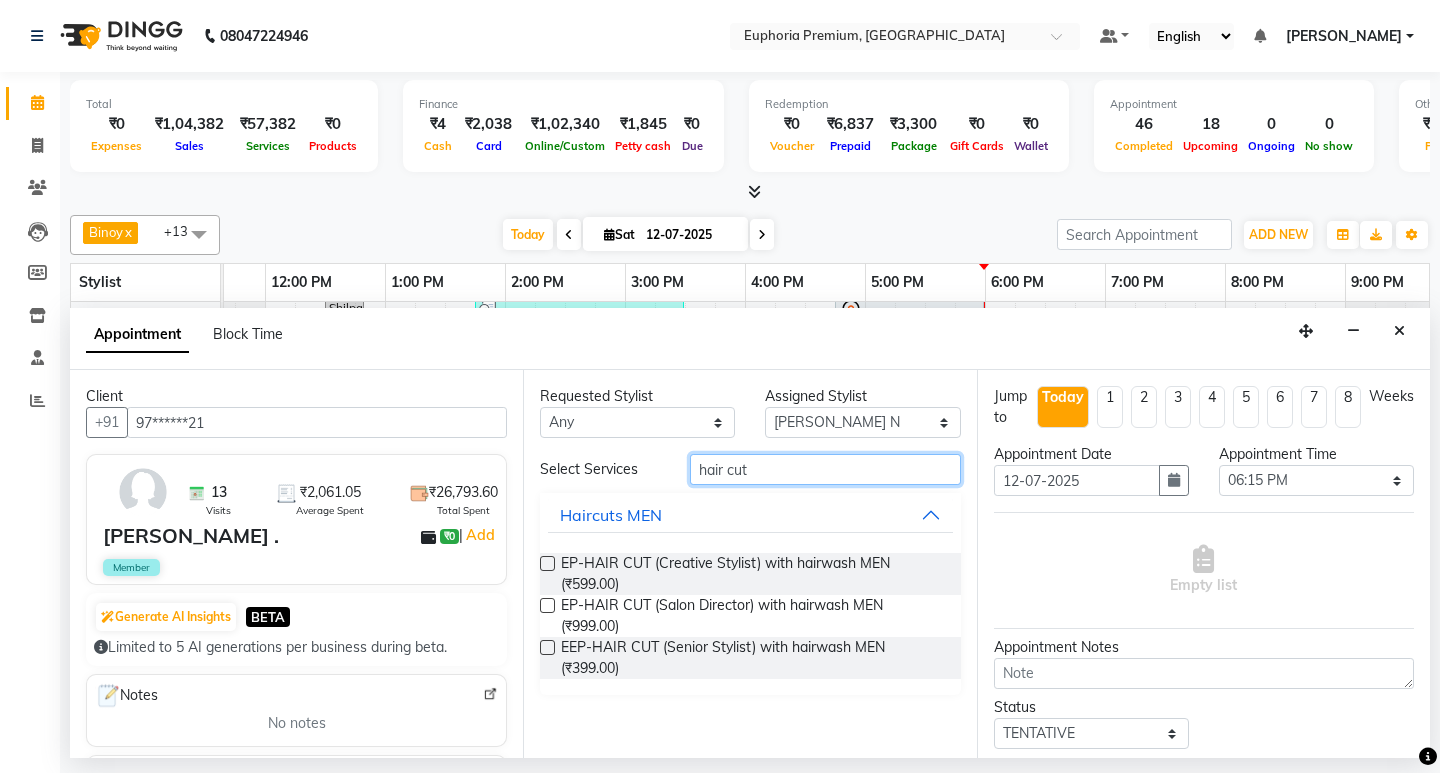 type on "hair cut" 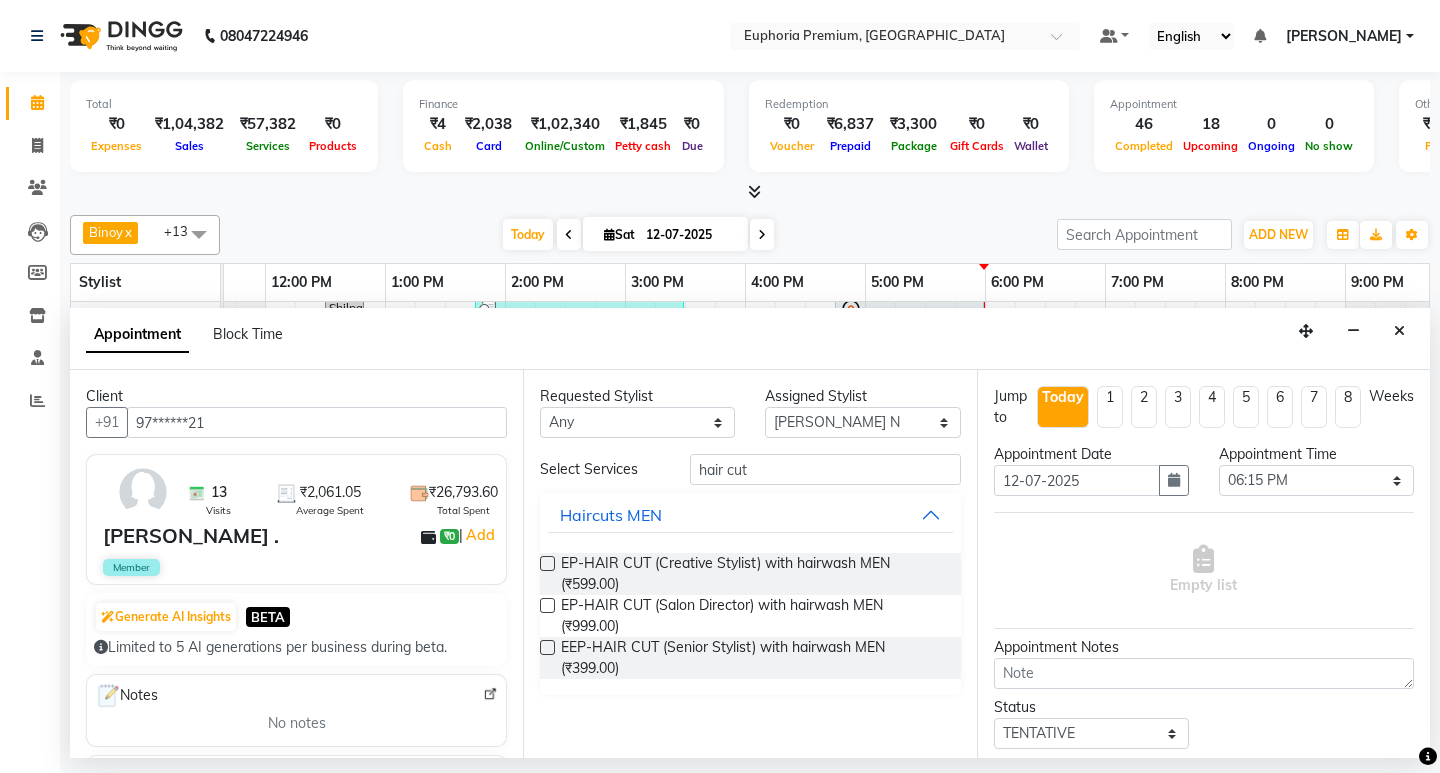 click at bounding box center [547, 647] 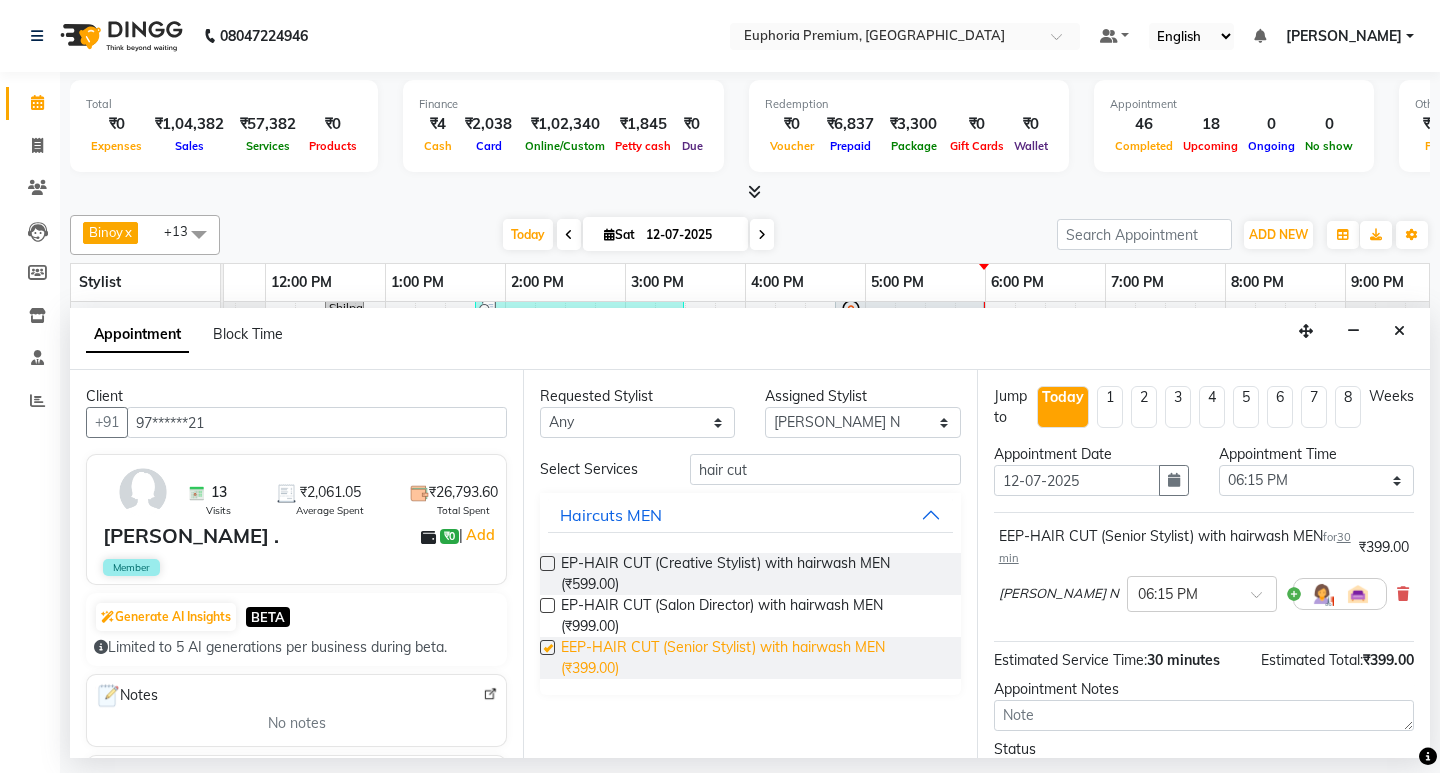checkbox on "false" 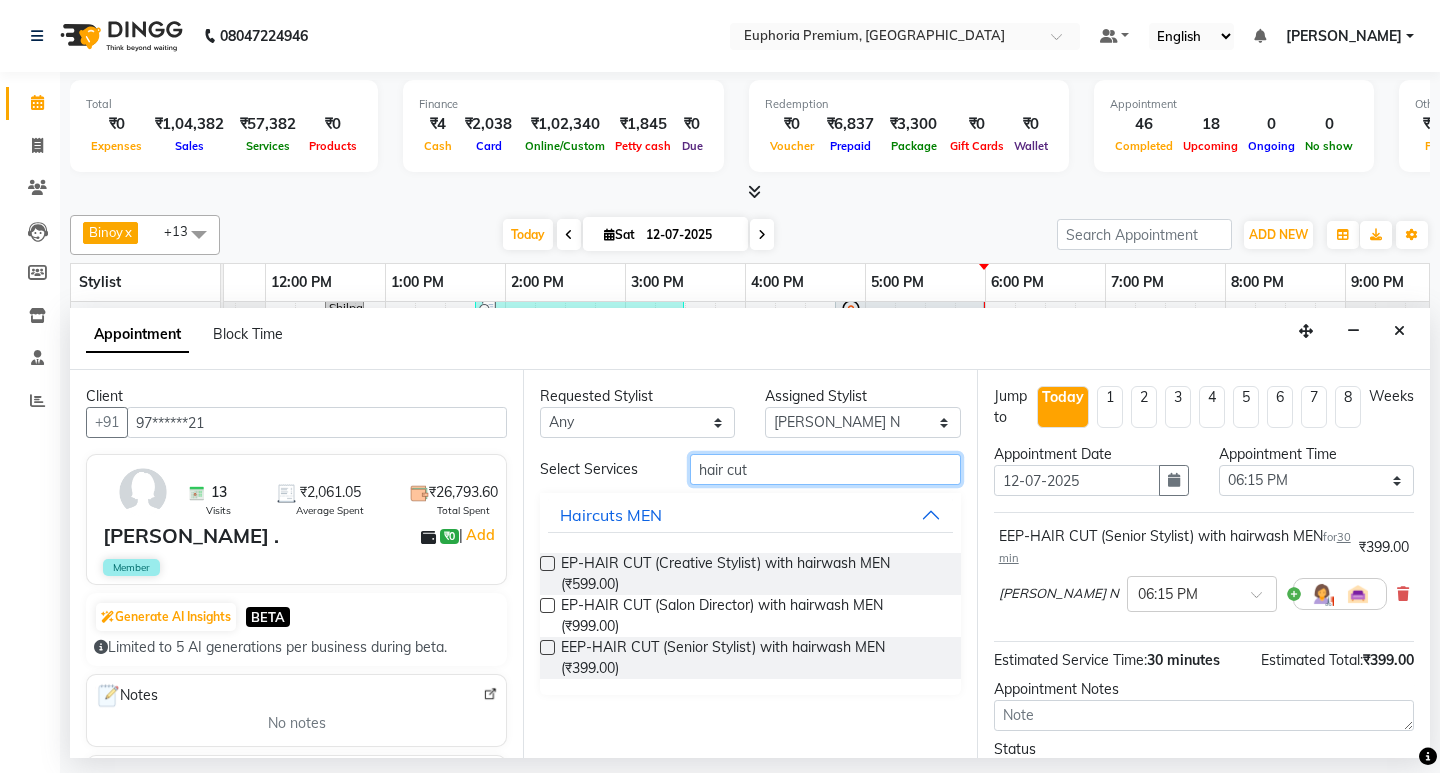 click on "hair cut" at bounding box center (825, 469) 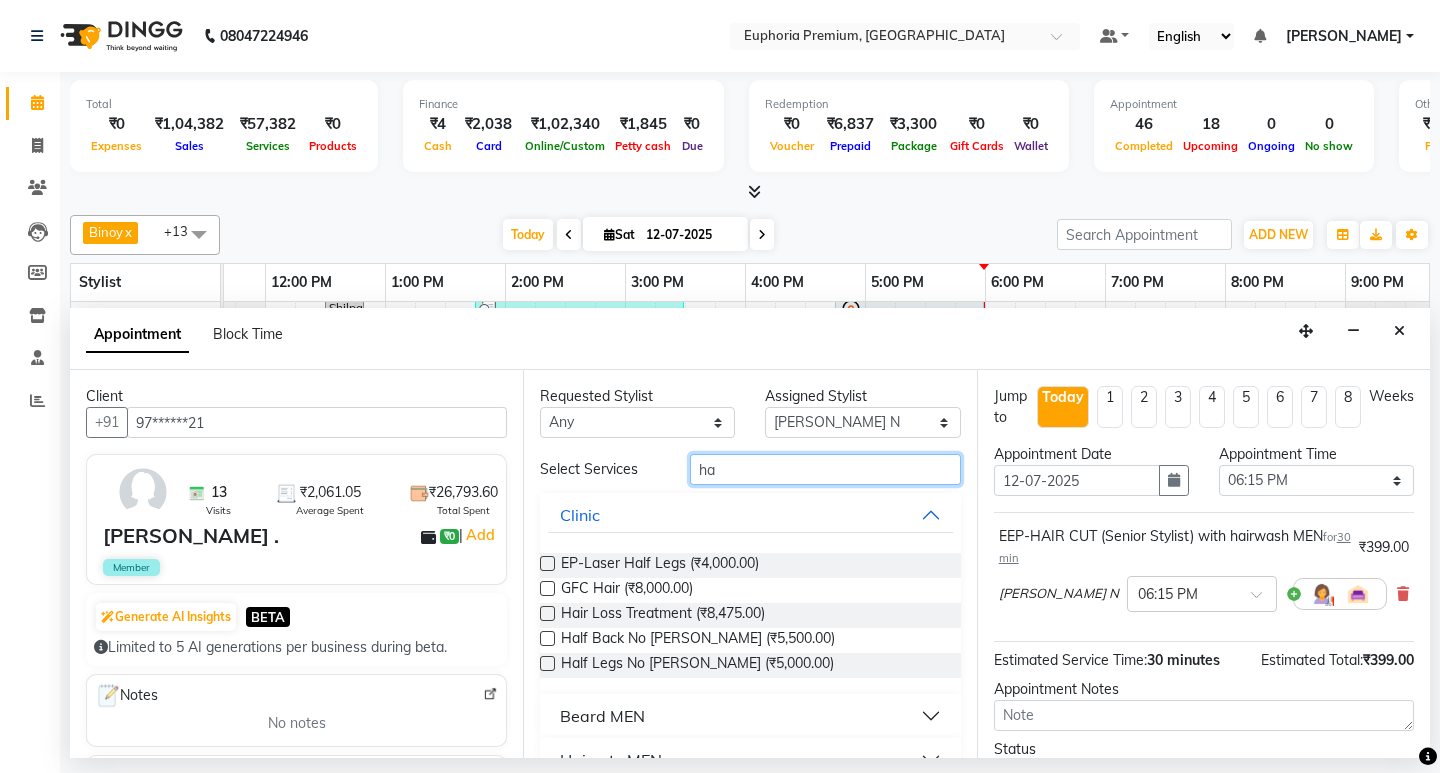 type on "h" 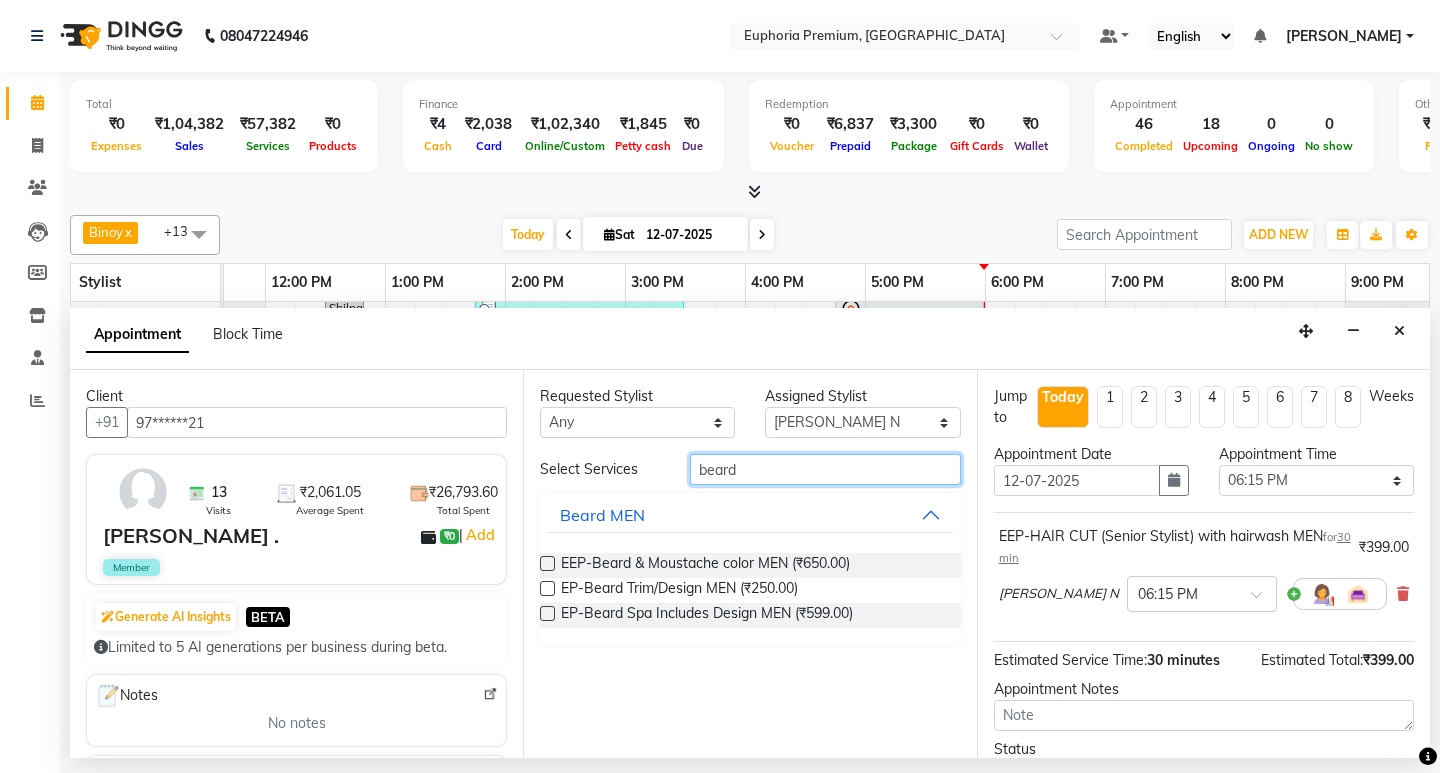 type on "beard" 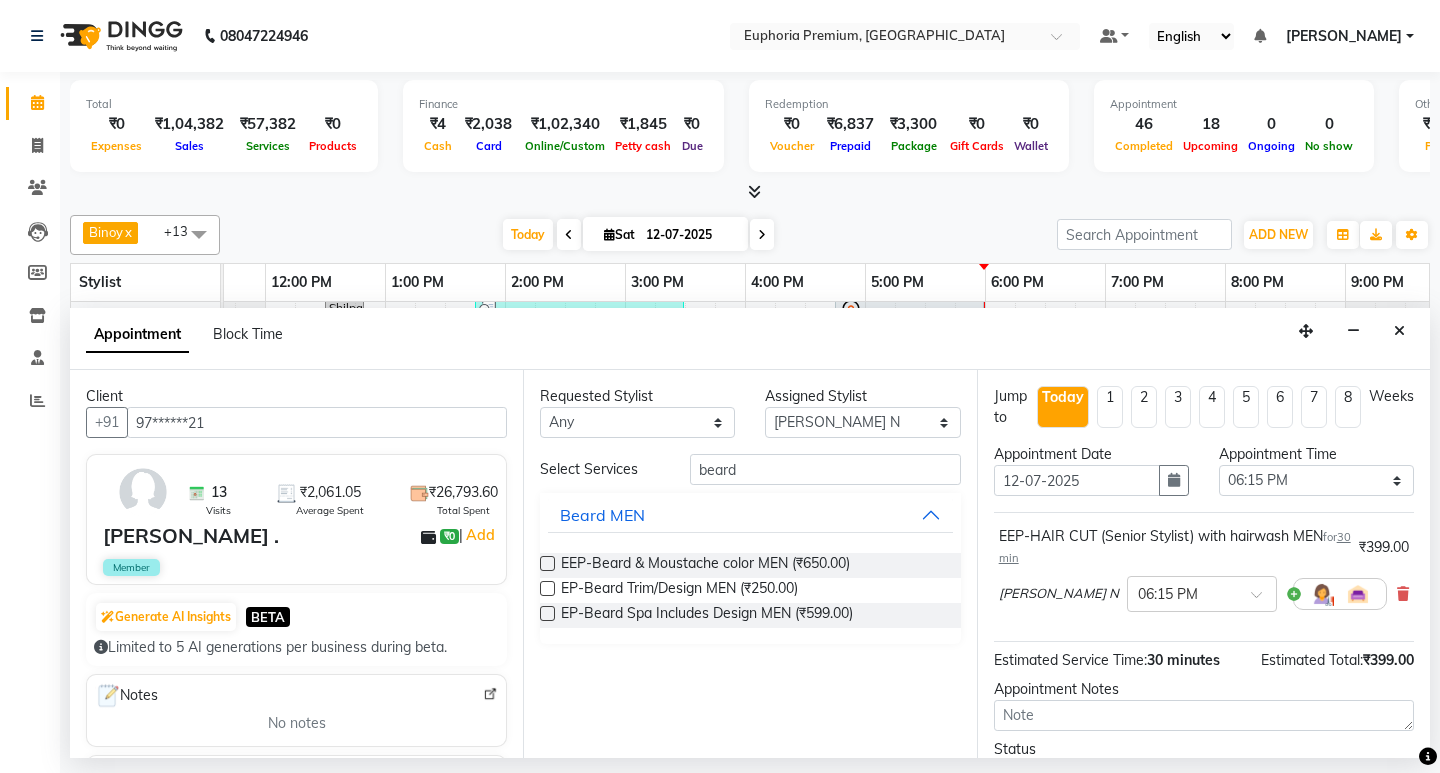 click at bounding box center (547, 588) 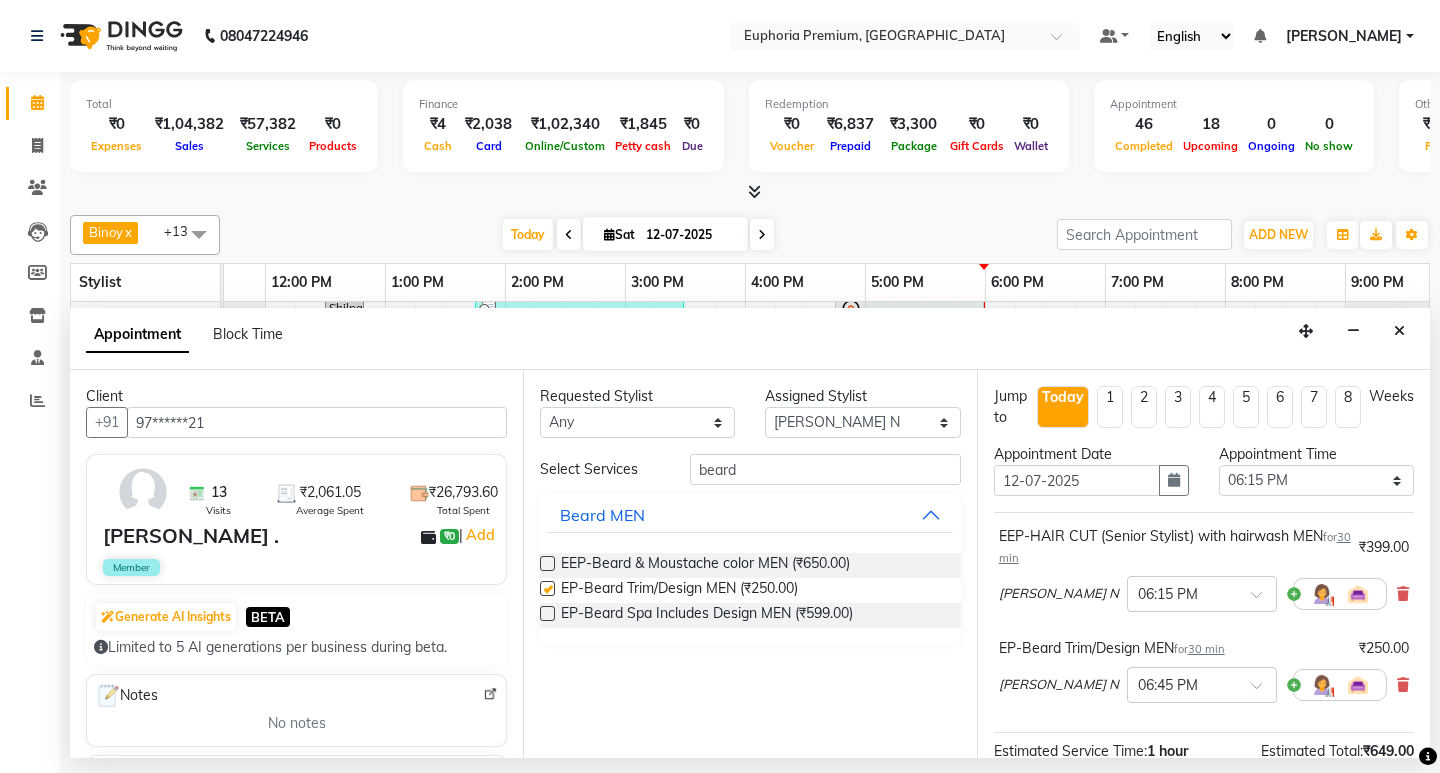 checkbox on "false" 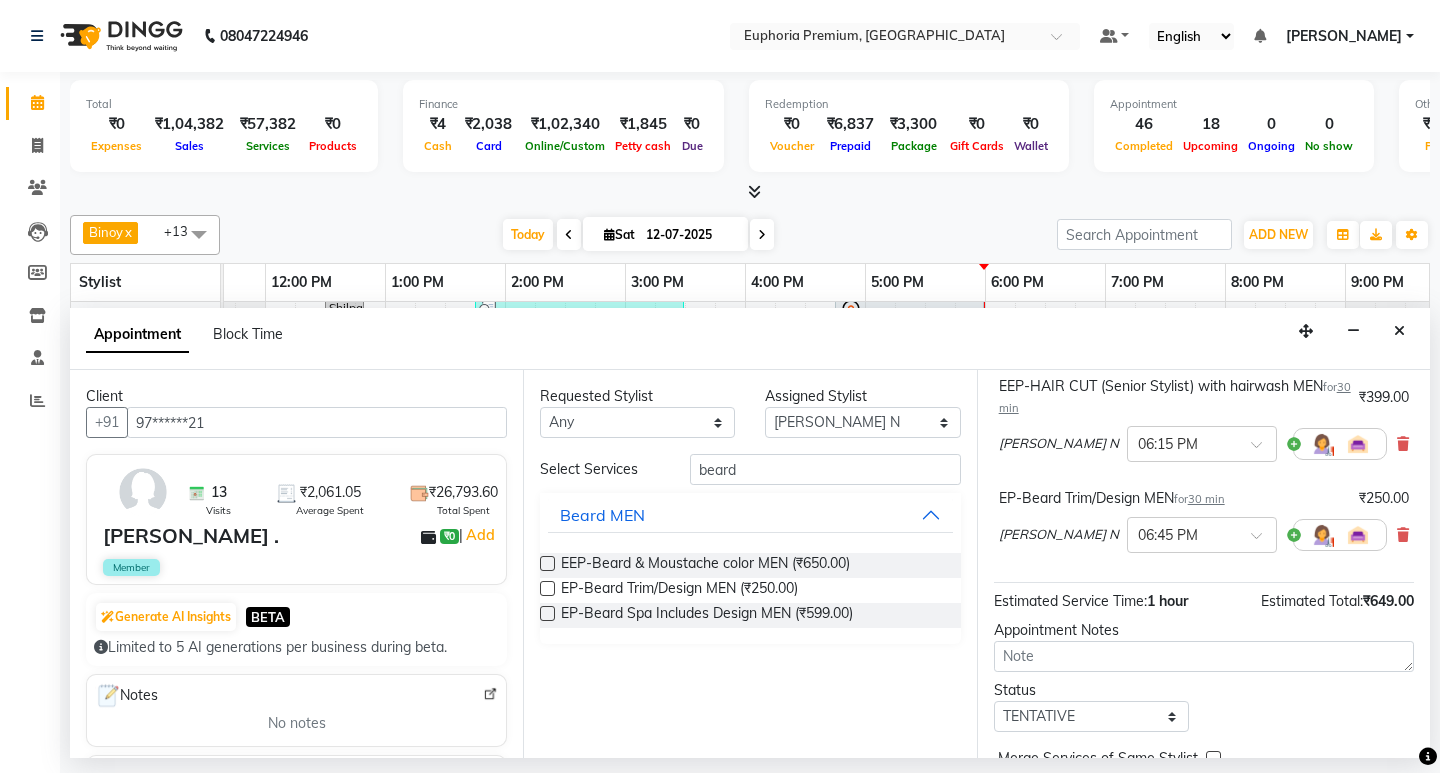 scroll, scrollTop: 250, scrollLeft: 0, axis: vertical 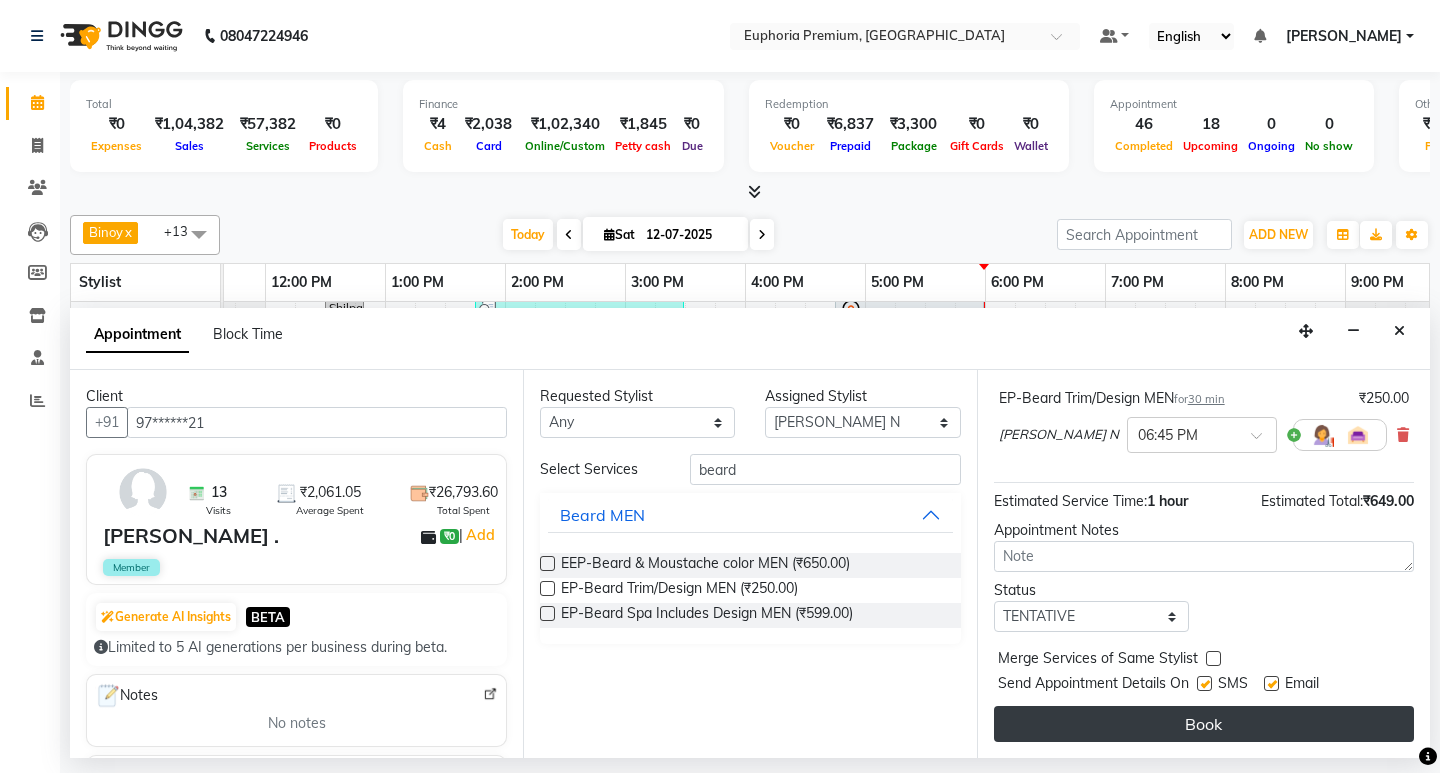 click on "Book" at bounding box center [1204, 724] 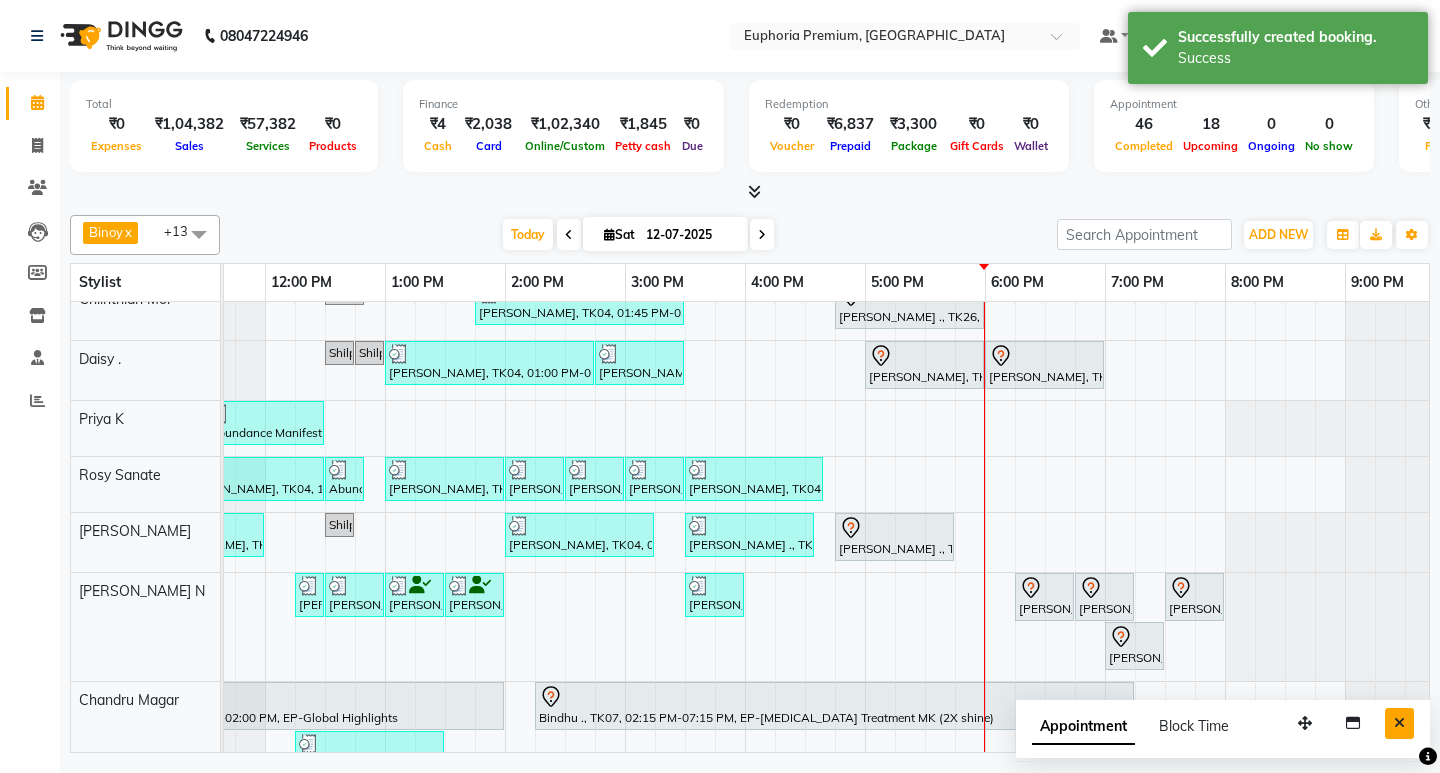 click at bounding box center [1399, 723] 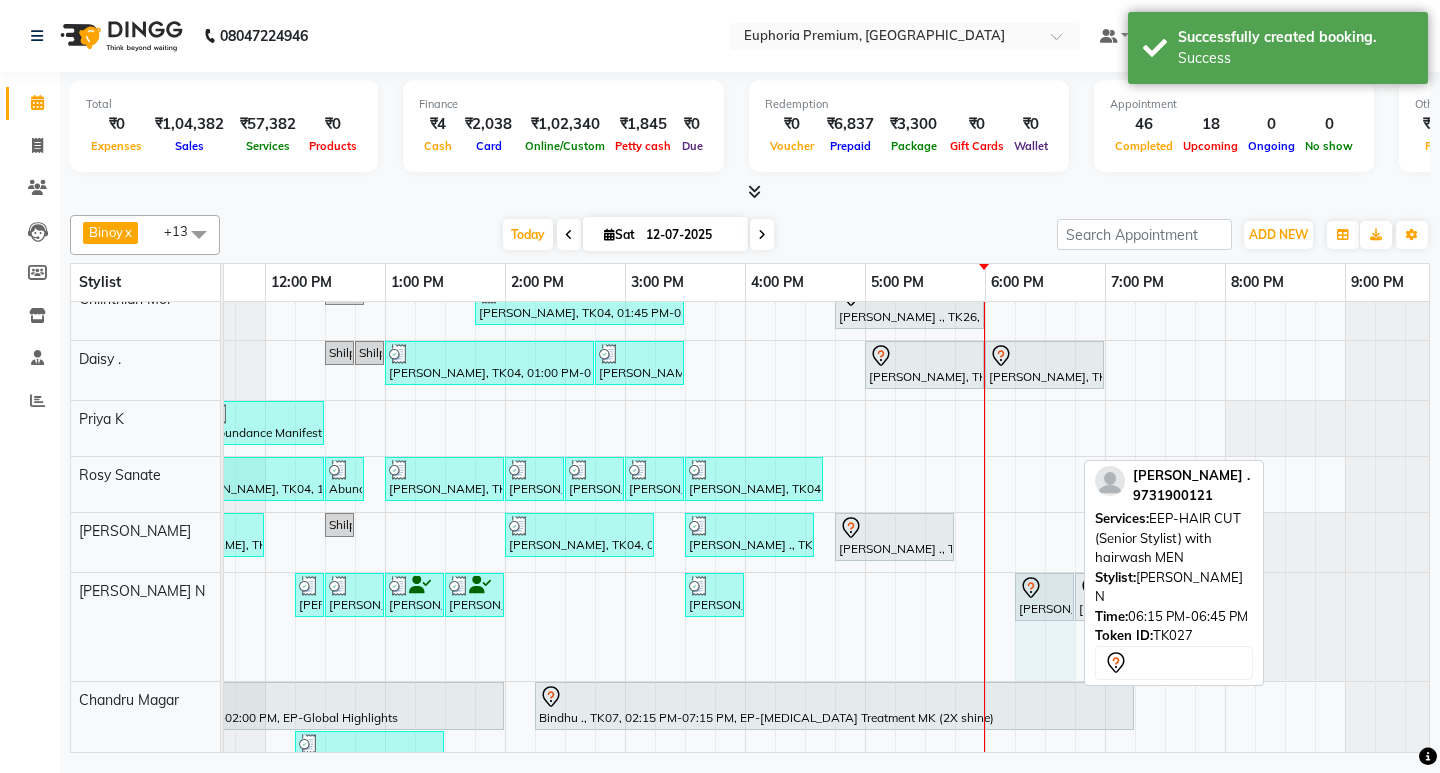 drag, startPoint x: 1071, startPoint y: 595, endPoint x: 1051, endPoint y: 597, distance: 20.09975 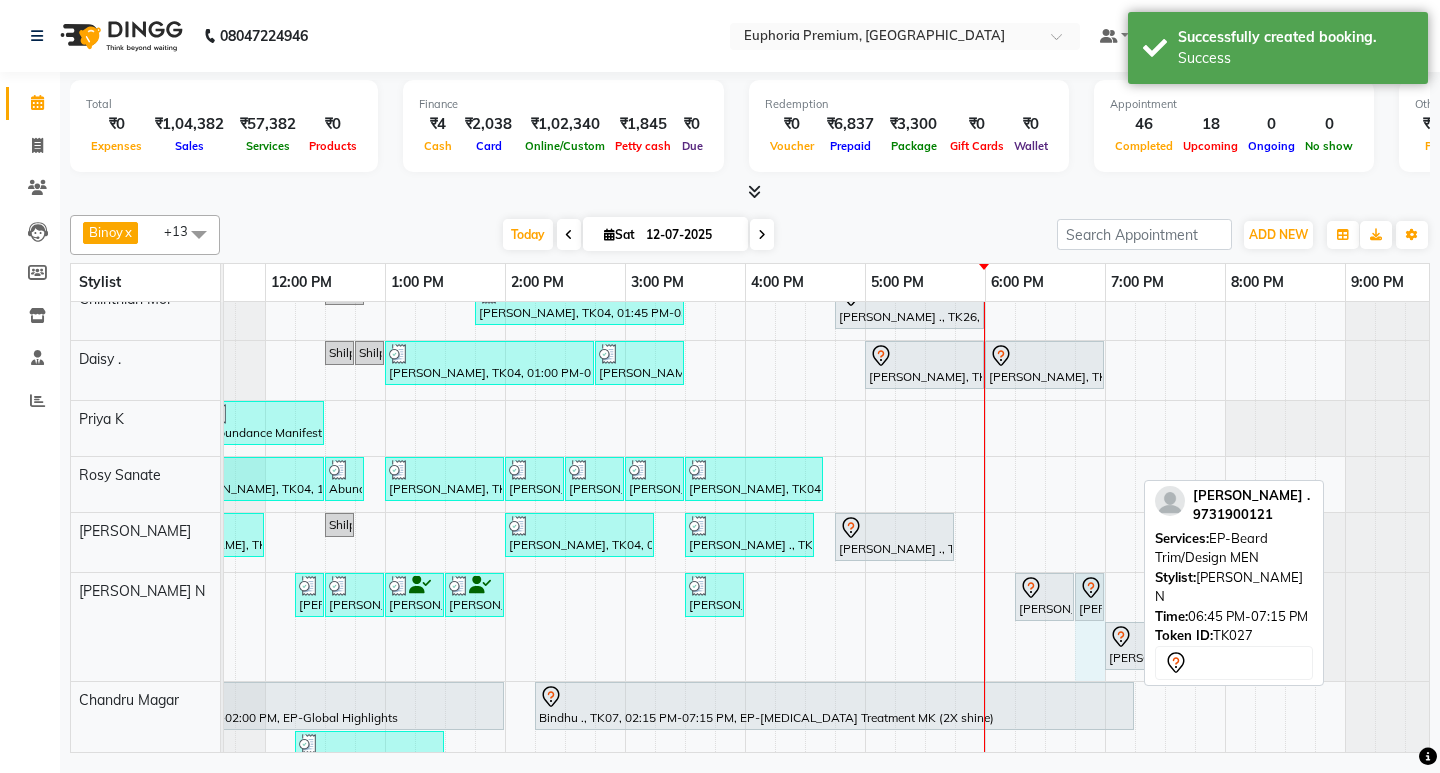 drag, startPoint x: 1129, startPoint y: 592, endPoint x: 1104, endPoint y: 592, distance: 25 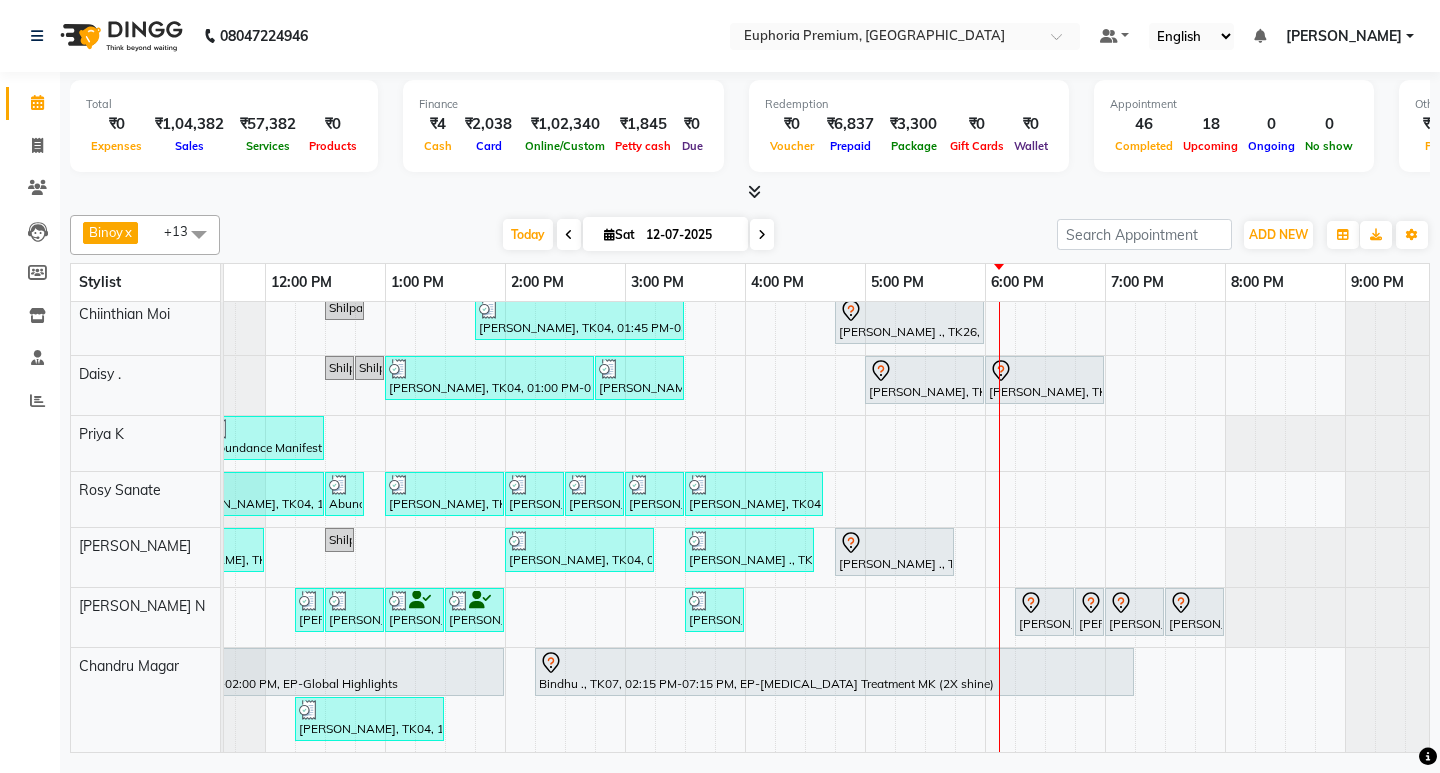 scroll, scrollTop: 466, scrollLeft: 174, axis: both 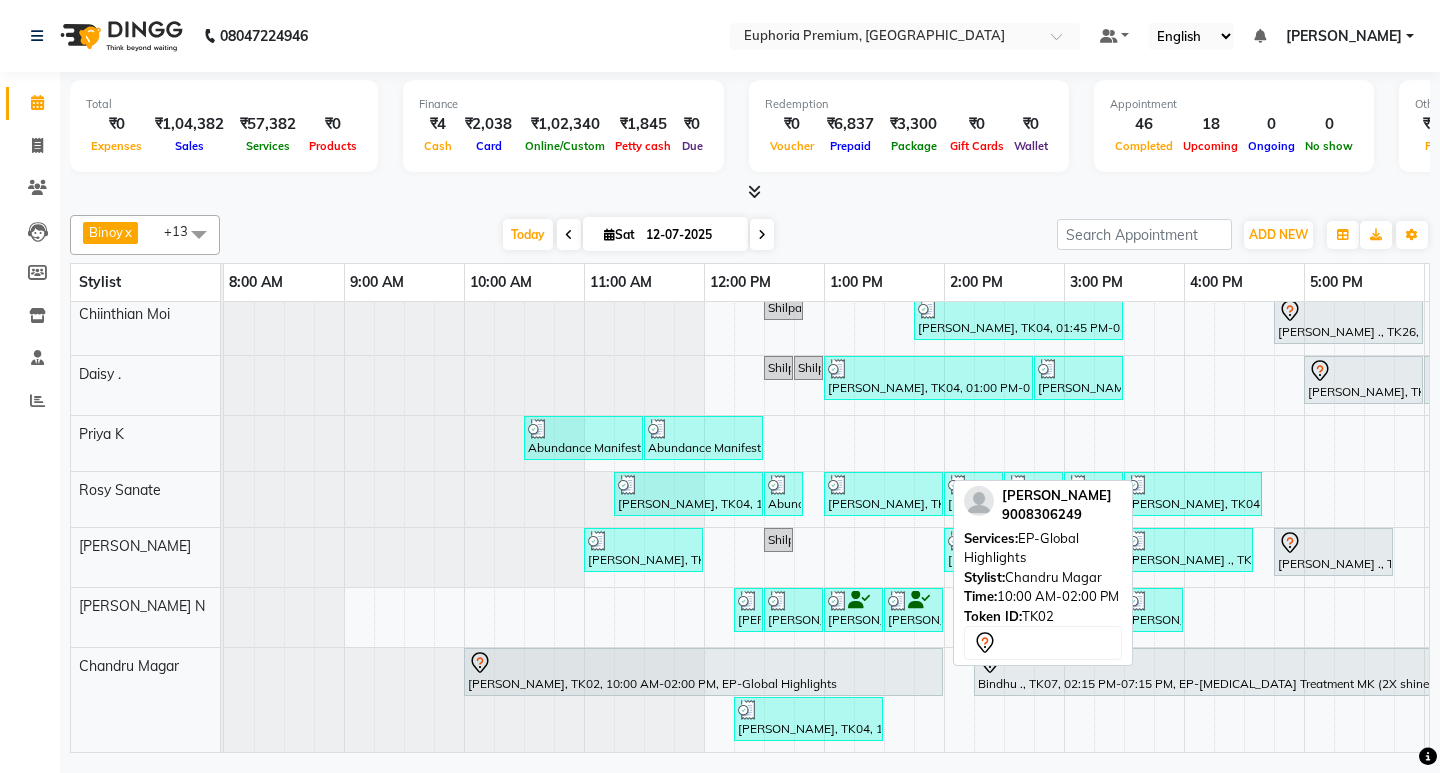 click on "Vikranth, TK02, 10:00 AM-02:00 PM, EP-Global Highlights" at bounding box center (703, 672) 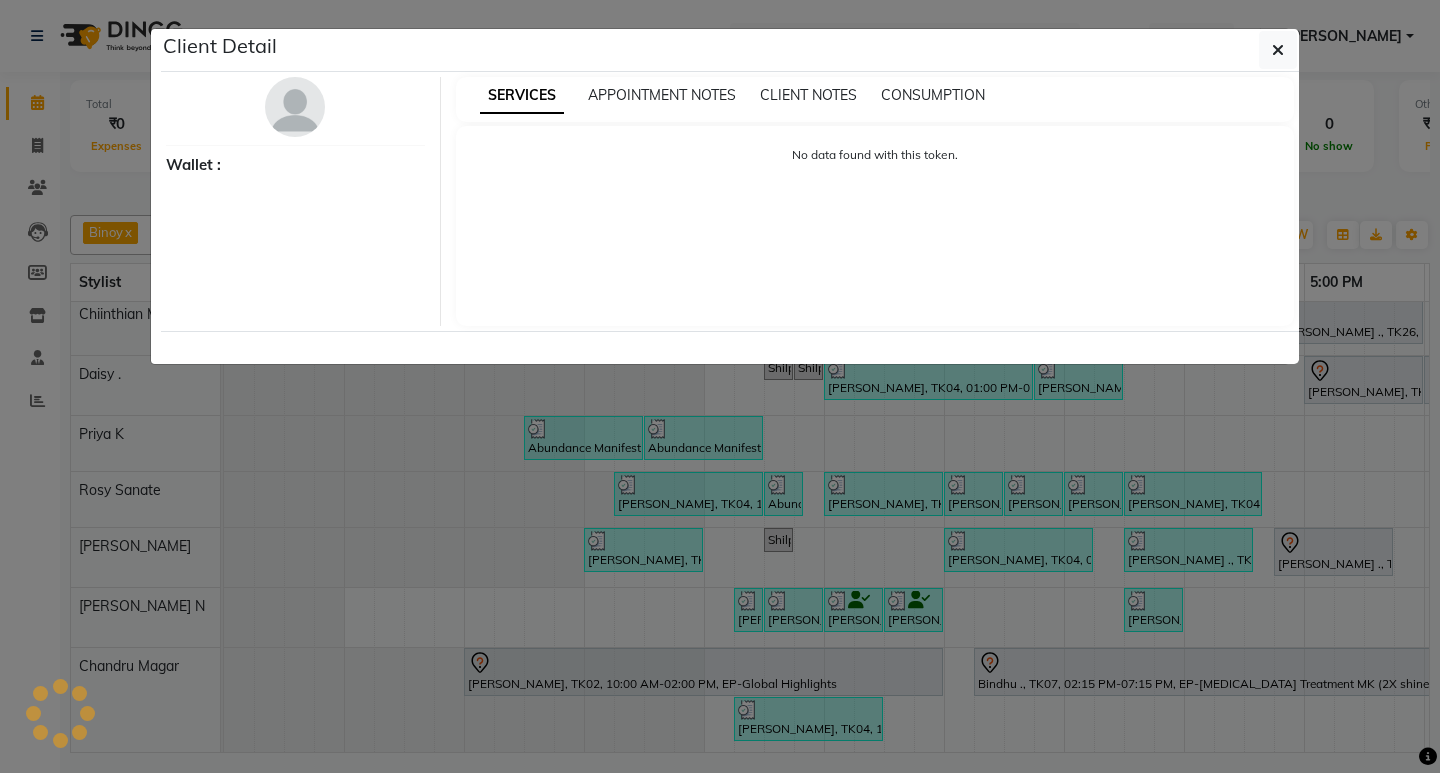 select on "7" 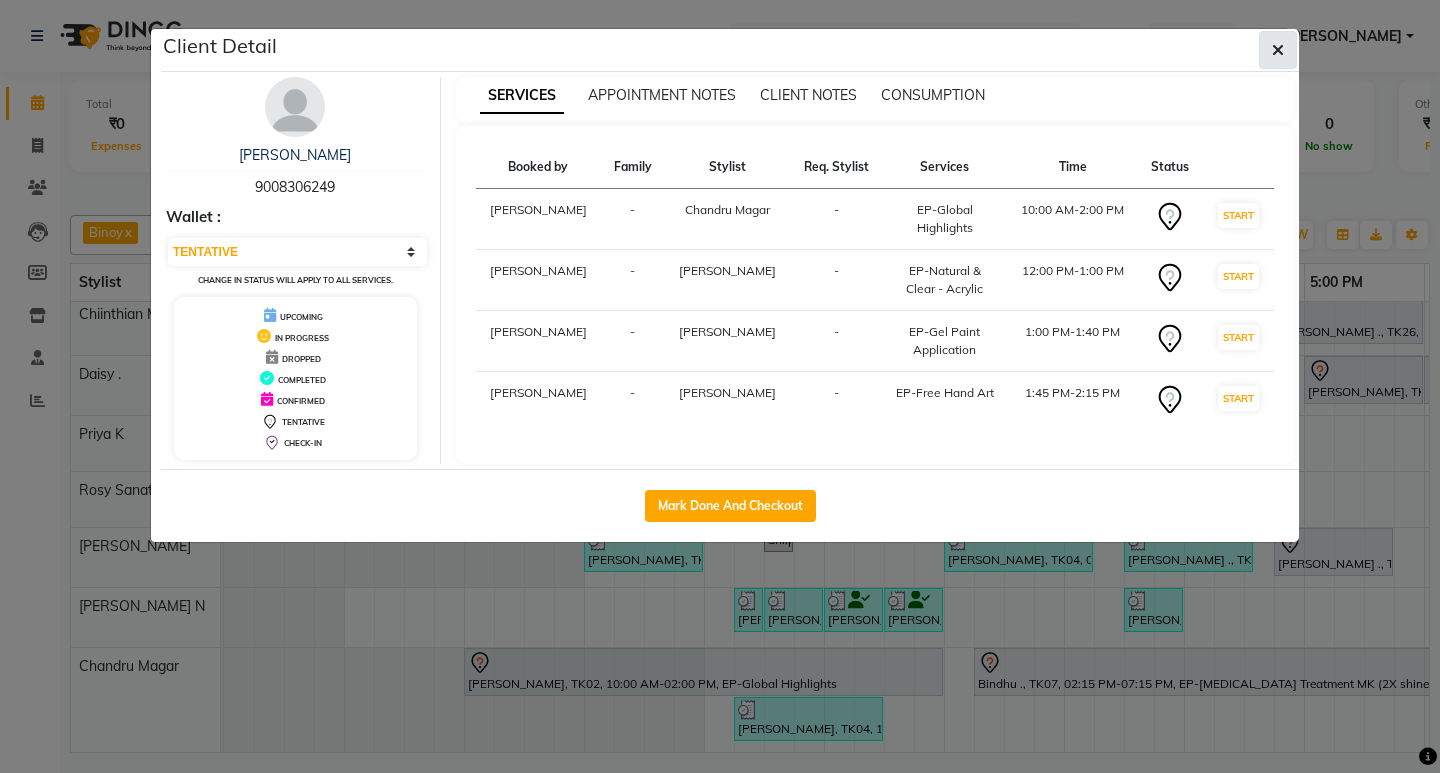 click 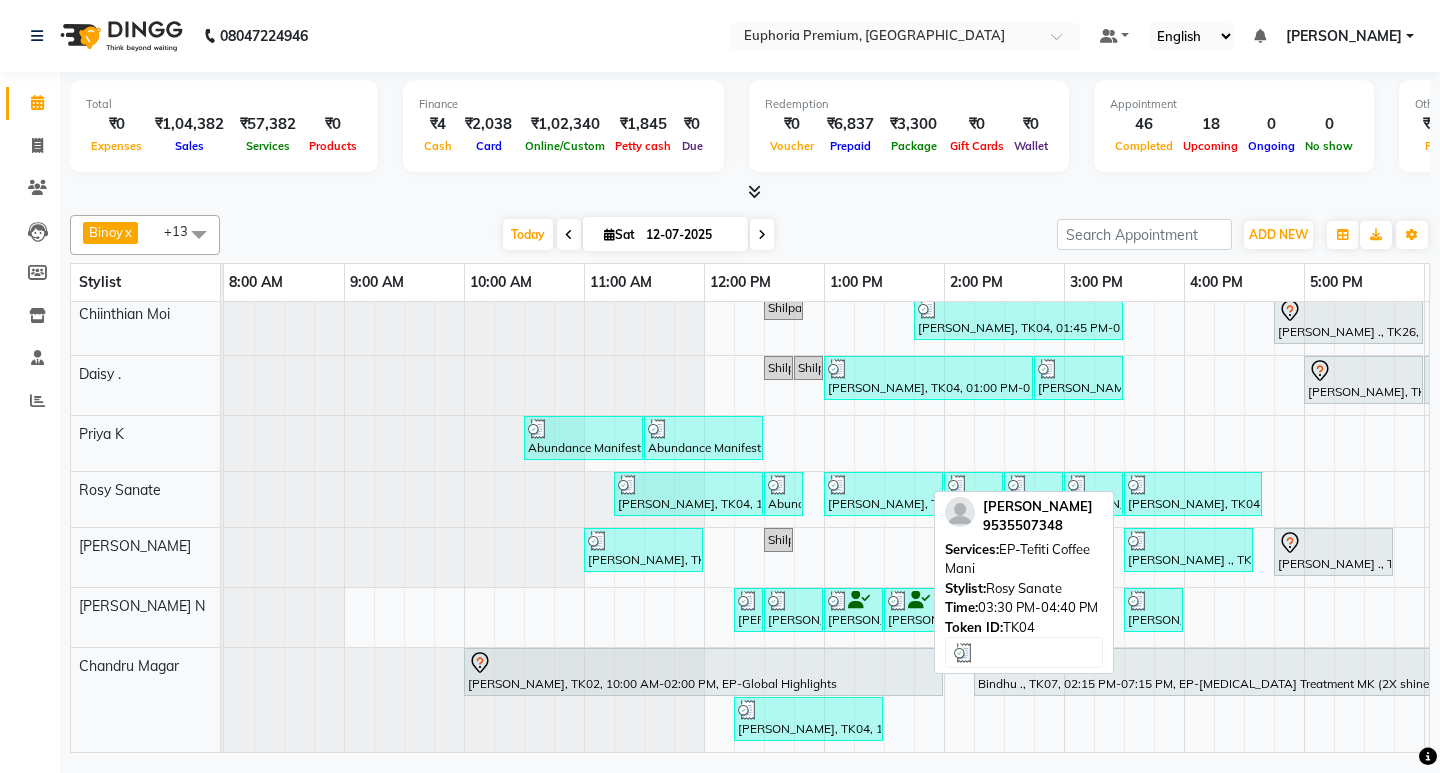 scroll, scrollTop: 95, scrollLeft: 0, axis: vertical 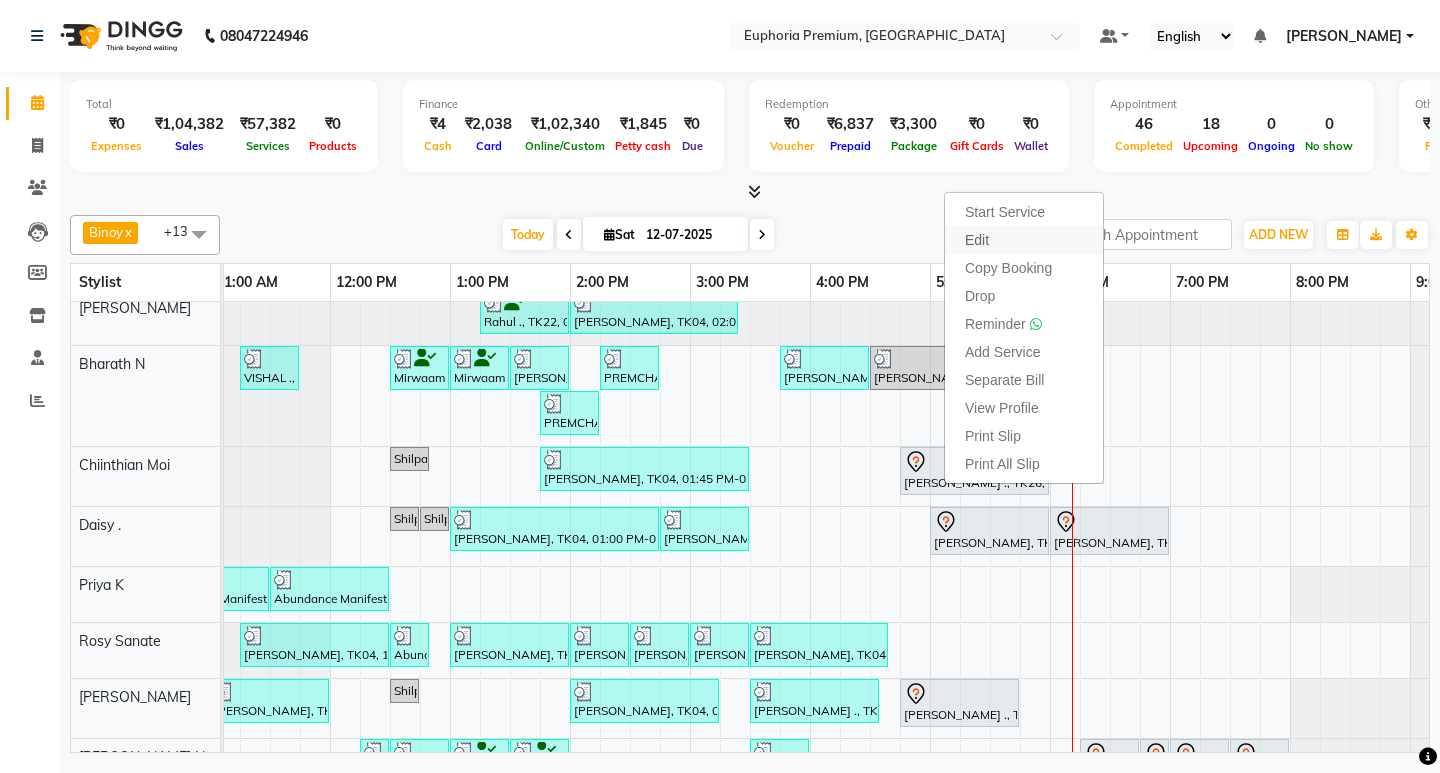 click on "Edit" at bounding box center (977, 240) 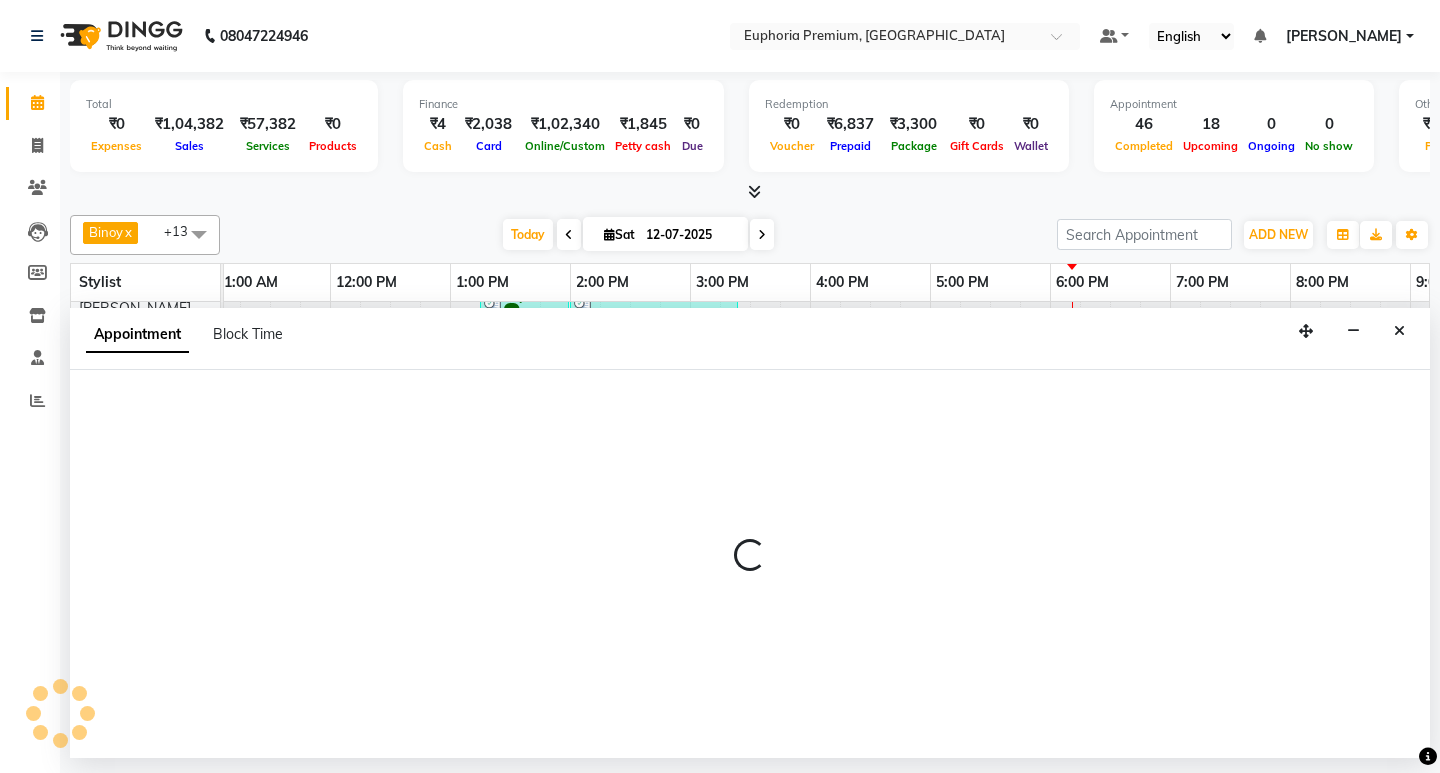 select on "tentative" 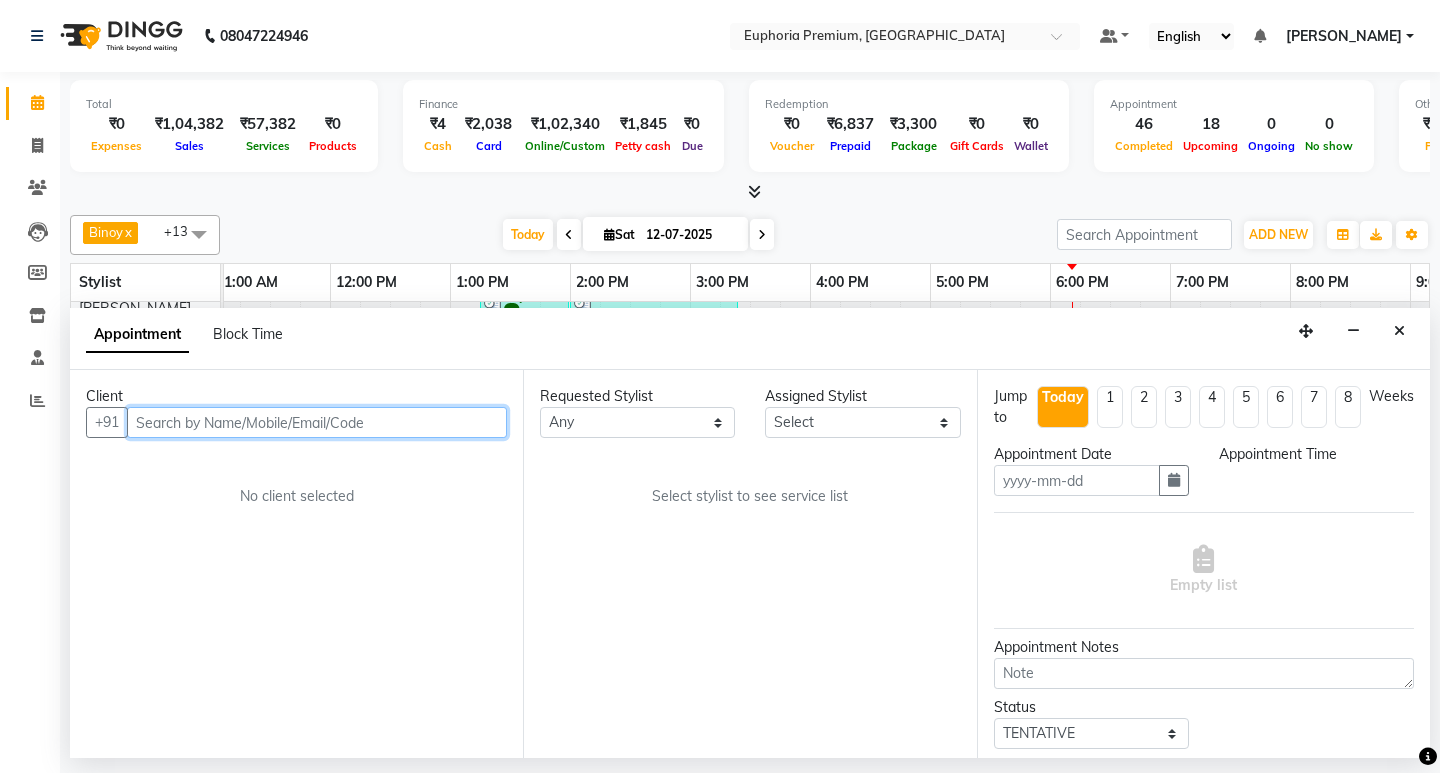 type on "12-07-2025" 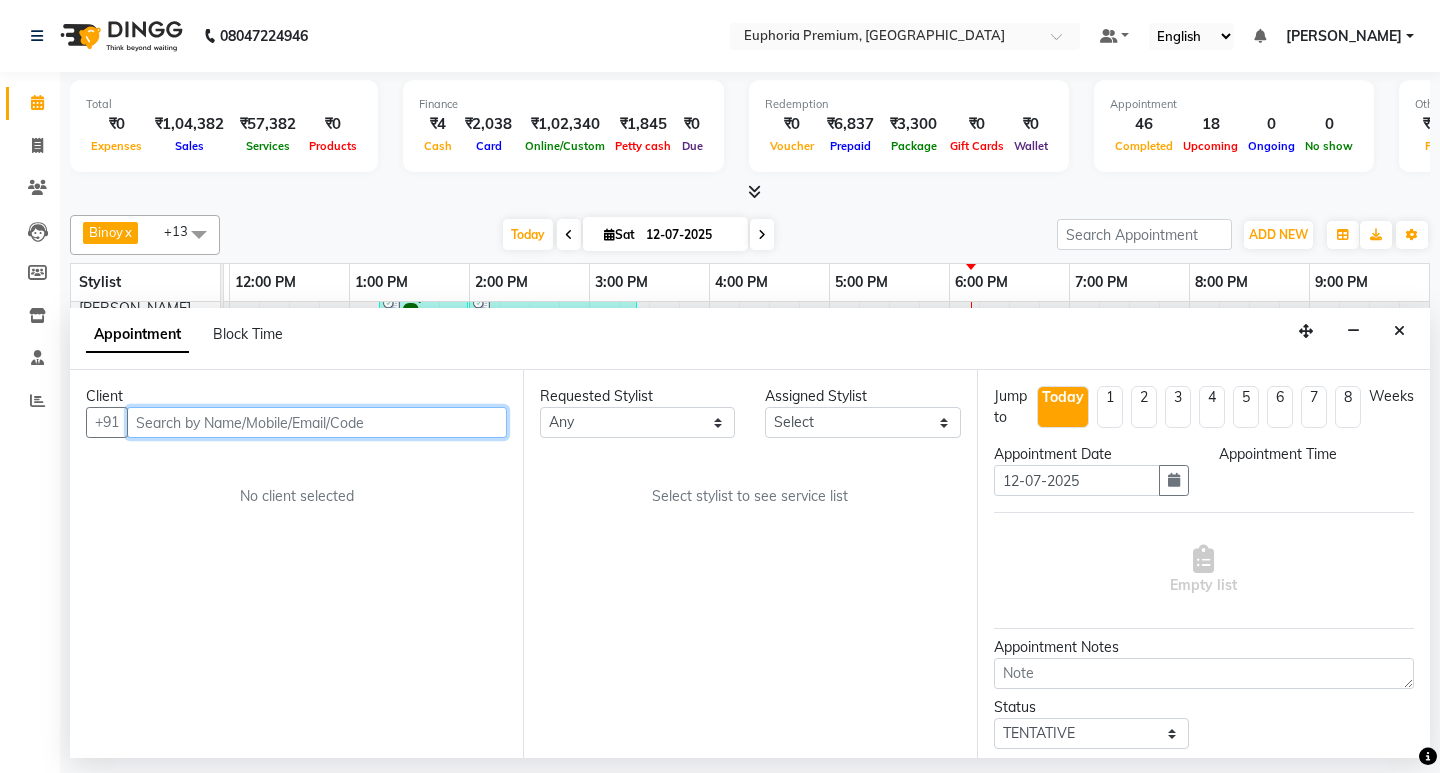 select on "71596" 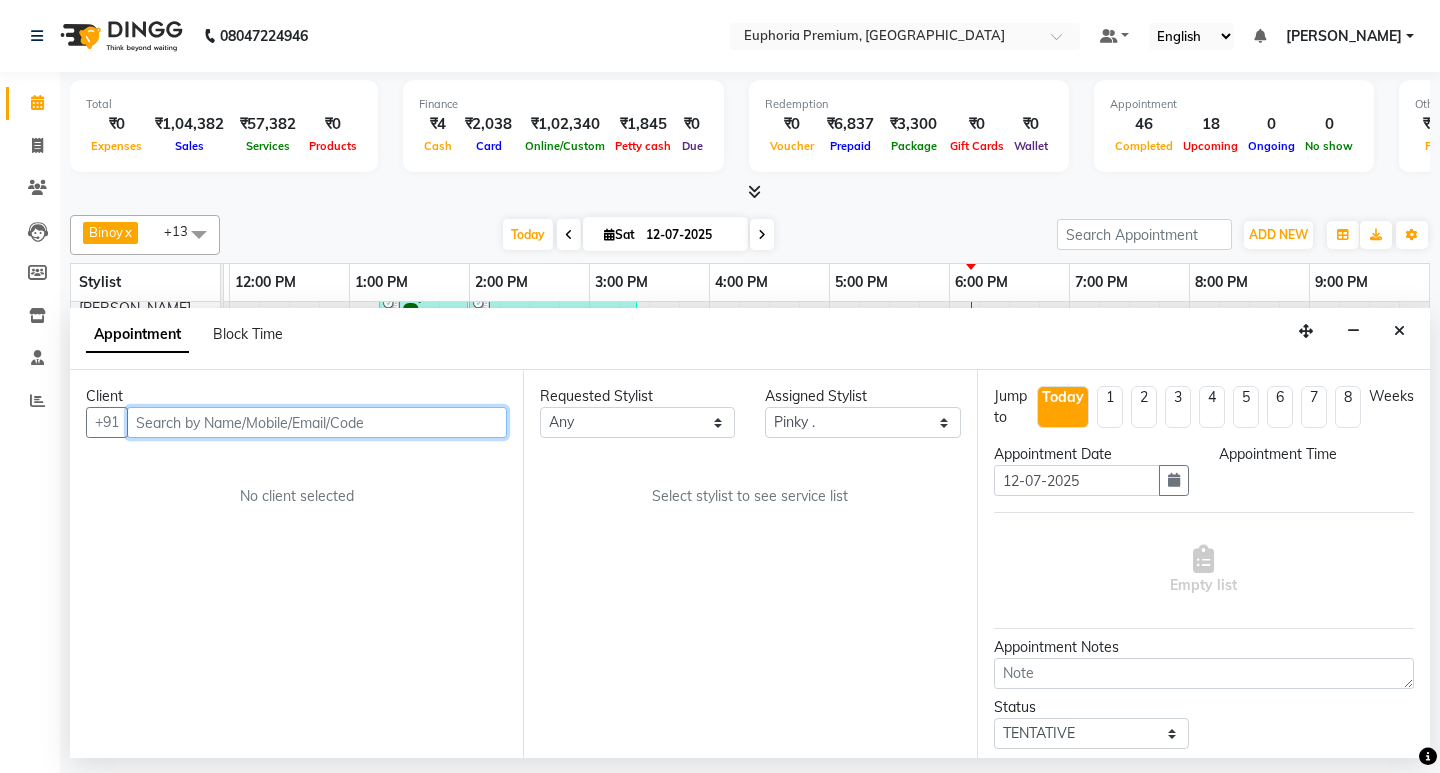 select on "1005" 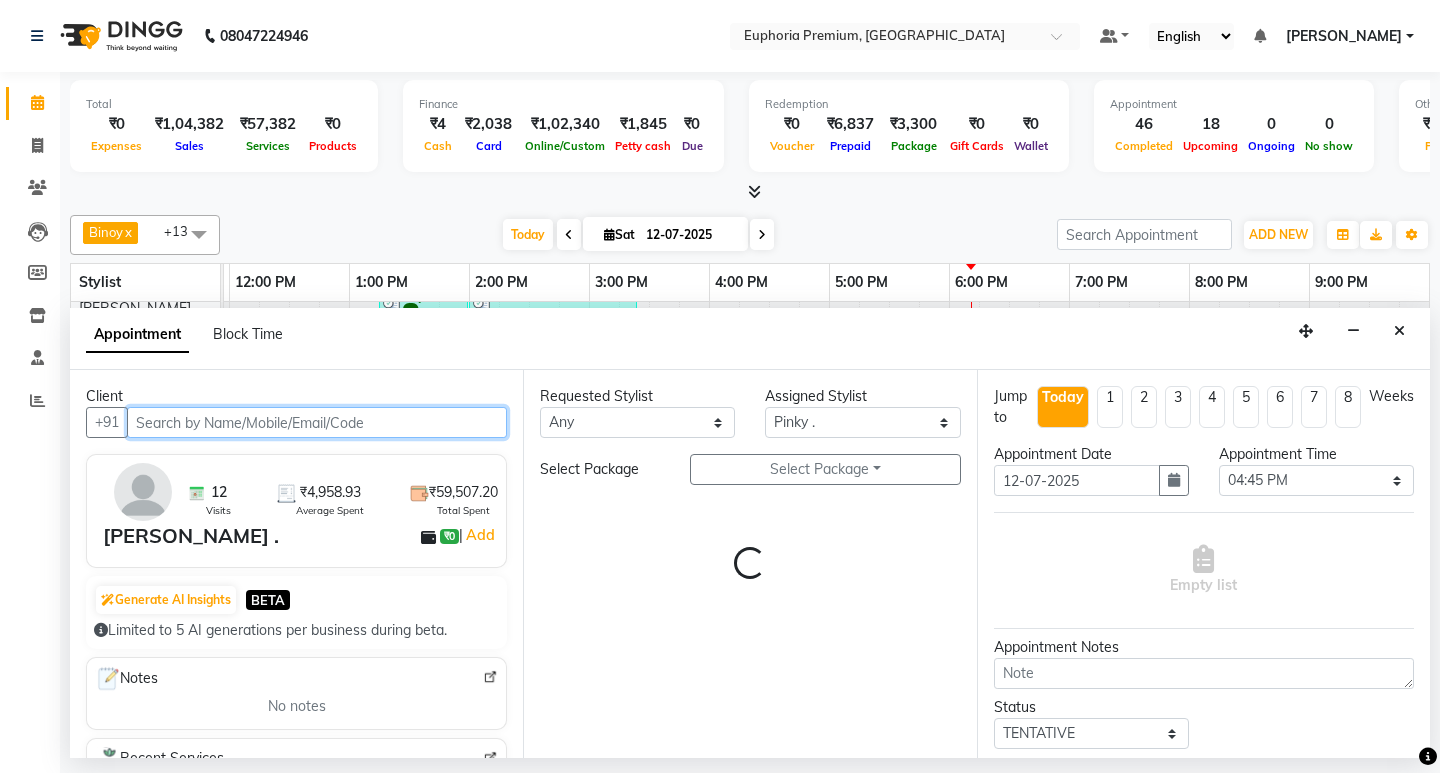 select on "4006" 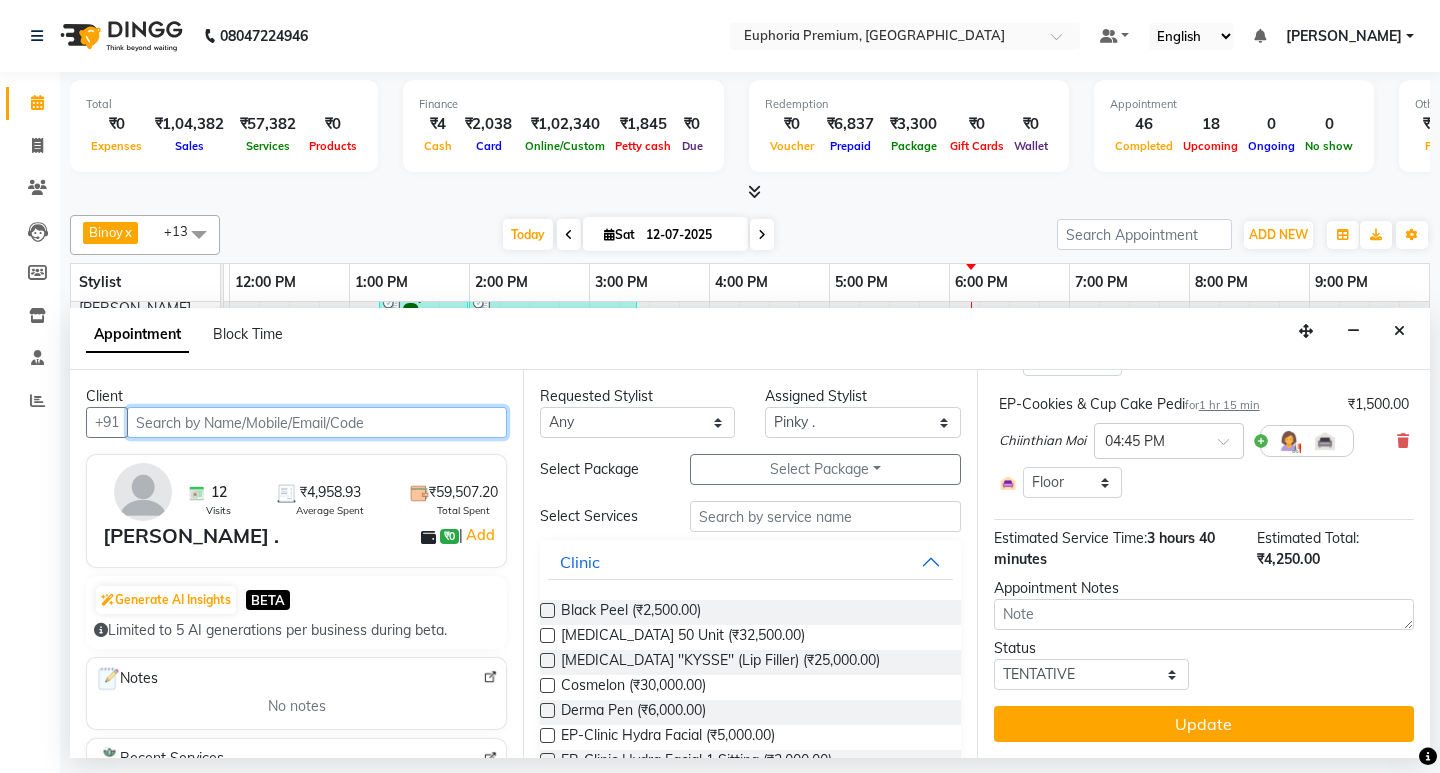 scroll, scrollTop: 0, scrollLeft: 0, axis: both 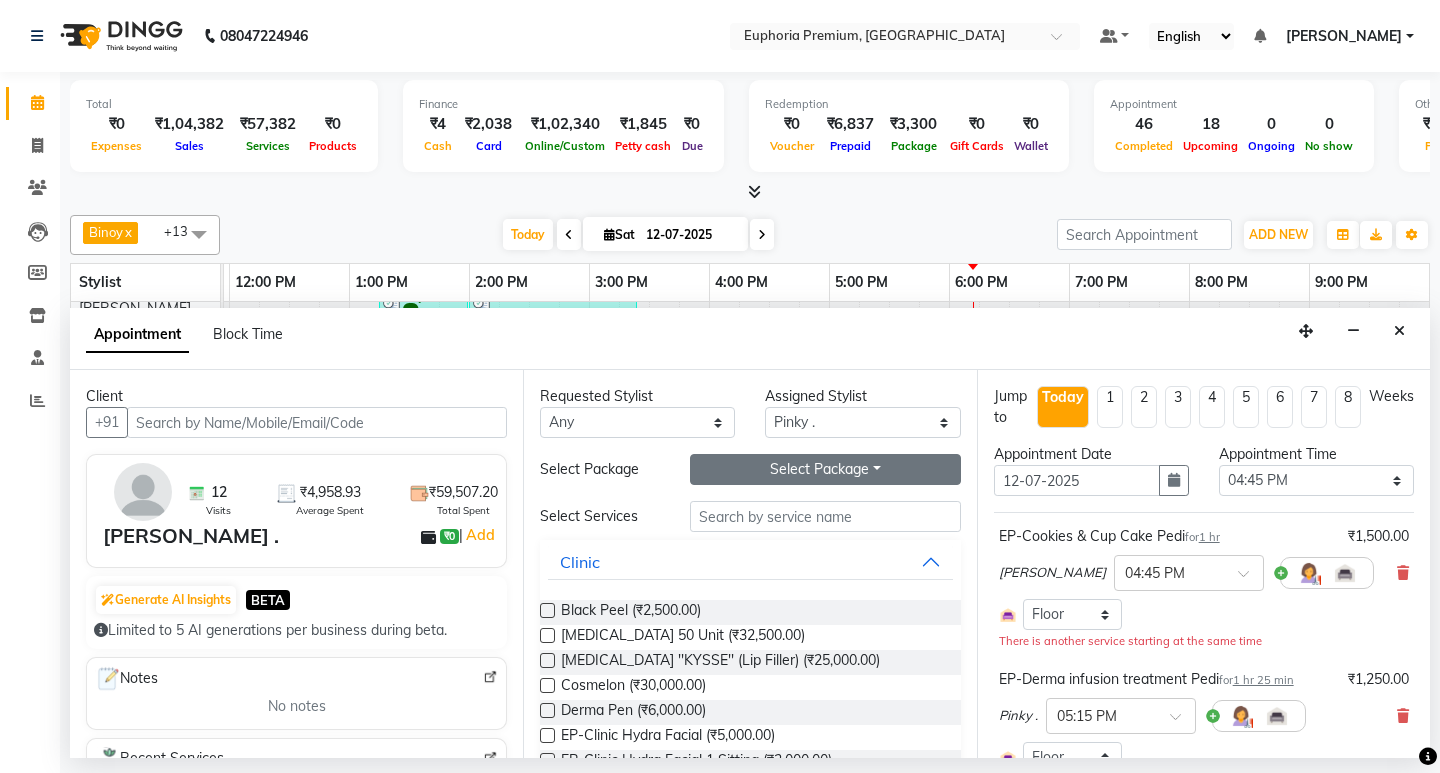 click on "Select Package  Toggle Dropdown" at bounding box center (825, 469) 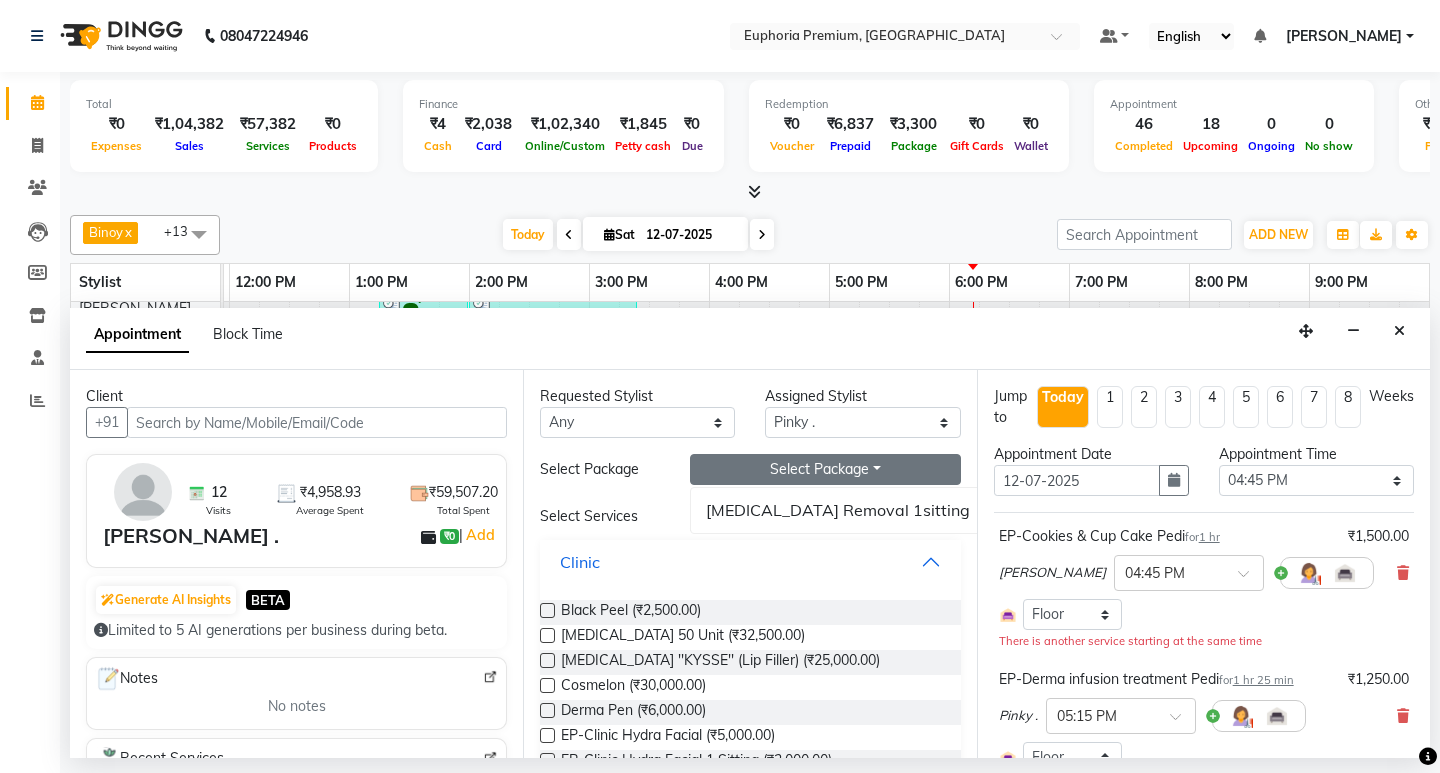 click on "Clinic" at bounding box center (750, 562) 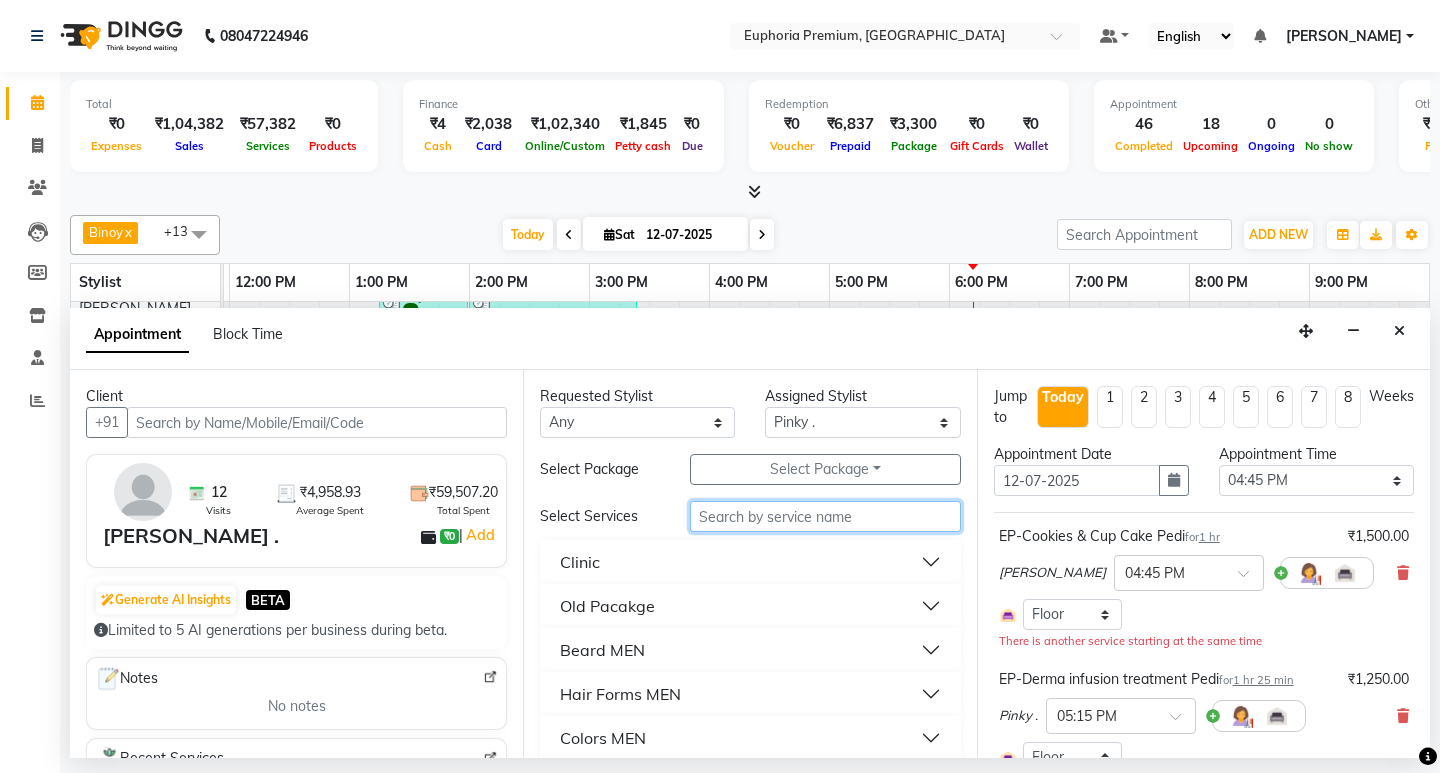 click at bounding box center (825, 516) 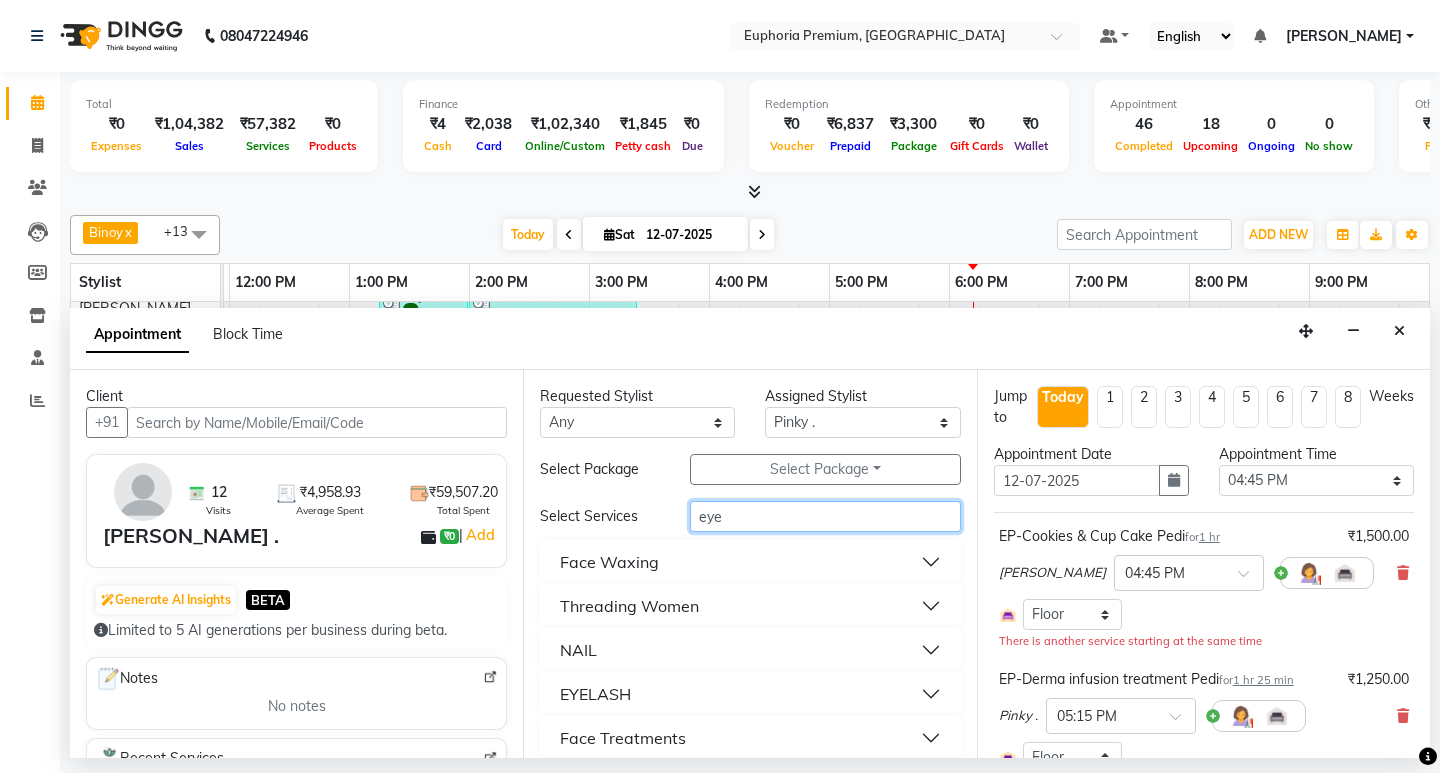 type on "eye" 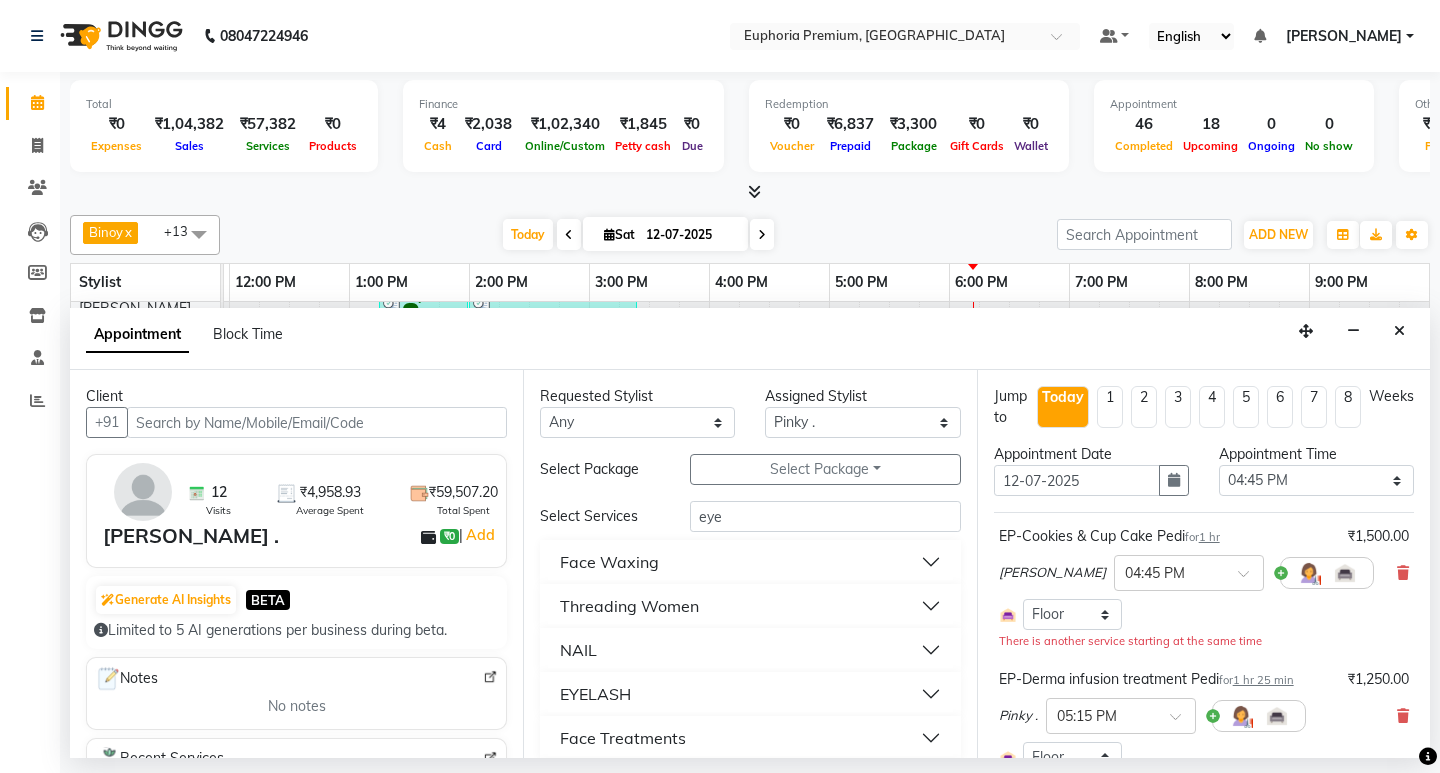 click on "Threading Women" at bounding box center (750, 606) 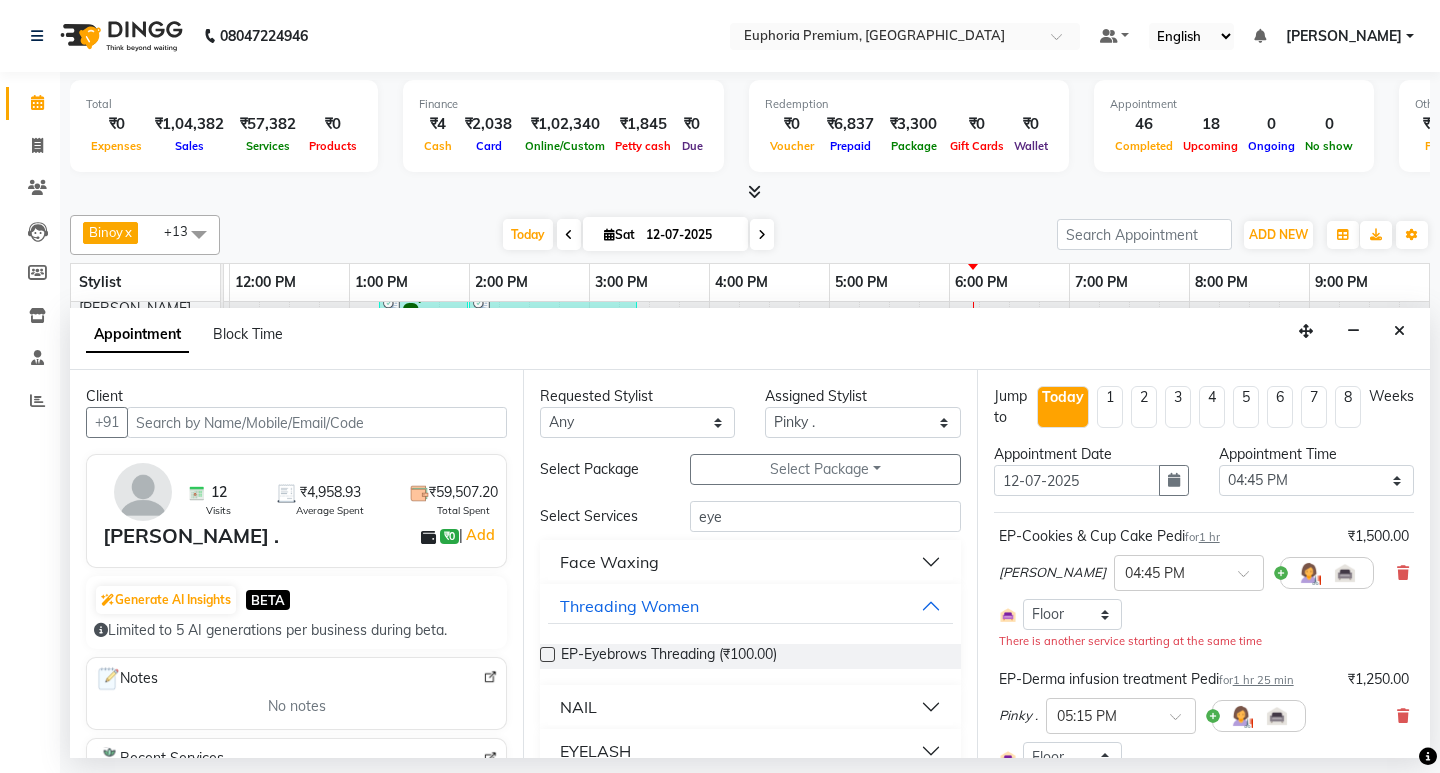 click at bounding box center (547, 654) 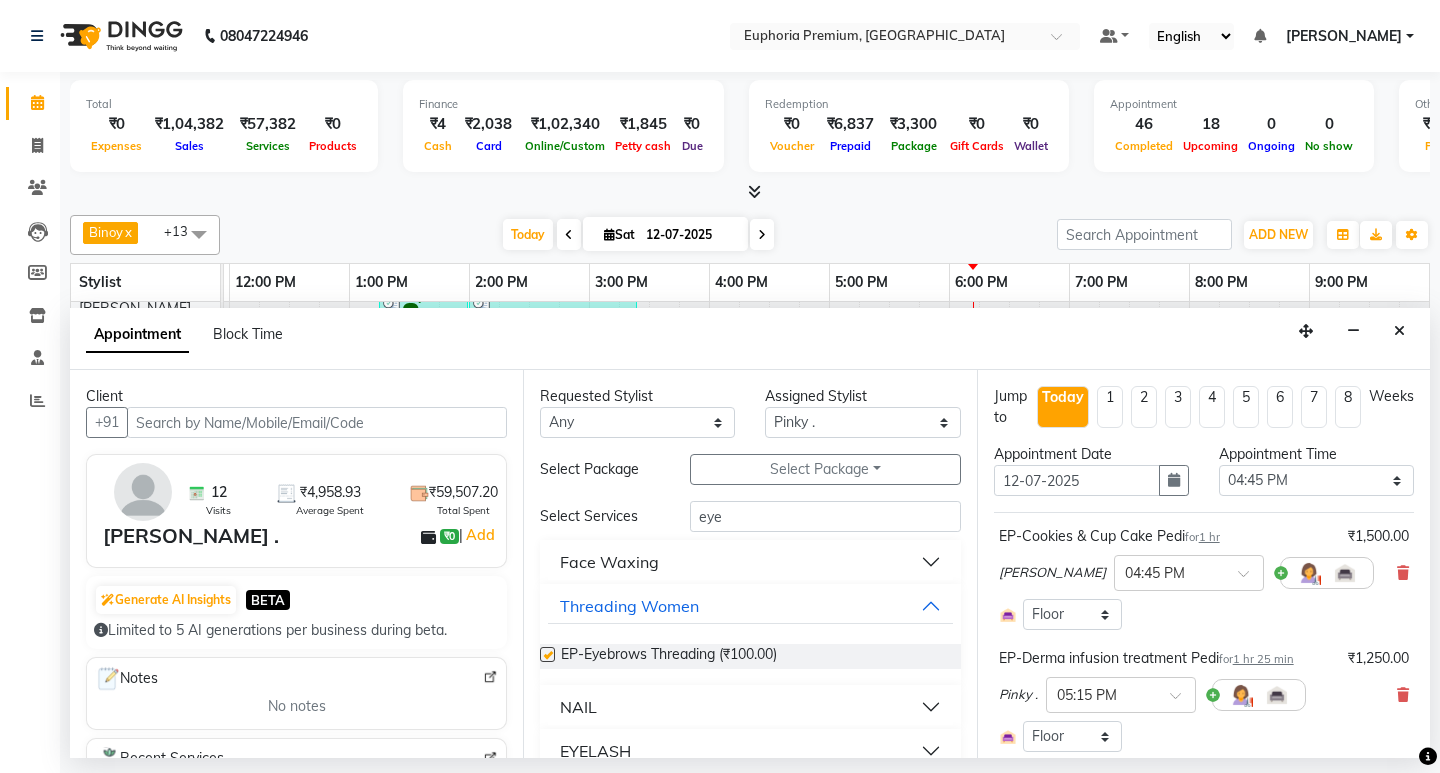 checkbox on "false" 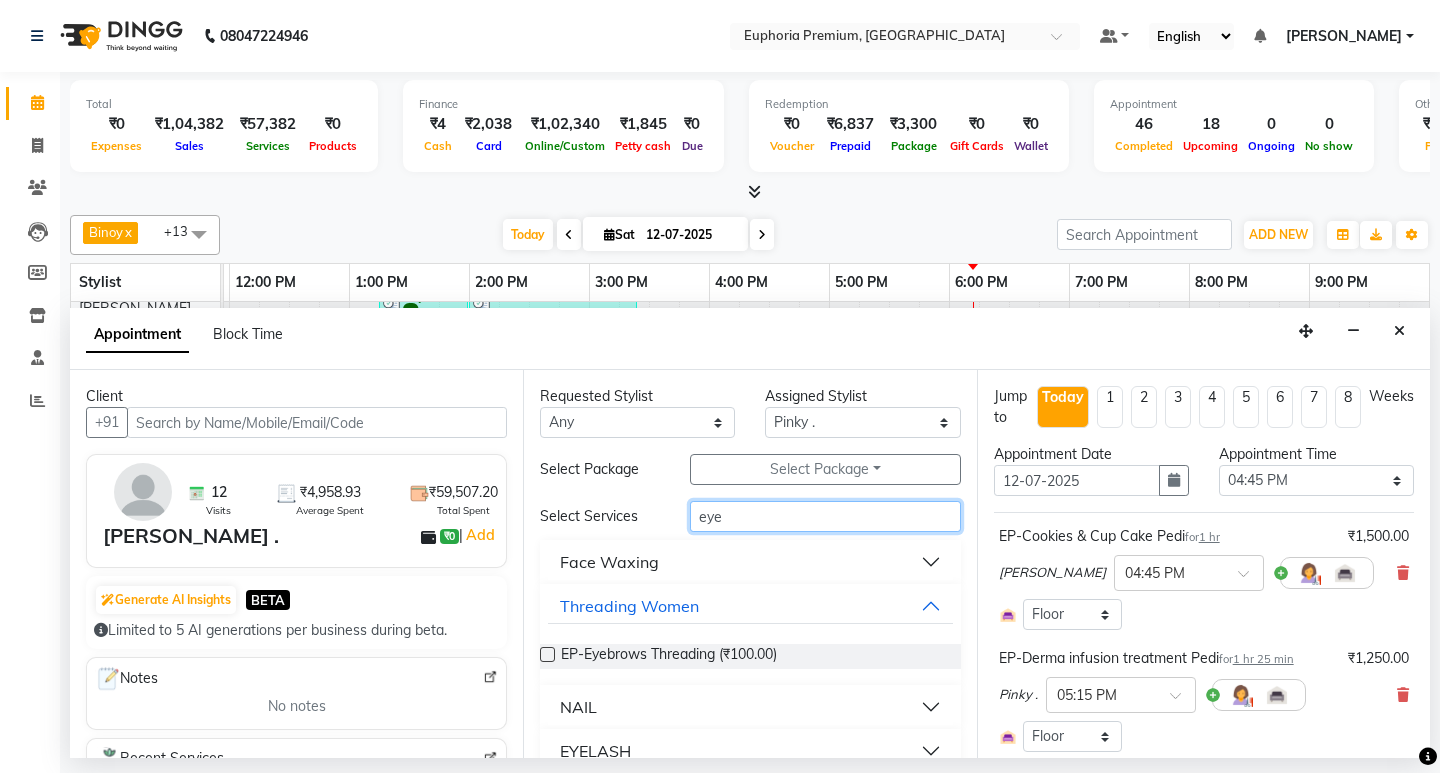 click on "eye" at bounding box center (825, 516) 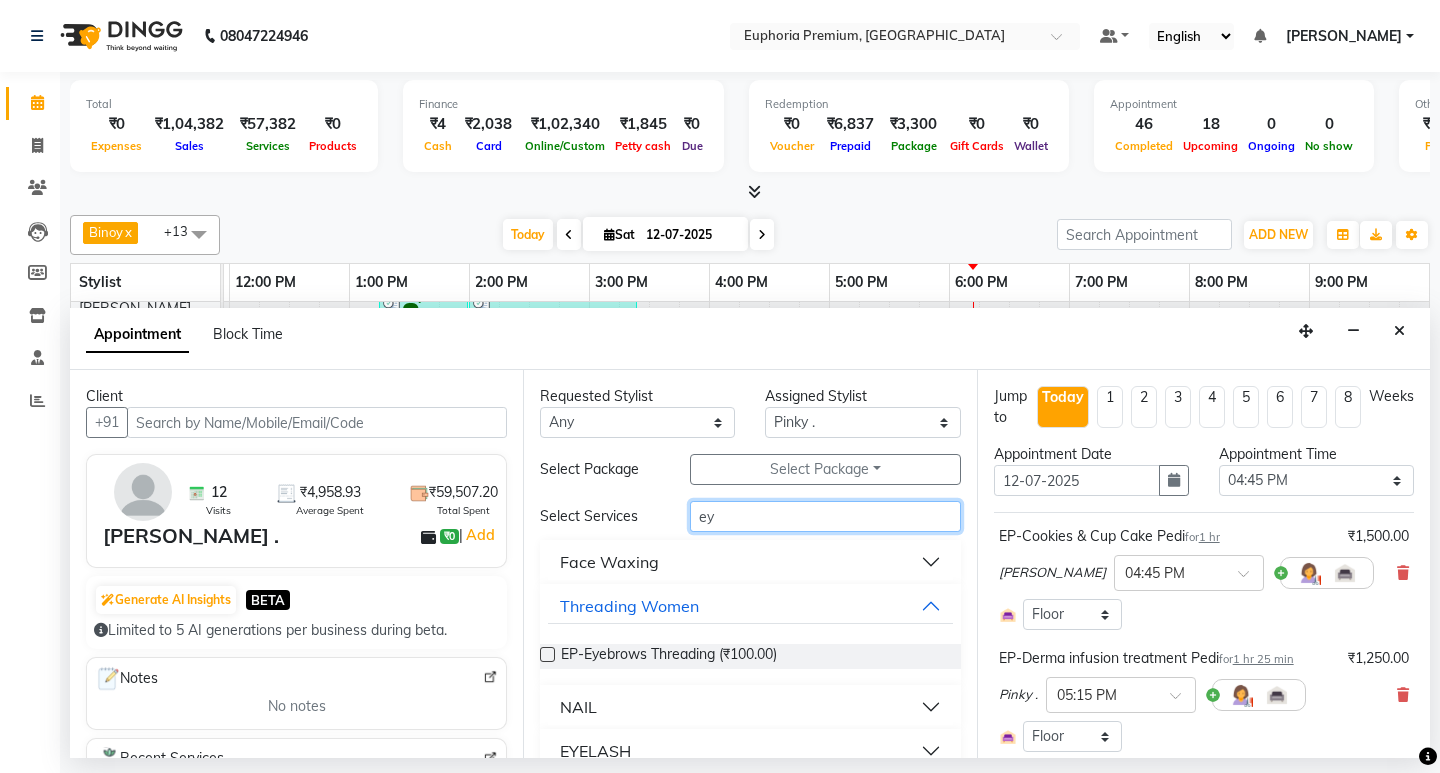 type on "e" 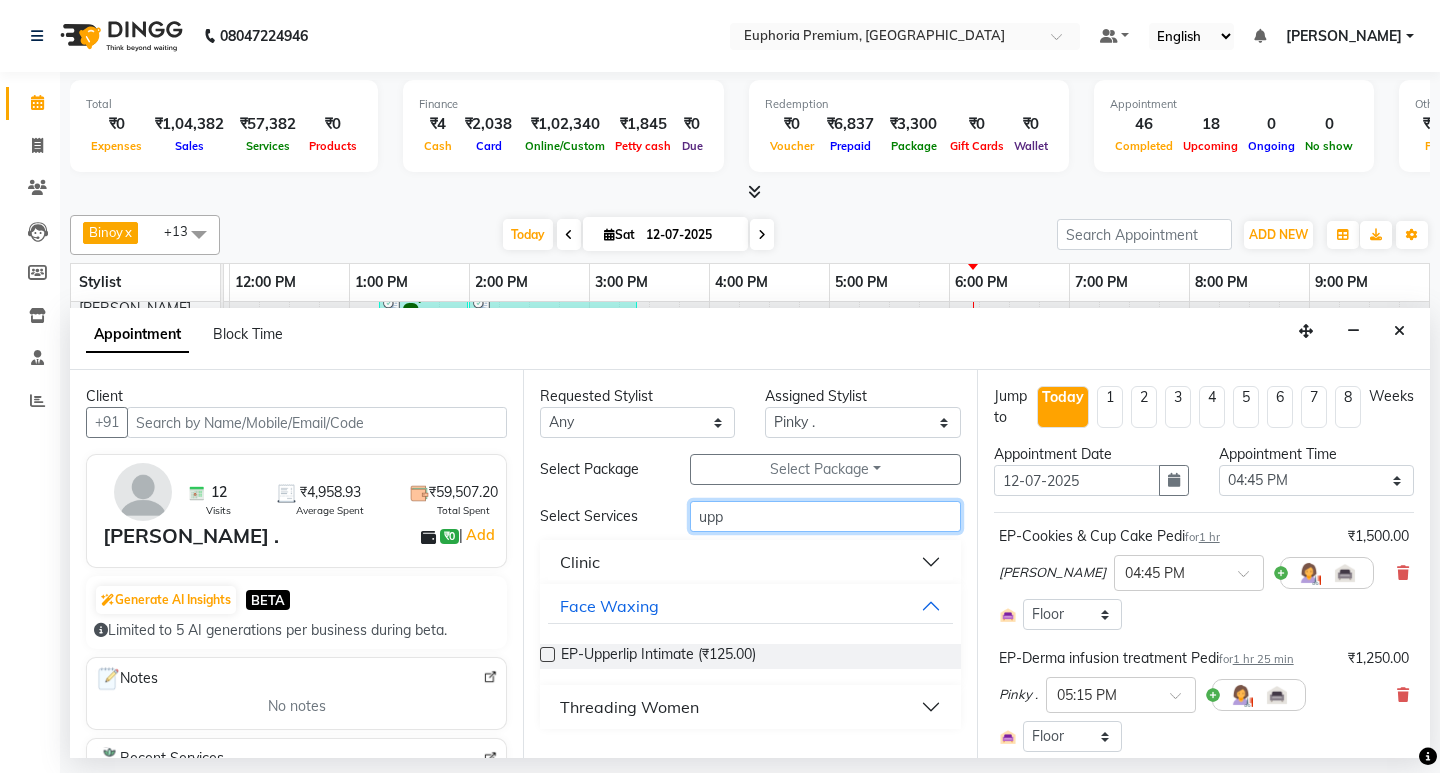 type on "upp" 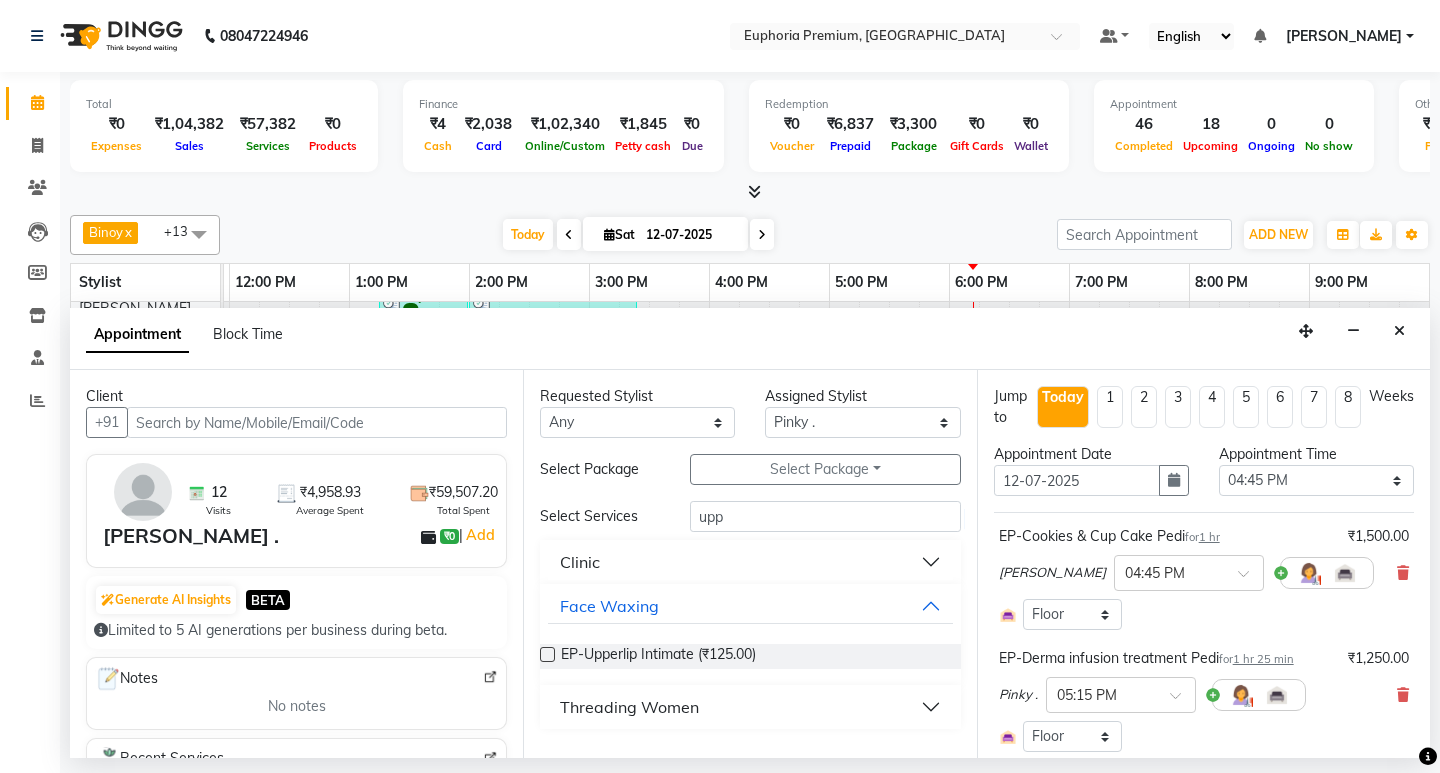 click on "Threading Women" at bounding box center (750, 707) 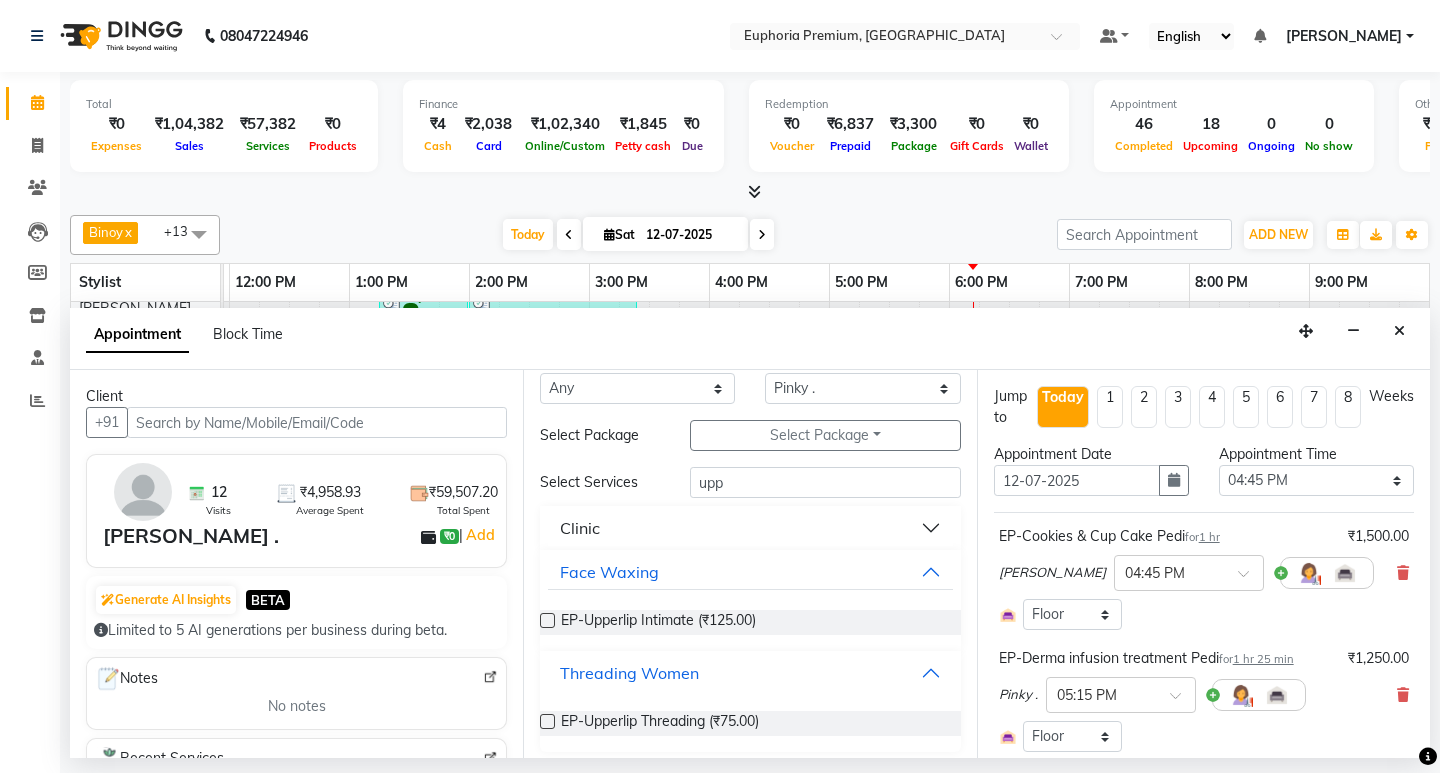 scroll, scrollTop: 44, scrollLeft: 0, axis: vertical 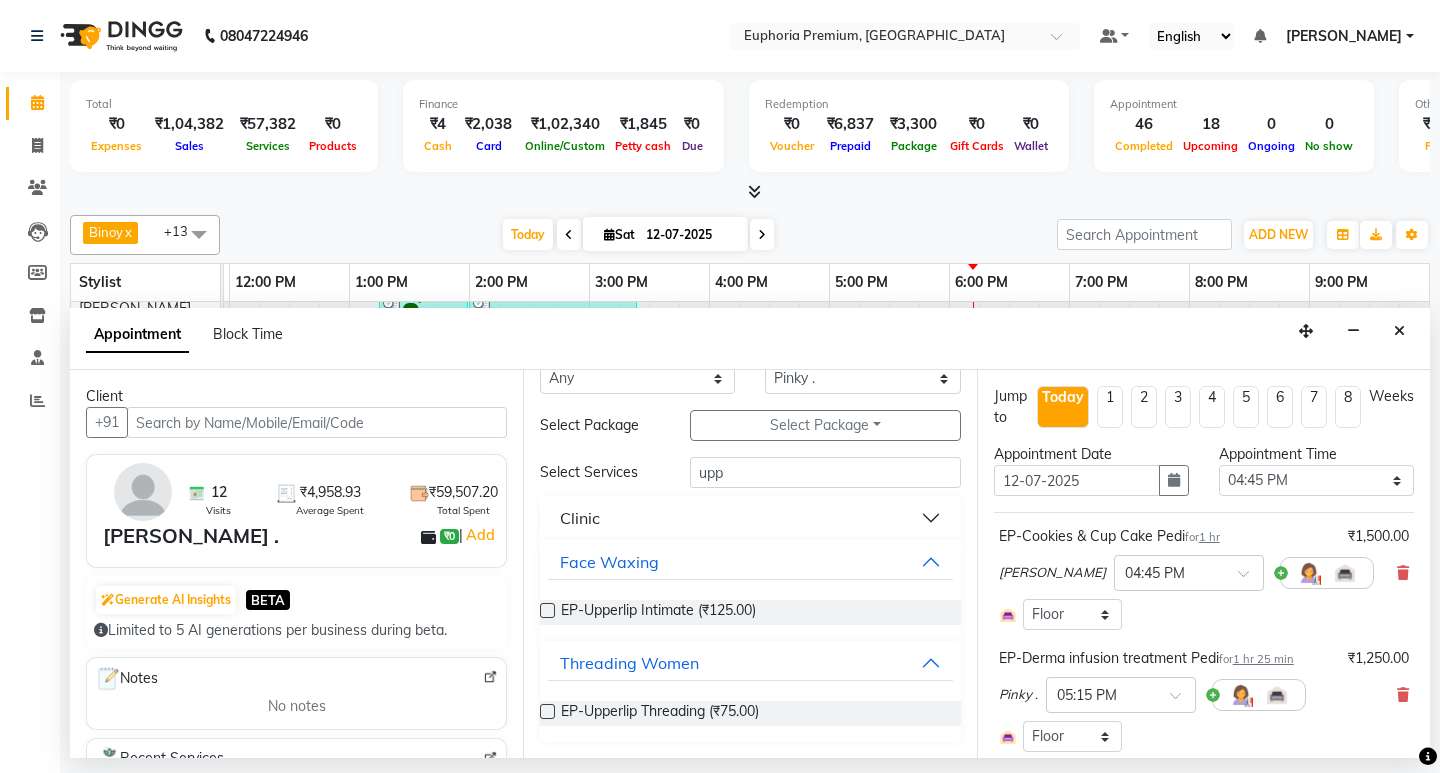click at bounding box center [547, 711] 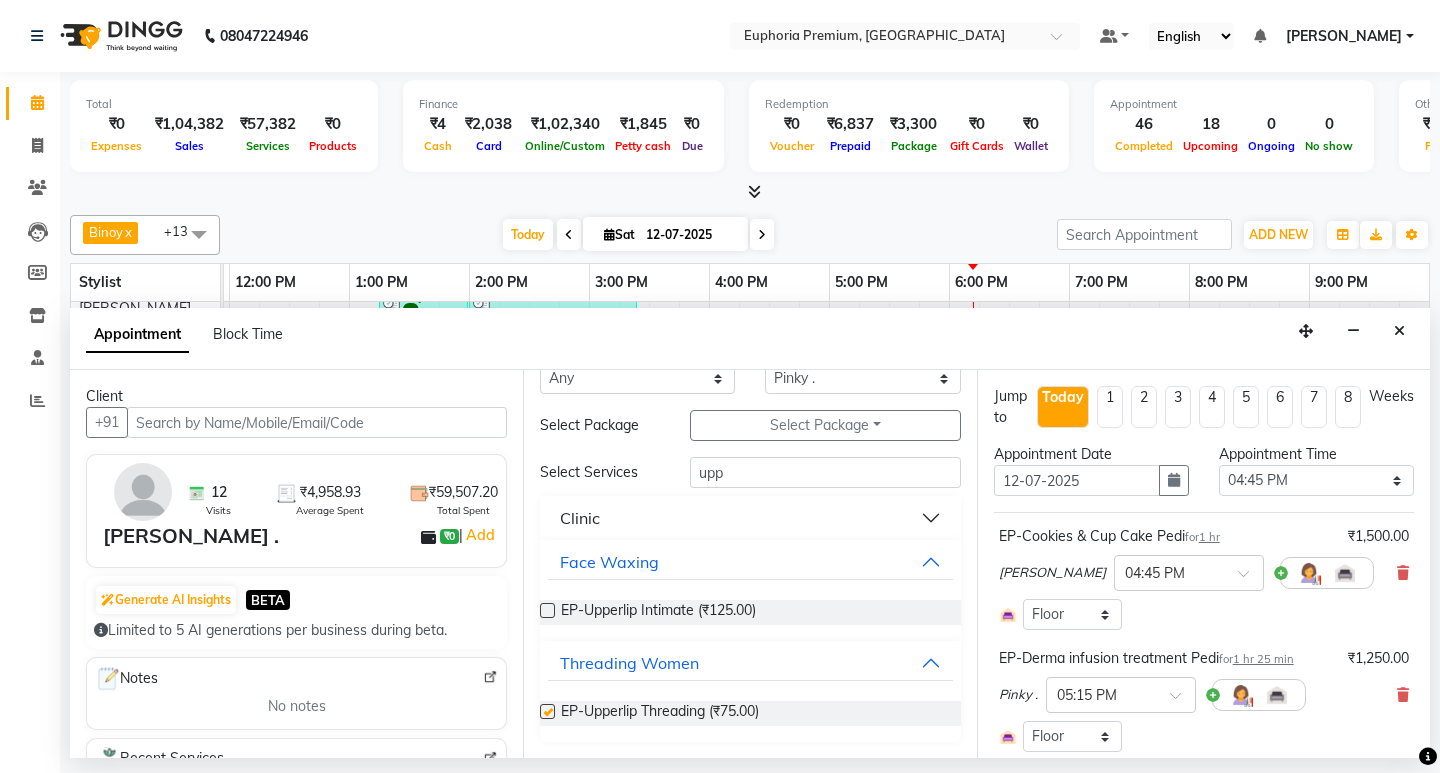 checkbox on "false" 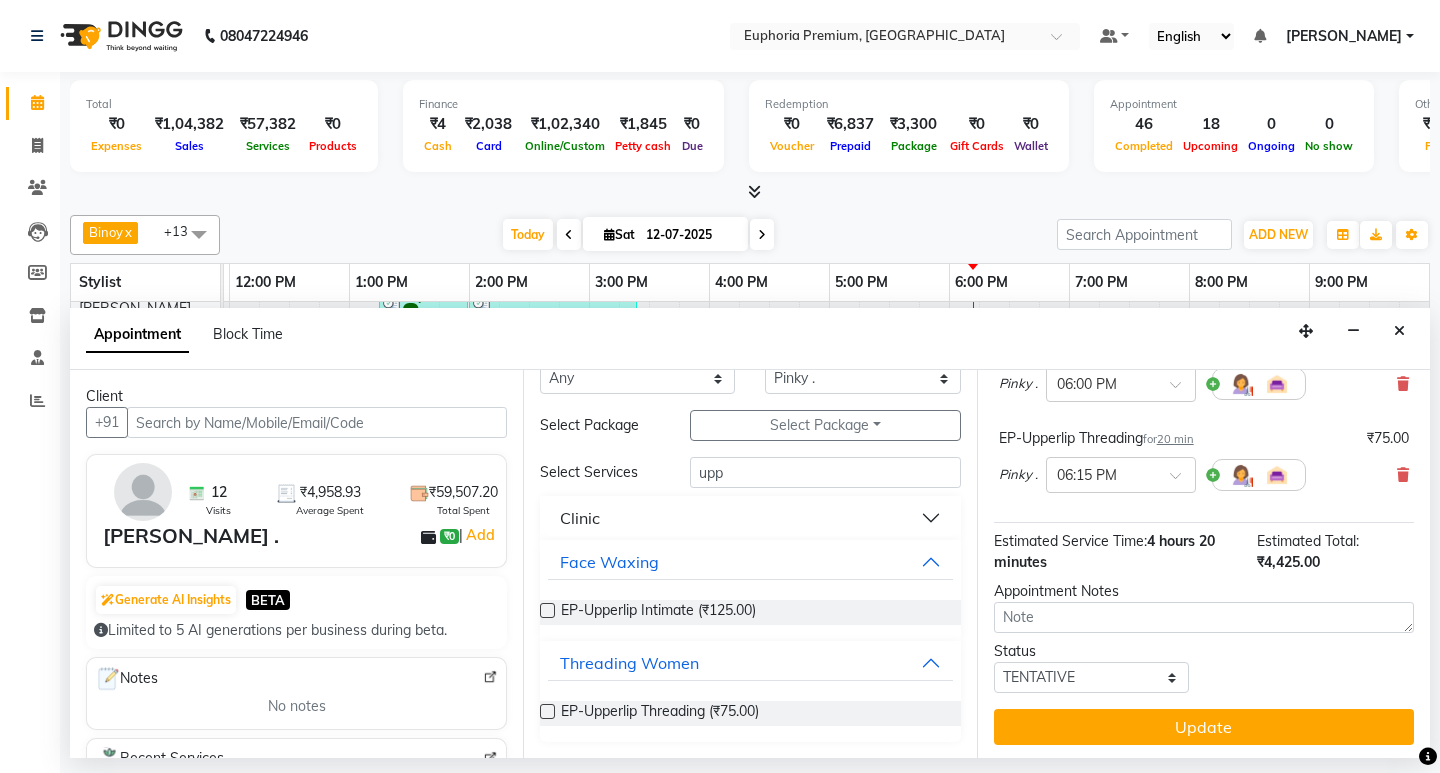 scroll, scrollTop: 558, scrollLeft: 0, axis: vertical 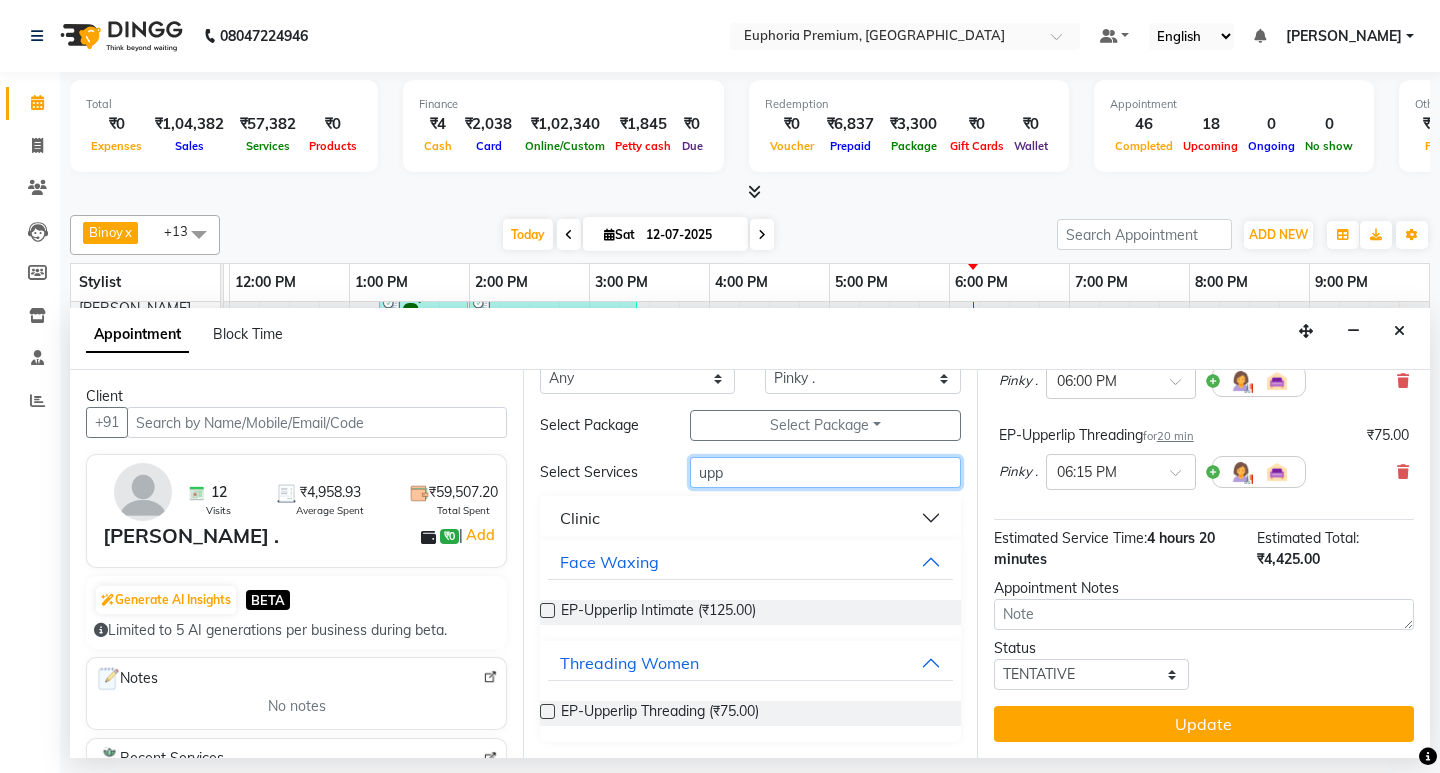 drag, startPoint x: 726, startPoint y: 474, endPoint x: 634, endPoint y: 483, distance: 92.43917 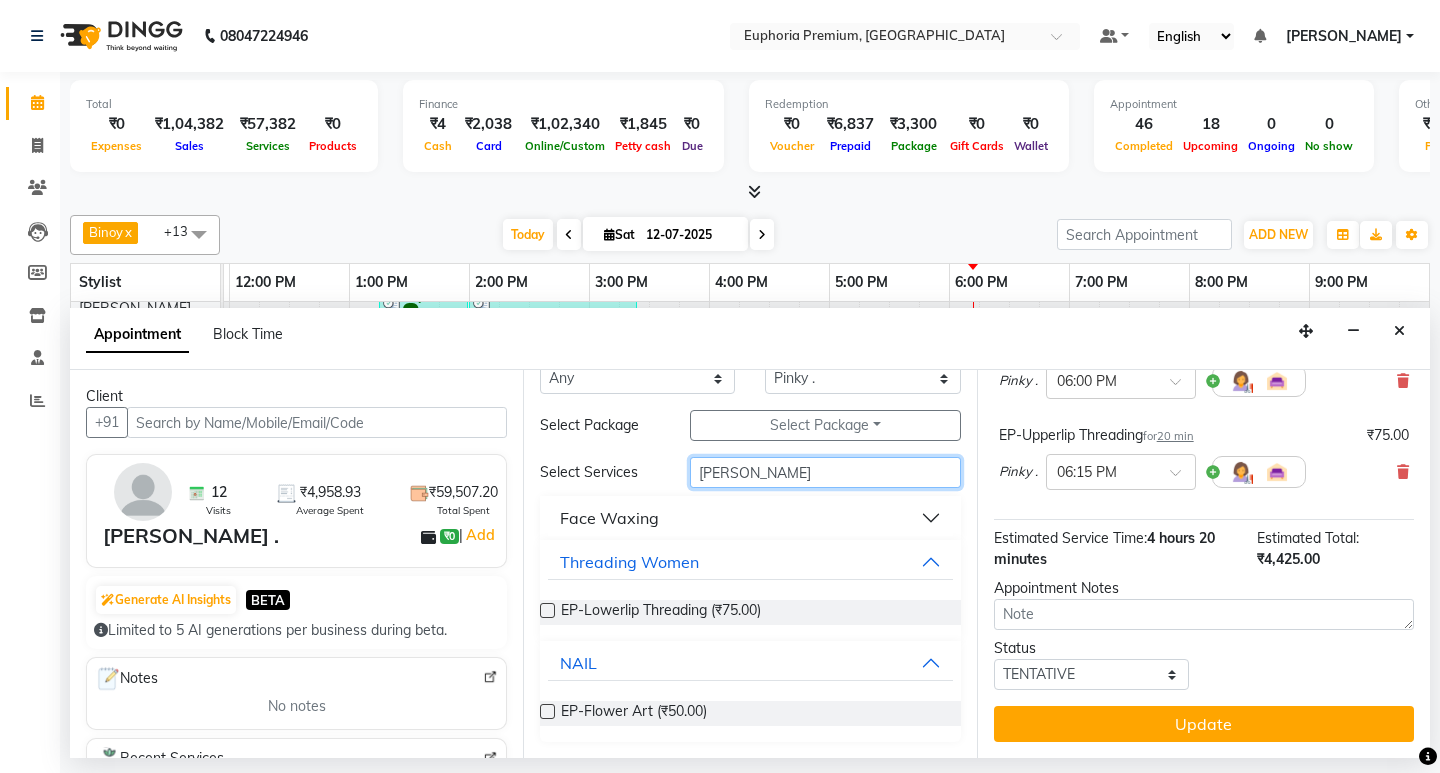type on "lowe" 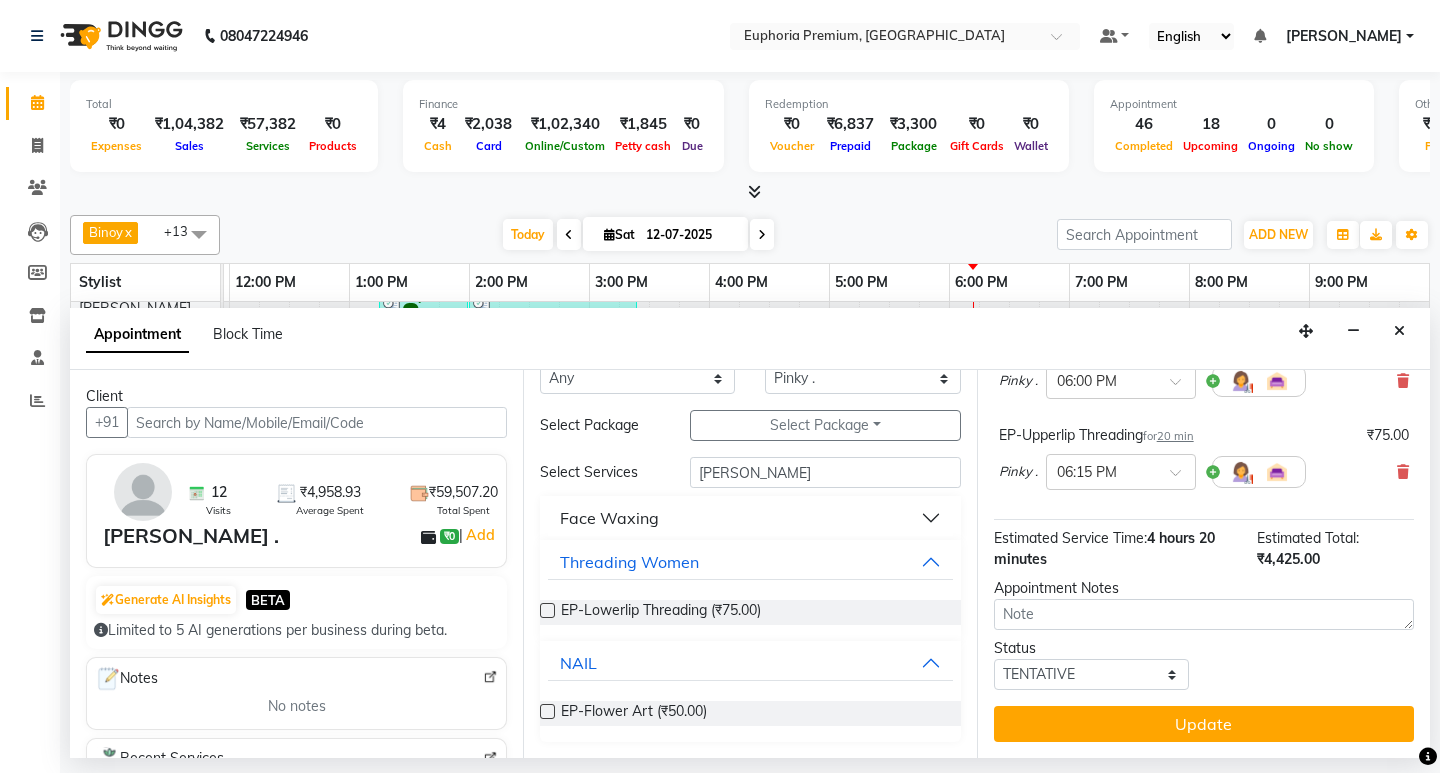 click at bounding box center (547, 610) 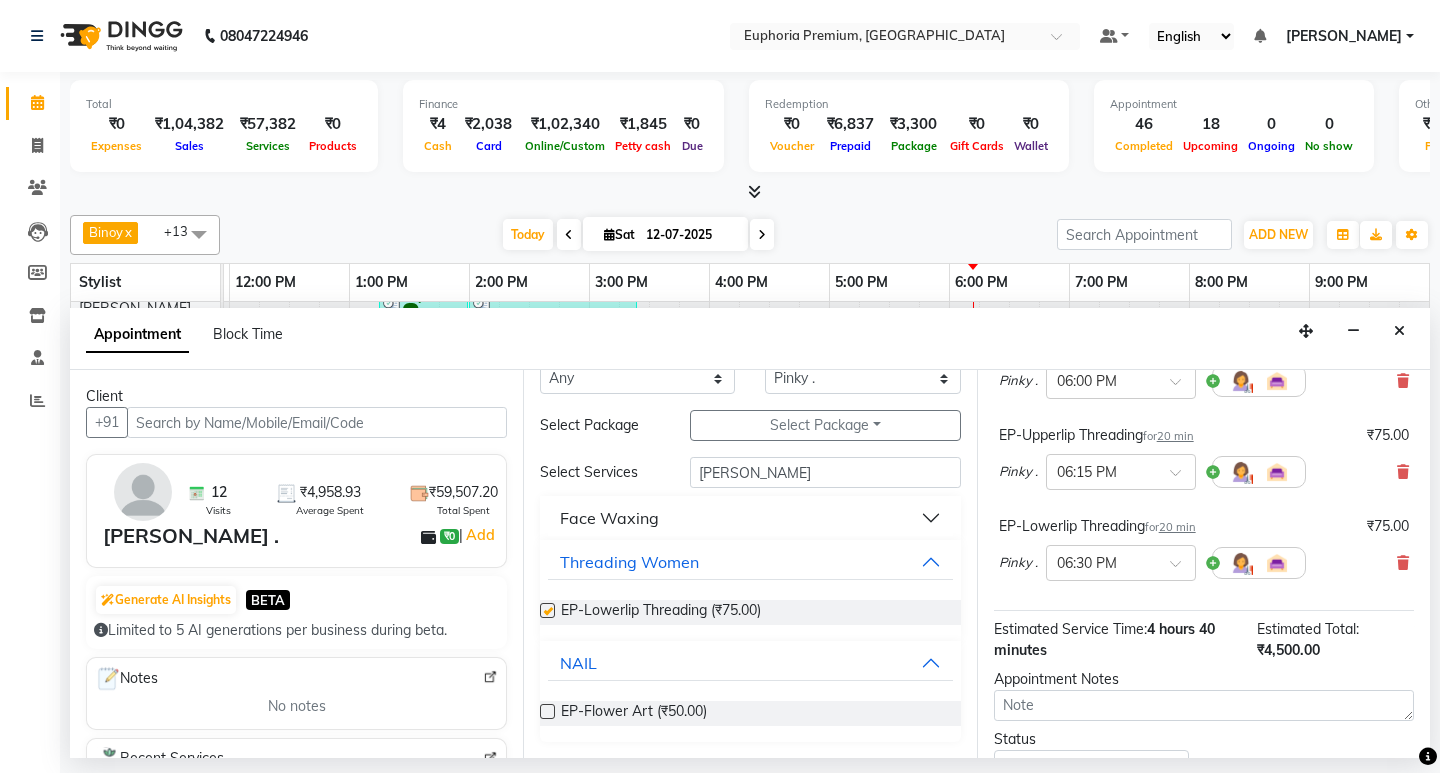 checkbox on "false" 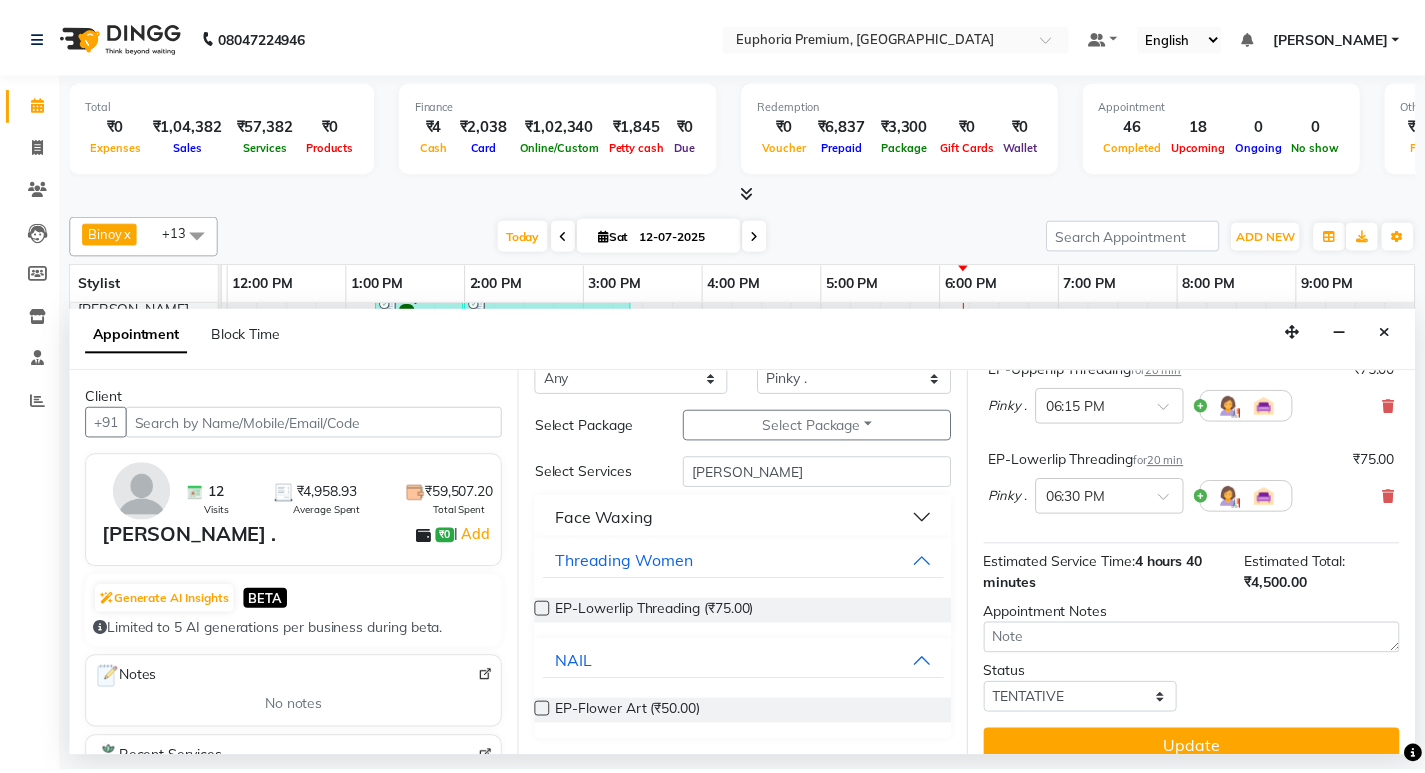 scroll, scrollTop: 649, scrollLeft: 0, axis: vertical 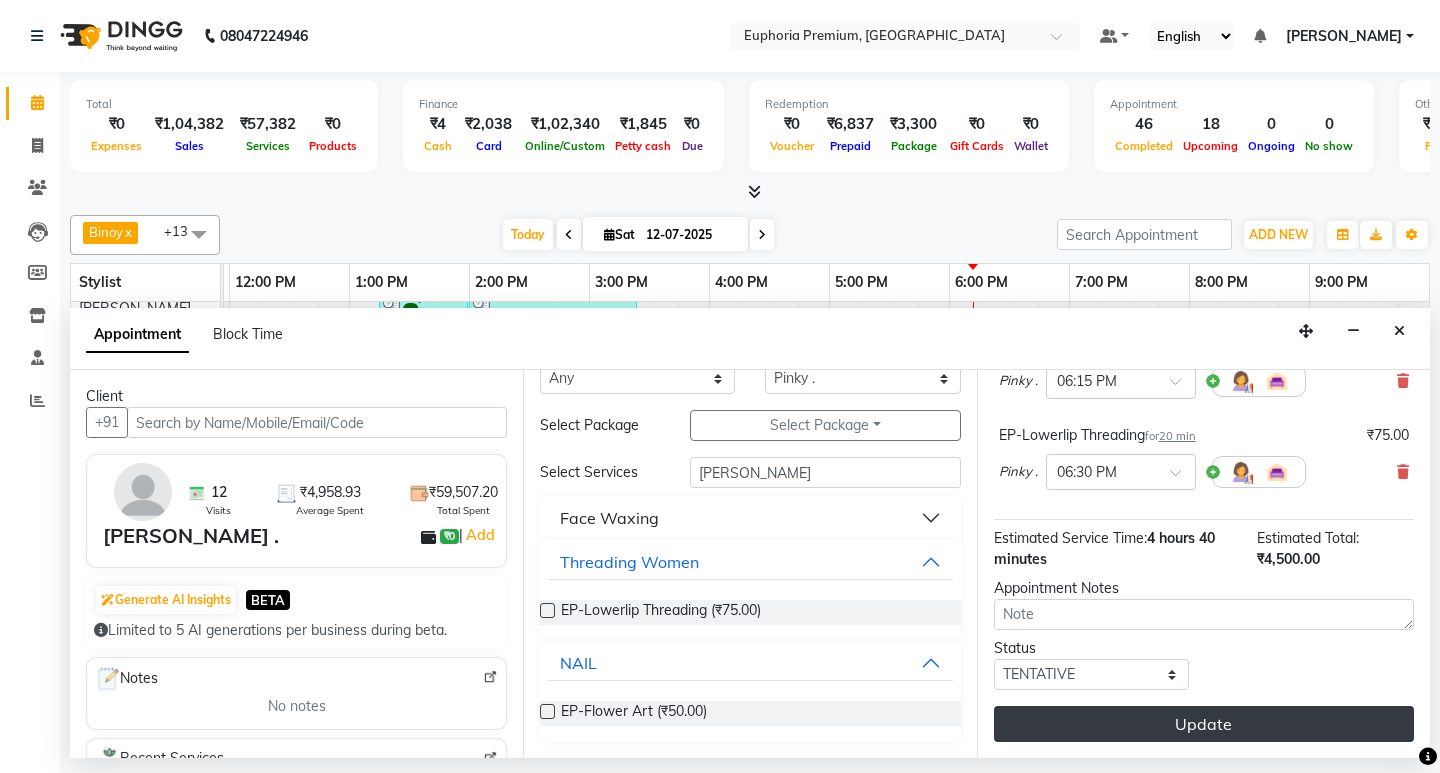 click on "Update" at bounding box center [1204, 724] 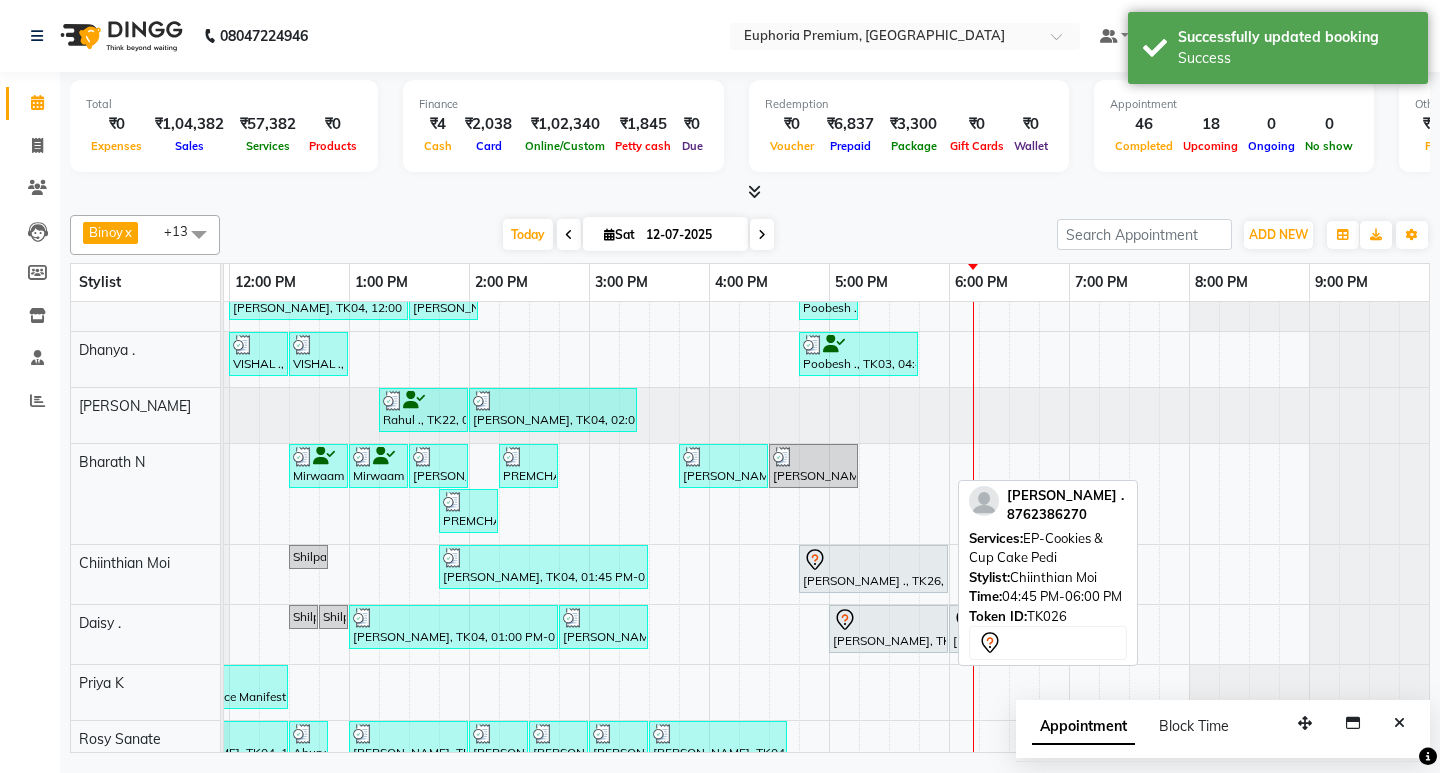 click on "Lavanya ., TK26, 04:45 PM-06:00 PM, EP-Cookies & Cup Cake Pedi" at bounding box center [873, 569] 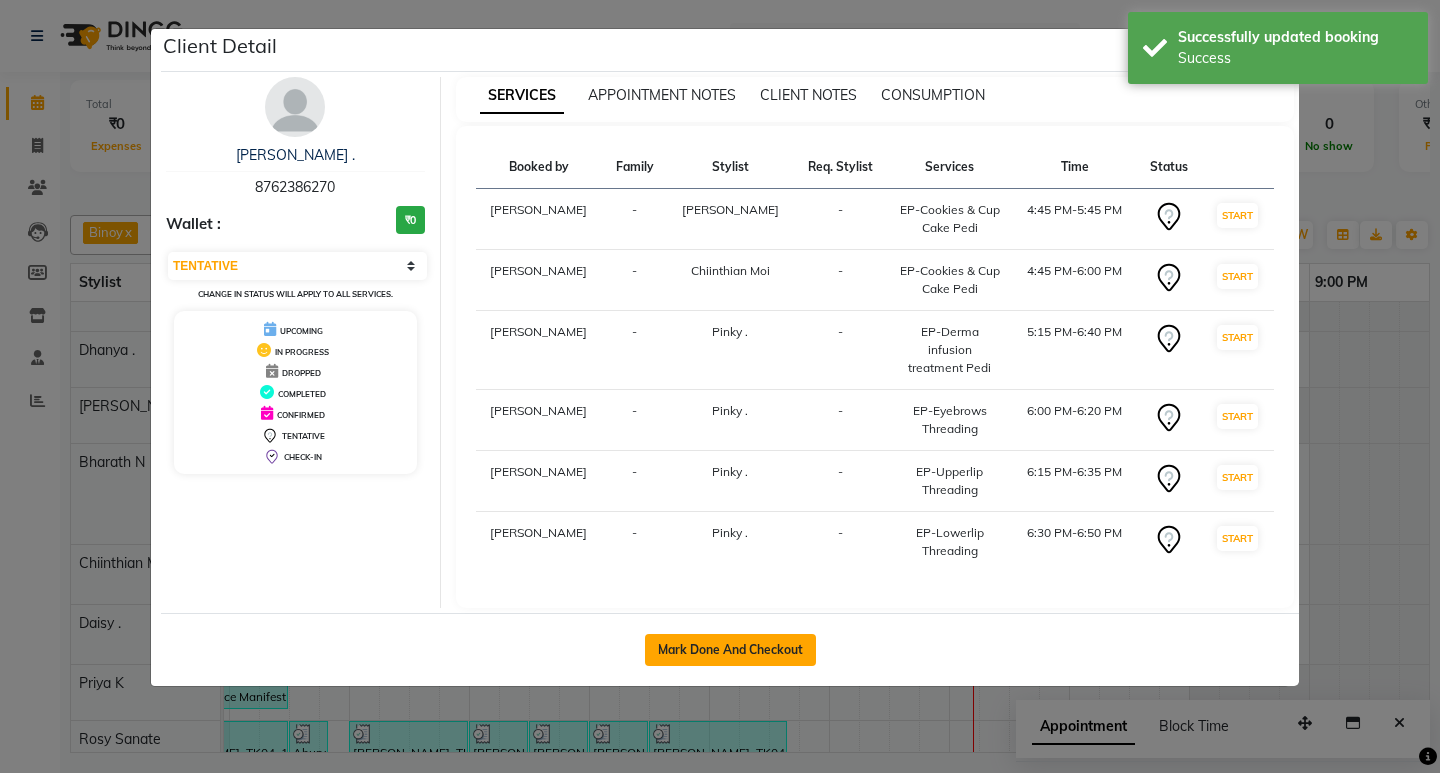 click on "Mark Done And Checkout" 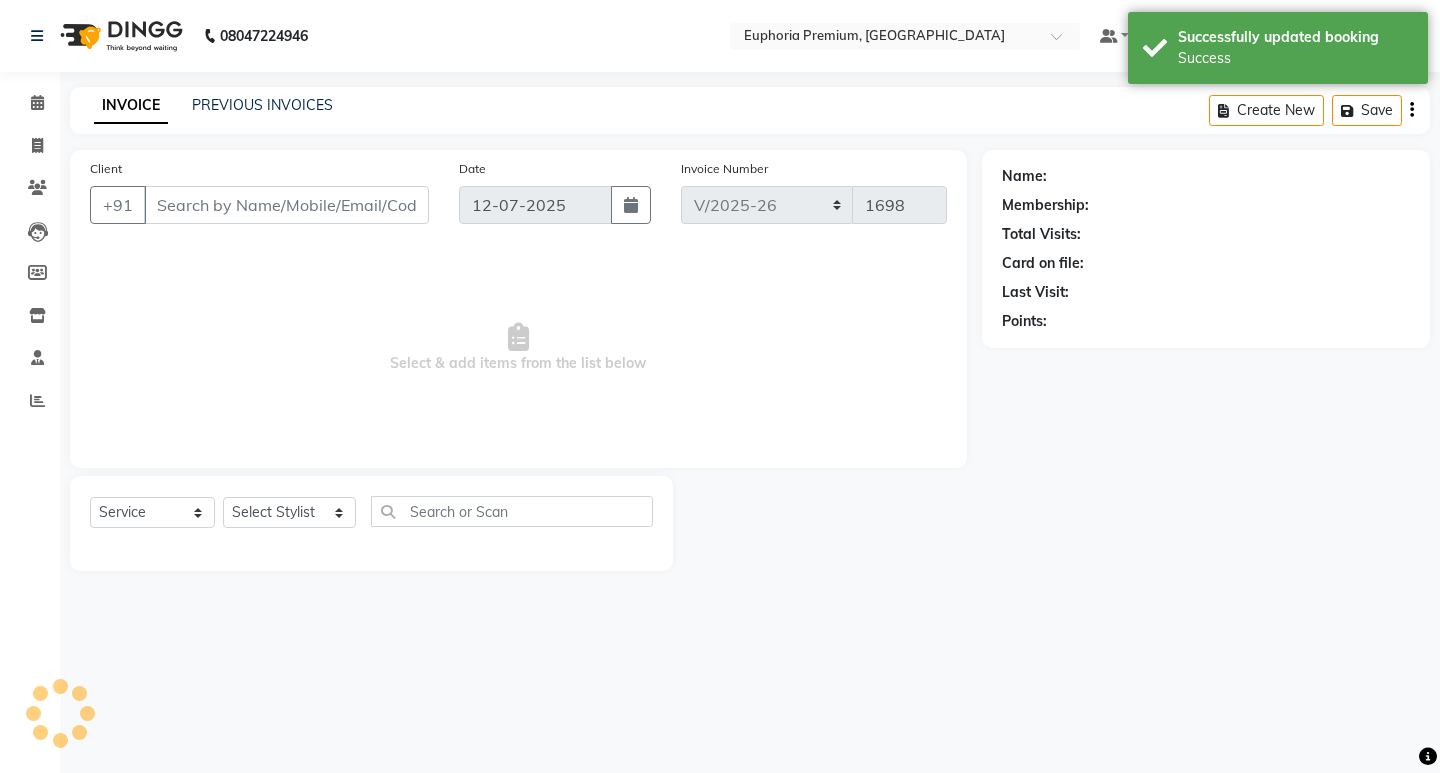 type on "87******70" 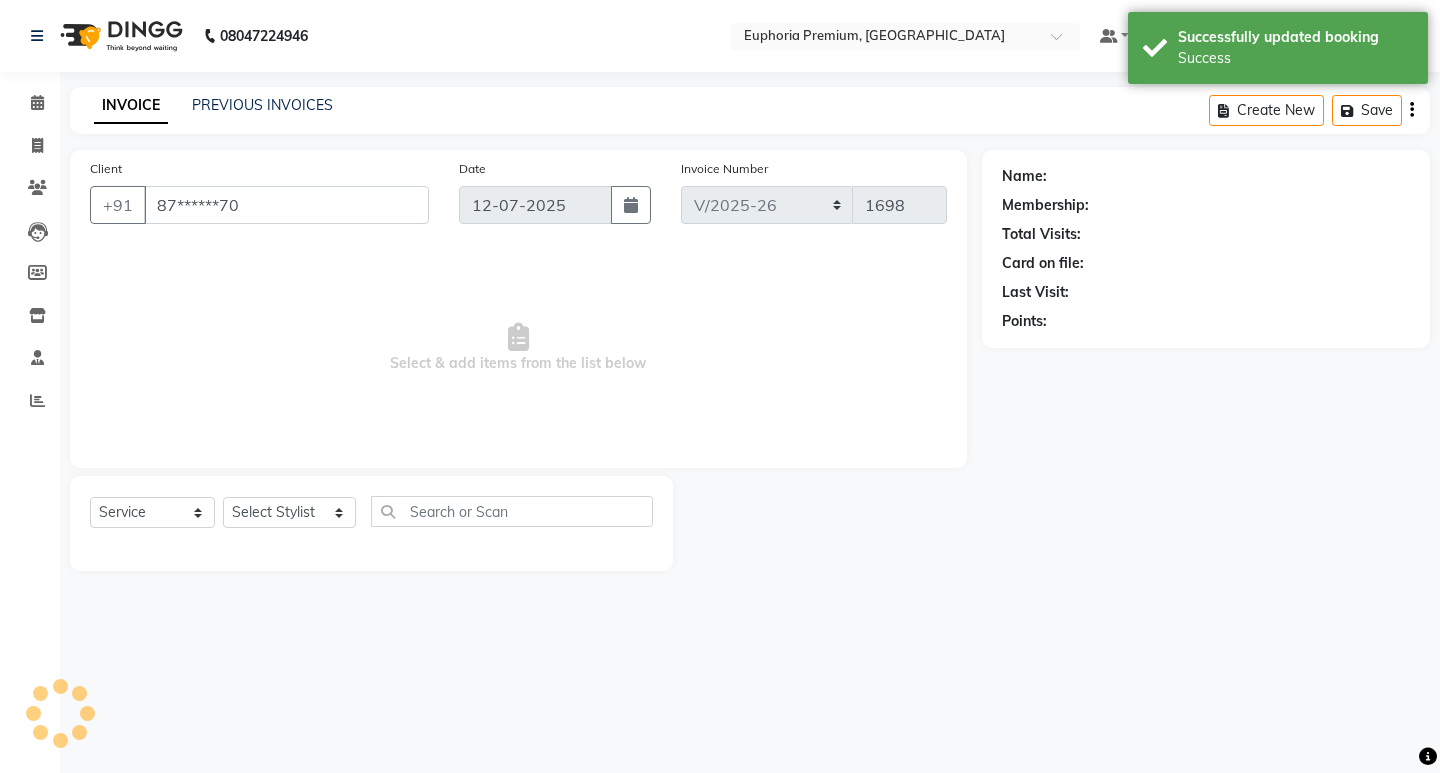 select on "71596" 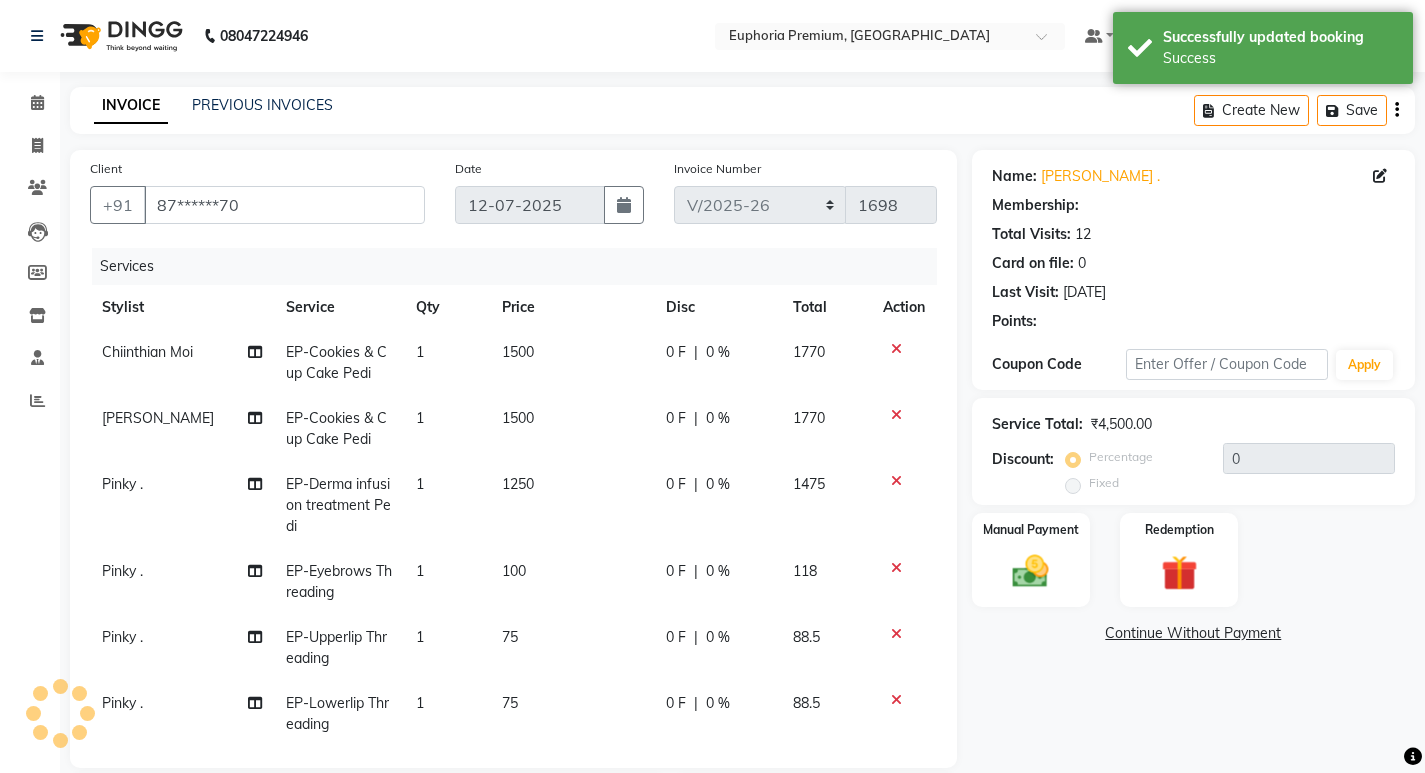 select on "1: Object" 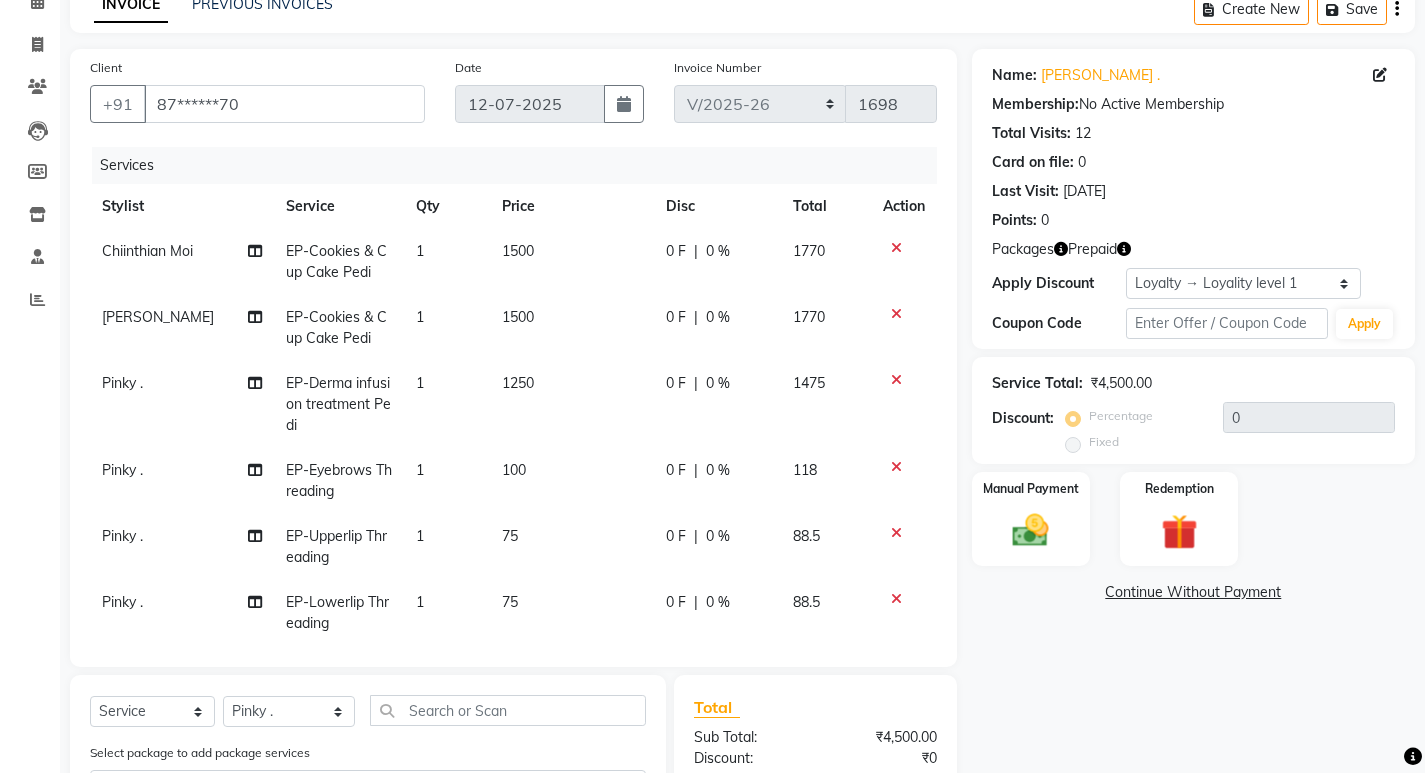 scroll, scrollTop: 95, scrollLeft: 0, axis: vertical 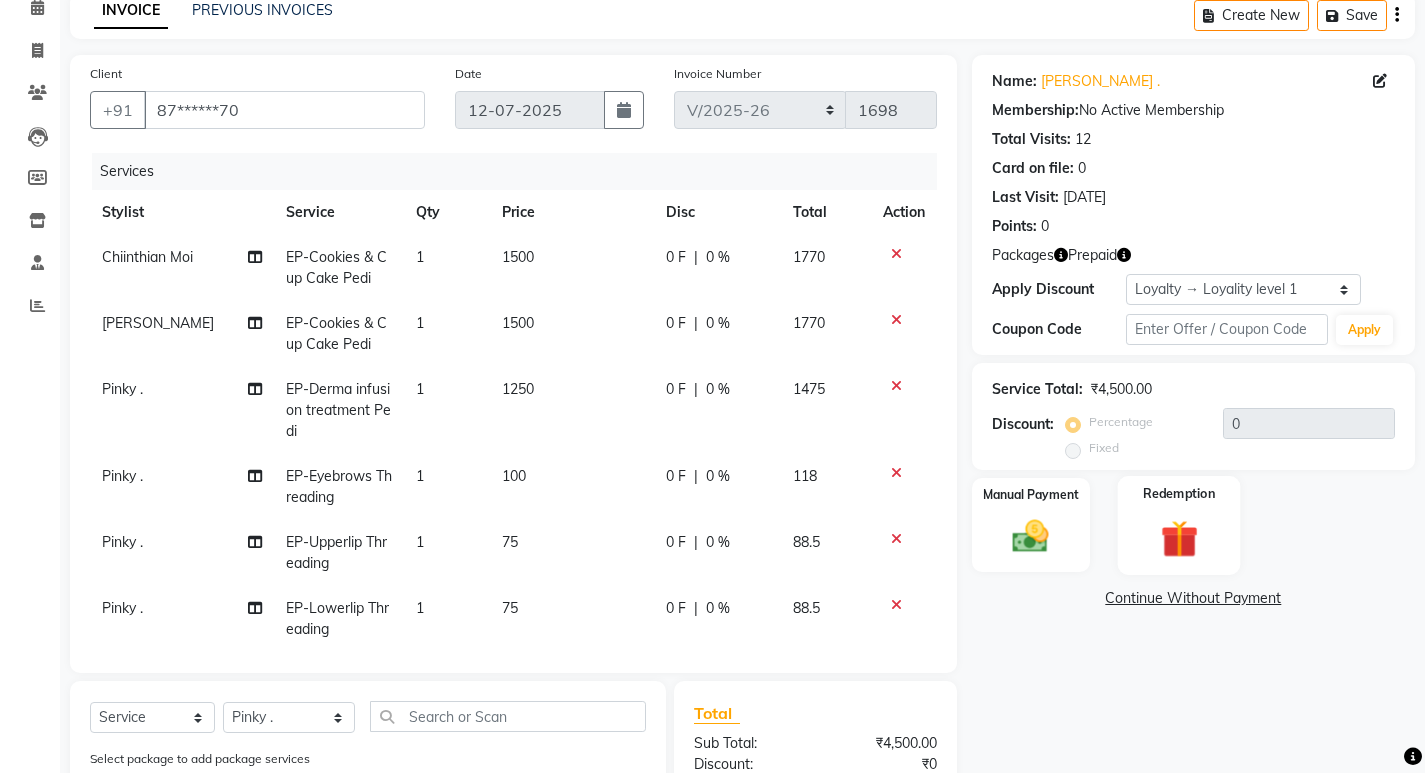 click 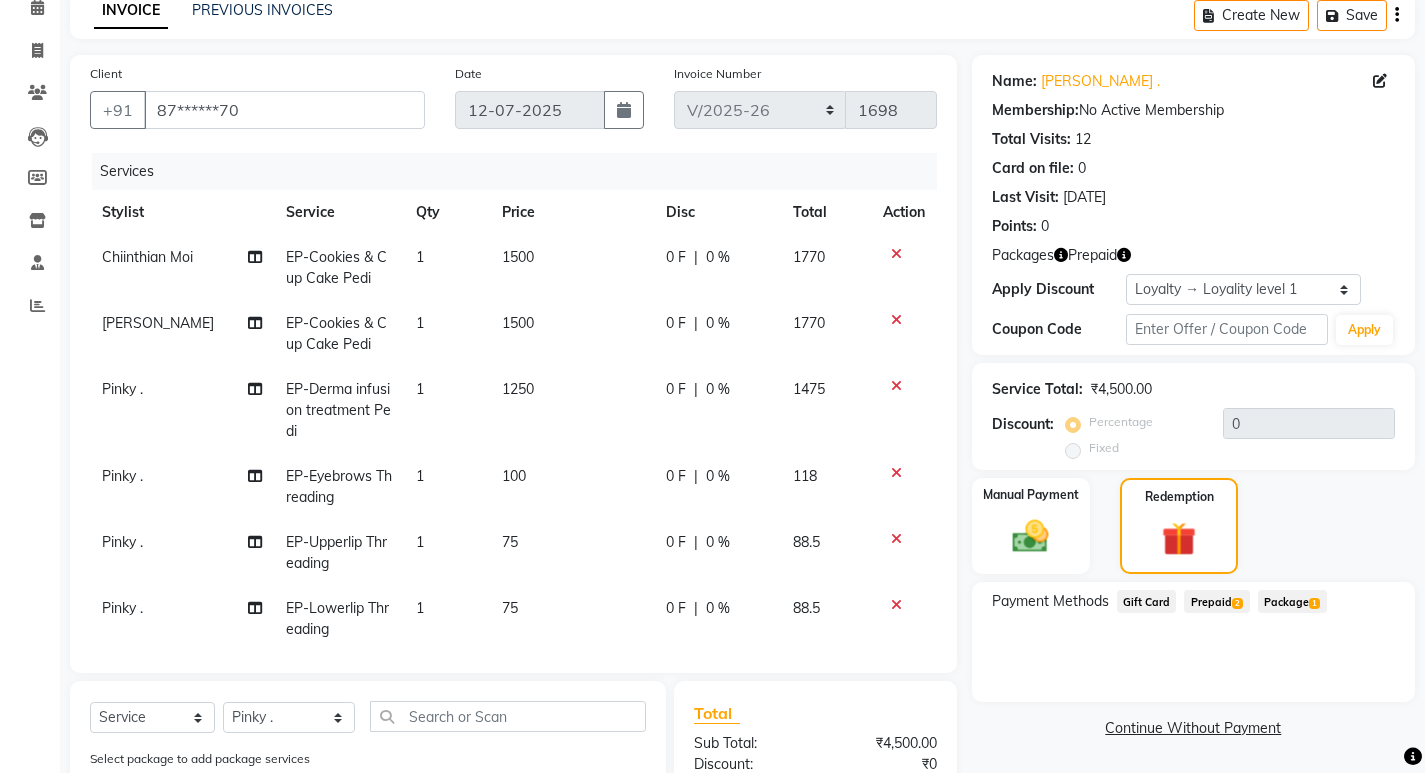 click on "Prepaid  2" 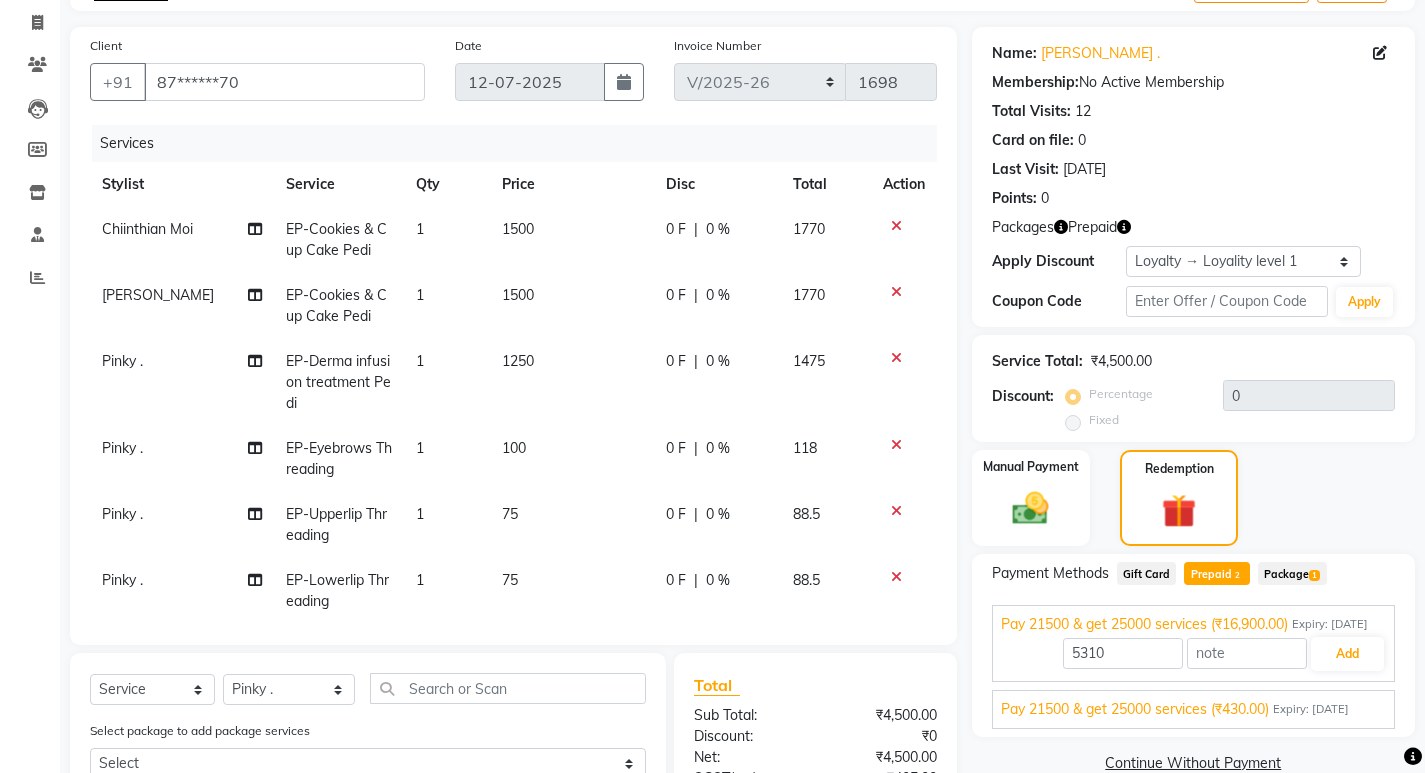 scroll, scrollTop: 95, scrollLeft: 0, axis: vertical 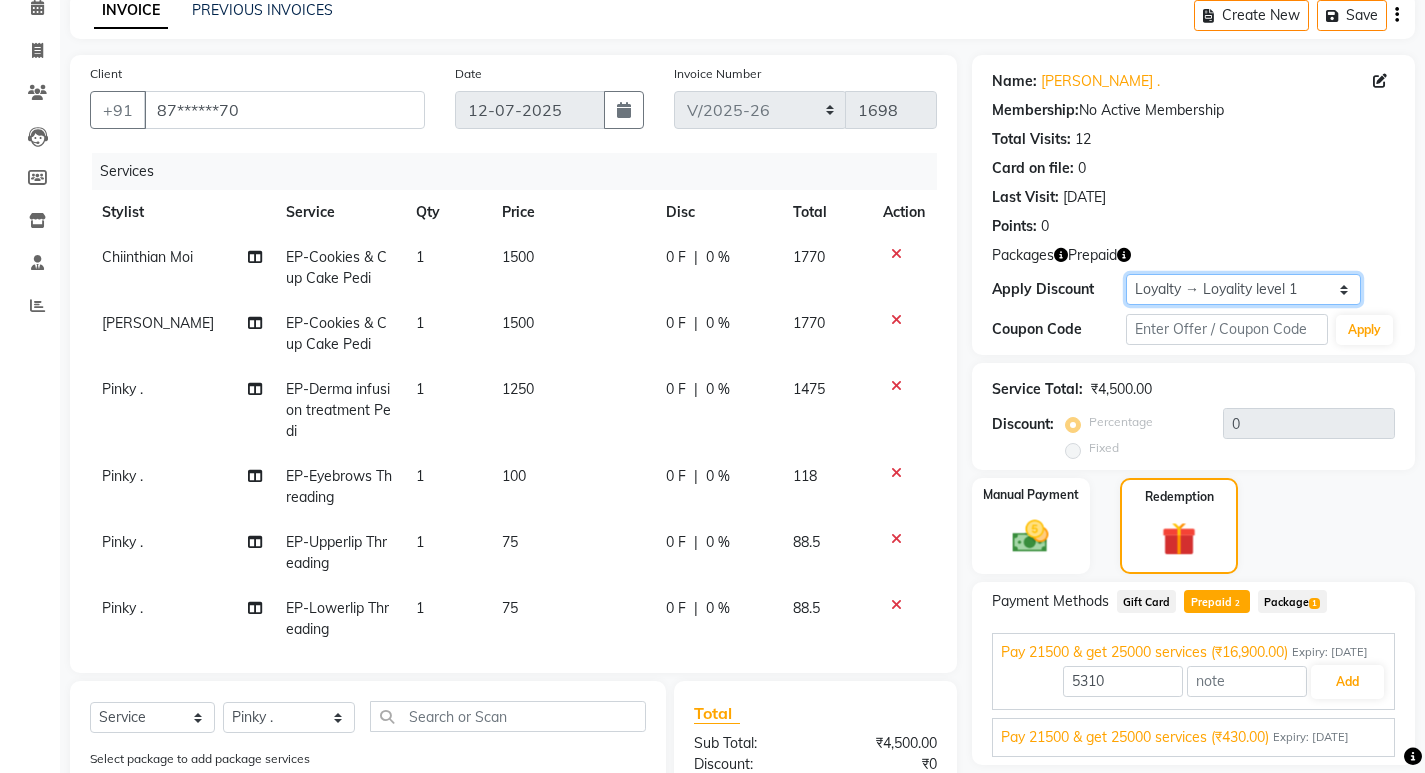 click on "Select  Loyalty → Loyality level 1" 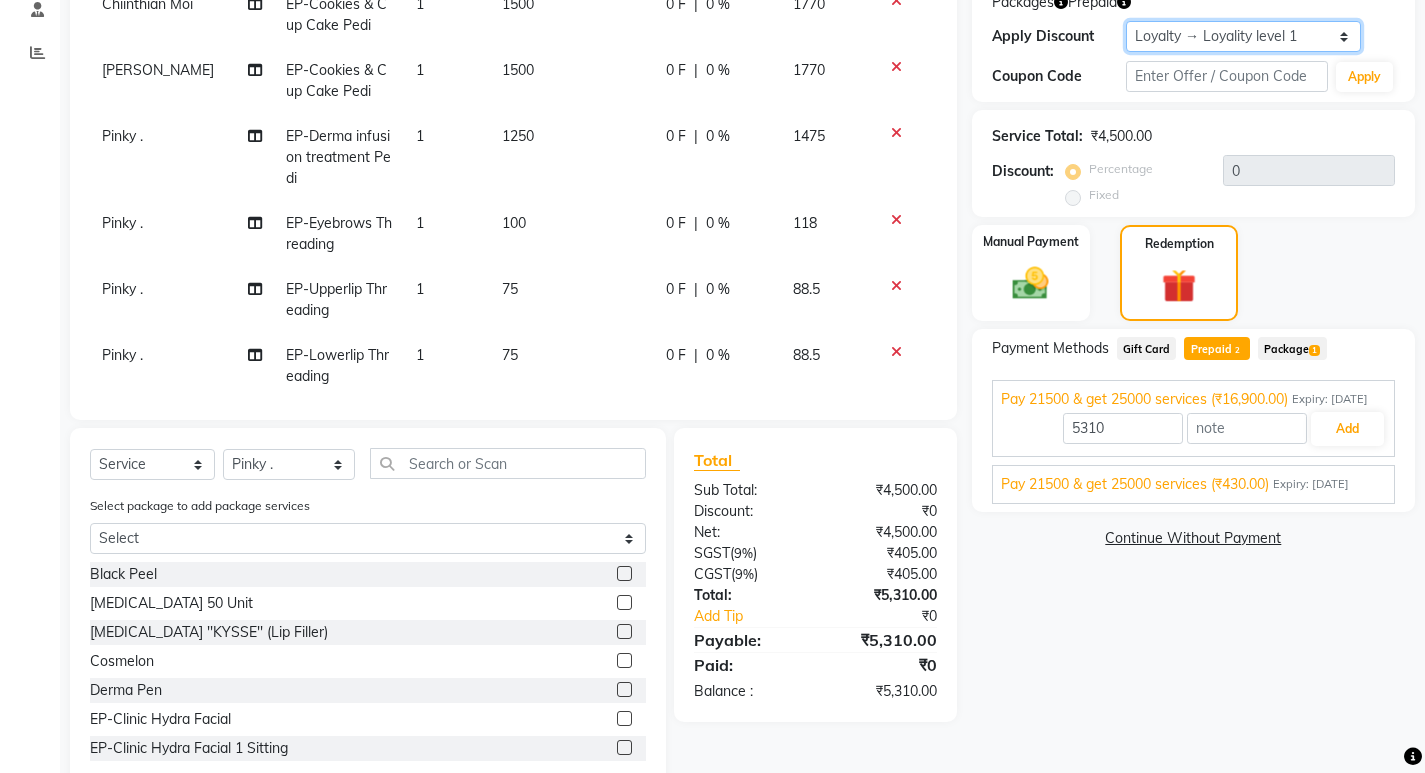 scroll, scrollTop: 395, scrollLeft: 0, axis: vertical 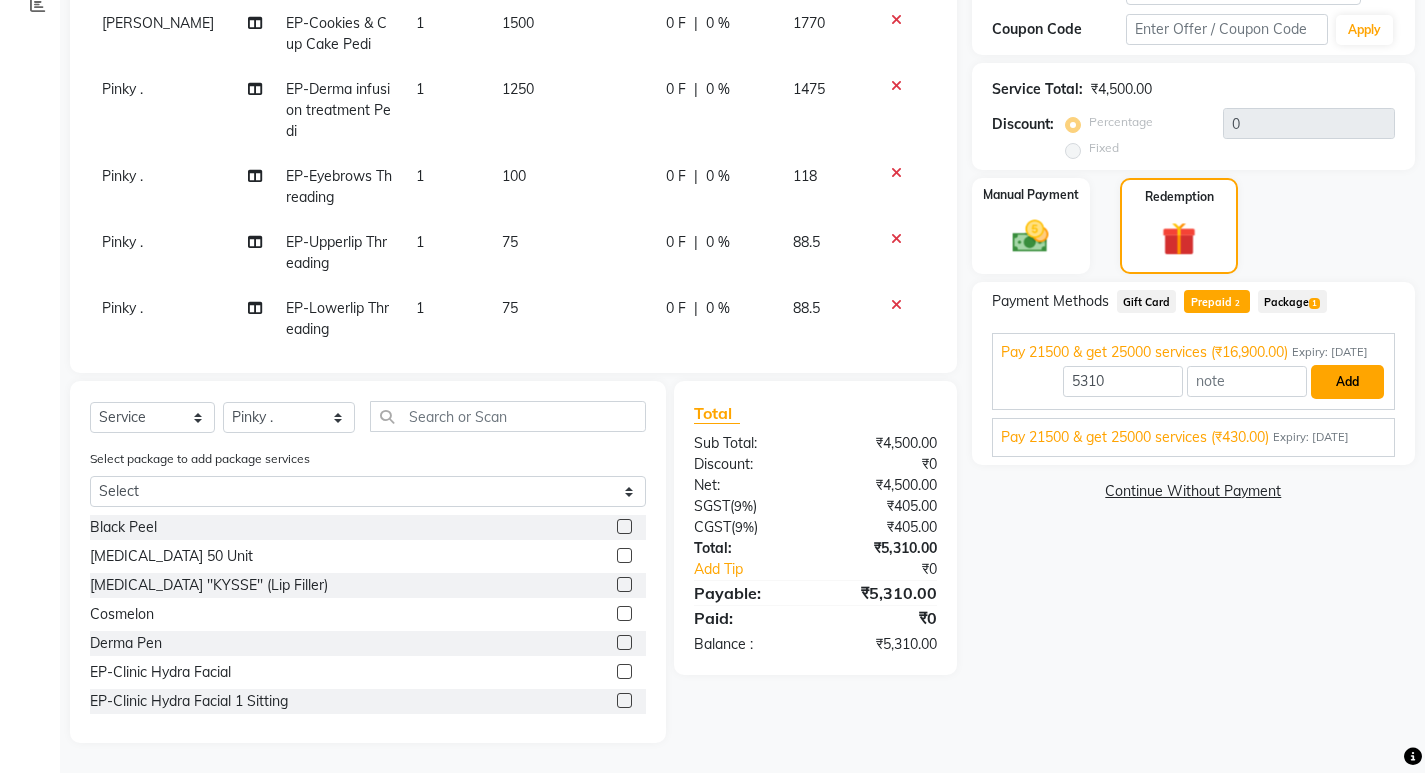click on "Add" at bounding box center [1347, 382] 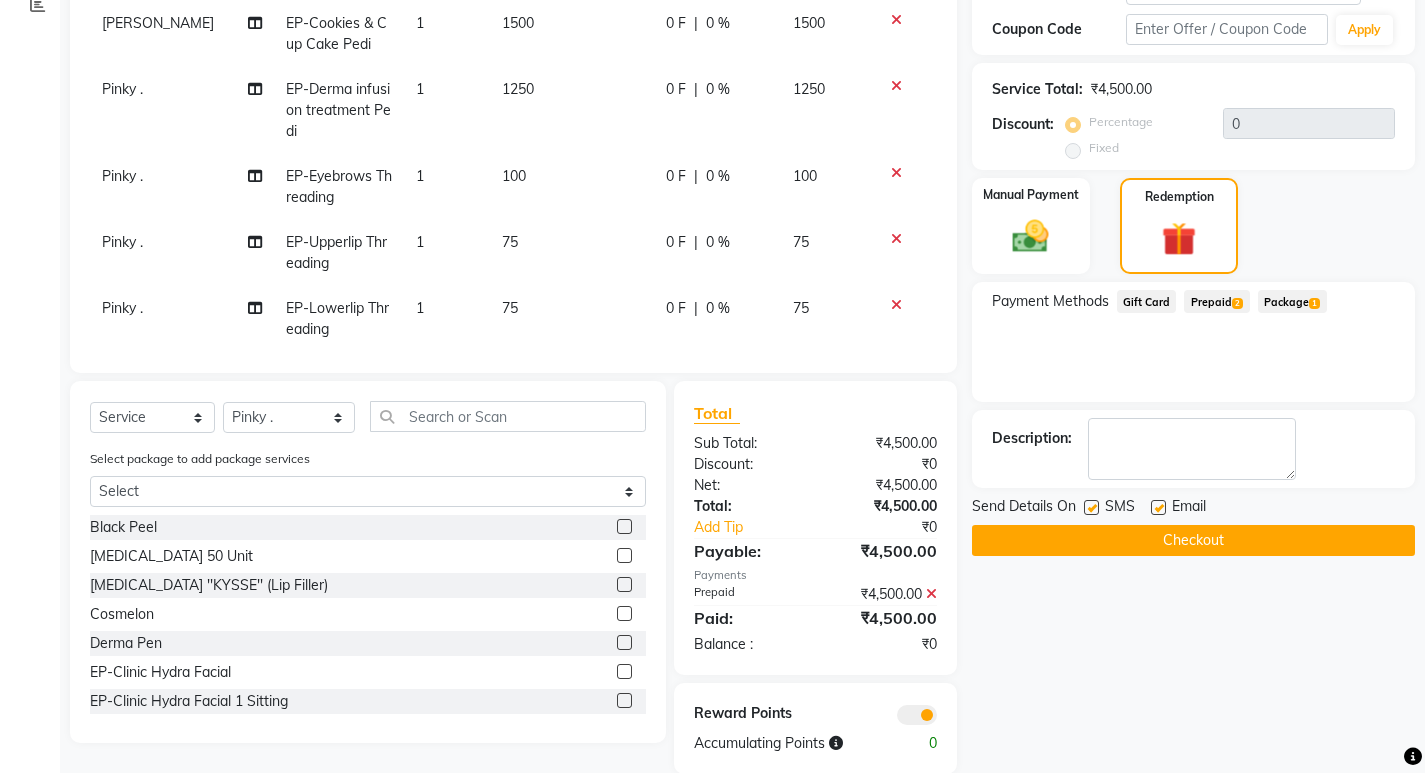 click on "Checkout" 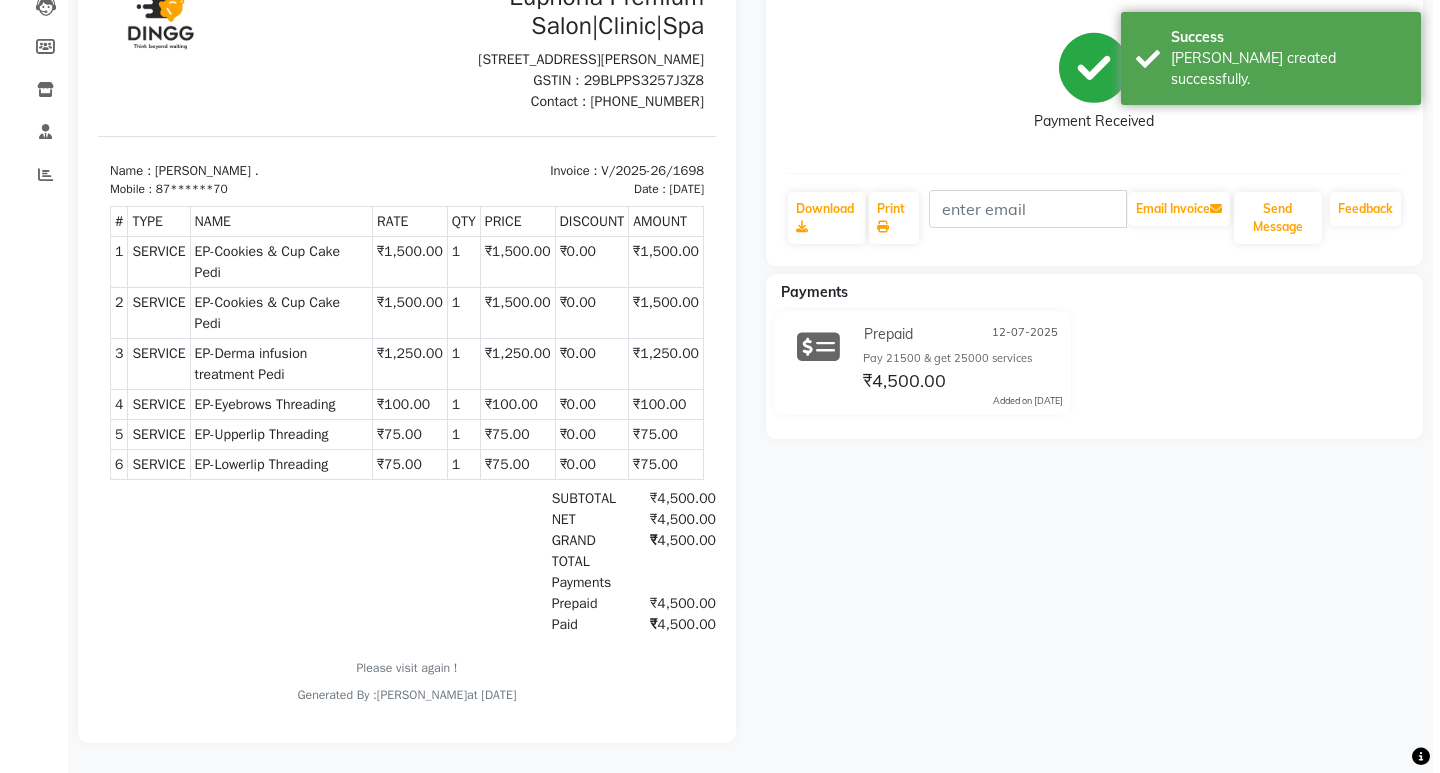 scroll, scrollTop: 0, scrollLeft: 0, axis: both 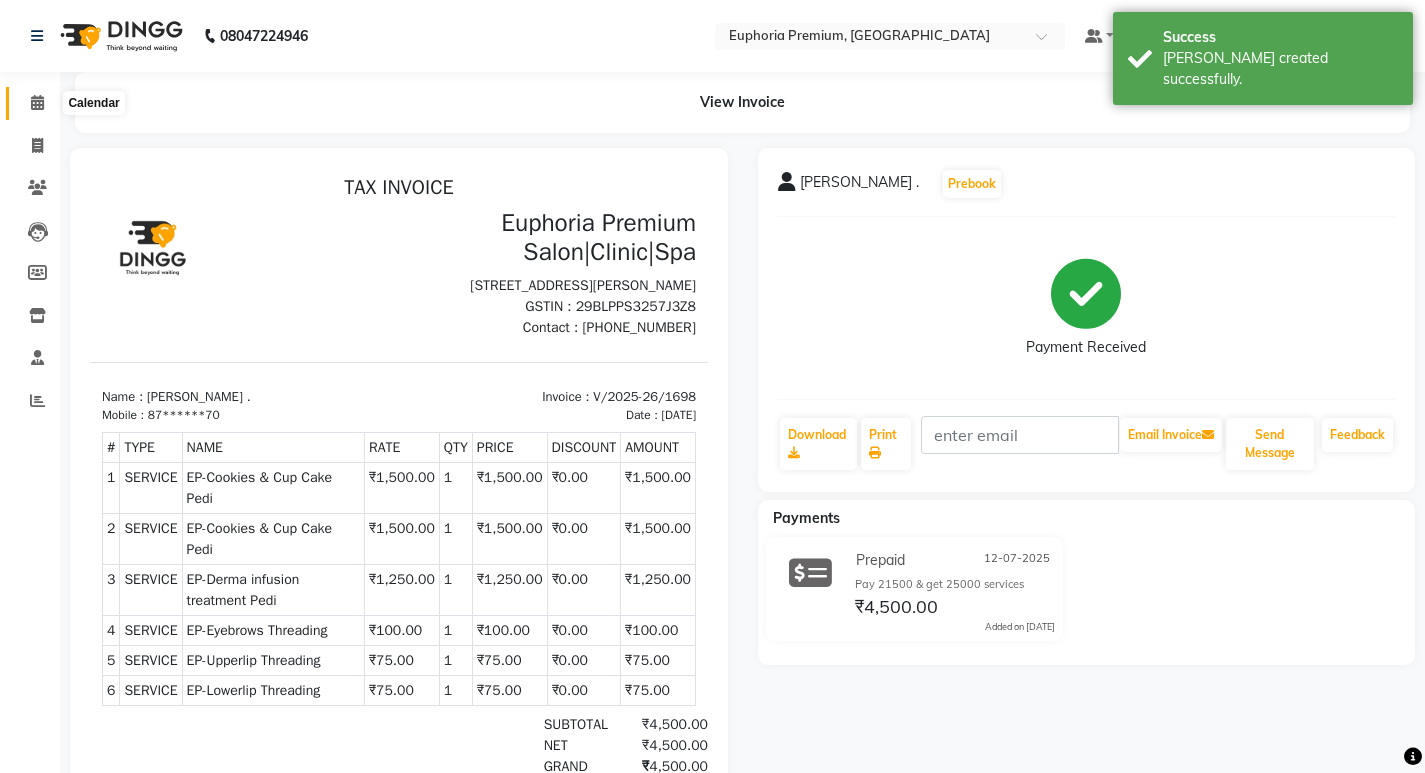 click 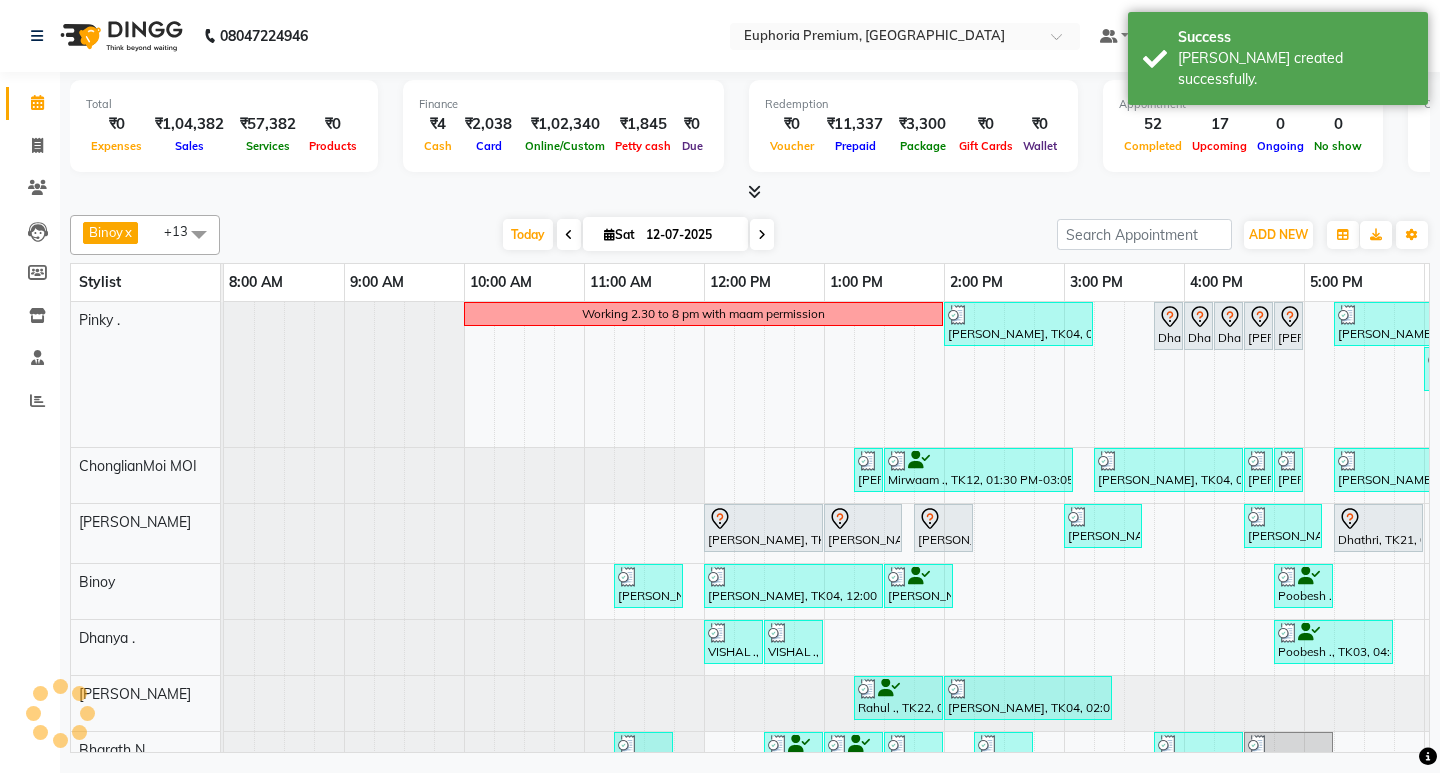 scroll, scrollTop: 0, scrollLeft: 0, axis: both 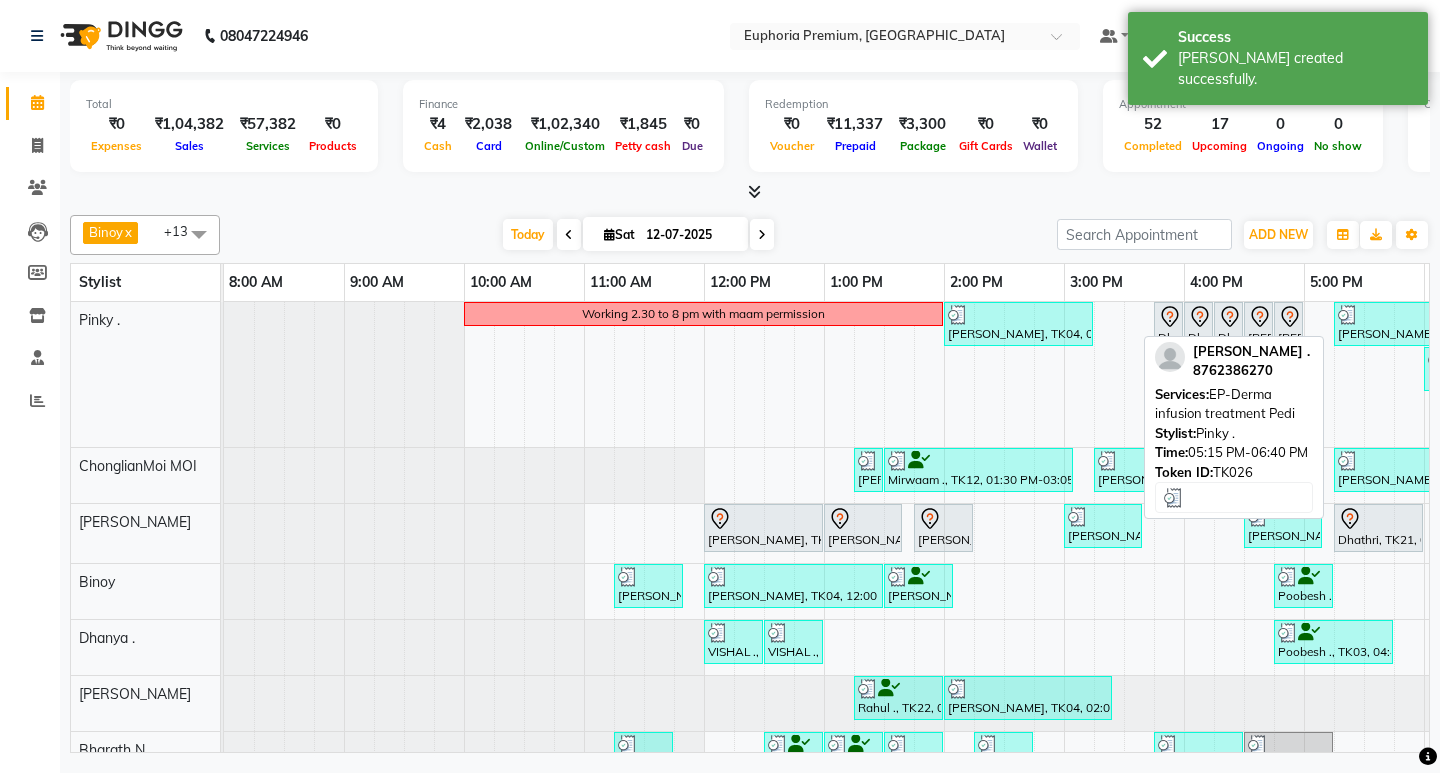 click at bounding box center [1418, 315] 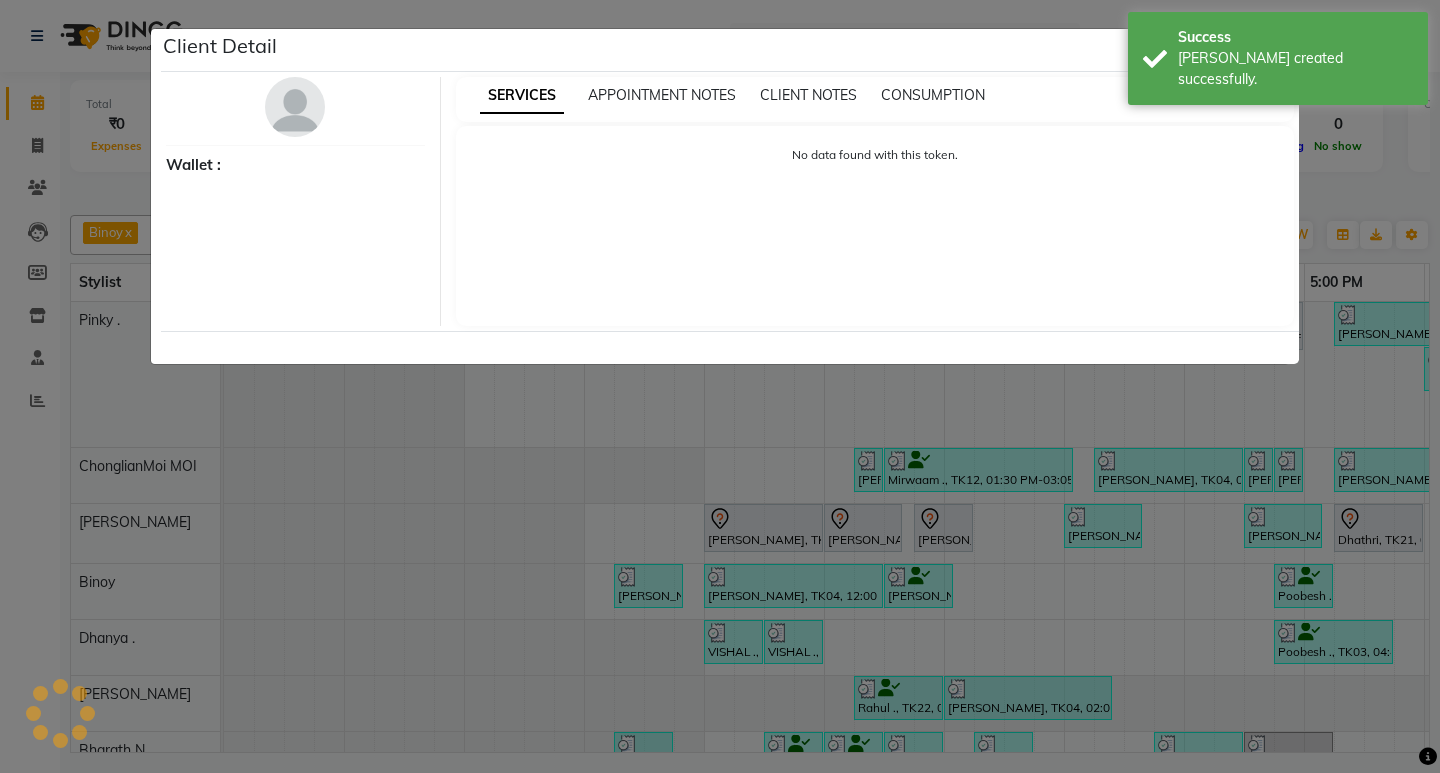 select on "3" 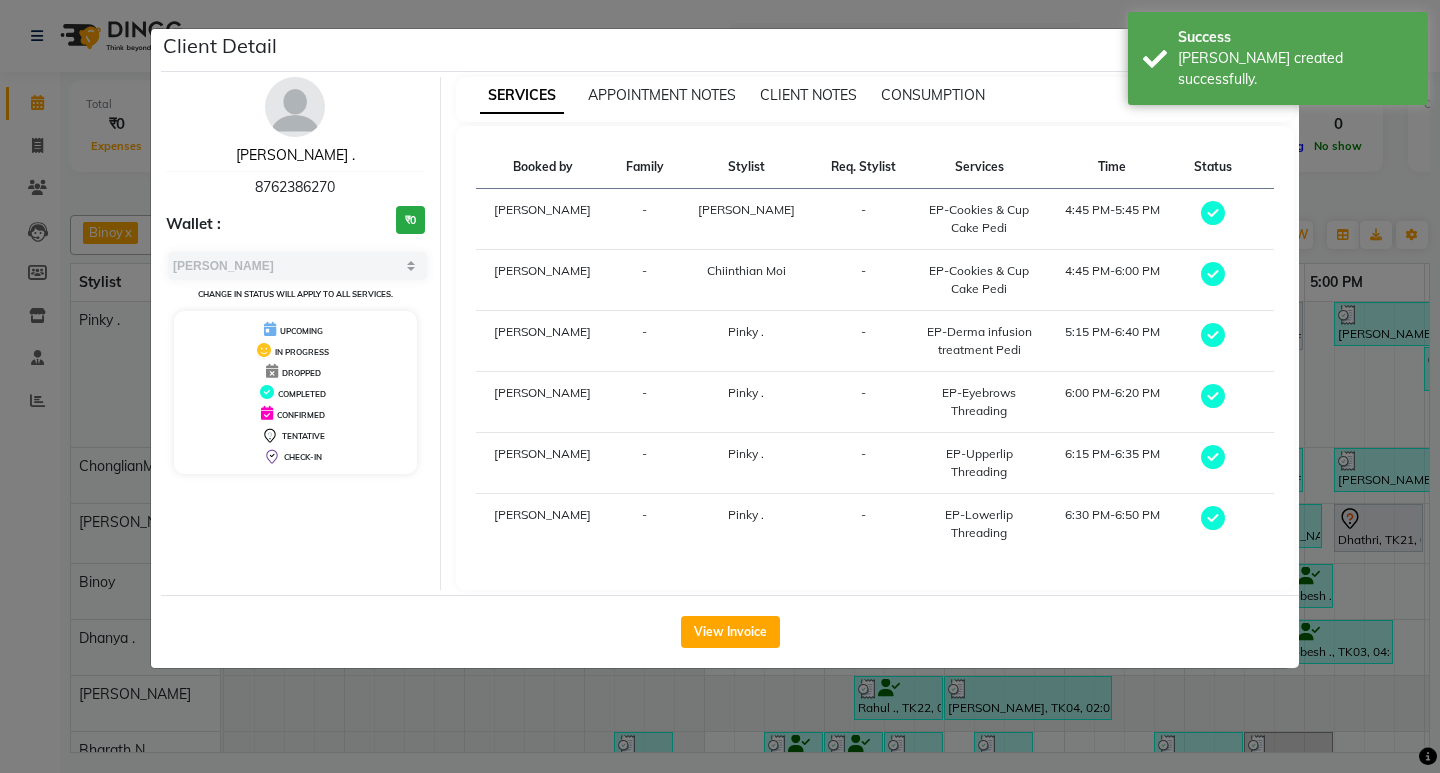 click on "Lavanya ." at bounding box center (295, 155) 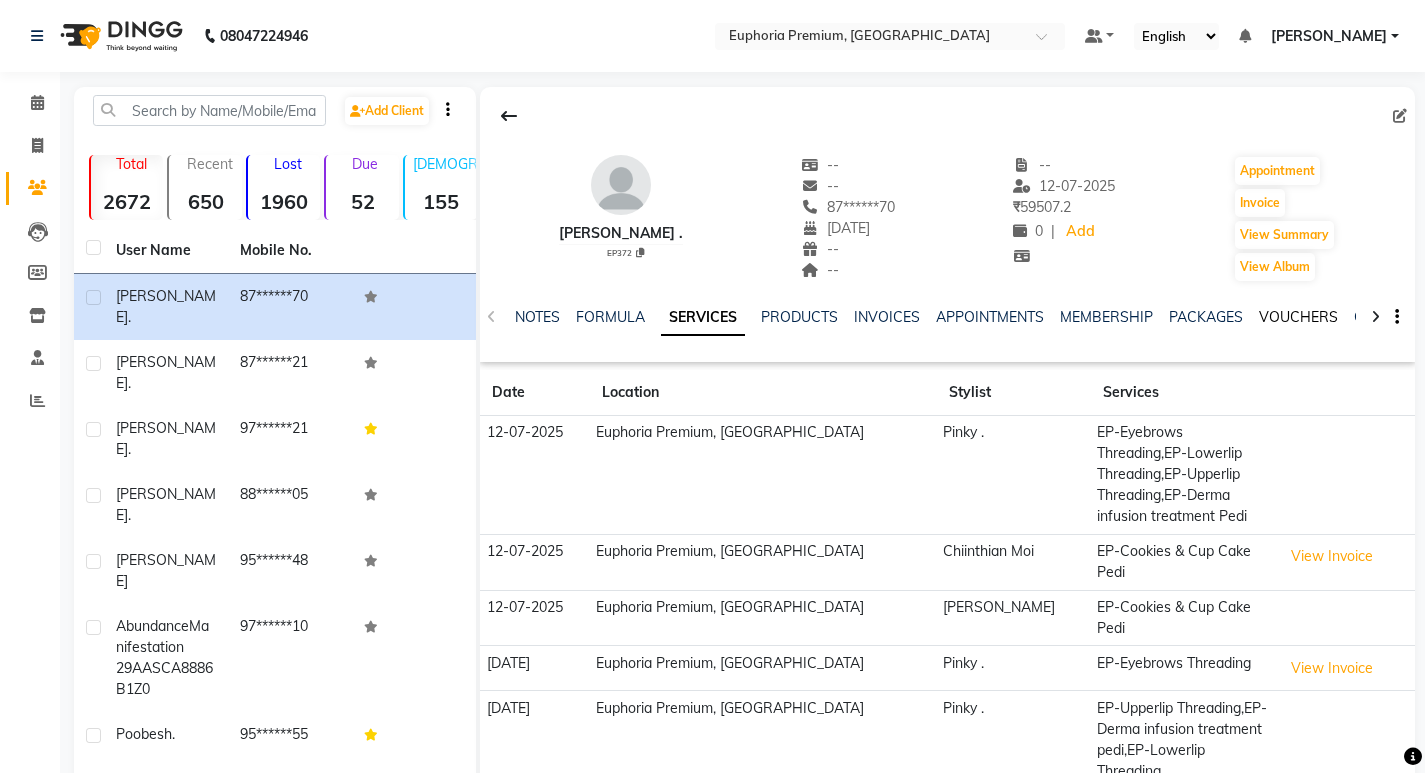 click on "VOUCHERS" 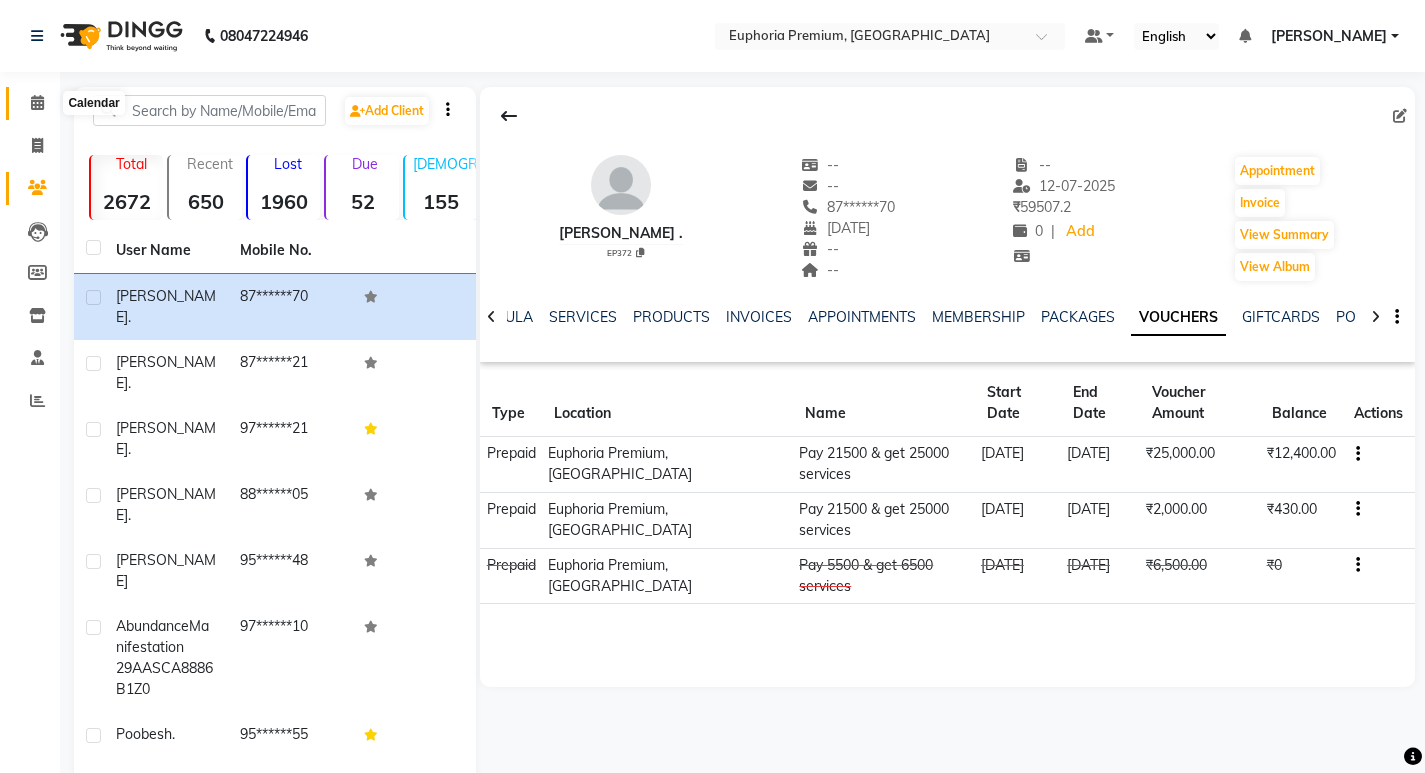 click 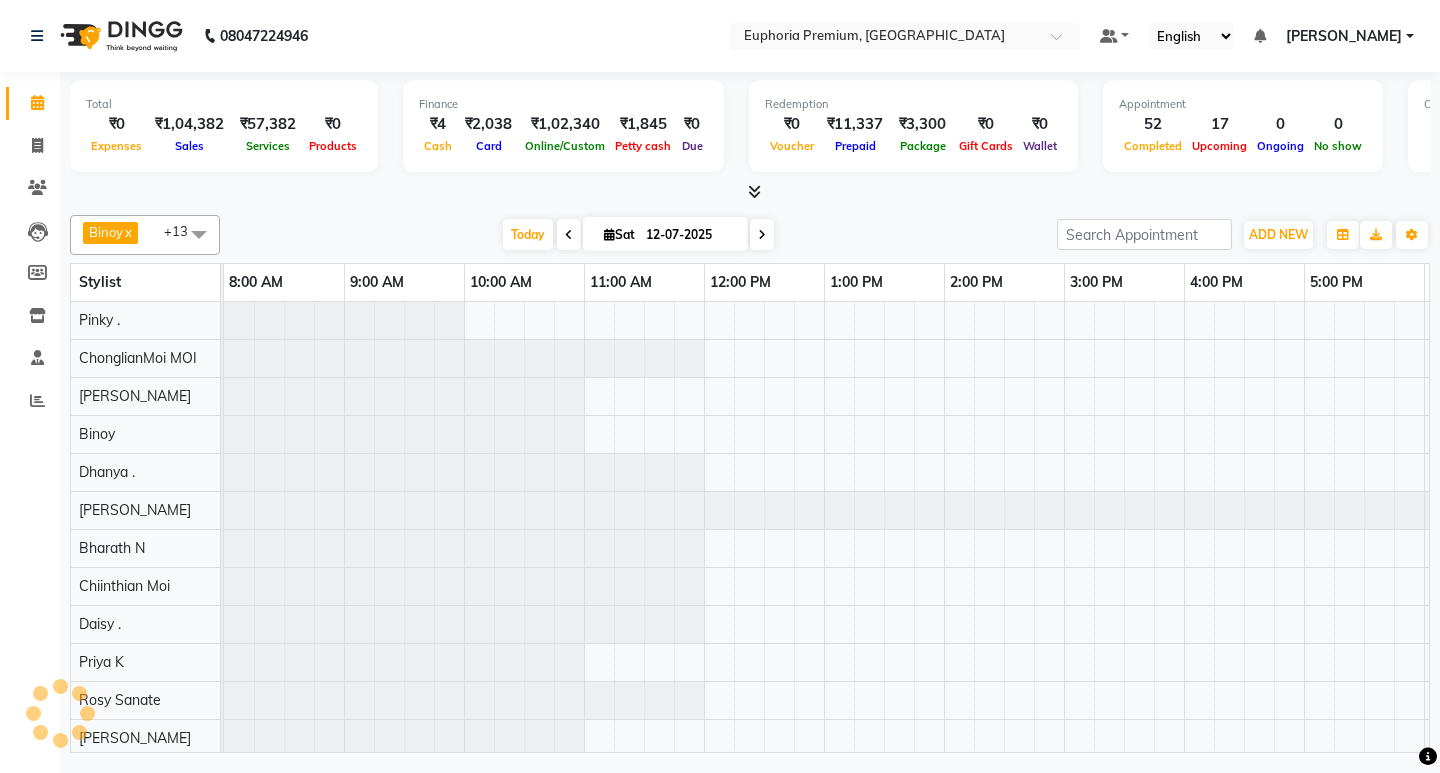 scroll, scrollTop: 0, scrollLeft: 0, axis: both 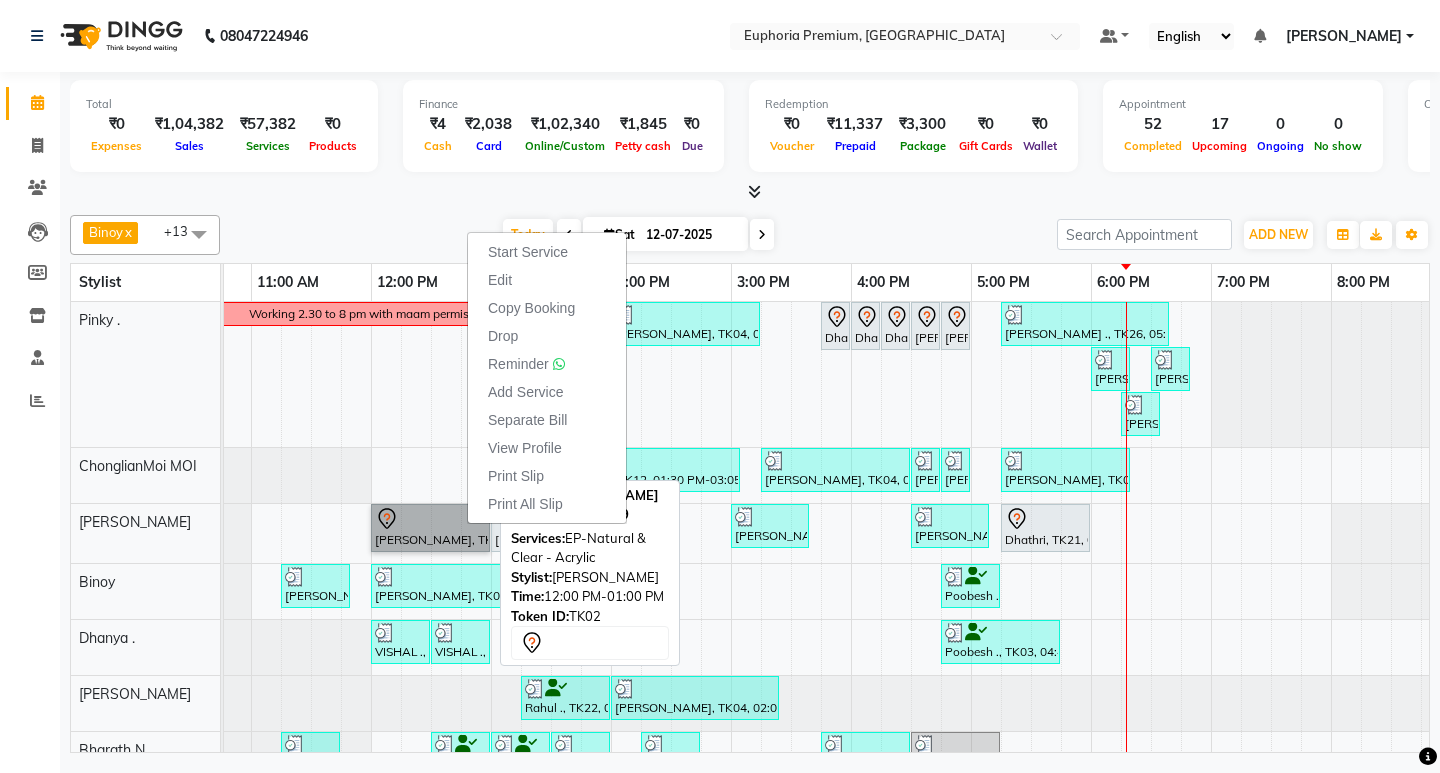 click on "Vikranth, TK02, 12:00 PM-01:00 PM, EP-Natural & Clear - Acrylic" at bounding box center (430, 528) 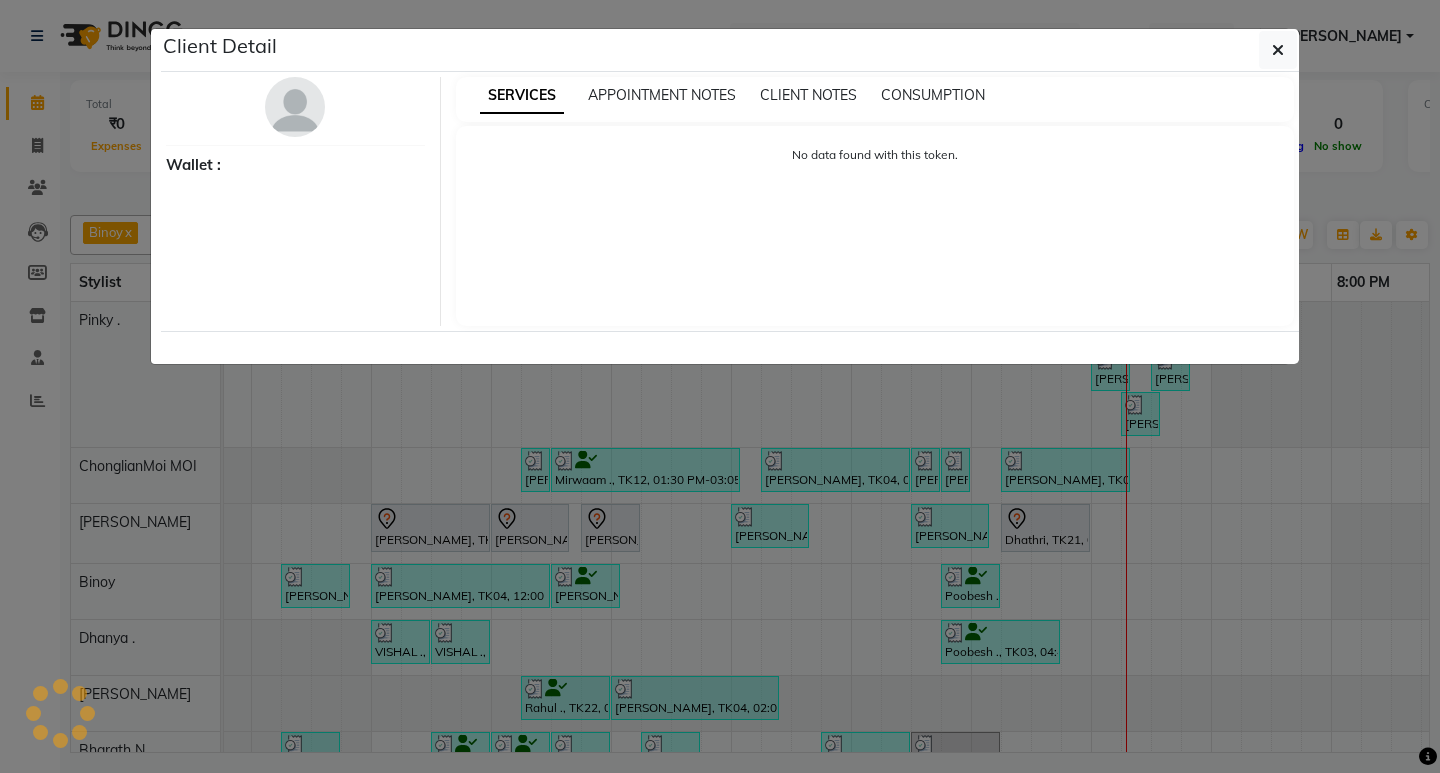 select on "7" 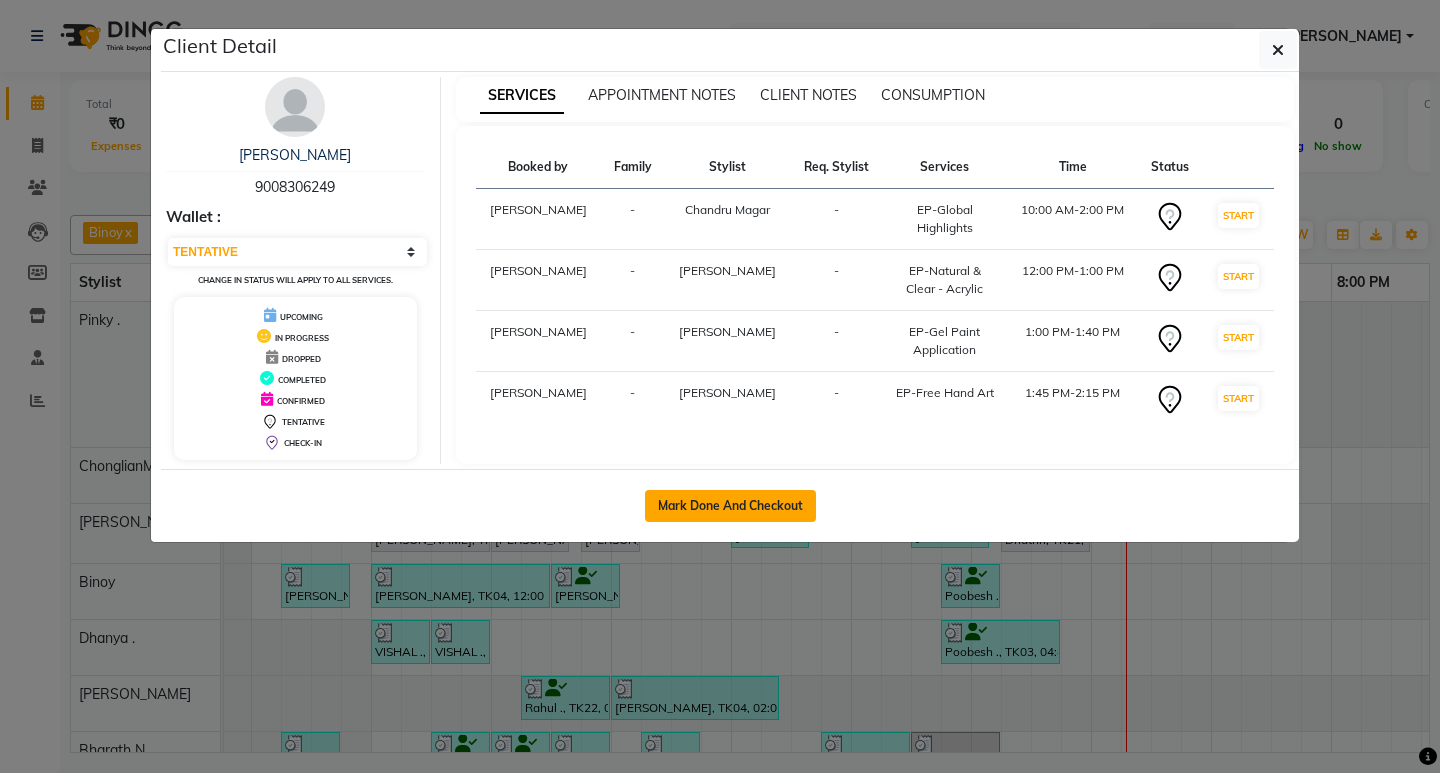click on "Mark Done And Checkout" 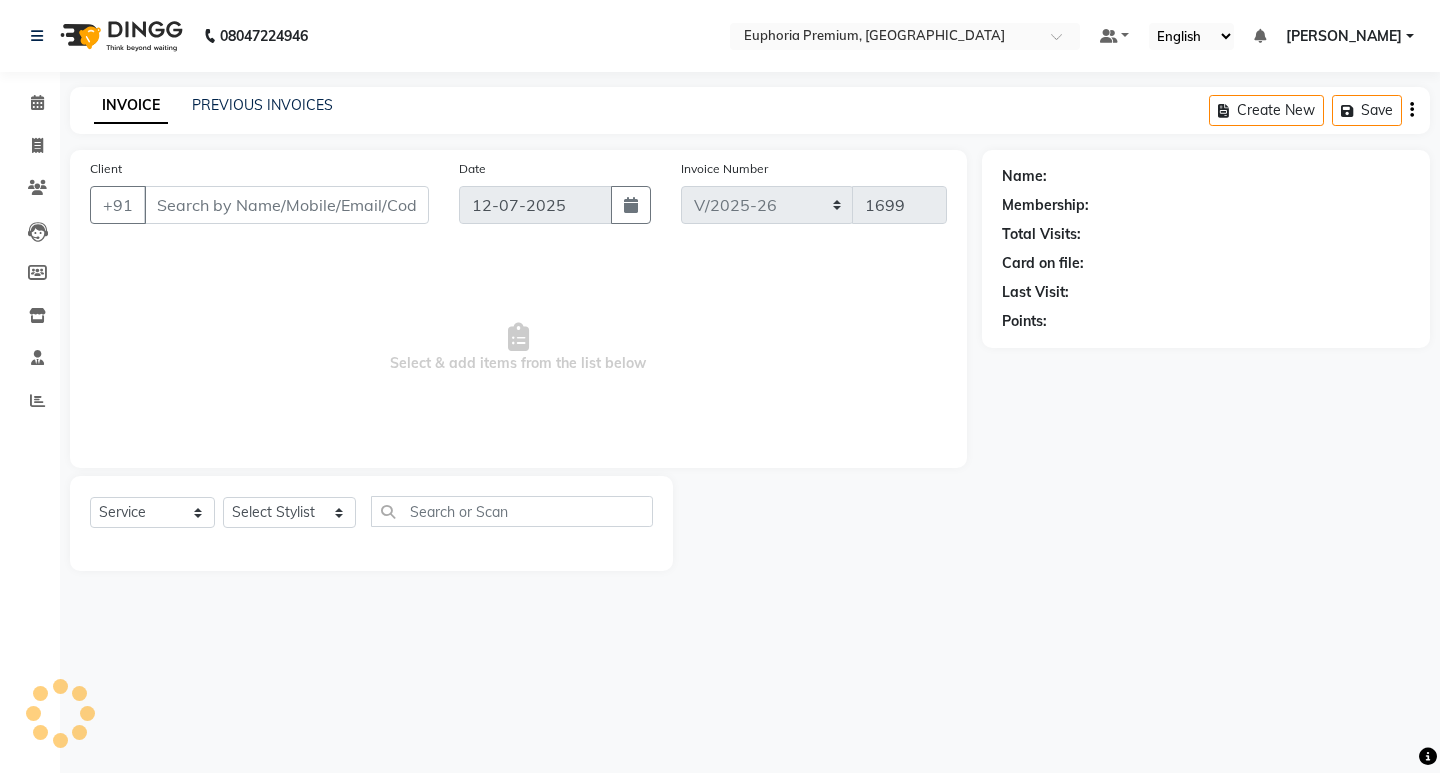 type on "90******49" 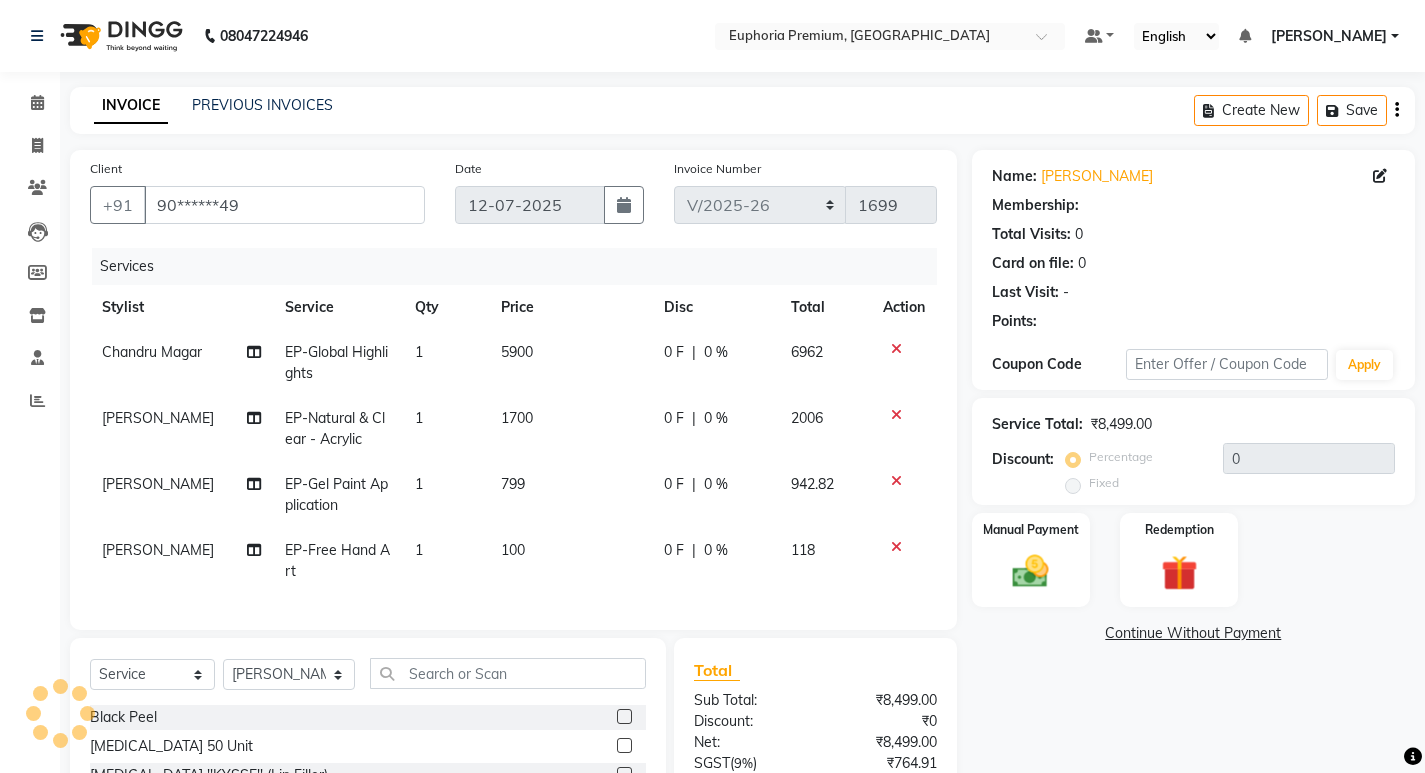 select on "1: Object" 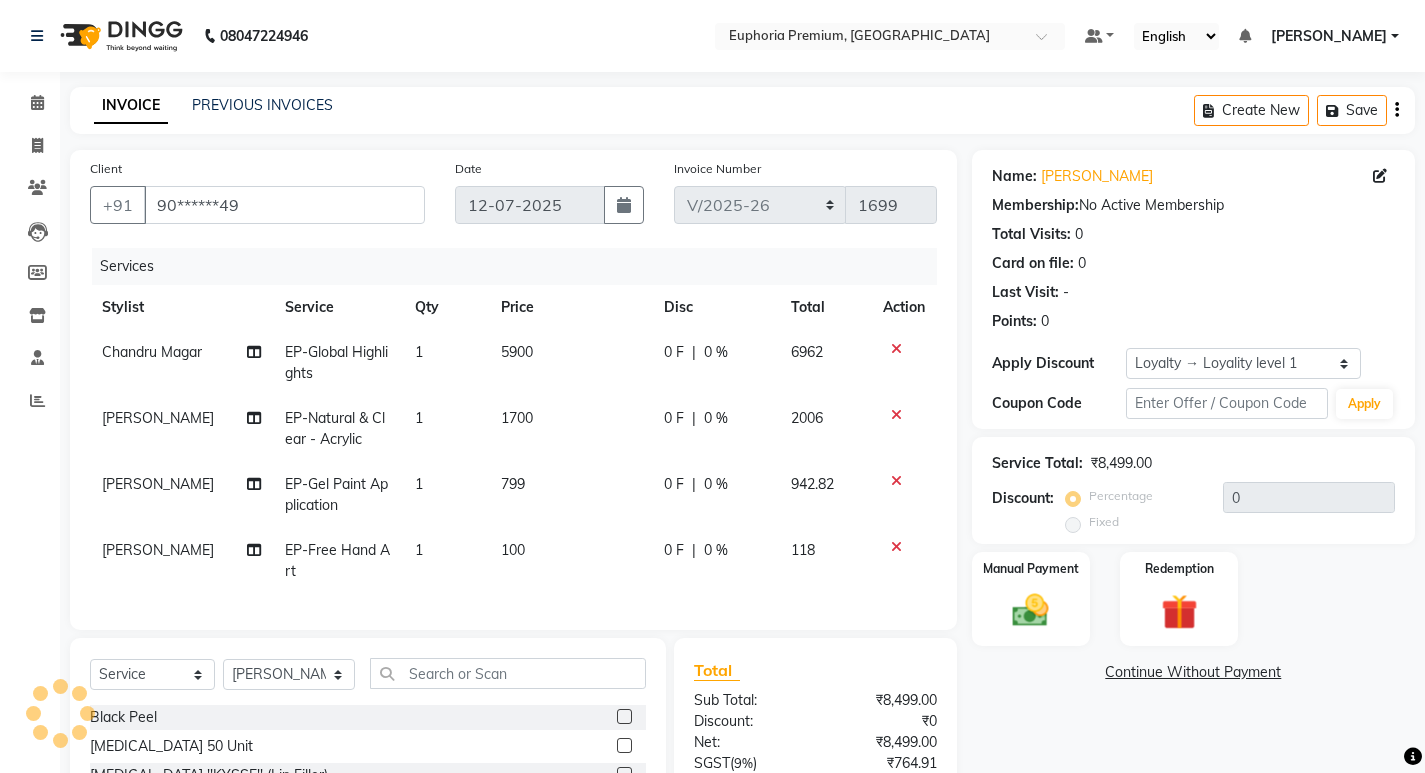 click on "100" 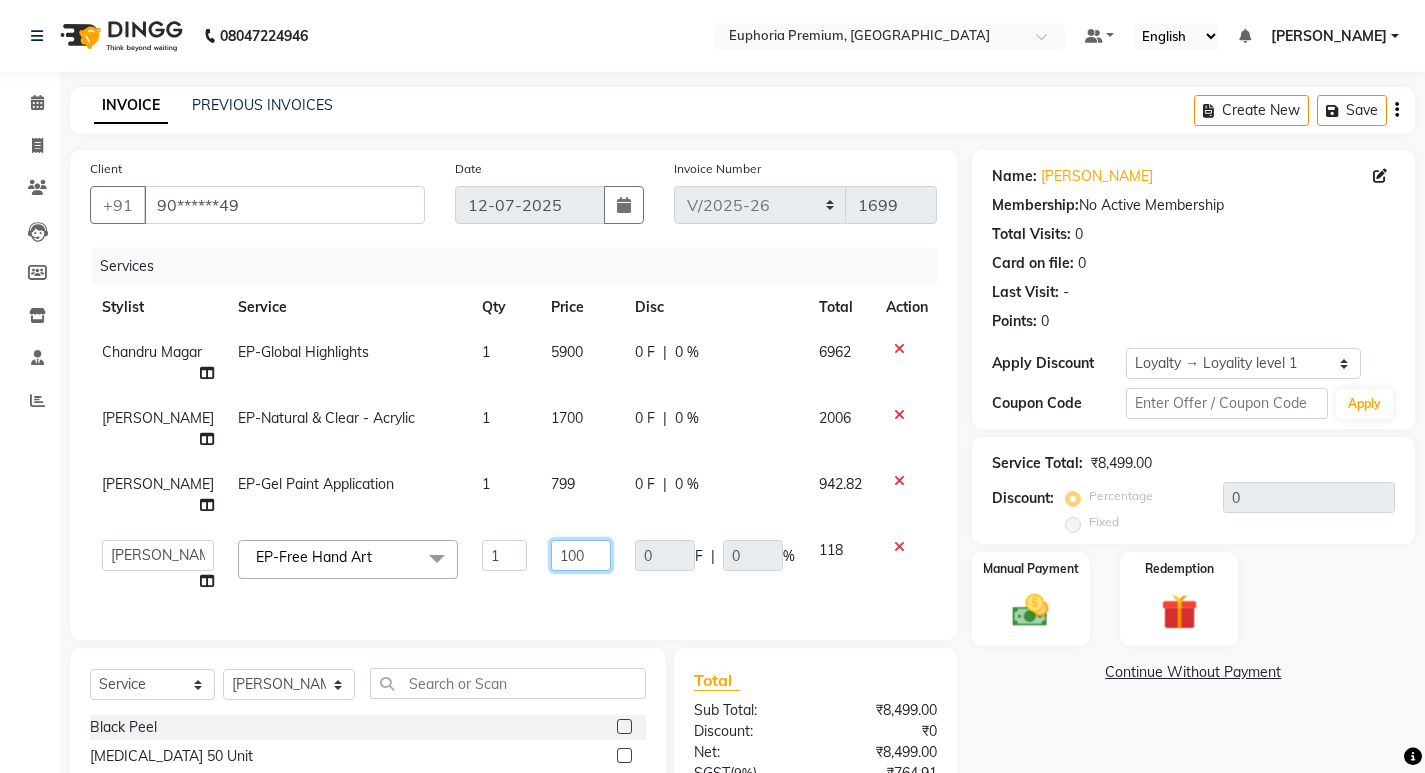 click on "100" 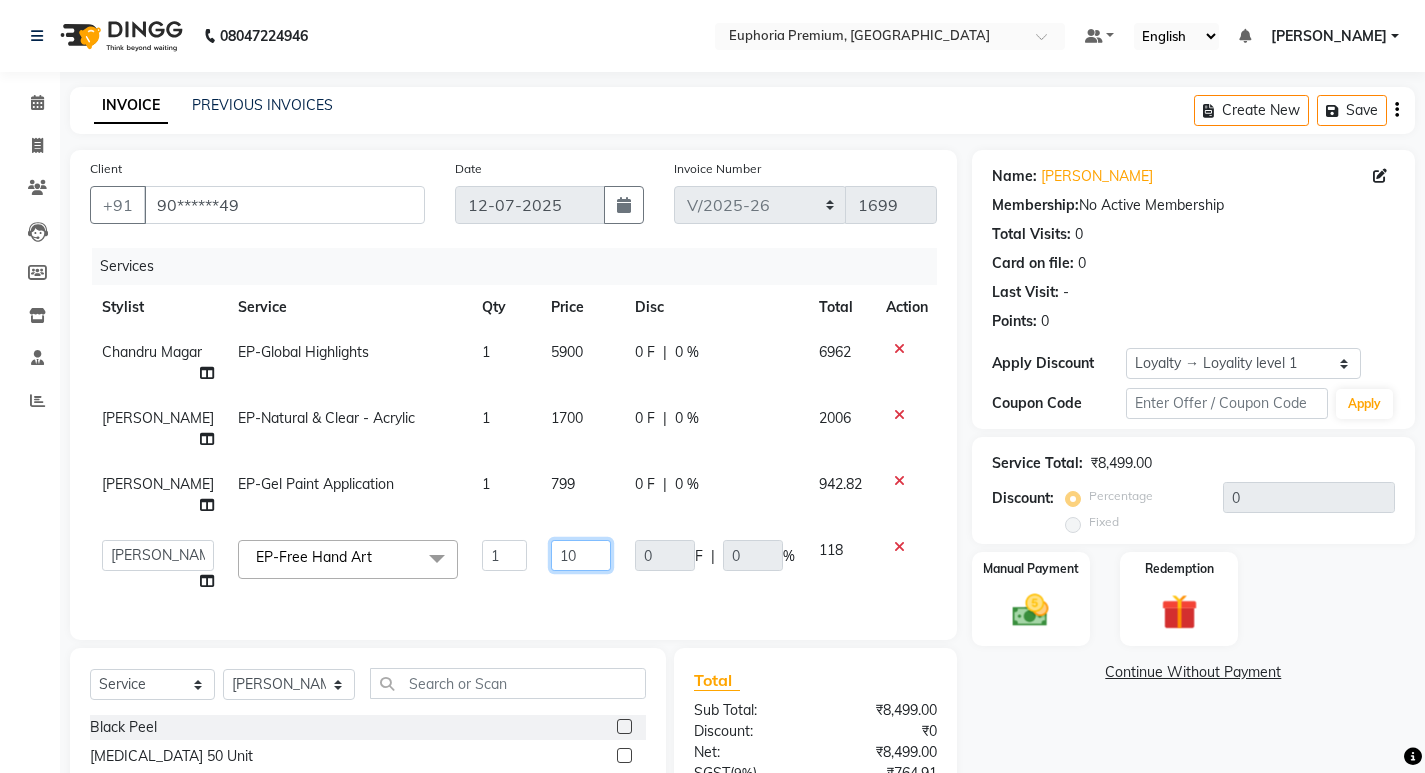 type on "1" 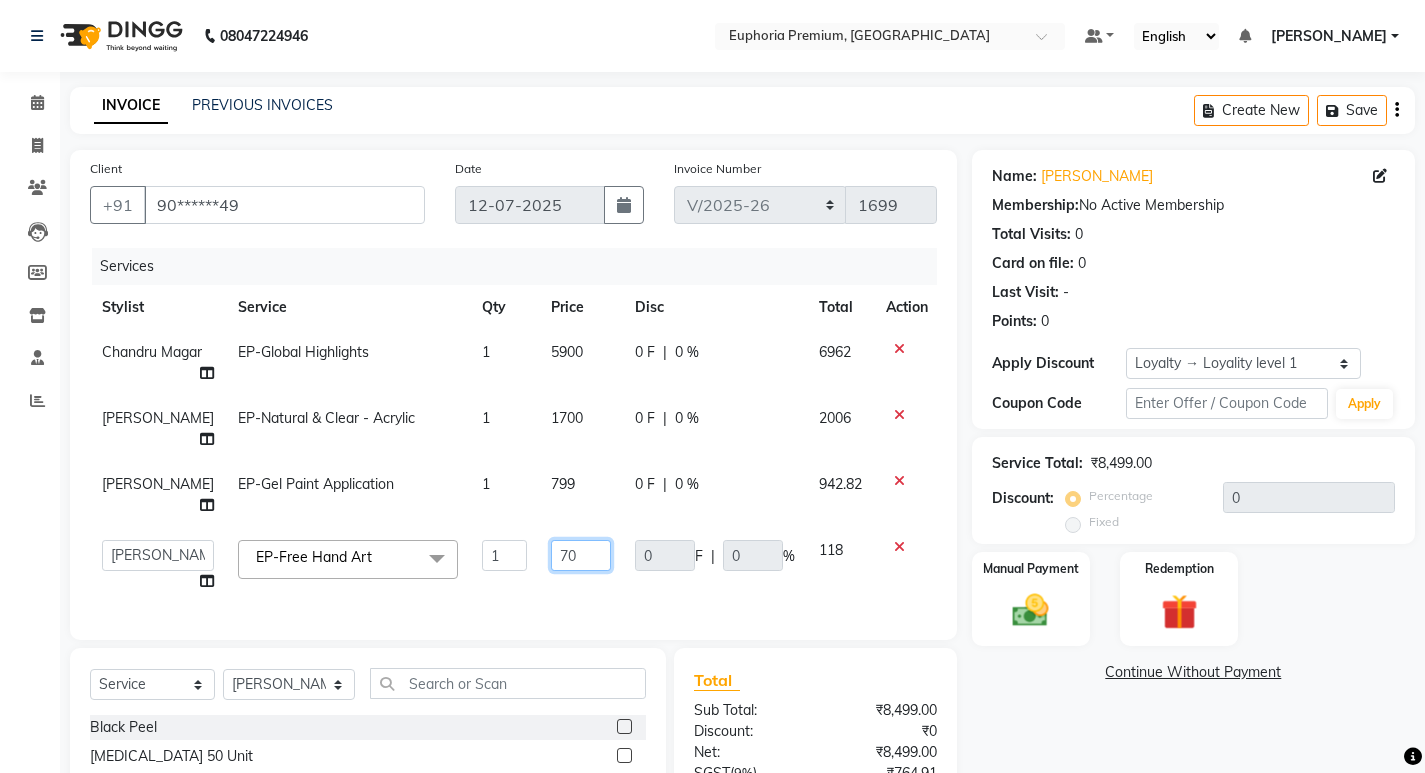 type on "700" 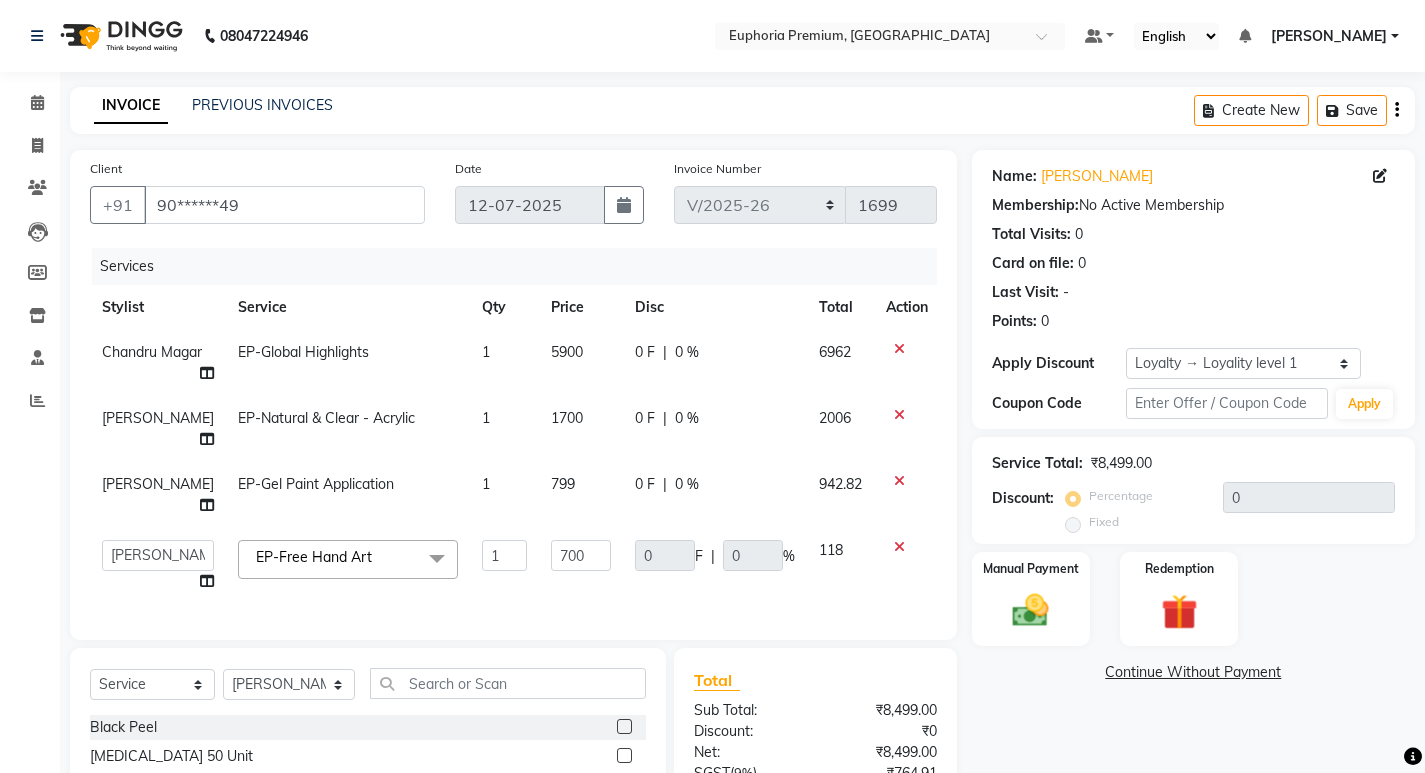 click on "Services Stylist Service Qty Price Disc Total Action Chandru Magar EP-Global Highlights 1 5900 0 F | 0 % 6962 VISHON BAIDYA EP-Natural & Clear - Acrylic 1 1700 0 F | 0 % 2006 VISHON BAIDYA EP-Gel Paint Application 1 799 0 F | 0 % 942.82  Admin   Babu V   Bharath N   Binoy    Chandru Magar   Chethan N    Chiinthian Moi   ChonglianMoi MOI   Daisy .   Dhanya .   Dingg   Diya Khadka   Fredrick Burrows   Kishore K   Maria Hamsa   Mary Vanita    MRINALI MILI   Pinky .   Priya  K   Rosy Sanate   Savitha Vijayan   Shalini Deivasigamani   Shishi L   Vijayalakshmi M   VISHON BAIDYA  EP-Free Hand Art  x Black Peel Botox 50 Unit Botox ''KYSSE'' (Lip Filler) Cosmelon Derma Pen EP-Clinic Hydra Facial EP-Clinic Hydra Facial 1 Sitting EP-Clinic Meline Peel Face EP-Clinic Yellow Peel Back EP-Clinic Yellow Peel Face EP-Clinic Yellow Peel Full Arms EP-Clinic Yellow Peel Under Arms EP-Laser Bikini EP-Laser Chin EP-Laser Full Arms EP-Laser Full Back EP-Laser Full Face EP-Laser Full Front EP-Laser Full Legs EP-Laser Half Legs 1 0" 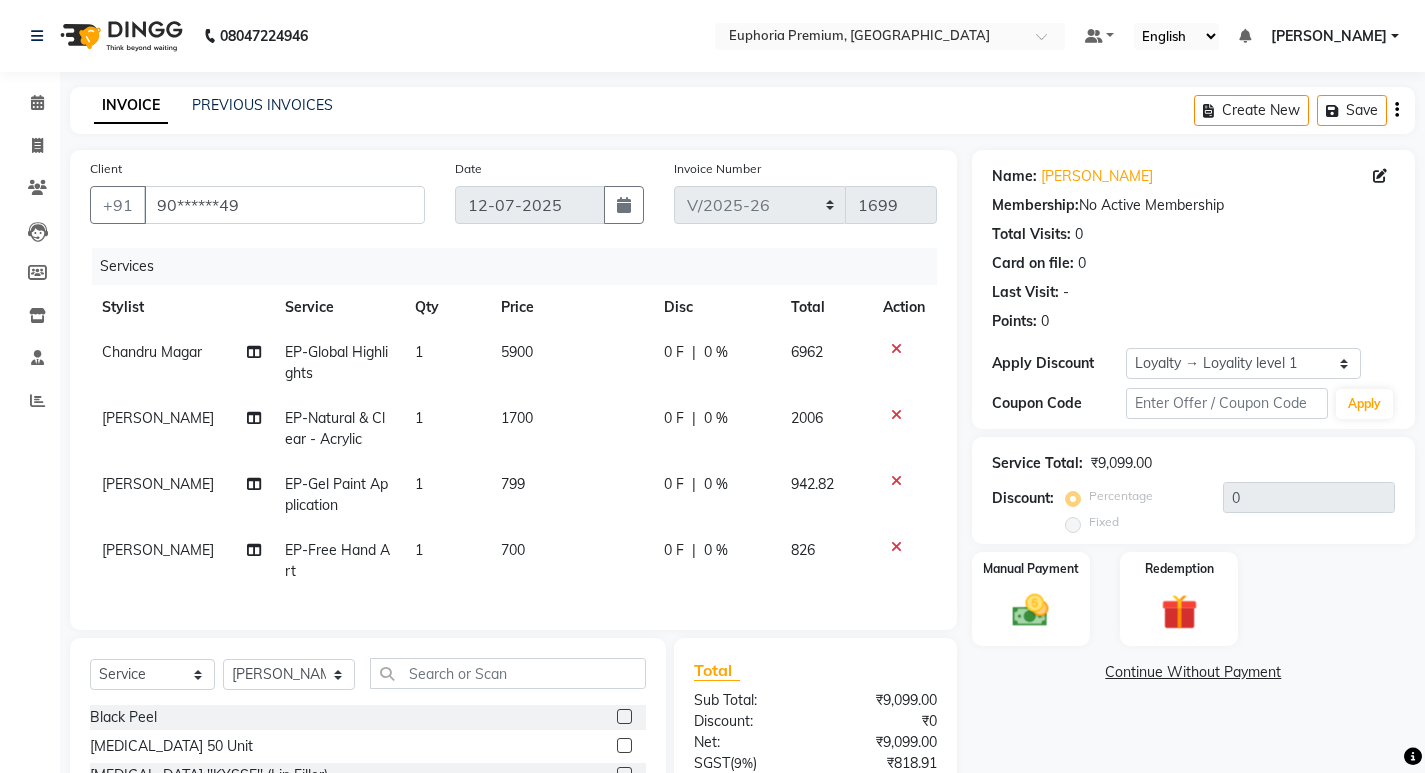 scroll, scrollTop: 225, scrollLeft: 0, axis: vertical 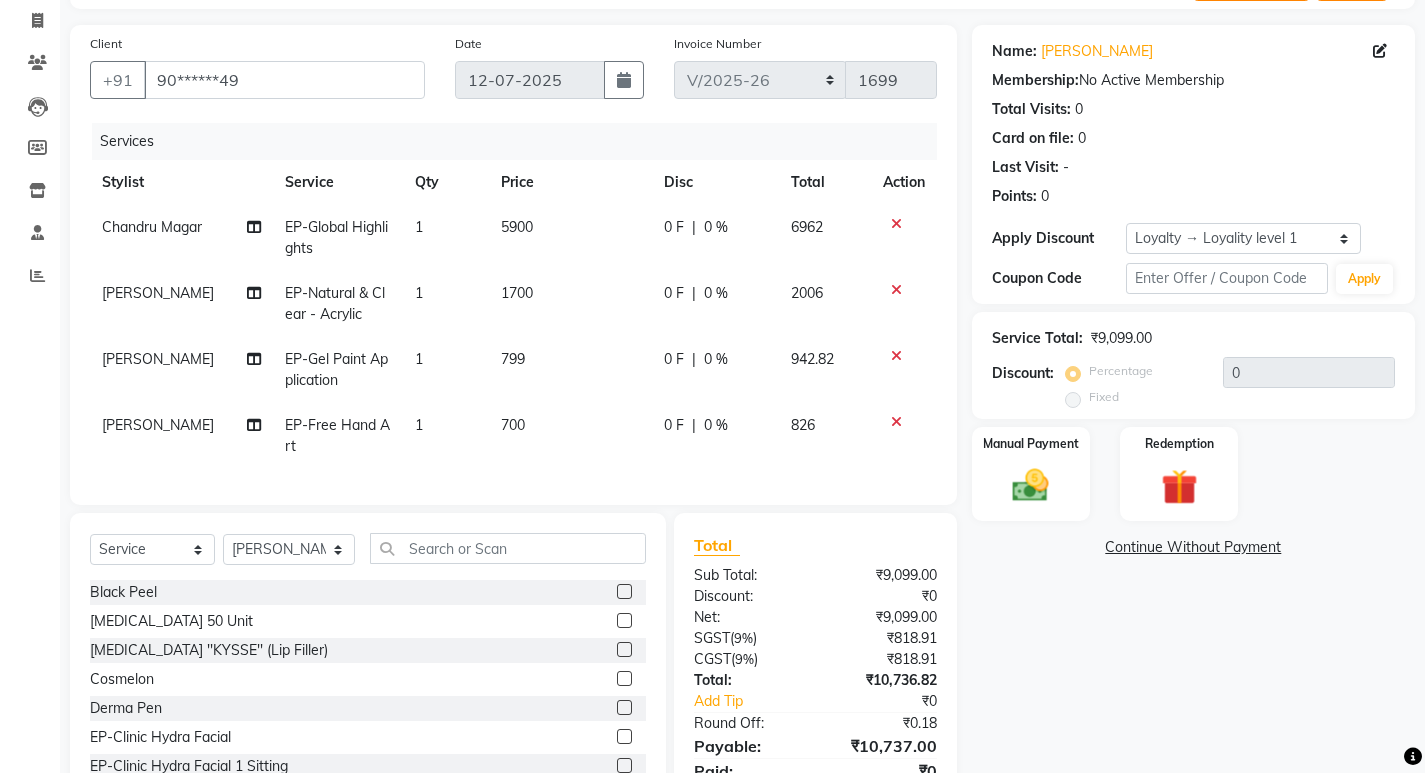 click on "5900" 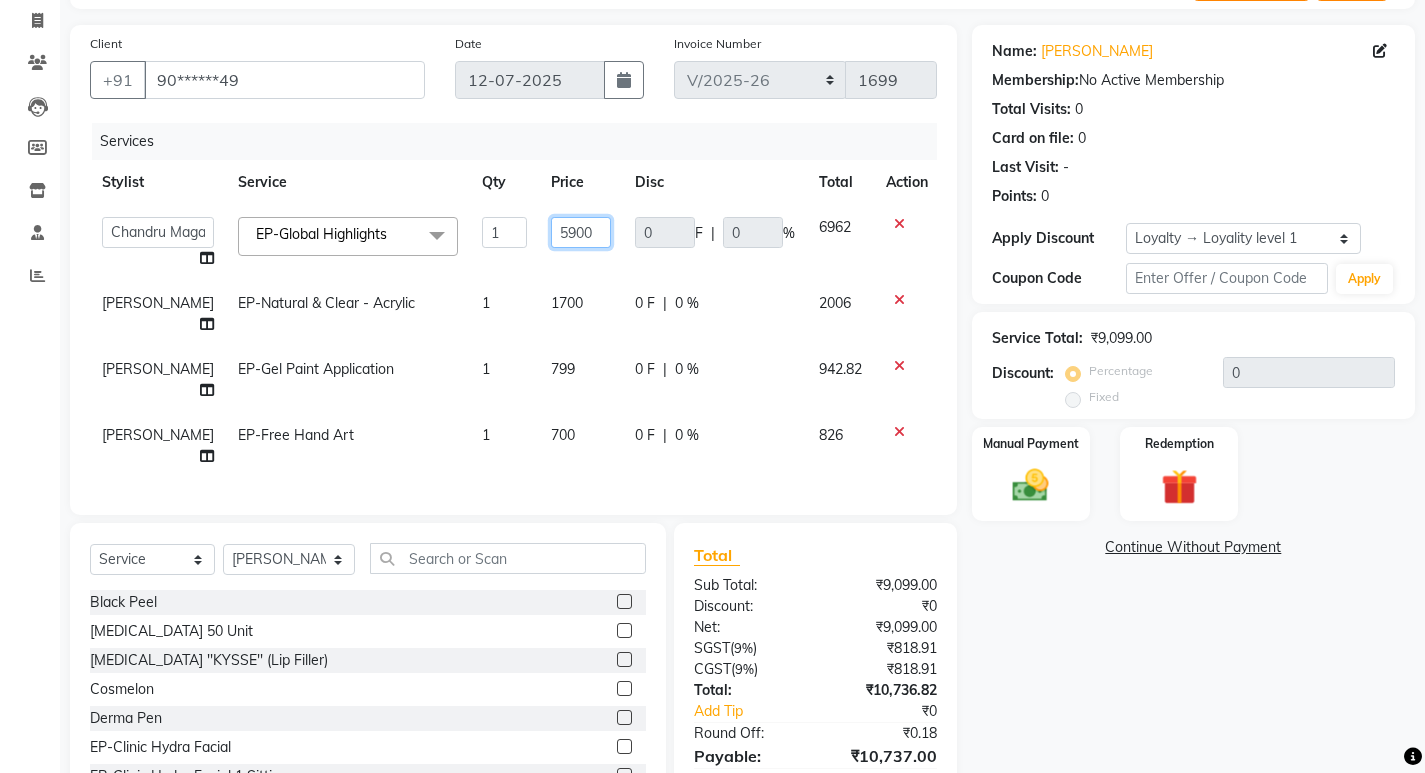 click on "5900" 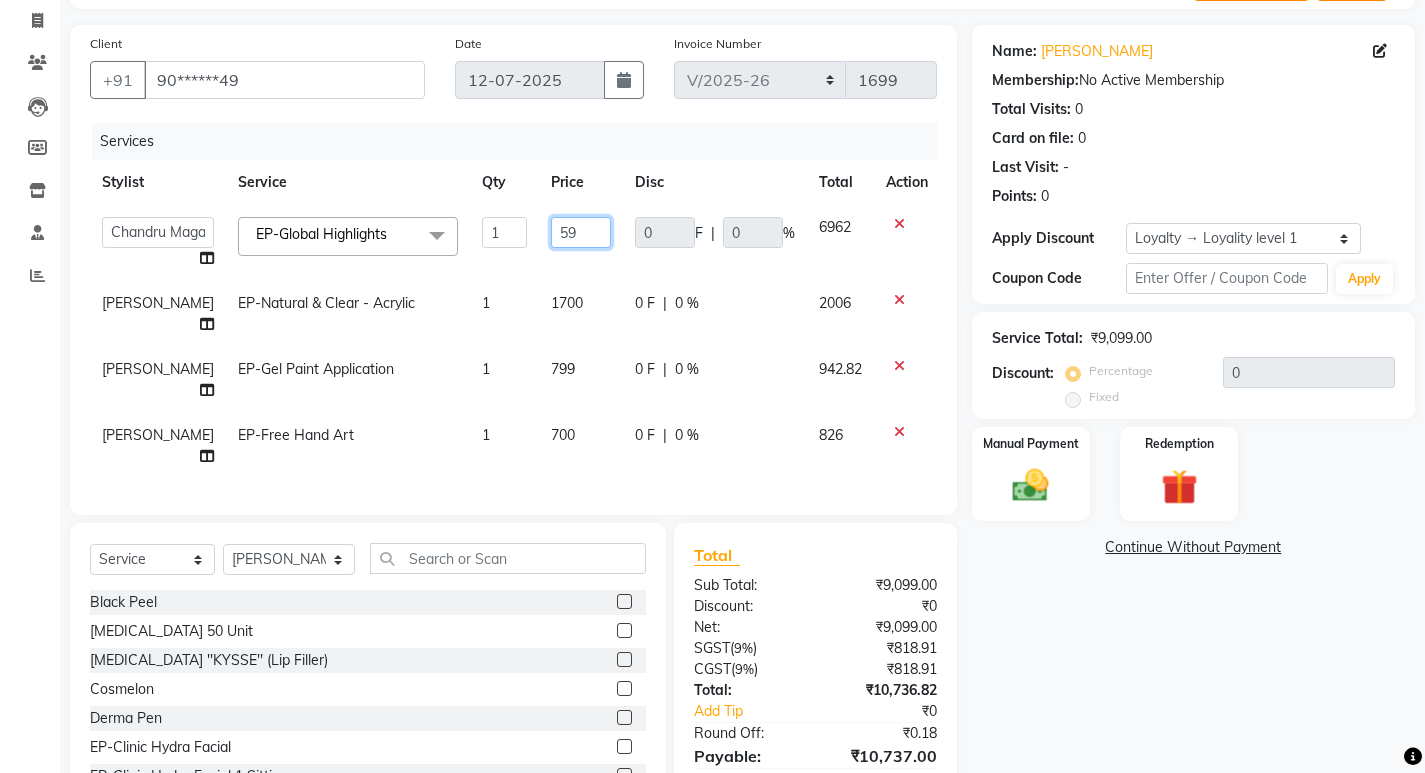 type on "5" 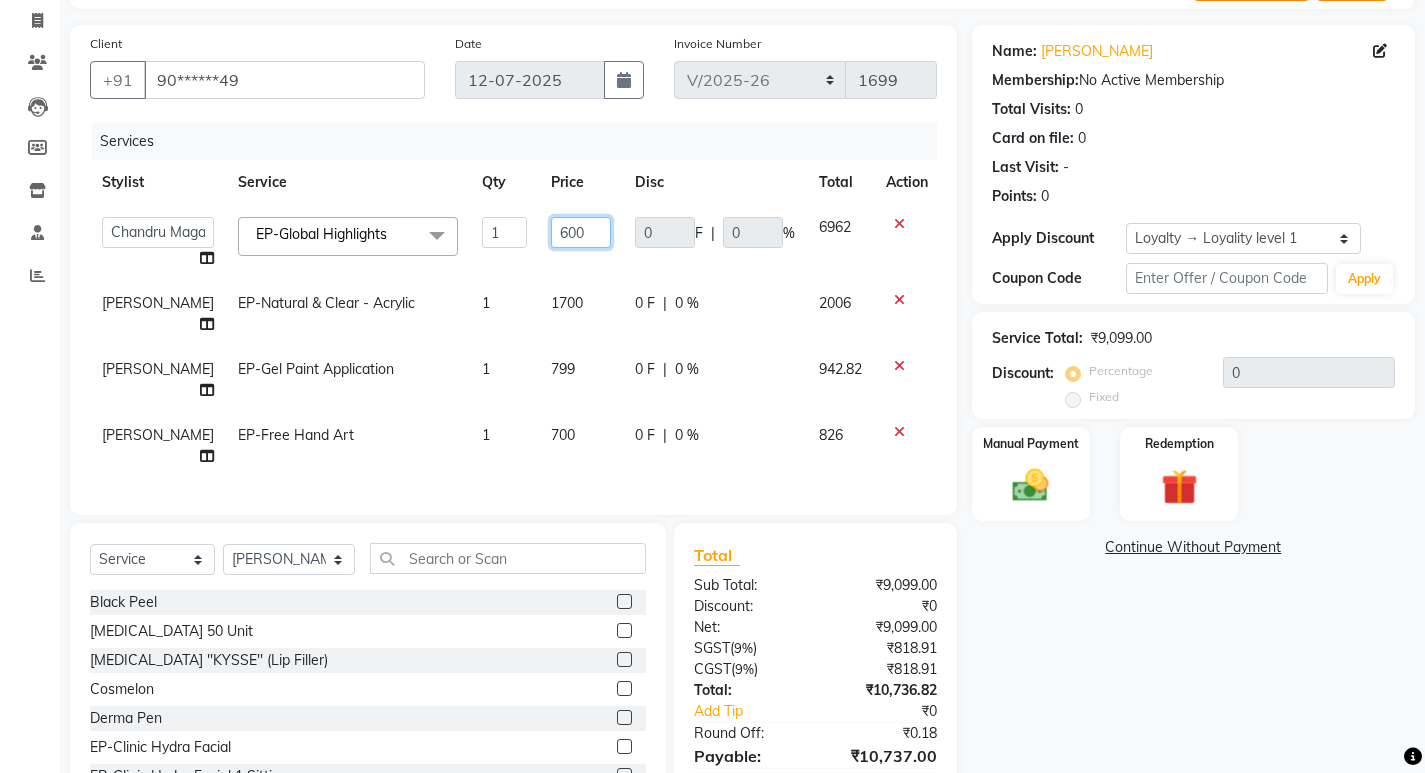 type on "6000" 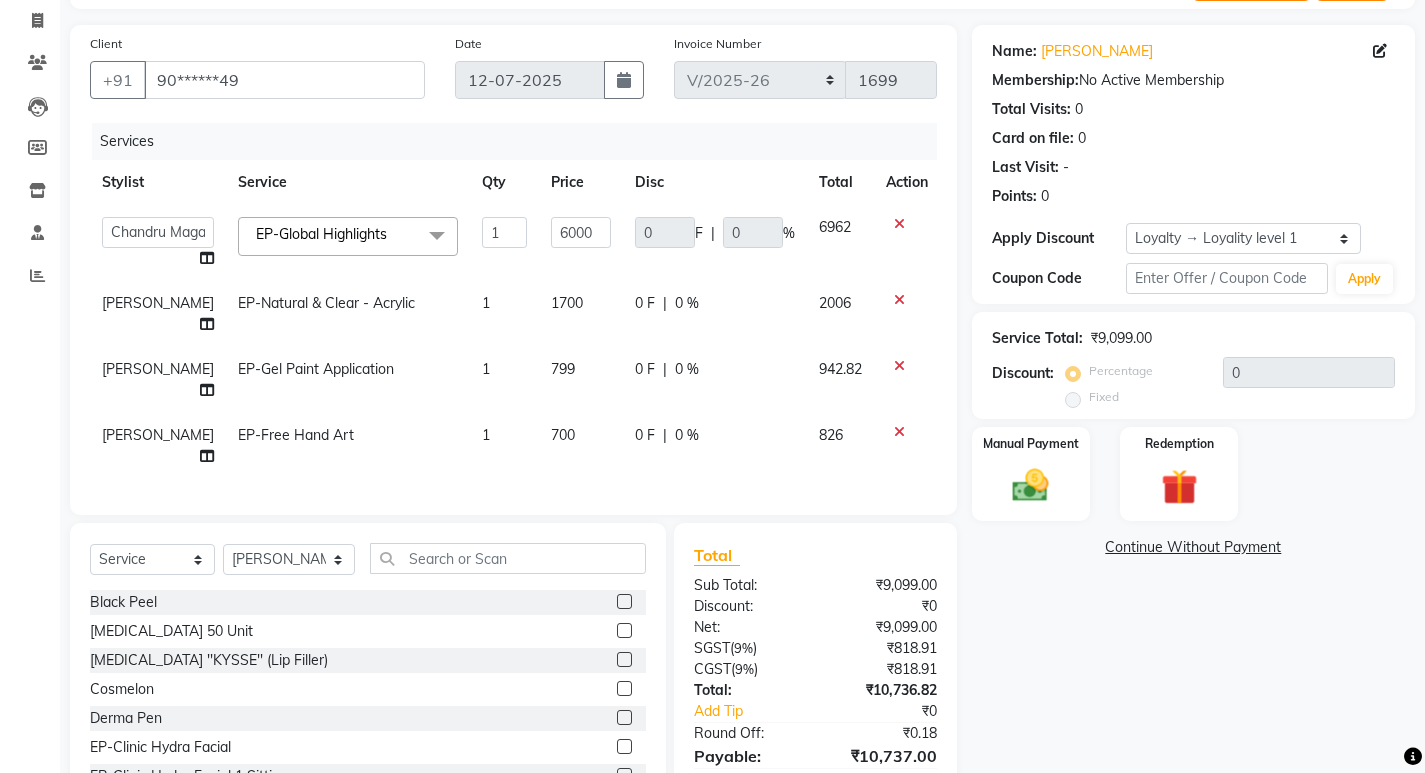 click on "Services Stylist Service Qty Price Disc Total Action  Admin   Babu V   Bharath N   Binoy    Chandru Magar   Chethan N    Chiinthian Moi   ChonglianMoi MOI   Daisy .   Dhanya .   Dingg   Diya Khadka   Fredrick Burrows   Kishore K   Maria Hamsa   Mary Vanita    MRINALI MILI   Pinky .   Priya  K   Rosy Sanate   Savitha Vijayan   Shalini Deivasigamani   Shishi L   Vijayalakshmi M   VISHON BAIDYA  EP-Global Highlights  x Black Peel Botox 50 Unit Botox ''KYSSE'' (Lip Filler) Cosmelon Derma Pen EP-Clinic Hydra Facial EP-Clinic Hydra Facial 1 Sitting EP-Clinic Meline Peel Face EP-Clinic Yellow Peel Back EP-Clinic Yellow Peel Face EP-Clinic Yellow Peel Full Arms EP-Clinic Yellow Peel Under Arms EP-Laser Bikini EP-Laser Chin EP-Laser Full Arms EP-Laser Full Back EP-Laser Full Face EP-Laser Full Front EP-Laser Full Legs EP-Laser Half Legs EP-Laser Sides EP-Laser Under Arms EP-Laser Upper Lip Ep-Micro Needling EP-Laser Midriff / Stomach Fillers Volume - 1ml Fillers Volume Plus-1ml GFC Hair Glutathione Gylco 40 Neck Peel" 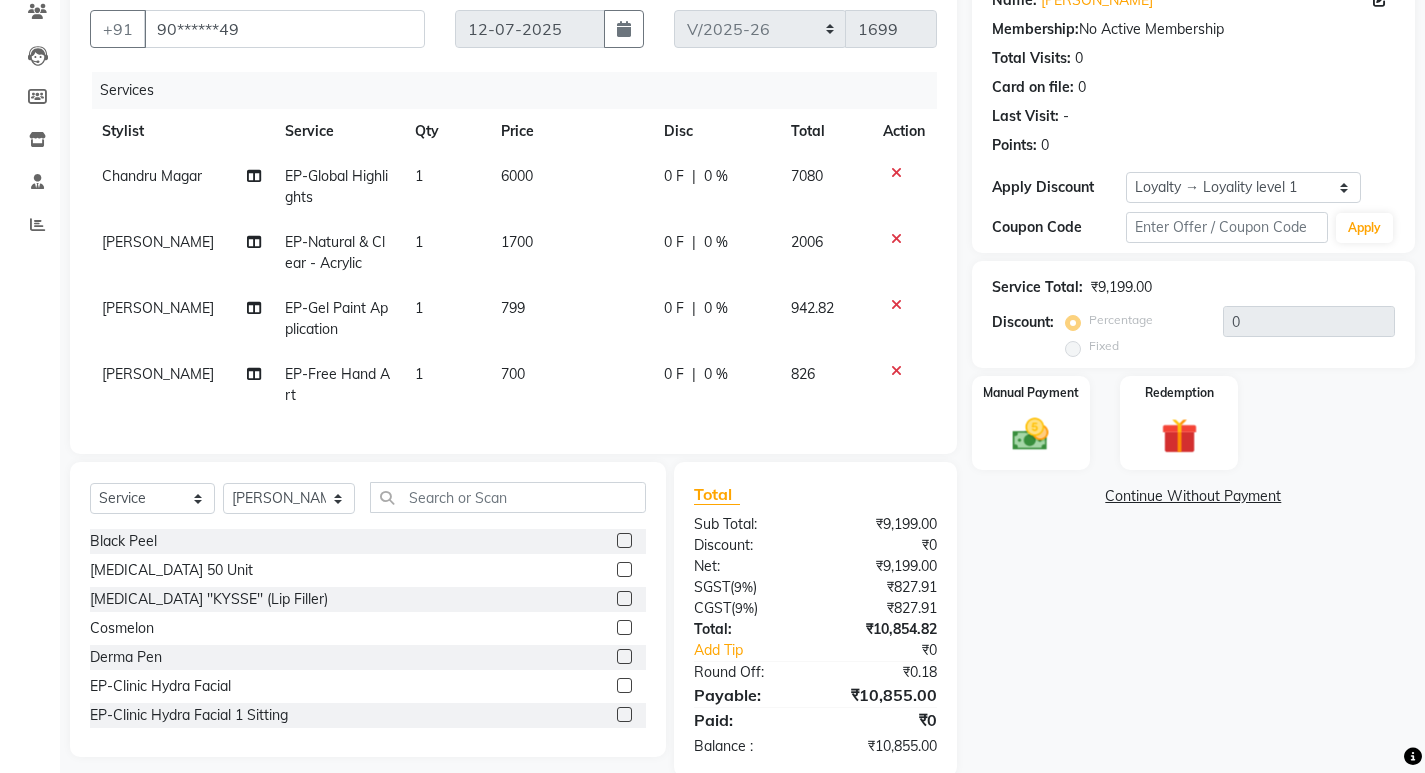 scroll, scrollTop: 225, scrollLeft: 0, axis: vertical 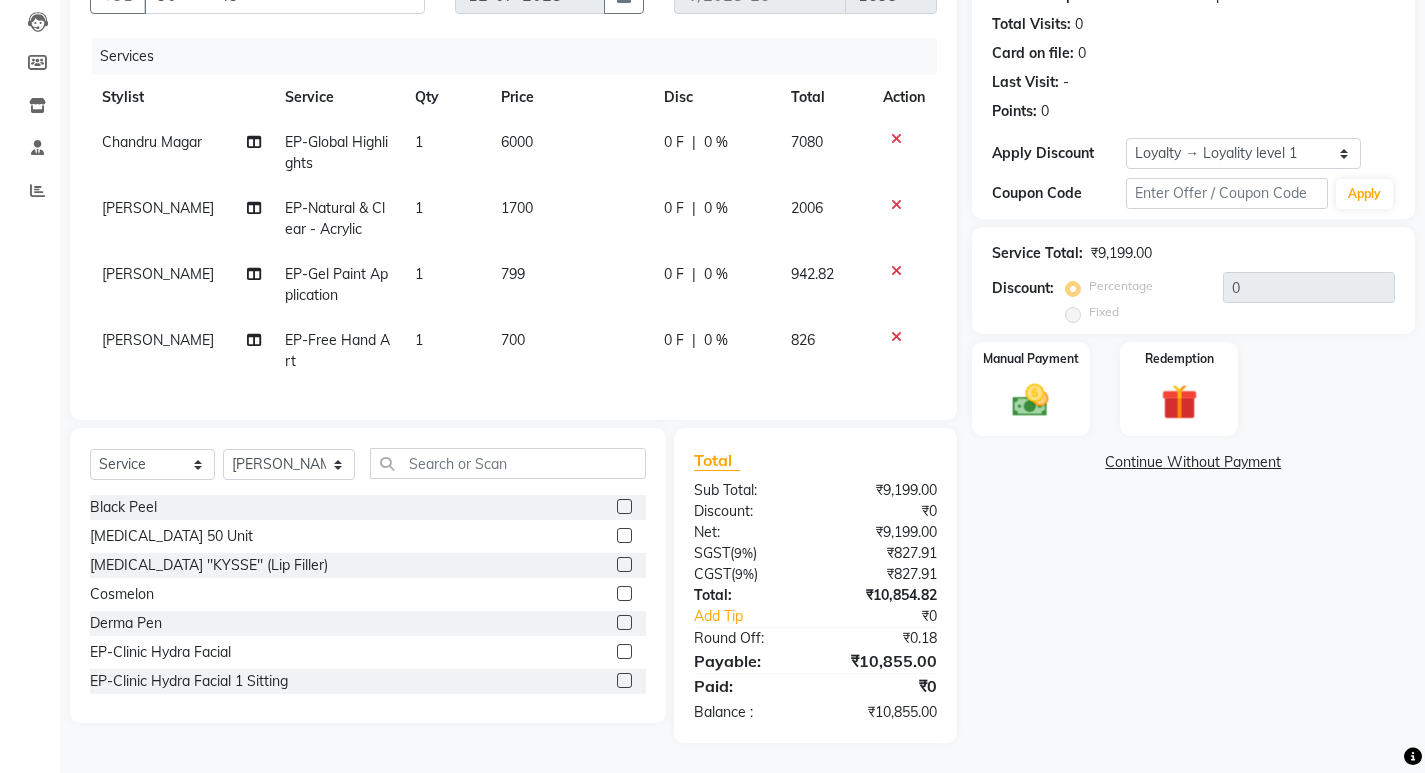 click on "6000" 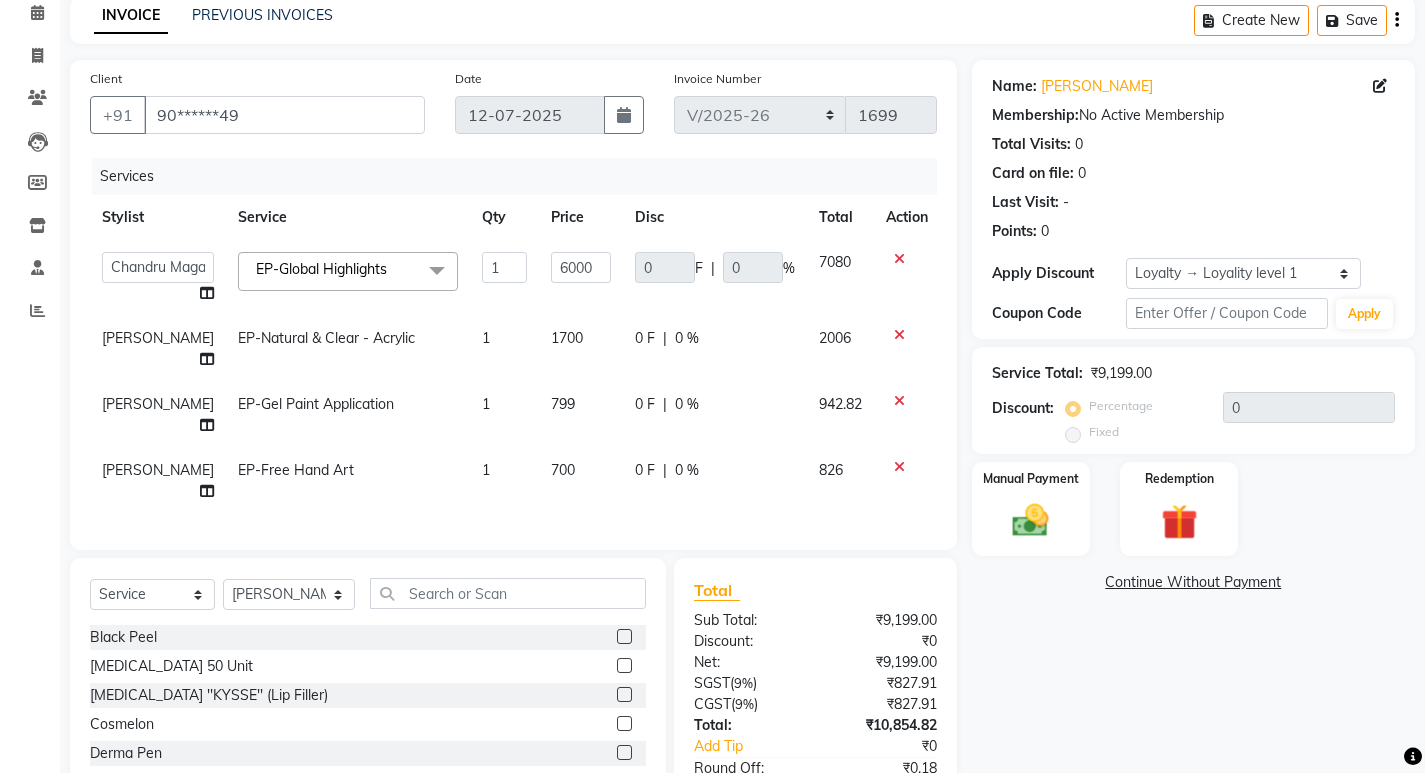 scroll, scrollTop: 235, scrollLeft: 0, axis: vertical 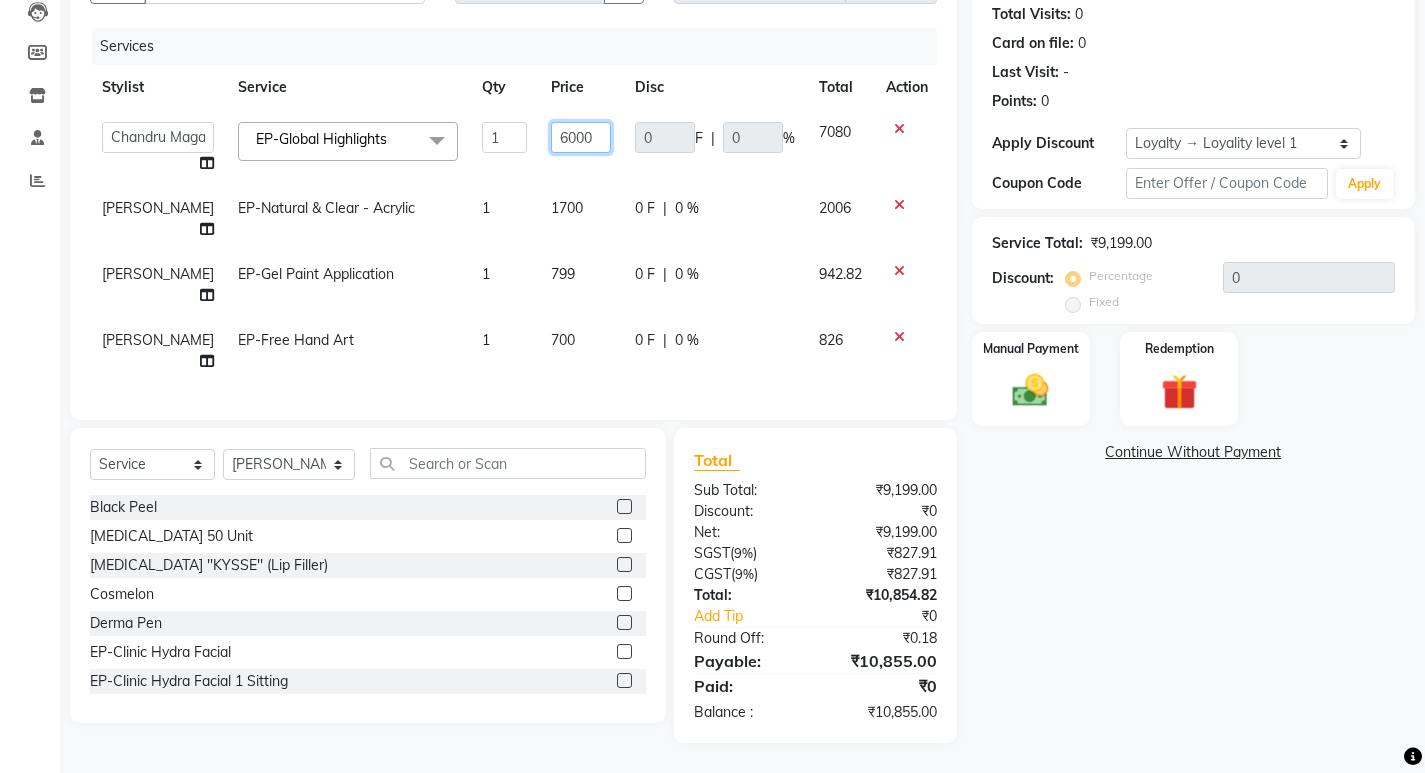click on "6000" 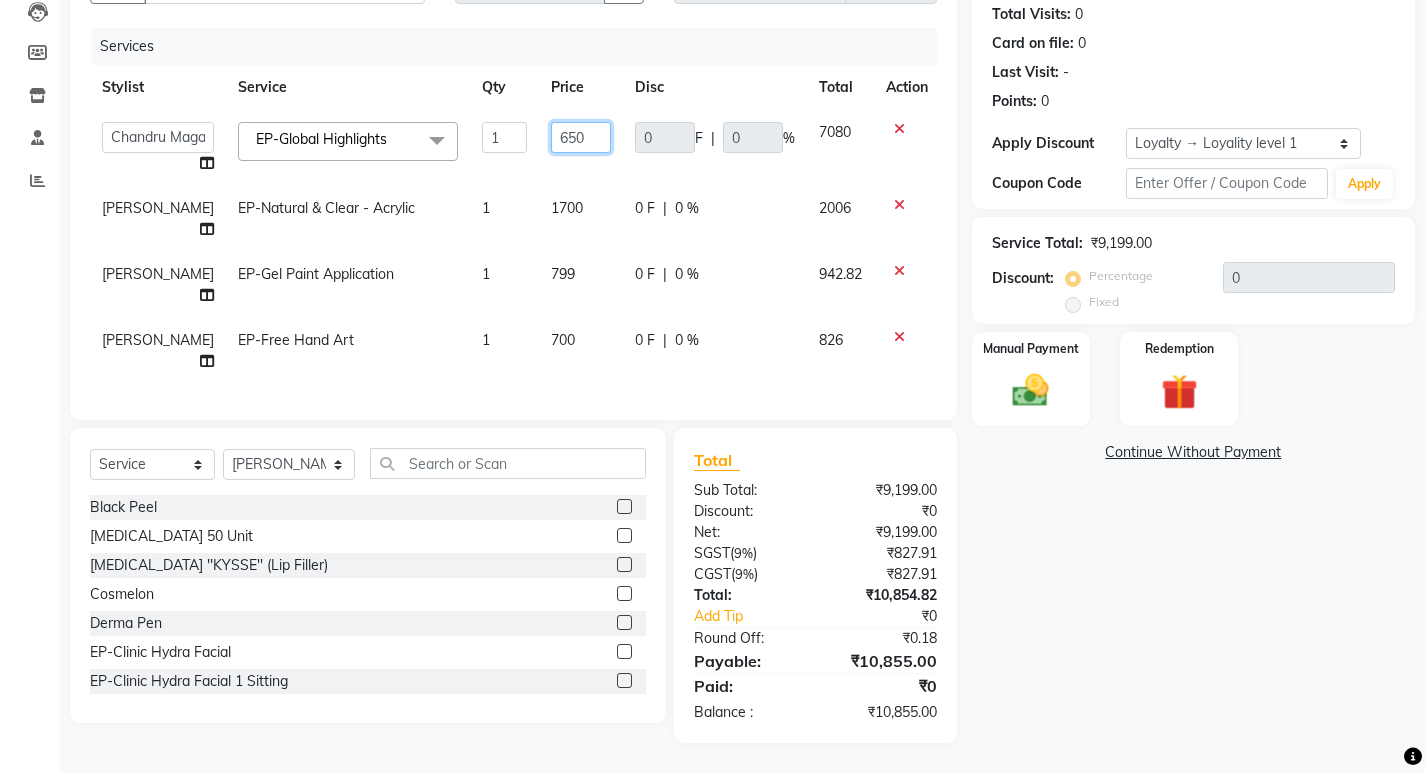 type on "6500" 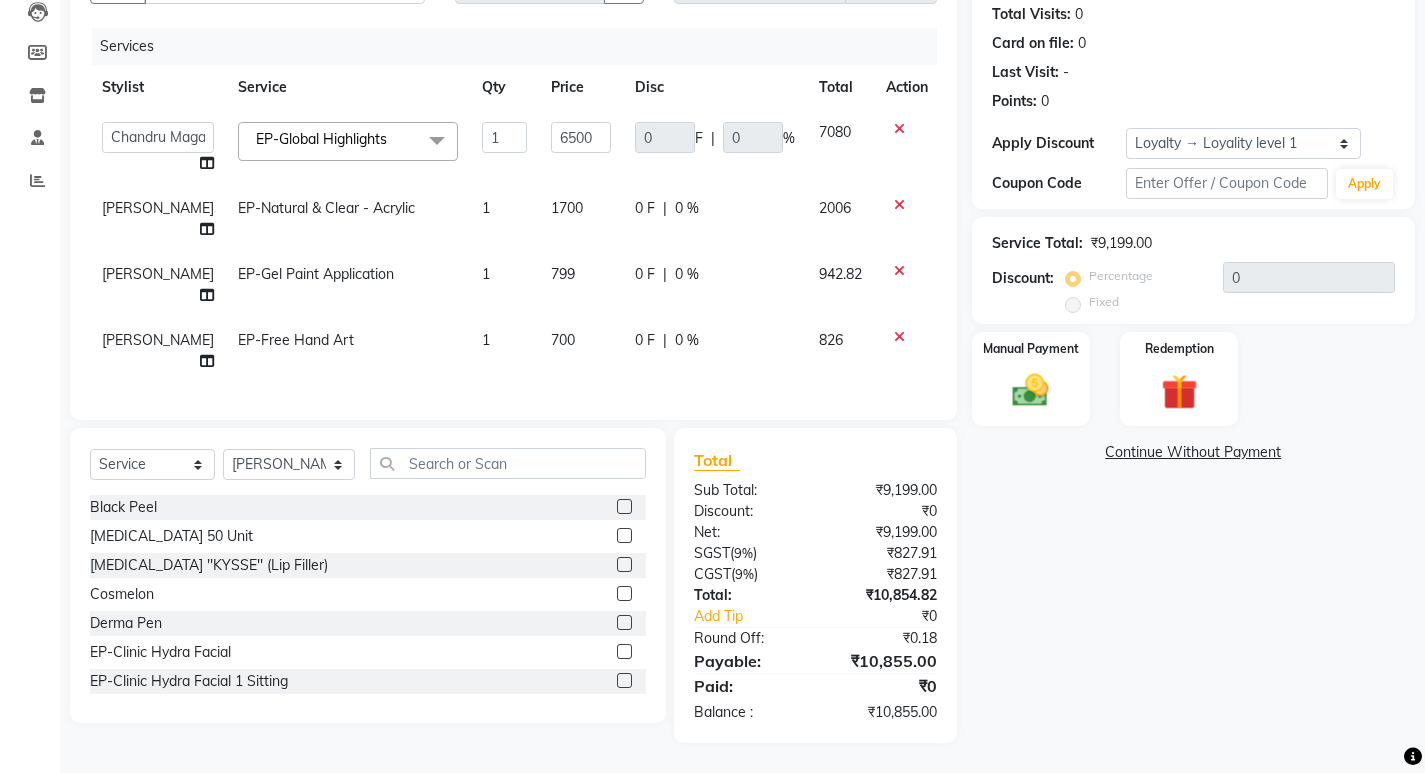 click on "700" 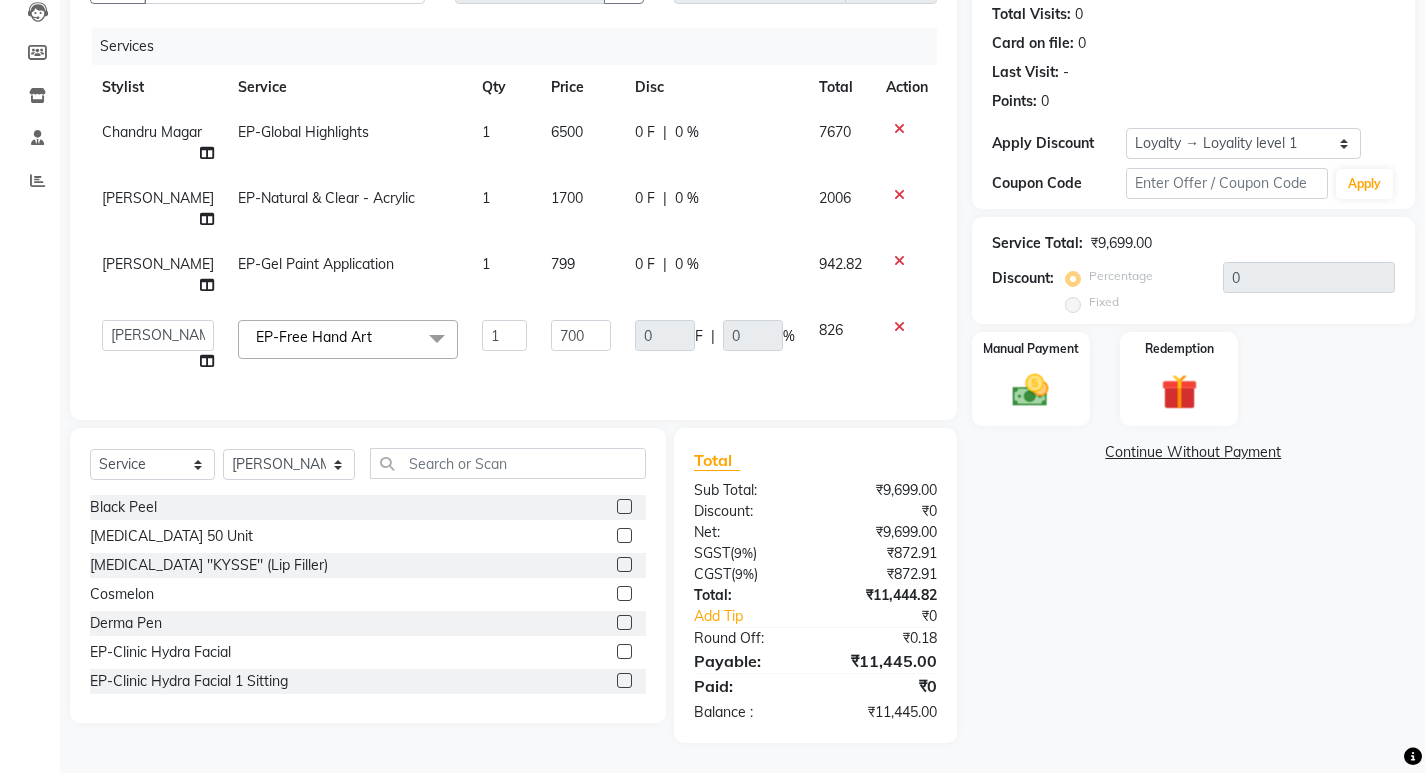 click on "6500" 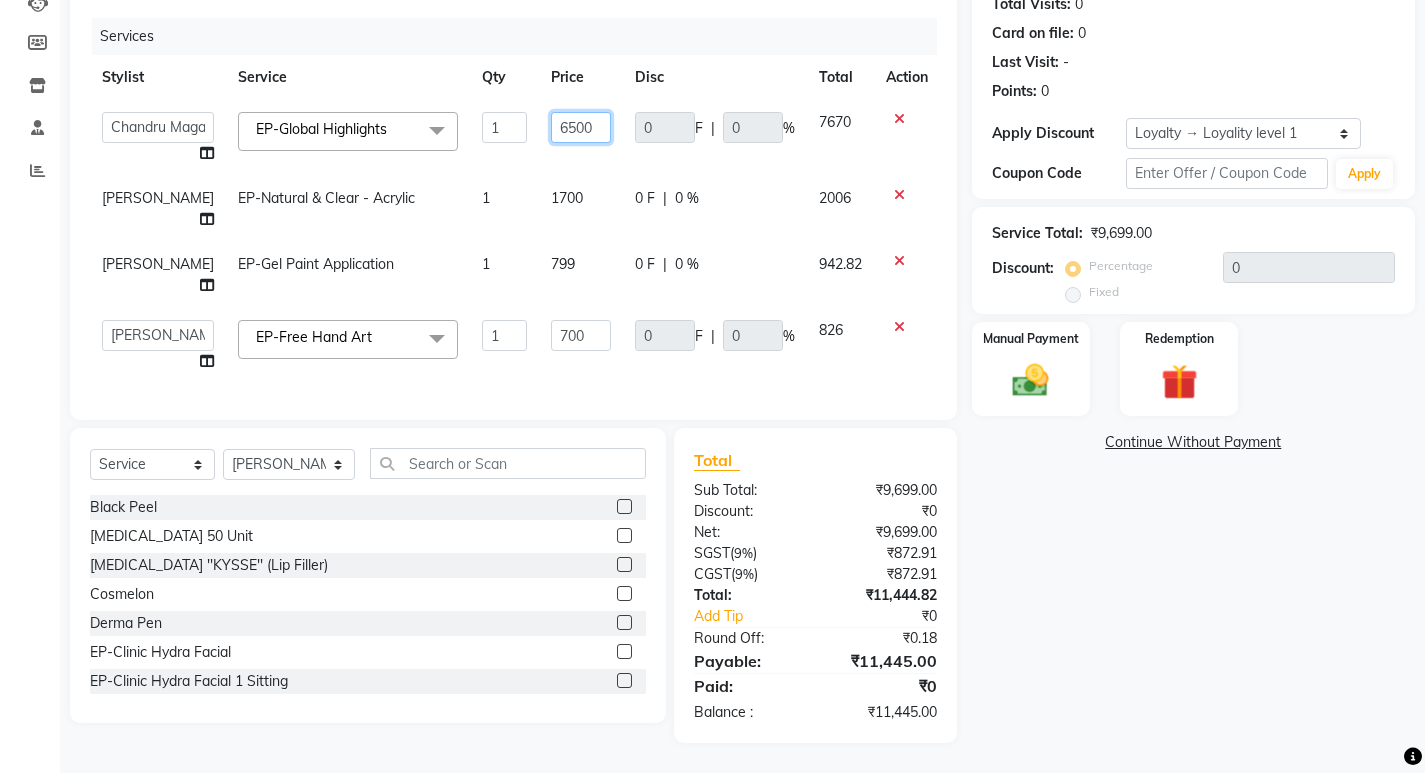 click on "6500" 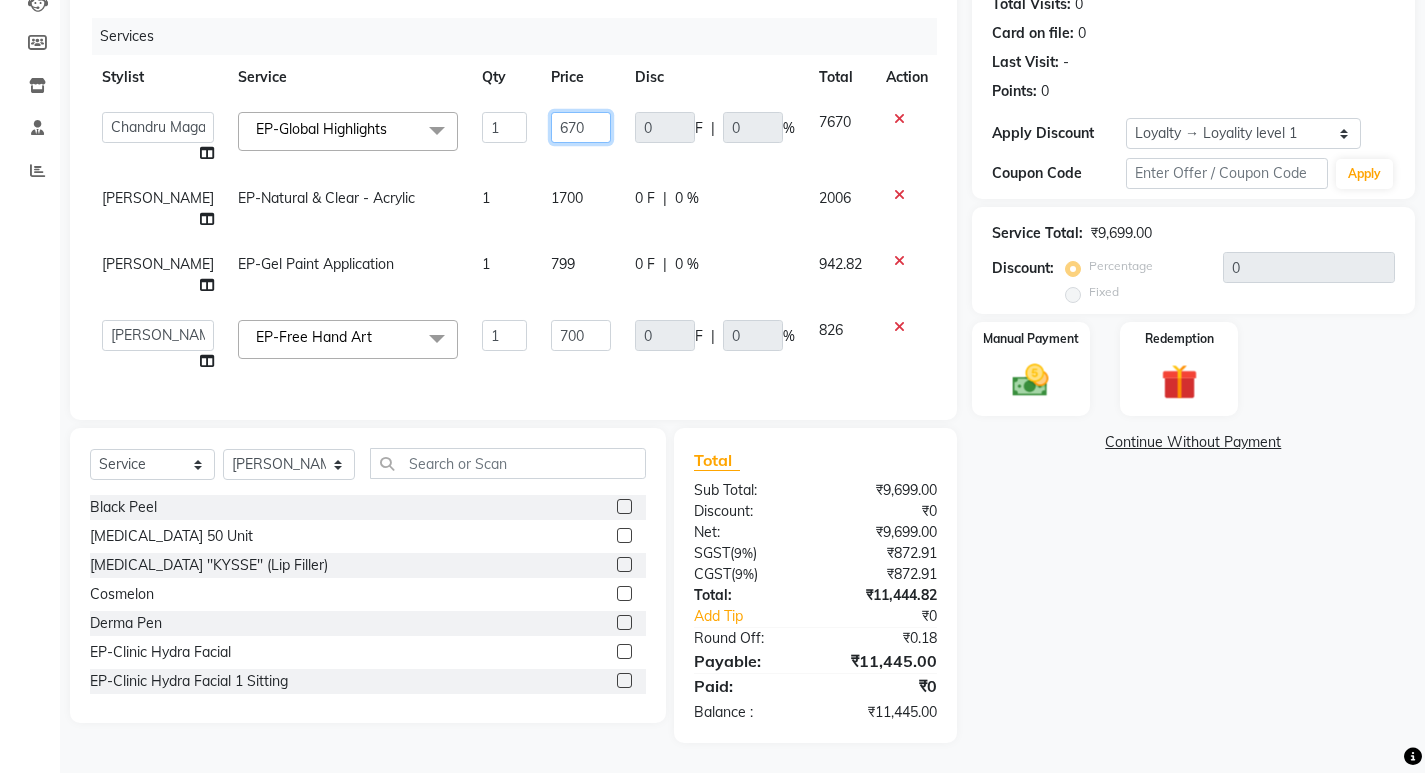 type on "6700" 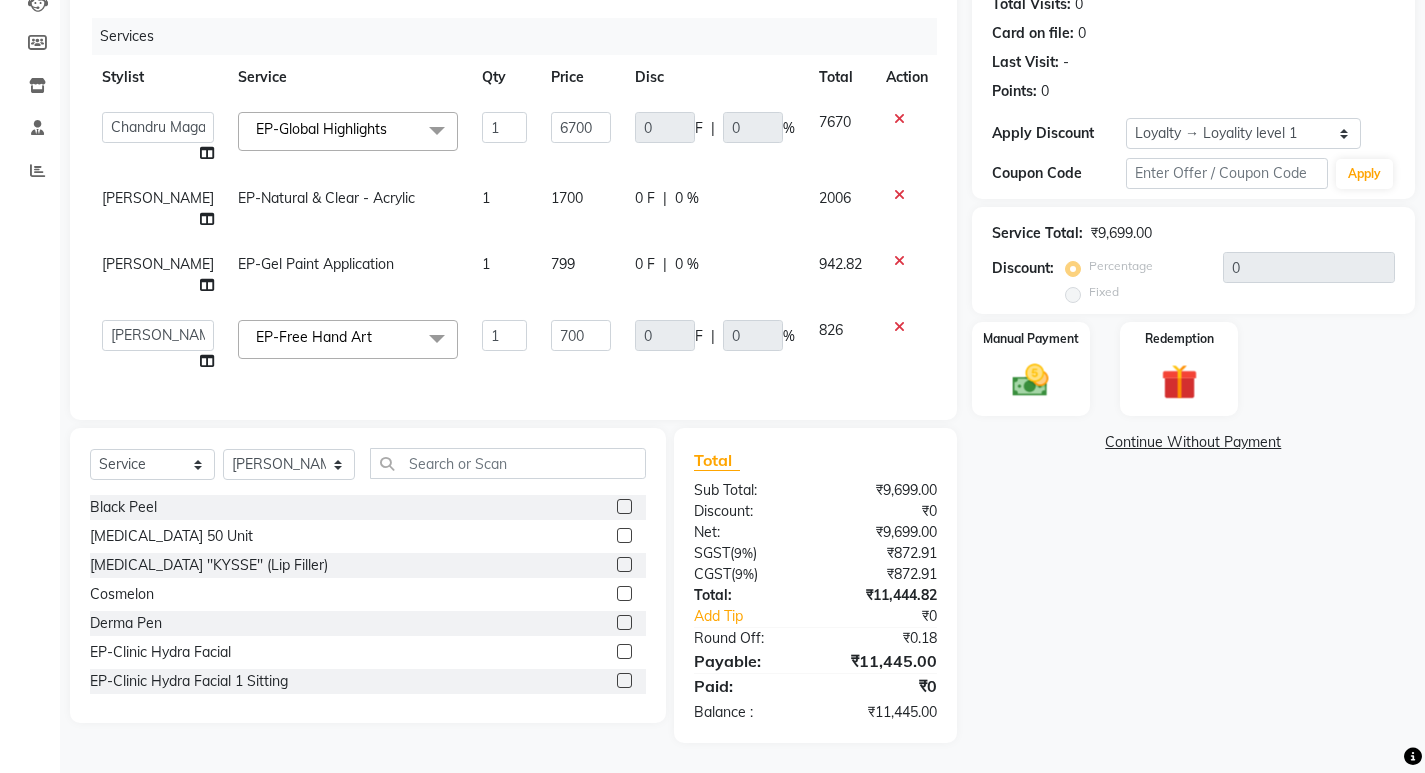 click on "Services Stylist Service Qty Price Disc Total Action  Admin   Babu V   Bharath N   Binoy    Chandru Magar   Chethan N    Chiinthian Moi   ChonglianMoi MOI   Daisy .   Dhanya .   Dingg   Diya Khadka   Fredrick Burrows   Kishore K   Maria Hamsa   Mary Vanita    MRINALI MILI   Pinky .   Priya  K   Rosy Sanate   Savitha Vijayan   Shalini Deivasigamani   Shishi L   Vijayalakshmi M   VISHON BAIDYA  EP-Global Highlights  x Black Peel Botox 50 Unit Botox ''KYSSE'' (Lip Filler) Cosmelon Derma Pen EP-Clinic Hydra Facial EP-Clinic Hydra Facial 1 Sitting EP-Clinic Meline Peel Face EP-Clinic Yellow Peel Back EP-Clinic Yellow Peel Face EP-Clinic Yellow Peel Full Arms EP-Clinic Yellow Peel Under Arms EP-Laser Bikini EP-Laser Chin EP-Laser Full Arms EP-Laser Full Back EP-Laser Full Face EP-Laser Full Front EP-Laser Full Legs EP-Laser Half Legs EP-Laser Sides EP-Laser Under Arms EP-Laser Upper Lip Ep-Micro Needling EP-Laser Midriff / Stomach Fillers Volume - 1ml Fillers Volume Plus-1ml GFC Hair Glutathione Gylco 40 Neck Peel" 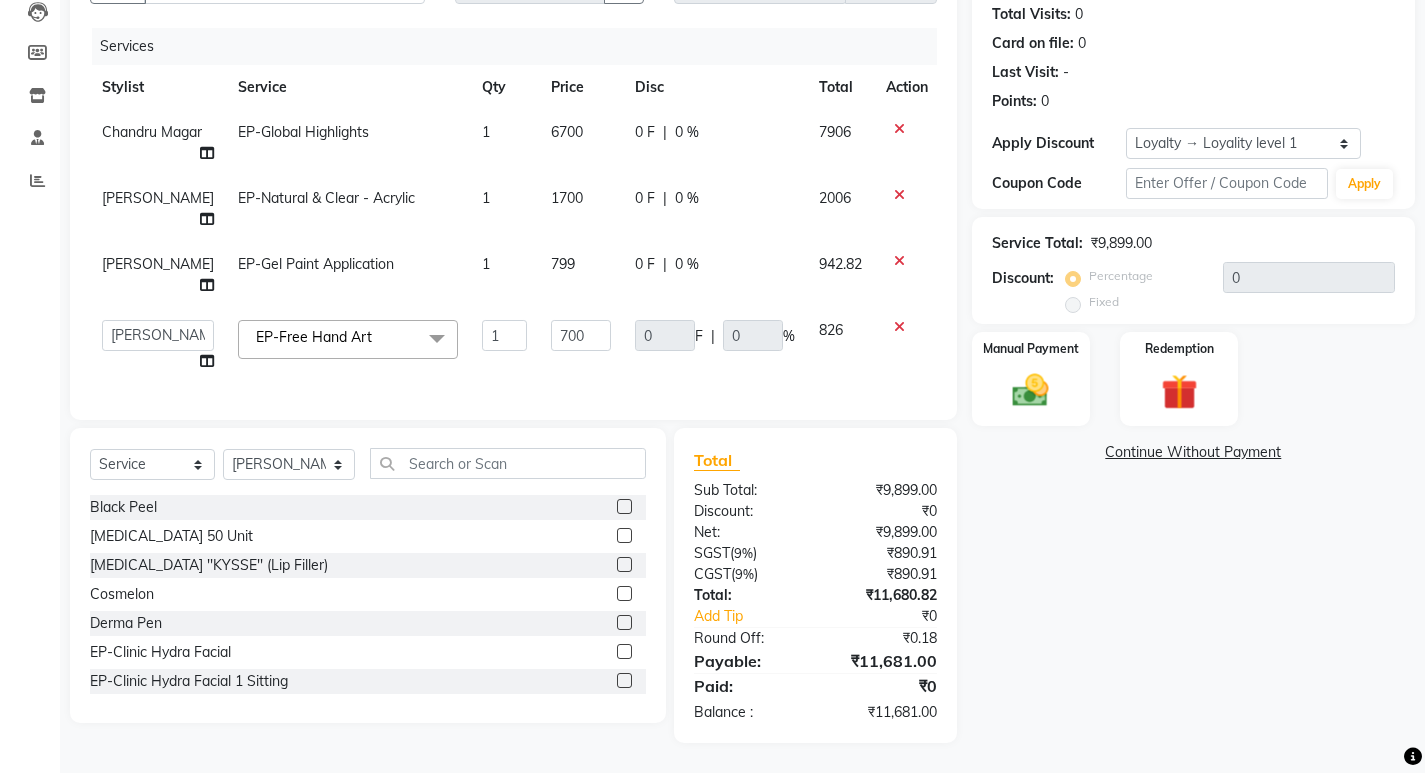 click on "6700" 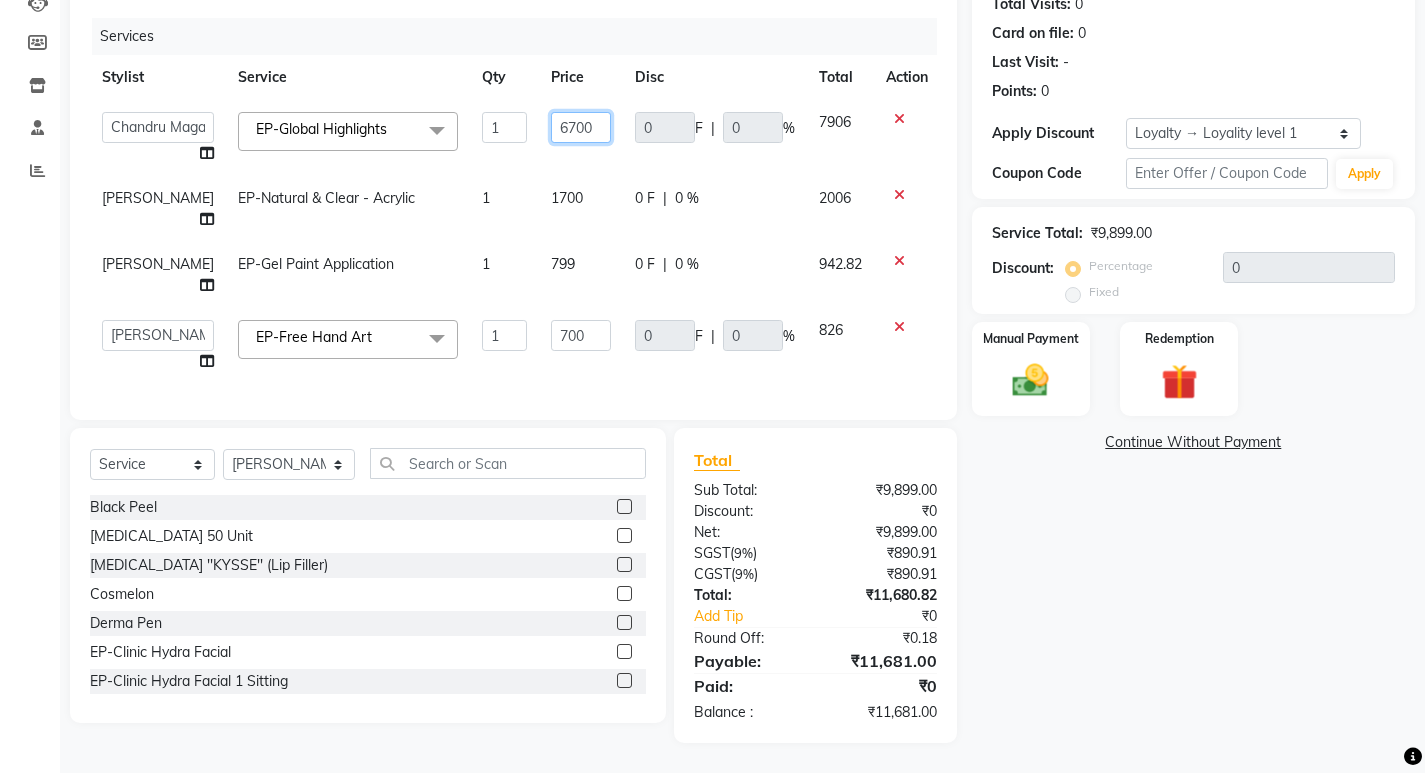 click on "6700" 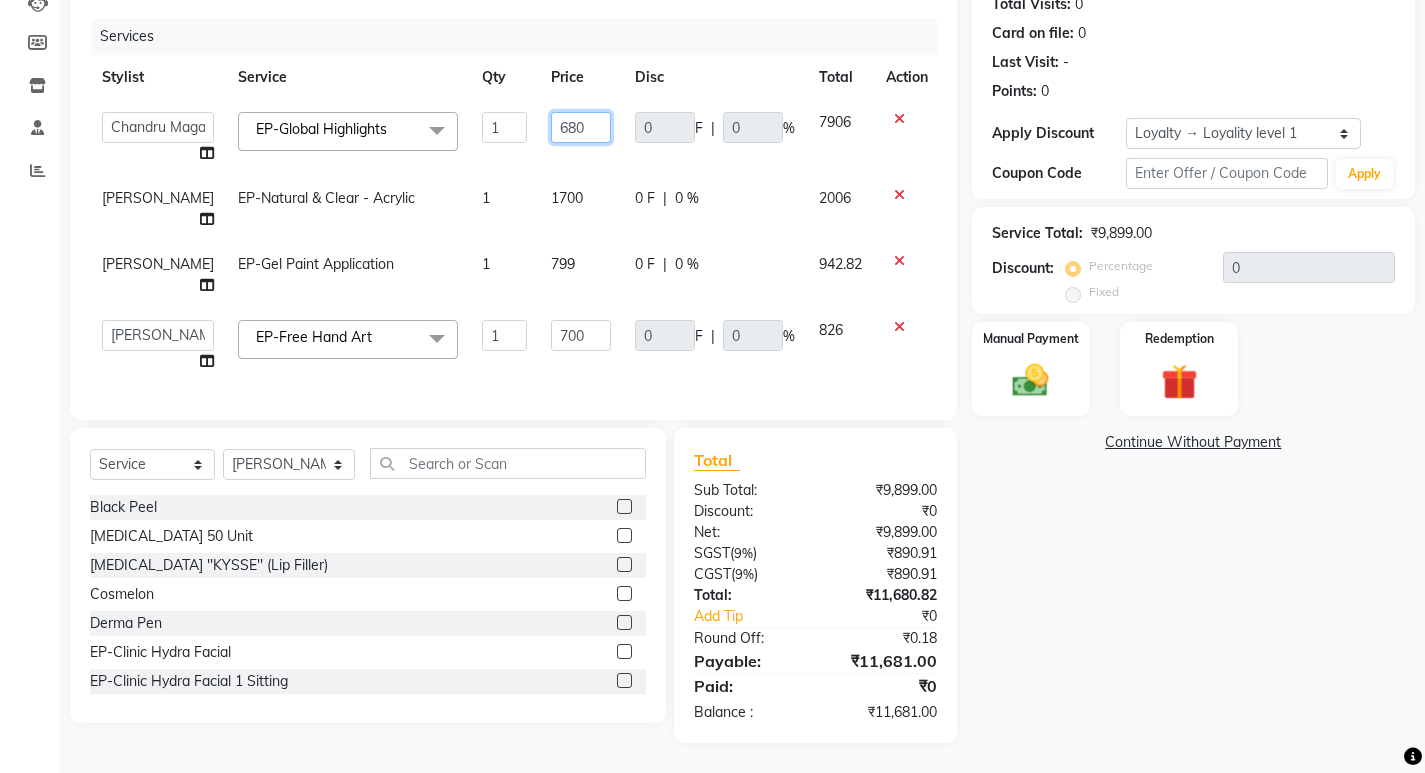 type on "6800" 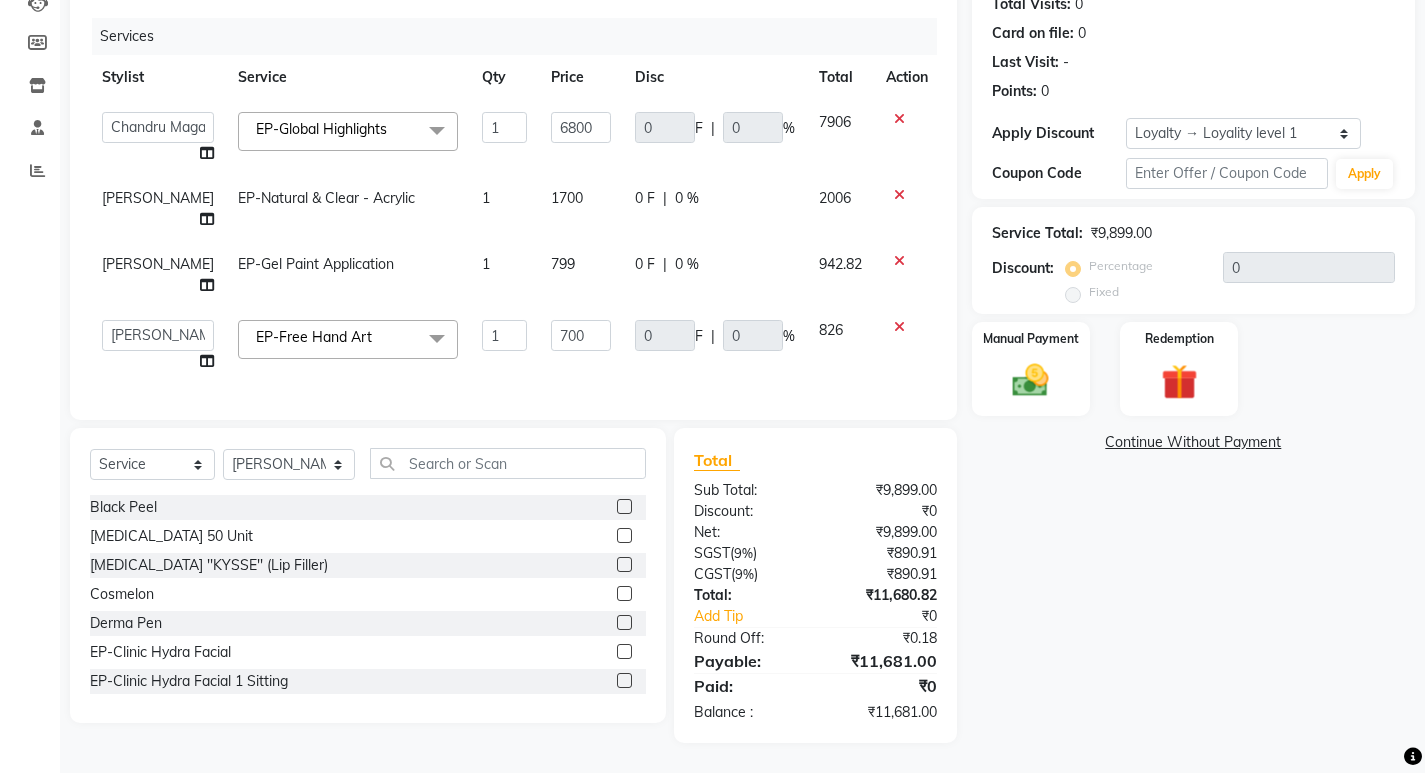 click on "700" 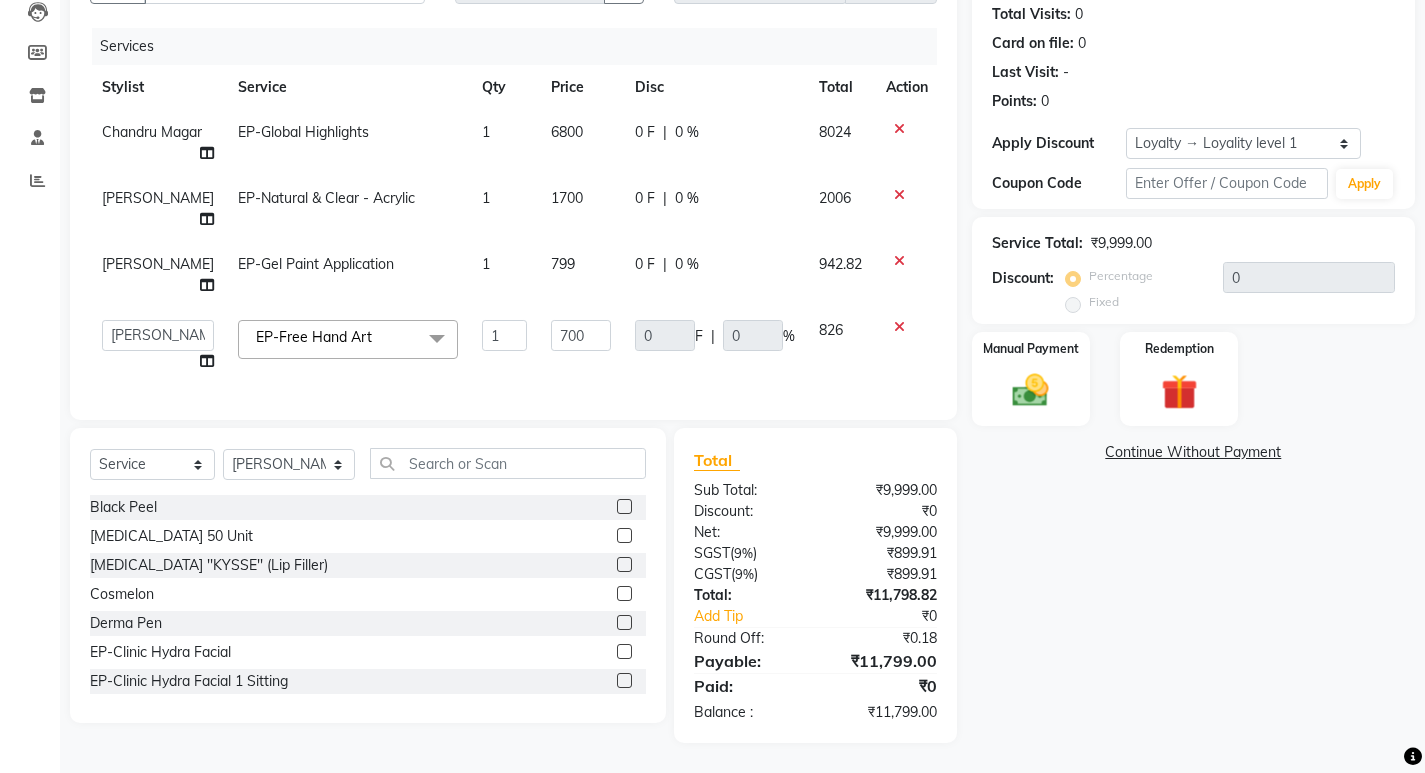 click on "6800" 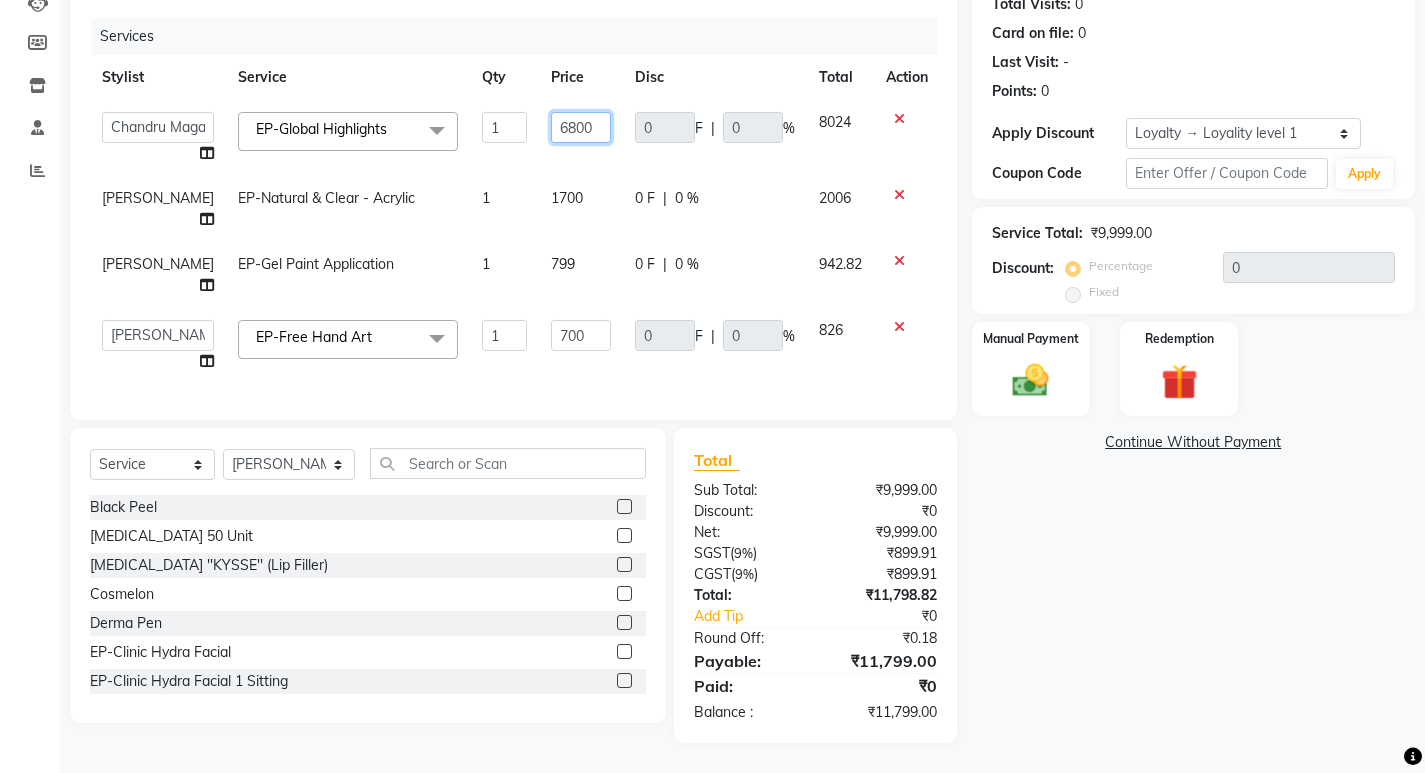 click on "6800" 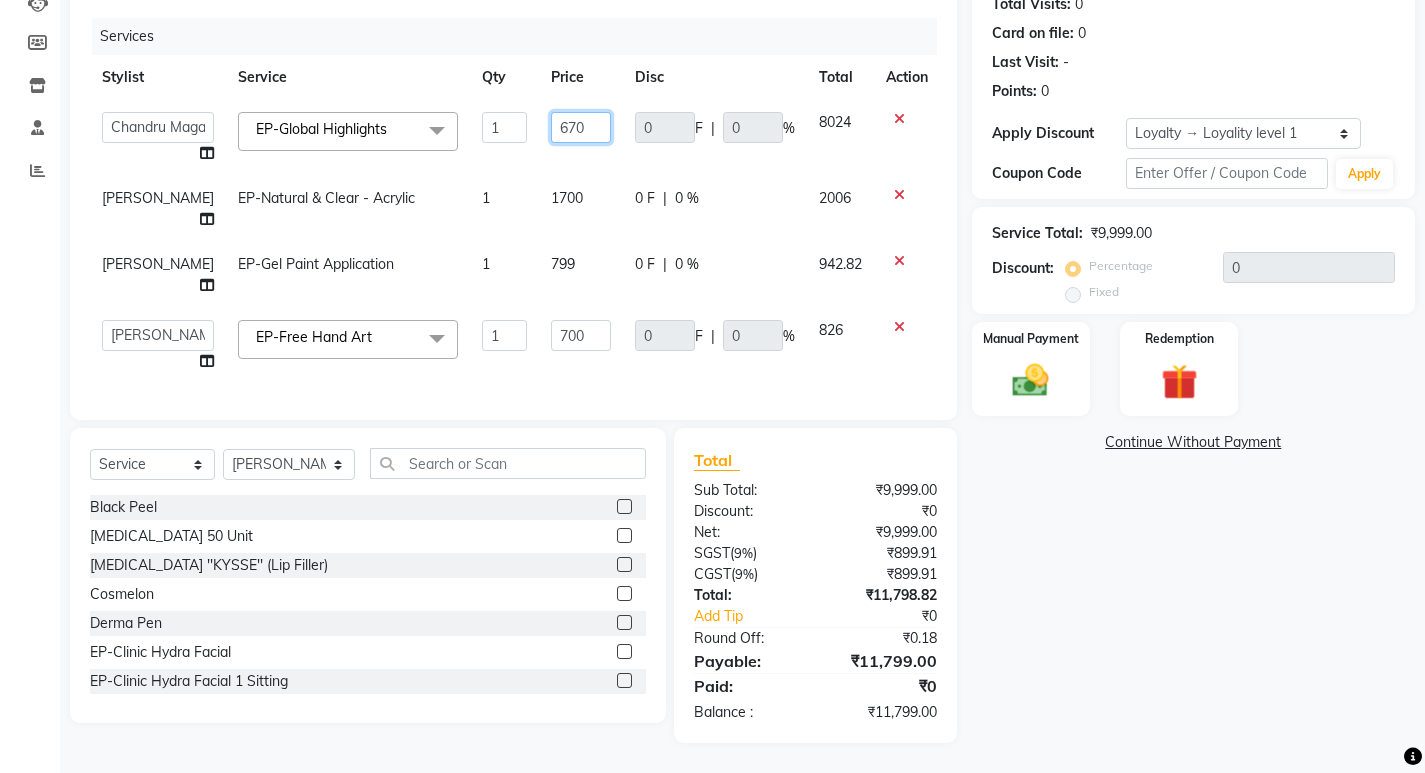 type on "6700" 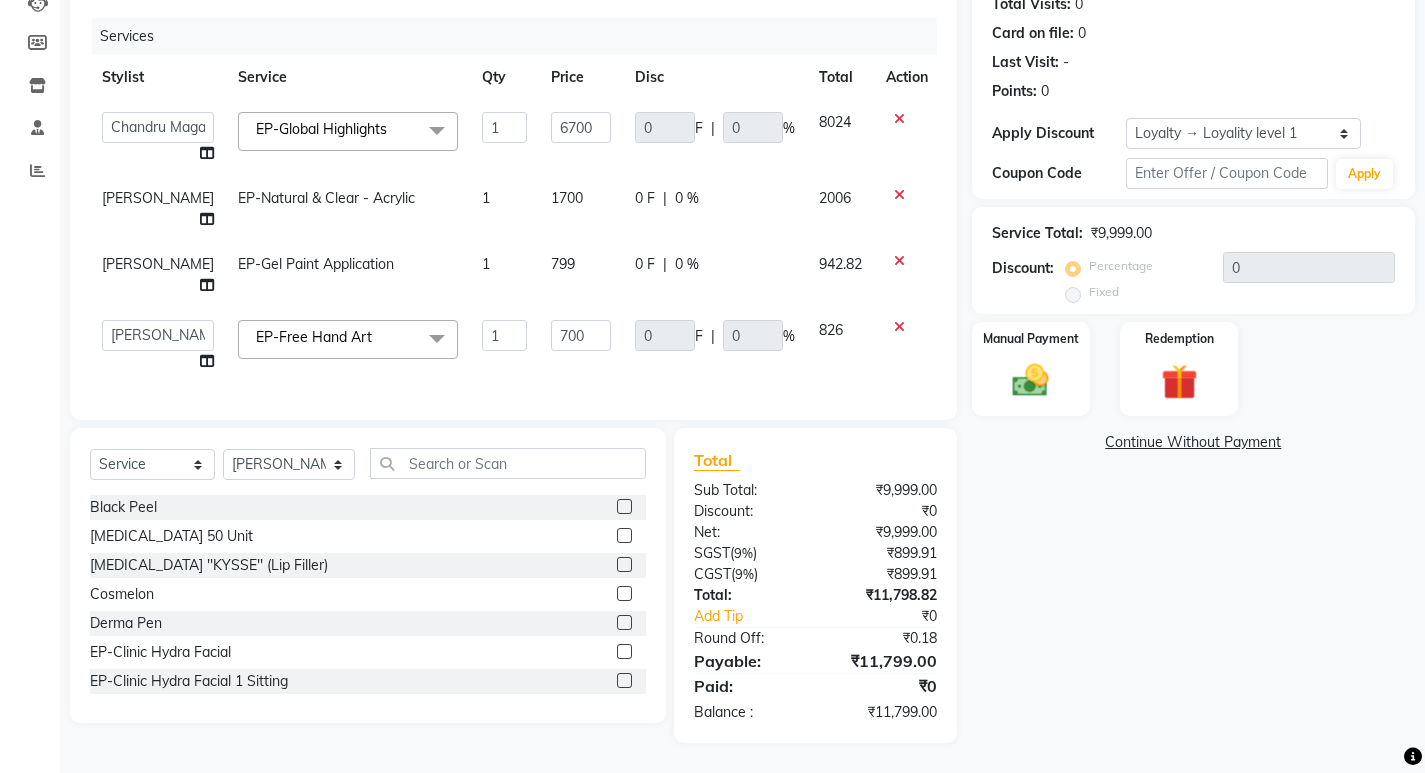 click on "700" 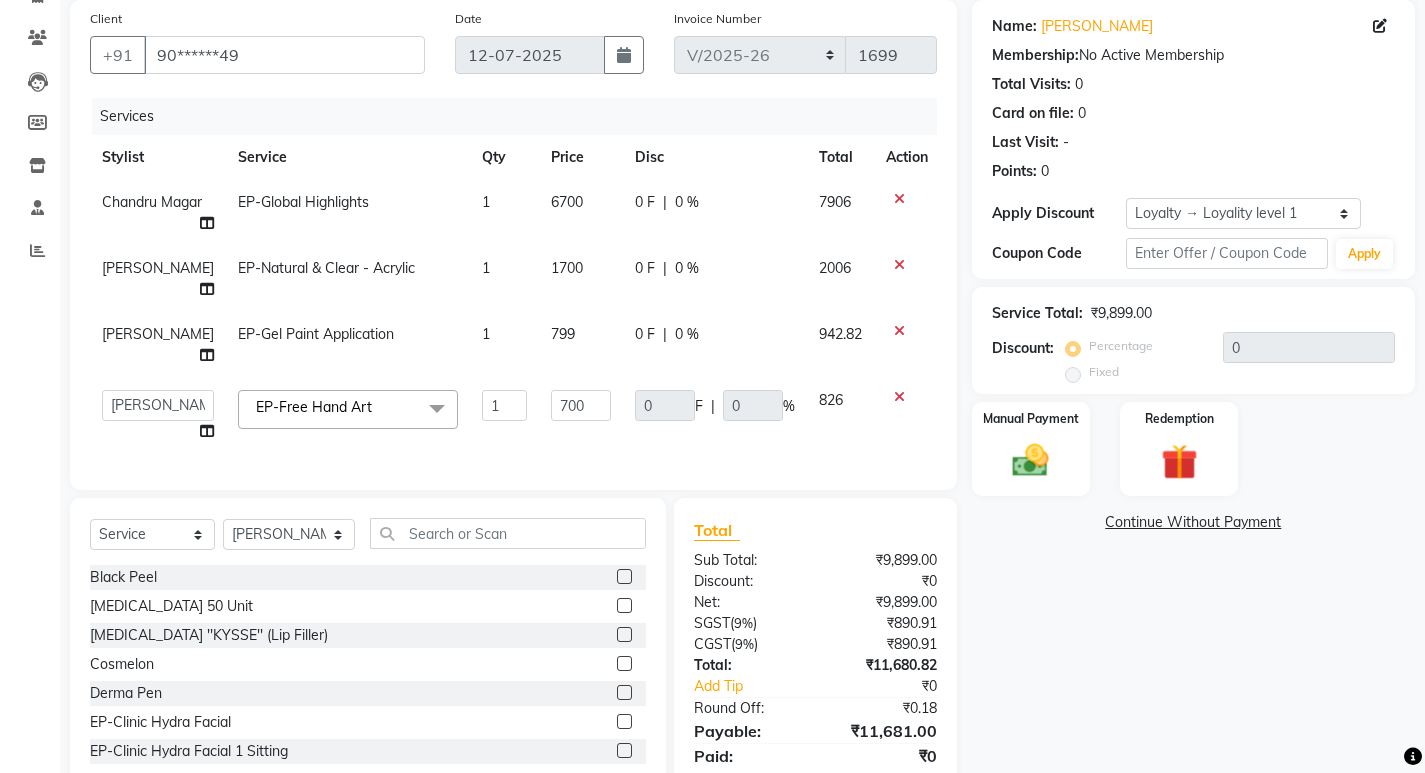 scroll, scrollTop: 35, scrollLeft: 0, axis: vertical 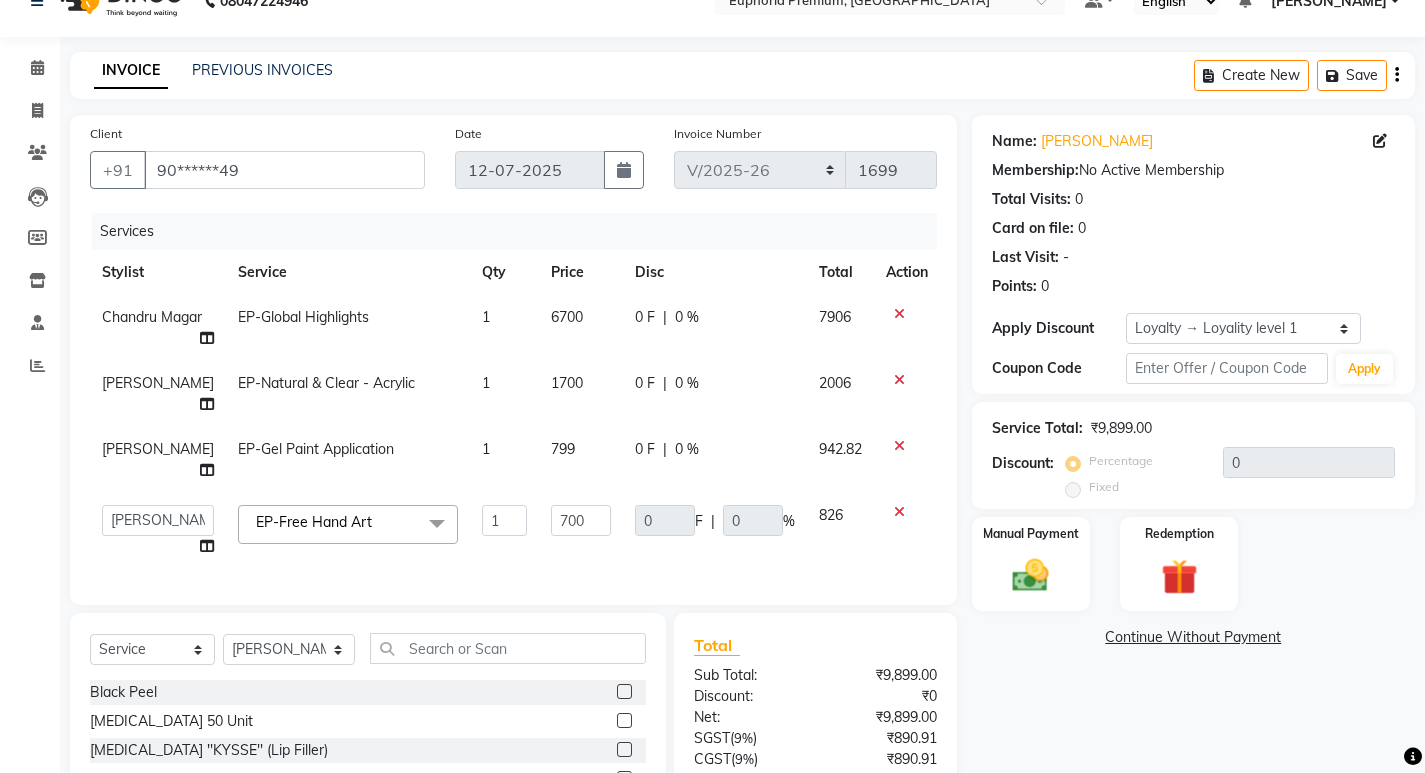 click on "6700" 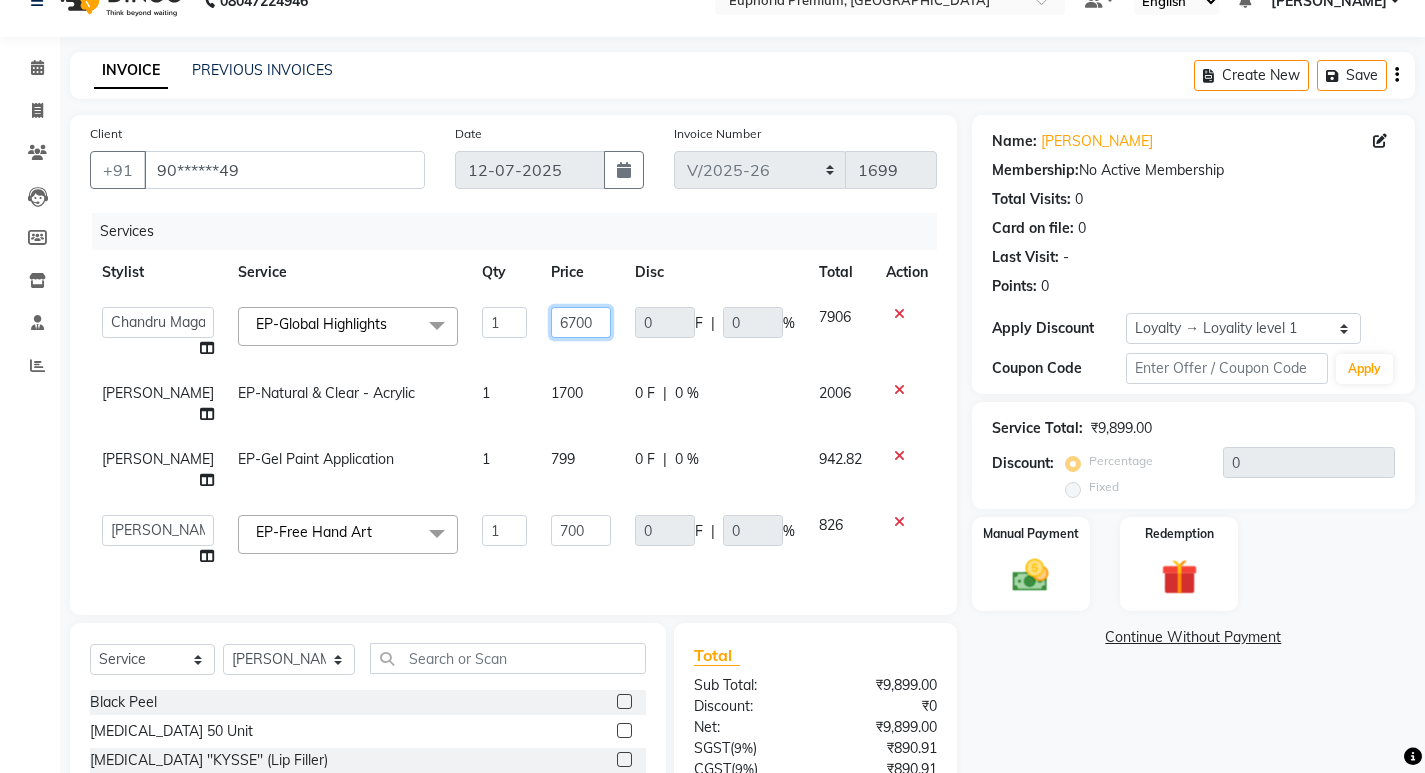 click on "6700" 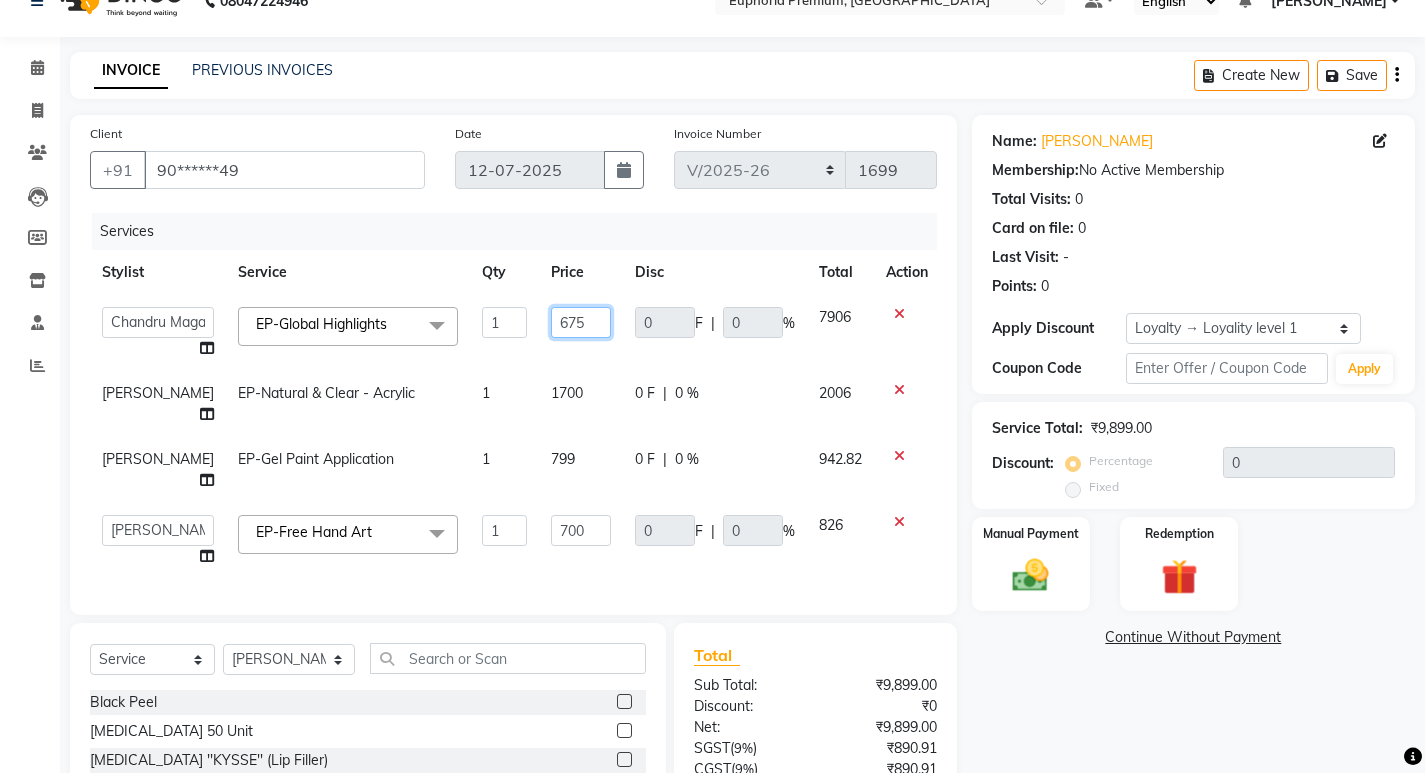type on "6750" 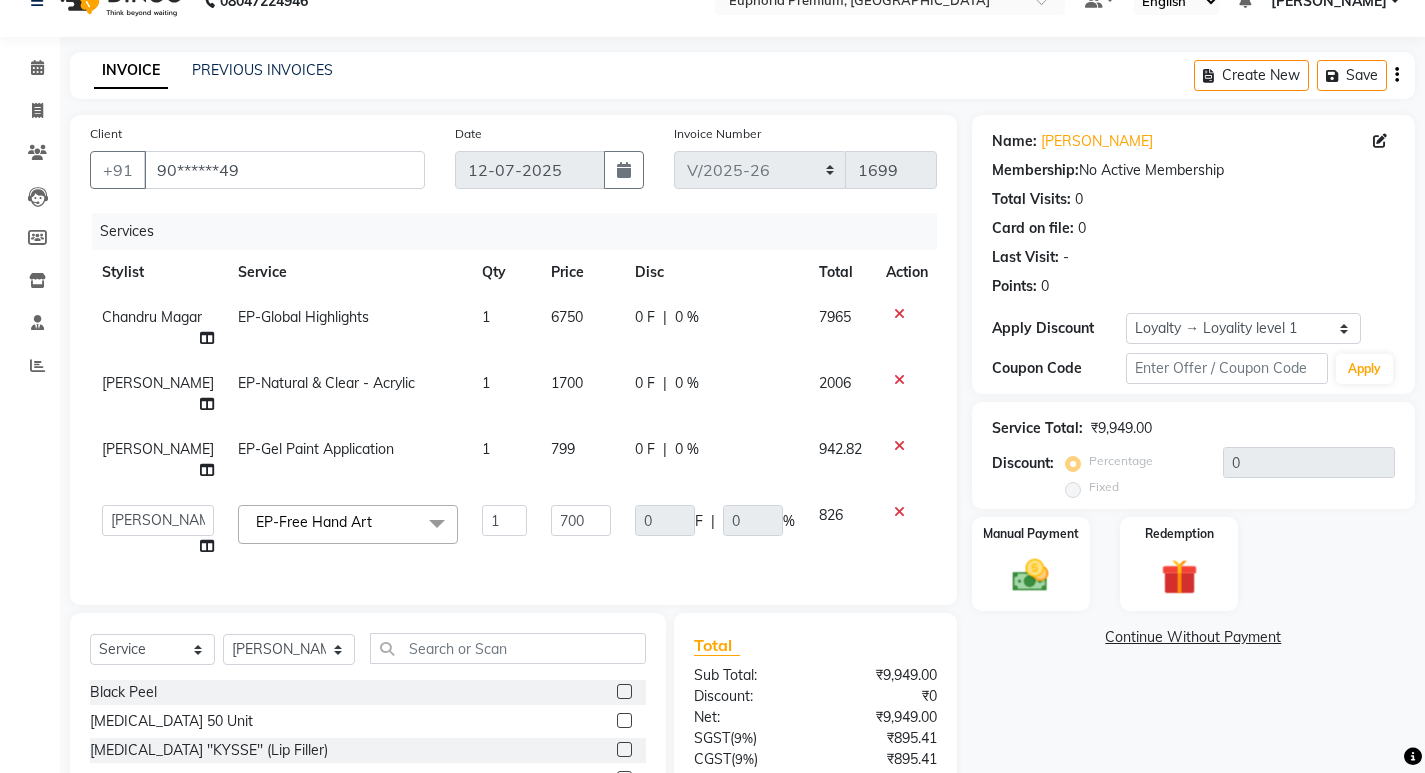 click on "Services Stylist Service Qty Price Disc Total Action Chandru Magar EP-Global Highlights 1 6750 0 F | 0 % 7965 VISHON BAIDYA EP-Natural & Clear - Acrylic 1 1700 0 F | 0 % 2006 VISHON BAIDYA EP-Gel Paint Application 1 799 0 F | 0 % 942.82  Admin   Babu V   Bharath N   Binoy    Chandru Magar   Chethan N    Chiinthian Moi   ChonglianMoi MOI   Daisy .   Dhanya .   Dingg   Diya Khadka   Fredrick Burrows   Kishore K   Maria Hamsa   Mary Vanita    MRINALI MILI   Pinky .   Priya  K   Rosy Sanate   Savitha Vijayan   Shalini Deivasigamani   Shishi L   Vijayalakshmi M   VISHON BAIDYA  EP-Free Hand Art  x Black Peel Botox 50 Unit Botox ''KYSSE'' (Lip Filler) Cosmelon Derma Pen EP-Clinic Hydra Facial EP-Clinic Hydra Facial 1 Sitting EP-Clinic Meline Peel Face EP-Clinic Yellow Peel Back EP-Clinic Yellow Peel Face EP-Clinic Yellow Peel Full Arms EP-Clinic Yellow Peel Under Arms EP-Laser Bikini EP-Laser Chin EP-Laser Full Arms EP-Laser Full Back EP-Laser Full Face EP-Laser Full Front EP-Laser Full Legs EP-Laser Half Legs 1 0" 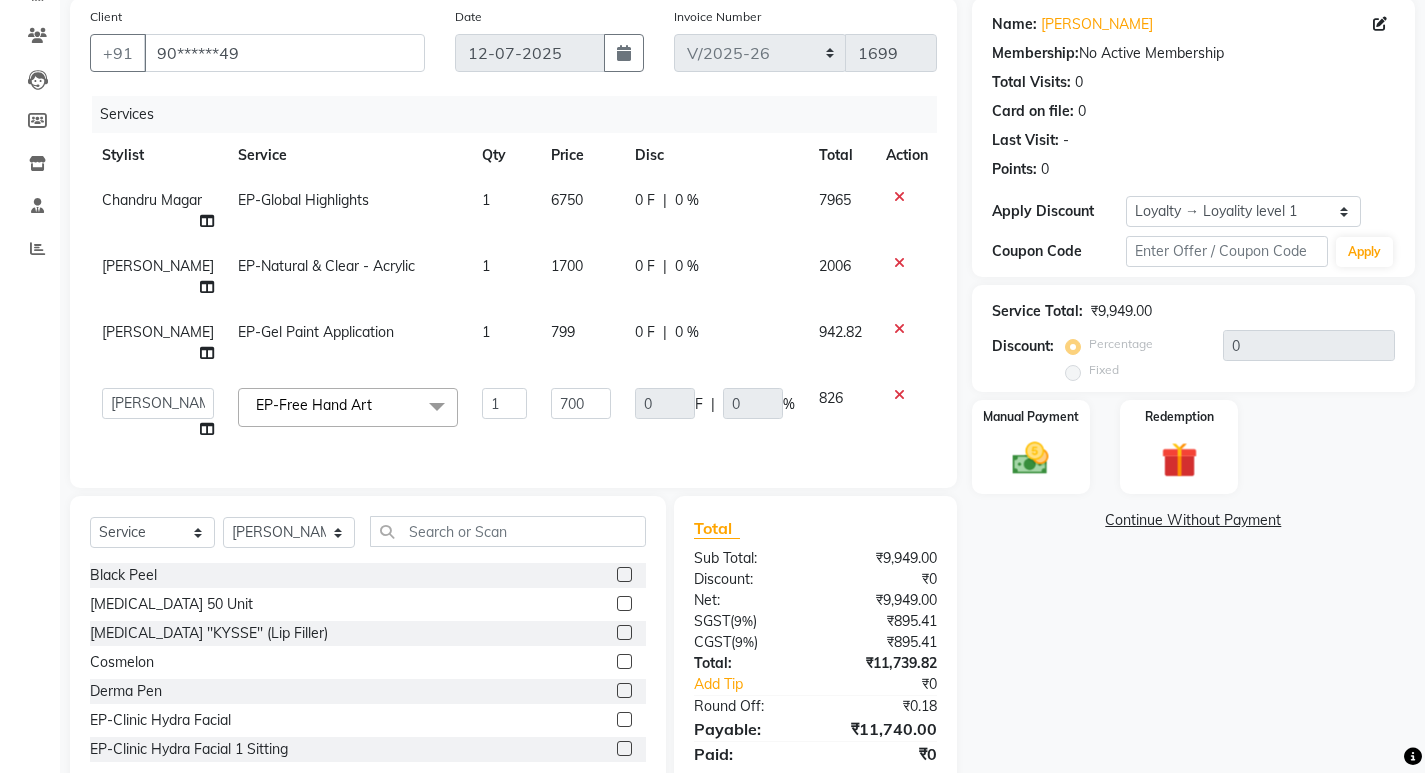 scroll, scrollTop: 0, scrollLeft: 0, axis: both 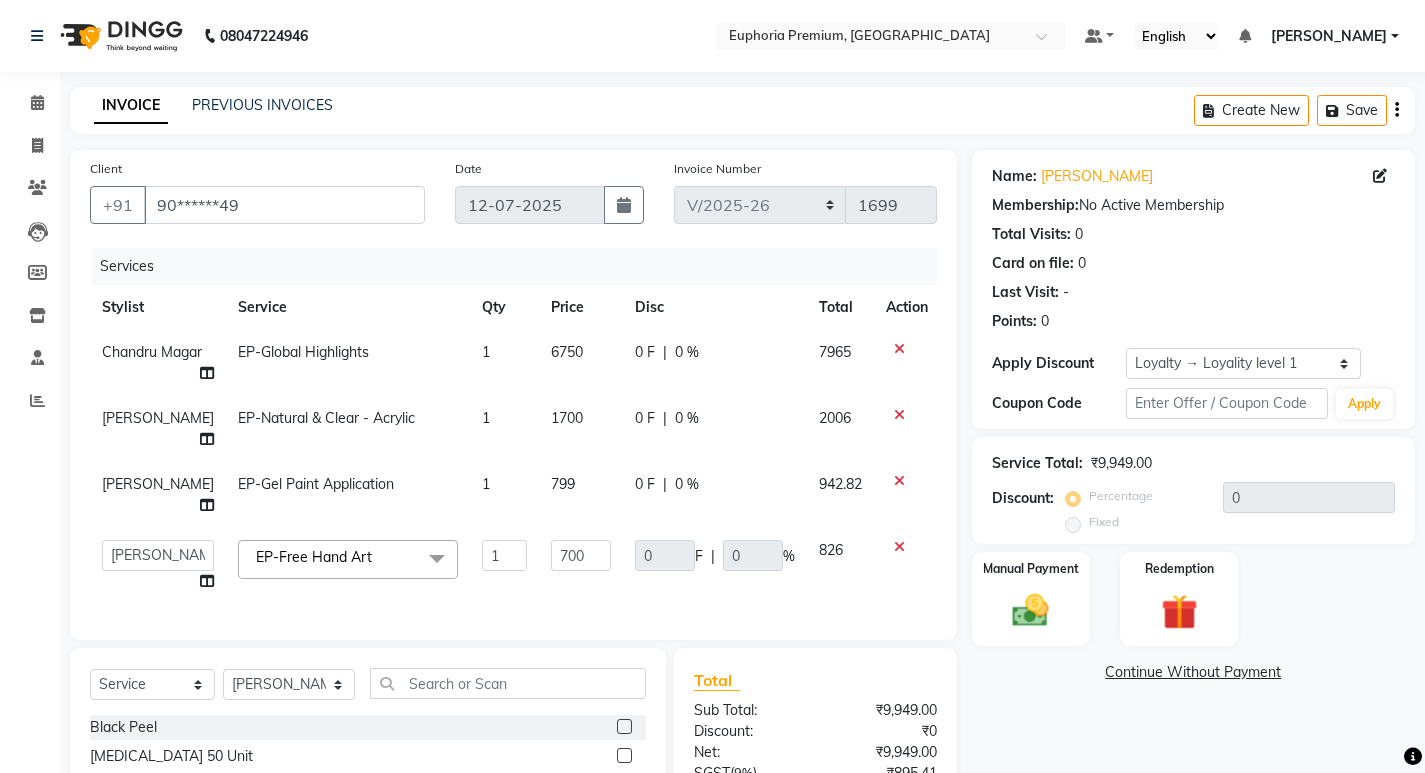 click on "6750" 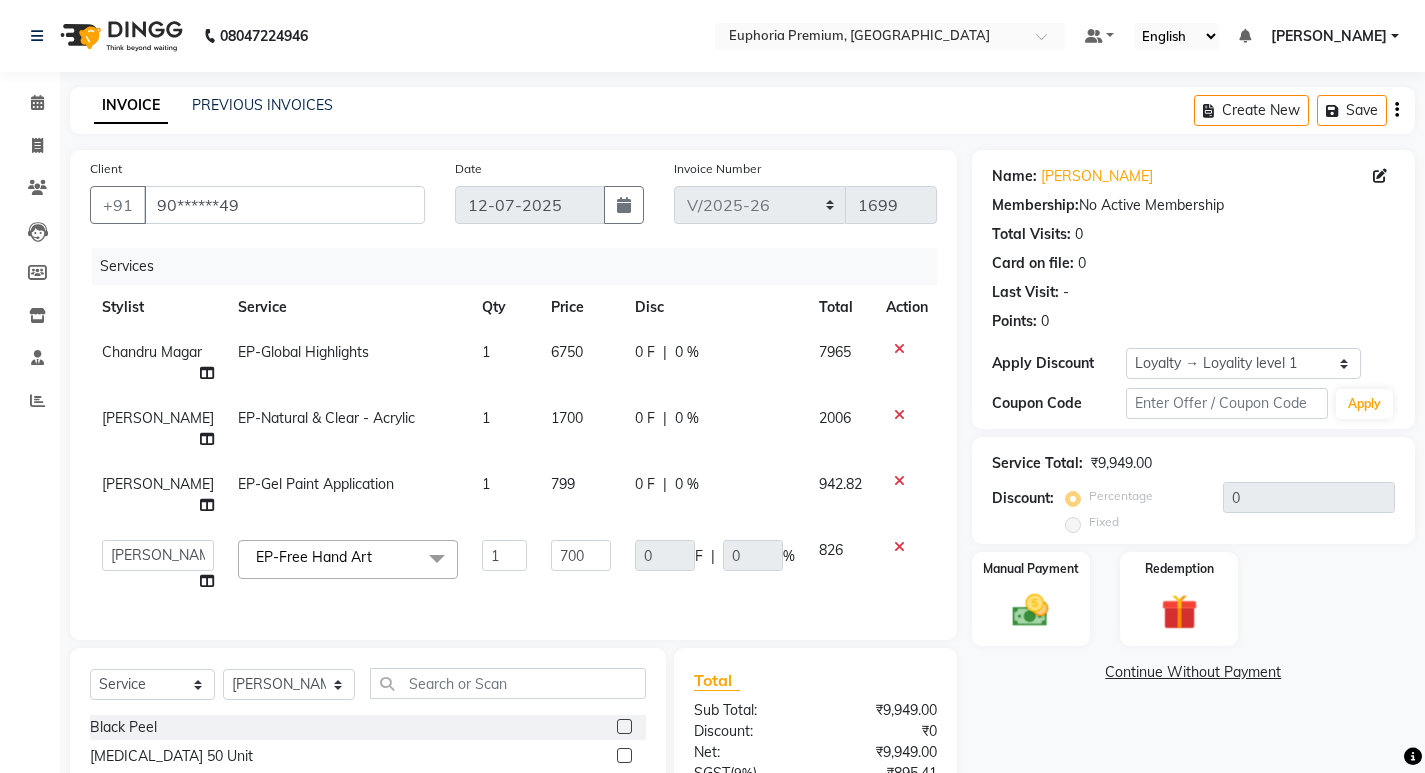 select on "75141" 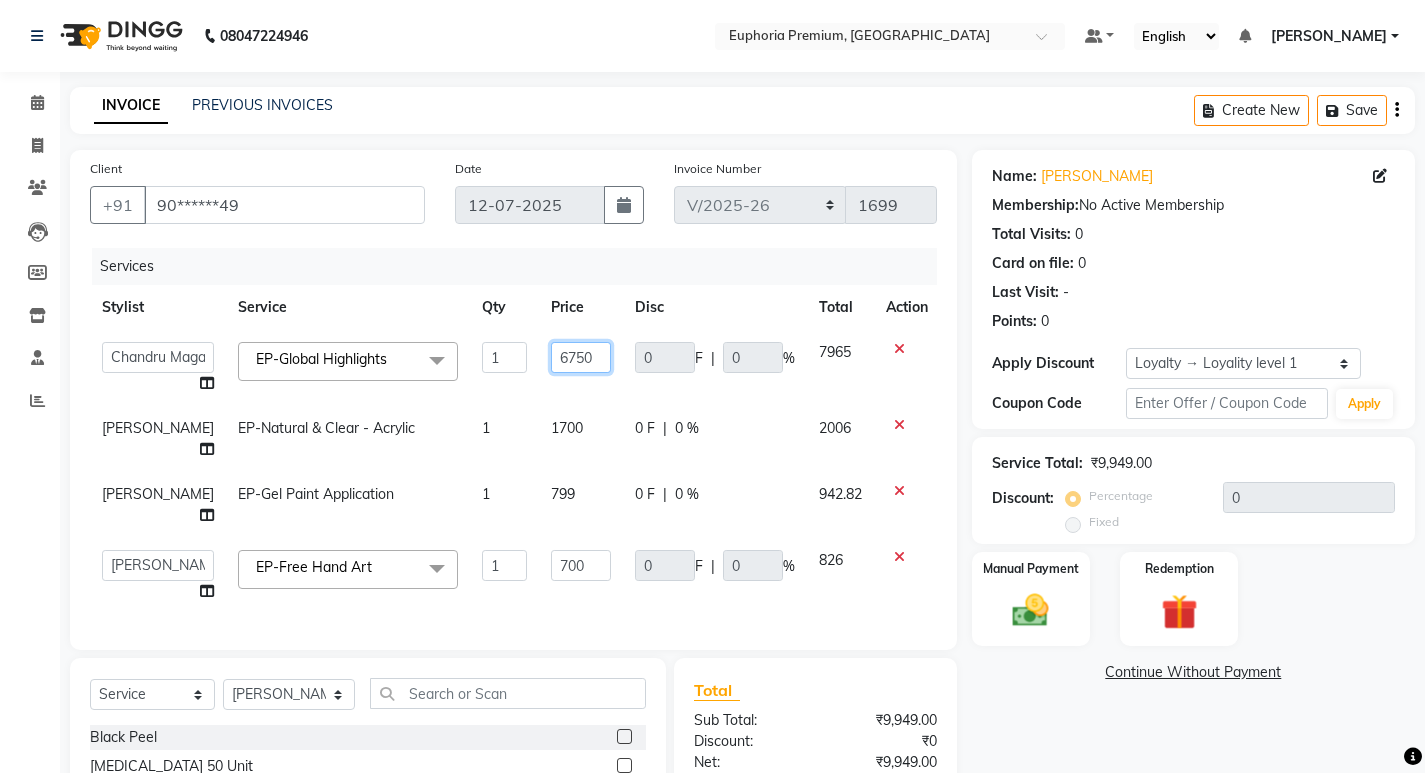 click on "6750" 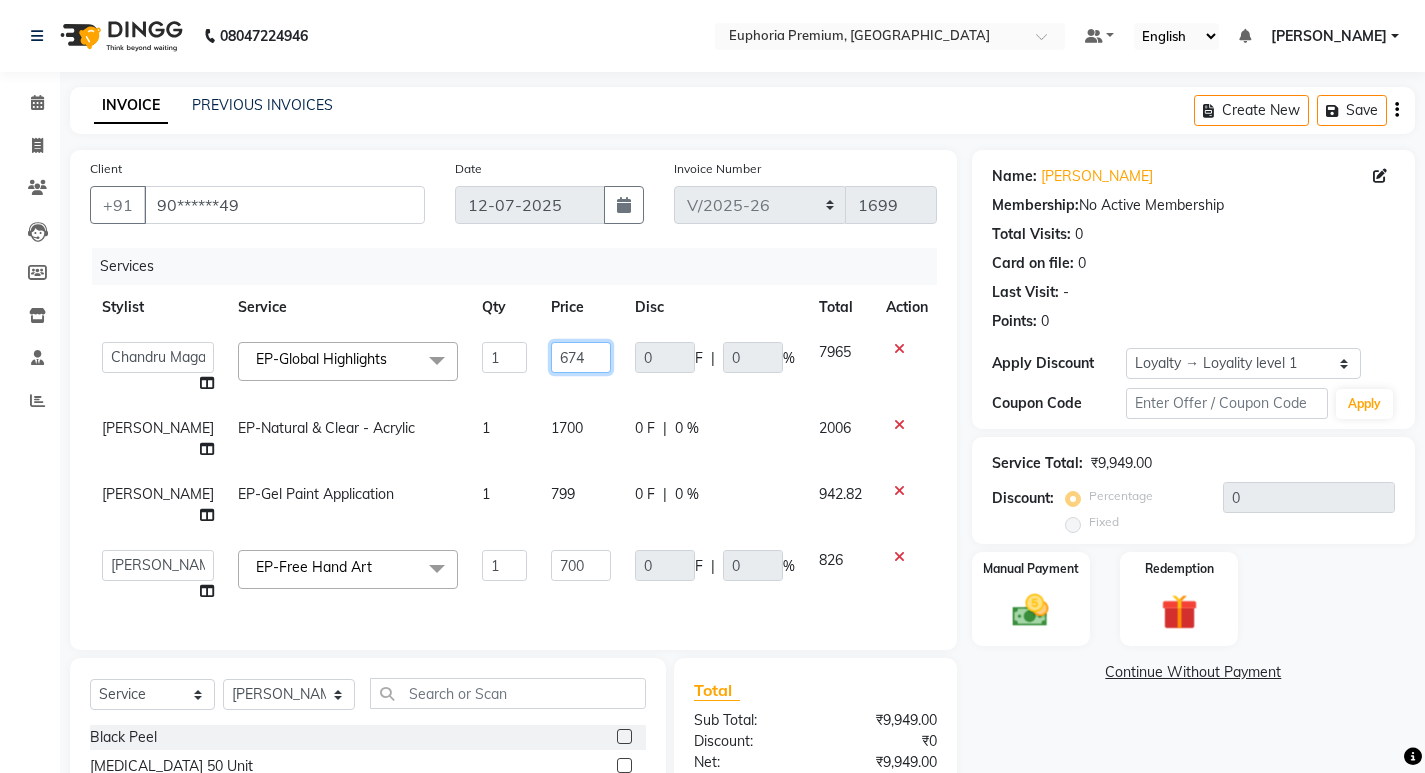 type on "6740" 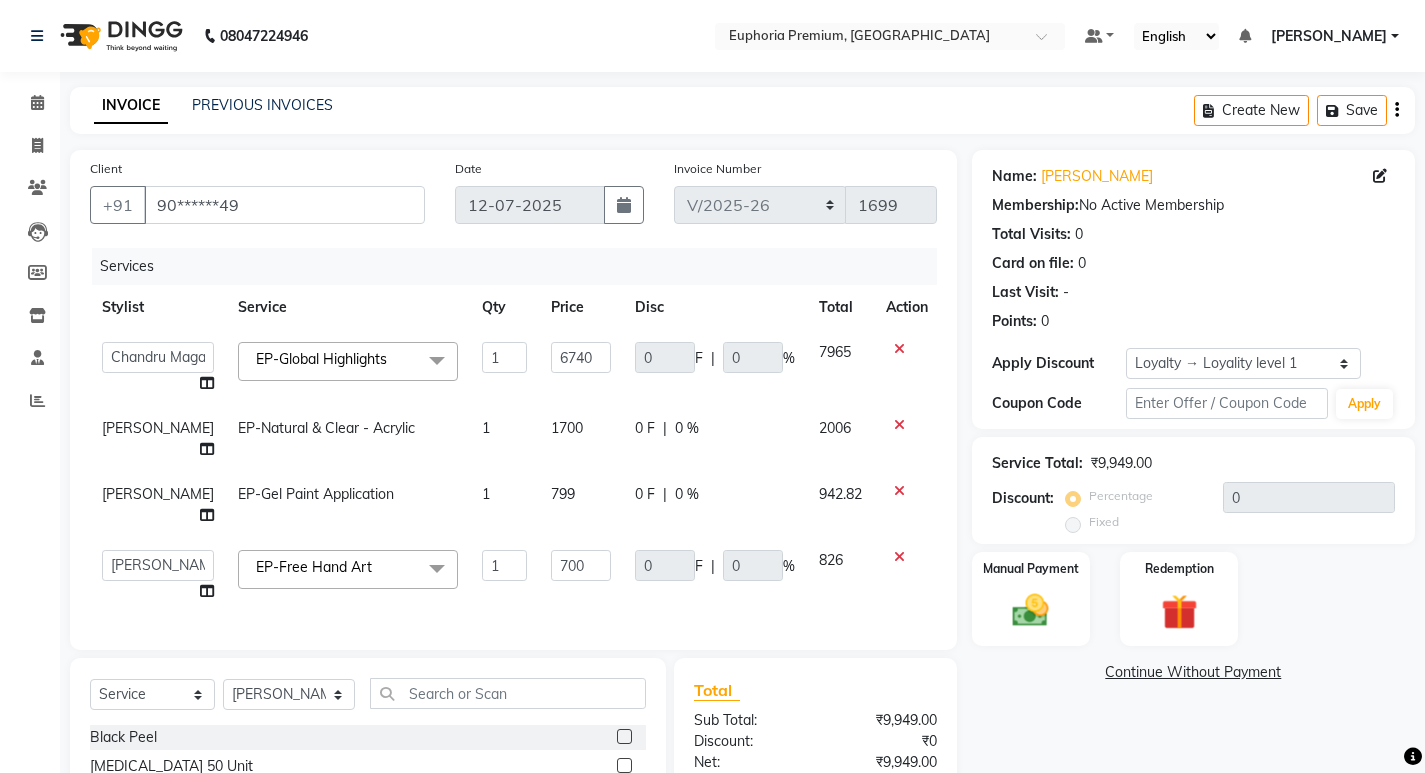 click on "Services Stylist Service Qty Price Disc Total Action  Admin   Babu V   Bharath N   Binoy    Chandru Magar   Chethan N    Chiinthian Moi   ChonglianMoi MOI   Daisy .   Dhanya .   Dingg   Diya Khadka   Fredrick Burrows   Kishore K   Maria Hamsa   Mary Vanita    MRINALI MILI   Pinky .   Priya  K   Rosy Sanate   Savitha Vijayan   Shalini Deivasigamani   Shishi L   Vijayalakshmi M   VISHON BAIDYA  EP-Global Highlights  x Black Peel Botox 50 Unit Botox ''KYSSE'' (Lip Filler) Cosmelon Derma Pen EP-Clinic Hydra Facial EP-Clinic Hydra Facial 1 Sitting EP-Clinic Meline Peel Face EP-Clinic Yellow Peel Back EP-Clinic Yellow Peel Face EP-Clinic Yellow Peel Full Arms EP-Clinic Yellow Peel Under Arms EP-Laser Bikini EP-Laser Chin EP-Laser Full Arms EP-Laser Full Back EP-Laser Full Face EP-Laser Full Front EP-Laser Full Legs EP-Laser Half Legs EP-Laser Sides EP-Laser Under Arms EP-Laser Upper Lip Ep-Micro Needling EP-Laser Midriff / Stomach Fillers Volume - 1ml Fillers Volume Plus-1ml GFC Hair Glutathione Gylco 40 Neck Peel" 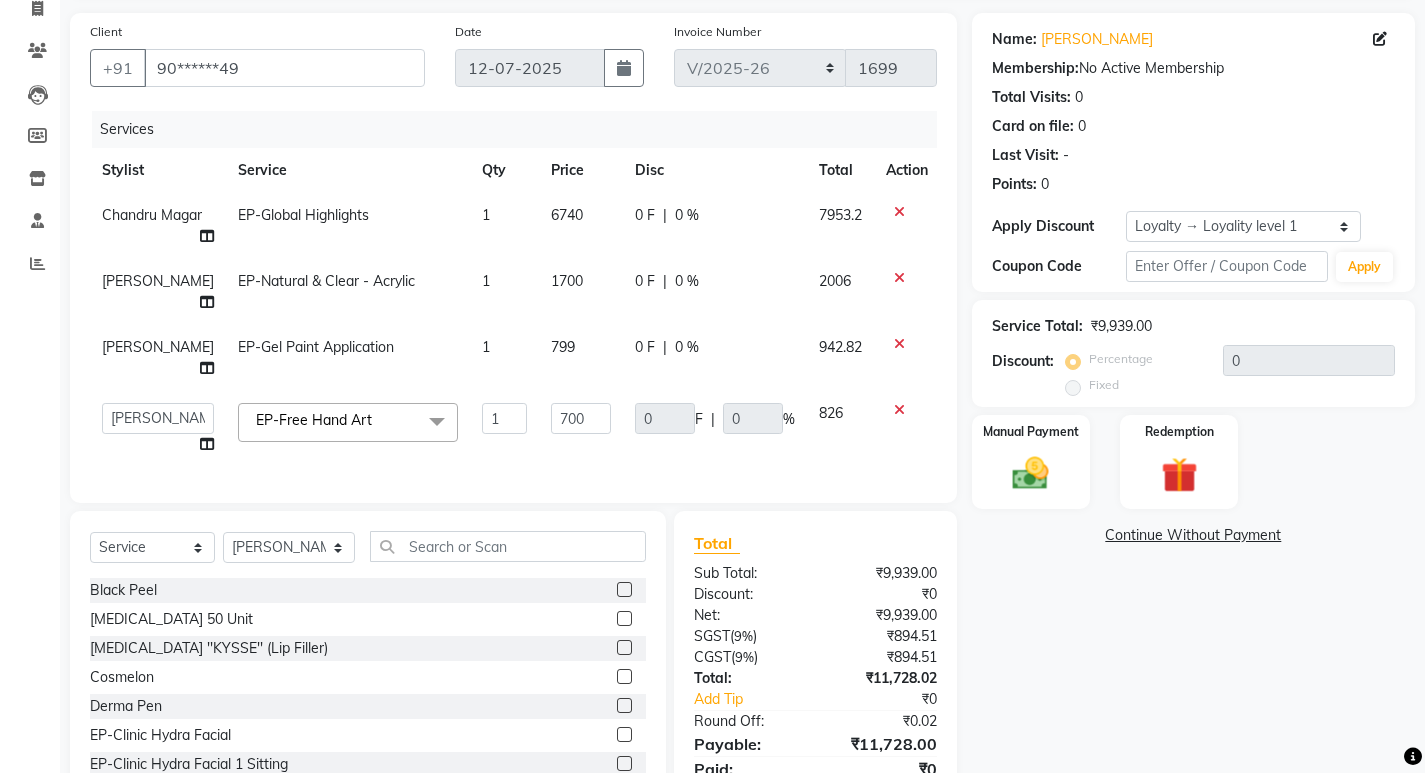 scroll, scrollTop: 0, scrollLeft: 0, axis: both 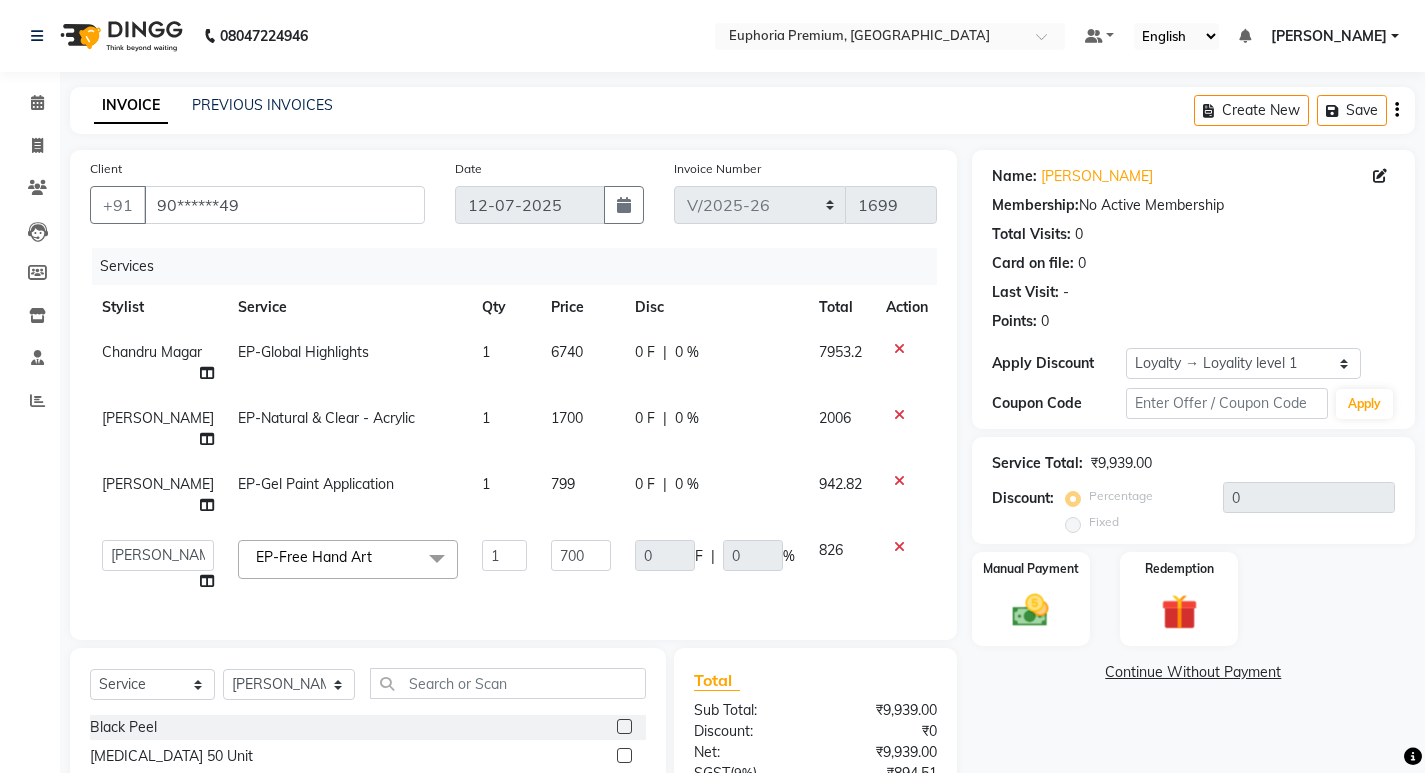 click on "6740" 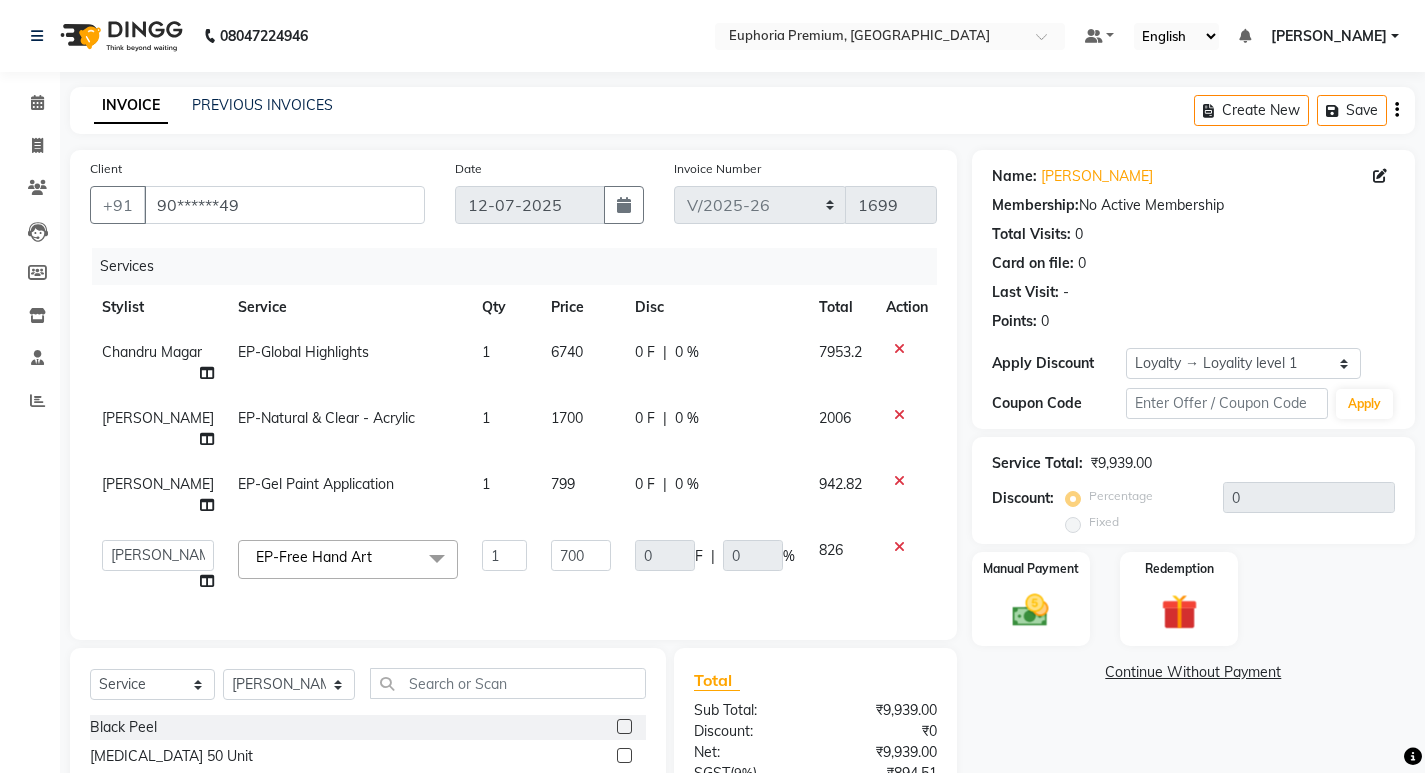 select on "75141" 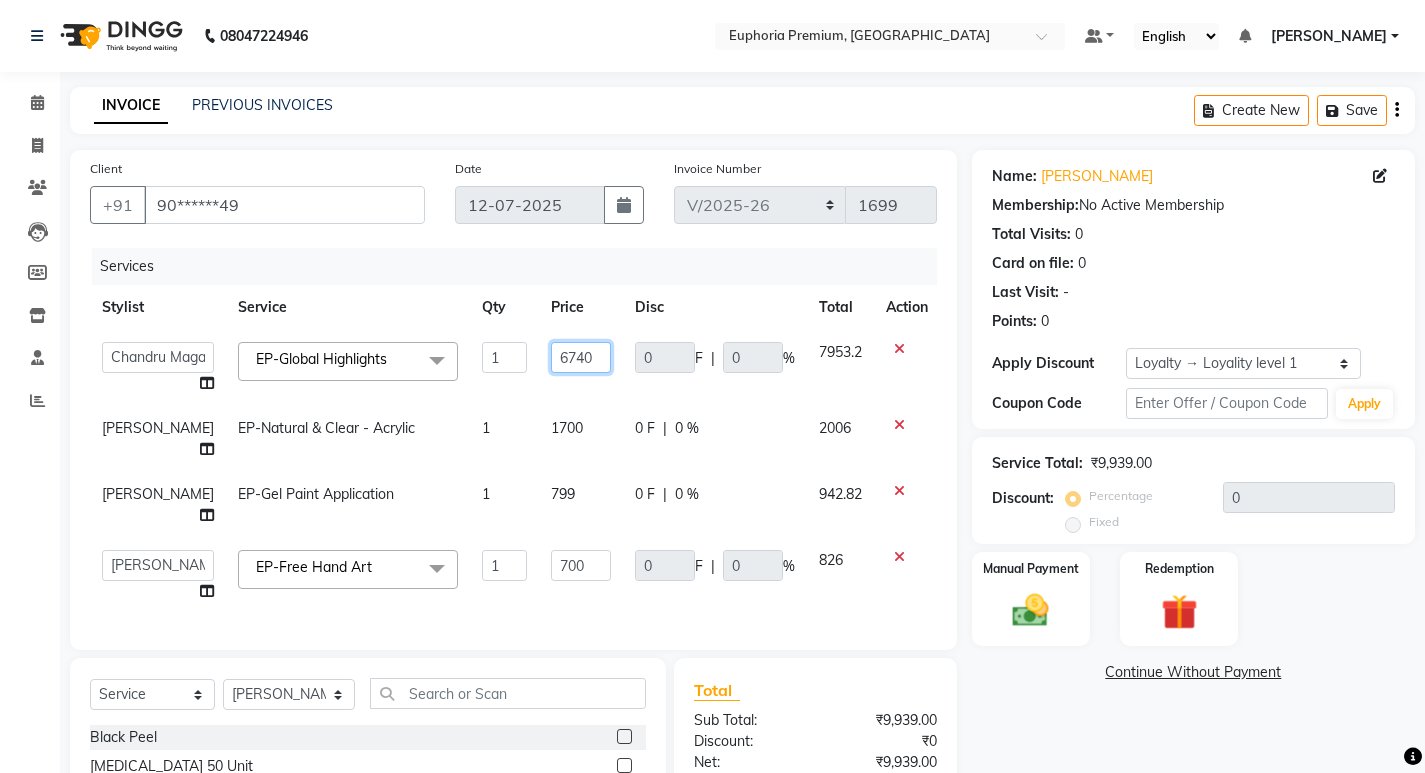 click on "6740" 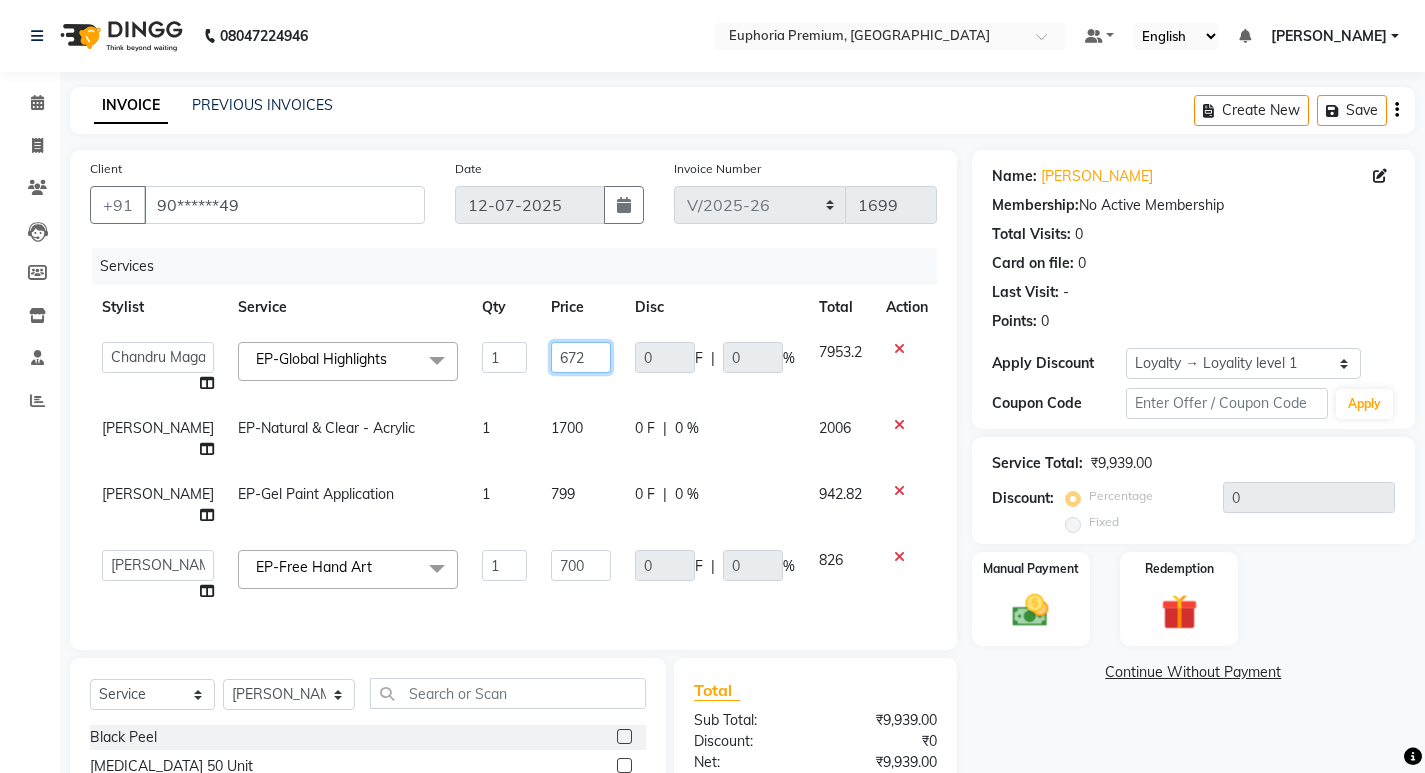 type on "6720" 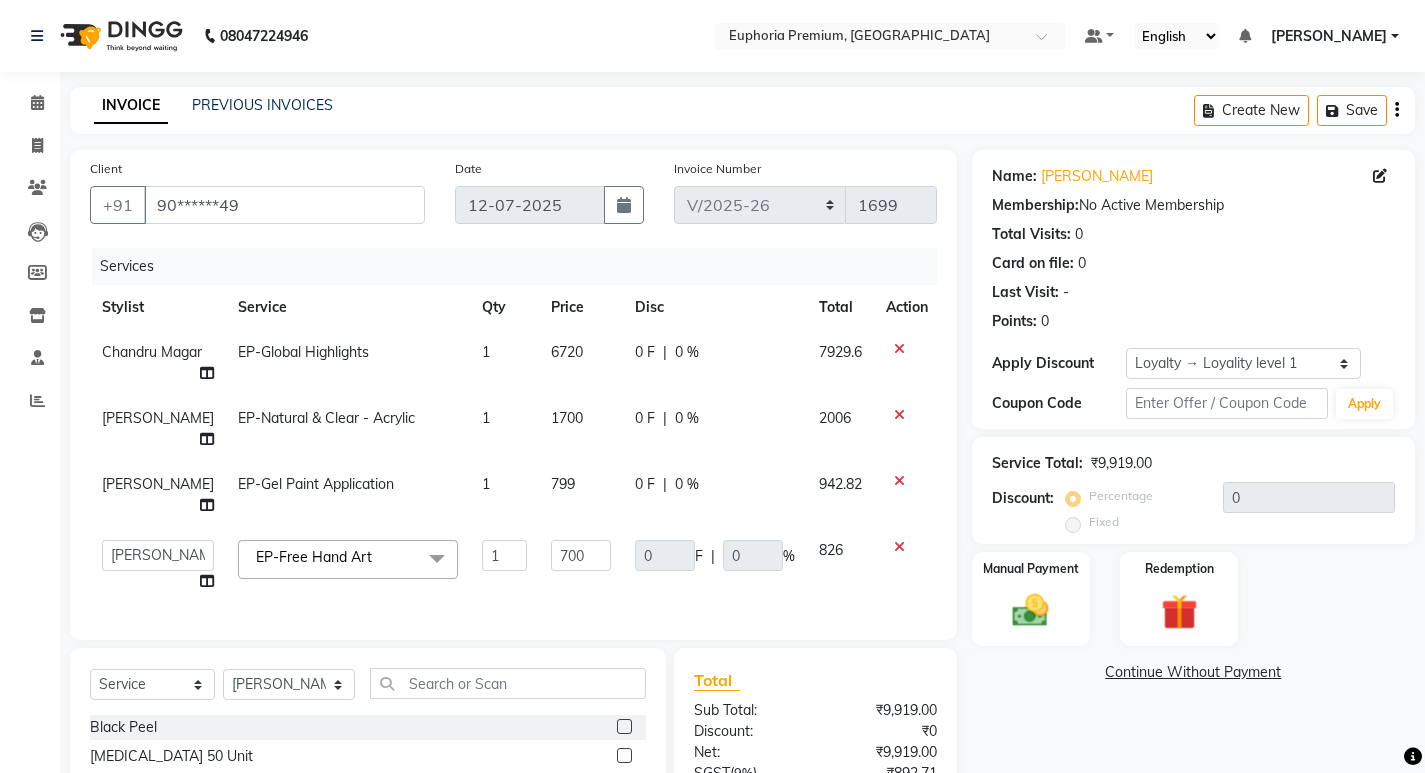 click on "Services Stylist Service Qty Price Disc Total Action Chandru Magar EP-Global Highlights 1 6720 0 F | 0 % 7929.6 VISHON BAIDYA EP-Natural & Clear - Acrylic 1 1700 0 F | 0 % 2006 VISHON BAIDYA EP-Gel Paint Application 1 799 0 F | 0 % 942.82  Admin   Babu V   Bharath N   Binoy    Chandru Magar   Chethan N    Chiinthian Moi   ChonglianMoi MOI   Daisy .   Dhanya .   Dingg   Diya Khadka   Fredrick Burrows   Kishore K   Maria Hamsa   Mary Vanita    MRINALI MILI   Pinky .   Priya  K   Rosy Sanate   Savitha Vijayan   Shalini Deivasigamani   Shishi L   Vijayalakshmi M   VISHON BAIDYA  EP-Free Hand Art  x Black Peel Botox 50 Unit Botox ''KYSSE'' (Lip Filler) Cosmelon Derma Pen EP-Clinic Hydra Facial EP-Clinic Hydra Facial 1 Sitting EP-Clinic Meline Peel Face EP-Clinic Yellow Peel Back EP-Clinic Yellow Peel Face EP-Clinic Yellow Peel Full Arms EP-Clinic Yellow Peel Under Arms EP-Laser Bikini EP-Laser Chin EP-Laser Full Arms EP-Laser Full Back EP-Laser Full Face EP-Laser Full Front EP-Laser Full Legs EP-Laser Half Legs 1" 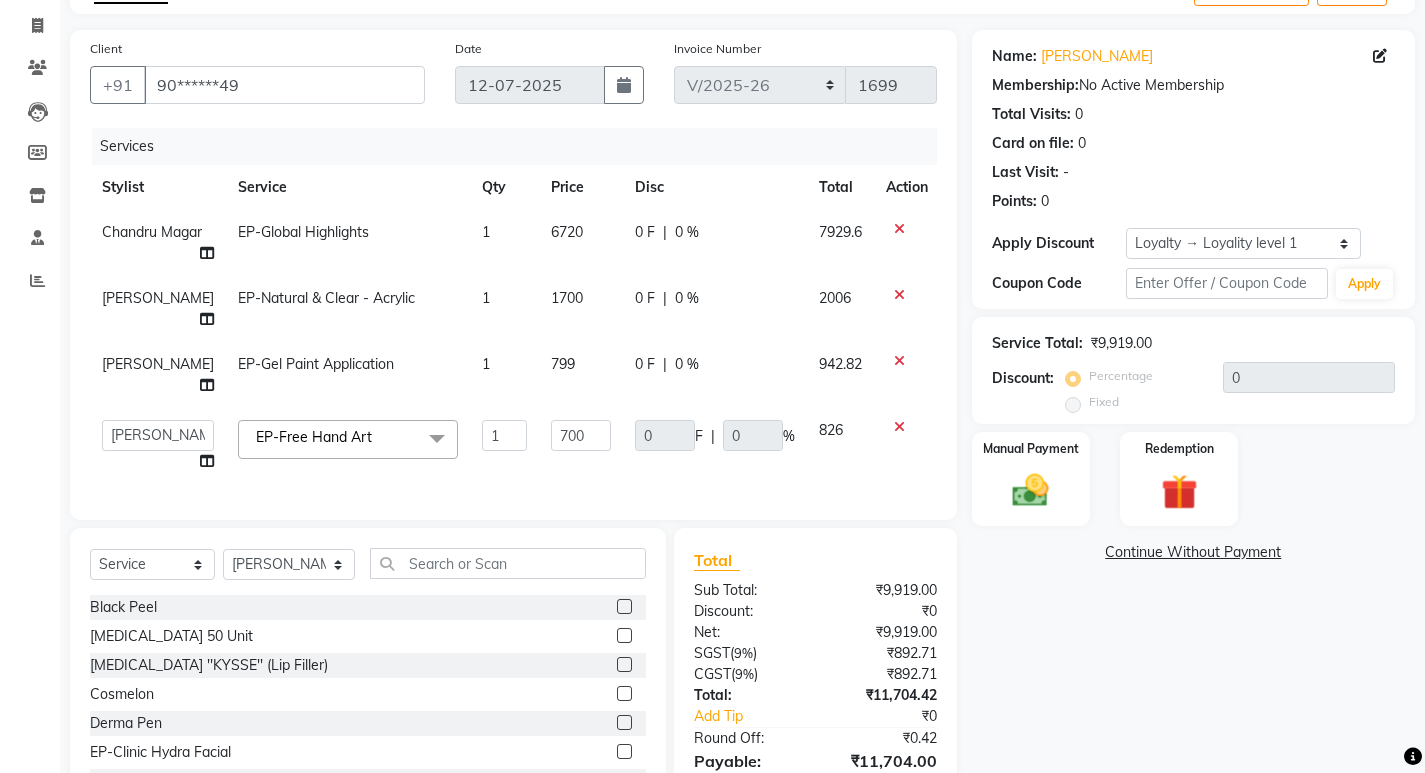 scroll, scrollTop: 0, scrollLeft: 0, axis: both 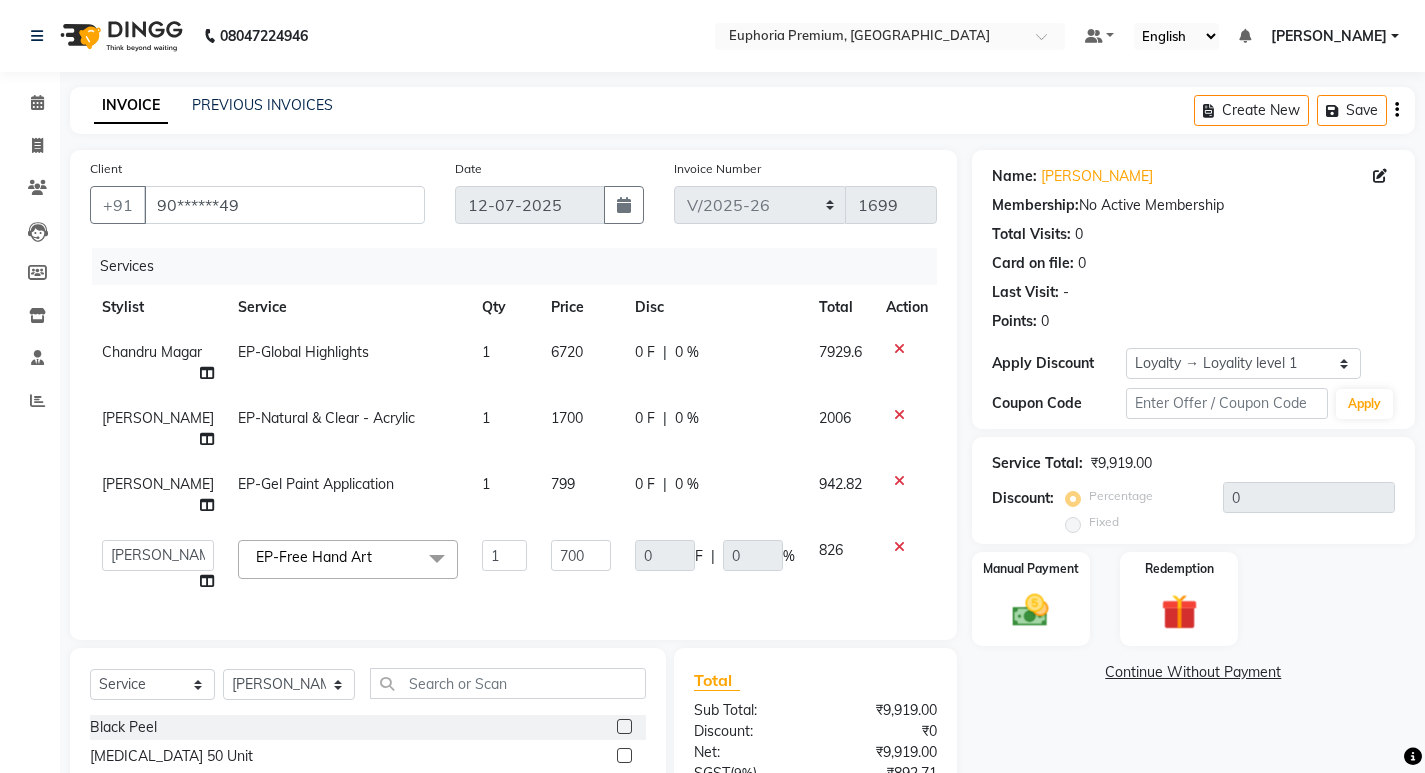 click on "6720" 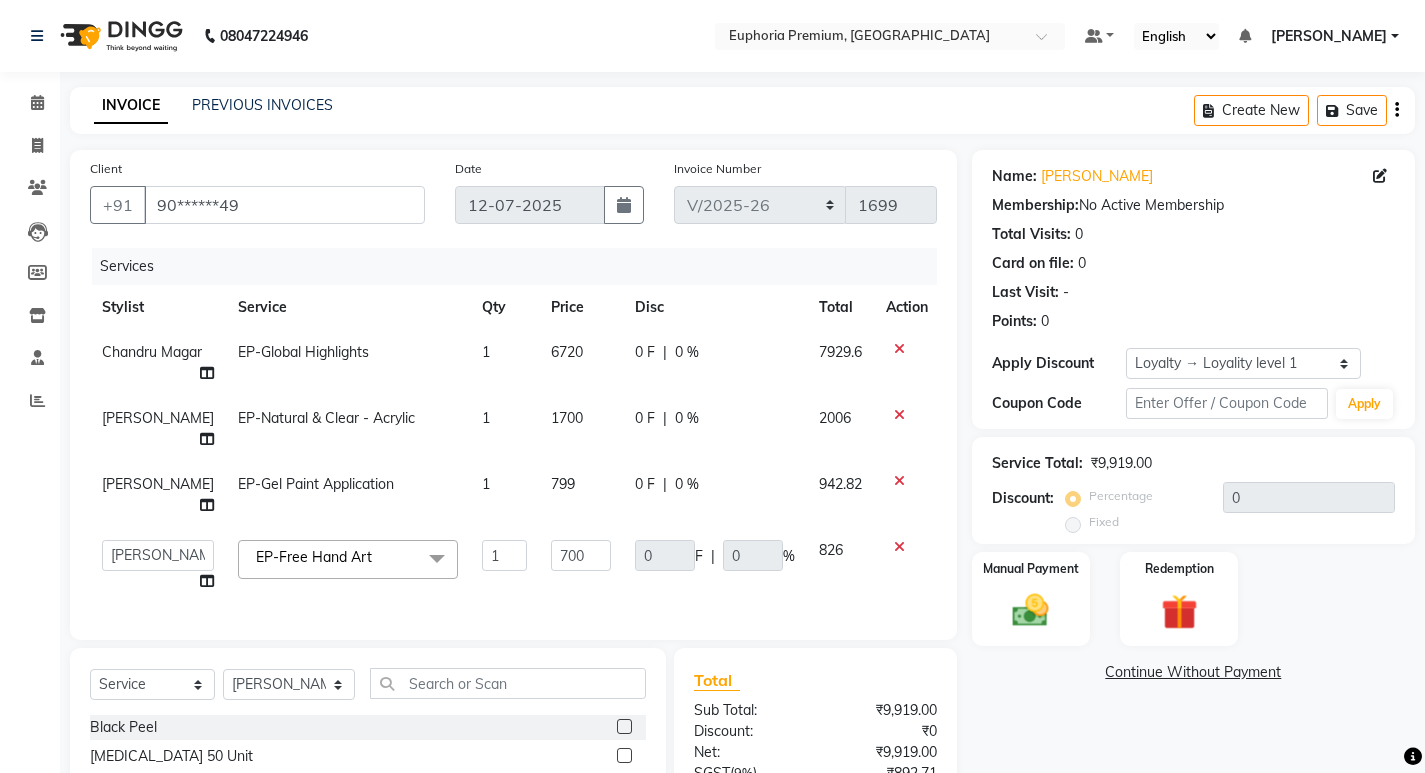 select on "75141" 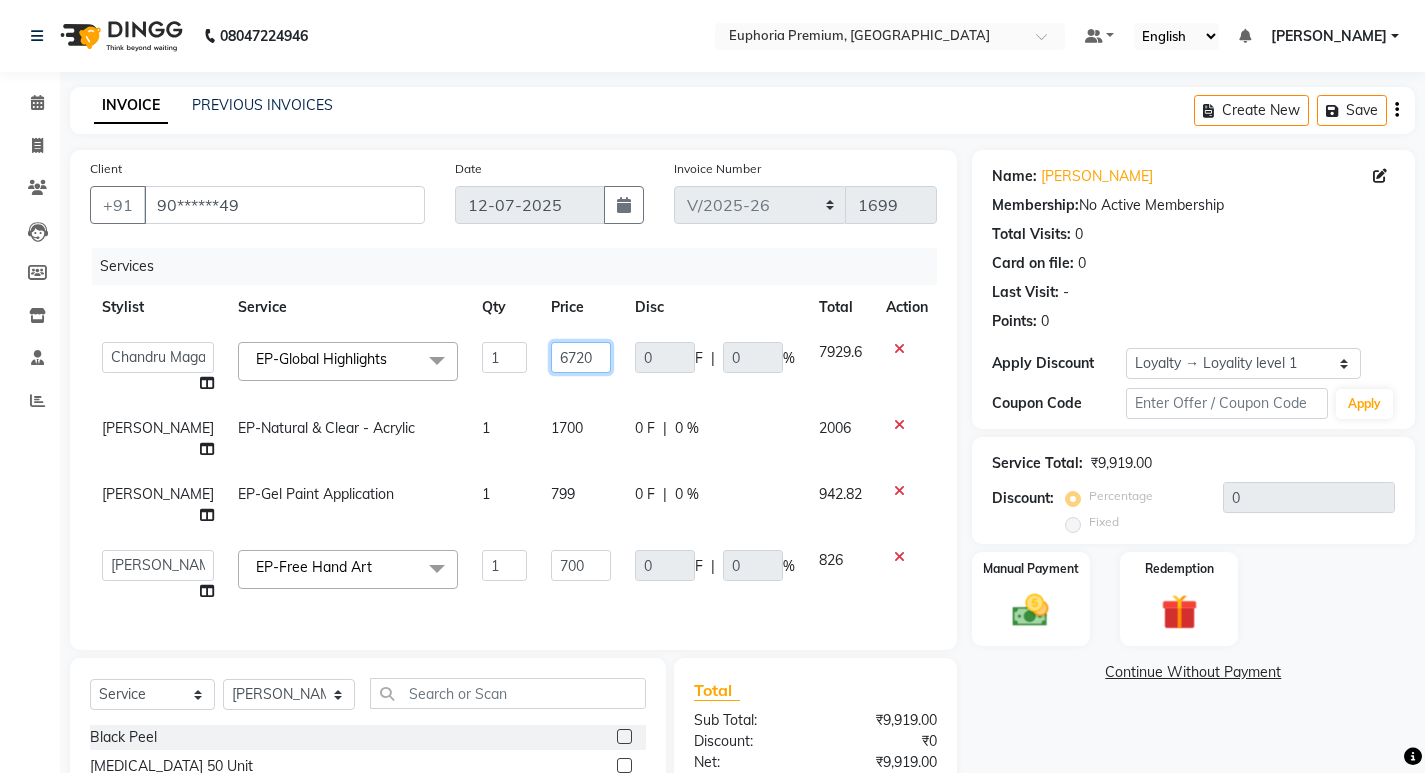 click on "6720" 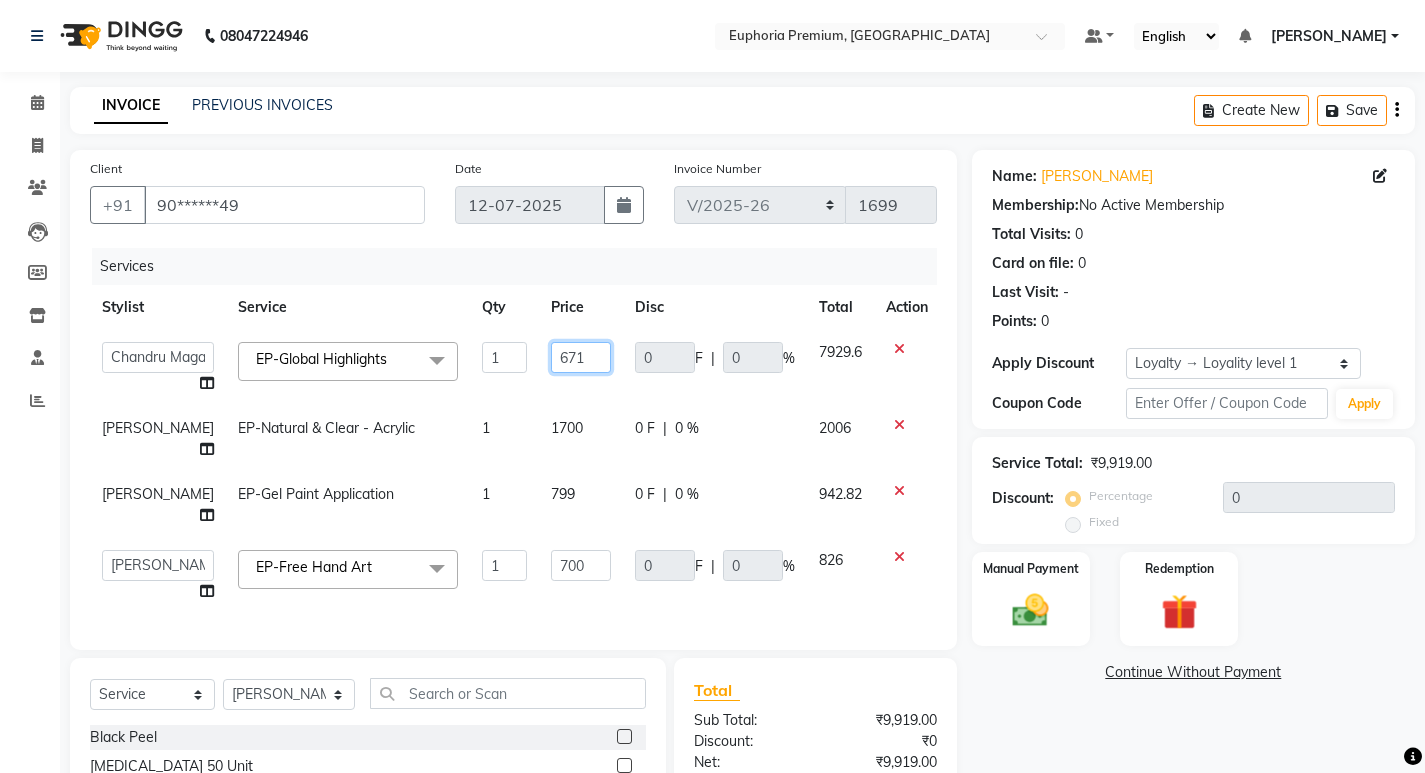 type on "6715" 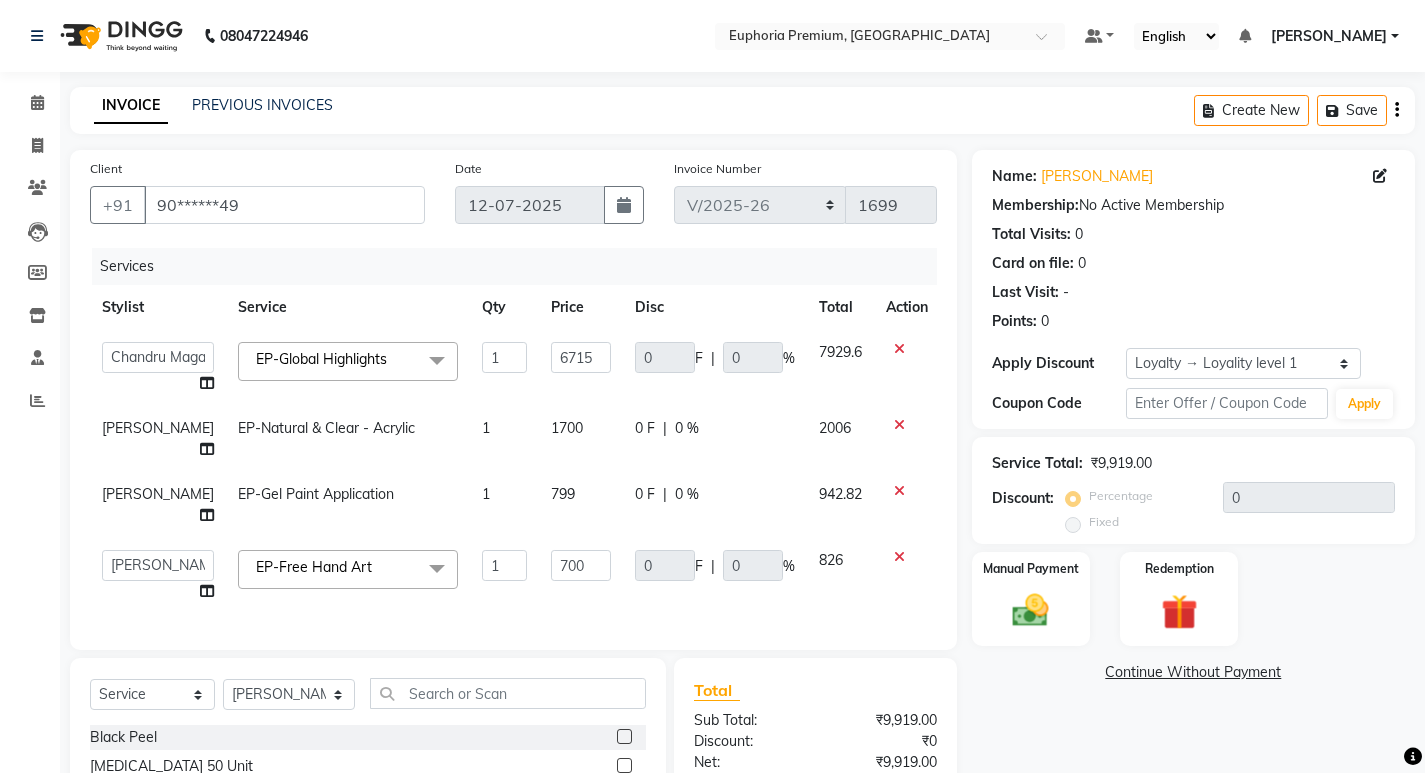 click on "Services Stylist Service Qty Price Disc Total Action  Admin   Babu V   Bharath N   Binoy    Chandru Magar   Chethan N    Chiinthian Moi   ChonglianMoi MOI   Daisy .   Dhanya .   Dingg   Diya Khadka   Fredrick Burrows   Kishore K   Maria Hamsa   Mary Vanita    MRINALI MILI   Pinky .   Priya  K   Rosy Sanate   Savitha Vijayan   Shalini Deivasigamani   Shishi L   Vijayalakshmi M   VISHON BAIDYA  EP-Global Highlights  x Black Peel Botox 50 Unit Botox ''KYSSE'' (Lip Filler) Cosmelon Derma Pen EP-Clinic Hydra Facial EP-Clinic Hydra Facial 1 Sitting EP-Clinic Meline Peel Face EP-Clinic Yellow Peel Back EP-Clinic Yellow Peel Face EP-Clinic Yellow Peel Full Arms EP-Clinic Yellow Peel Under Arms EP-Laser Bikini EP-Laser Chin EP-Laser Full Arms EP-Laser Full Back EP-Laser Full Face EP-Laser Full Front EP-Laser Full Legs EP-Laser Half Legs EP-Laser Sides EP-Laser Under Arms EP-Laser Upper Lip Ep-Micro Needling EP-Laser Midriff / Stomach Fillers Volume - 1ml Fillers Volume Plus-1ml GFC Hair Glutathione Gylco 40 Neck Peel" 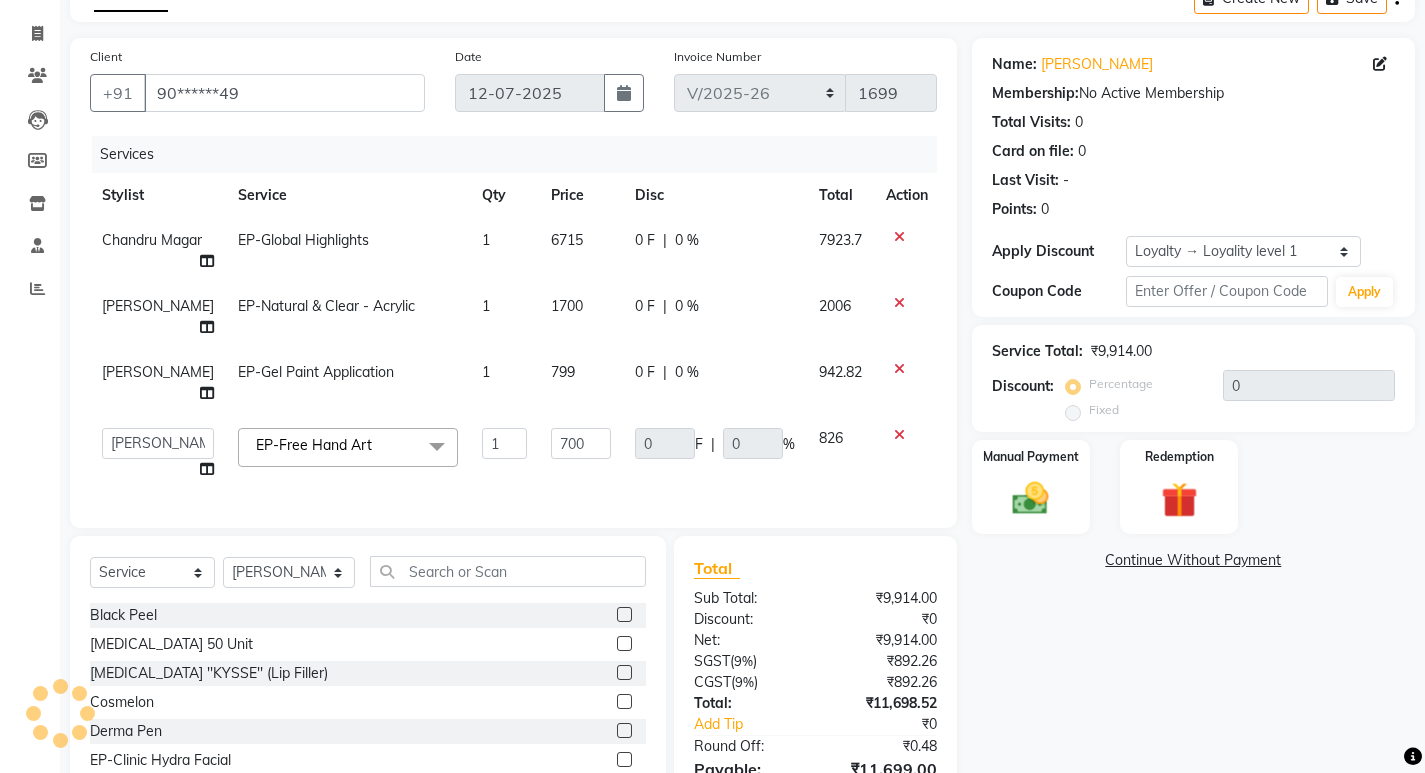 scroll, scrollTop: 0, scrollLeft: 0, axis: both 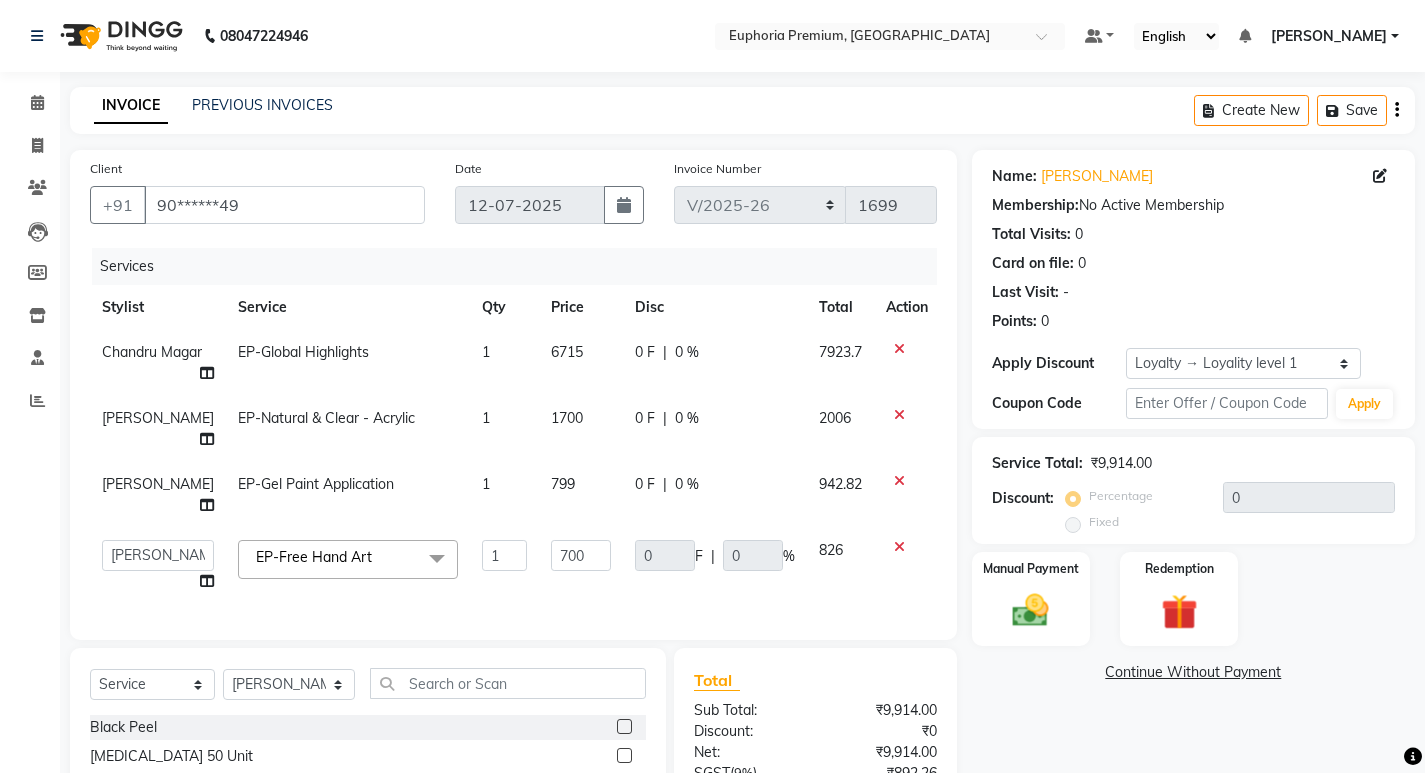 click on "6715" 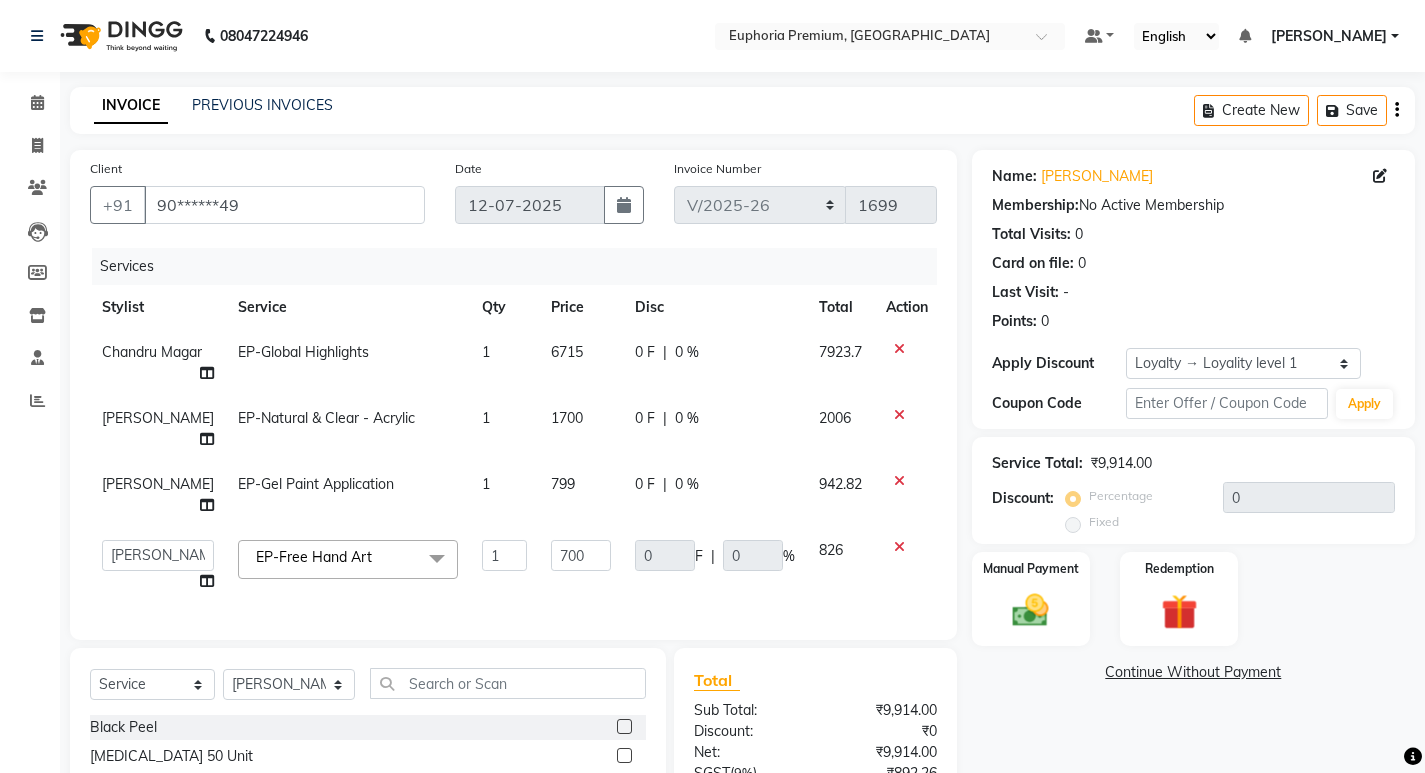 select on "75141" 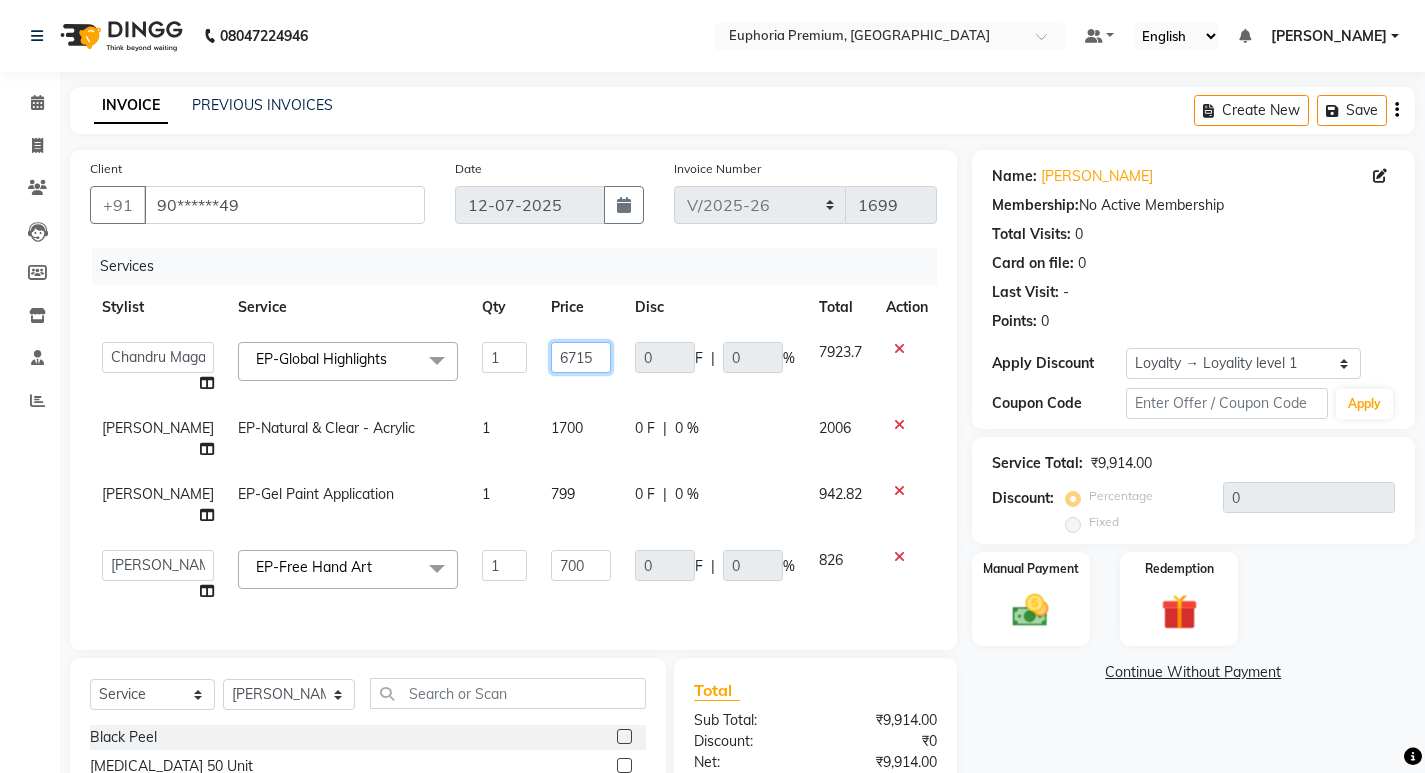 click on "6715" 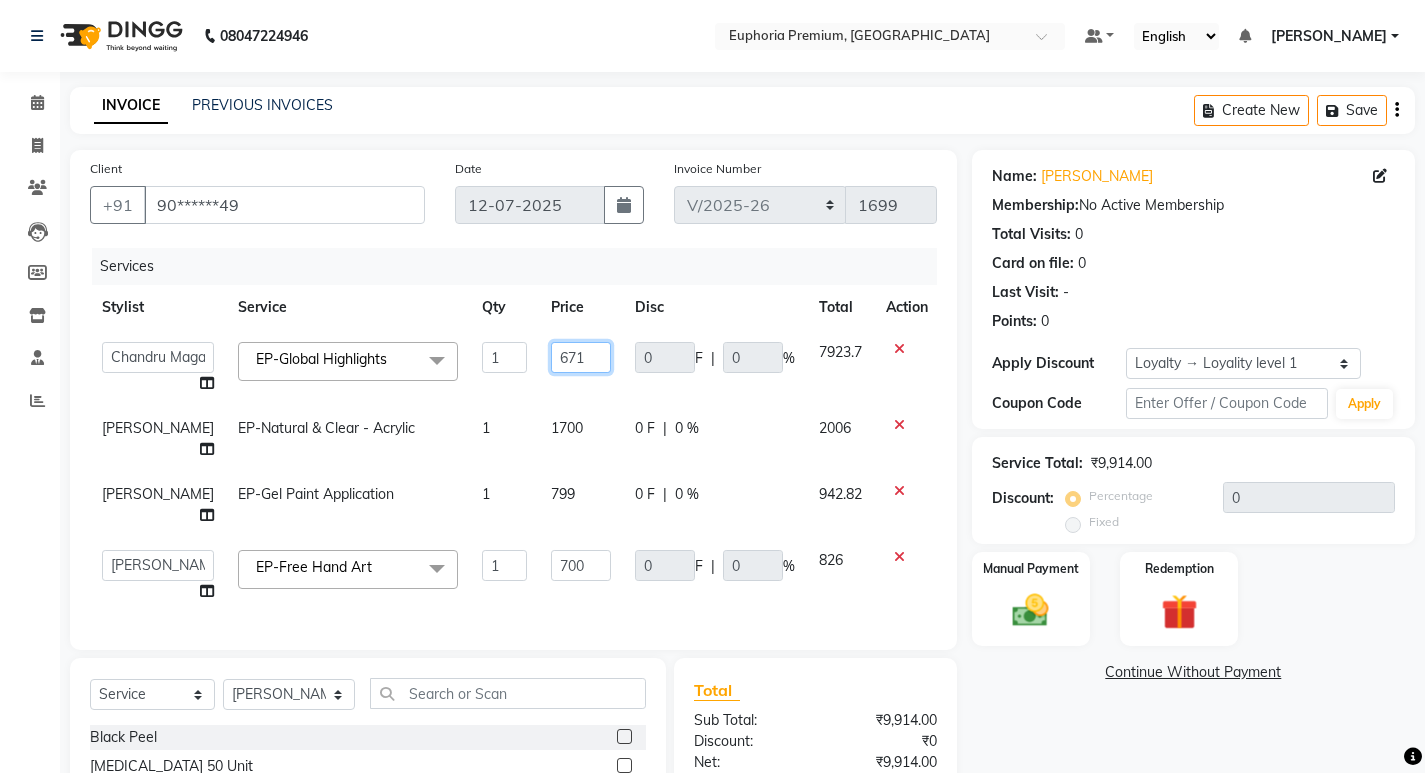 type on "6716" 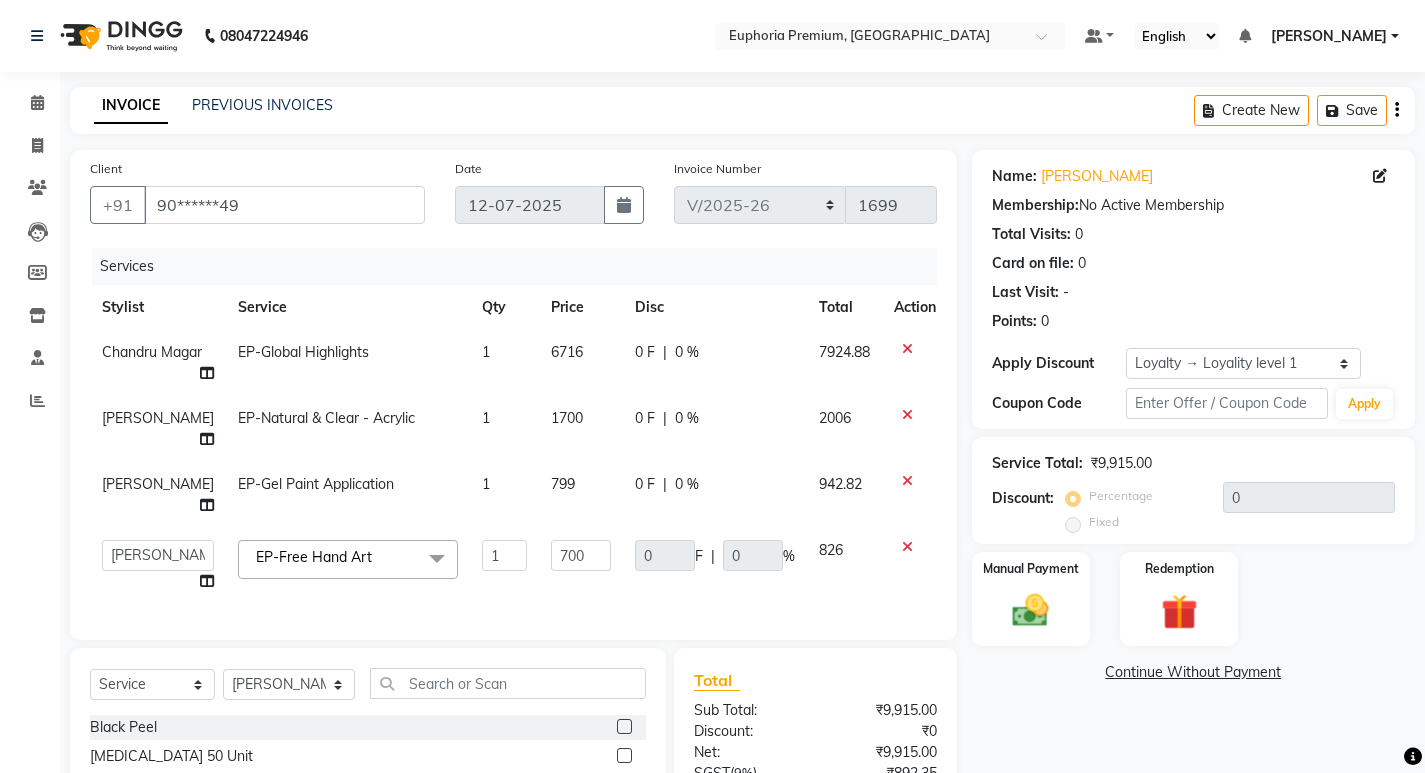 click on "Services Stylist Service Qty Price Disc Total Action Chandru Magar EP-Global Highlights 1 6716 0 F | 0 % 7924.88 VISHON BAIDYA EP-Natural & Clear - Acrylic 1 1700 0 F | 0 % 2006 VISHON BAIDYA EP-Gel Paint Application 1 799 0 F | 0 % 942.82  Admin   Babu V   Bharath N   Binoy    Chandru Magar   Chethan N    Chiinthian Moi   ChonglianMoi MOI   Daisy .   Dhanya .   Dingg   Diya Khadka   Fredrick Burrows   Kishore K   Maria Hamsa   Mary Vanita    MRINALI MILI   Pinky .   Priya  K   Rosy Sanate   Savitha Vijayan   Shalini Deivasigamani   Shishi L   Vijayalakshmi M   VISHON BAIDYA  EP-Free Hand Art  x Black Peel Botox 50 Unit Botox ''KYSSE'' (Lip Filler) Cosmelon Derma Pen EP-Clinic Hydra Facial EP-Clinic Hydra Facial 1 Sitting EP-Clinic Meline Peel Face EP-Clinic Yellow Peel Back EP-Clinic Yellow Peel Face EP-Clinic Yellow Peel Full Arms EP-Clinic Yellow Peel Under Arms EP-Laser Bikini EP-Laser Chin EP-Laser Full Arms EP-Laser Full Back EP-Laser Full Face EP-Laser Full Front EP-Laser Full Legs EP-Laser Half Legs" 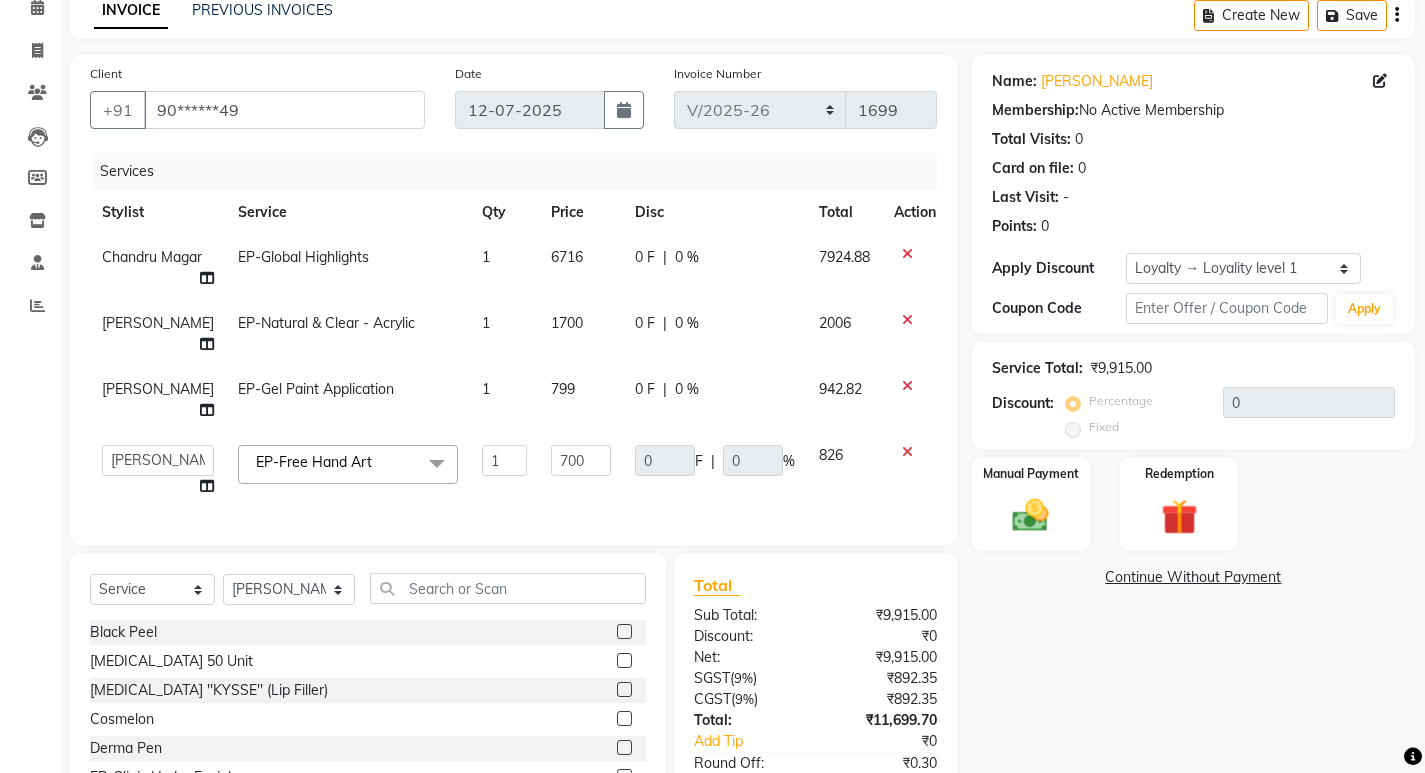 scroll, scrollTop: 235, scrollLeft: 0, axis: vertical 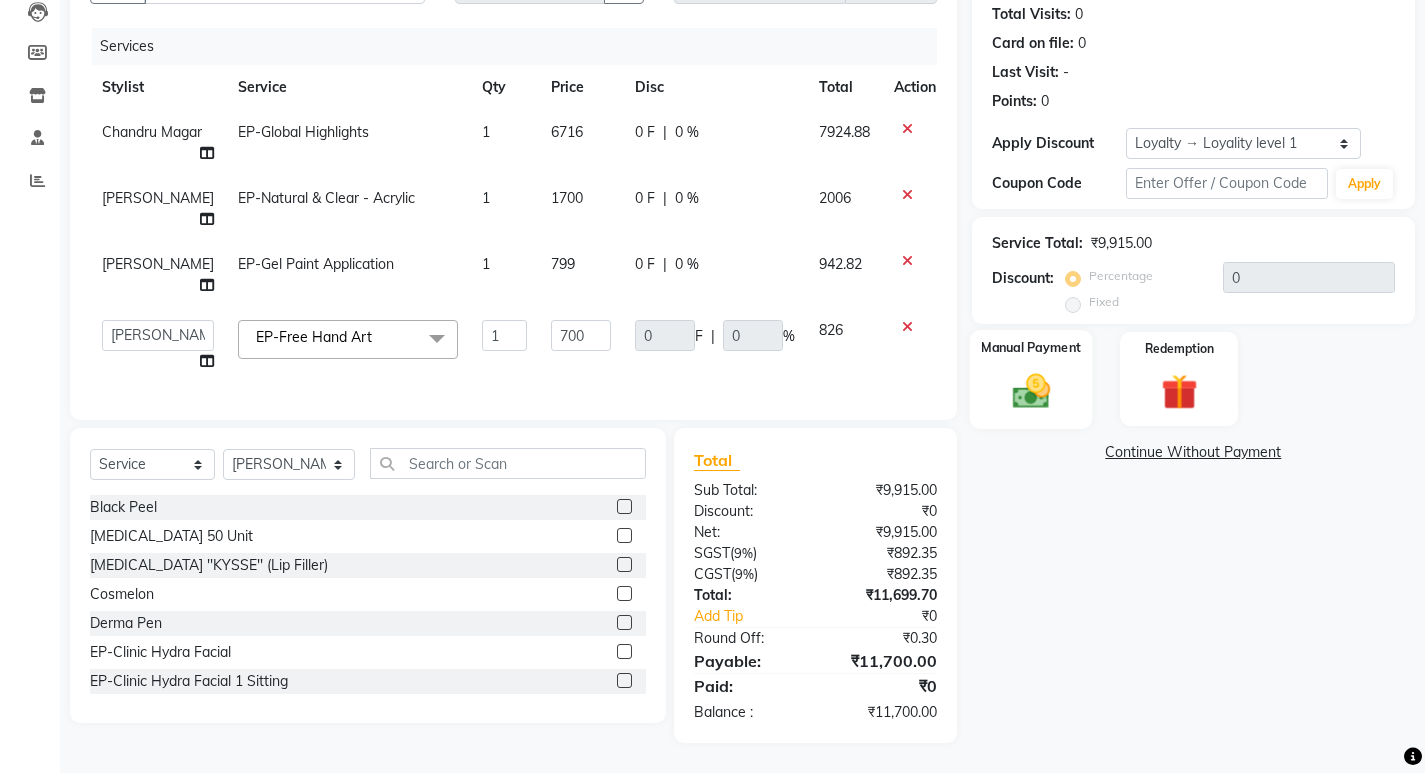 click 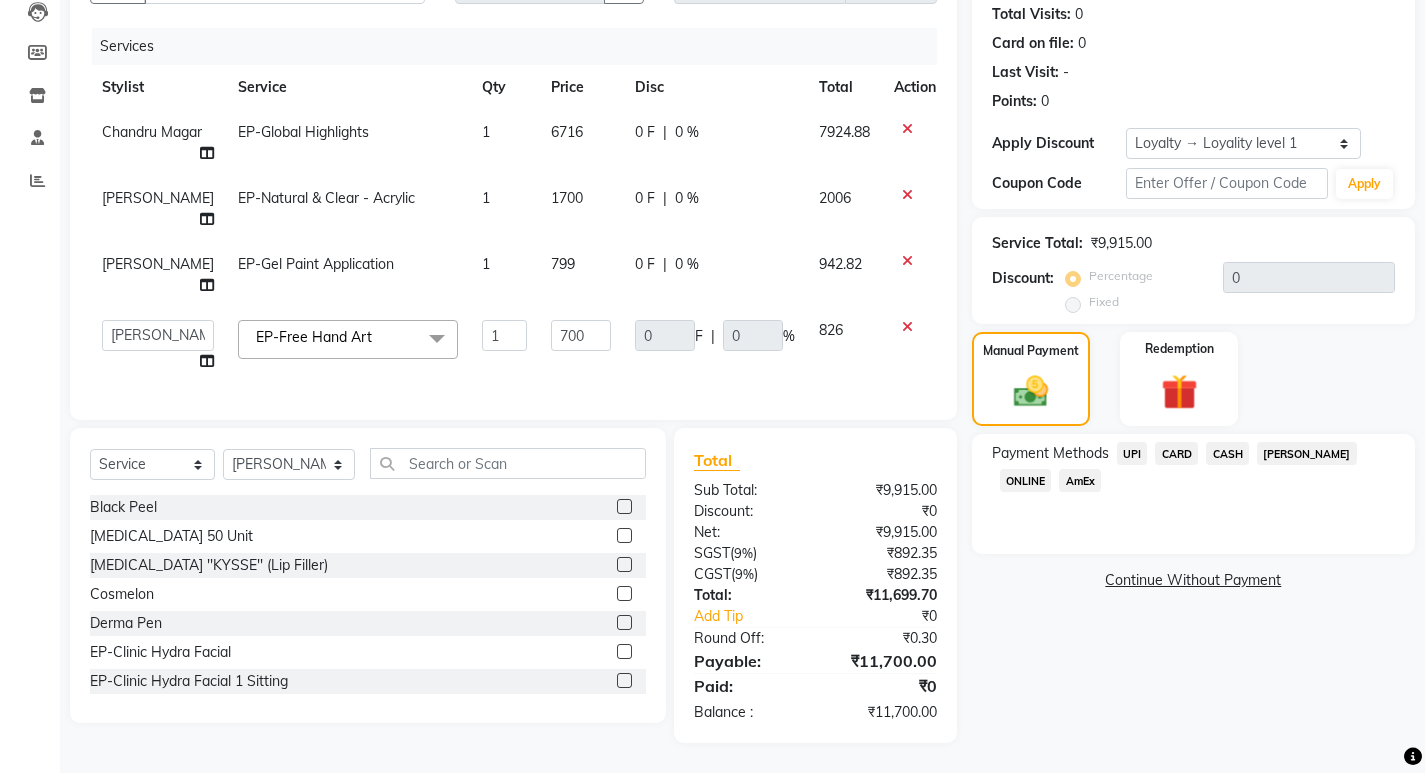 click on "CARD" 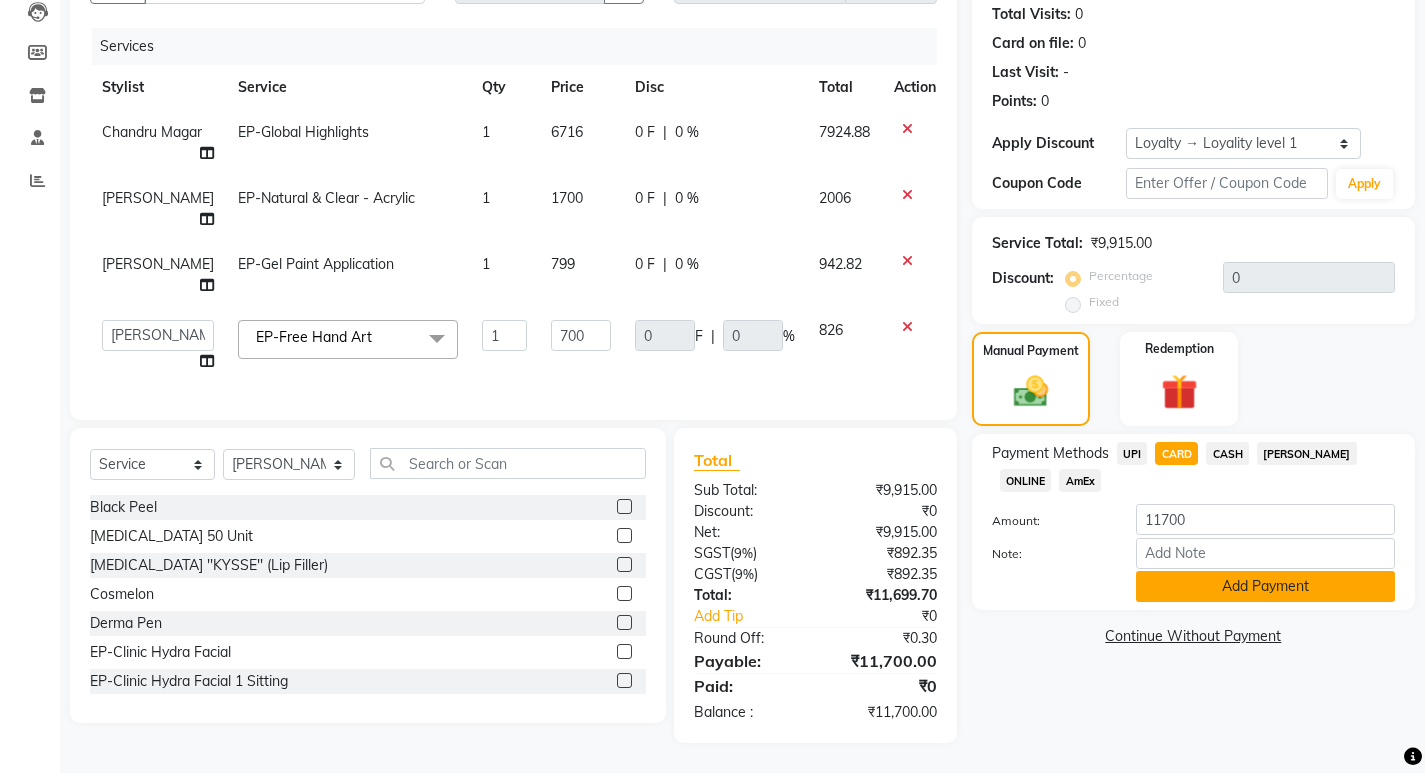 click on "Add Payment" 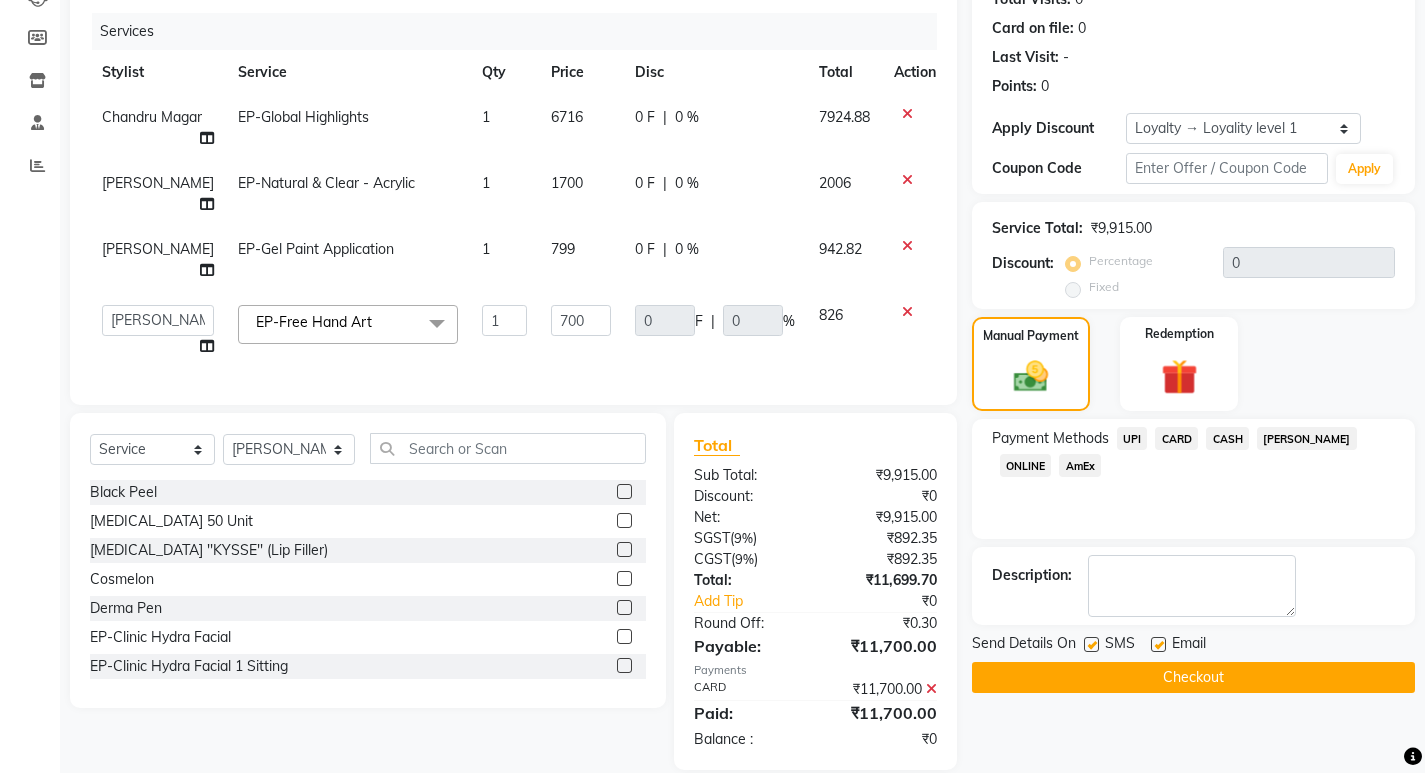 click on "Checkout" 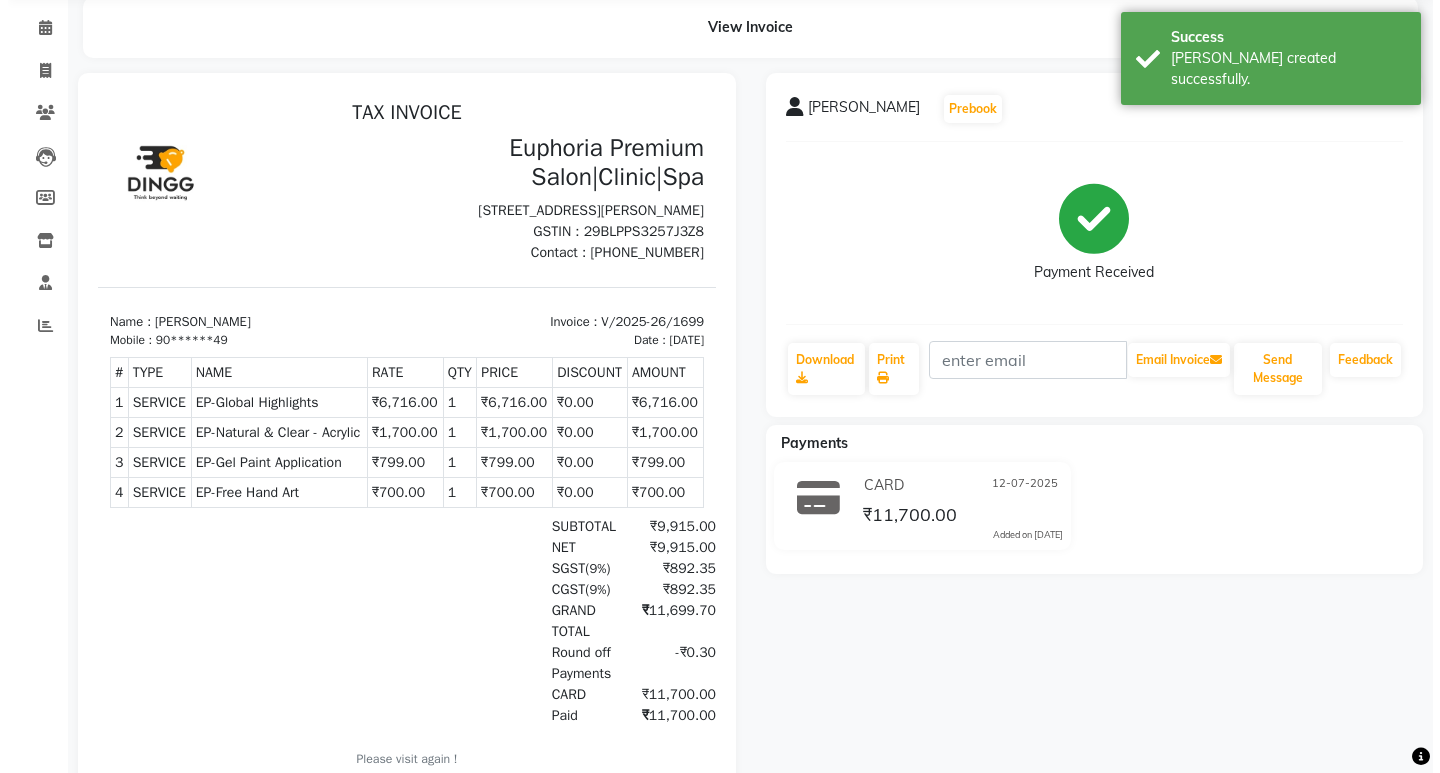 scroll, scrollTop: 0, scrollLeft: 0, axis: both 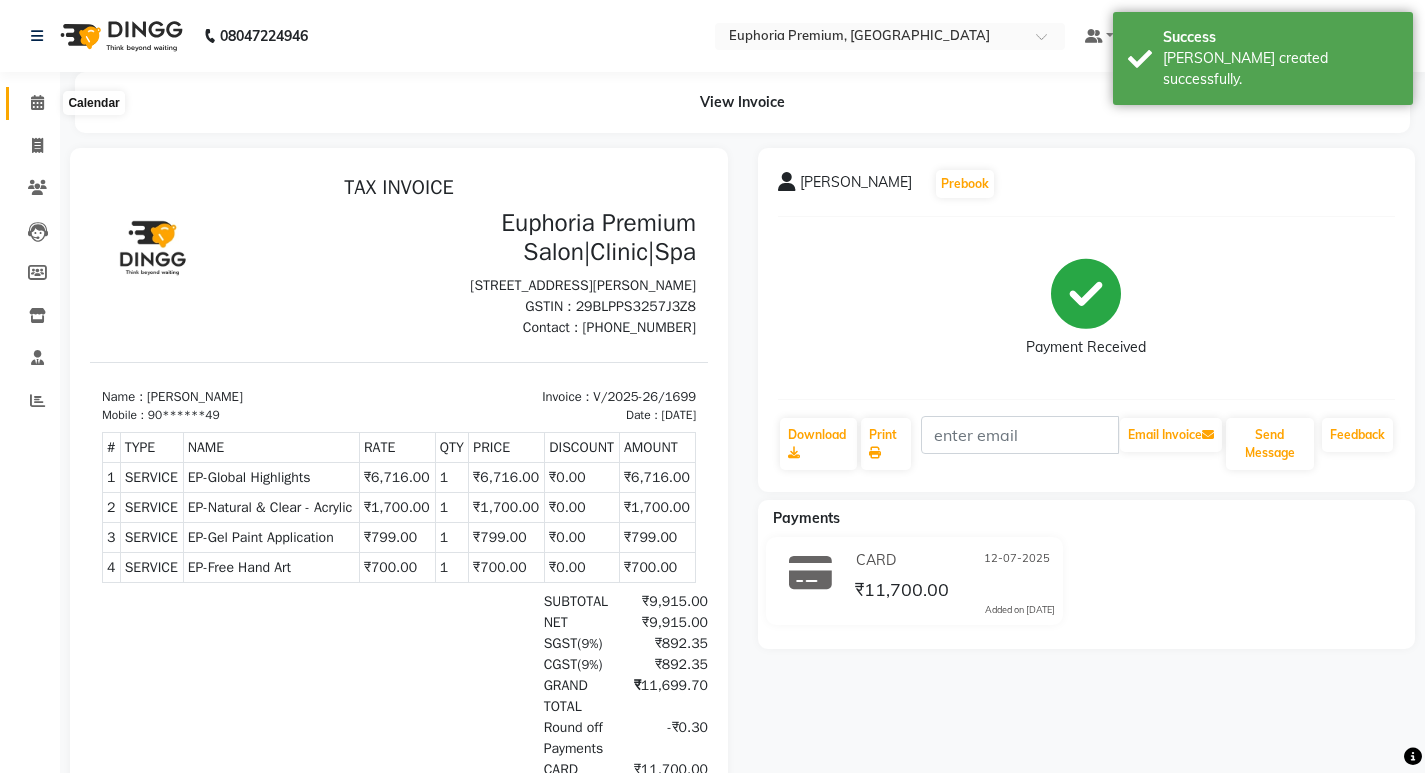 click 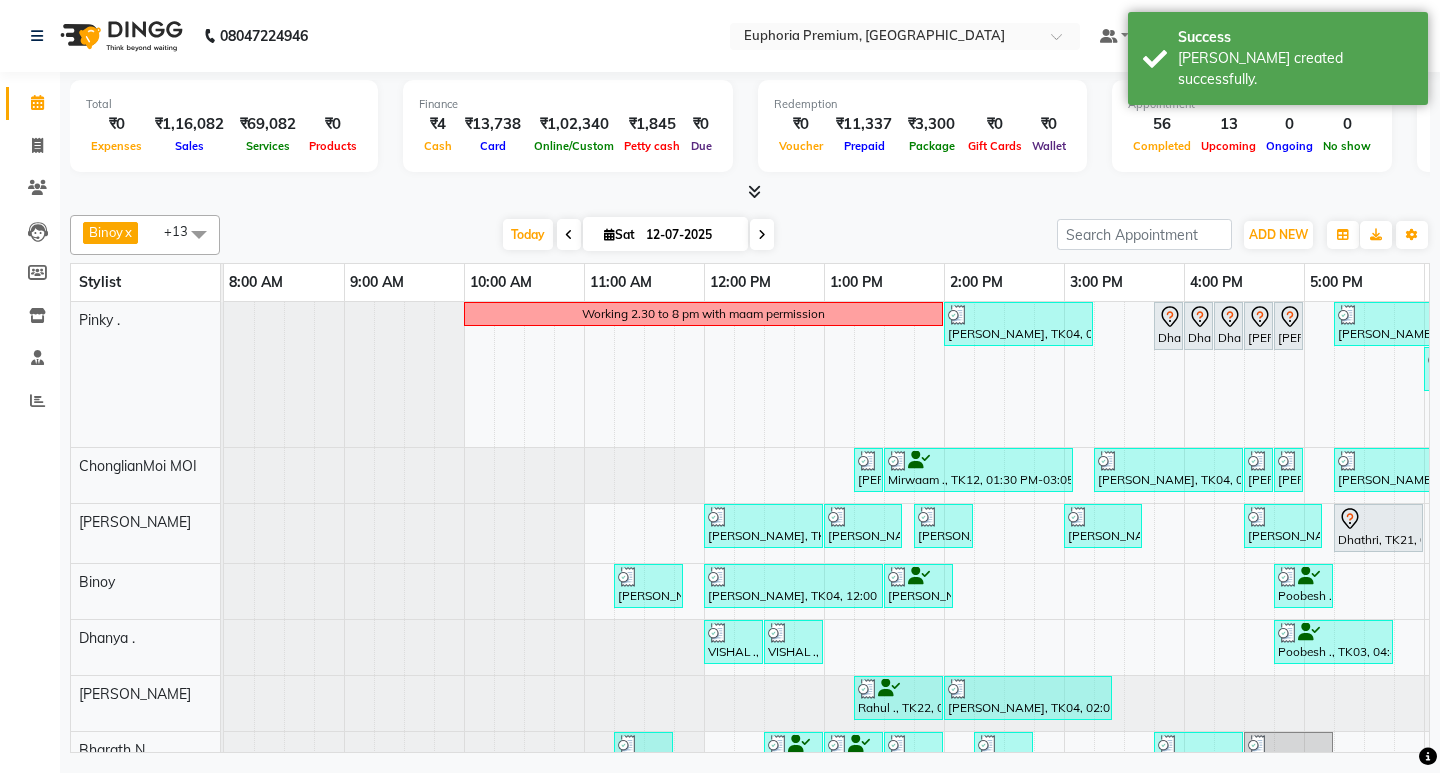 scroll, scrollTop: 0, scrollLeft: 121, axis: horizontal 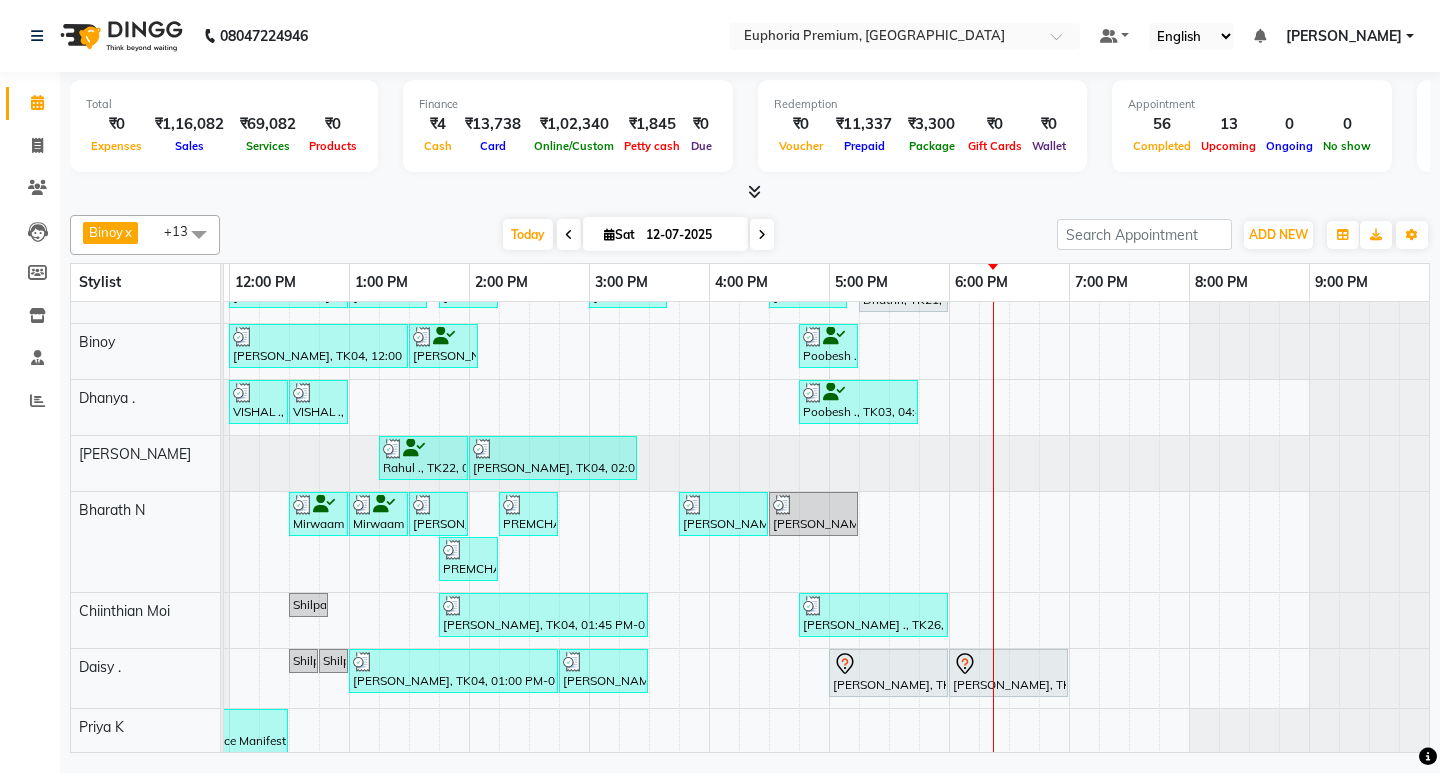 click on "Fredrick Burrows" at bounding box center (1344, 36) 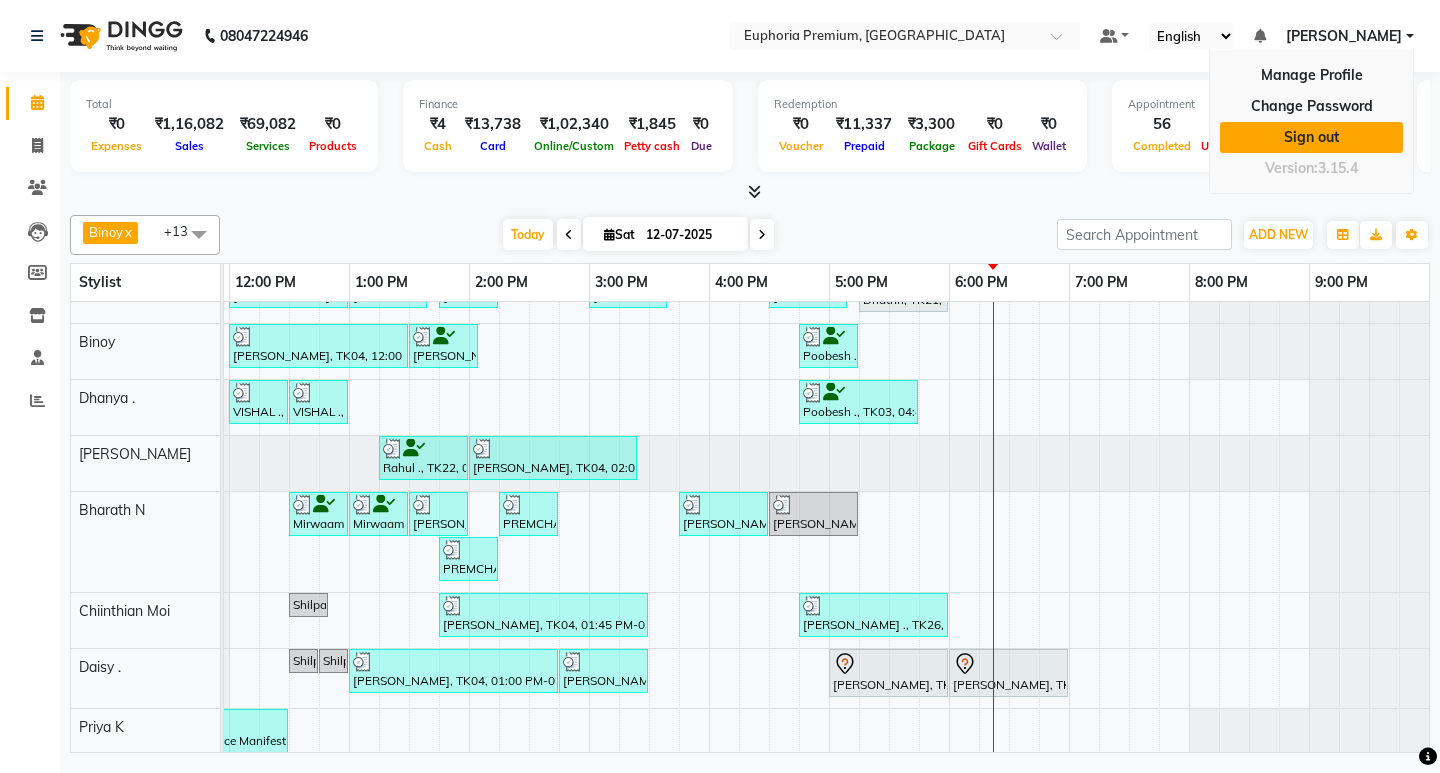 click on "Sign out" at bounding box center (1311, 137) 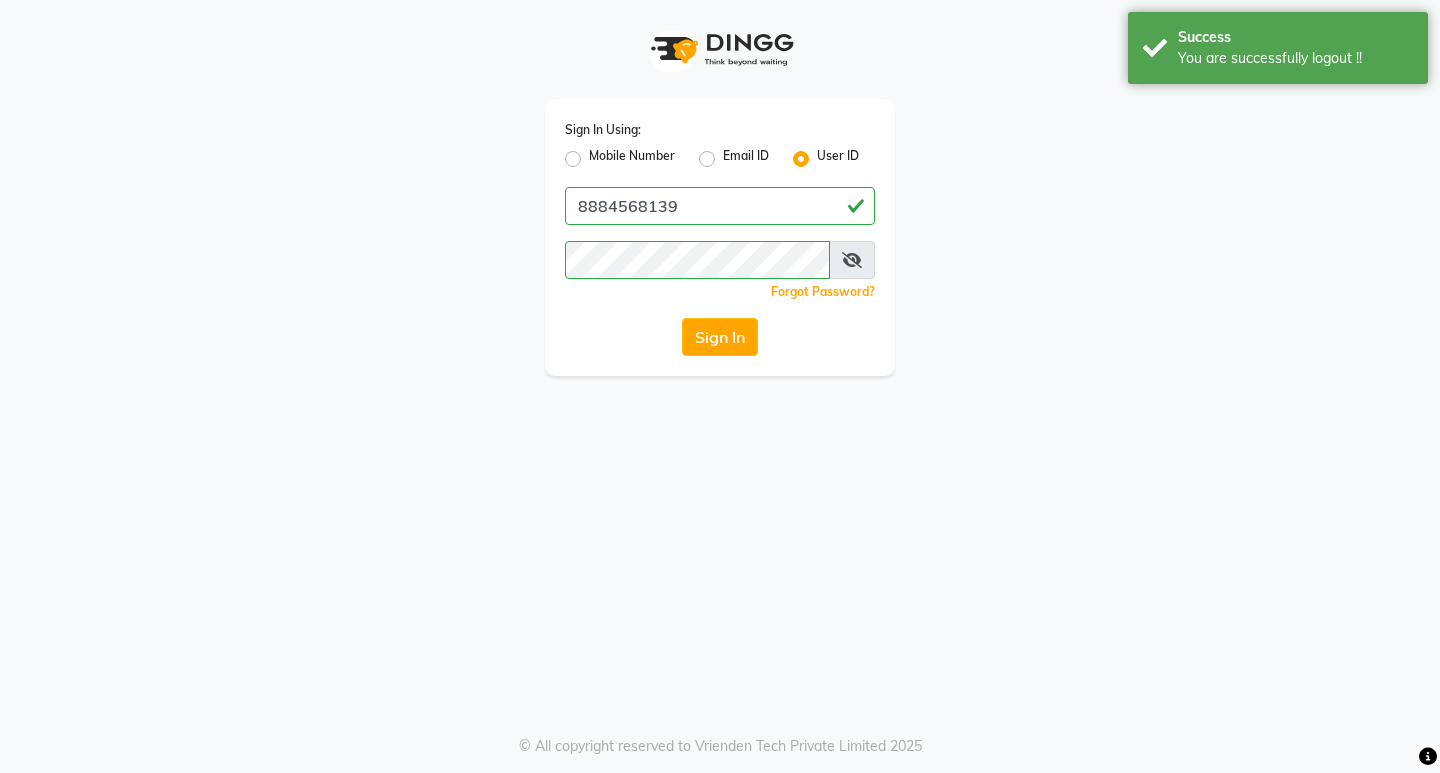 click on "Mobile Number" 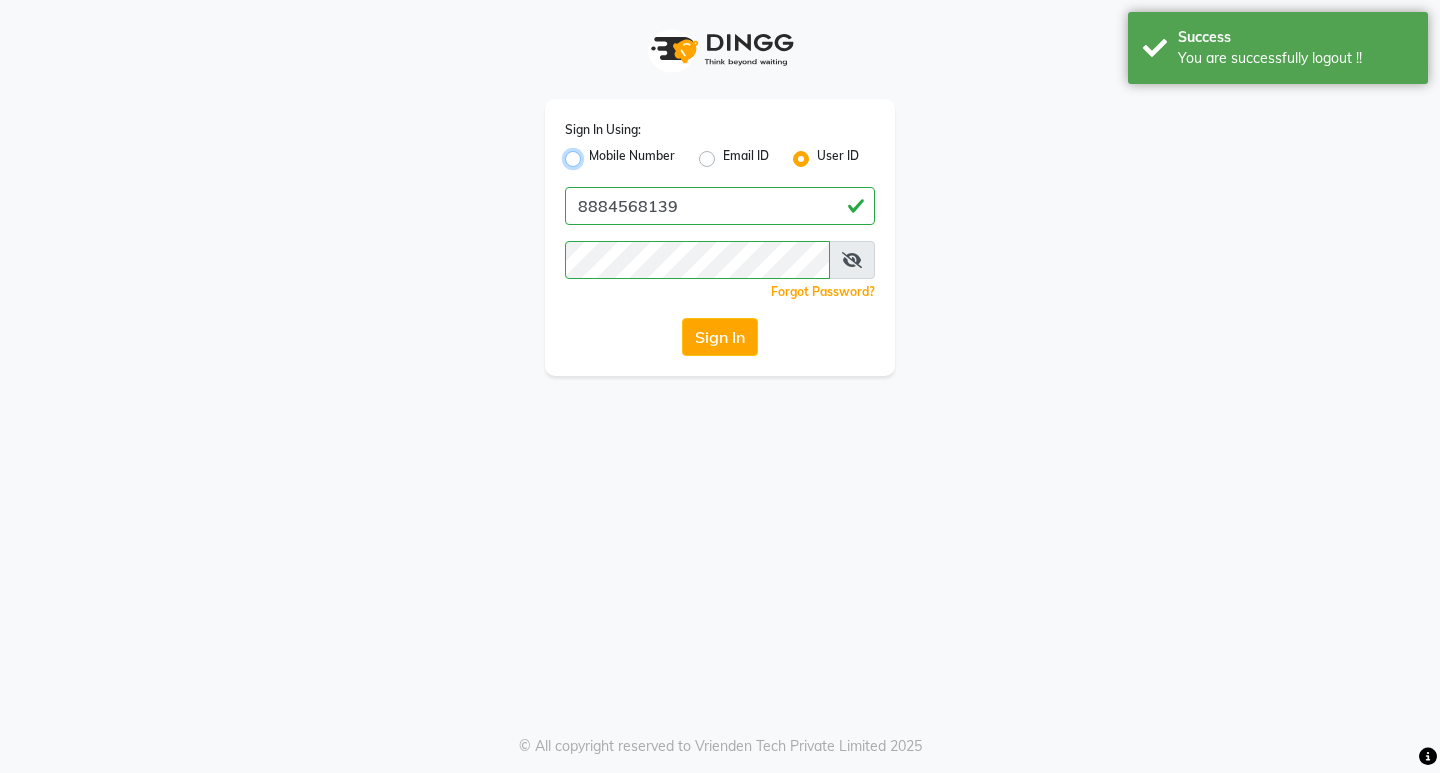 radio on "true" 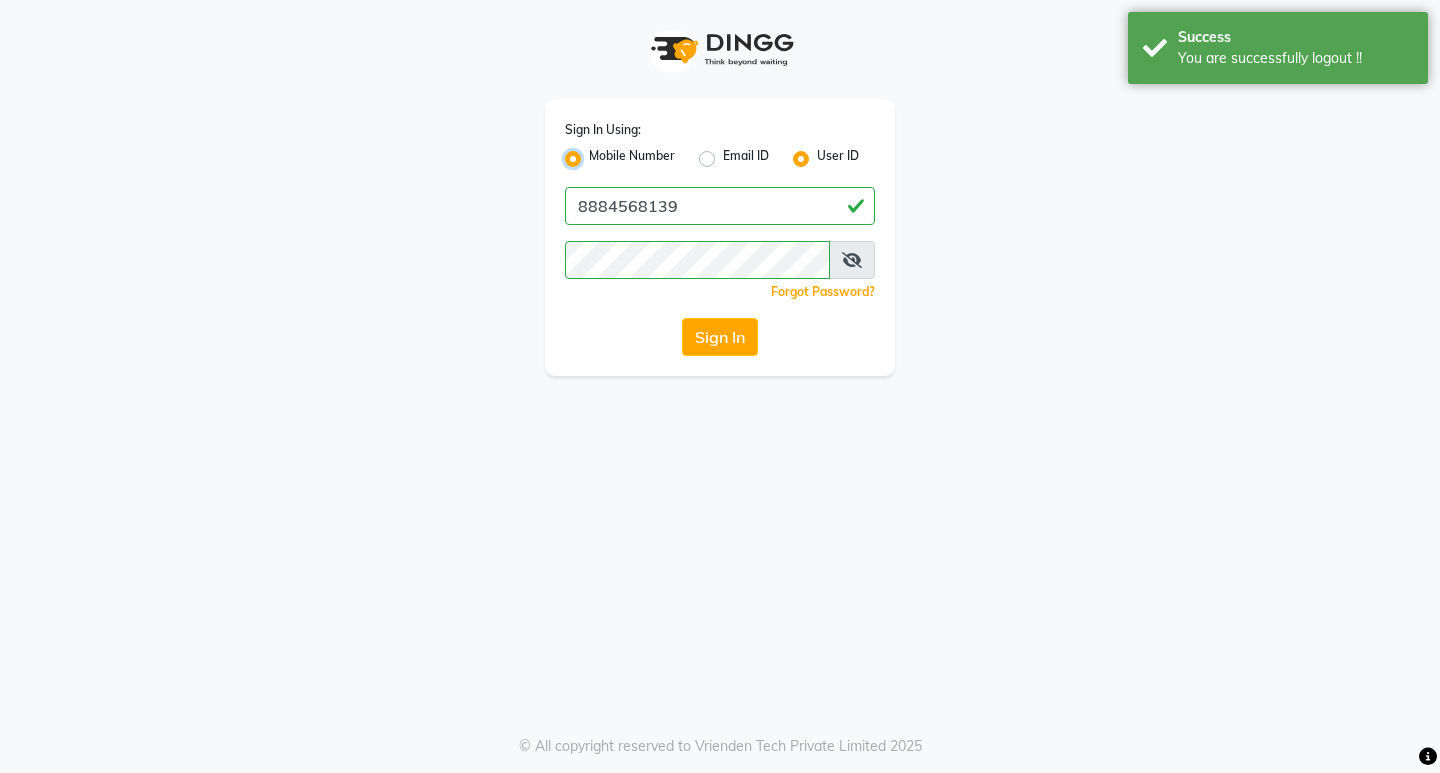 radio on "false" 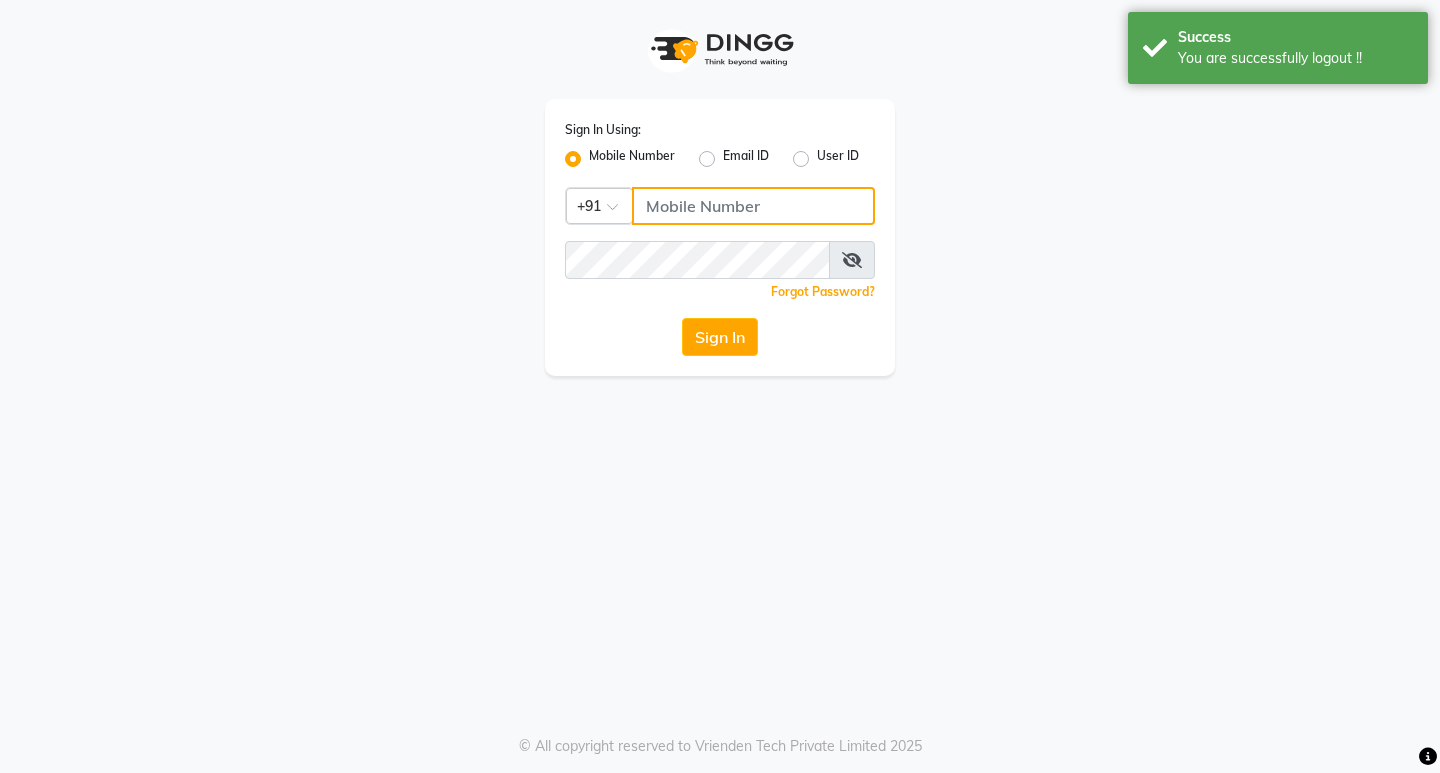 click 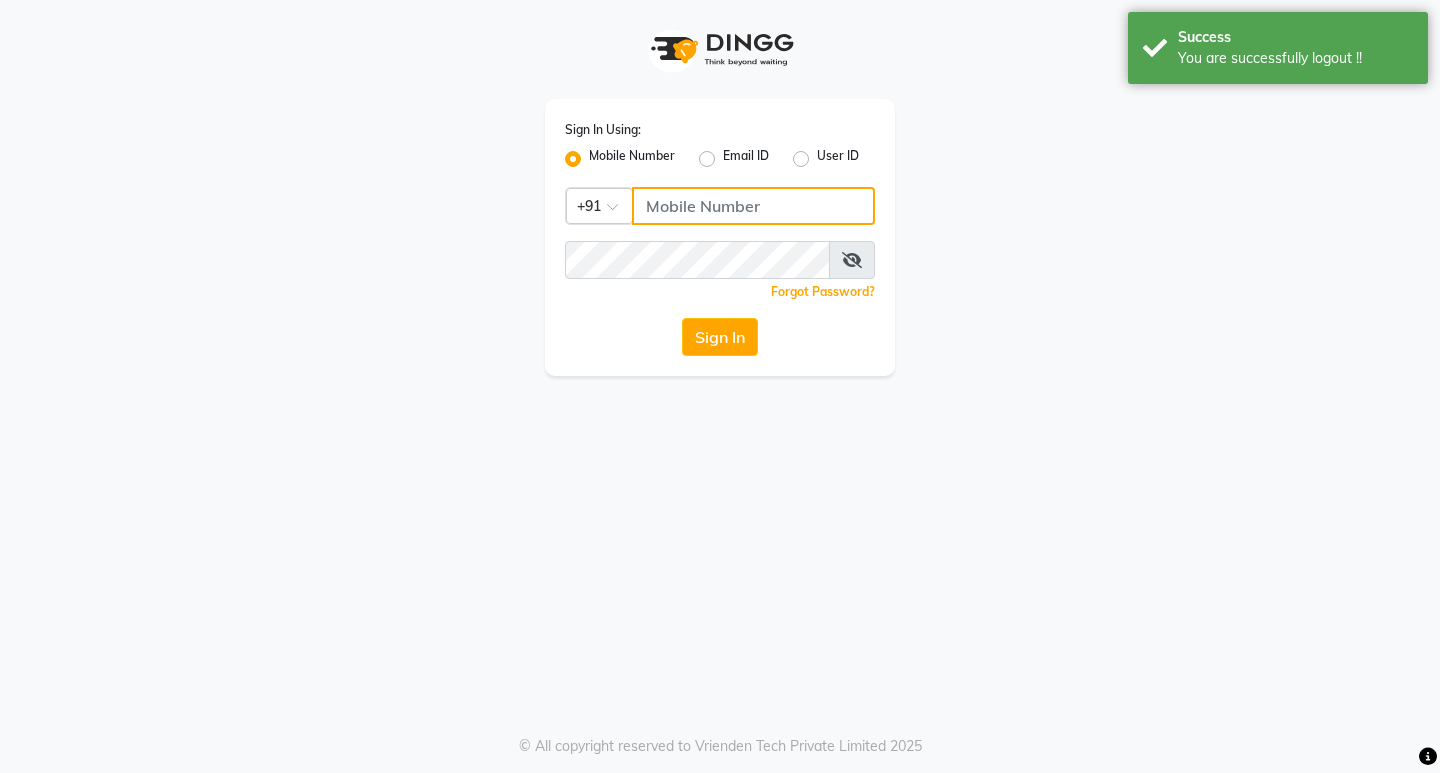type on "7002689281" 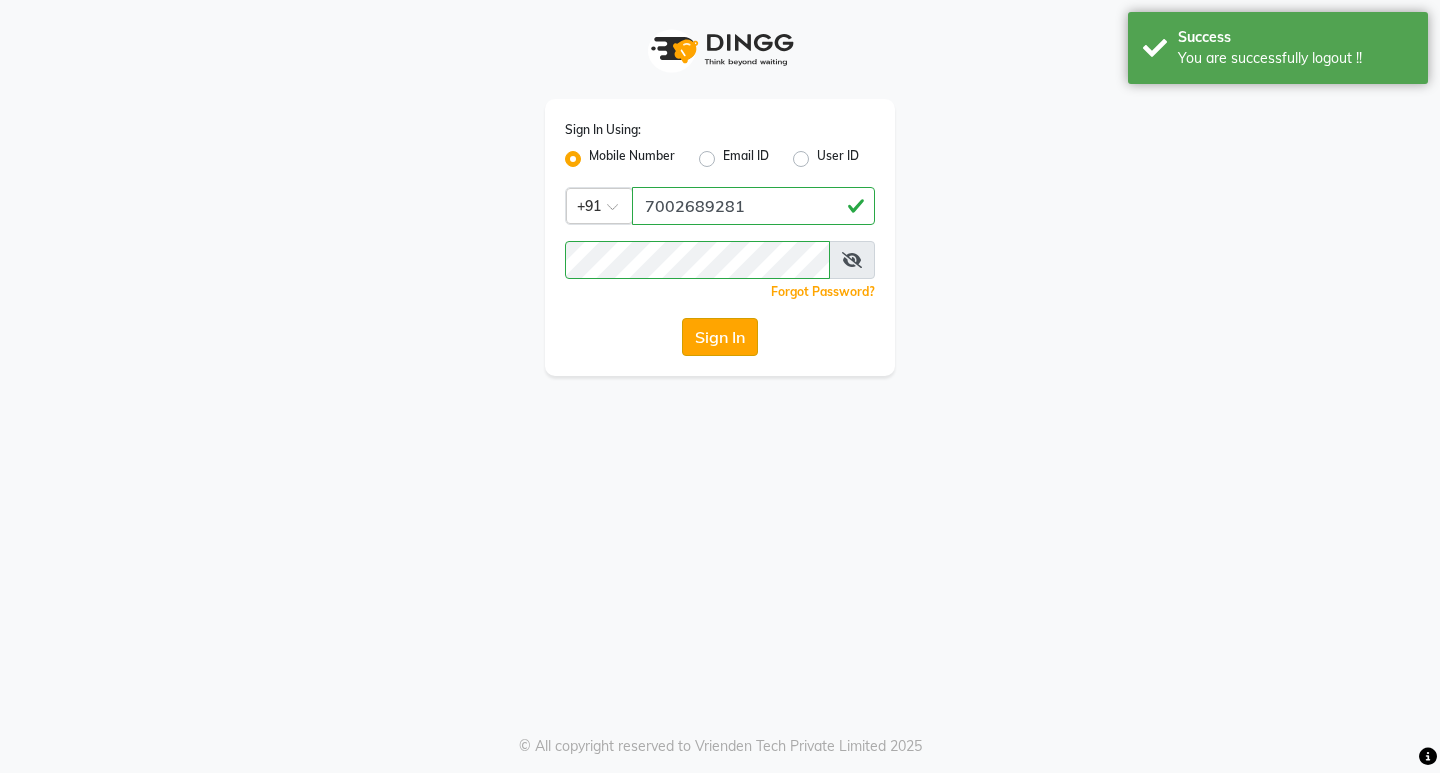 click on "Sign In" 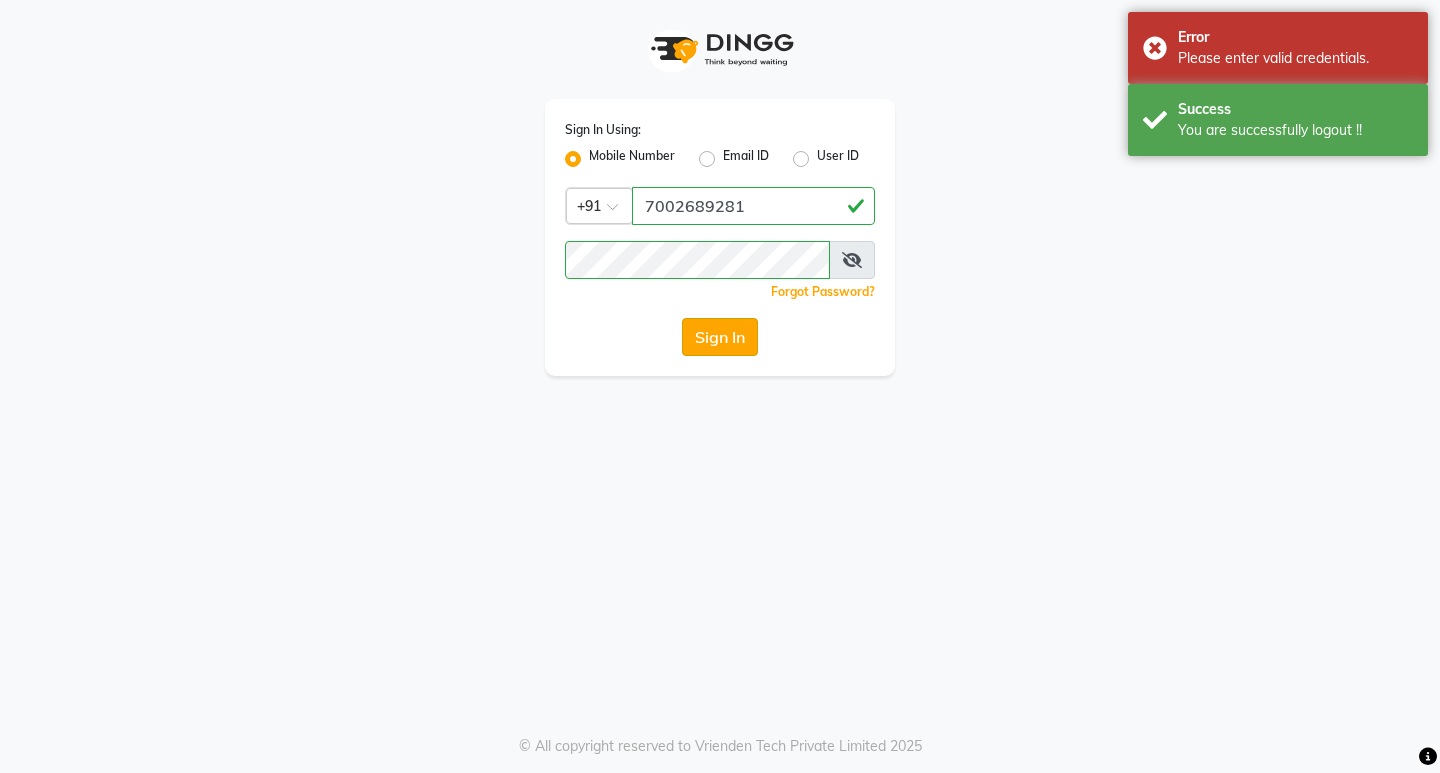 click on "Sign In" 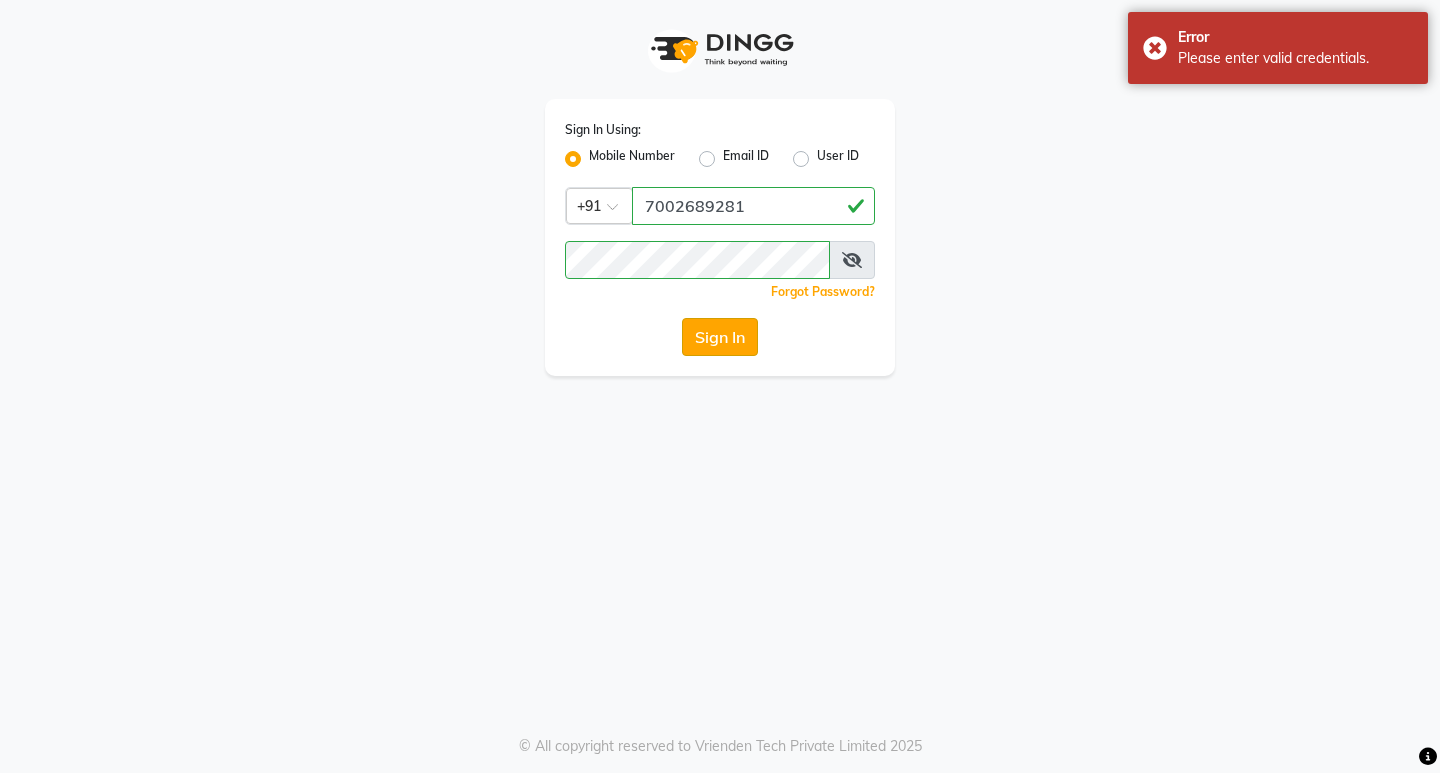 click on "Sign In" 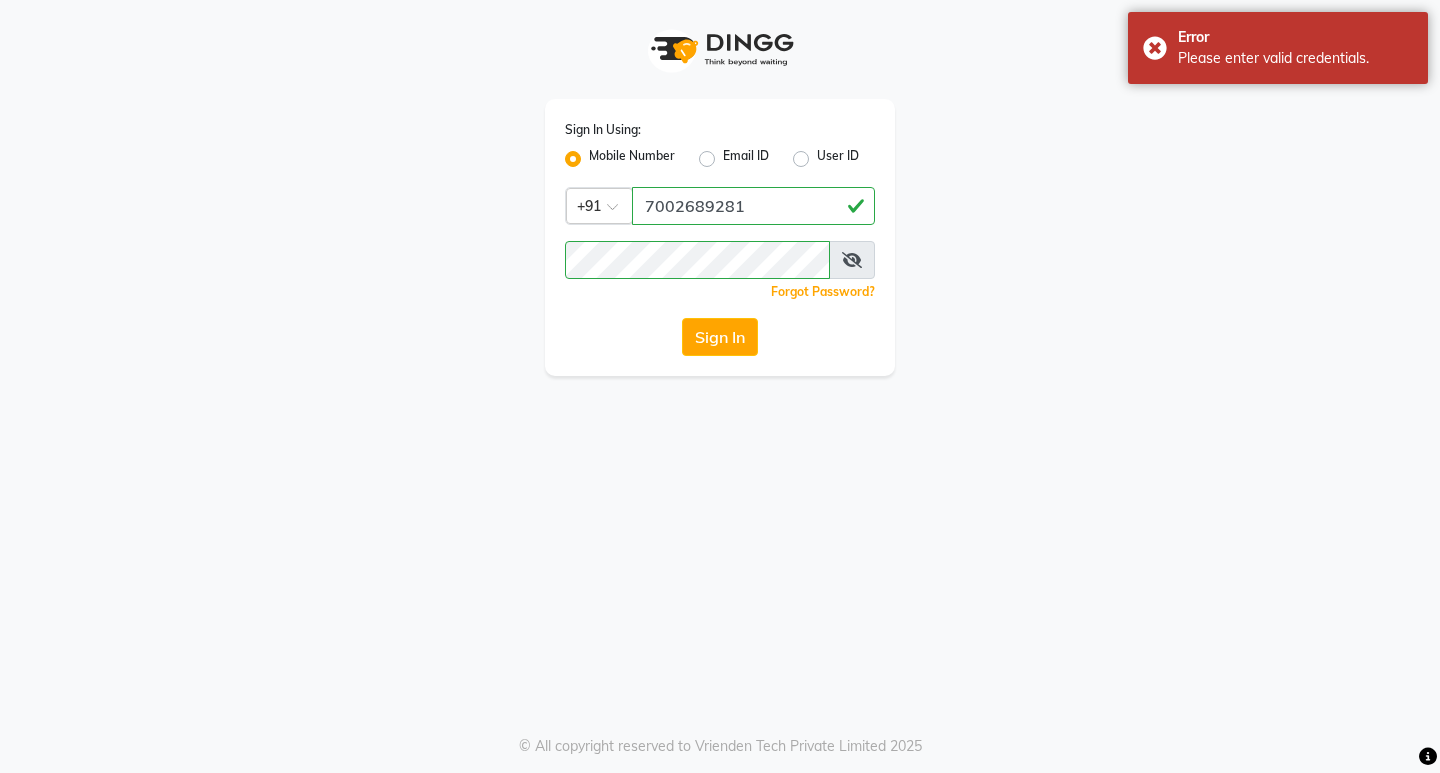 click at bounding box center [852, 260] 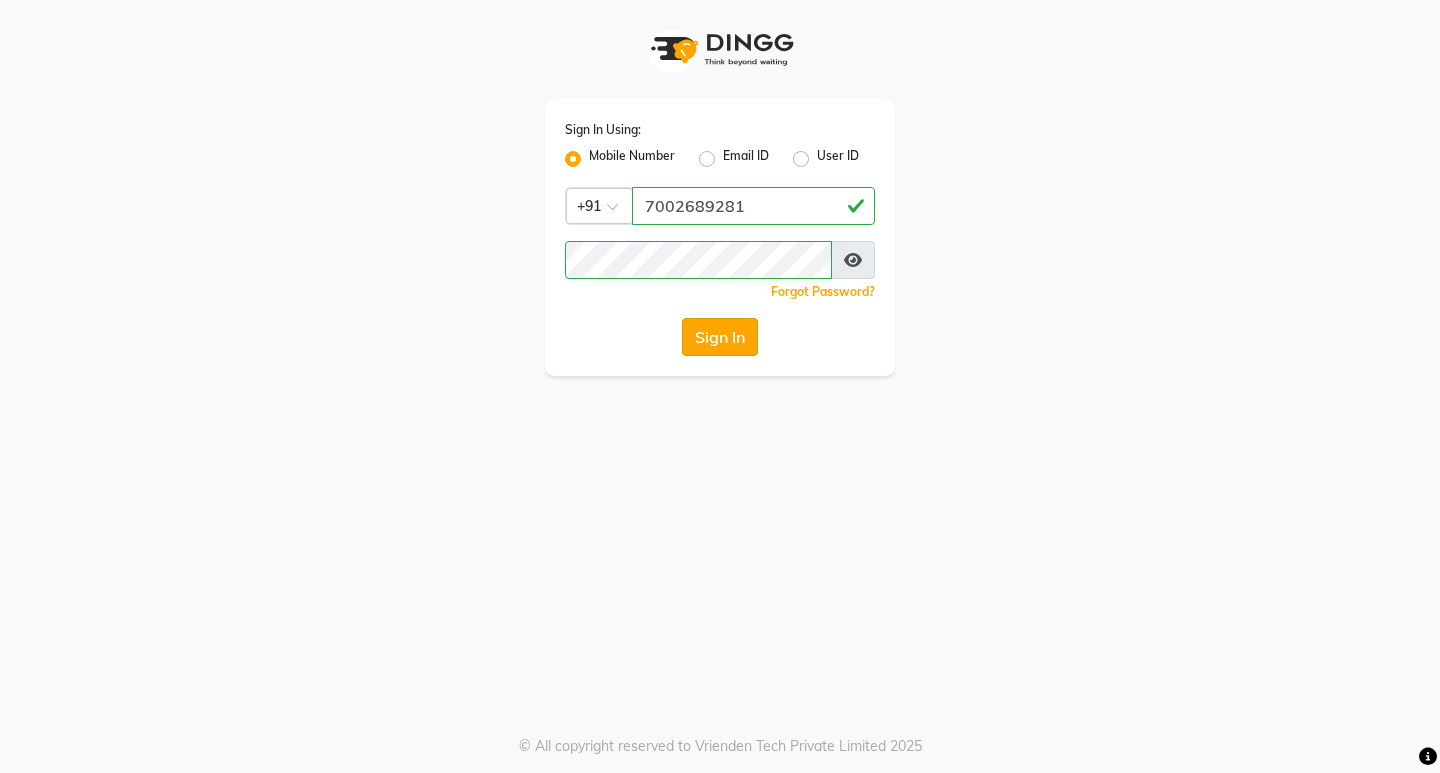 click on "Sign In" 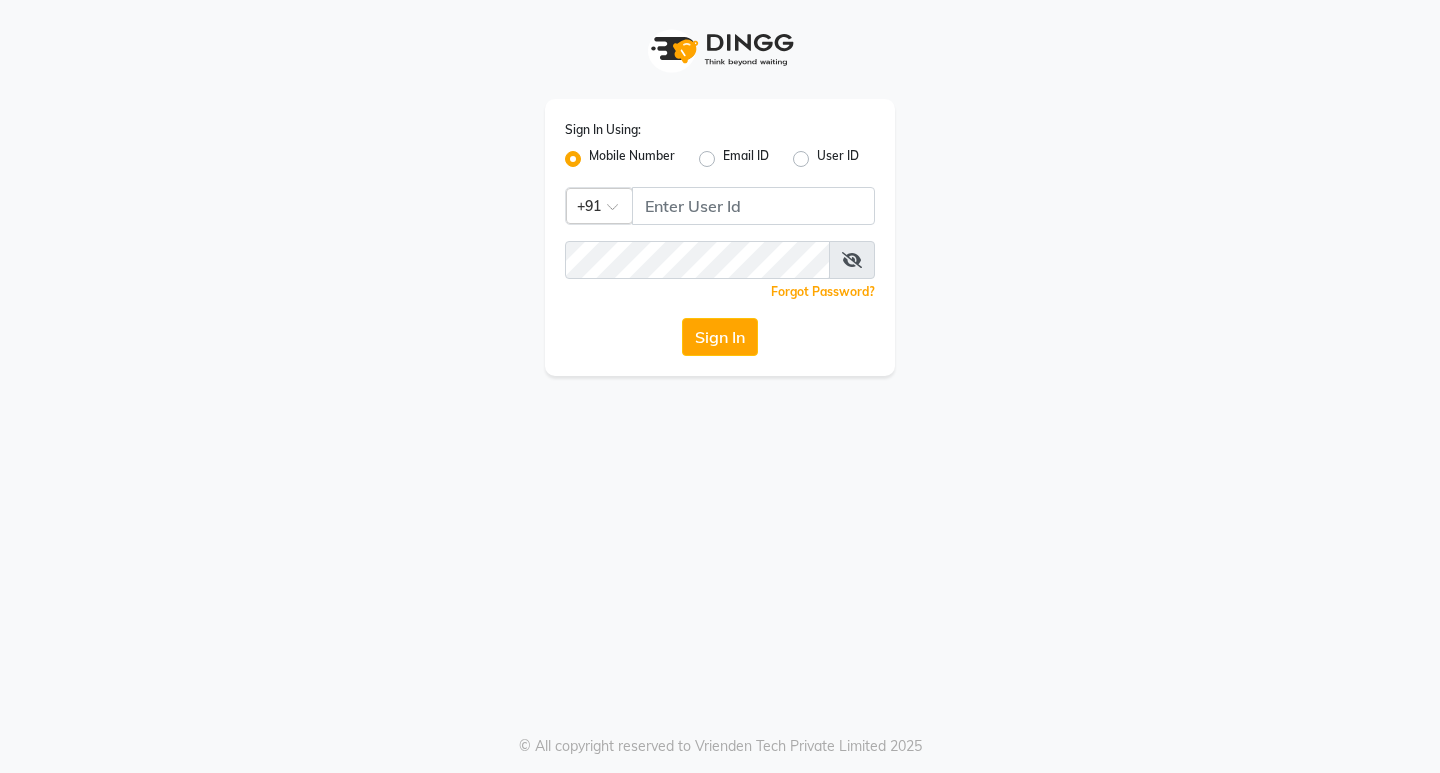 scroll, scrollTop: 0, scrollLeft: 0, axis: both 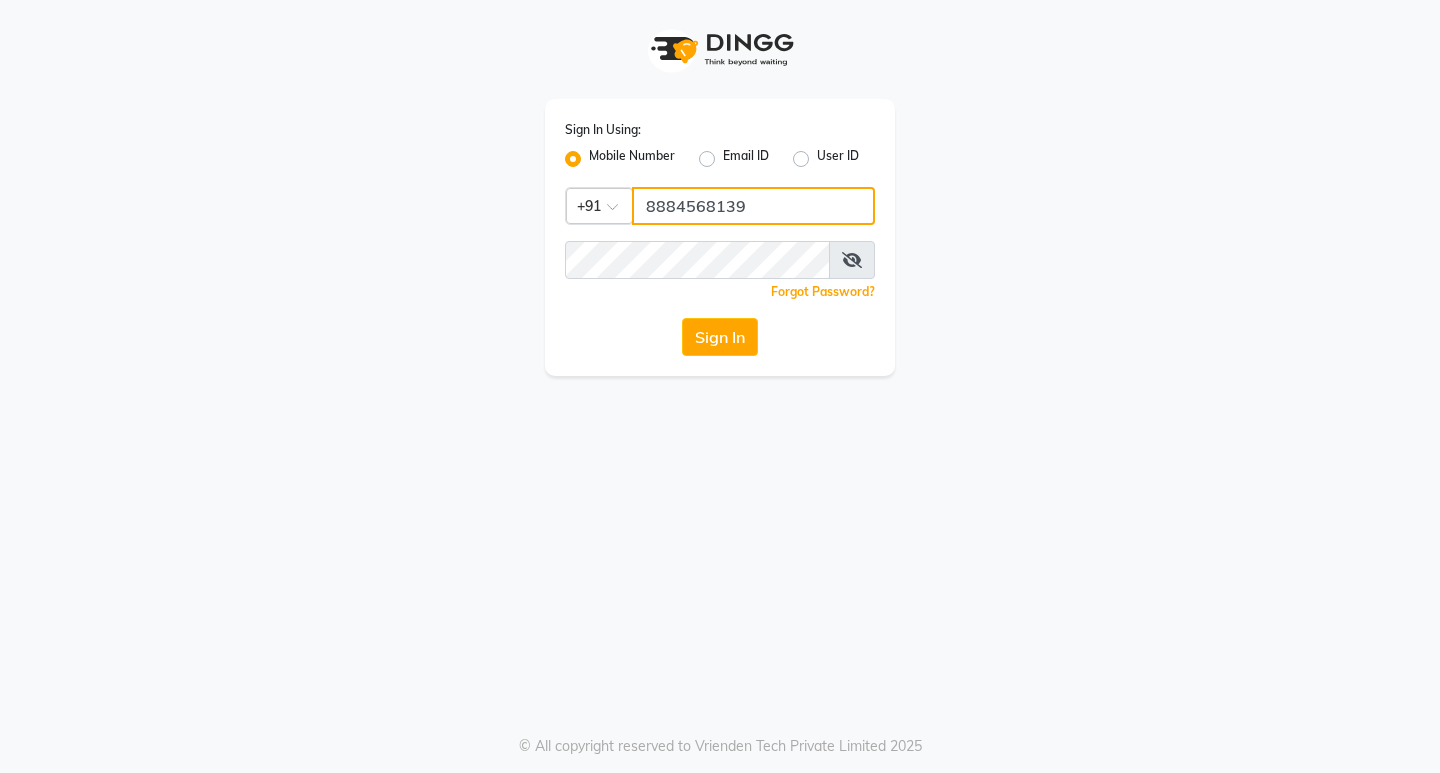 click on "8884568139" 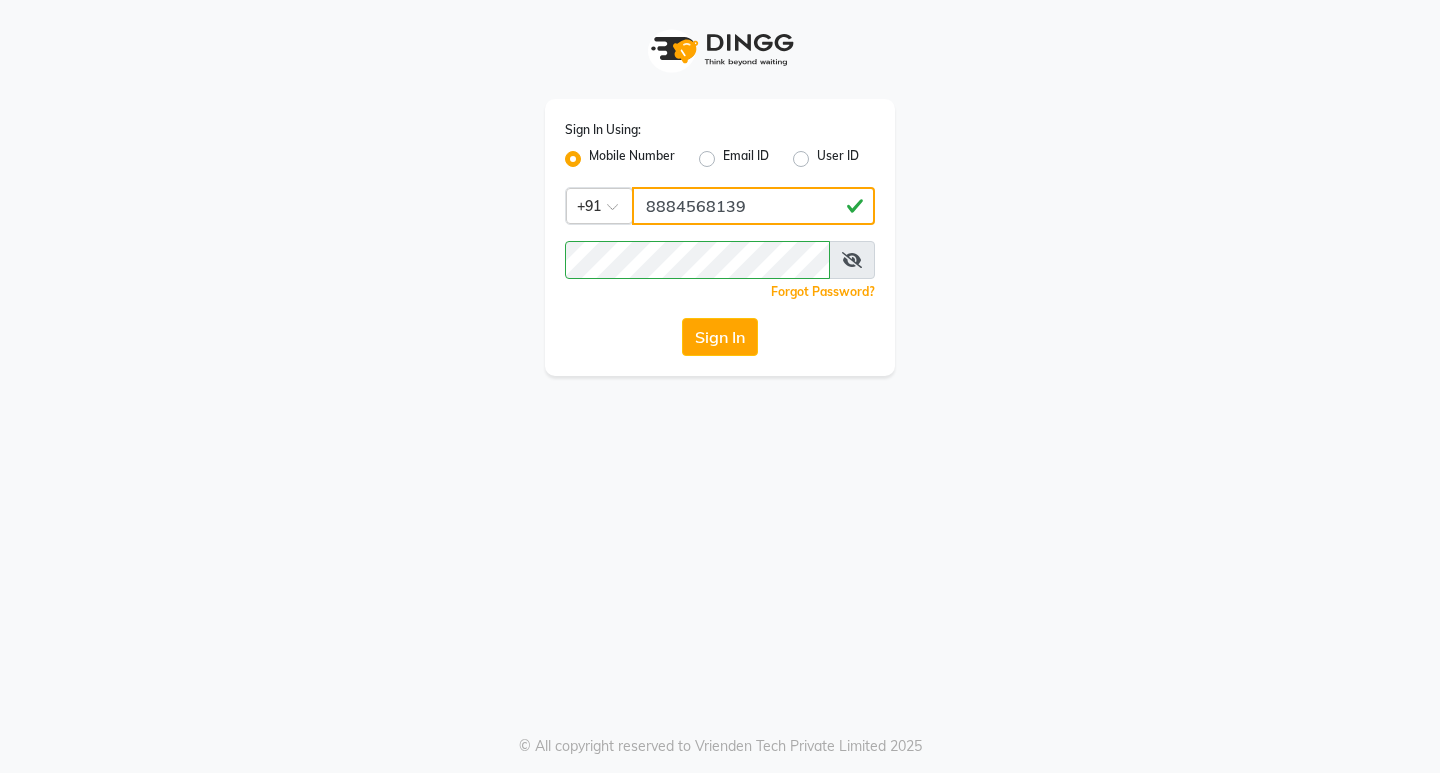 type on "7760179992" 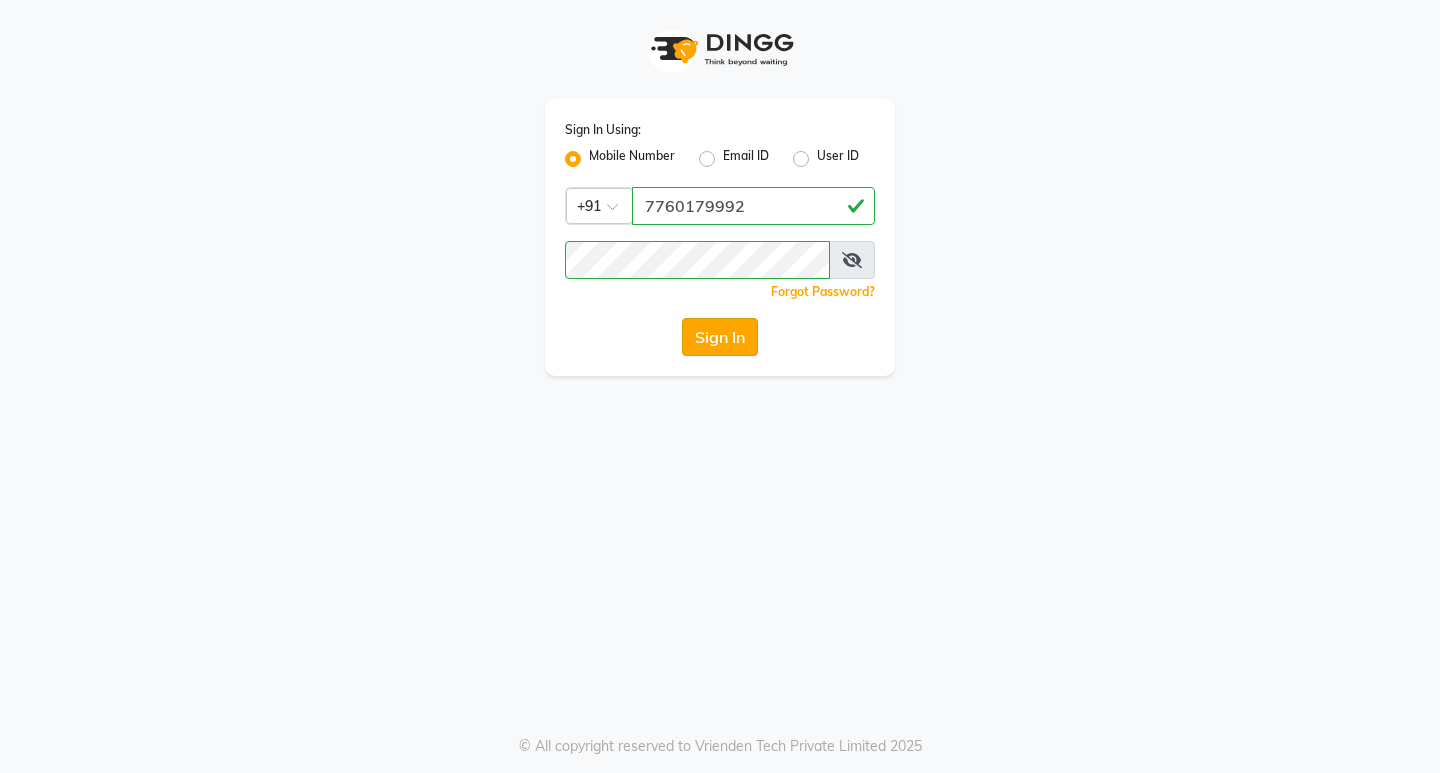 click on "Sign In" 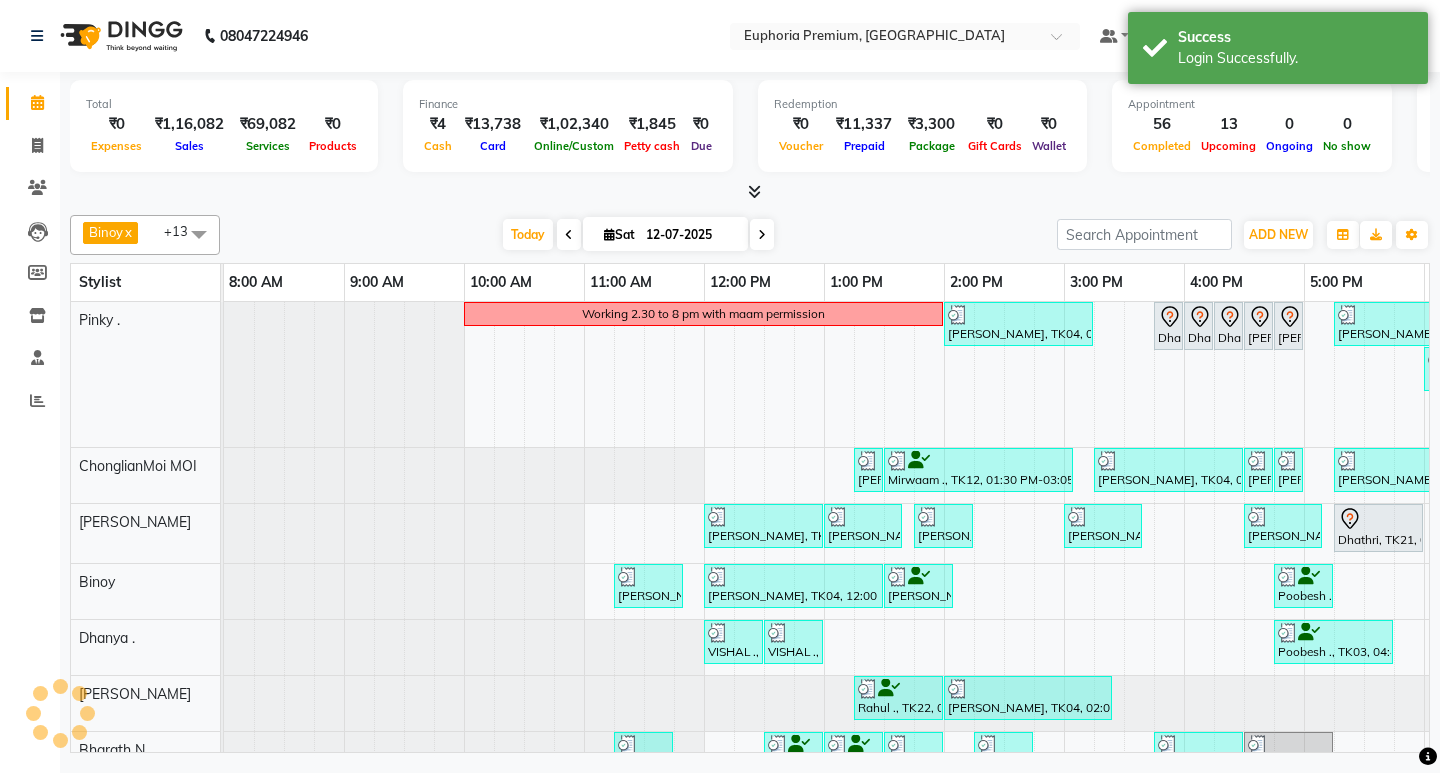 scroll, scrollTop: 0, scrollLeft: 0, axis: both 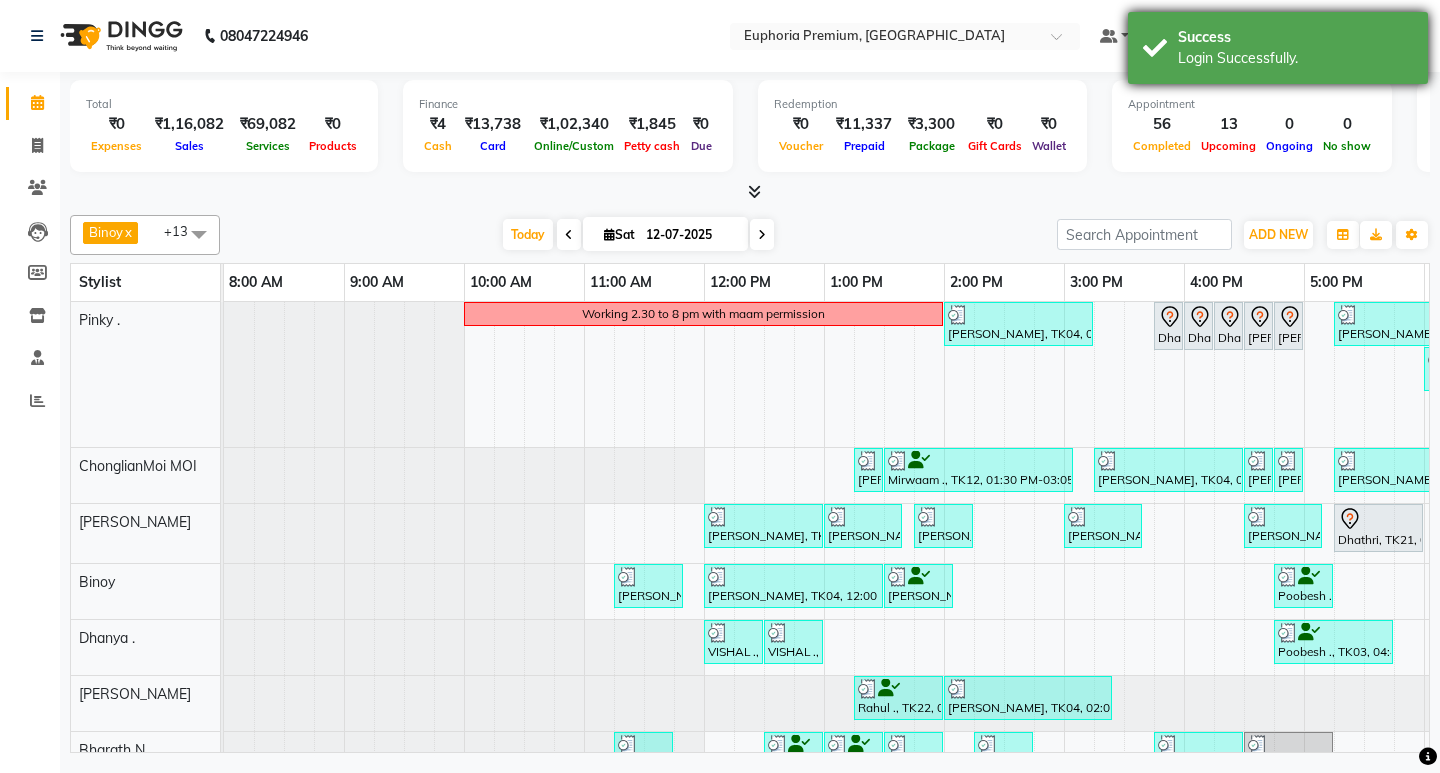 drag, startPoint x: 1270, startPoint y: 44, endPoint x: 1117, endPoint y: 37, distance: 153.16005 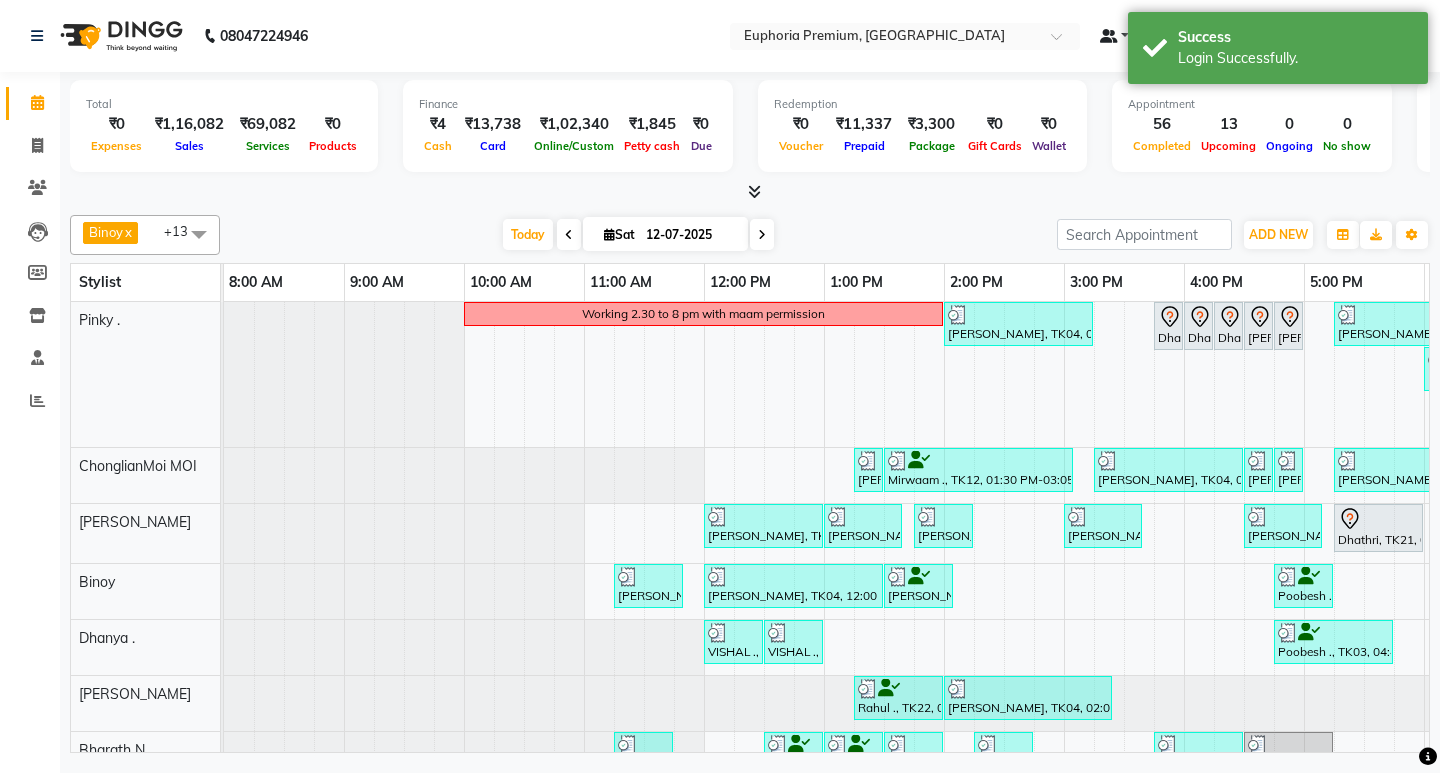 click on "Success" at bounding box center [1295, 37] 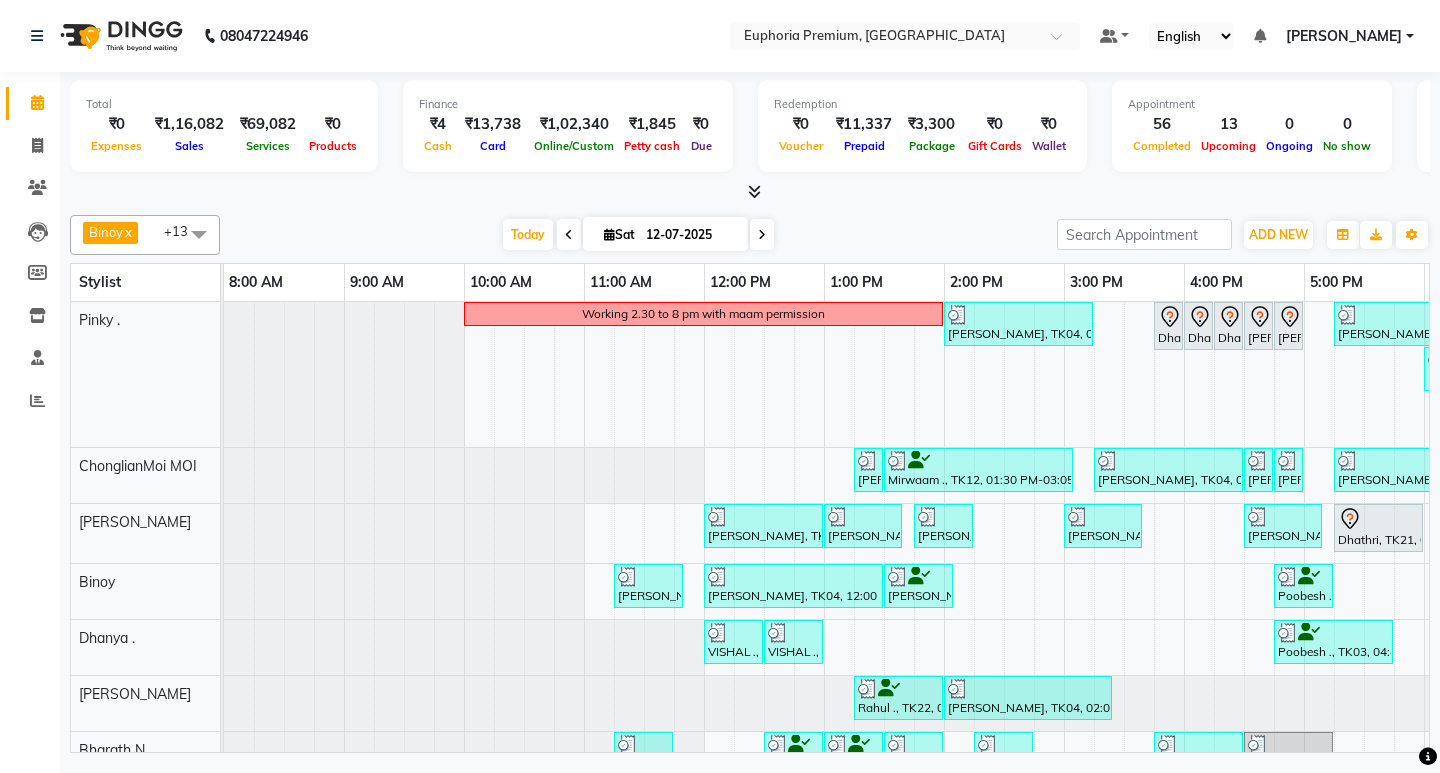 scroll, scrollTop: 0, scrollLeft: 111, axis: horizontal 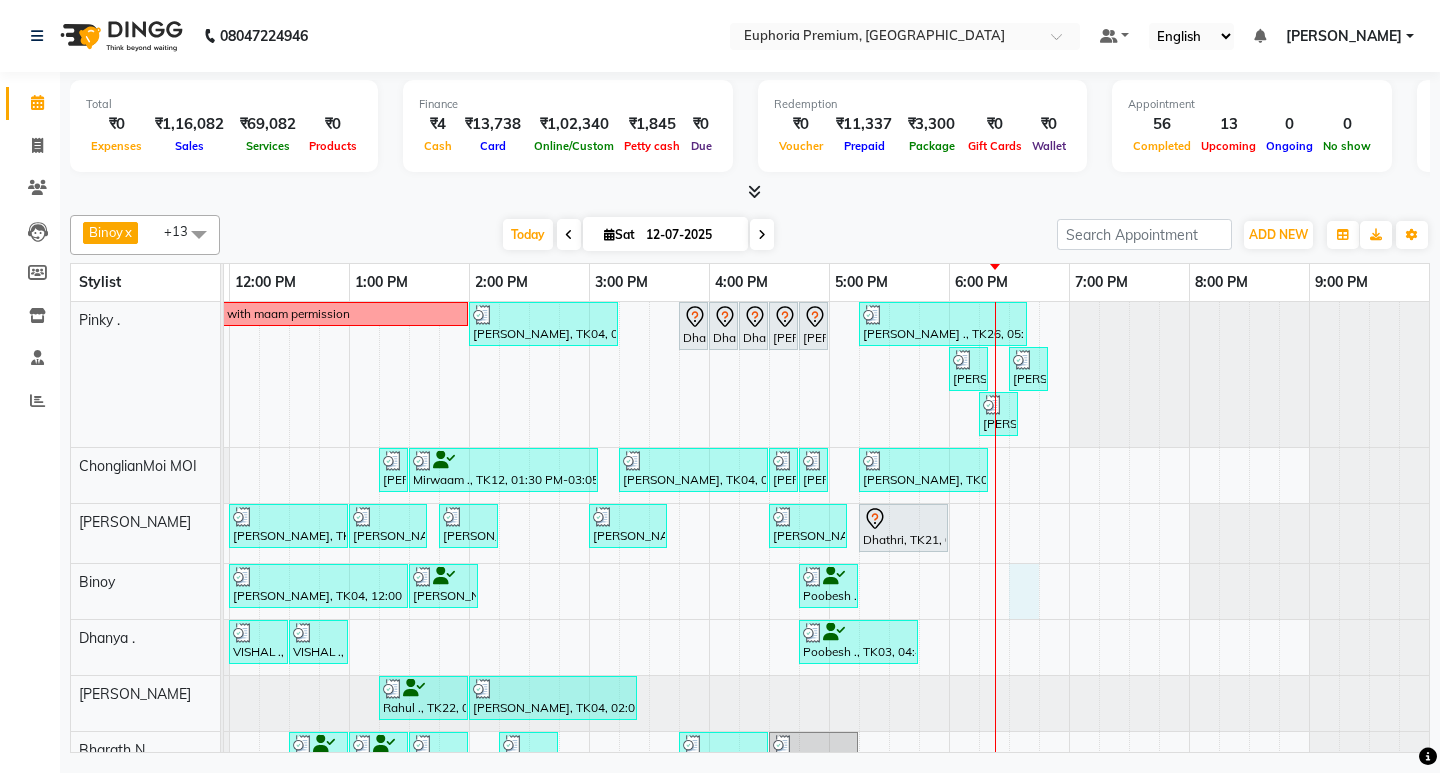 click on "Working 2.30 to 8 pm with maam permission      Stephen, TK04, 02:00 PM-03:15 PM, EP-Tefiti Coffee Mani             Dhathri, TK21, 03:45 PM-04:00 PM, EP-Half Legs Soft&Bright Wax             Dhathri, TK21, 04:00 PM-04:15 PM, EP-Full Arms Soft&Bright Wax             Dhathri, TK21, 04:15 PM-04:30 PM, EP-Under Arms Soft&Bright Wax             Dhathri, TK21, 04:30 PM-04:45 PM, EP-Upperlip Intimate             Dhathri, TK21, 04:45 PM-05:00 PM, EP-Eyebrows Threading     Lavanya ., TK26, 05:15 PM-06:40 PM, EP-Derma infusion treatment Pedi     Lavanya ., TK26, 06:00 PM-06:20 PM, EP-Eyebrows Threading     Lavanya ., TK26, 06:30 PM-06:50 PM, EP-Lowerlip Threading     Lavanya ., TK26, 06:15 PM-06:35 PM, EP-Upperlip Threading     Chandhana ., TK20, 01:15 PM-01:25 PM, EP-Nail Cutting & Filing (Hands/Feet) Lacquer     Mirwaam ., TK12, 01:30 PM-03:05 PM, EP-Tefiti Coffee Pedi     Stephen, TK04, 03:15 PM-04:30 PM, EP-Cookies & Cup Cake Pedi     Stephen, TK04, 04:30 PM-04:45 PM, EP-Eyebrows Threading" at bounding box center [589, 789] 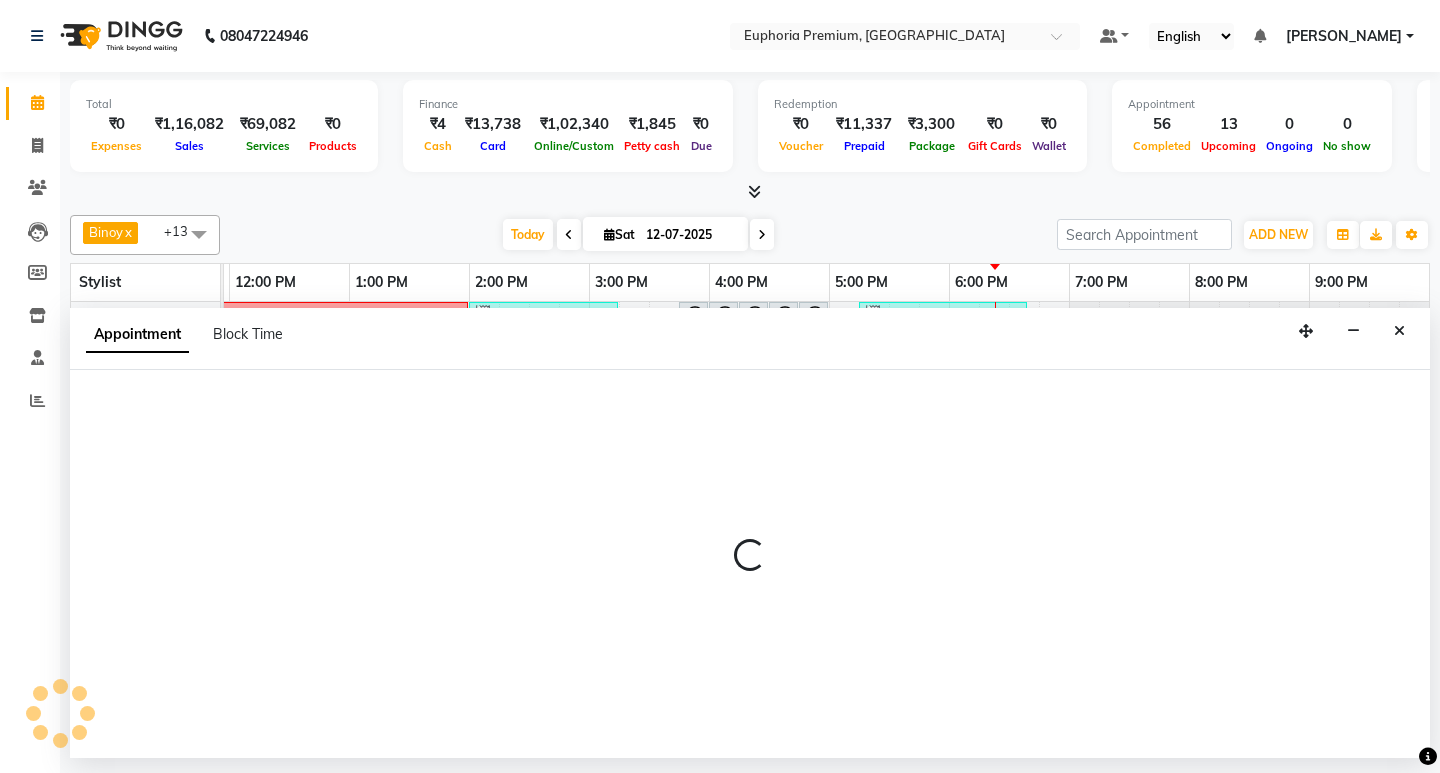 select on "71603" 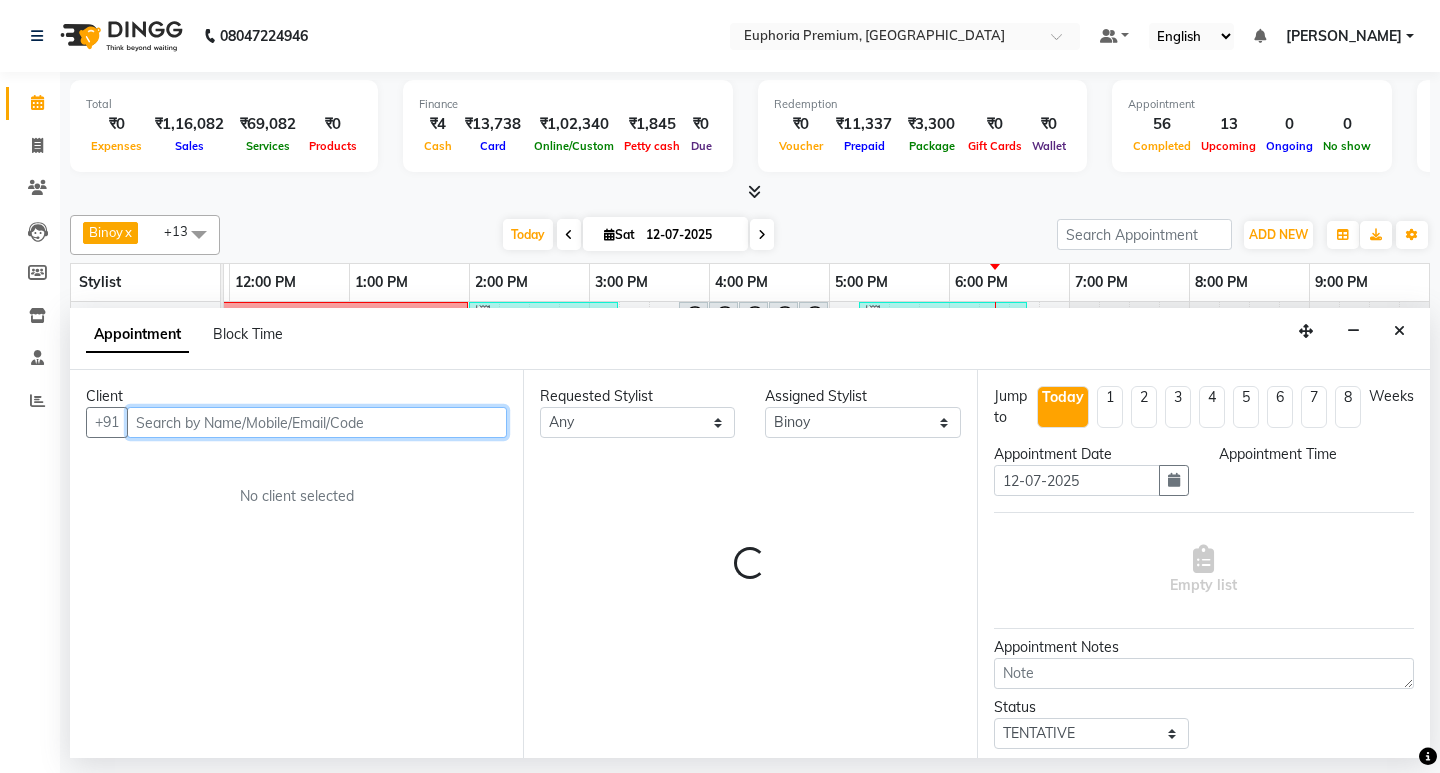 select on "1110" 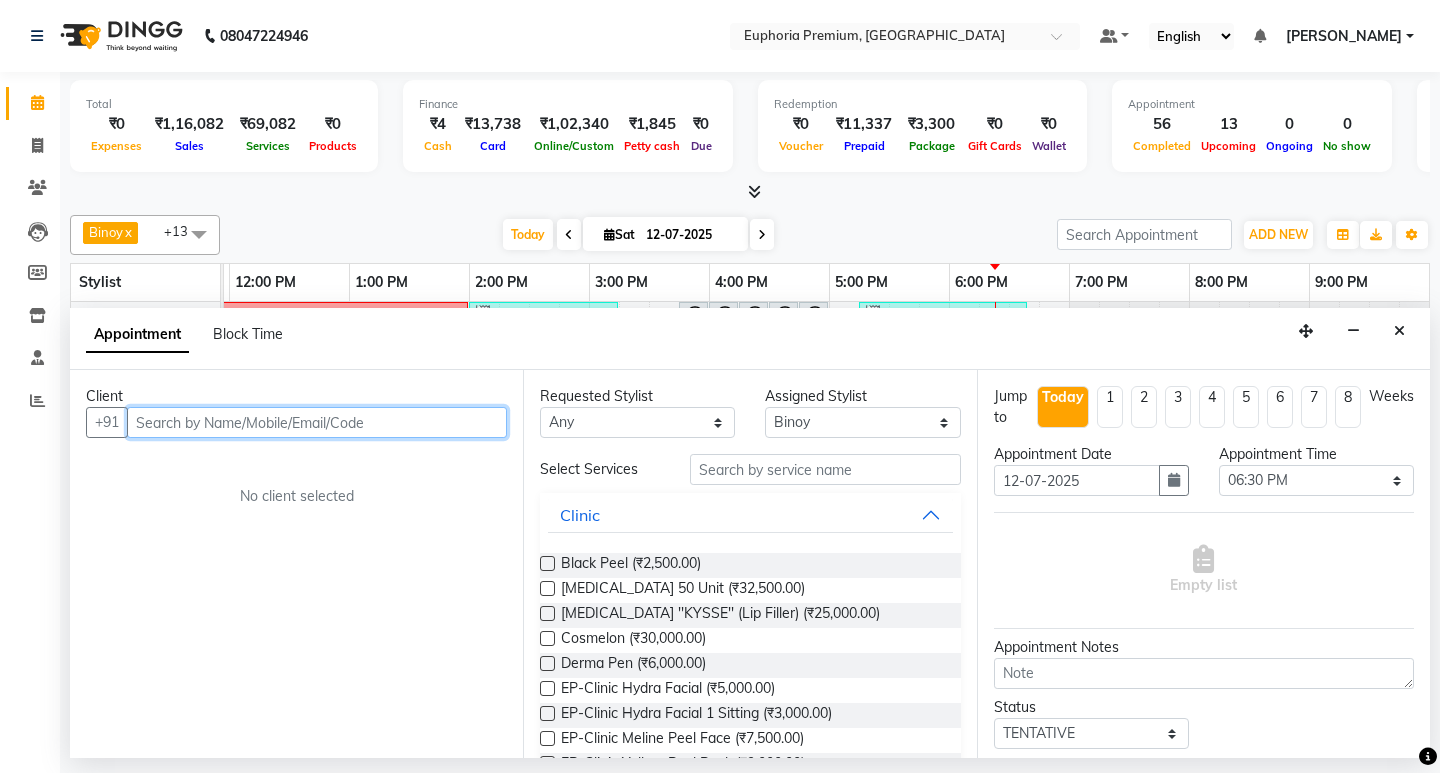 click at bounding box center [317, 422] 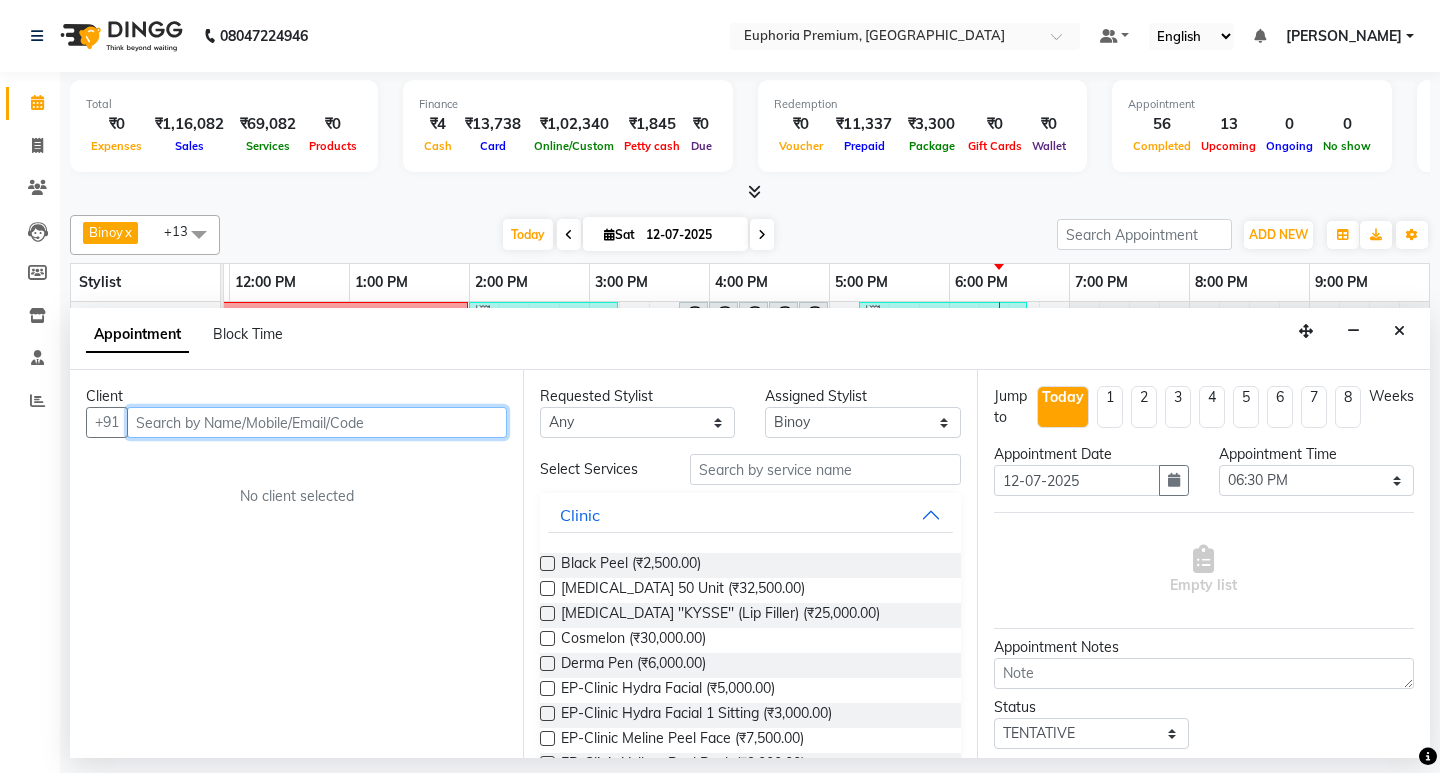 click at bounding box center [317, 422] 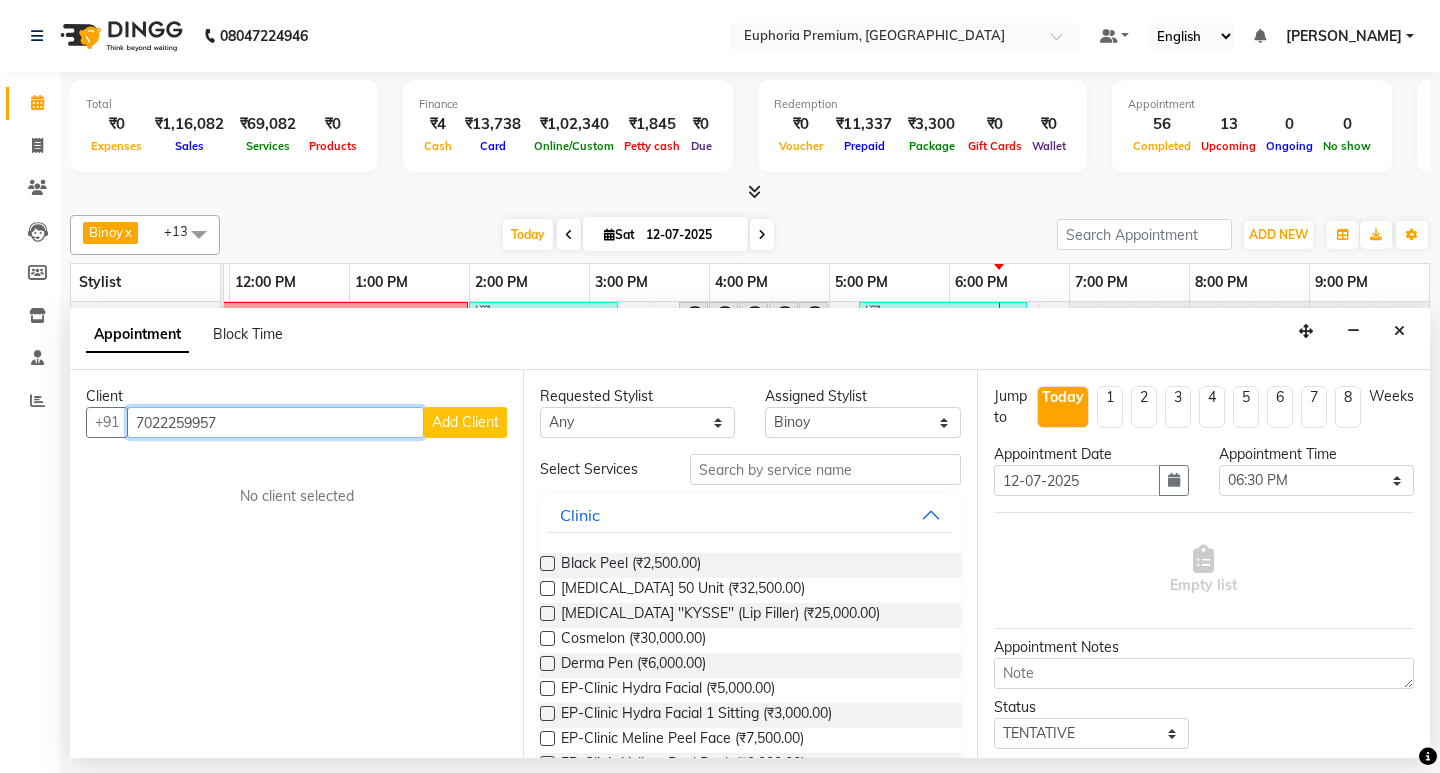 type on "7022259957" 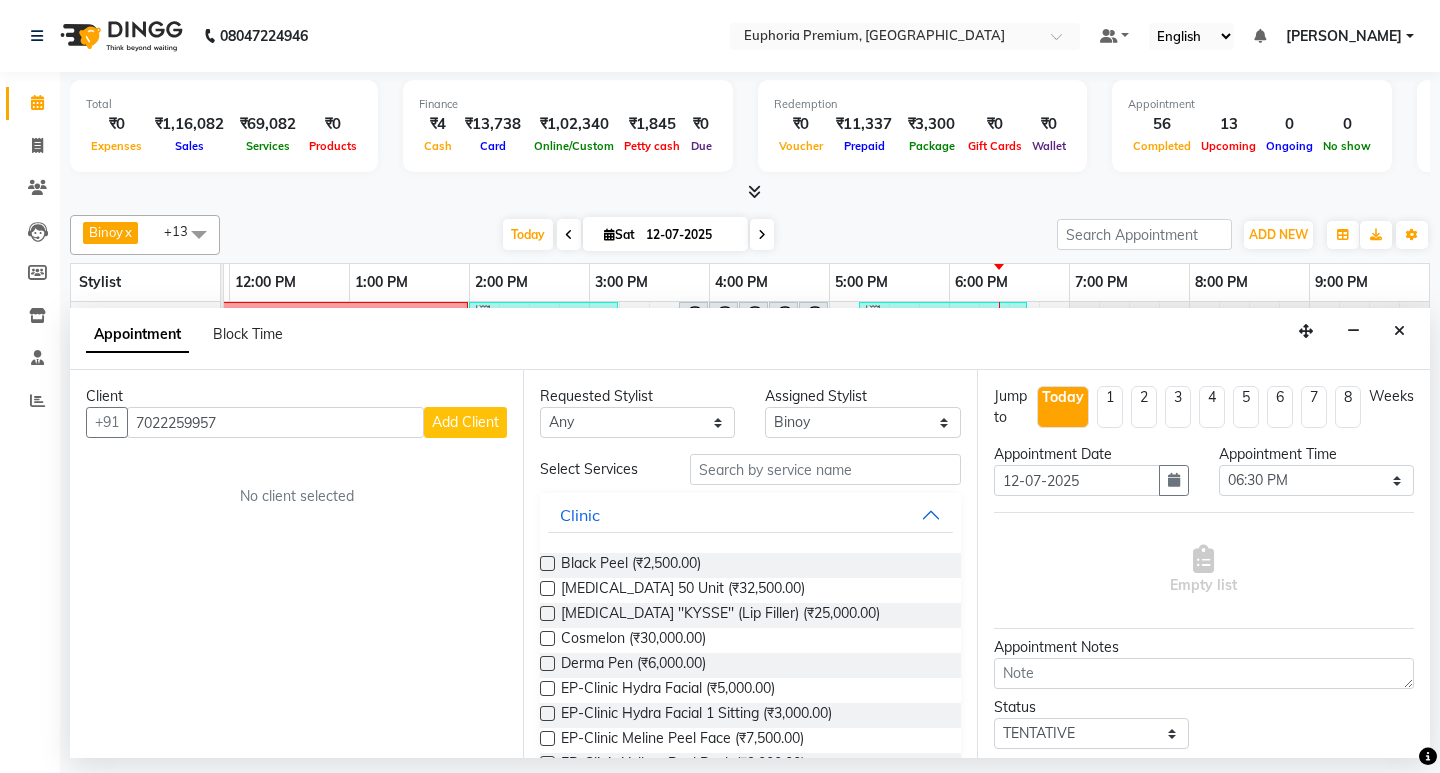 click on "Add Client" at bounding box center [465, 422] 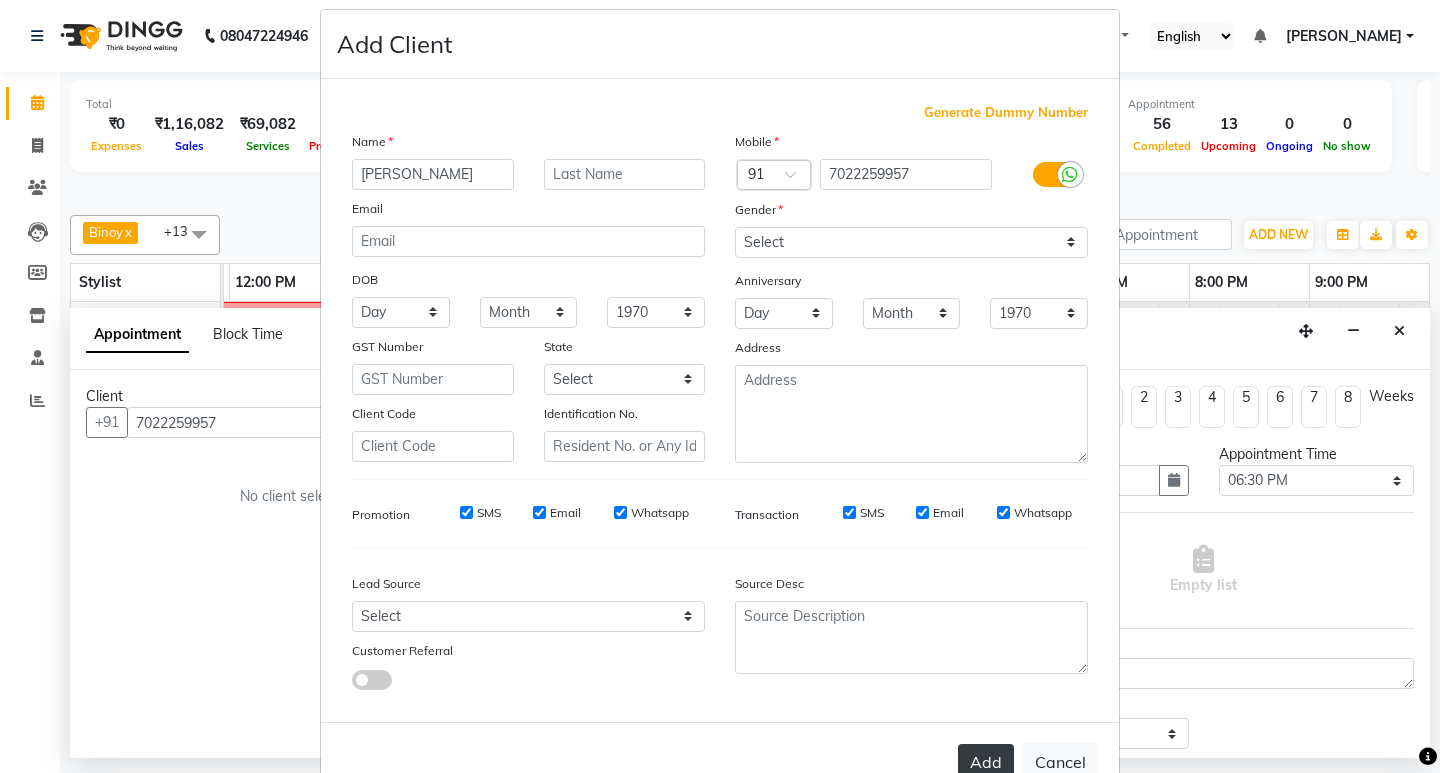 scroll, scrollTop: 76, scrollLeft: 0, axis: vertical 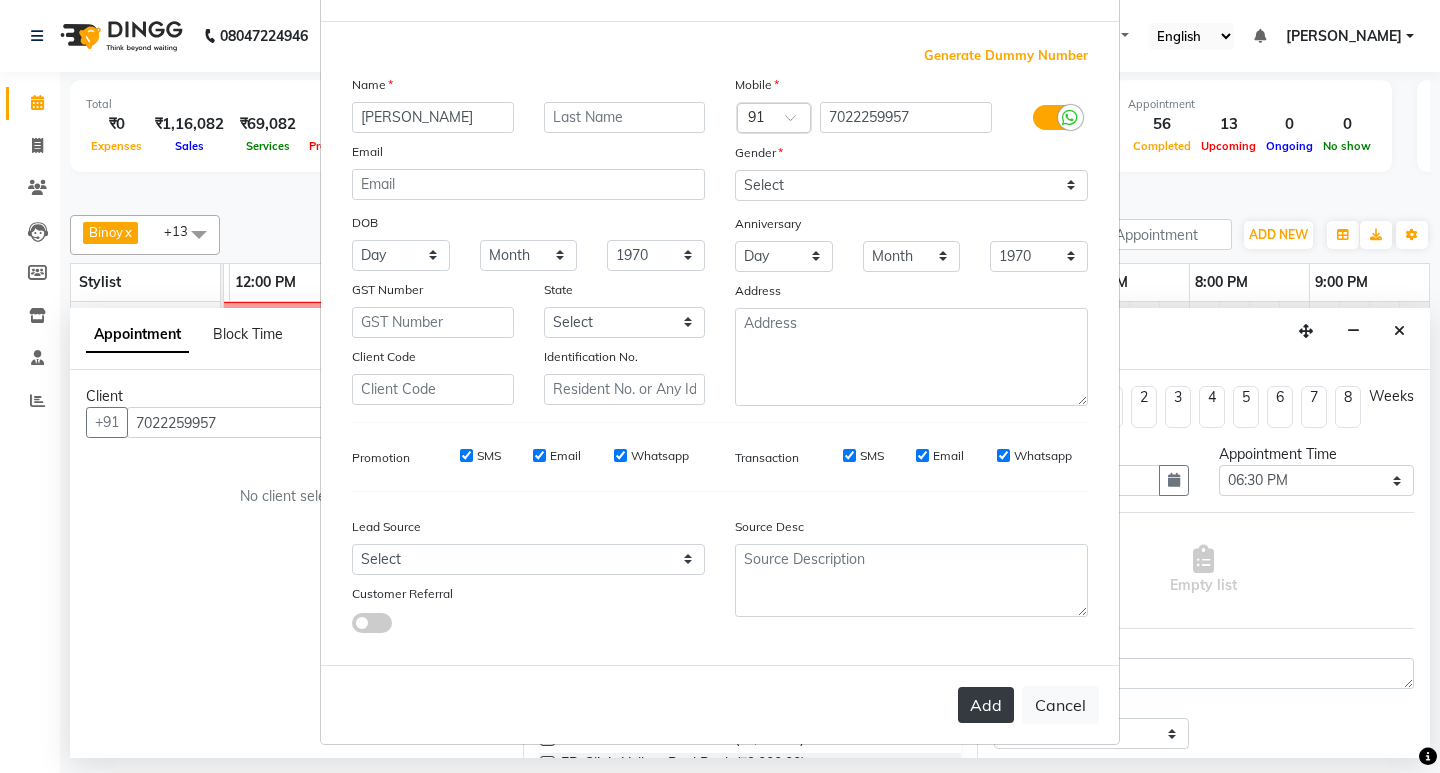 type on "[PERSON_NAME]" 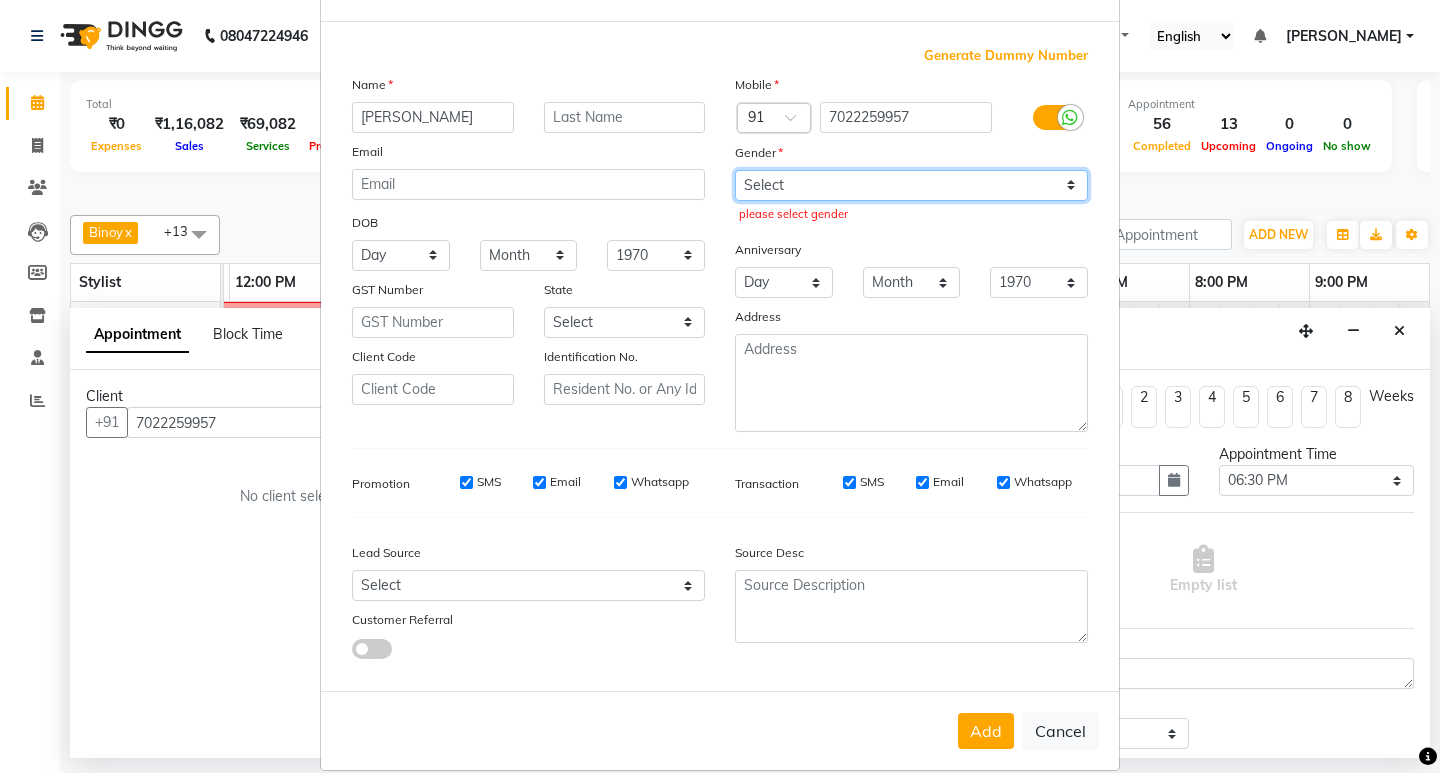 click on "Select Male Female Other Prefer Not To Say" at bounding box center (911, 185) 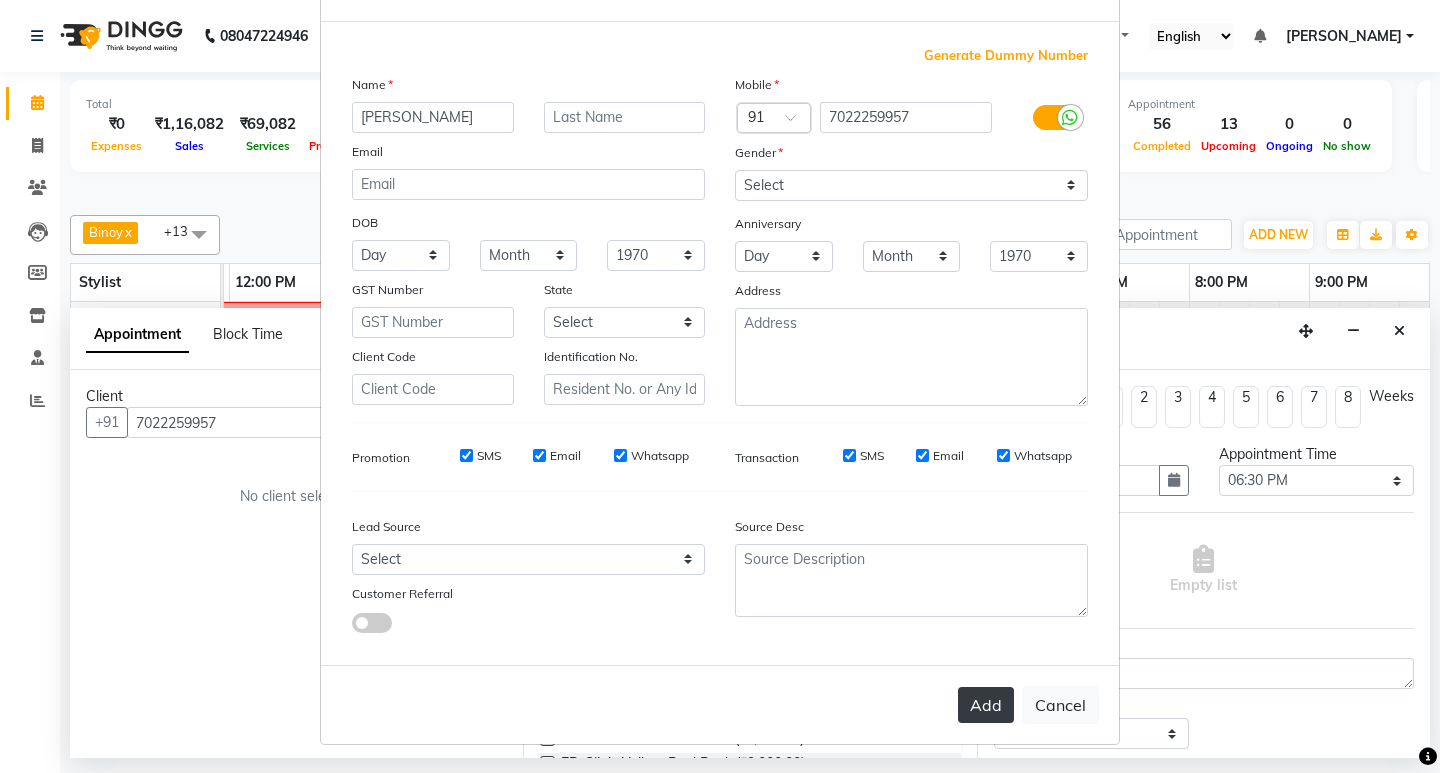 click on "Add" at bounding box center (986, 705) 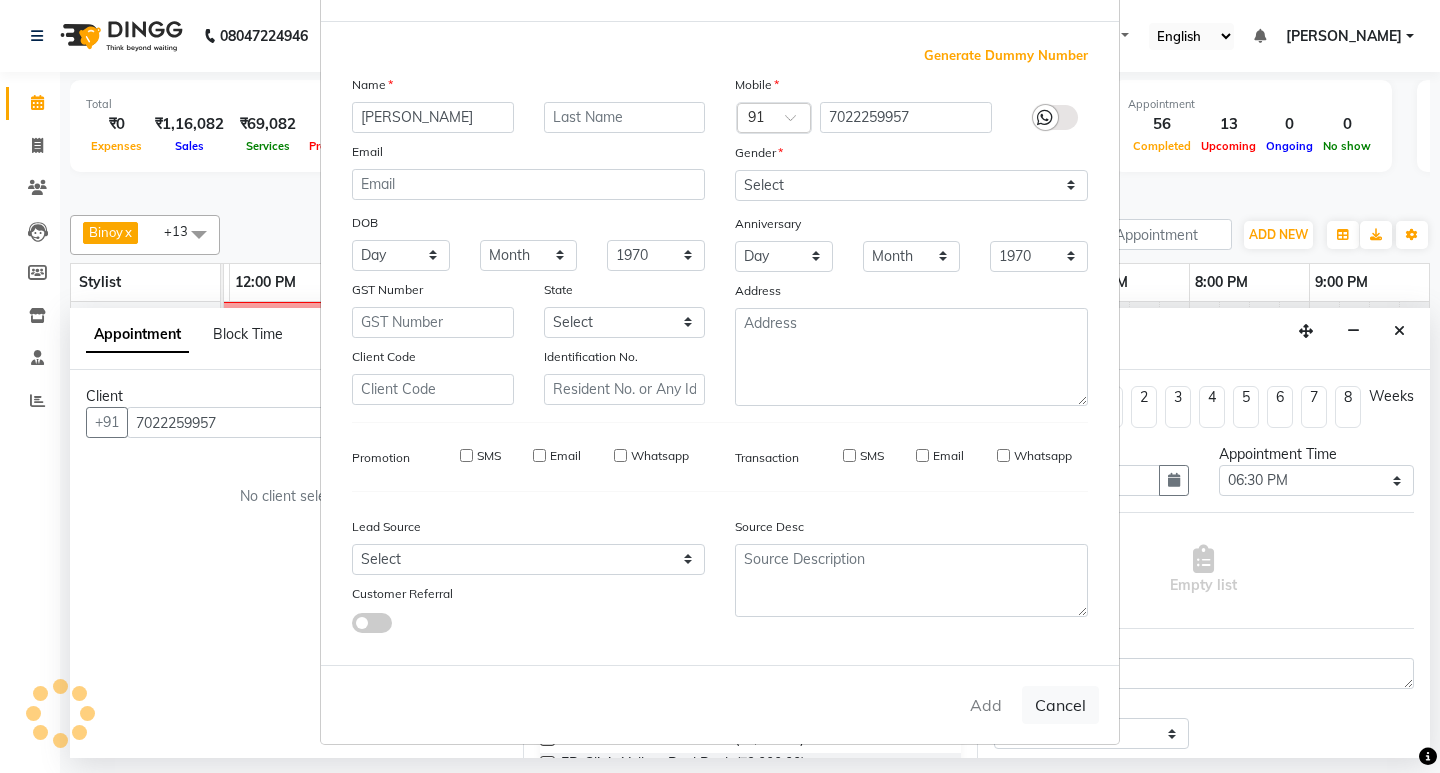 type on "70******57" 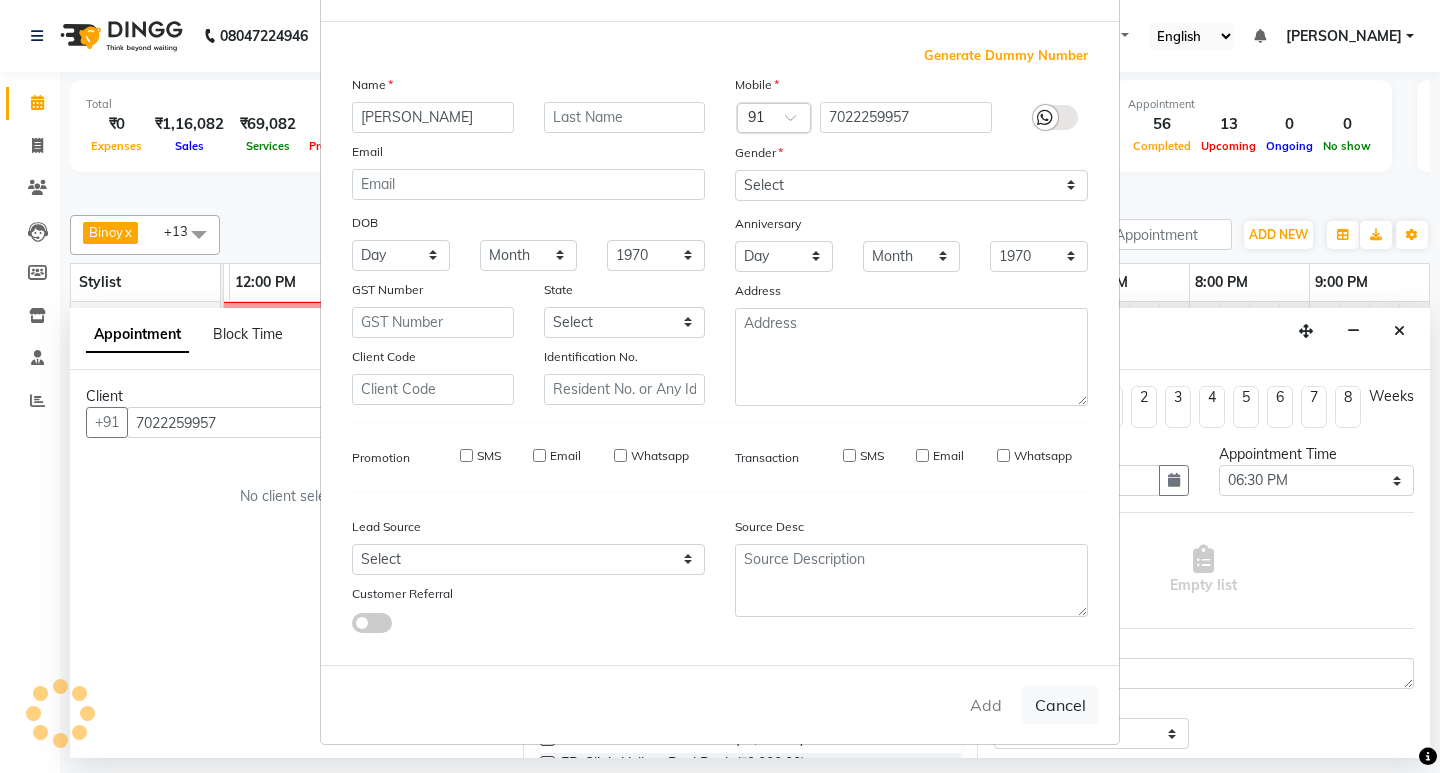 type 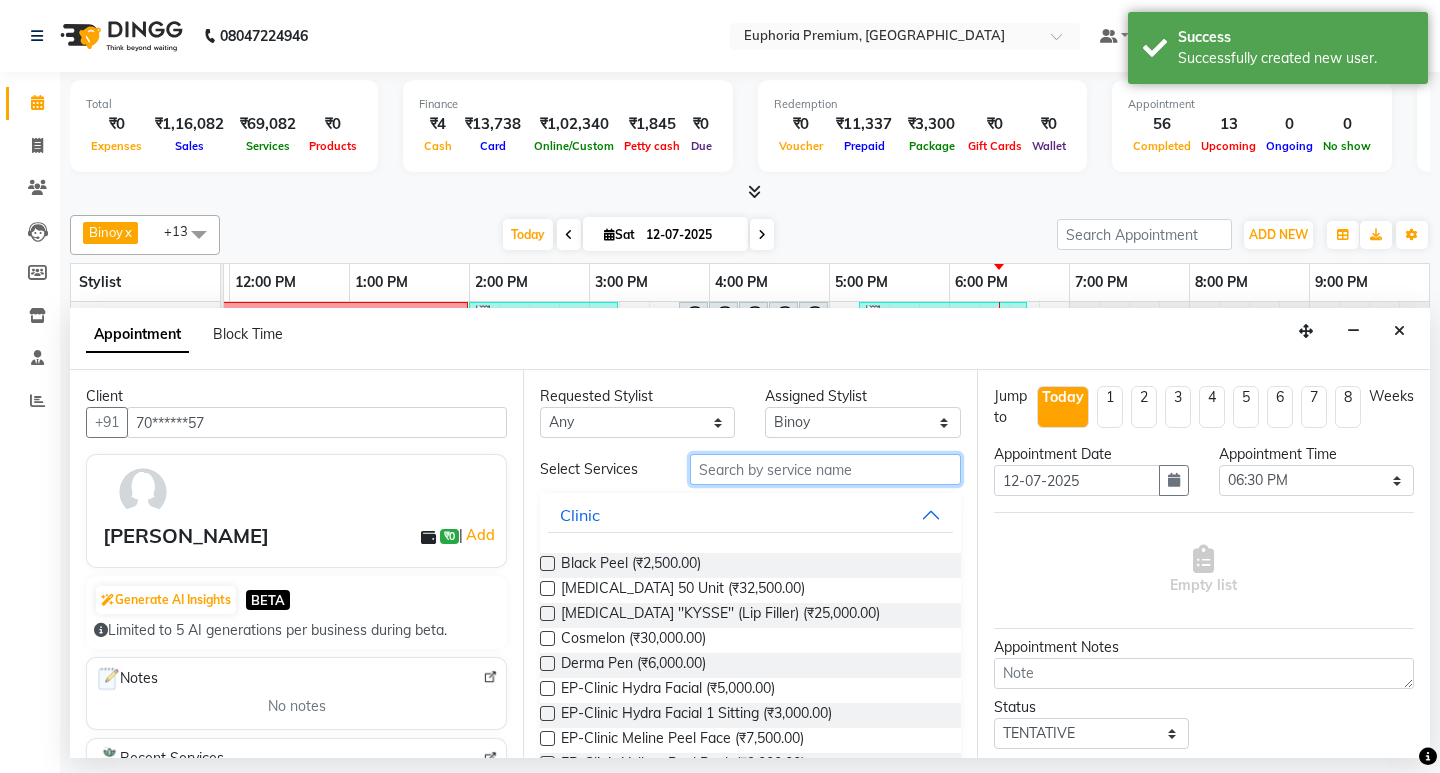 click at bounding box center [825, 469] 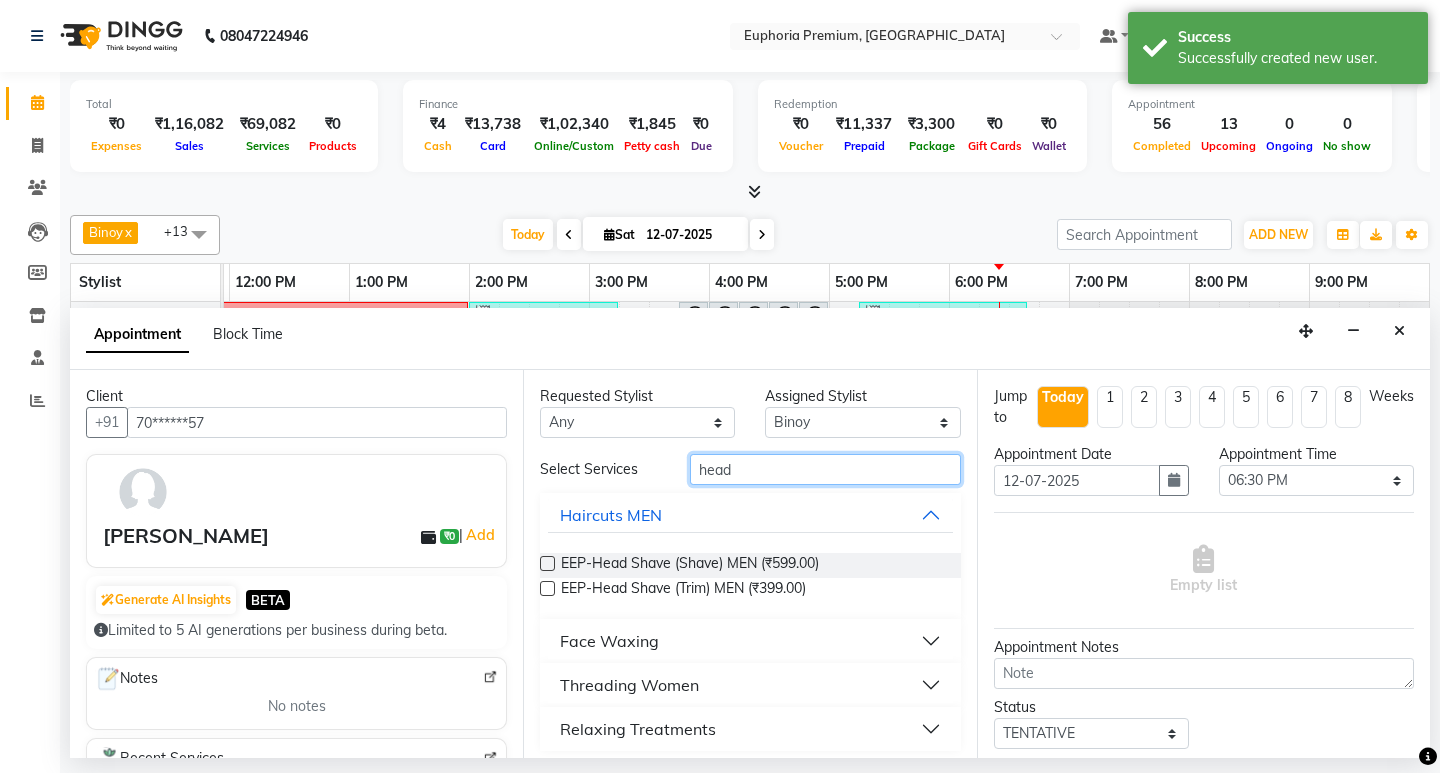 scroll, scrollTop: 9, scrollLeft: 0, axis: vertical 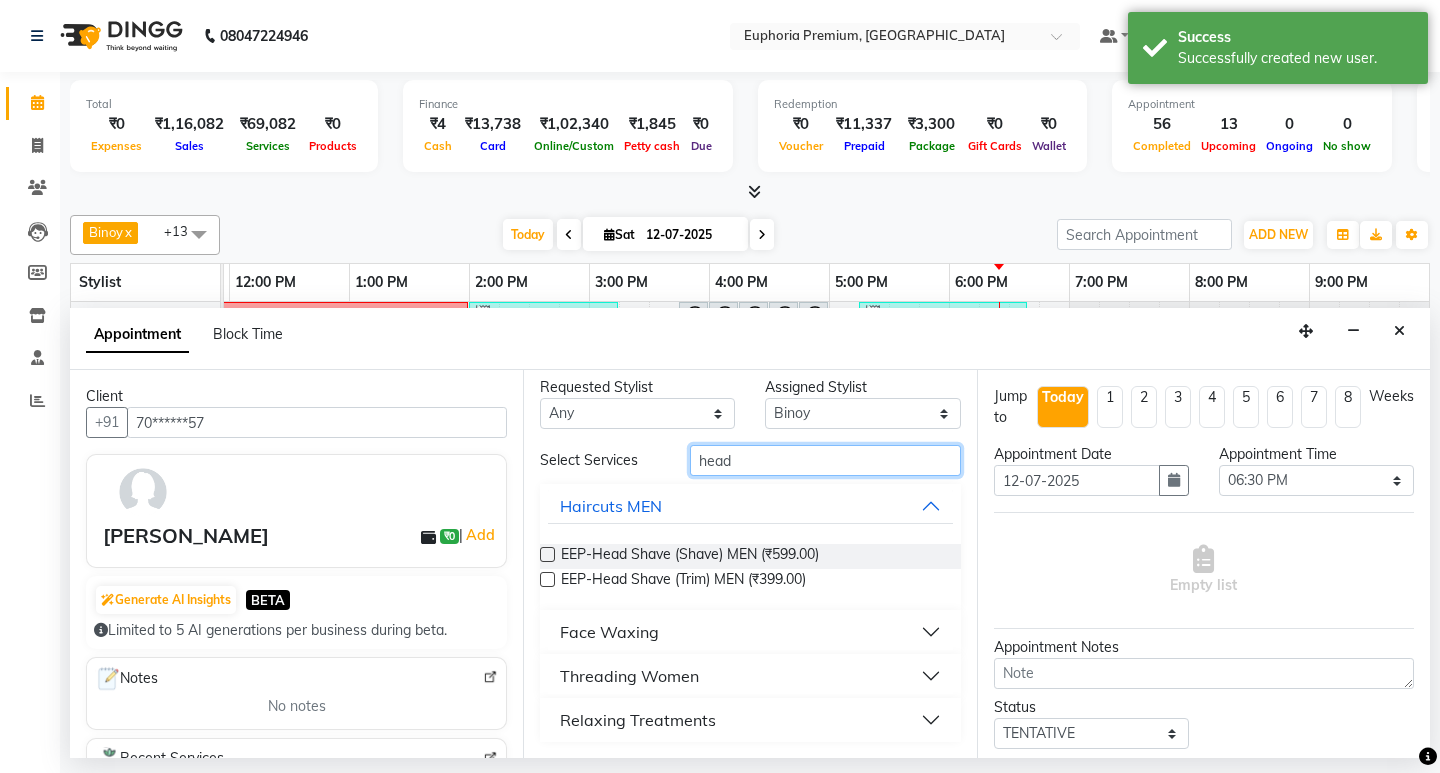 type on "head" 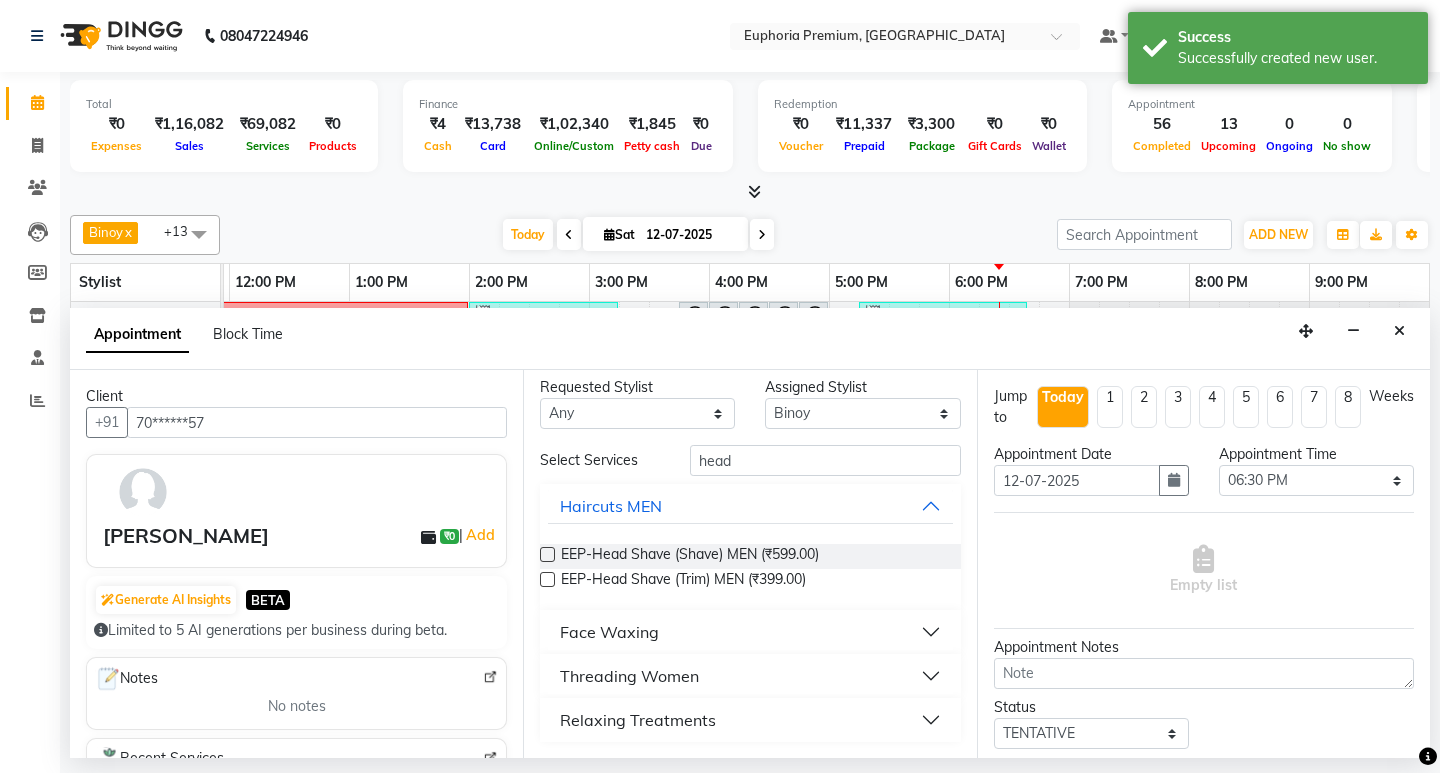 click on "Relaxing Treatments" at bounding box center [638, 720] 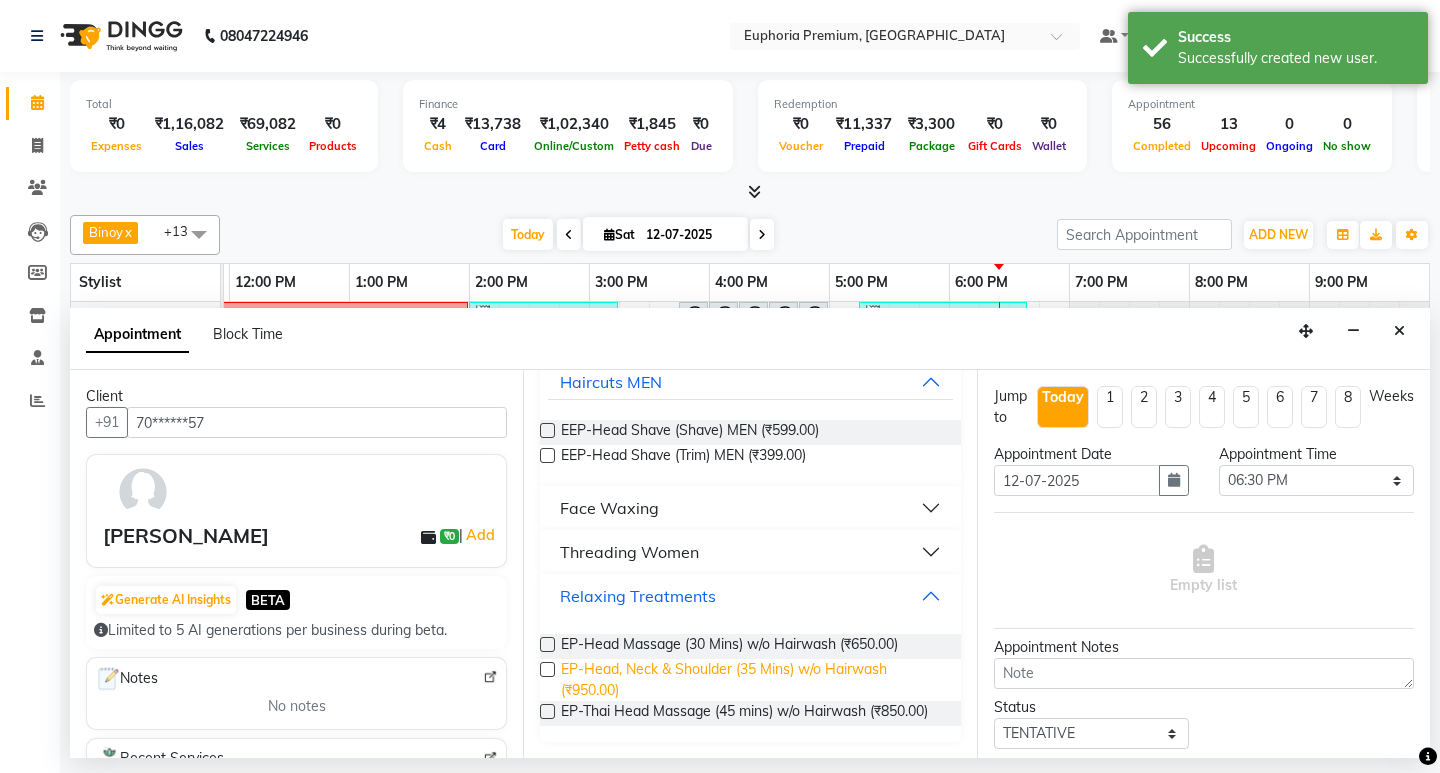 scroll, scrollTop: 150, scrollLeft: 0, axis: vertical 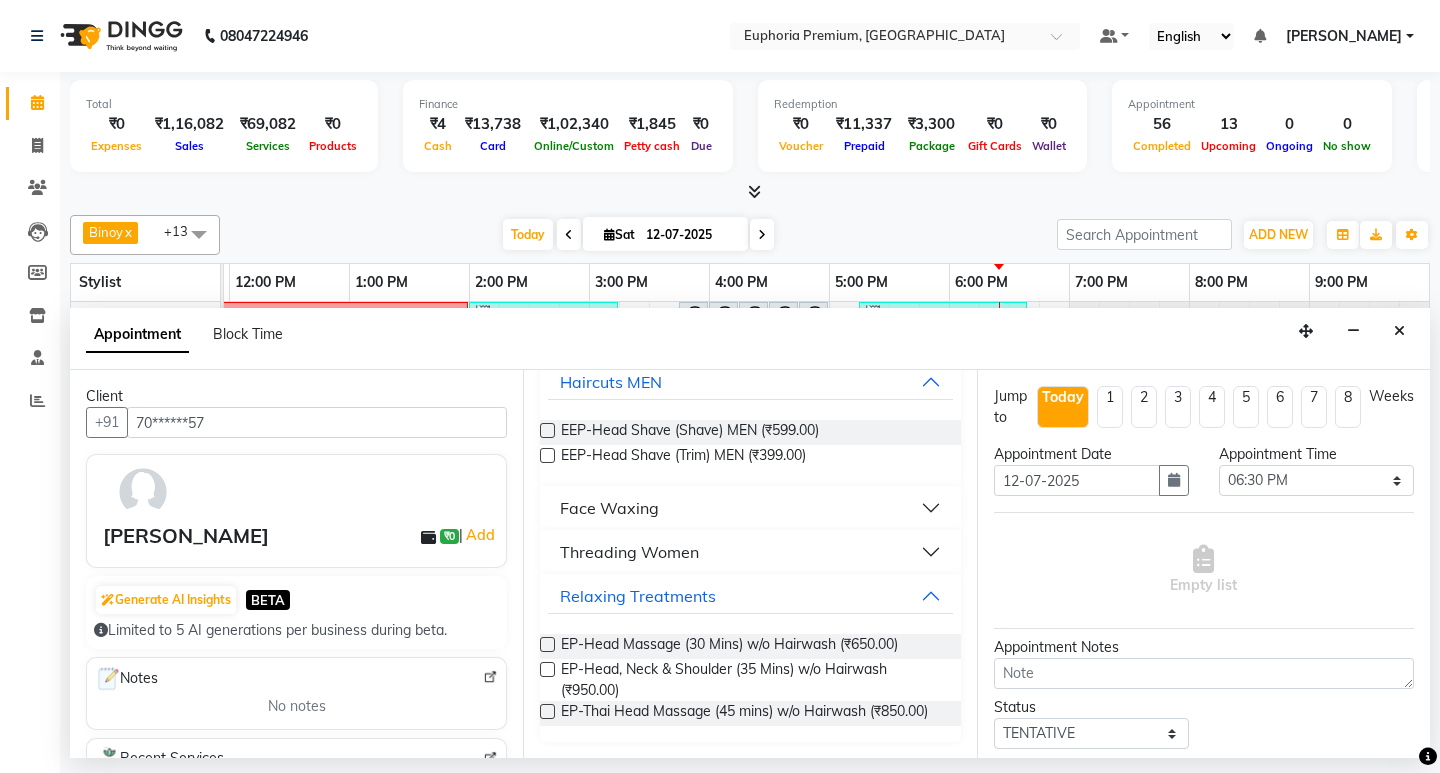 click at bounding box center (547, 644) 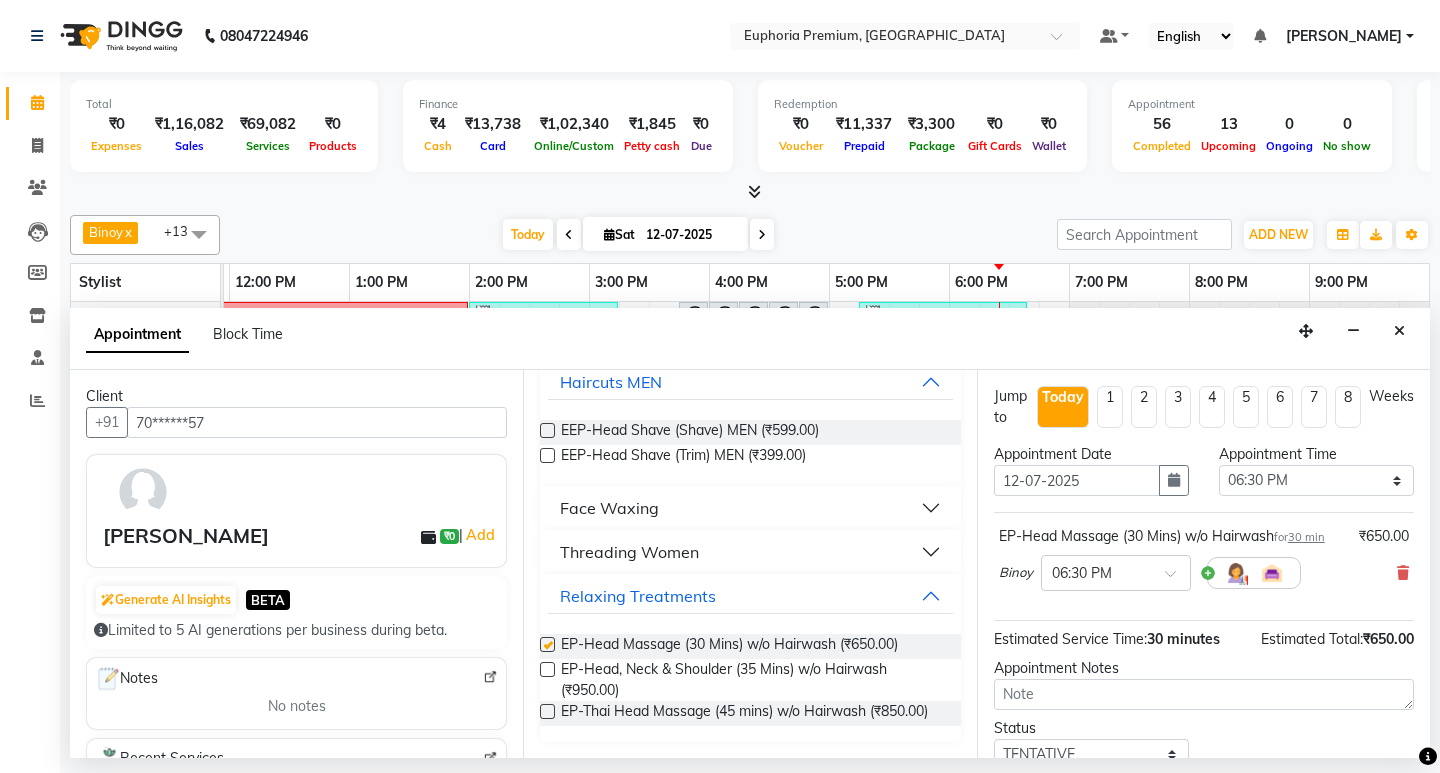 checkbox on "false" 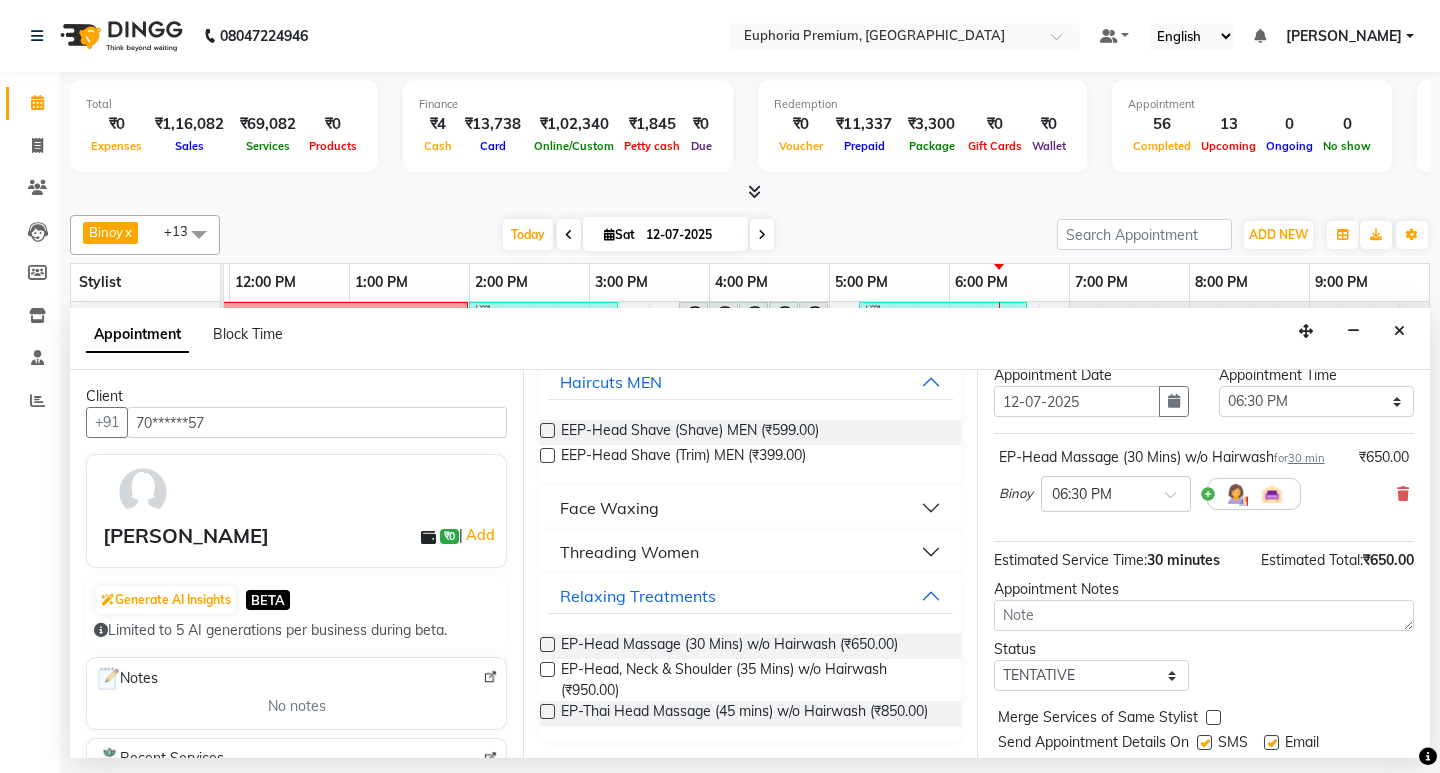 scroll, scrollTop: 159, scrollLeft: 0, axis: vertical 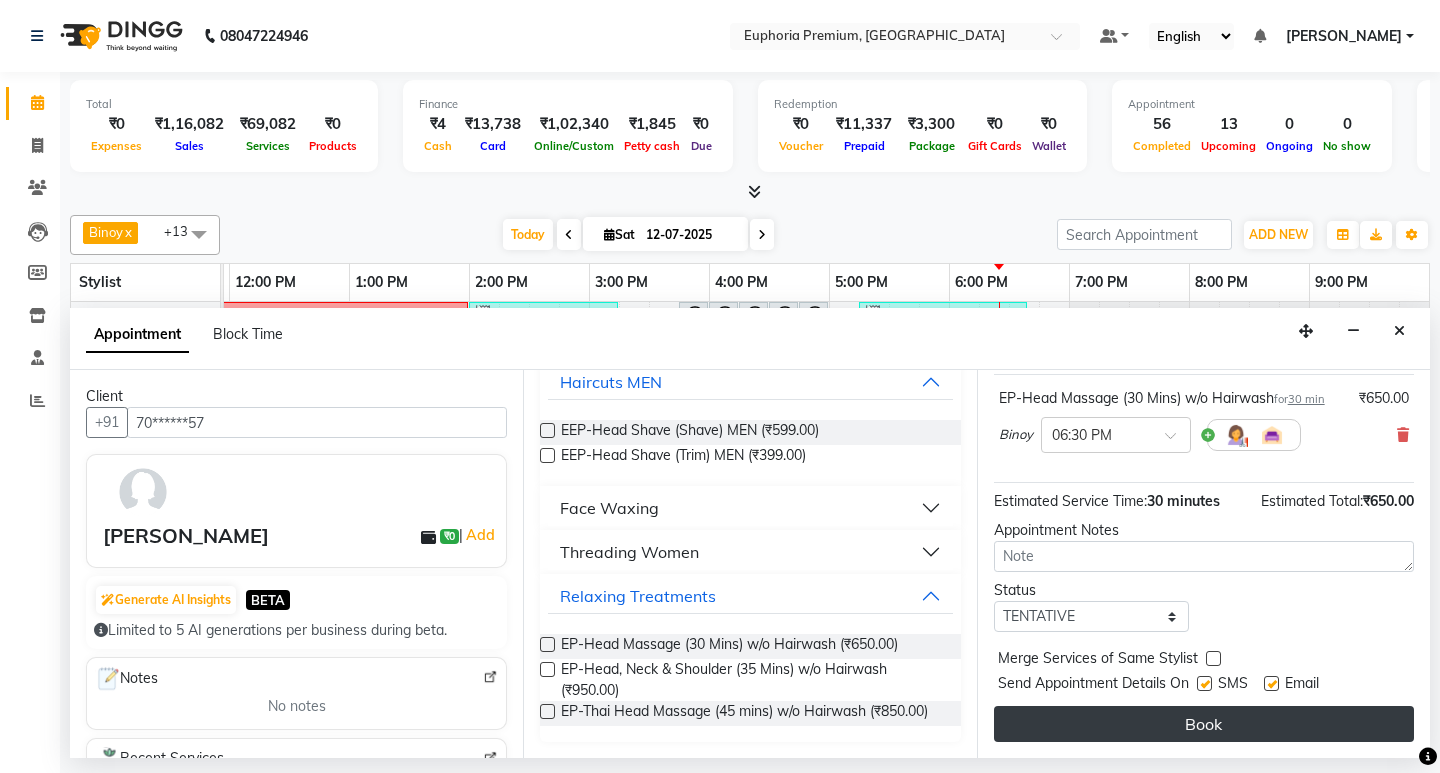 click on "Book" at bounding box center [1204, 724] 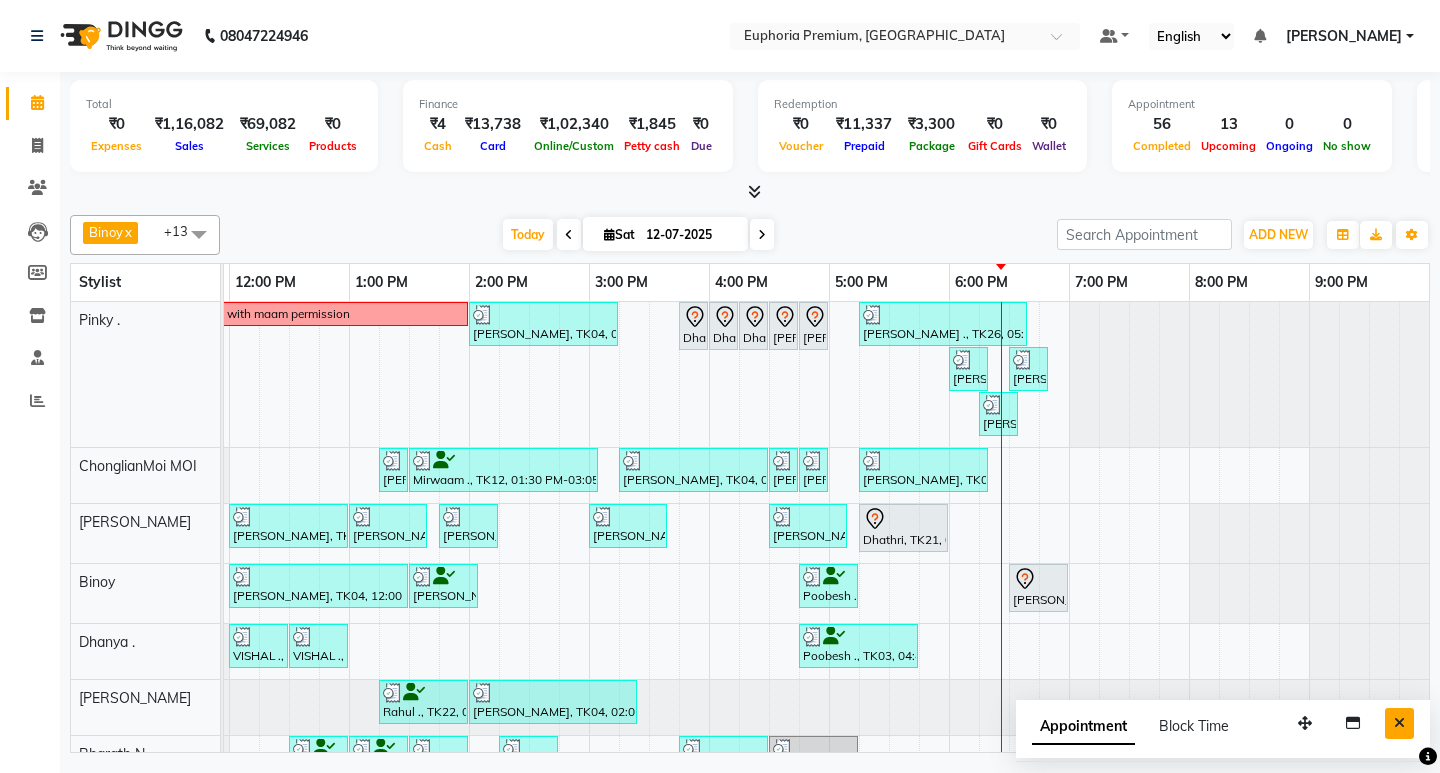 click at bounding box center [1399, 723] 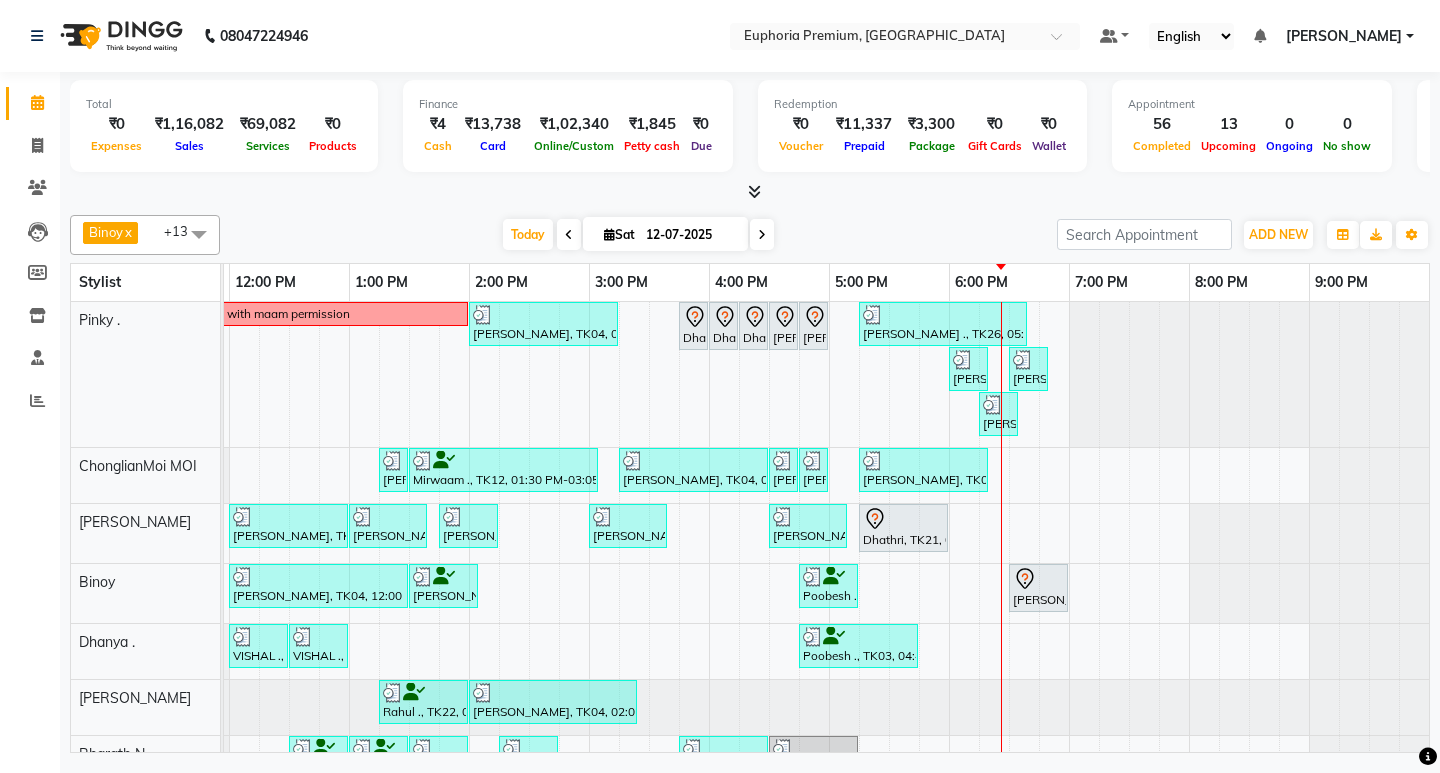 scroll, scrollTop: 104, scrollLeft: 490, axis: both 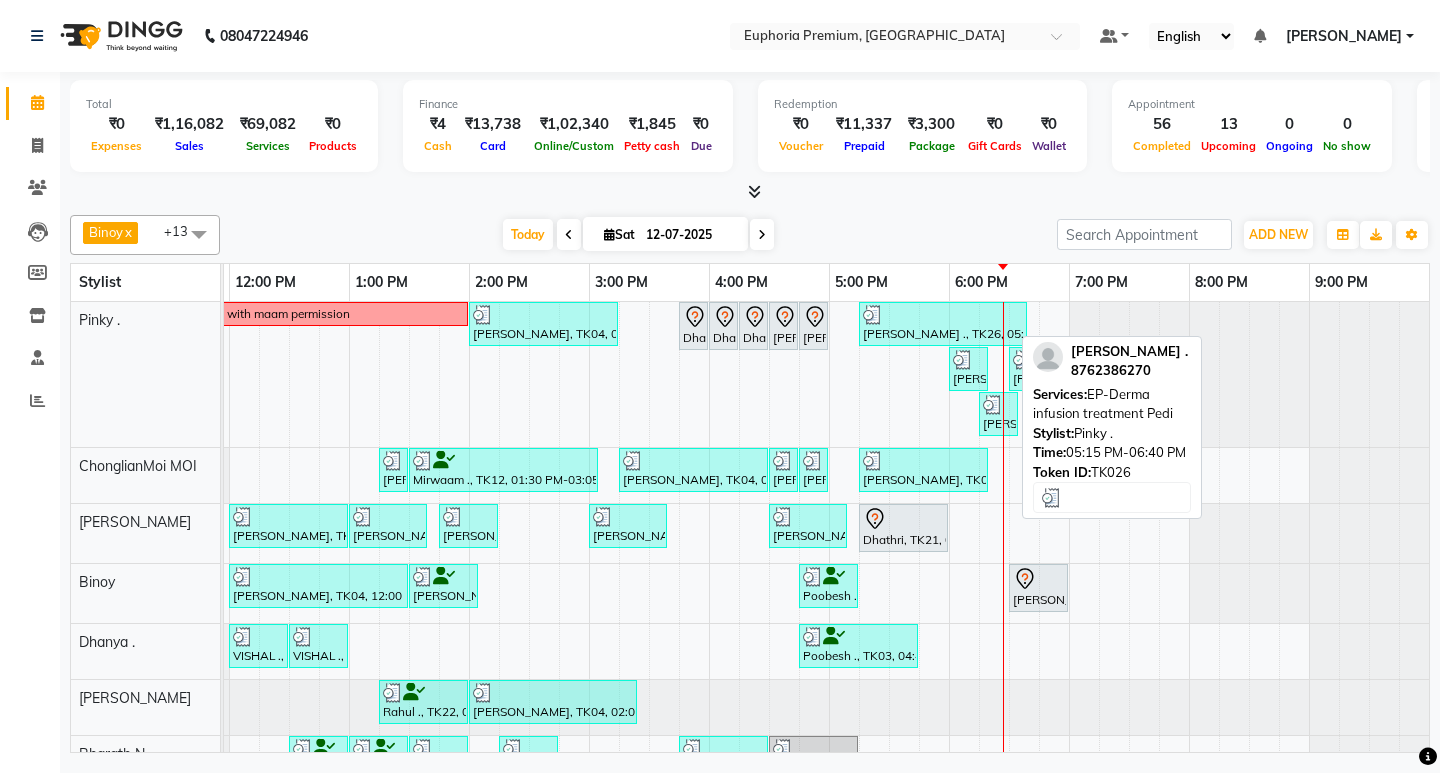 click at bounding box center (943, 315) 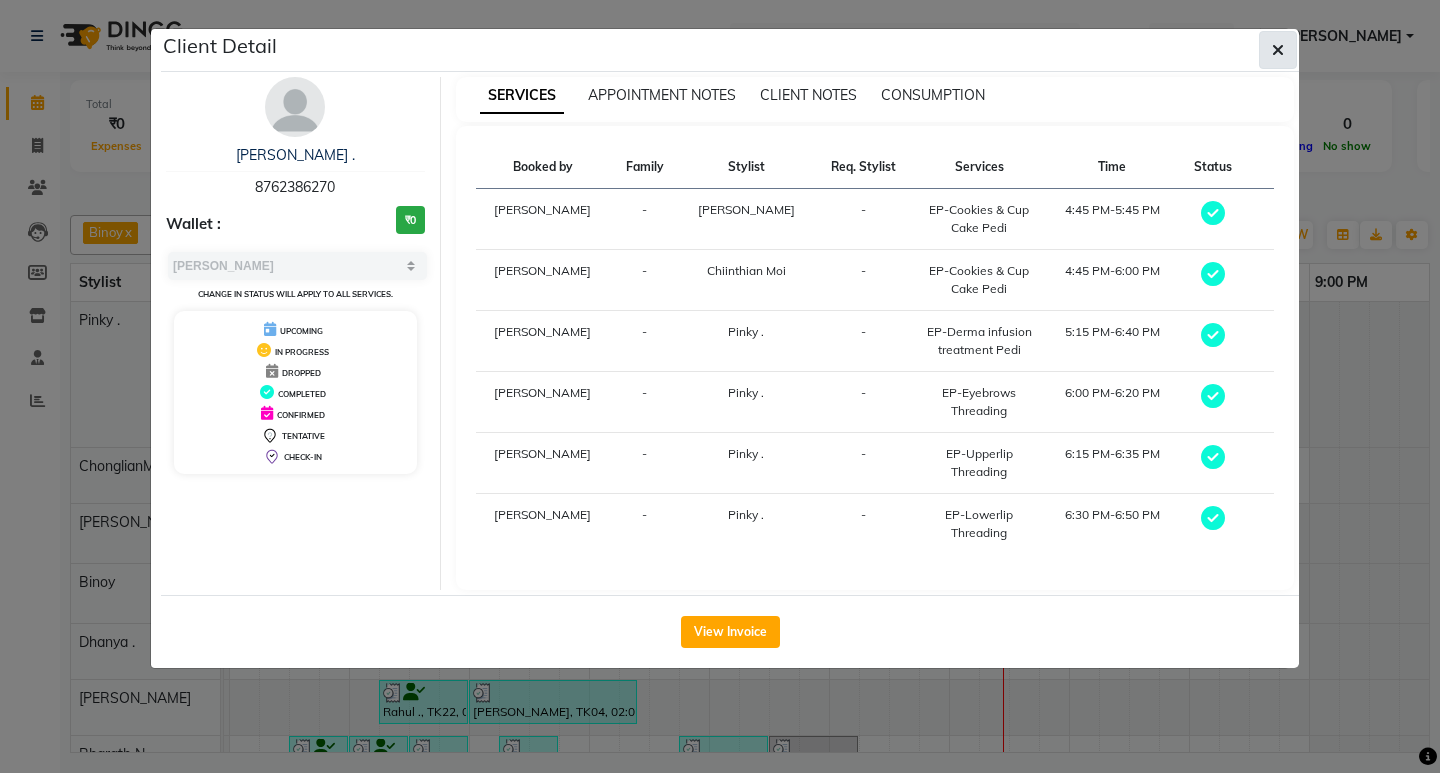 click 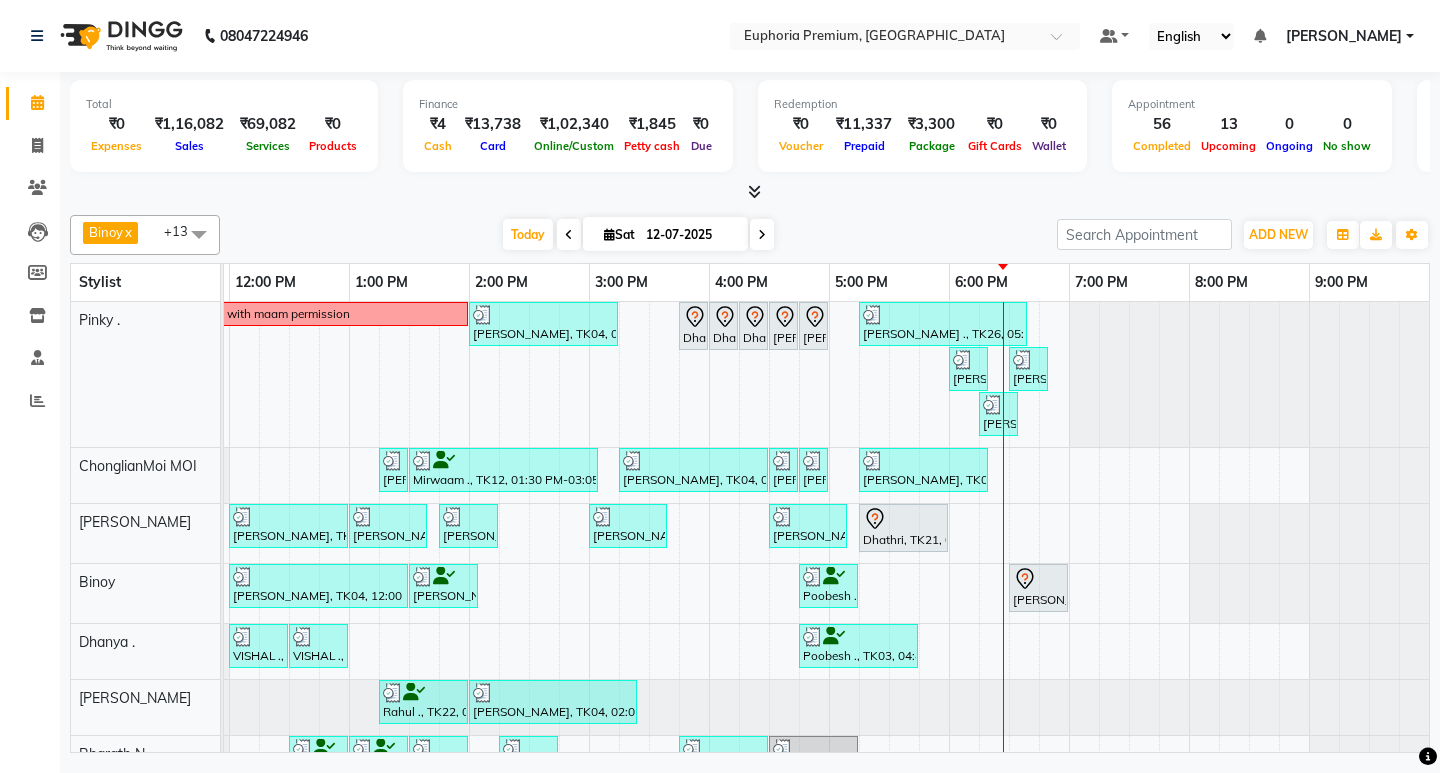scroll, scrollTop: 81, scrollLeft: 490, axis: both 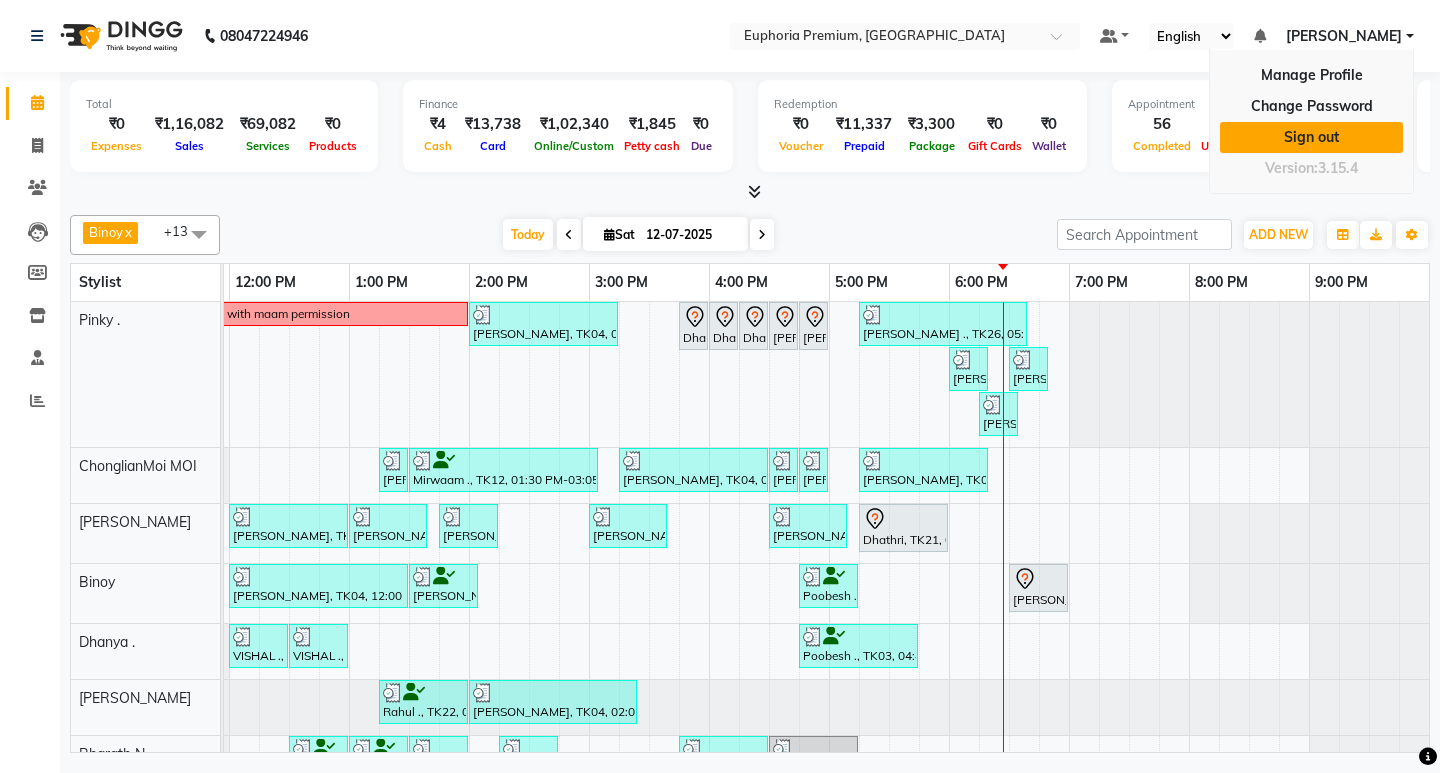 click on "Sign out" at bounding box center (1311, 137) 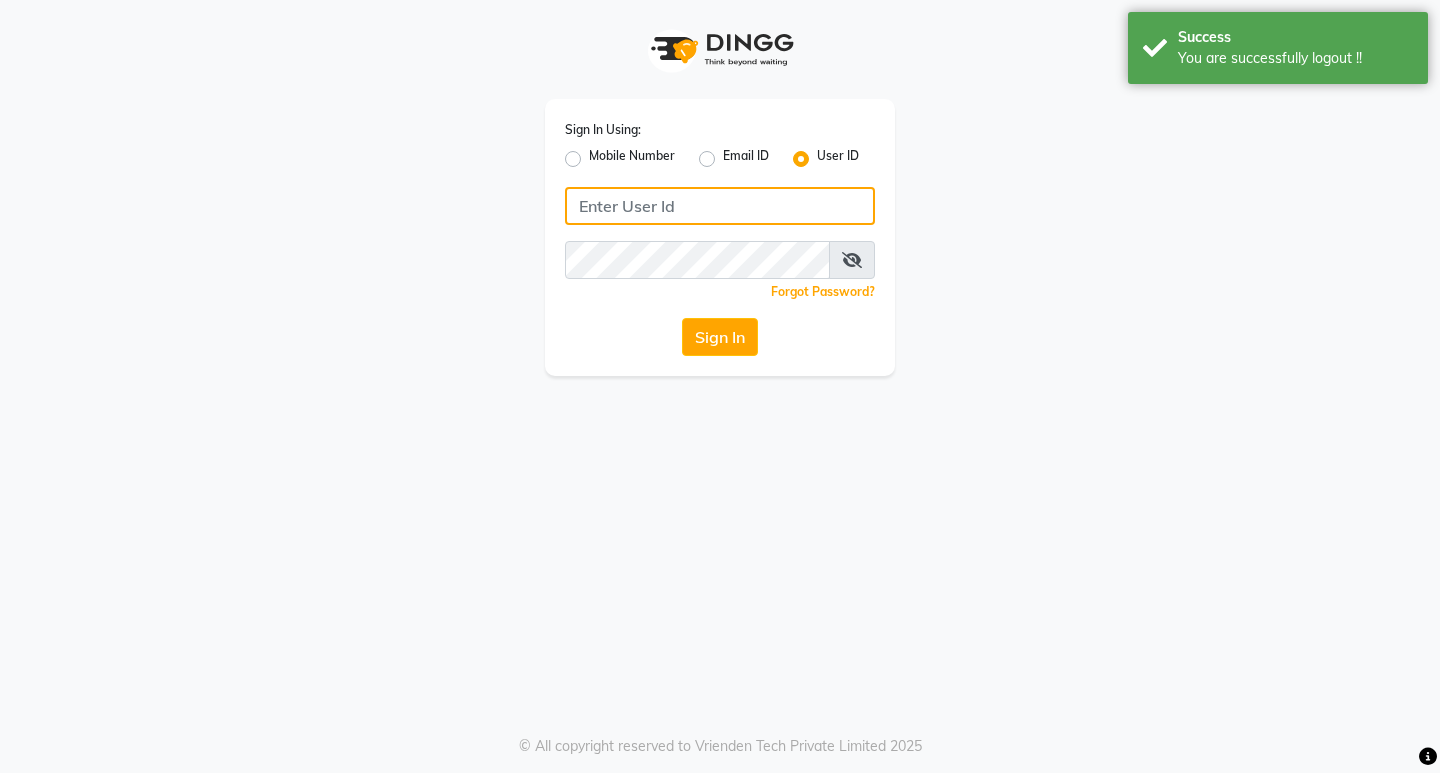 type on "7760179992" 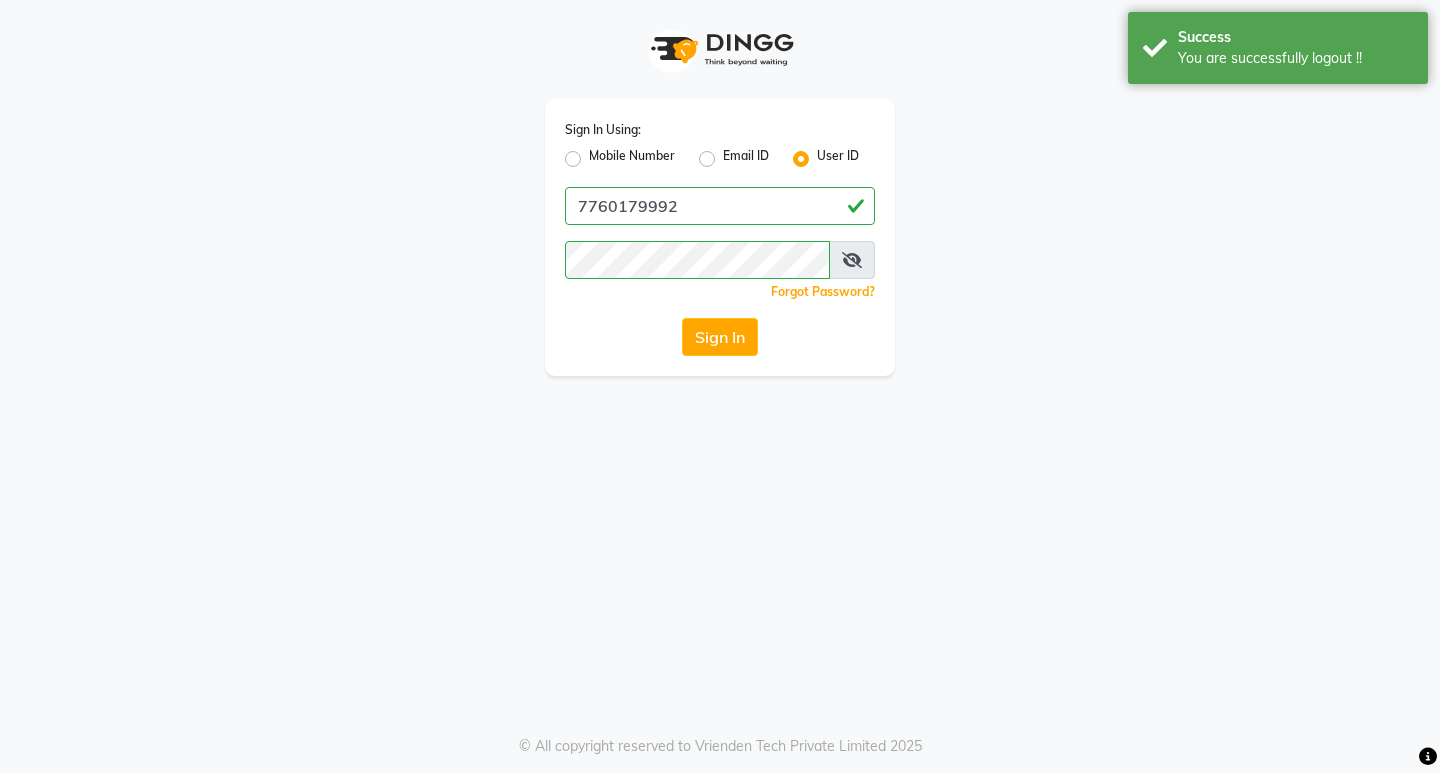 click on "Mobile Number" 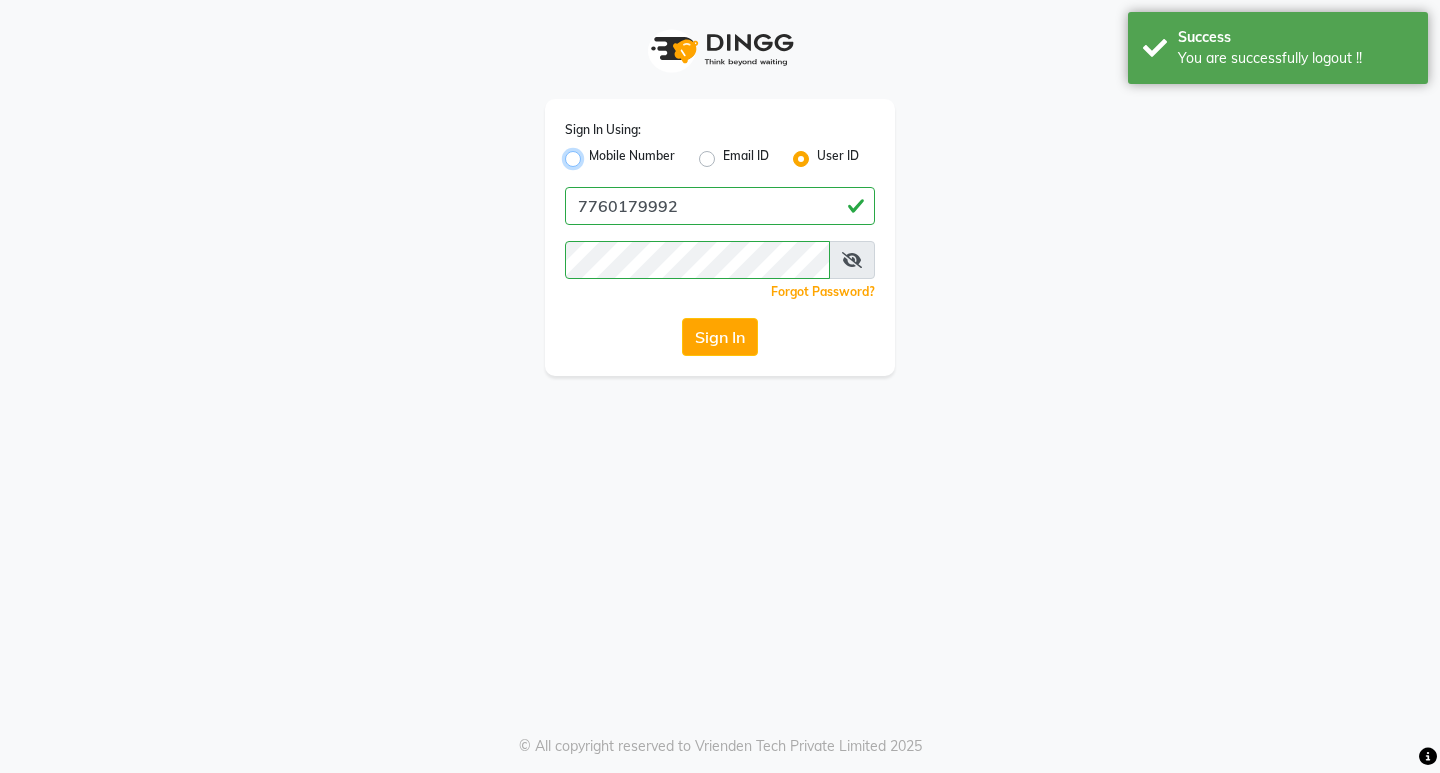 click on "Mobile Number" at bounding box center (595, 153) 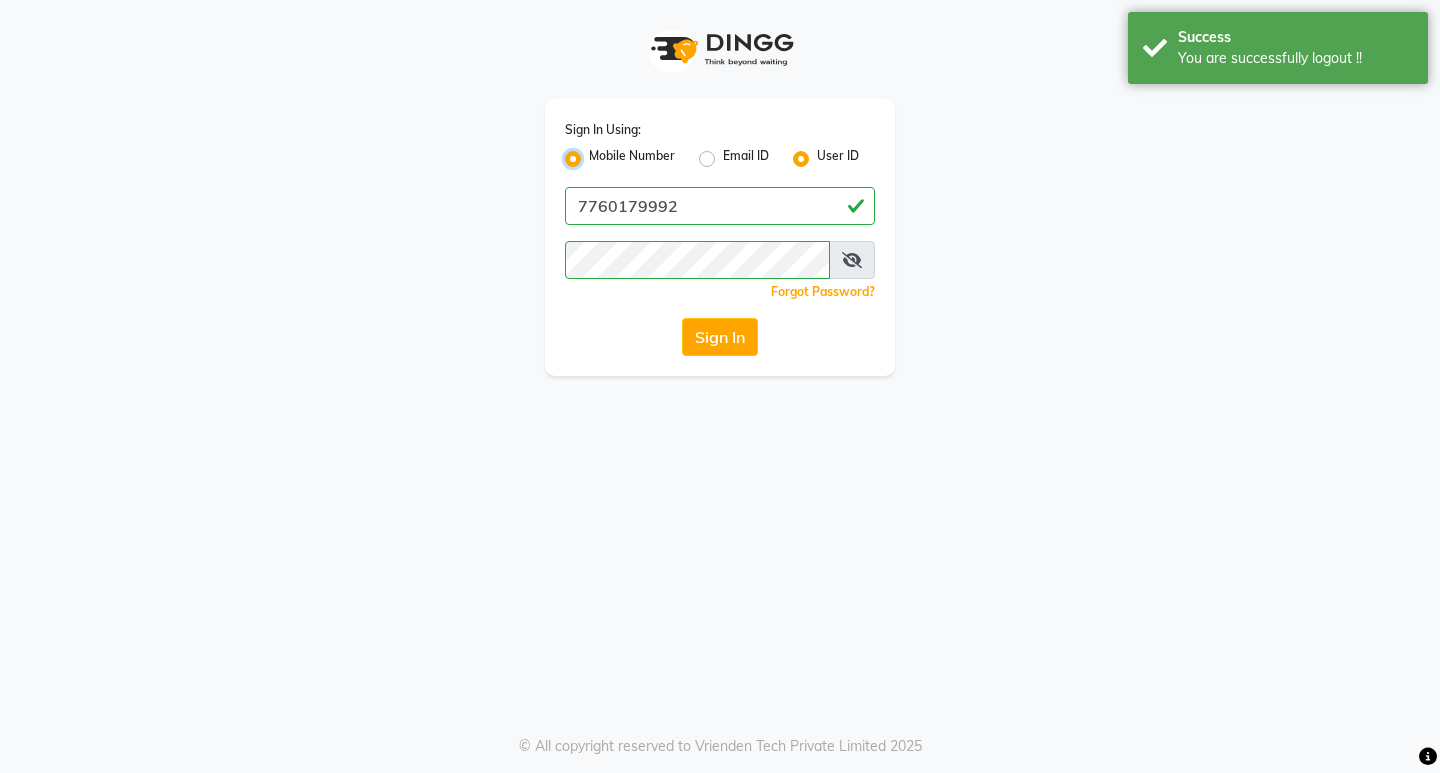 radio on "false" 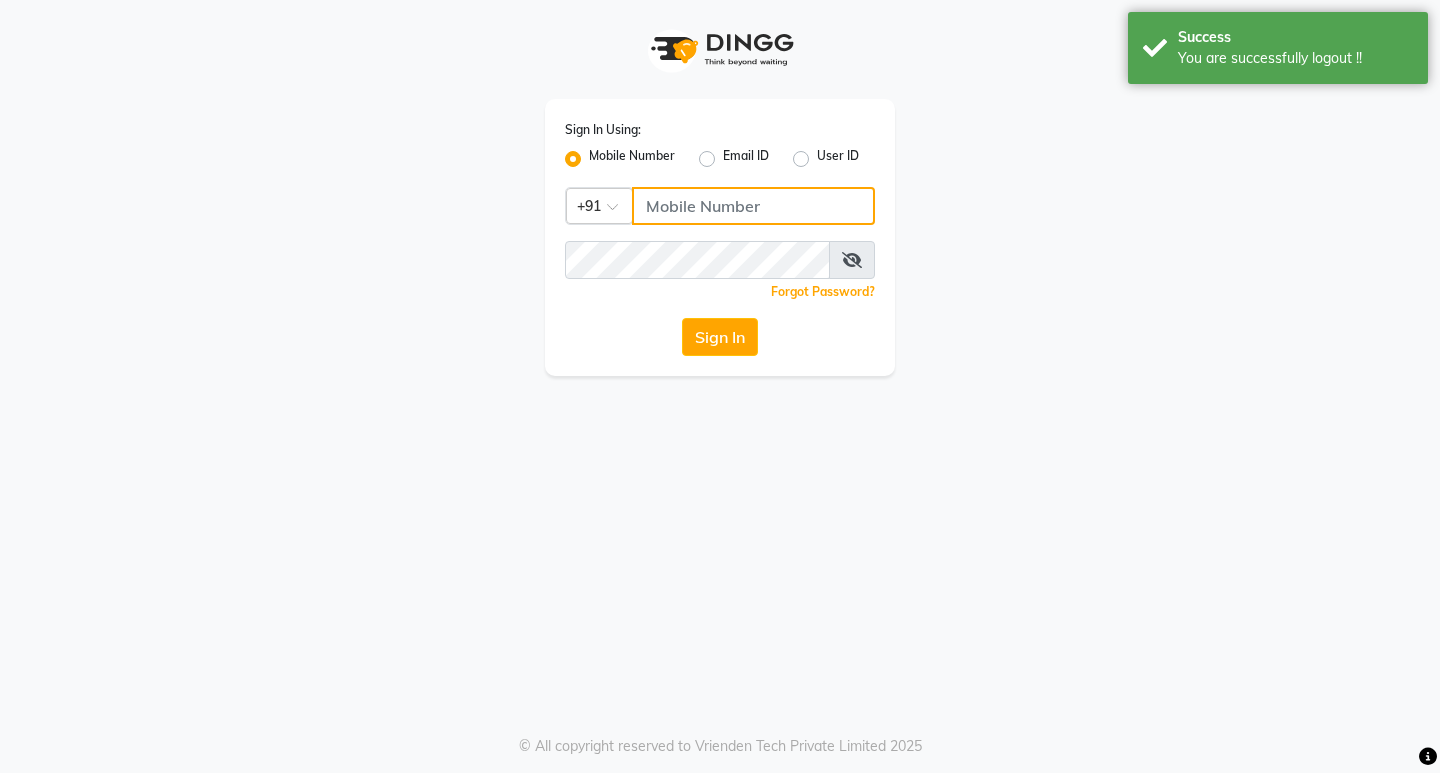 click 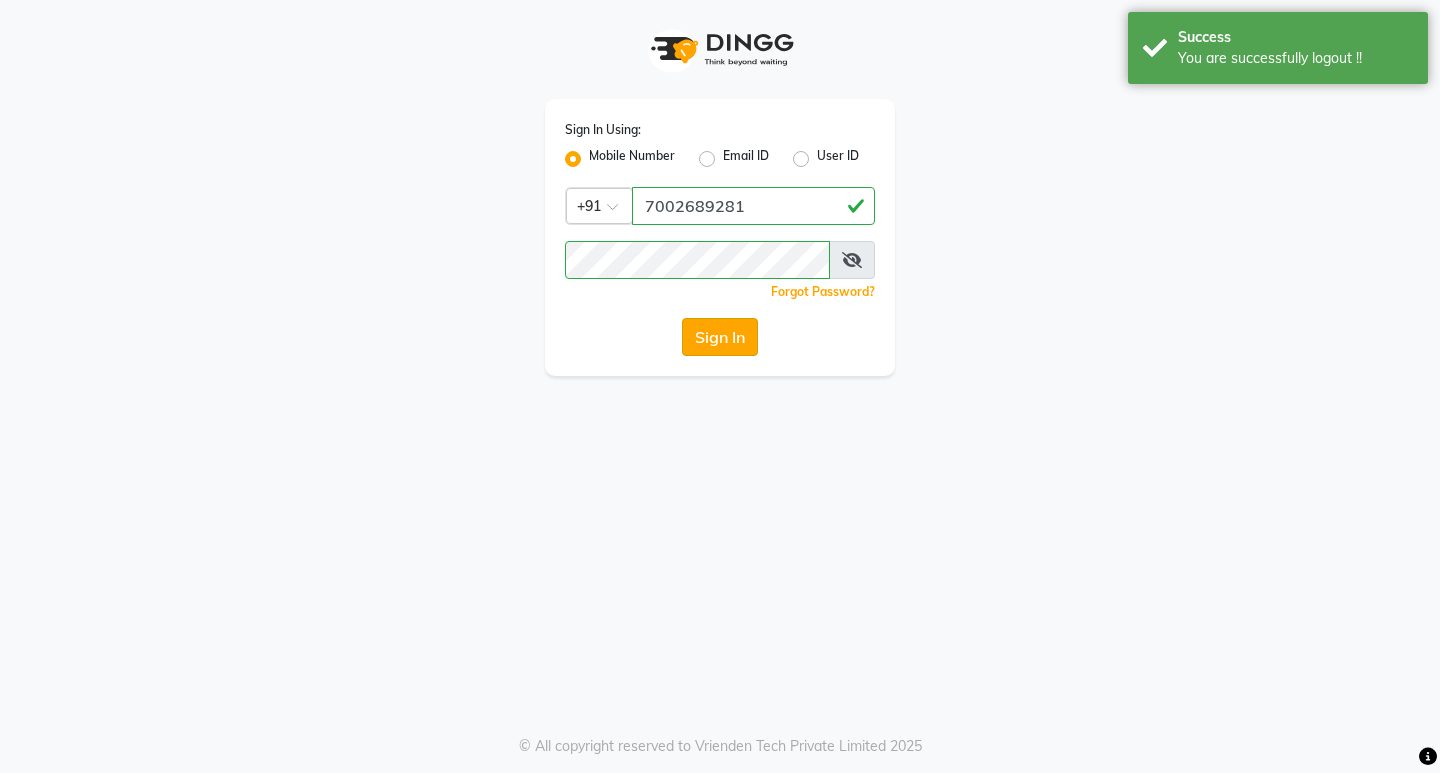 click on "Sign In" 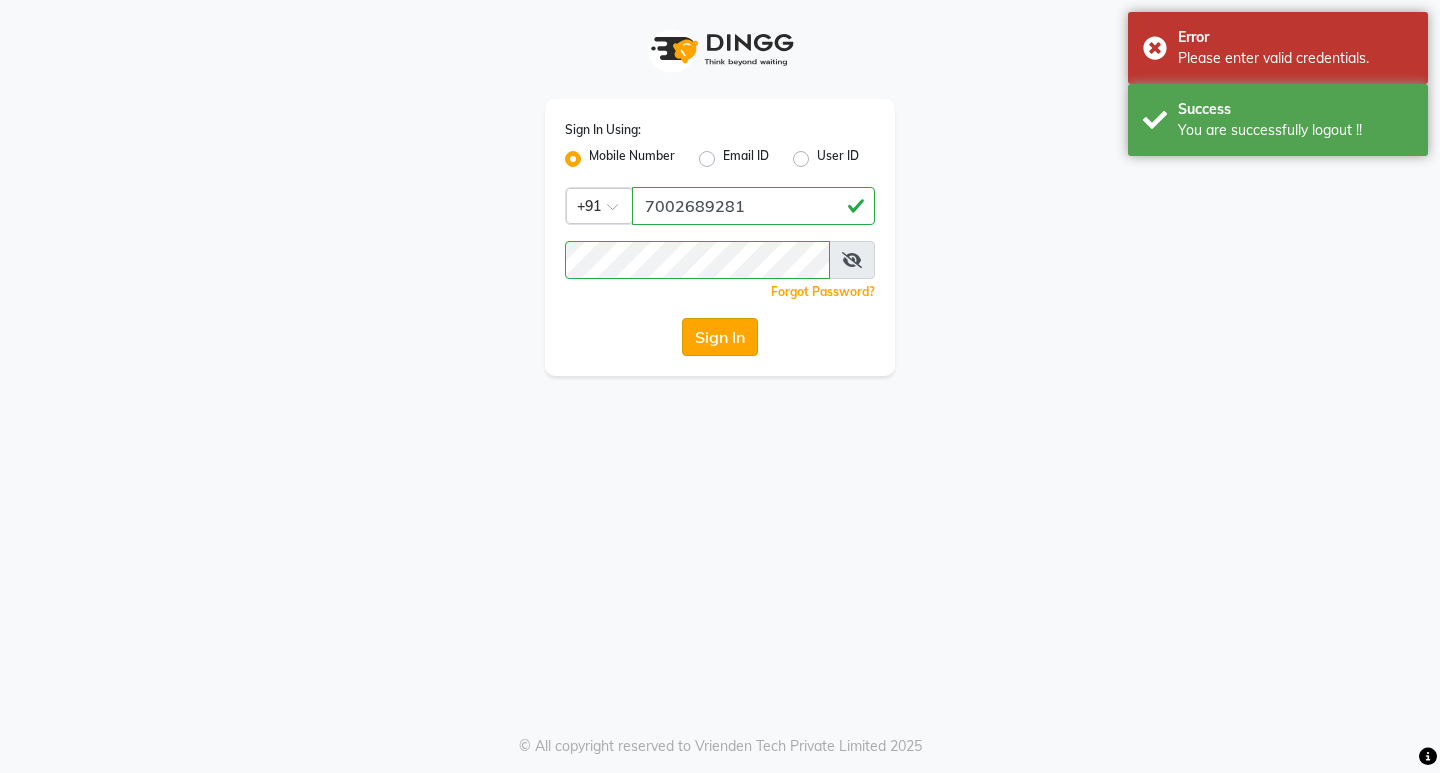 click on "Sign In" 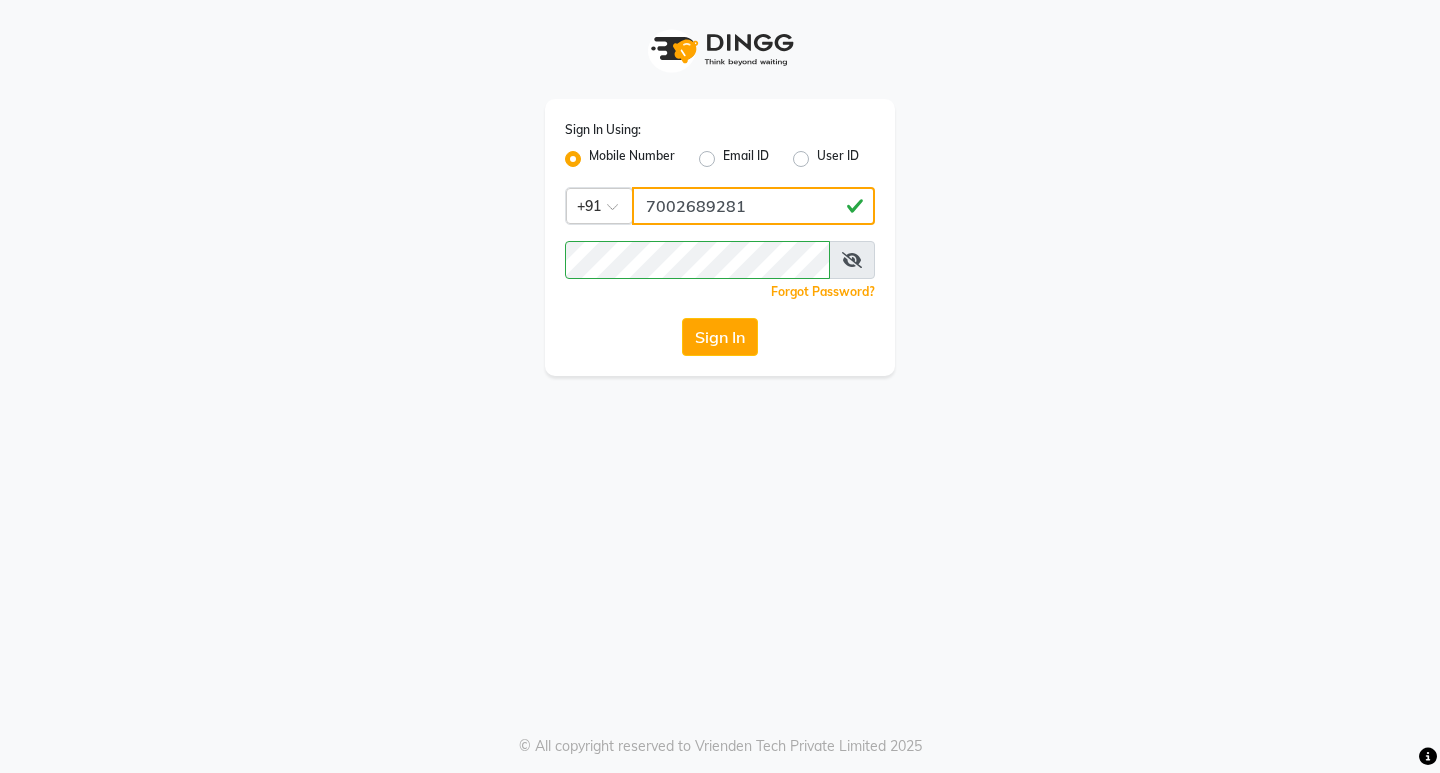 click on "7002689281" 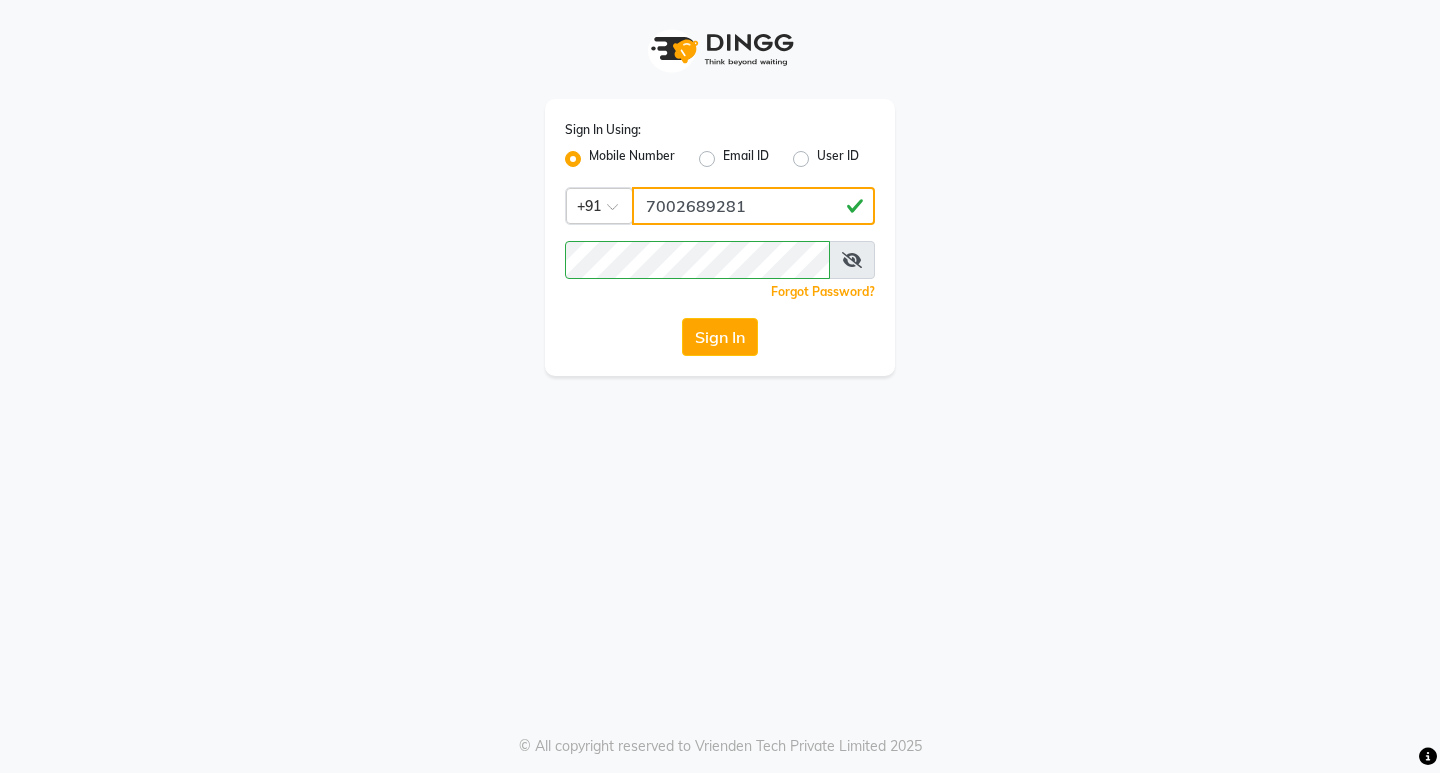type on "7760179992" 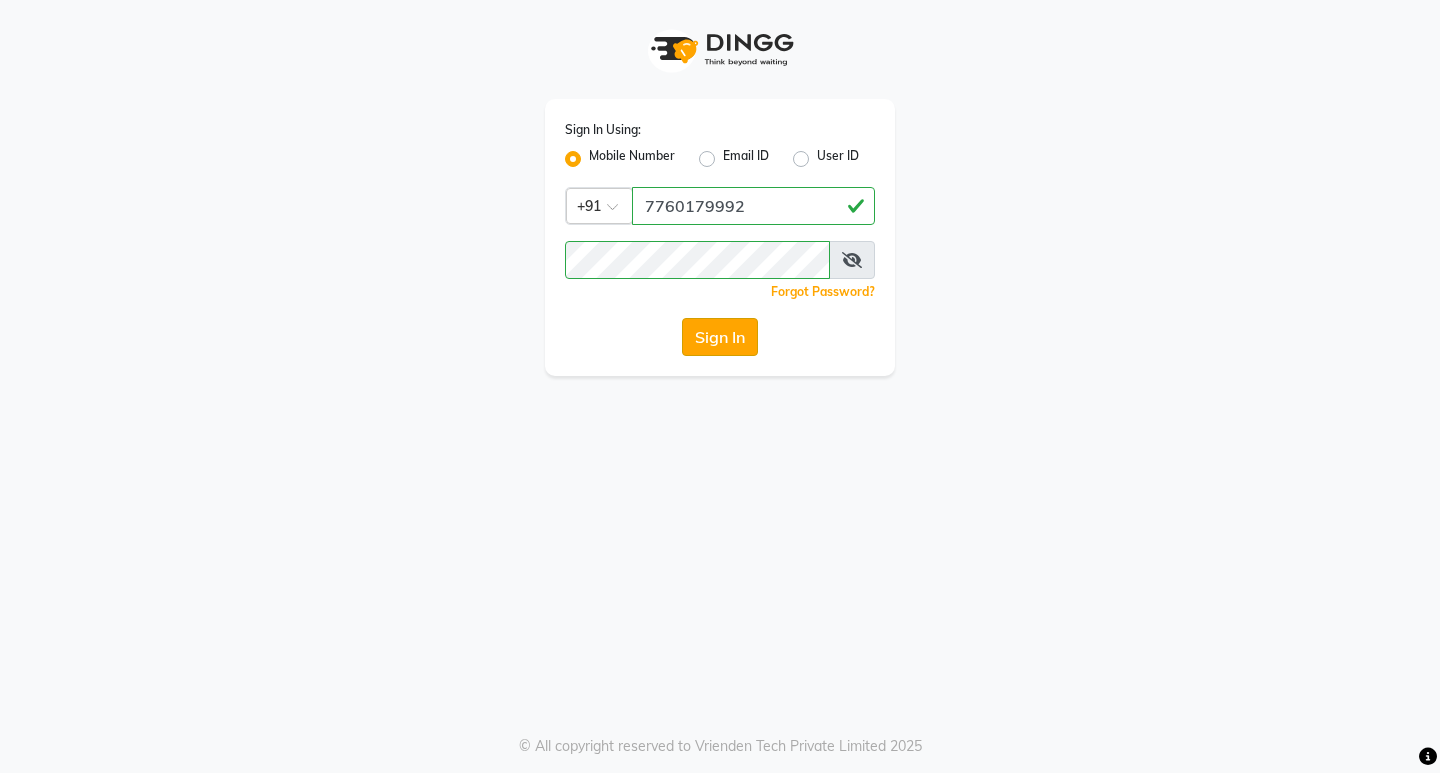 click on "Sign In" 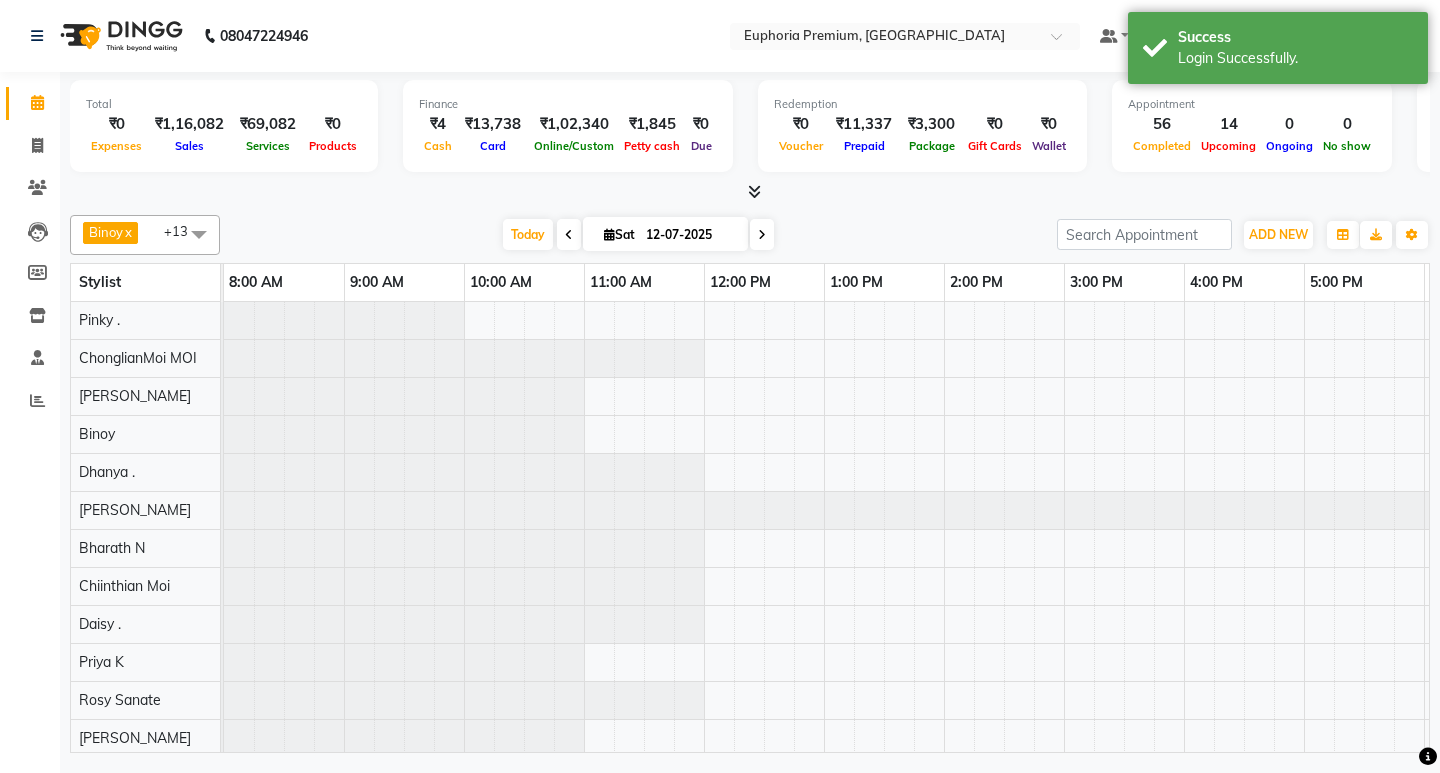 scroll, scrollTop: 0, scrollLeft: 0, axis: both 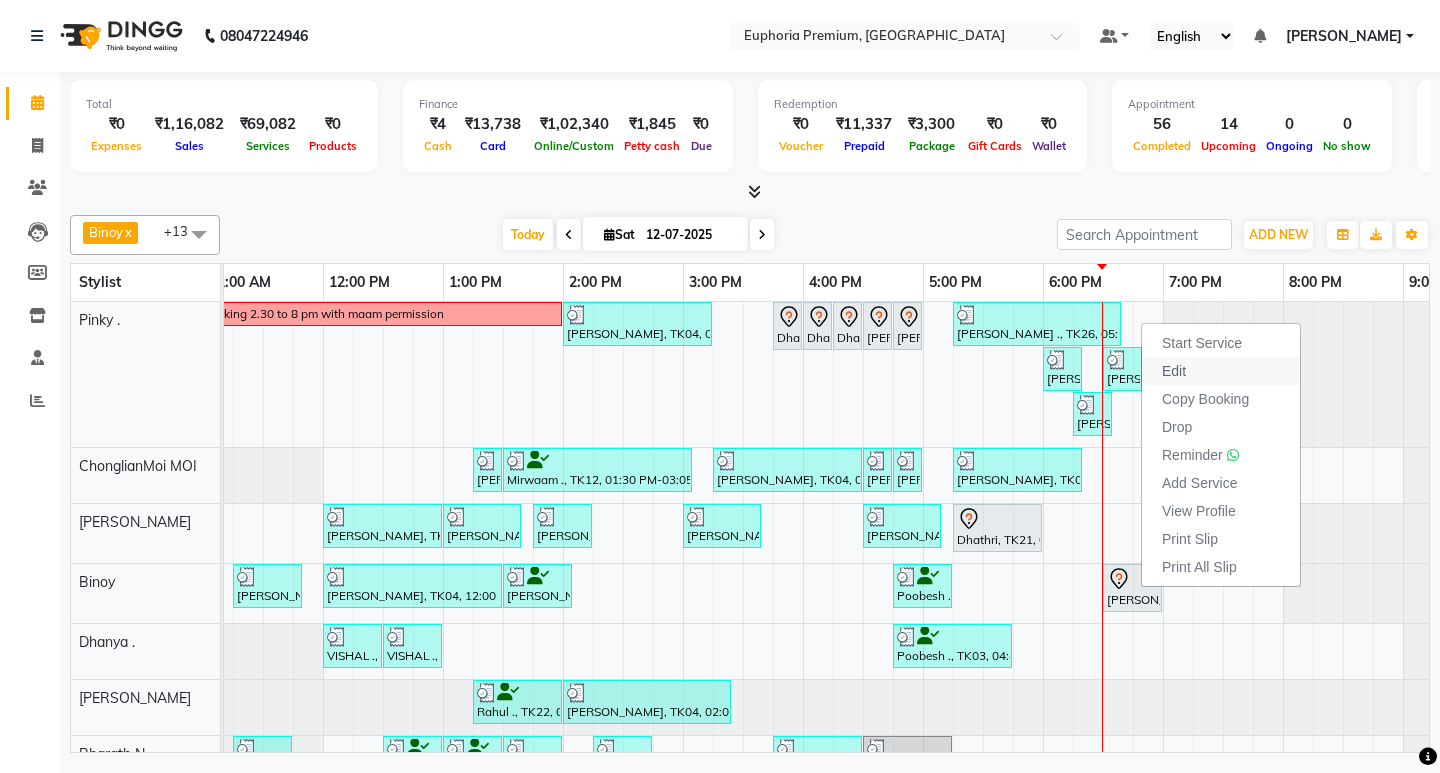 click on "Edit" at bounding box center (1221, 371) 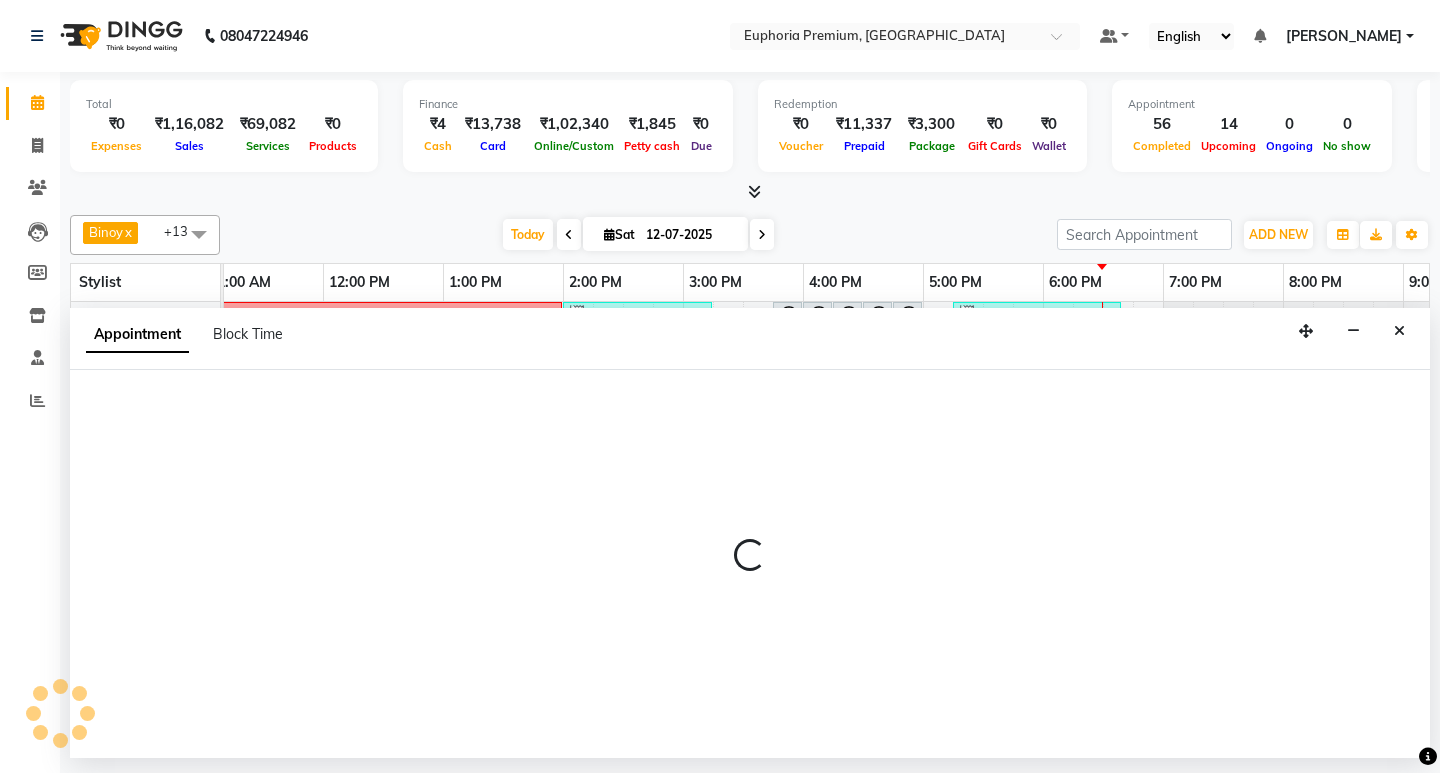 select on "tentative" 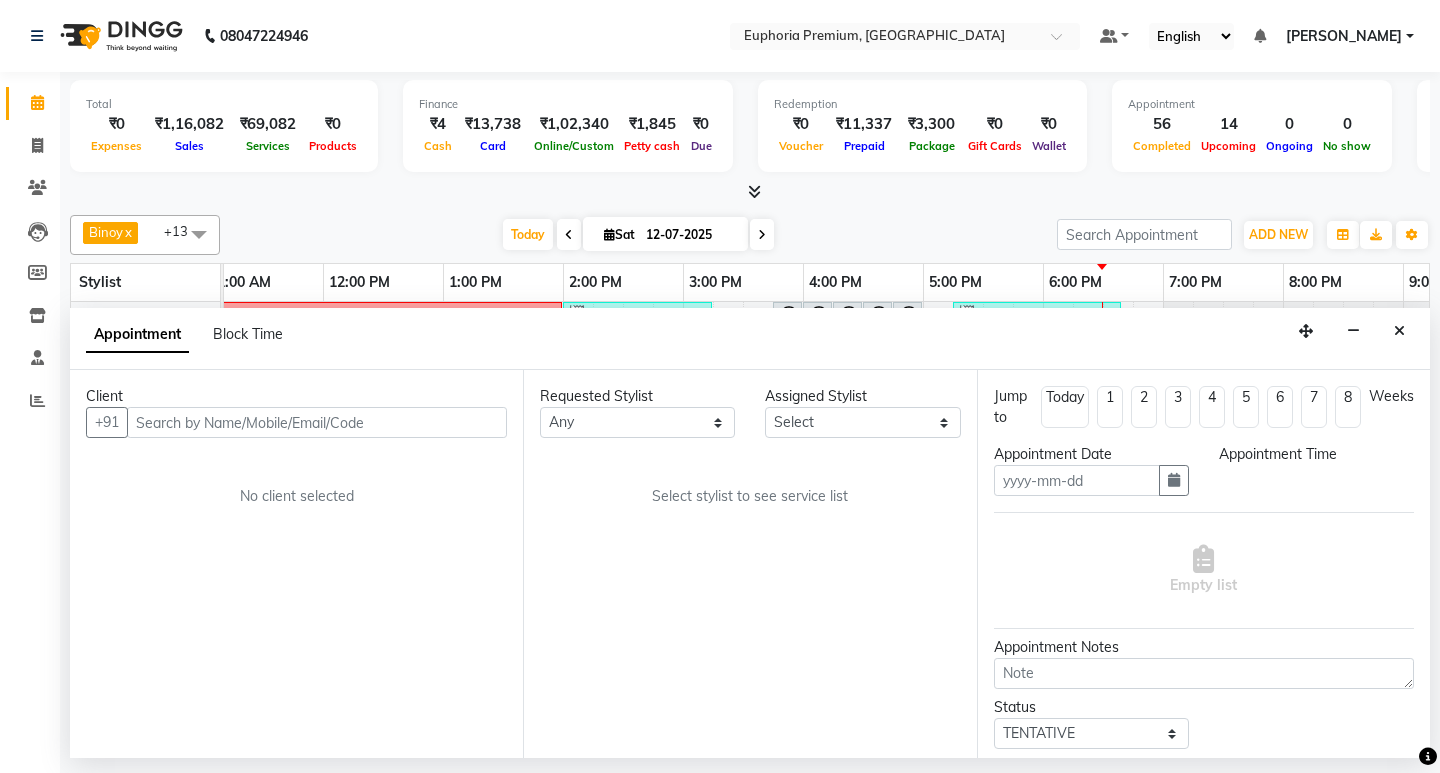 type on "12-07-2025" 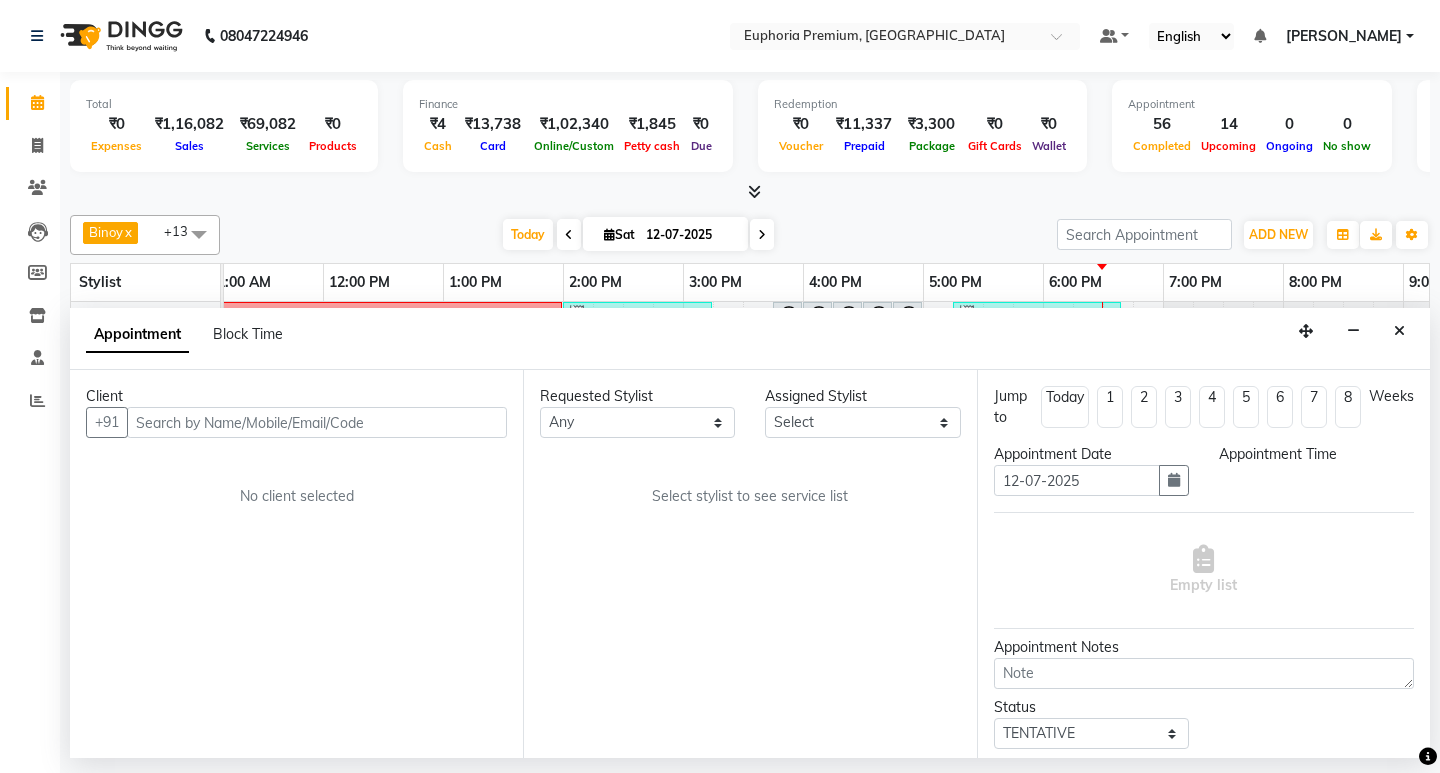 scroll, scrollTop: 0, scrollLeft: 475, axis: horizontal 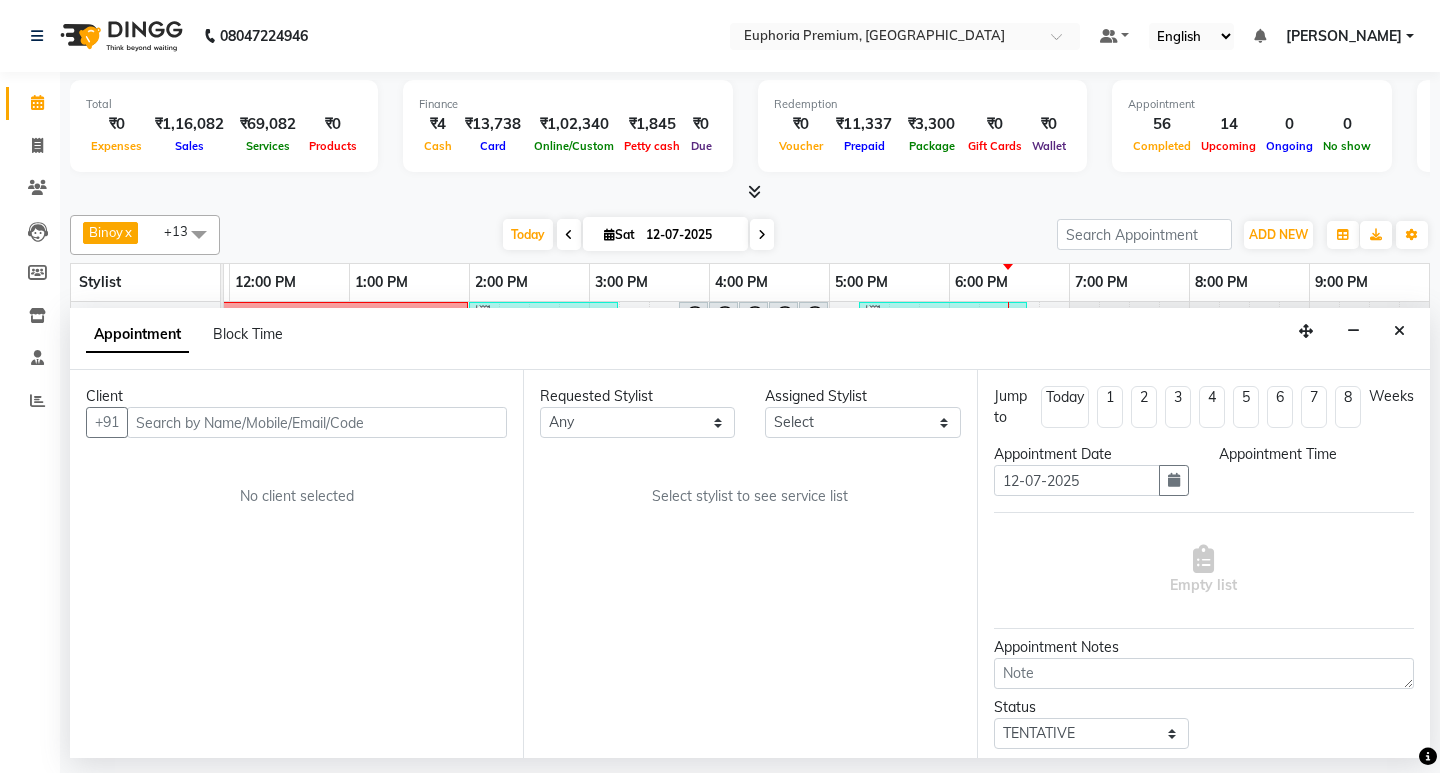 select on "71603" 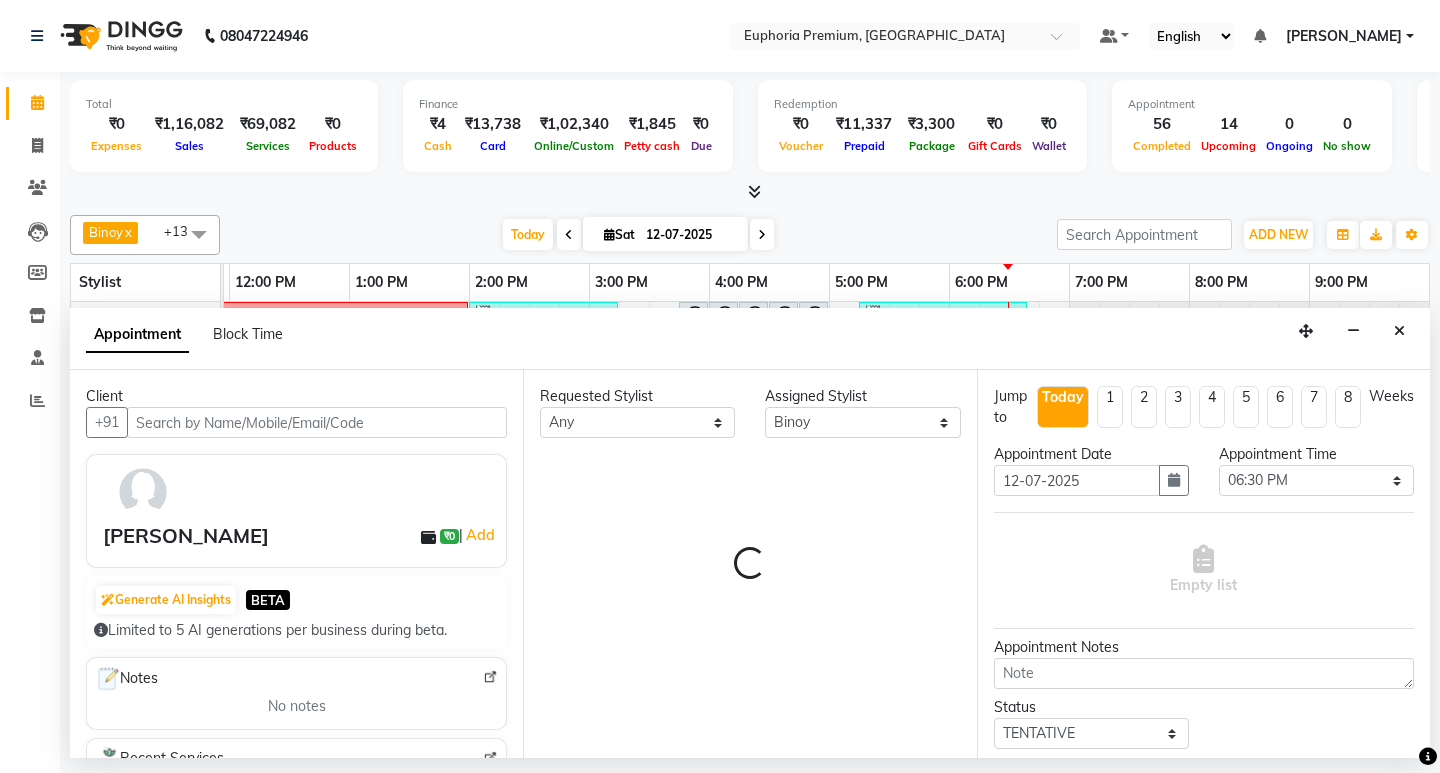 select on "4006" 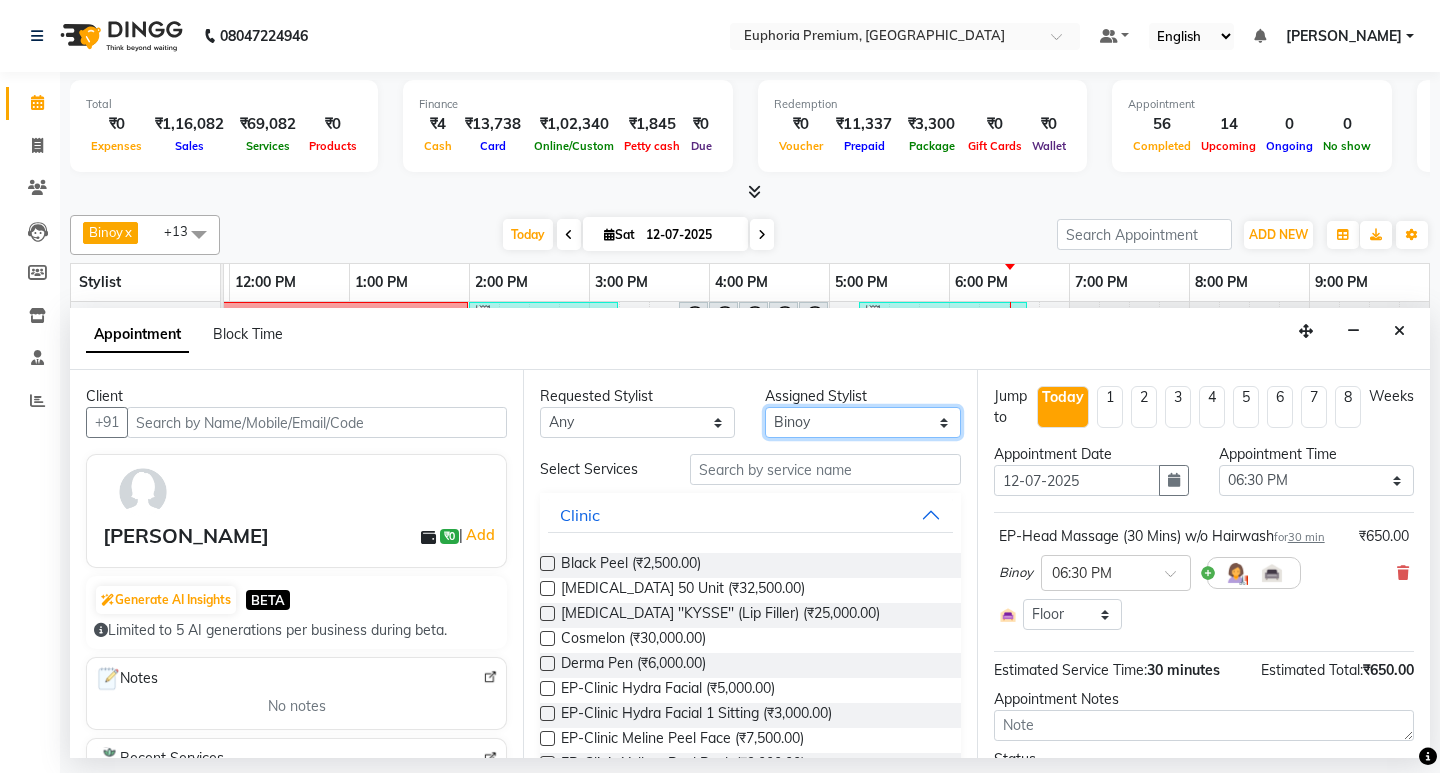 click on "Select Babu V Bharath N Binoy  Chandru Magar Chethan N  Chiinthian Moi ChonglianMoi MOI Daisy . Dhanya . Diya Khadka Fredrick Burrows Kishore K Maria Hamsa MRINALI MILI Pinky . Priya  K Rosy Sanate Savitha Vijayan Shalini Deivasigamani Shishi L Vijayalakshmi M VISHON BAIDYA" at bounding box center [862, 422] 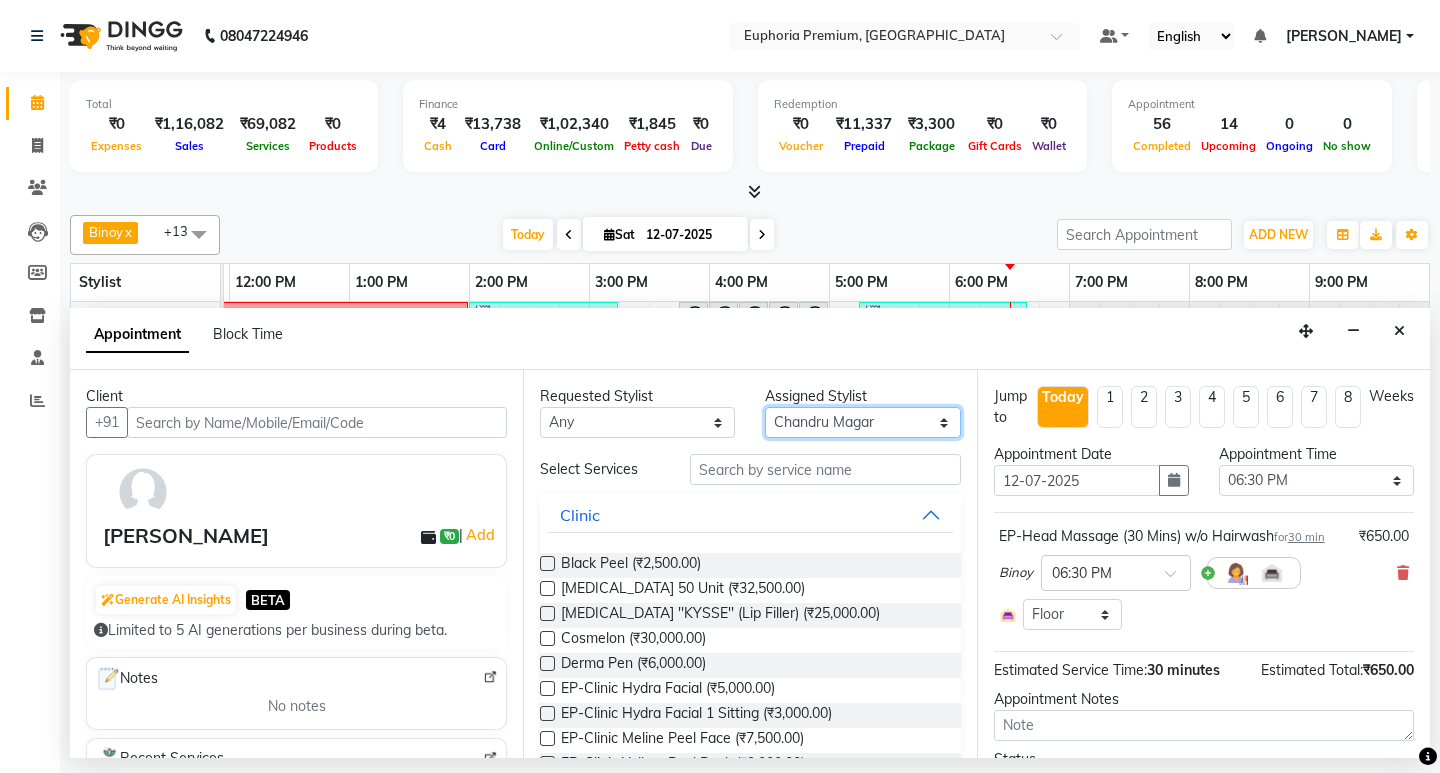 click on "Select Babu V Bharath N Binoy  Chandru Magar Chethan N  Chiinthian Moi ChonglianMoi MOI Daisy . Dhanya . Diya Khadka Fredrick Burrows Kishore K Maria Hamsa MRINALI MILI Pinky . Priya  K Rosy Sanate Savitha Vijayan Shalini Deivasigamani Shishi L Vijayalakshmi M VISHON BAIDYA" at bounding box center (862, 422) 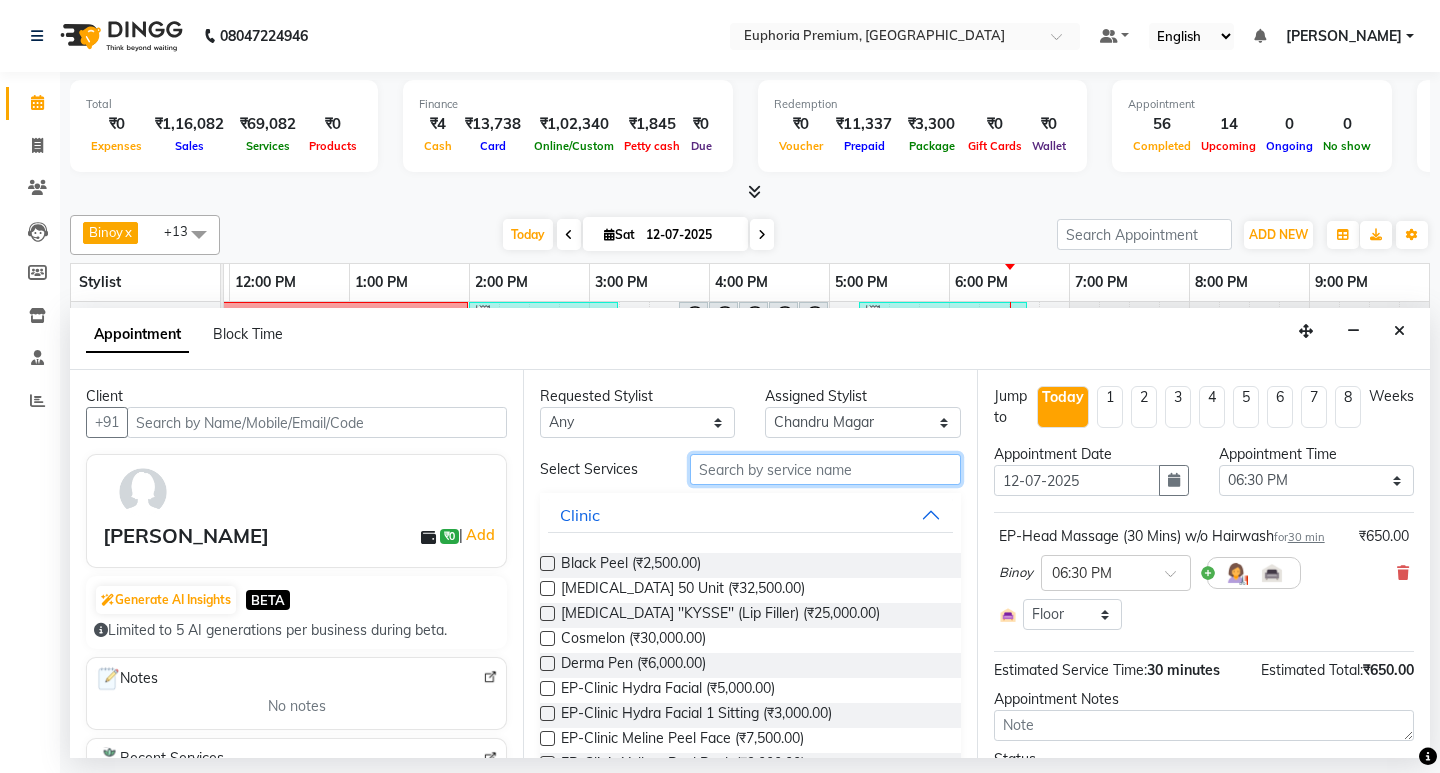 click at bounding box center (825, 469) 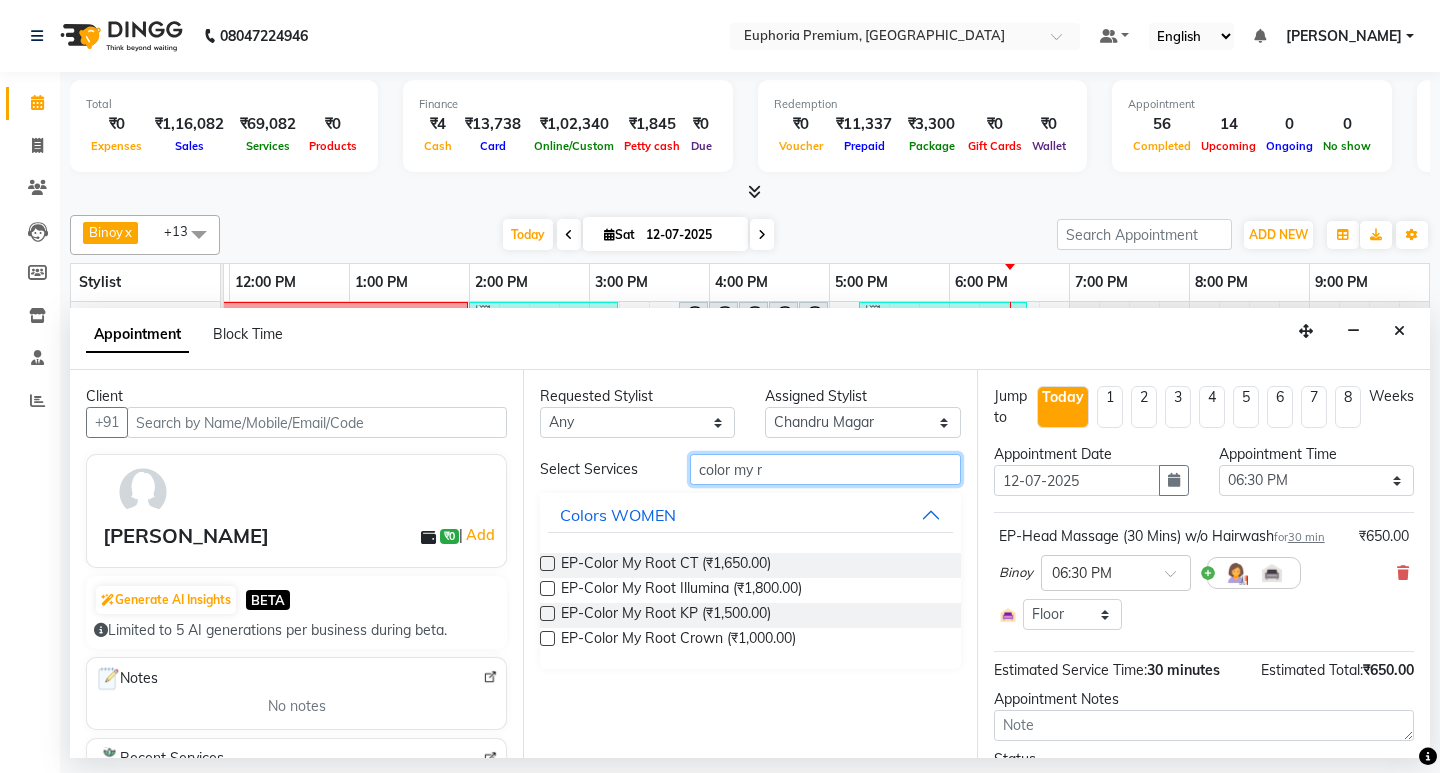 type on "color my r" 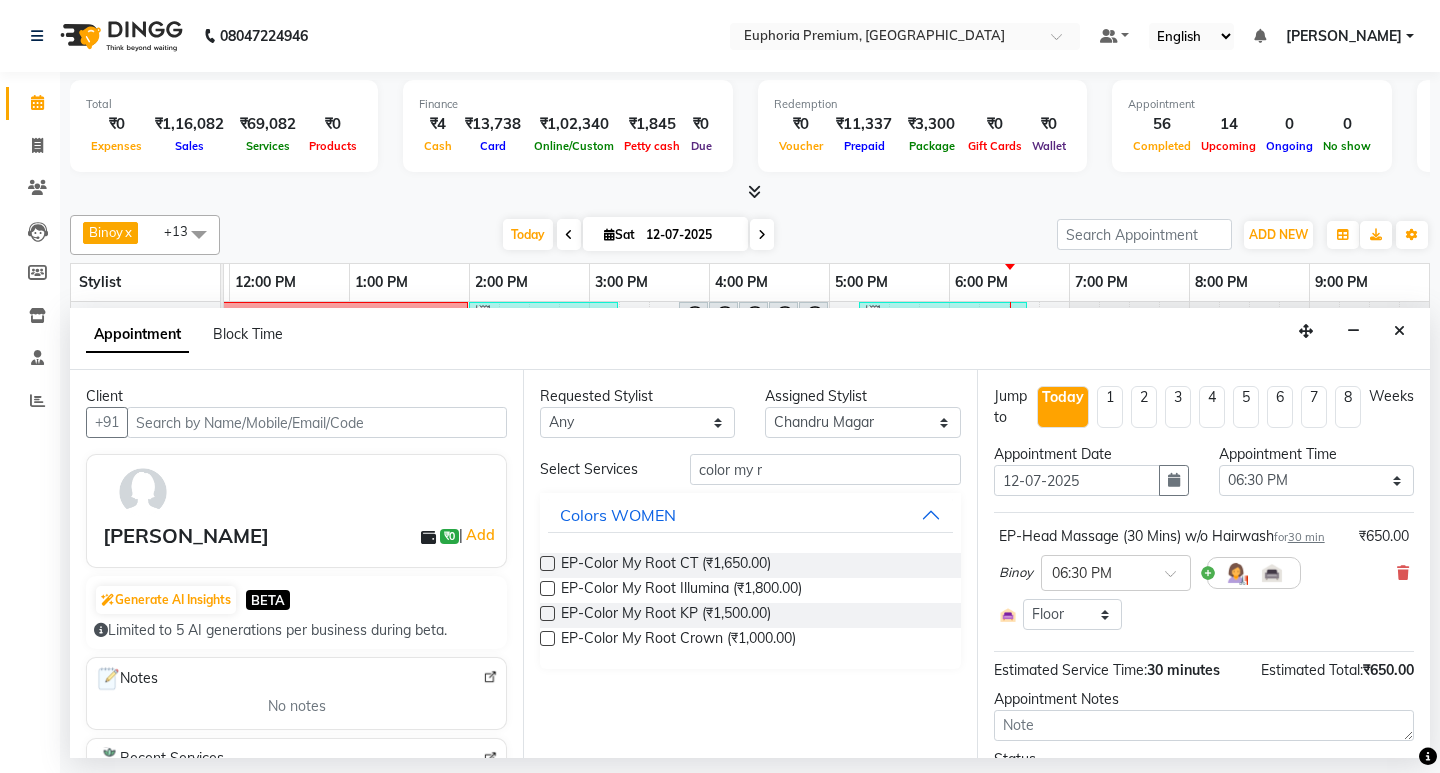 click at bounding box center [547, 563] 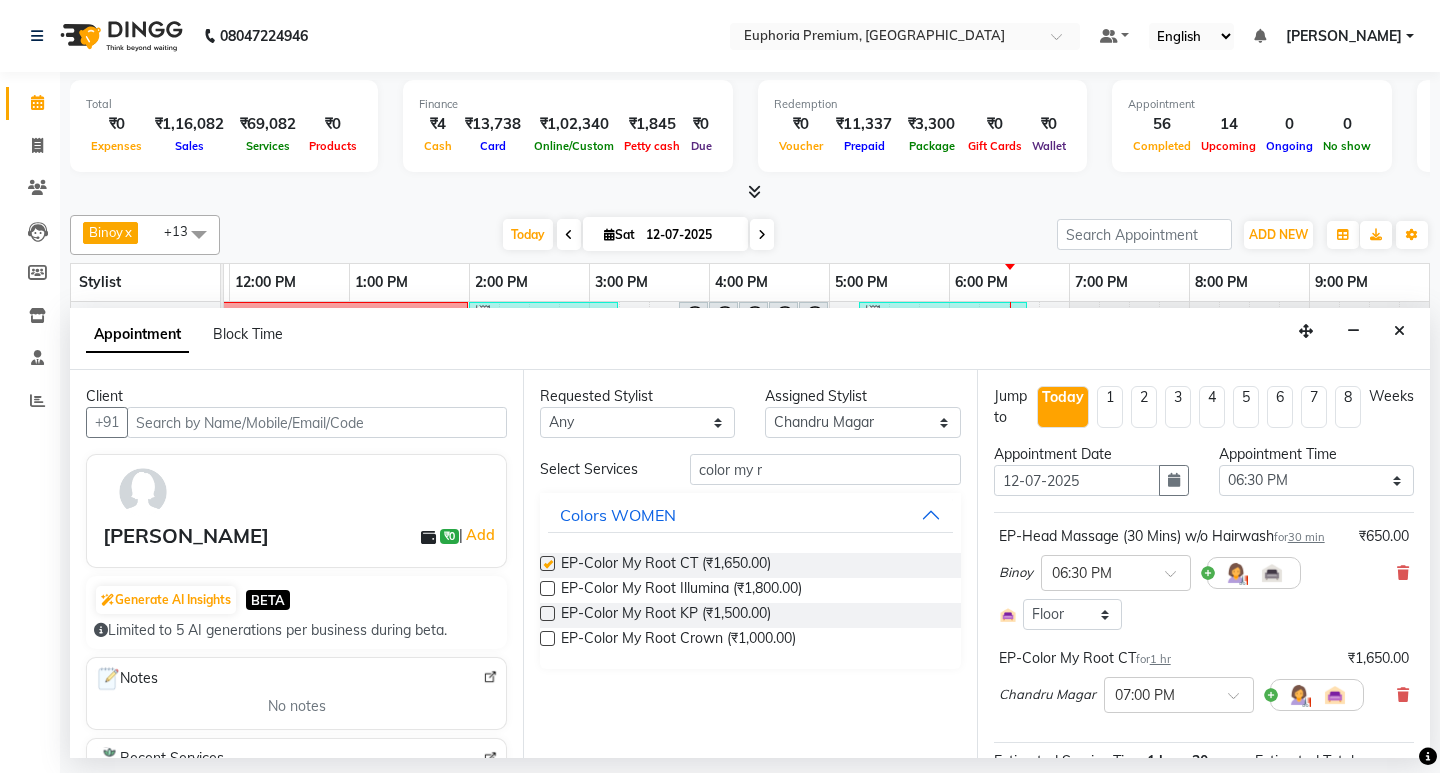 checkbox on "false" 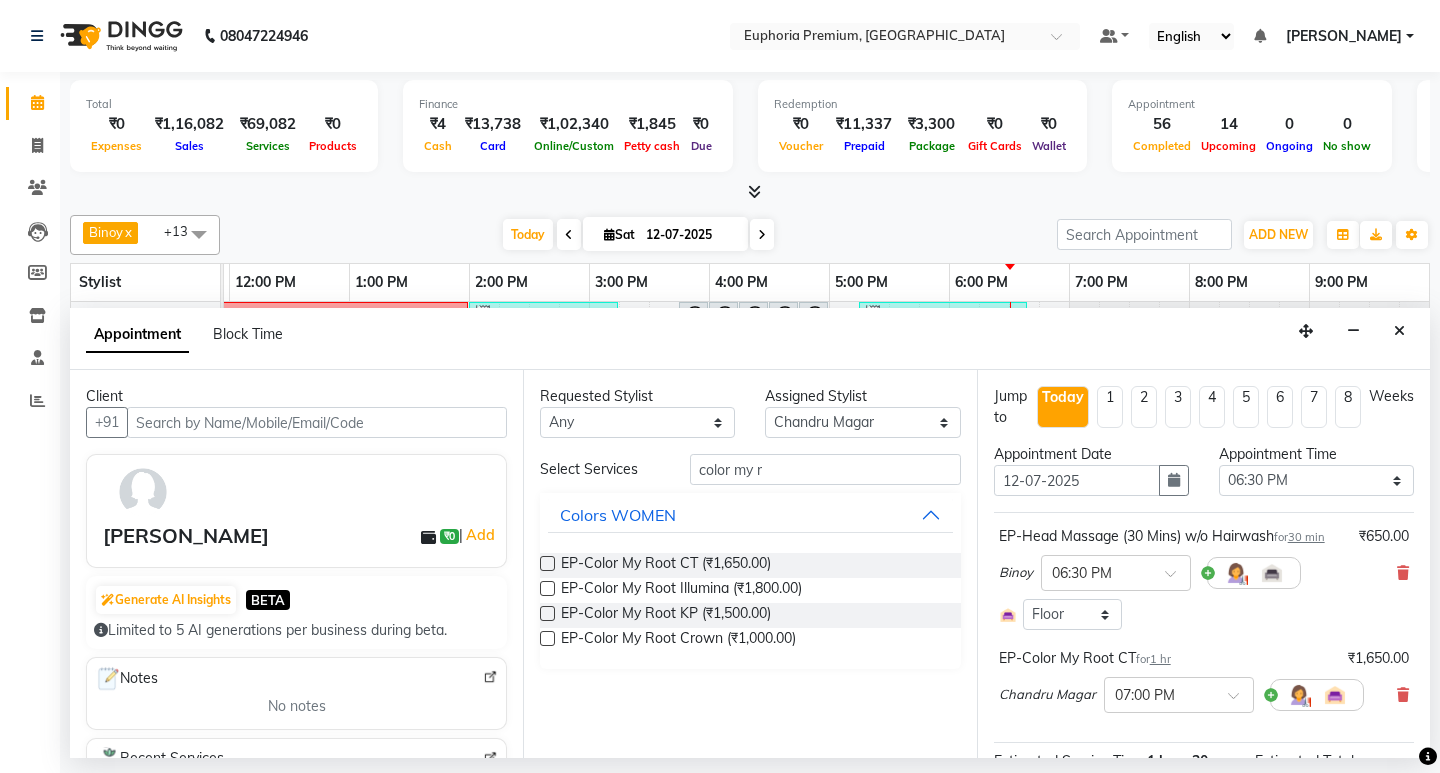 scroll, scrollTop: 244, scrollLeft: 0, axis: vertical 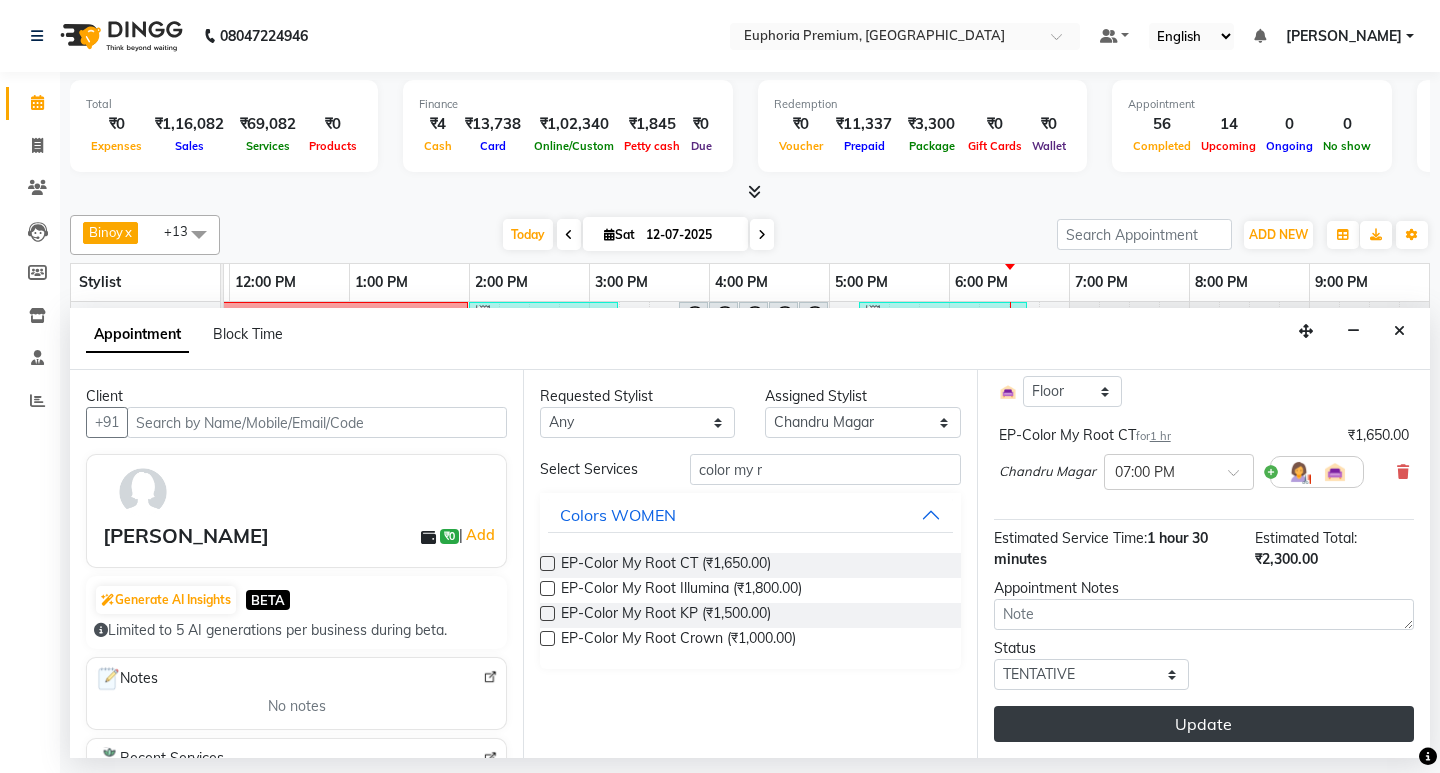 click on "Update" at bounding box center [1204, 724] 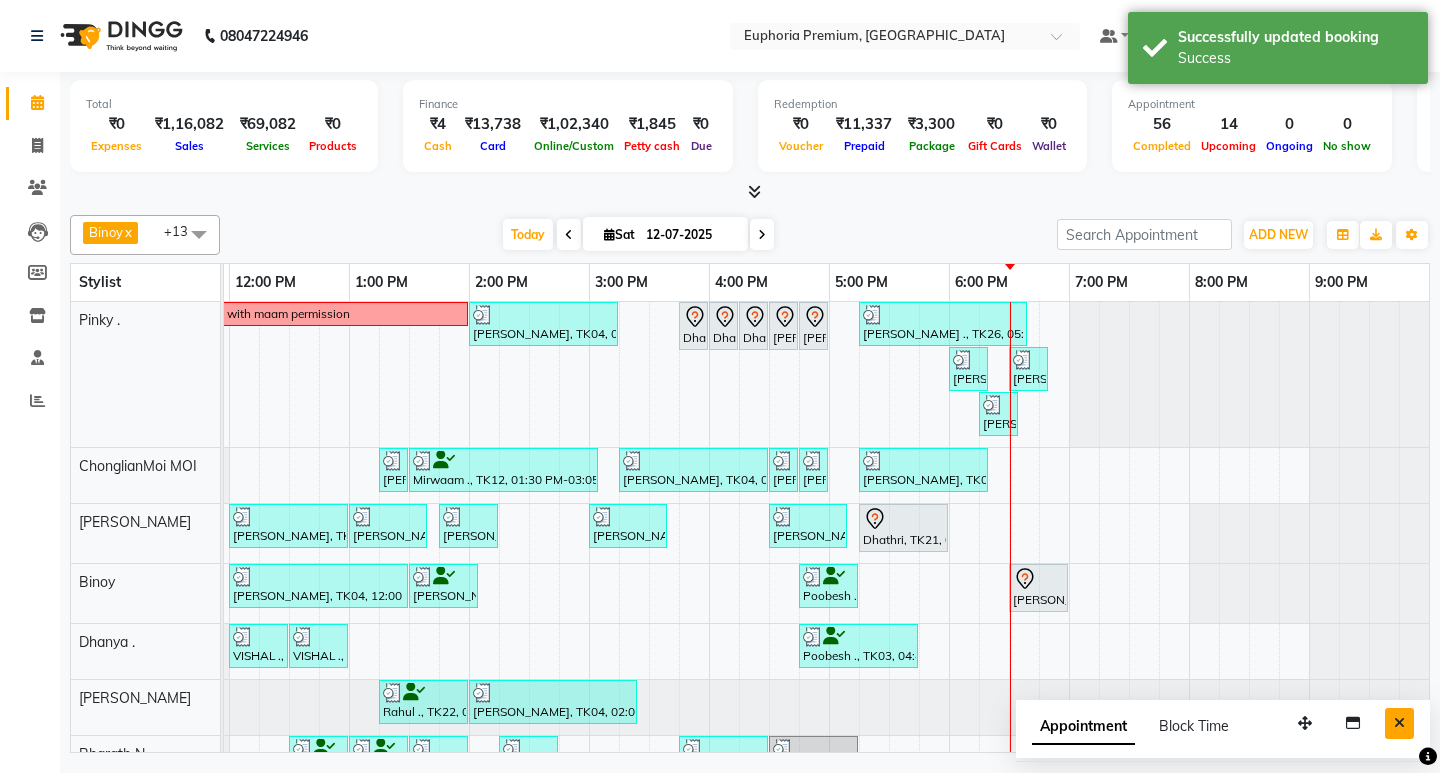 click at bounding box center [1399, 723] 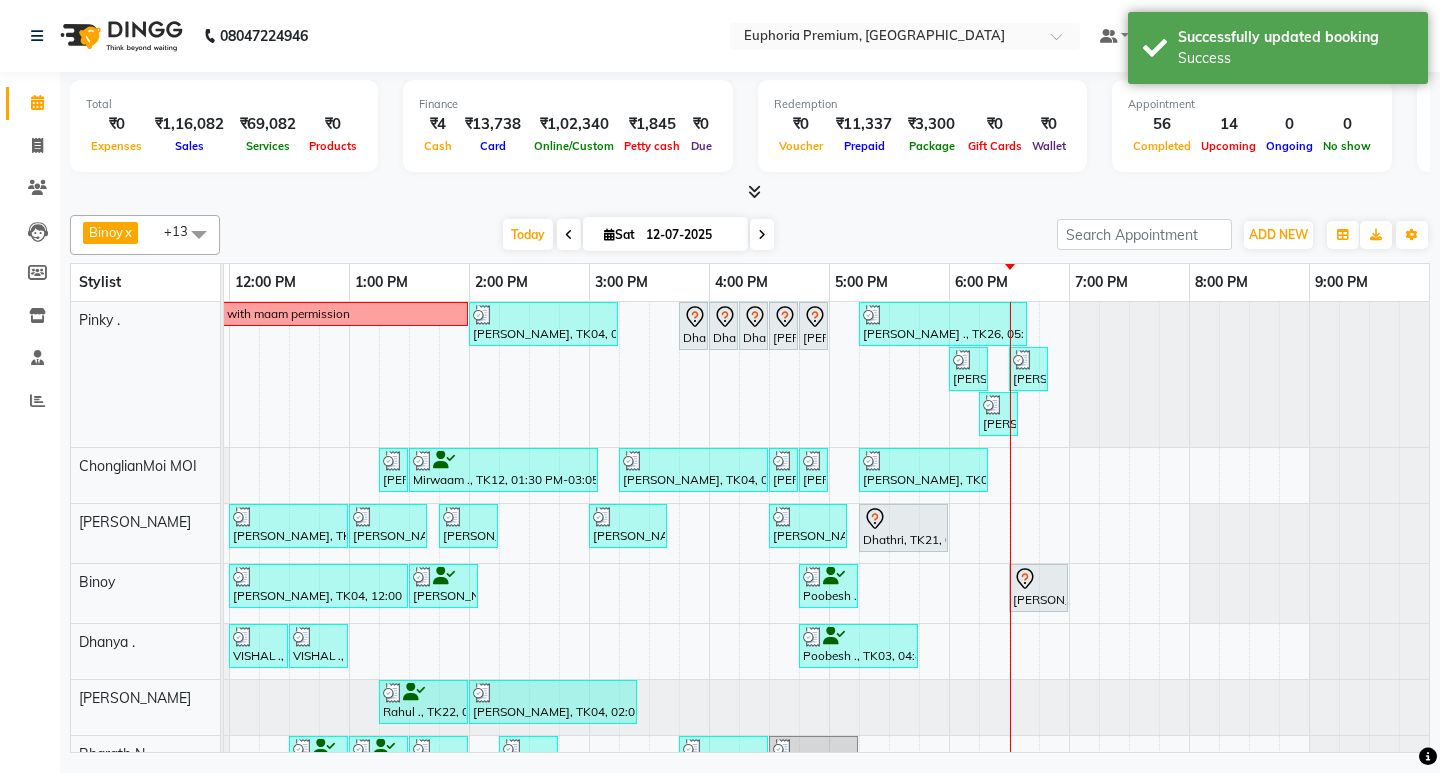 scroll, scrollTop: 530, scrollLeft: 475, axis: both 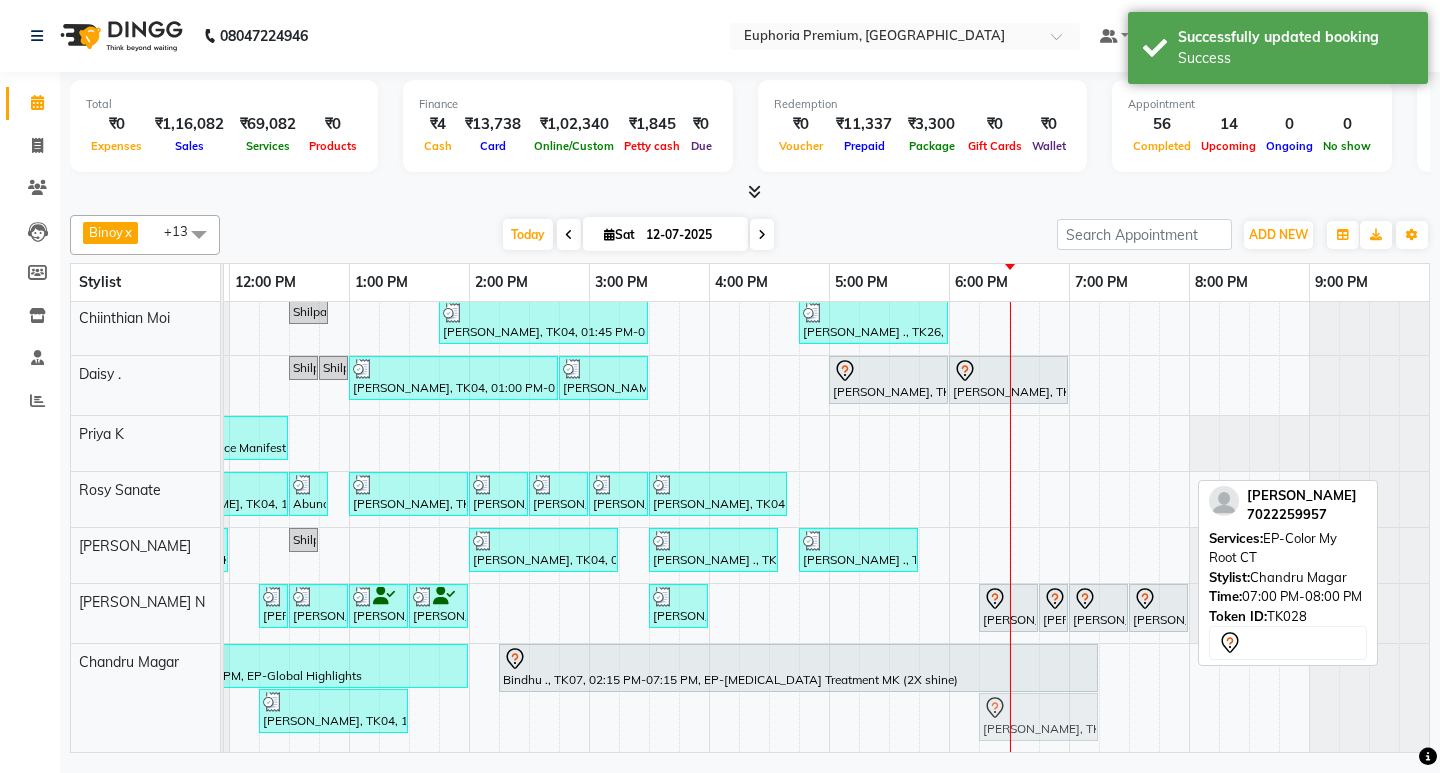drag, startPoint x: 1107, startPoint y: 699, endPoint x: 1028, endPoint y: 705, distance: 79.22752 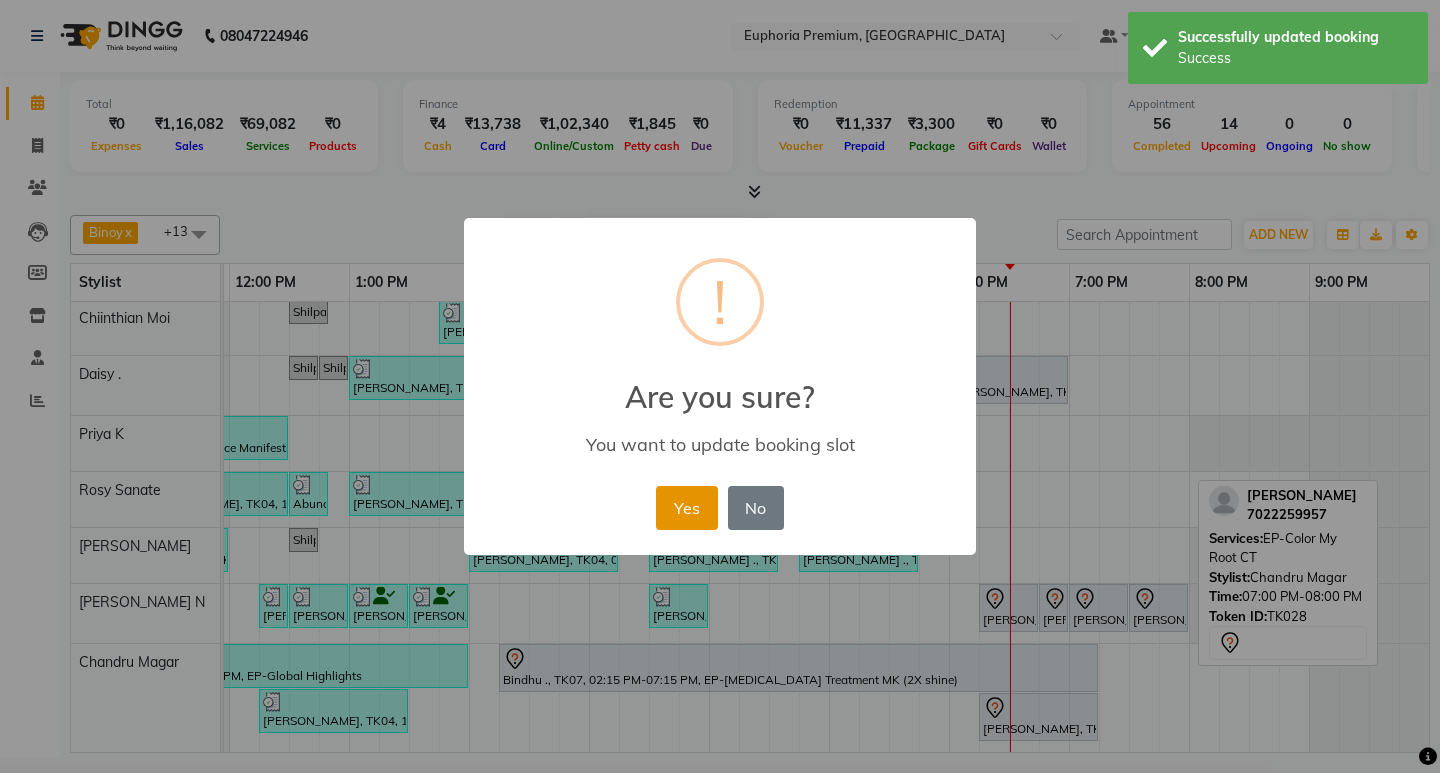 click on "Yes" at bounding box center [686, 508] 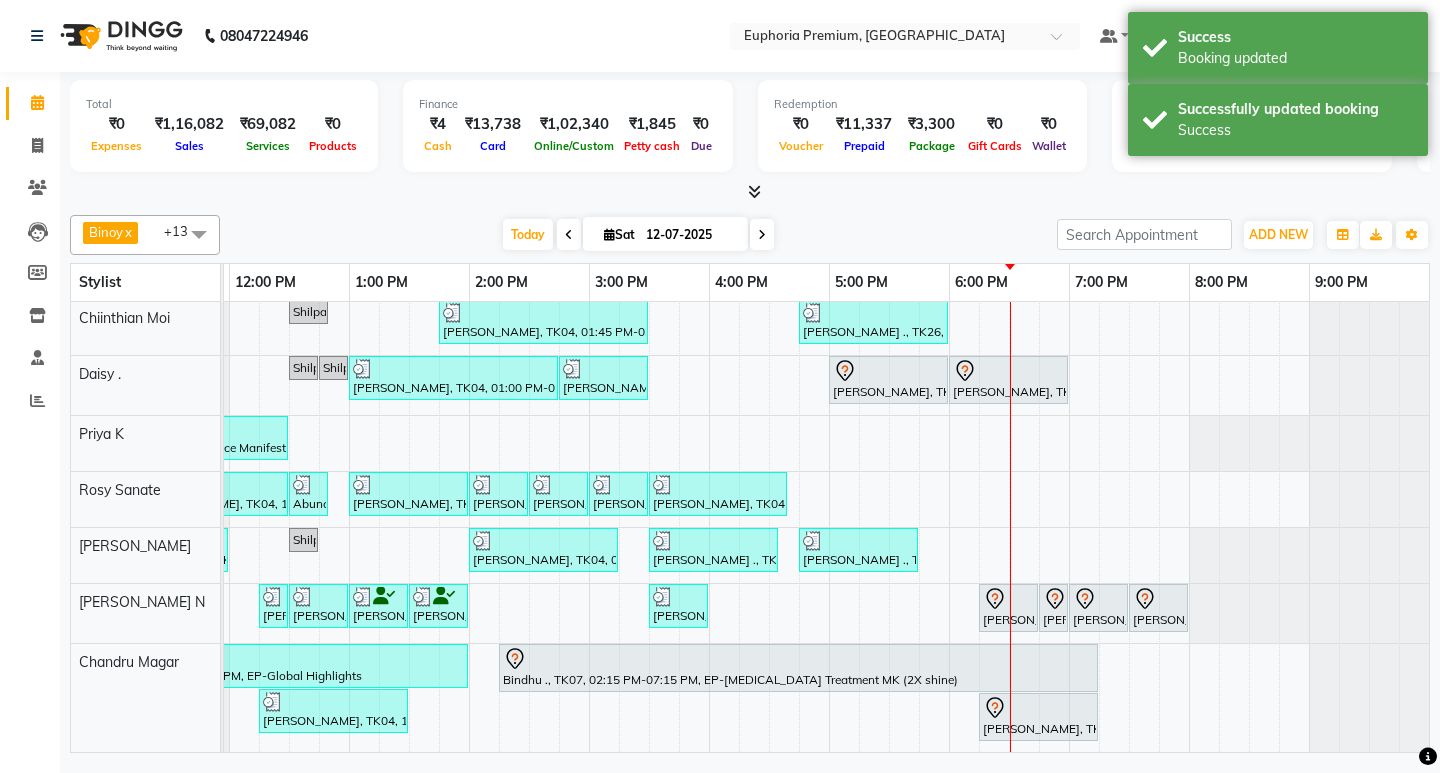 scroll, scrollTop: 485, scrollLeft: 475, axis: both 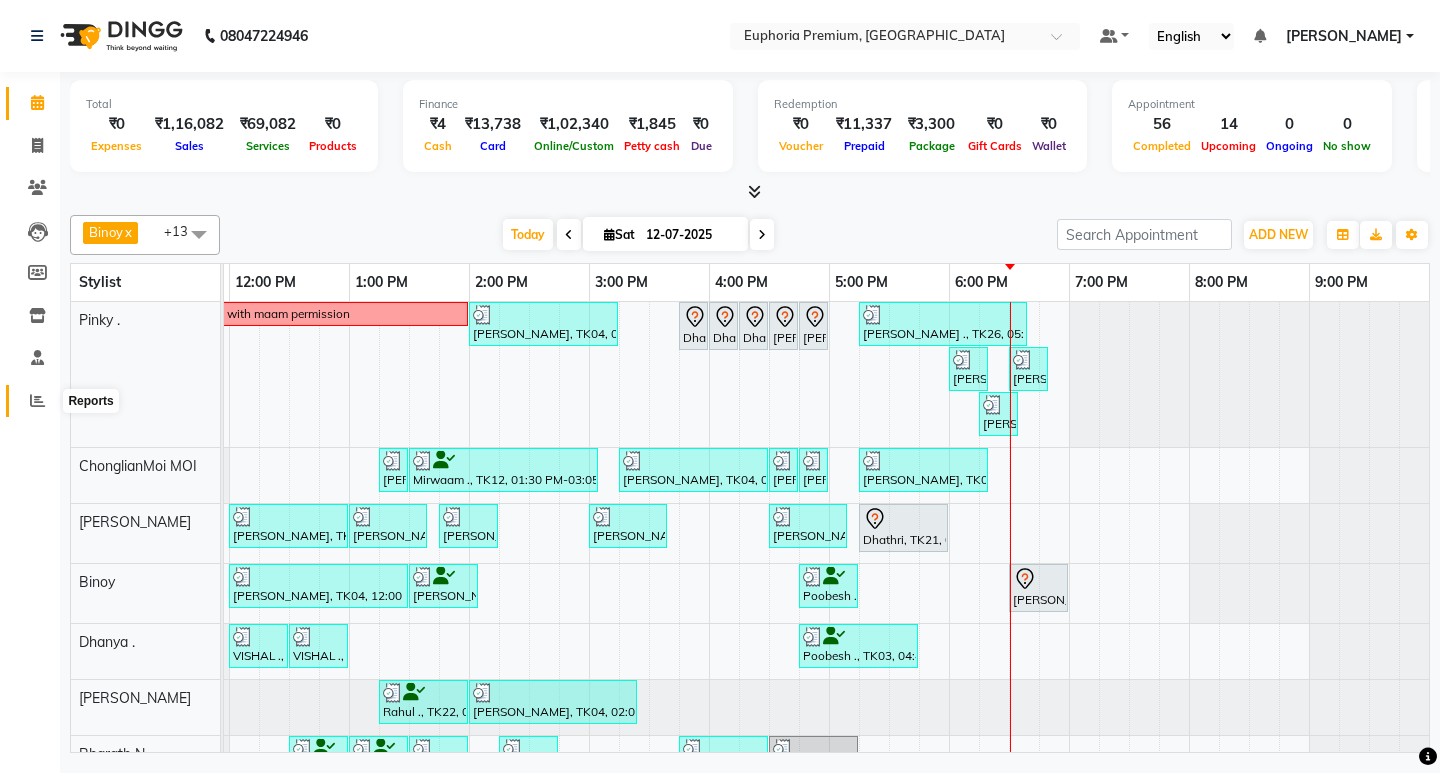 click 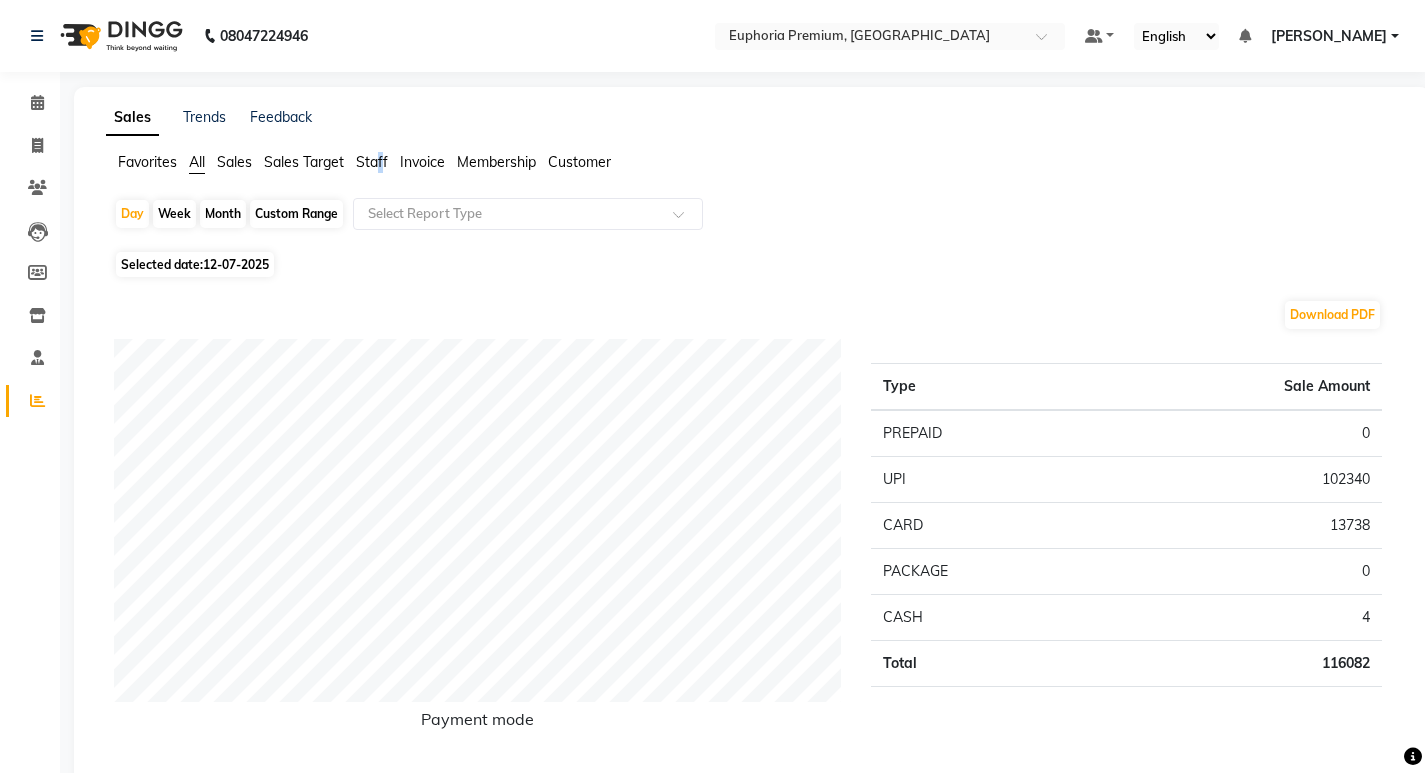 click on "Staff" 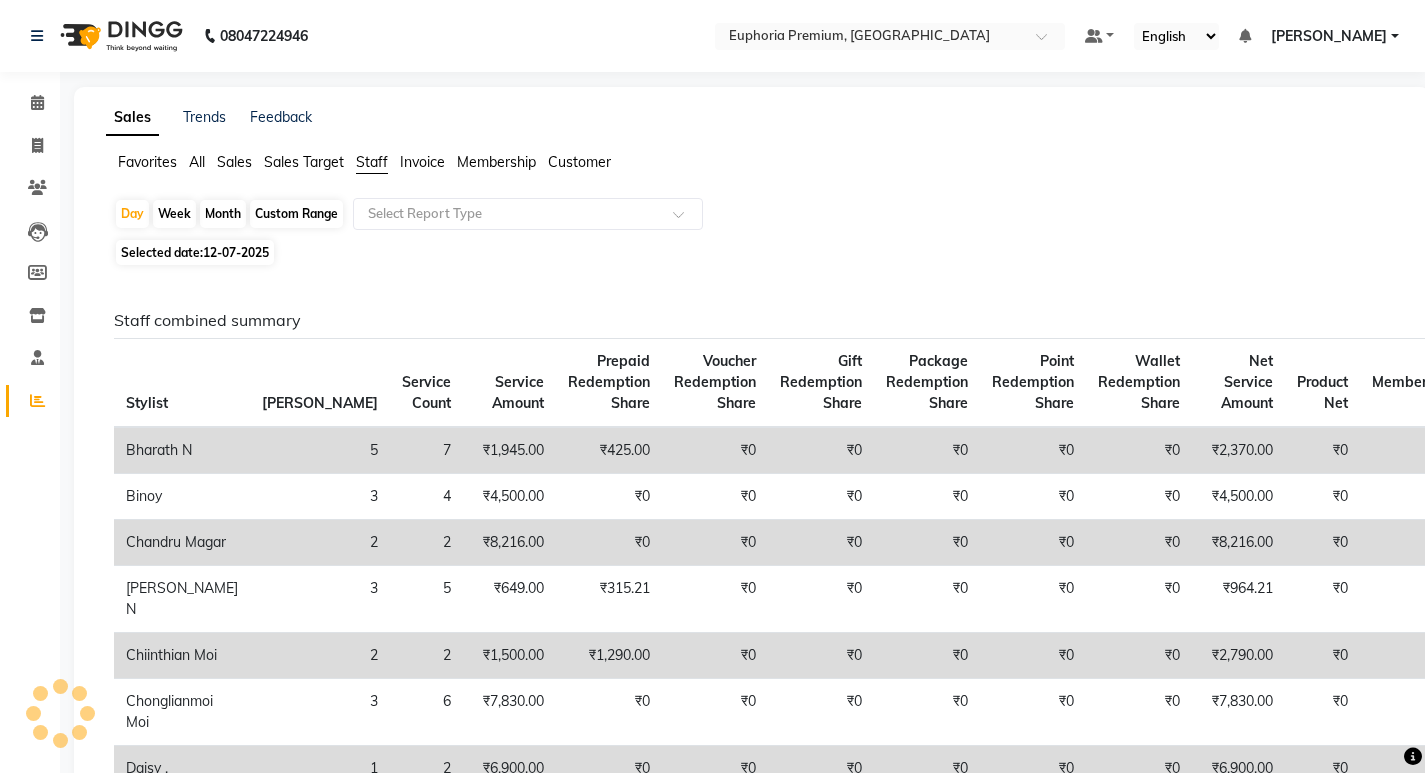 click on "Custom Range" 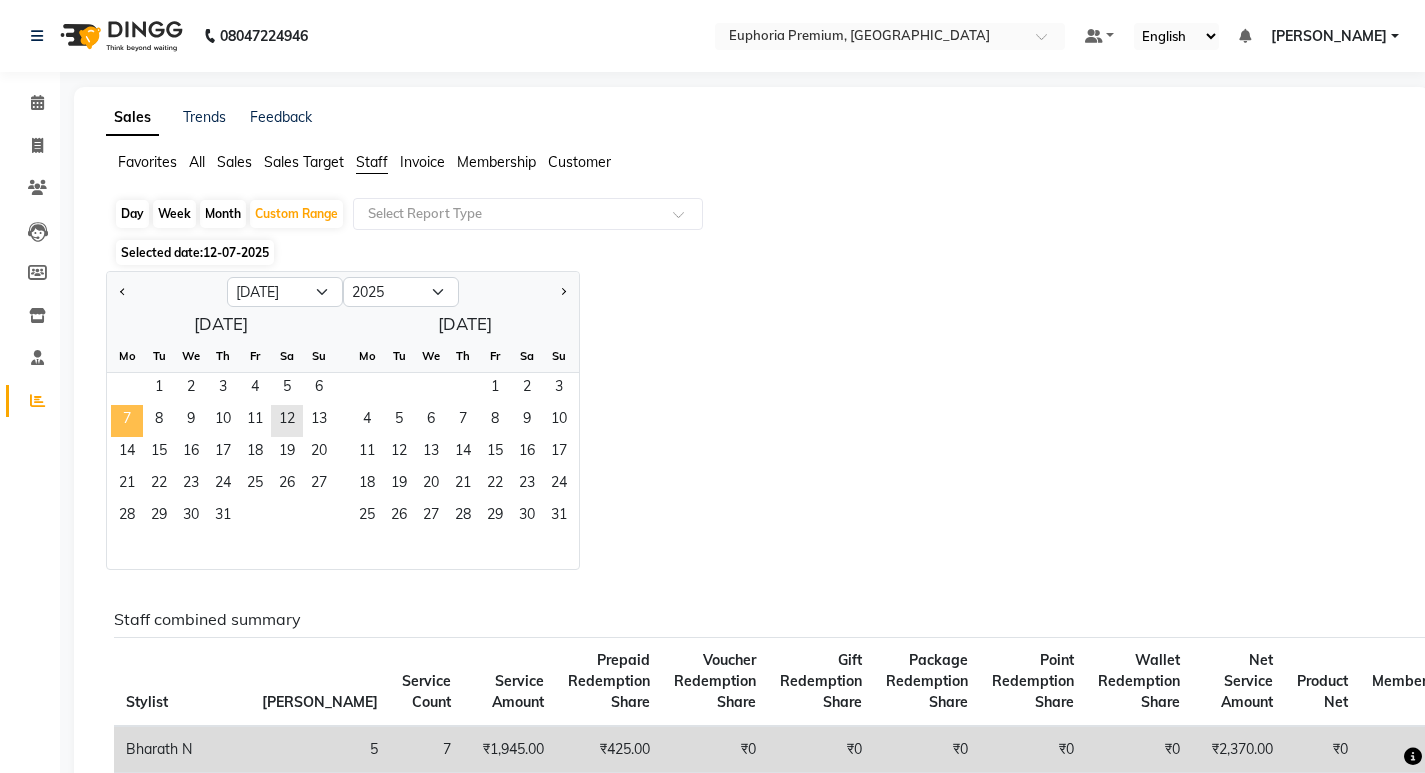 click on "7" 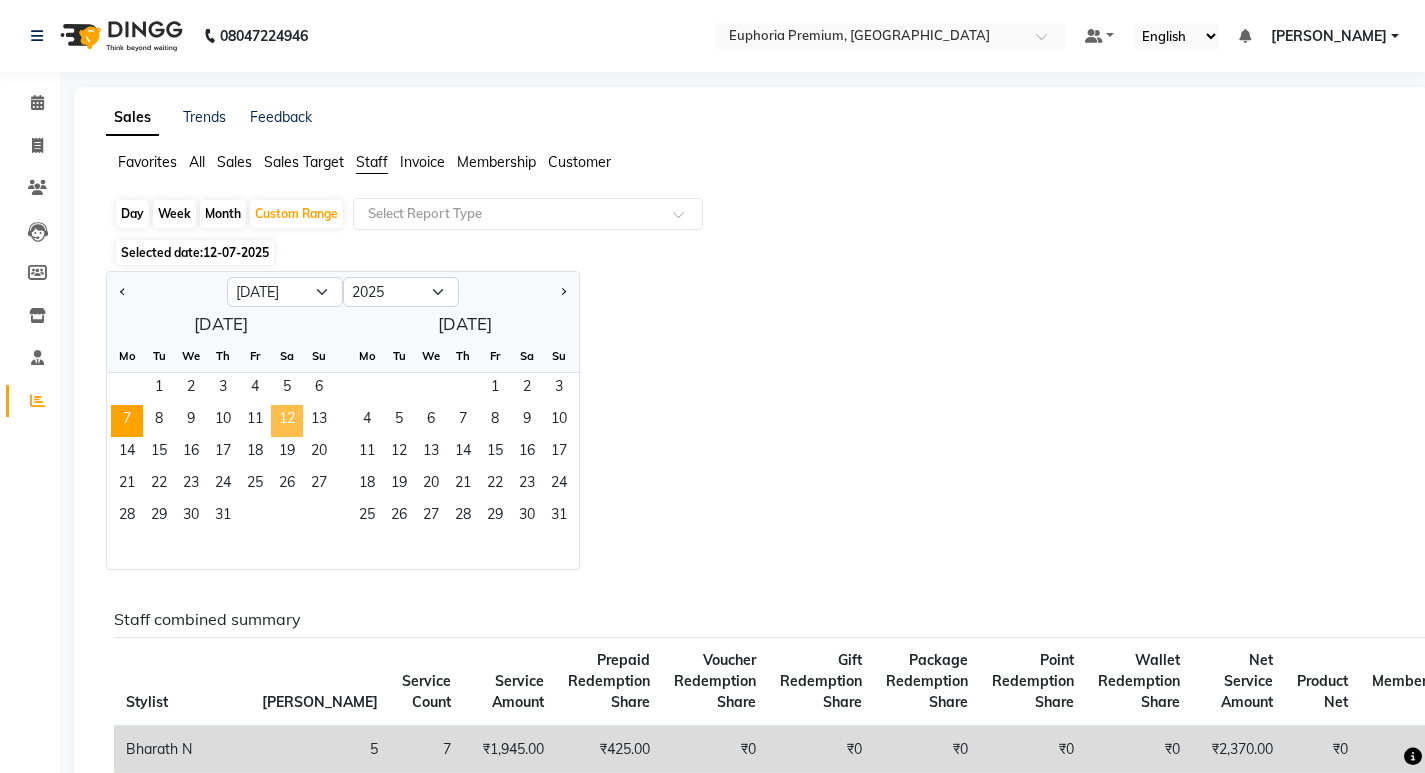 click on "12" 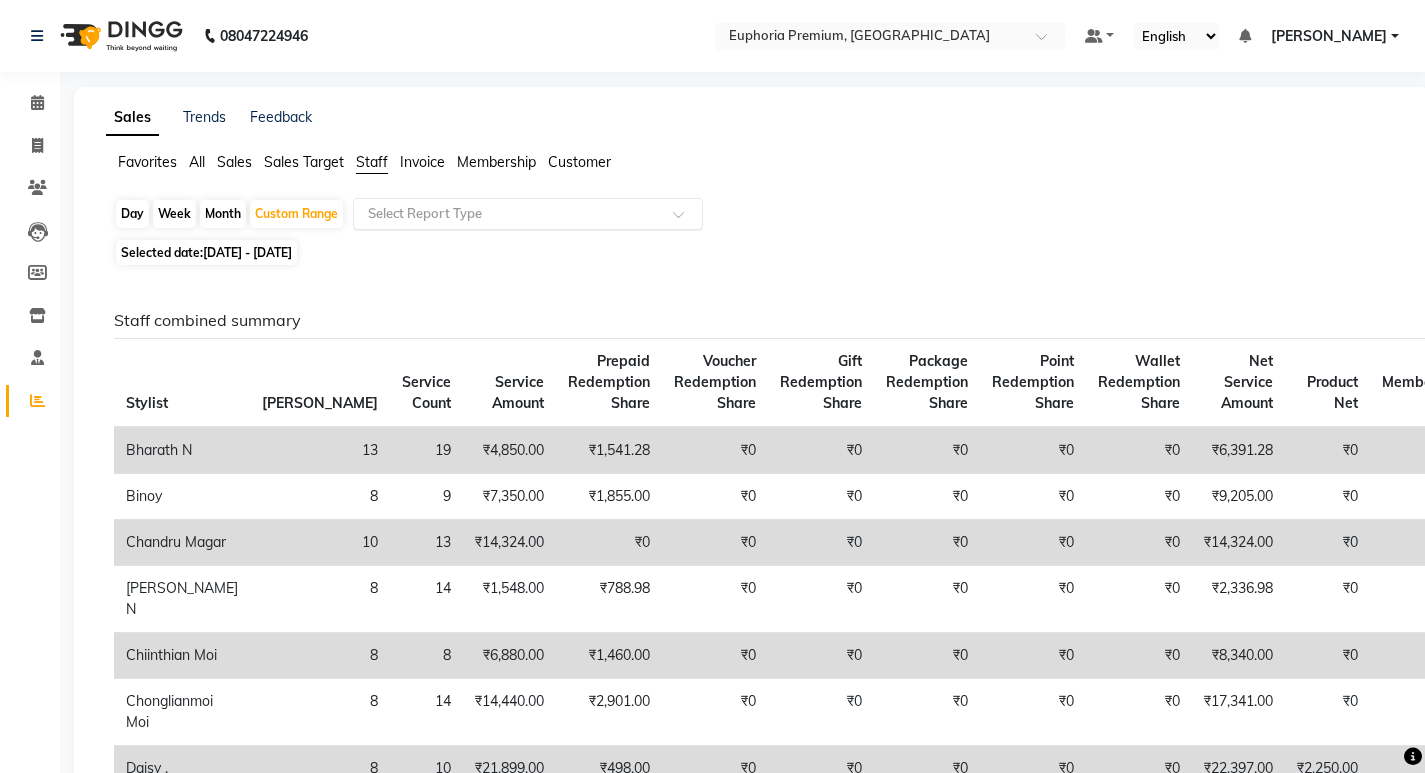 click 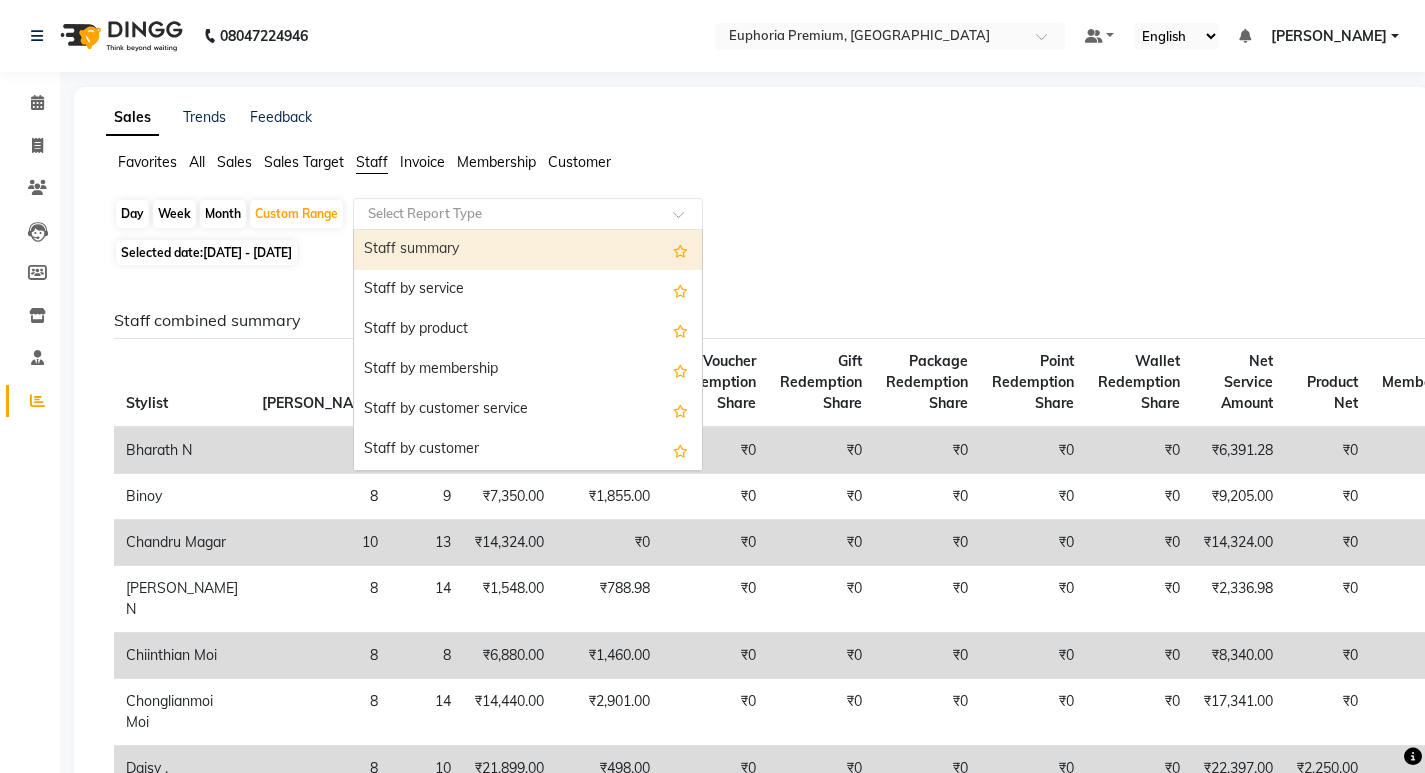 click on "Staff summary" at bounding box center (528, 250) 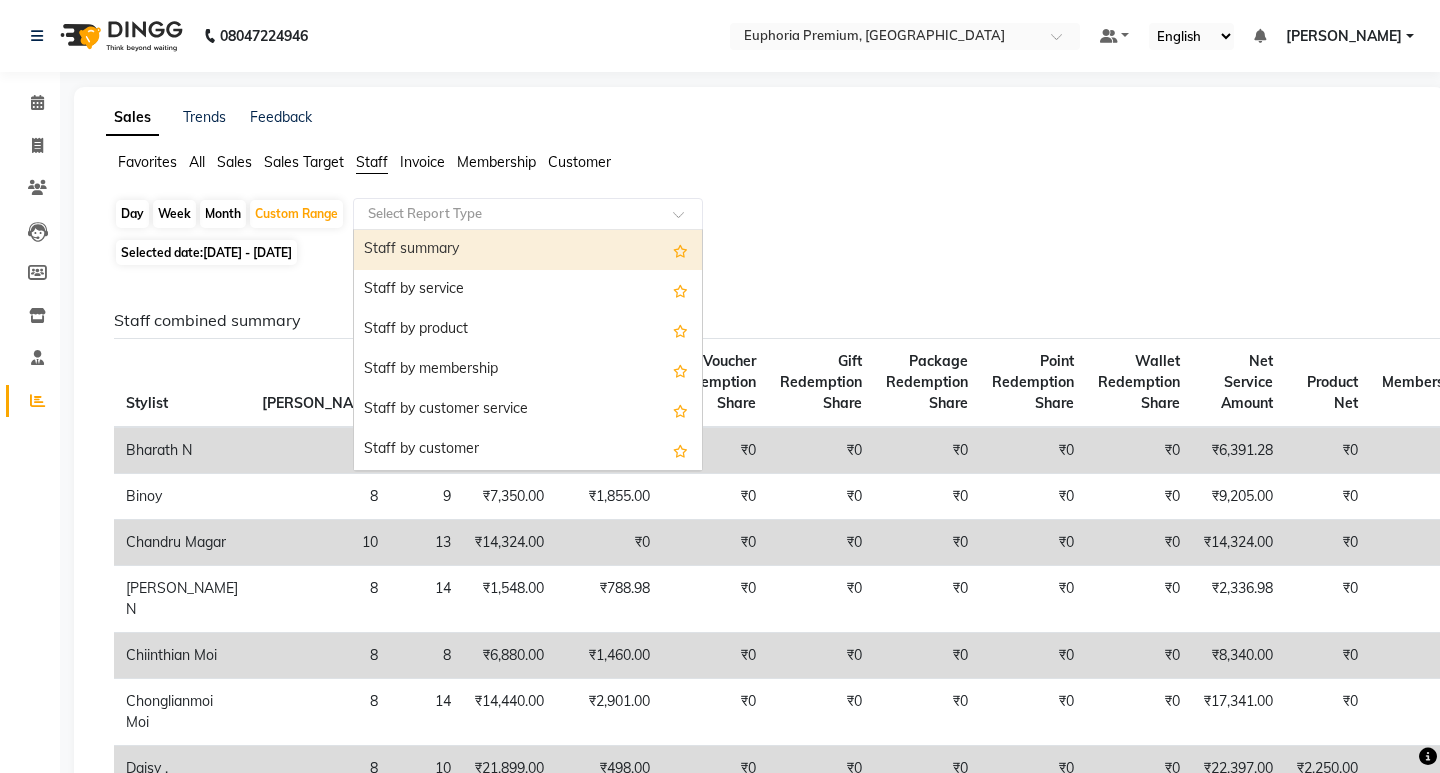 select on "full_report" 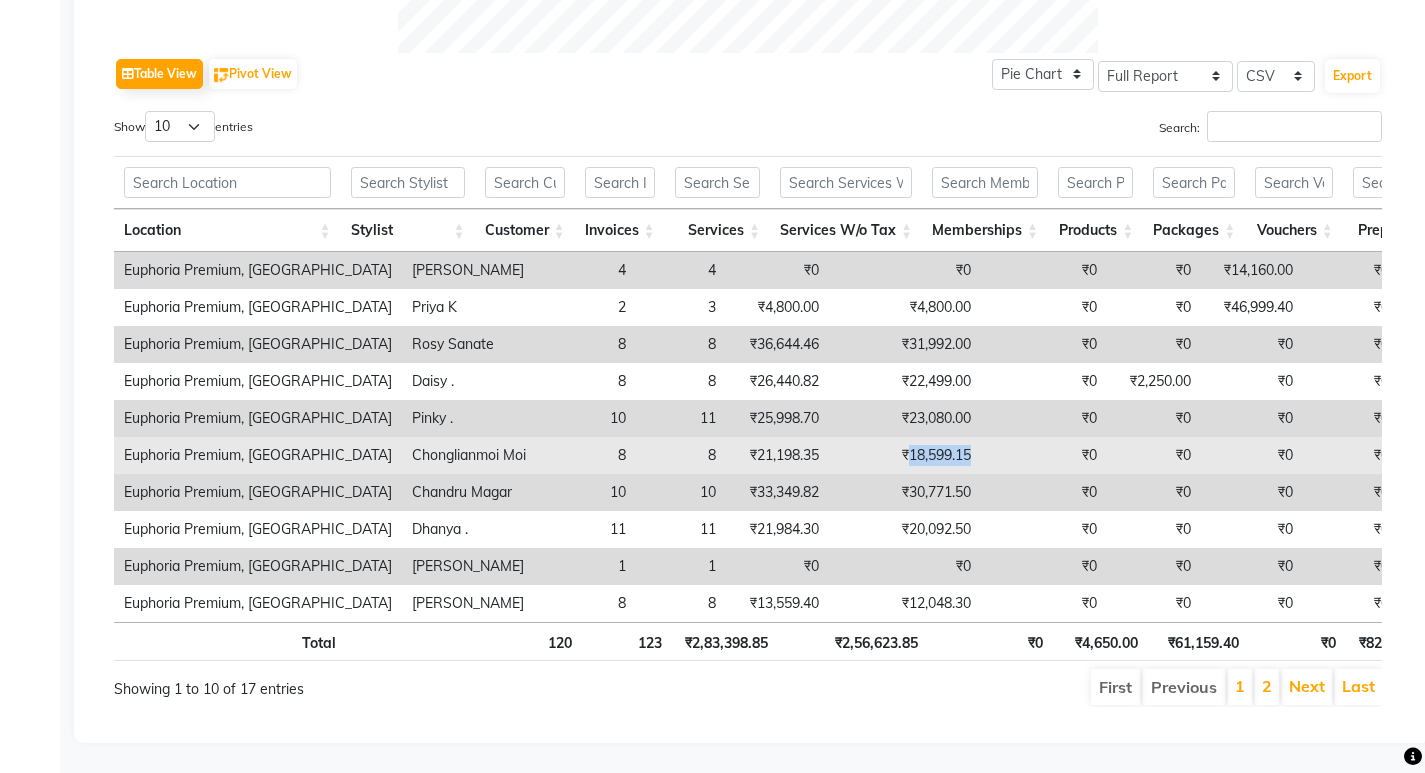 drag, startPoint x: 916, startPoint y: 427, endPoint x: 854, endPoint y: 423, distance: 62.1289 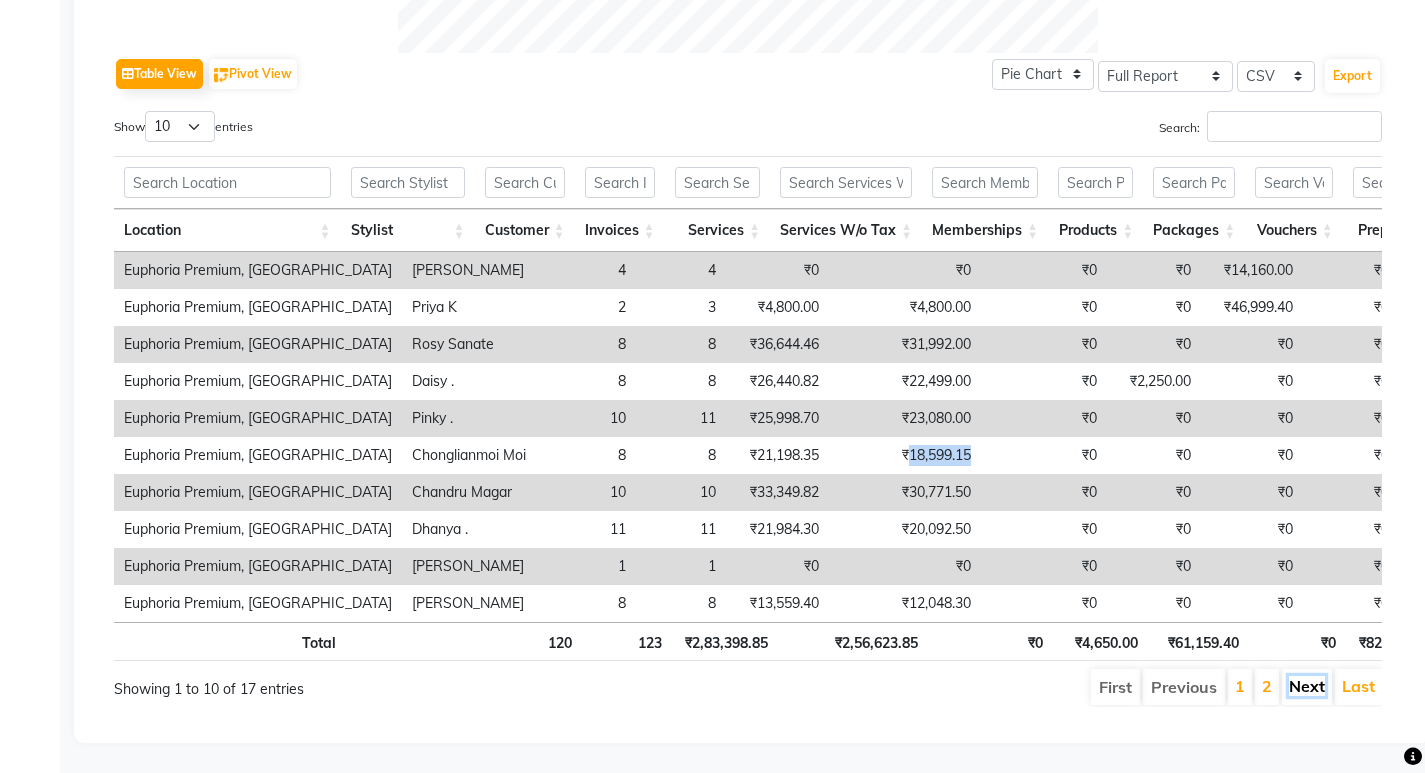 click on "Next" at bounding box center (1307, 686) 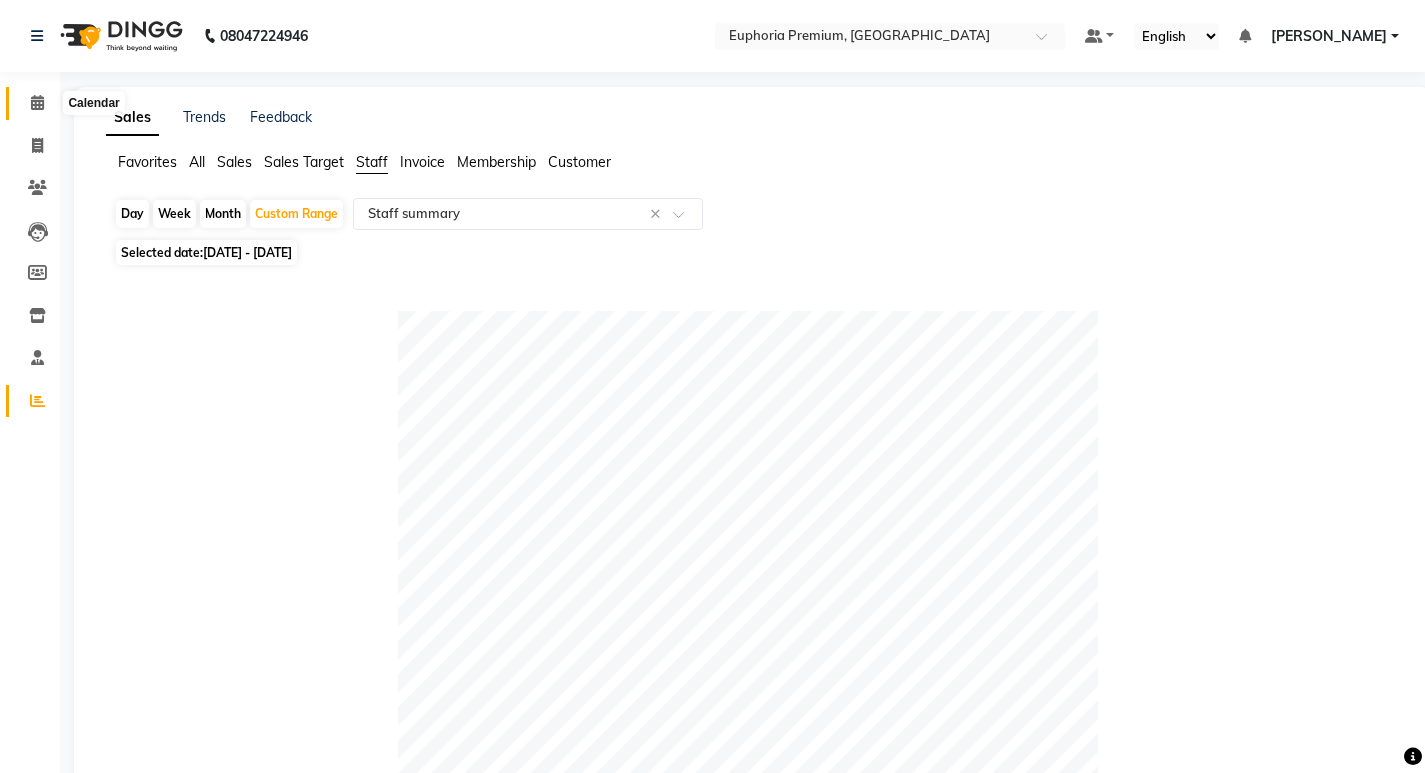 click 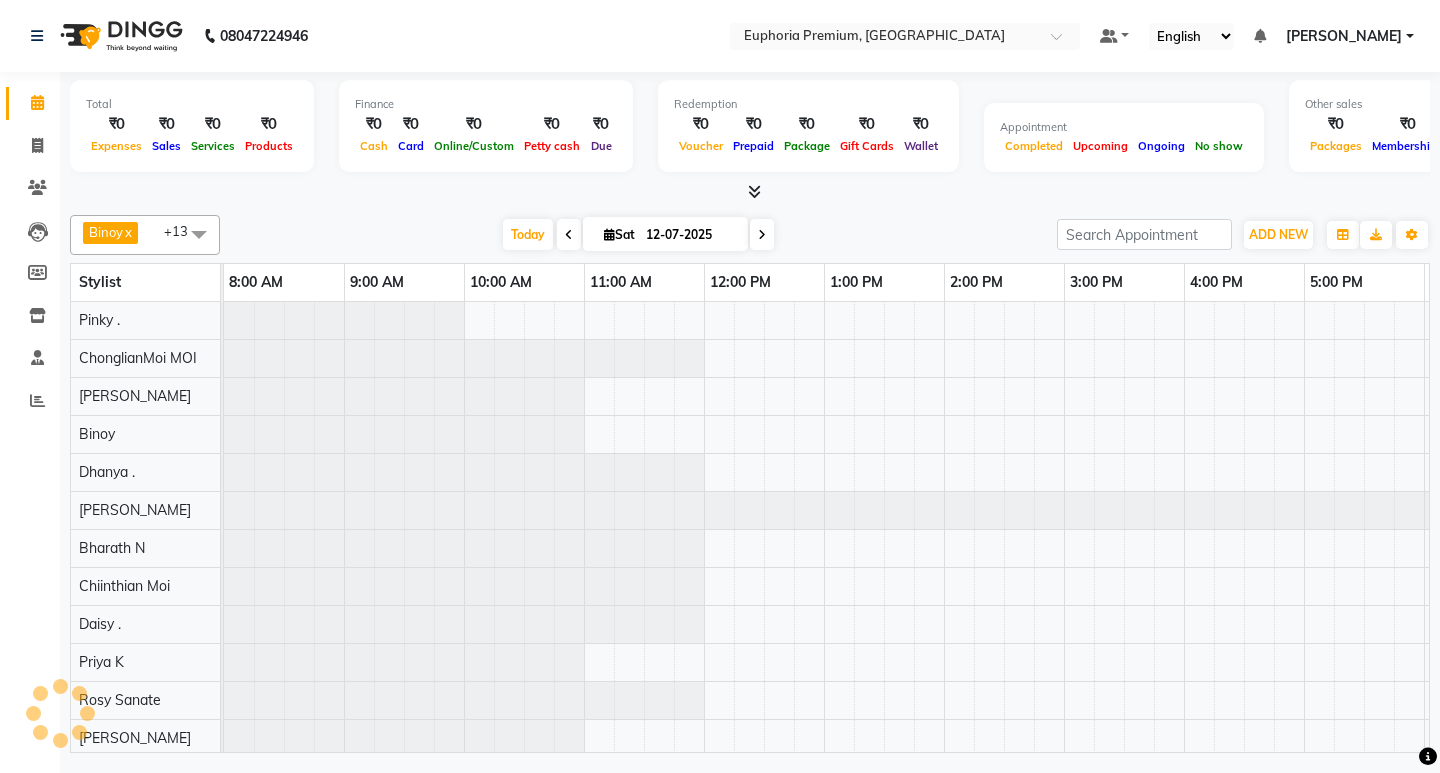 scroll, scrollTop: 0, scrollLeft: 0, axis: both 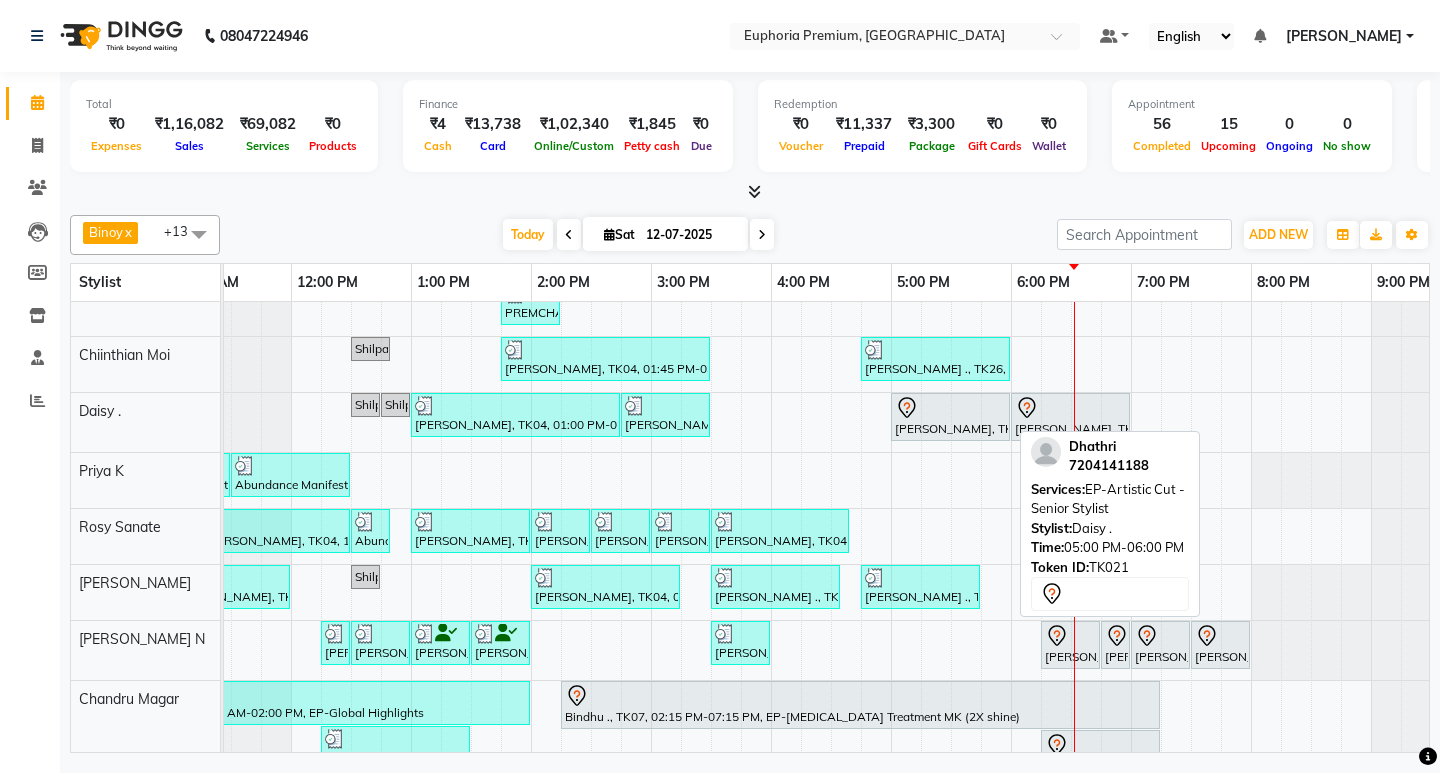 click at bounding box center (950, 408) 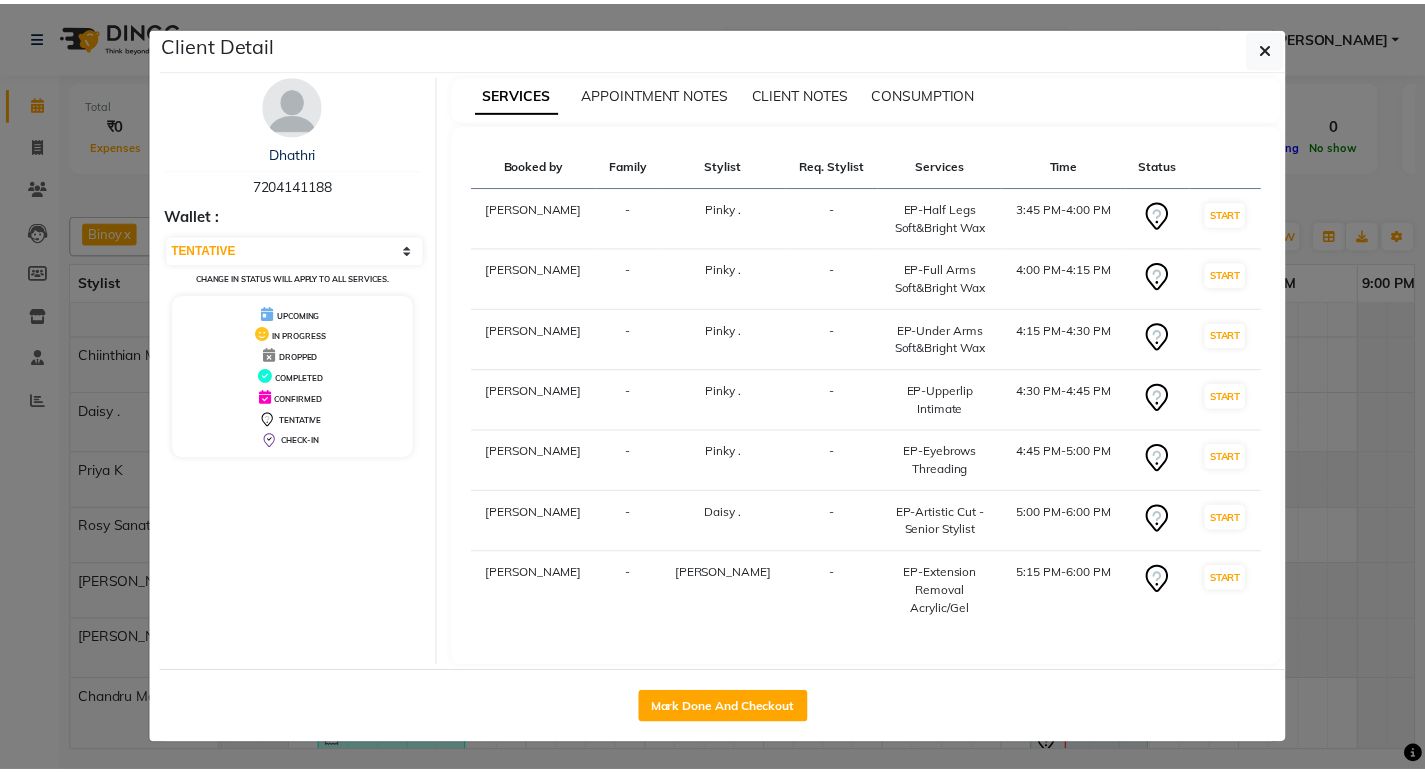 scroll, scrollTop: 3, scrollLeft: 0, axis: vertical 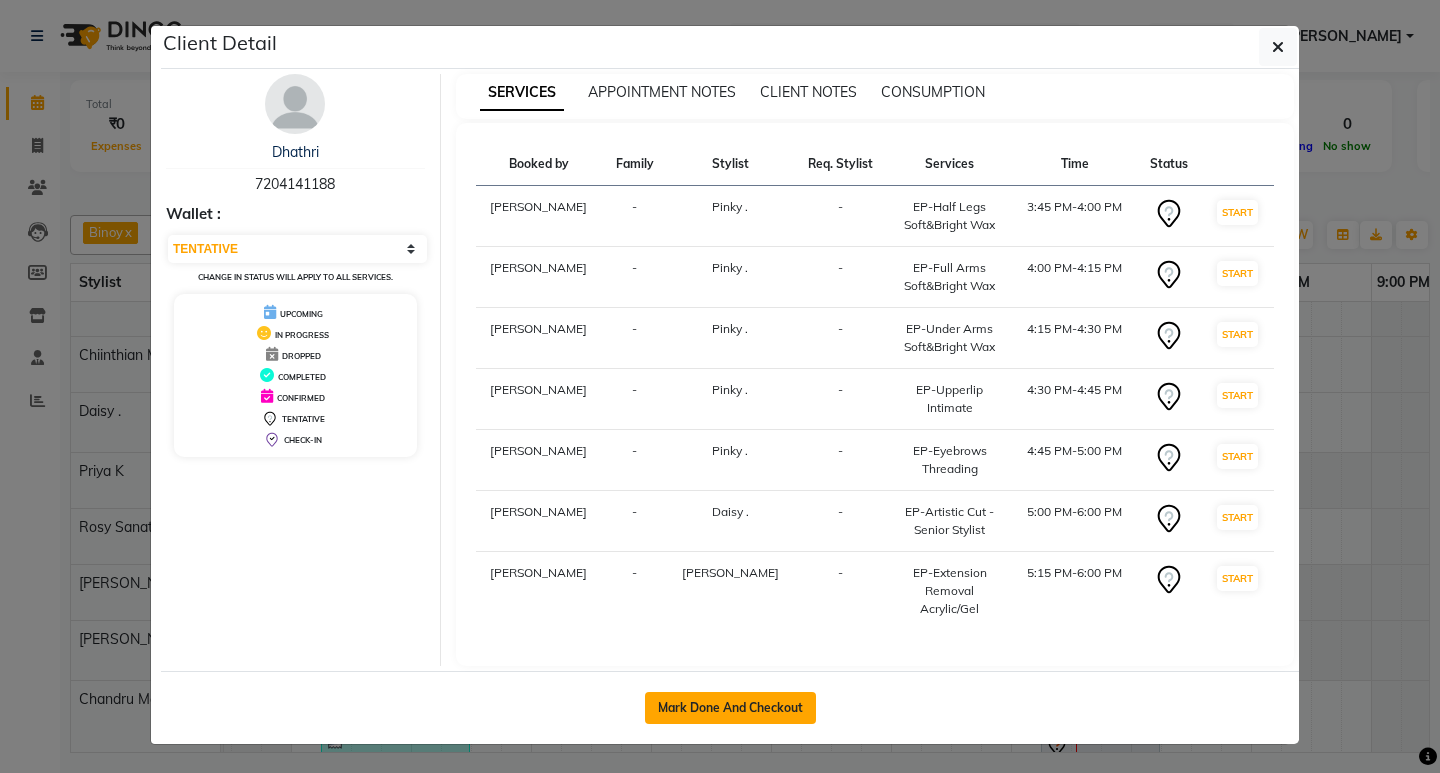 click on "Mark Done And Checkout" 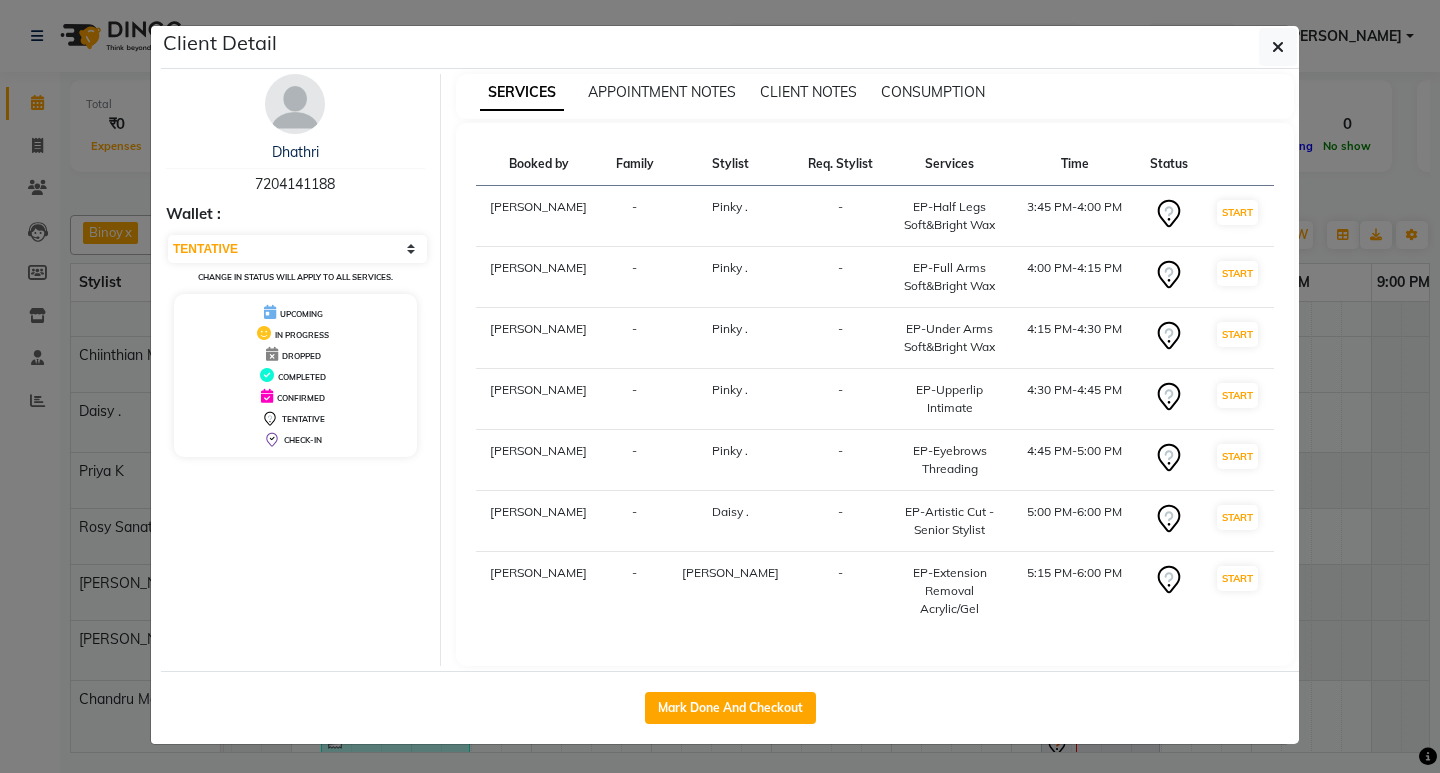 select on "service" 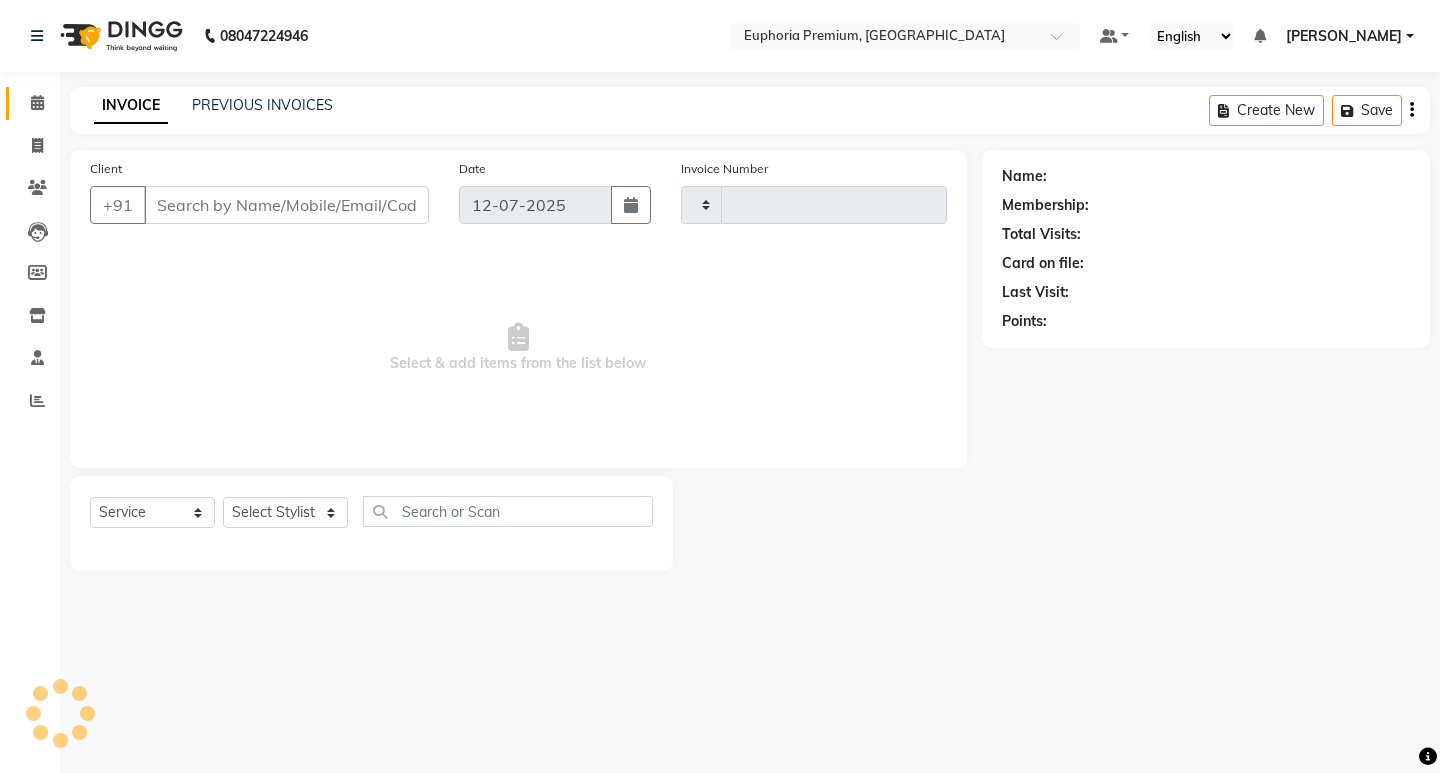 type on "1700" 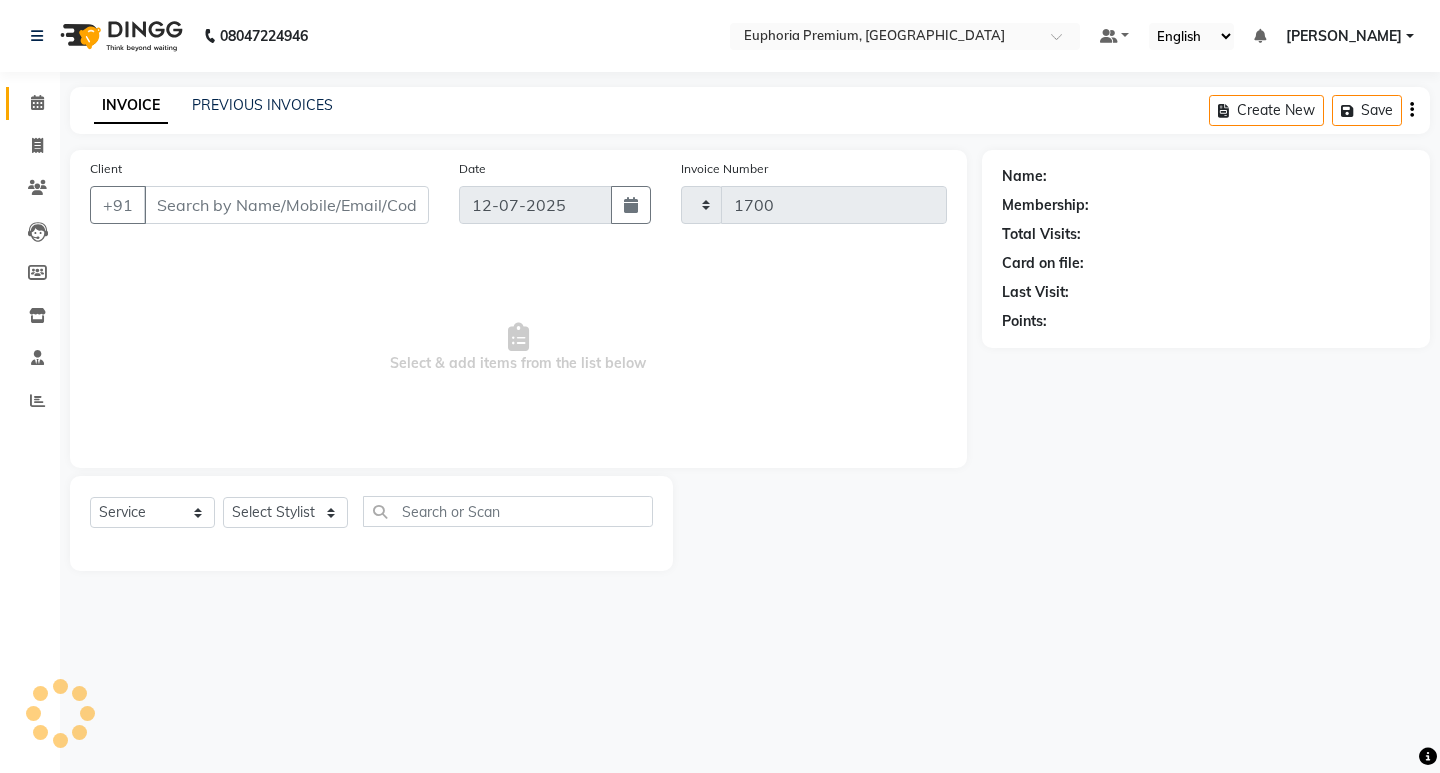 select on "7925" 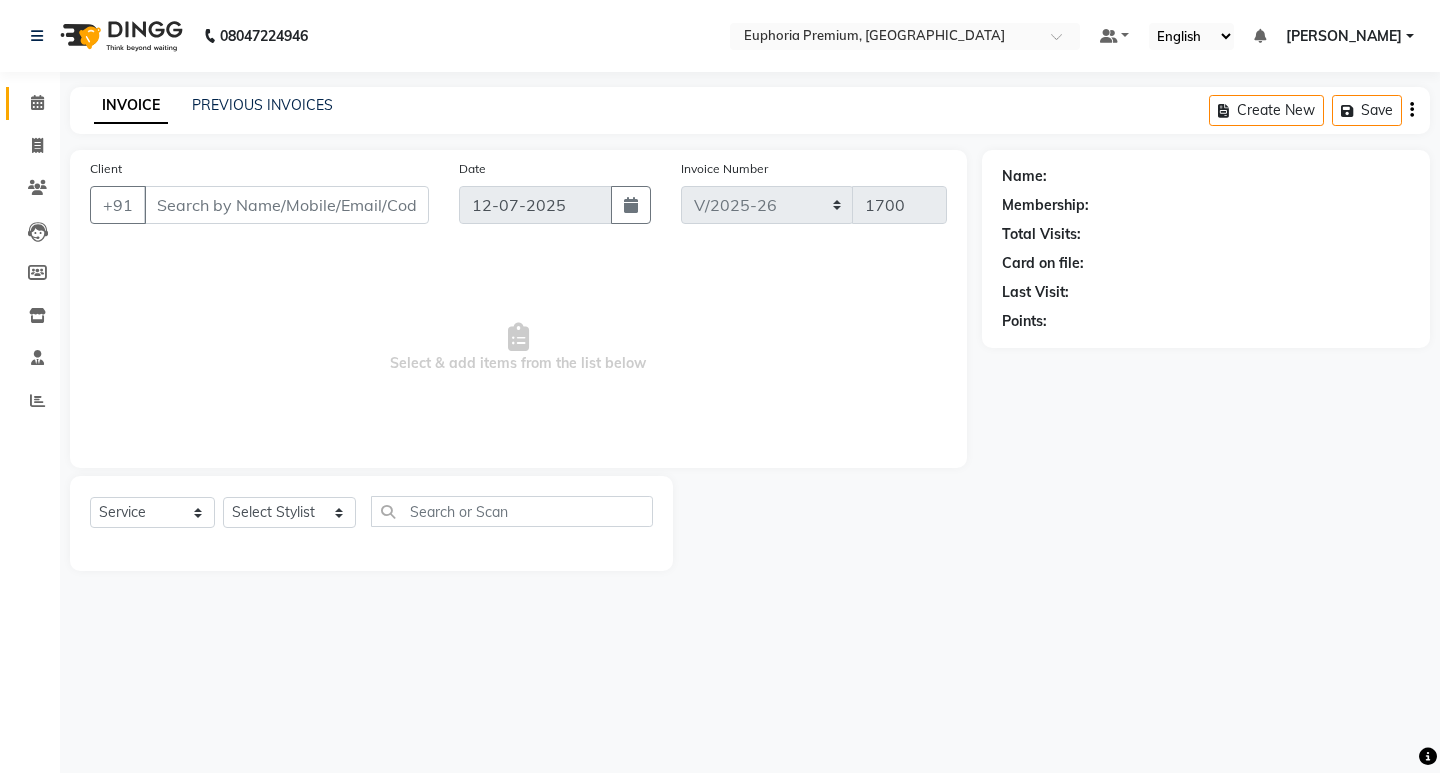 type on "72******88" 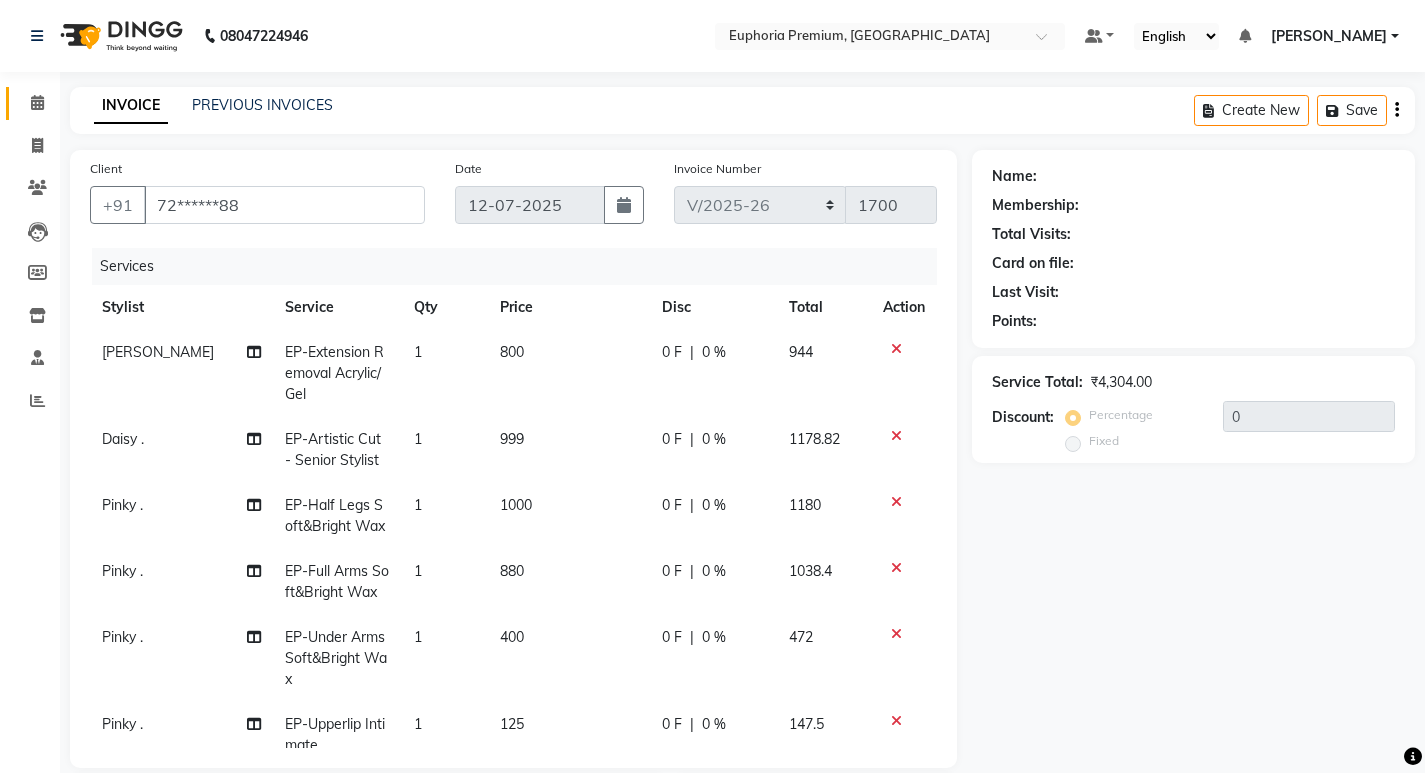 select on "1: Object" 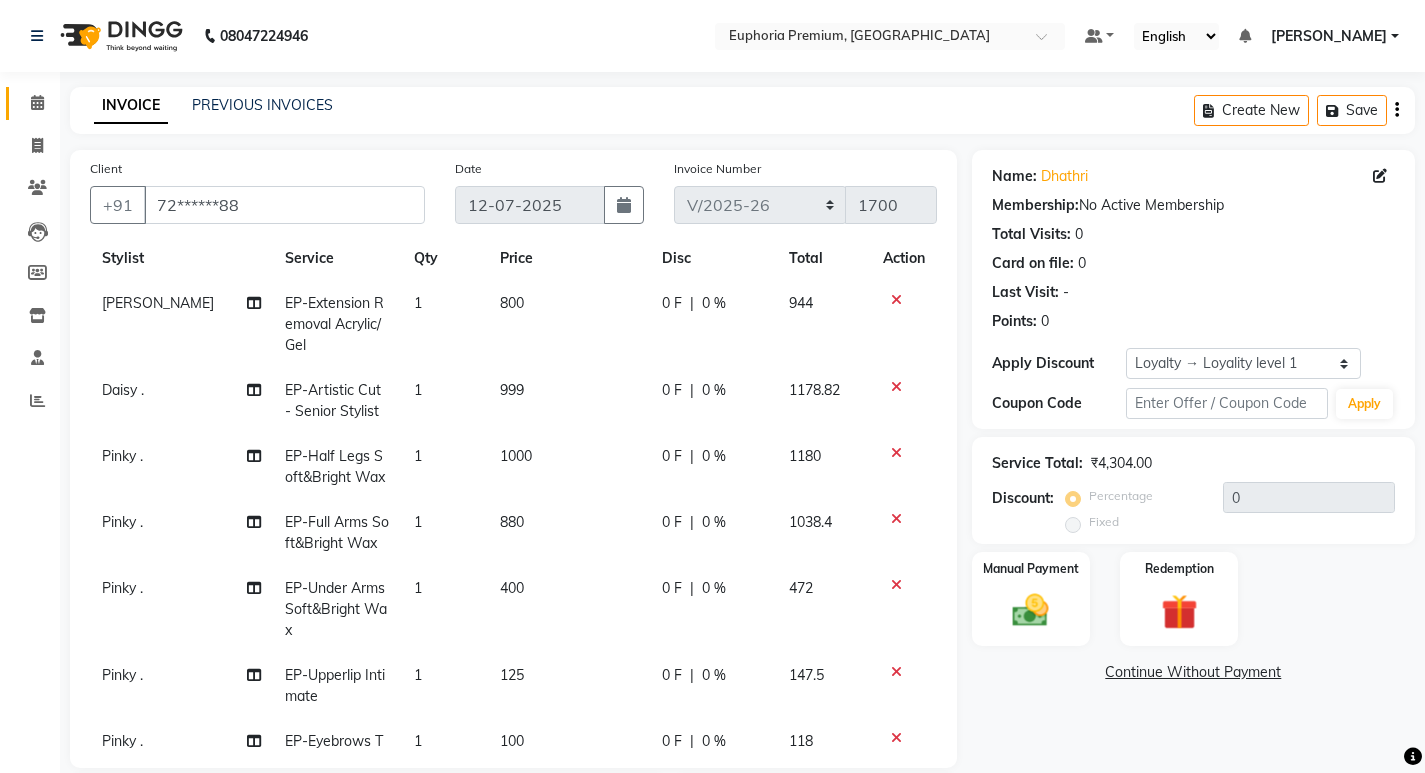 scroll, scrollTop: 117, scrollLeft: 0, axis: vertical 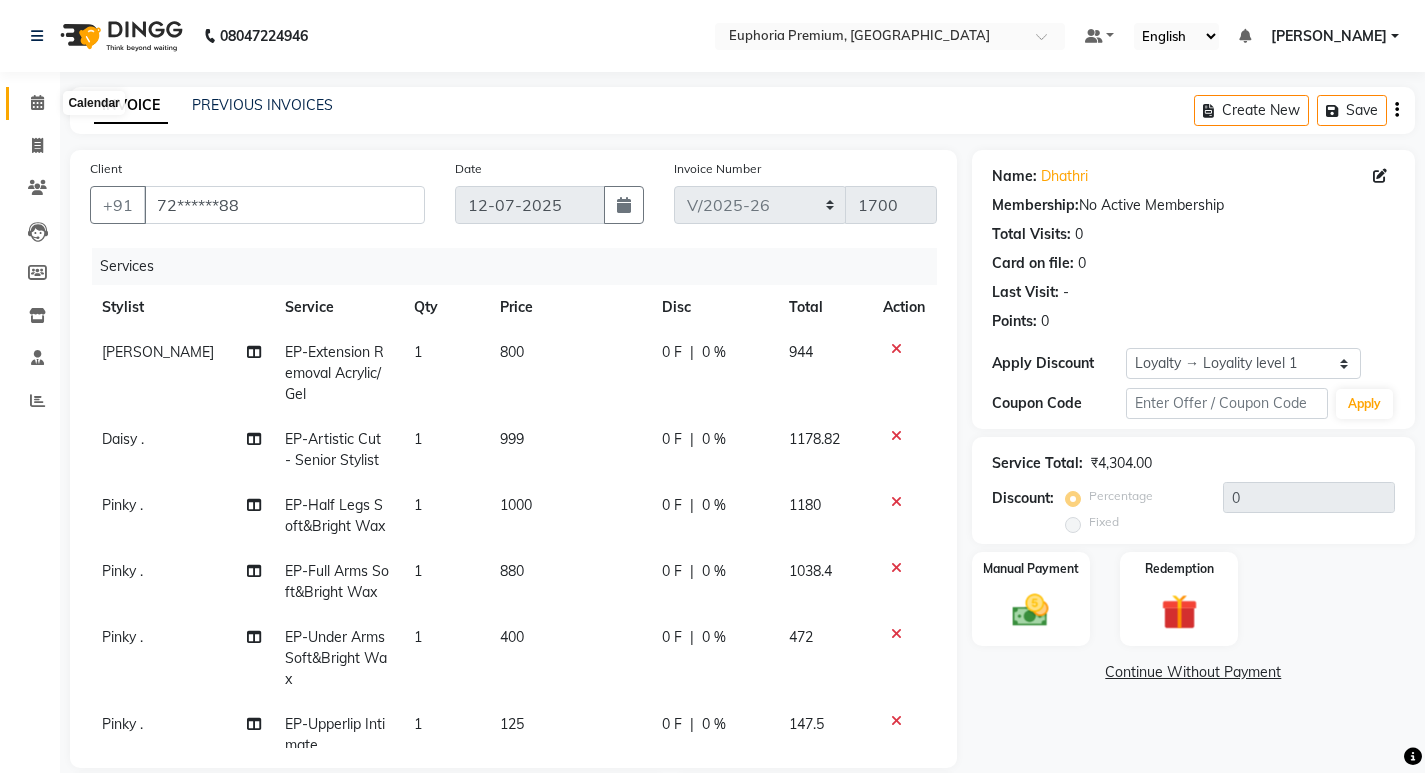 click 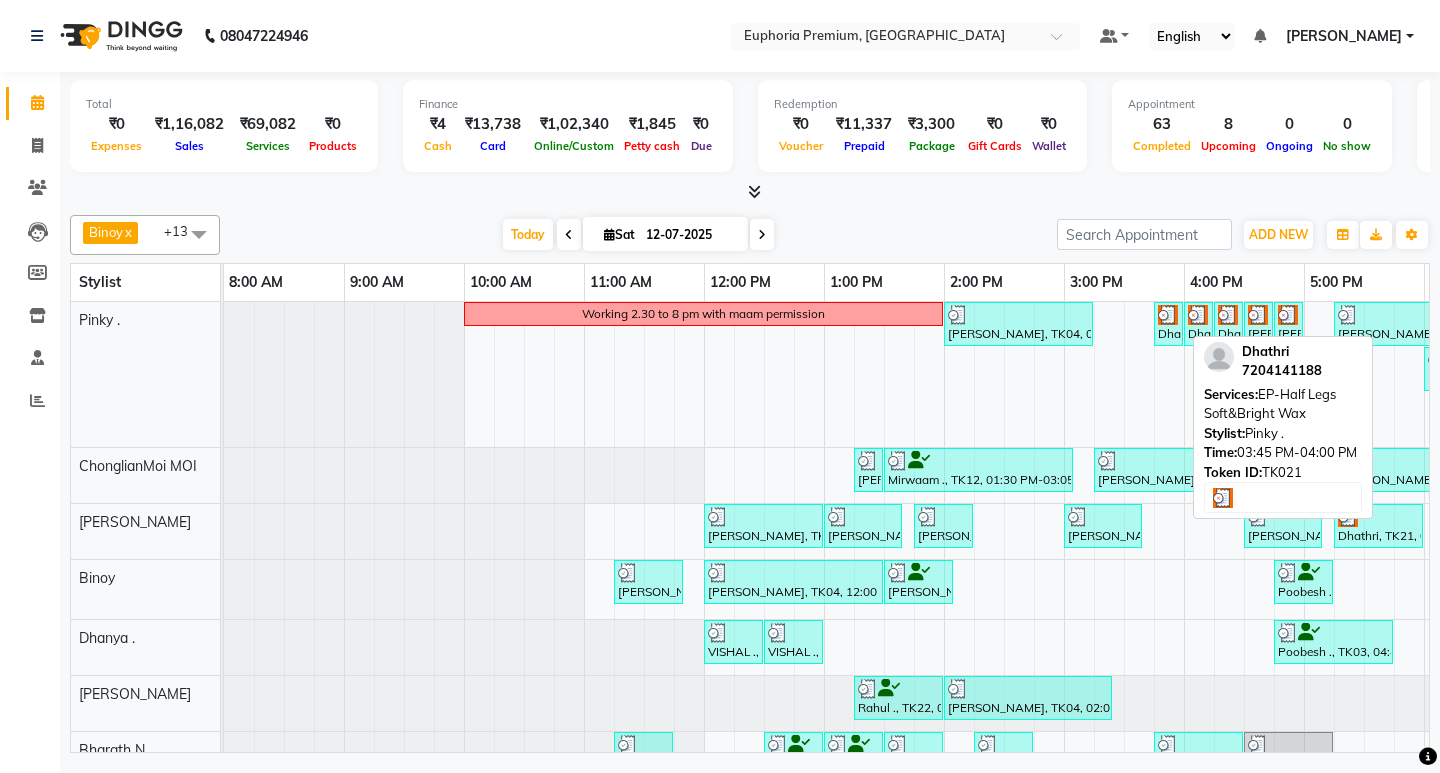 click on "Dhathri, TK21, 03:45 PM-04:00 PM, EP-Half Legs Soft&Bright Wax" at bounding box center [1168, 324] 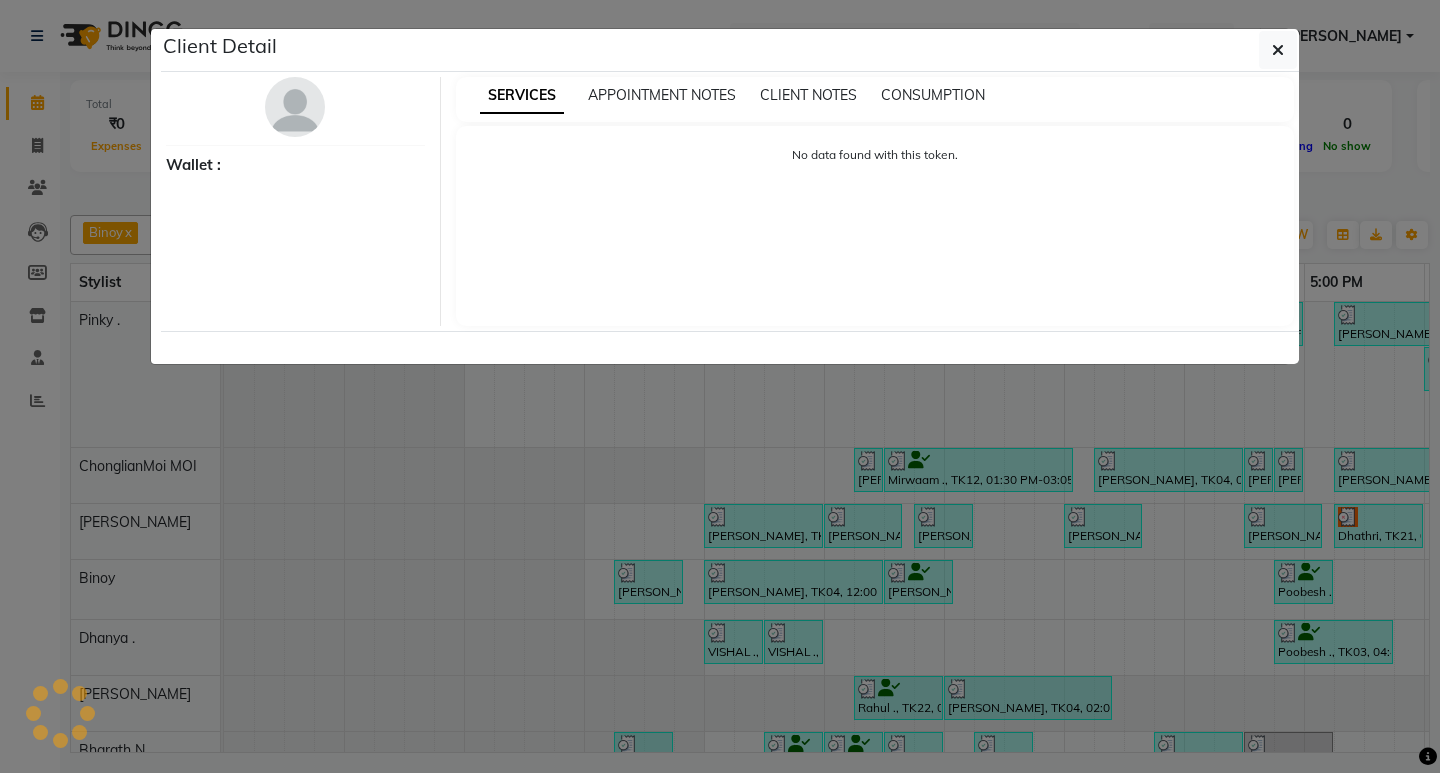 select on "3" 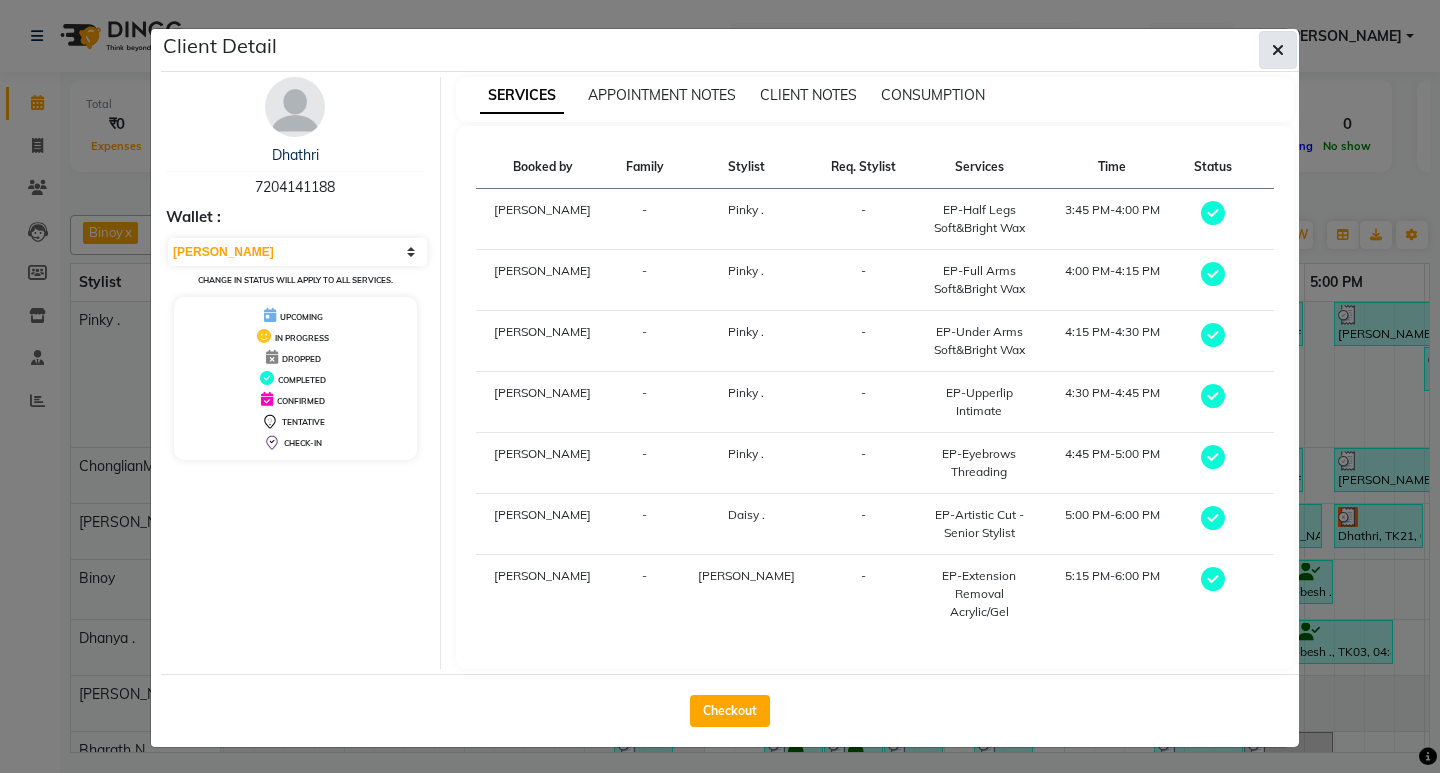 click 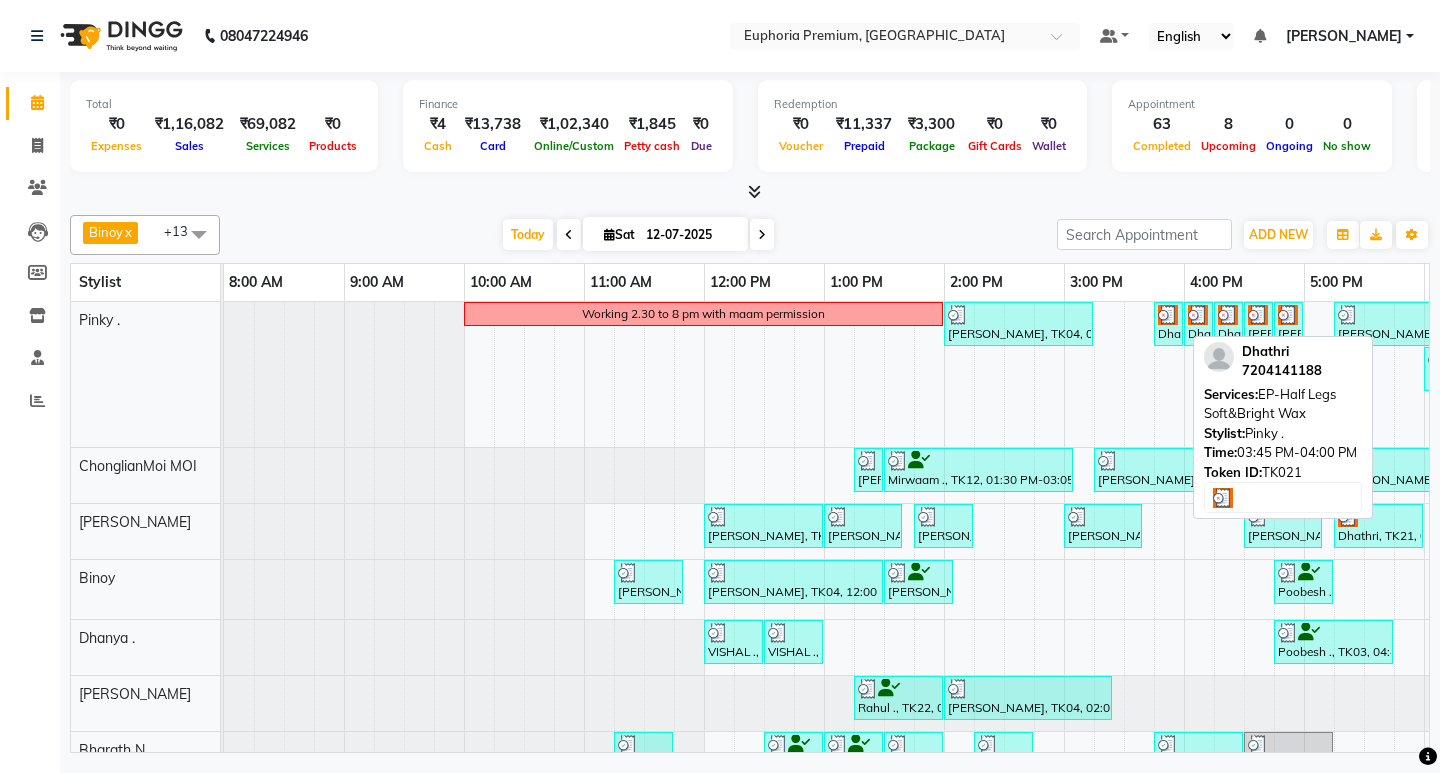 click on "Dhathri, TK21, 03:45 PM-04:00 PM, EP-Half Legs Soft&Bright Wax" at bounding box center (1168, 324) 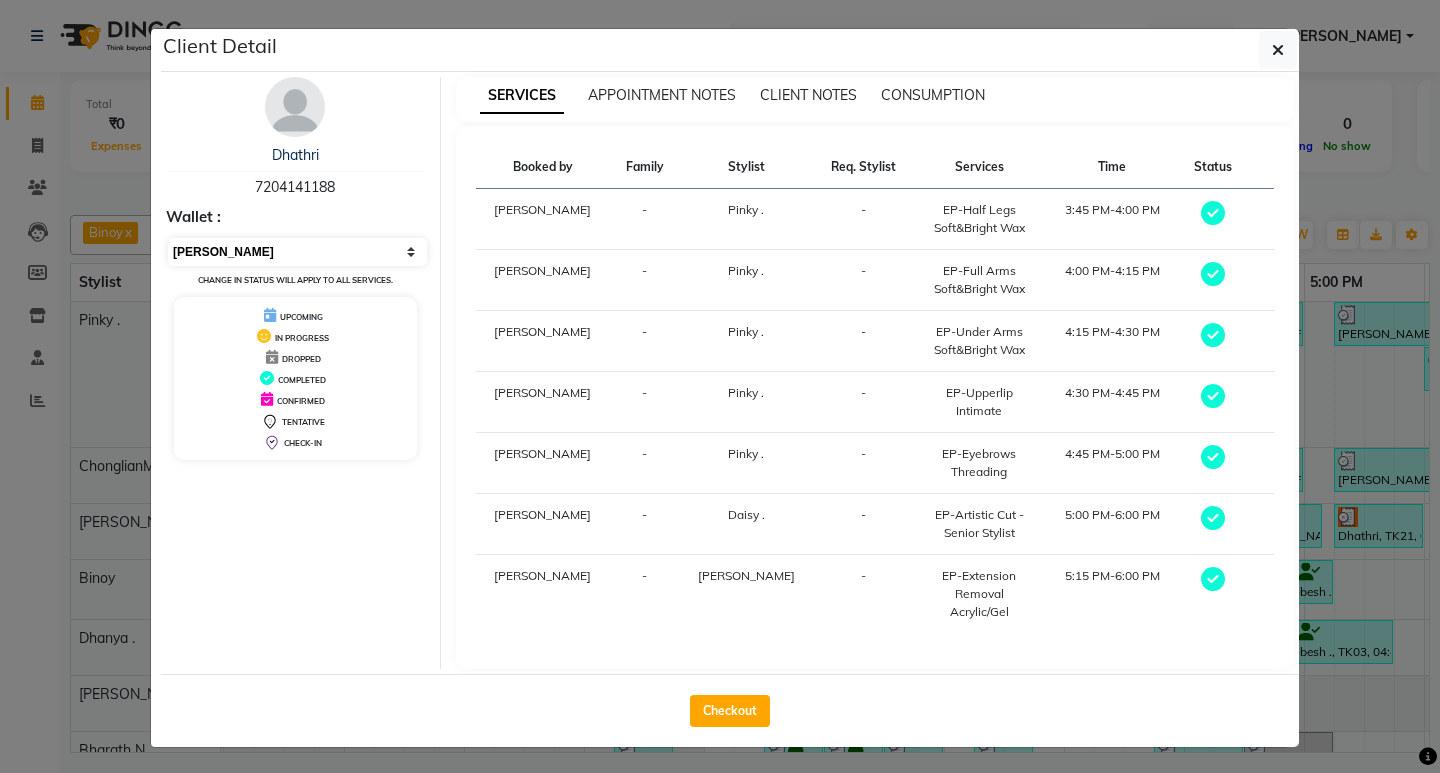 click on "Select MARK DONE UPCOMING" at bounding box center [297, 252] 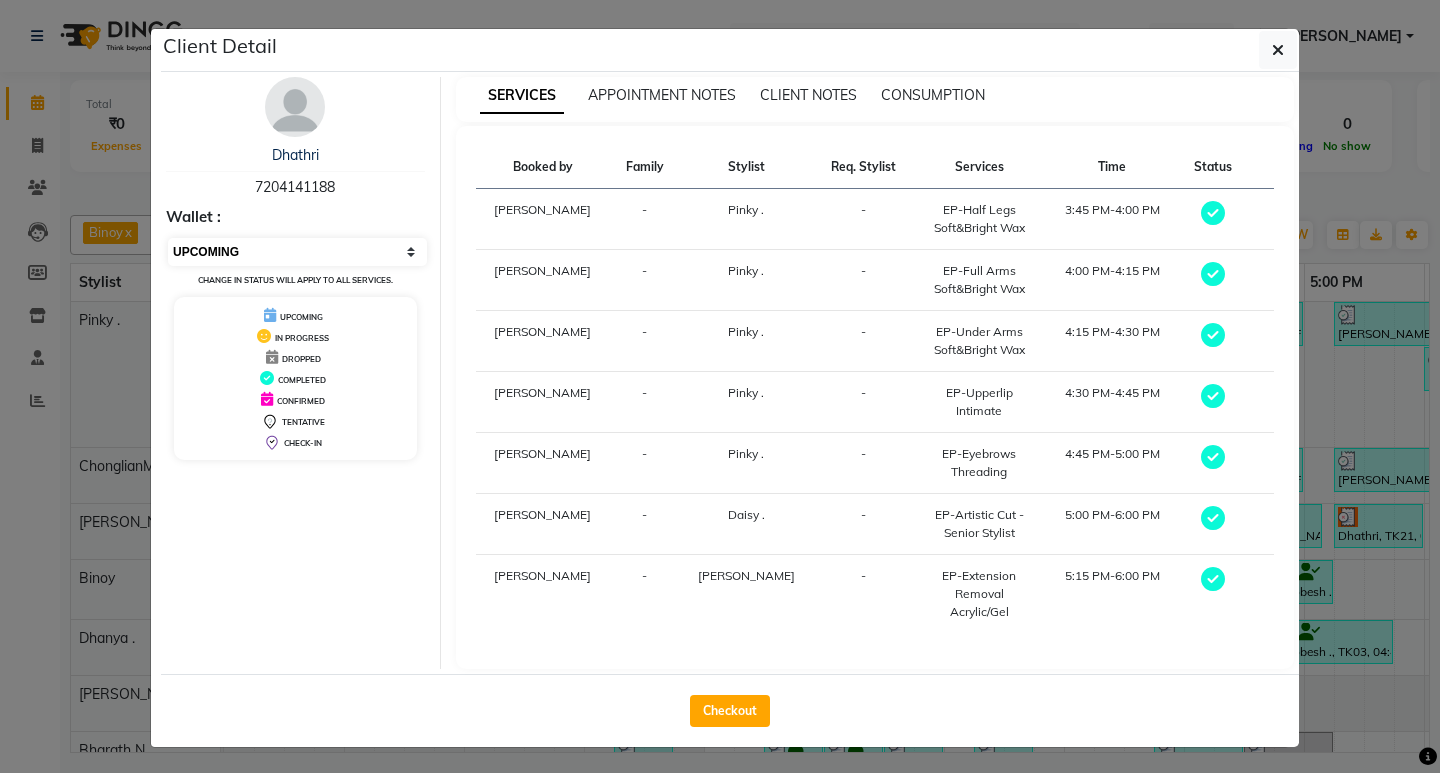 click on "Select MARK DONE UPCOMING" at bounding box center [297, 252] 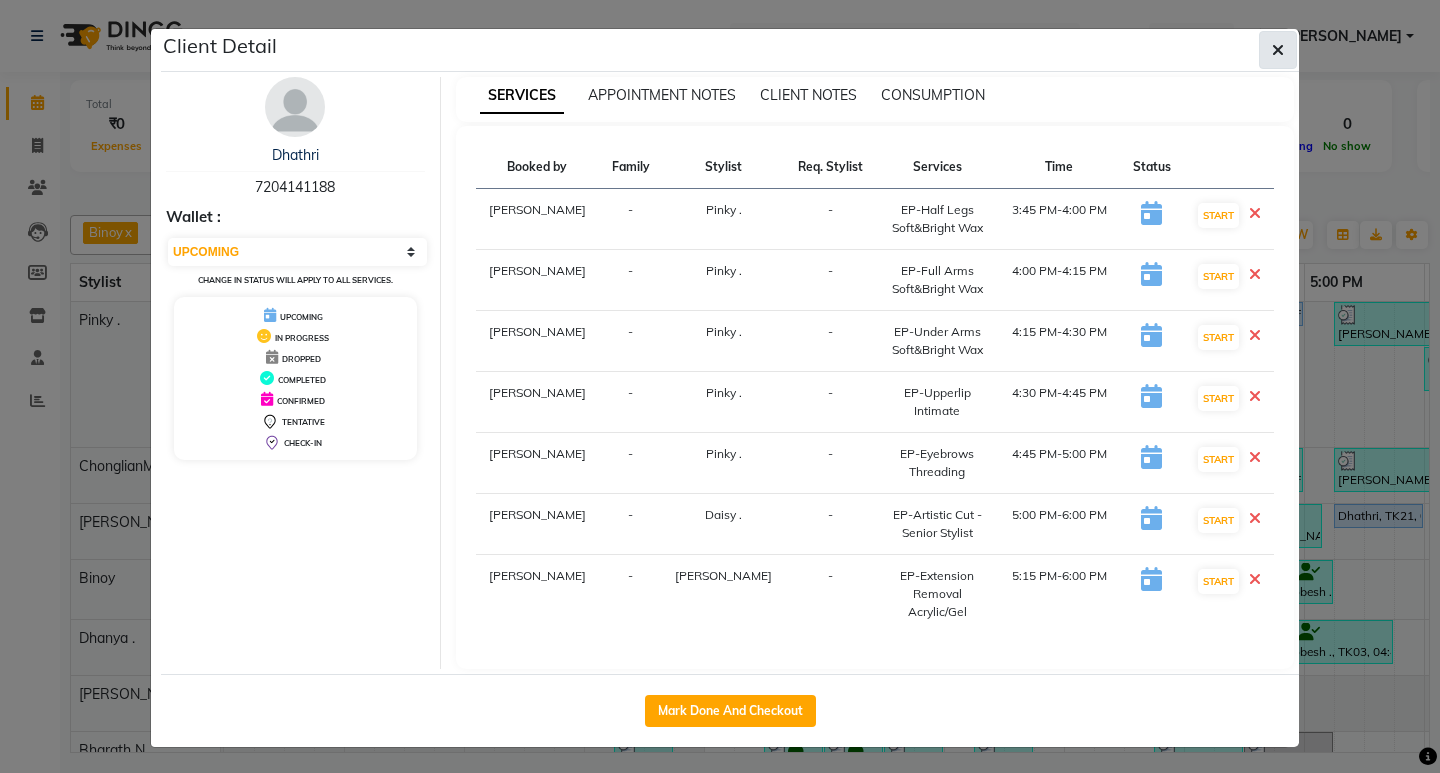 click 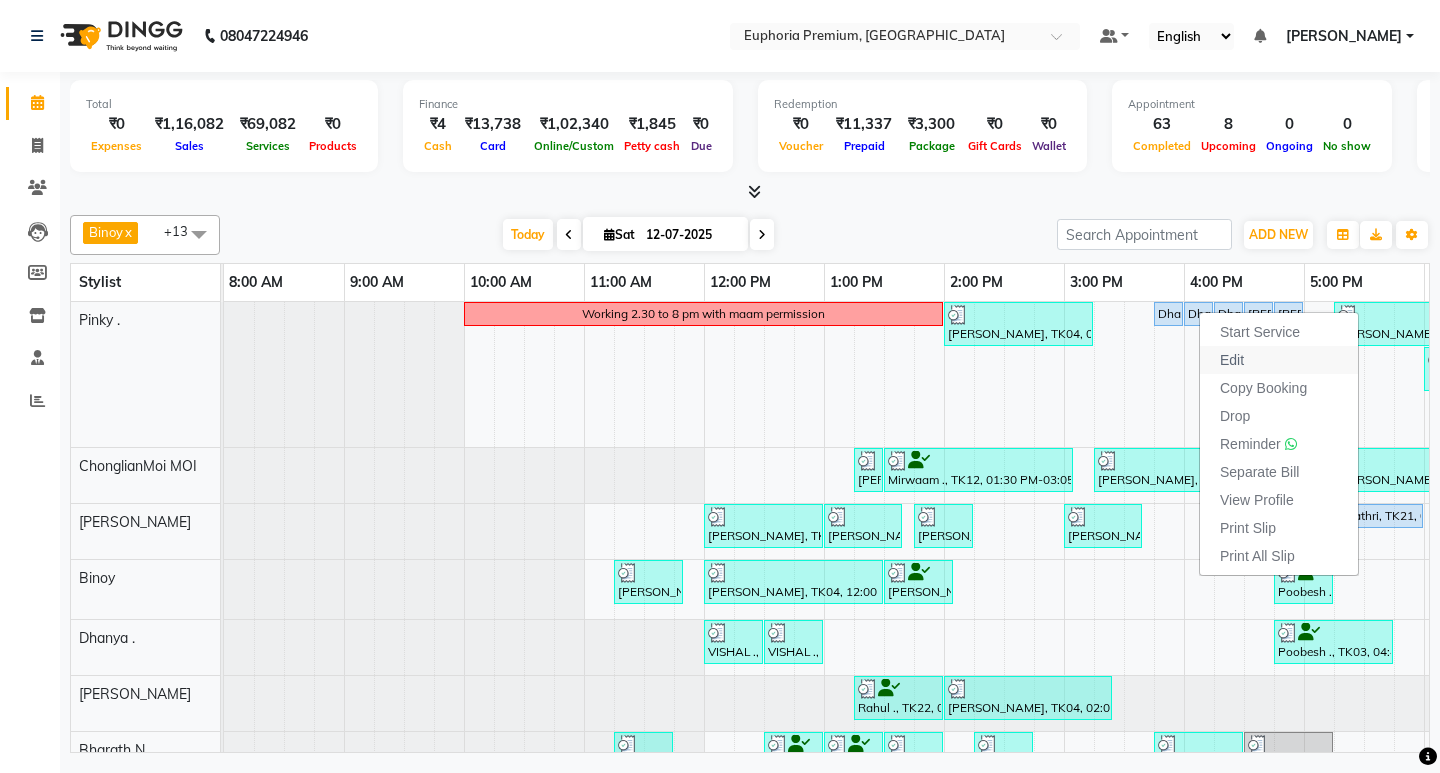 click on "Edit" at bounding box center [1232, 360] 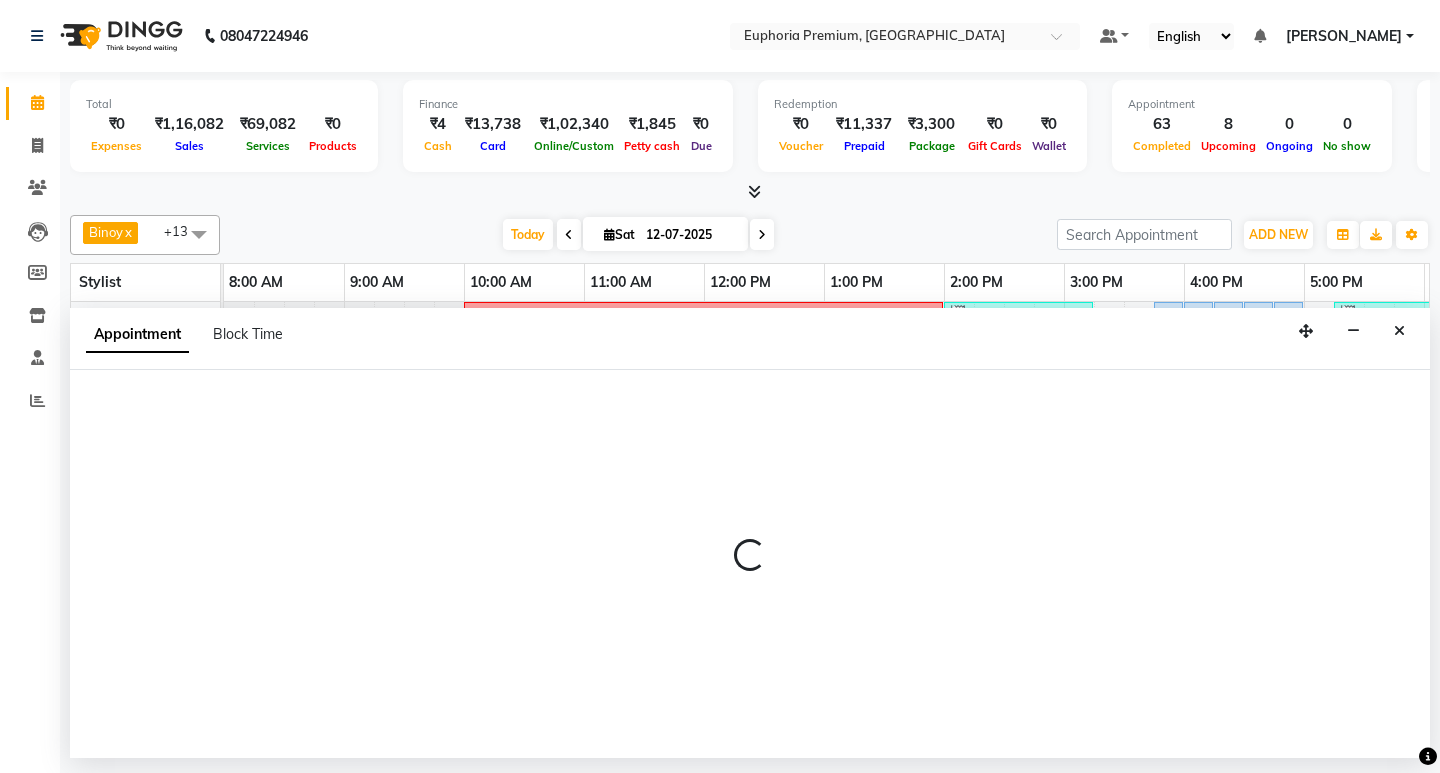 select on "tentative" 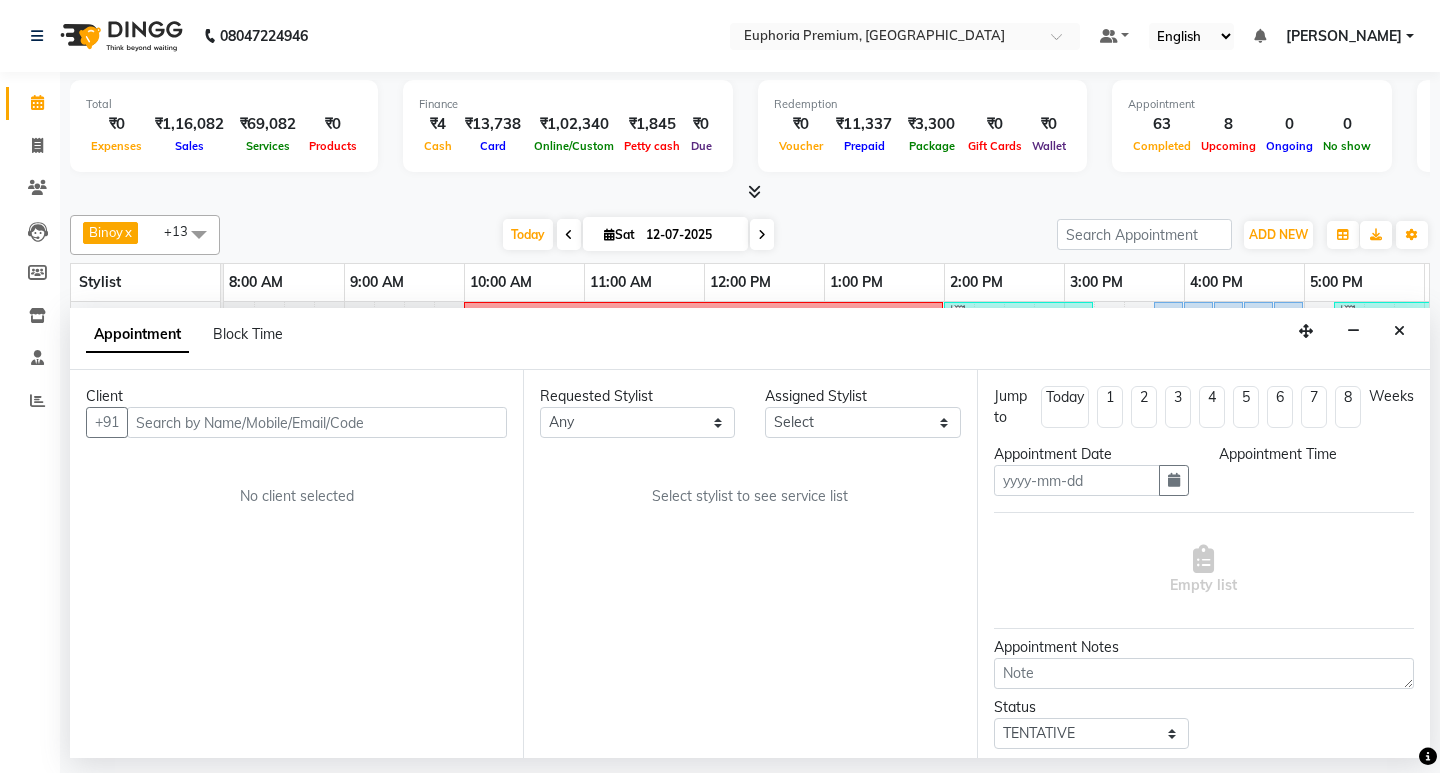 type on "12-07-2025" 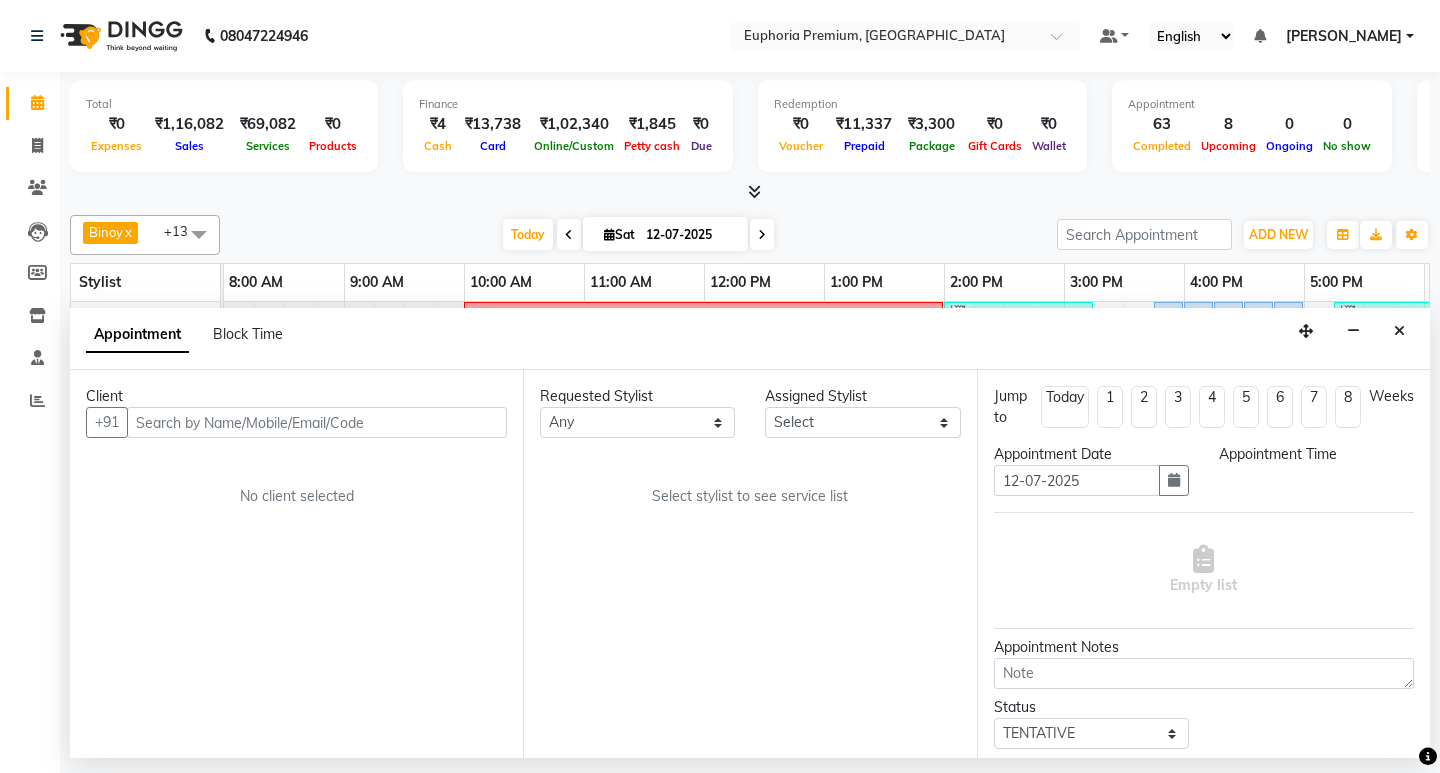 select on "upcoming" 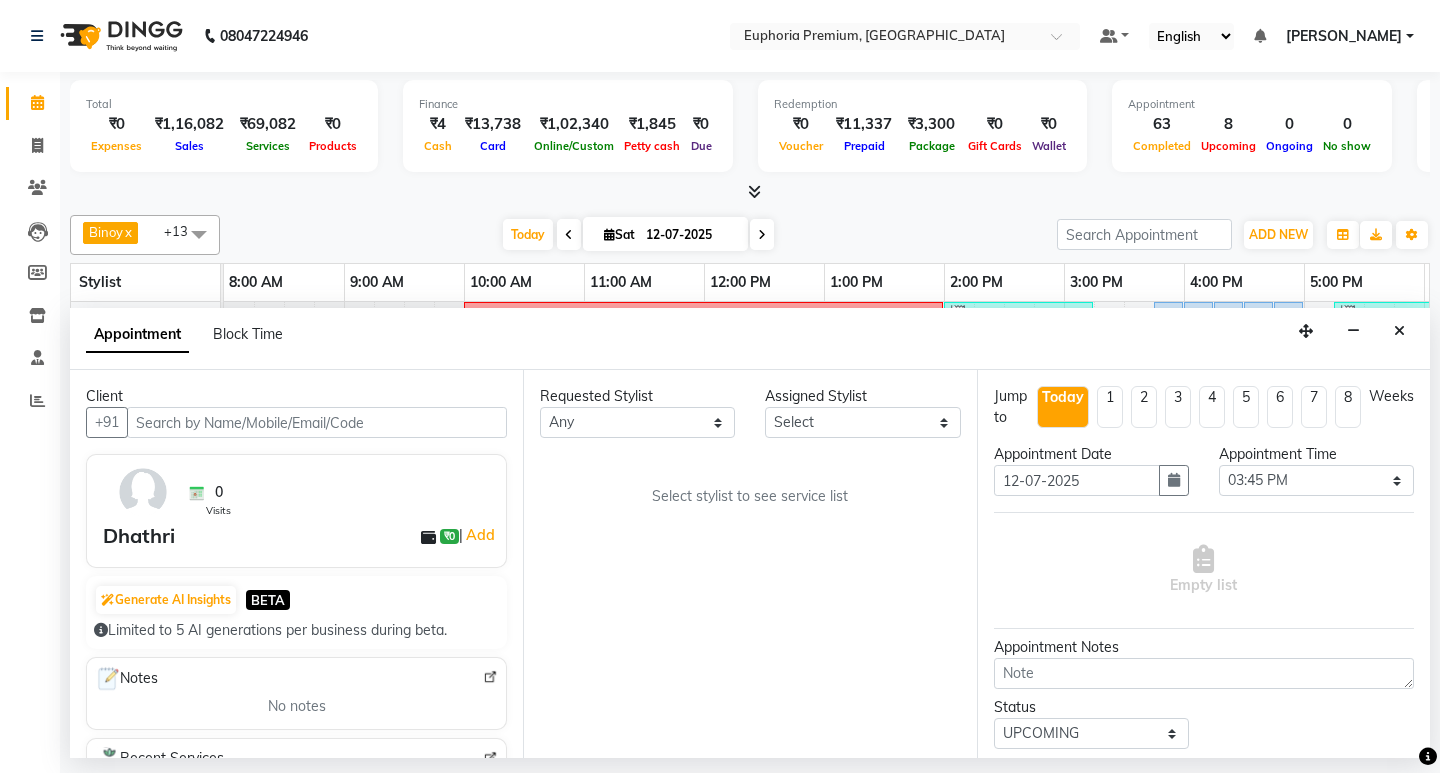 select on "71598" 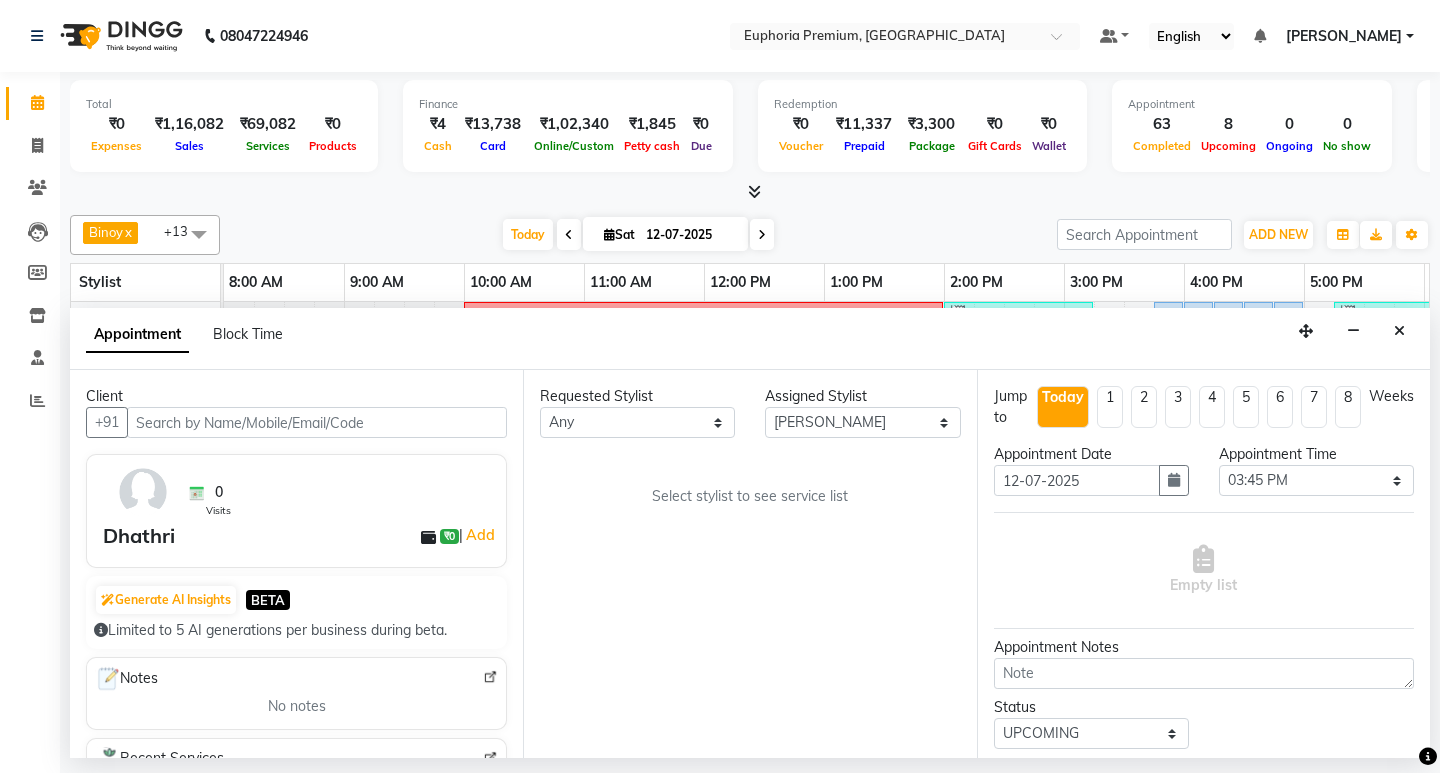 select on "4006" 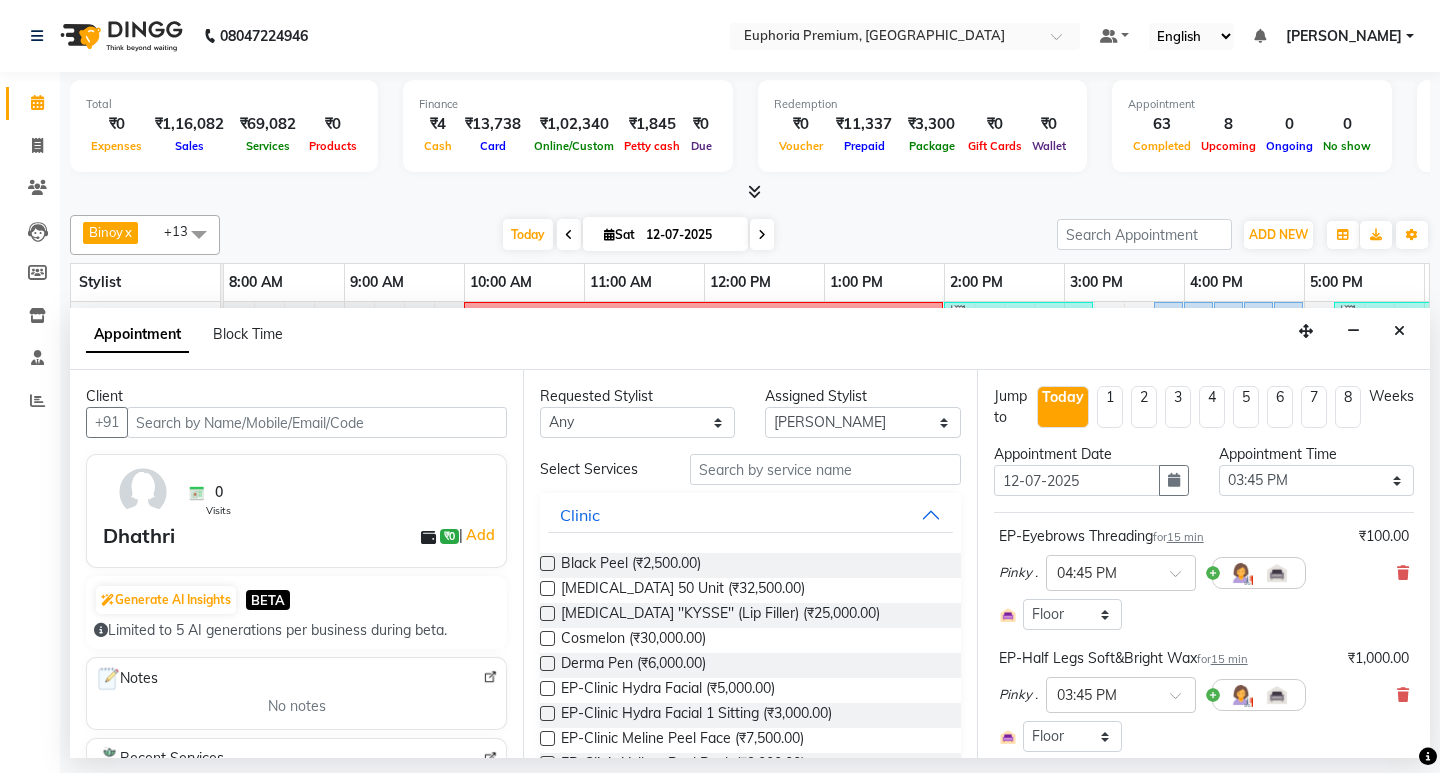 scroll, scrollTop: 0, scrollLeft: 475, axis: horizontal 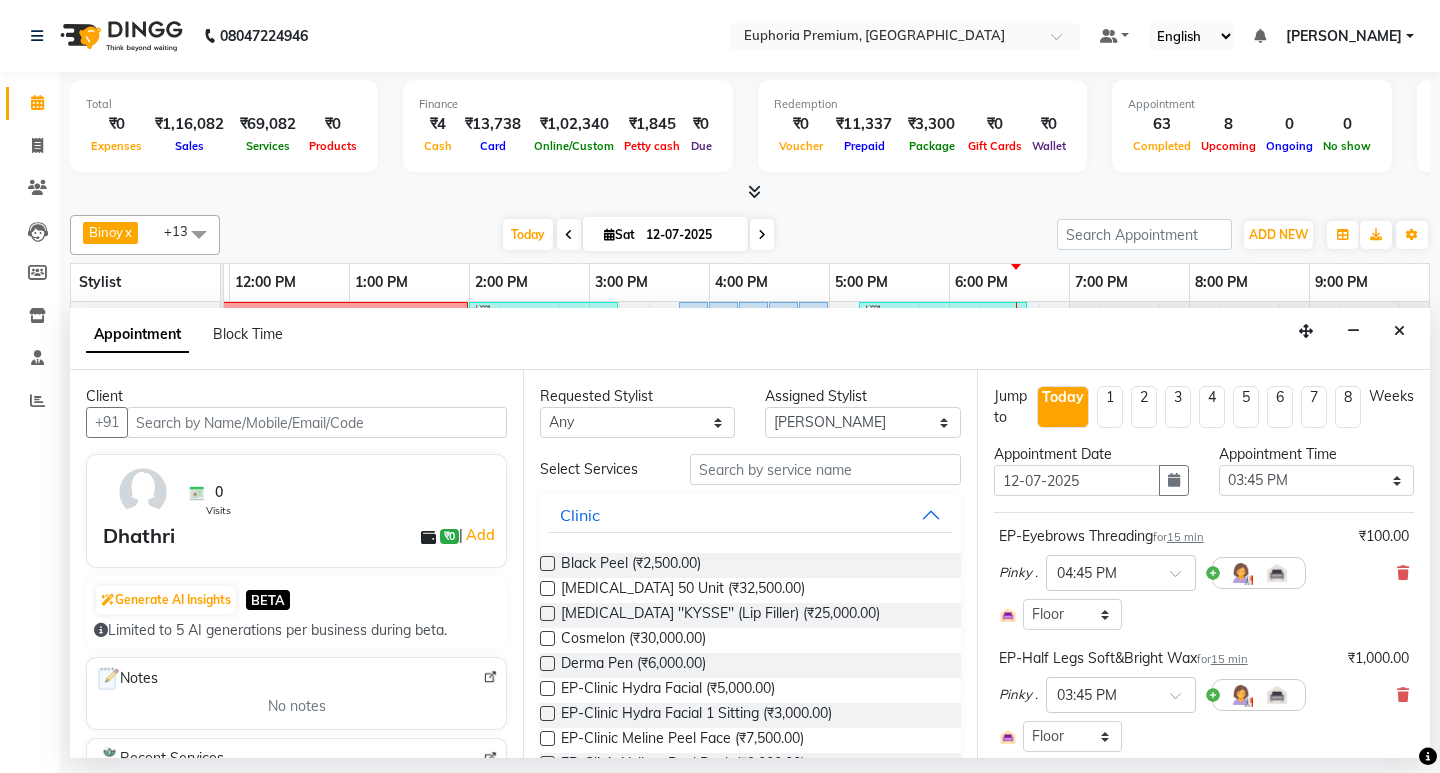 select on "4006" 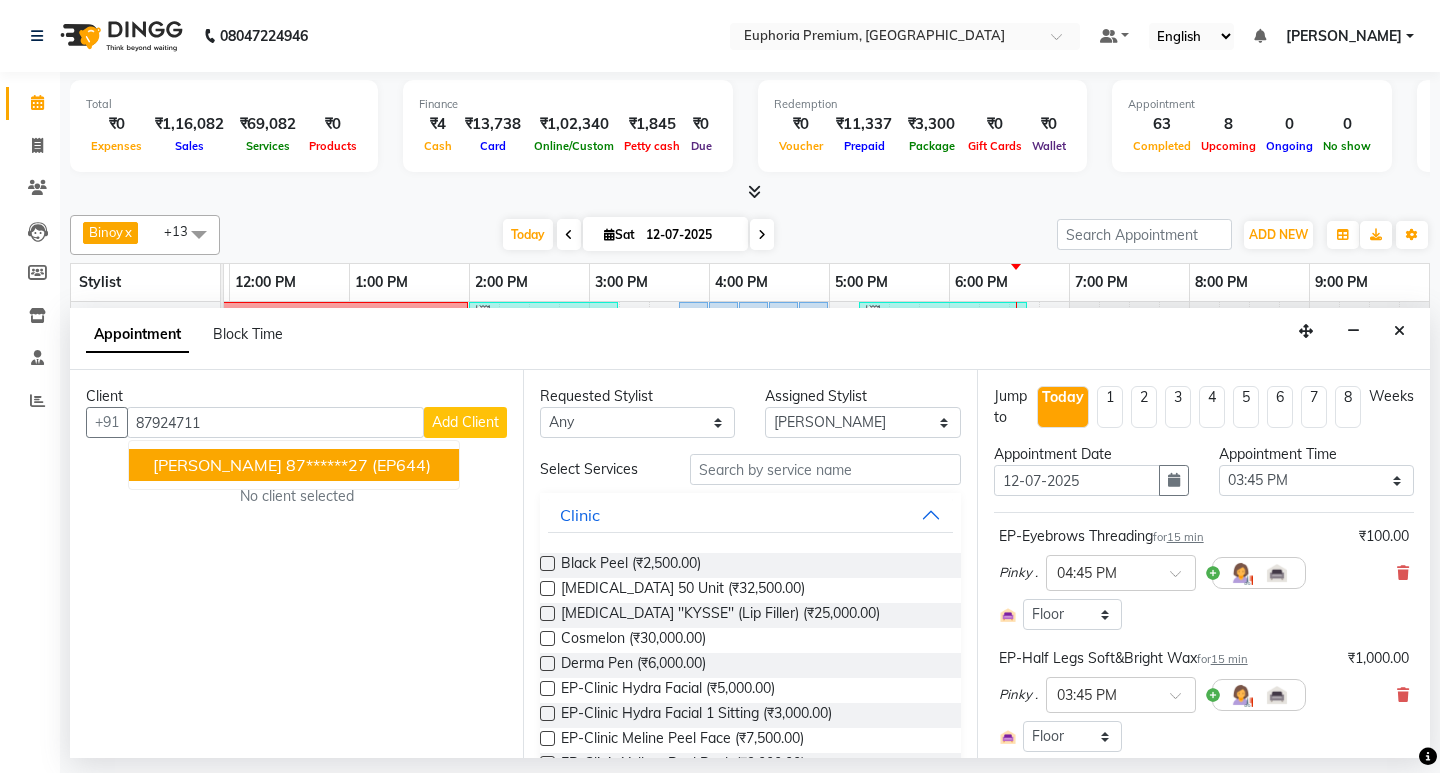 click on "(EP644)" at bounding box center [401, 465] 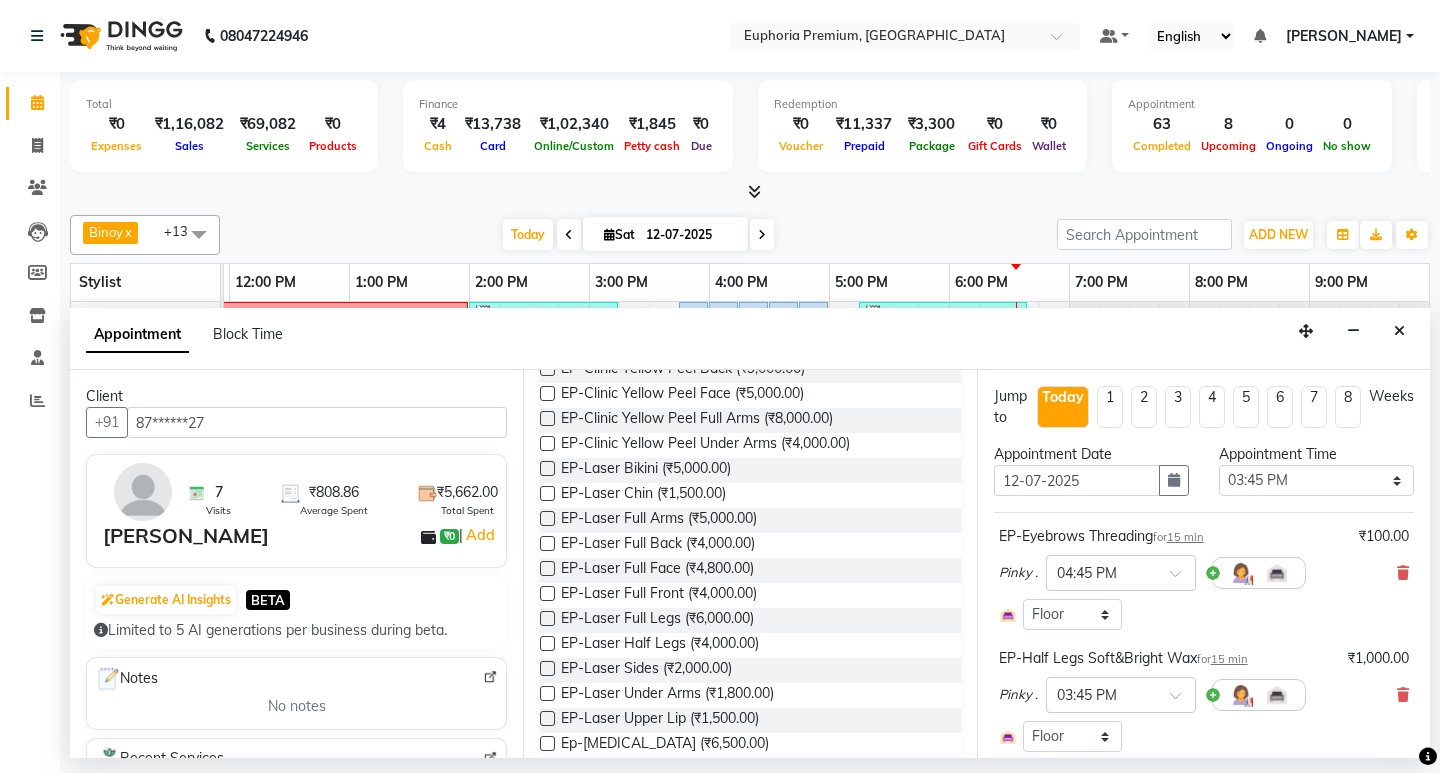 scroll, scrollTop: 400, scrollLeft: 0, axis: vertical 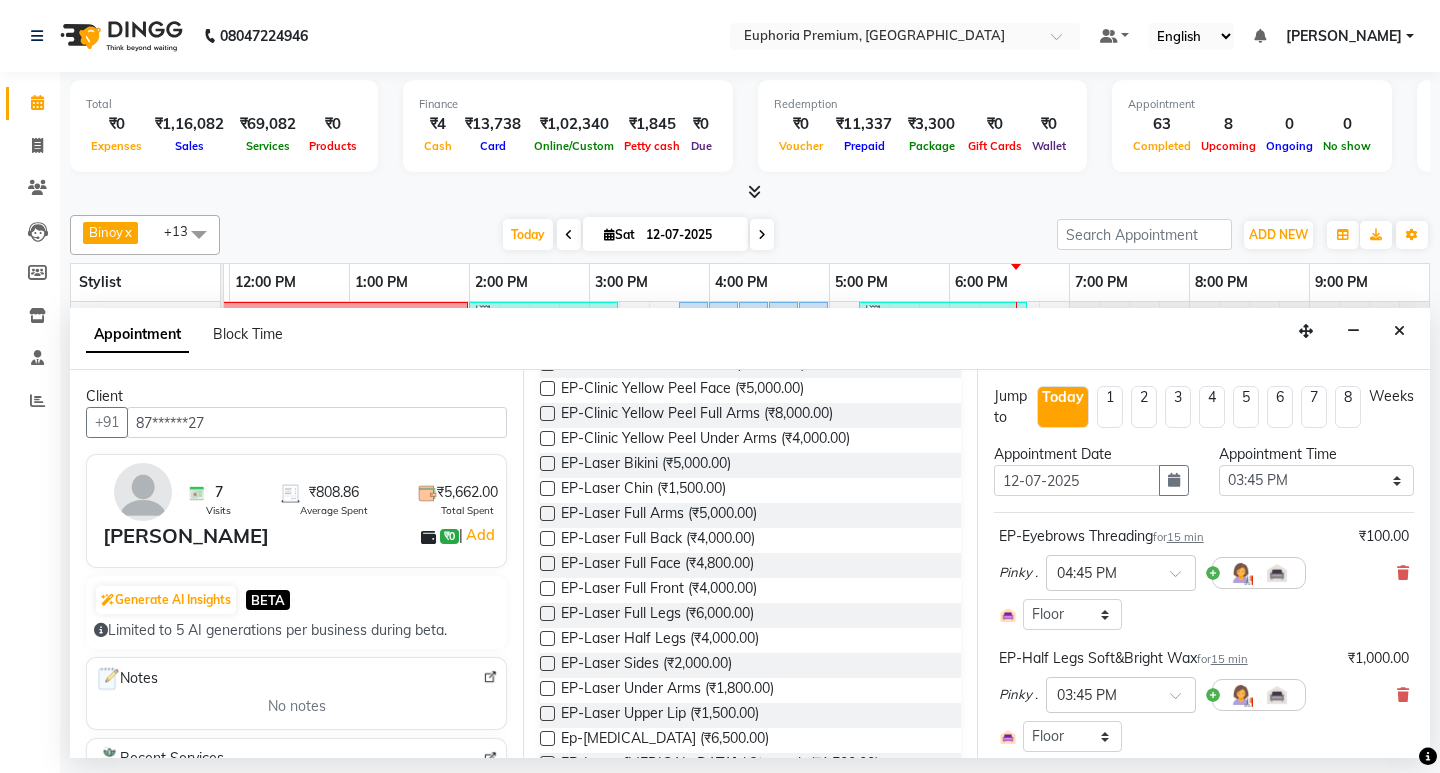 type on "87******27" 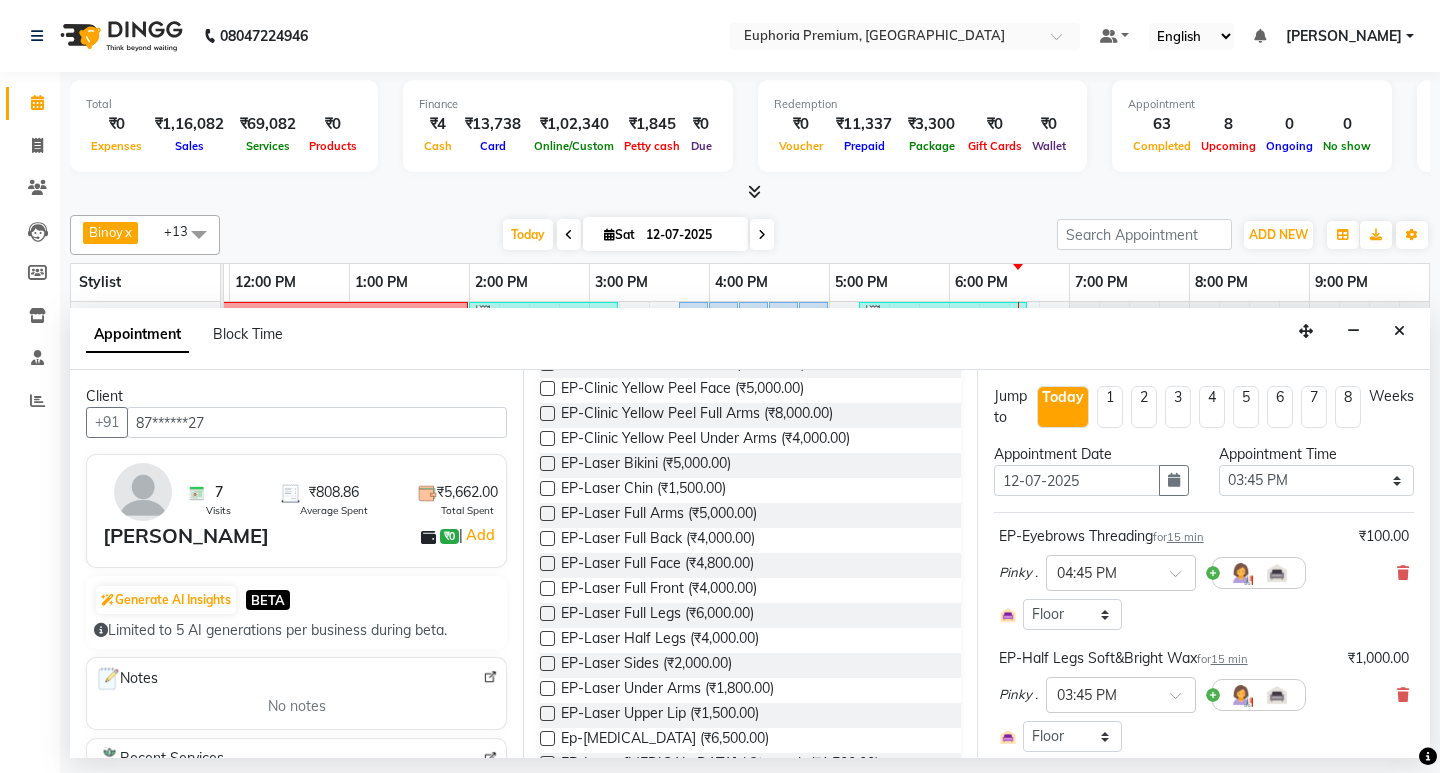 scroll, scrollTop: 0, scrollLeft: 0, axis: both 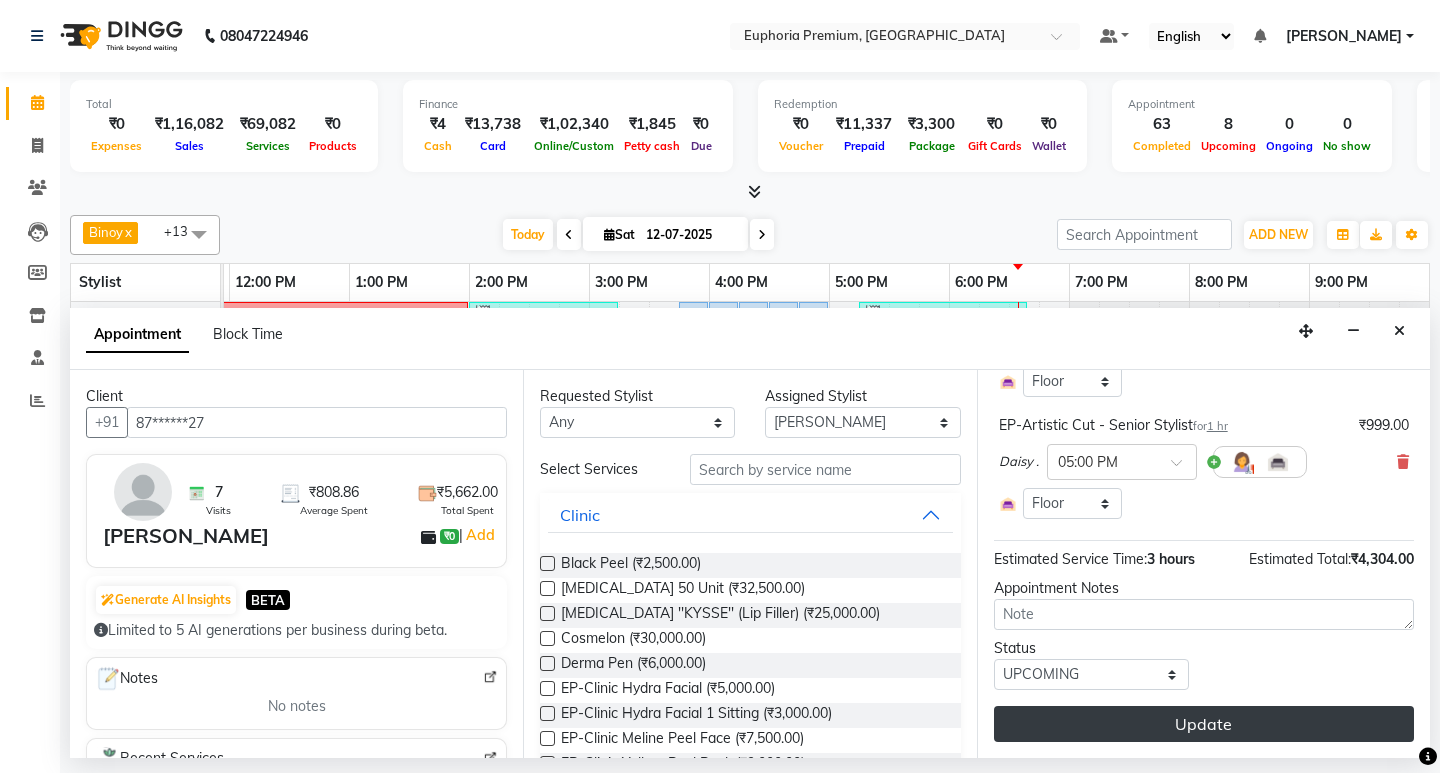 click on "Update" at bounding box center [1204, 724] 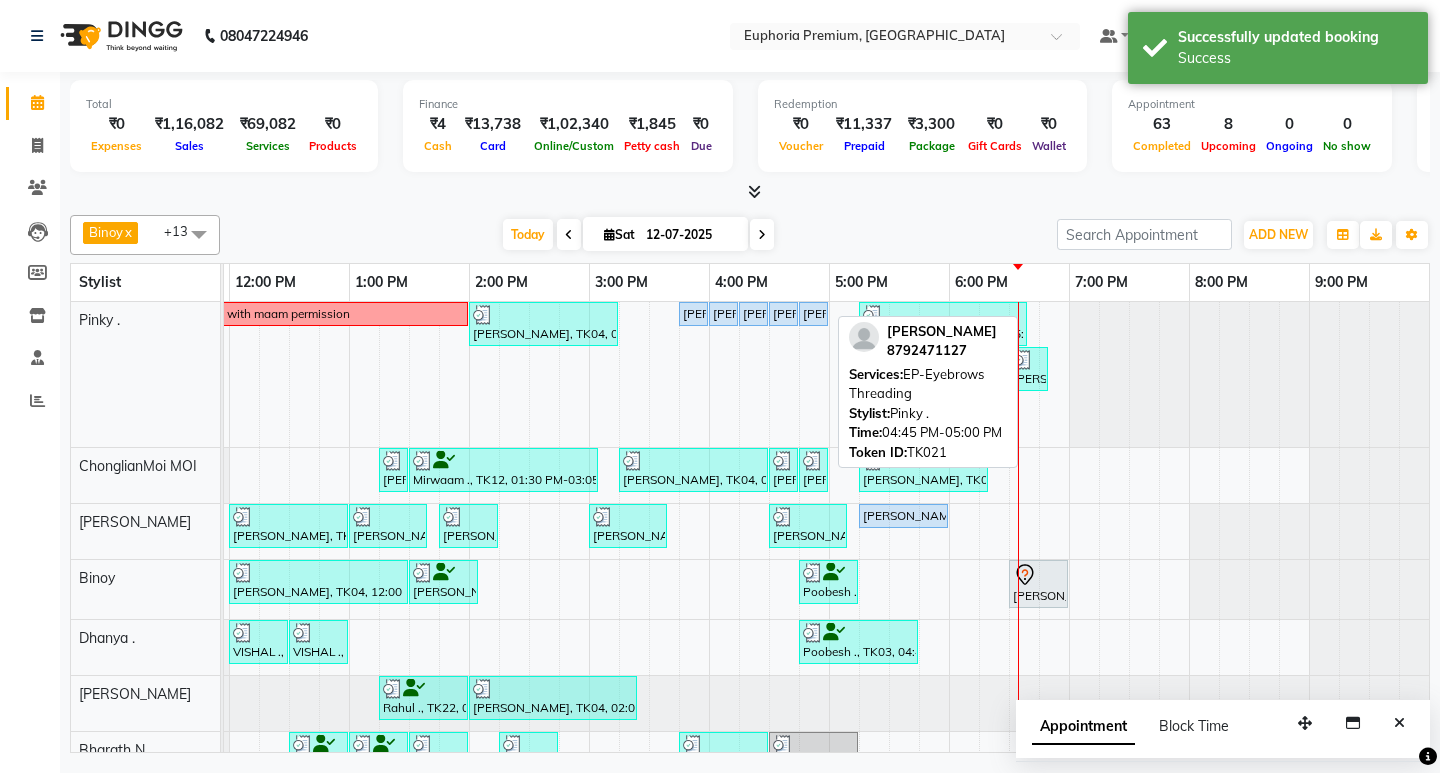click on "Chirayu Raju, TK21, 04:45 PM-05:00 PM, EP-Eyebrows Threading" at bounding box center [813, 314] 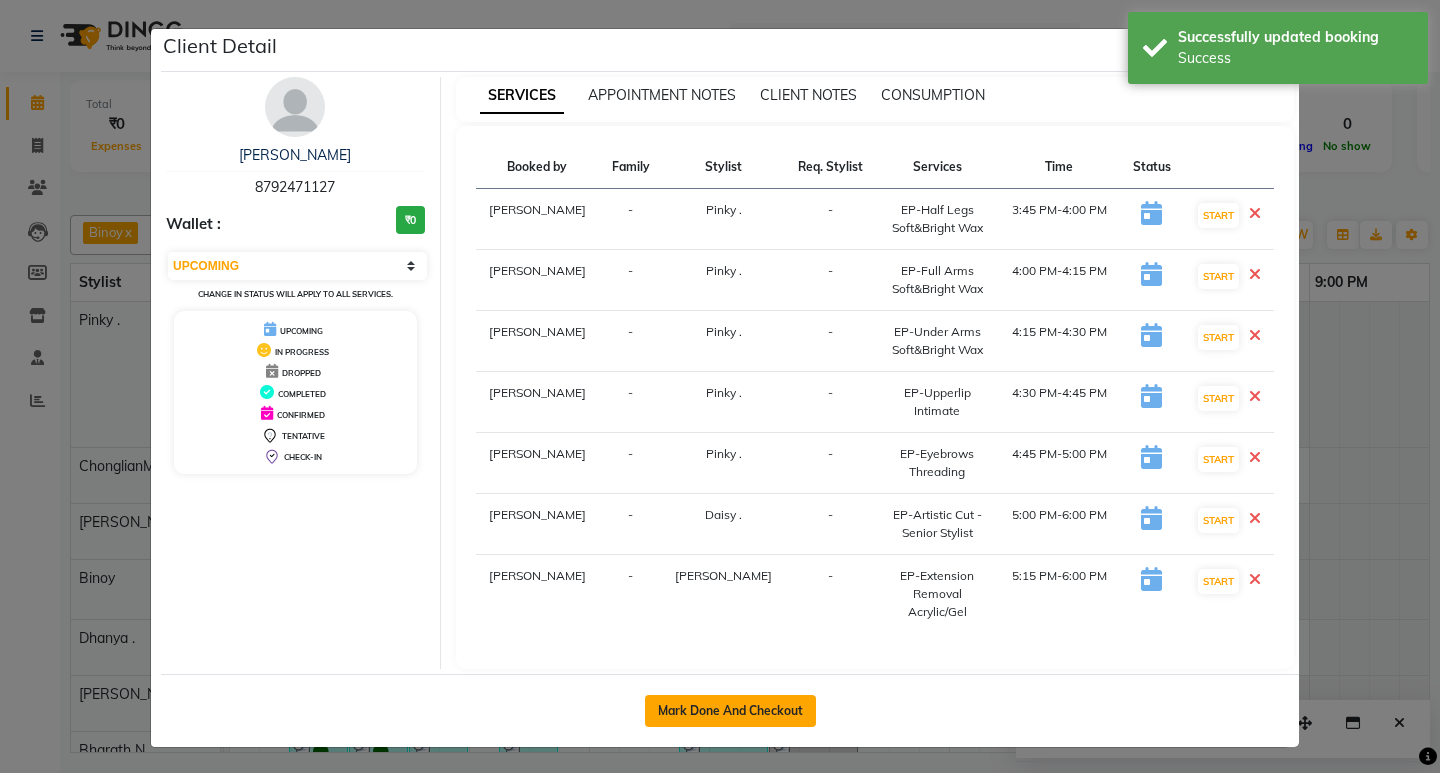 click on "Mark Done And Checkout" 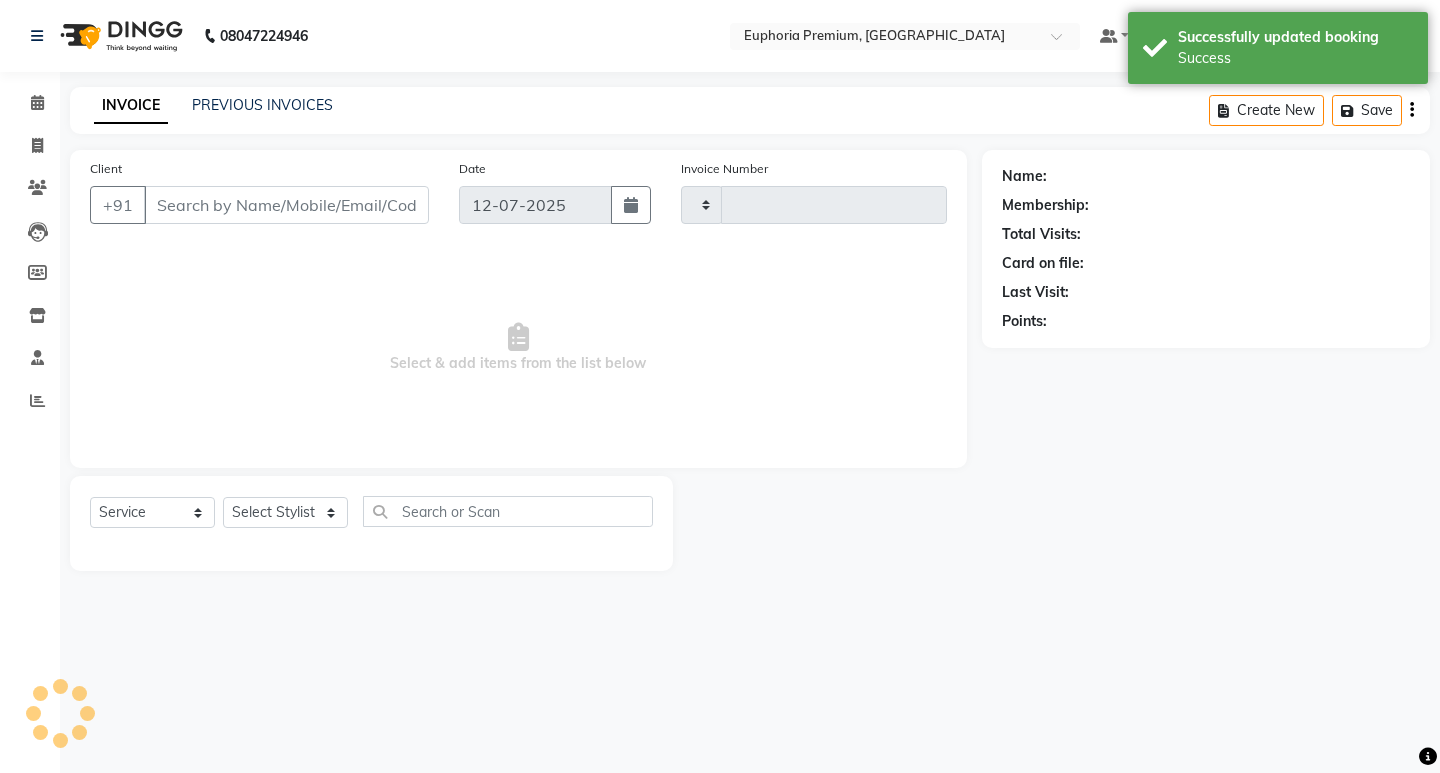 type on "1700" 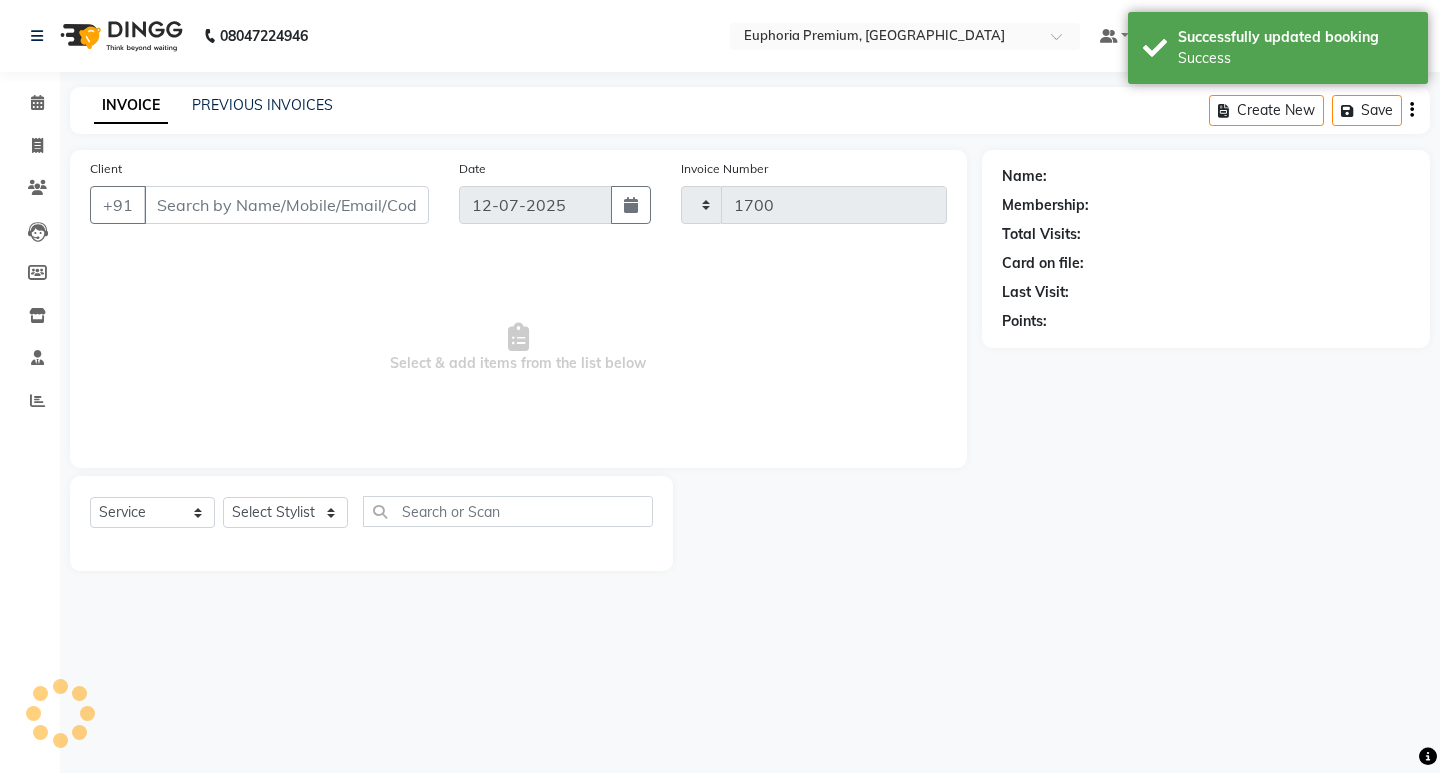 select on "7925" 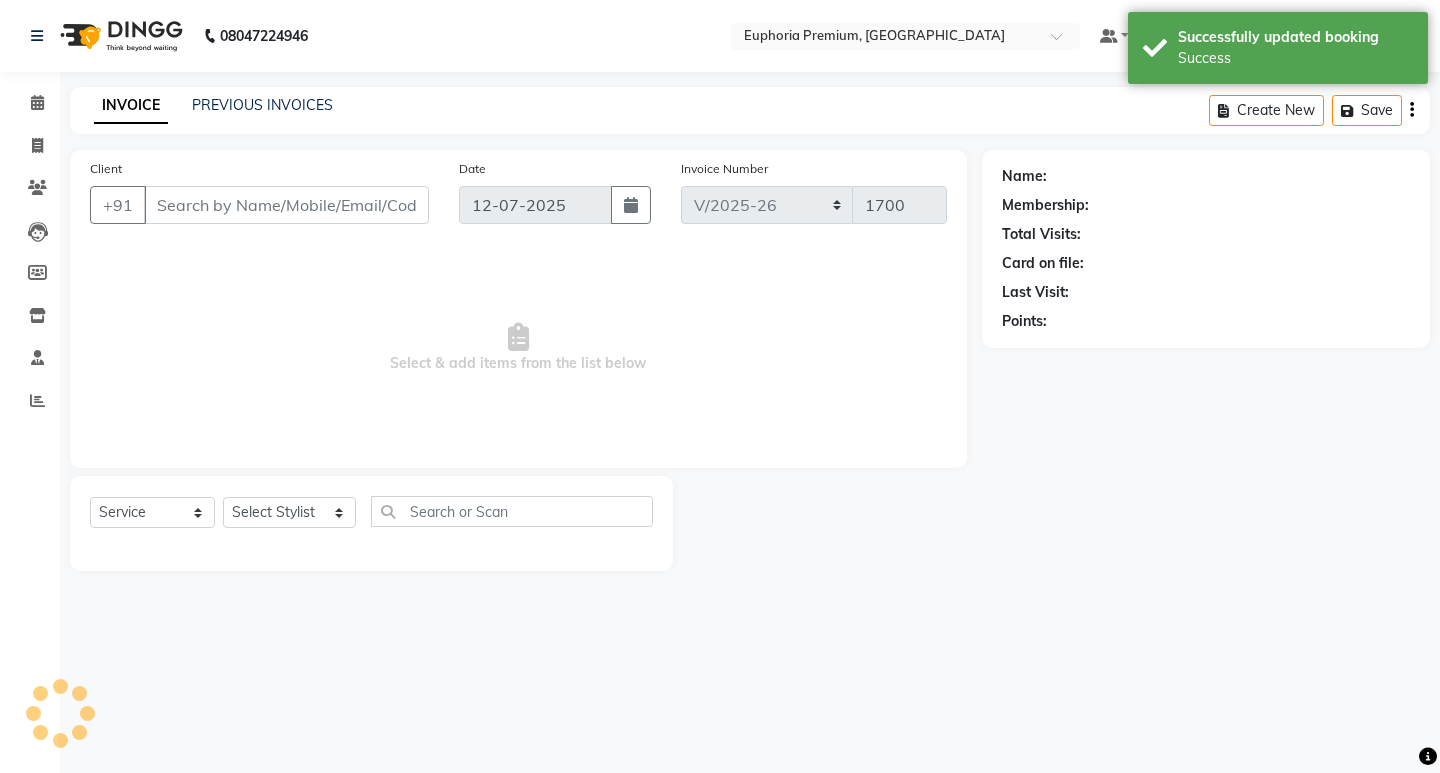 type on "87******27" 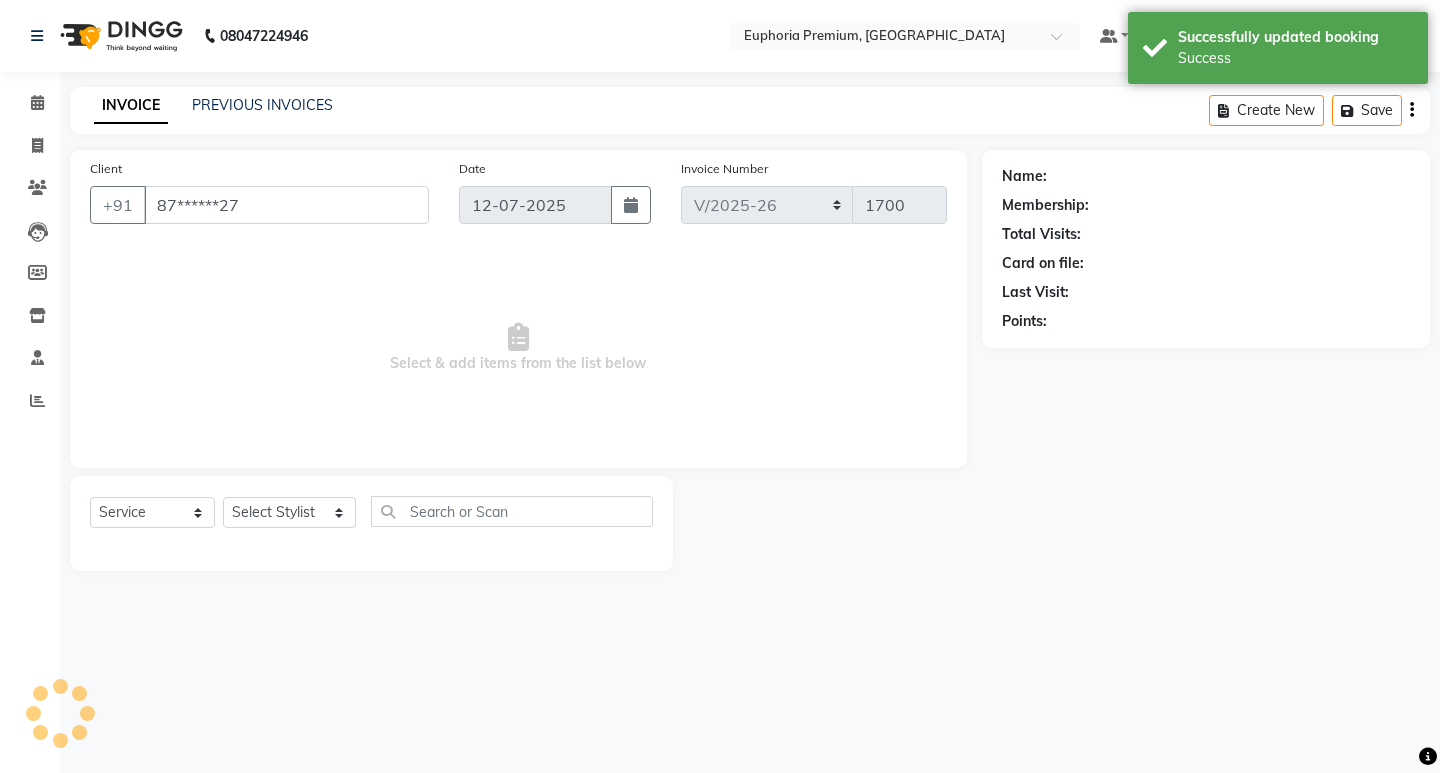 select on "71596" 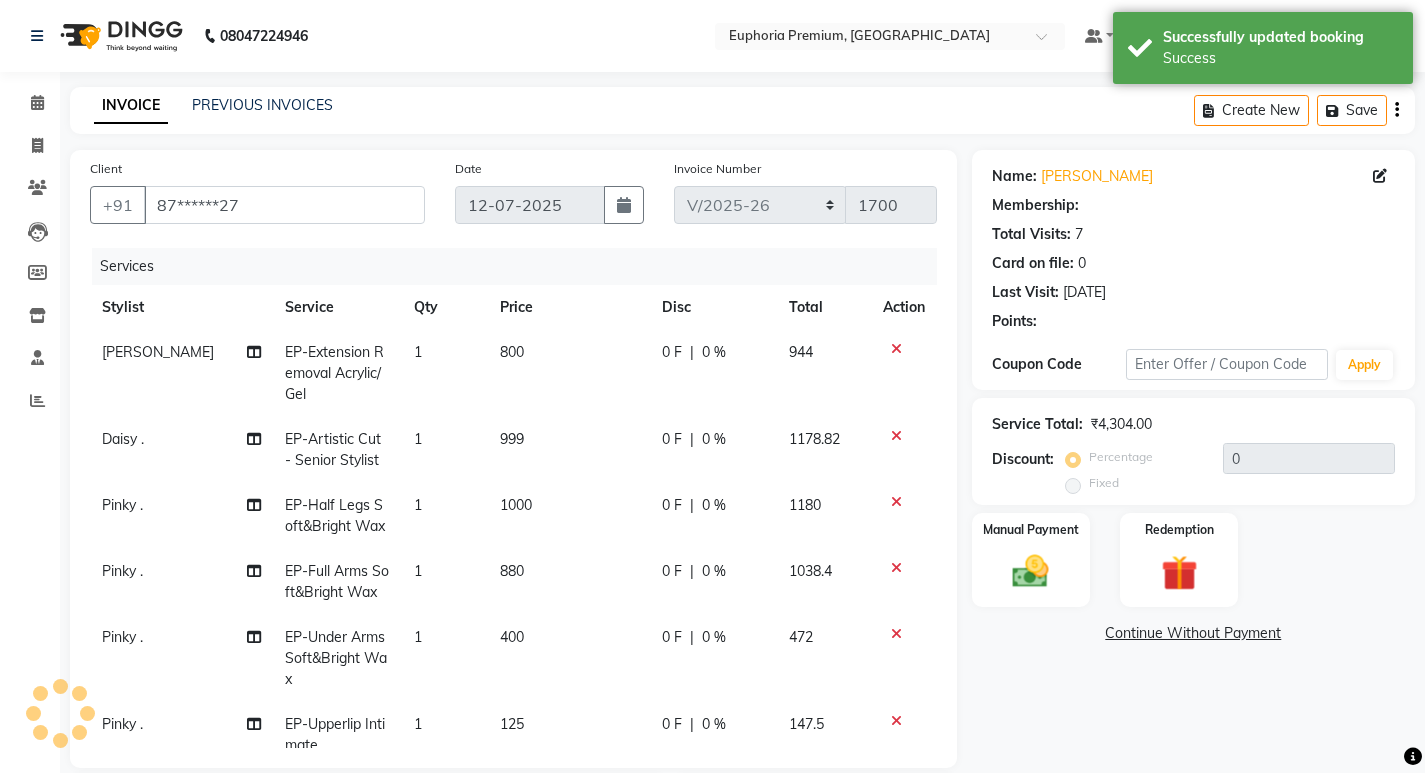 select on "1: Object" 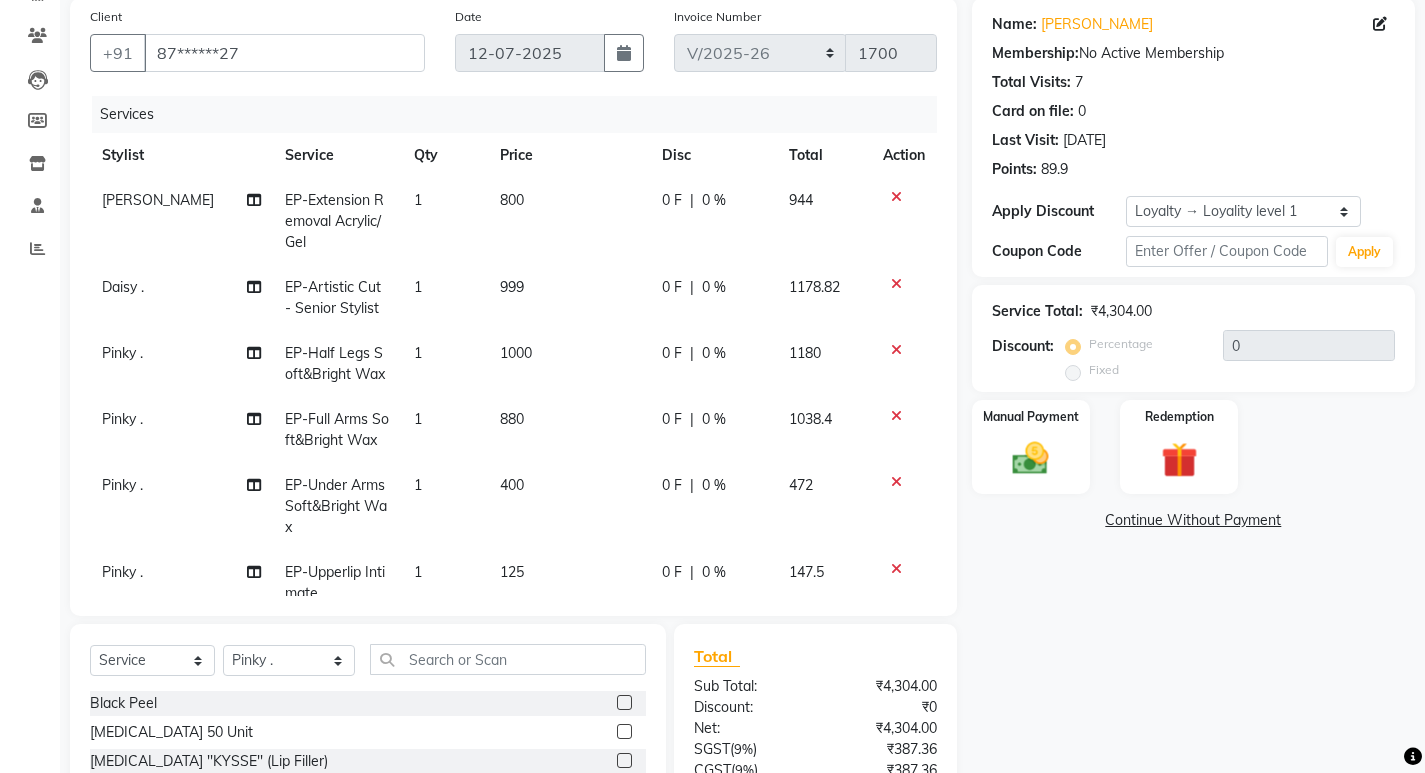 scroll, scrollTop: 348, scrollLeft: 0, axis: vertical 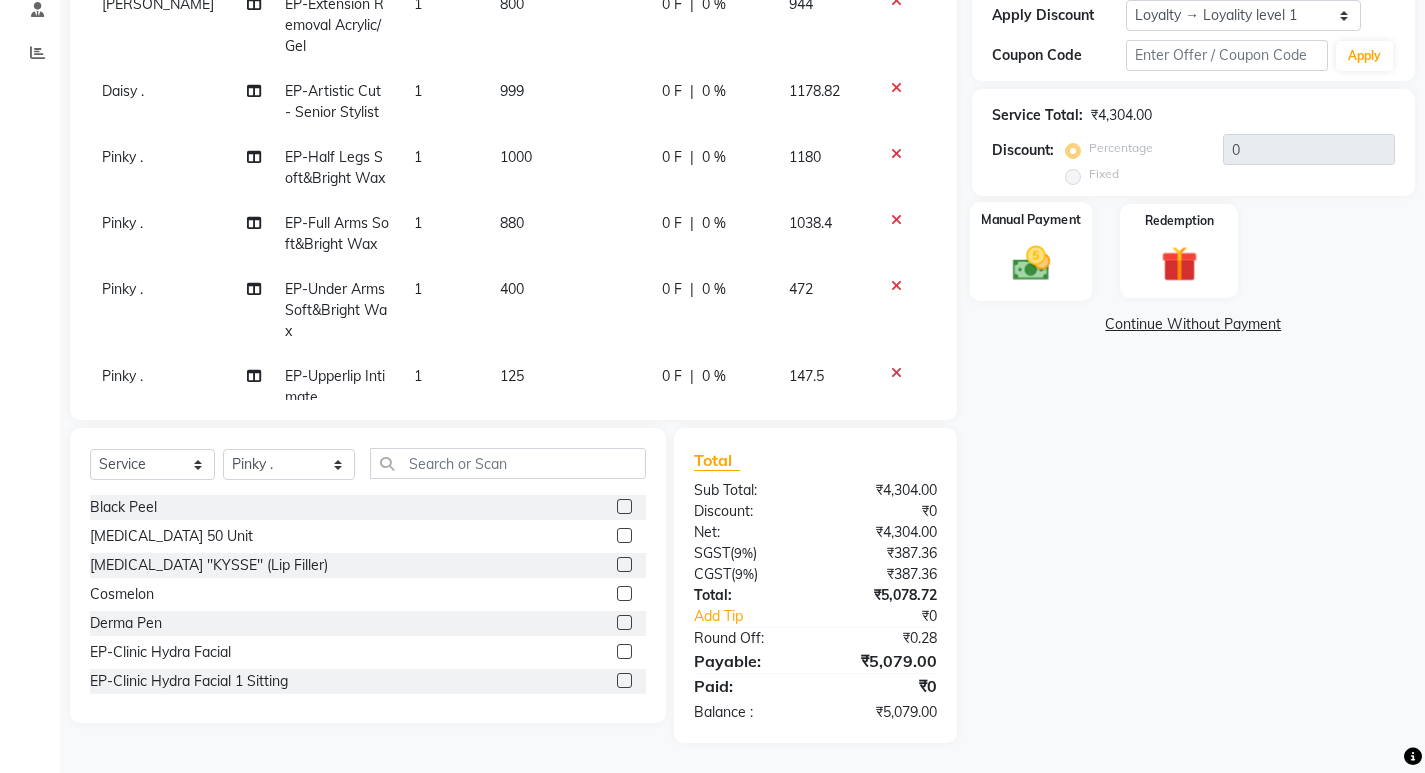 click 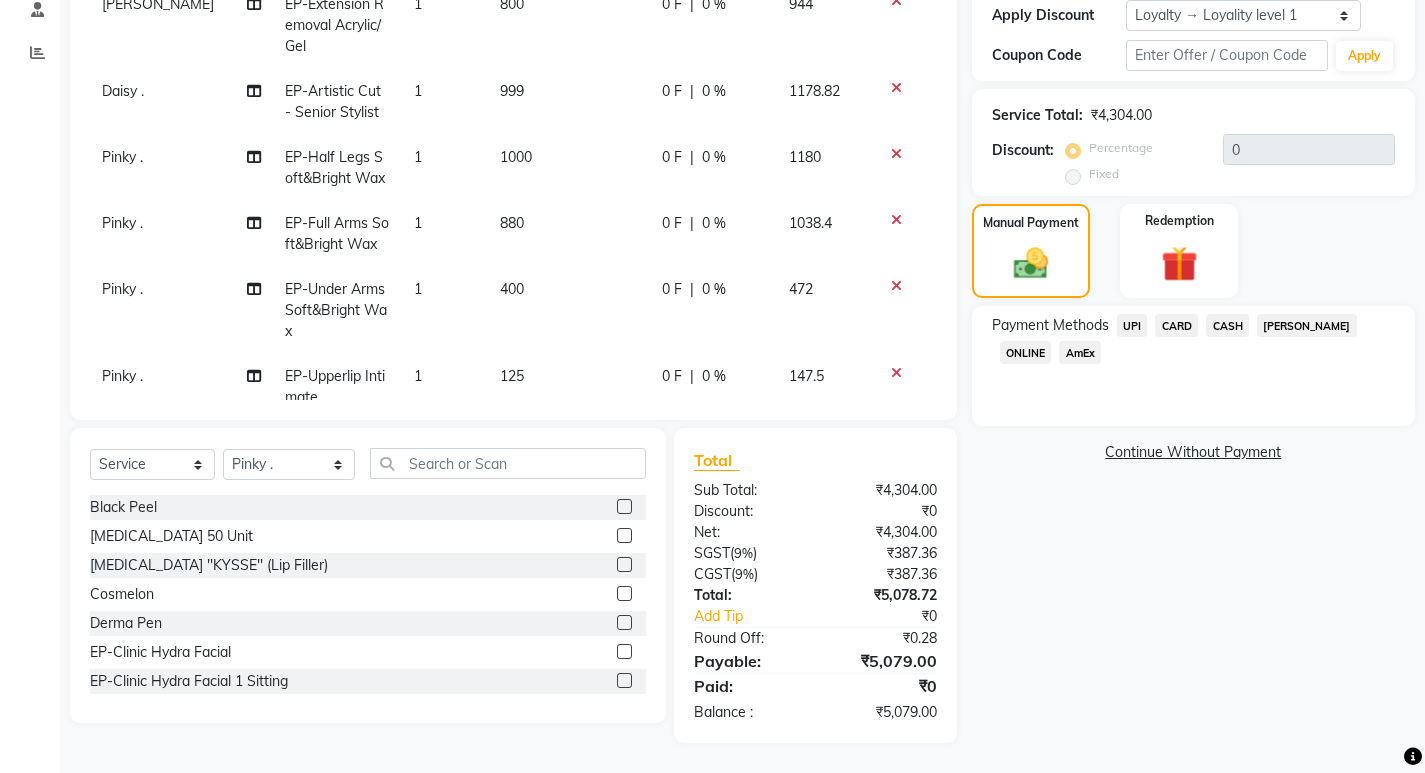 click on "UPI" 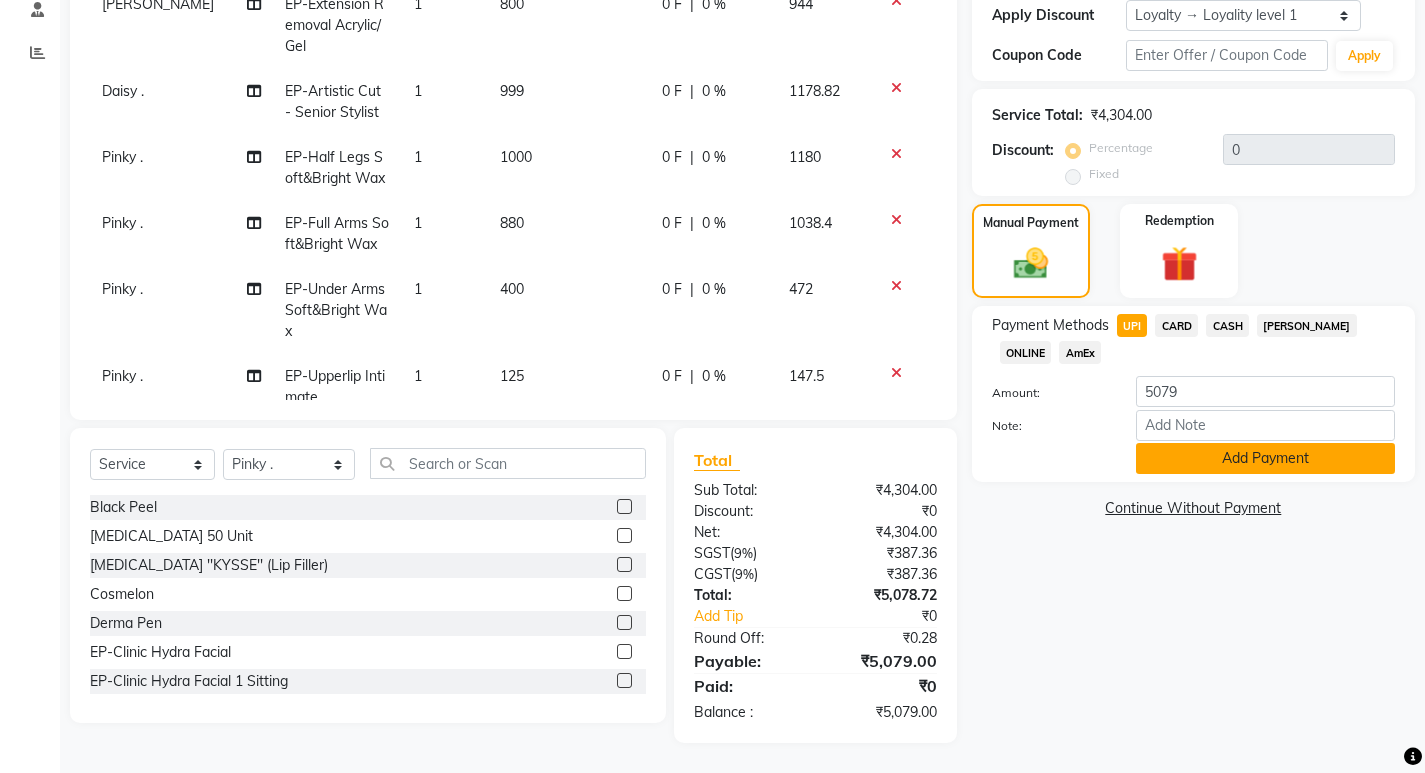click on "Add Payment" 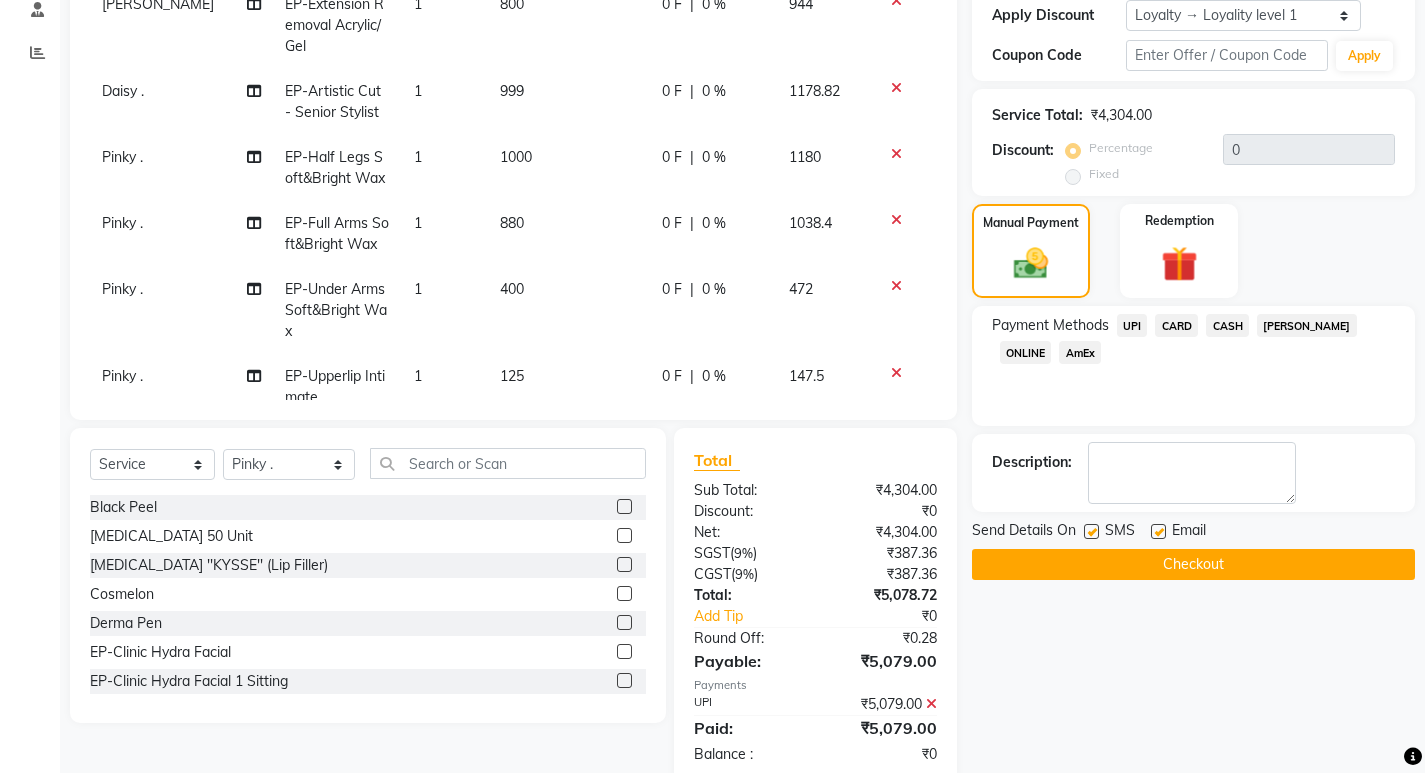 click on "Checkout" 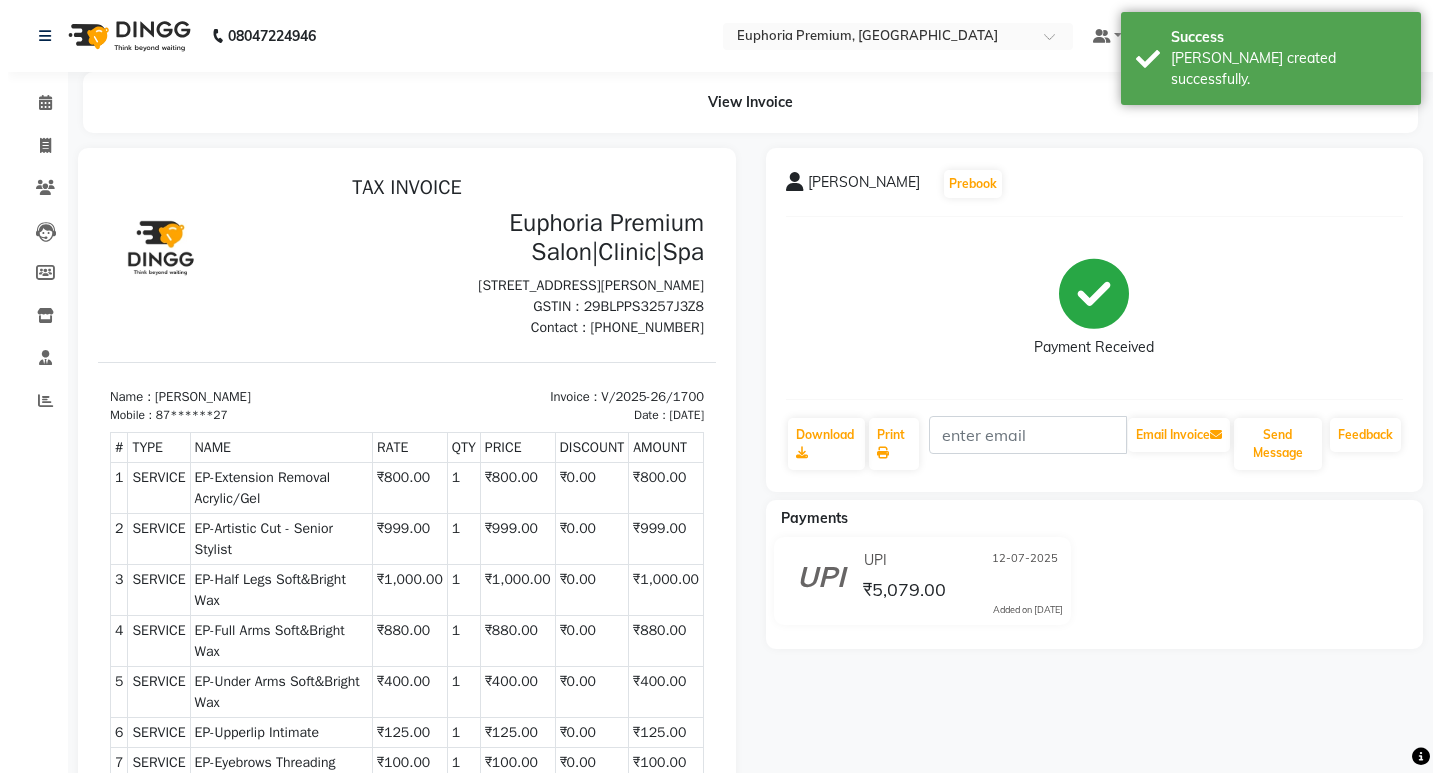 scroll, scrollTop: 0, scrollLeft: 0, axis: both 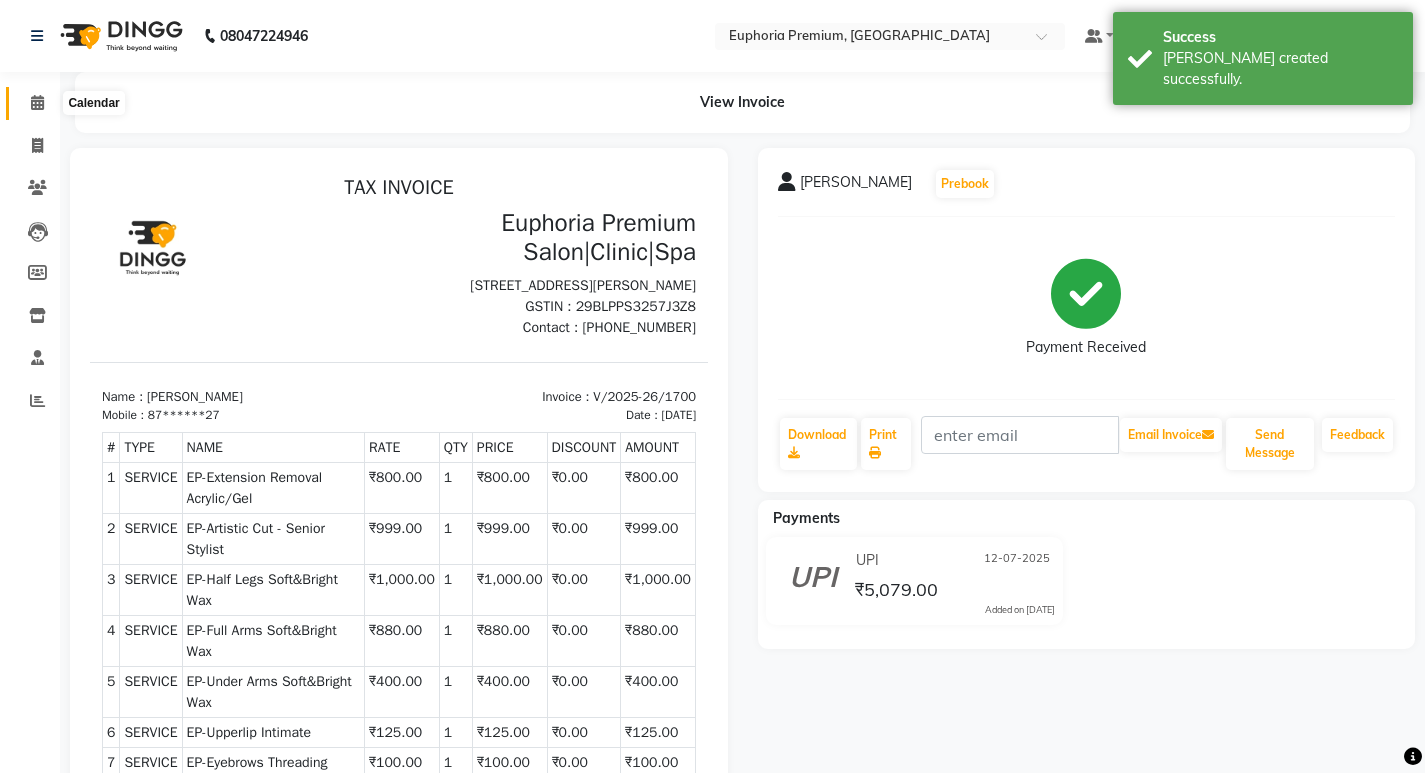 click 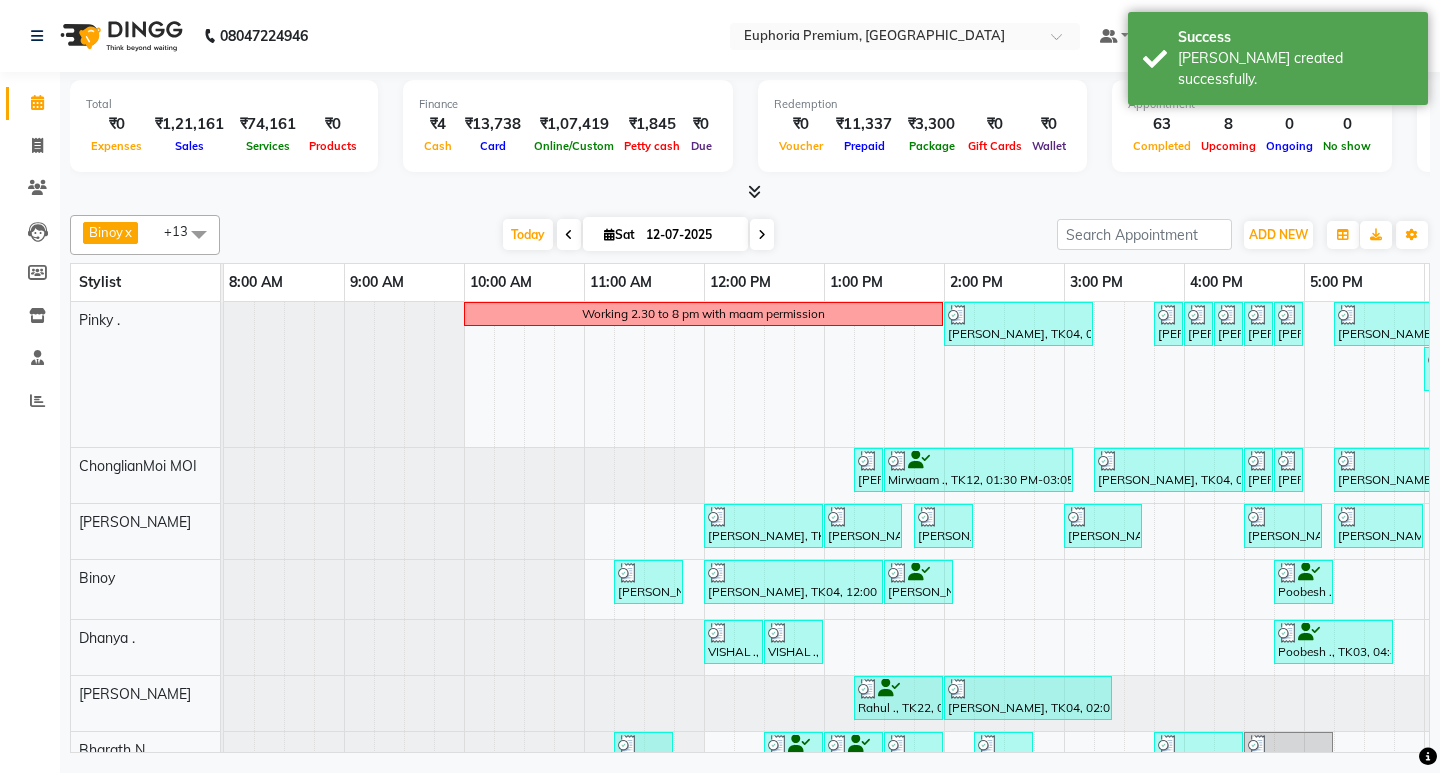 click at bounding box center (762, 234) 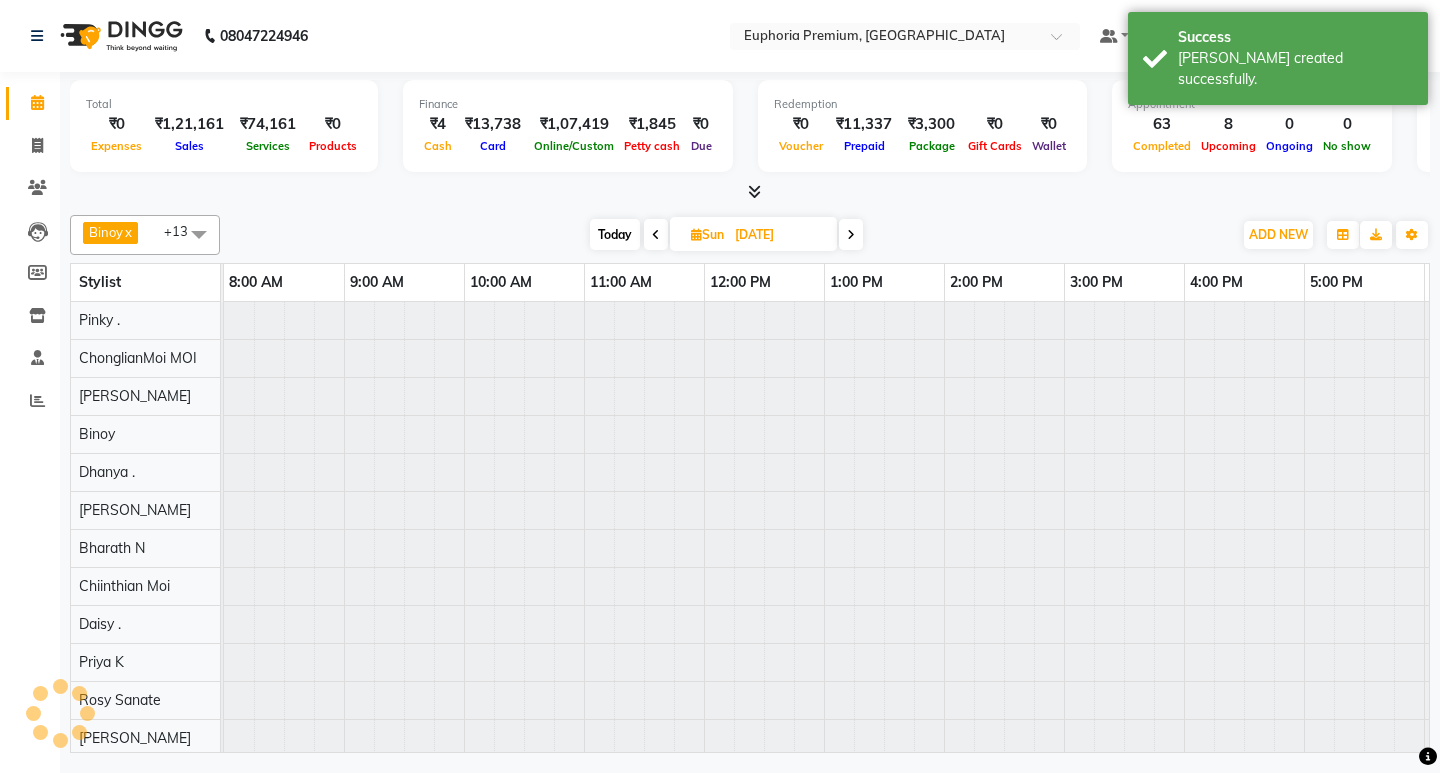 scroll, scrollTop: 0, scrollLeft: 475, axis: horizontal 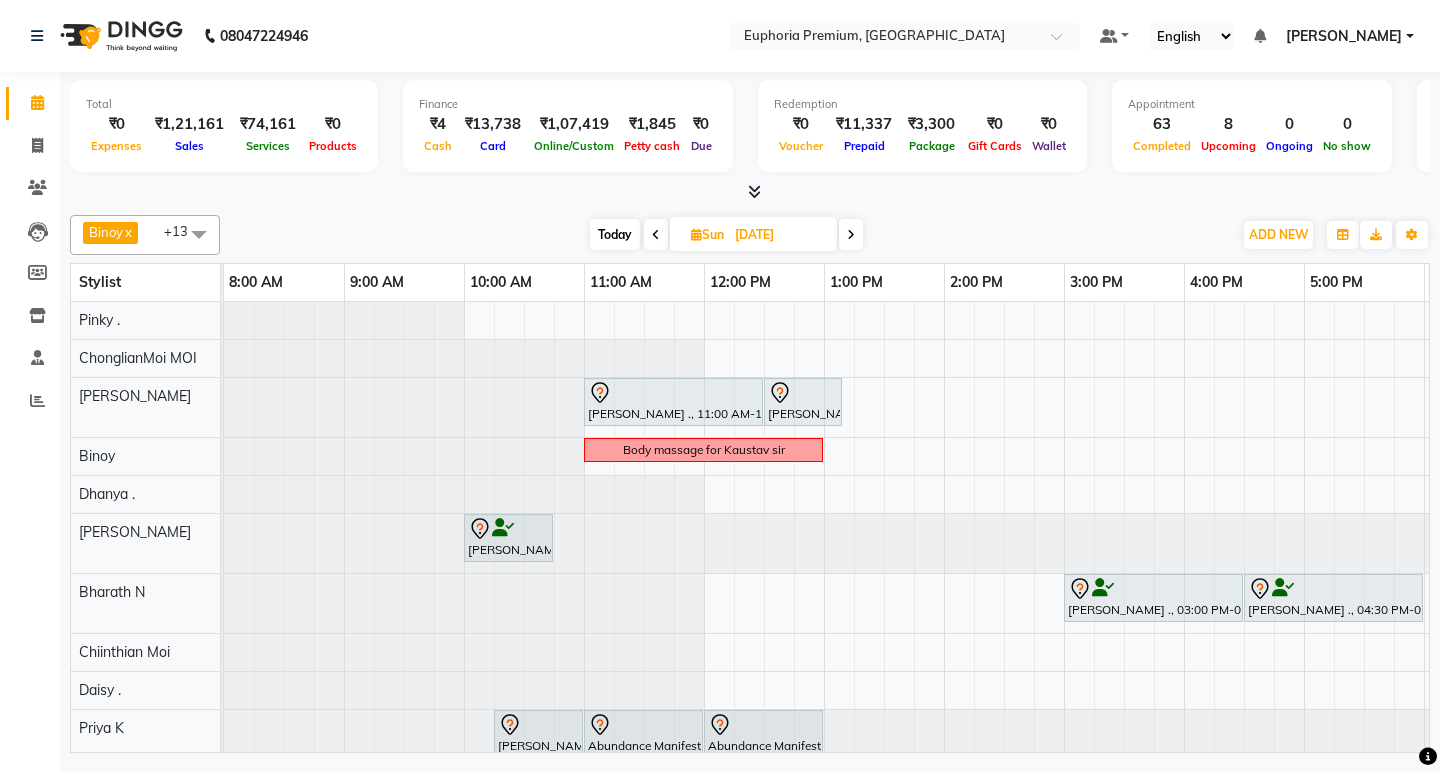 click on "Today" at bounding box center (615, 234) 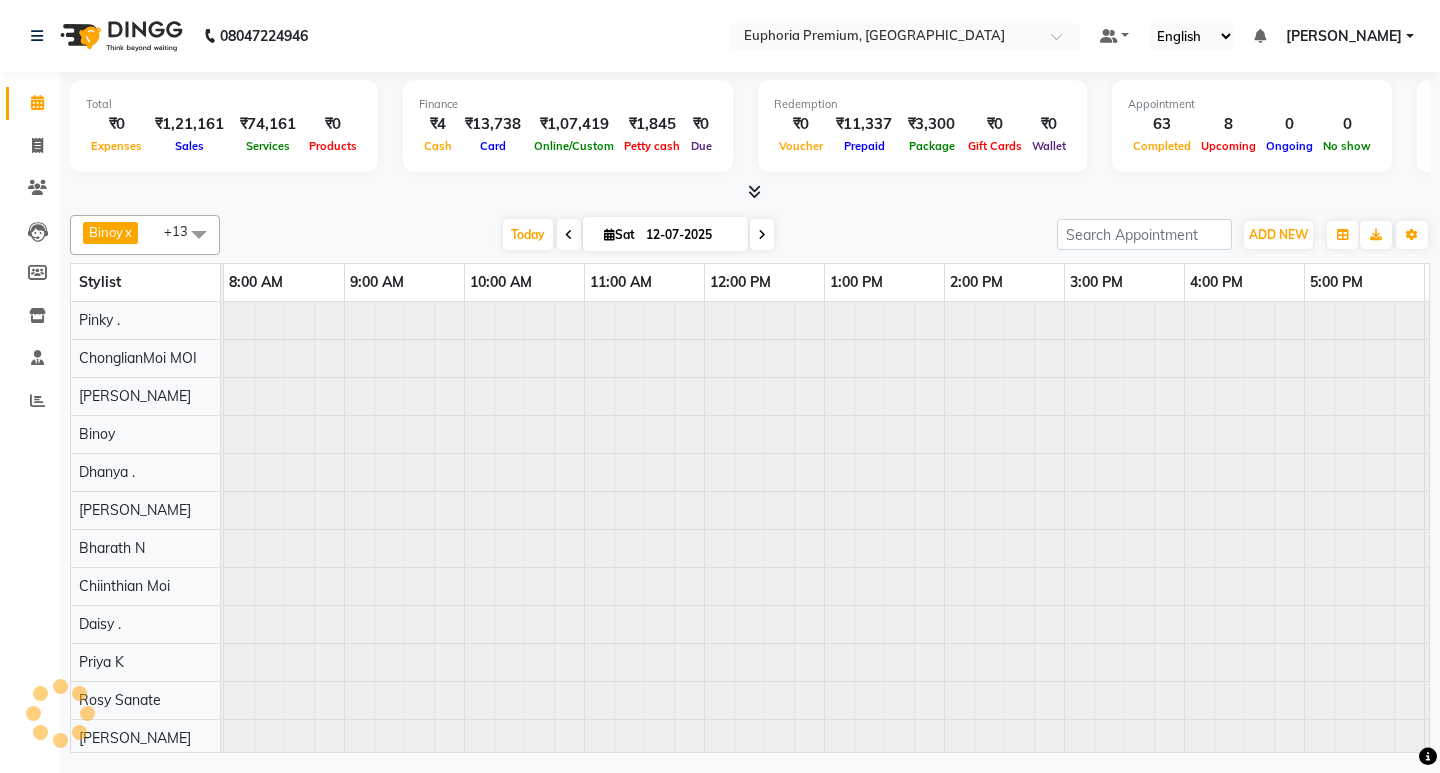 scroll, scrollTop: 0, scrollLeft: 475, axis: horizontal 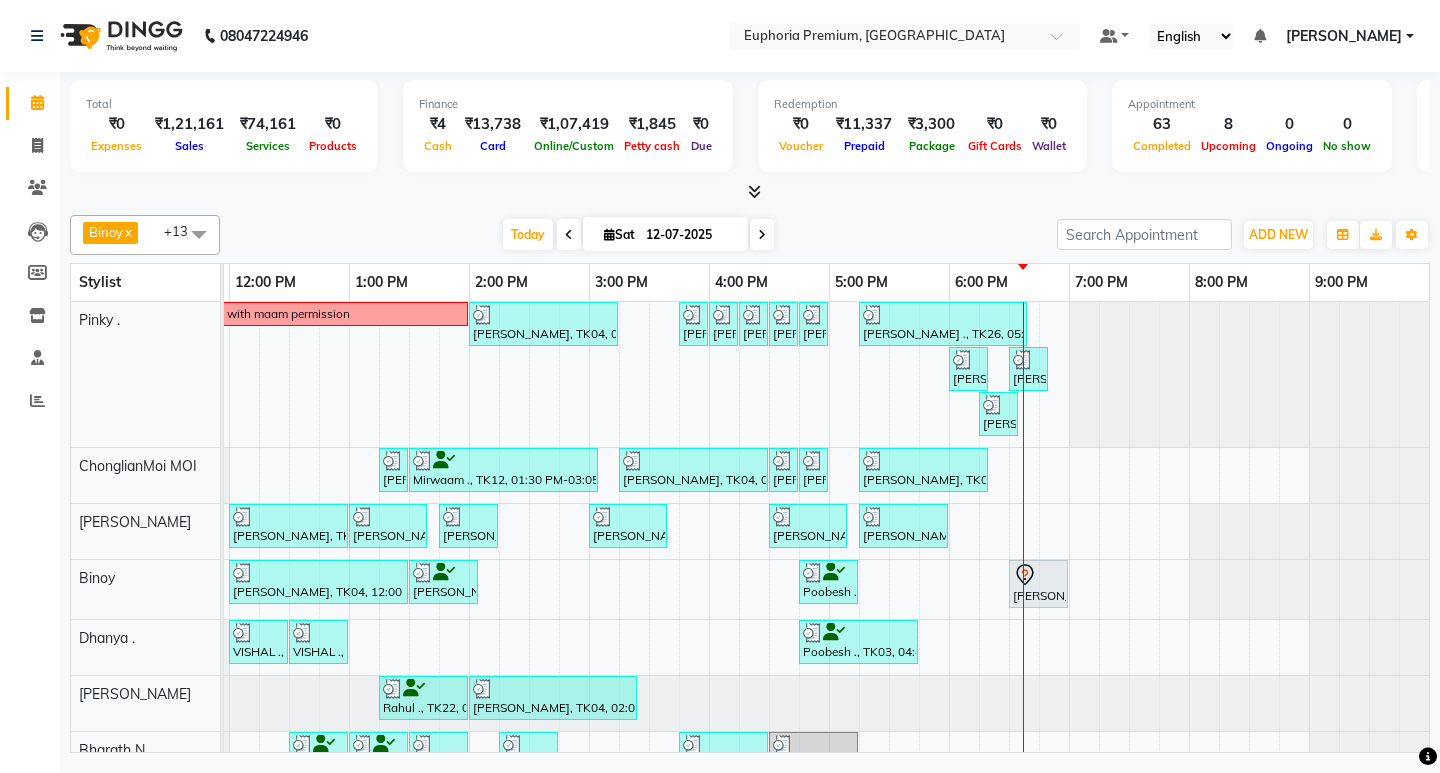 click at bounding box center [569, 235] 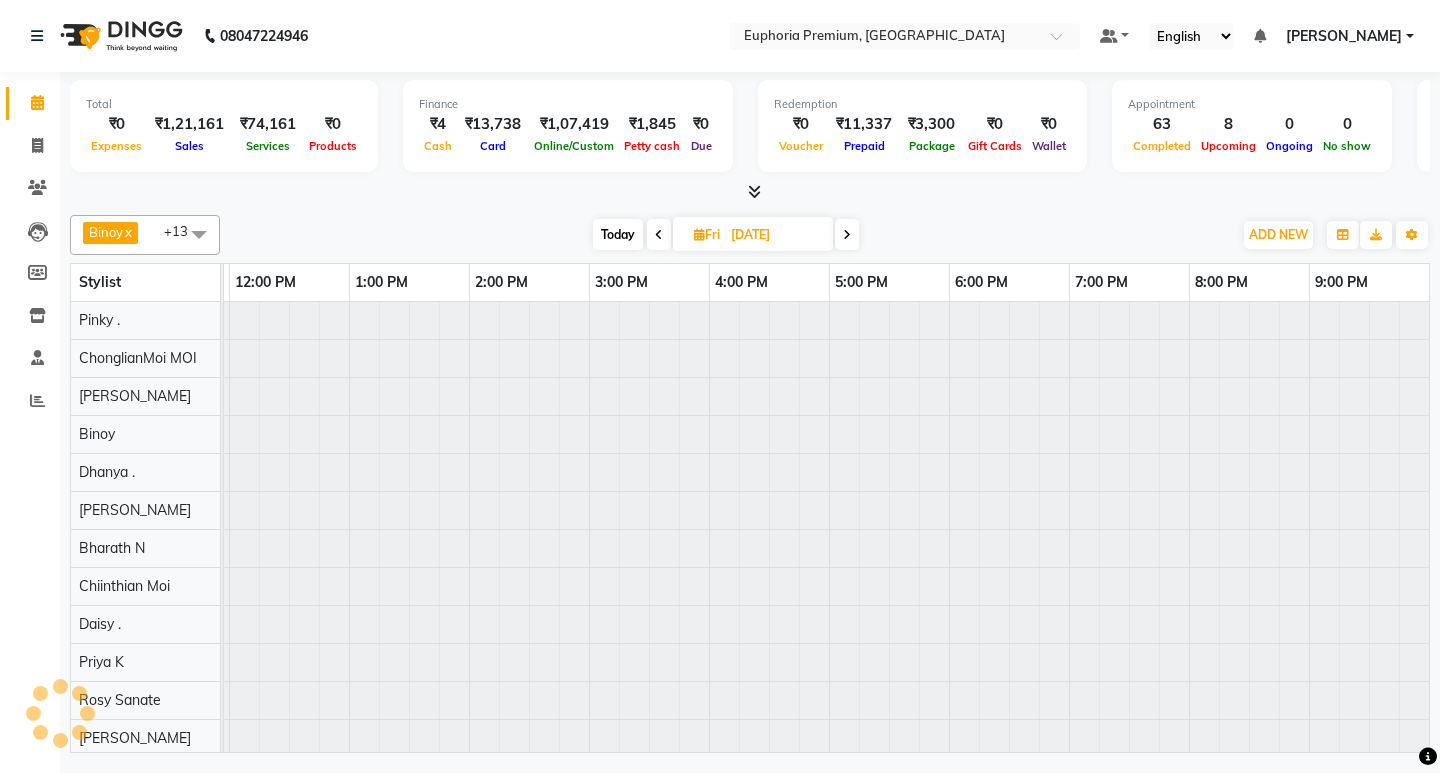 scroll, scrollTop: 0, scrollLeft: 0, axis: both 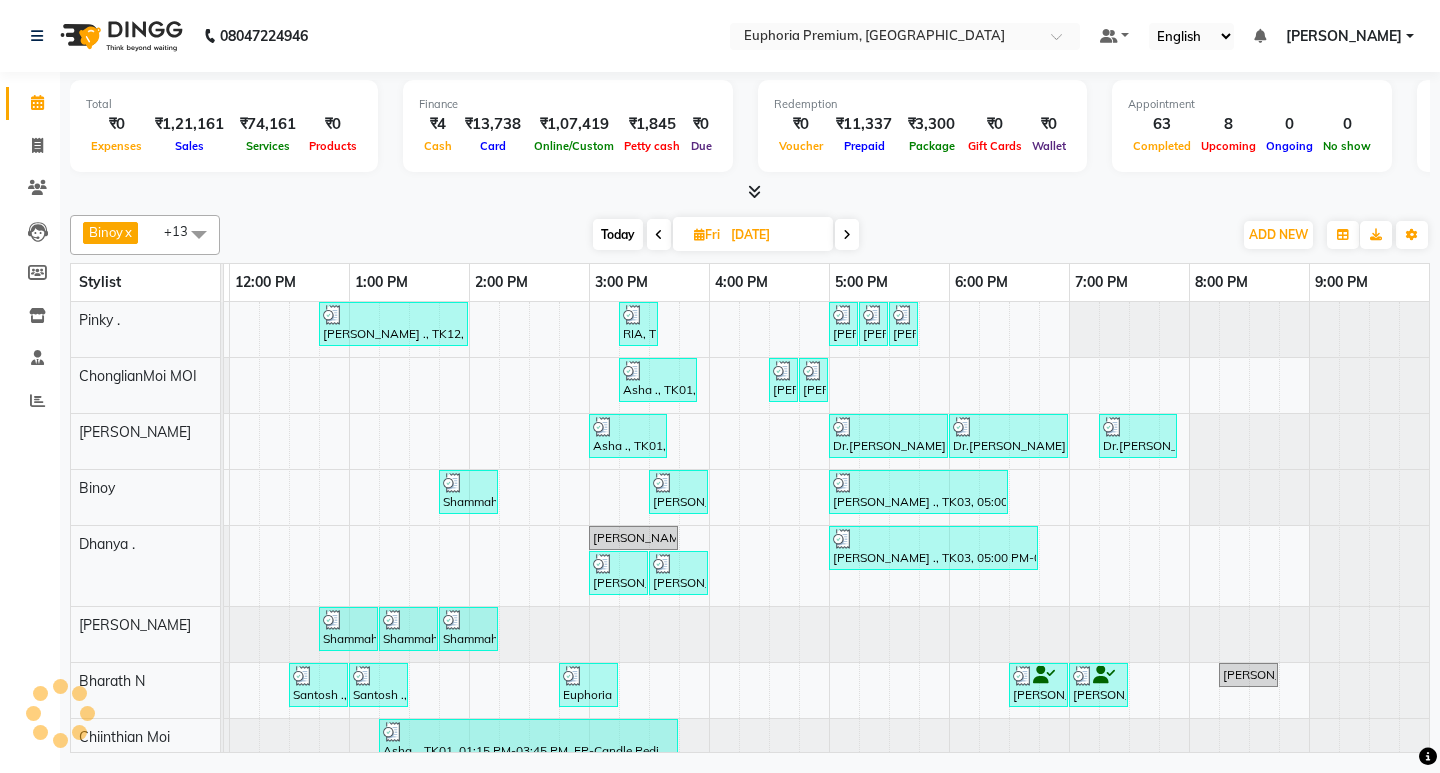 click at bounding box center [659, 235] 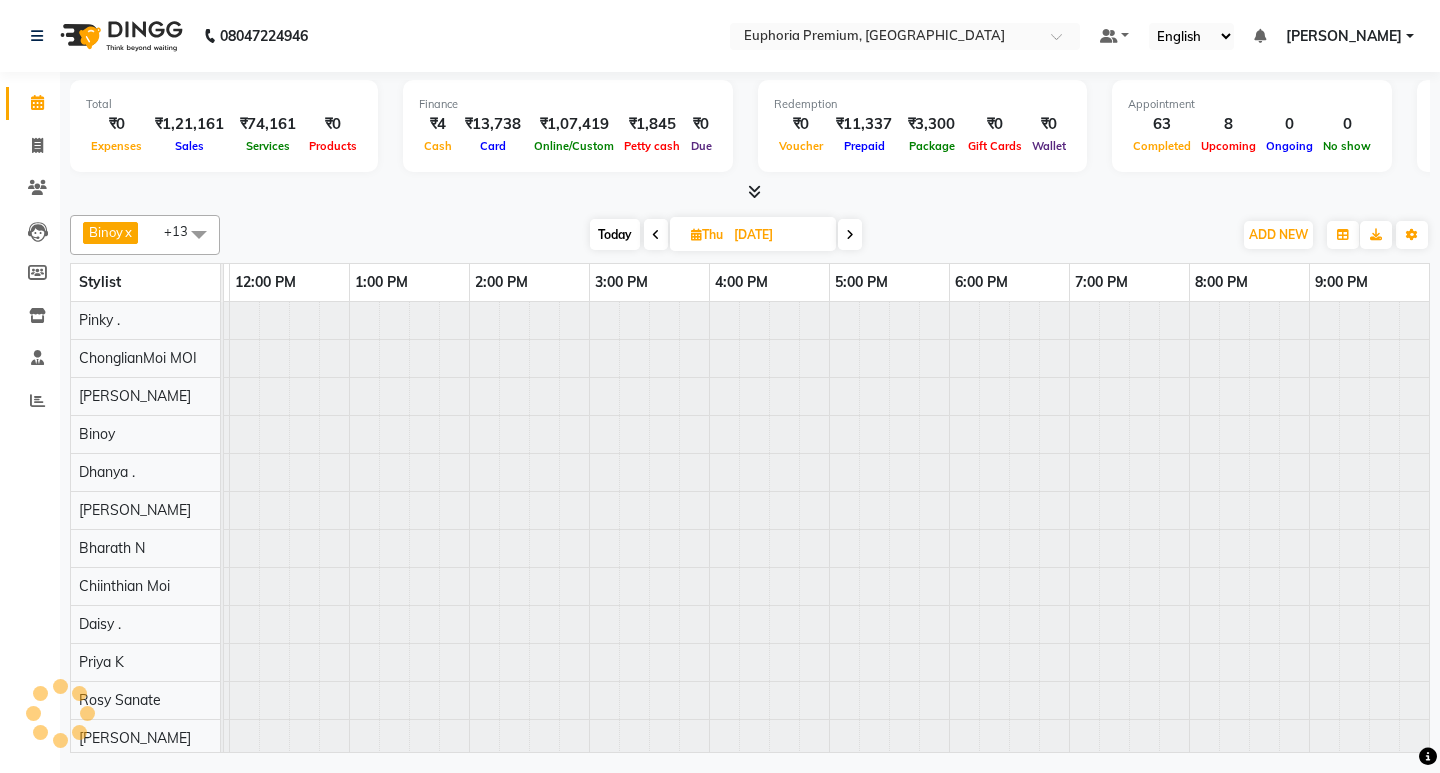 scroll, scrollTop: 0, scrollLeft: 0, axis: both 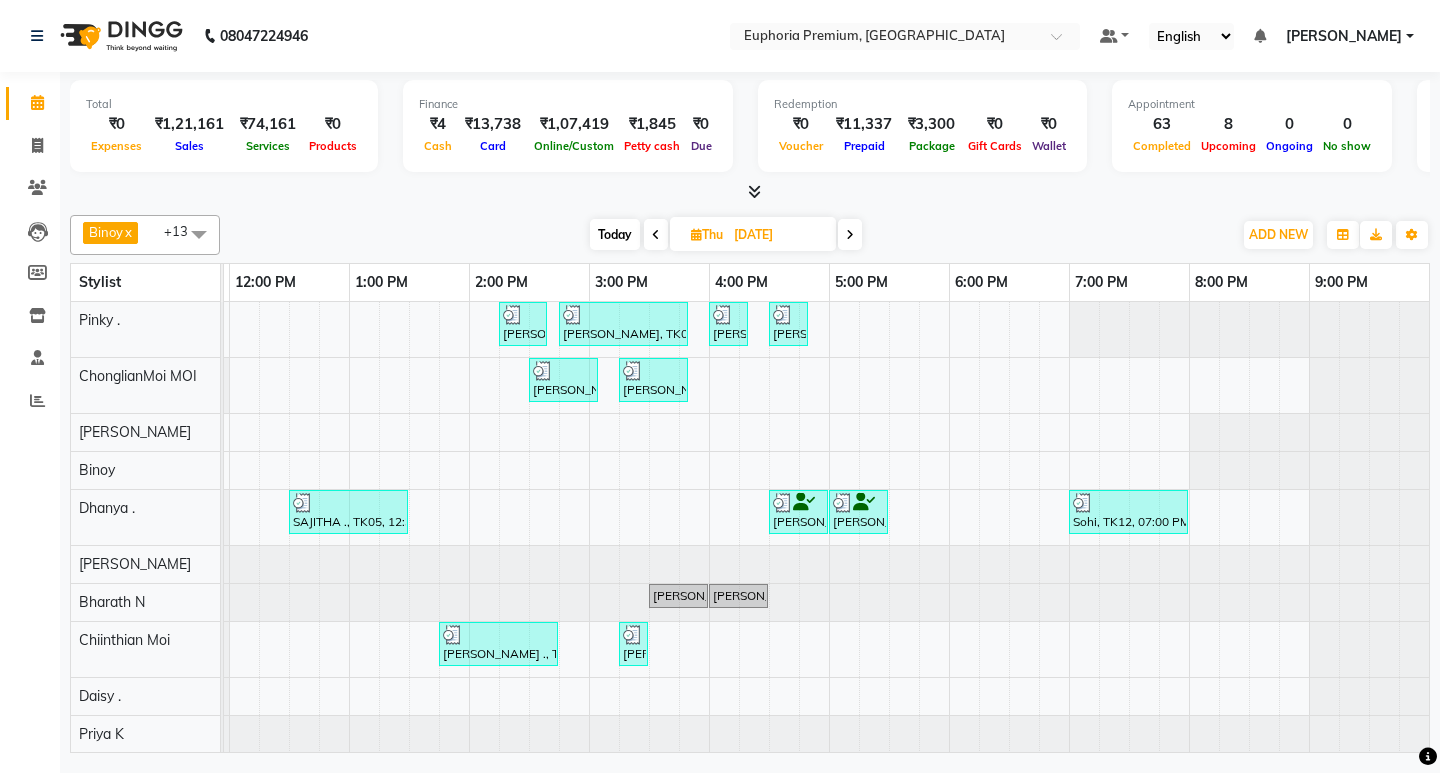 click on "Today" at bounding box center [615, 234] 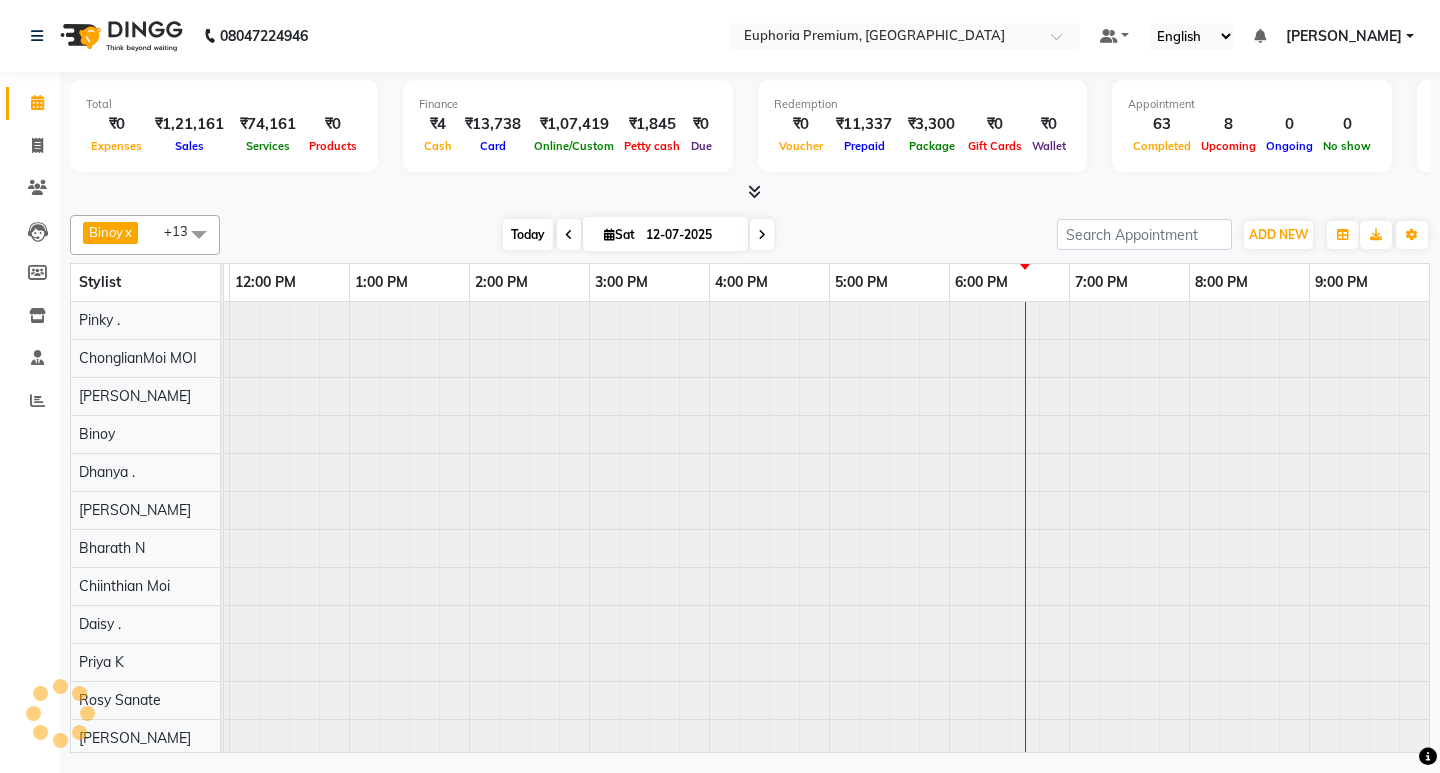scroll, scrollTop: 0, scrollLeft: 475, axis: horizontal 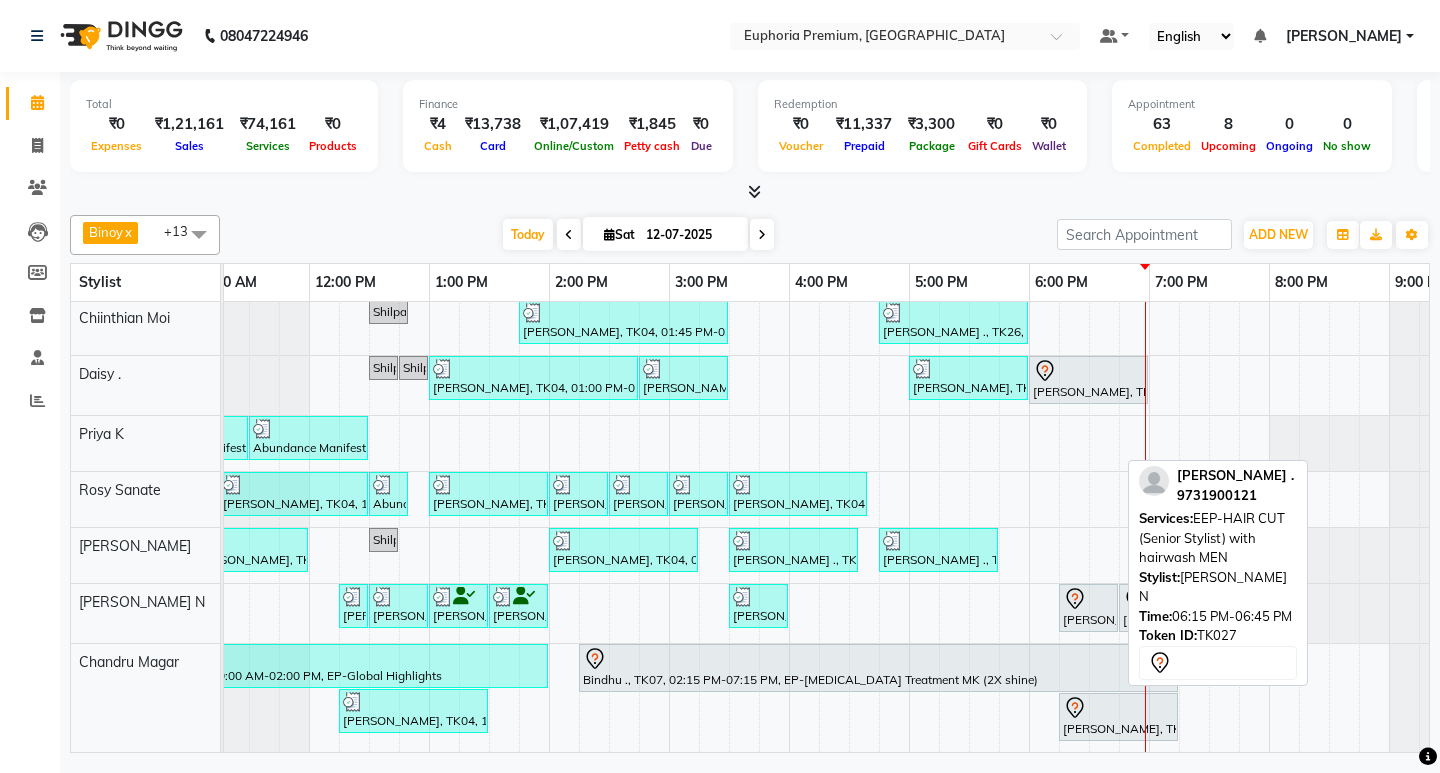 click at bounding box center (1088, 599) 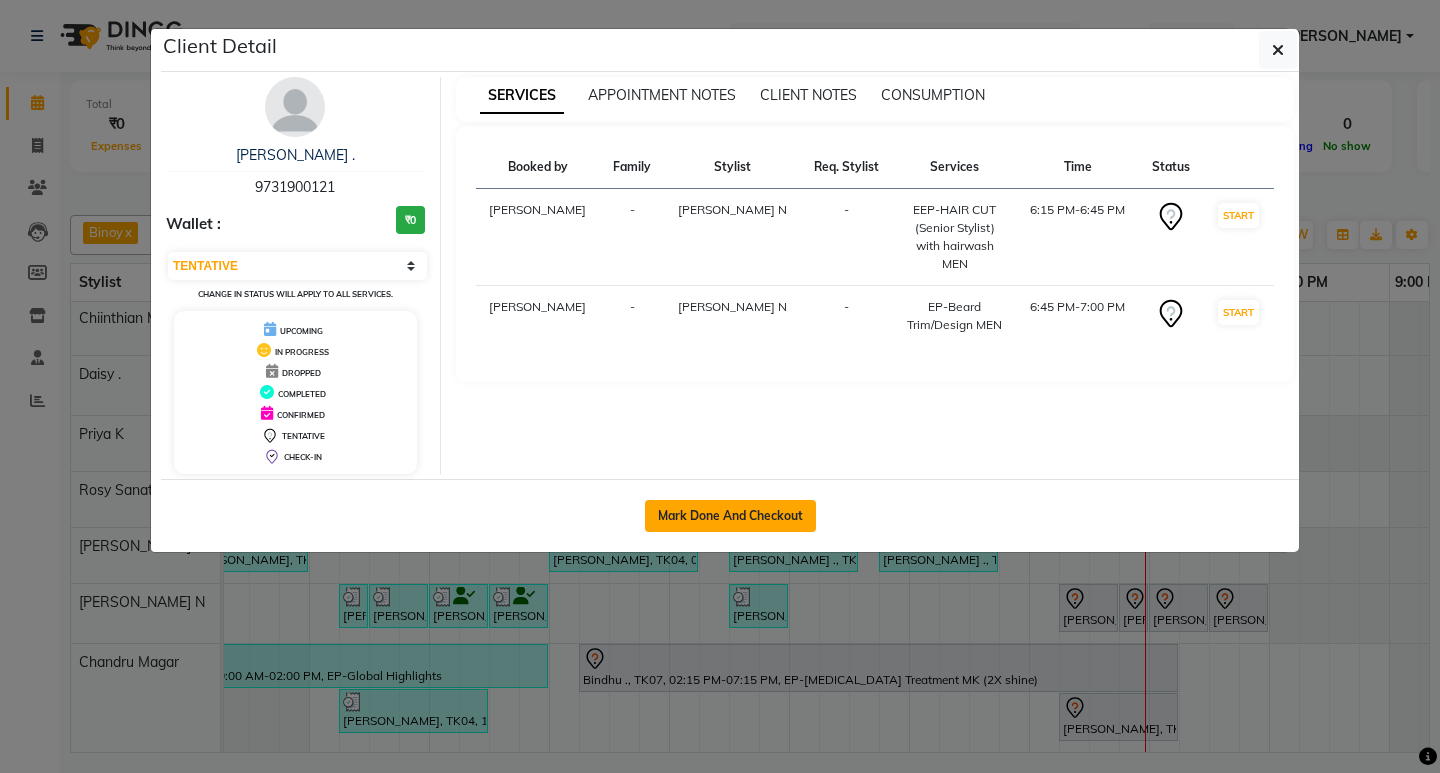 click on "Mark Done And Checkout" 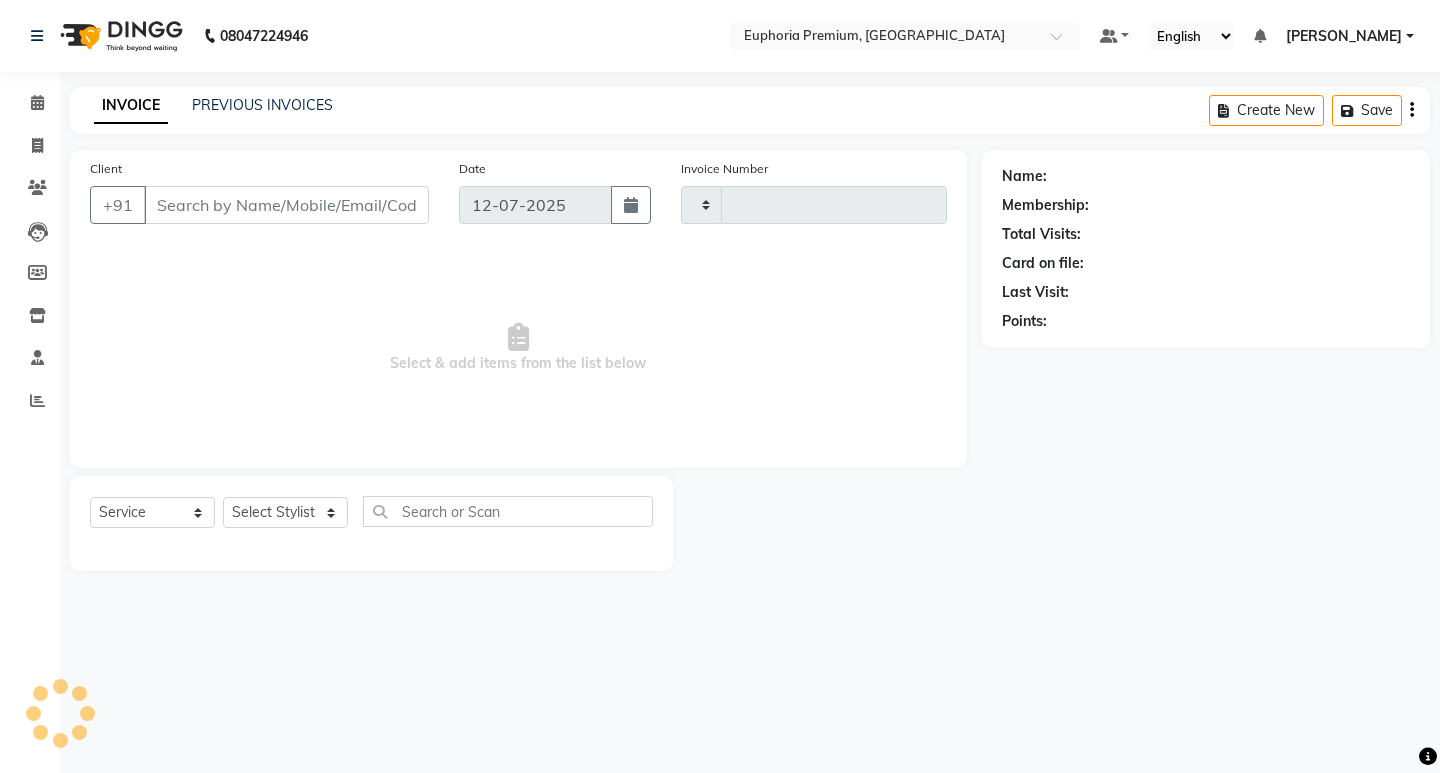 type on "1701" 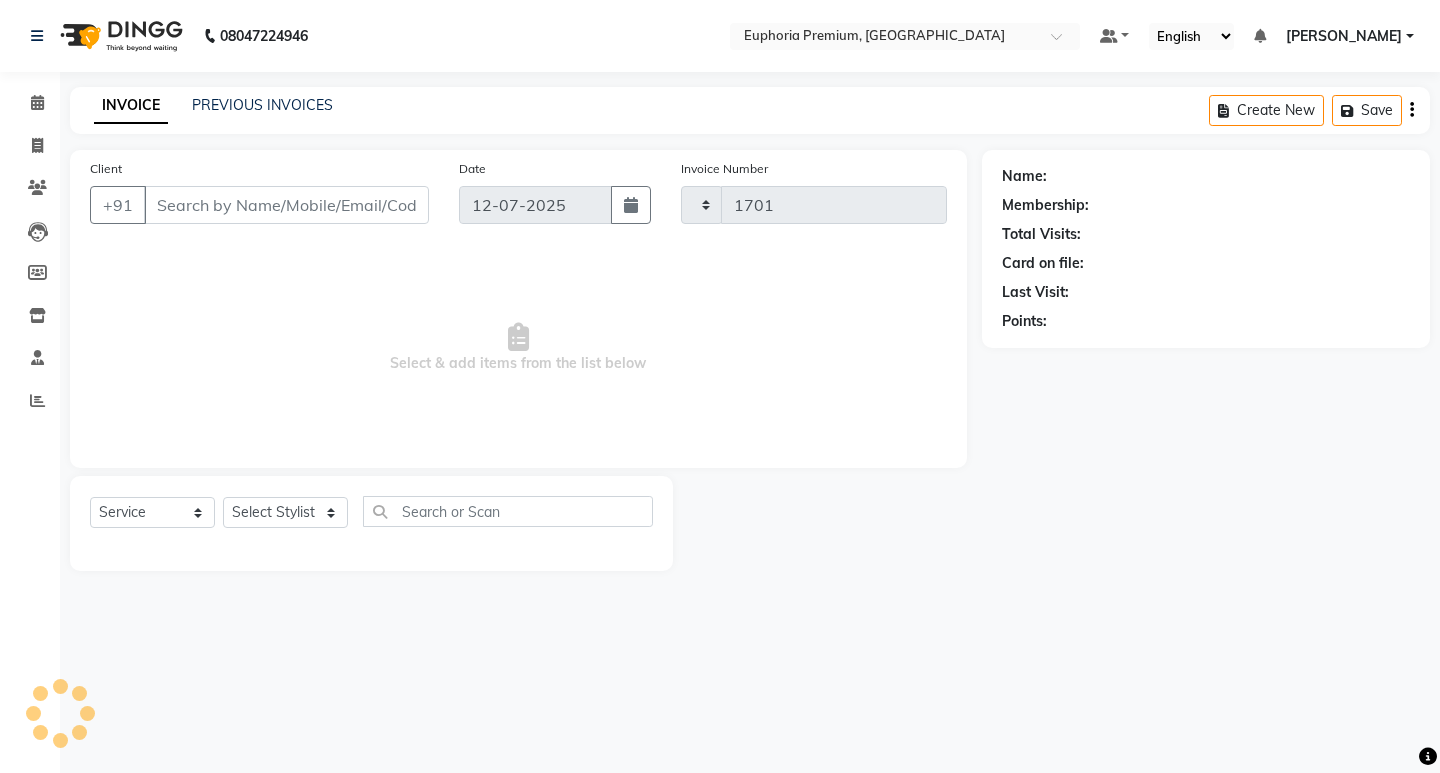 select on "7925" 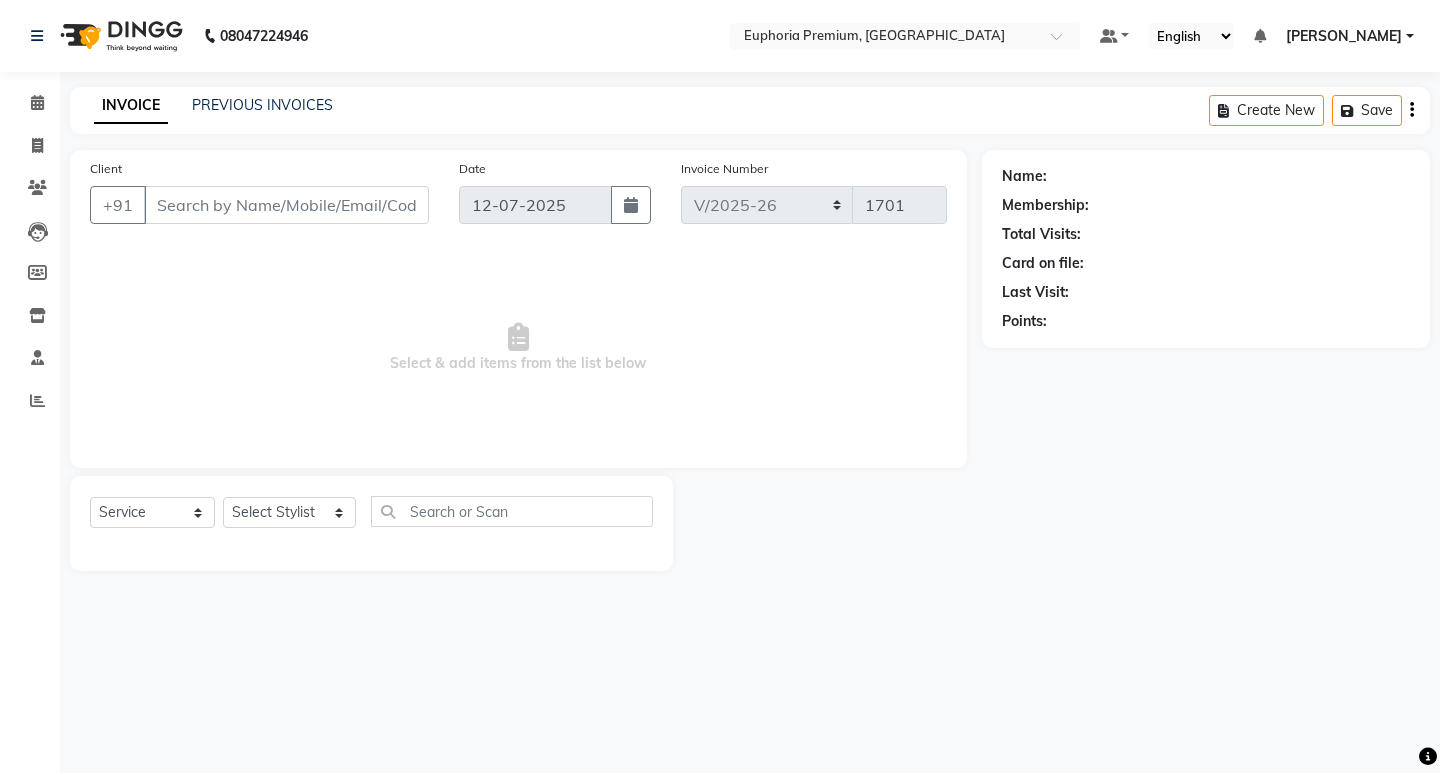 type on "97******21" 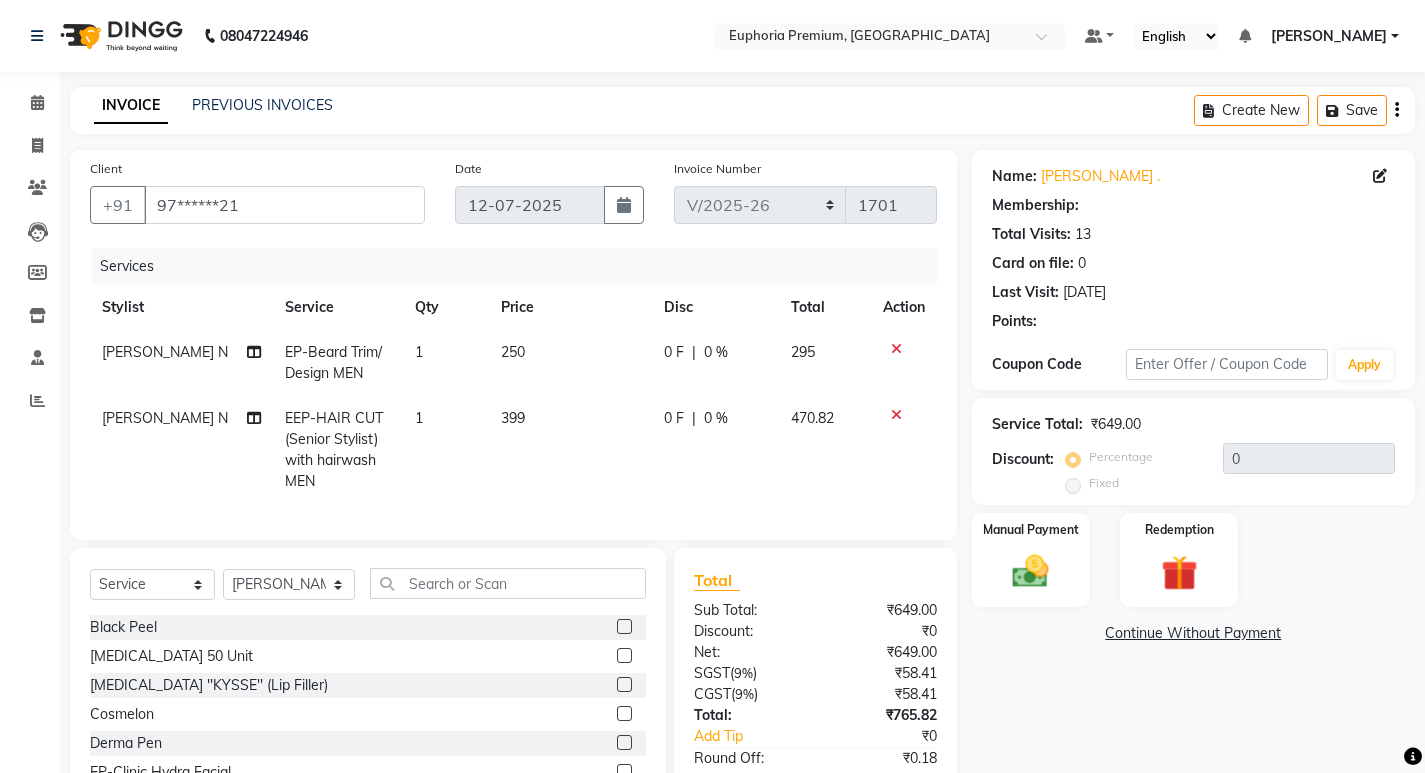 select on "2: Object" 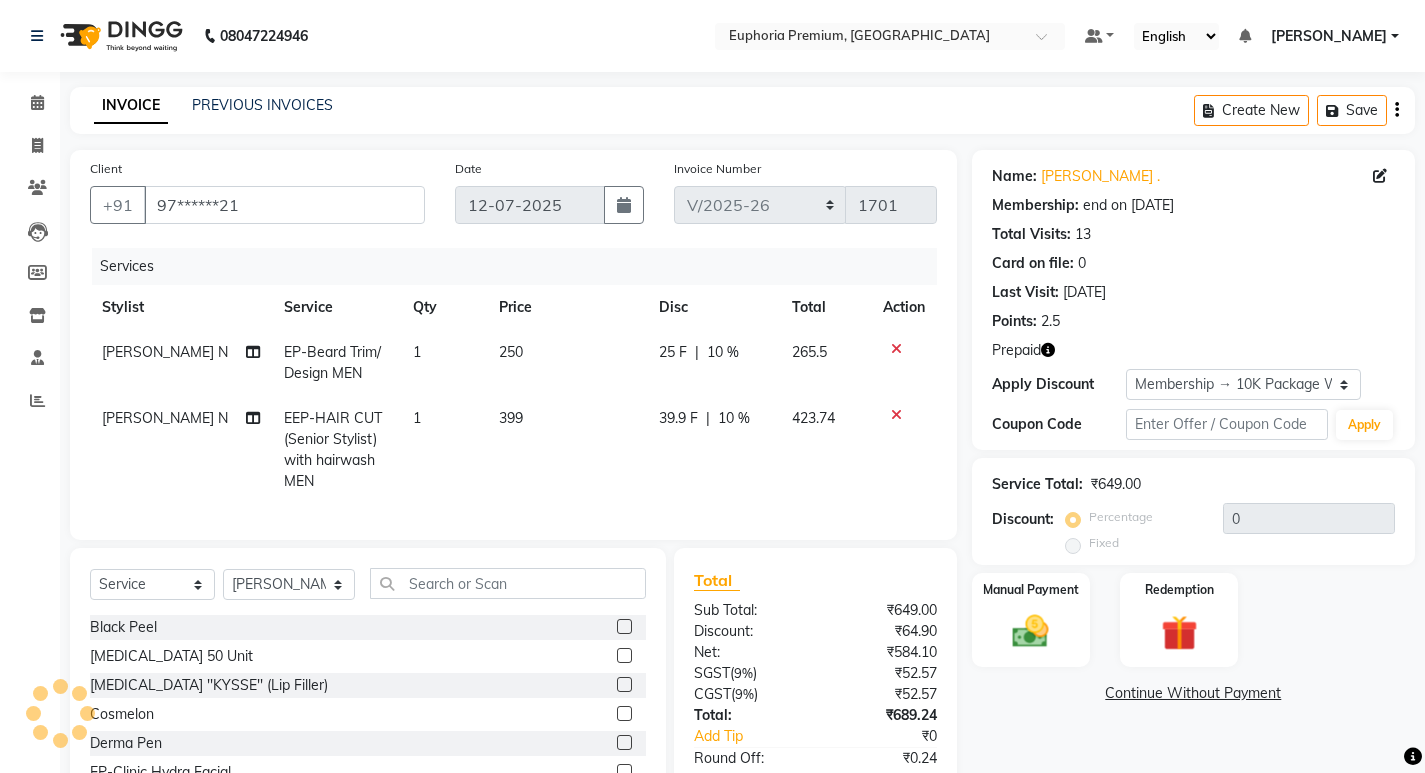type on "10" 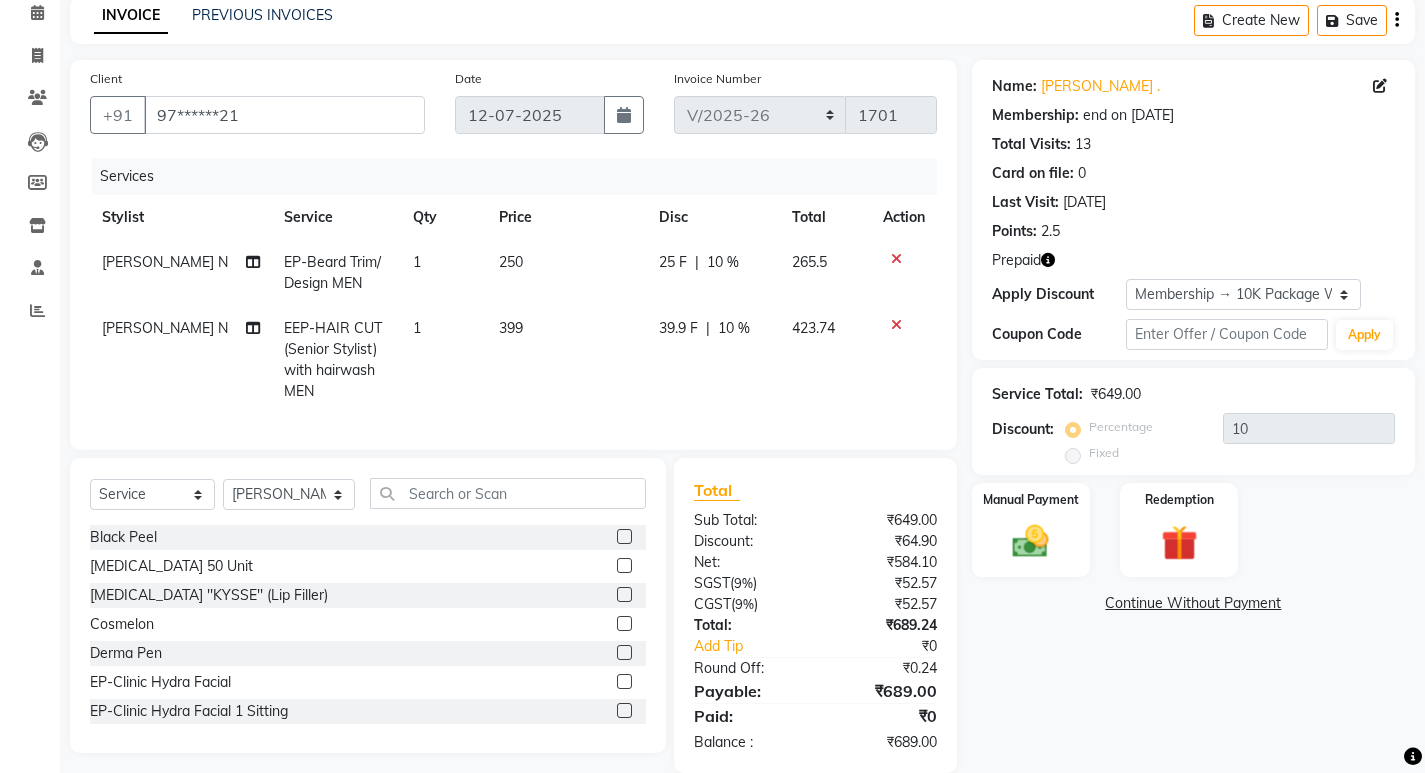 scroll, scrollTop: 135, scrollLeft: 0, axis: vertical 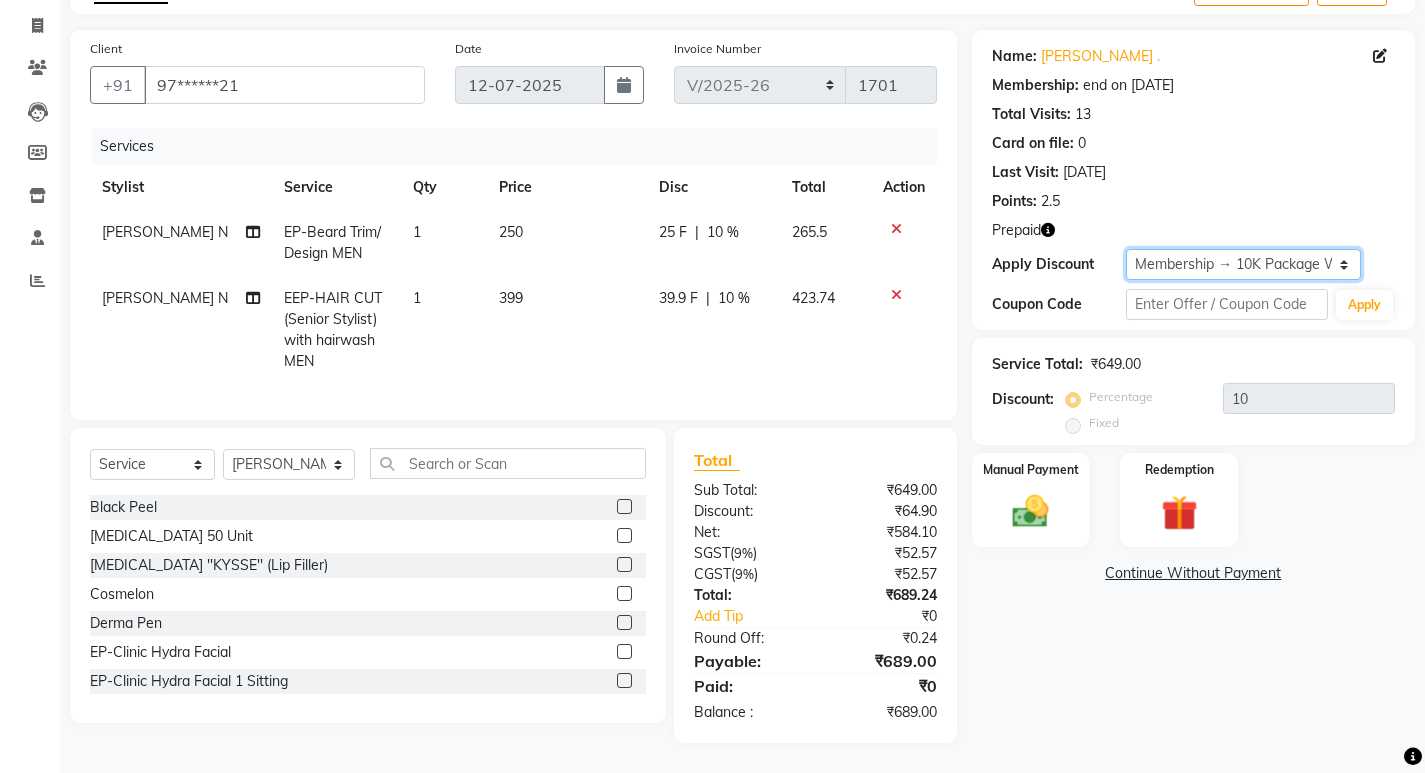 click on "Select Membership → 10K Package With 10% Off  Loyalty → Loyality level 1" 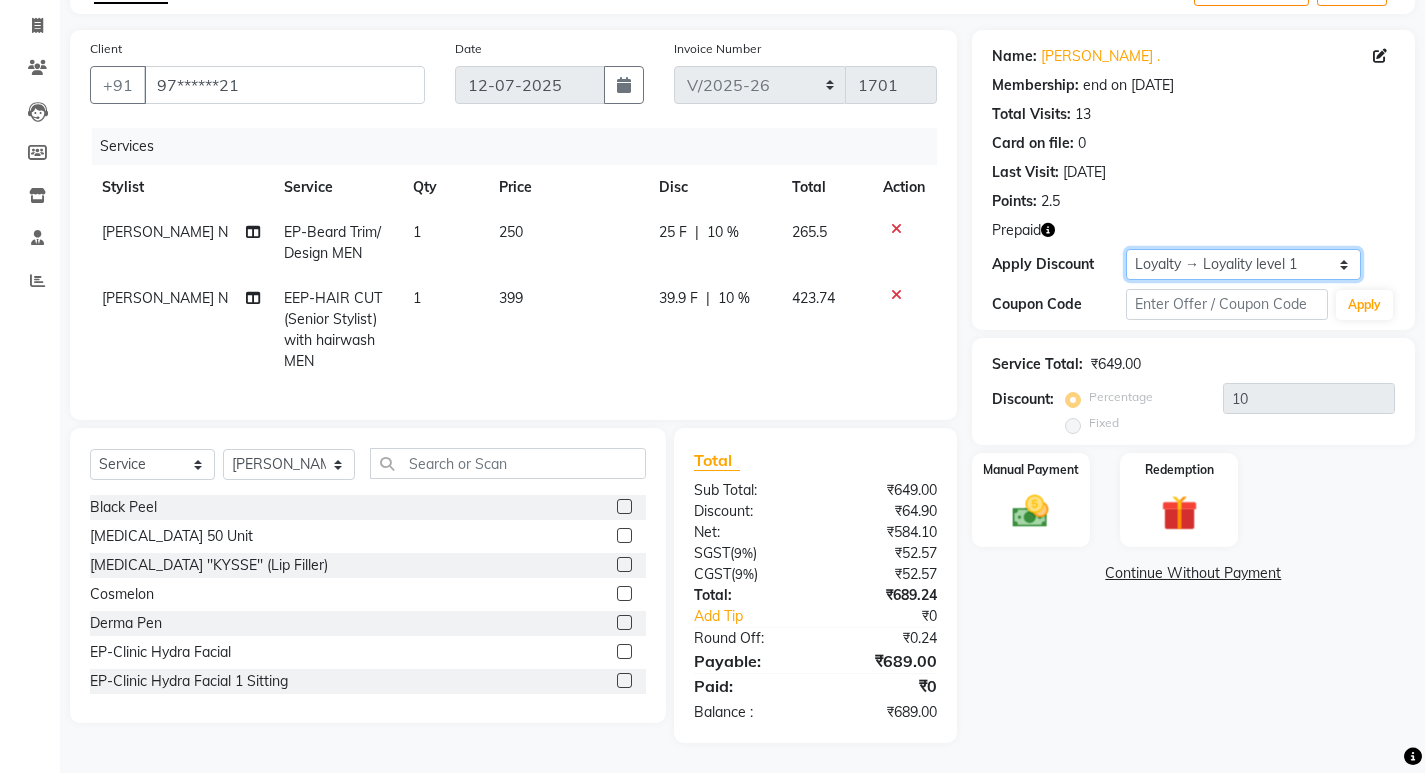 click on "Select Membership → 10K Package With 10% Off  Loyalty → Loyality level 1" 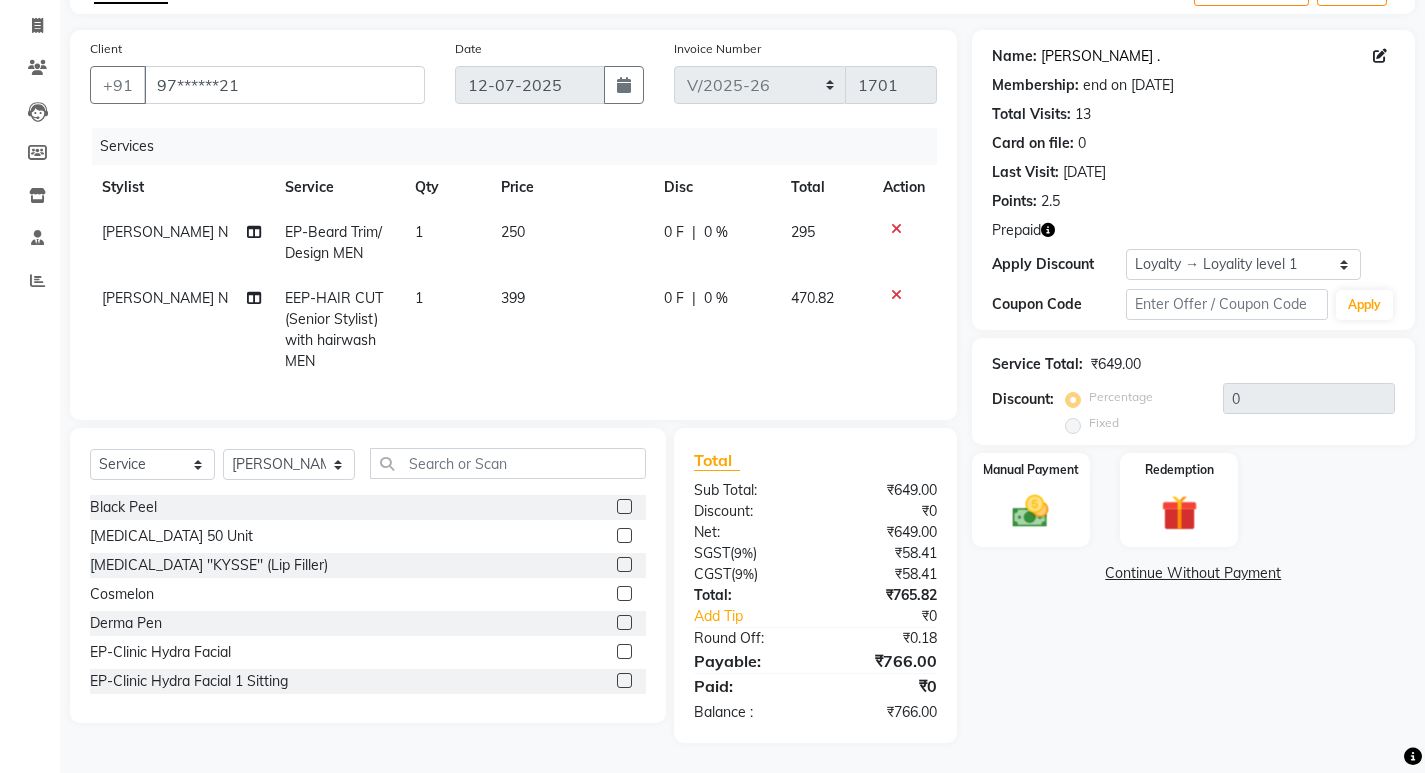 click on "Simeen ." 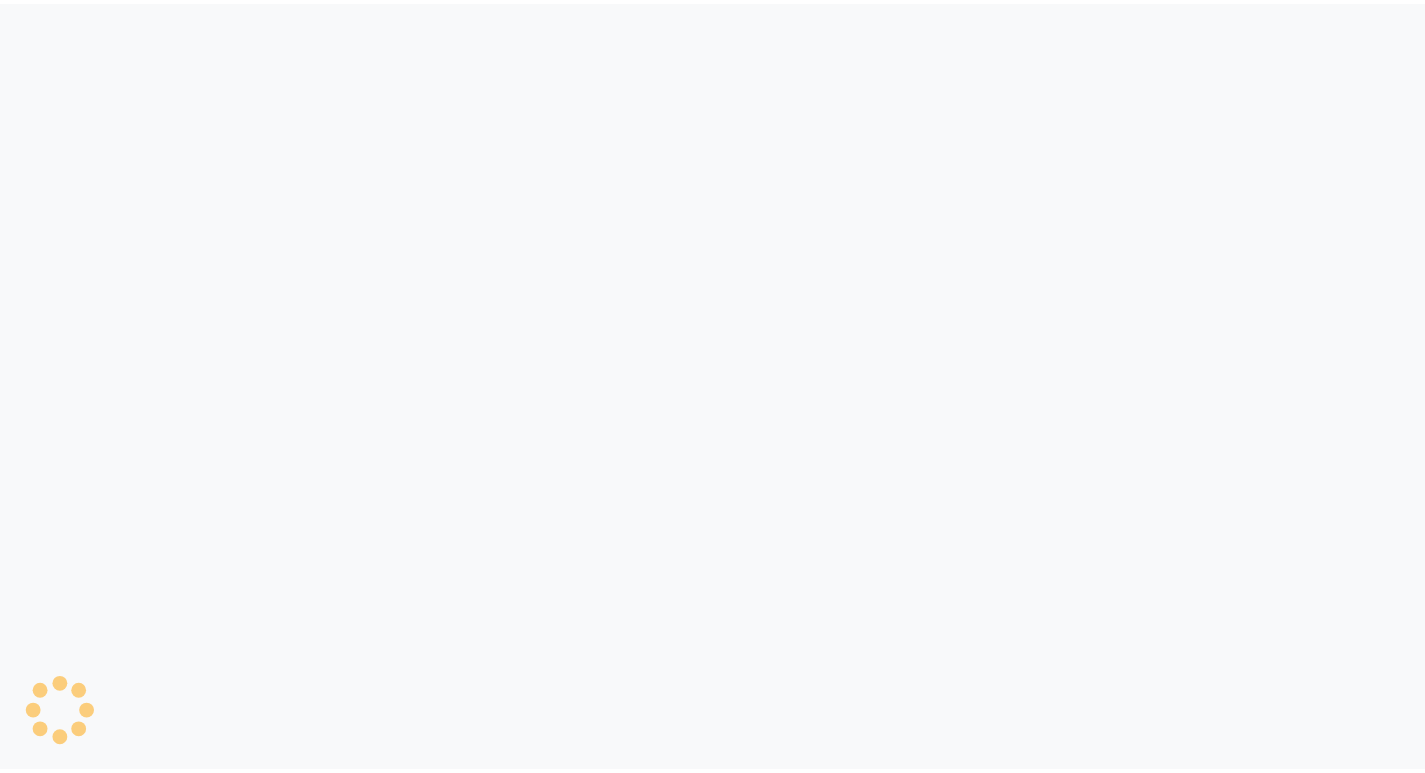 scroll, scrollTop: 0, scrollLeft: 0, axis: both 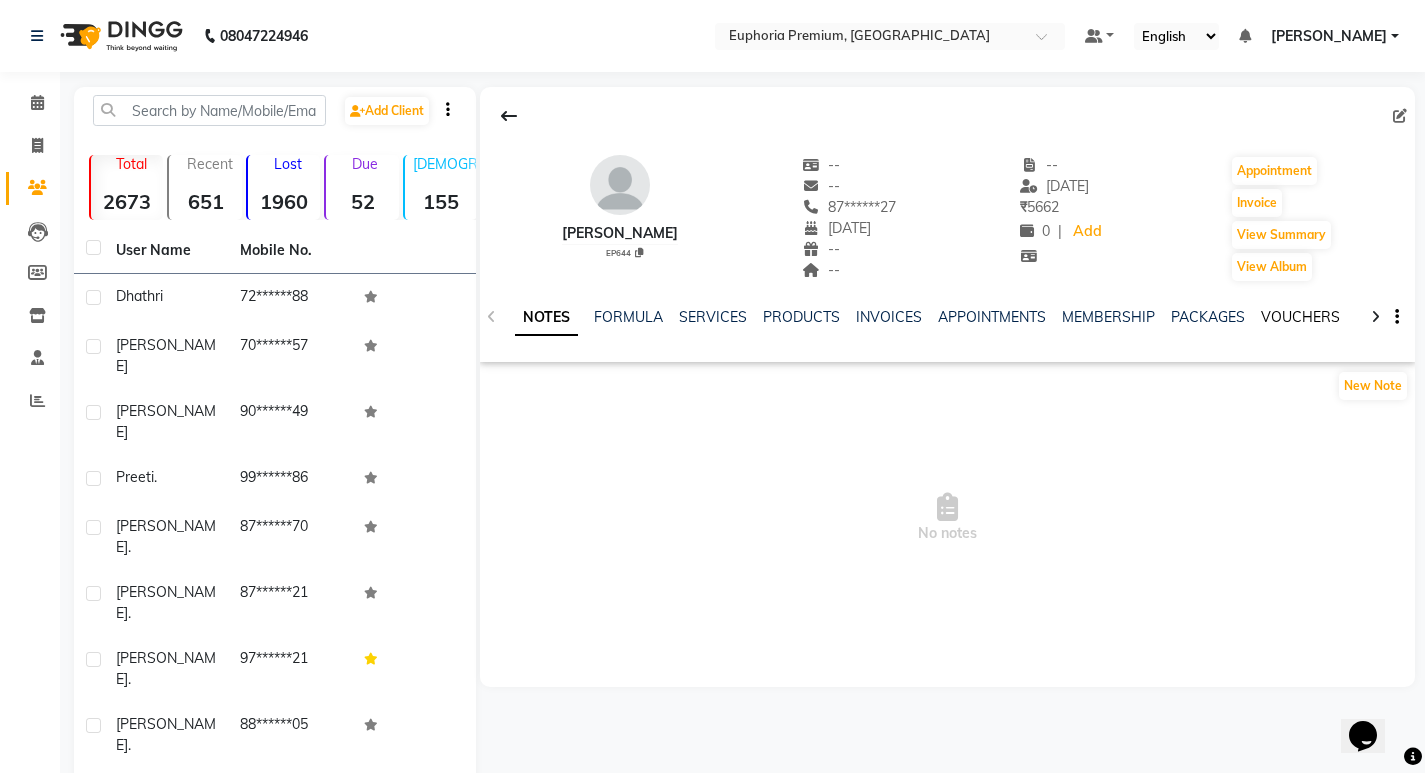 click on "VOUCHERS" 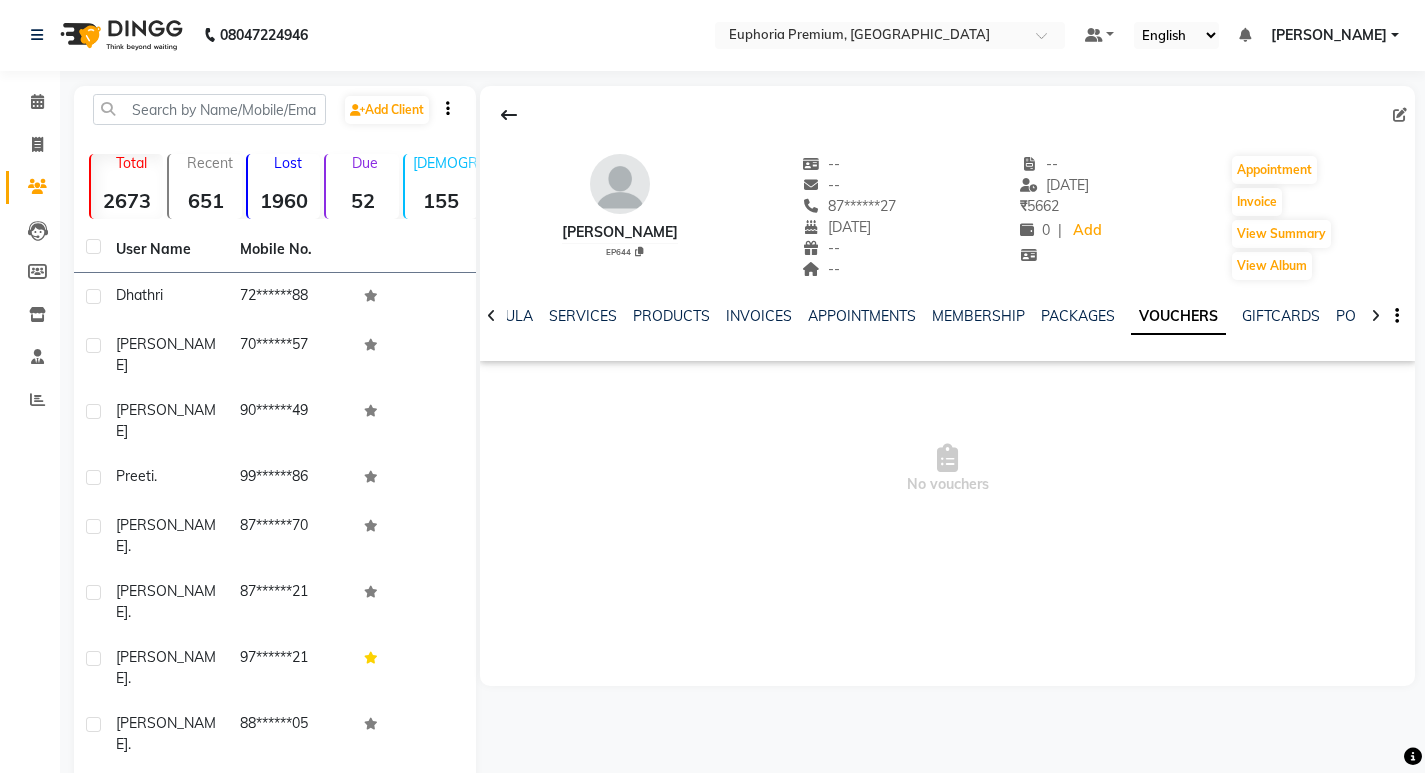scroll, scrollTop: 0, scrollLeft: 0, axis: both 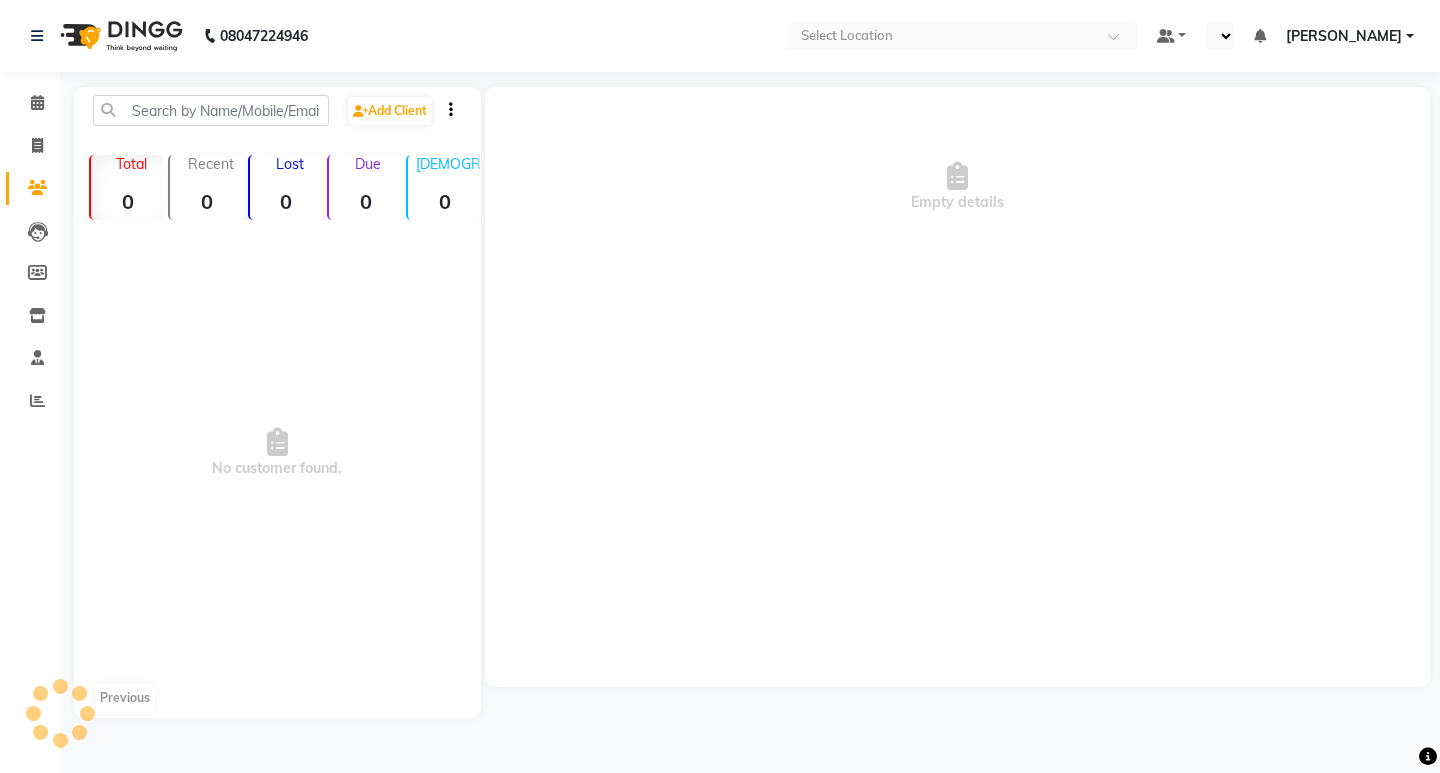 select on "en" 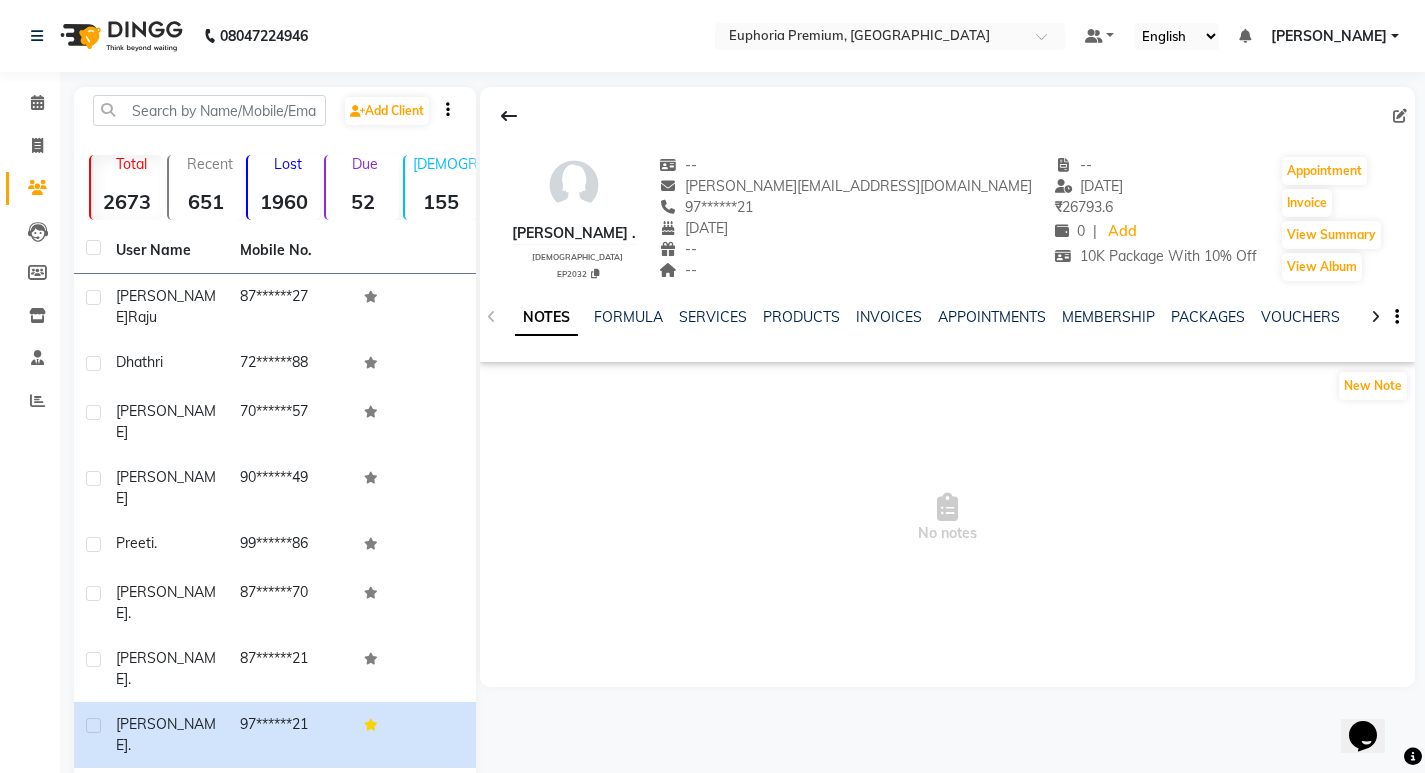 scroll, scrollTop: 0, scrollLeft: 0, axis: both 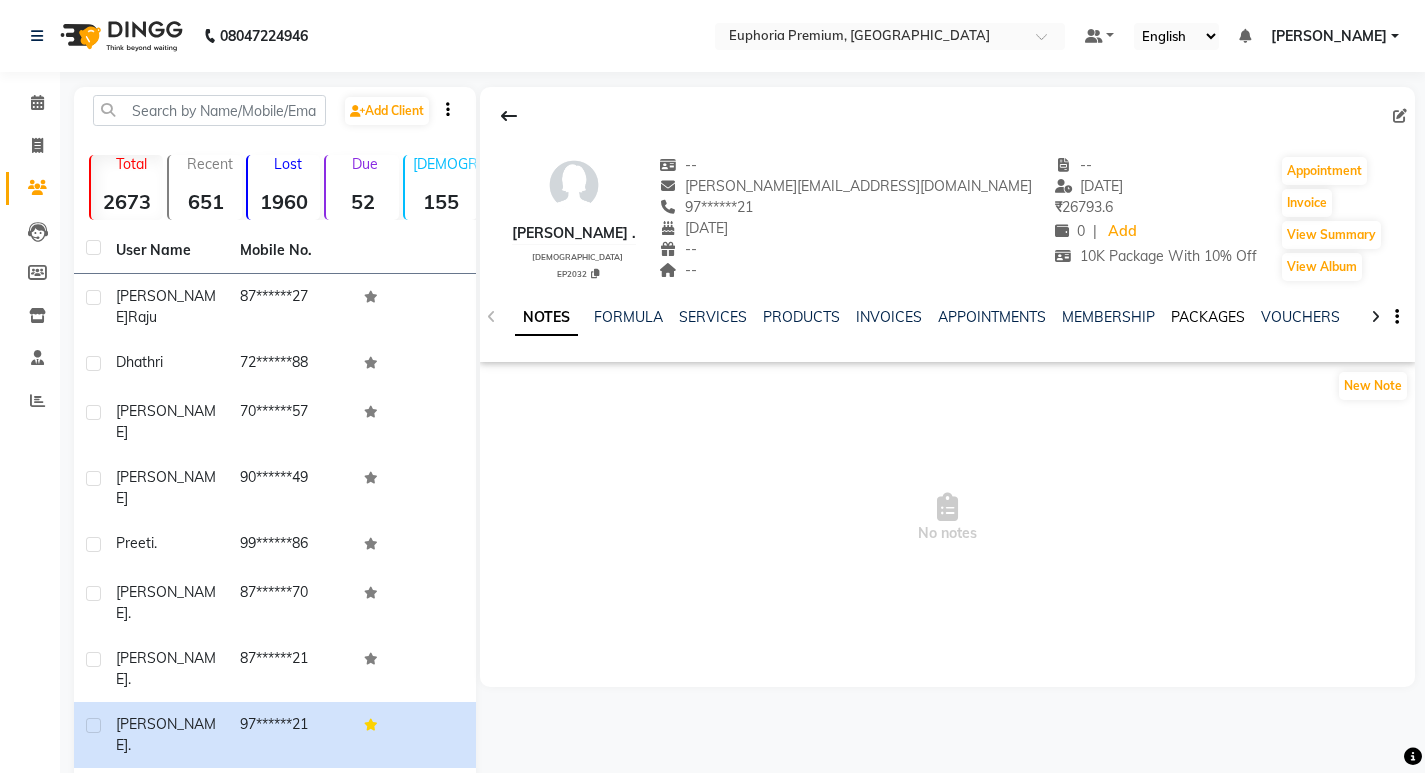 click on "PACKAGES" 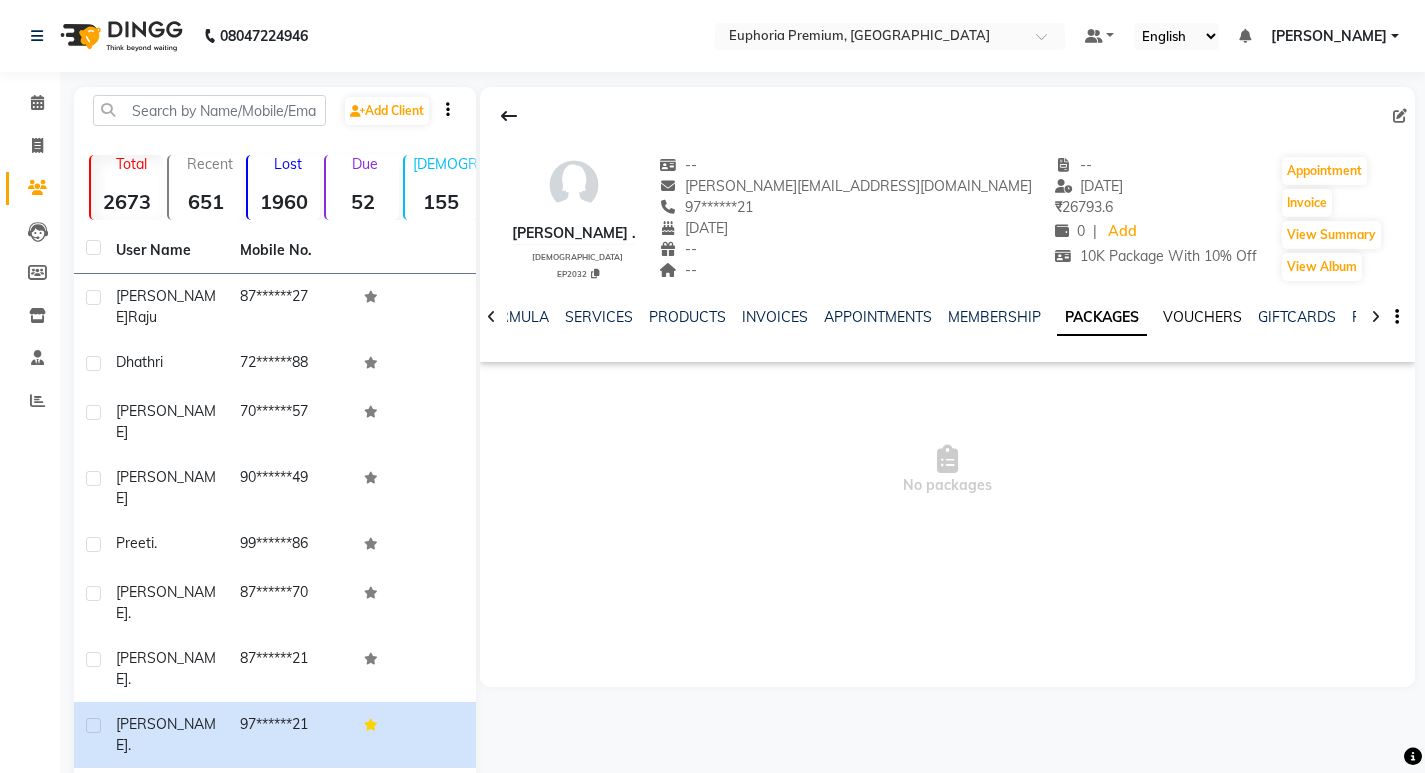click on "VOUCHERS" 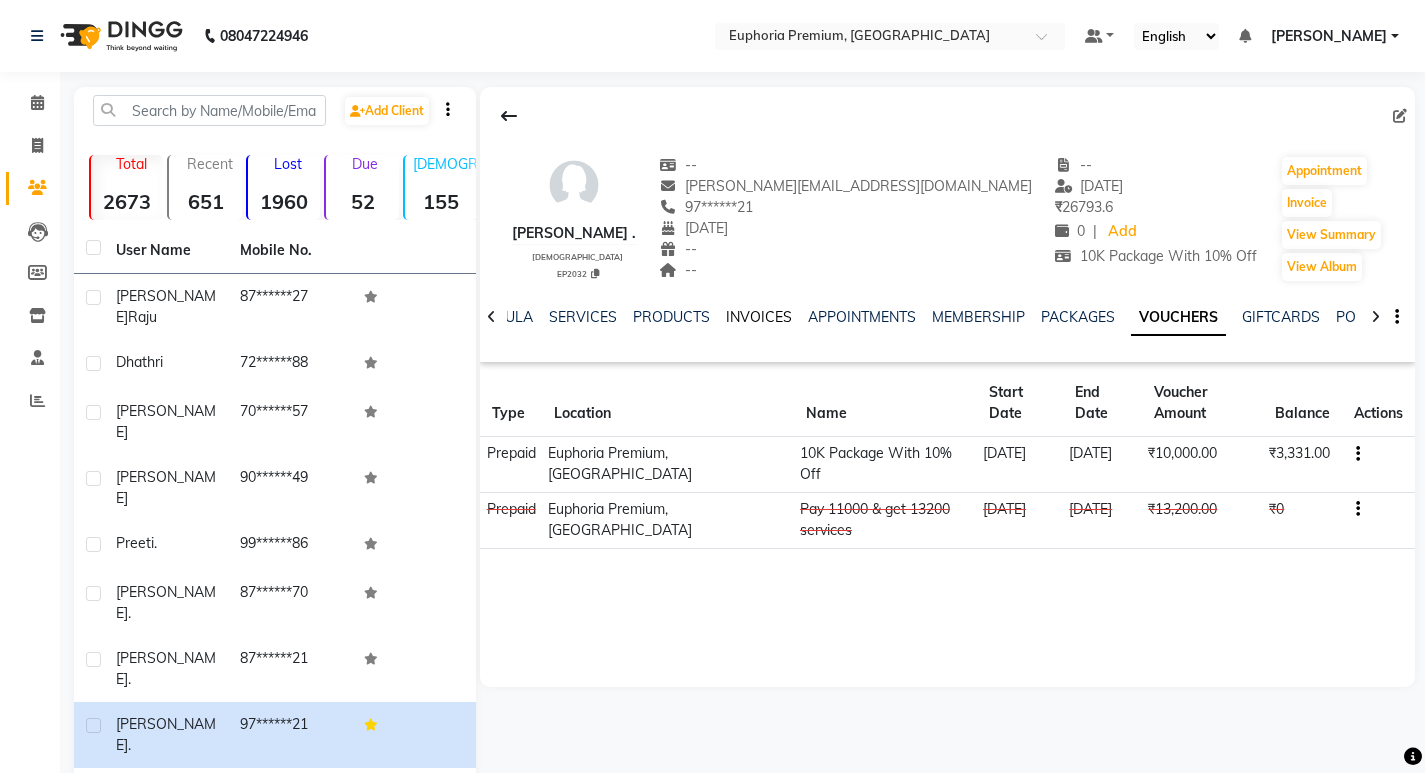 click on "INVOICES" 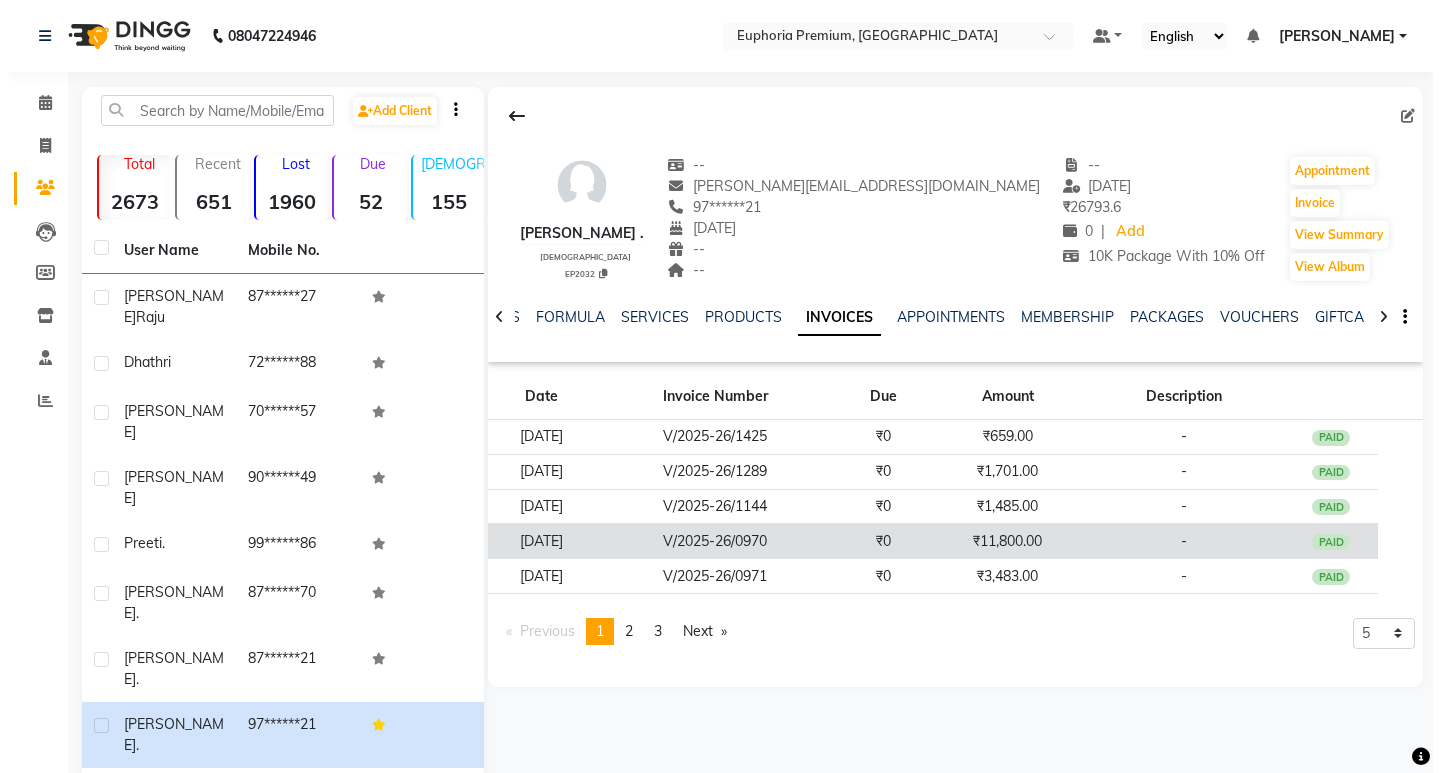 scroll, scrollTop: 77, scrollLeft: 0, axis: vertical 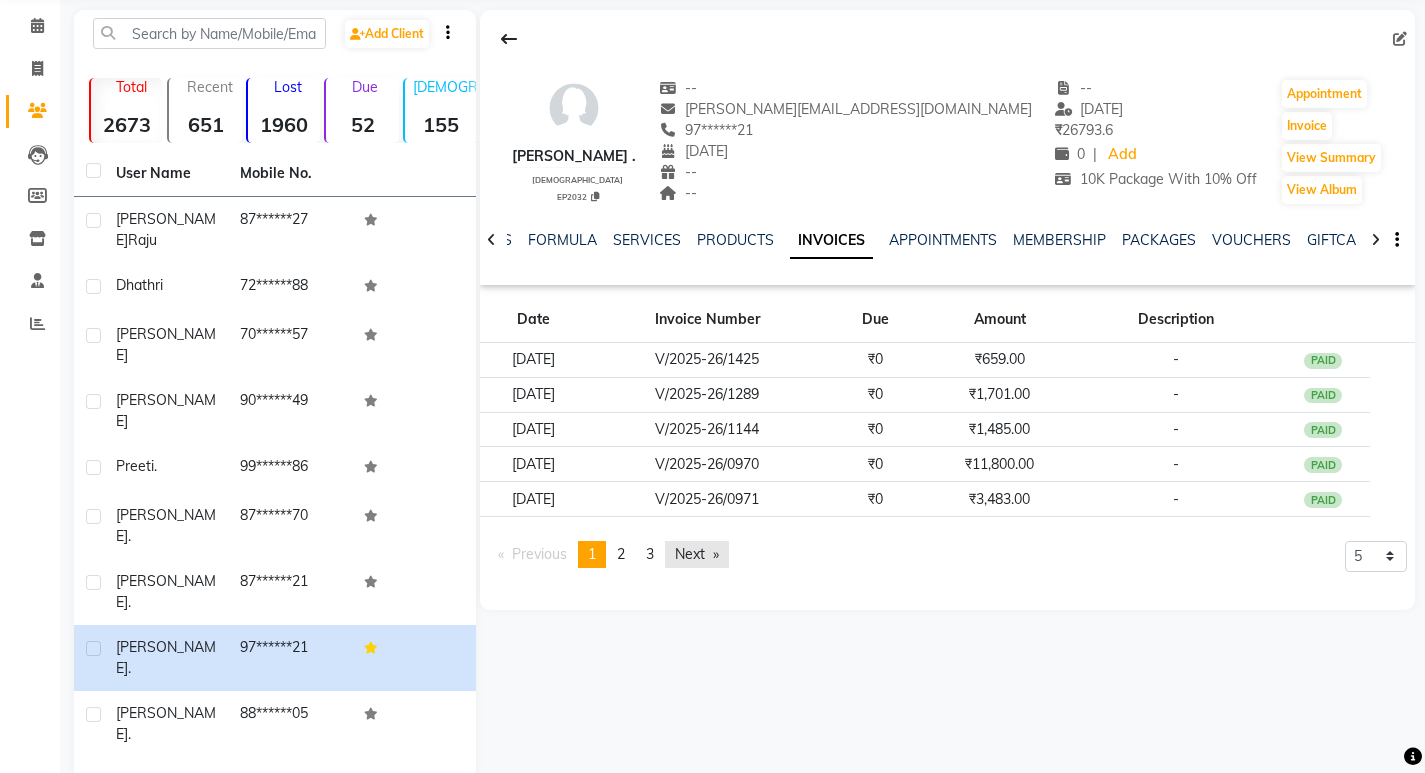 click on "Next  page" 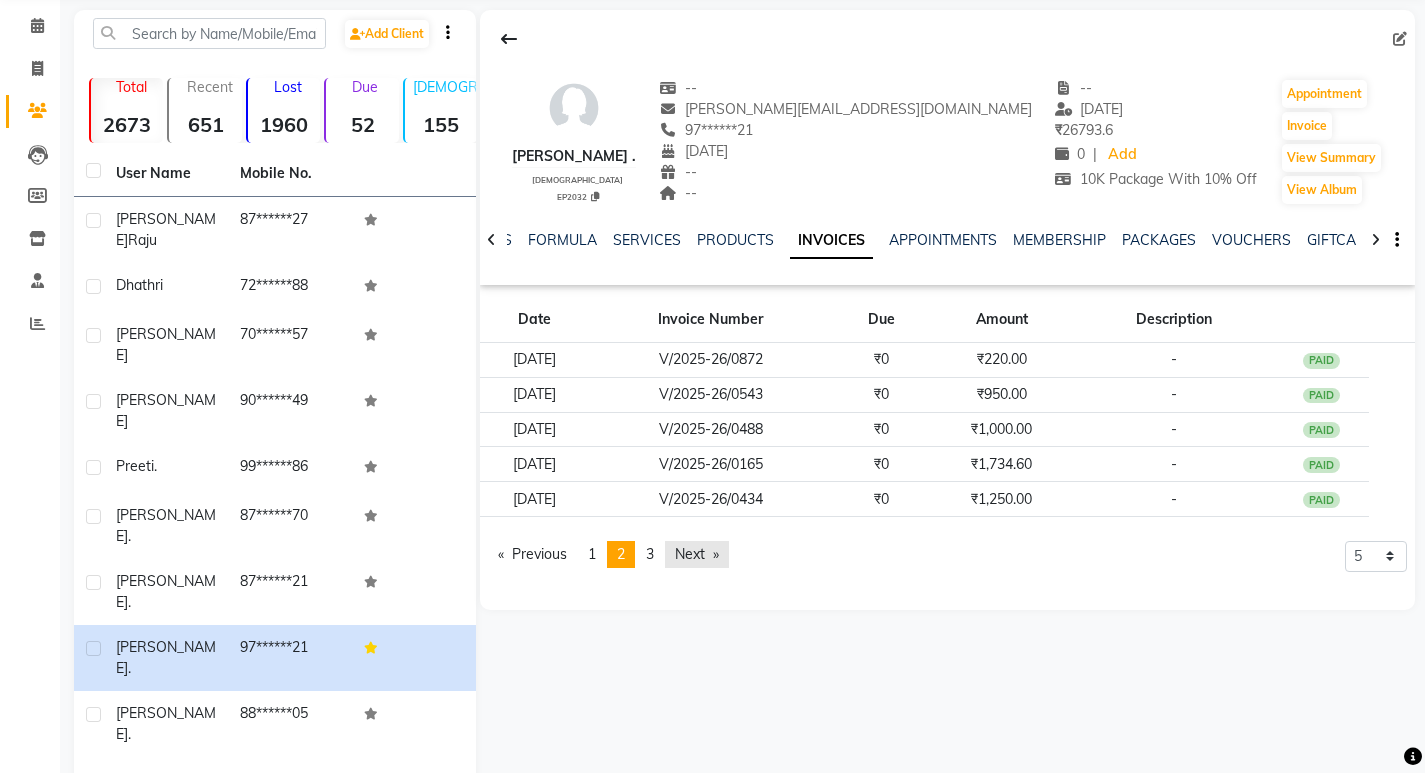 click on "Next  page" 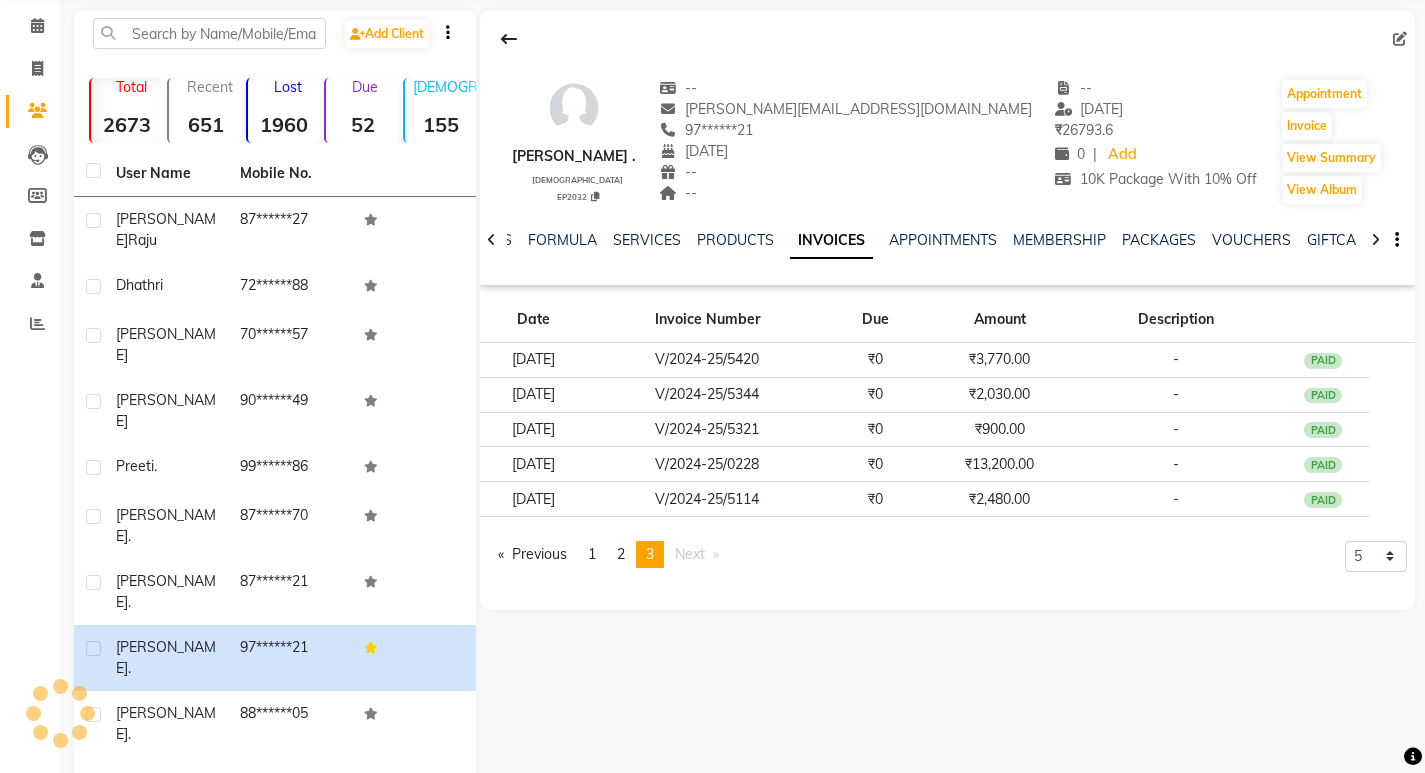 click on "Next  page" 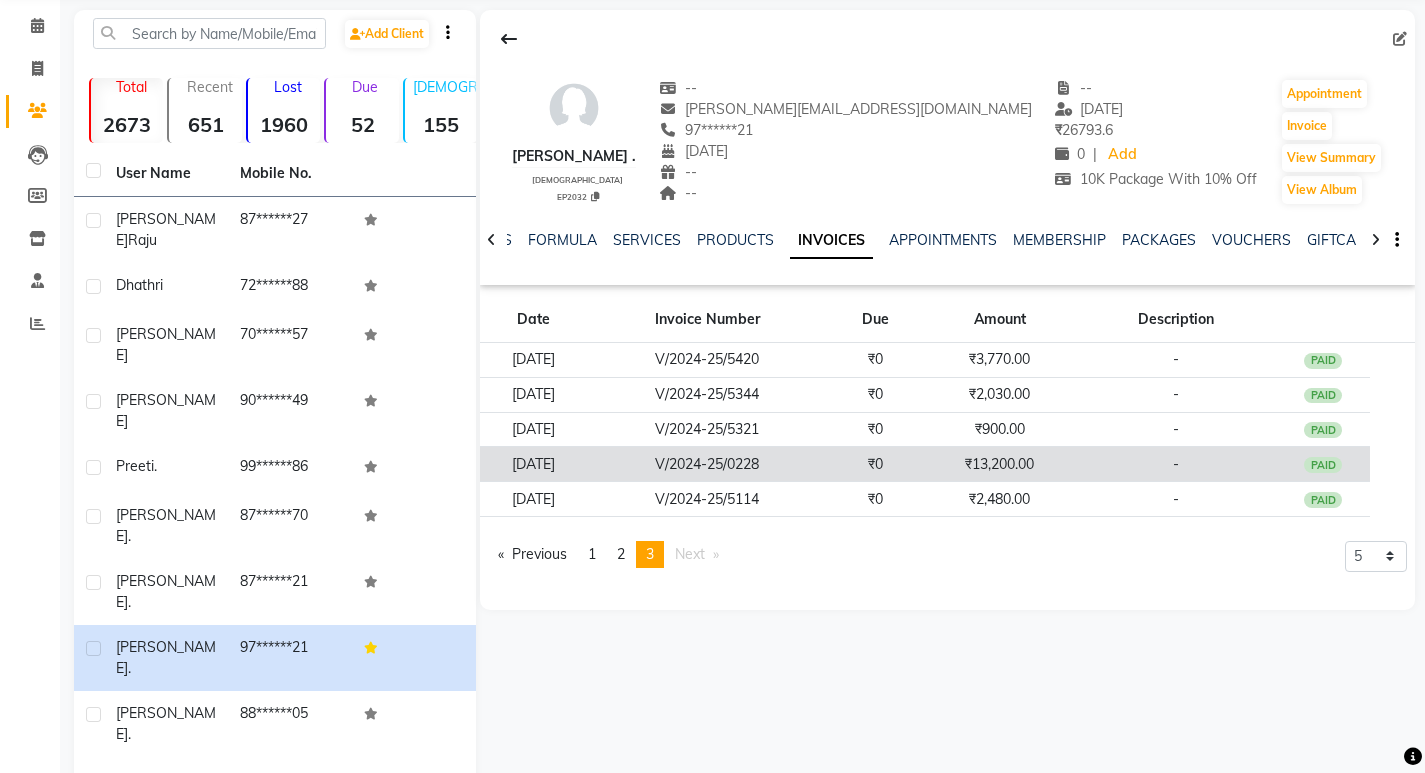 click on "PAID" 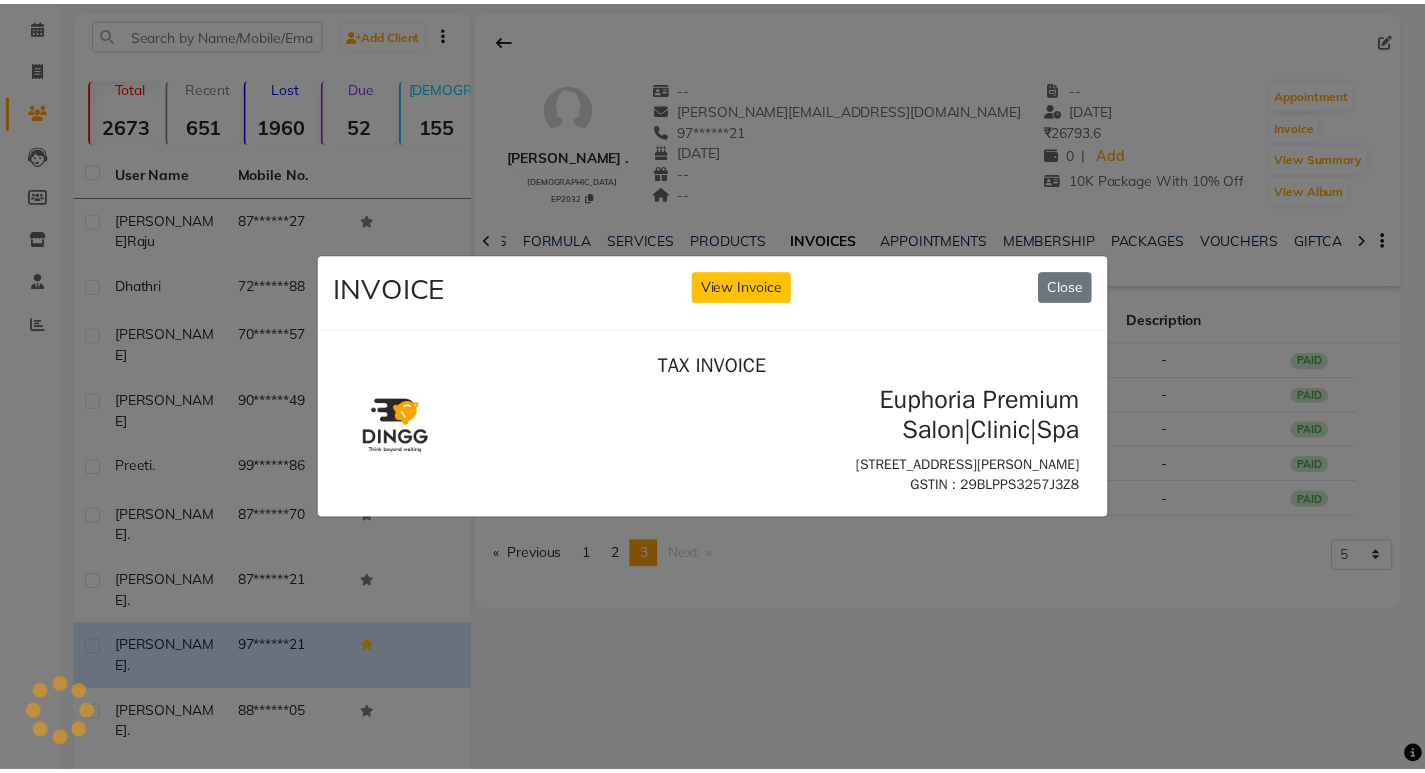 scroll, scrollTop: 0, scrollLeft: 0, axis: both 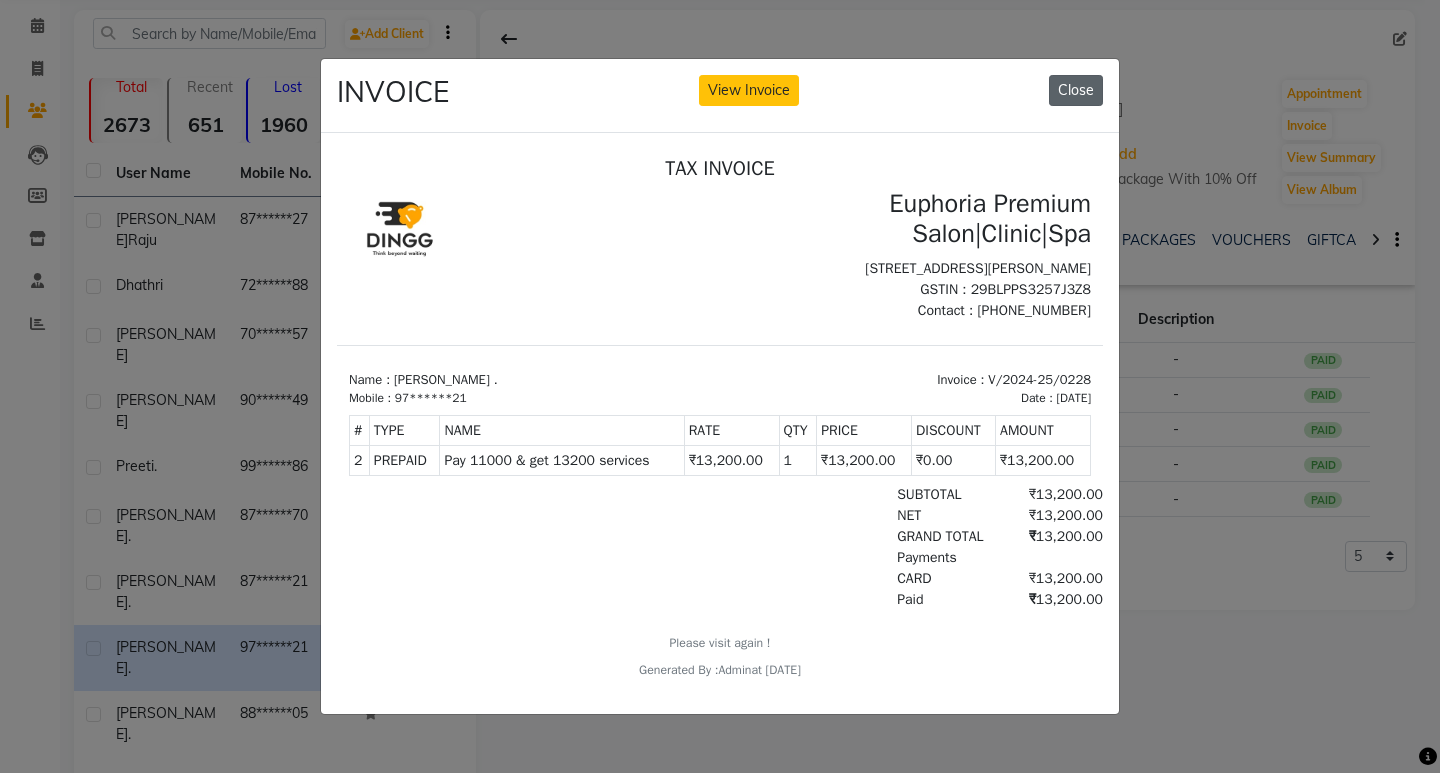click on "Close" 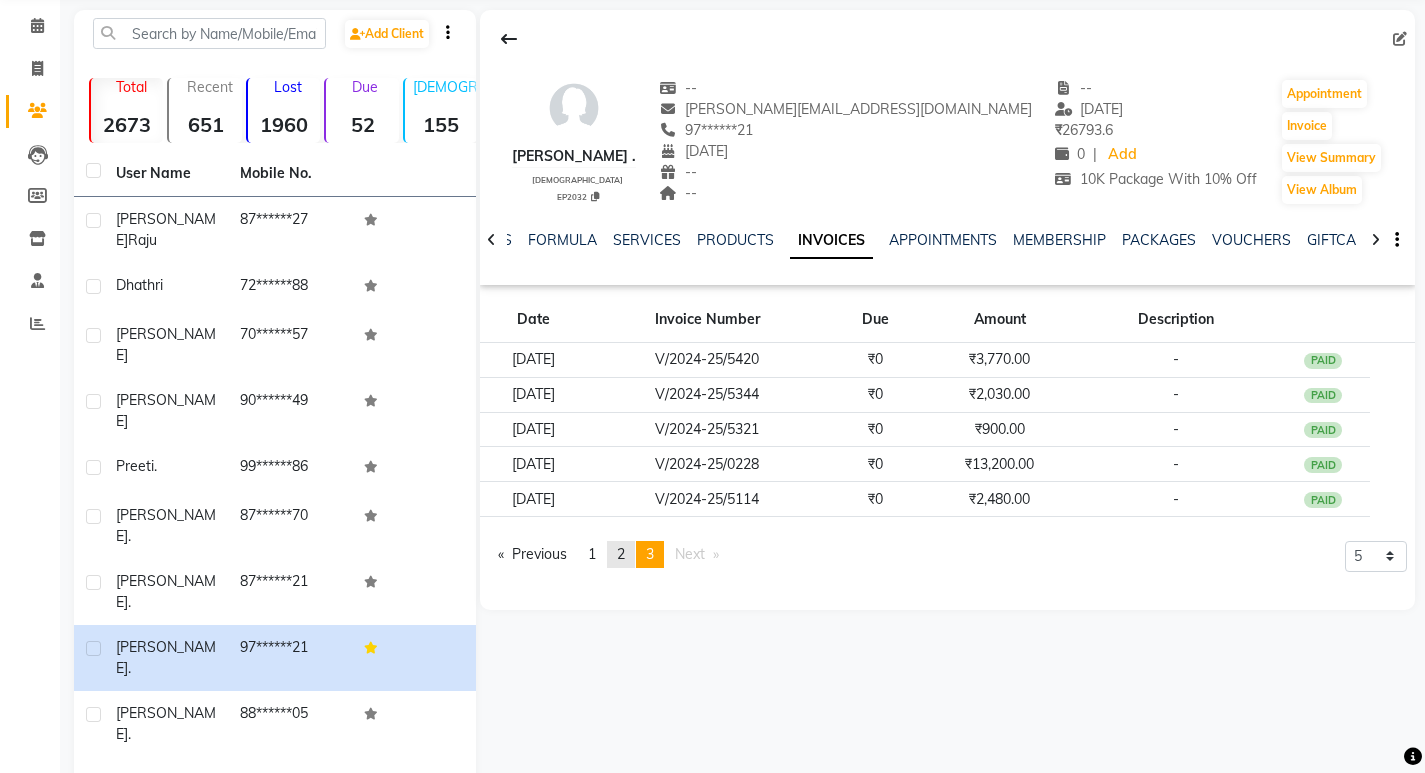 click on "2" 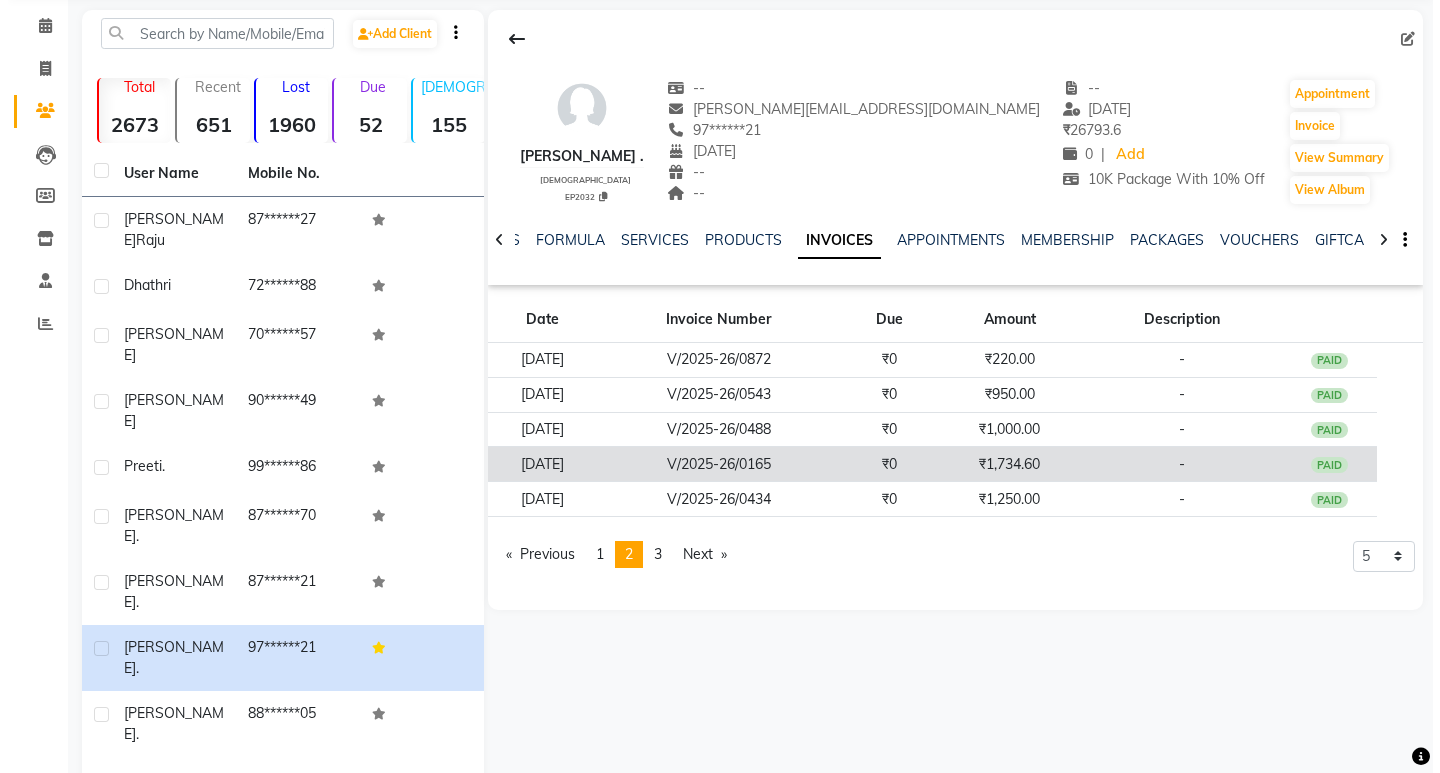 scroll, scrollTop: 0, scrollLeft: 0, axis: both 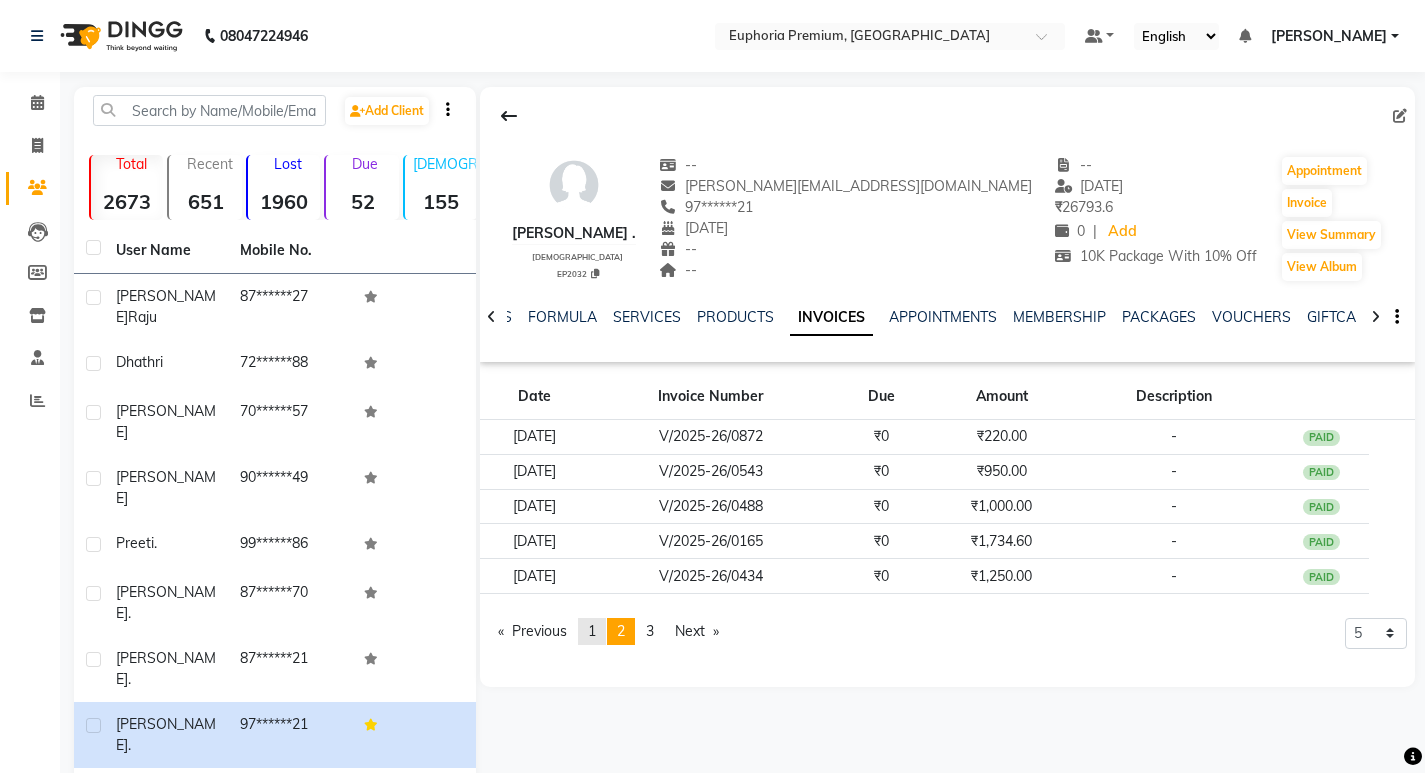 click on "1" 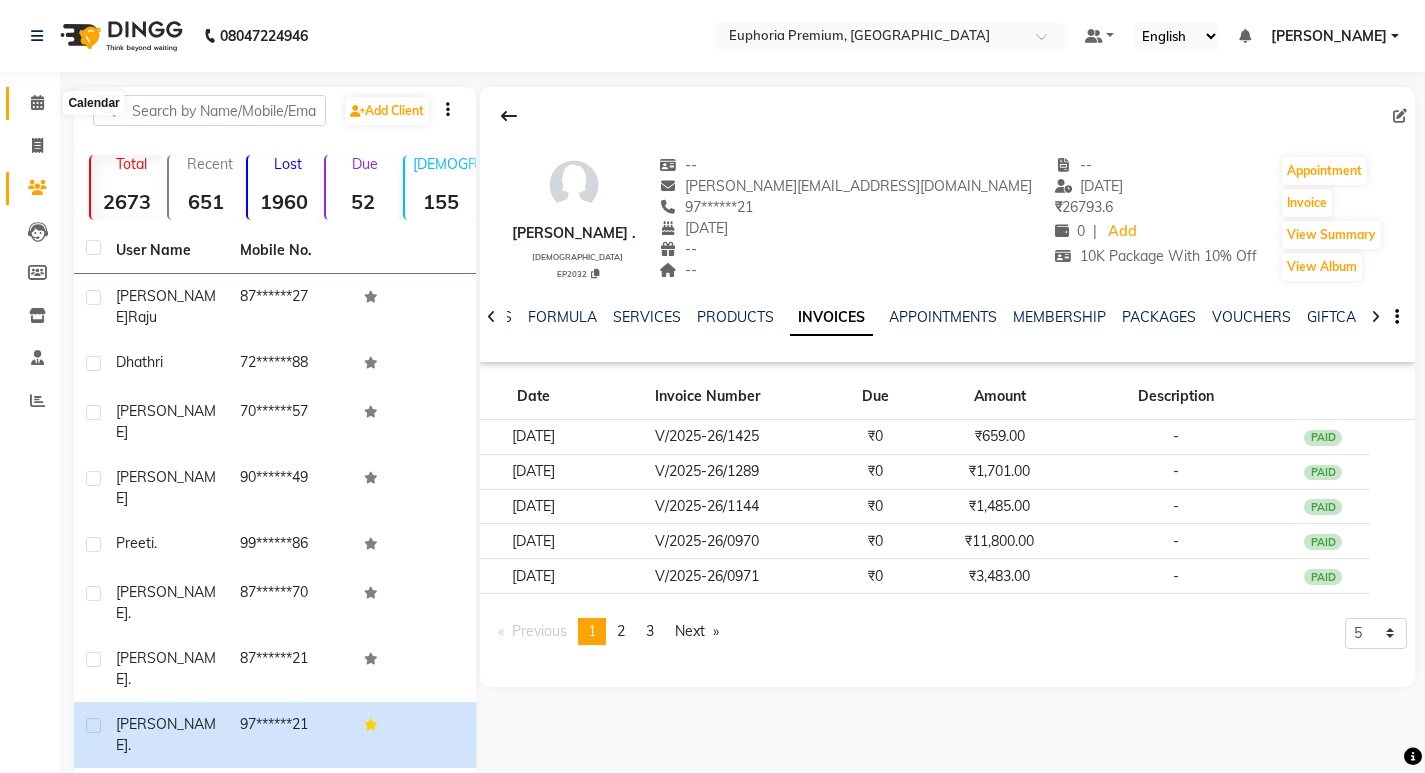 click 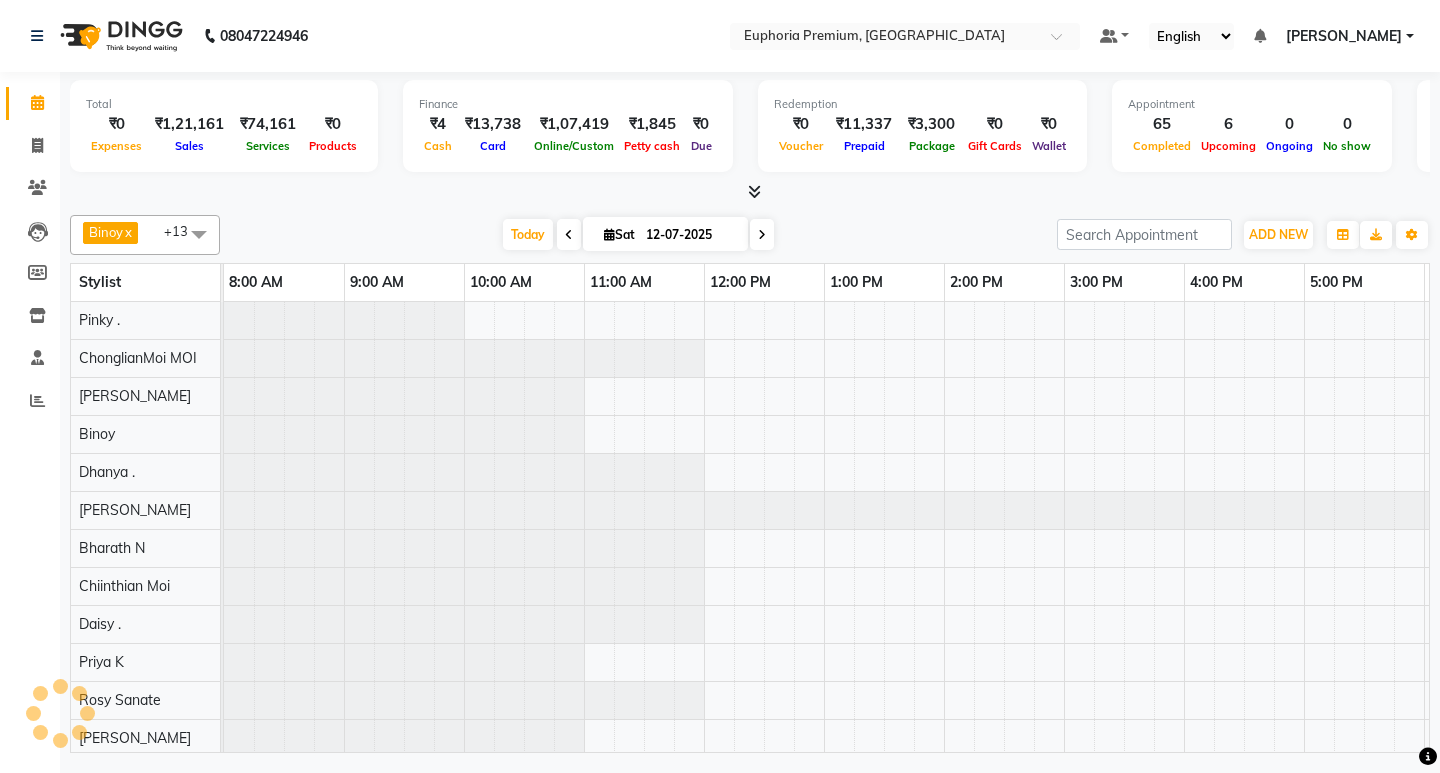 scroll, scrollTop: 0, scrollLeft: 0, axis: both 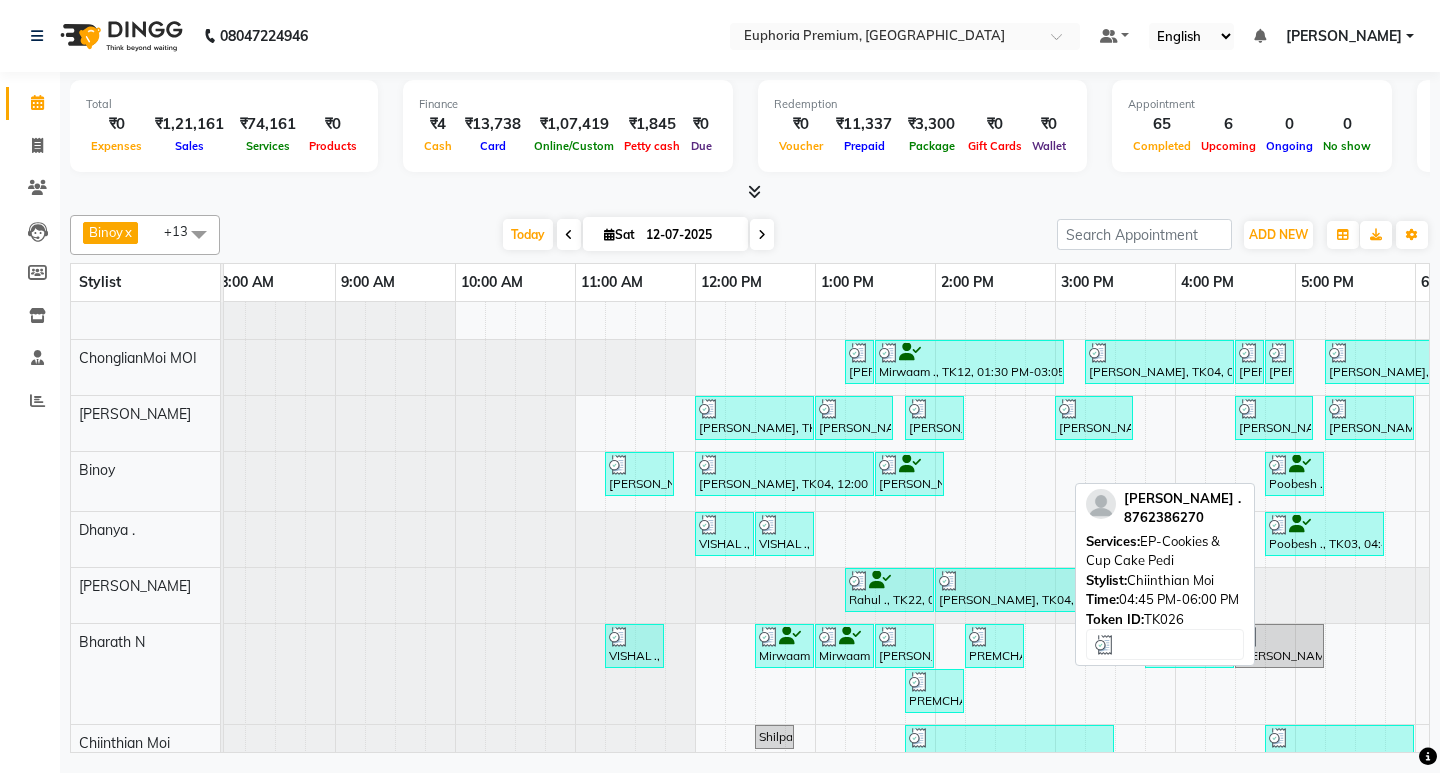 click at bounding box center (1339, 738) 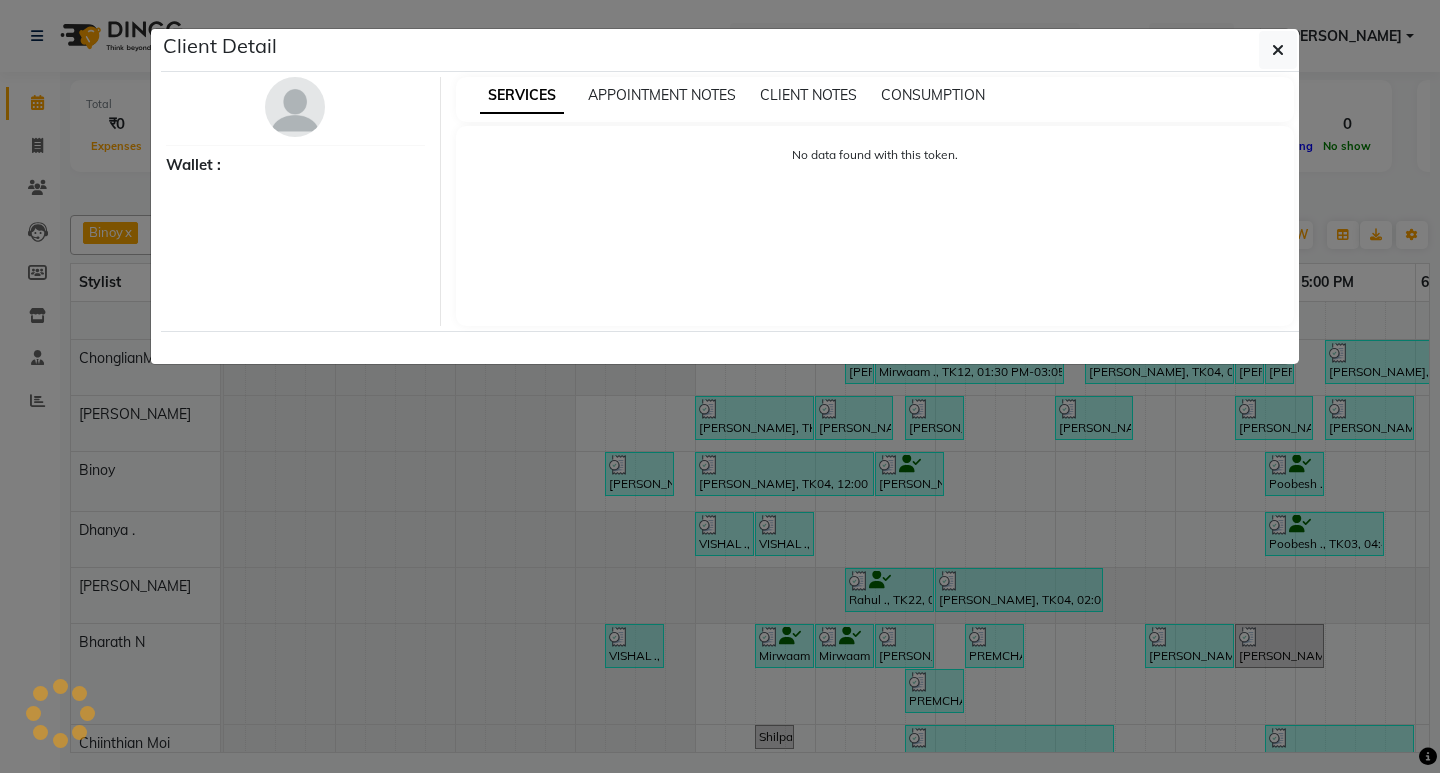 select on "3" 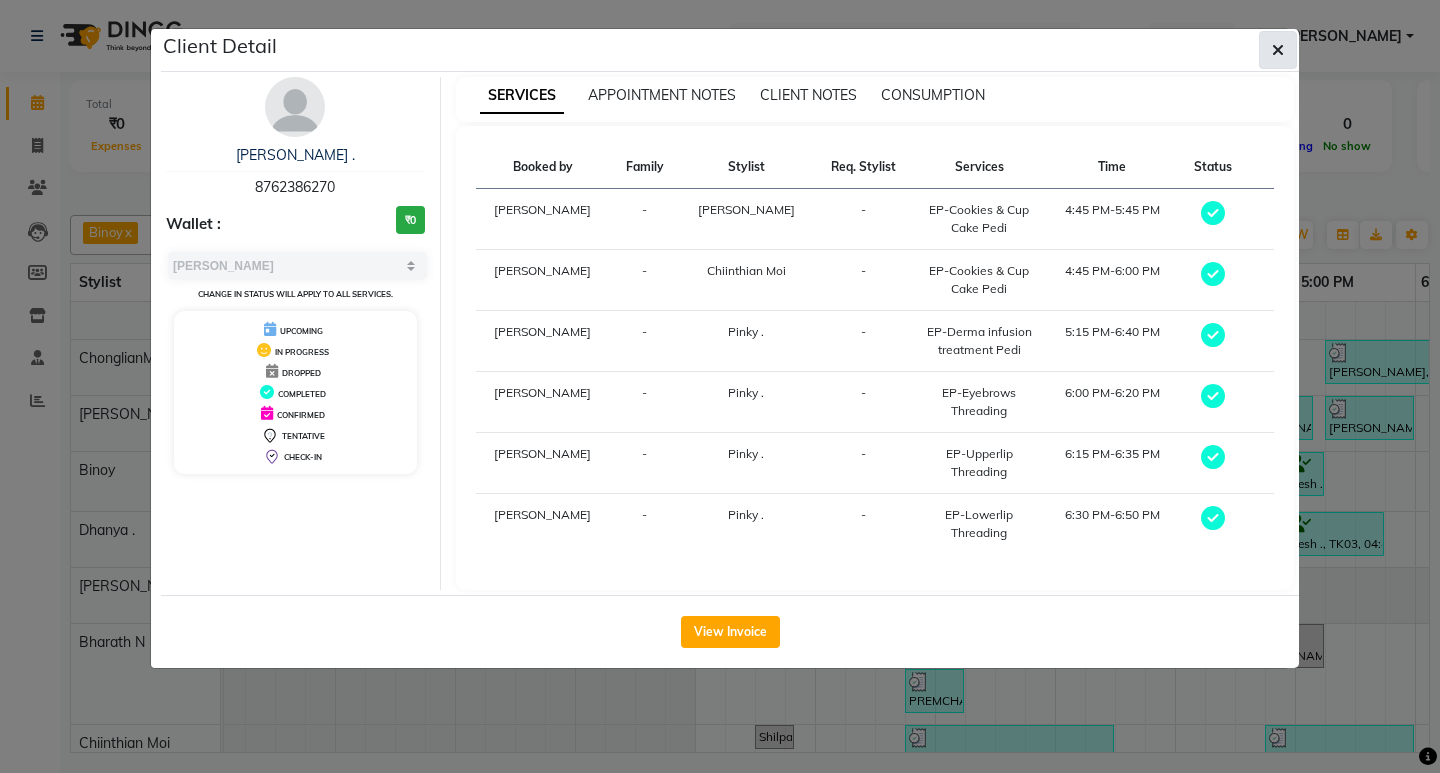 click 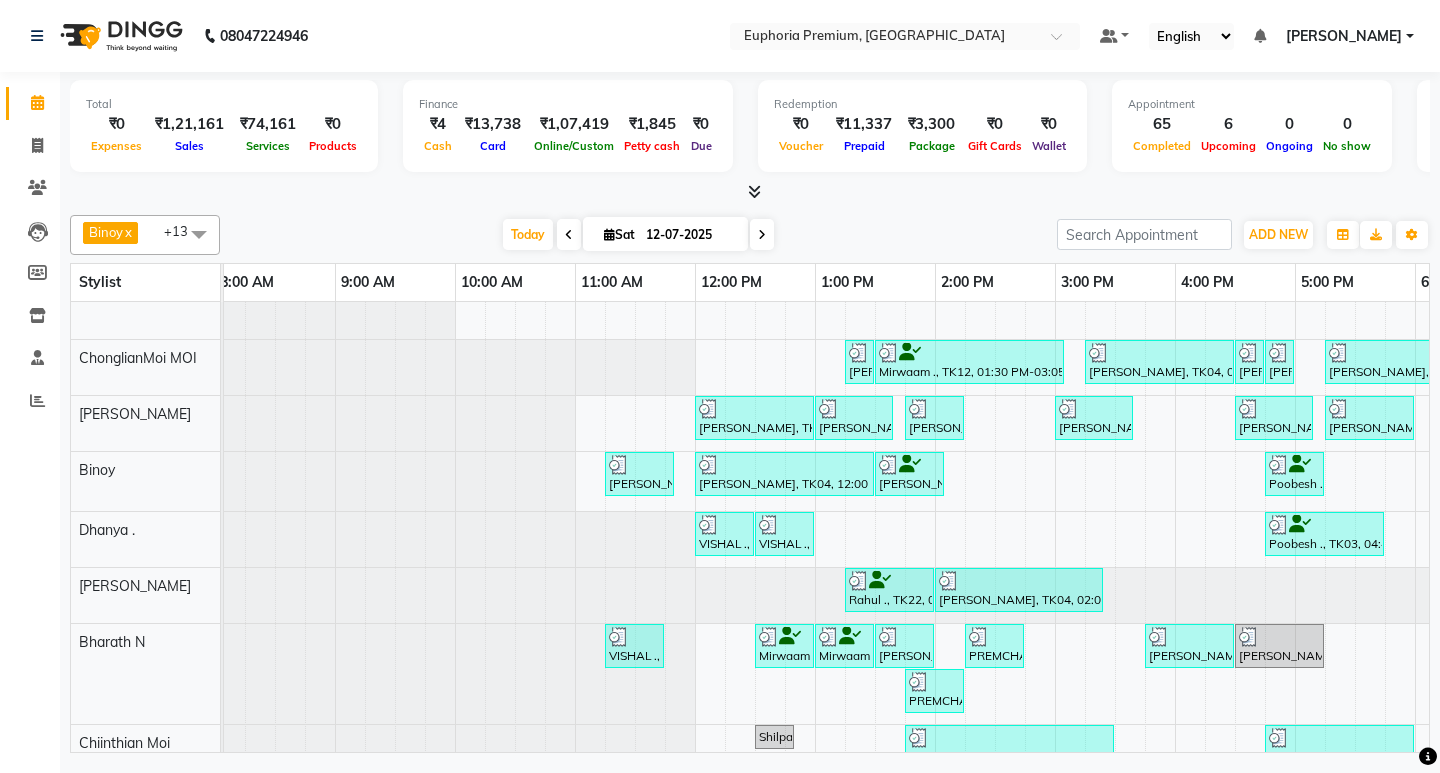 scroll, scrollTop: 108, scrollLeft: 48, axis: both 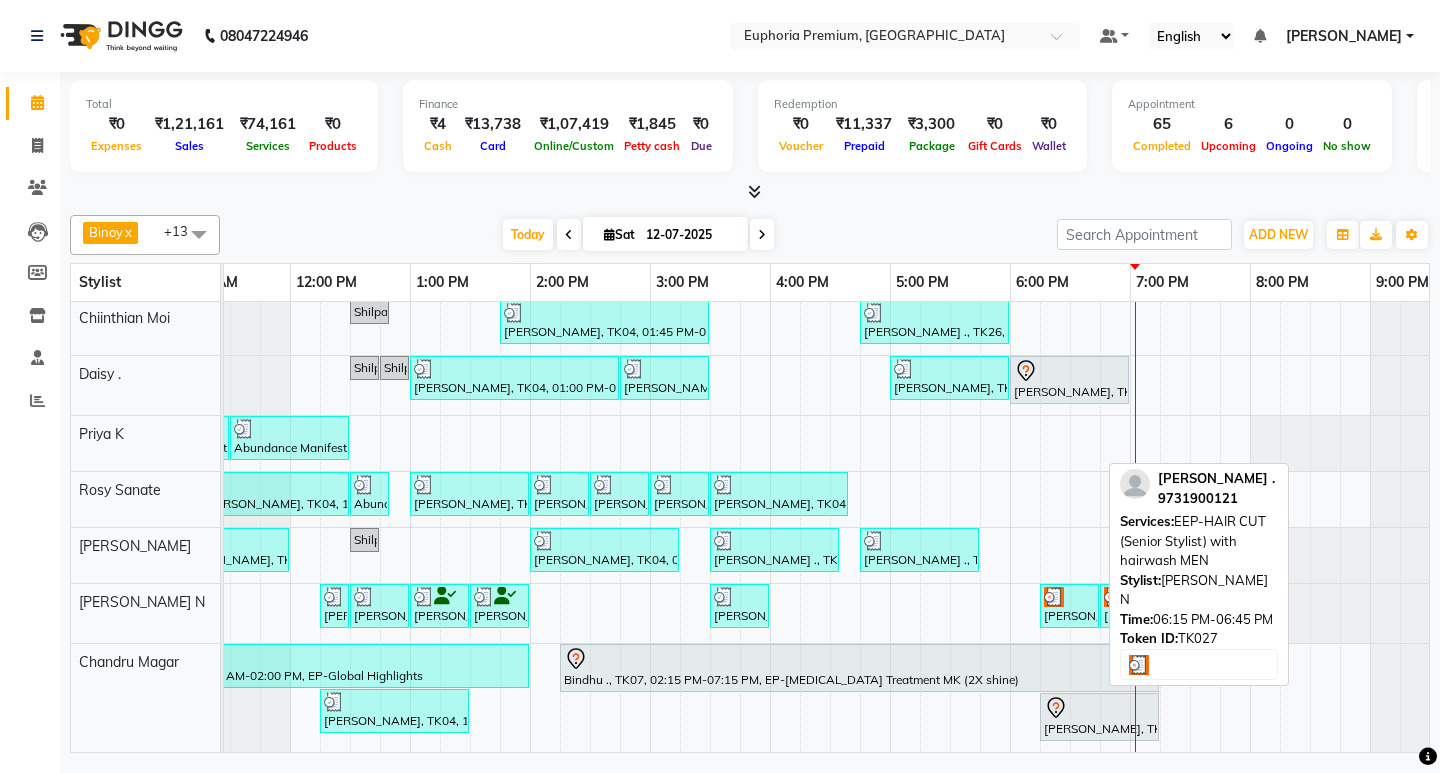 click on "[PERSON_NAME] ., TK27, 06:15 PM-06:45 PM, EEP-HAIR CUT (Senior Stylist) with hairwash MEN" at bounding box center (1069, 606) 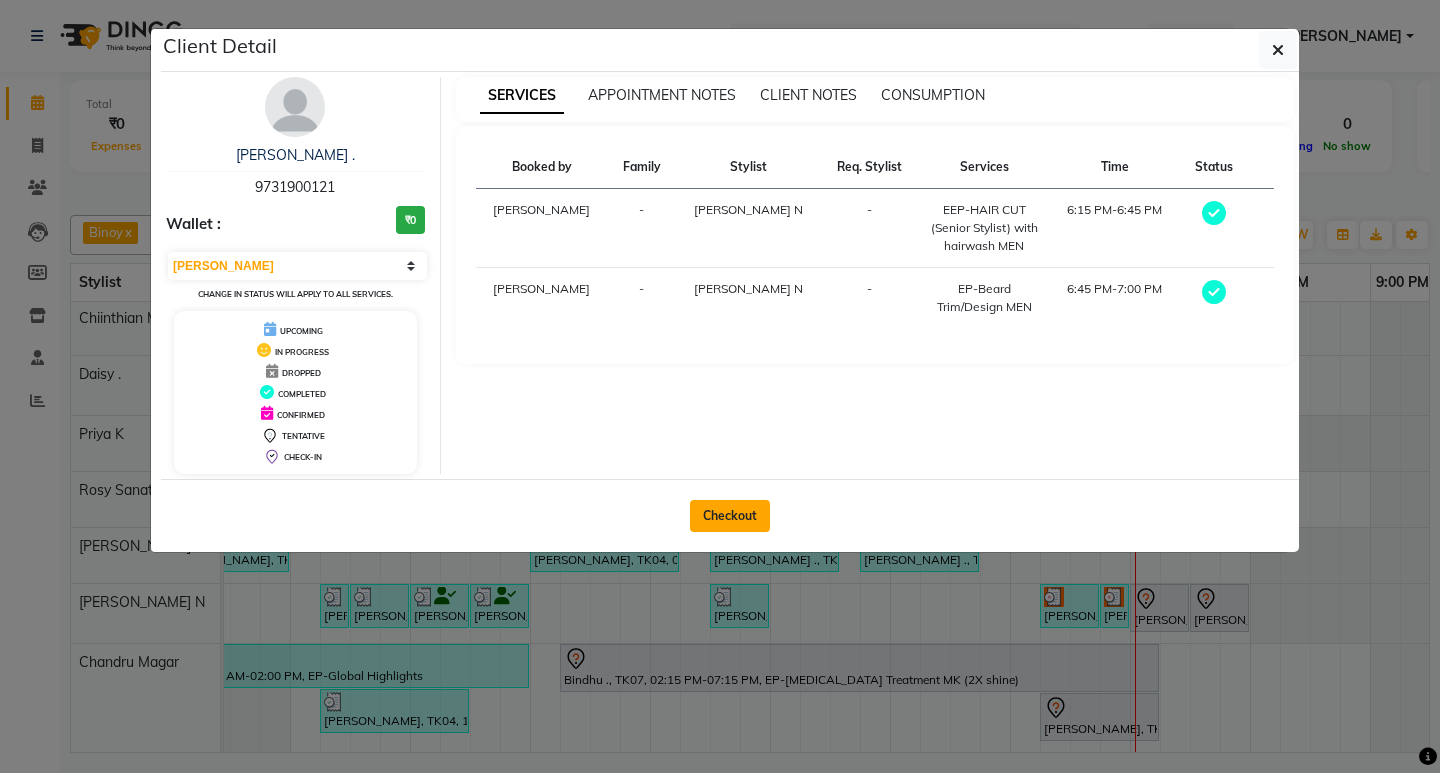 click on "Checkout" 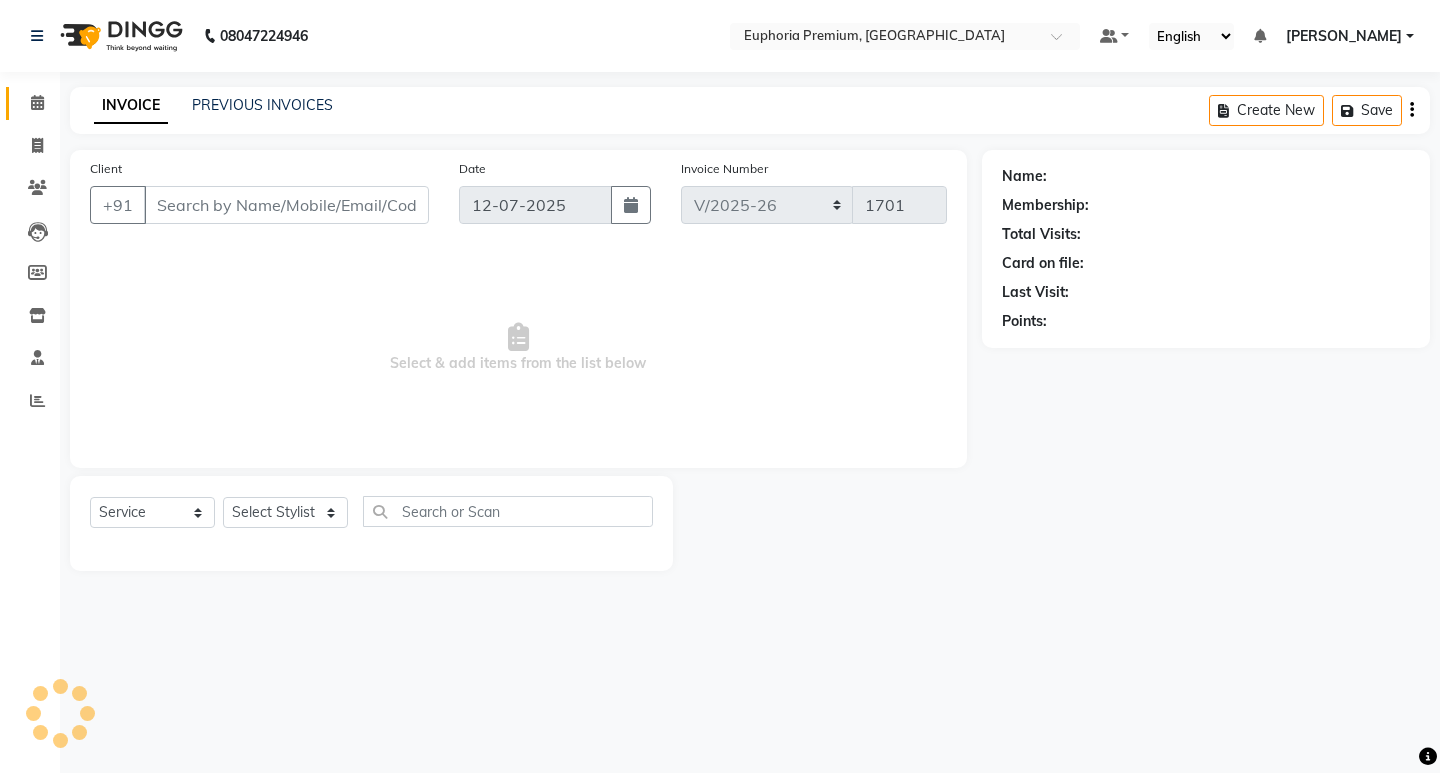 type on "97******21" 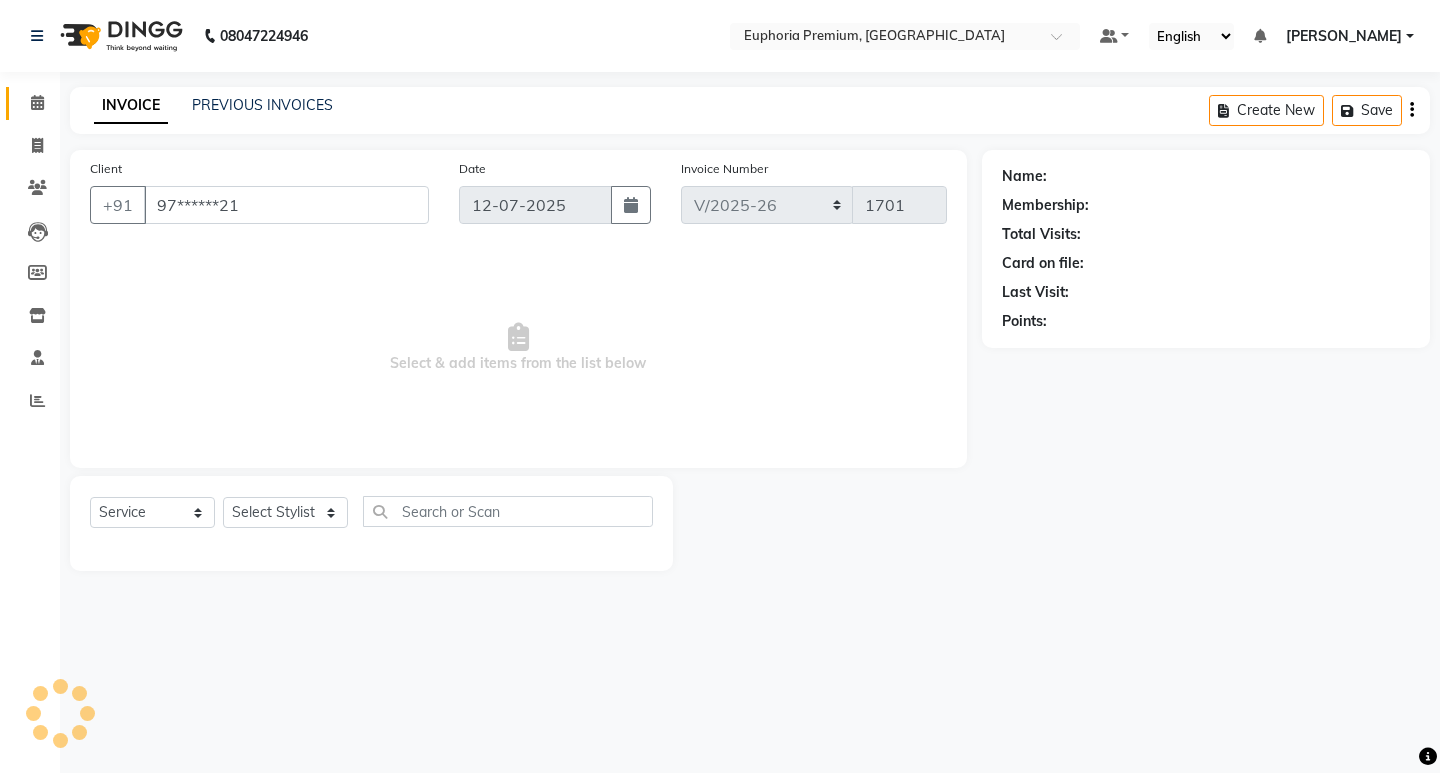 select on "74080" 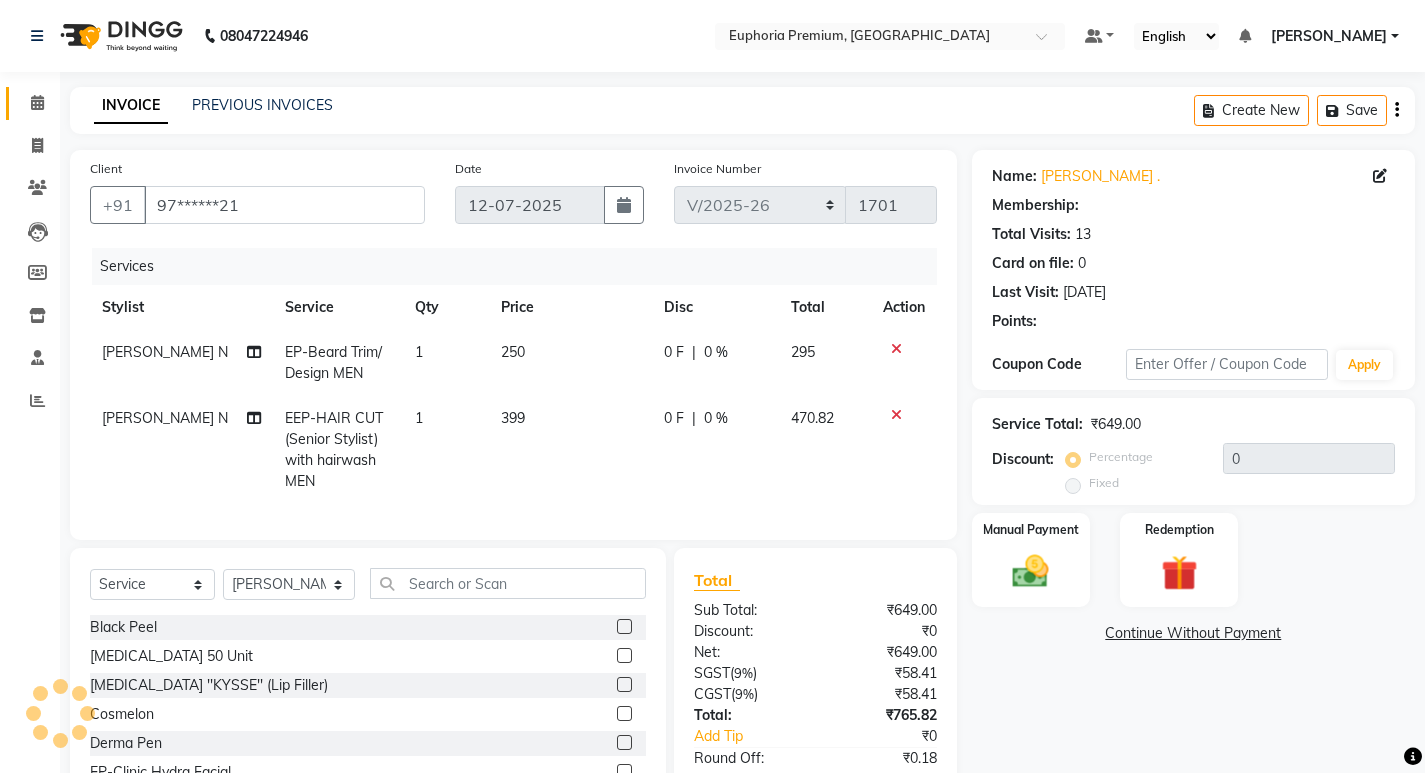 select on "2: Object" 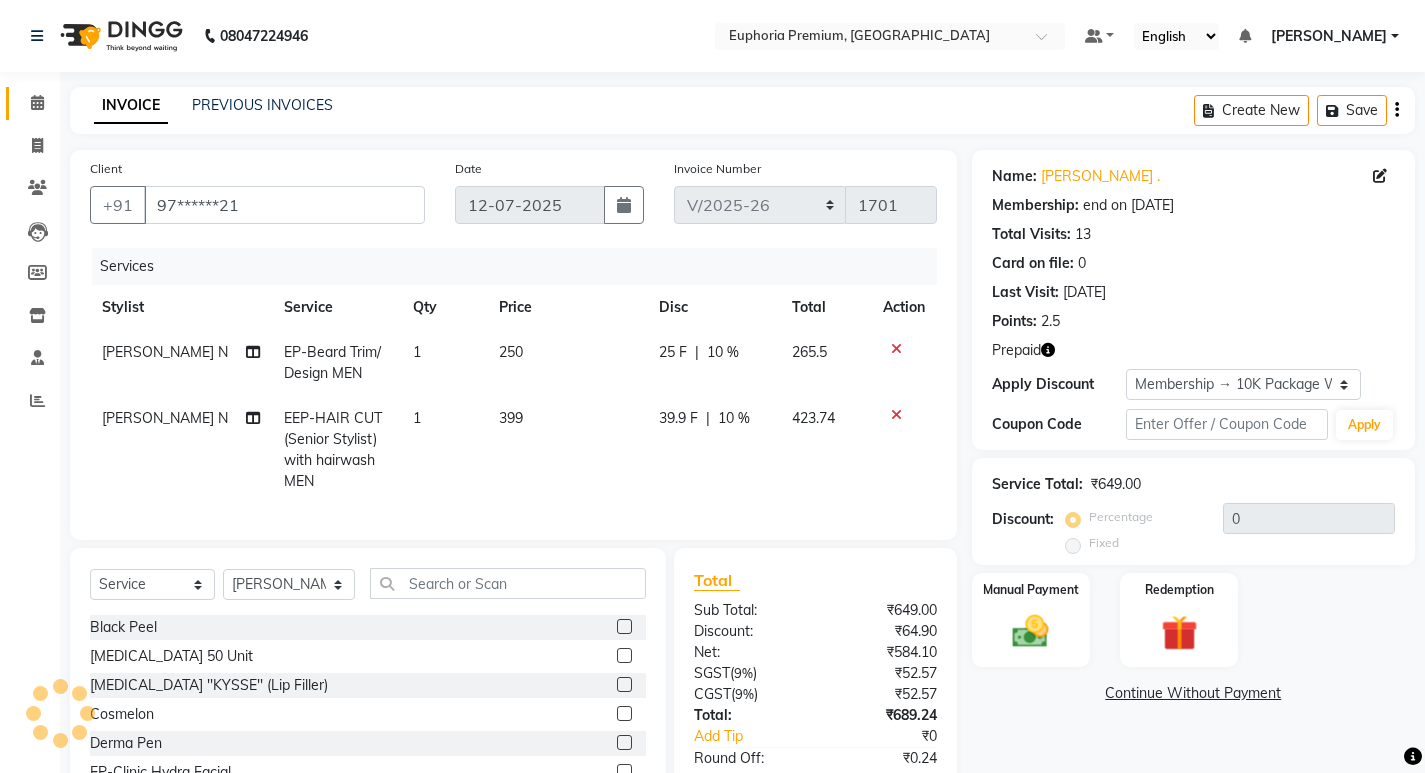 type on "10" 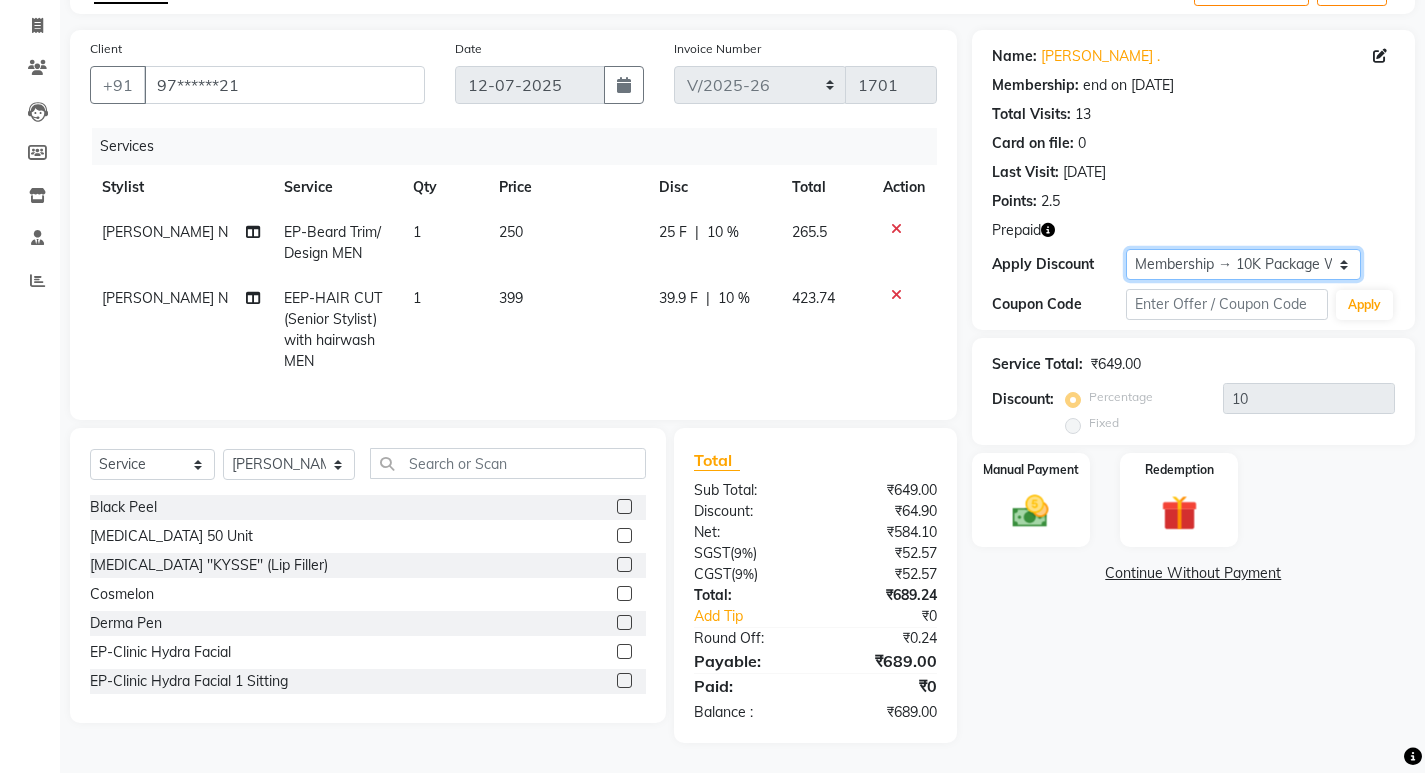 click on "Select Membership → 10K Package With 10% Off  Loyalty → Loyality level 1" 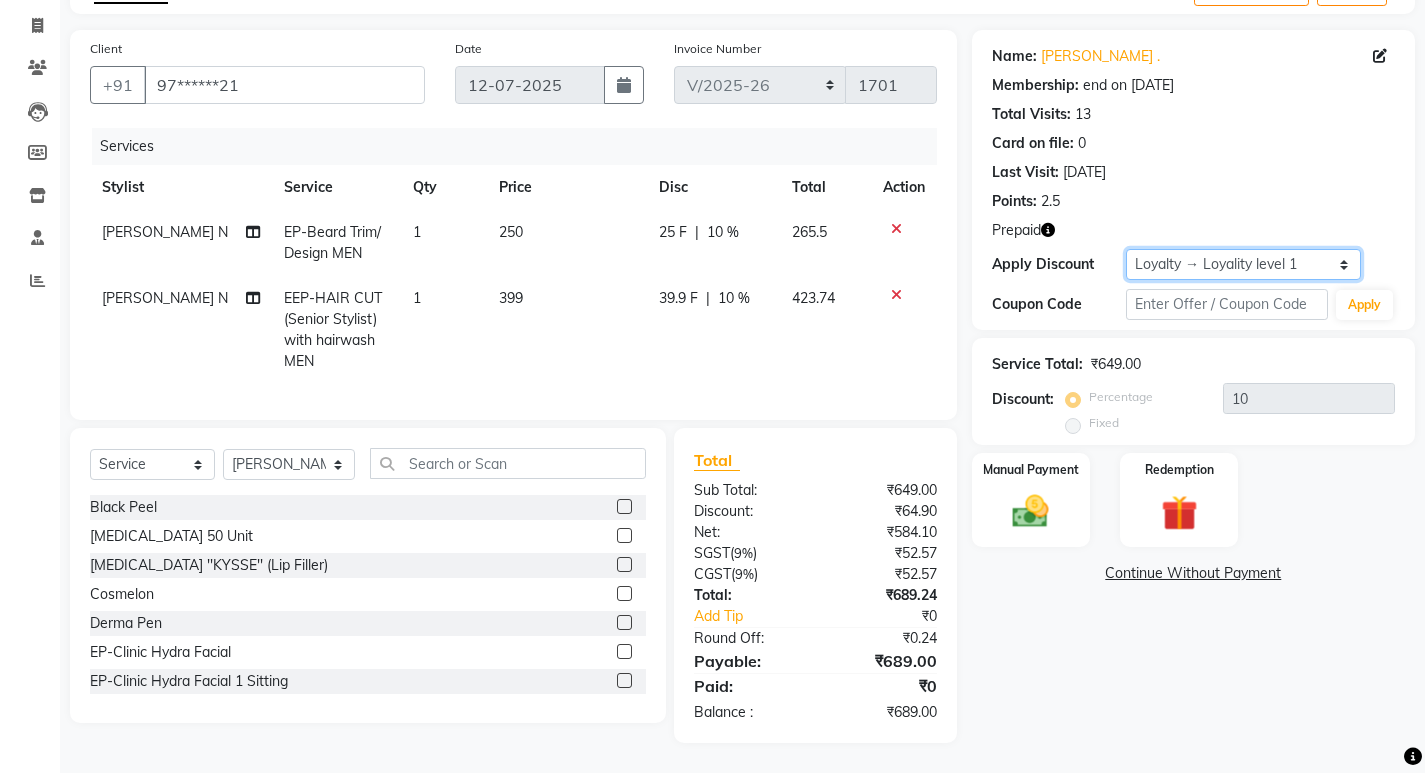 click on "Select Membership → 10K Package With 10% Off  Loyalty → Loyality level 1" 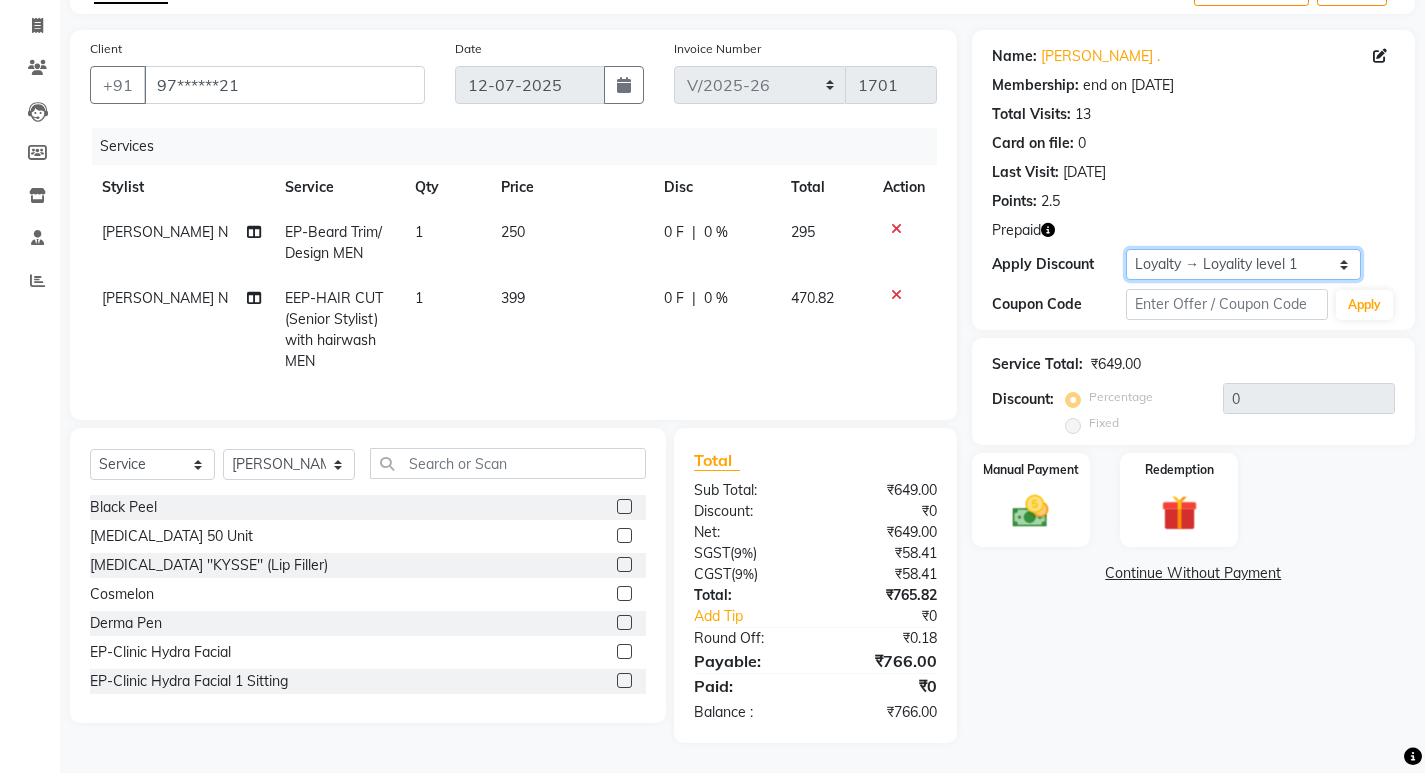 click on "Select Membership → 10K Package With 10% Off  Loyalty → Loyality level 1" 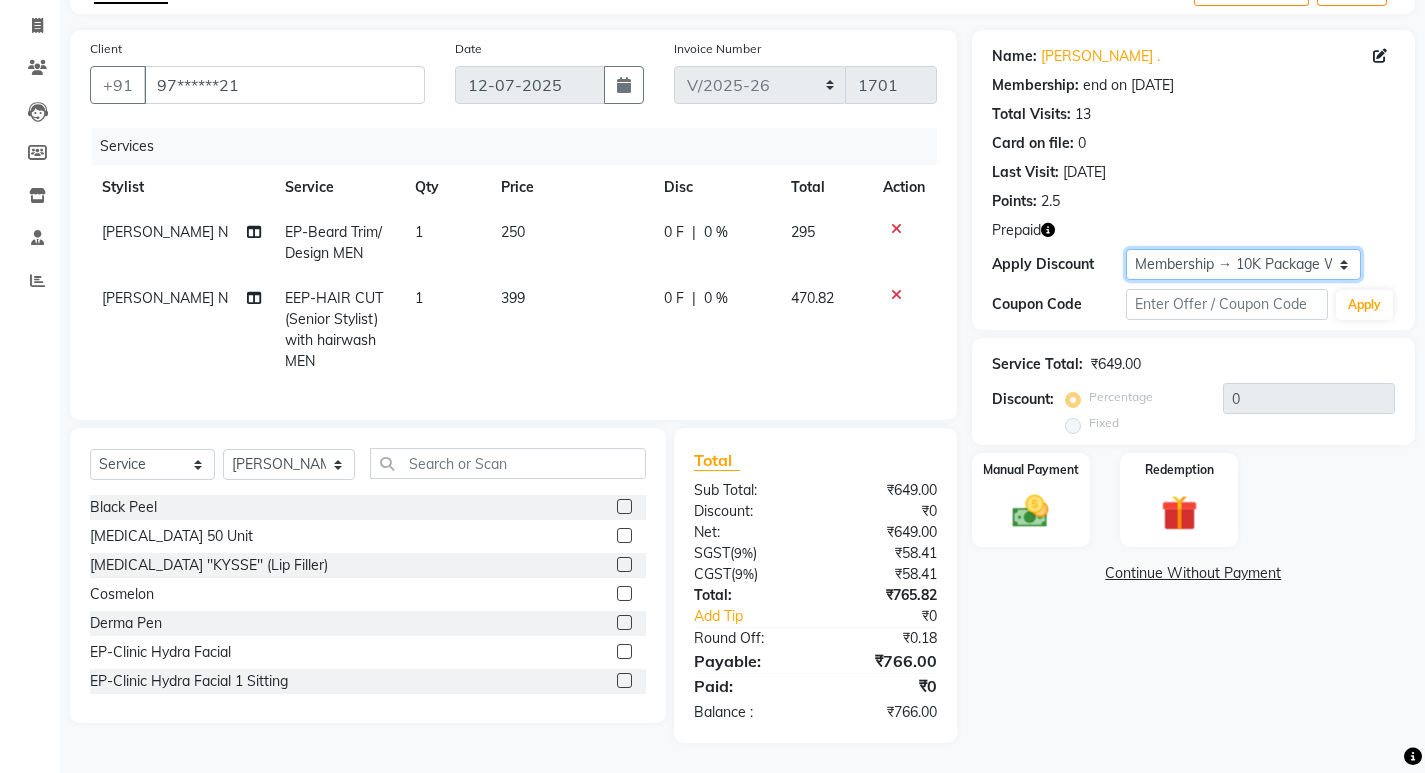 click on "Select Membership → 10K Package With 10% Off  Loyalty → Loyality level 1" 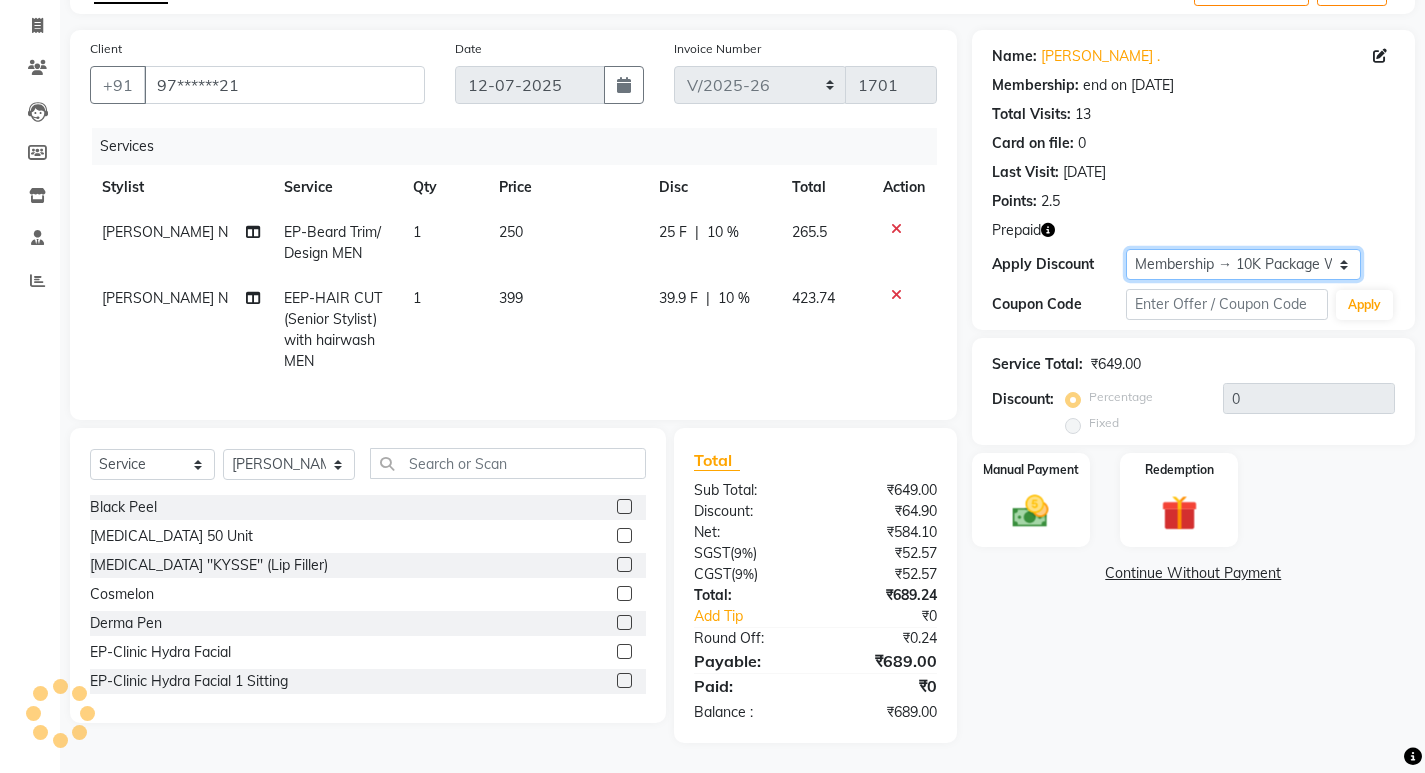 type on "10" 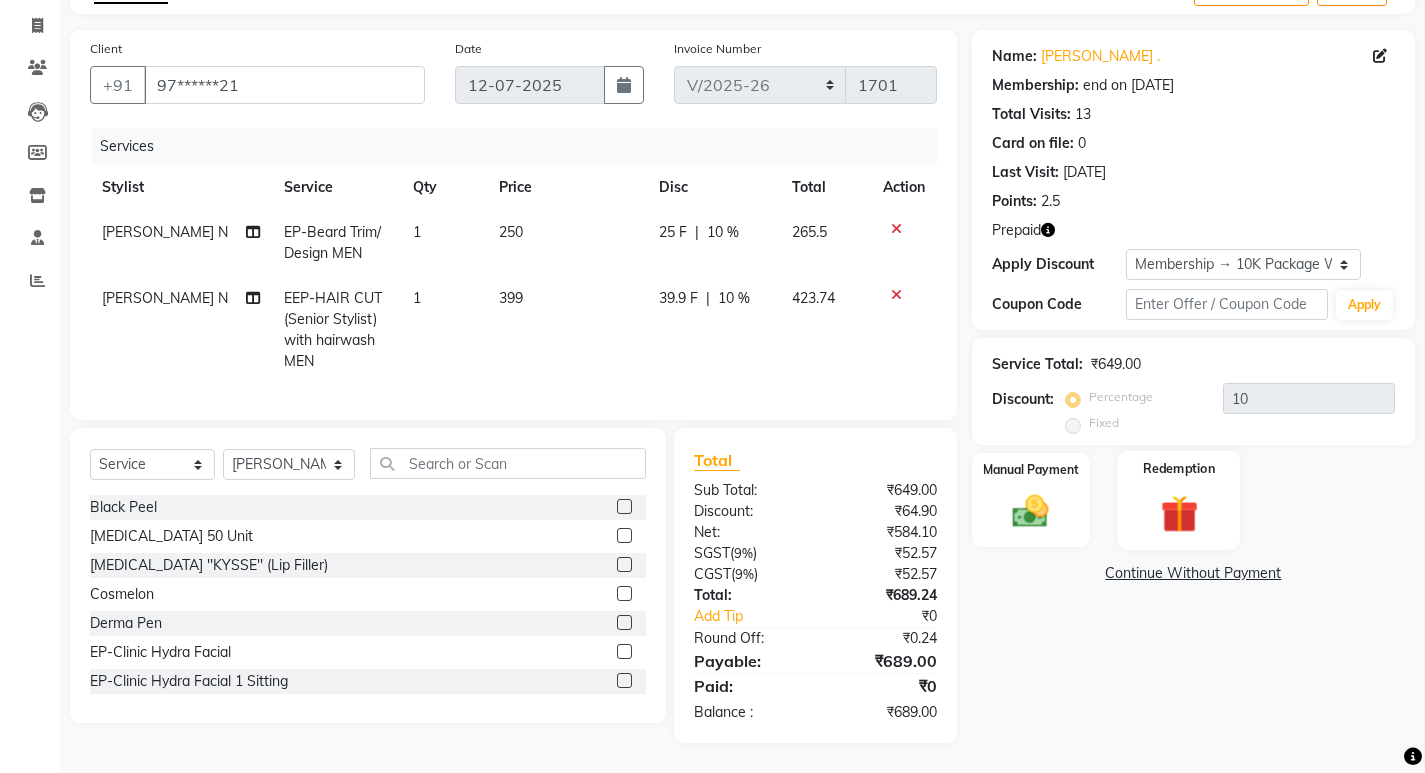 click 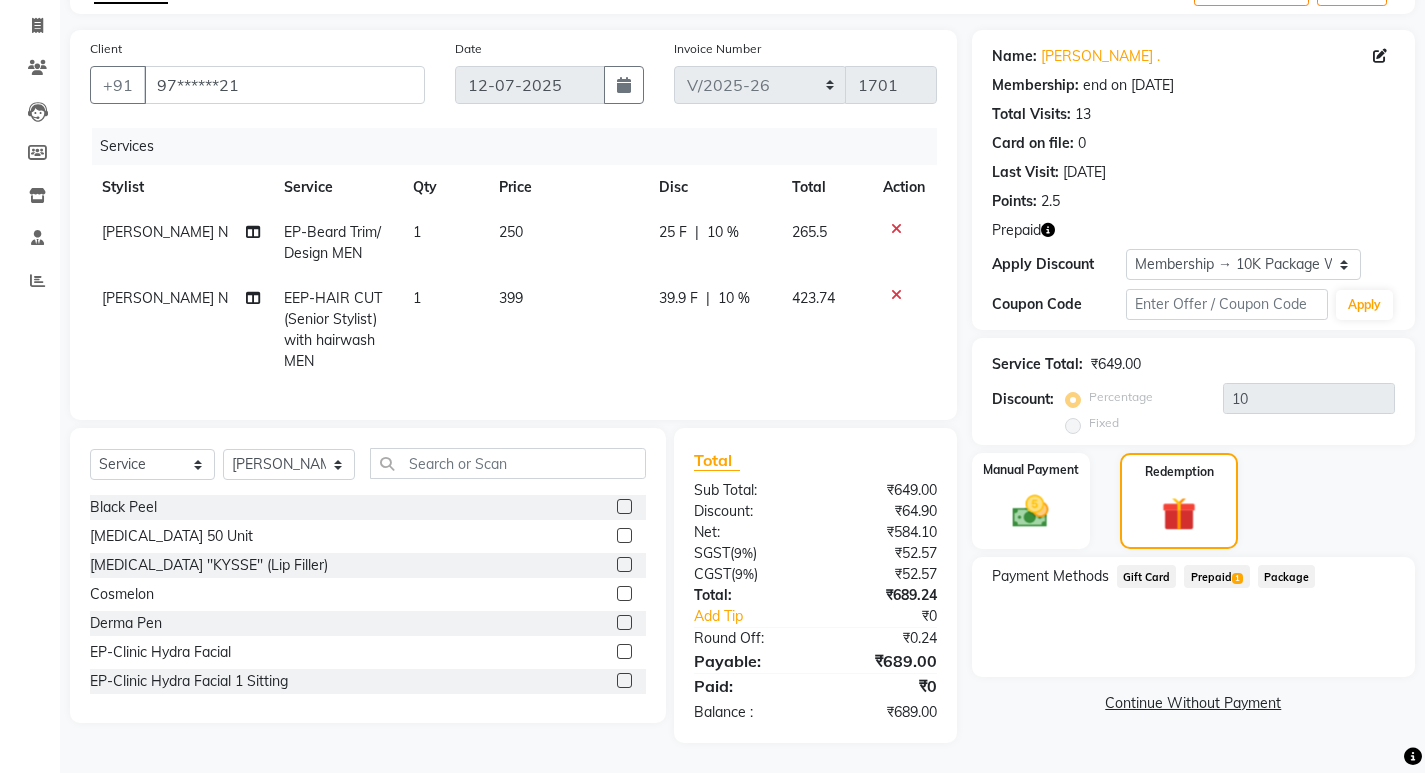 click on "Prepaid  1" 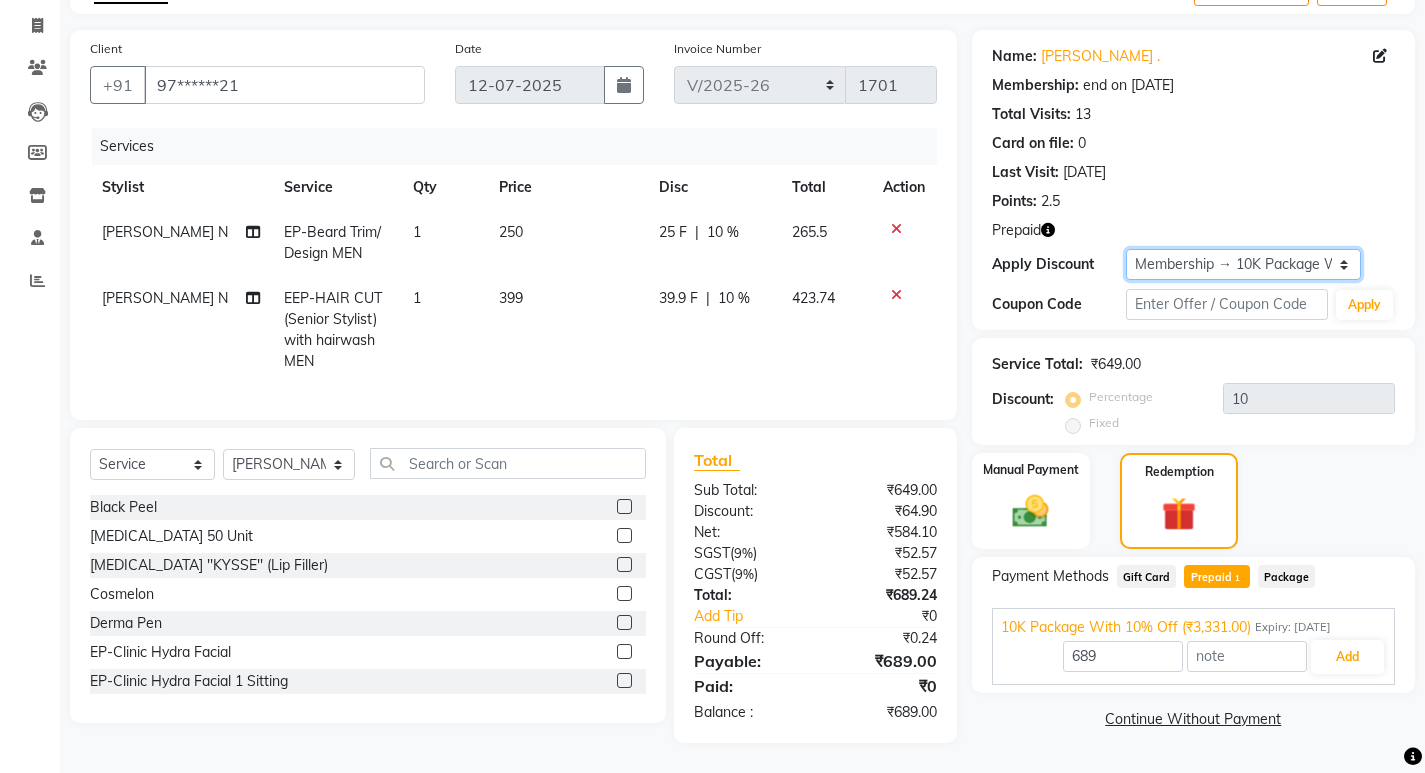 drag, startPoint x: 1310, startPoint y: 258, endPoint x: 1297, endPoint y: 264, distance: 14.3178215 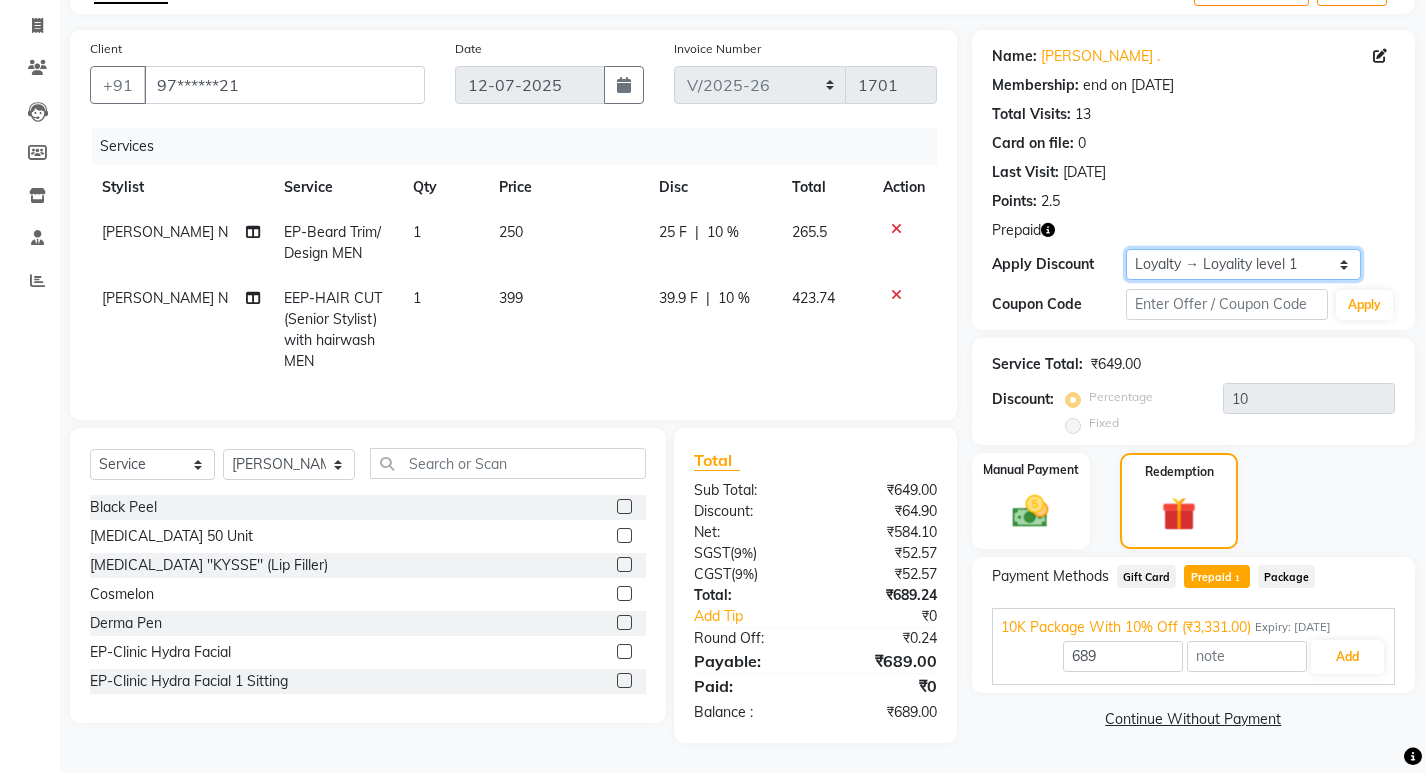 click on "Select Membership → 10K Package With 10% Off  Loyalty → Loyality level 1" 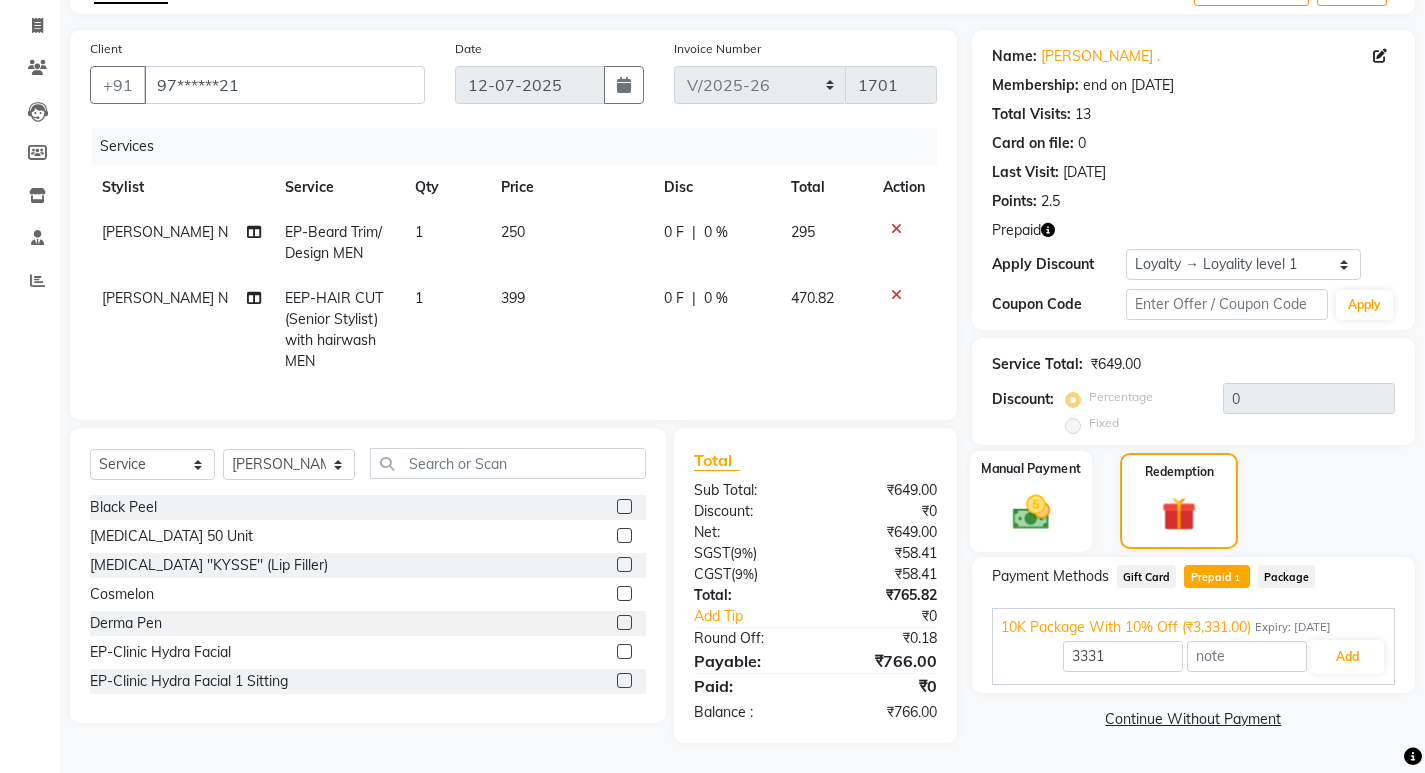 click 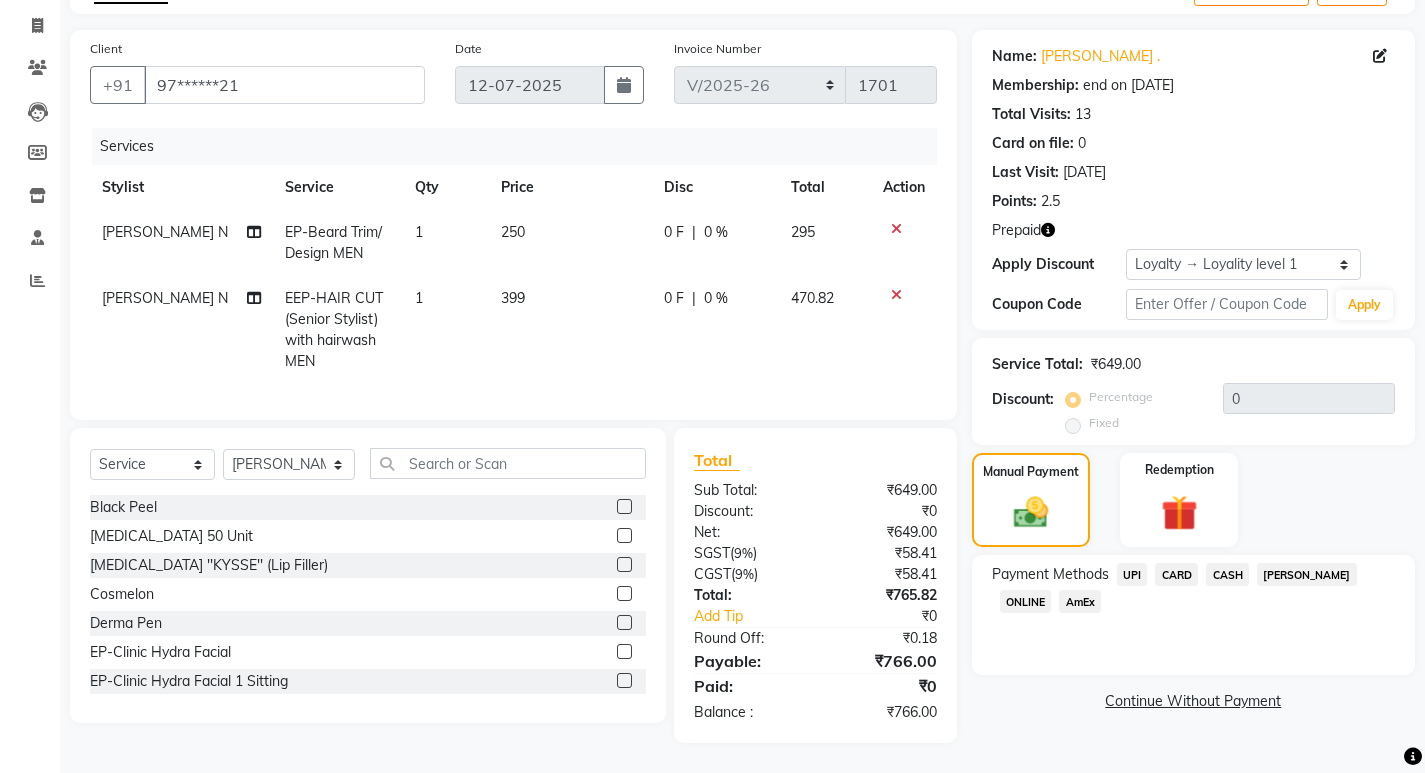 click on "UPI" 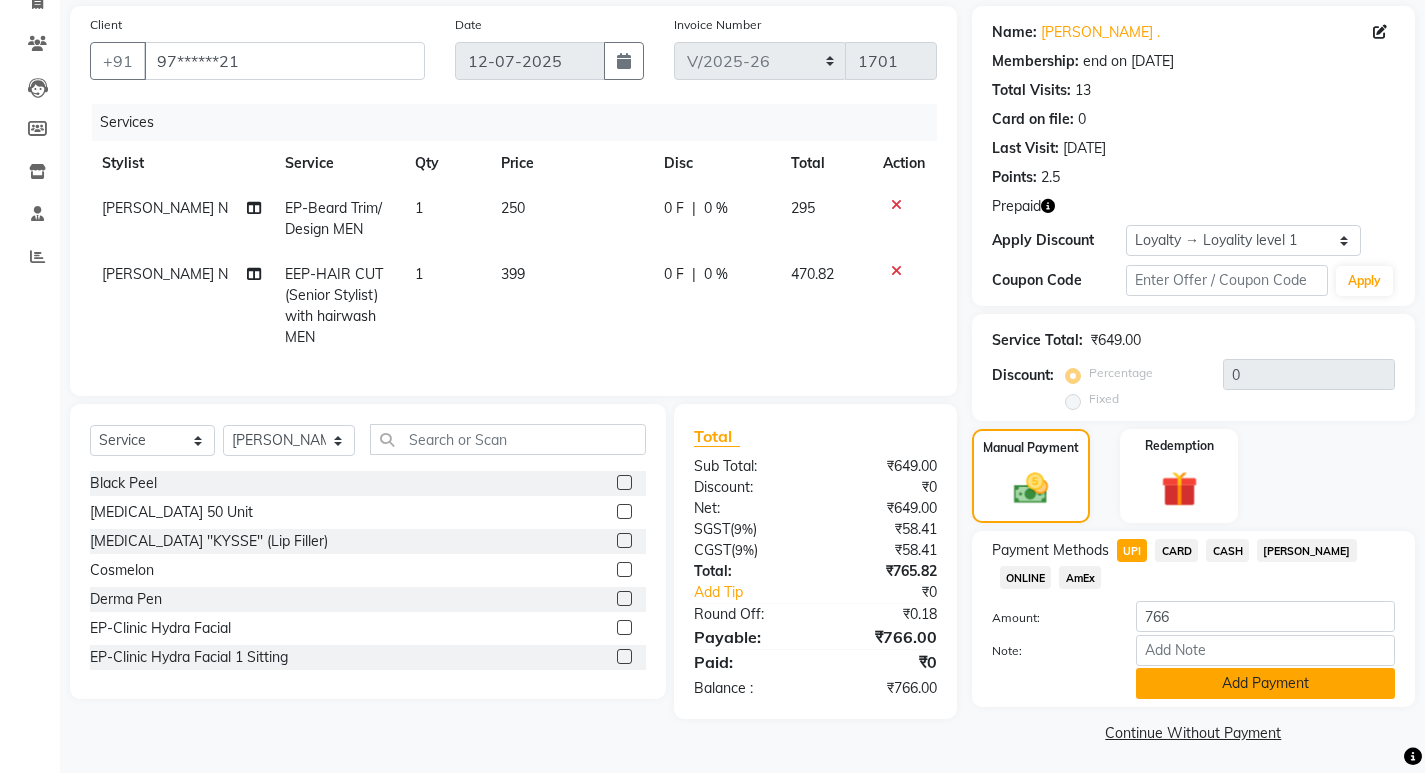 scroll, scrollTop: 149, scrollLeft: 0, axis: vertical 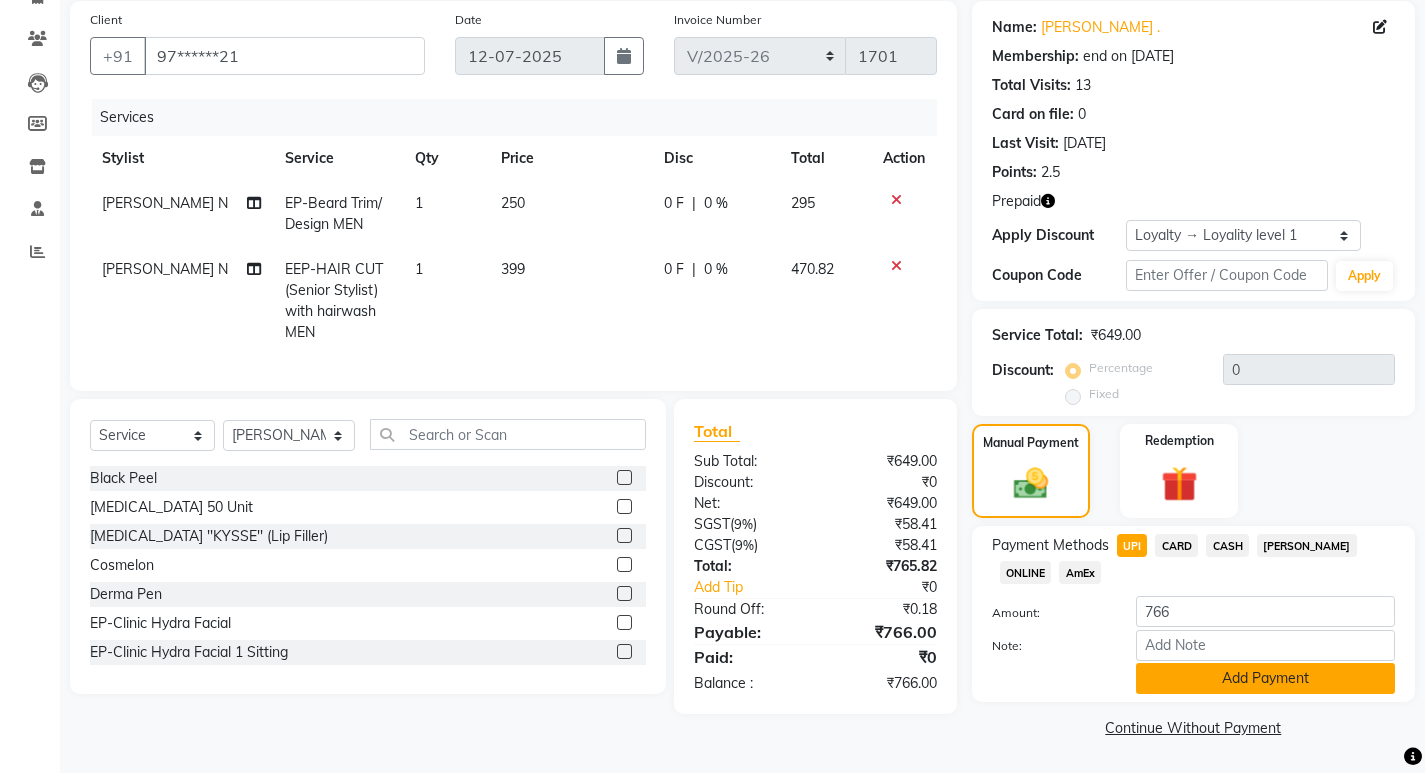 click on "Add Payment" 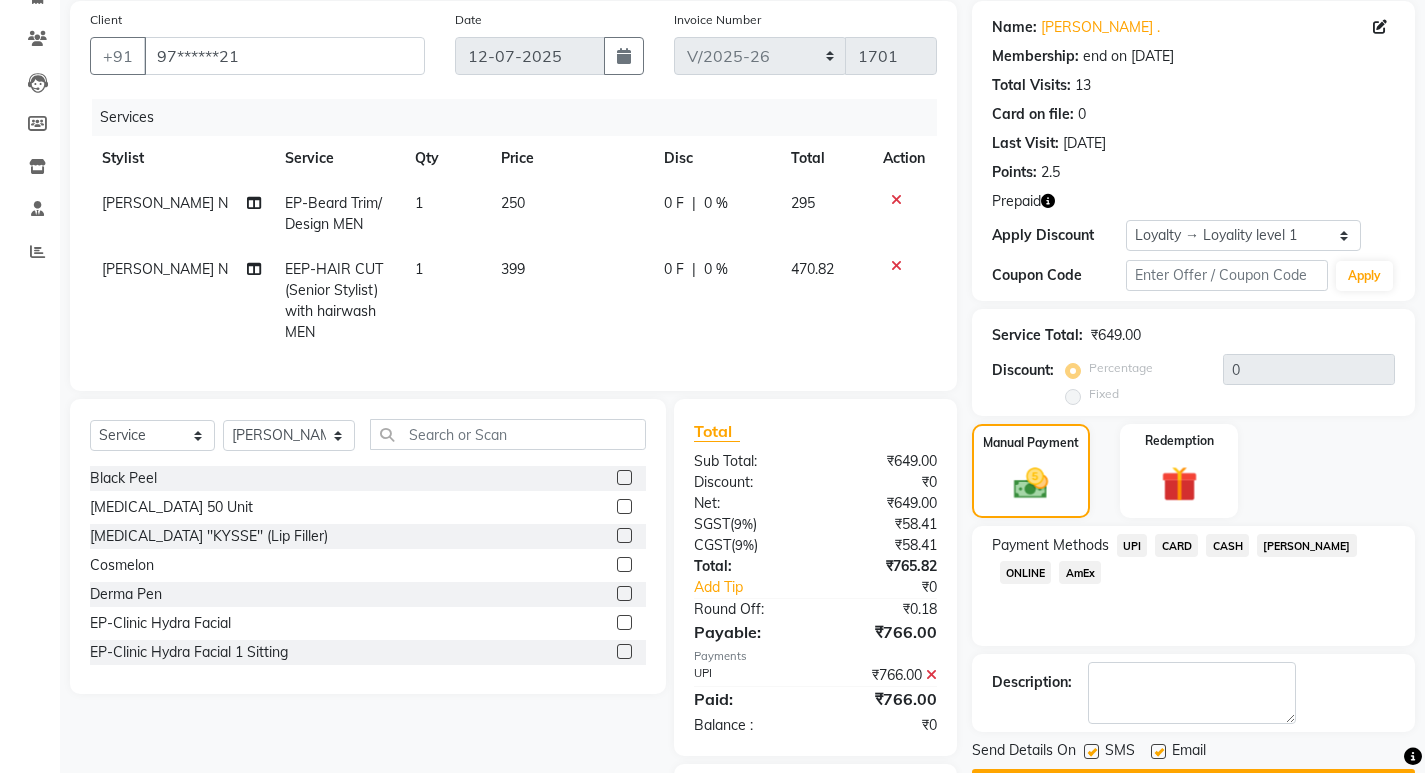 scroll, scrollTop: 276, scrollLeft: 0, axis: vertical 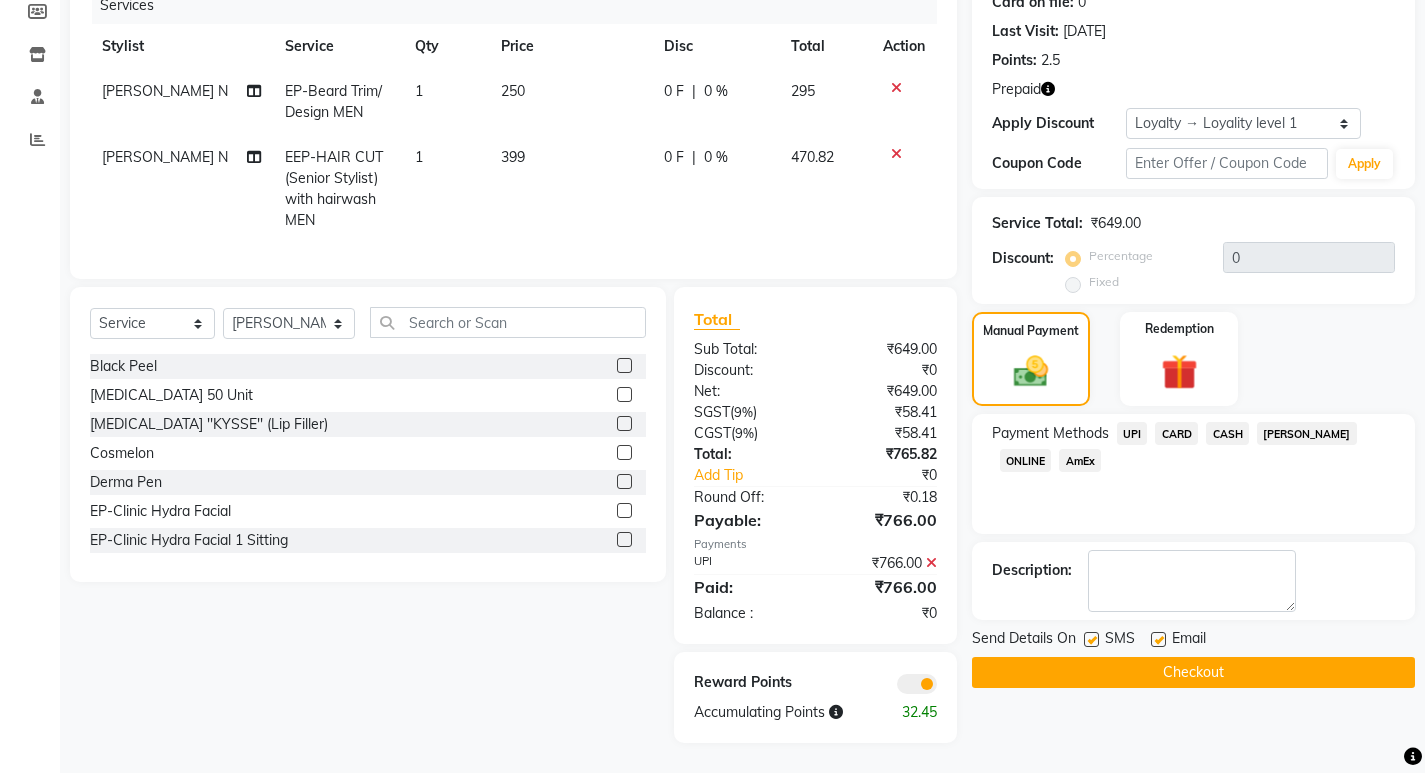 click on "Checkout" 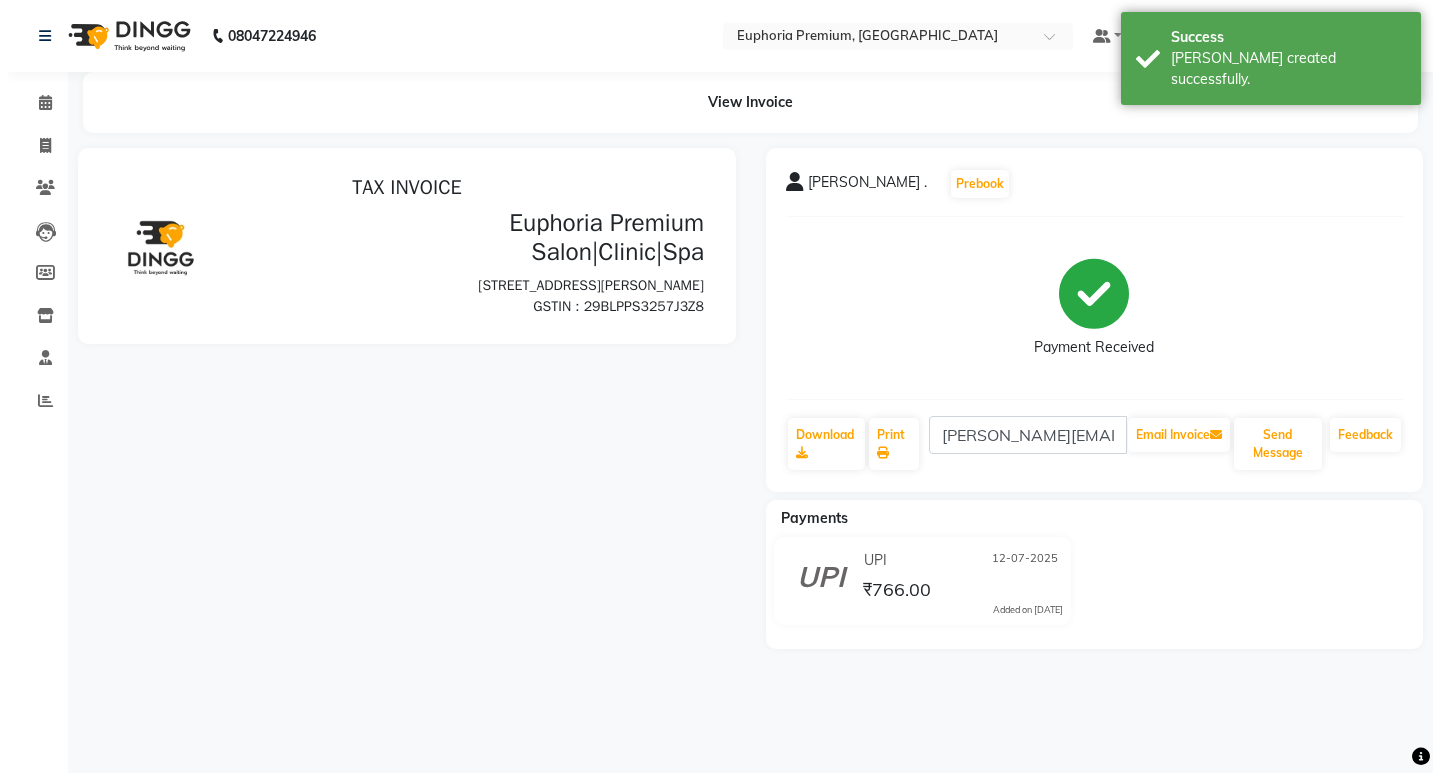 scroll, scrollTop: 0, scrollLeft: 0, axis: both 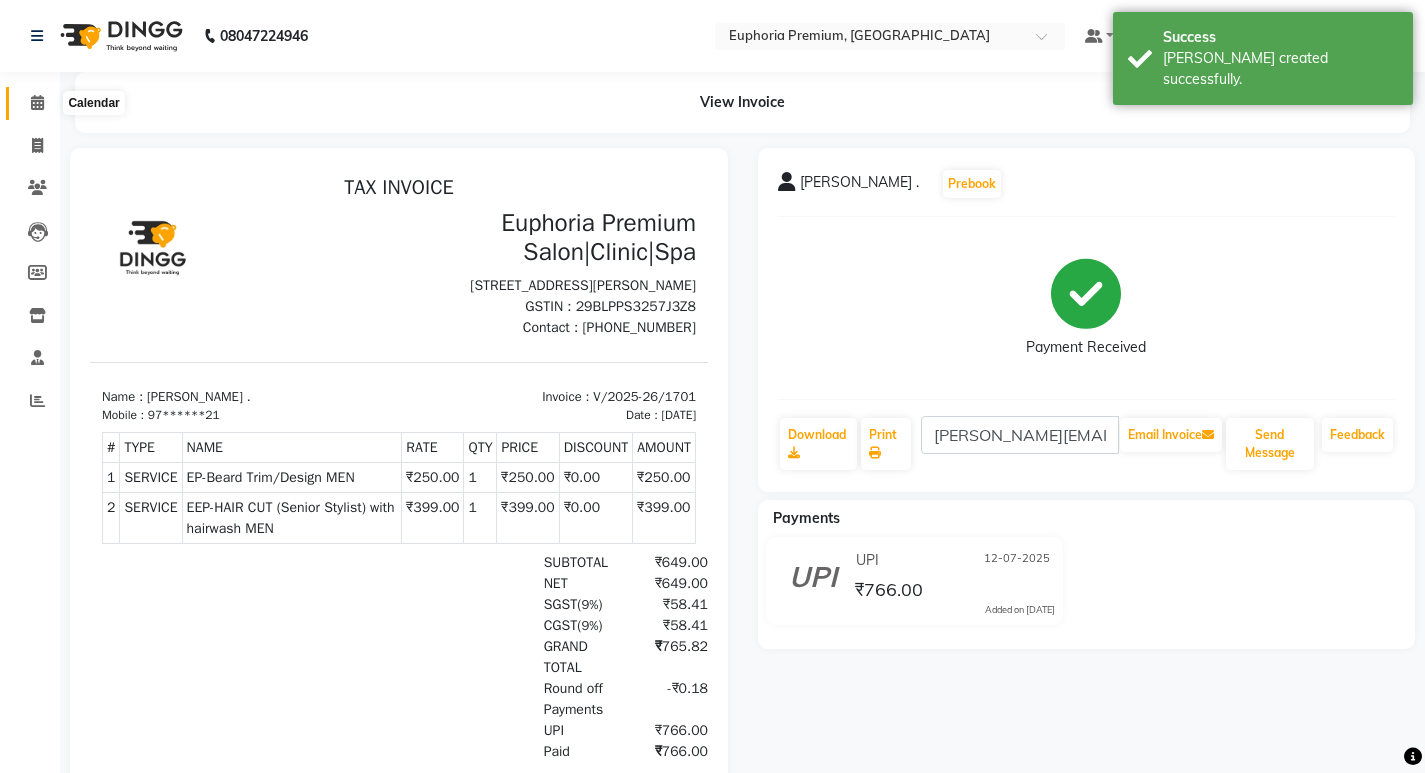 click 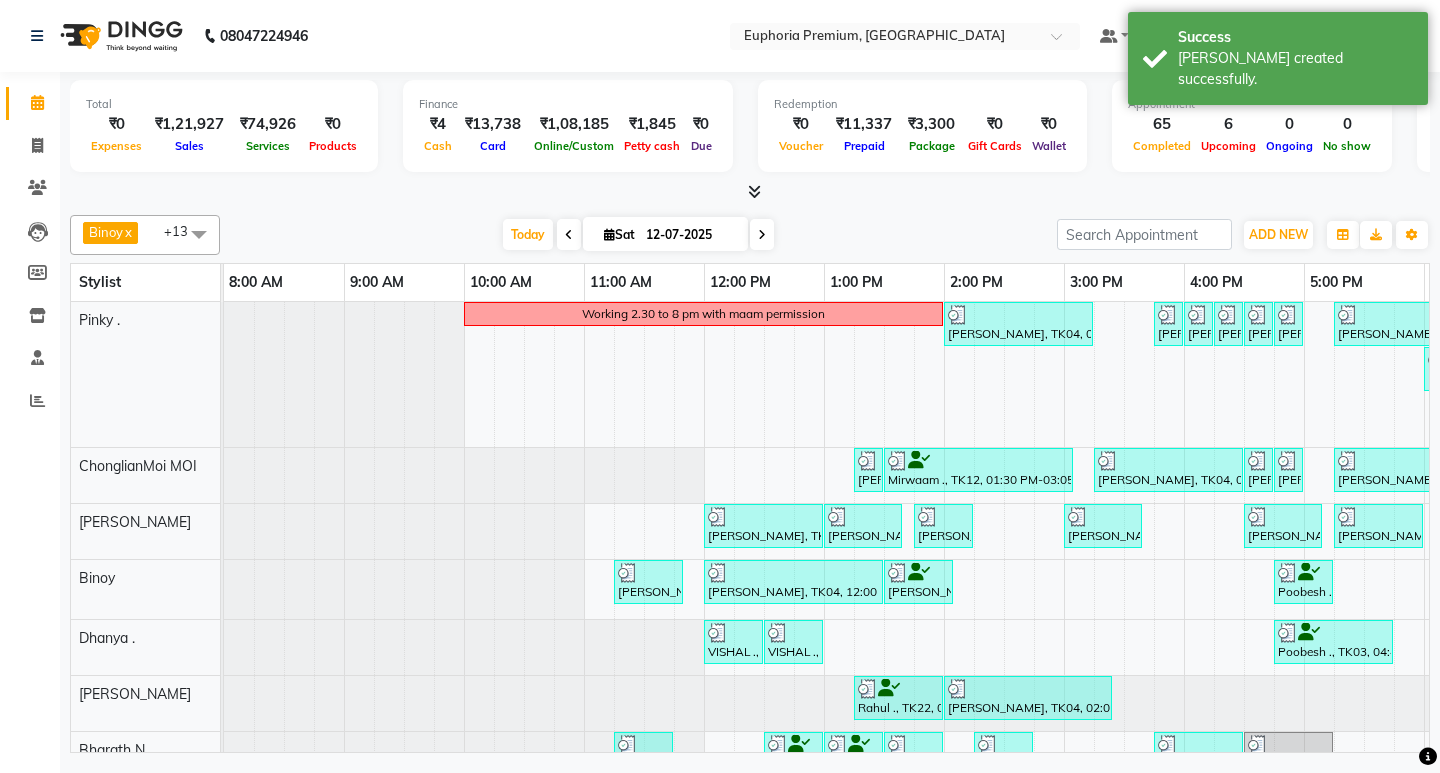 scroll, scrollTop: 0, scrollLeft: 260, axis: horizontal 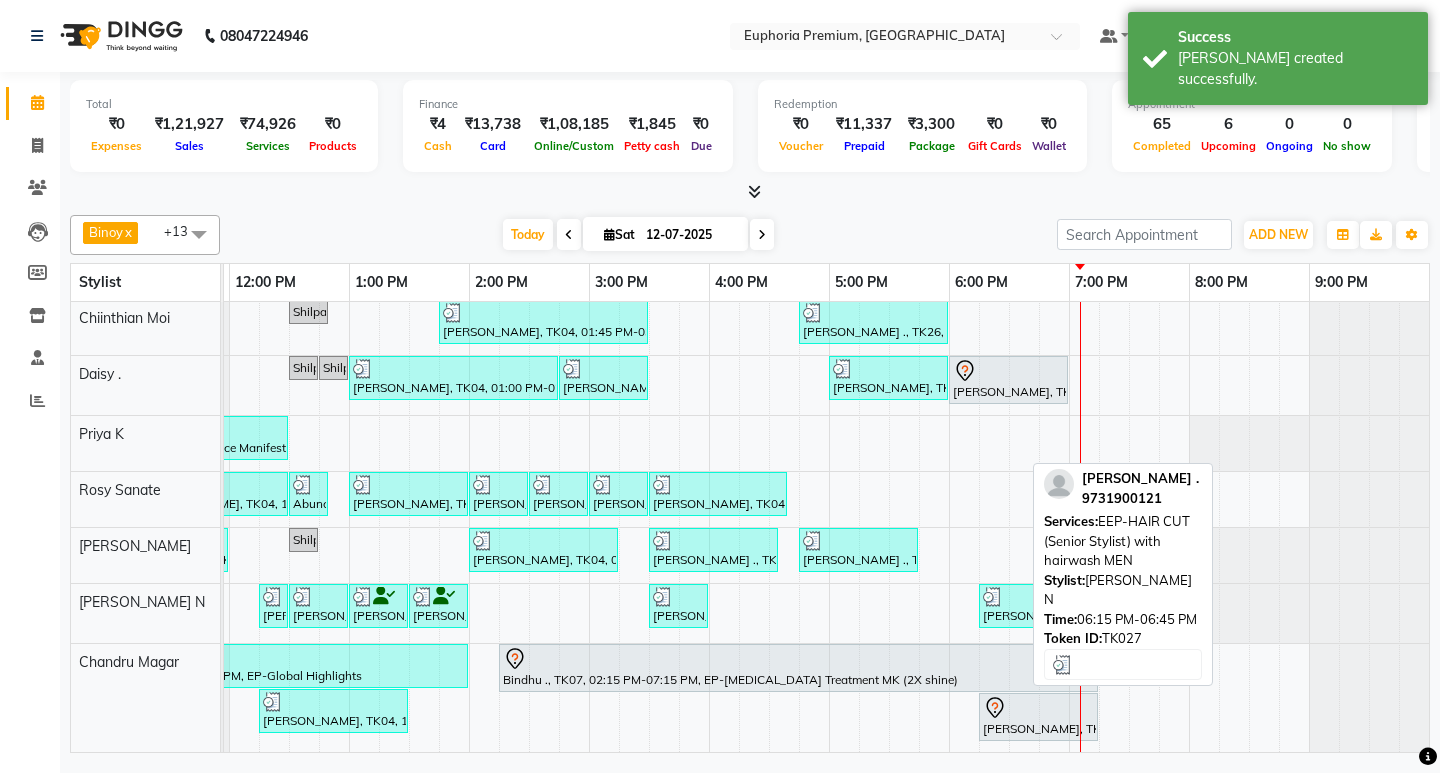 click at bounding box center [1008, 597] 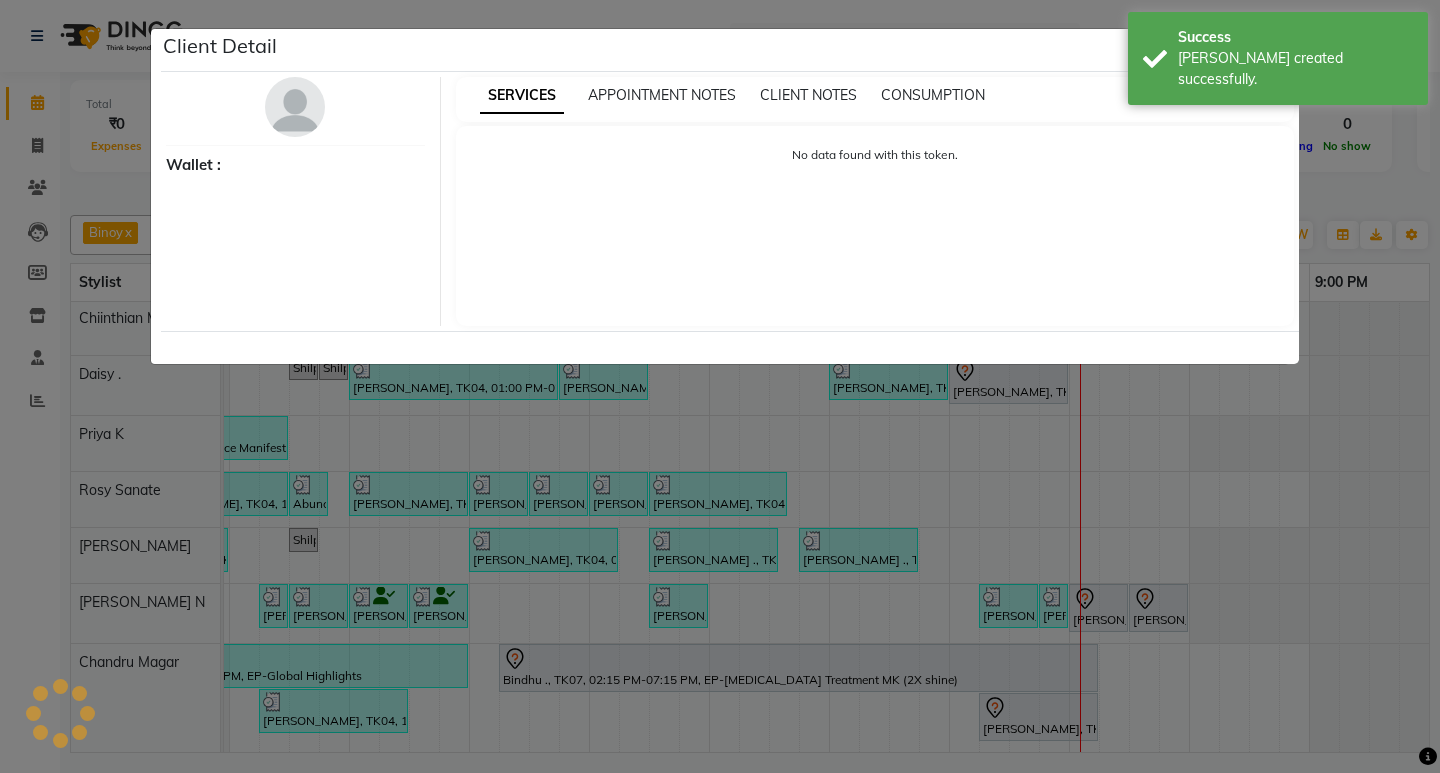 select on "3" 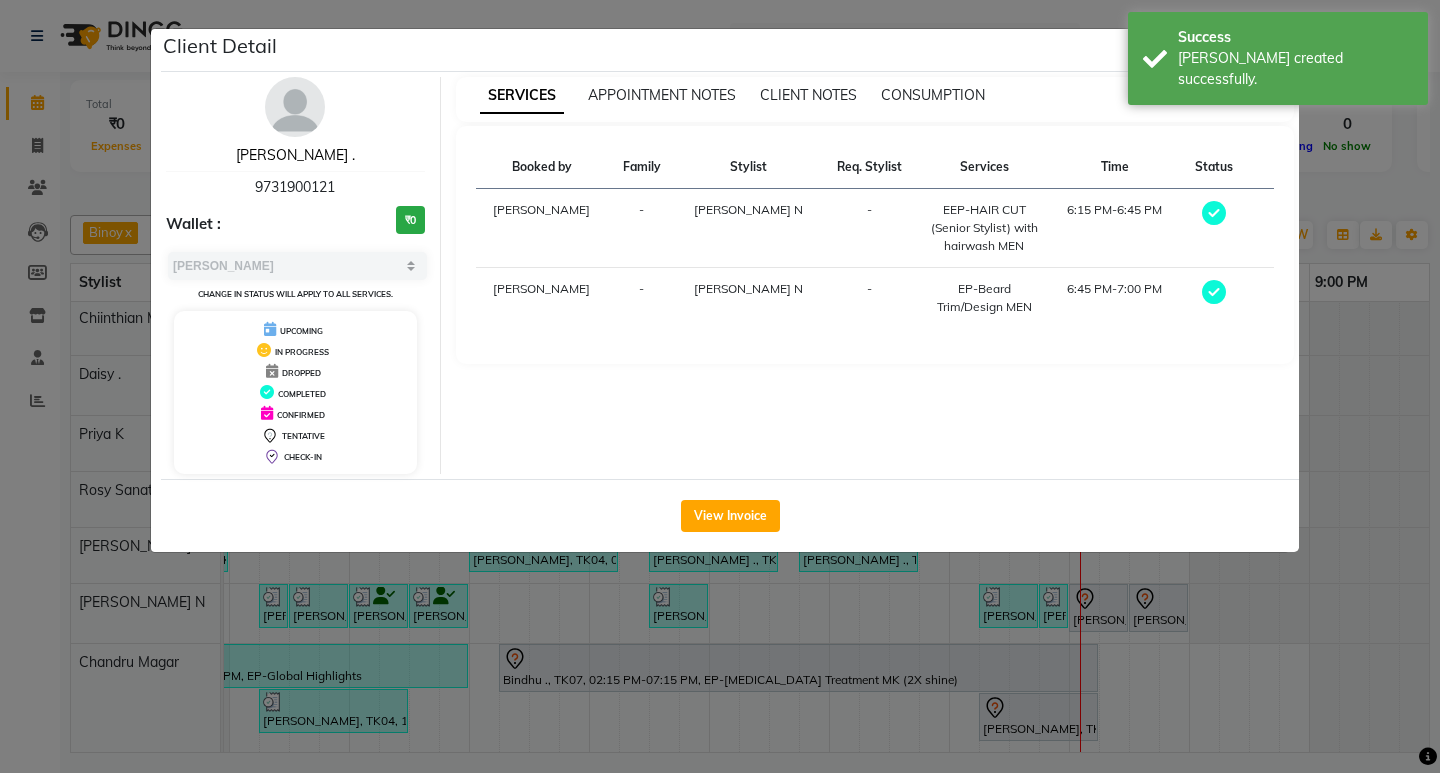 click on "SIMEEN ." at bounding box center (295, 155) 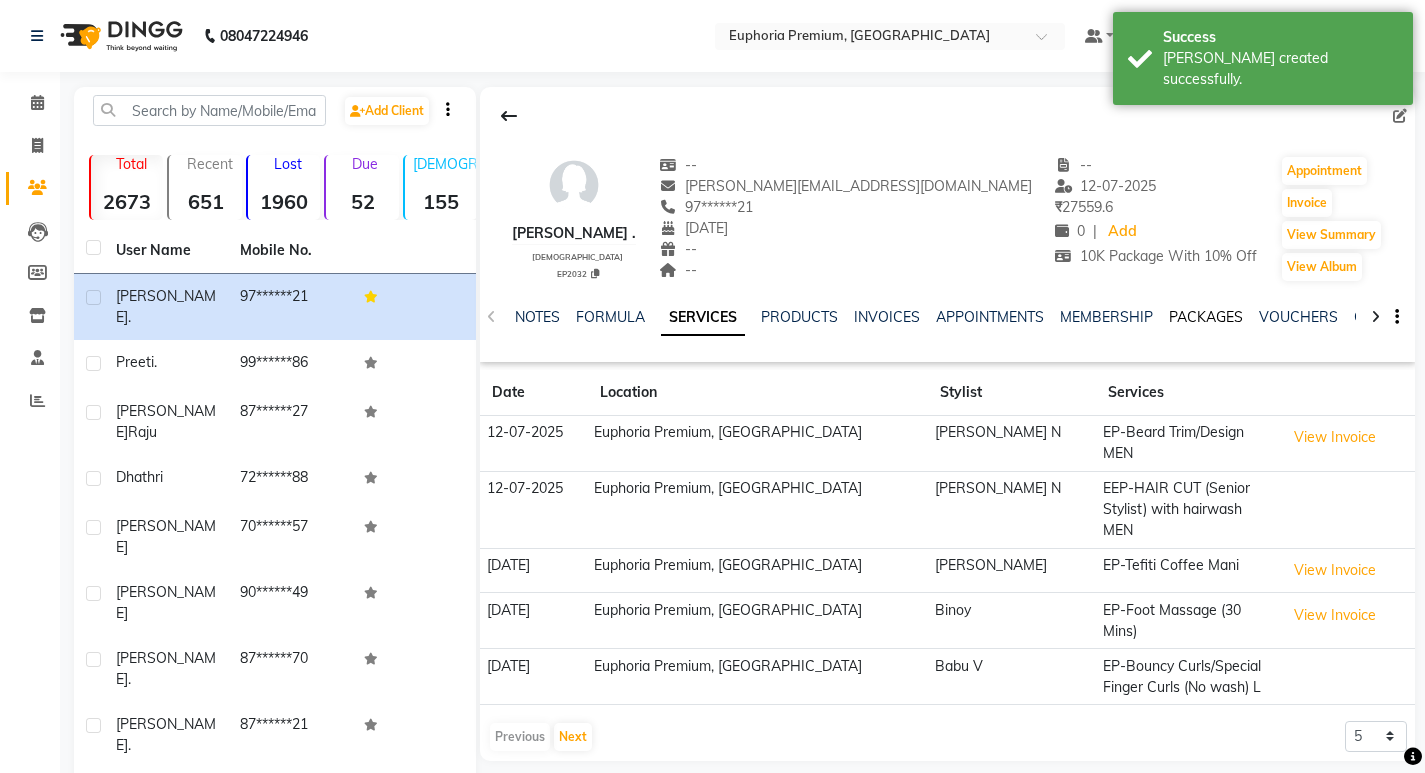 click on "PACKAGES" 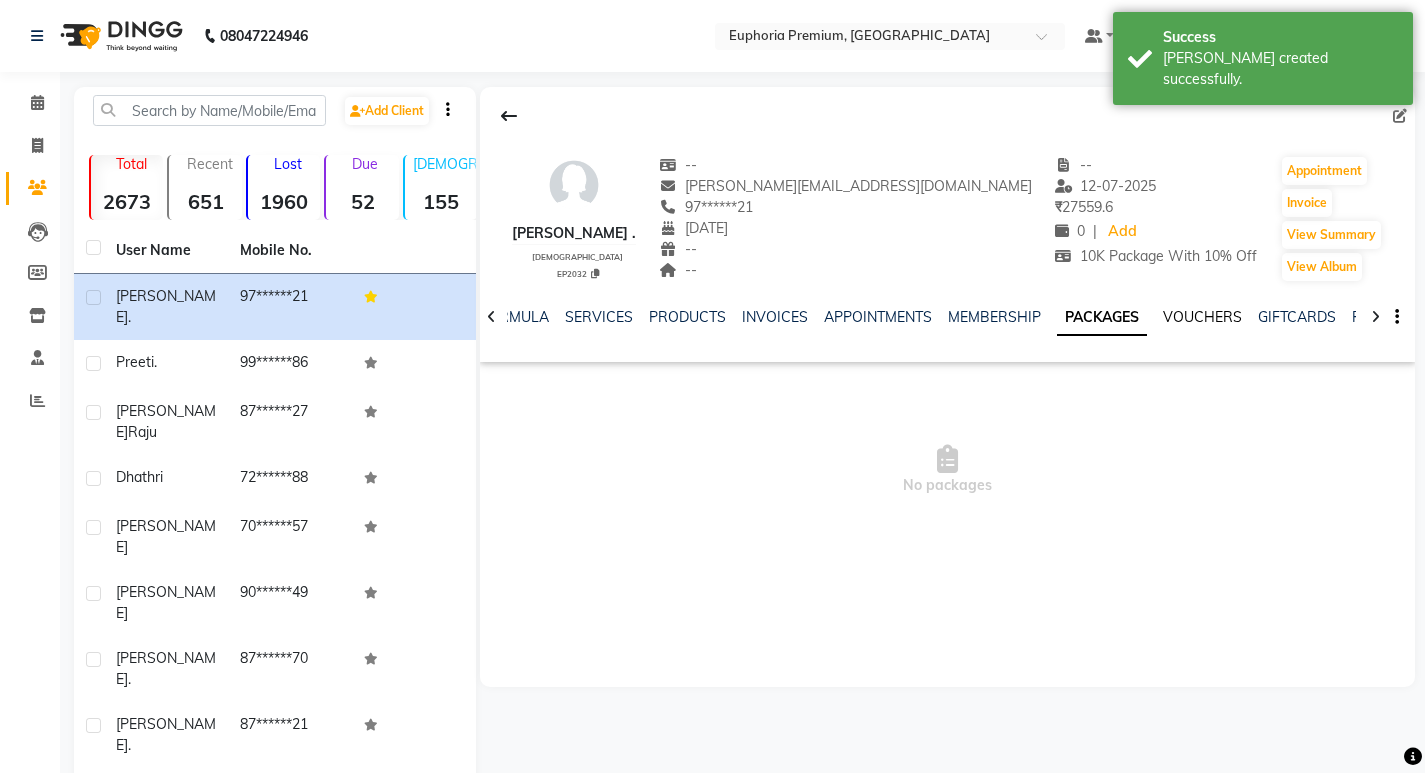 click on "VOUCHERS" 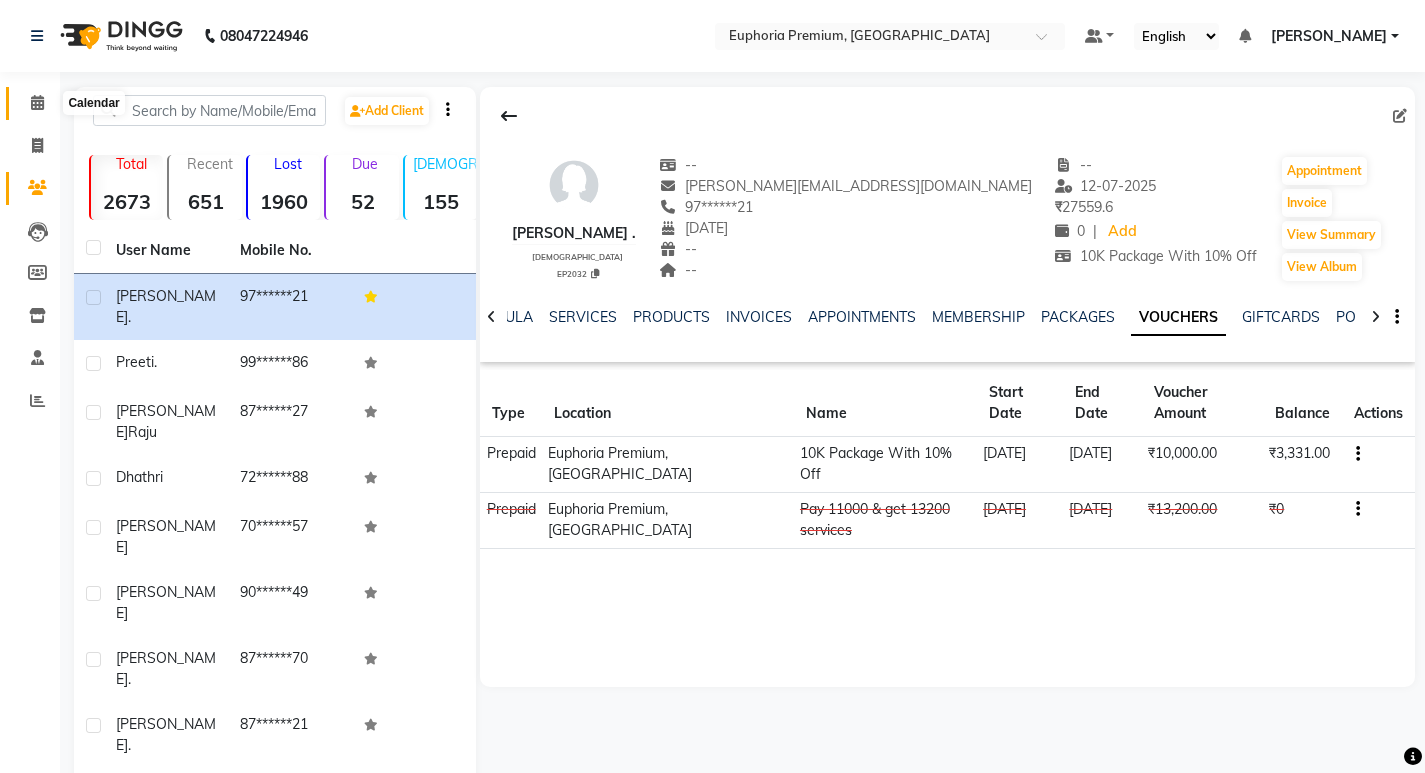 click 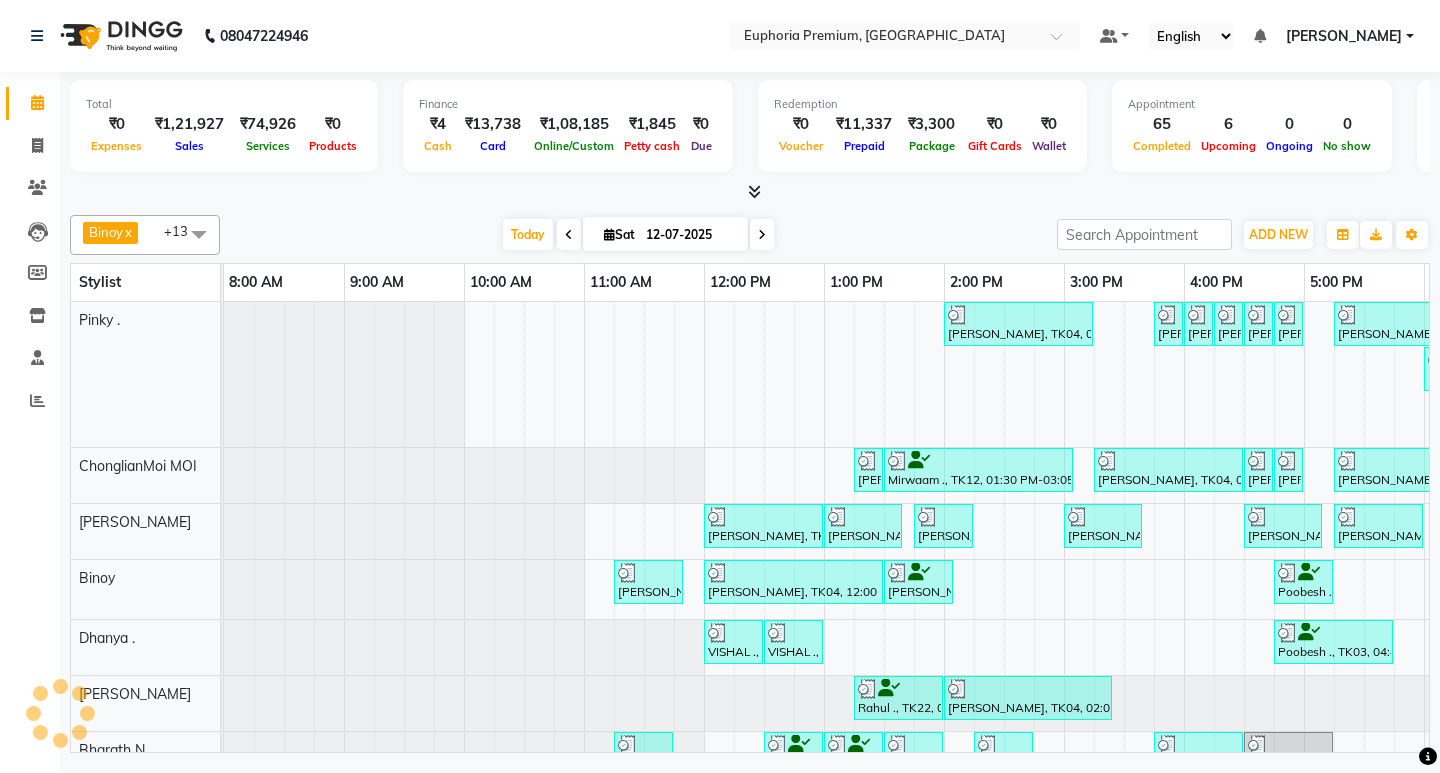 scroll, scrollTop: 0, scrollLeft: 0, axis: both 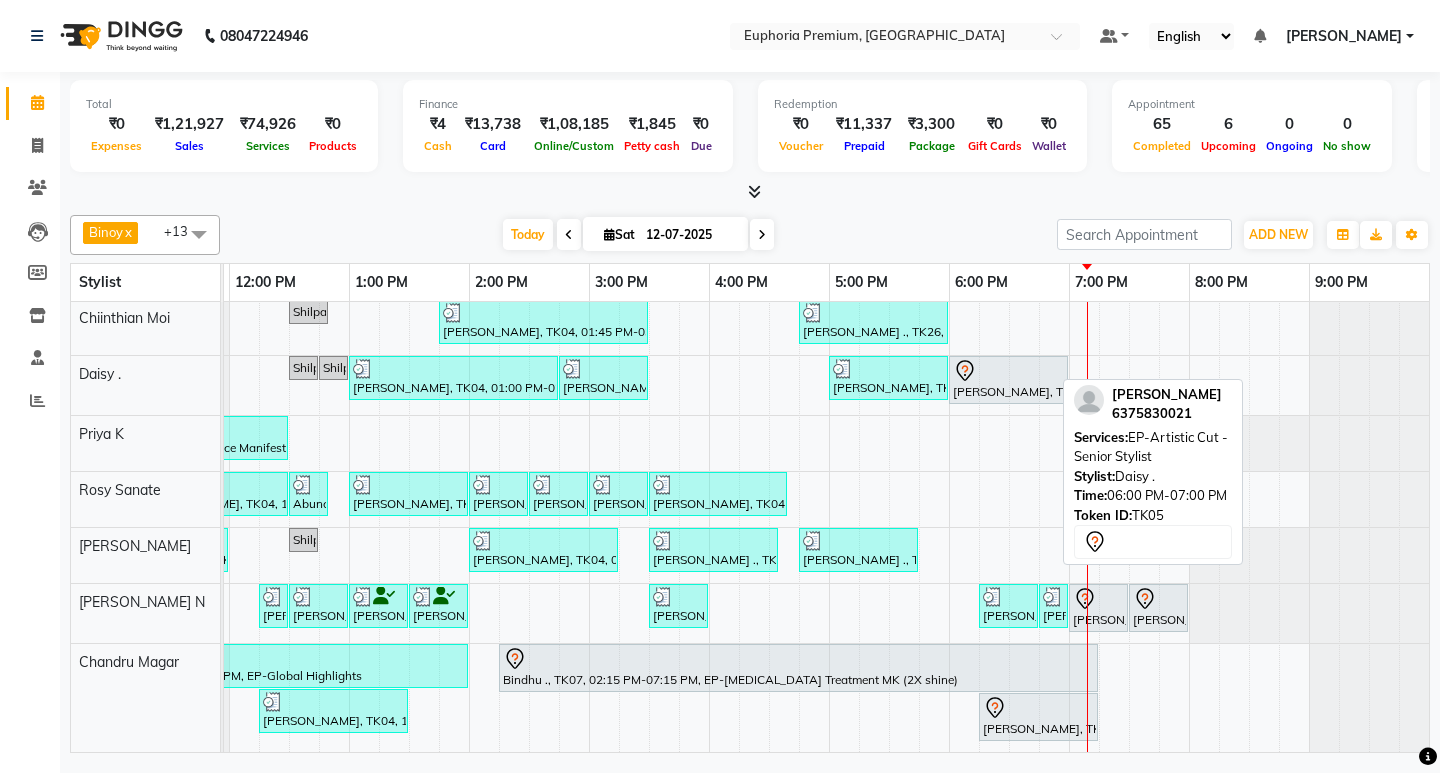 click on "[PERSON_NAME], TK05, 06:00 PM-07:00 PM, EP-Artistic Cut - Senior Stylist" at bounding box center (1008, 380) 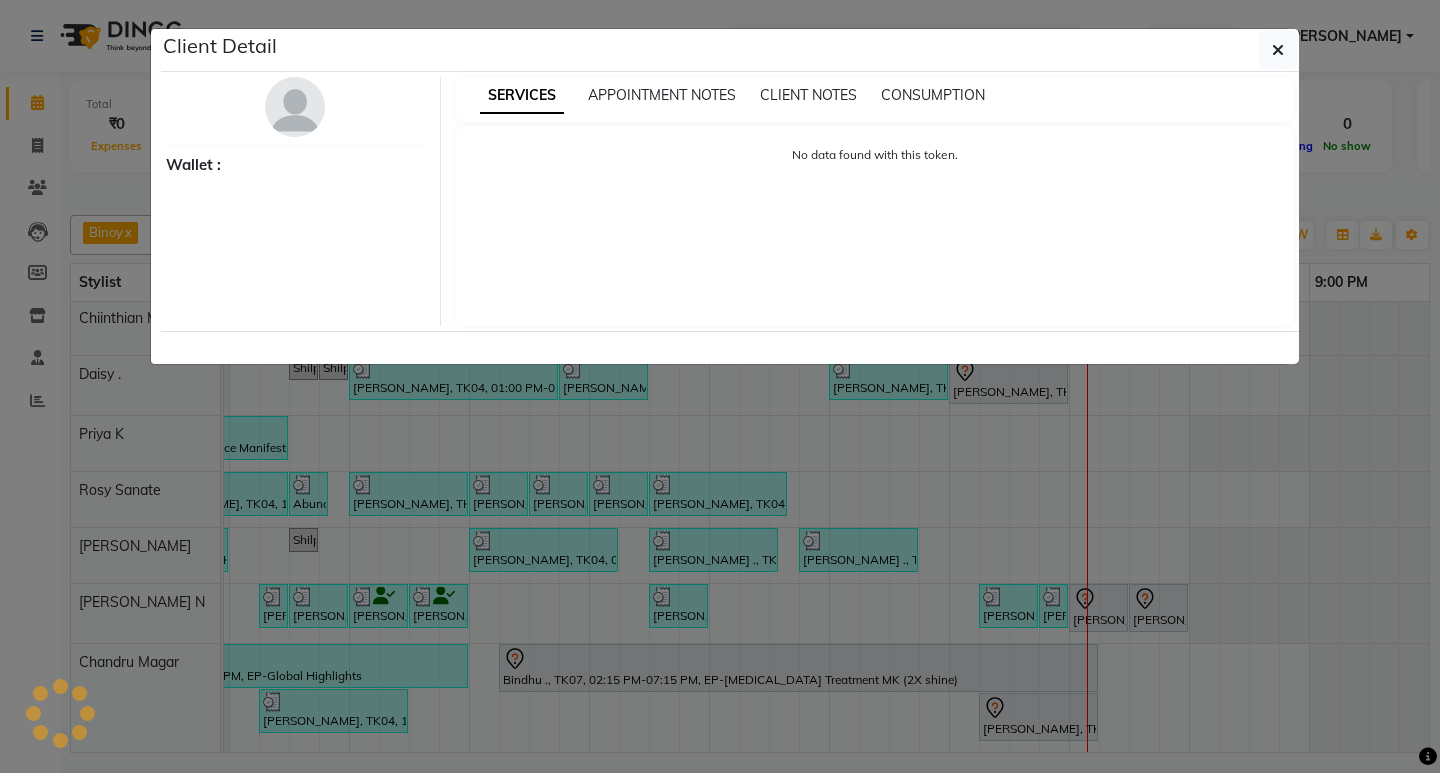select on "7" 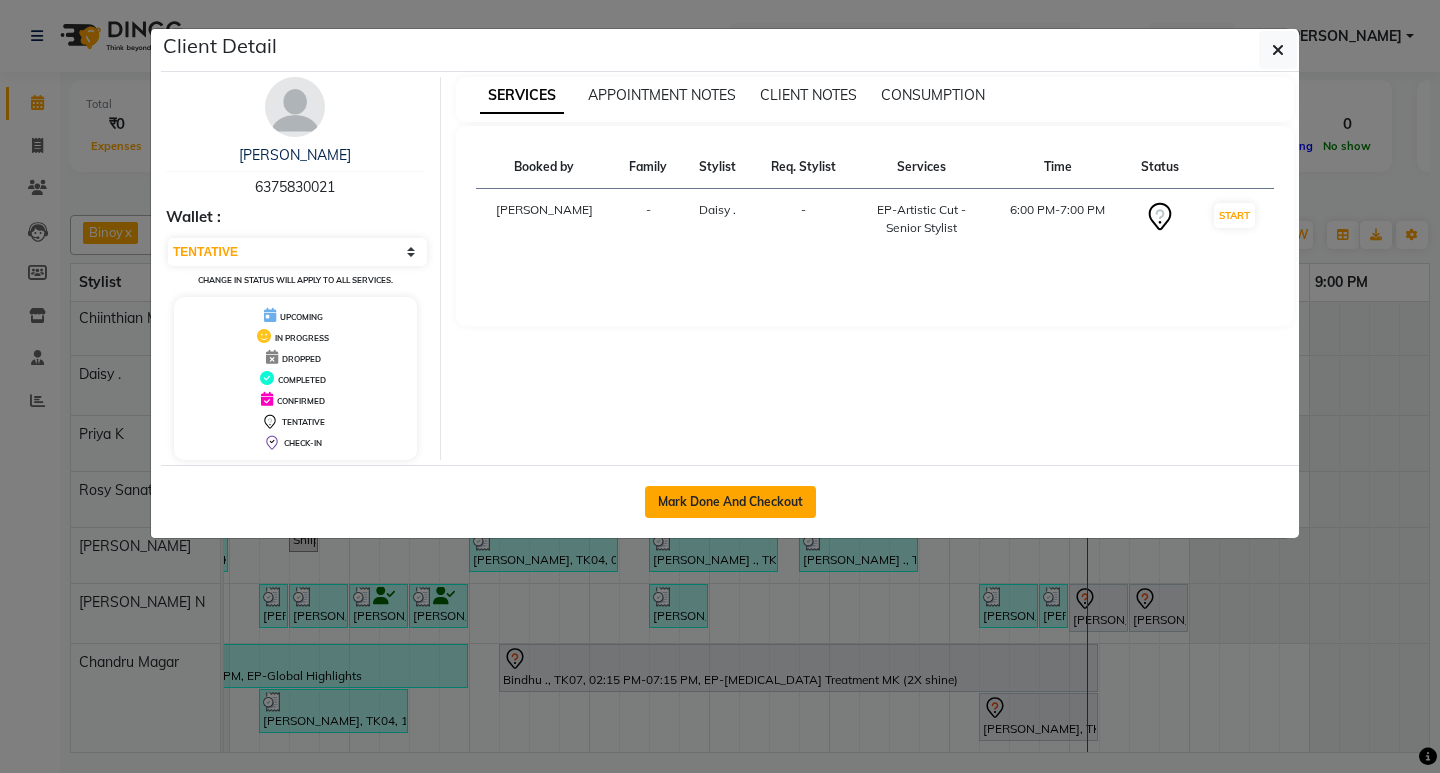 click on "Mark Done And Checkout" 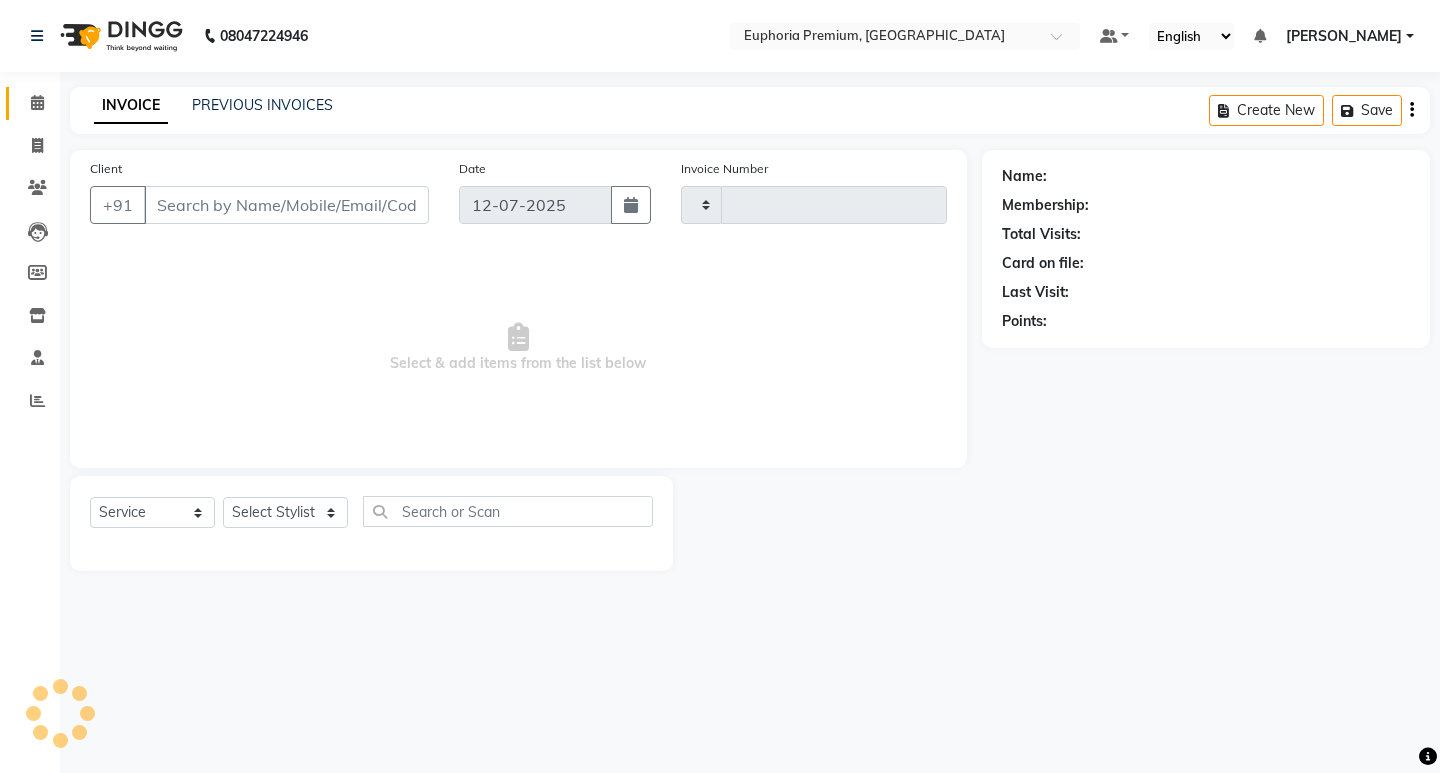 type on "1702" 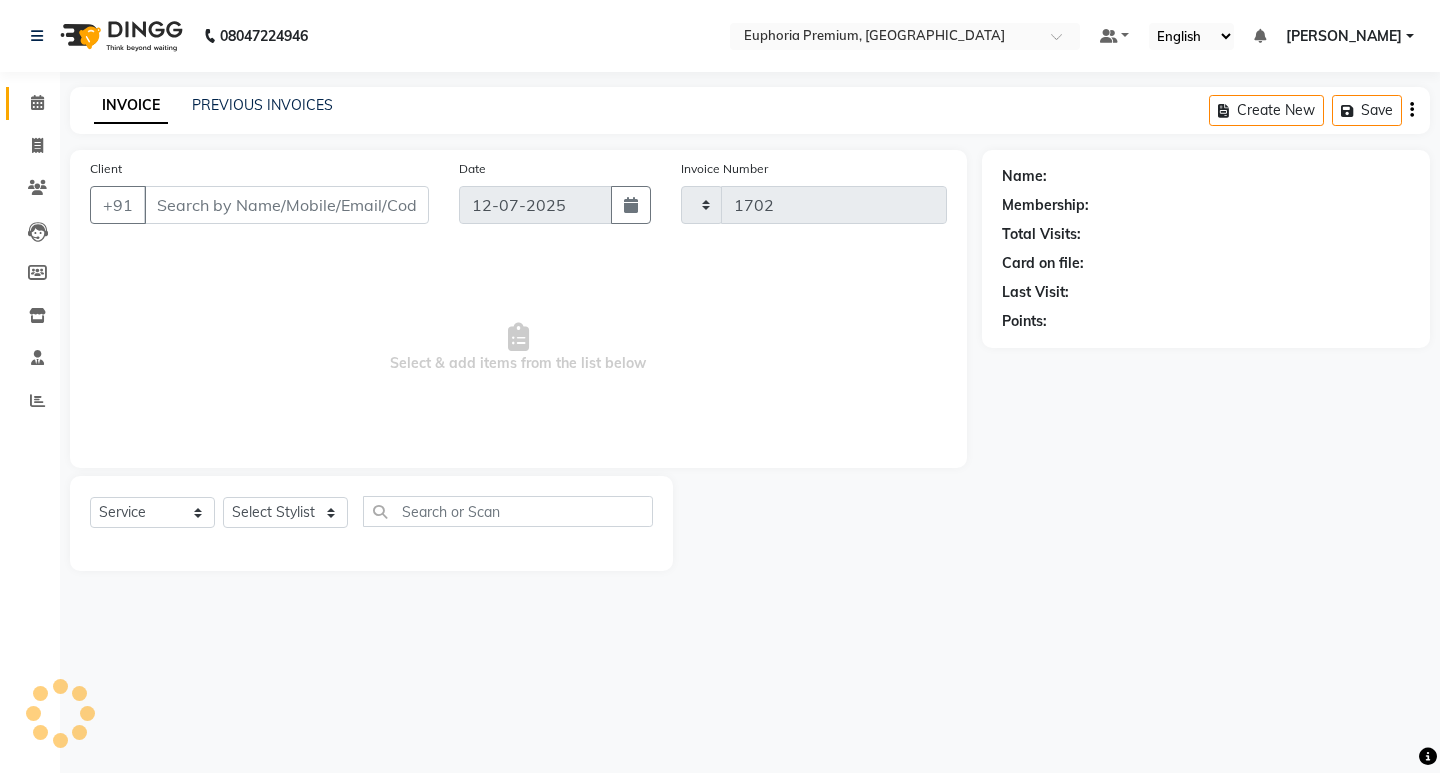 select on "3" 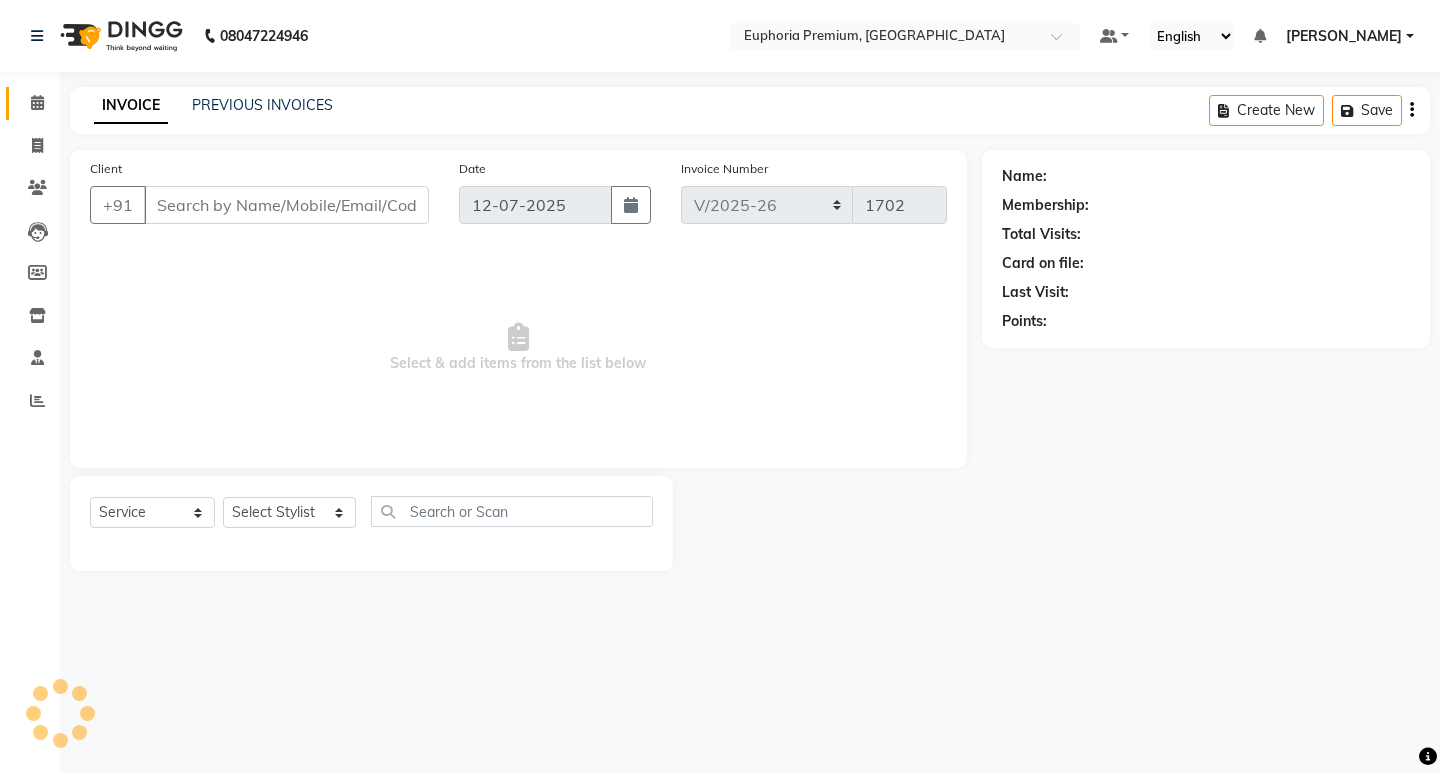 type on "63******21" 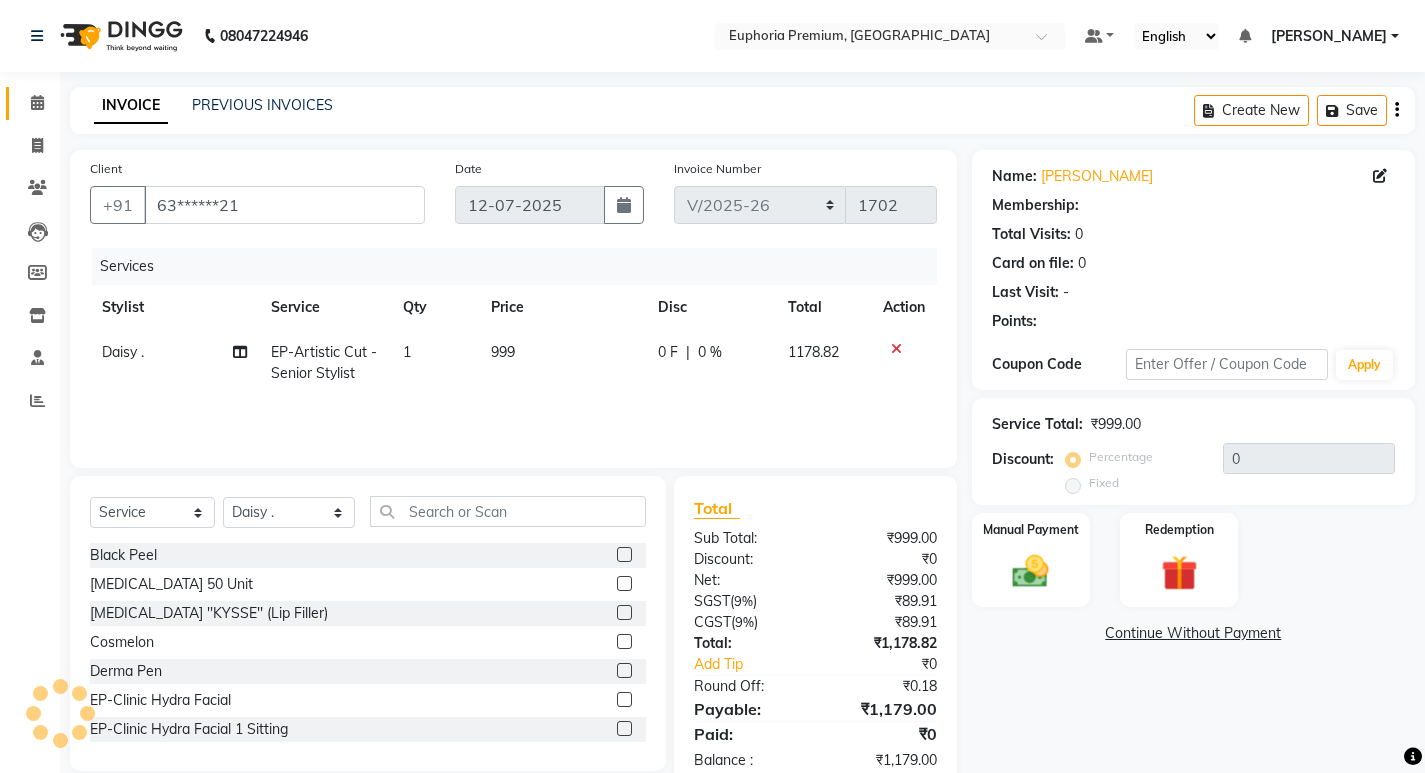 select on "1: Object" 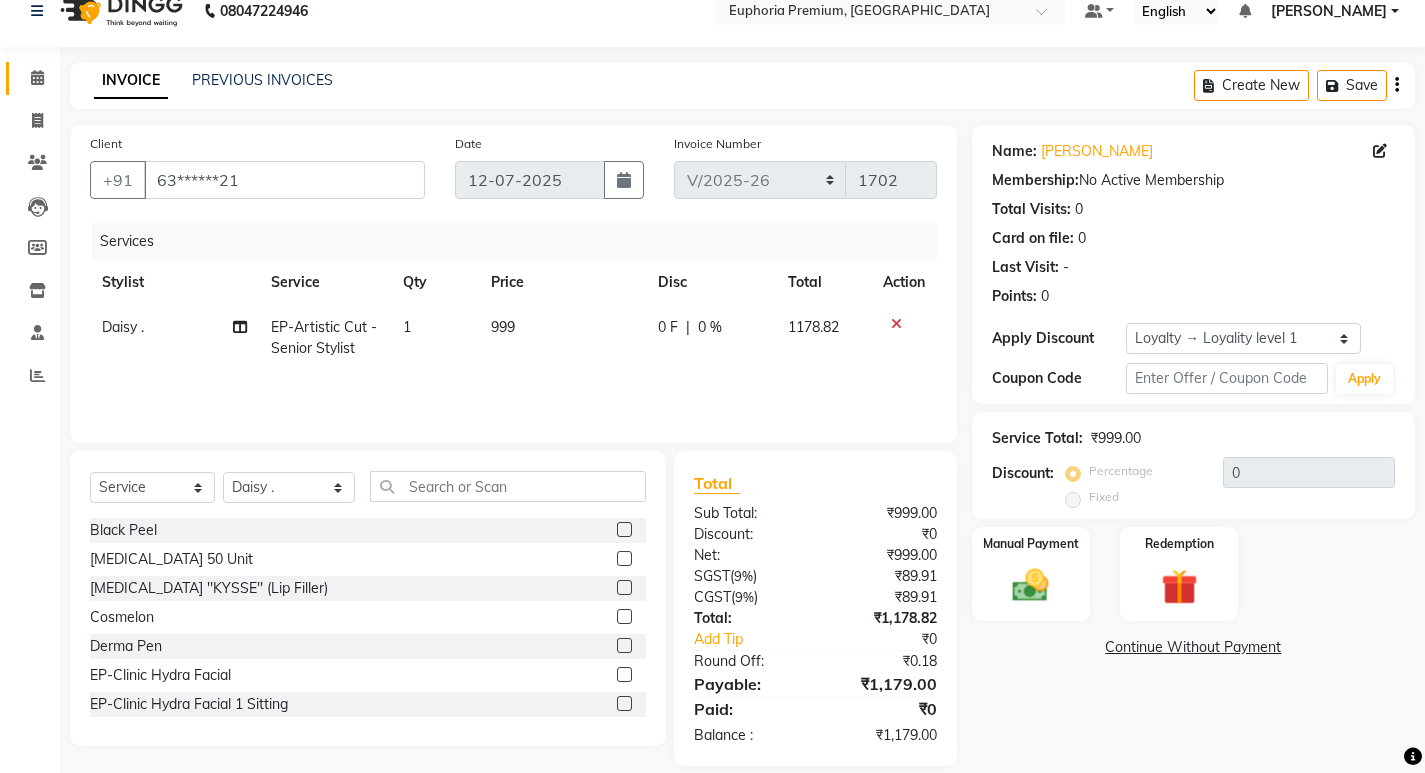 scroll, scrollTop: 48, scrollLeft: 0, axis: vertical 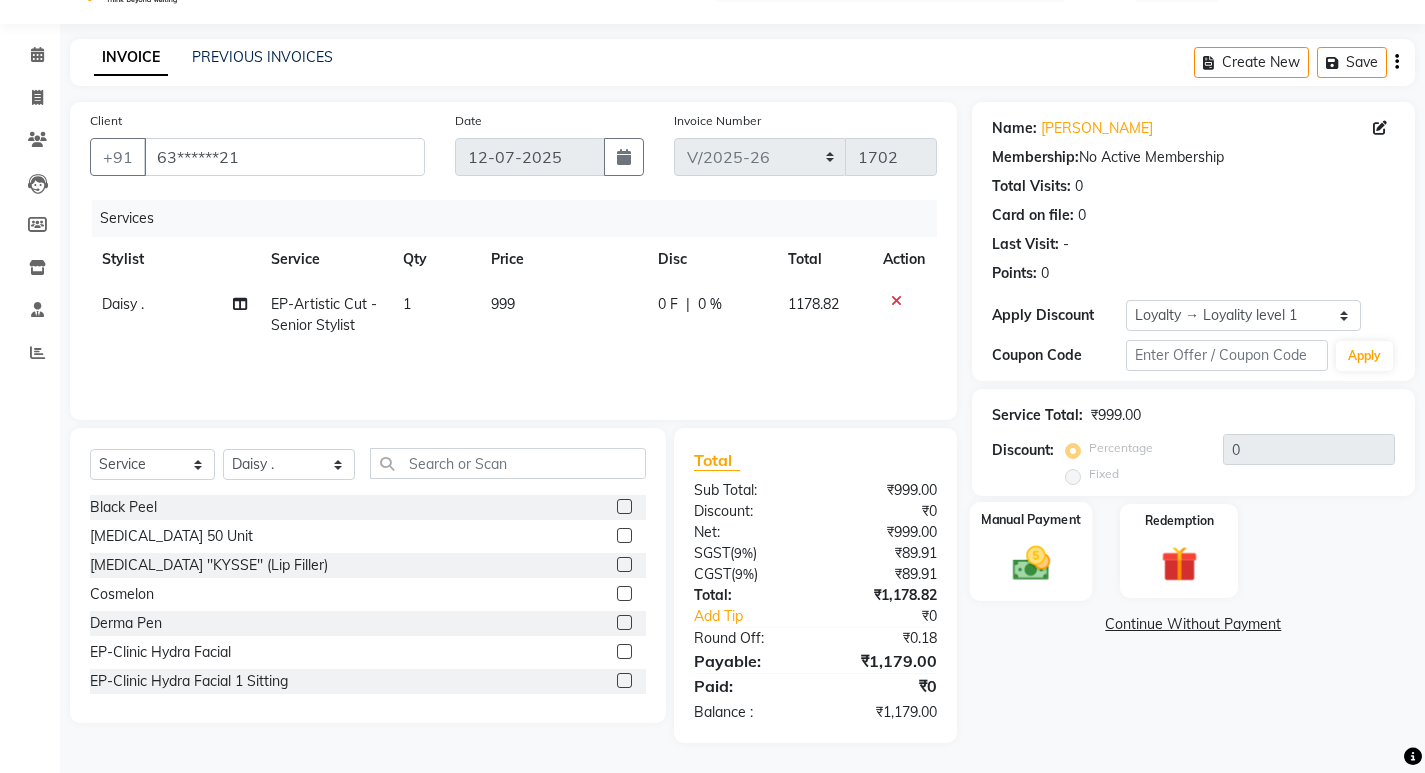 click 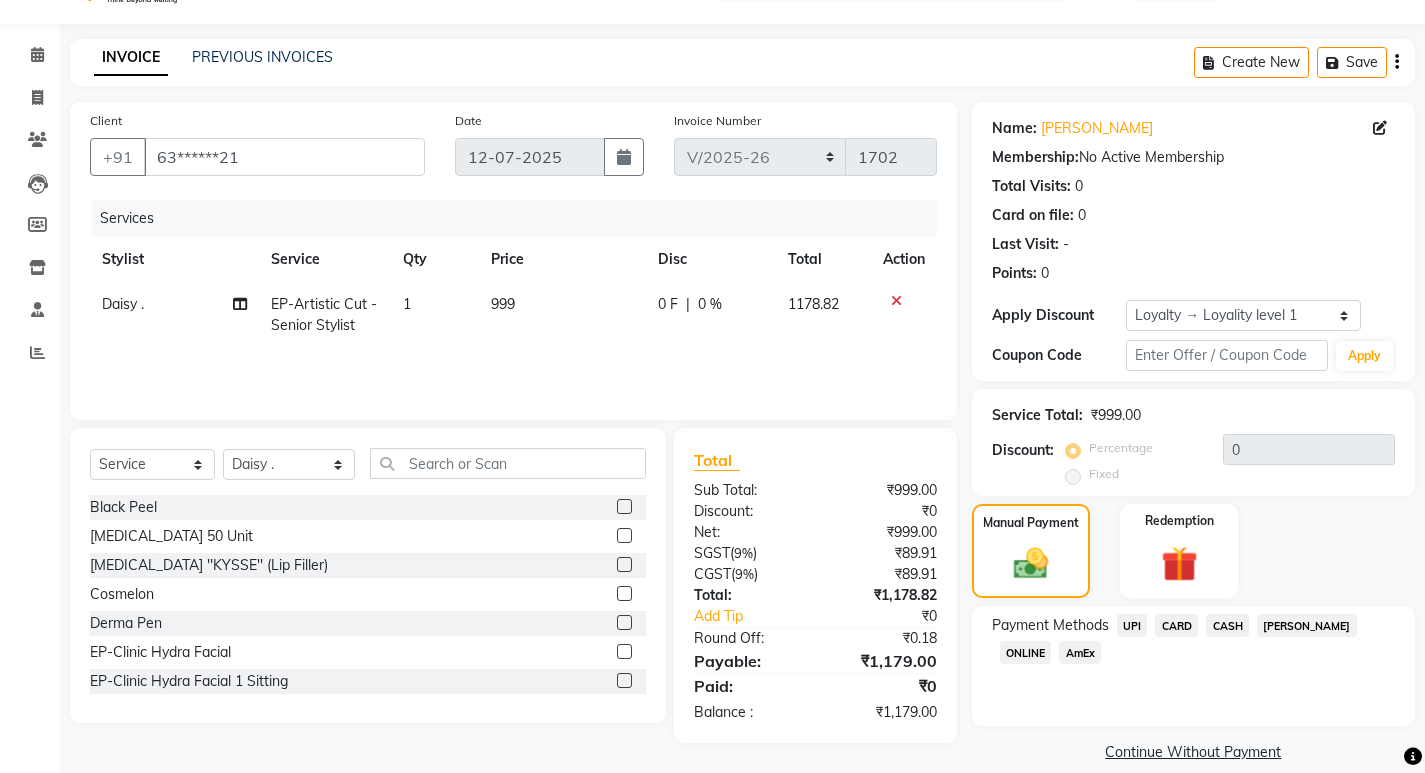 click on "UPI" 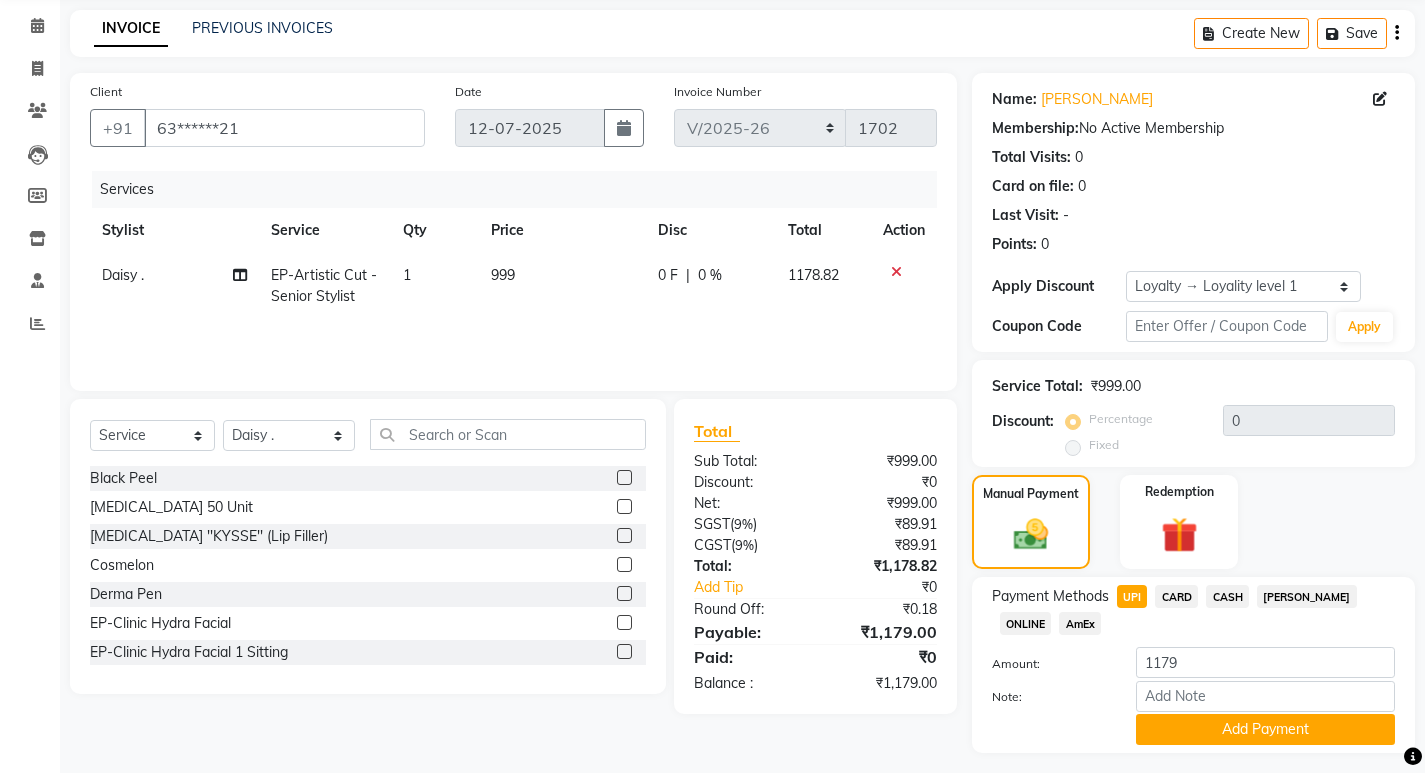 scroll, scrollTop: 128, scrollLeft: 0, axis: vertical 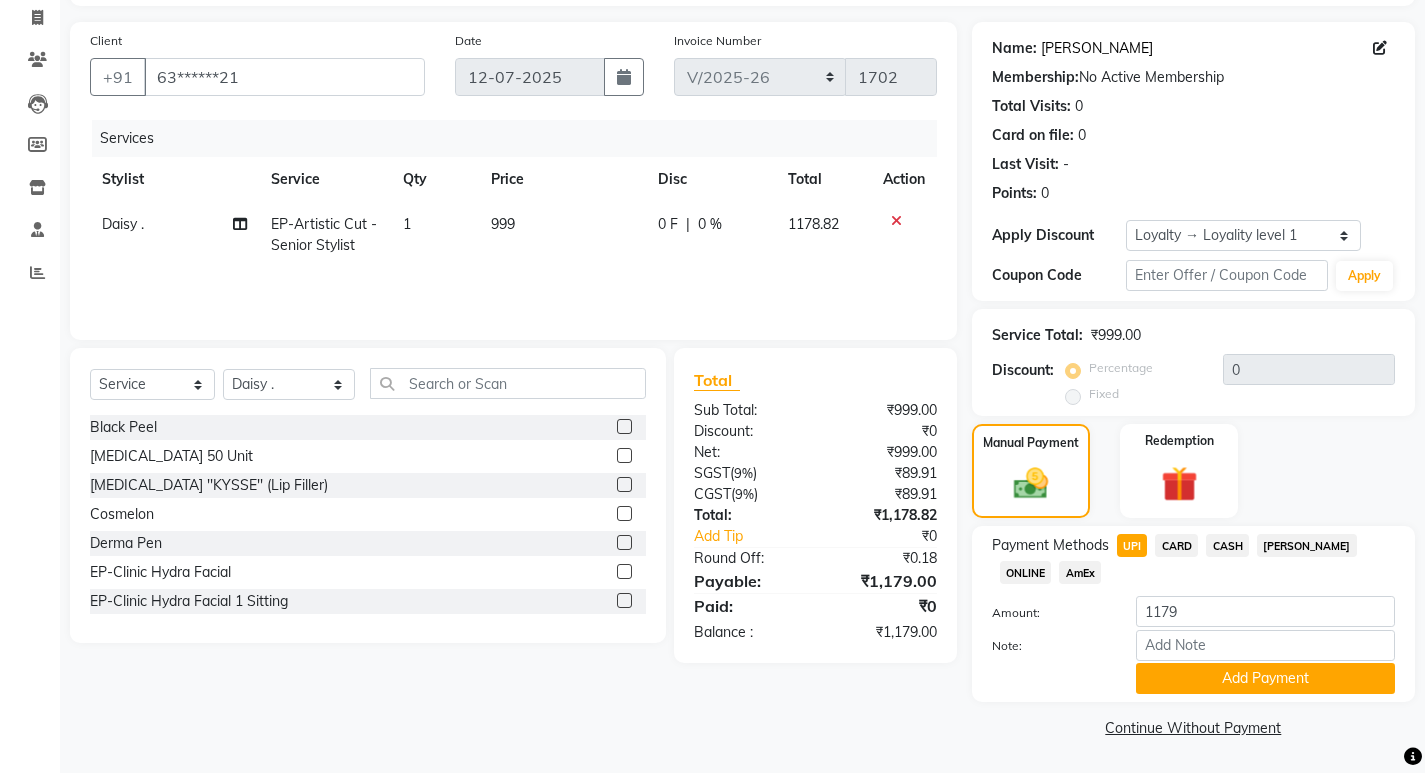 click on "[PERSON_NAME]" 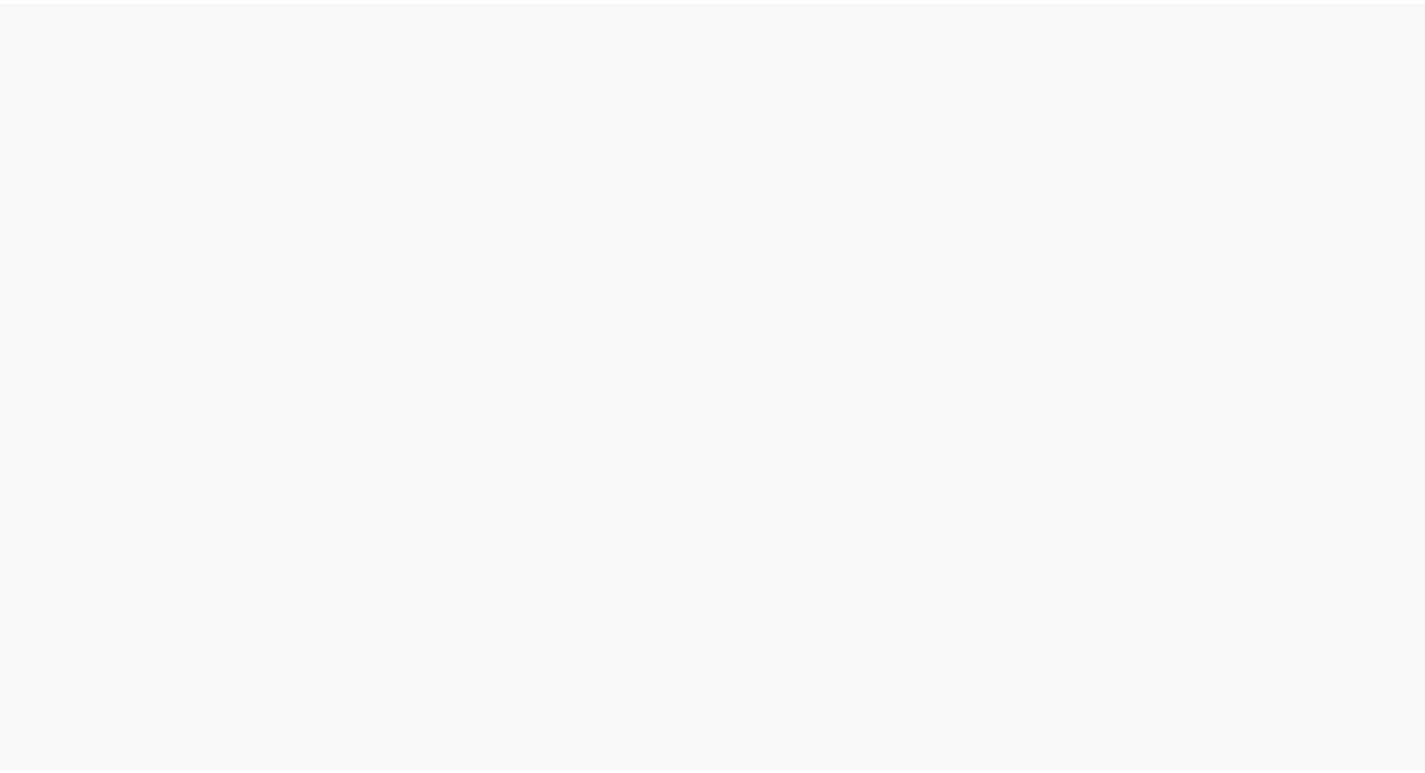 scroll, scrollTop: 0, scrollLeft: 0, axis: both 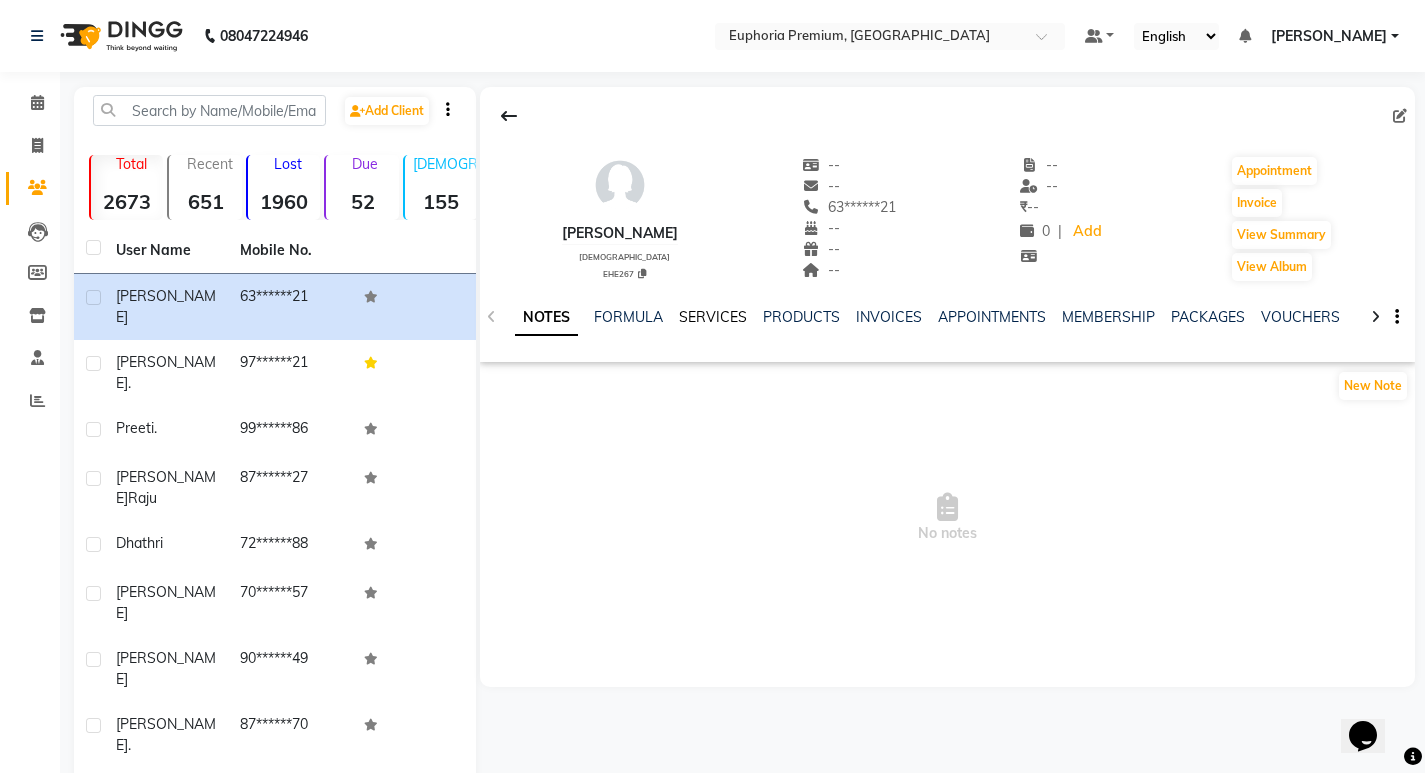 click on "SERVICES" 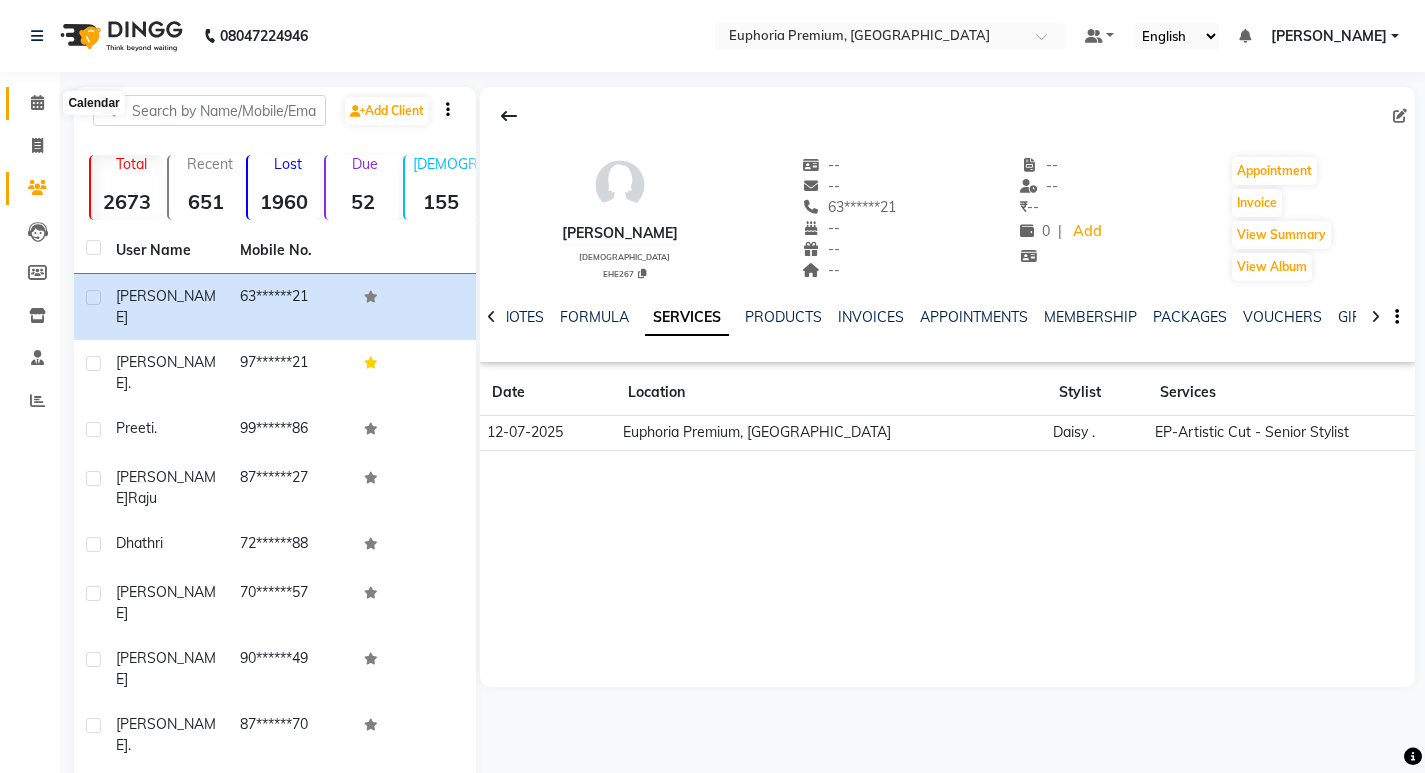 click 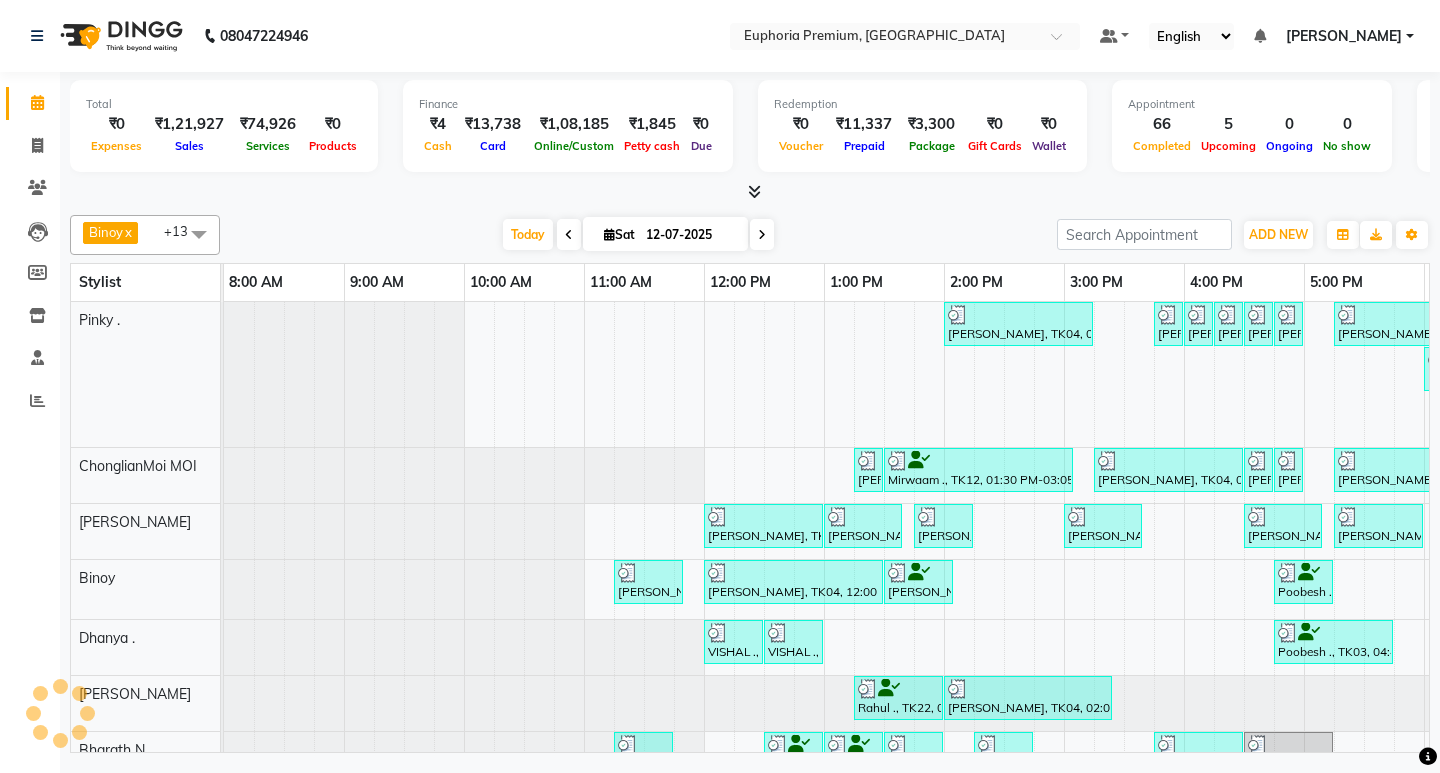 scroll, scrollTop: 0, scrollLeft: 378, axis: horizontal 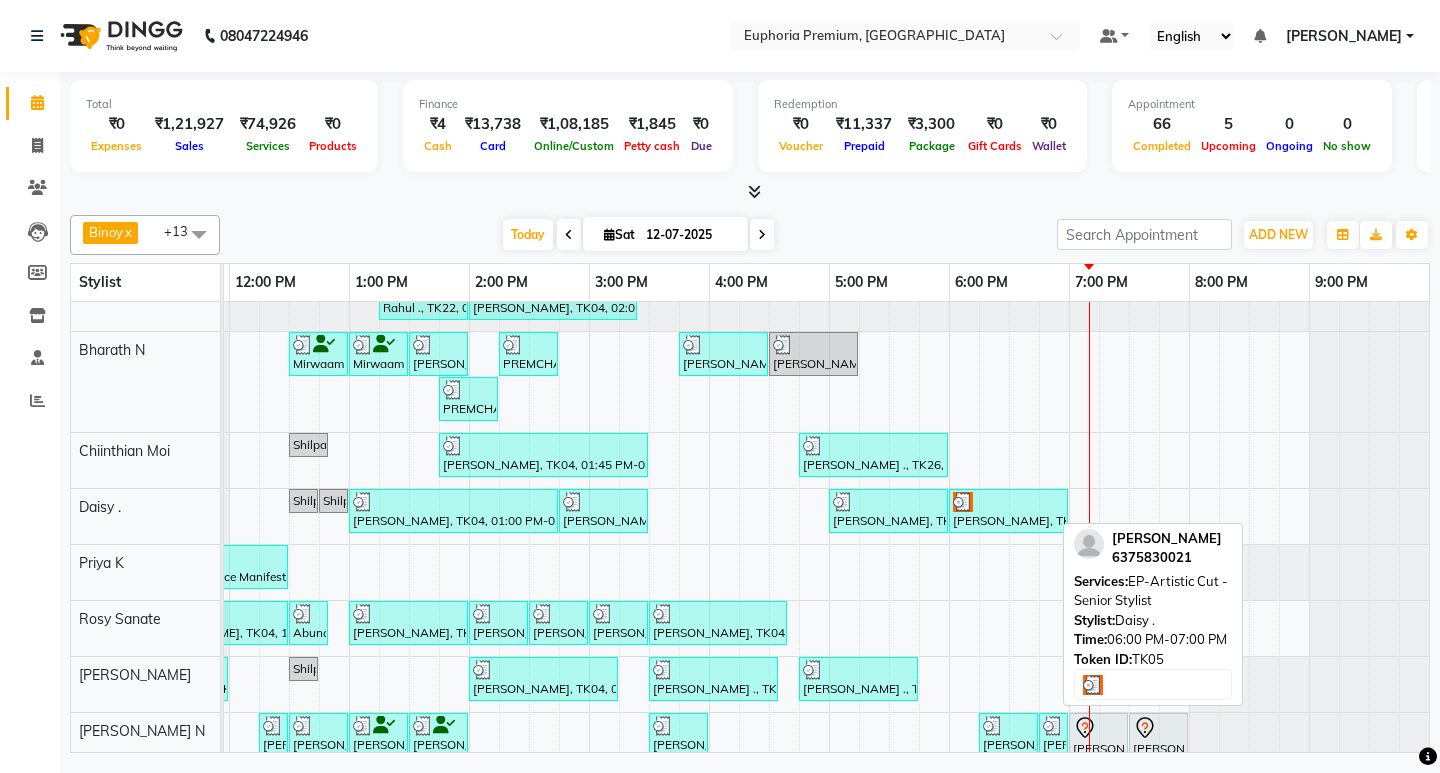 click at bounding box center [1008, 502] 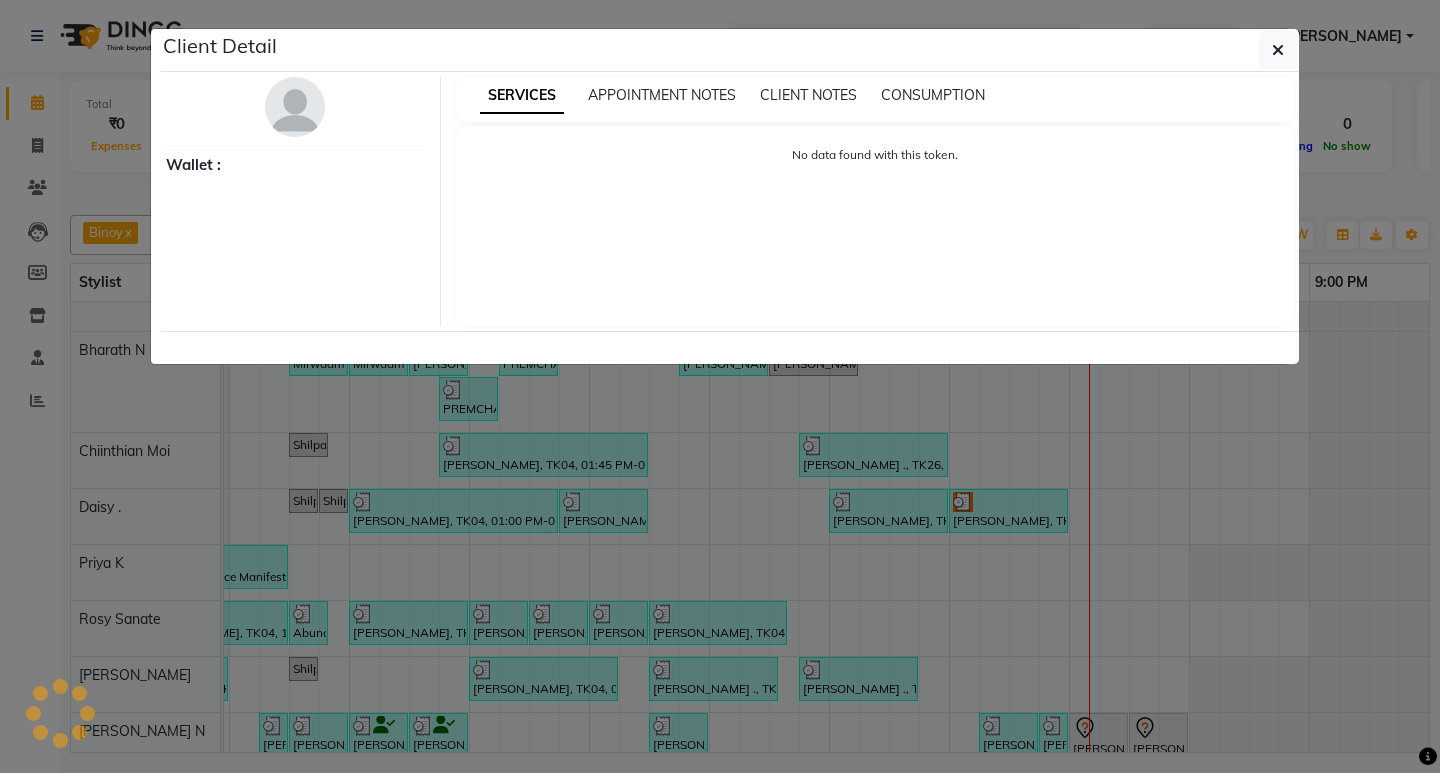 select on "3" 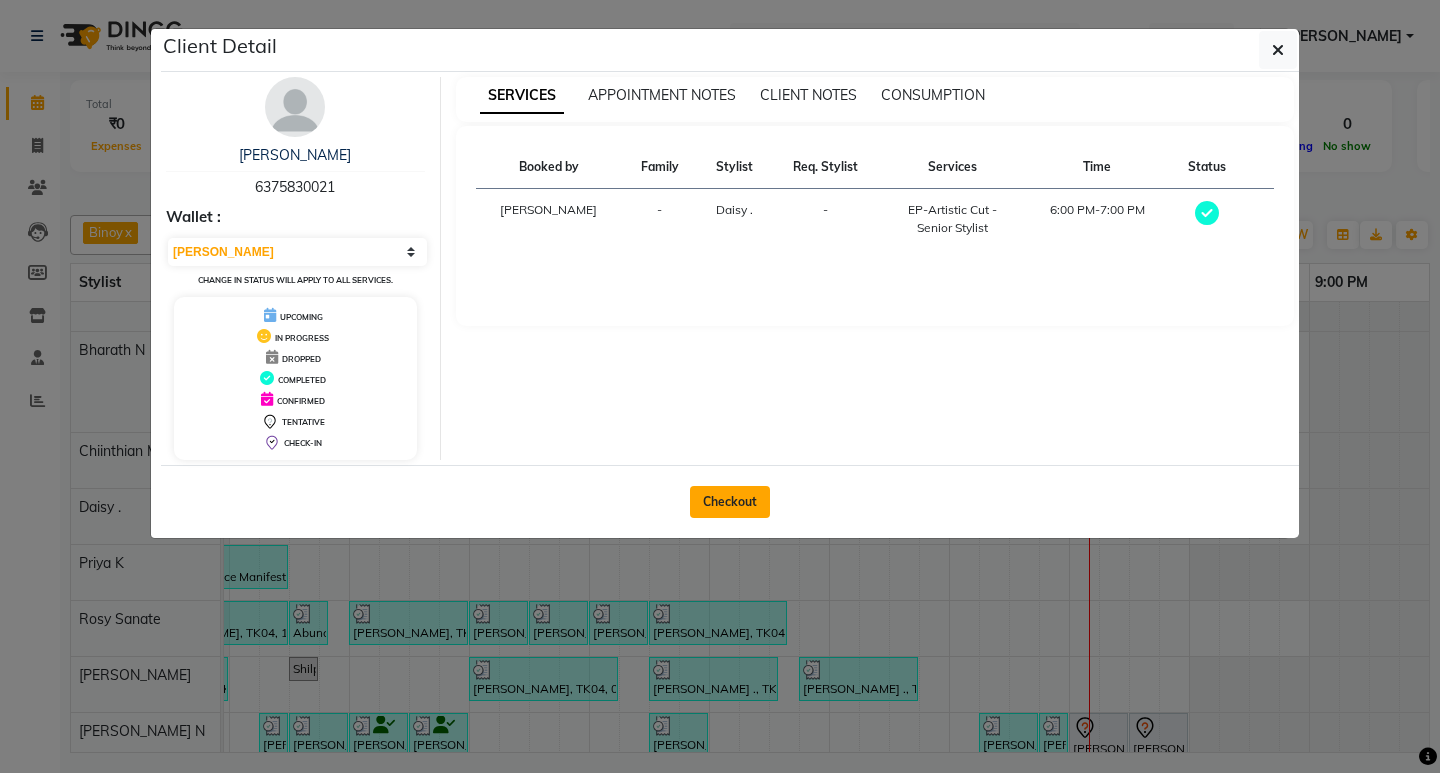 click on "Checkout" 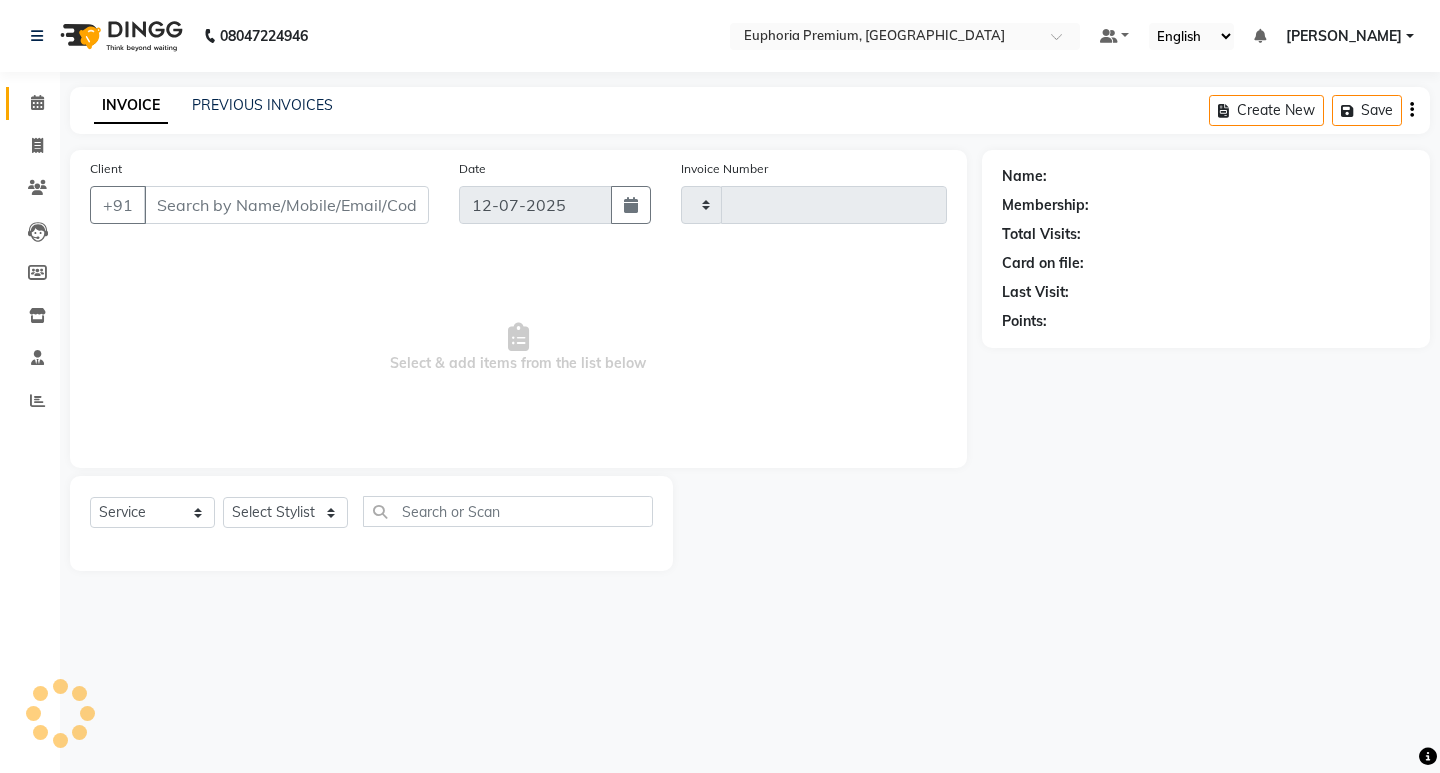 type on "1702" 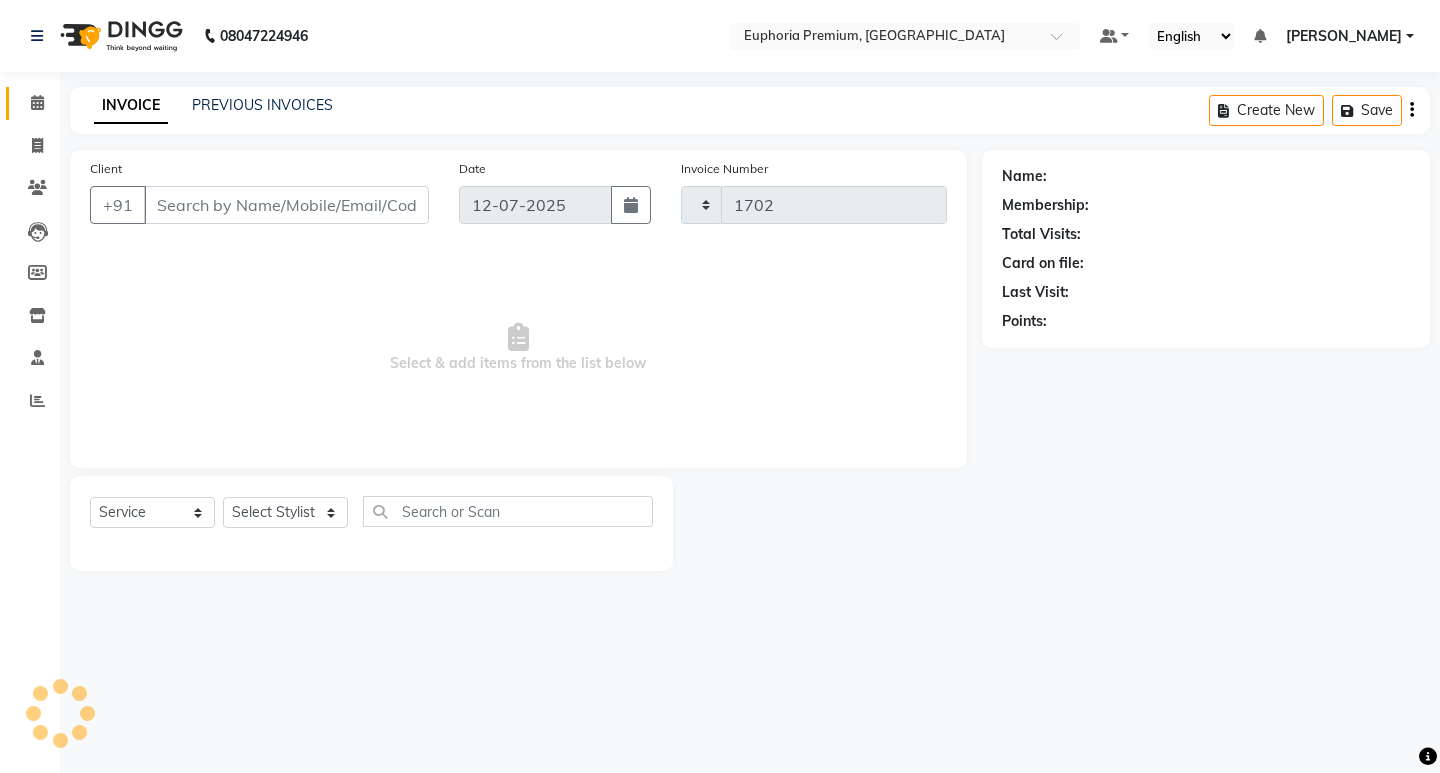 select on "7925" 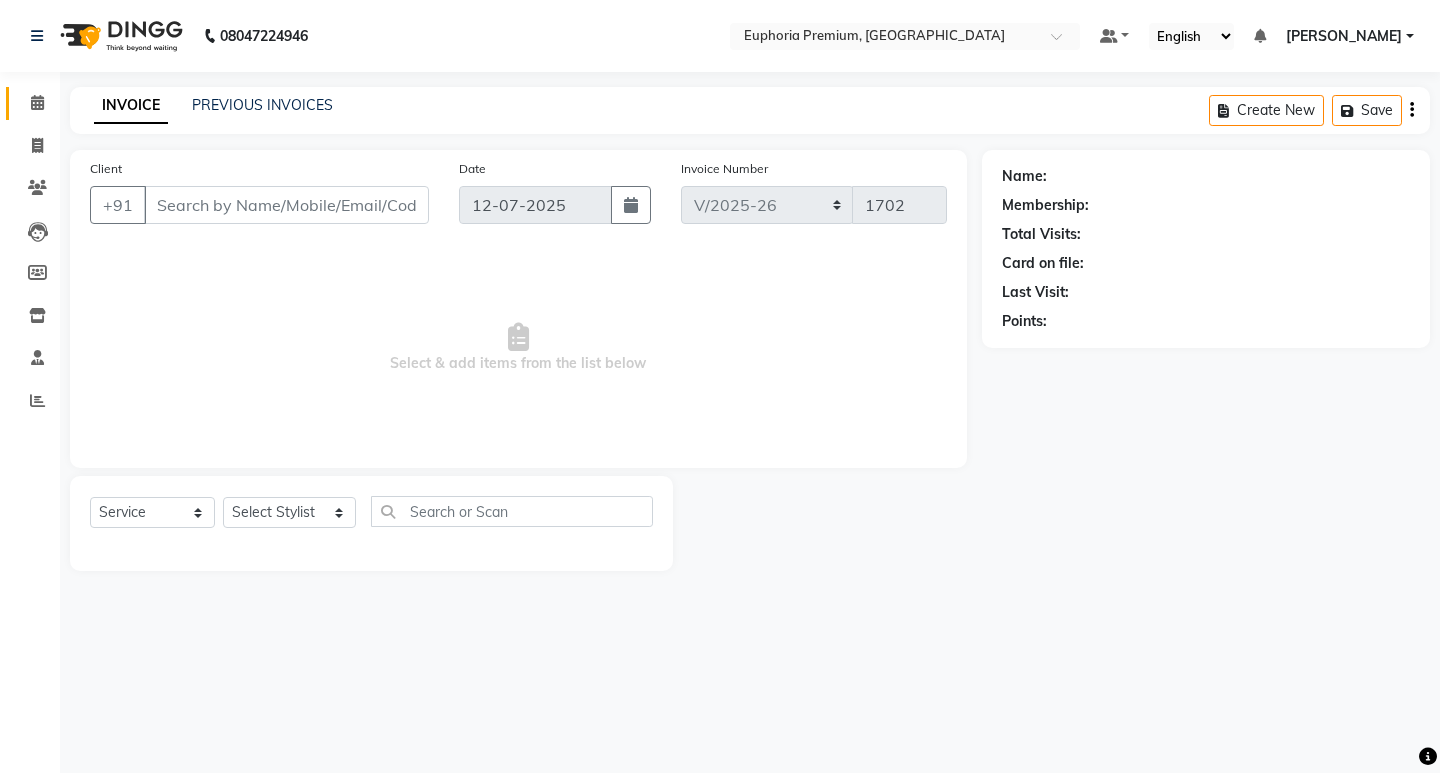 type on "63******21" 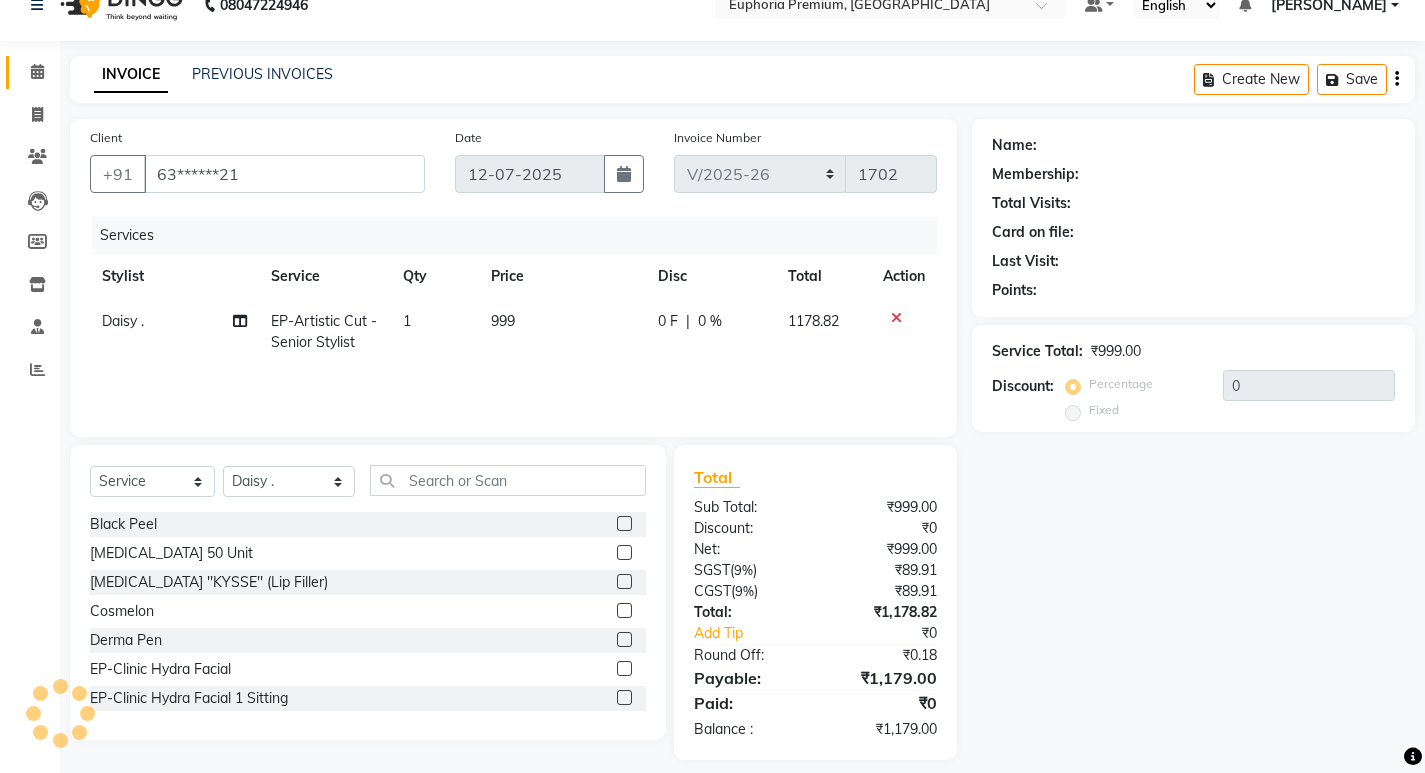 scroll, scrollTop: 48, scrollLeft: 0, axis: vertical 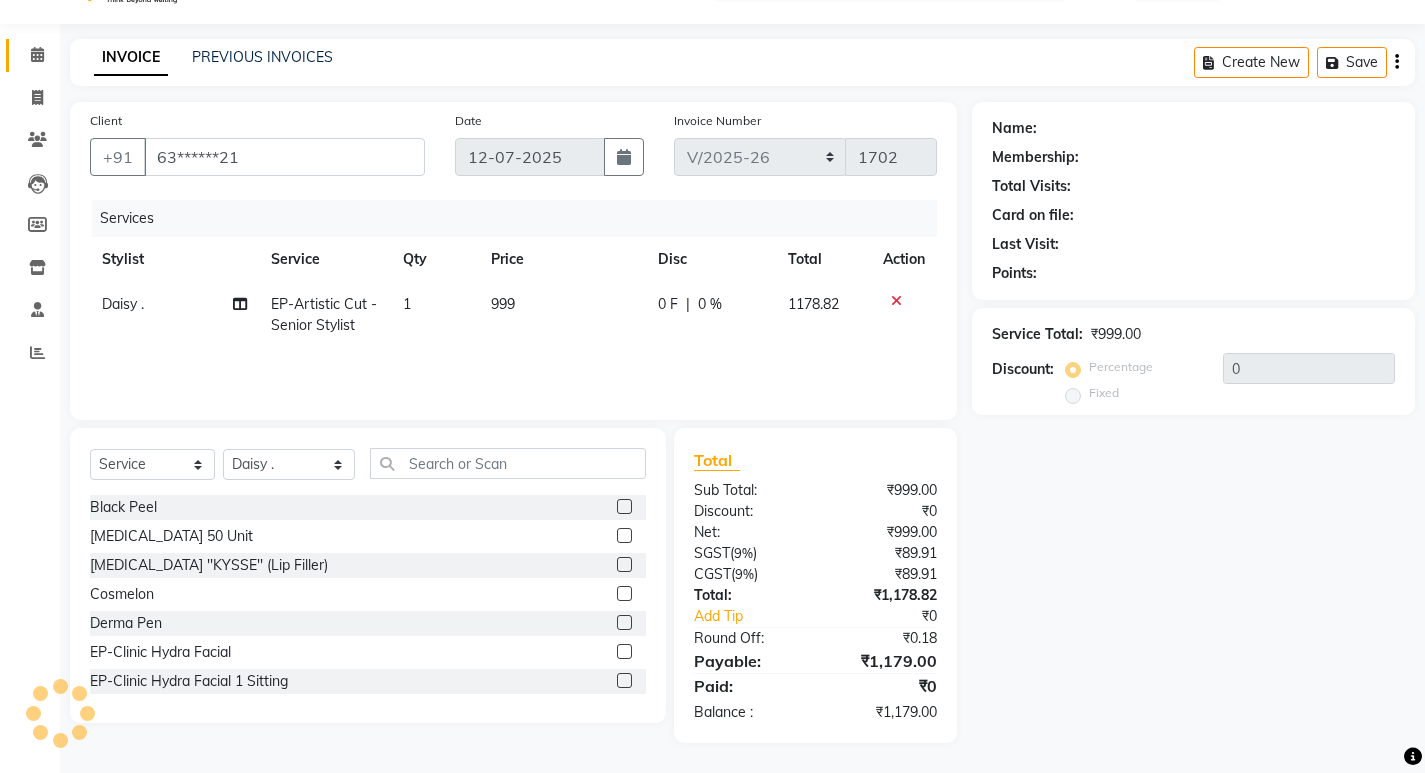 select on "1: Object" 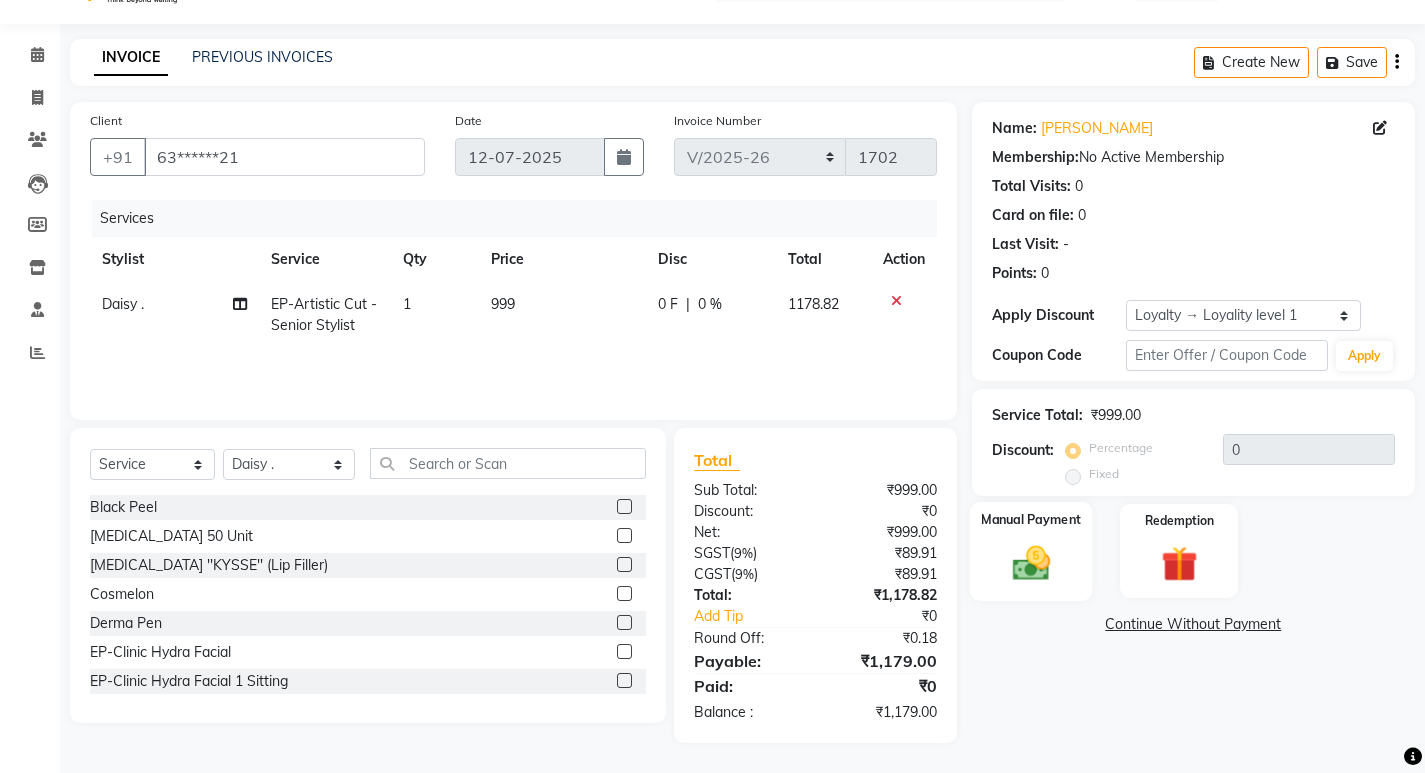 click 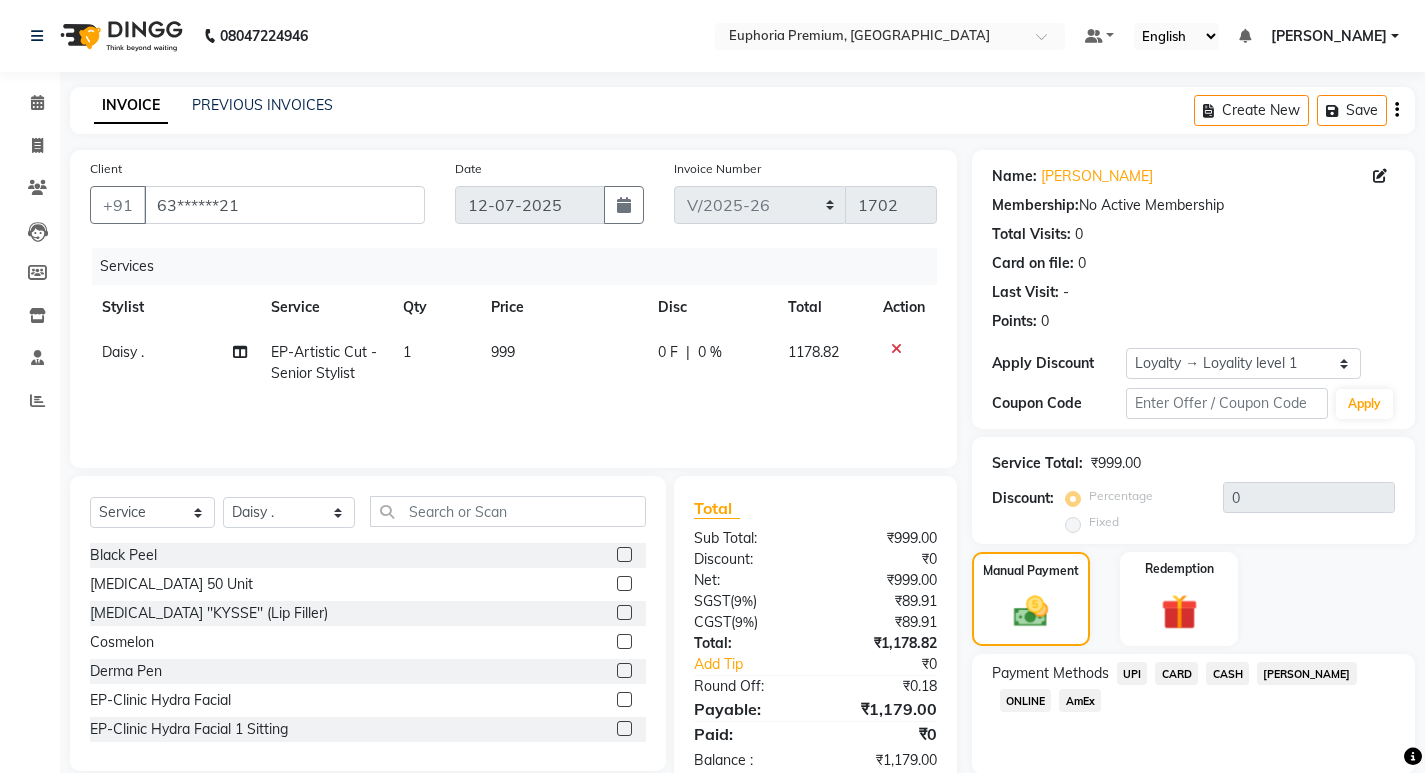 scroll, scrollTop: 72, scrollLeft: 0, axis: vertical 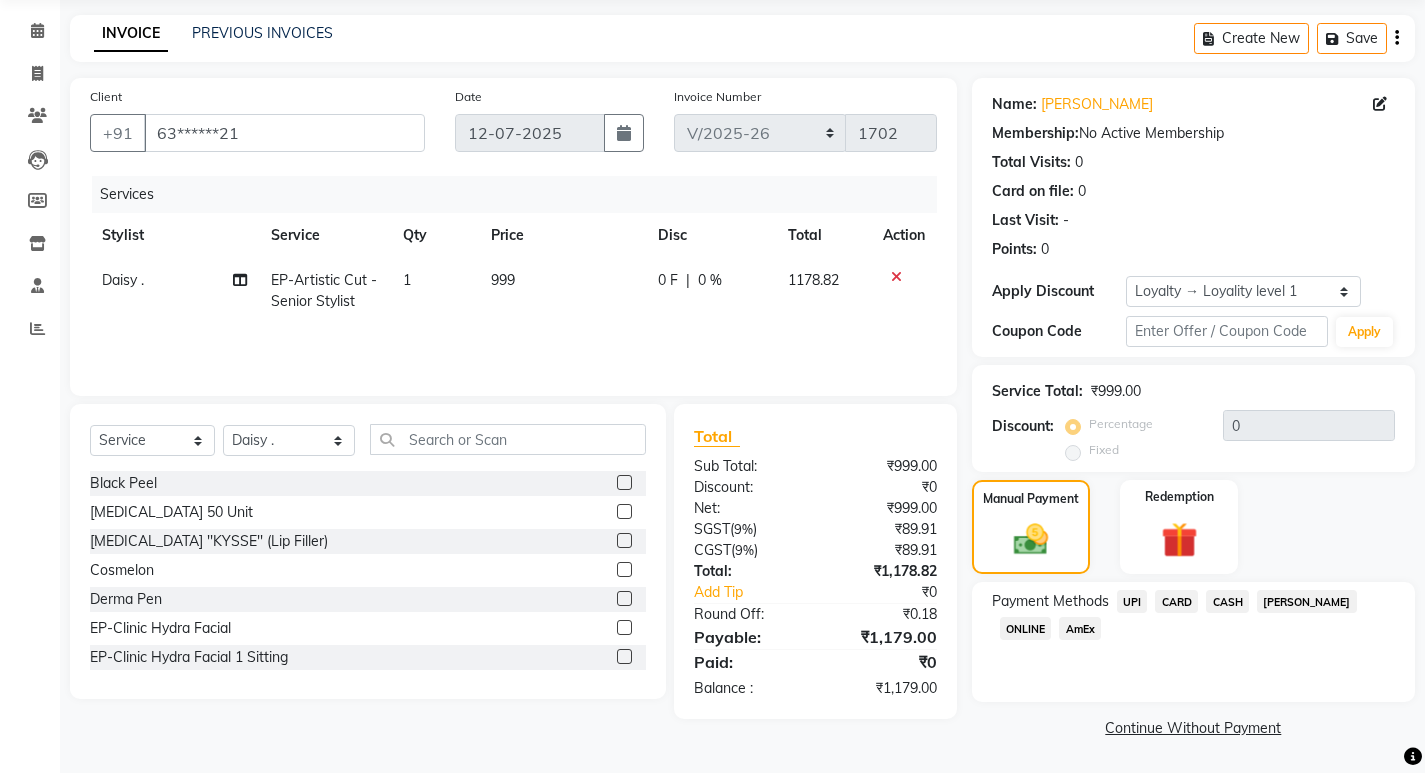 click on "UPI" 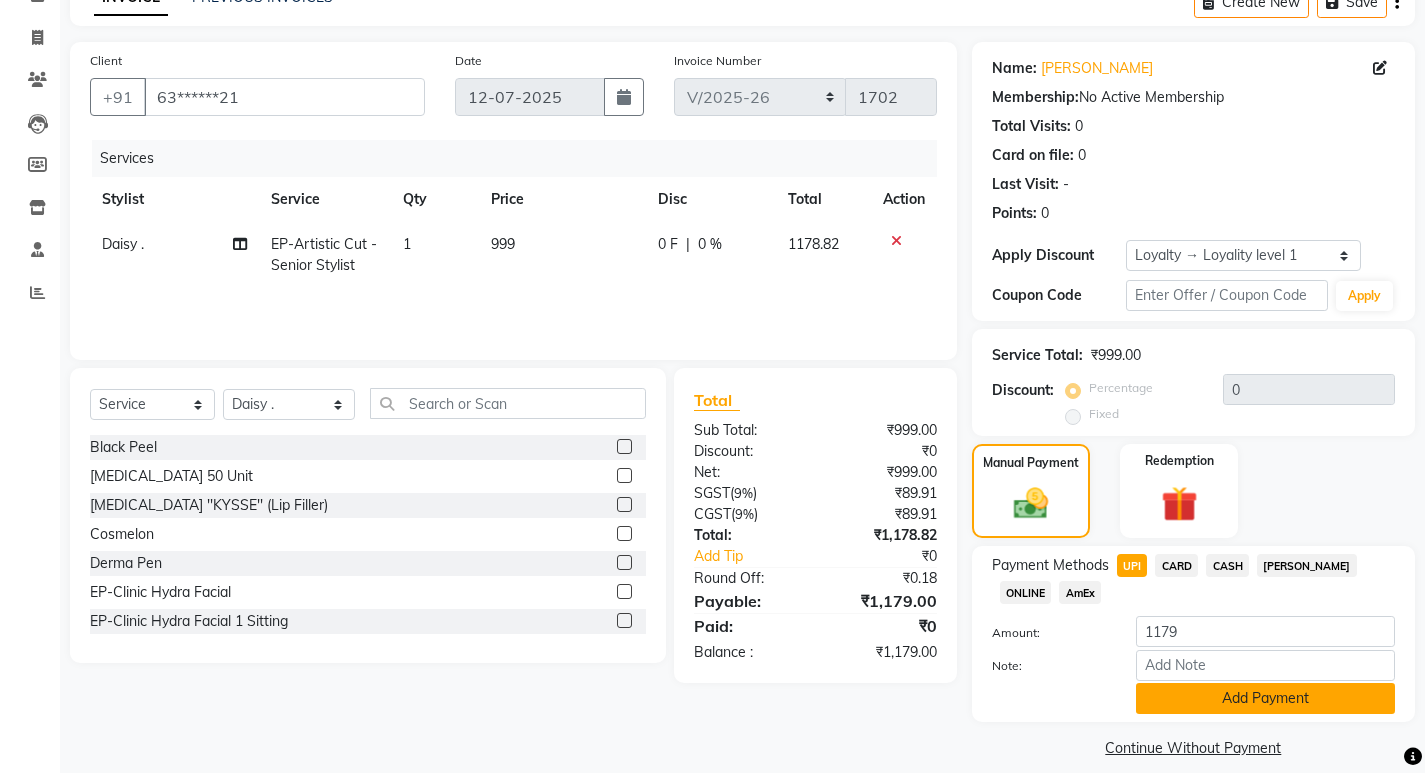 scroll, scrollTop: 128, scrollLeft: 0, axis: vertical 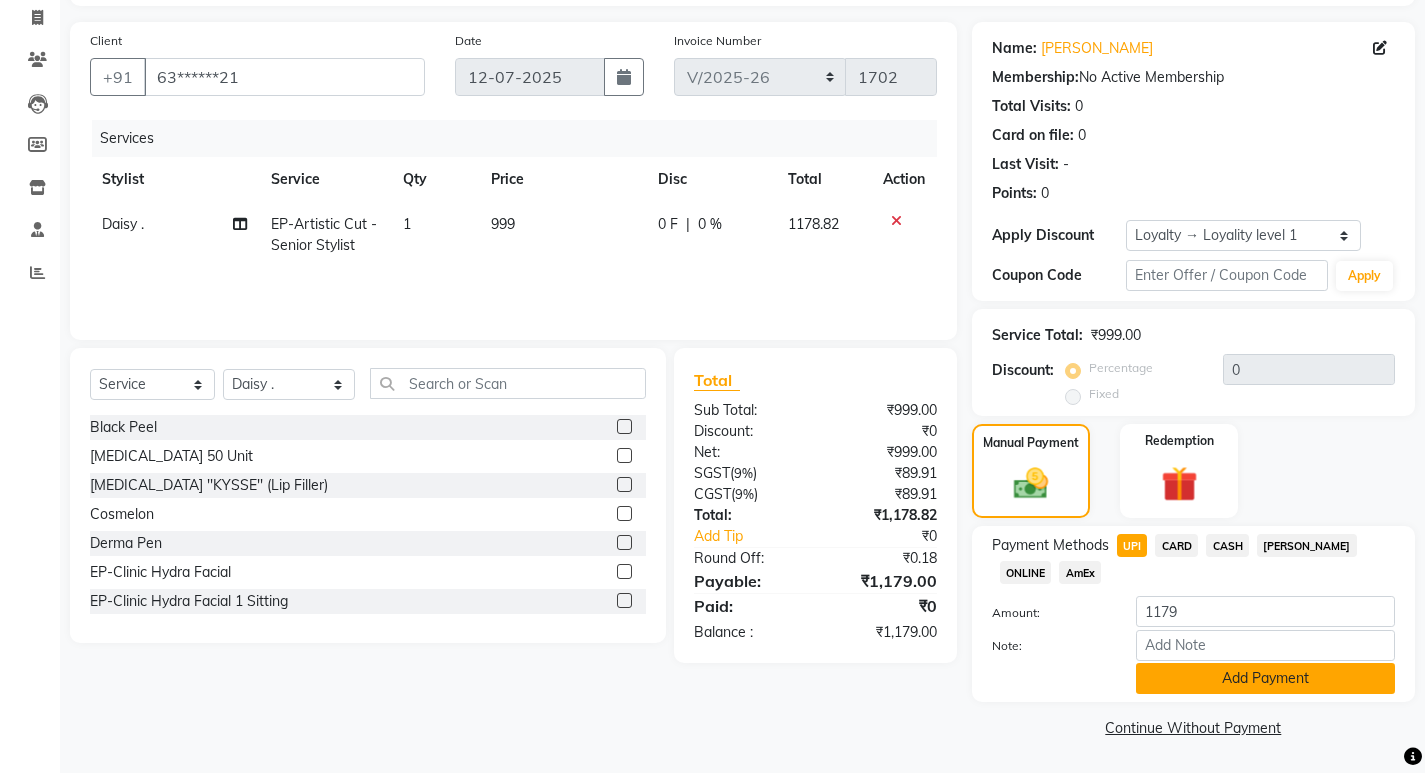 click on "Add Payment" 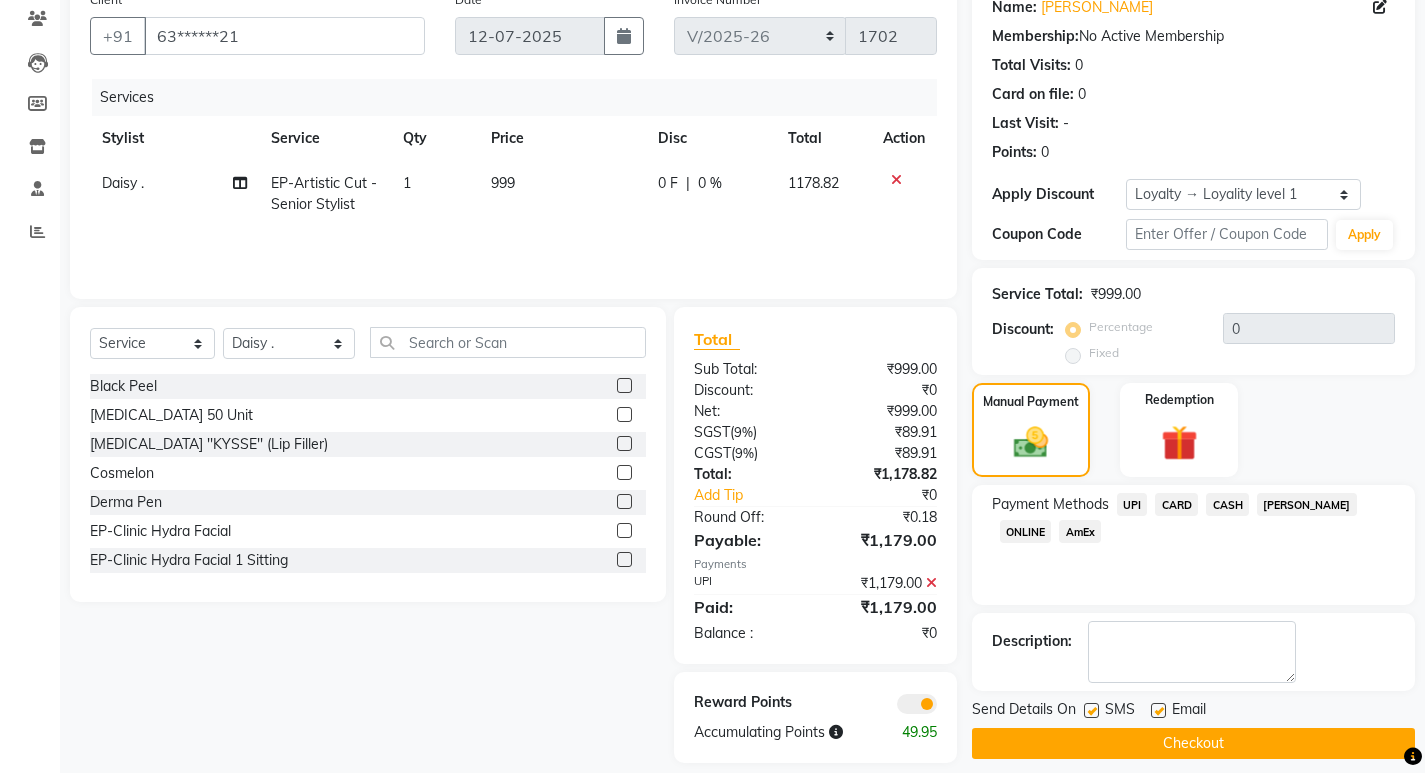 scroll, scrollTop: 189, scrollLeft: 0, axis: vertical 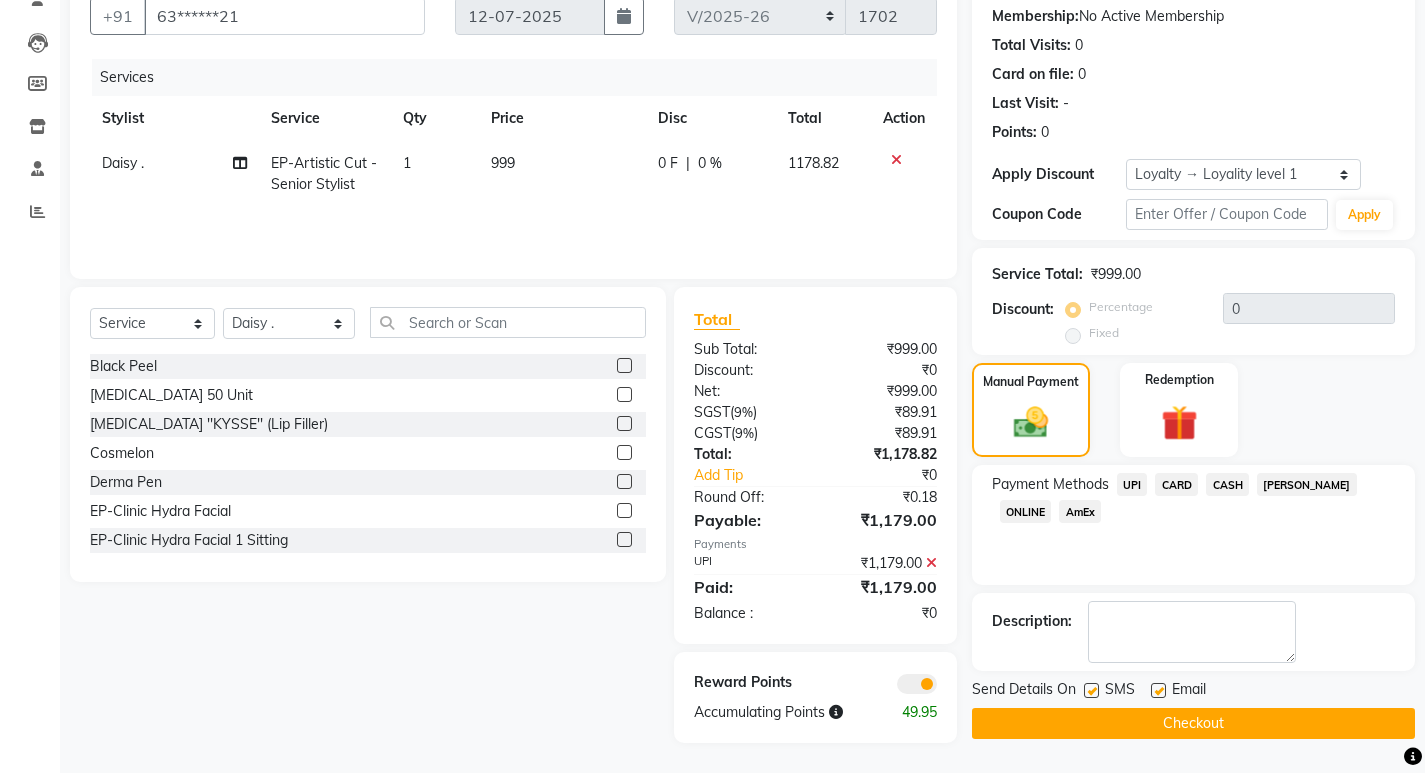click on "Checkout" 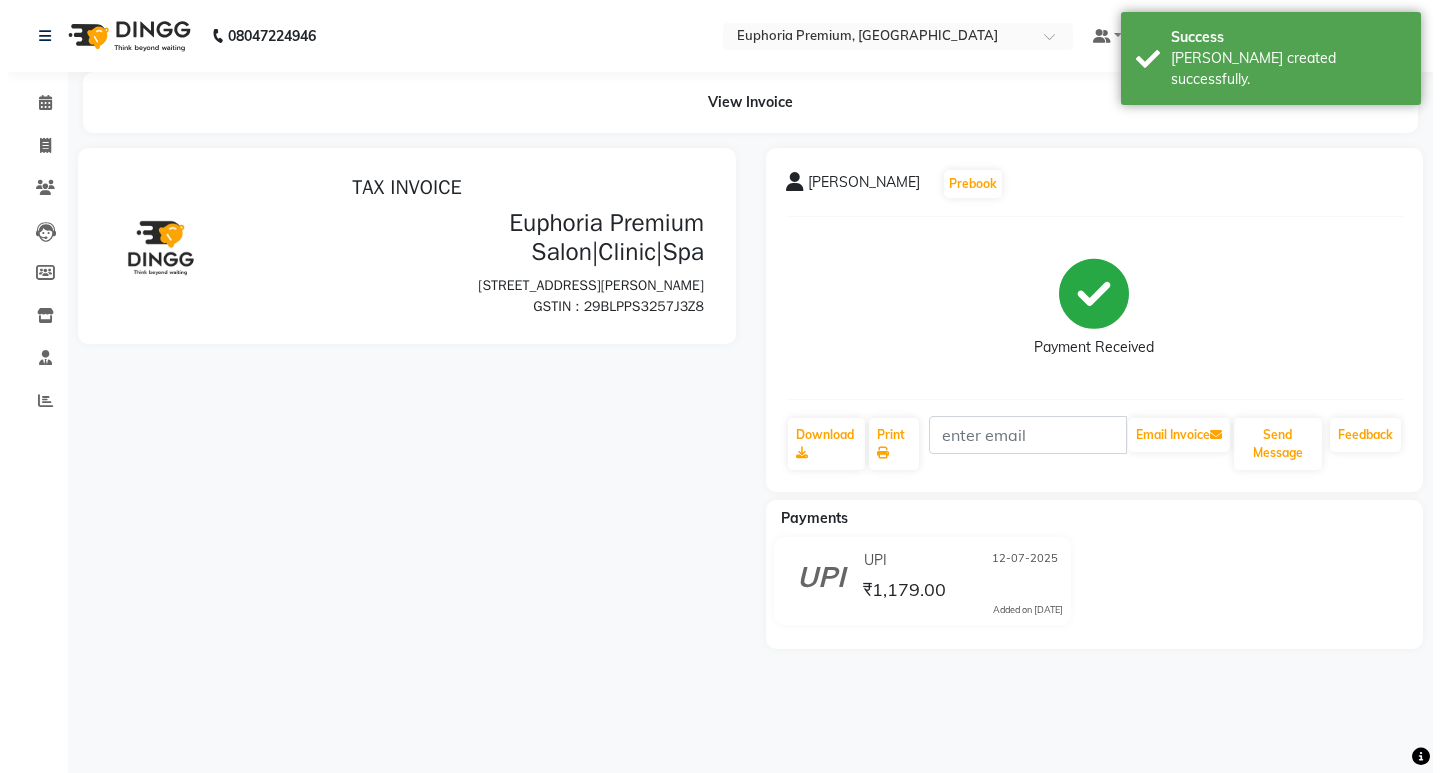 scroll, scrollTop: 0, scrollLeft: 0, axis: both 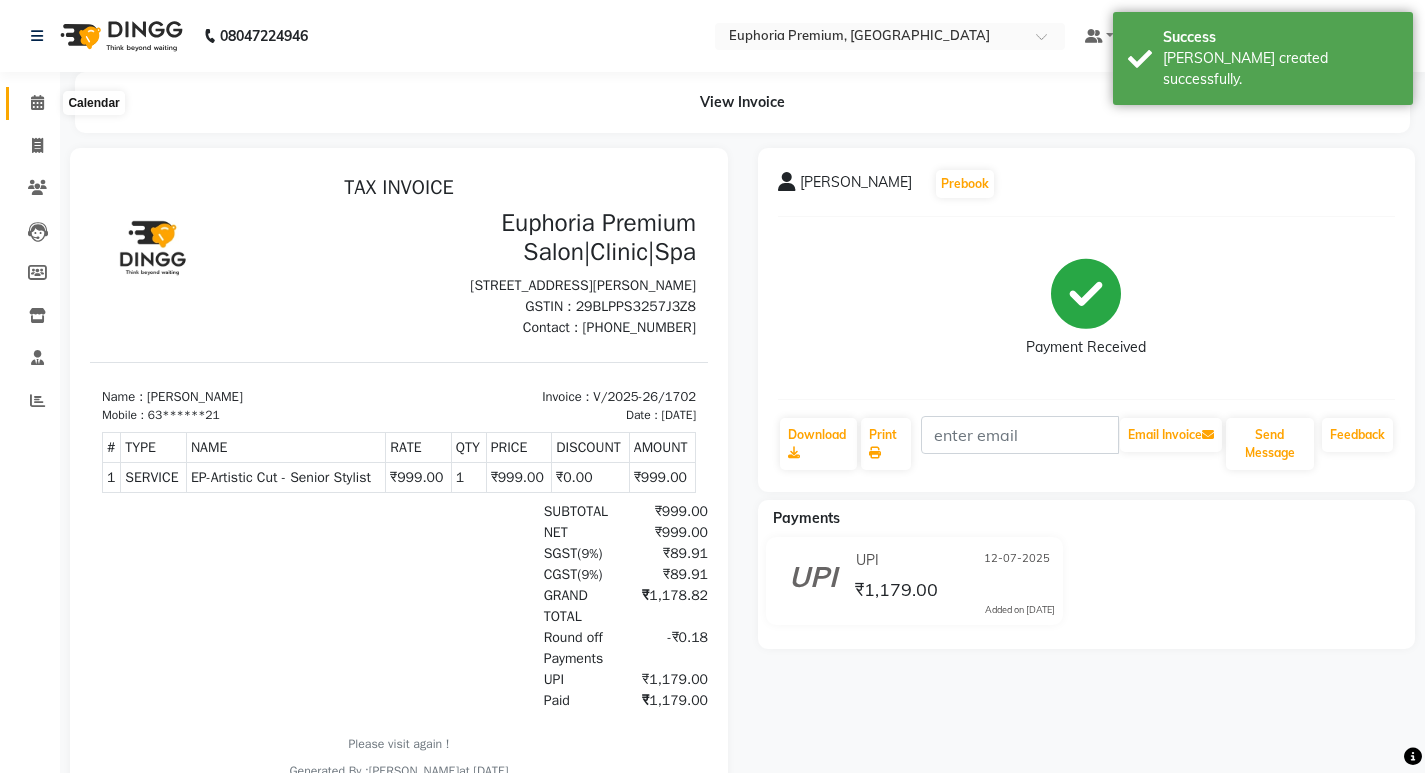 click 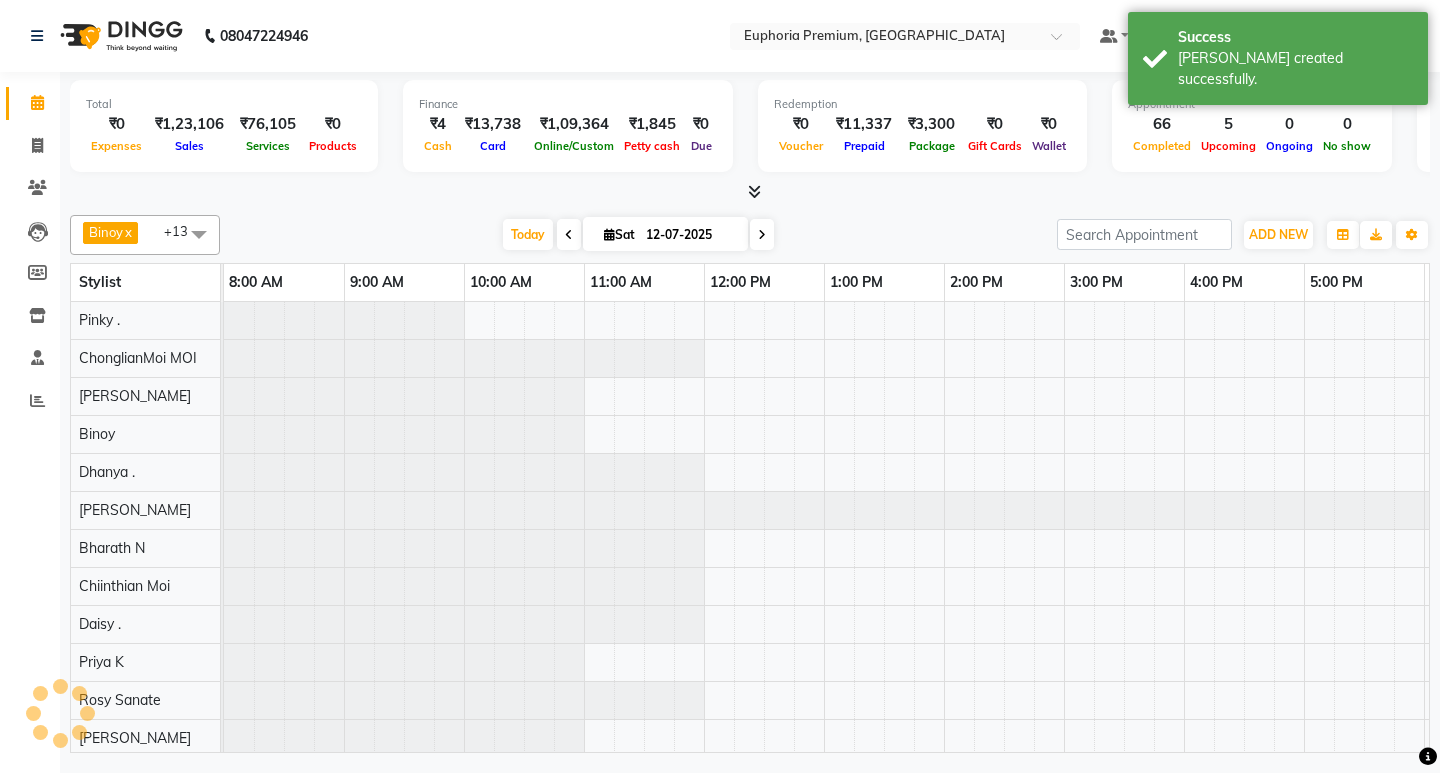 scroll, scrollTop: 0, scrollLeft: 0, axis: both 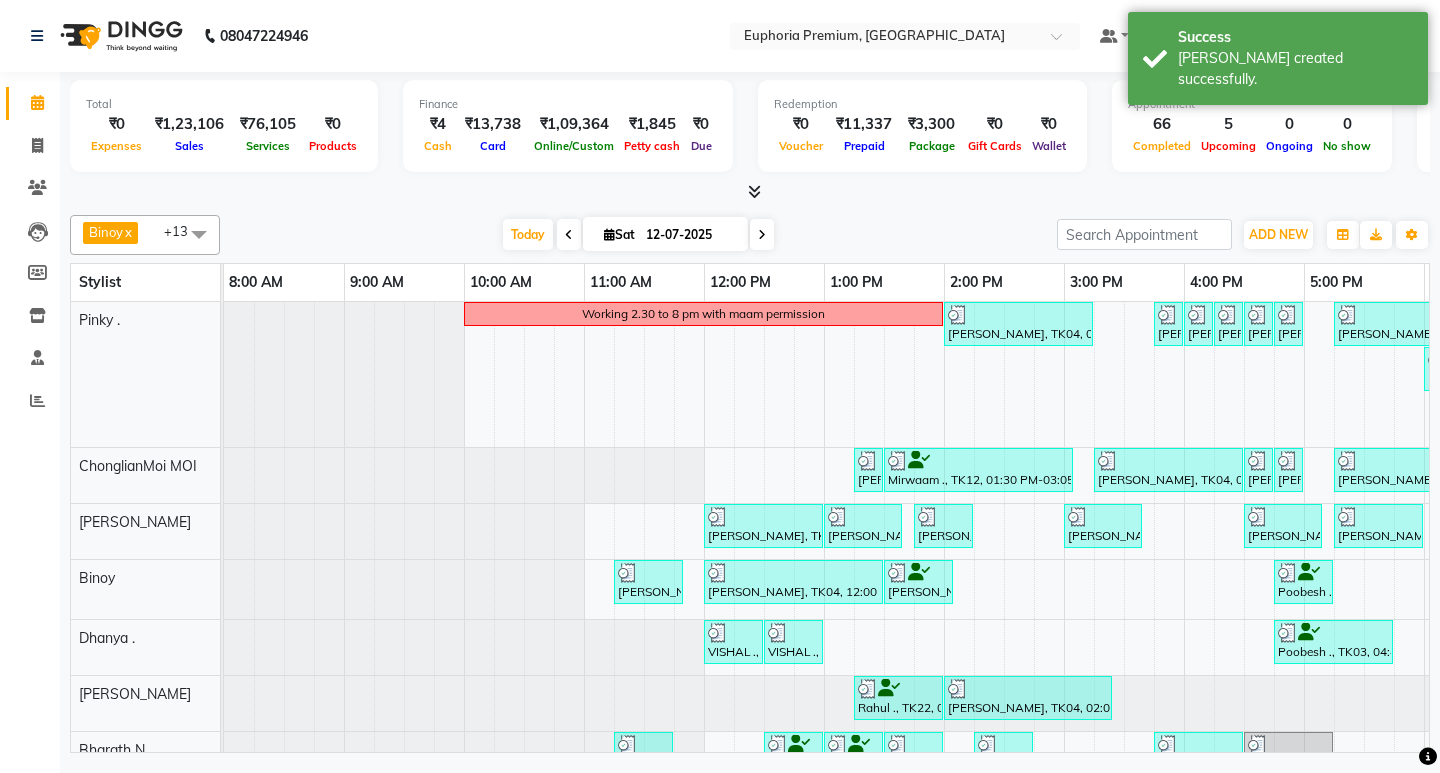 click at bounding box center (762, 235) 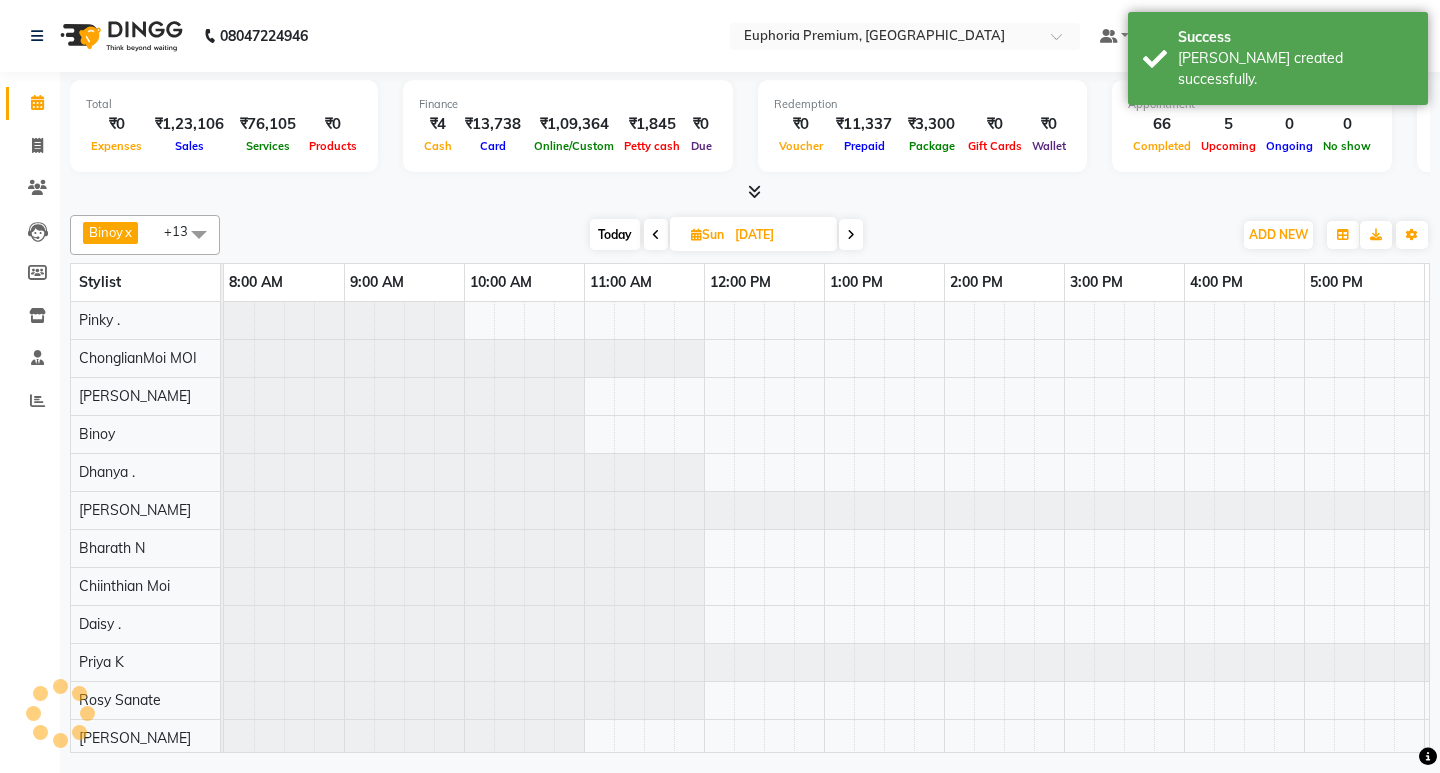 scroll, scrollTop: 0, scrollLeft: 475, axis: horizontal 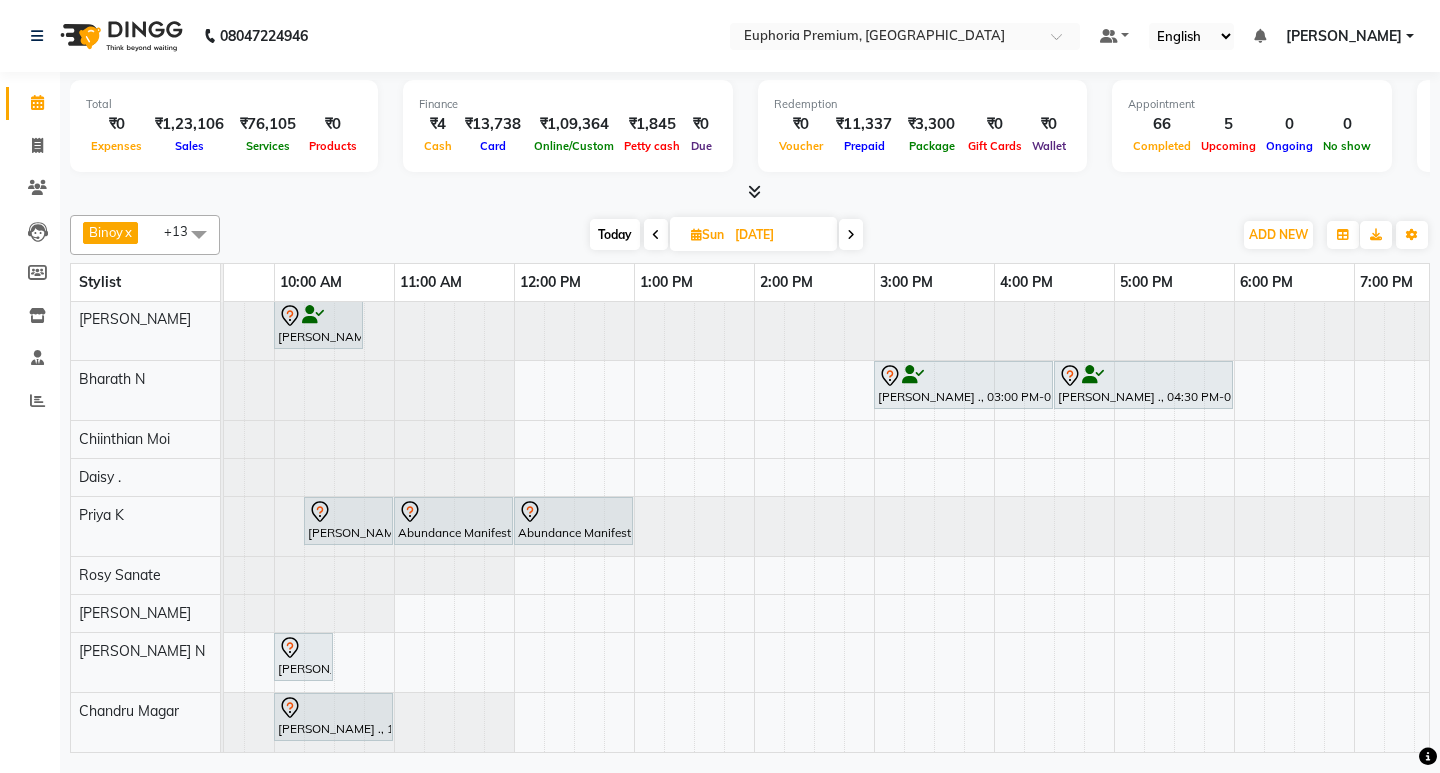 click at bounding box center (656, 235) 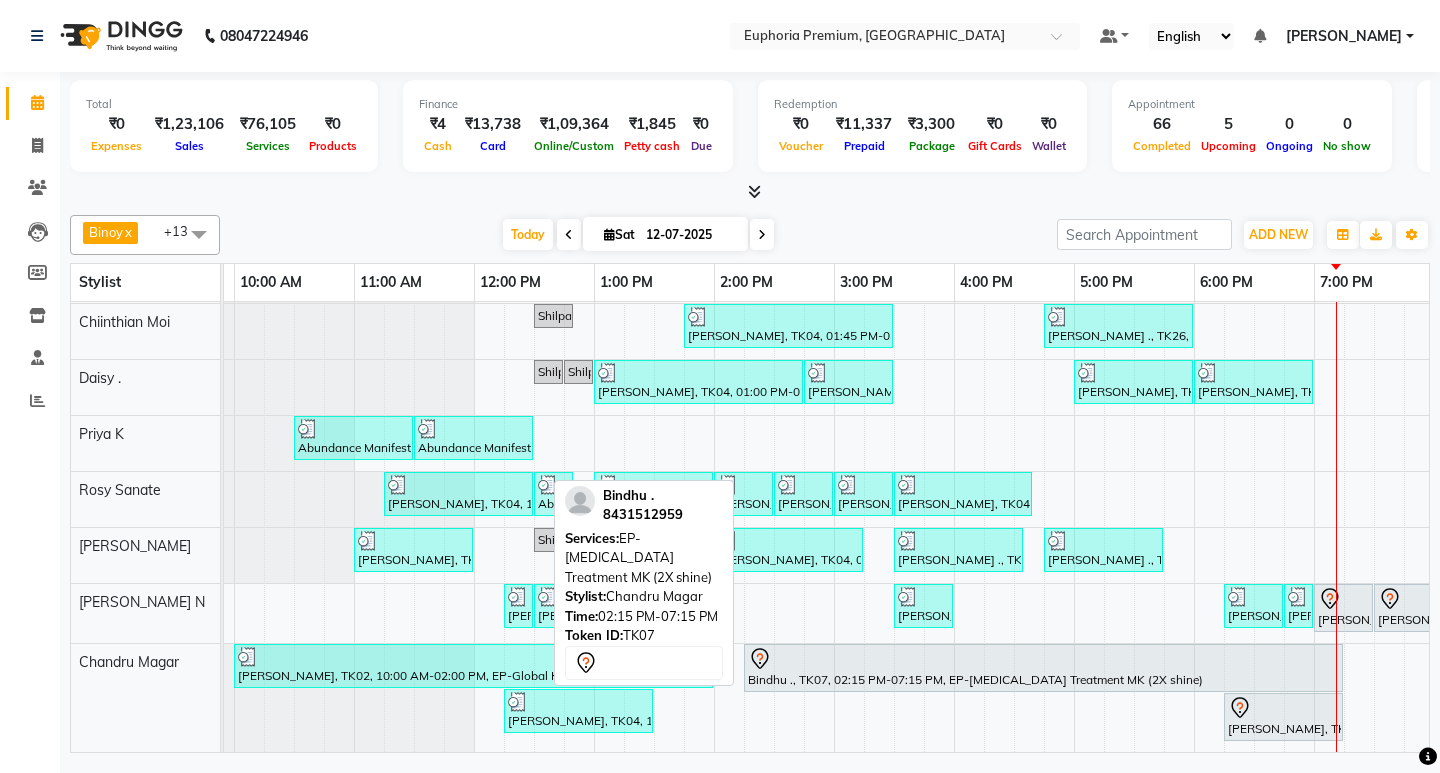 click at bounding box center [1043, 659] 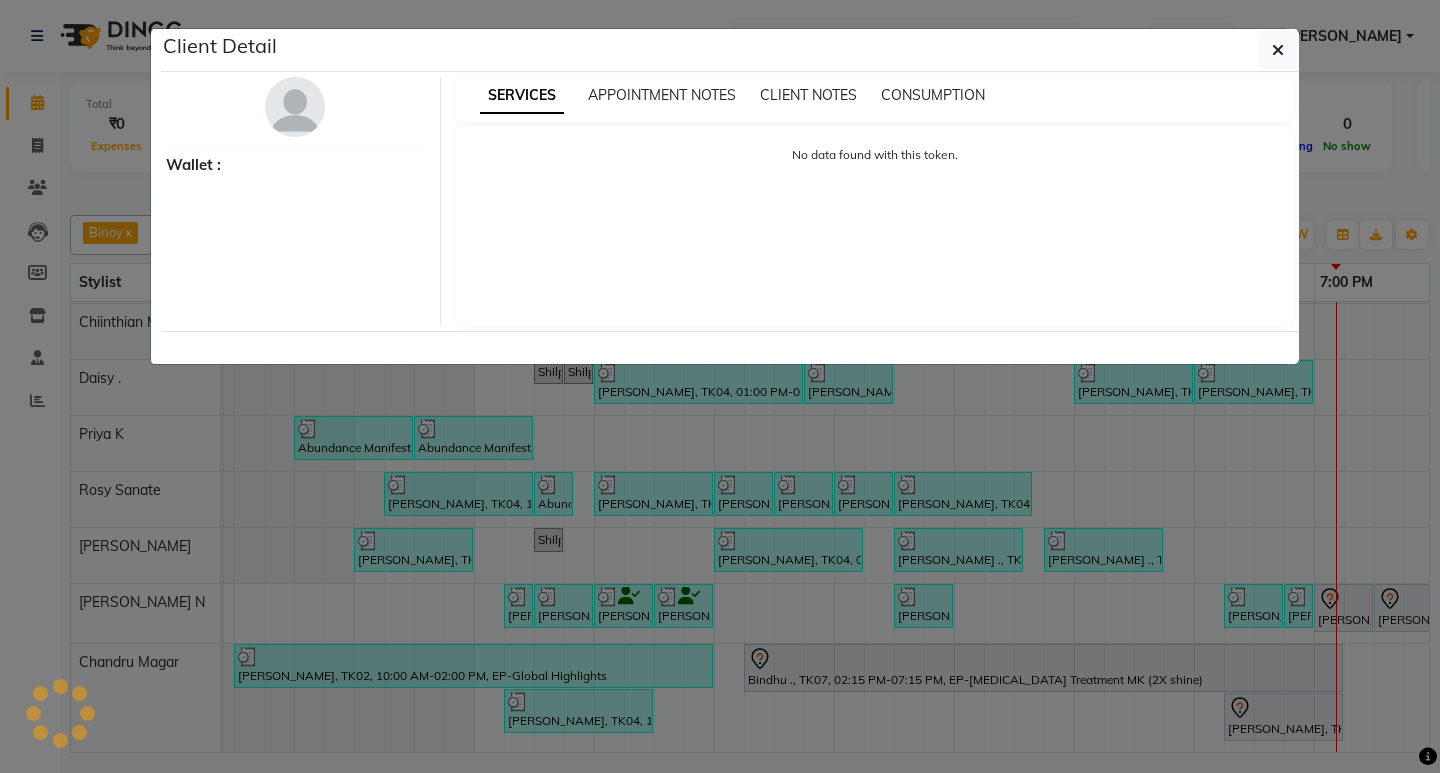 select on "7" 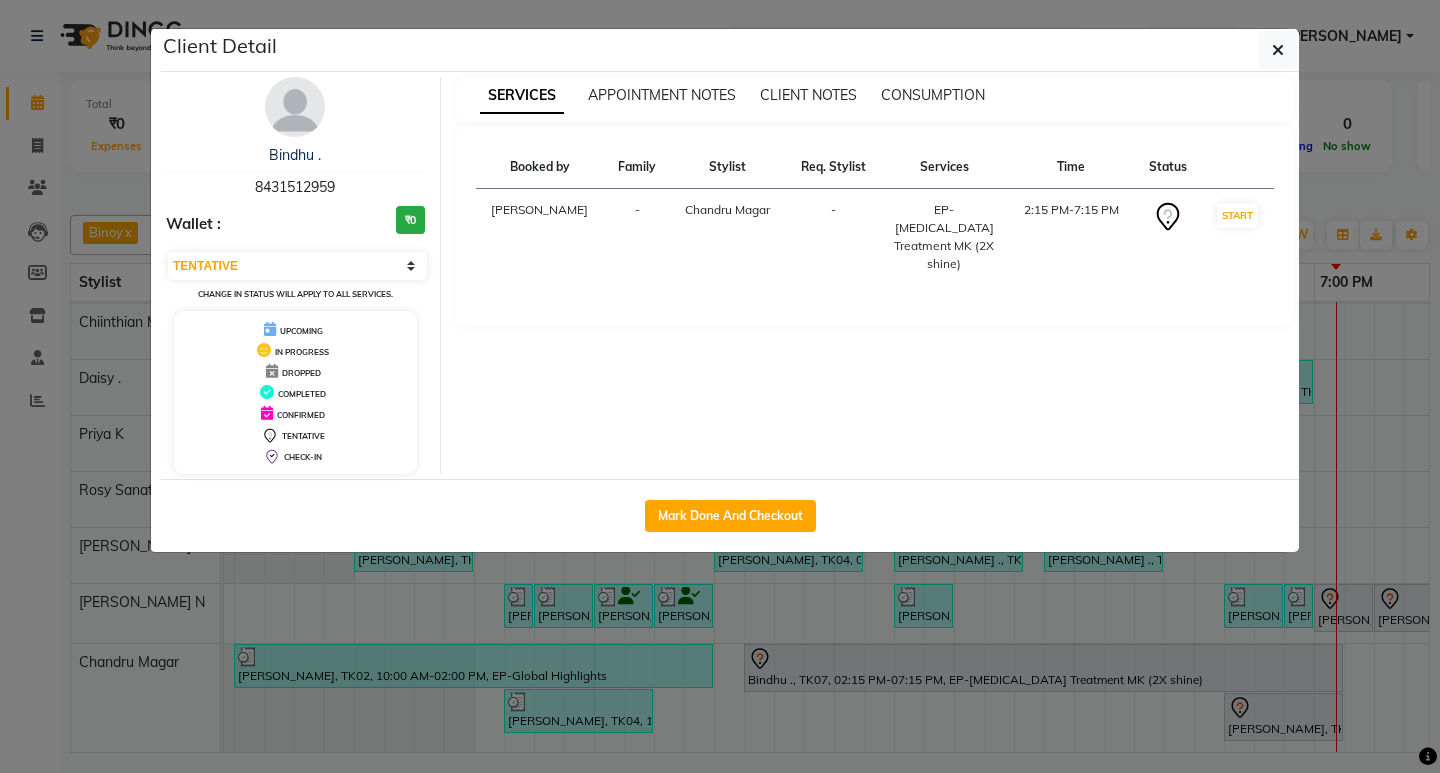 click on "8431512959" at bounding box center [295, 187] 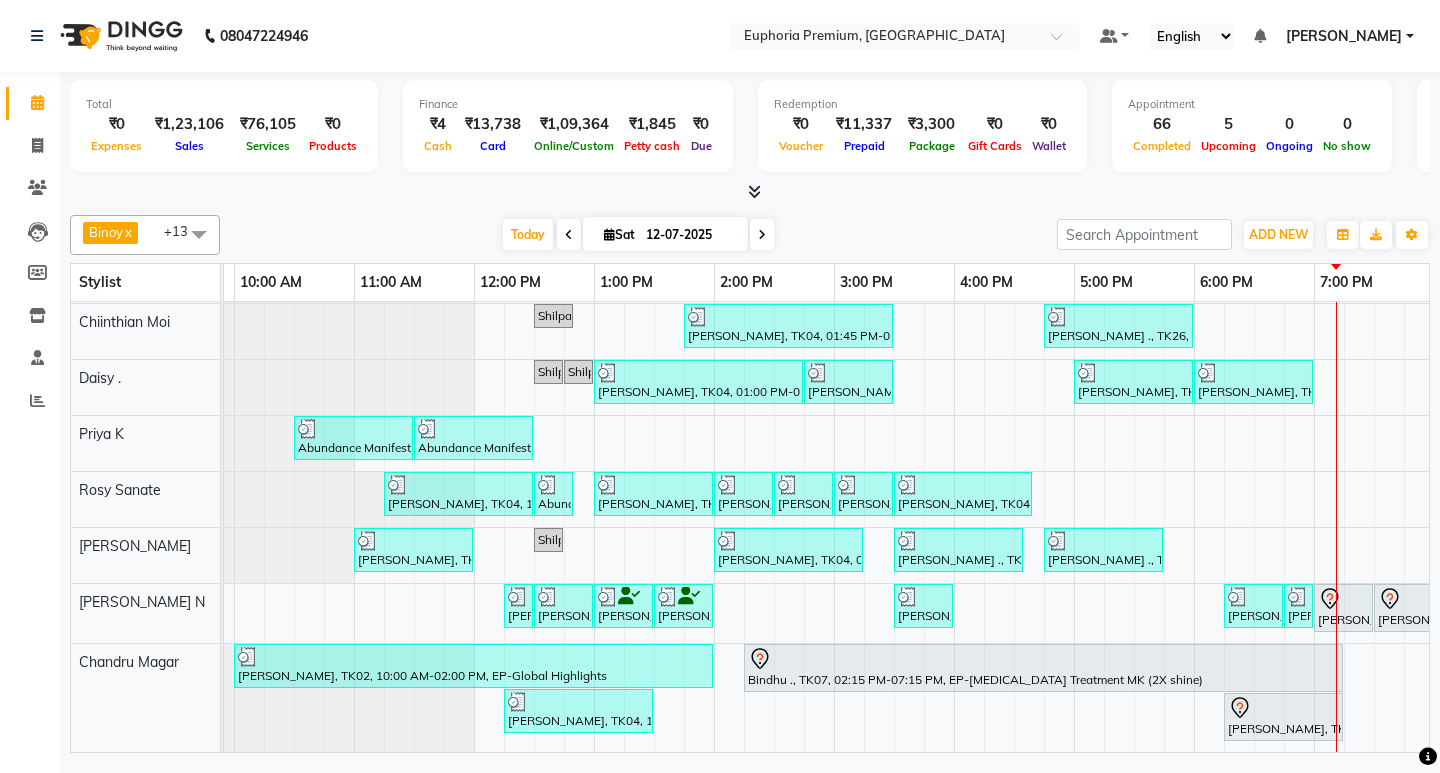 click at bounding box center [762, 234] 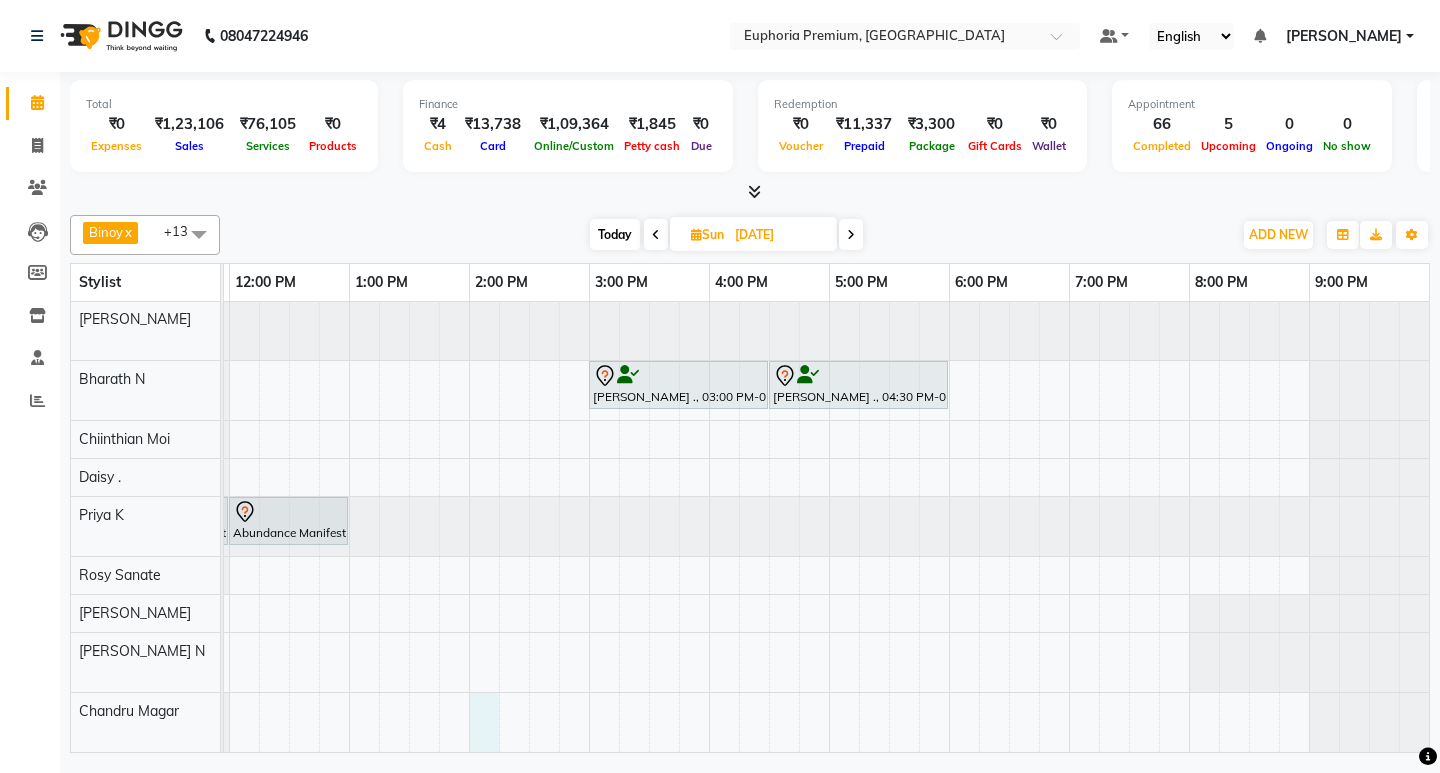 click on "[PERSON_NAME] ., 11:00 AM-12:30 PM, EP-Natural & Clear - Acrylic             [PERSON_NAME] ., 12:30 PM-01:10 PM, EP-Gel Paint Application  Body massage for [PERSON_NAME] ., 10:00 AM-10:45 AM, EP-HAIR CUT (Salon Director) with hairwash MEN             [PERSON_NAME] ., 03:00 PM-04:30 PM, EEP-HAIR CUT (Senior Stylist) with hairwash MEN             [PERSON_NAME] ., 04:30 PM-06:00 PM, EP-[PERSON_NAME] Trim/Design MEN             [PERSON_NAME] ., 10:15 AM-11:00 AM, EP-Laser Under Arms             Abundance Manifestation 29AASCA8886B1Z0, 11:00 AM-12:00 PM, EP-Laser Full Arms             Abundance Manifestation 29AASCA8886B1Z0, 12:00 PM-01:00 PM, EP-Laser Full Legs             [PERSON_NAME] ., 10:00 AM-10:30 AM, EP-[PERSON_NAME] Trim/Design MEN             [PERSON_NAME] ., 10:00 AM-11:00 AM, EP-Artistic Cut - Creative Stylist" at bounding box center (589, 420) 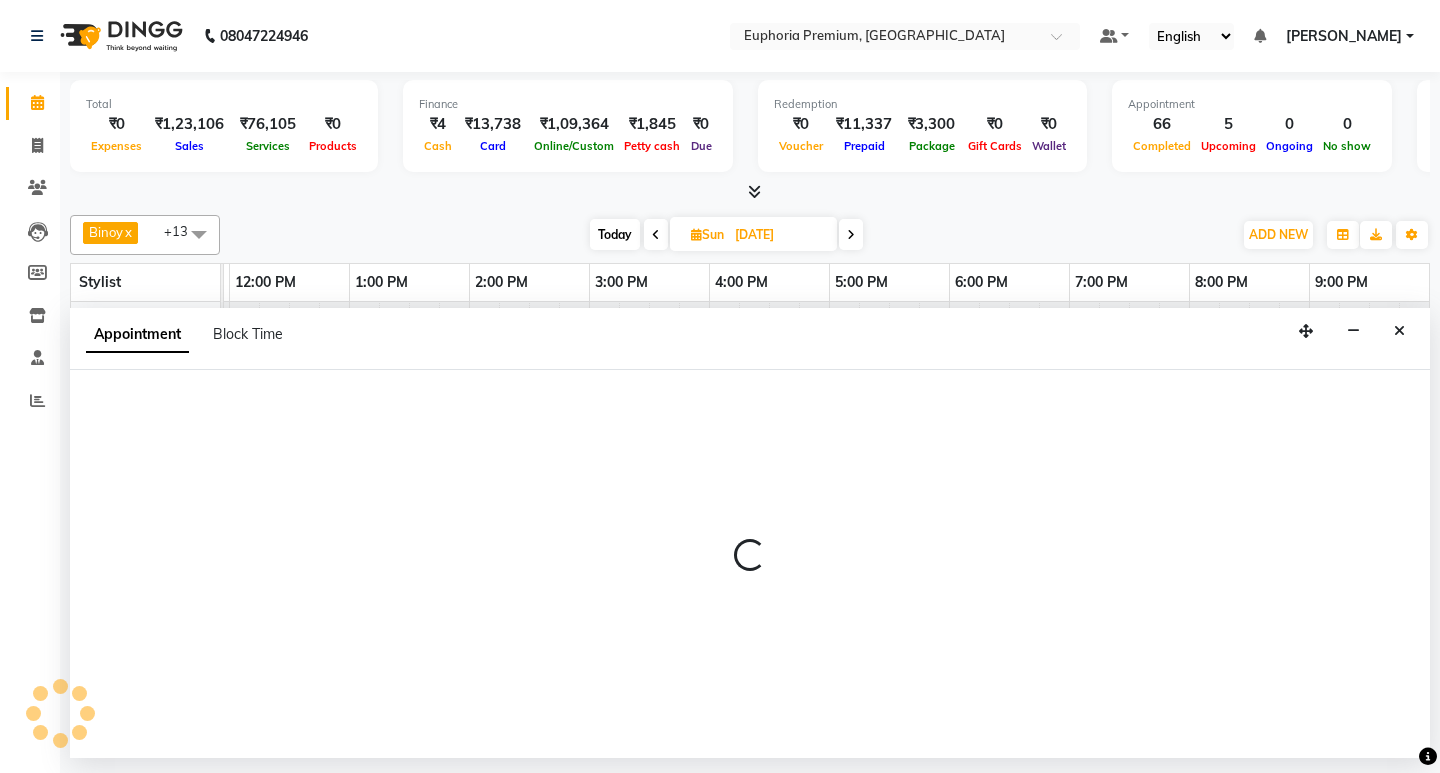 select on "75141" 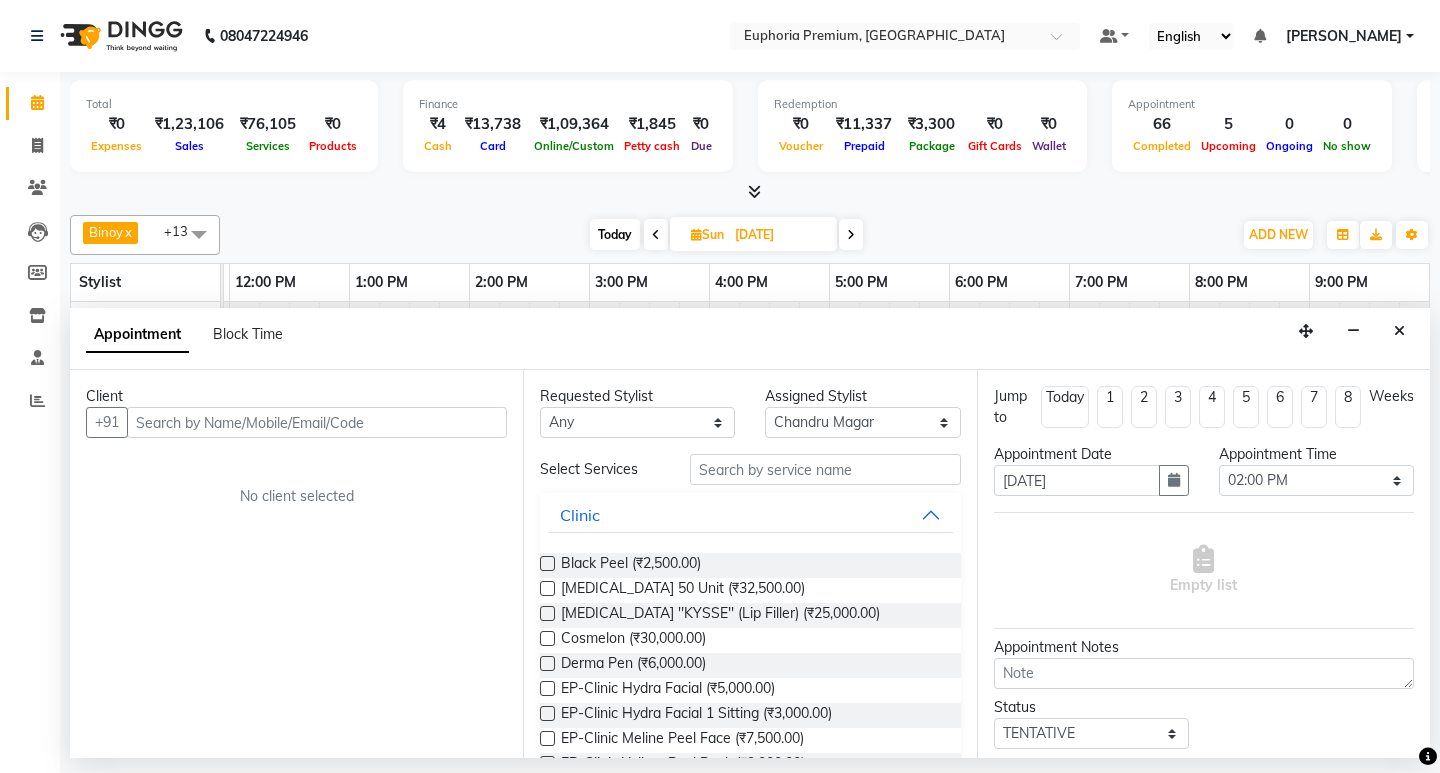 click at bounding box center [317, 422] 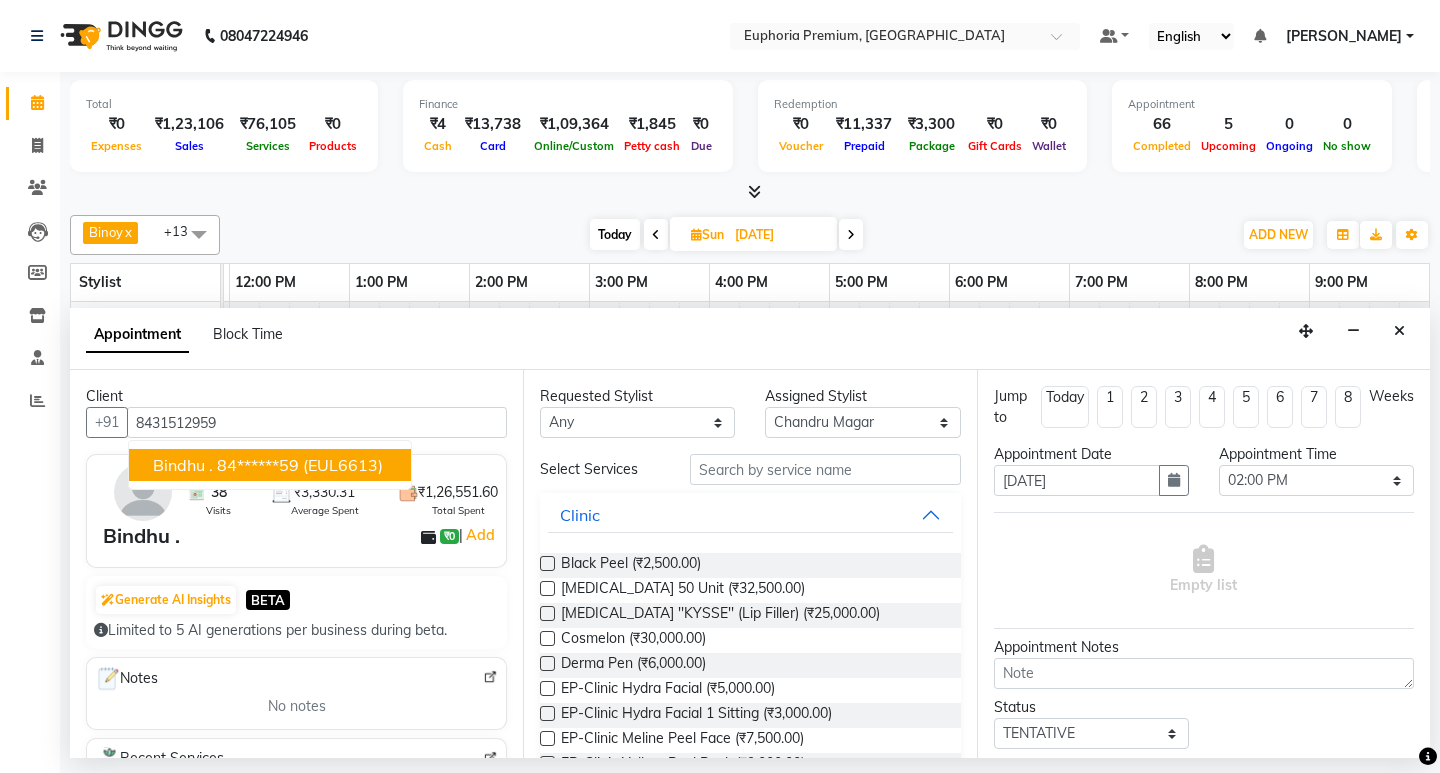 click on "Bindhu .  84******59 (EUL6613)" at bounding box center [270, 465] 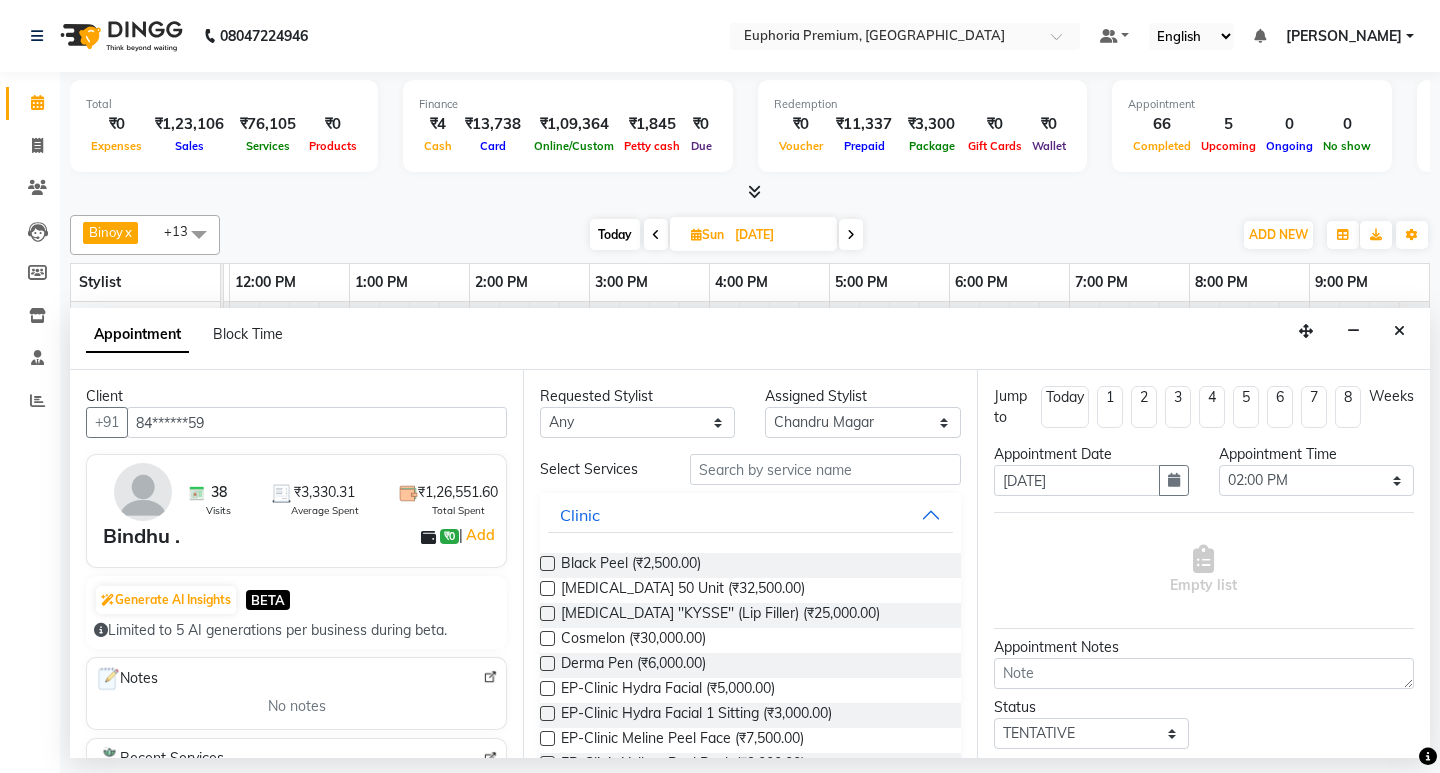 type on "84******59" 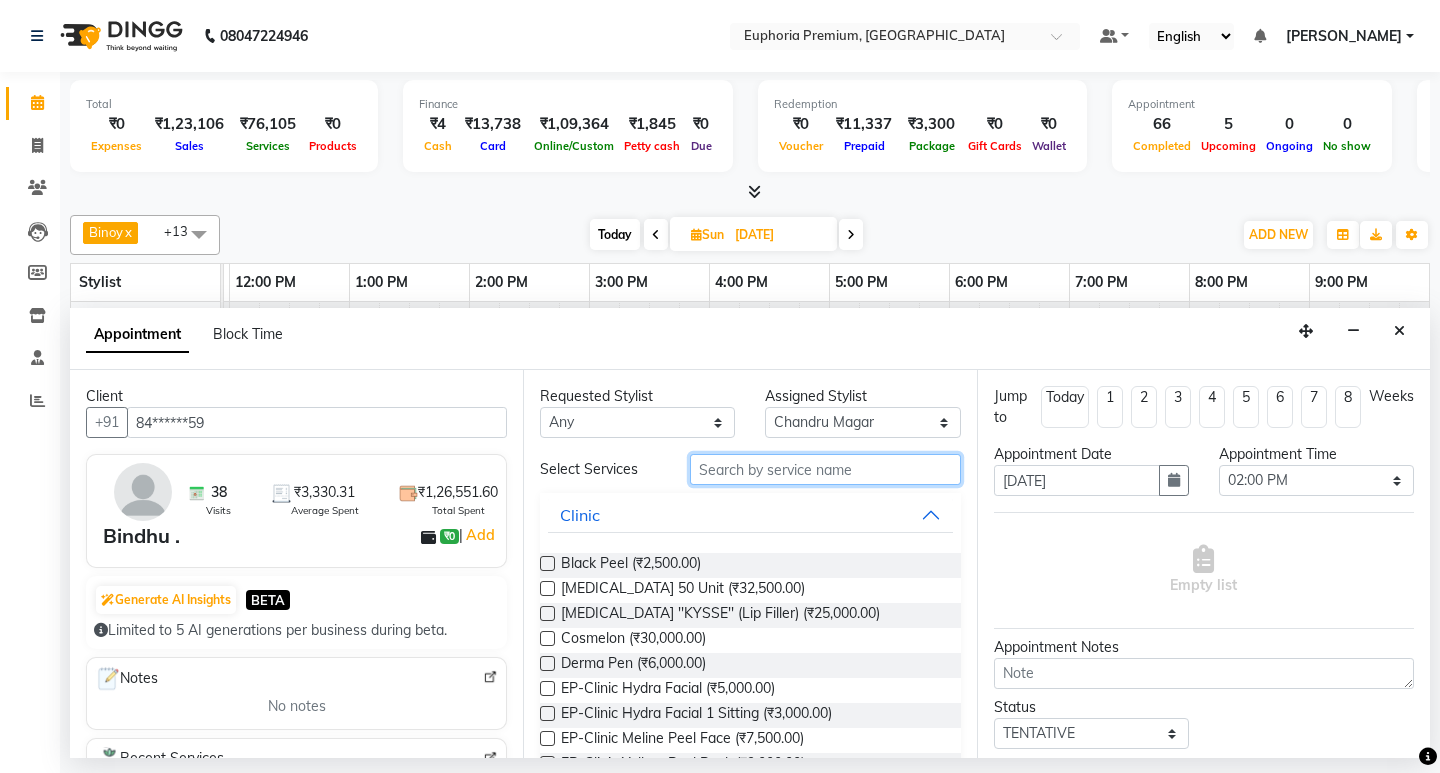 click at bounding box center (825, 469) 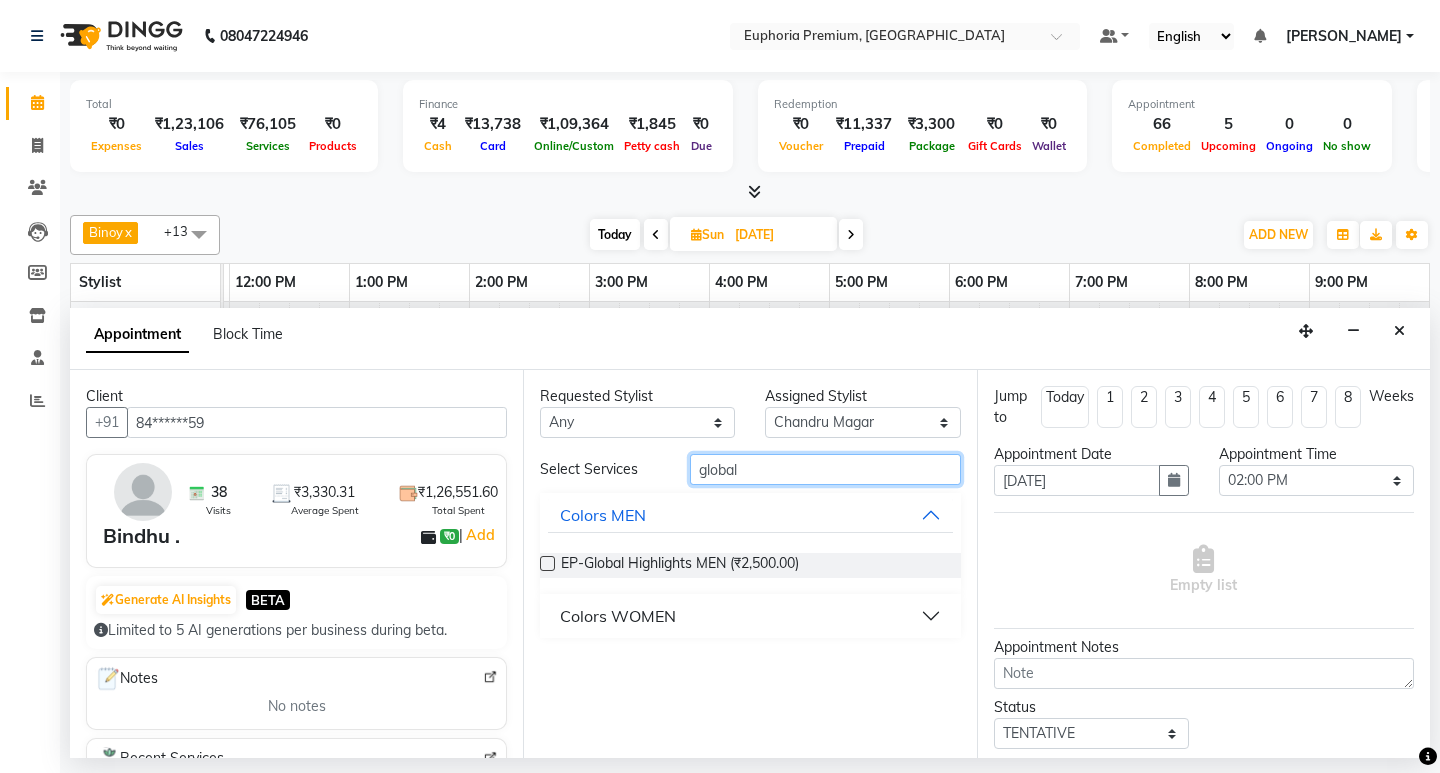 type on "global" 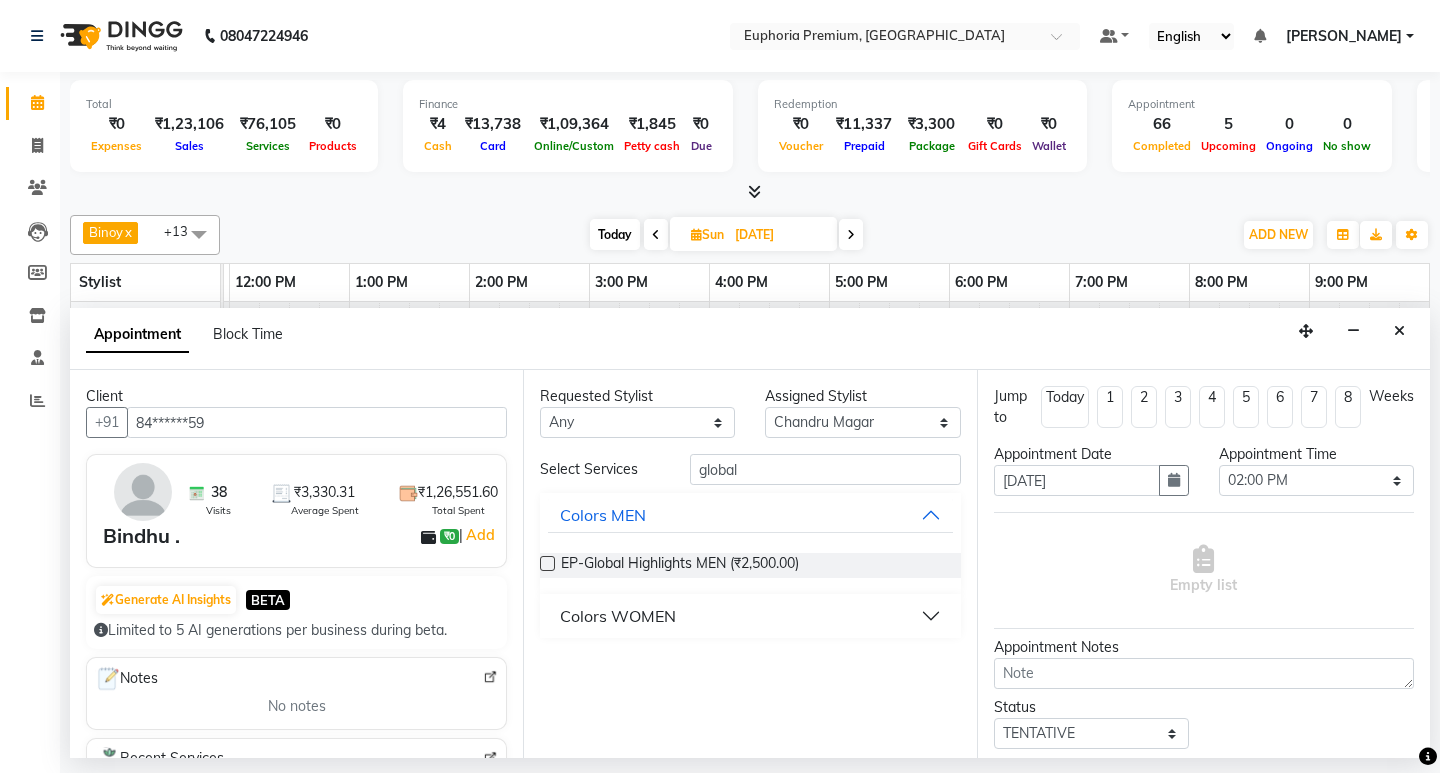 click on "Colors WOMEN" at bounding box center [618, 616] 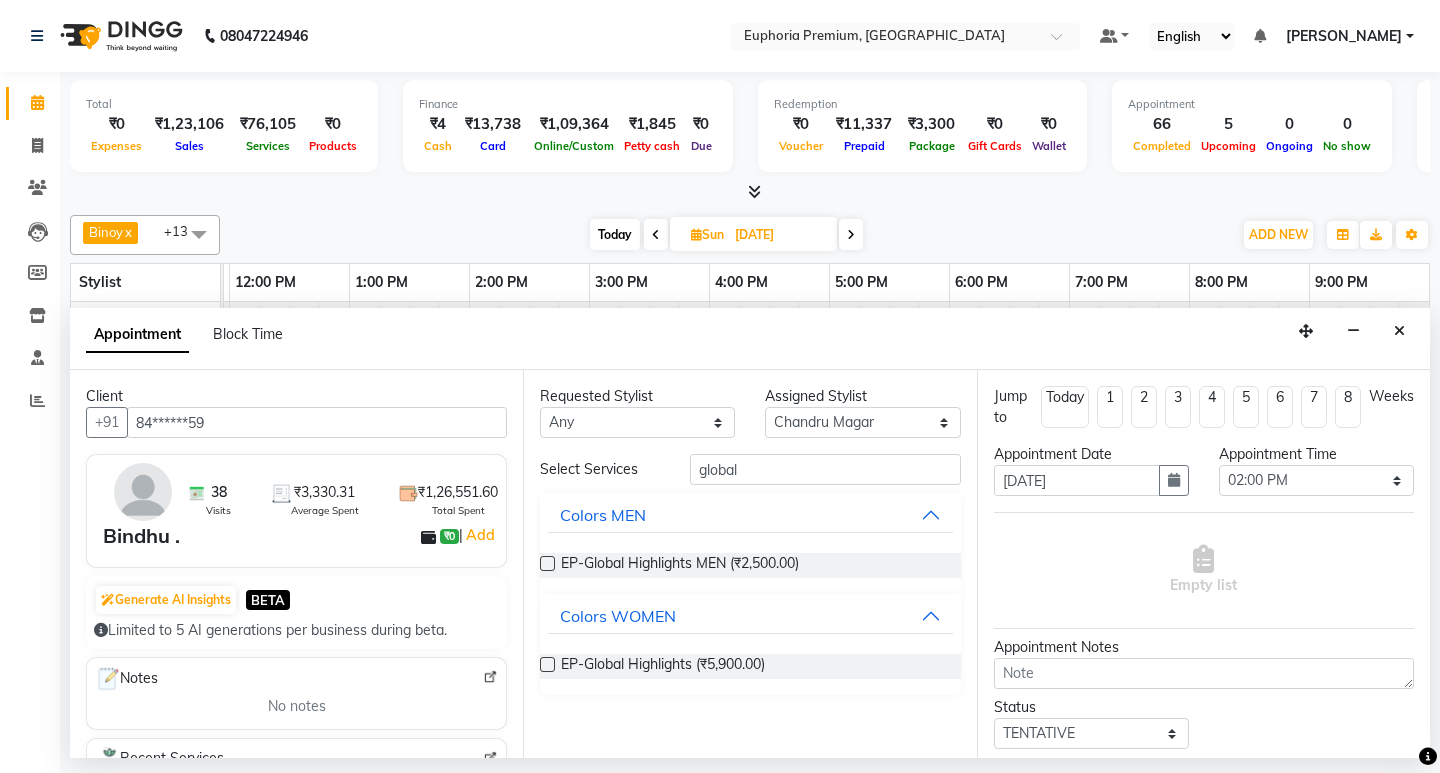 click at bounding box center (547, 664) 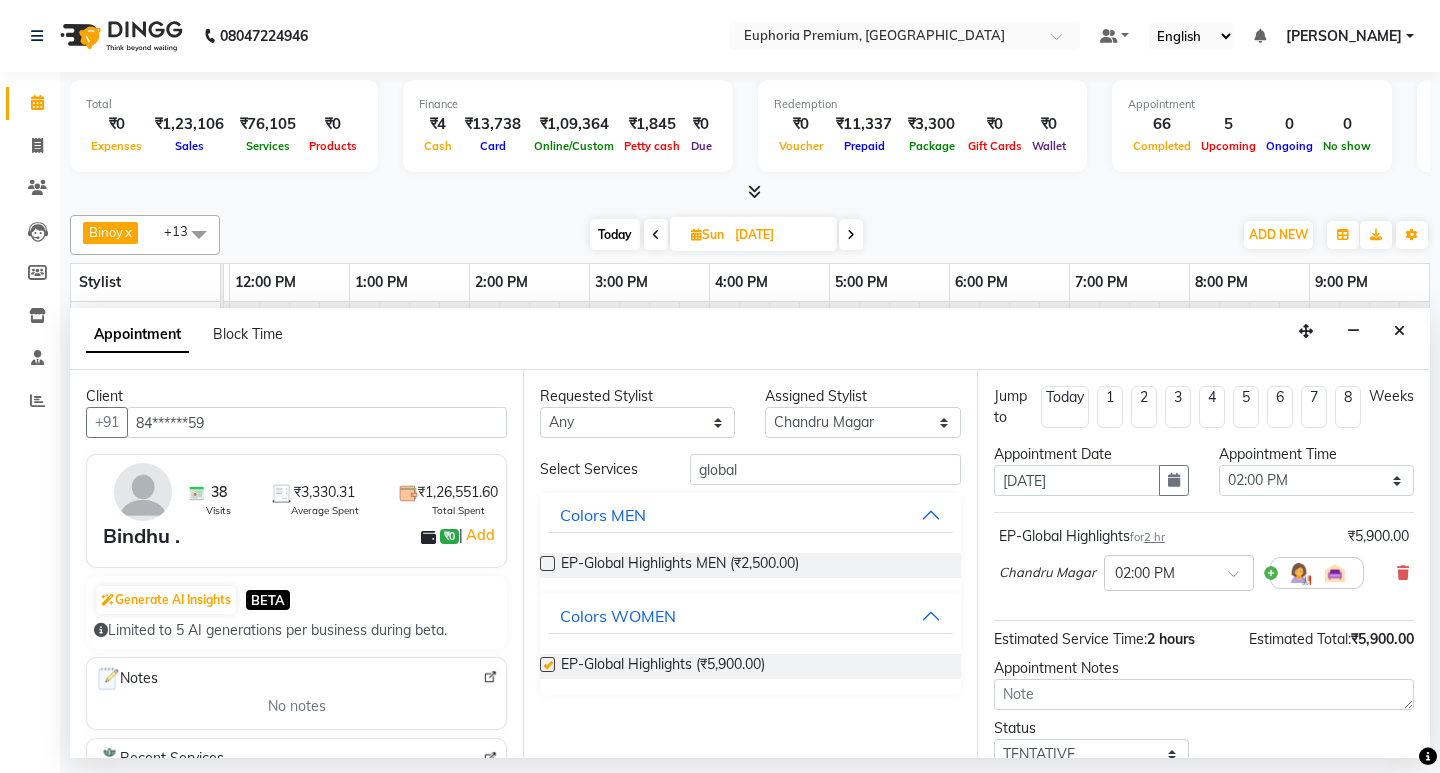 checkbox on "false" 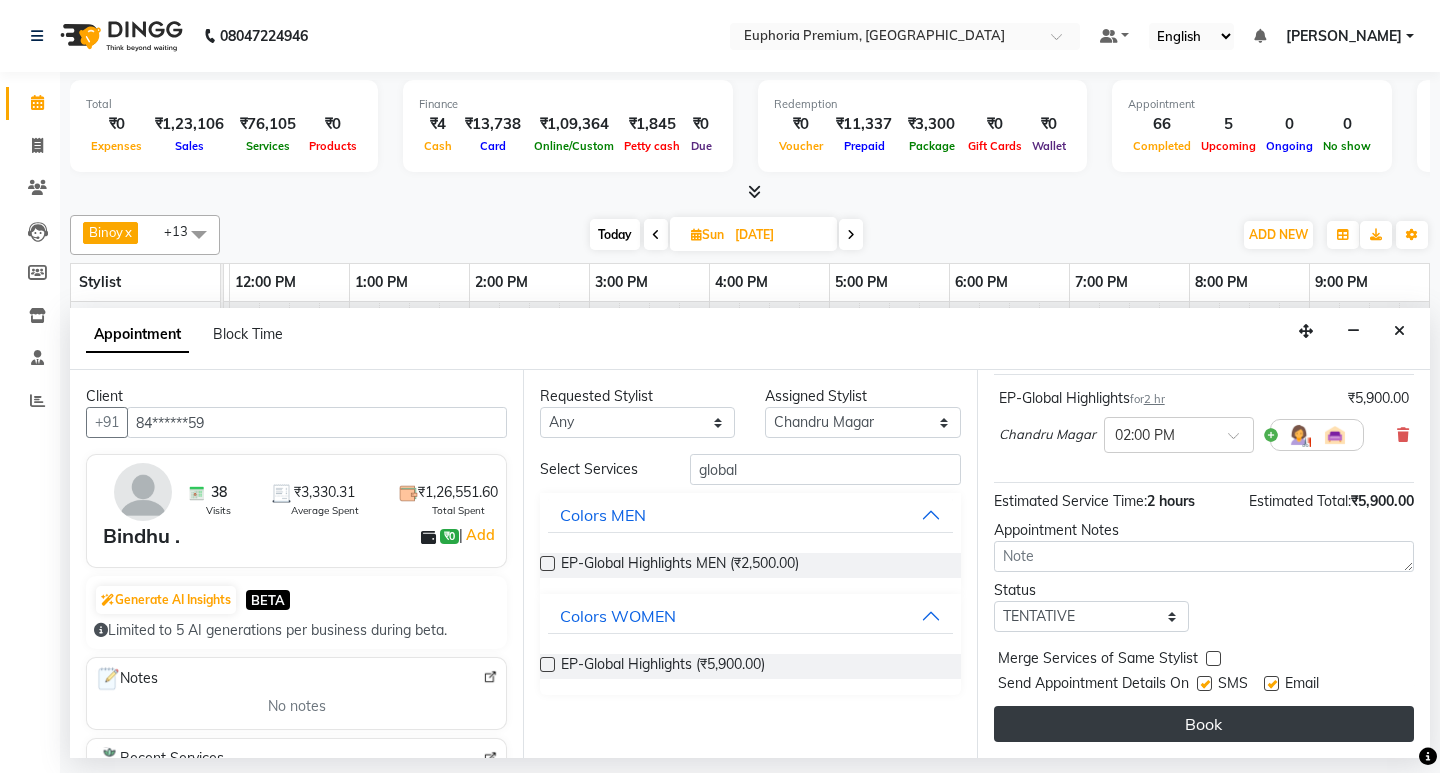 click on "Book" at bounding box center (1204, 724) 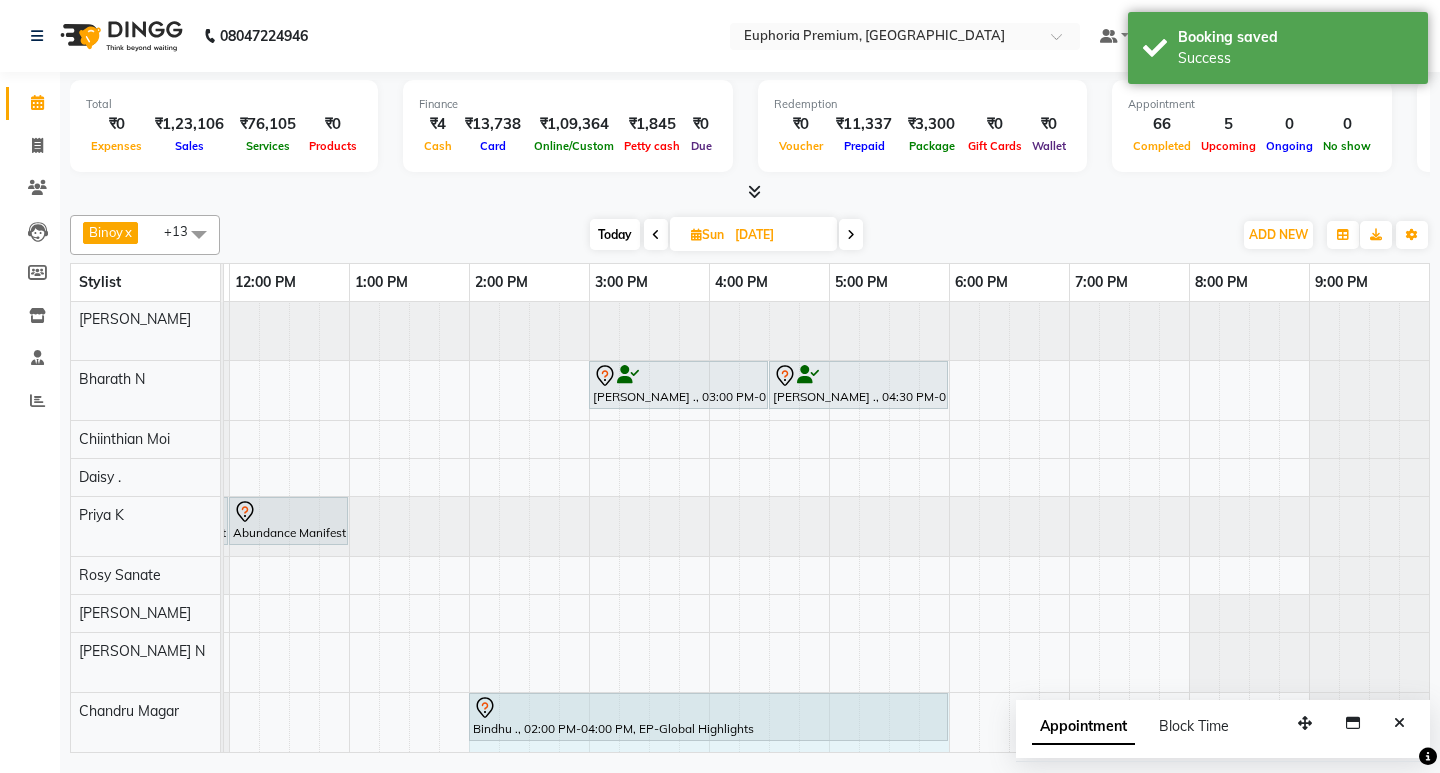 drag, startPoint x: 707, startPoint y: 698, endPoint x: 923, endPoint y: 687, distance: 216.2799 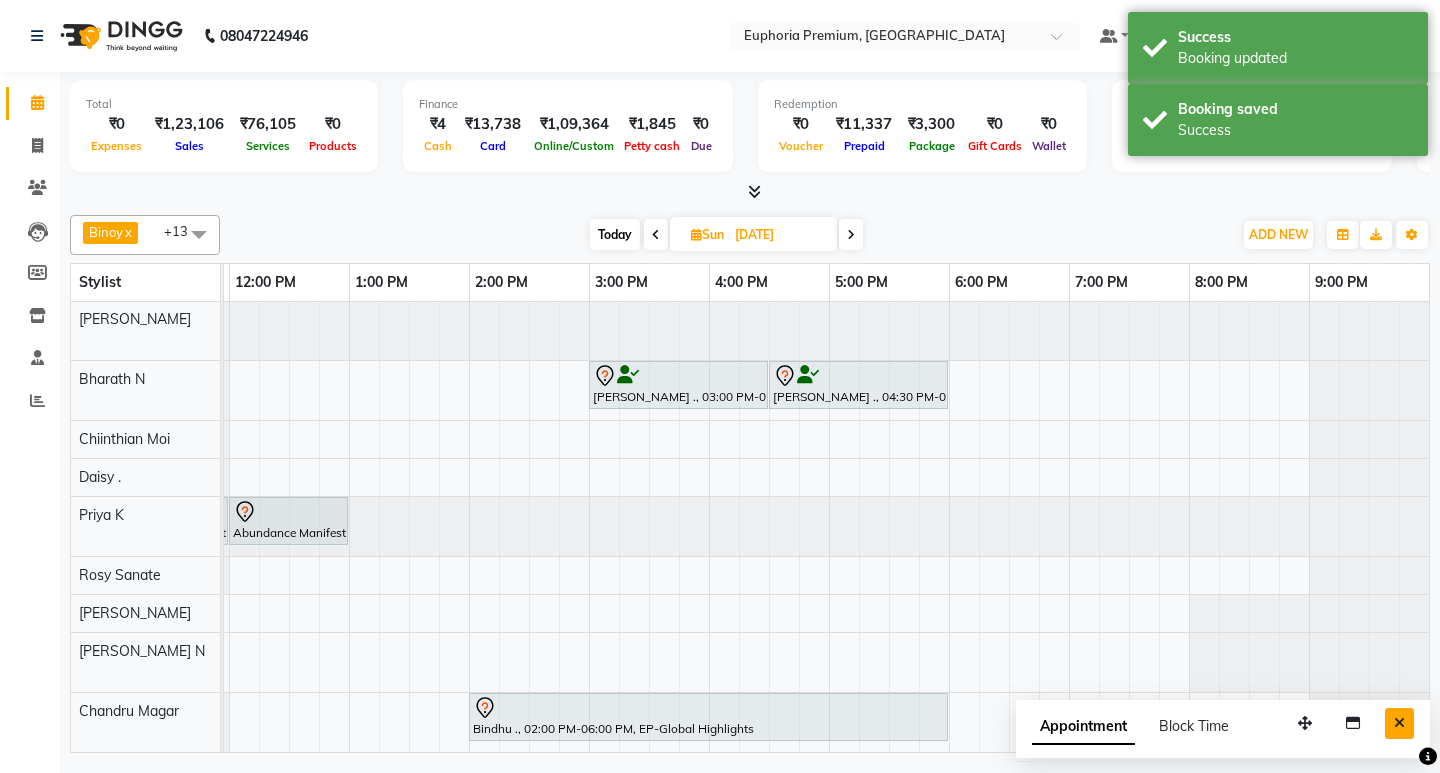 click at bounding box center (1399, 723) 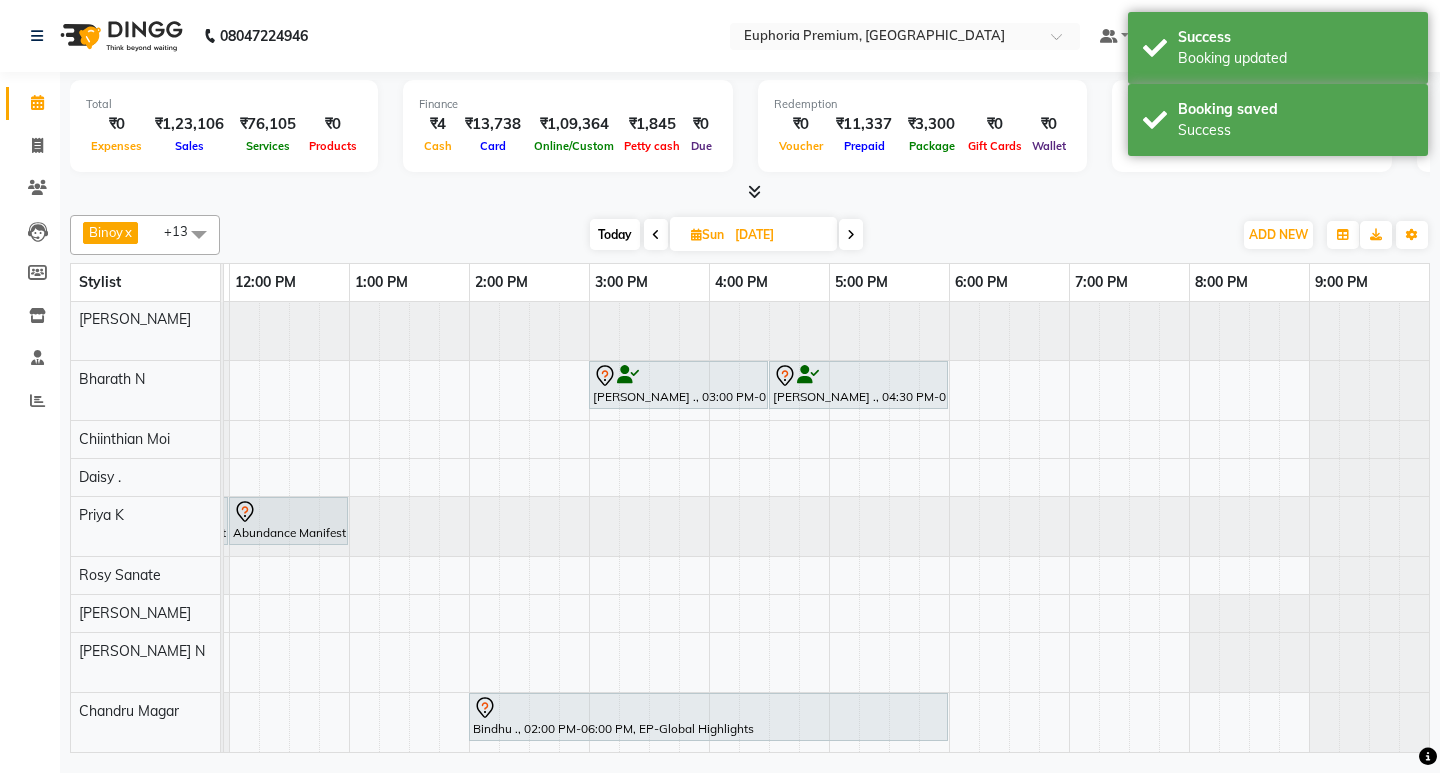 click on "Today" at bounding box center (615, 234) 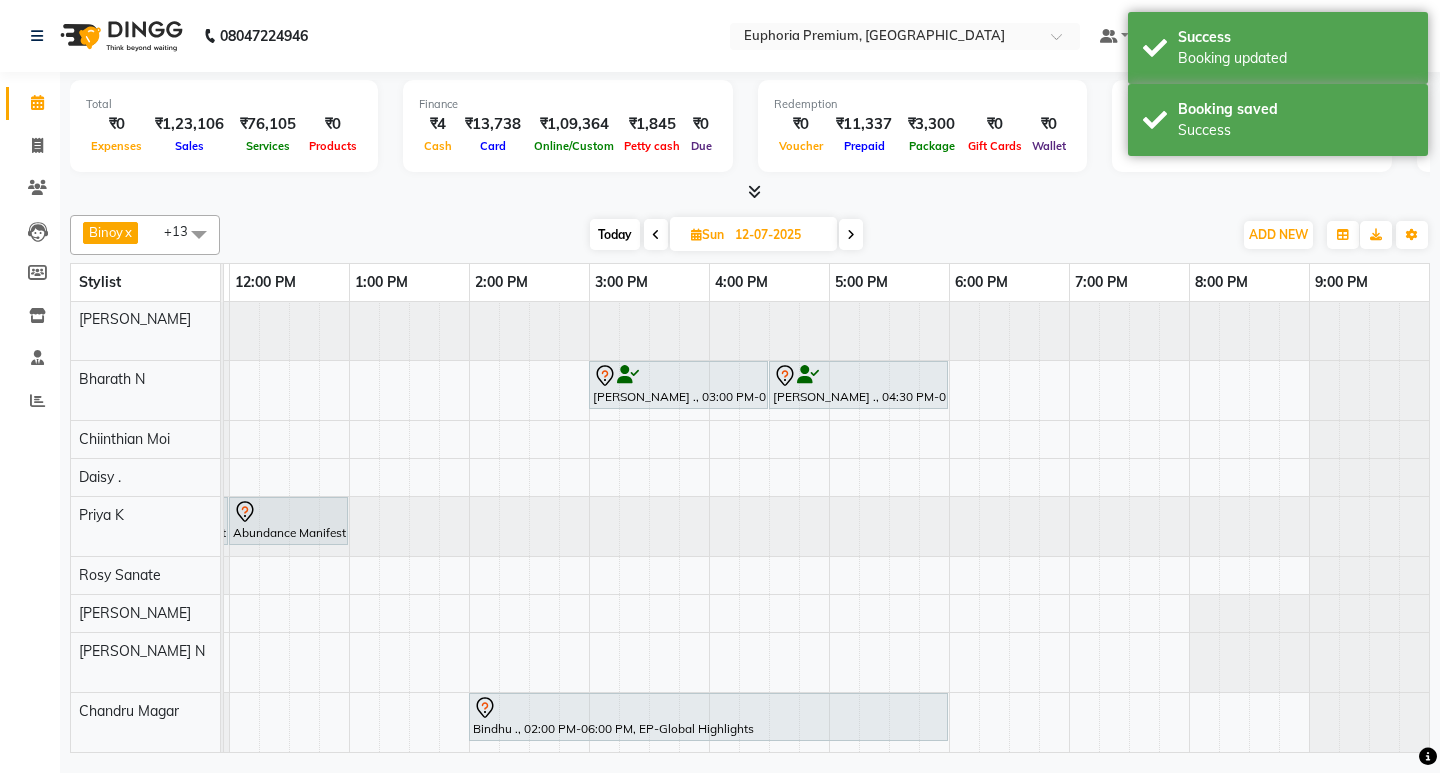 scroll, scrollTop: 0, scrollLeft: 475, axis: horizontal 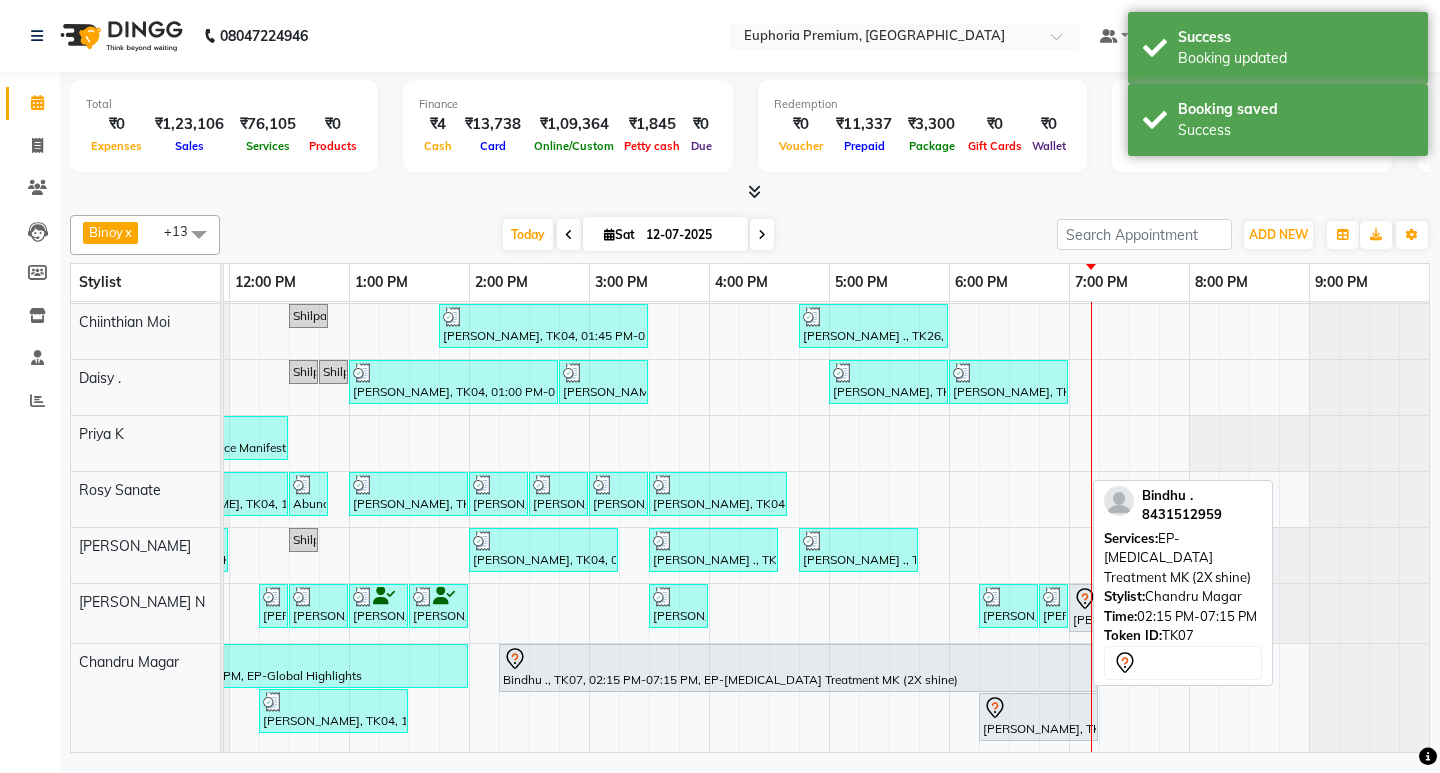 click on "Bindhu ., TK07, 02:15 PM-07:15 PM, EP-[MEDICAL_DATA] Treatment MK (2X shine)" at bounding box center [798, 668] 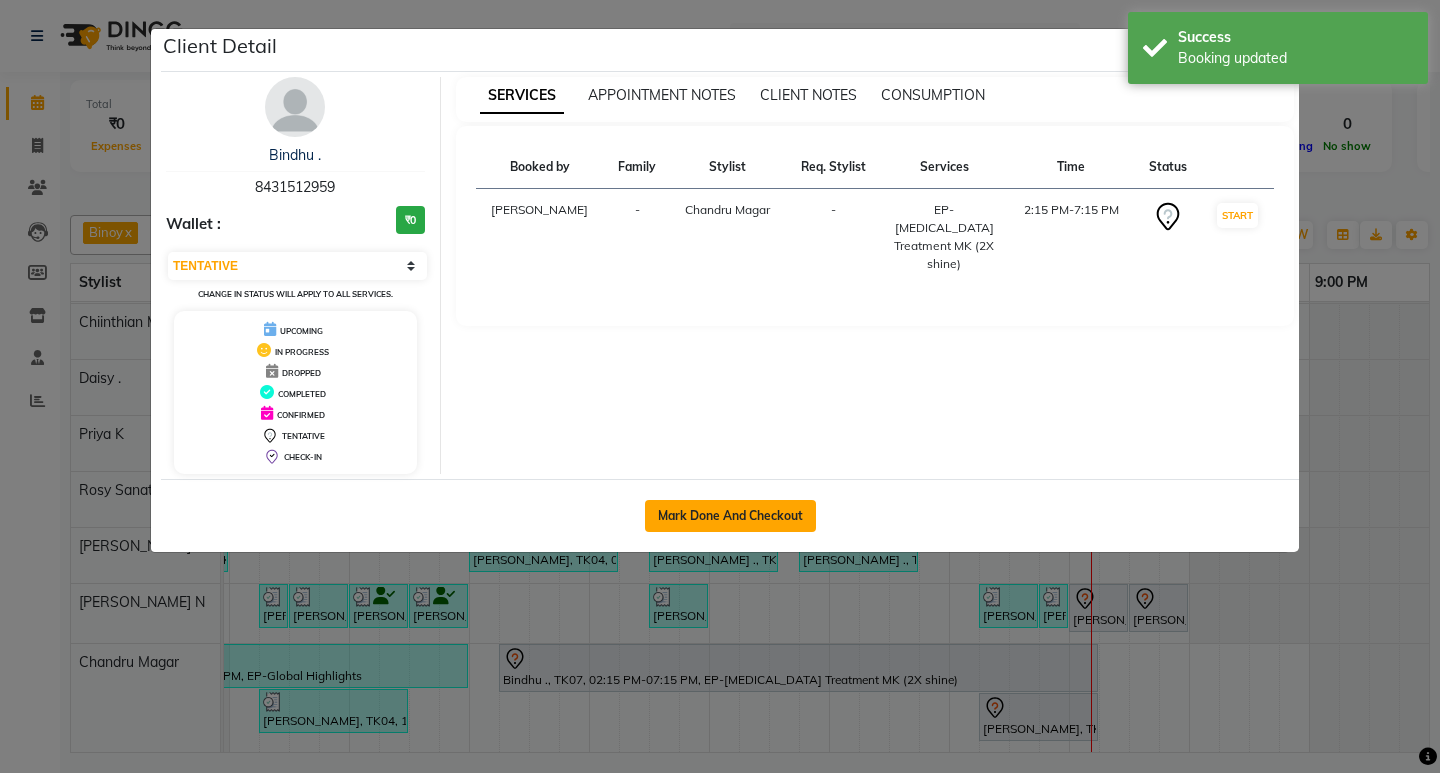 click on "Mark Done And Checkout" 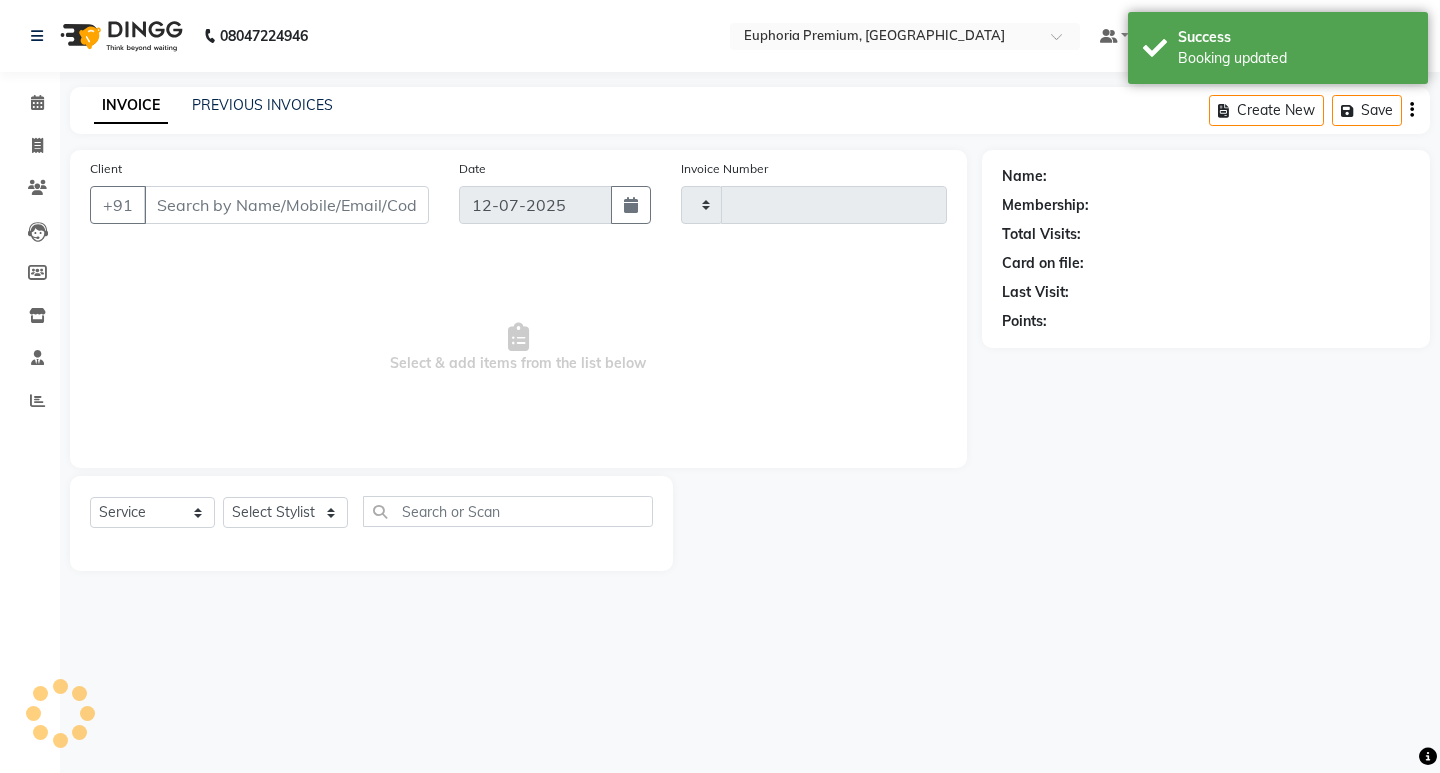 type on "1703" 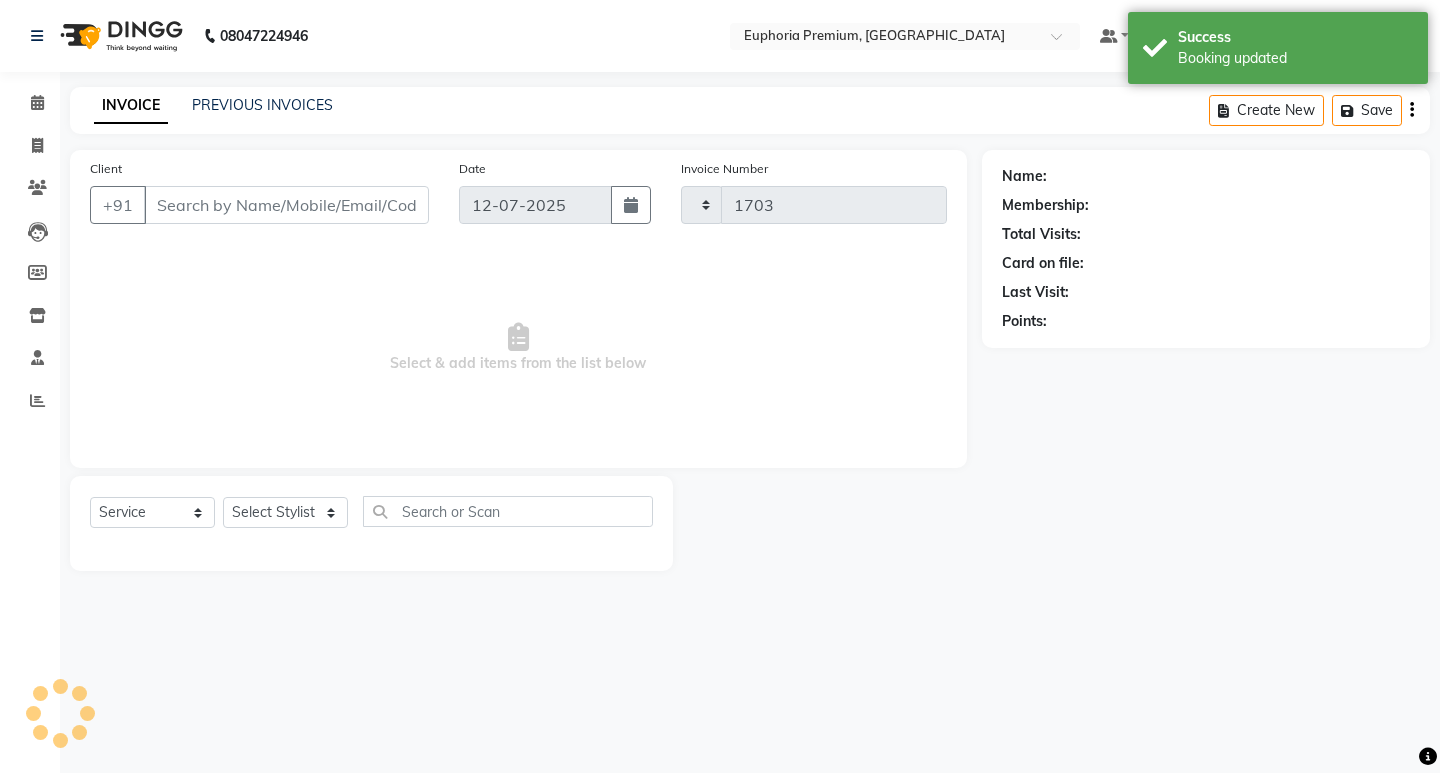 select on "3" 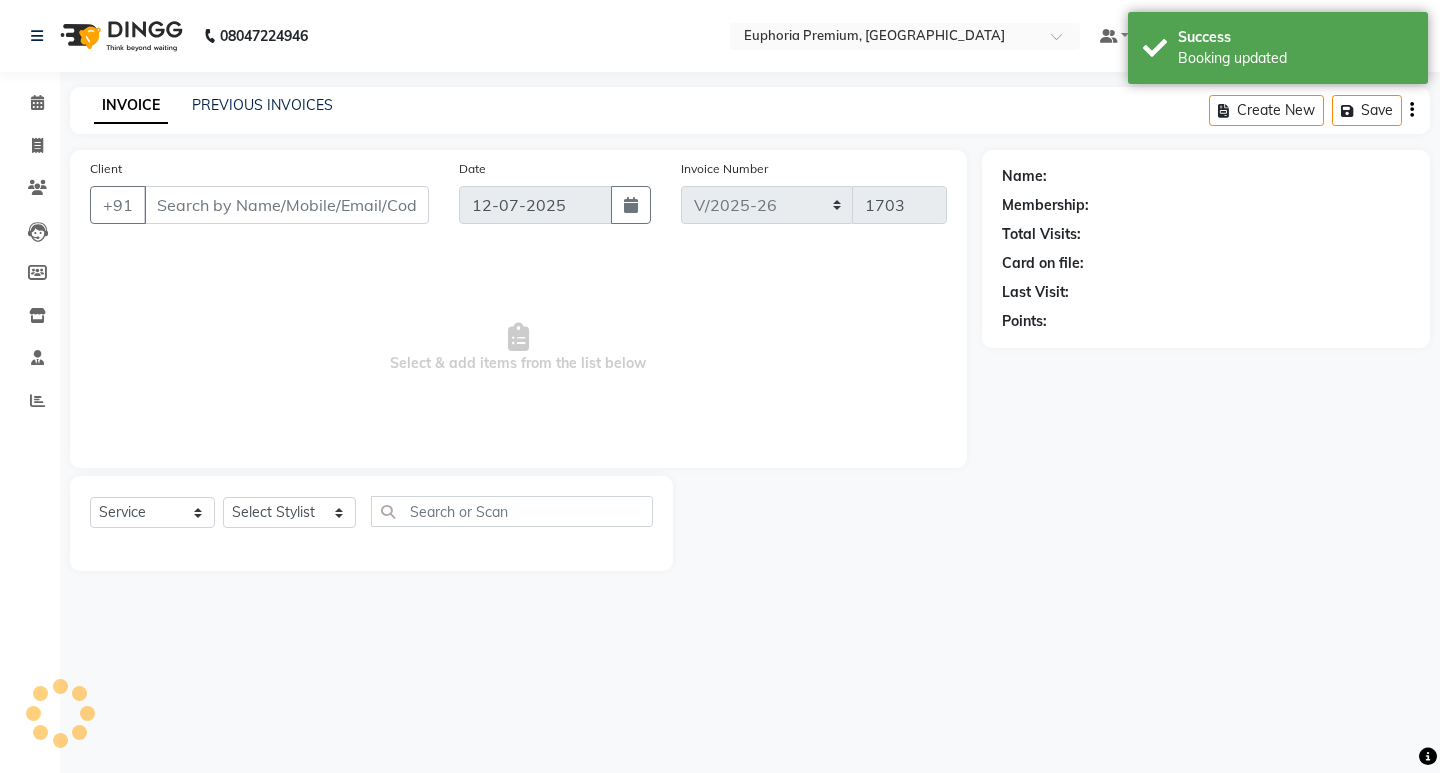 type on "84******59" 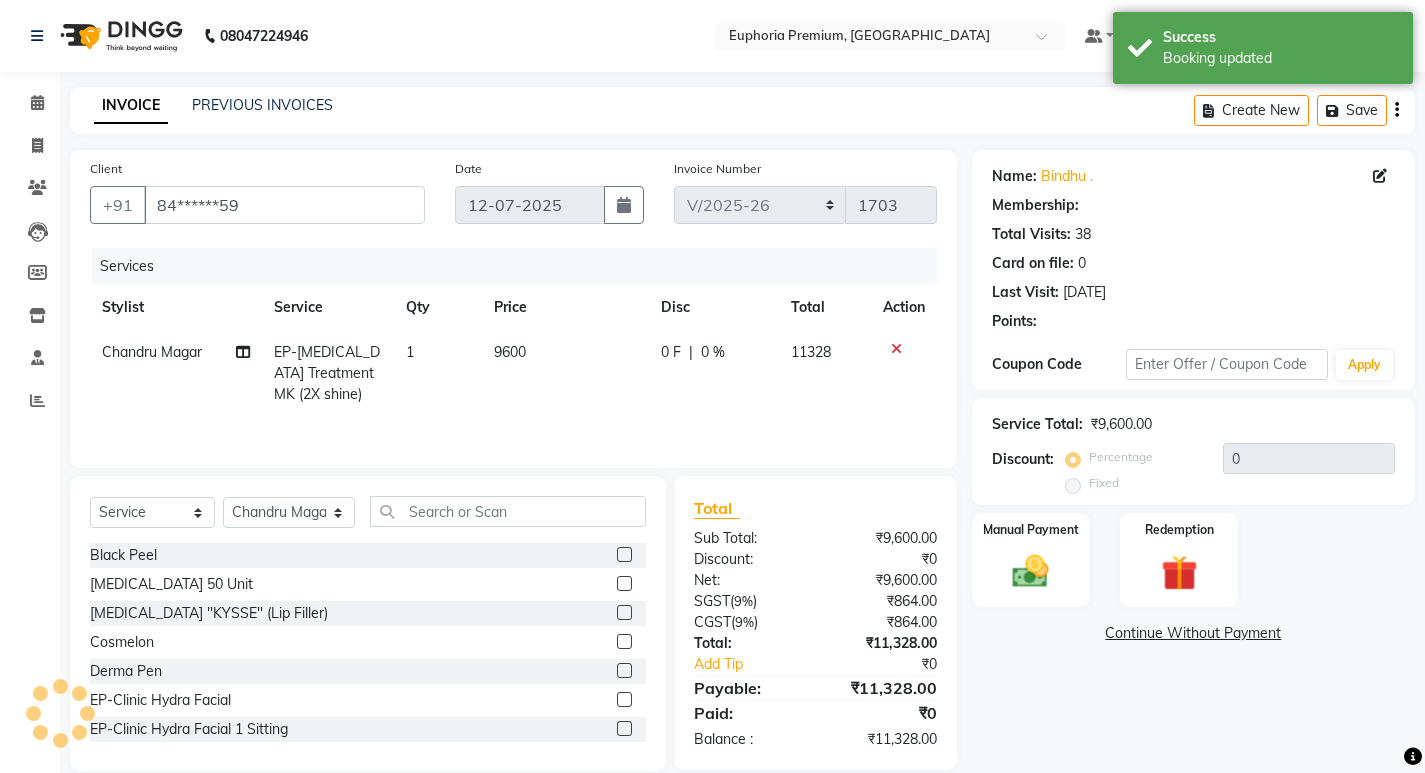select on "1: Object" 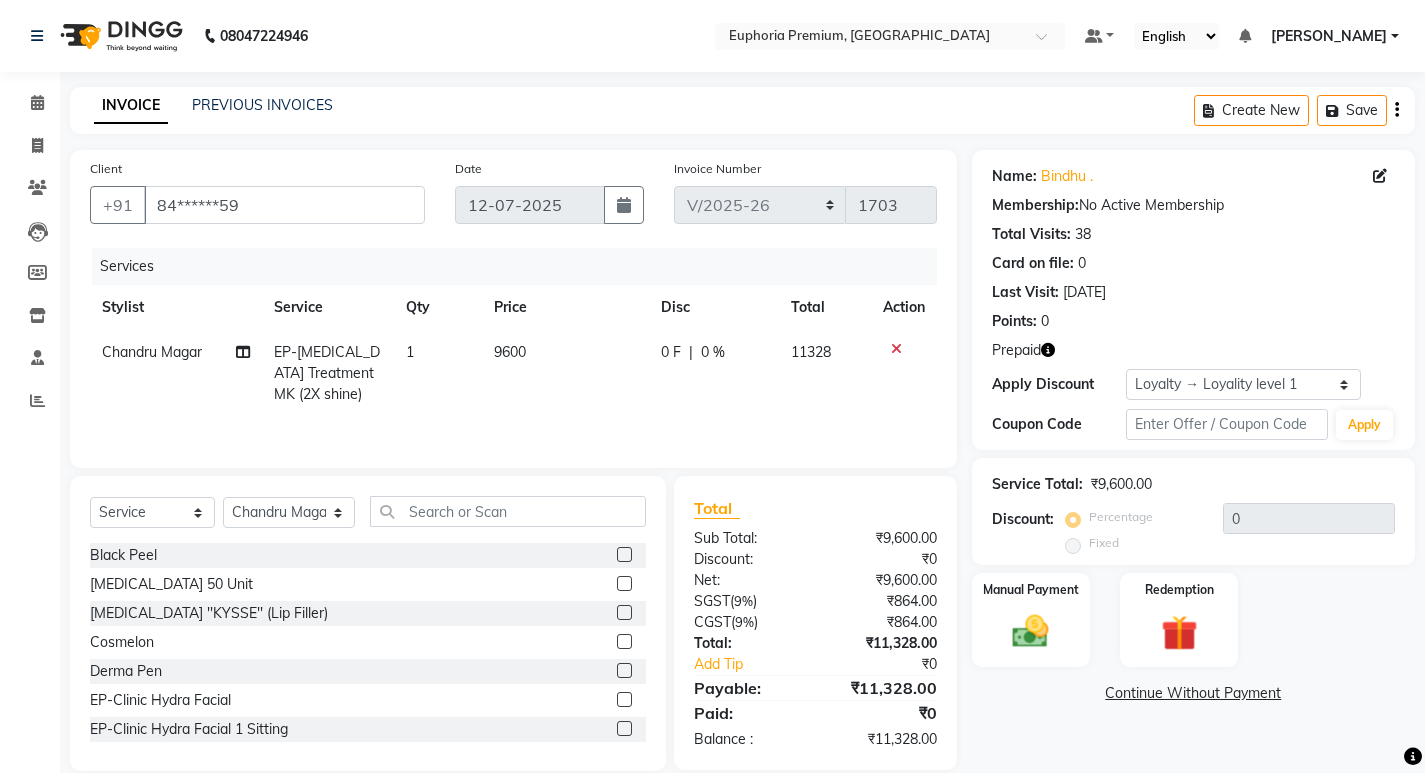 click on "9600" 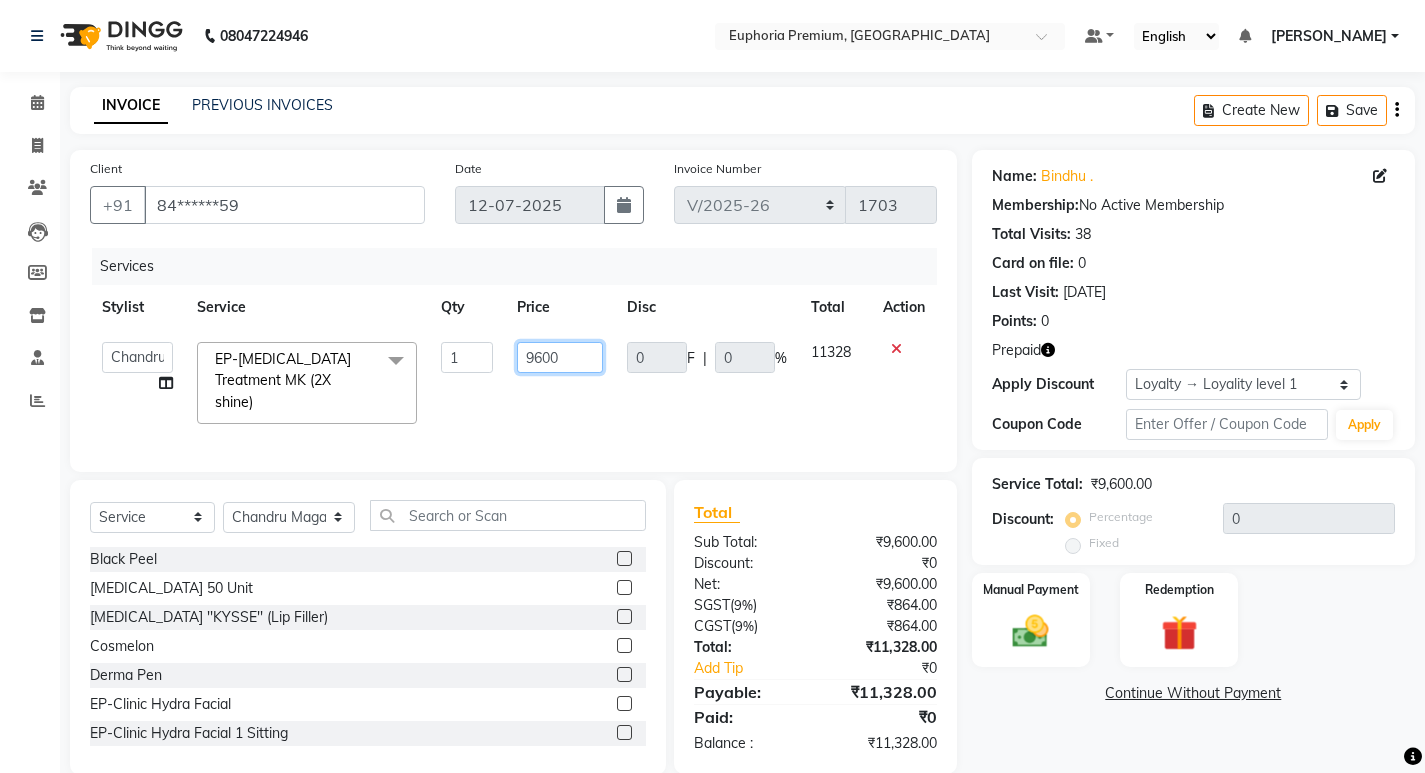 click on "9600" 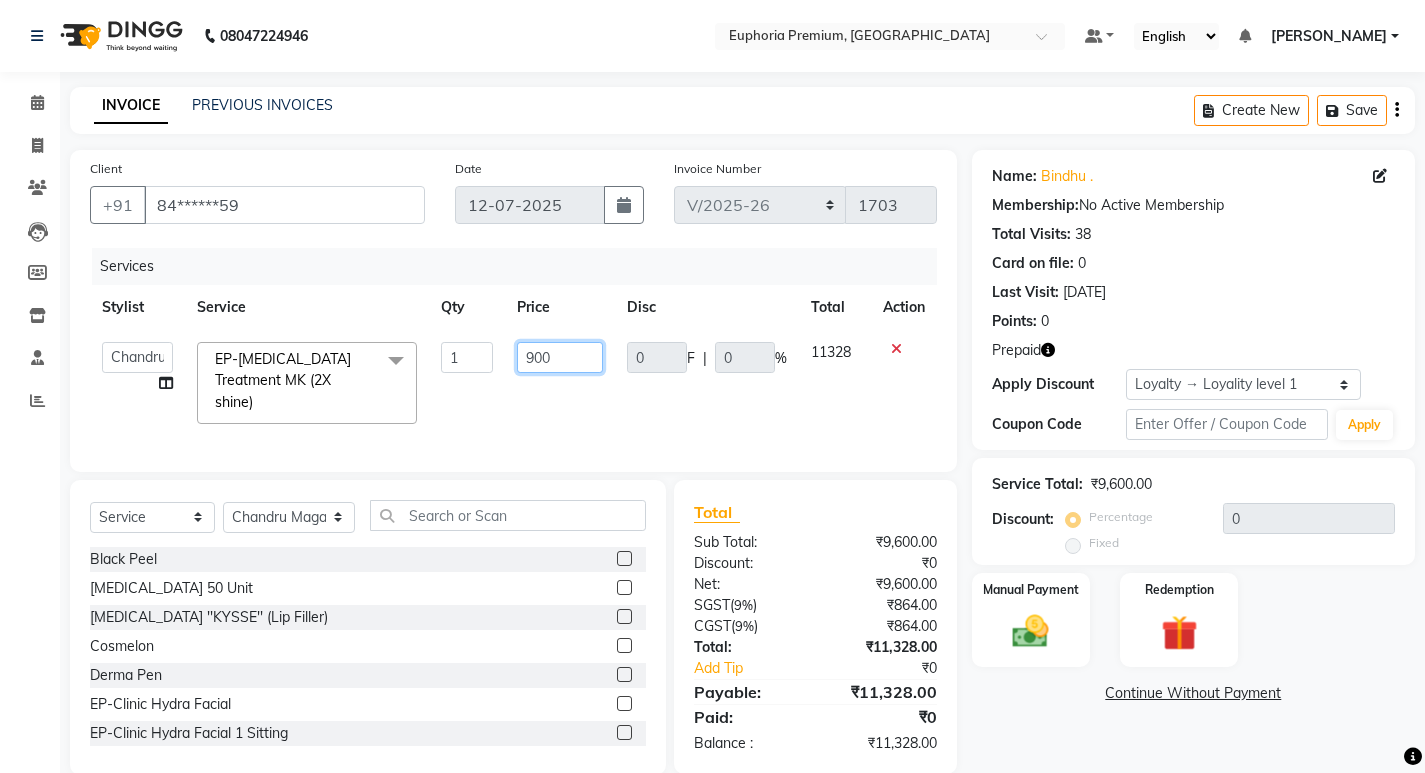 type on "9000" 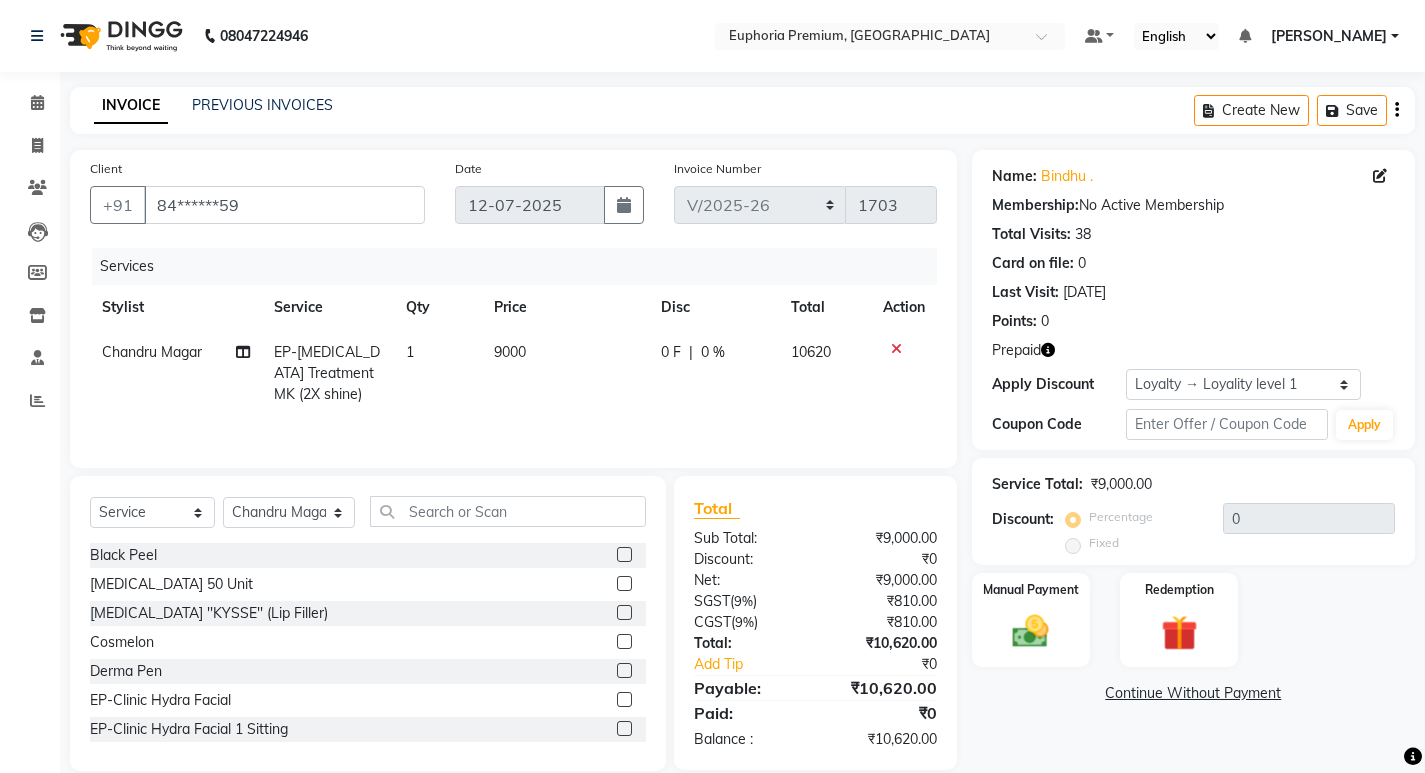 click on "9000" 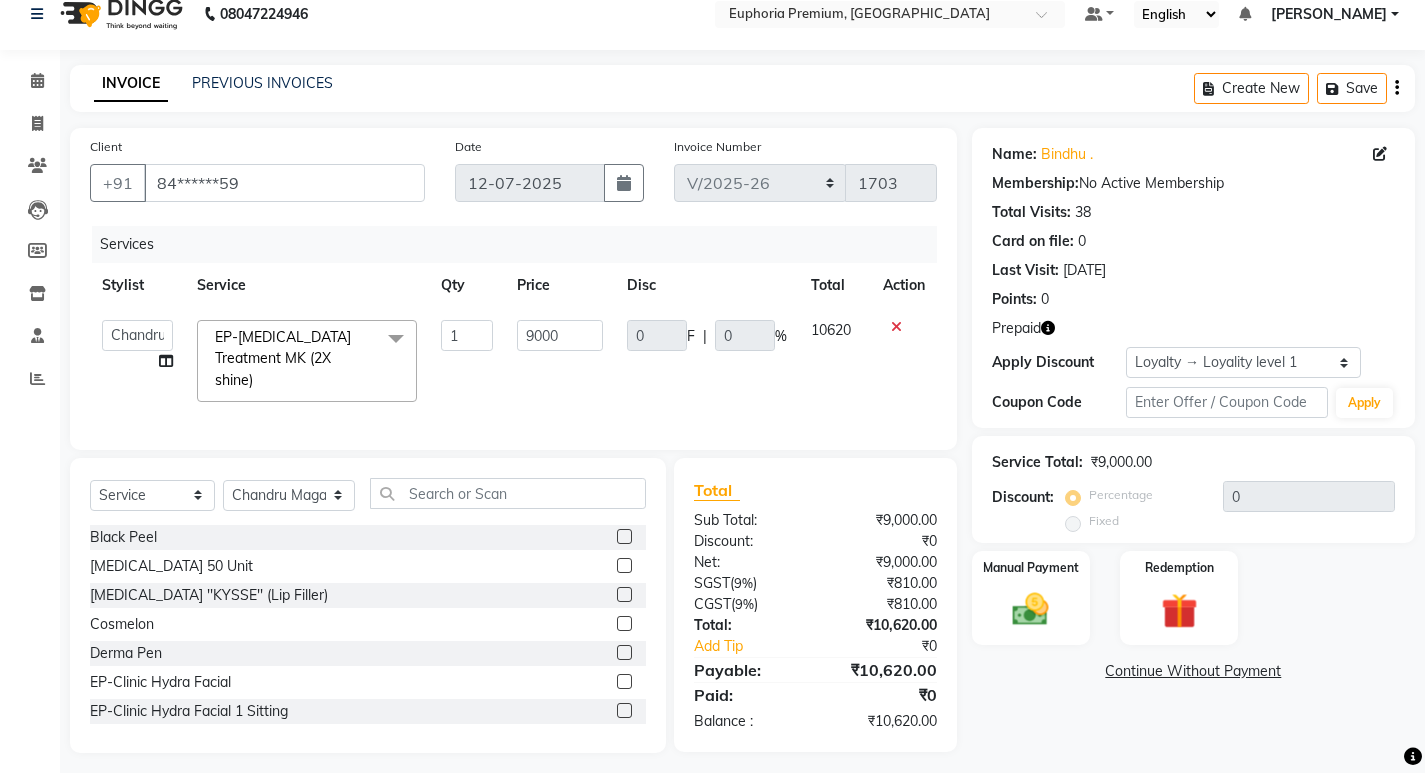 scroll, scrollTop: 28, scrollLeft: 0, axis: vertical 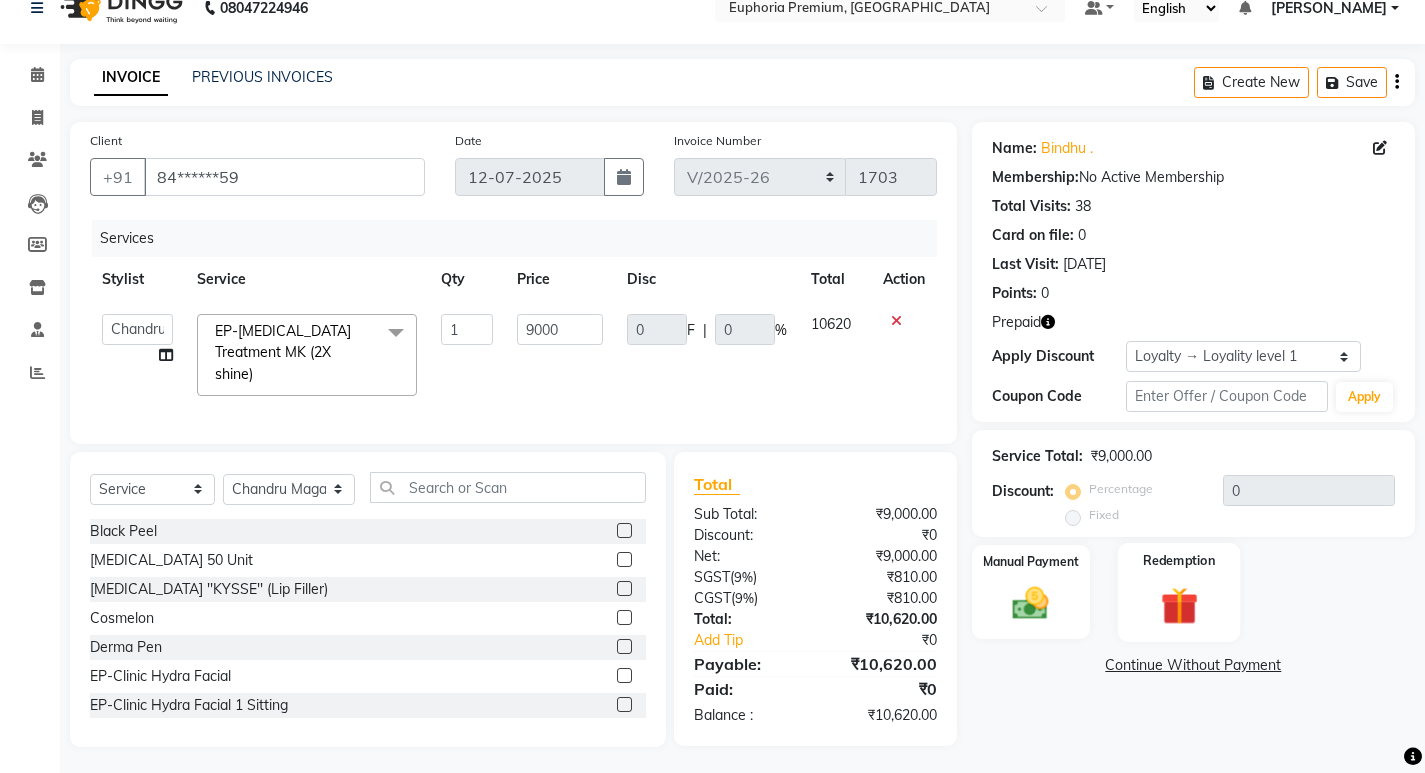 click 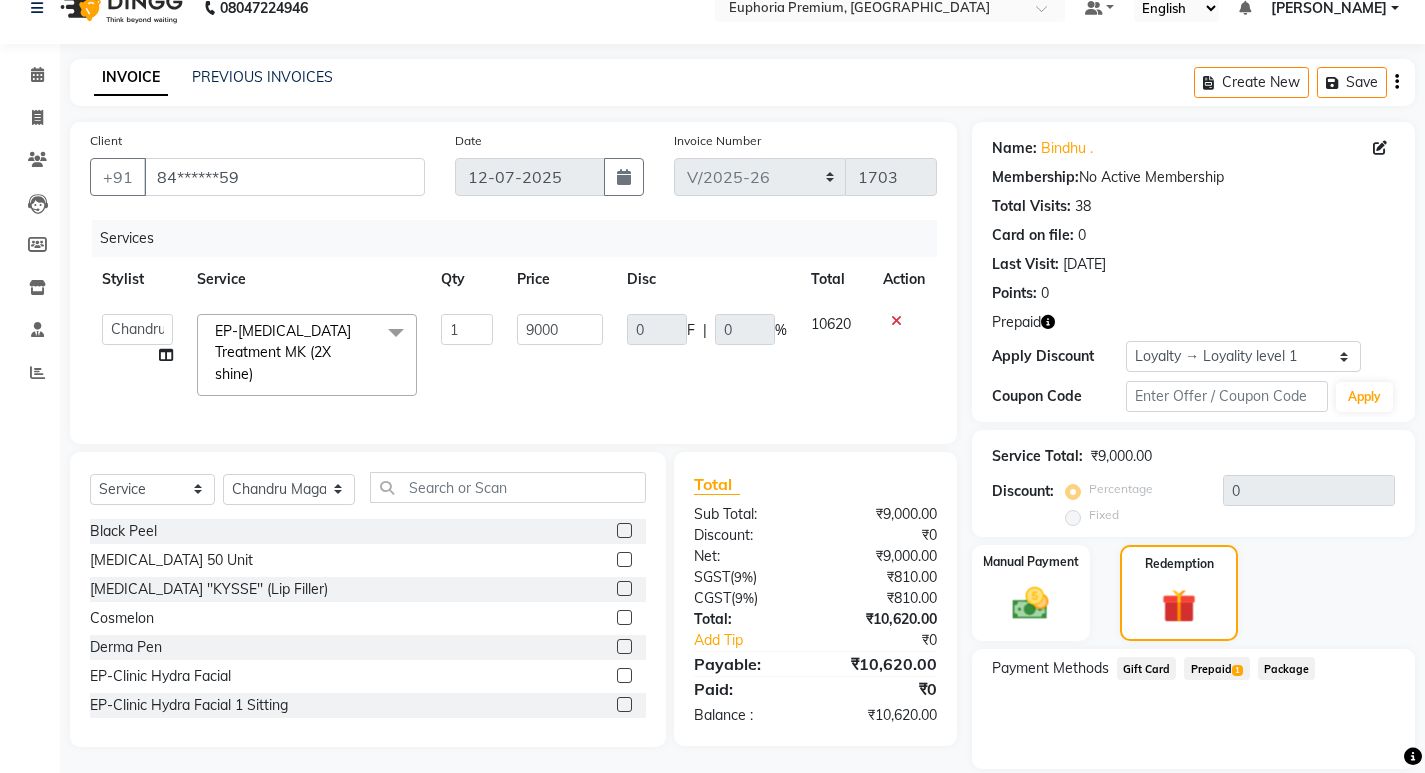 click on "Prepaid  1" 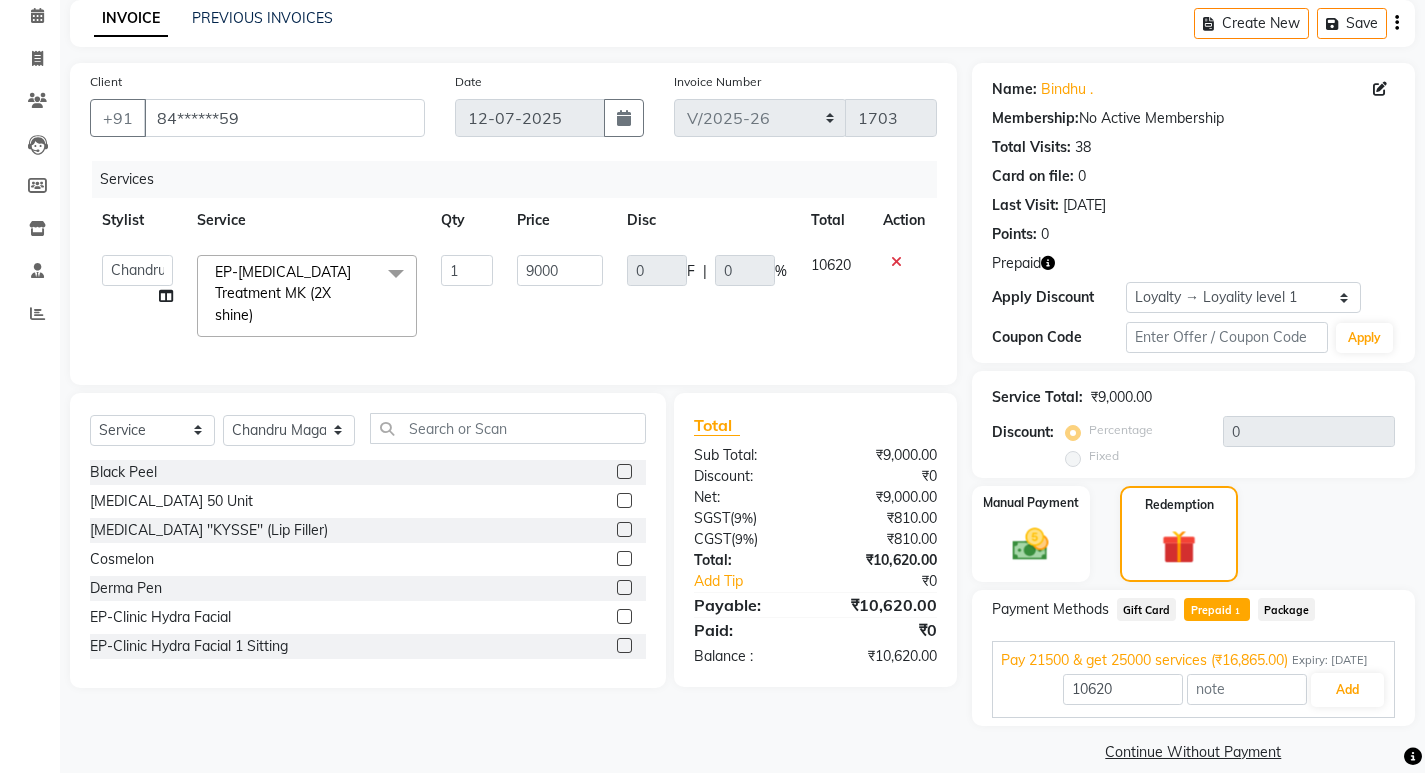 scroll, scrollTop: 132, scrollLeft: 0, axis: vertical 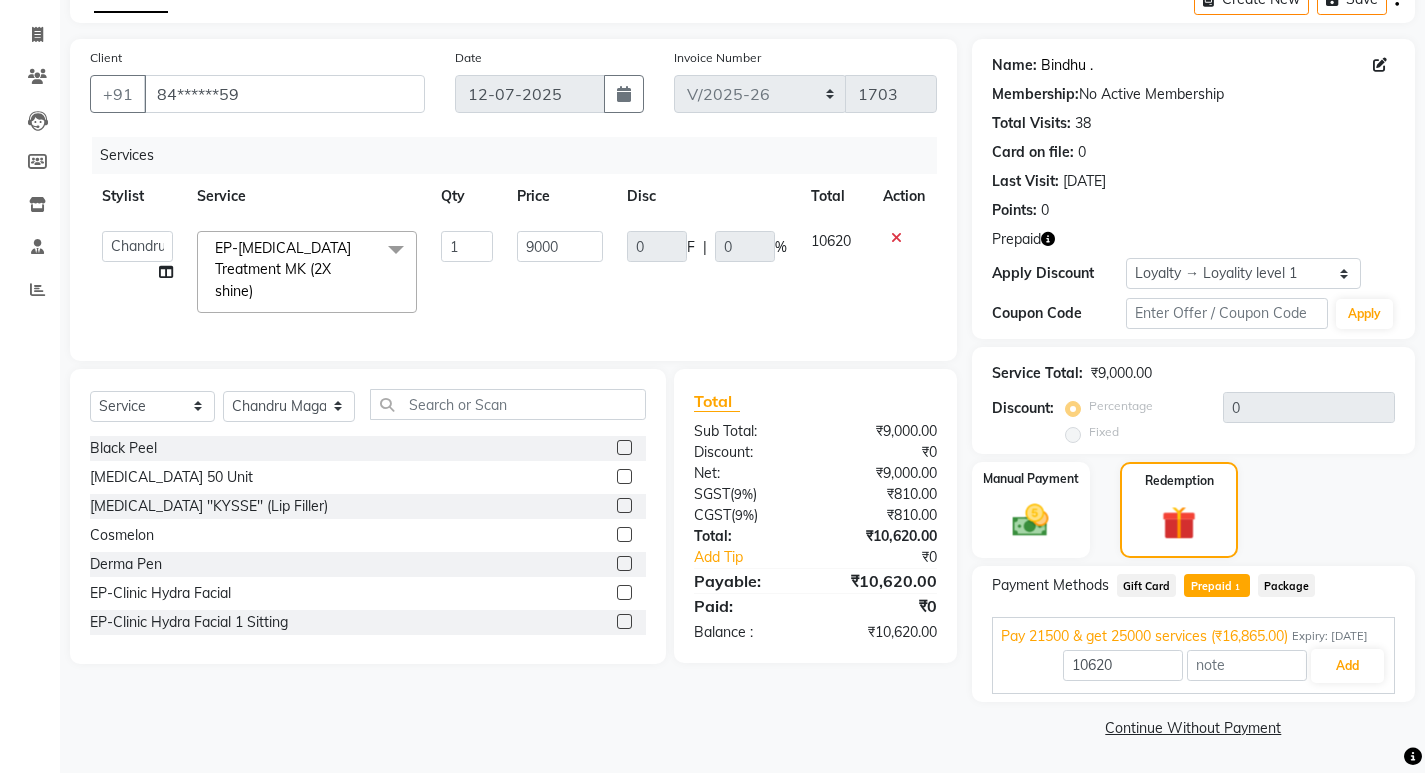 click on "Bindhu ." 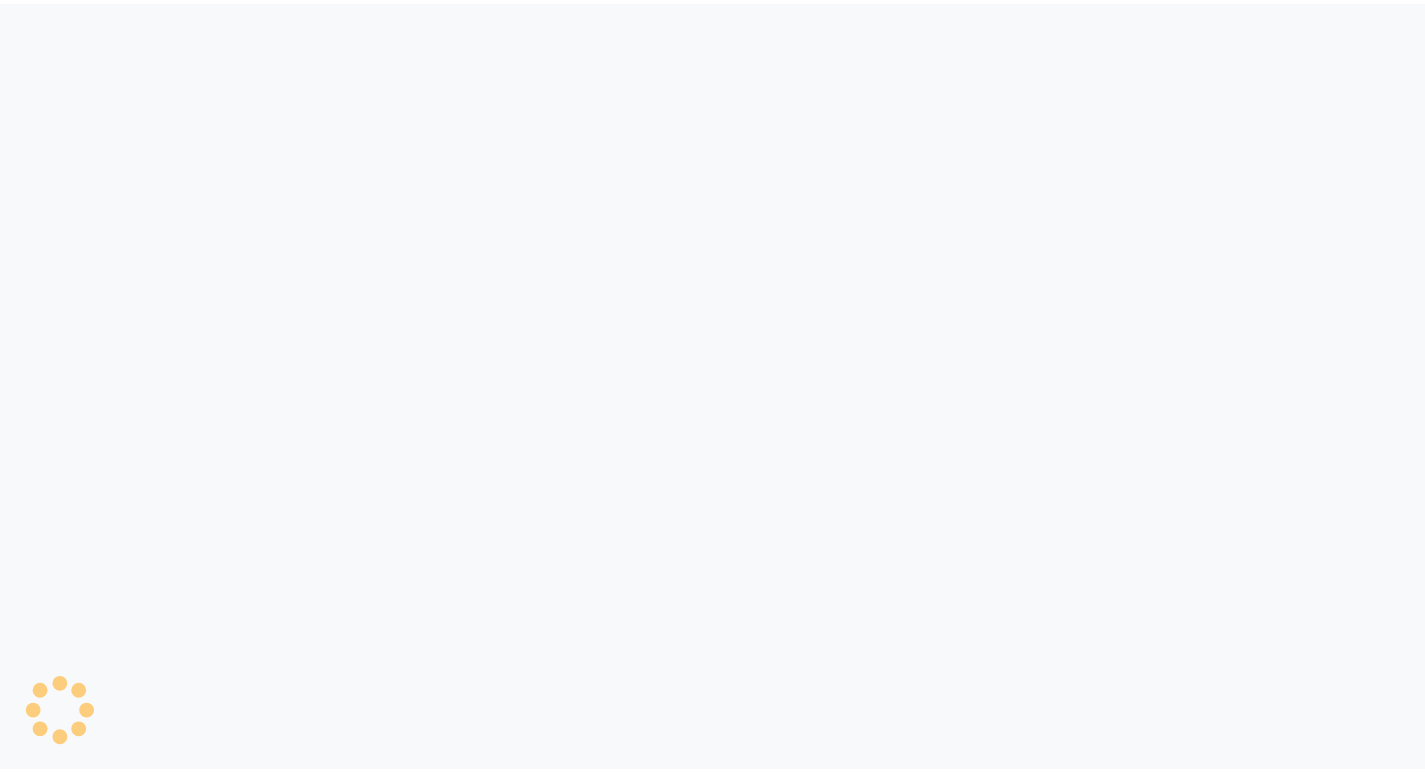 scroll, scrollTop: 0, scrollLeft: 0, axis: both 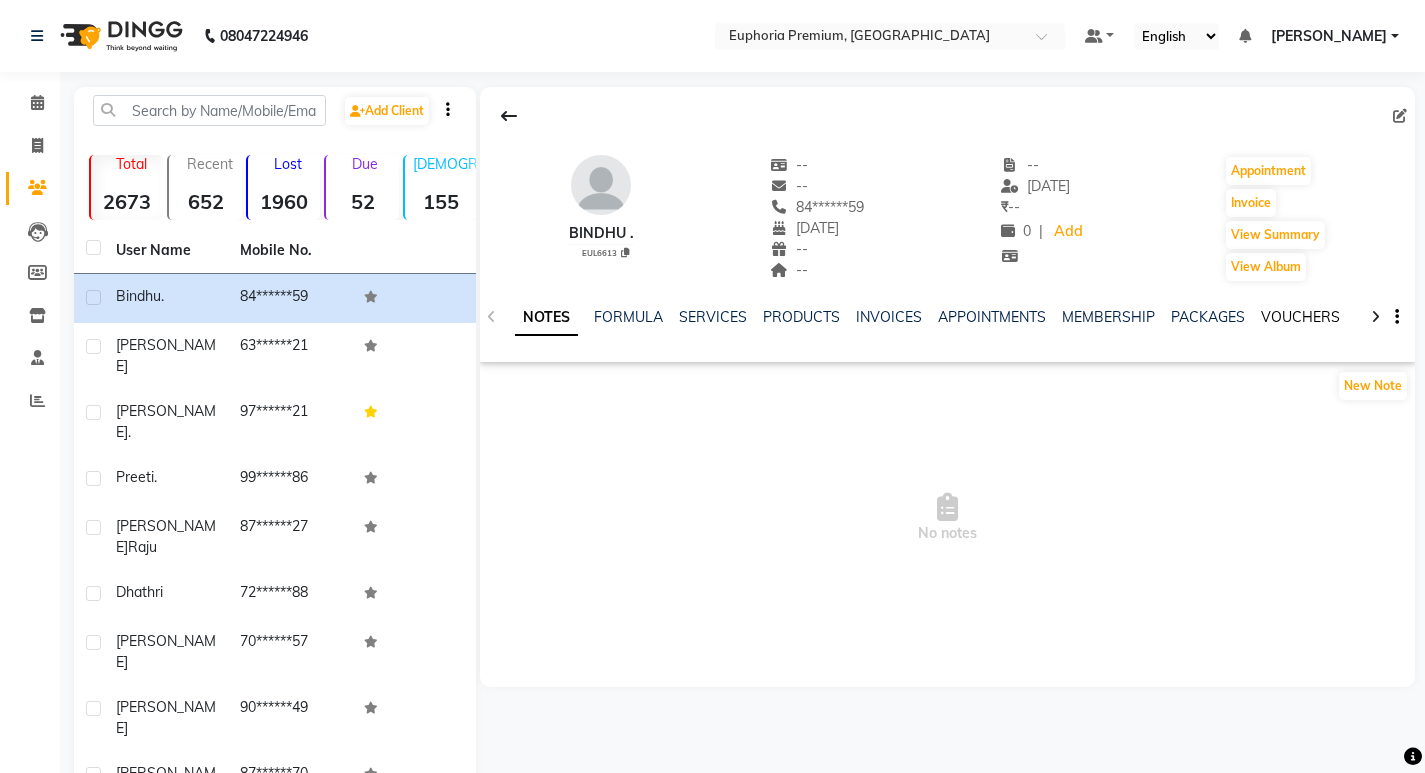 click on "VOUCHERS" 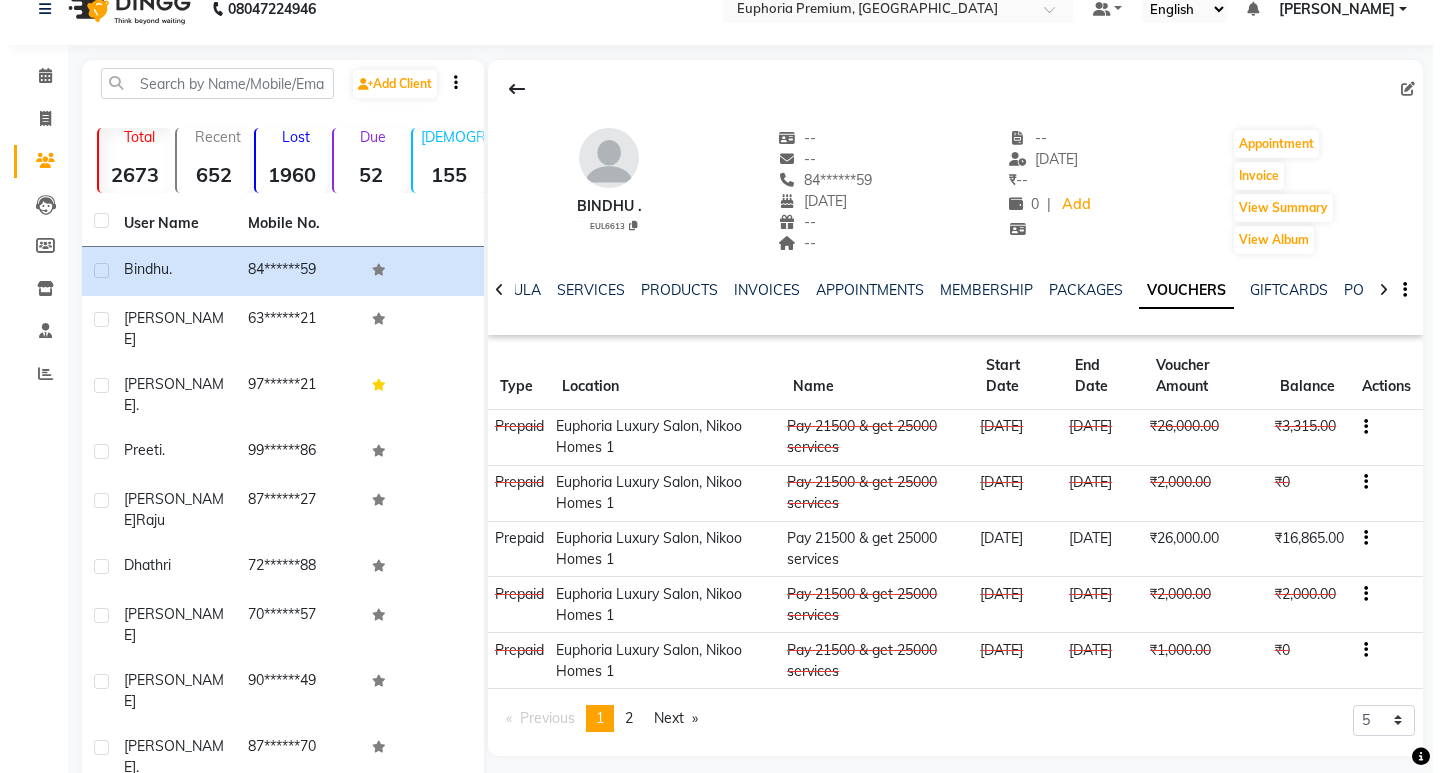 scroll, scrollTop: 0, scrollLeft: 0, axis: both 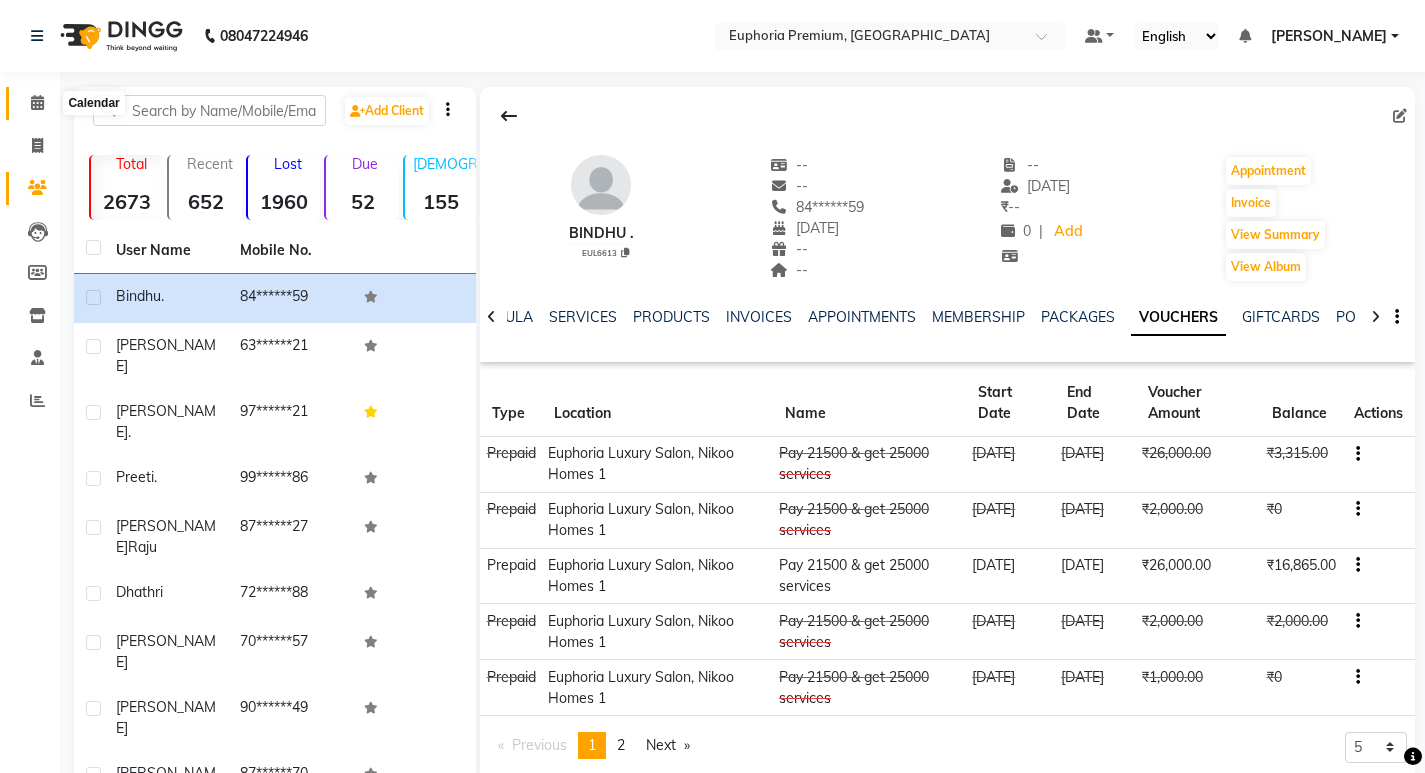 click 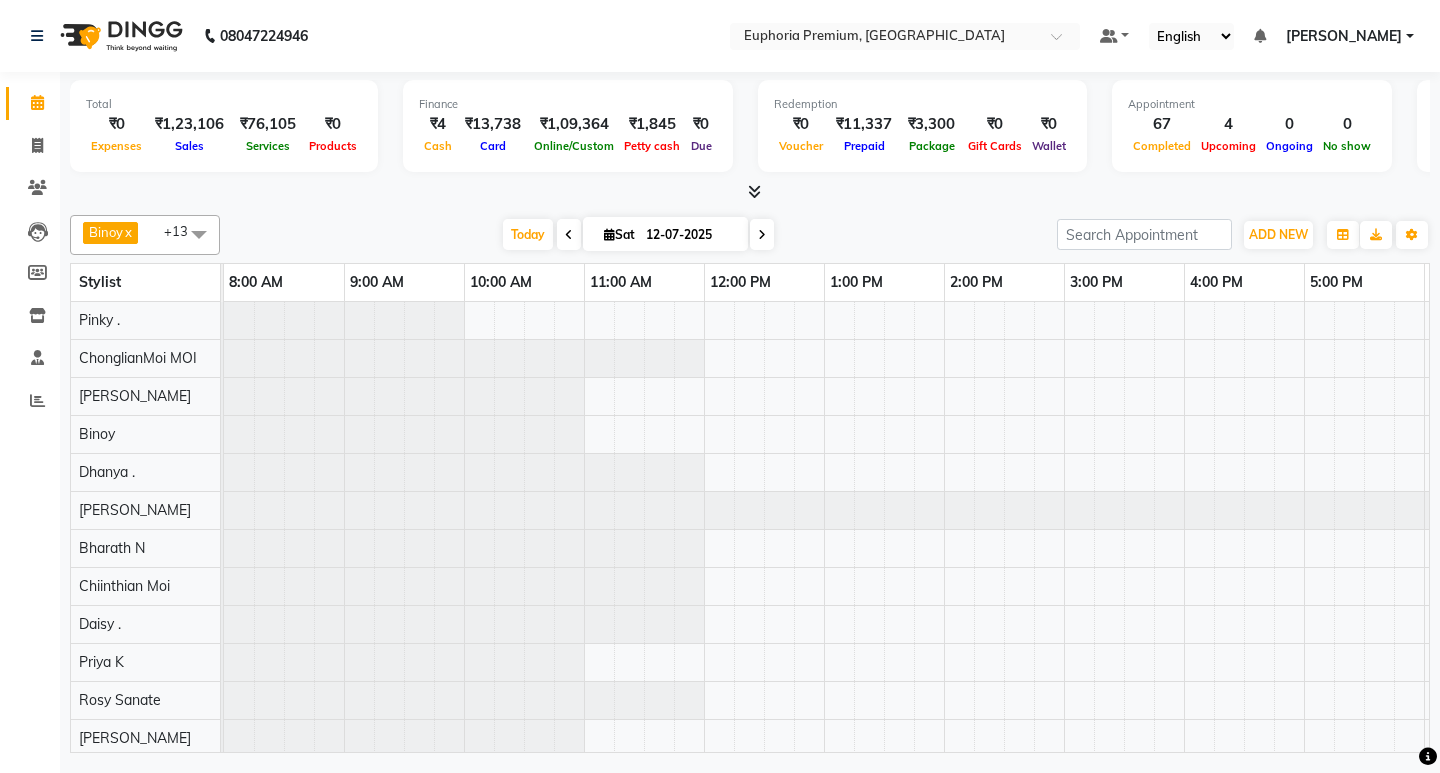 scroll, scrollTop: 0, scrollLeft: 0, axis: both 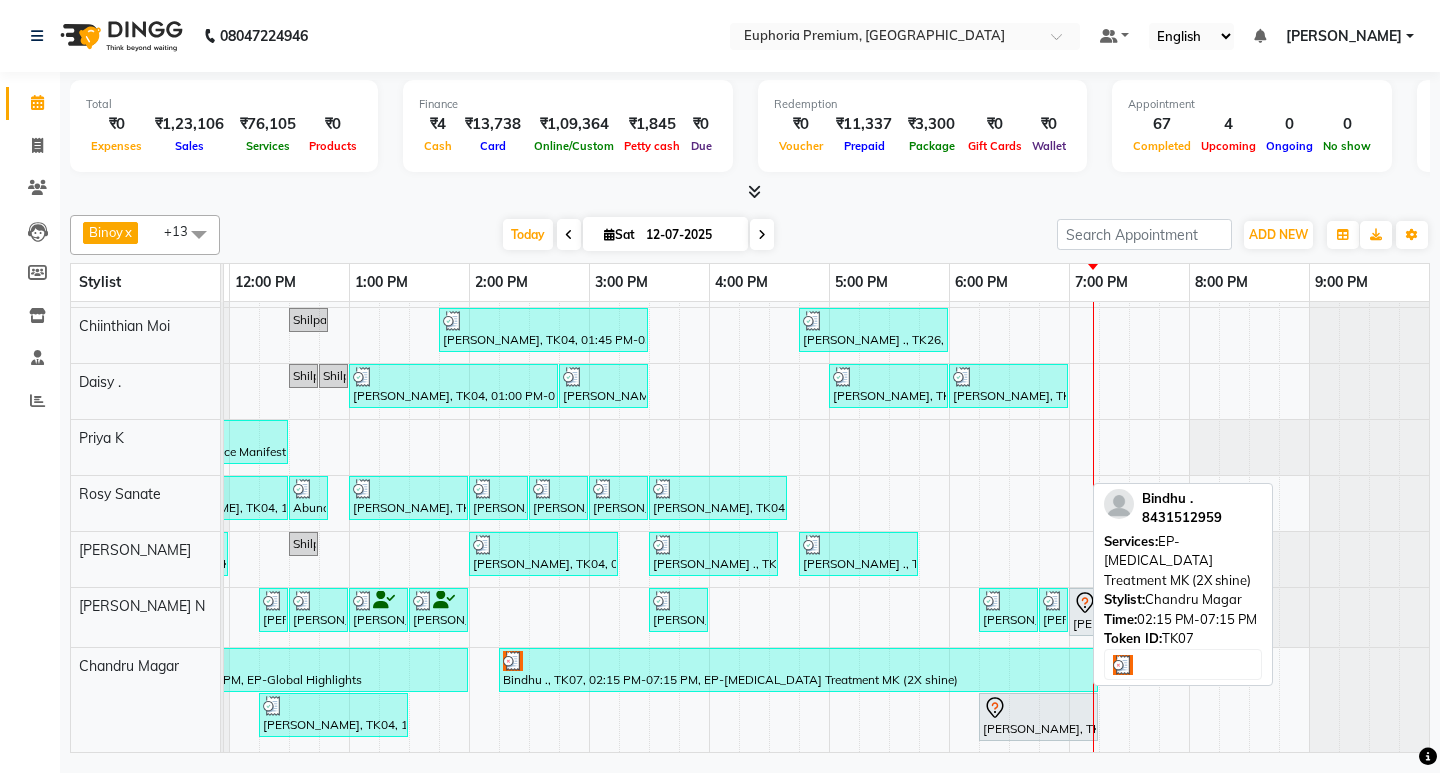 click on "Bindhu ., TK07, 02:15 PM-07:15 PM, EP-[MEDICAL_DATA] Treatment MK (2X shine)" at bounding box center (798, 670) 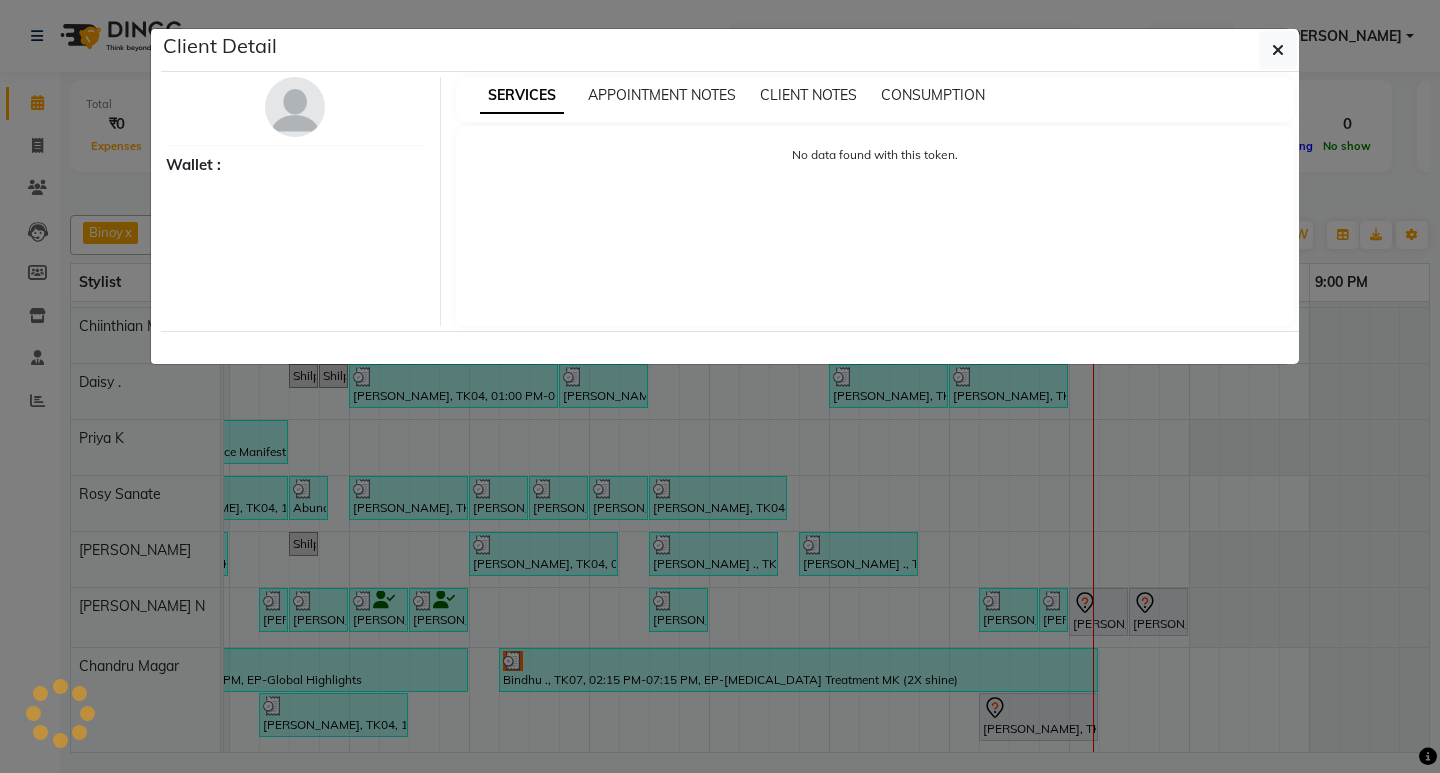 select on "3" 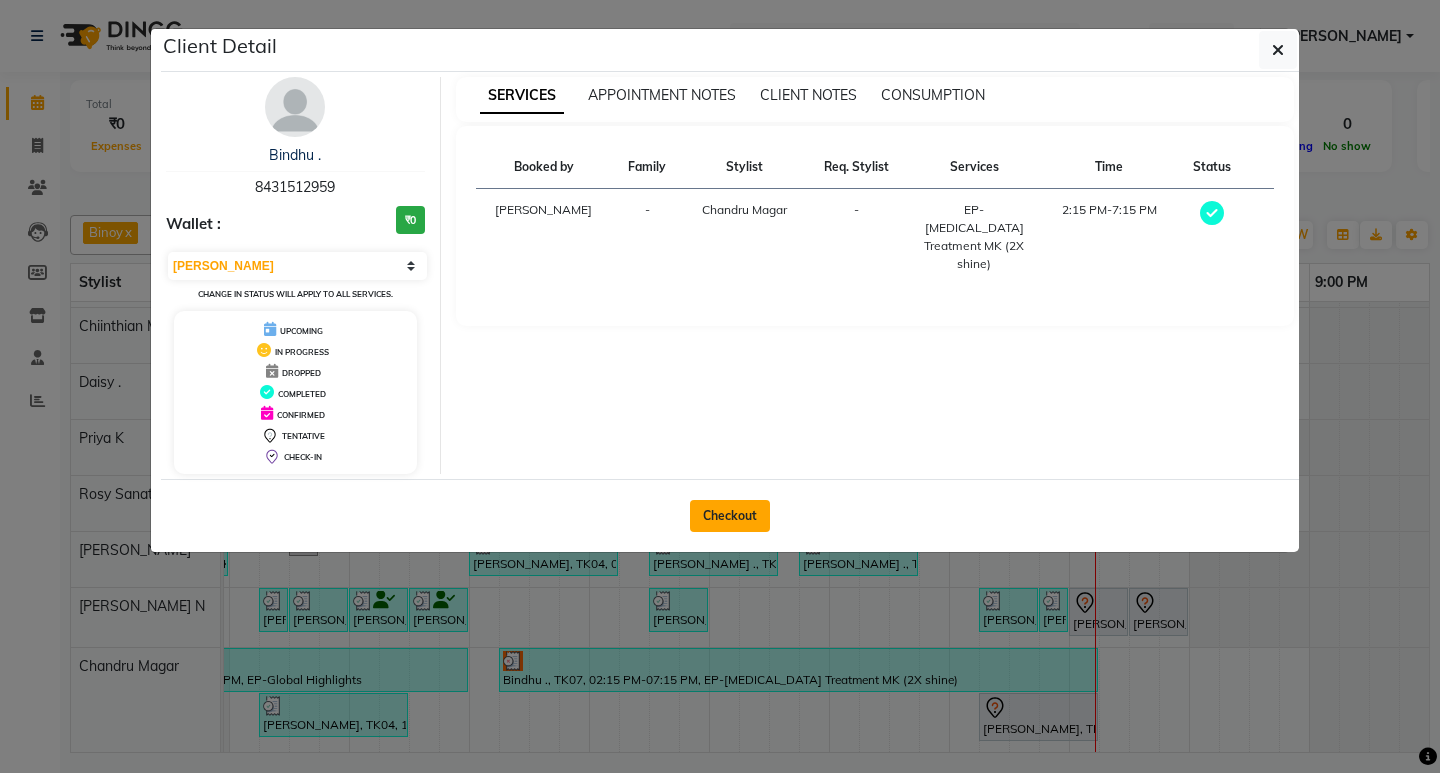 click on "Checkout" 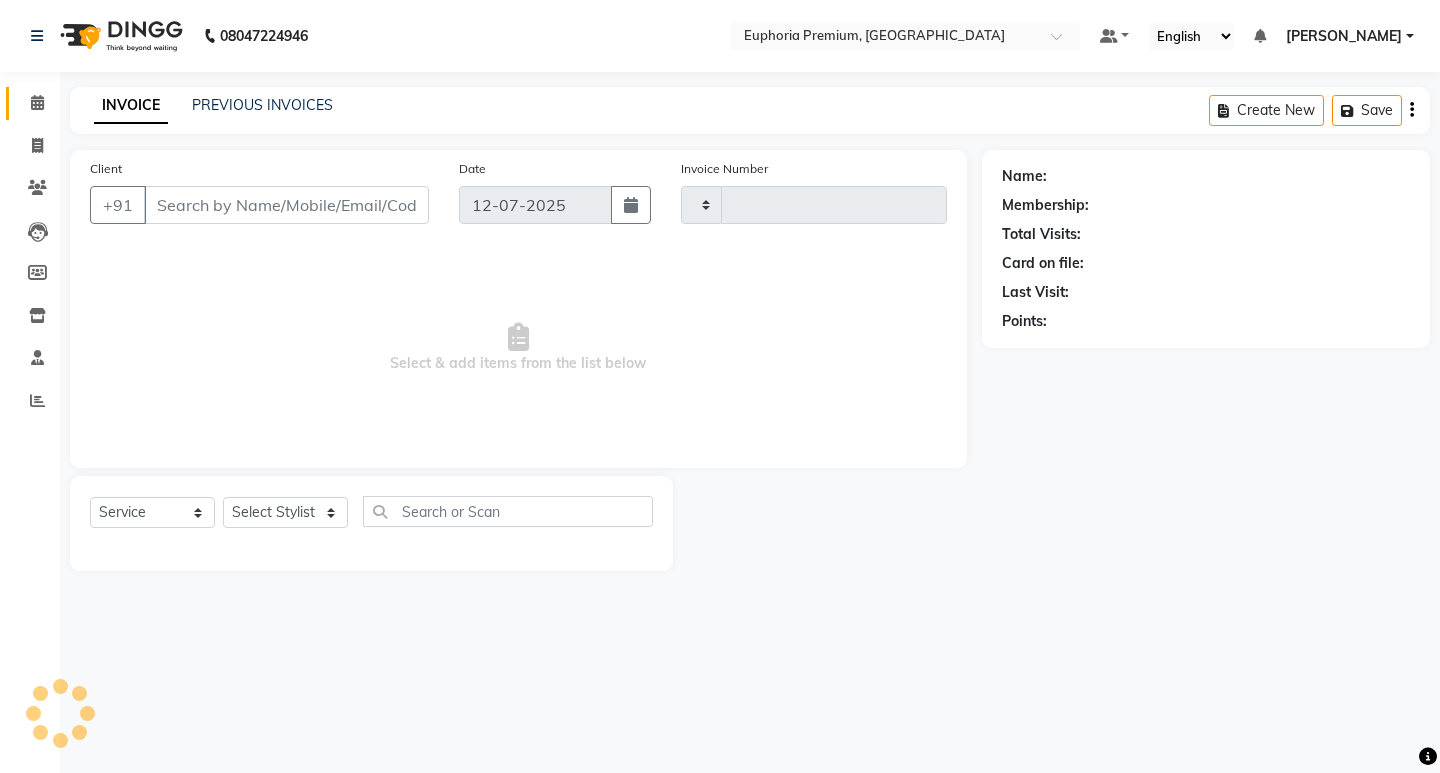 type on "1703" 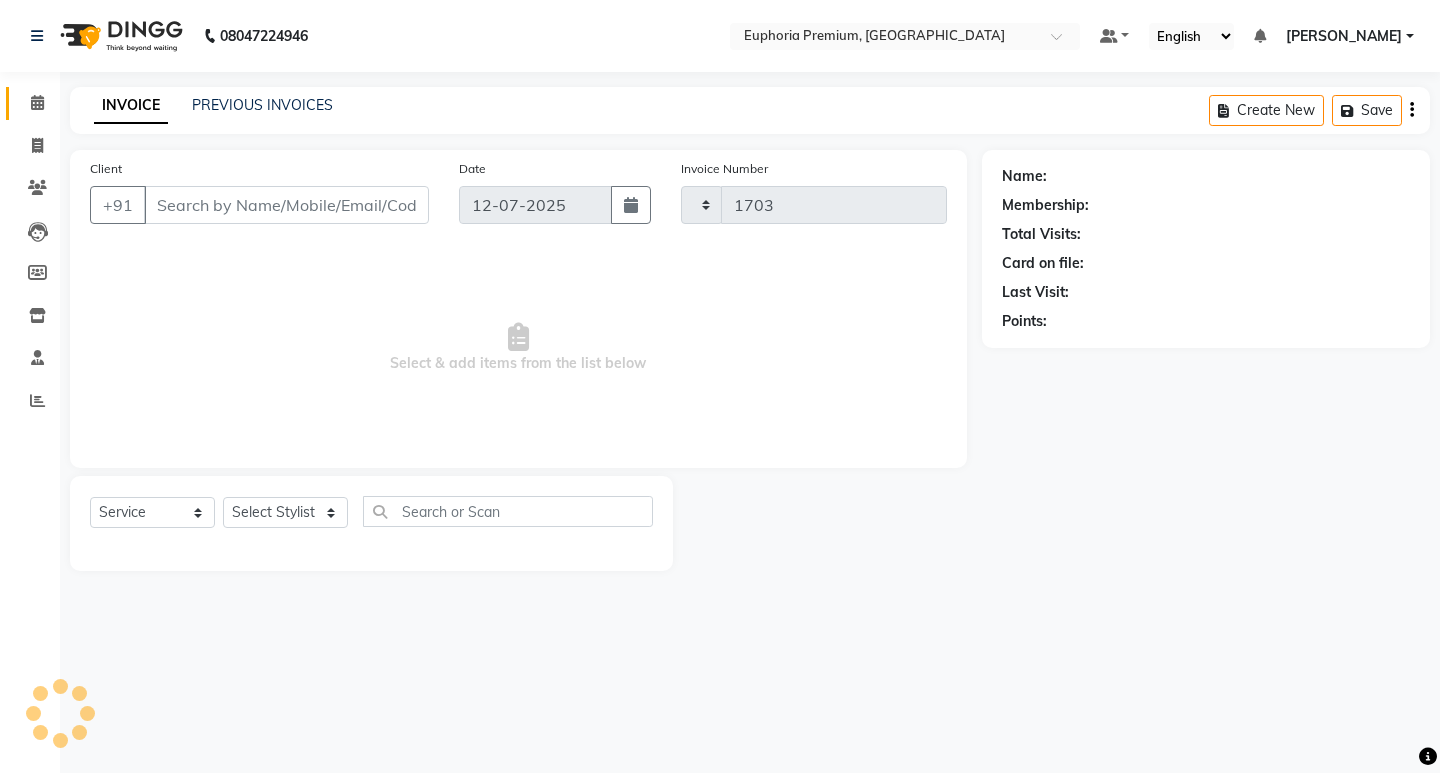 select on "7925" 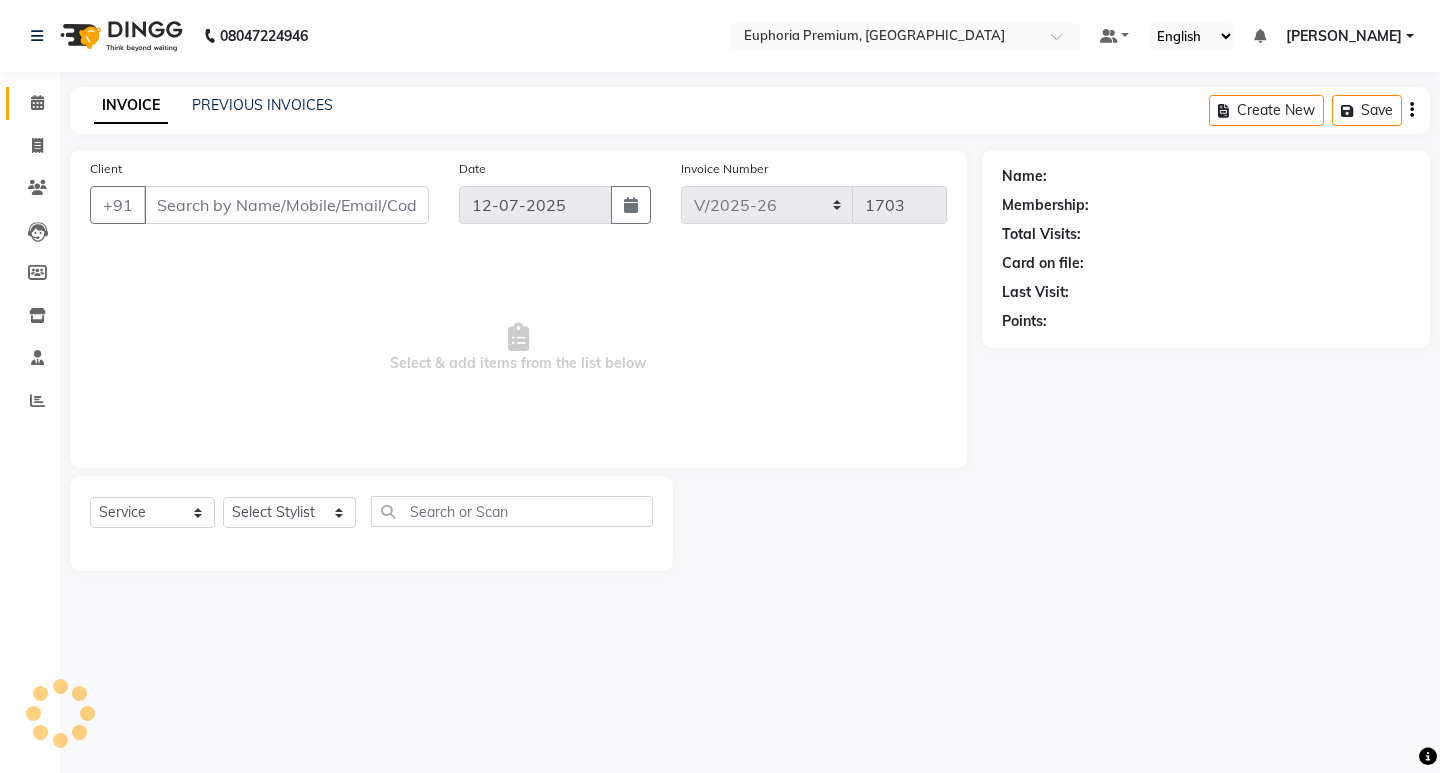 type on "84******59" 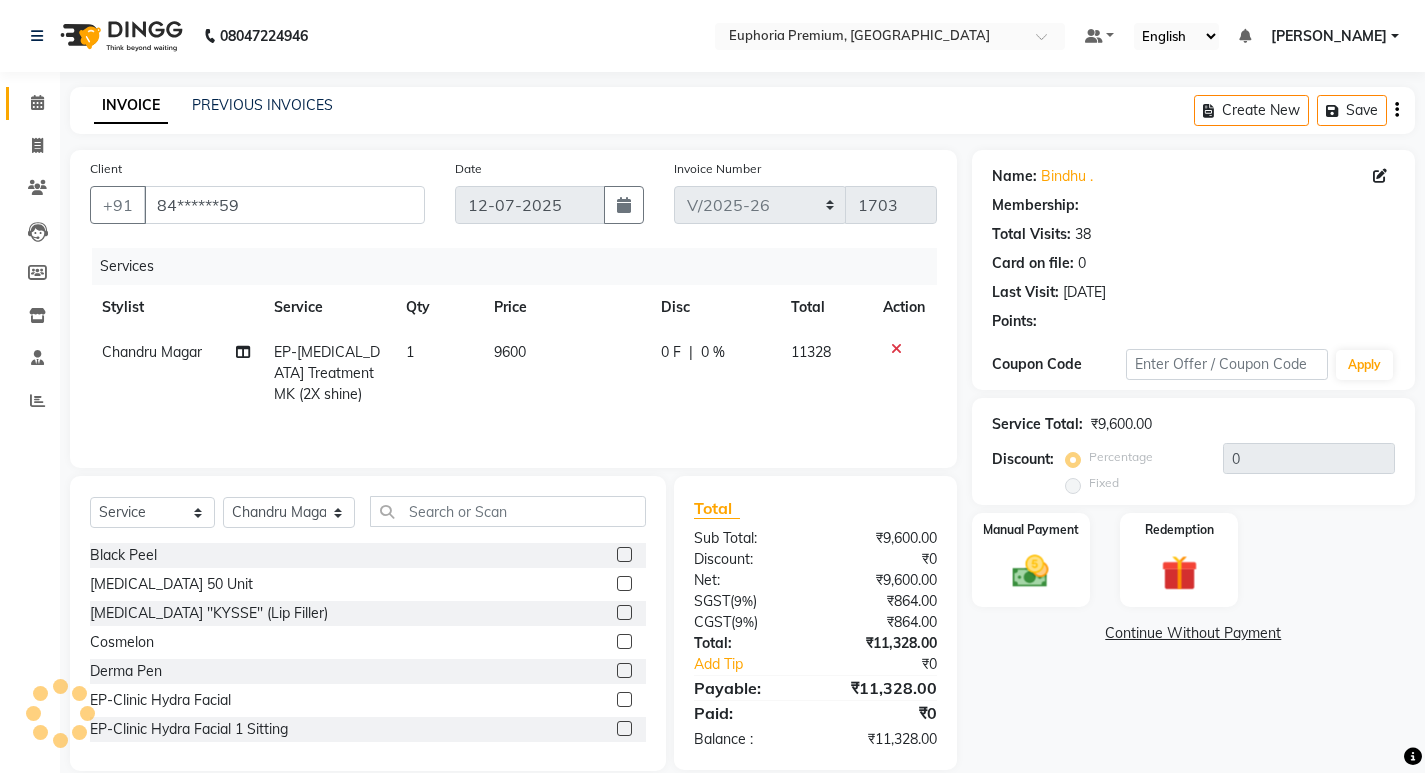 select on "1: Object" 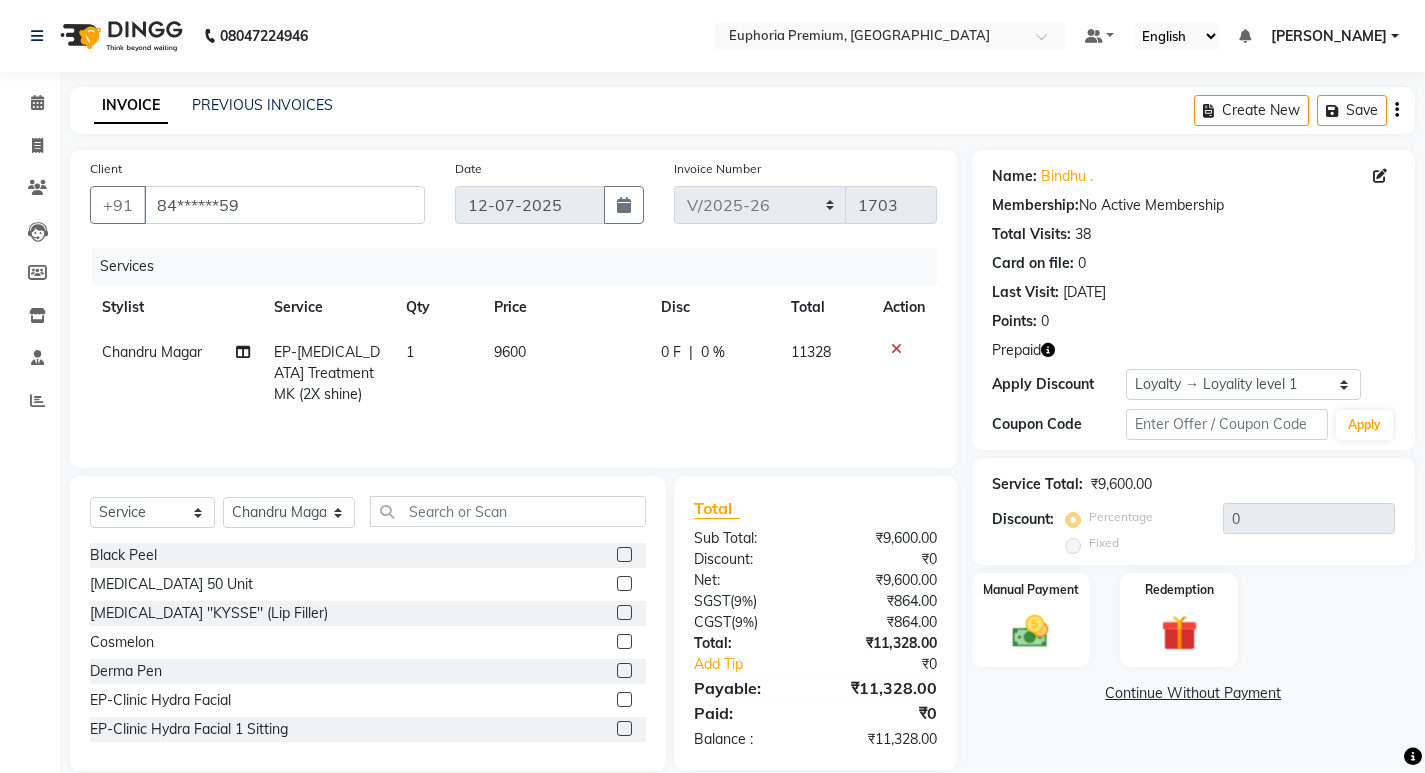 click on "9600" 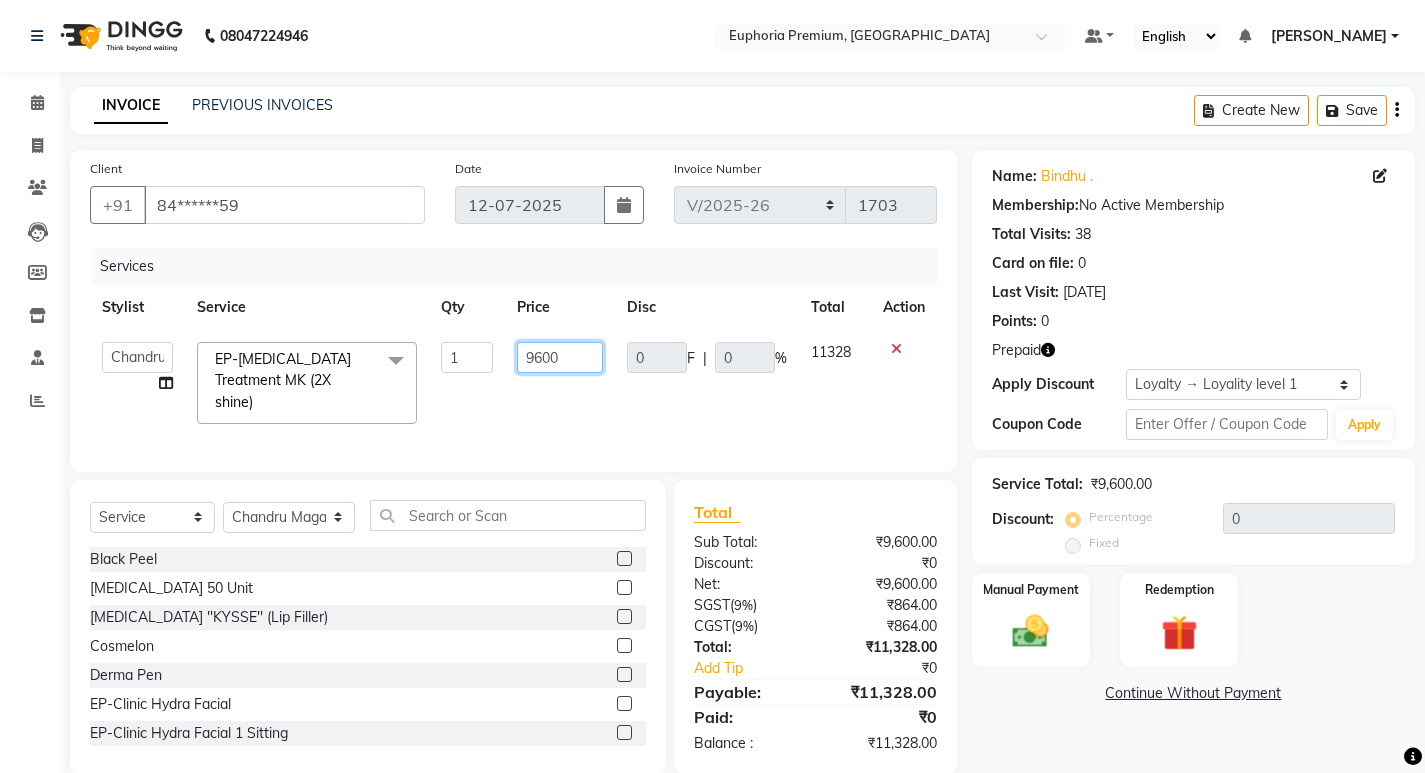 click on "9600" 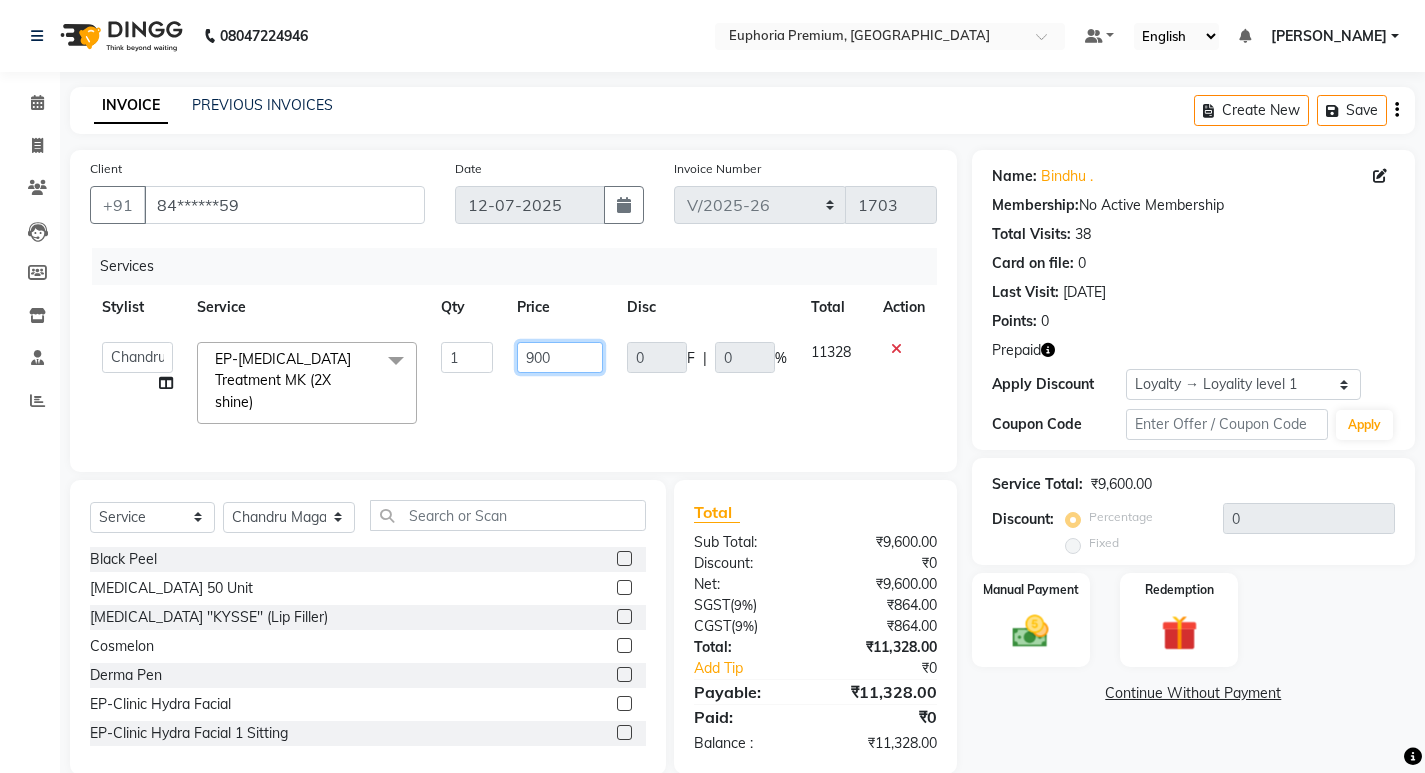 type on "9000" 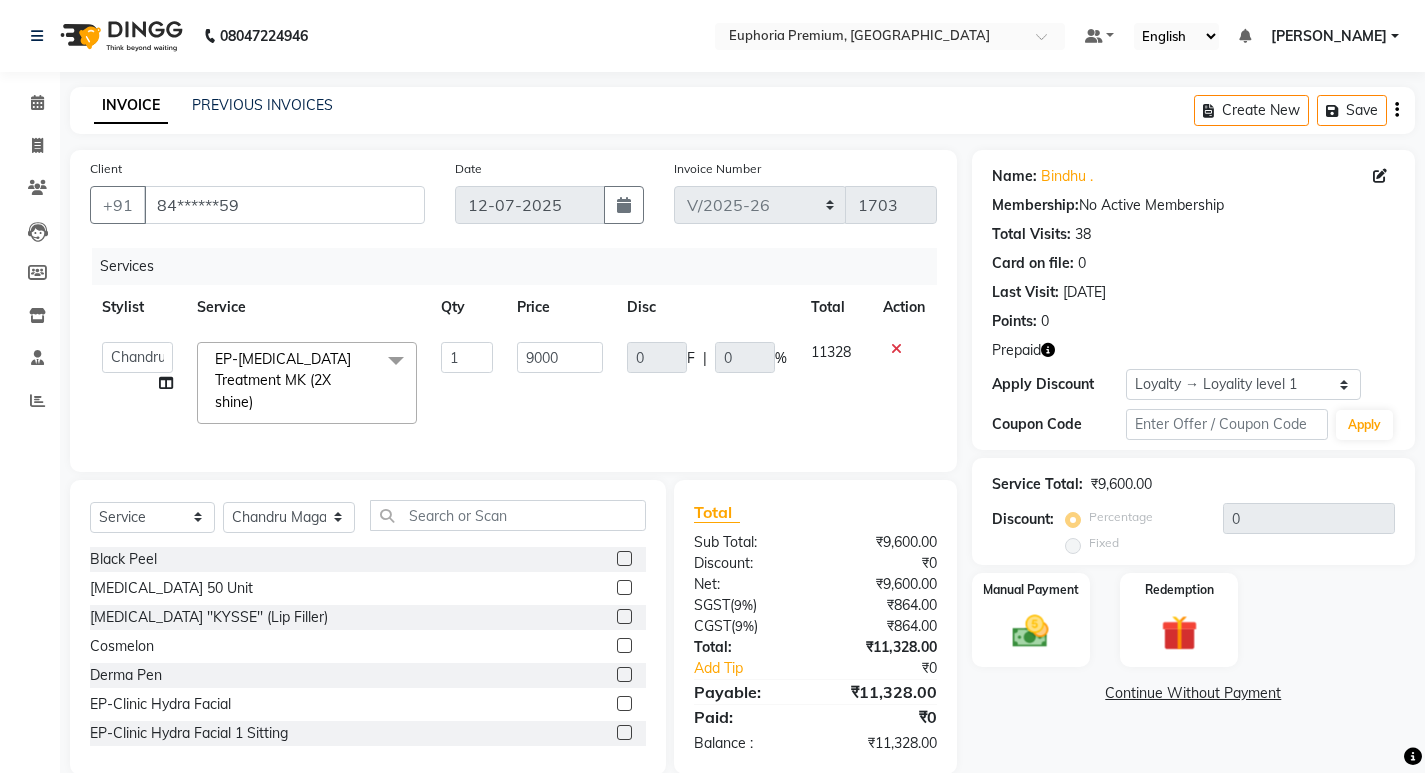click on "Services Stylist Service Qty Price Disc Total Action  Admin   Babu V   Bharath N   [PERSON_NAME] [PERSON_NAME] N    Chiinthian Moi   ChonglianMoi MOI   [PERSON_NAME] .   [PERSON_NAME] .   Dingg   Diya [PERSON_NAME] [PERSON_NAME] K   [PERSON_NAME]   [PERSON_NAME] [PERSON_NAME] [MEDICAL_DATA]   Pinky .   Priya  K   Rosy Sanate   [PERSON_NAME]   [PERSON_NAME]   Shishi L   [PERSON_NAME] [PERSON_NAME]-[MEDICAL_DATA] Treatment MK (2X shine)  x Black Peel [MEDICAL_DATA] 50 Unit [MEDICAL_DATA] ''KYSSE'' (Lip Filler) Cosmelon Derma Pen EP-Clinic Hydra Facial EP-Clinic Hydra Facial 1 Sitting EP-Clinic [PERSON_NAME] Face EP-Clinic Yellow Peel Back EP-Clinic Yellow Peel Face EP-Clinic Yellow Peel Full Arms EP-Clinic Yellow Peel Under Arms EP-Laser Bikini EP-Laser Chin EP-Laser Full Arms EP-Laser Full Back EP-Laser Full Face EP-Laser Full Front EP-Laser Full Legs EP-Laser Half Legs EP-Laser Sides EP-Laser Under Arms EP-Laser Upper Lip Ep-[MEDICAL_DATA] EP-Laser [MEDICAL_DATA] / Stomach Fillers Volume - 1ml Fillers Volume Plus-1ml GFC Hair Glutathione Facial" 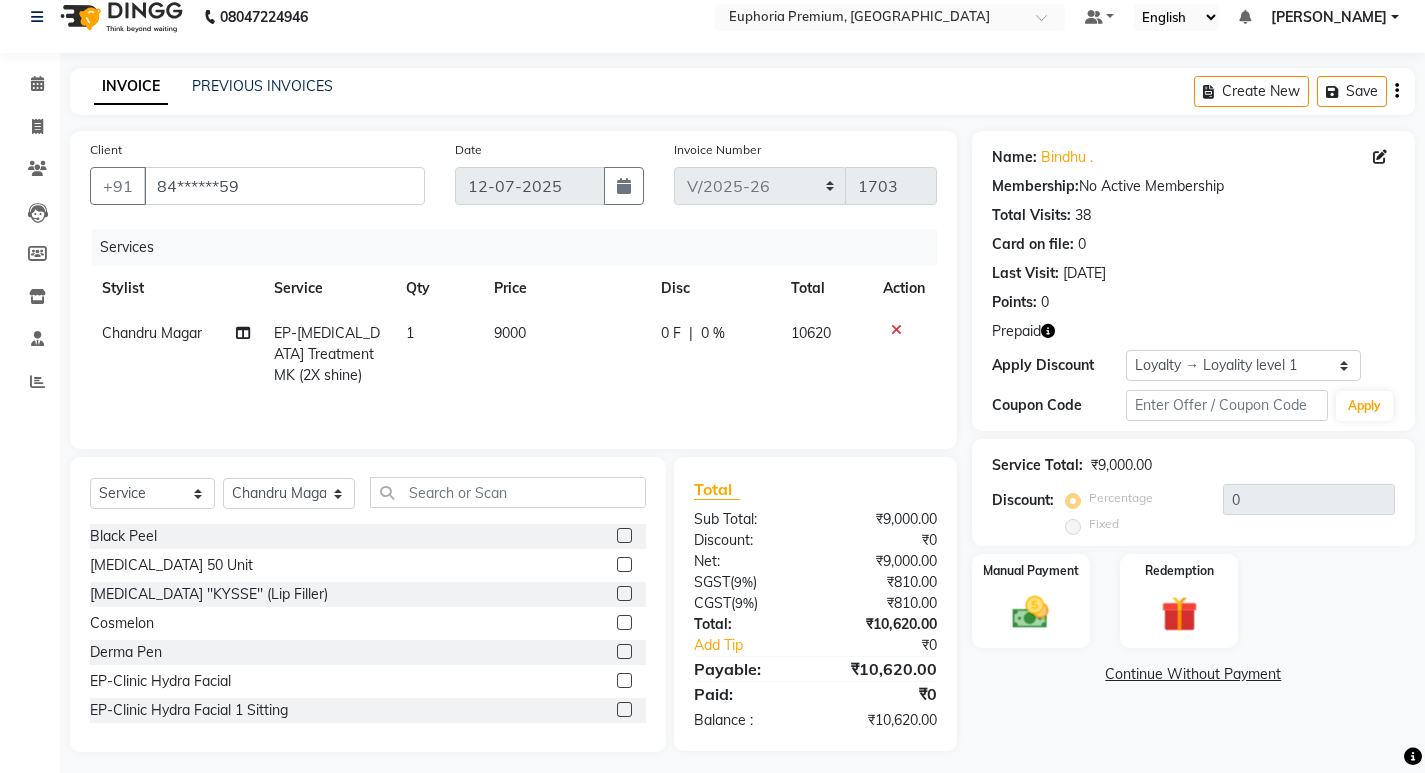 scroll, scrollTop: 28, scrollLeft: 0, axis: vertical 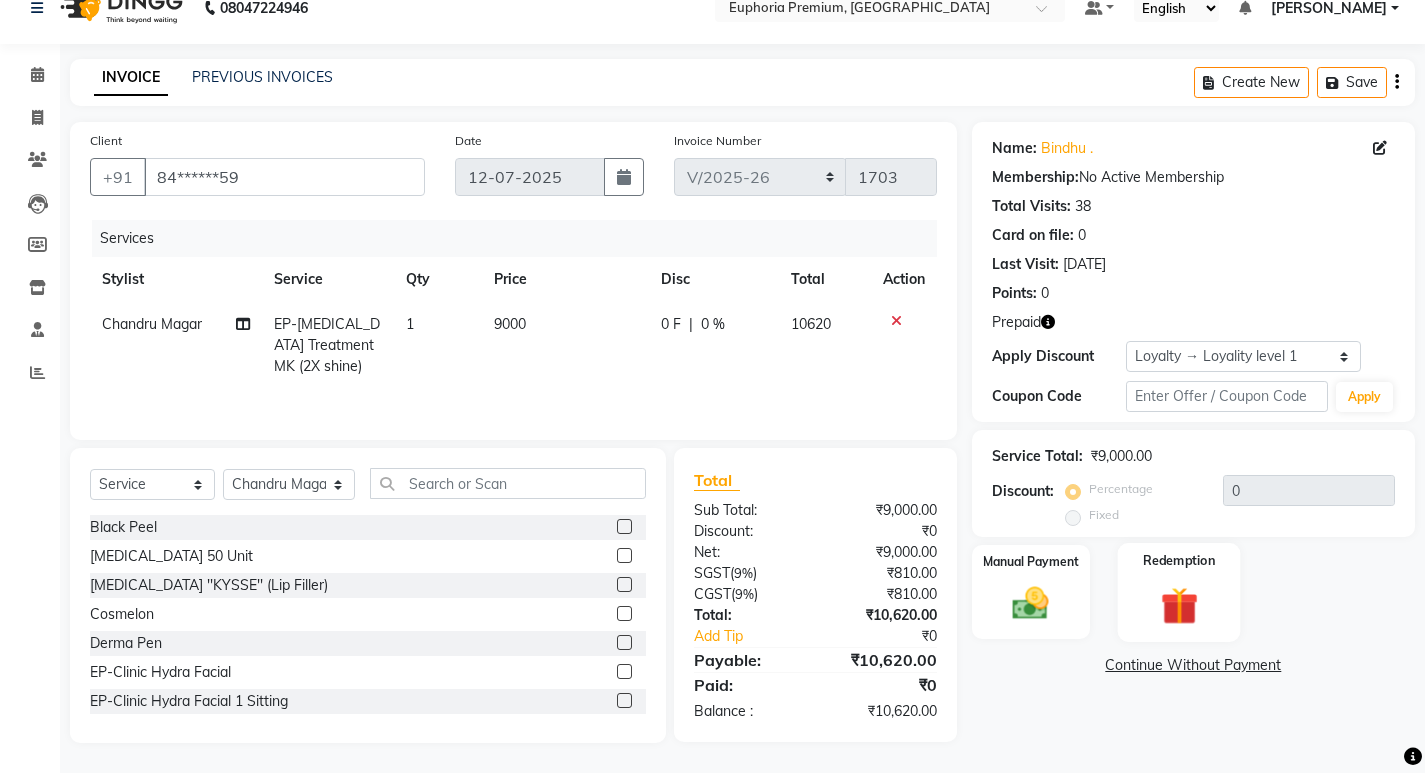 click 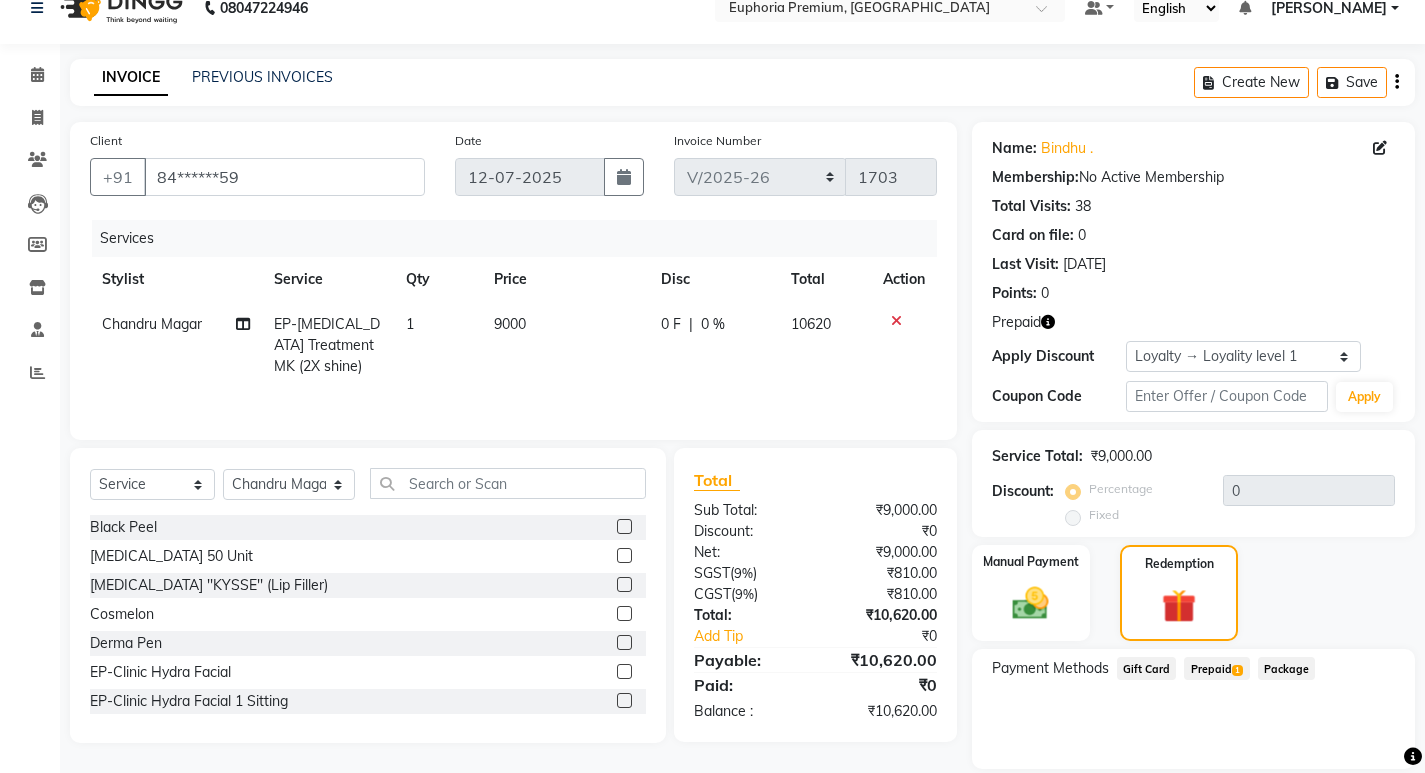 click on "Prepaid  1" 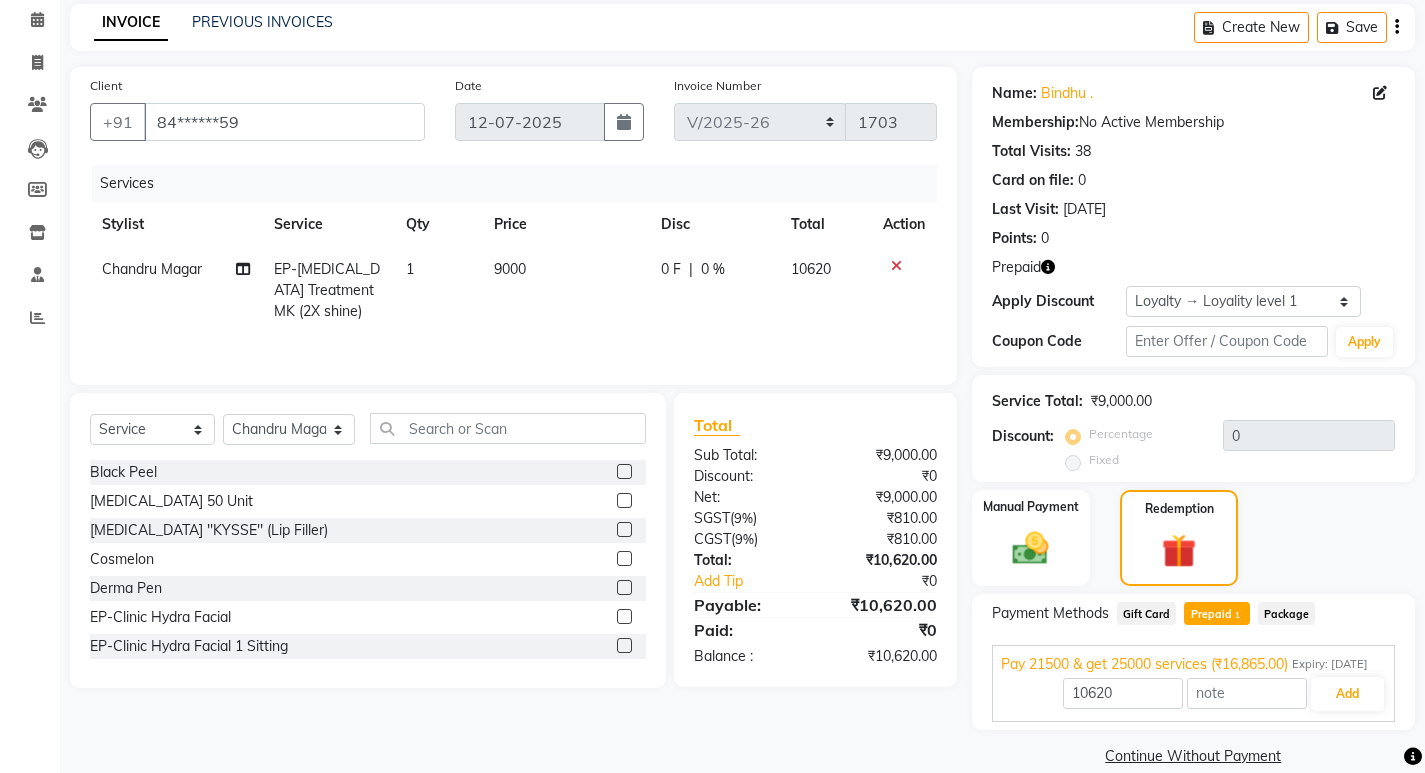 scroll, scrollTop: 132, scrollLeft: 0, axis: vertical 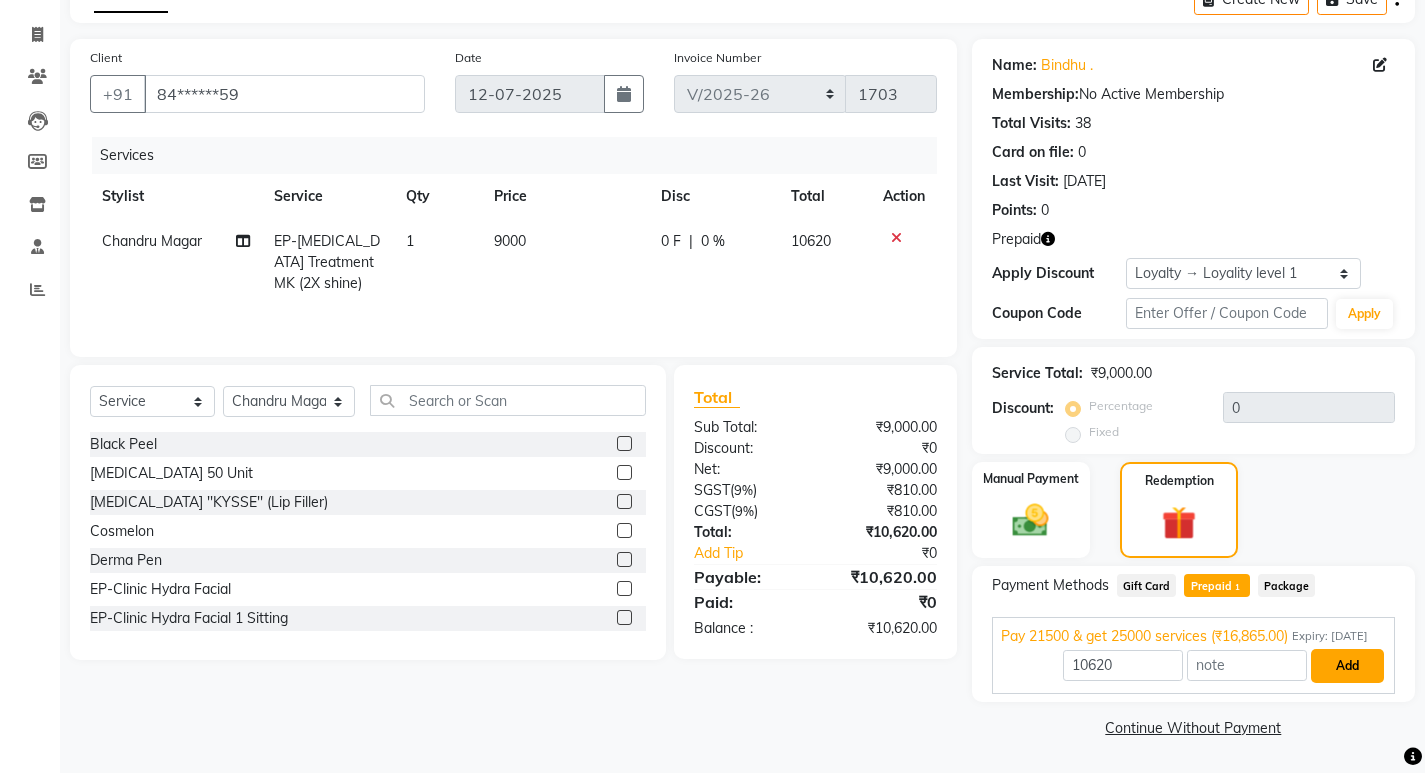 click on "Add" at bounding box center [1347, 666] 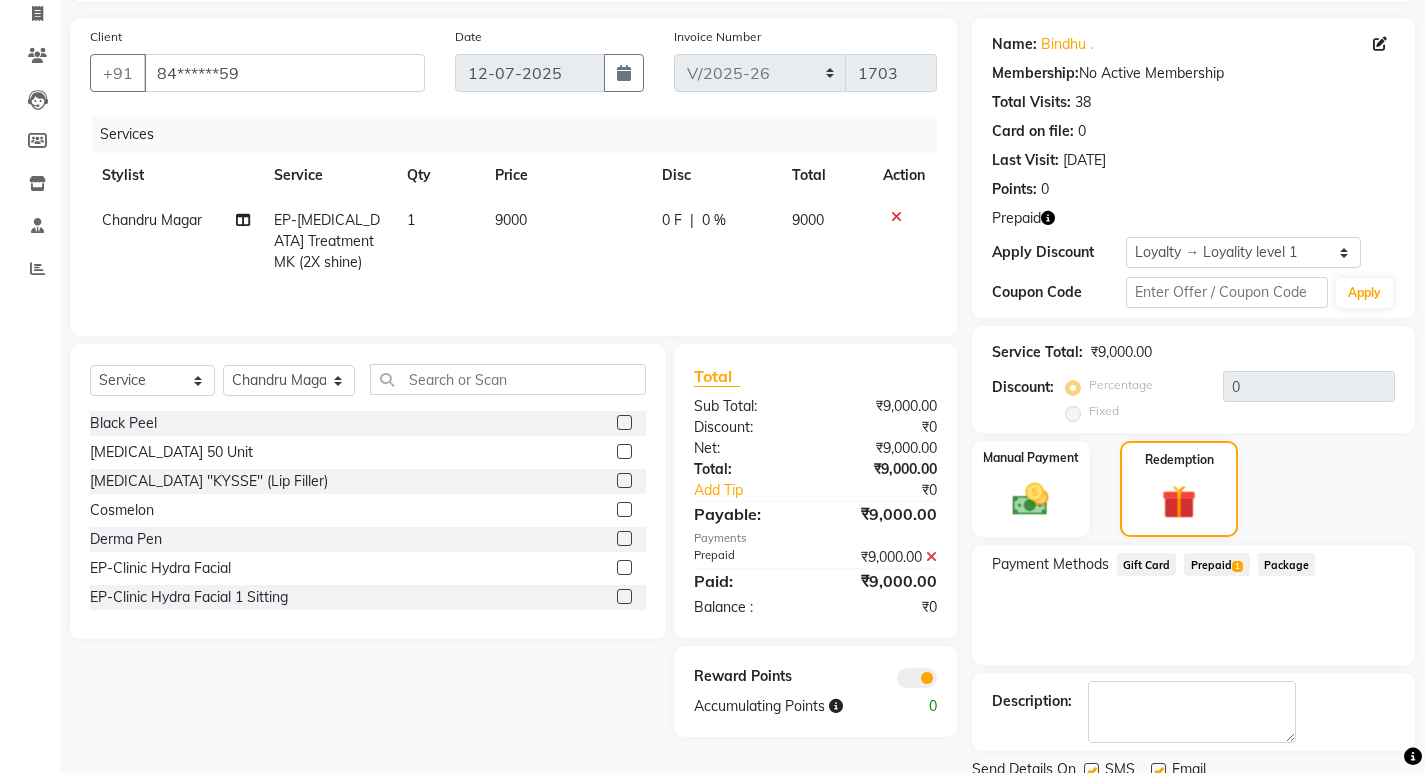 scroll, scrollTop: 208, scrollLeft: 0, axis: vertical 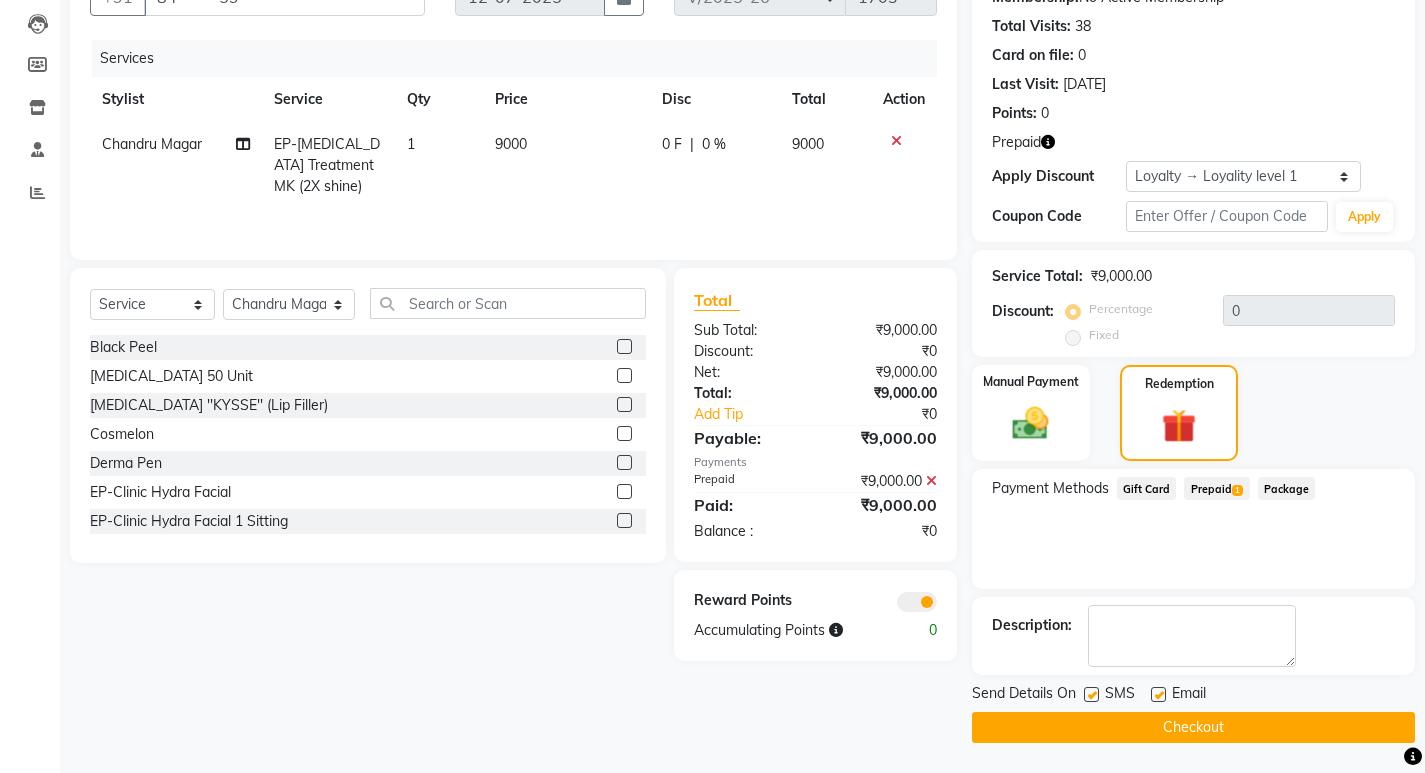 click on "Checkout" 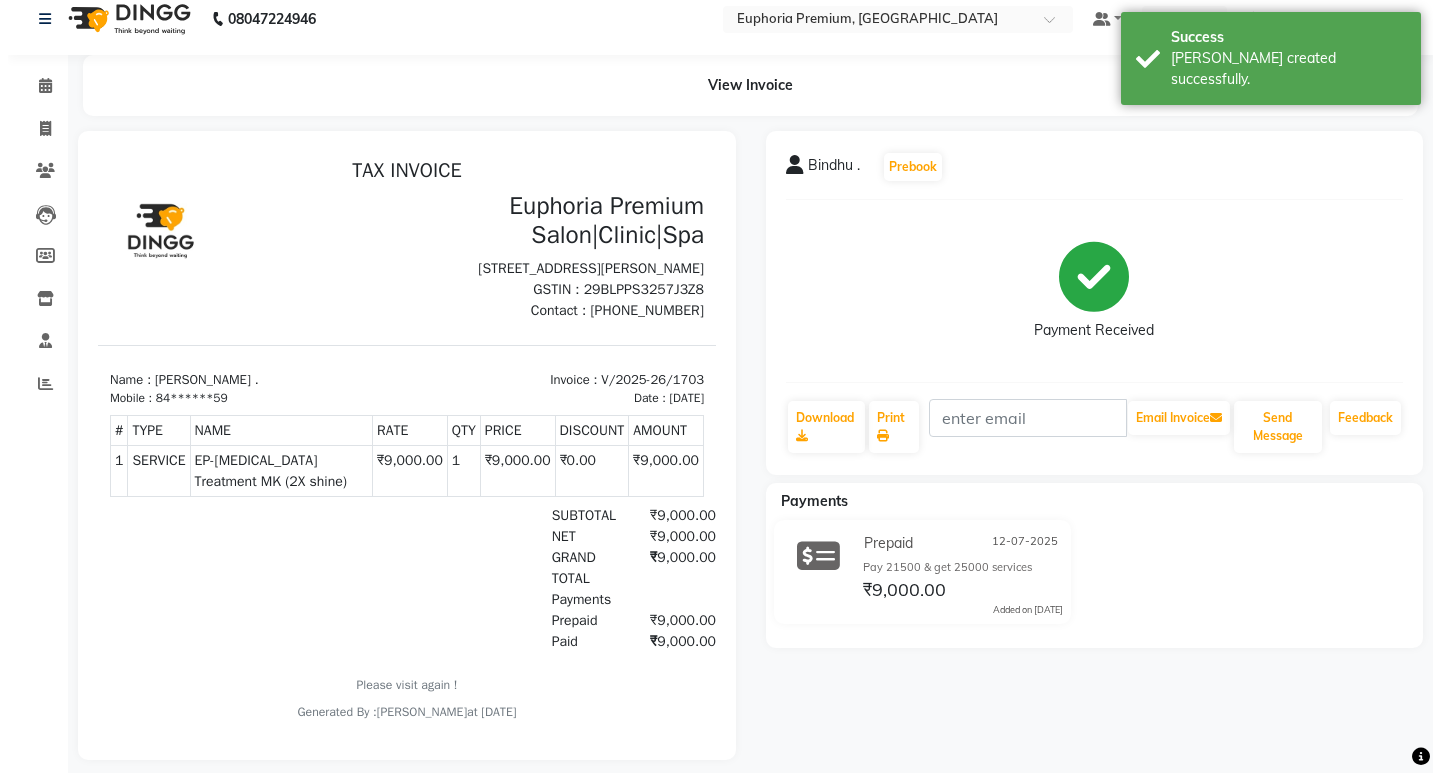 scroll, scrollTop: 0, scrollLeft: 0, axis: both 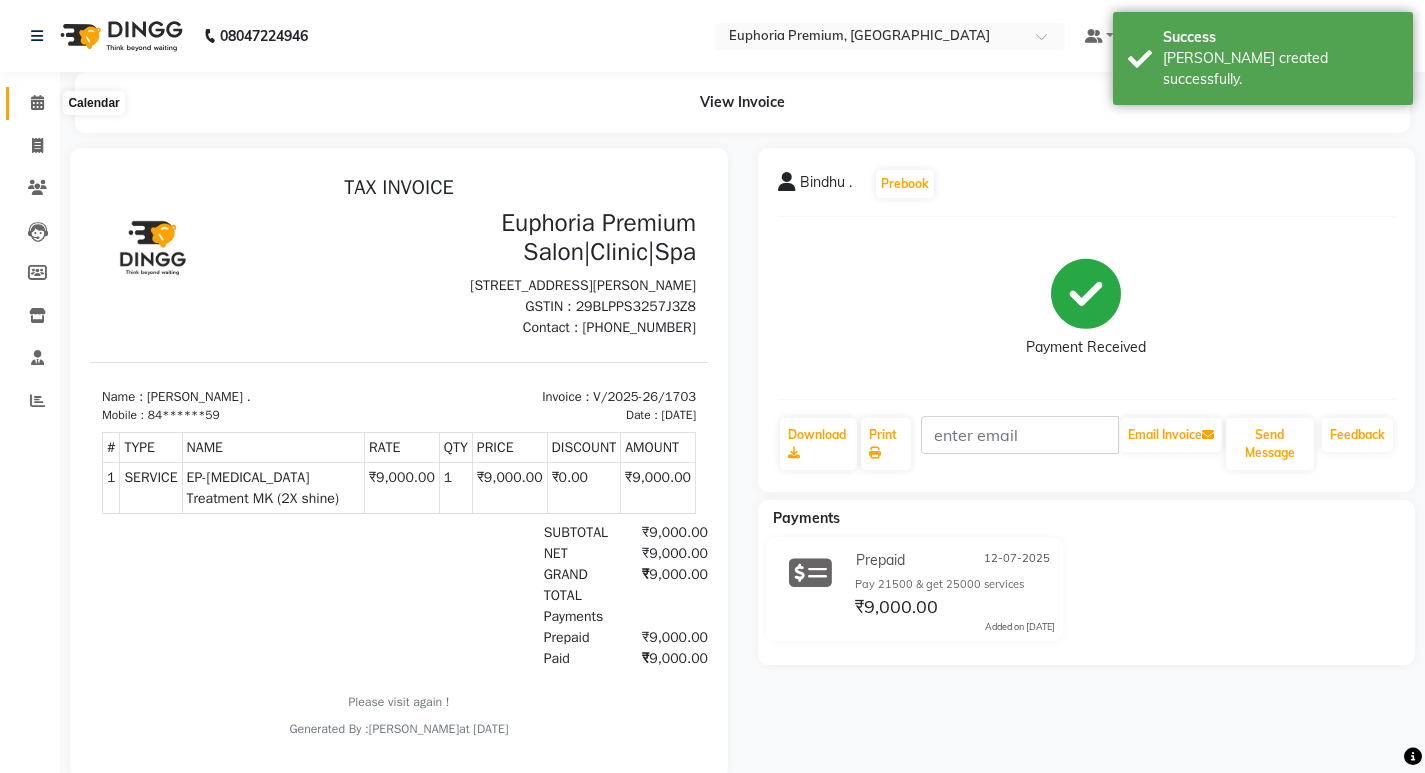 click 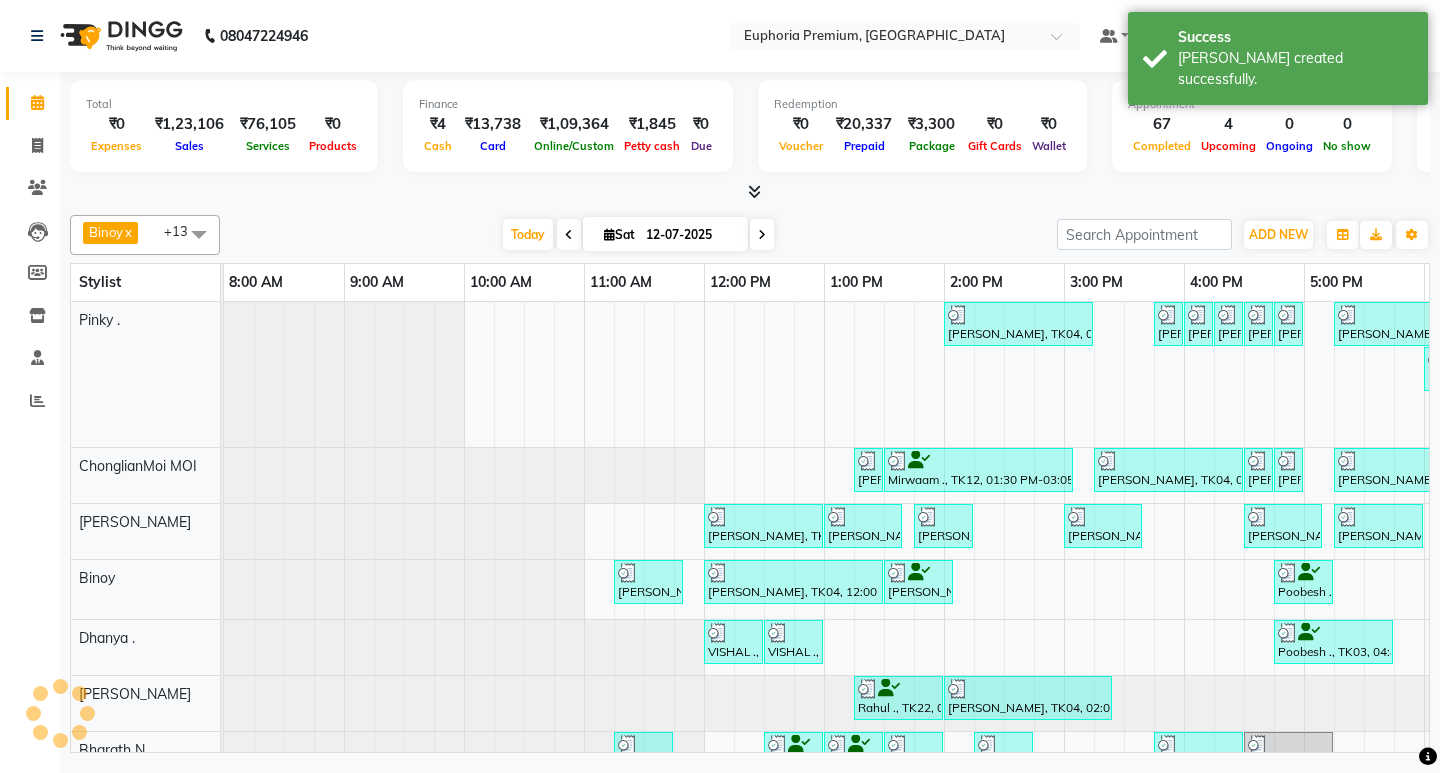 scroll, scrollTop: 0, scrollLeft: 0, axis: both 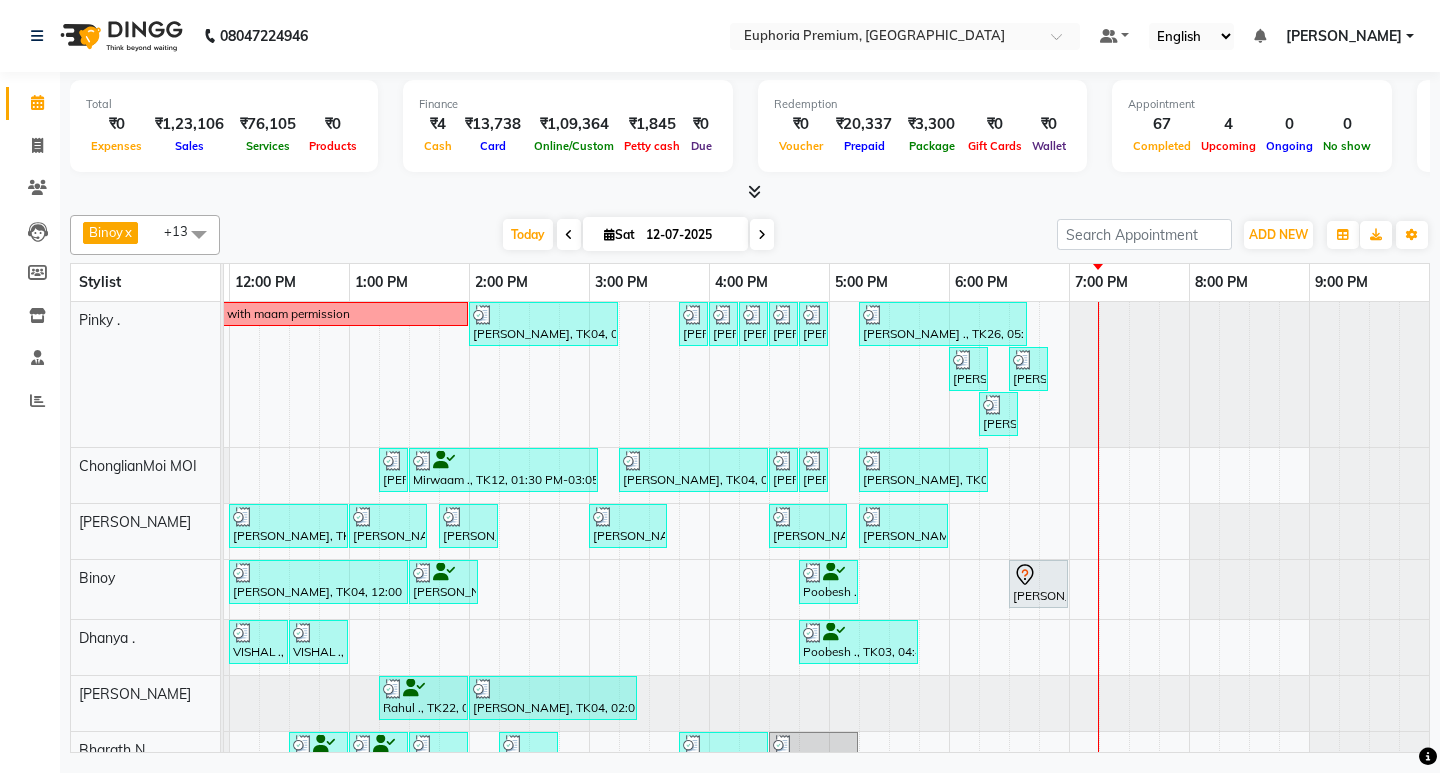 click at bounding box center (754, 191) 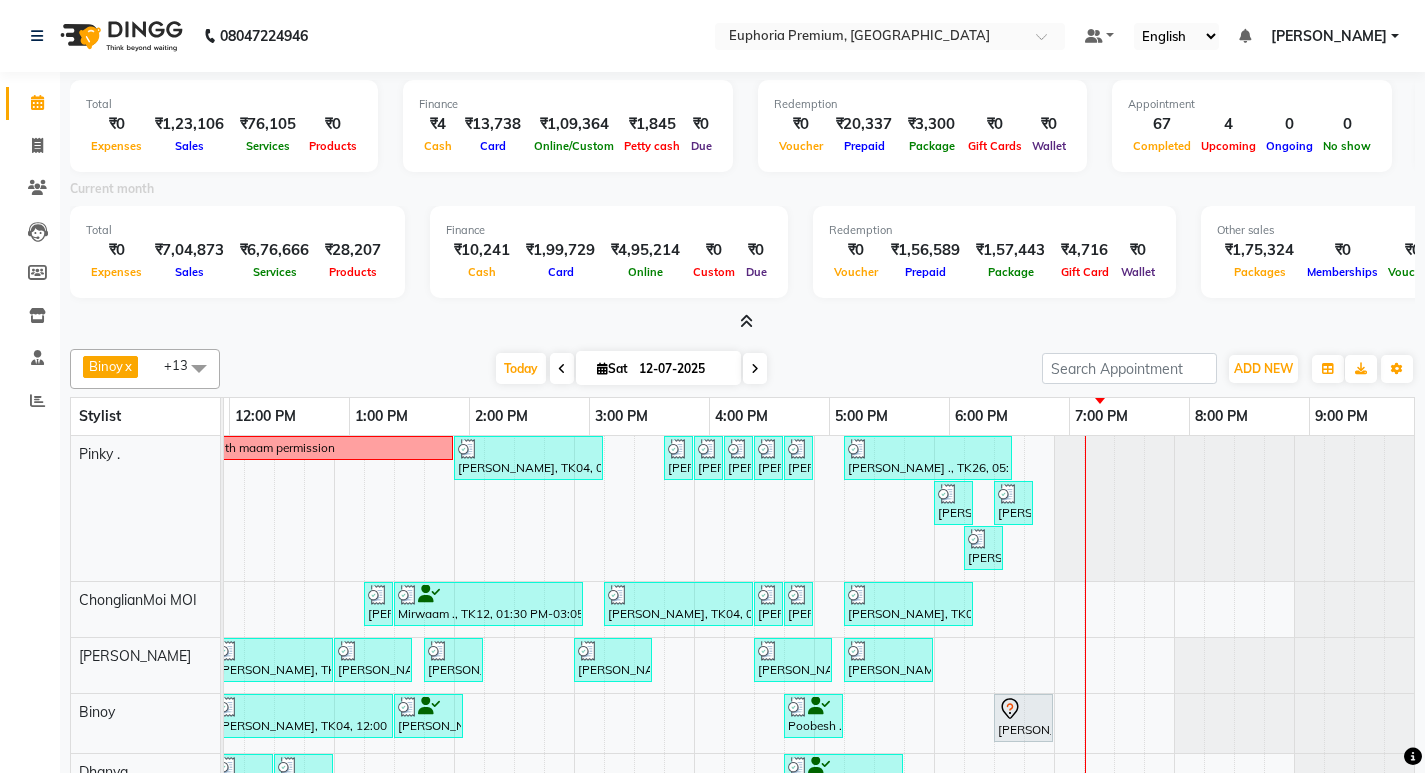 click at bounding box center (746, 321) 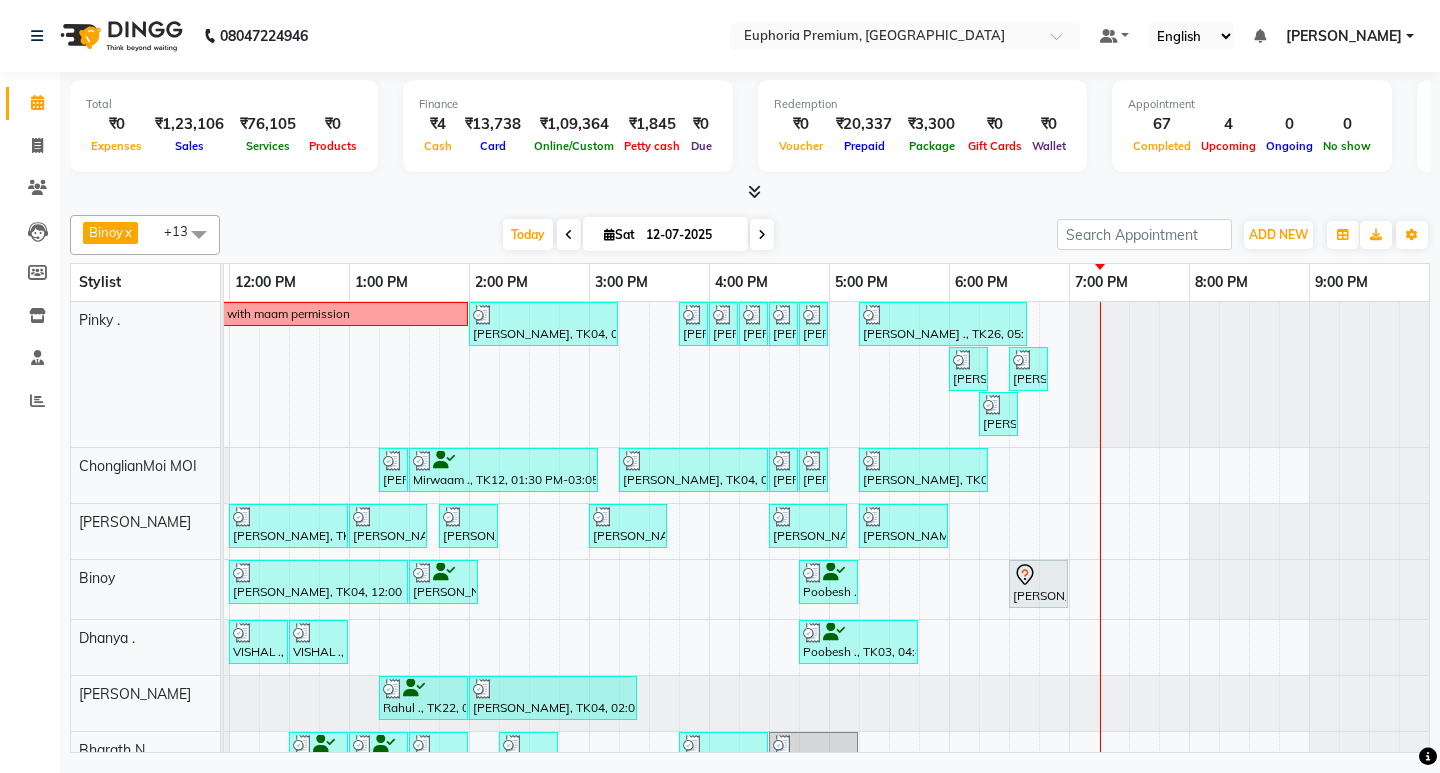 scroll, scrollTop: 388, scrollLeft: 490, axis: both 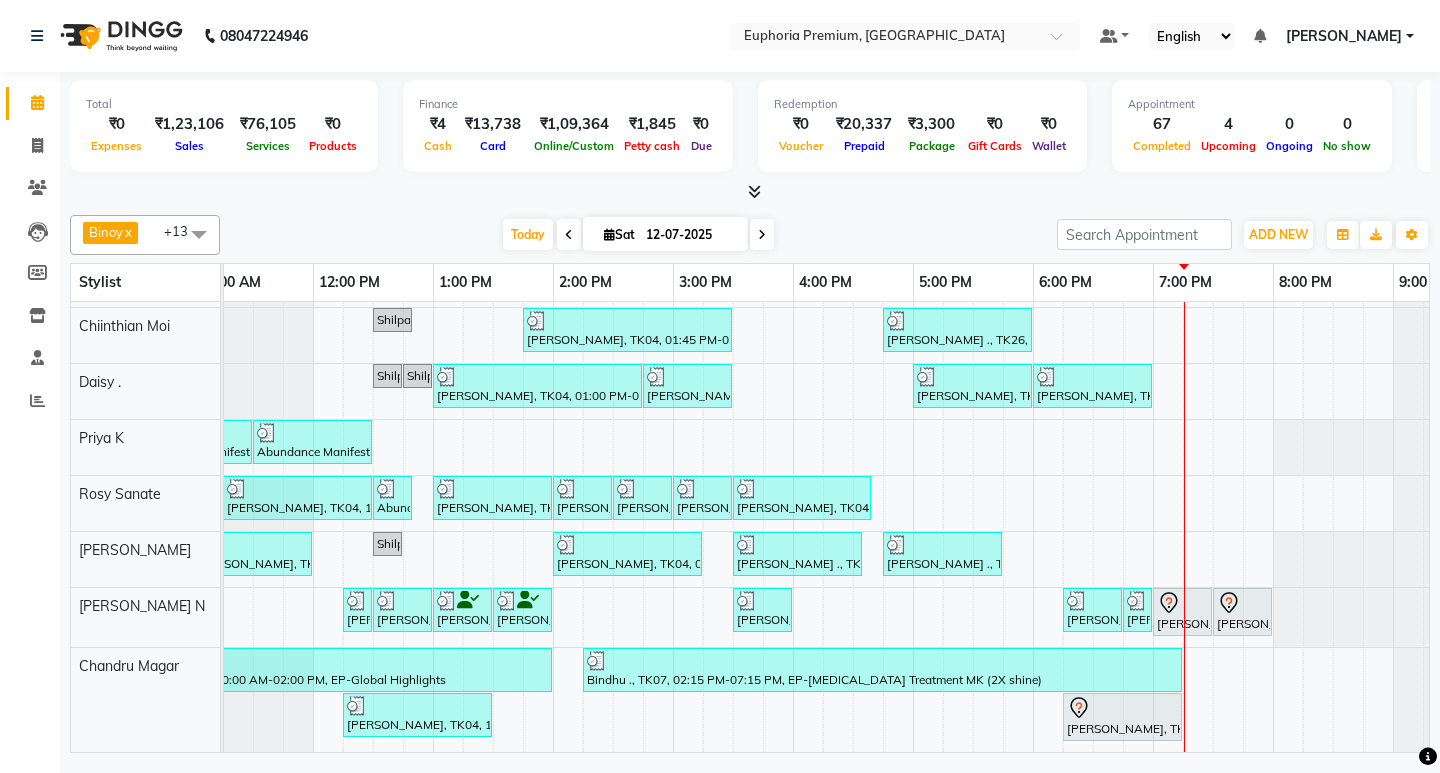 click at bounding box center (762, 235) 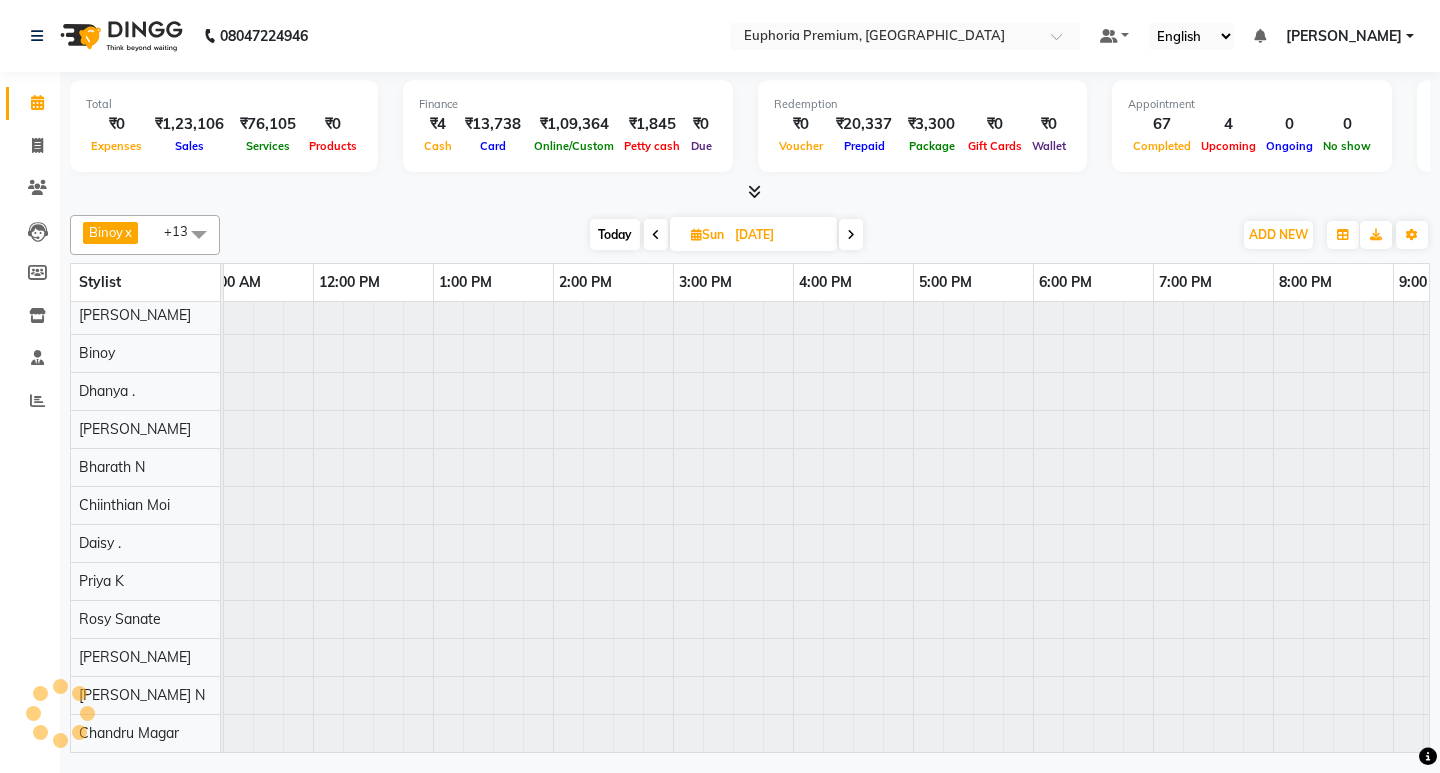 scroll, scrollTop: 0, scrollLeft: 475, axis: horizontal 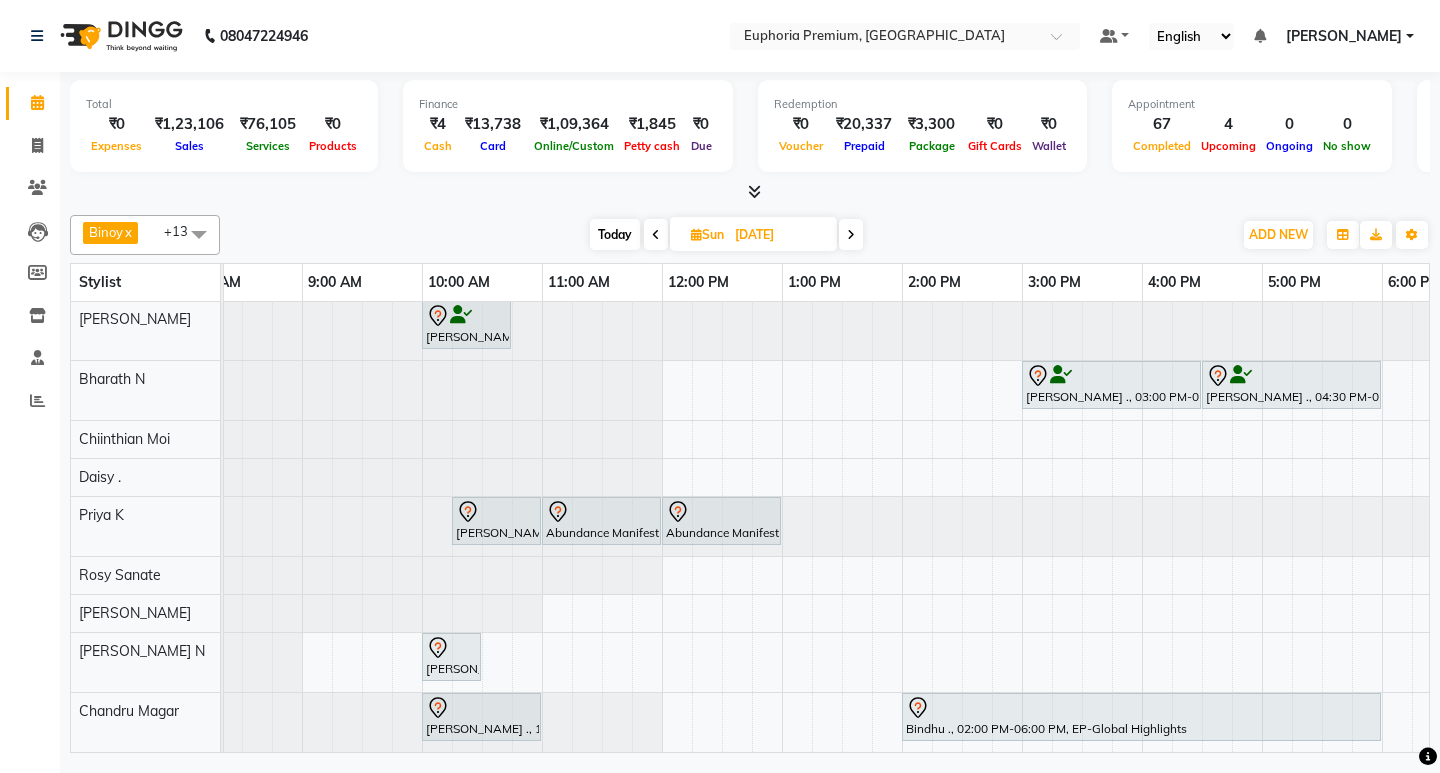 click on "Today" at bounding box center (615, 234) 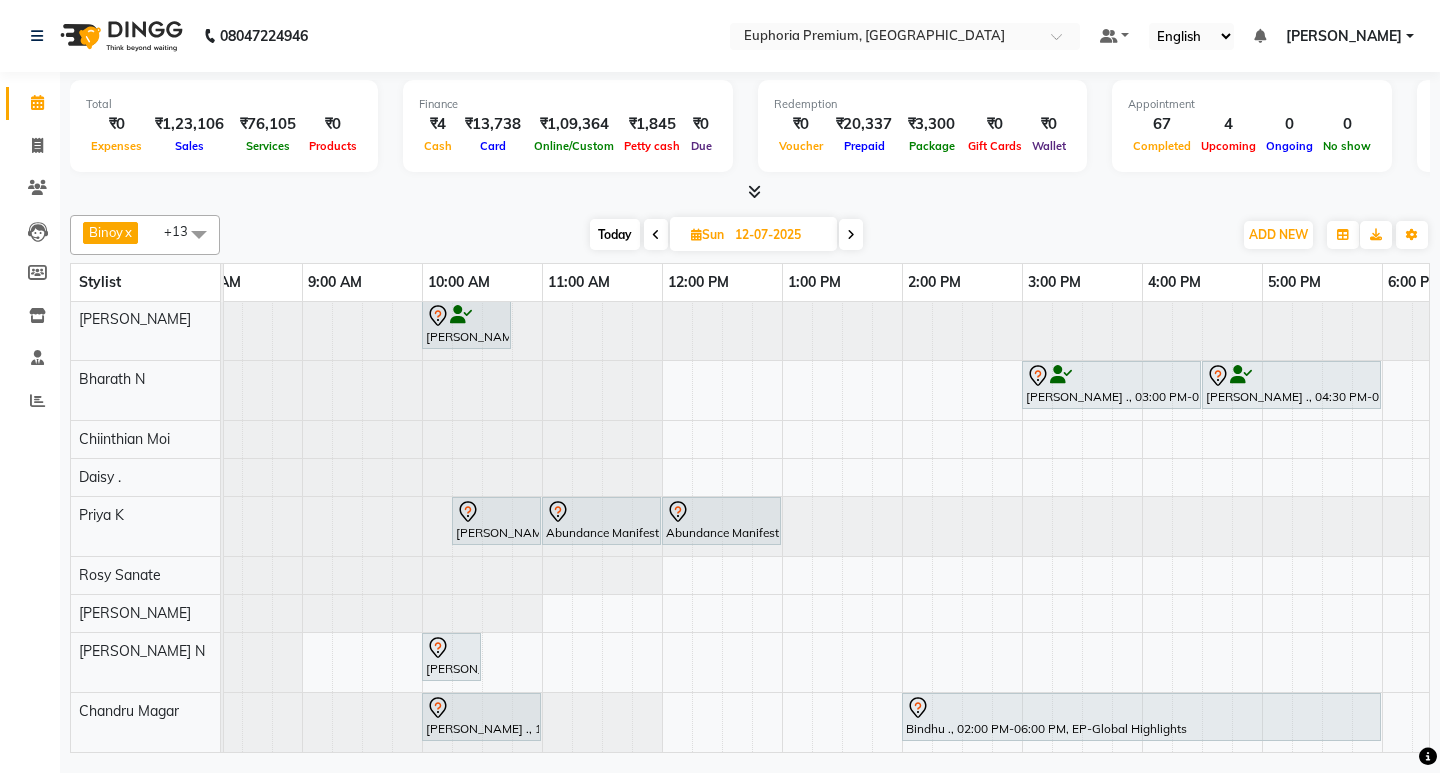 scroll, scrollTop: 0, scrollLeft: 475, axis: horizontal 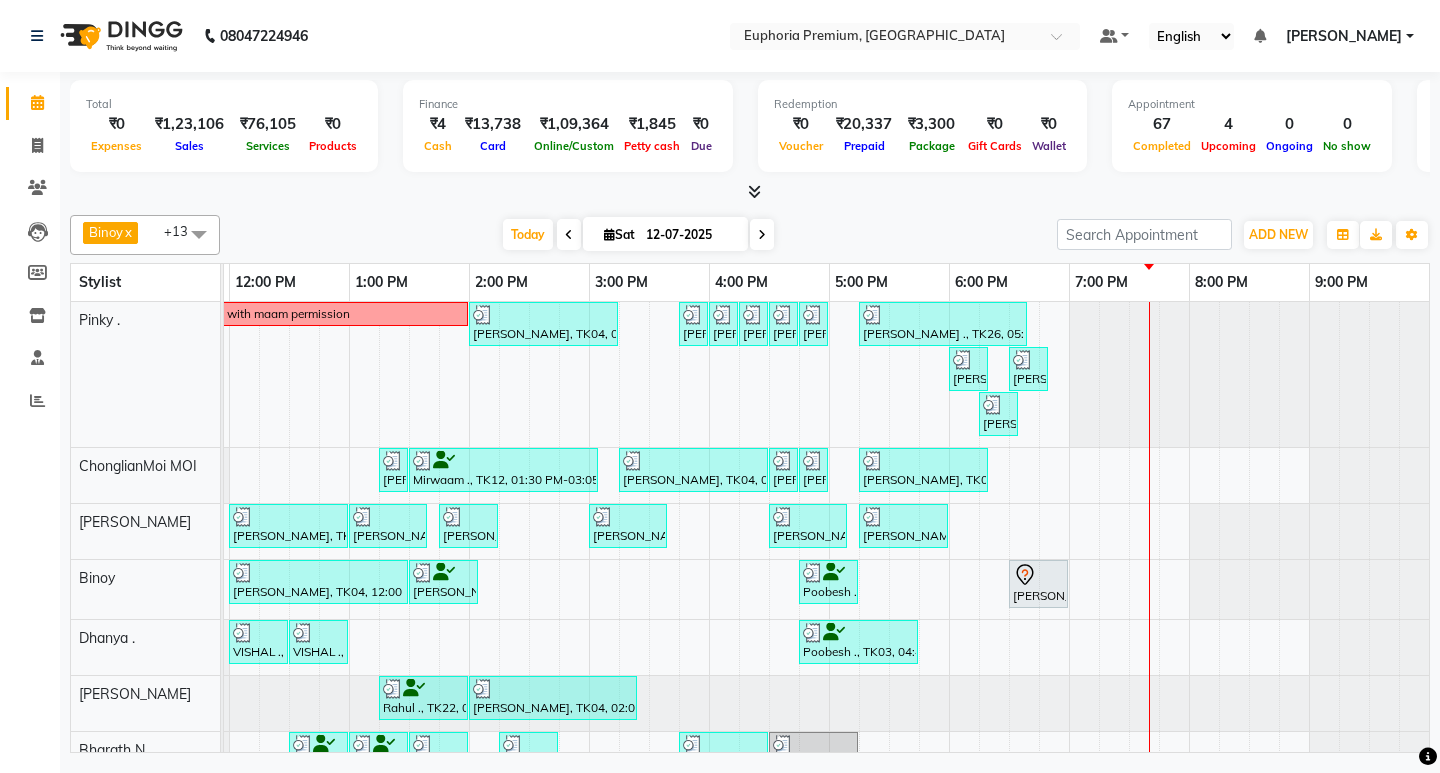 click at bounding box center [750, 192] 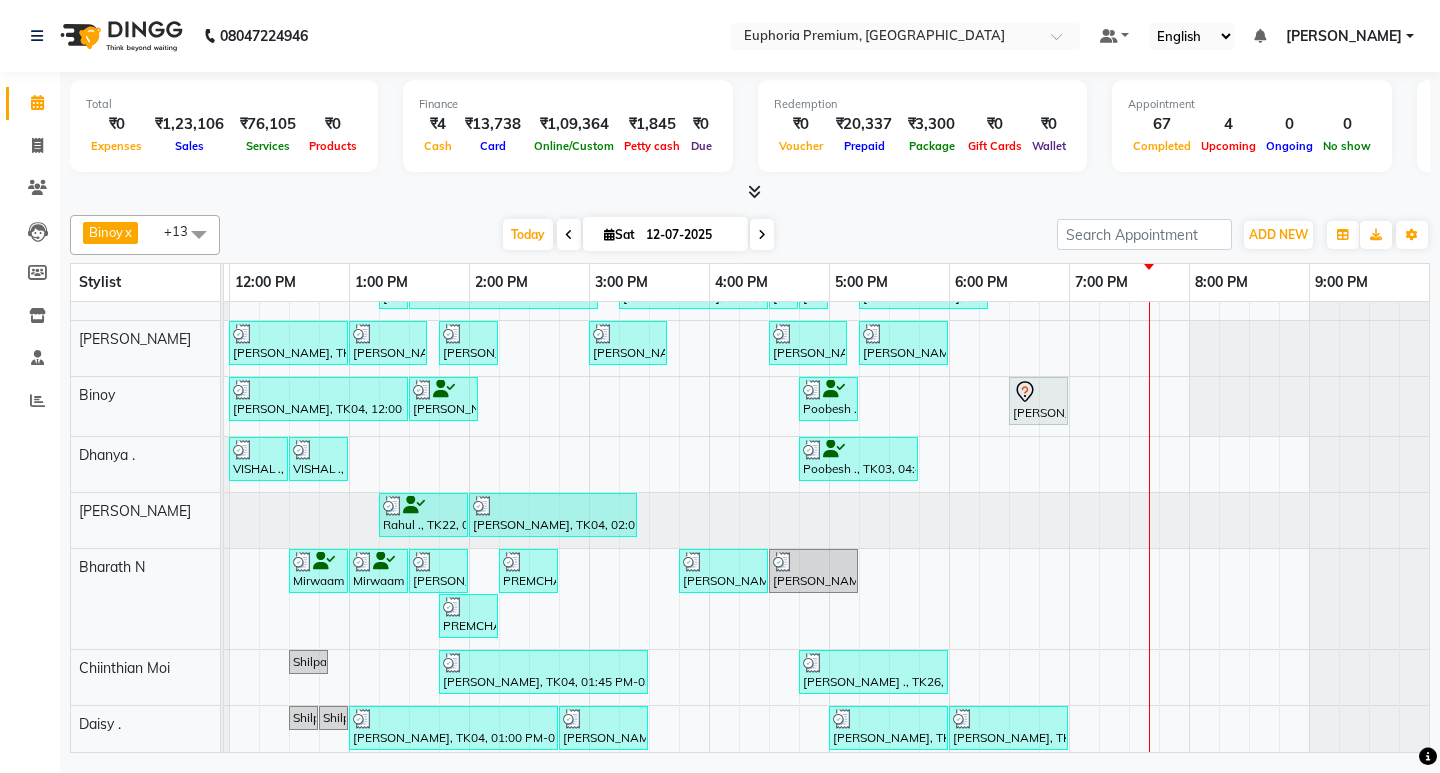 scroll, scrollTop: 500, scrollLeft: 490, axis: both 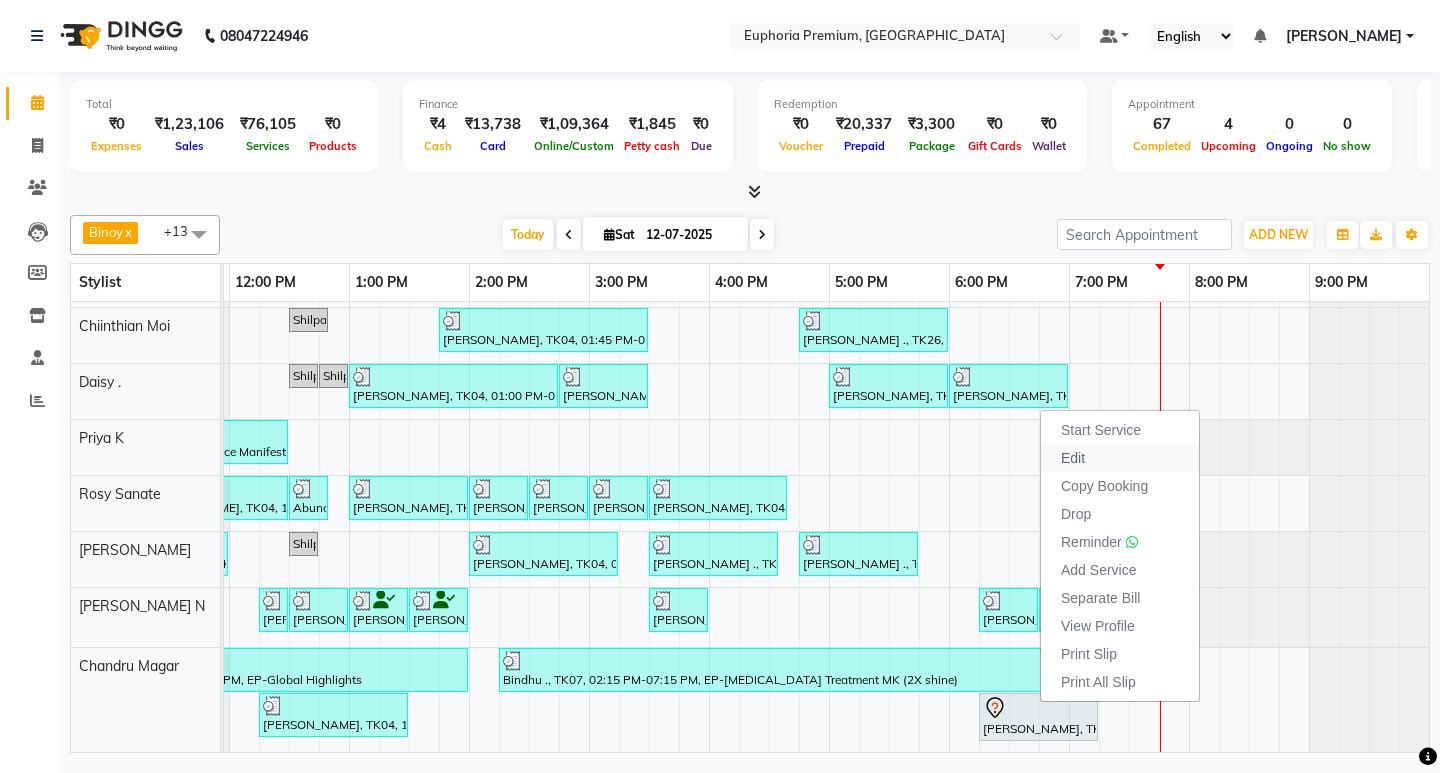click on "Edit" at bounding box center [1120, 458] 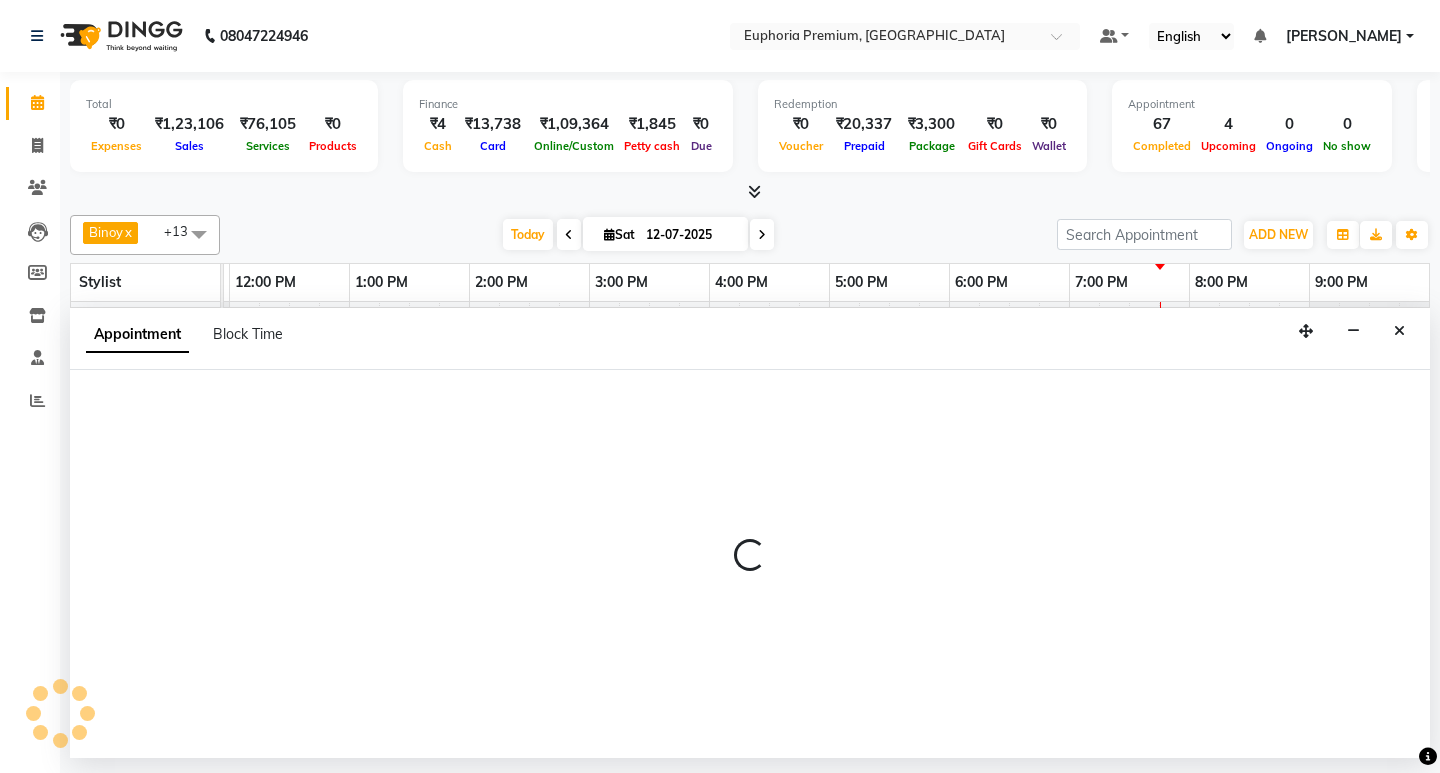 select on "tentative" 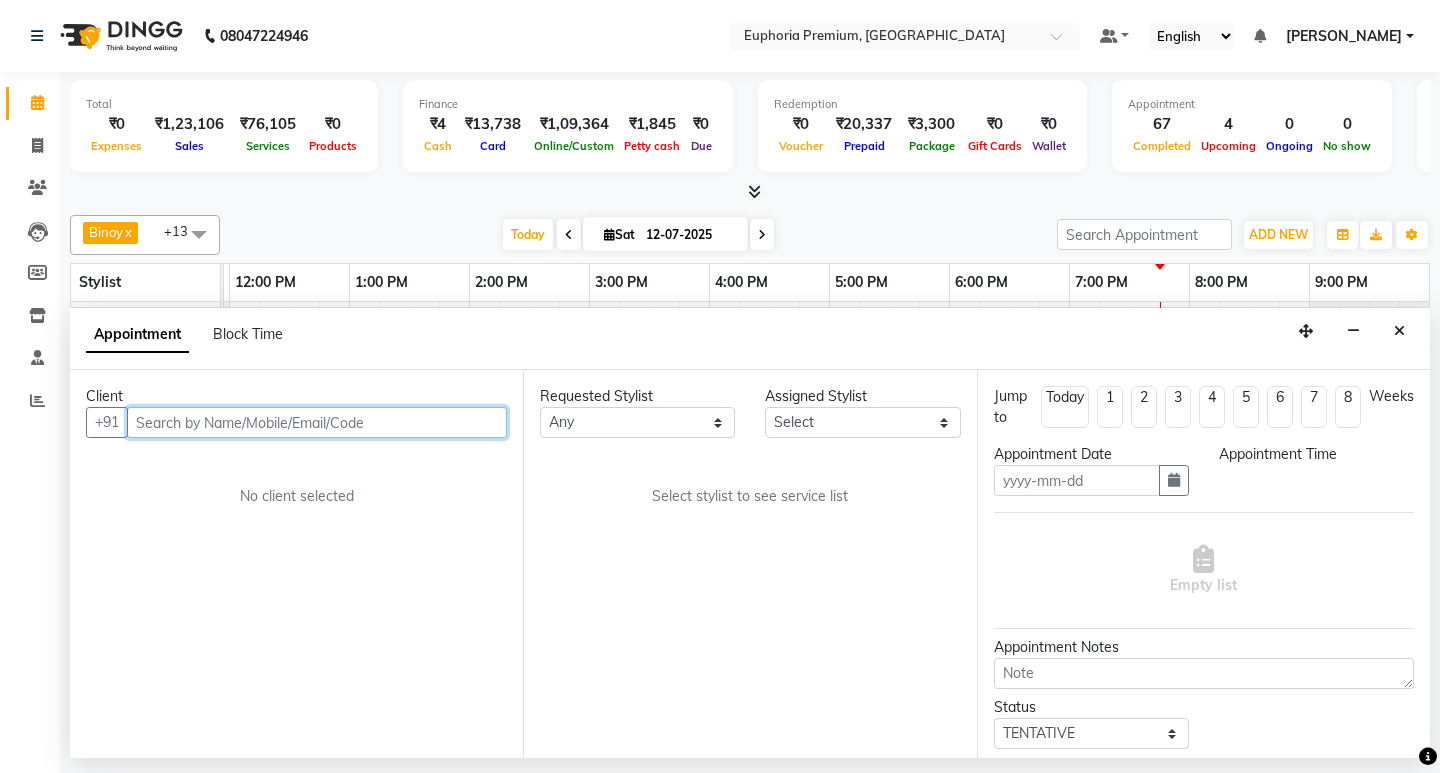 type on "12-07-2025" 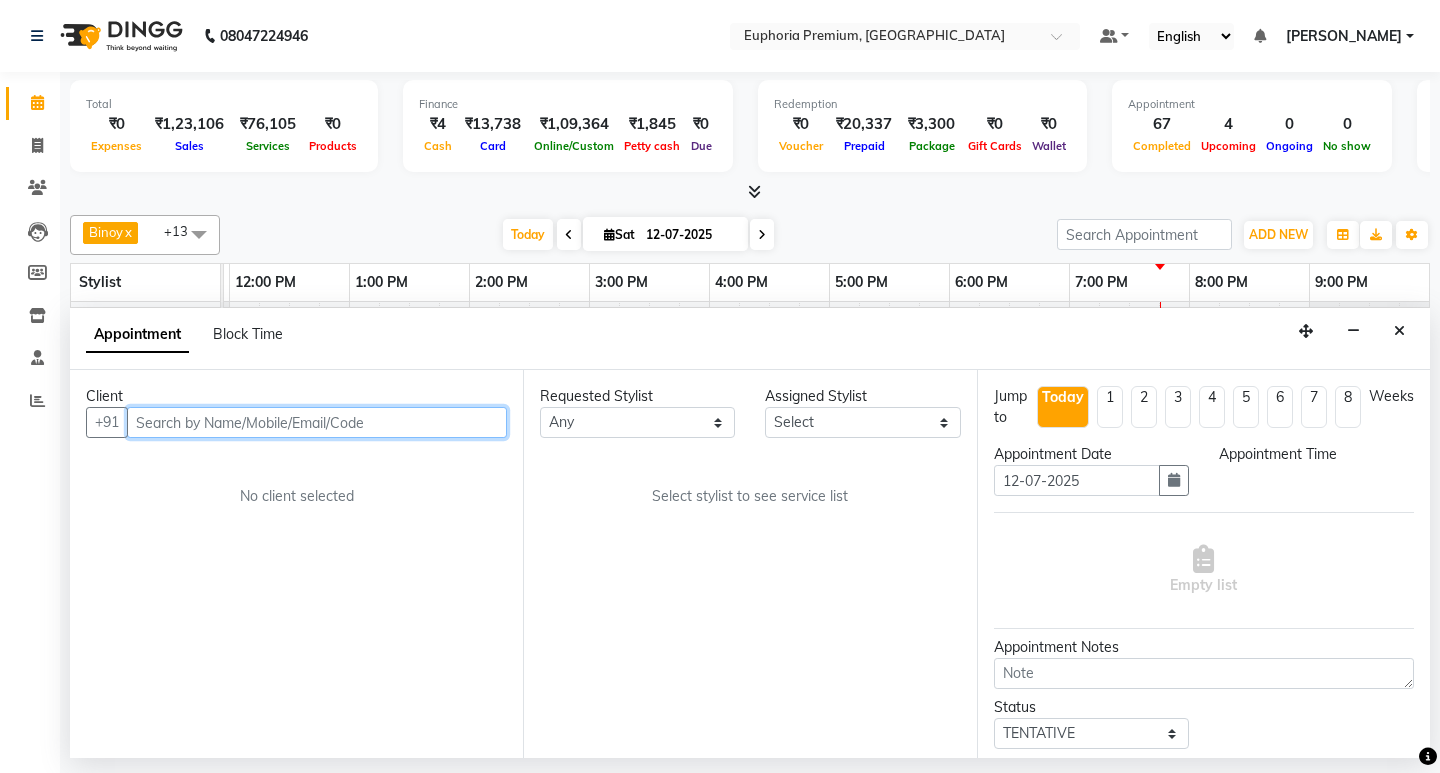 scroll, scrollTop: 0, scrollLeft: 0, axis: both 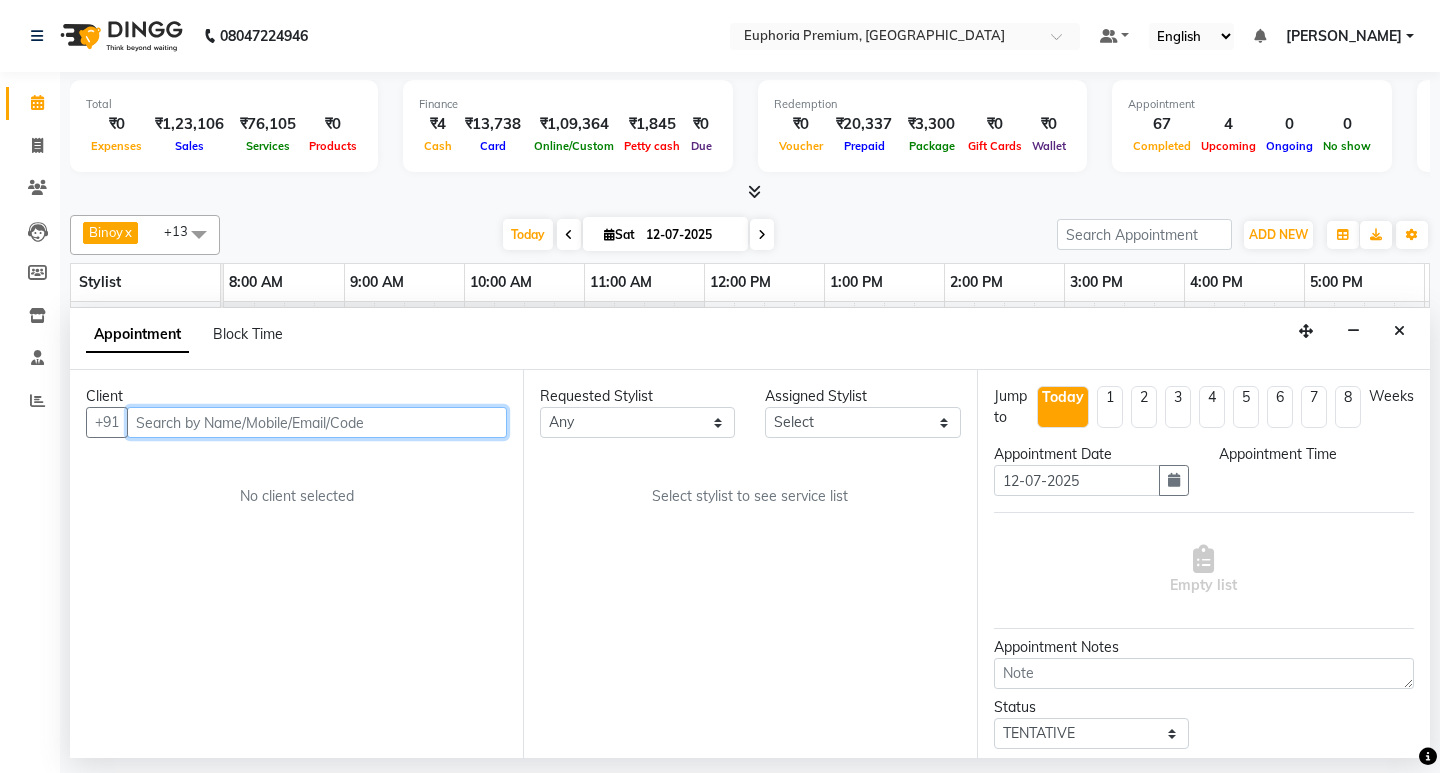 select on "71603" 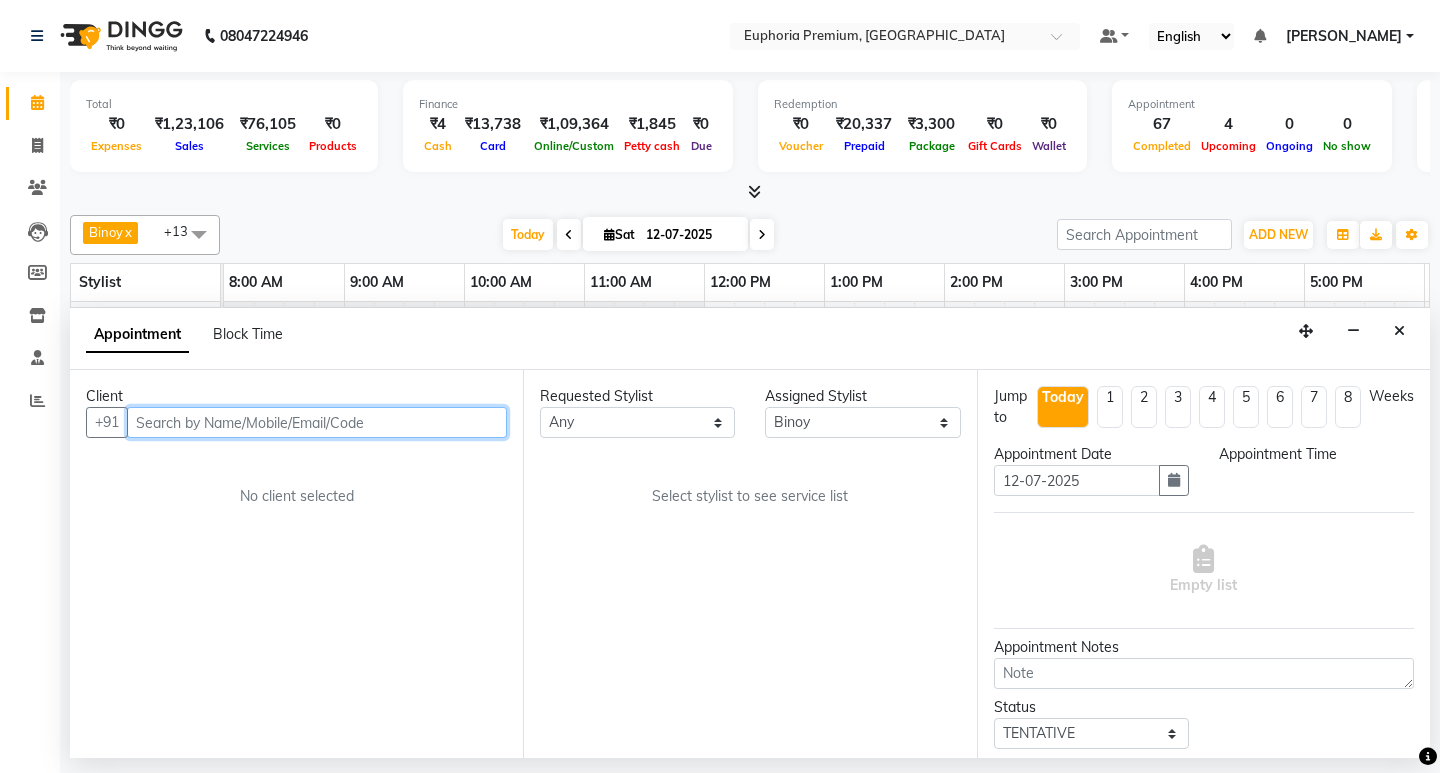 select on "1095" 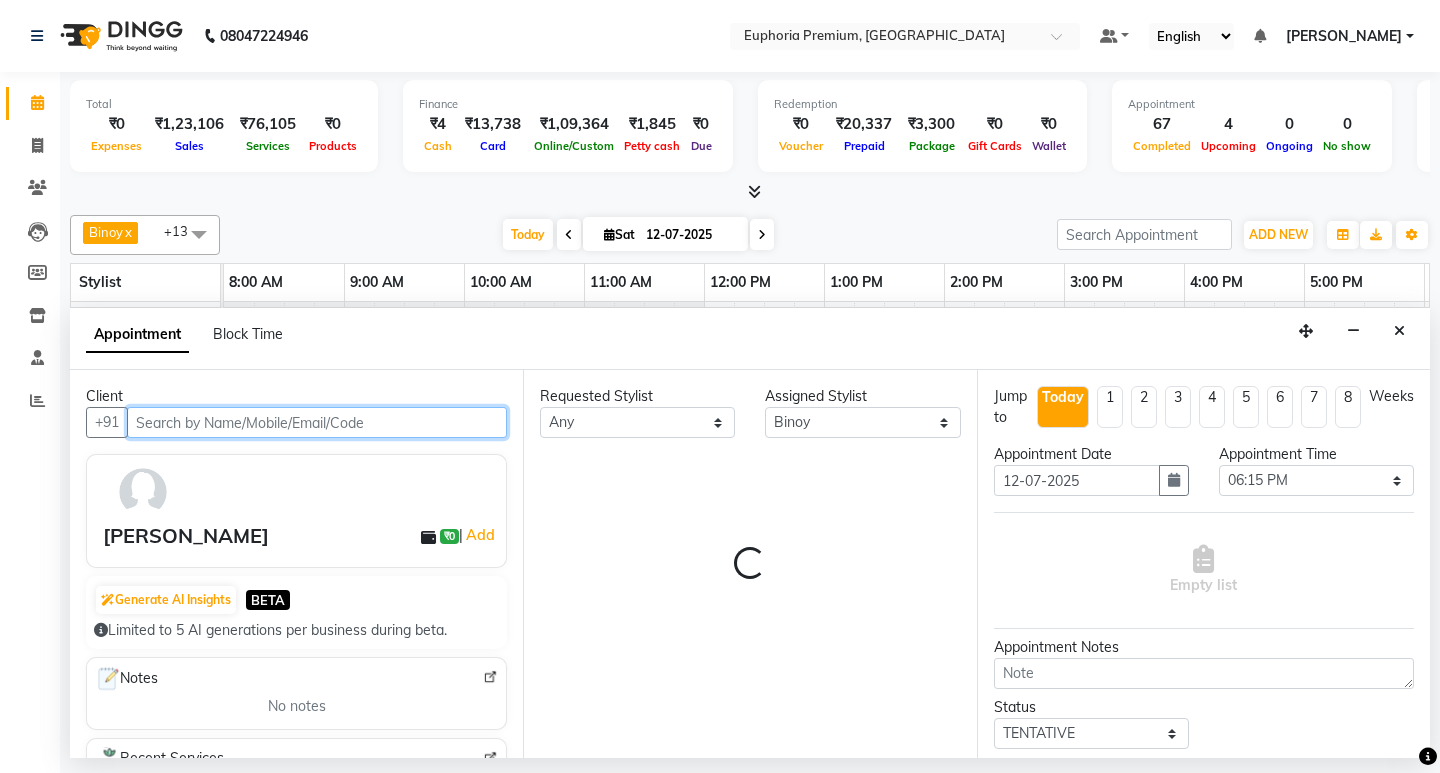 scroll, scrollTop: 0, scrollLeft: 475, axis: horizontal 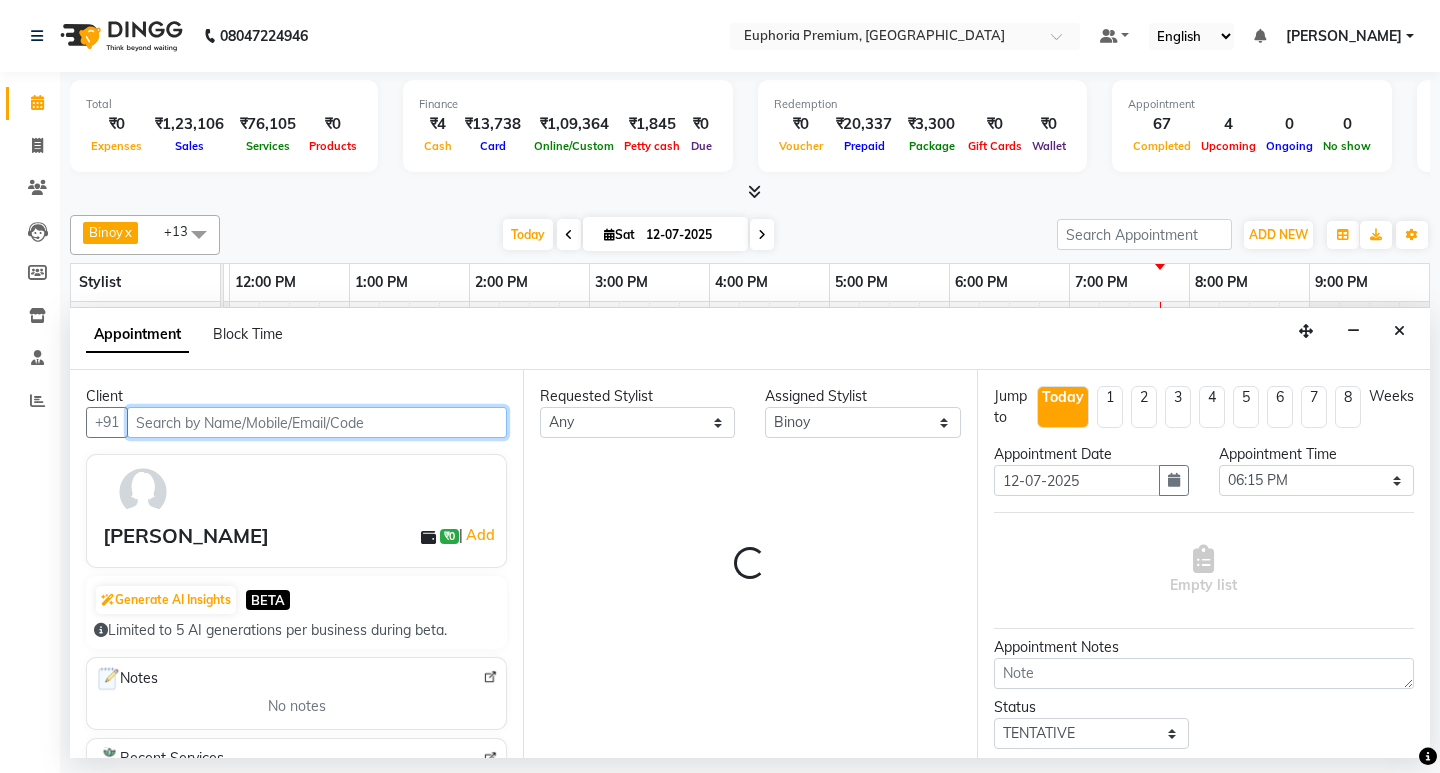 select on "4006" 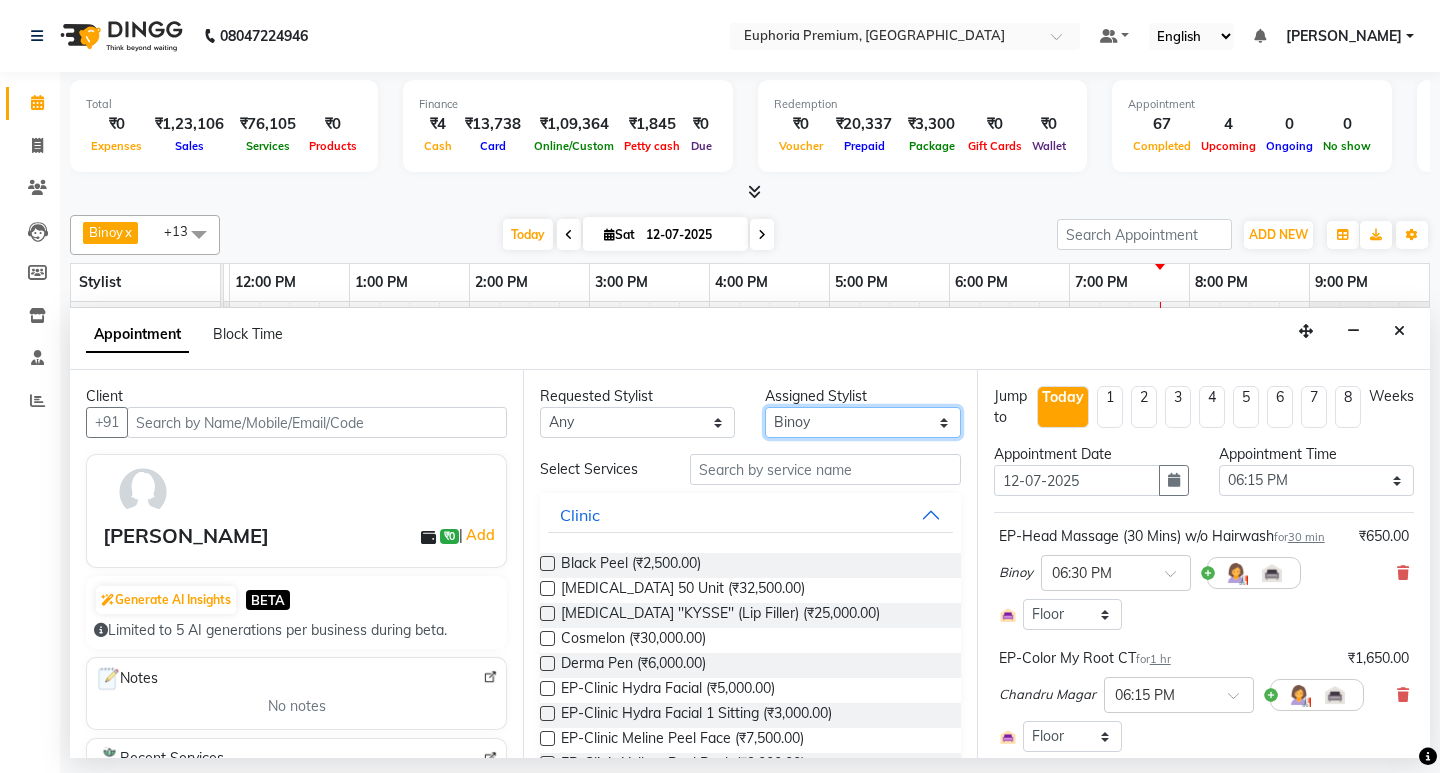 click on "Select Babu V Bharath N Binoy  Chandru Magar Chethan N  Chiinthian Moi ChonglianMoi MOI Daisy . Dhanya . Diya Khadka Fredrick Burrows Kishore K Maria Hamsa MRINALI MILI Pinky . Priya  K Rosy Sanate Savitha Vijayan Shalini Deivasigamani Shishi L Vijayalakshmi M VISHON BAIDYA" at bounding box center (862, 422) 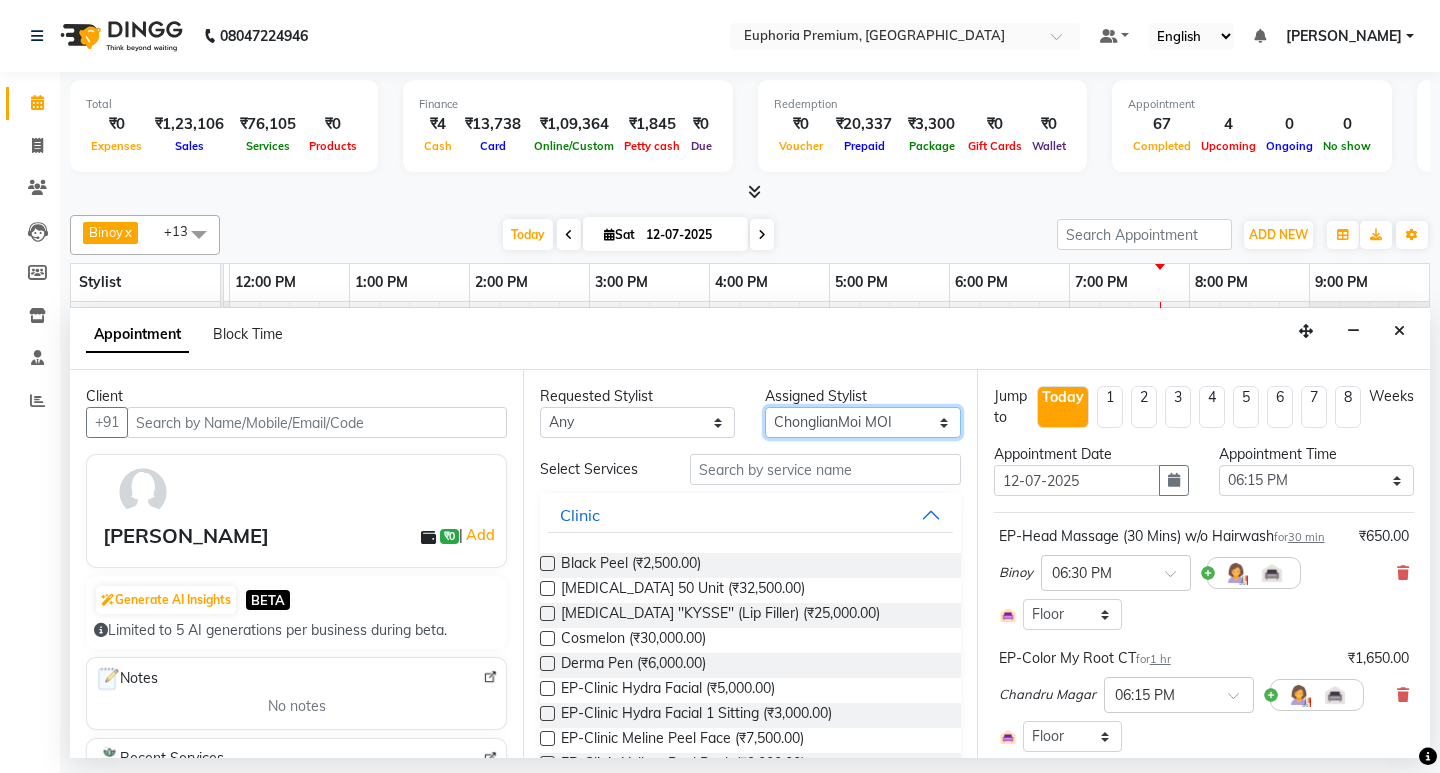click on "Select Babu V Bharath N Binoy  Chandru Magar Chethan N  Chiinthian Moi ChonglianMoi MOI Daisy . Dhanya . Diya Khadka Fredrick Burrows Kishore K Maria Hamsa MRINALI MILI Pinky . Priya  K Rosy Sanate Savitha Vijayan Shalini Deivasigamani Shishi L Vijayalakshmi M VISHON BAIDYA" at bounding box center (862, 422) 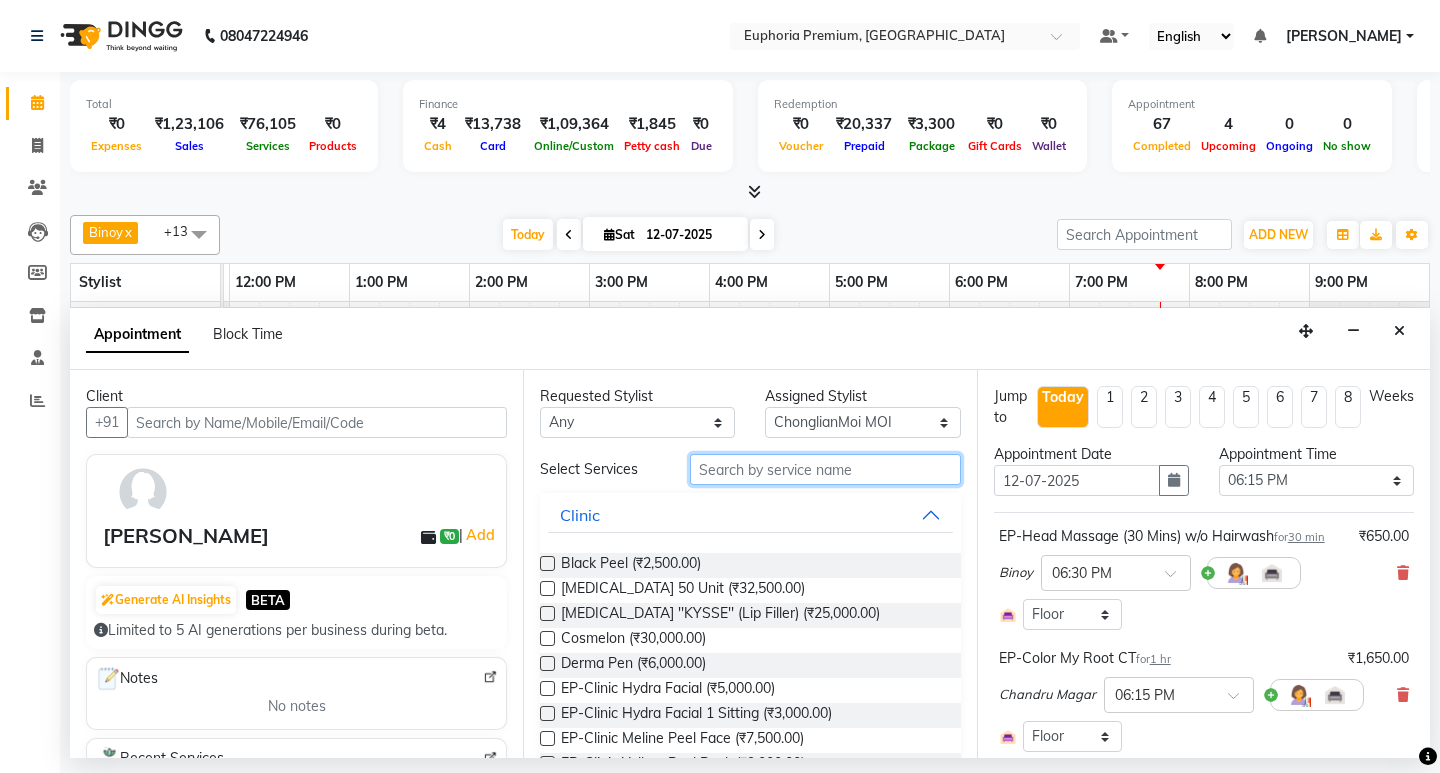 click at bounding box center [825, 469] 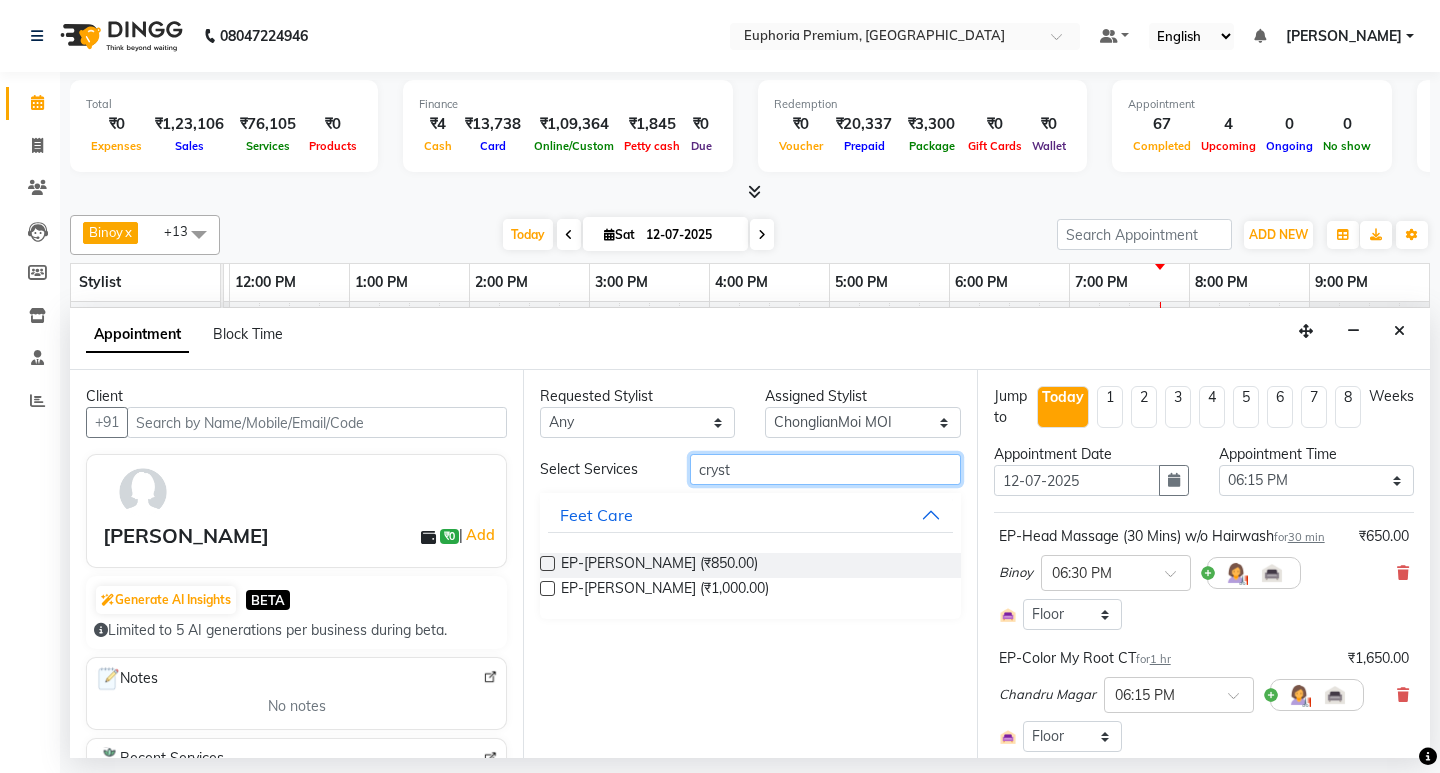 type on "cryst" 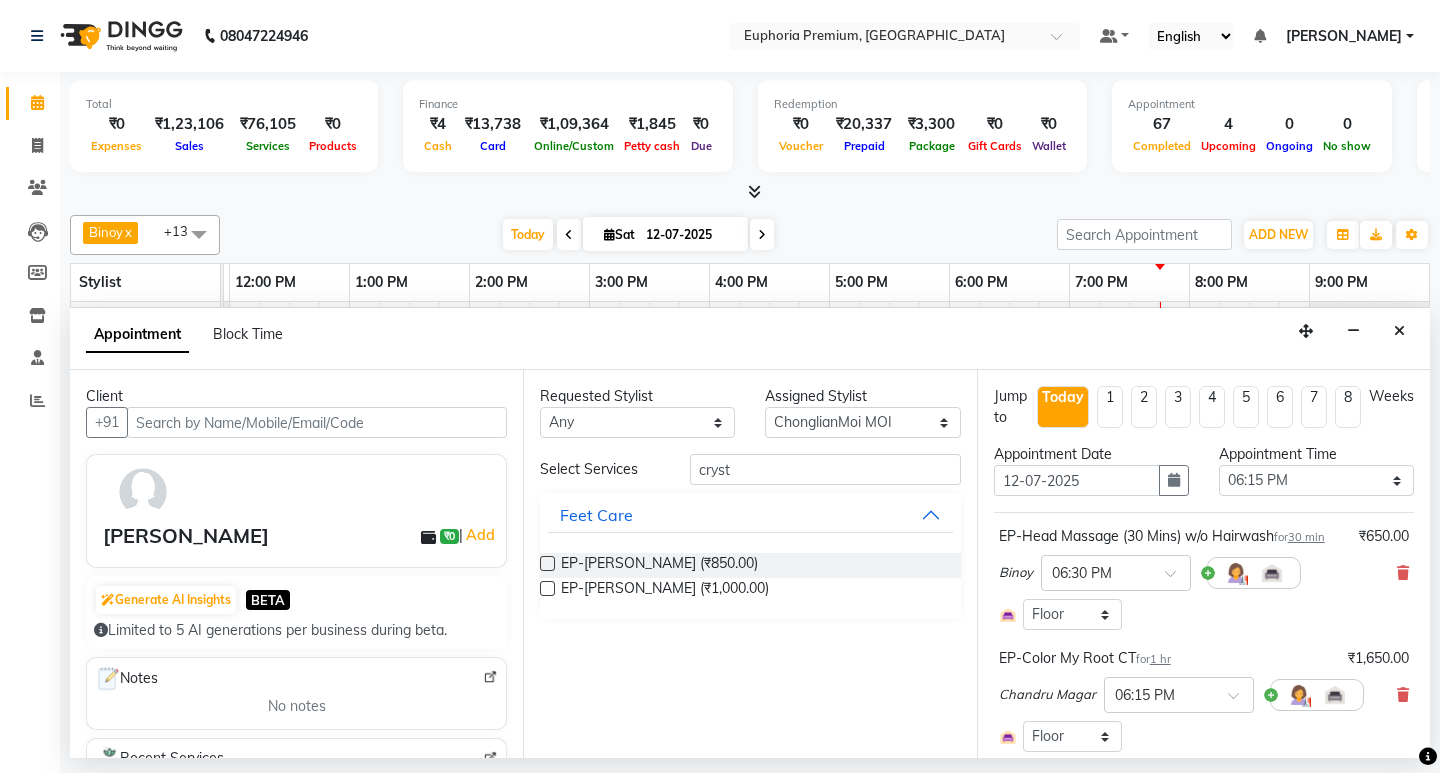 click at bounding box center [547, 588] 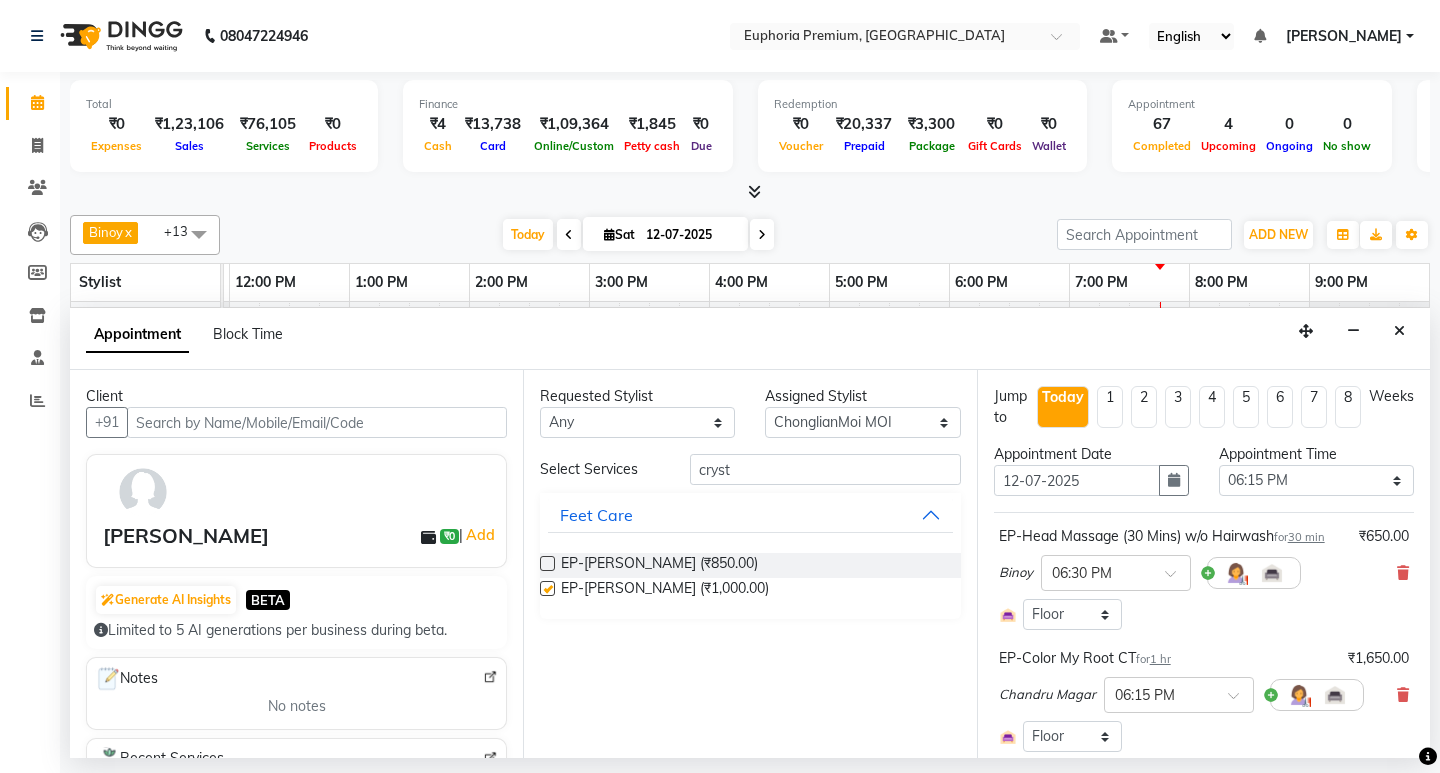 checkbox on "false" 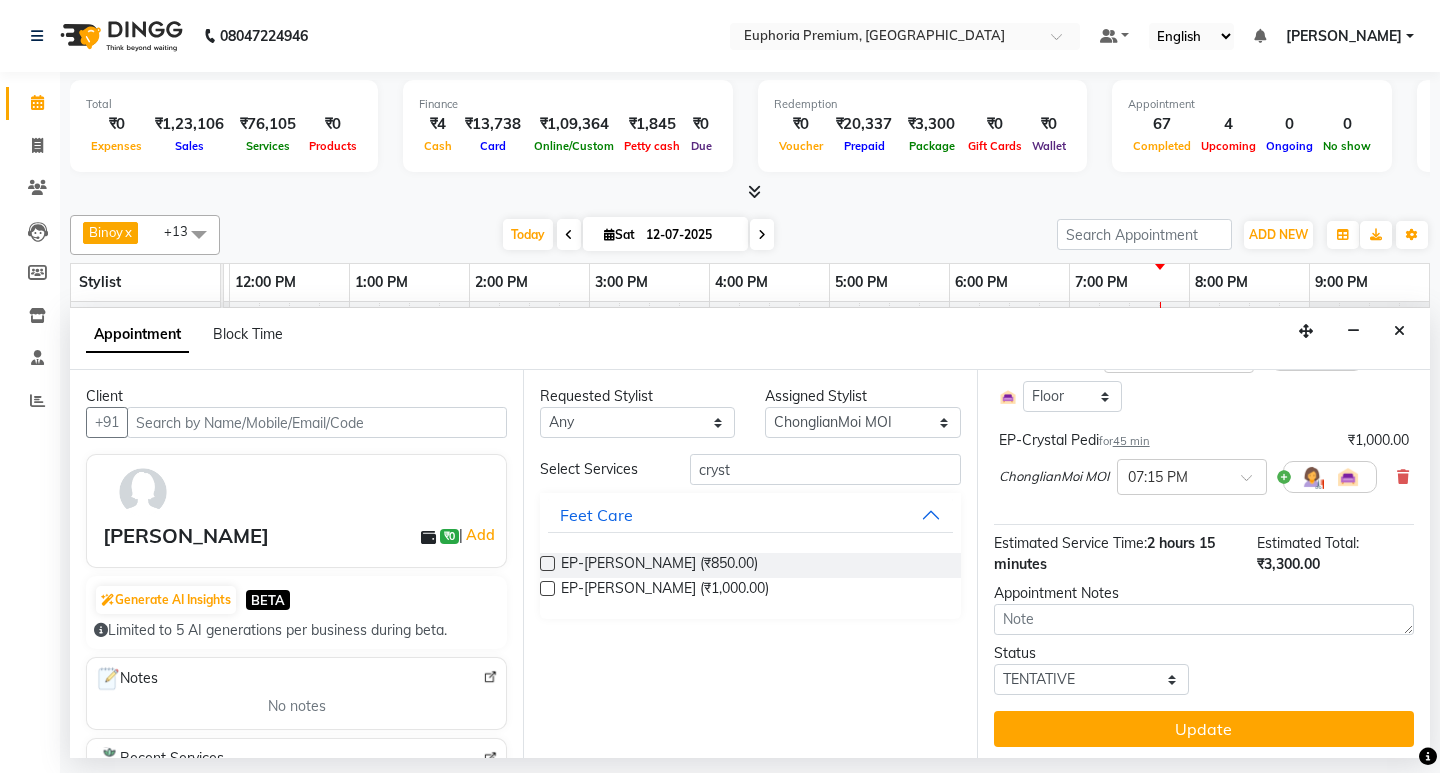 scroll, scrollTop: 369, scrollLeft: 0, axis: vertical 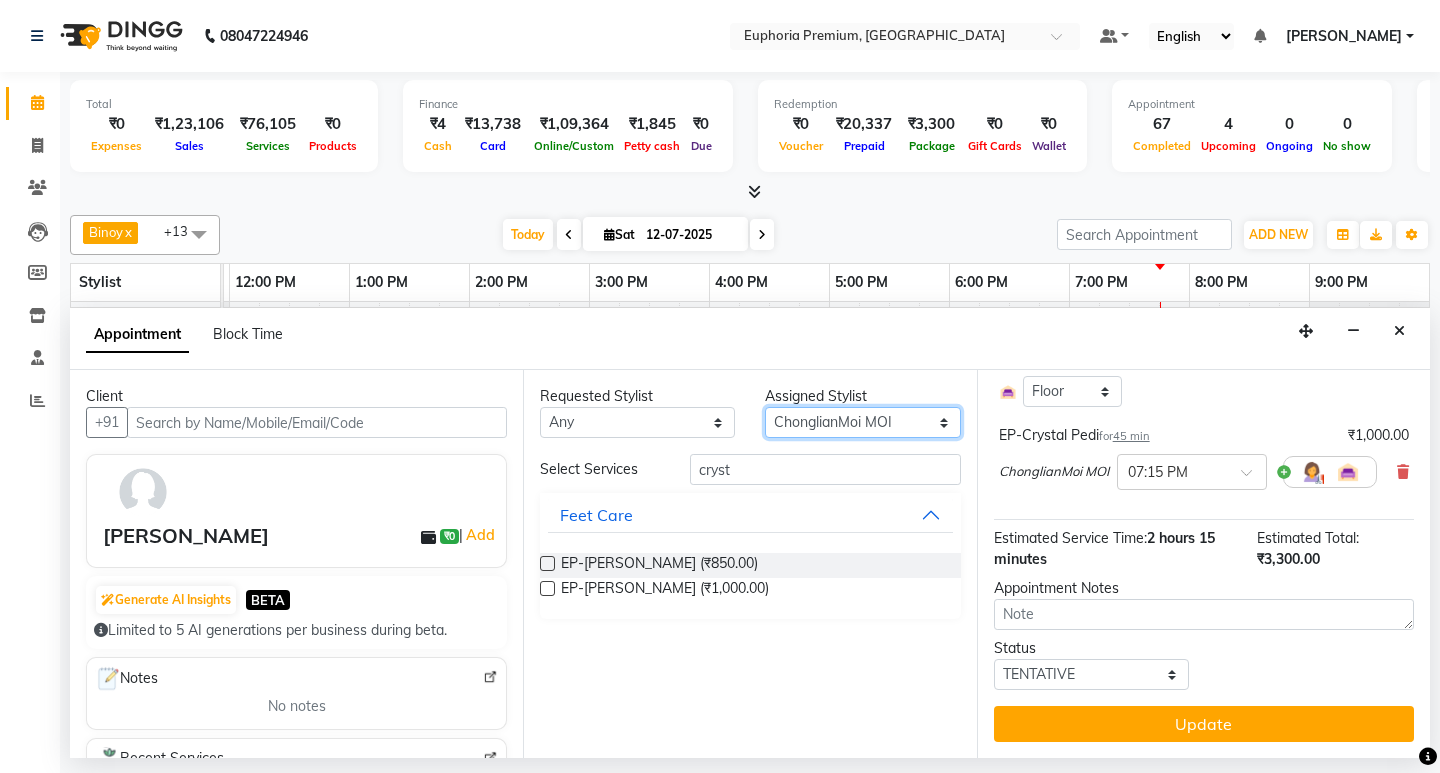 click on "Select Babu V Bharath N Binoy  Chandru Magar Chethan N  Chiinthian Moi ChonglianMoi MOI Daisy . Dhanya . Diya Khadka Fredrick Burrows Kishore K Maria Hamsa MRINALI MILI Pinky . Priya  K Rosy Sanate Savitha Vijayan Shalini Deivasigamani Shishi L Vijayalakshmi M VISHON BAIDYA" at bounding box center (862, 422) 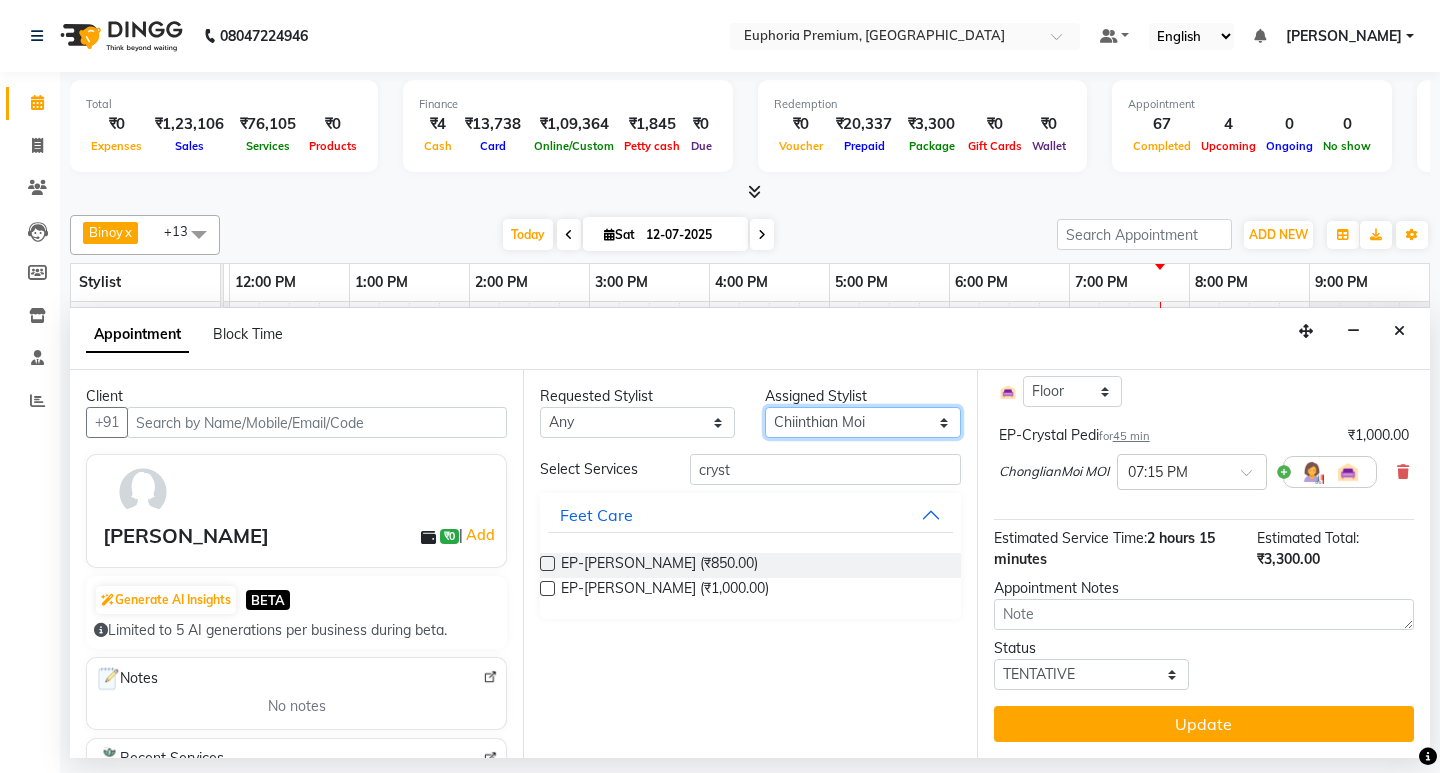click on "Select Babu V Bharath N Binoy  Chandru Magar Chethan N  Chiinthian Moi ChonglianMoi MOI Daisy . Dhanya . Diya Khadka Fredrick Burrows Kishore K Maria Hamsa MRINALI MILI Pinky . Priya  K Rosy Sanate Savitha Vijayan Shalini Deivasigamani Shishi L Vijayalakshmi M VISHON BAIDYA" at bounding box center [862, 422] 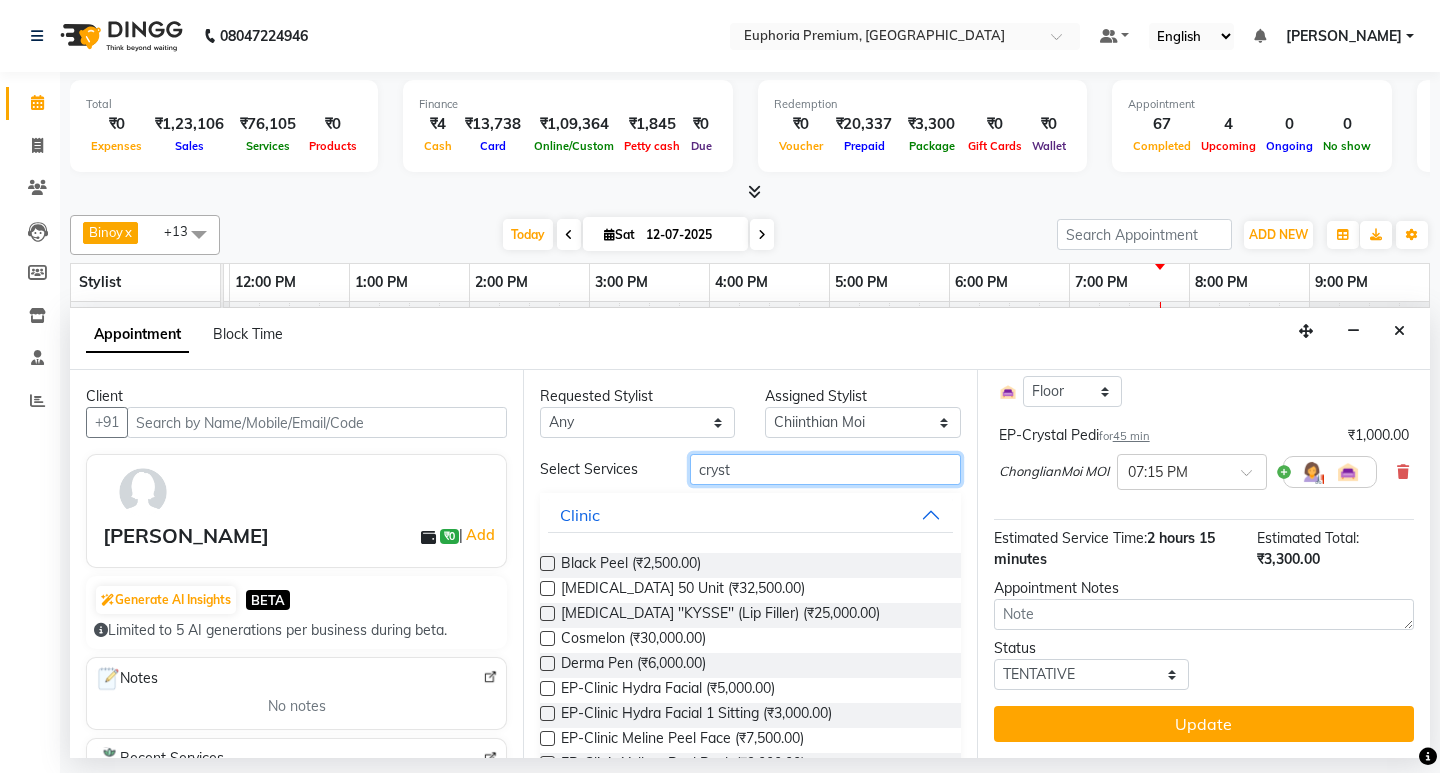 click on "cryst" at bounding box center [825, 469] 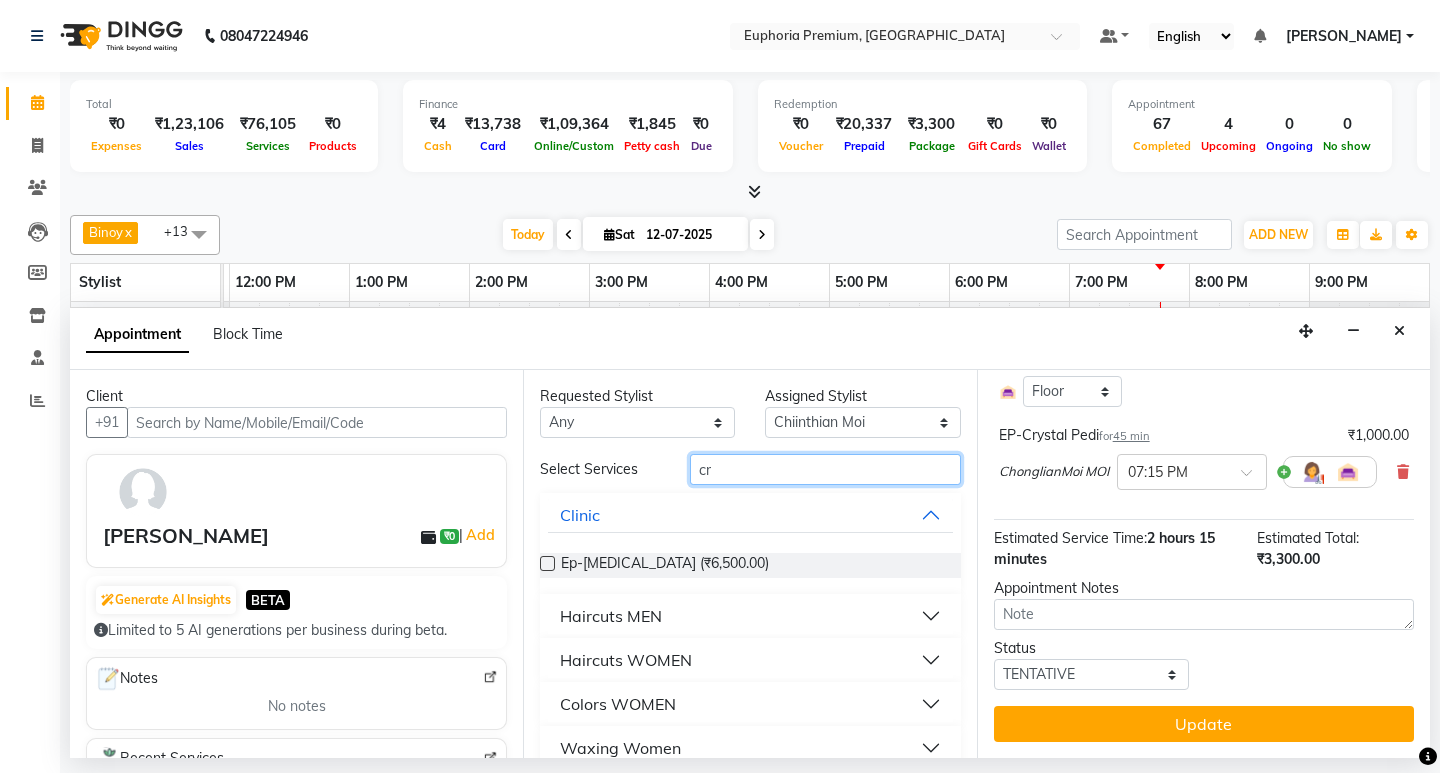 type on "c" 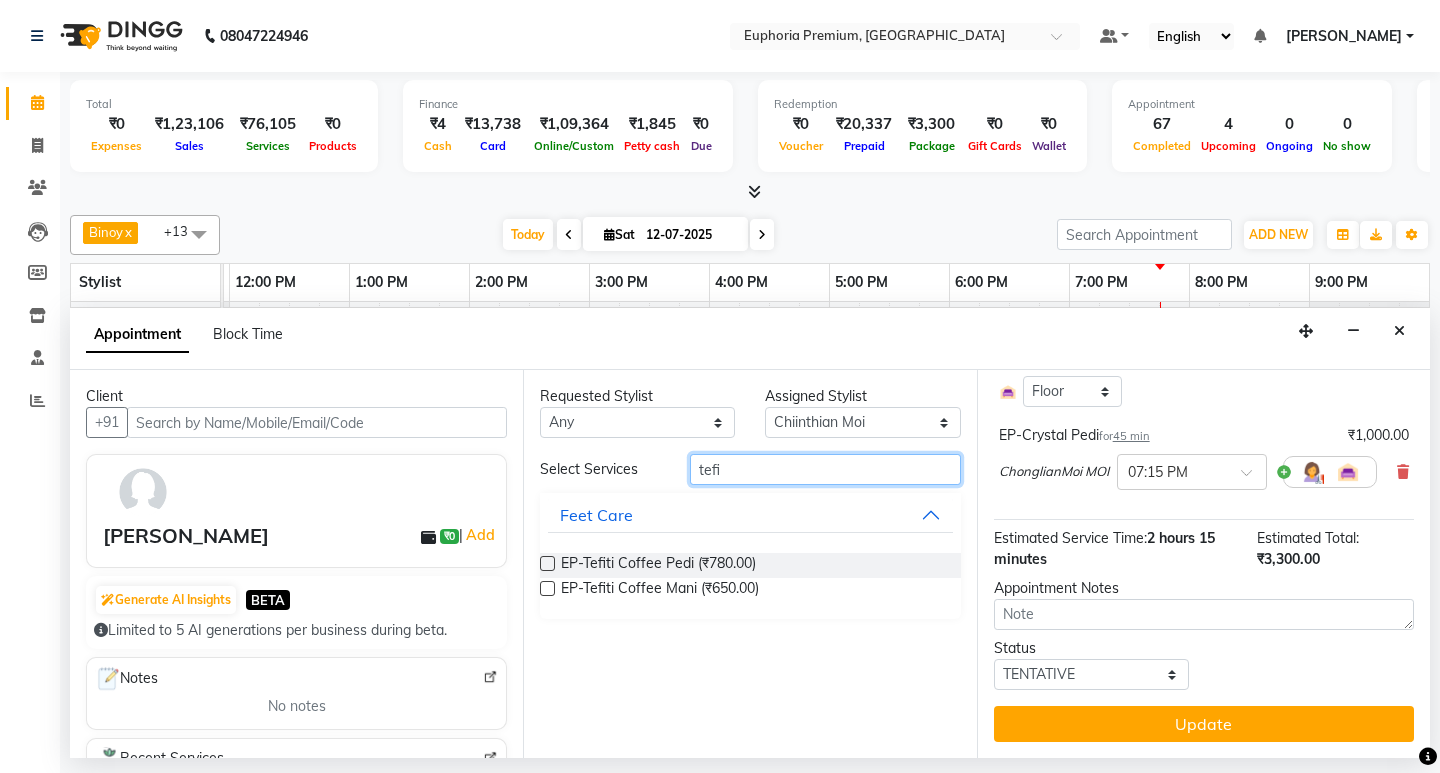 type on "tefi" 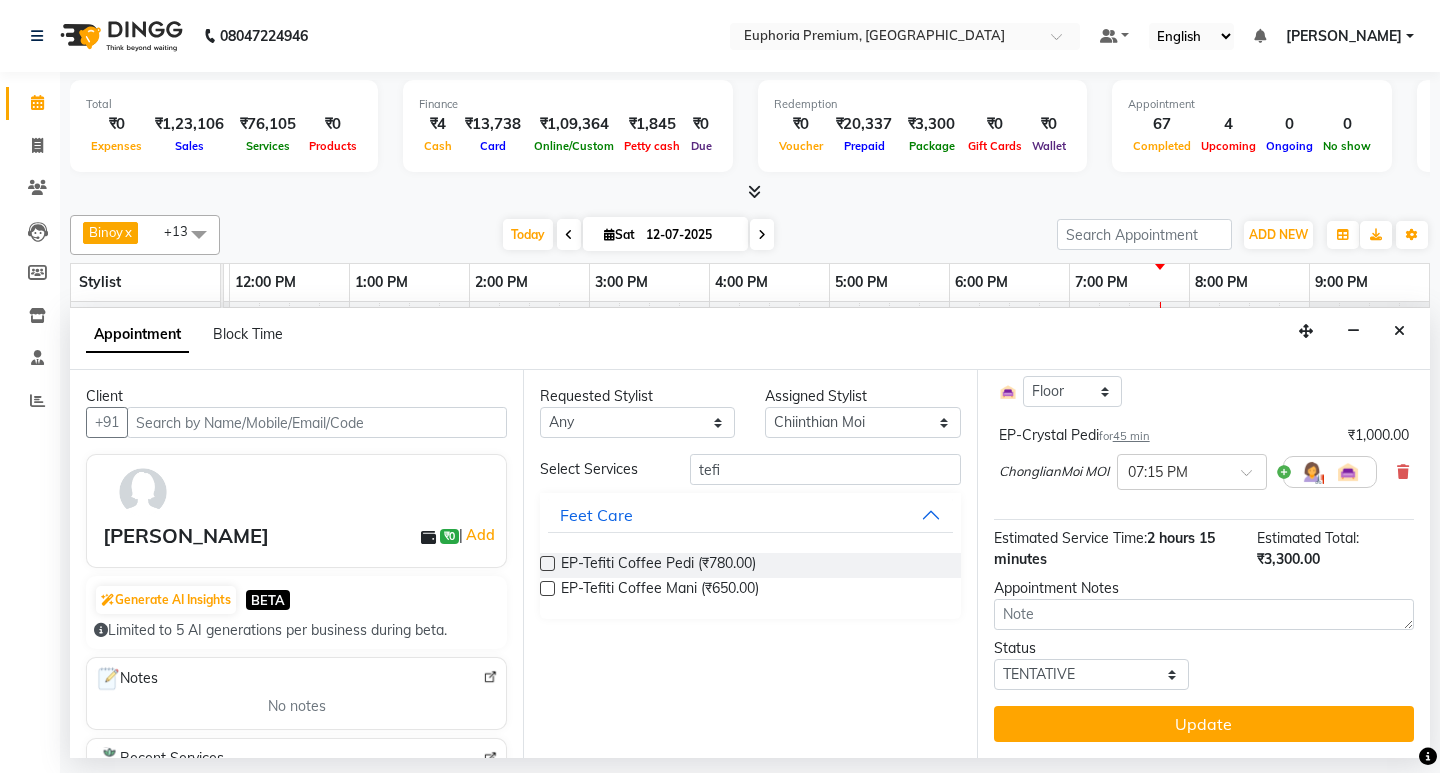 click at bounding box center [547, 588] 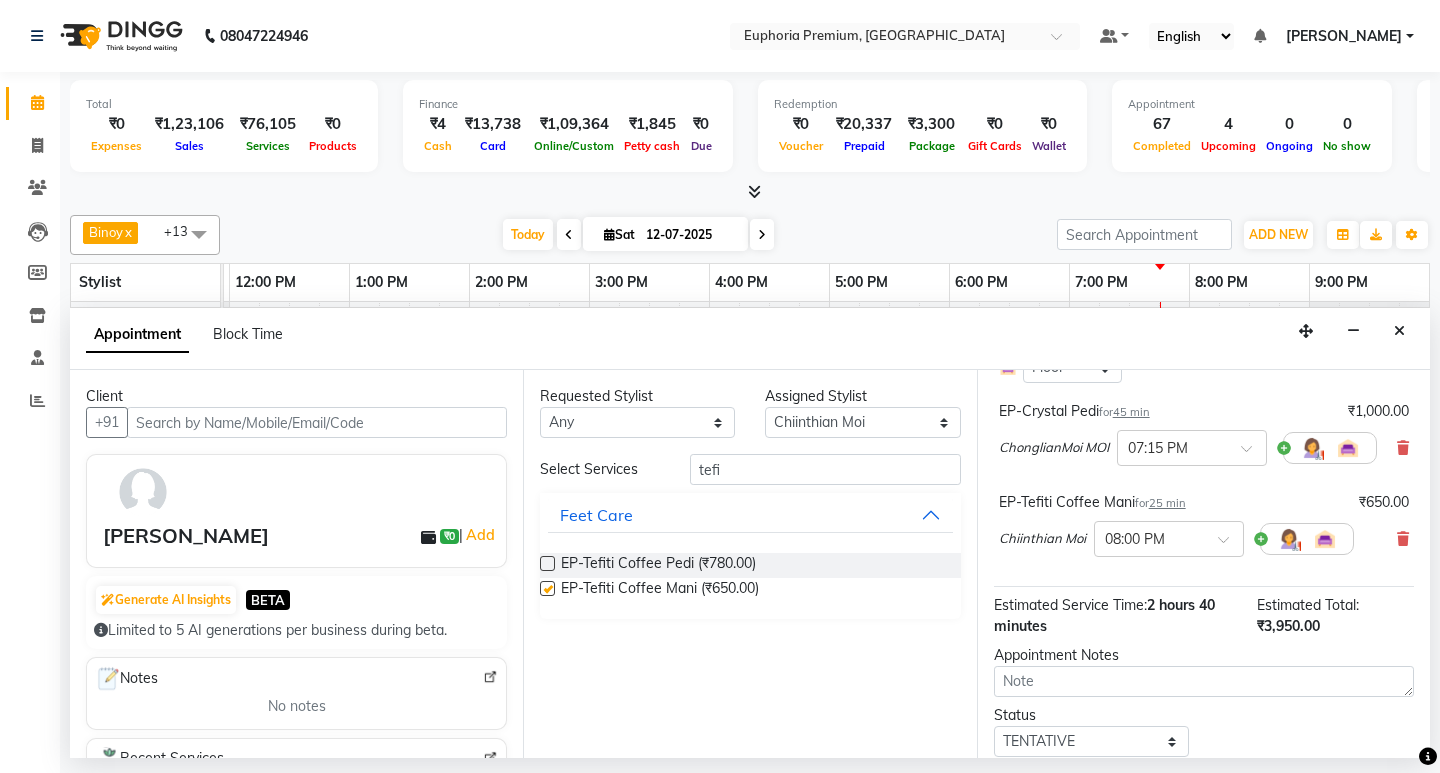 checkbox on "false" 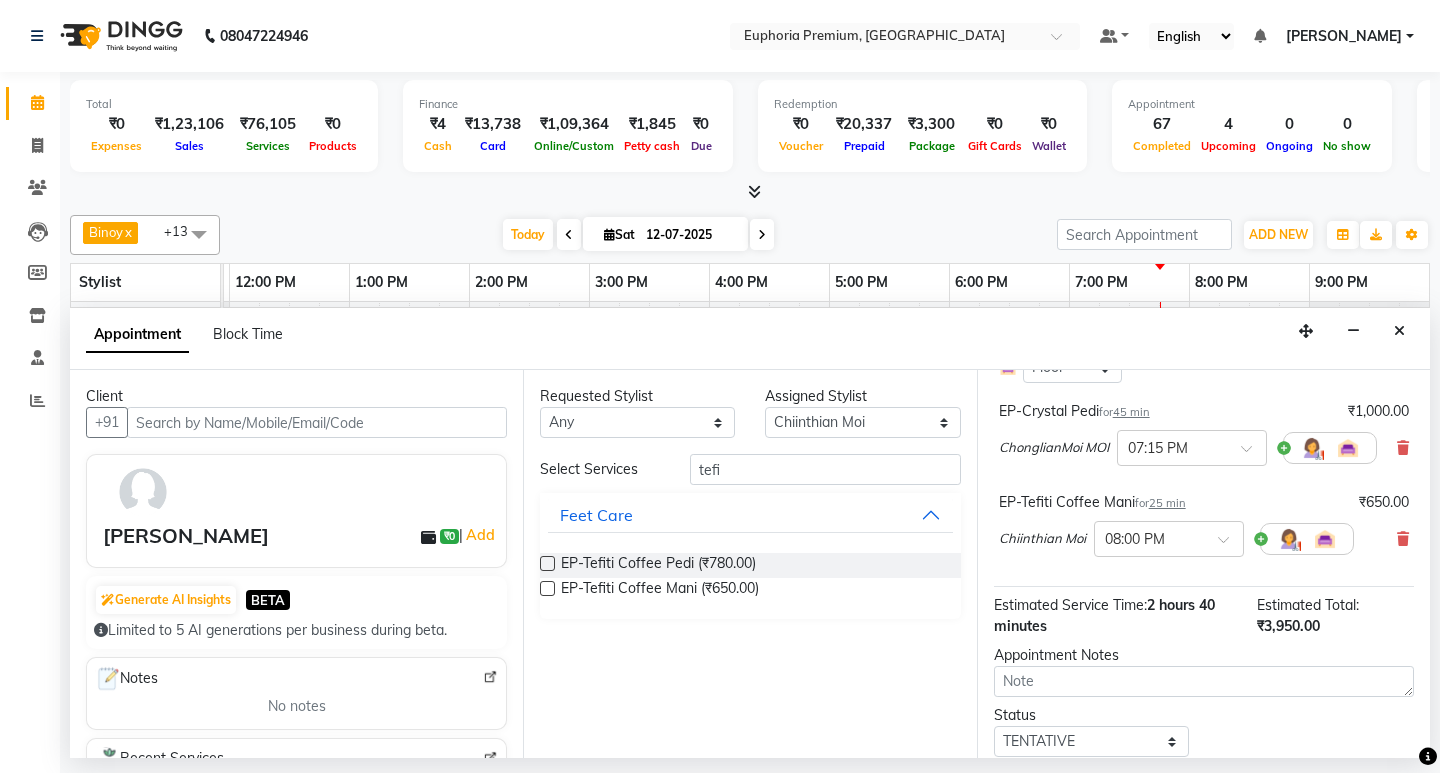 scroll, scrollTop: 460, scrollLeft: 0, axis: vertical 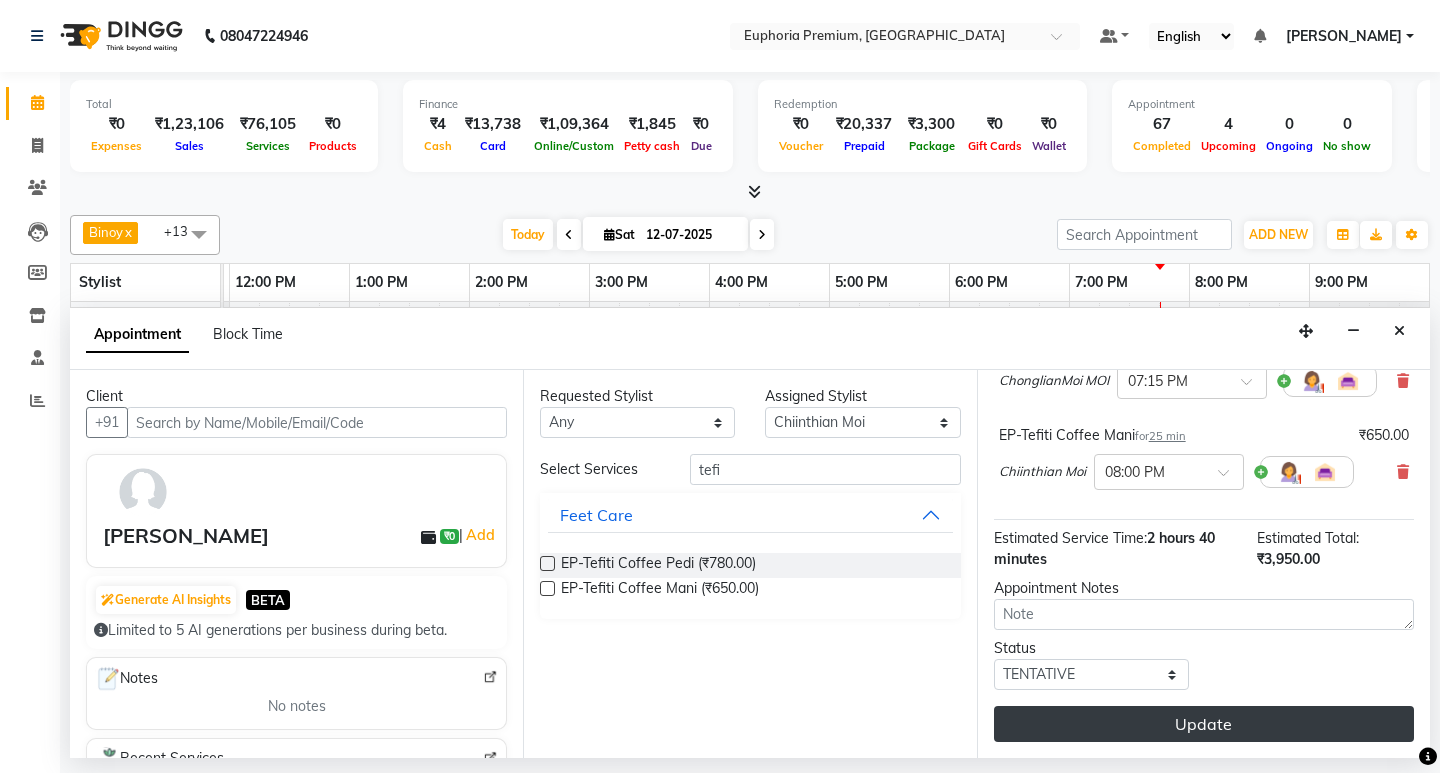 click on "Update" at bounding box center [1204, 724] 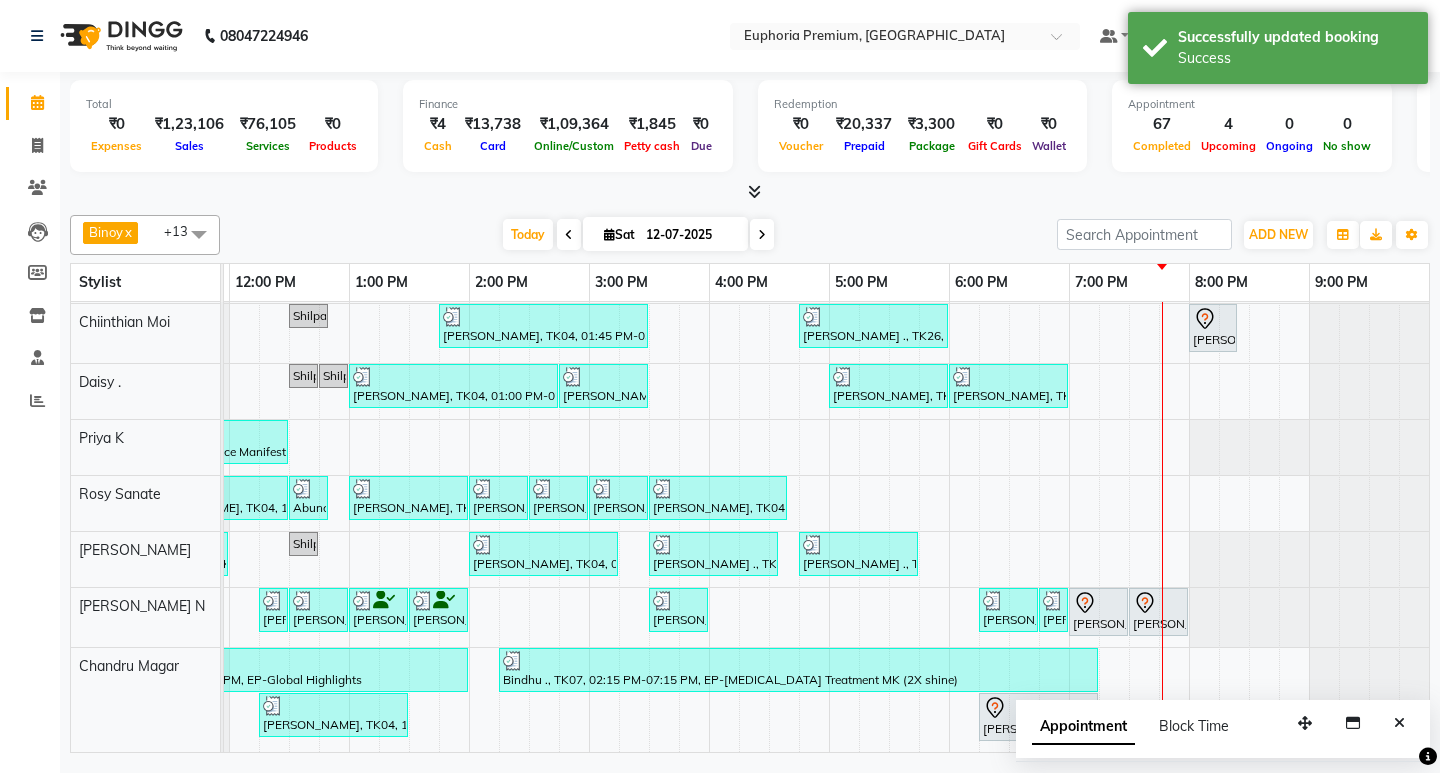 scroll, scrollTop: 546, scrollLeft: 475, axis: both 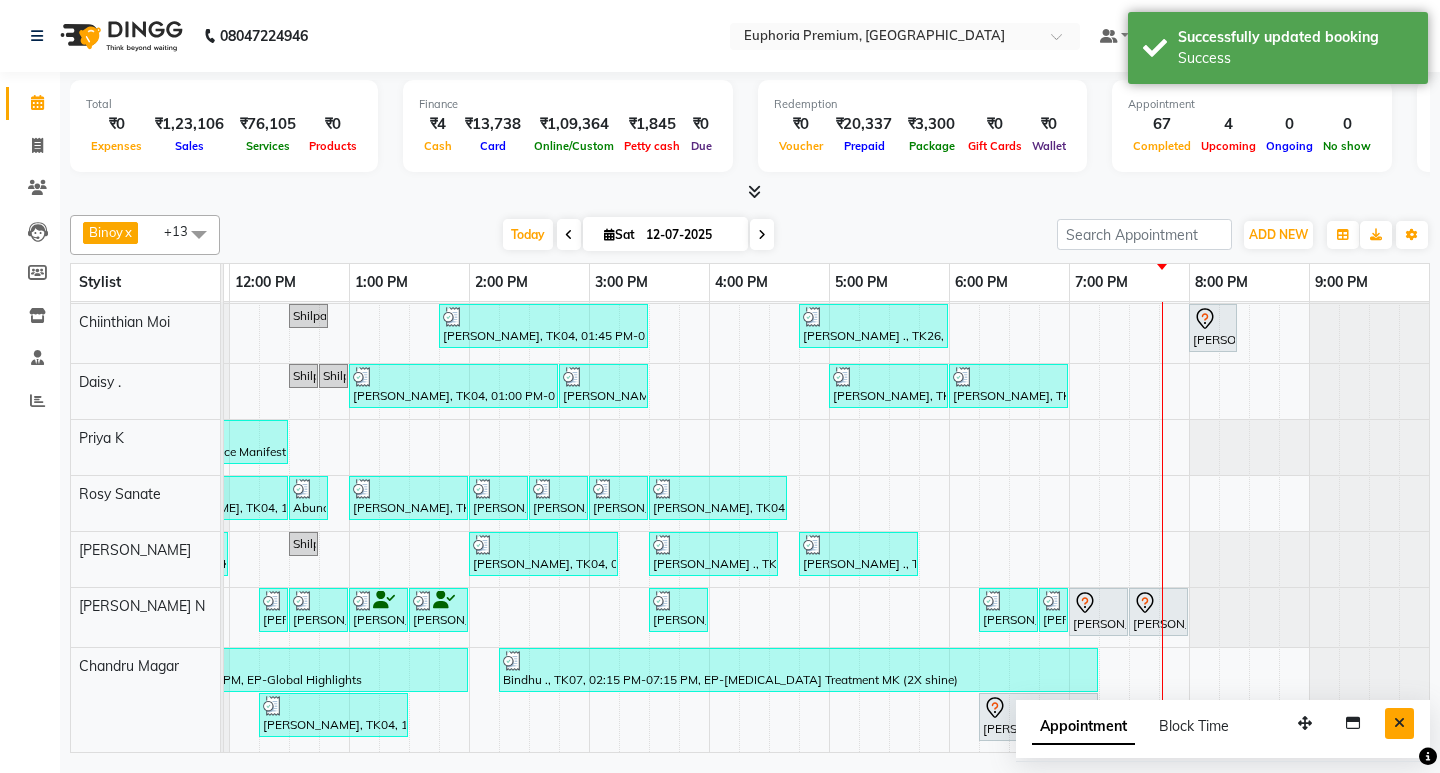 click at bounding box center (1399, 723) 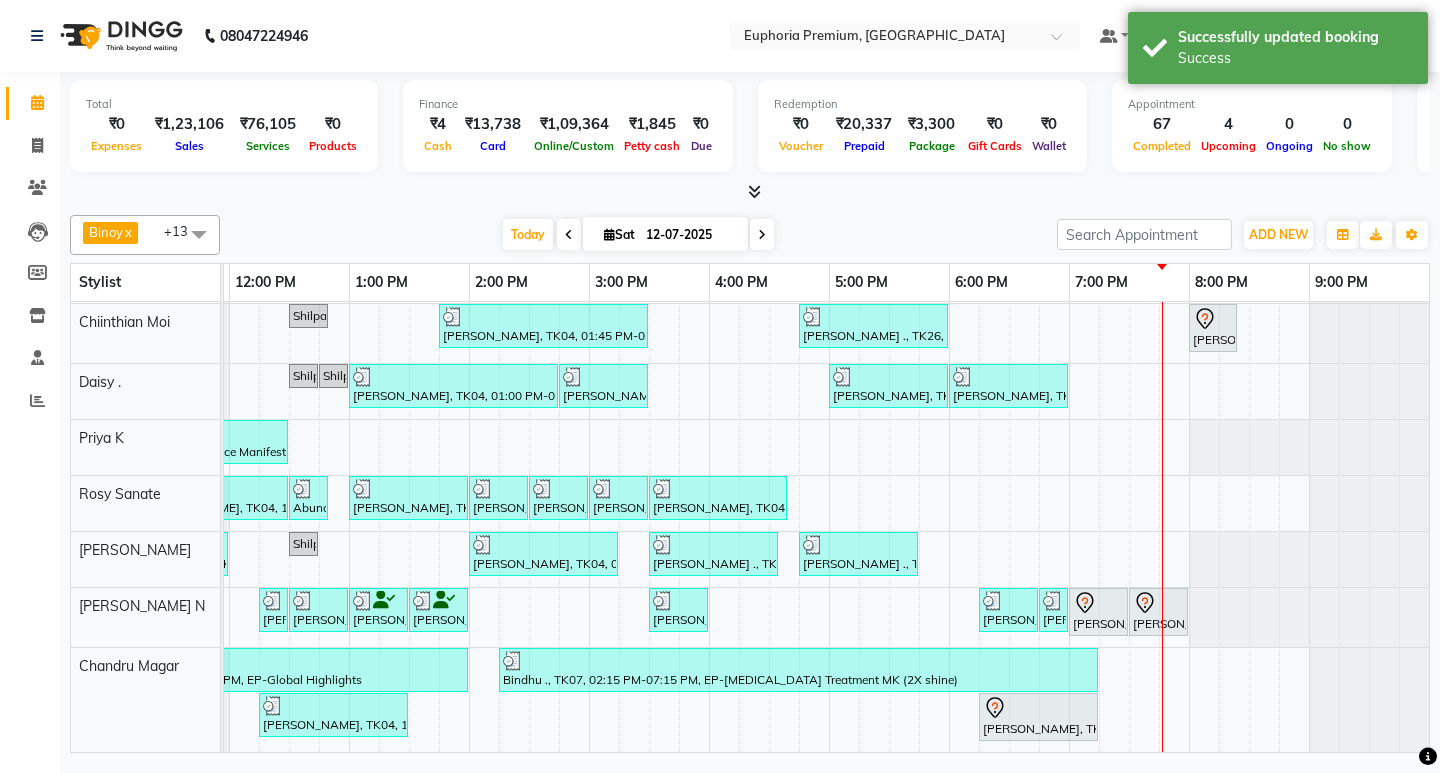 scroll, scrollTop: 425, scrollLeft: 475, axis: both 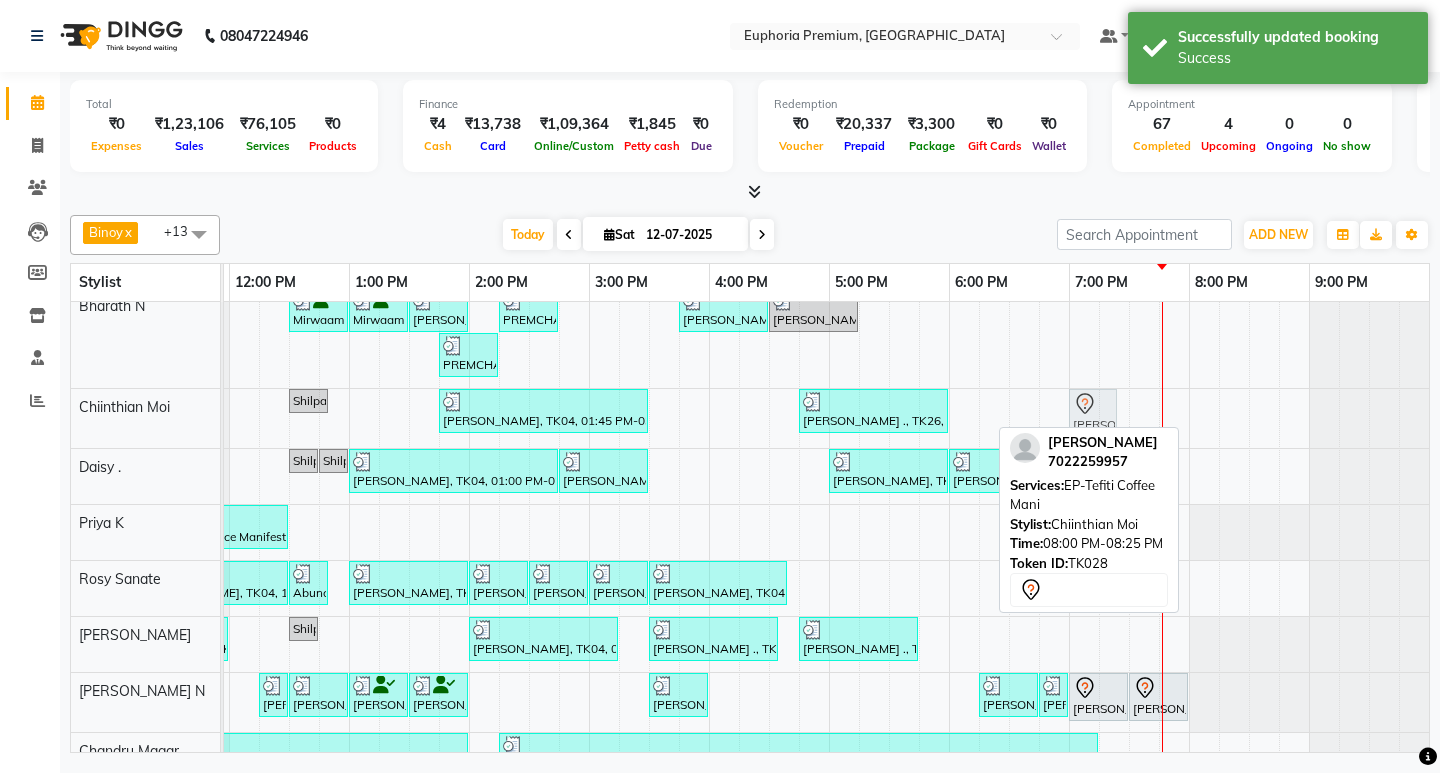 drag, startPoint x: 1203, startPoint y: 414, endPoint x: 1091, endPoint y: 410, distance: 112.0714 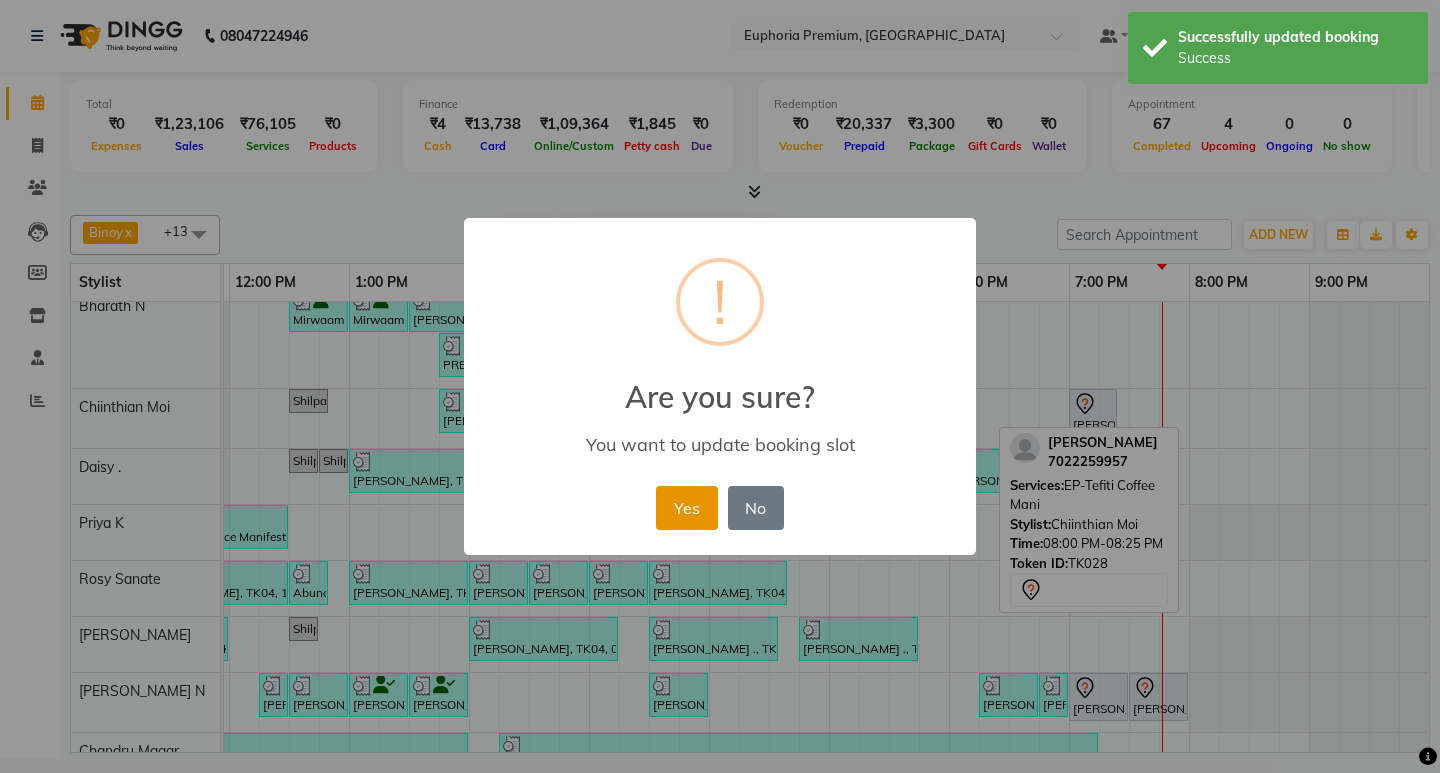 click on "Yes" at bounding box center [686, 508] 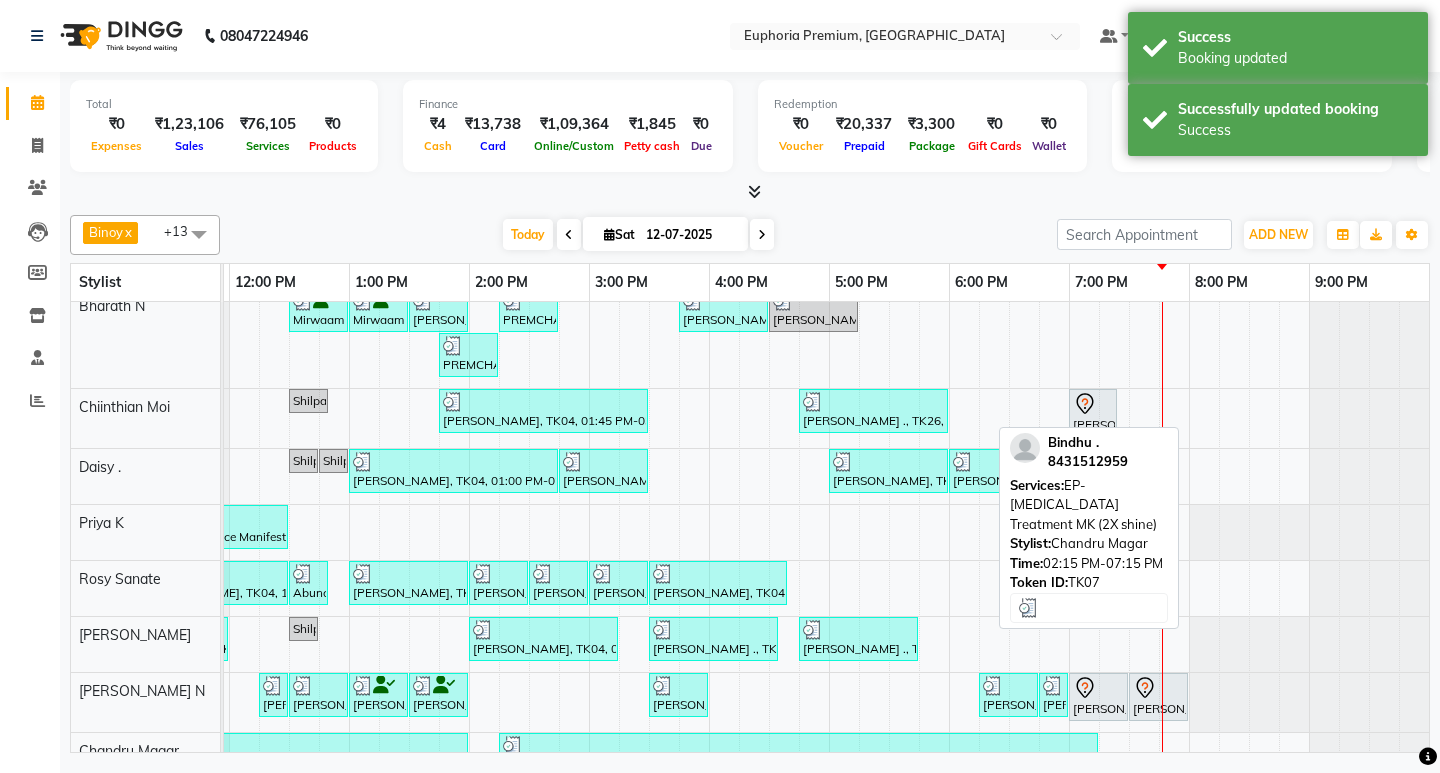 scroll, scrollTop: 524, scrollLeft: 475, axis: both 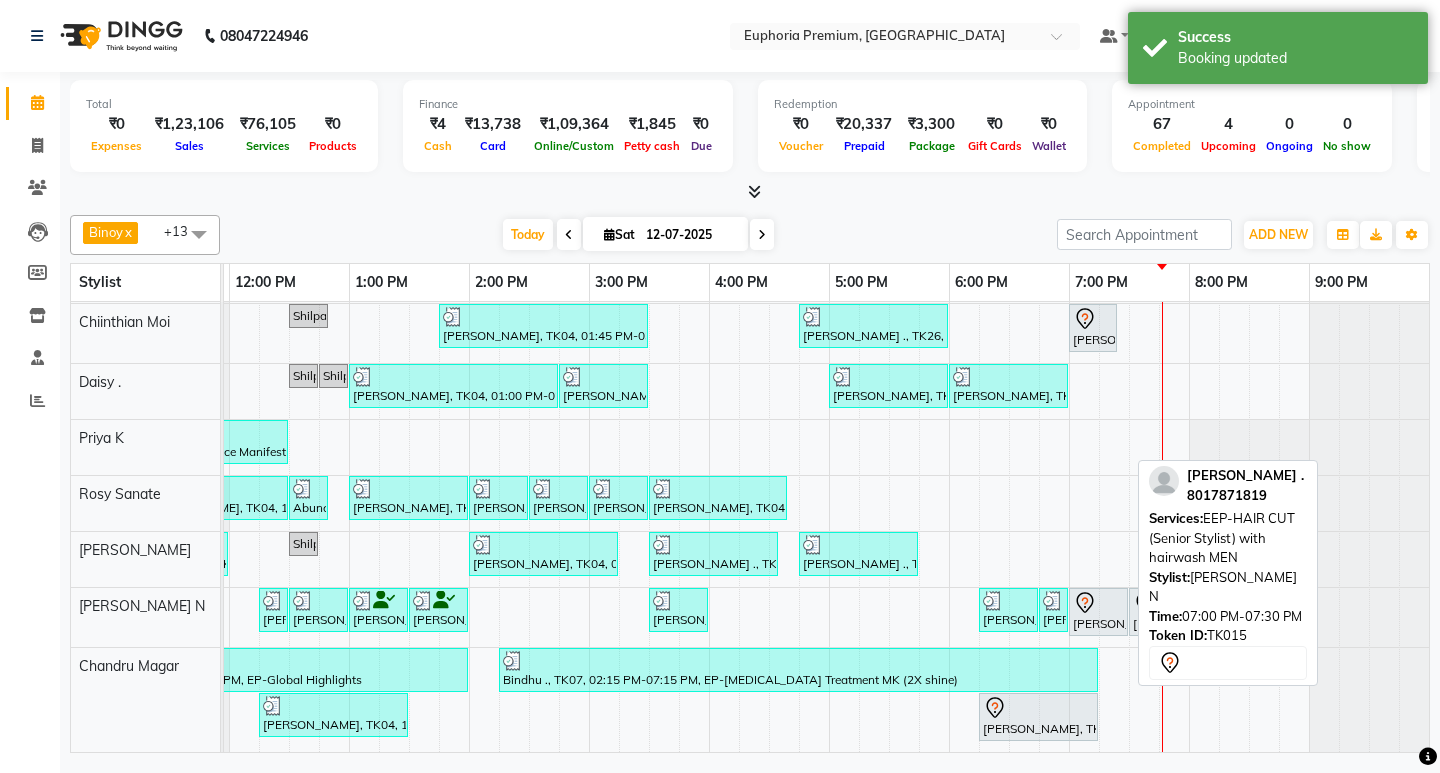 click at bounding box center (1098, 603) 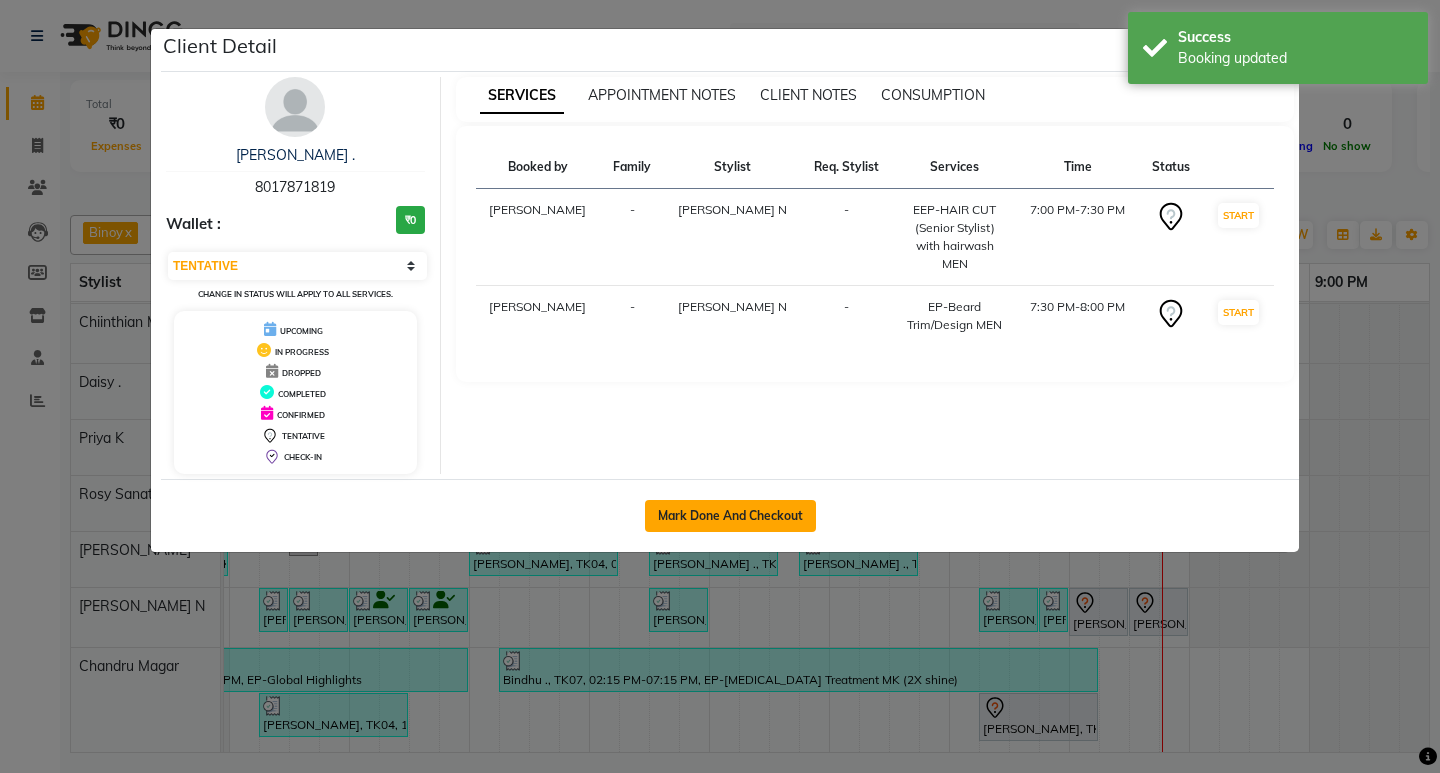click on "Mark Done And Checkout" 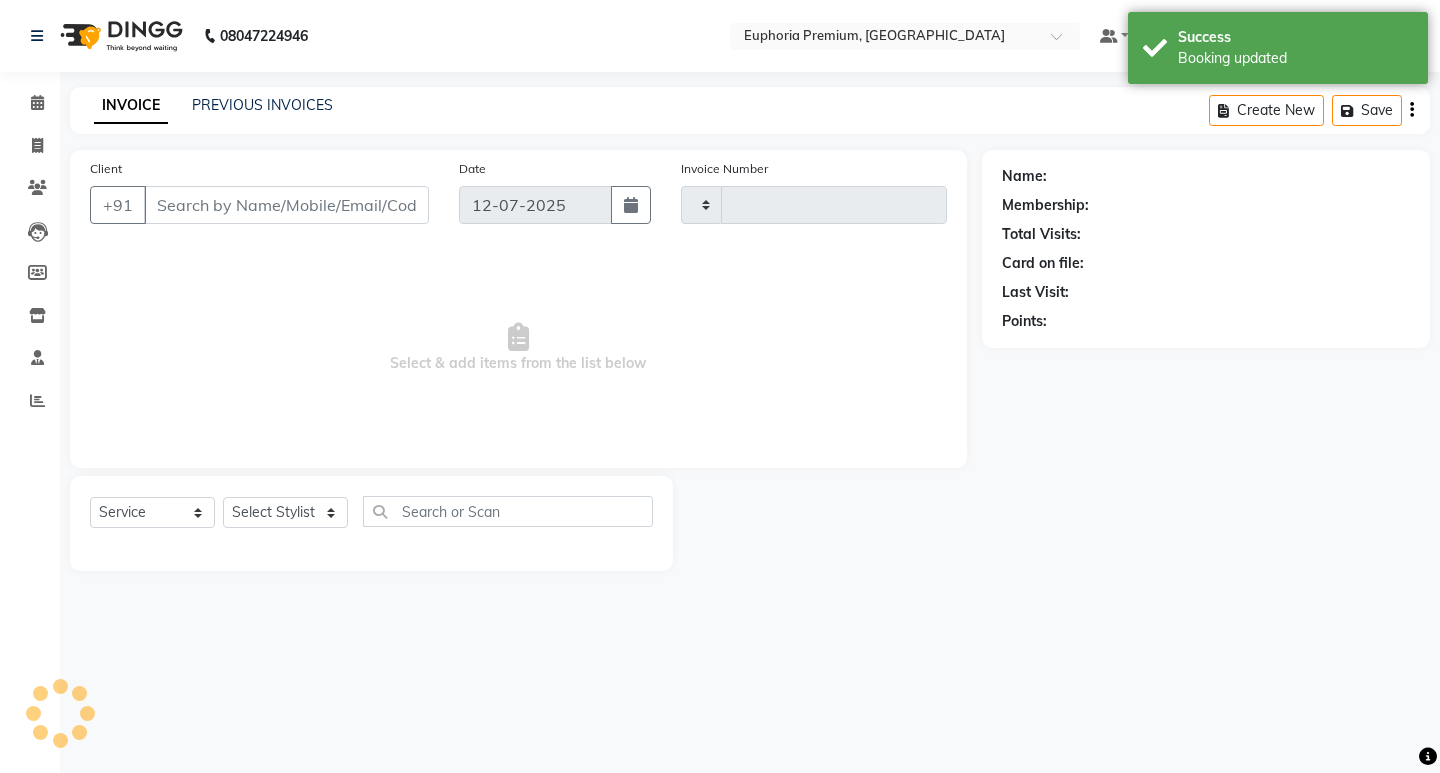 type on "1704" 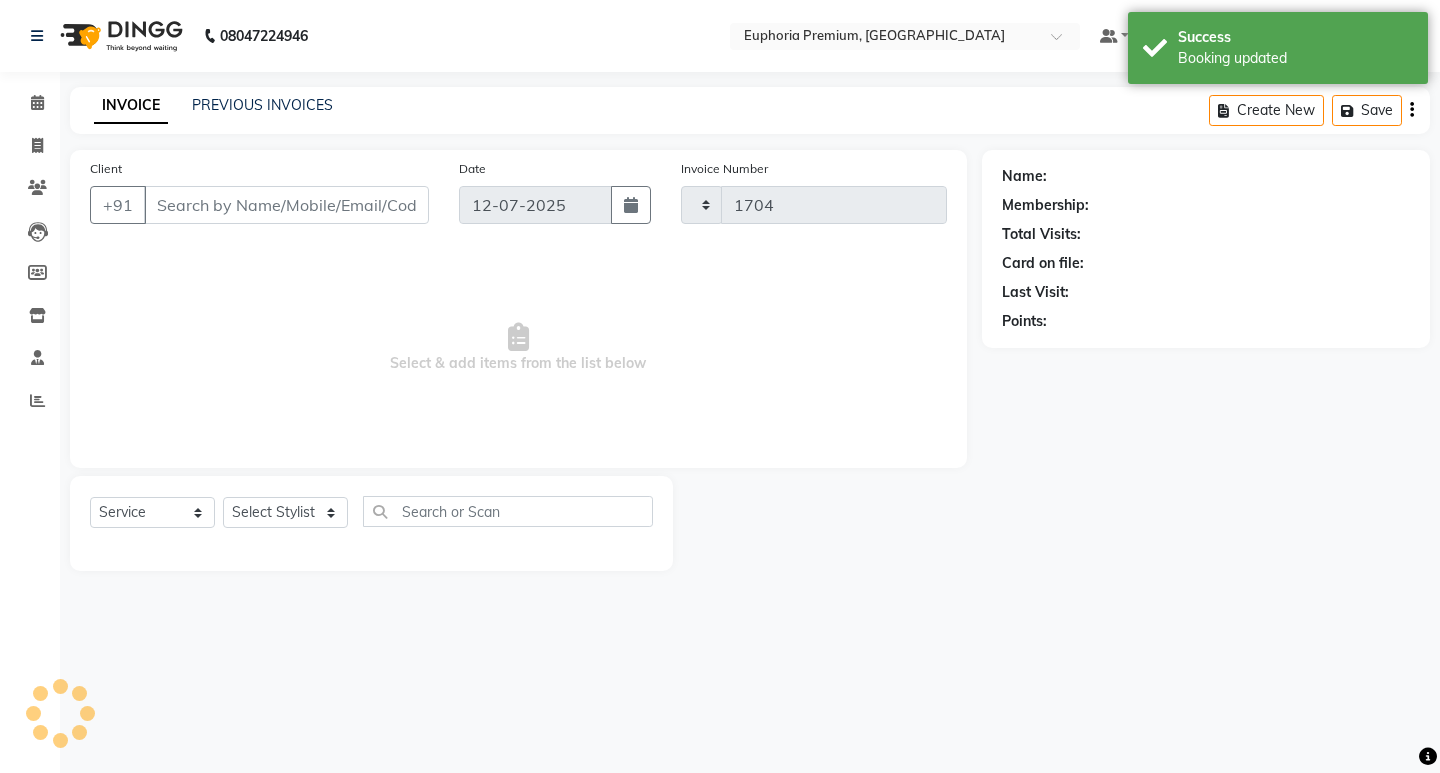 select on "7925" 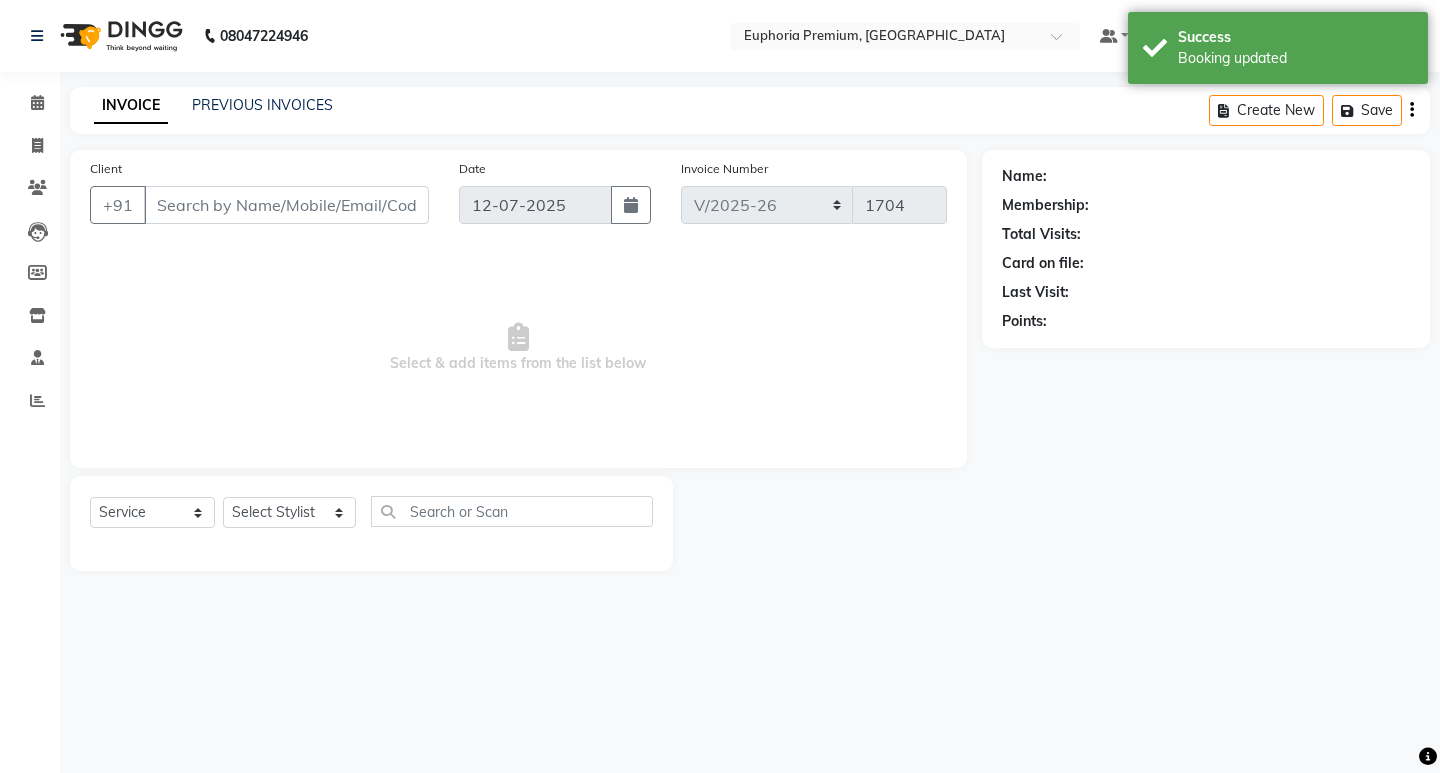 type on "80******19" 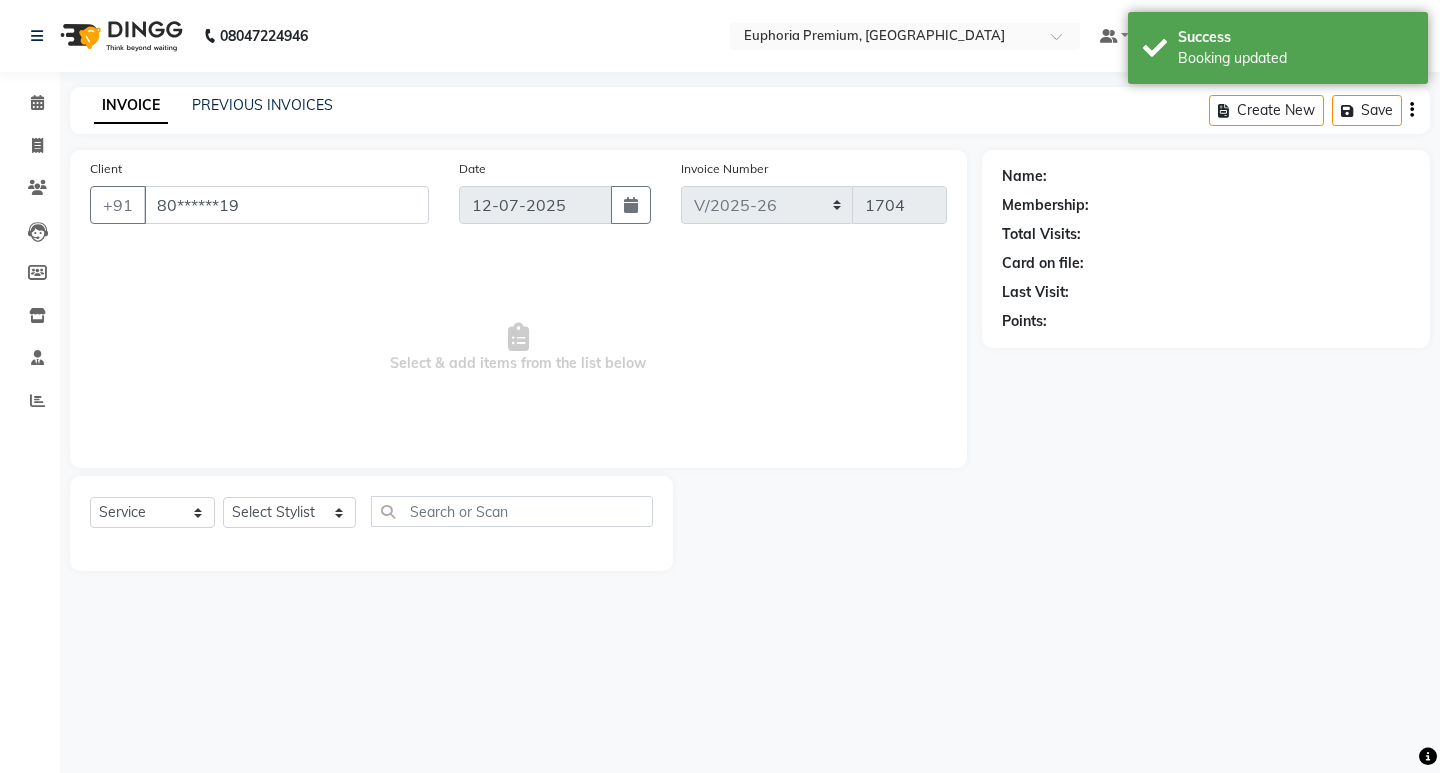 select on "74080" 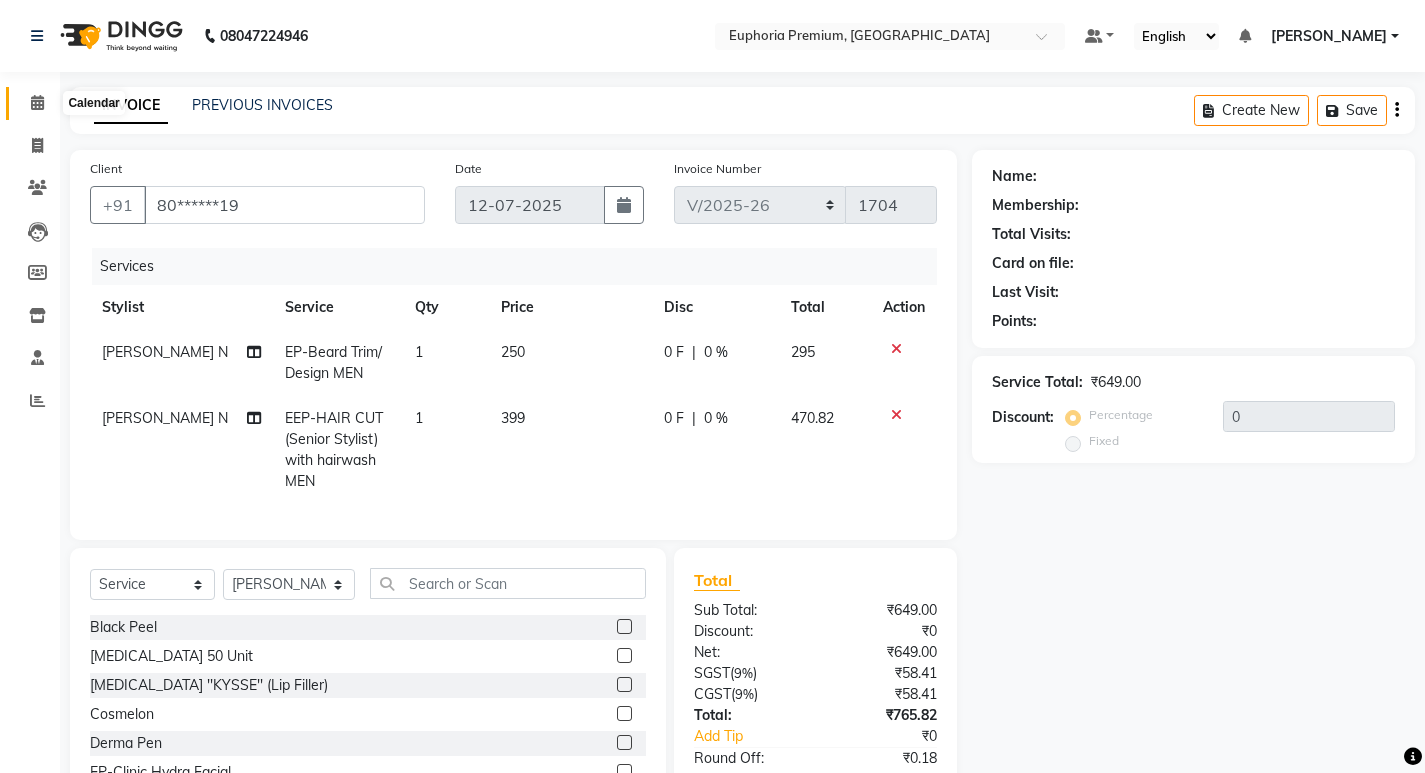 click 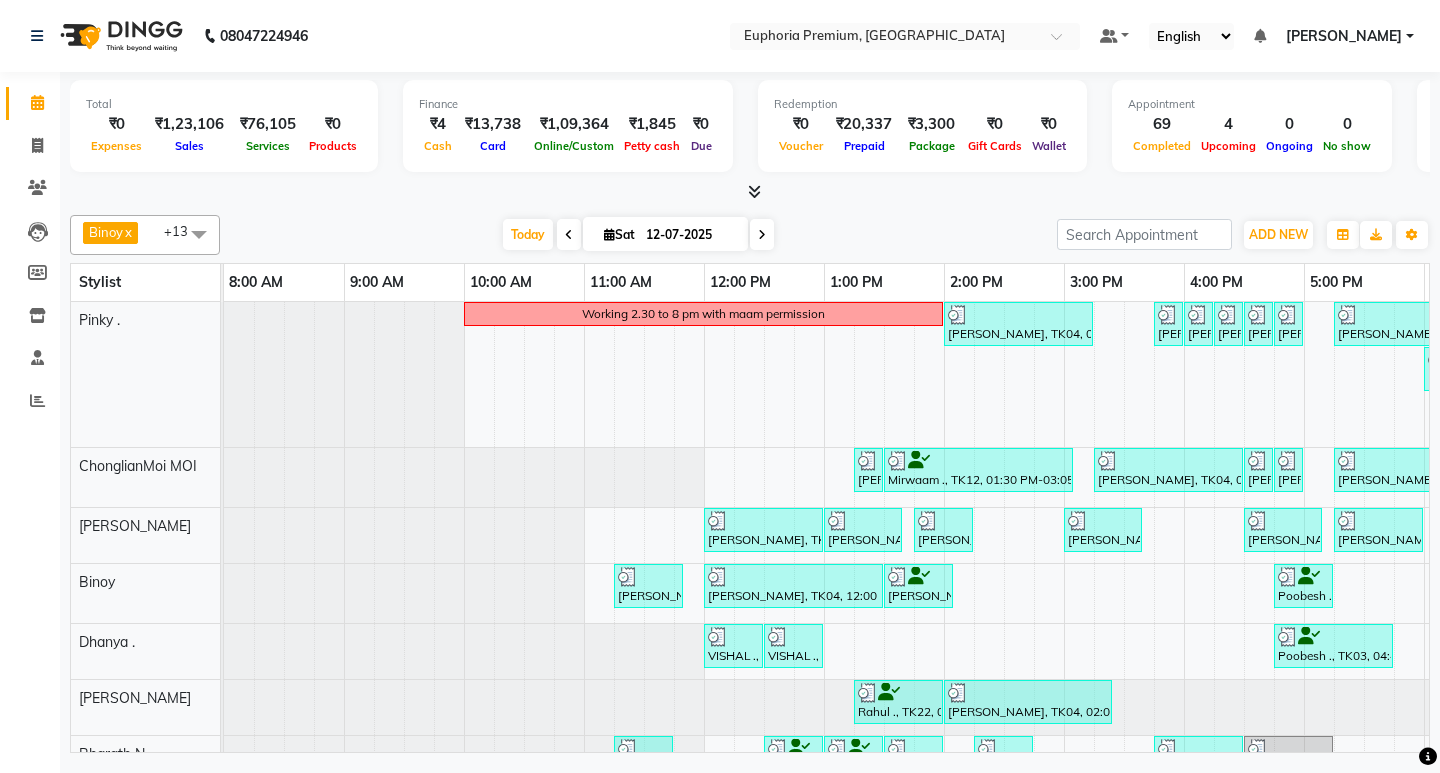 scroll, scrollTop: 0, scrollLeft: 384, axis: horizontal 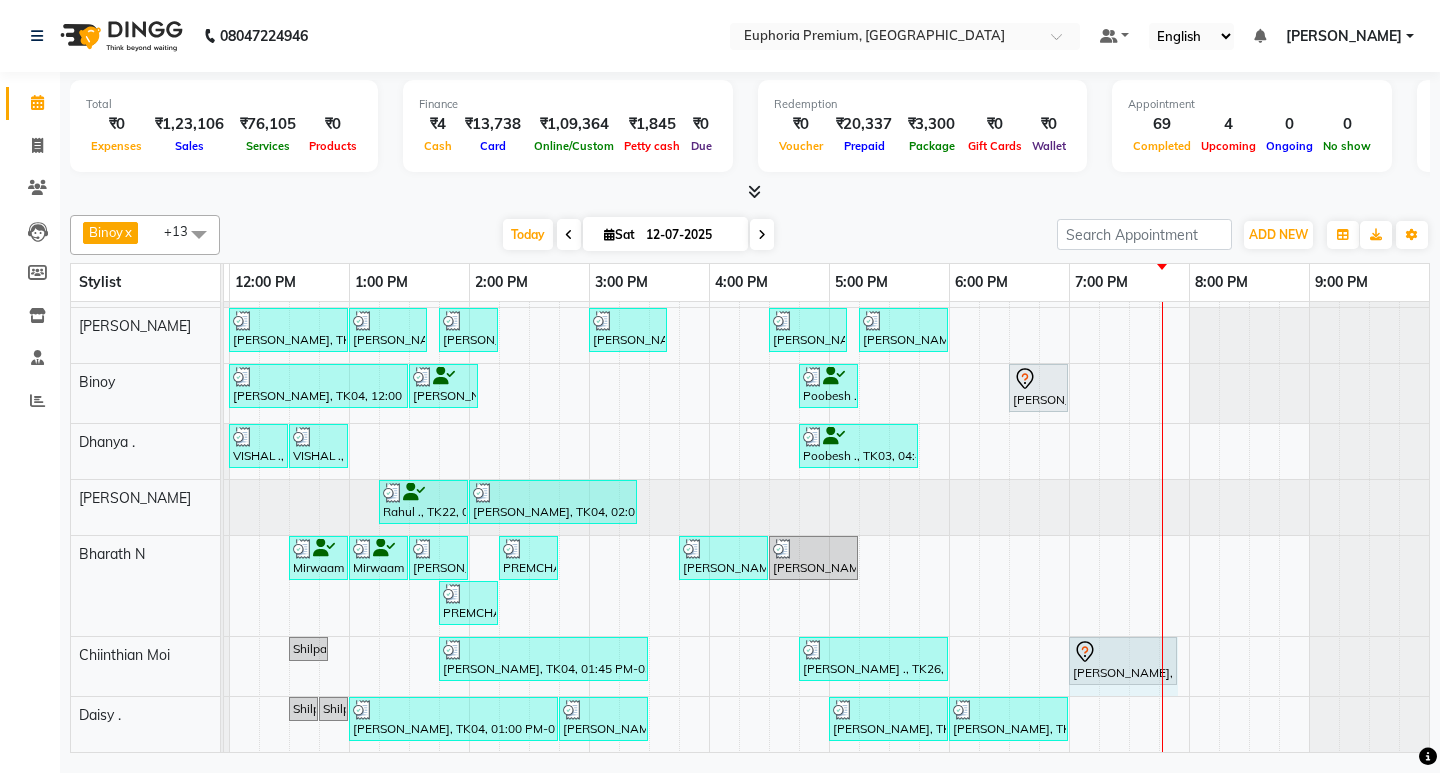 drag, startPoint x: 1099, startPoint y: 656, endPoint x: 1167, endPoint y: 655, distance: 68.007355 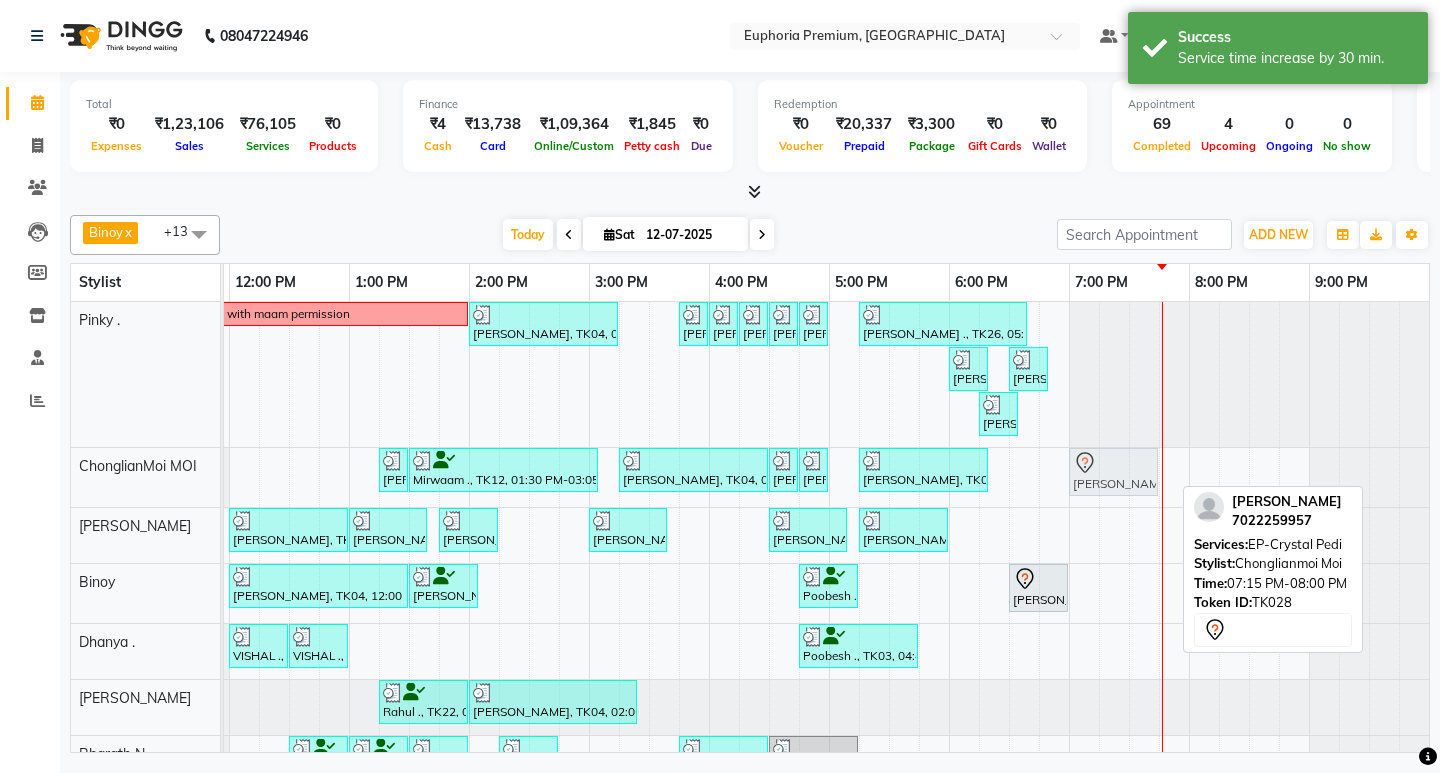 drag, startPoint x: 1121, startPoint y: 471, endPoint x: 1103, endPoint y: 471, distance: 18 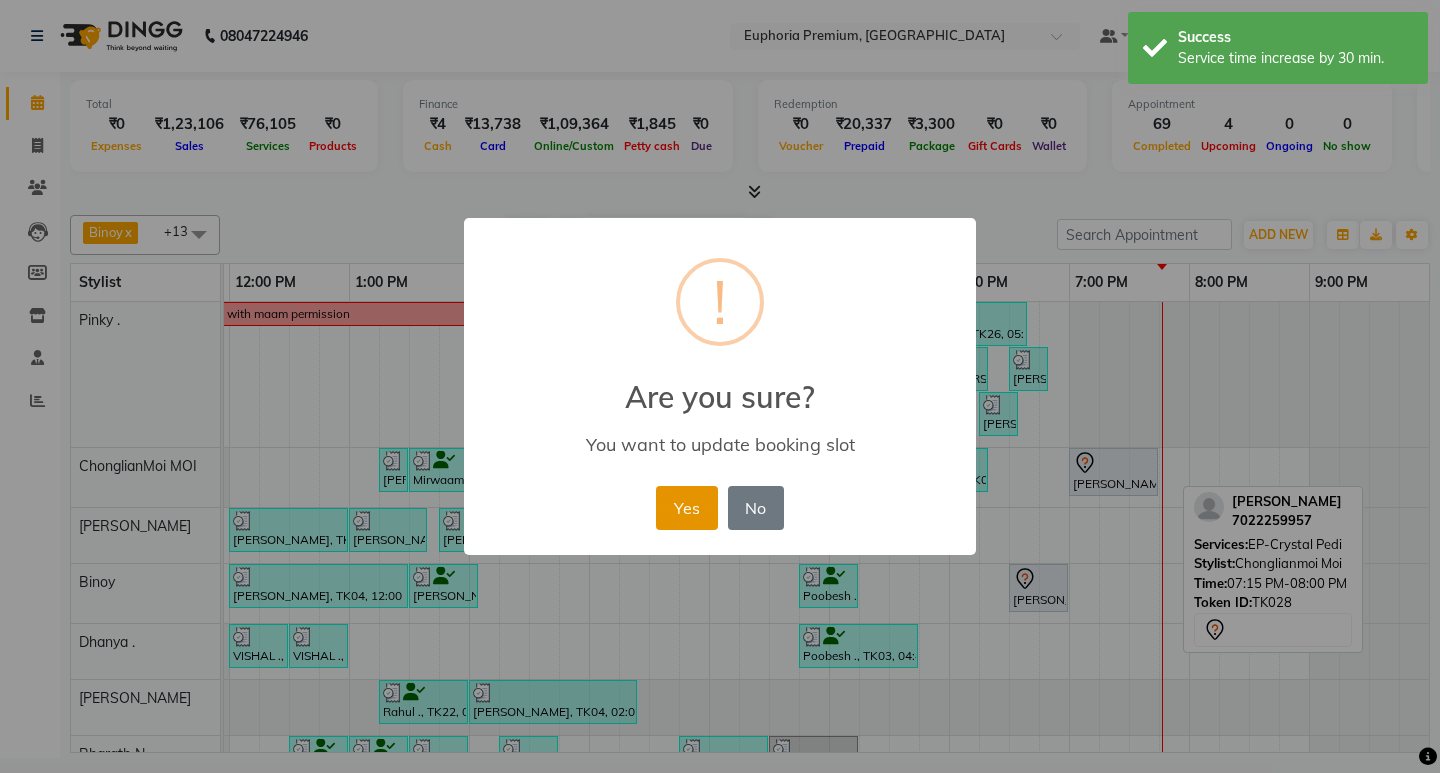 click on "Yes" at bounding box center [686, 508] 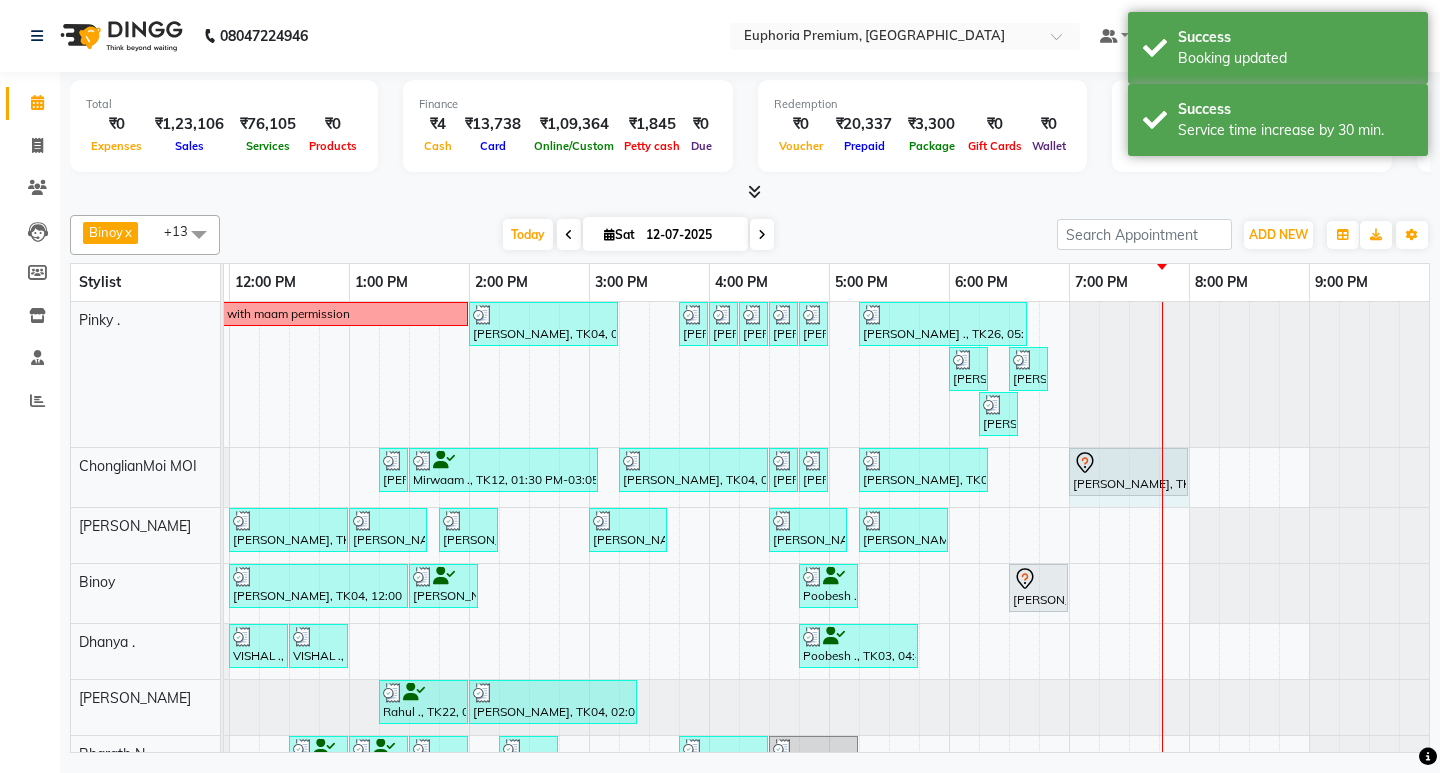 click on "Chandhana ., TK20, 01:15 PM-01:25 PM, EP-Nail Cutting & Filing (Hands/Feet) Lacquer     Mirwaam ., TK12, 01:30 PM-03:05 PM, EP-Tefiti Coffee Pedi     Stephen, TK04, 03:15 PM-04:30 PM, EP-Cookies & Cup Cake Pedi     Stephen, TK04, 04:30 PM-04:45 PM, EP-Eyebrows Threading     Stephen, TK04, 04:45 PM-05:00 PM, EP-Upperlip Threading     Stephen, TK04, 05:15 PM-06:20 PM, EP-Brilliance White             Jyothi, TK28, 07:00 PM-07:45 PM, EP-Crystal Pedi             Jyothi, TK28, 07:00 PM-07:45 PM, EP-Crystal Pedi" at bounding box center (-251, 477) 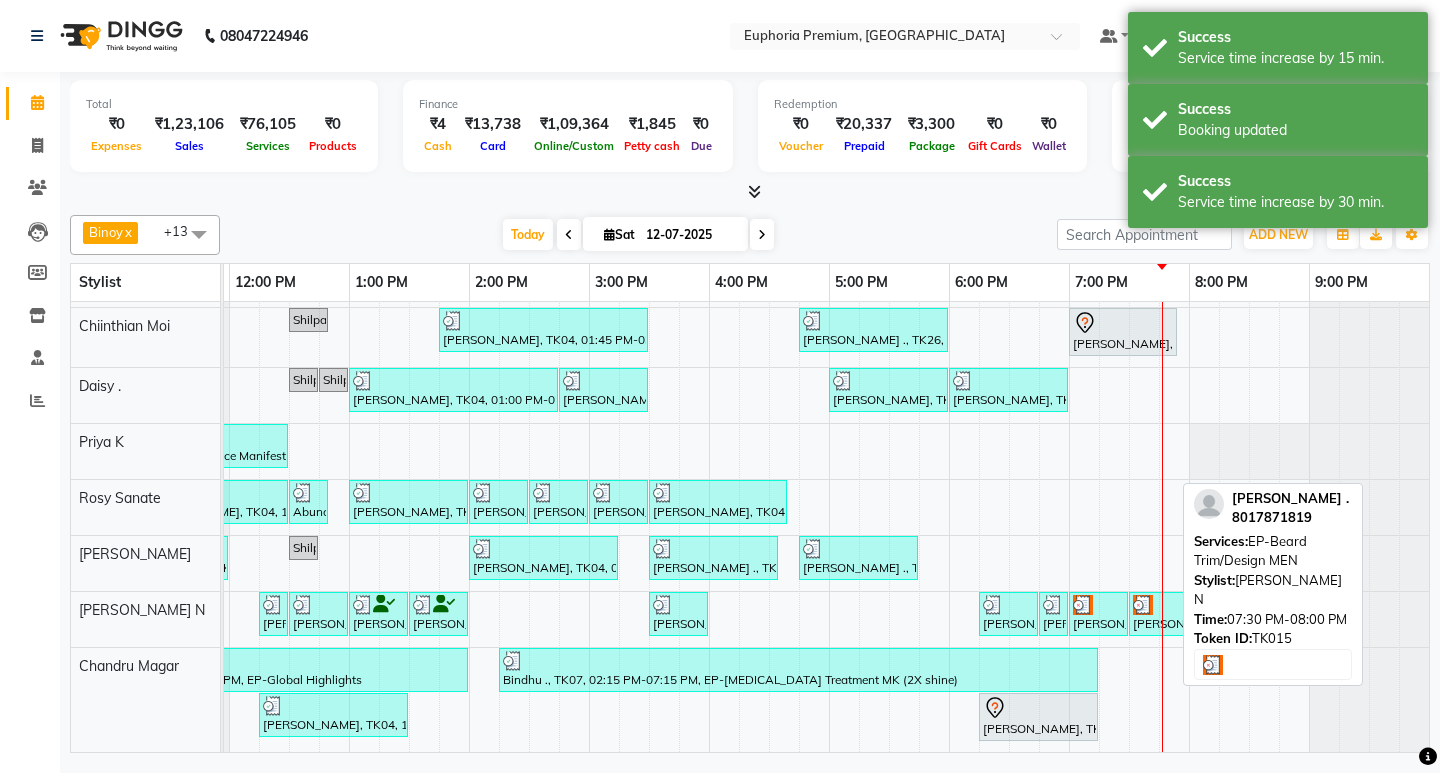 click on "SUPRITH ., TK15, 07:30 PM-08:00 PM, EP-Beard Trim/Design MEN" at bounding box center (1158, 614) 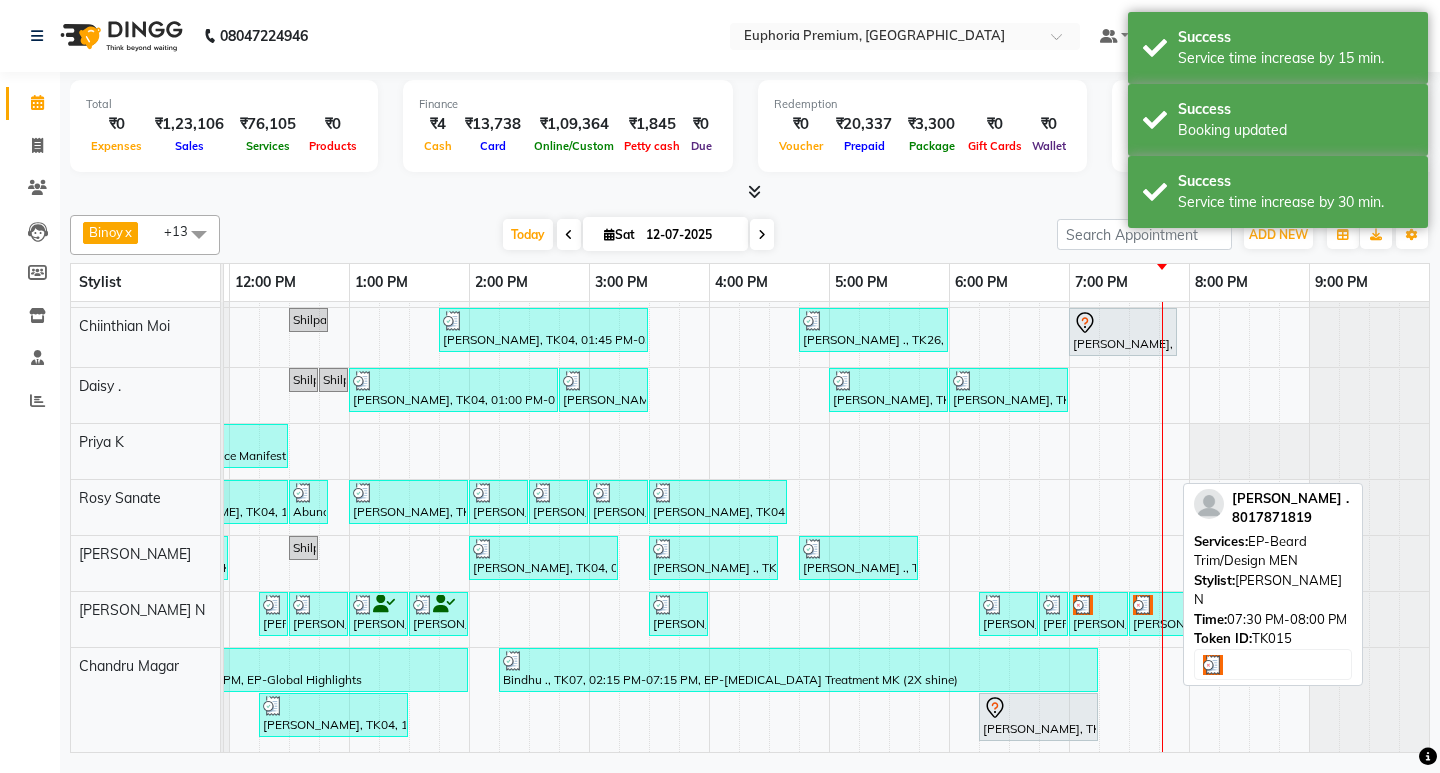select on "3" 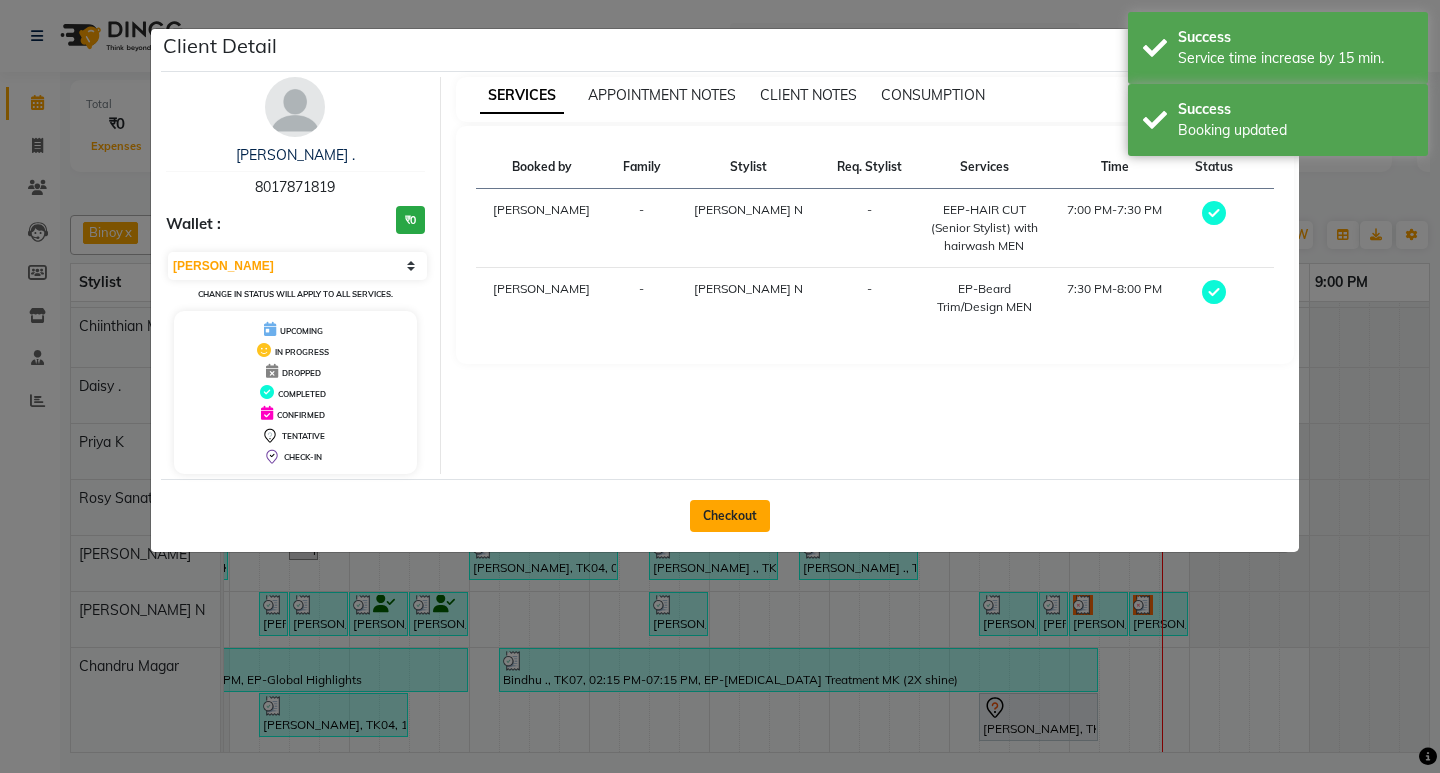 click on "Checkout" 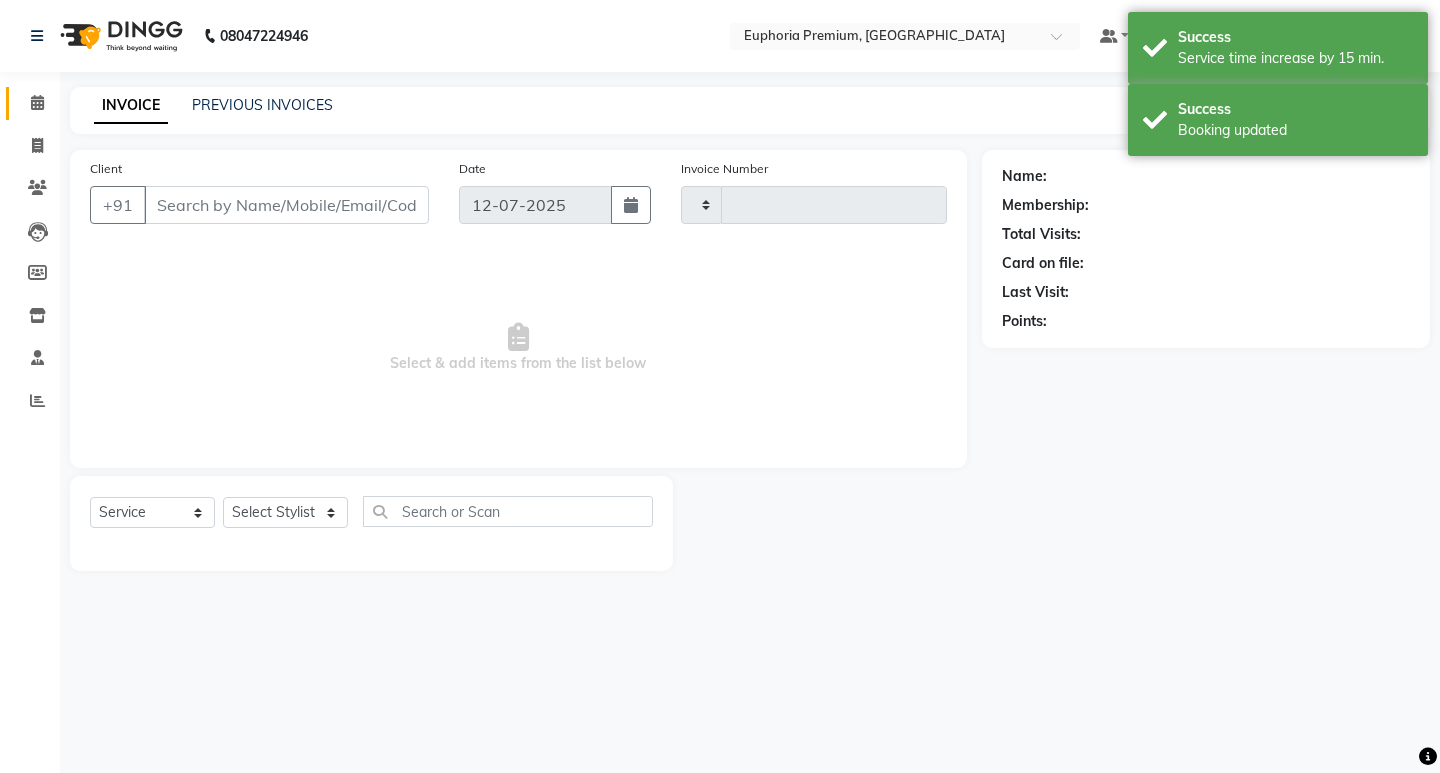 type on "1704" 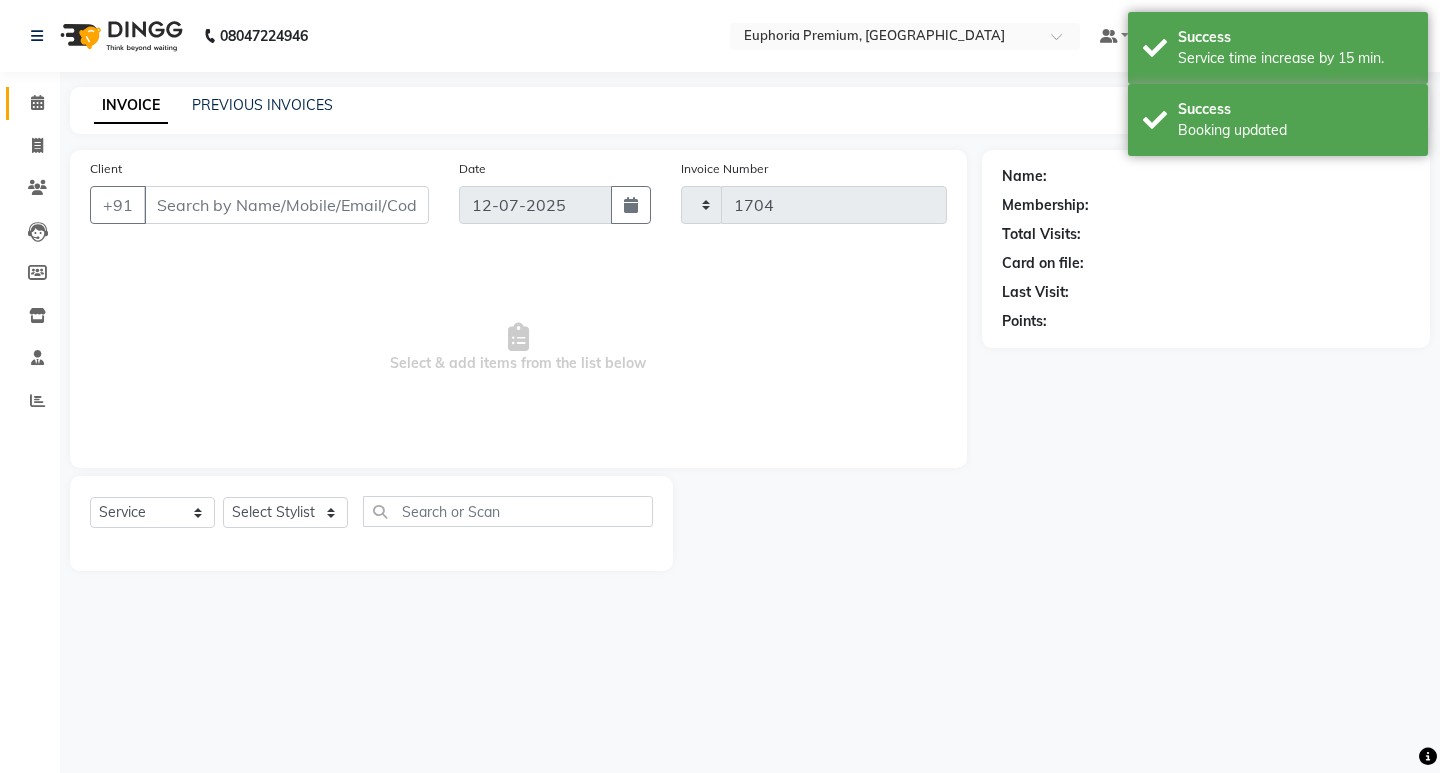 select on "7925" 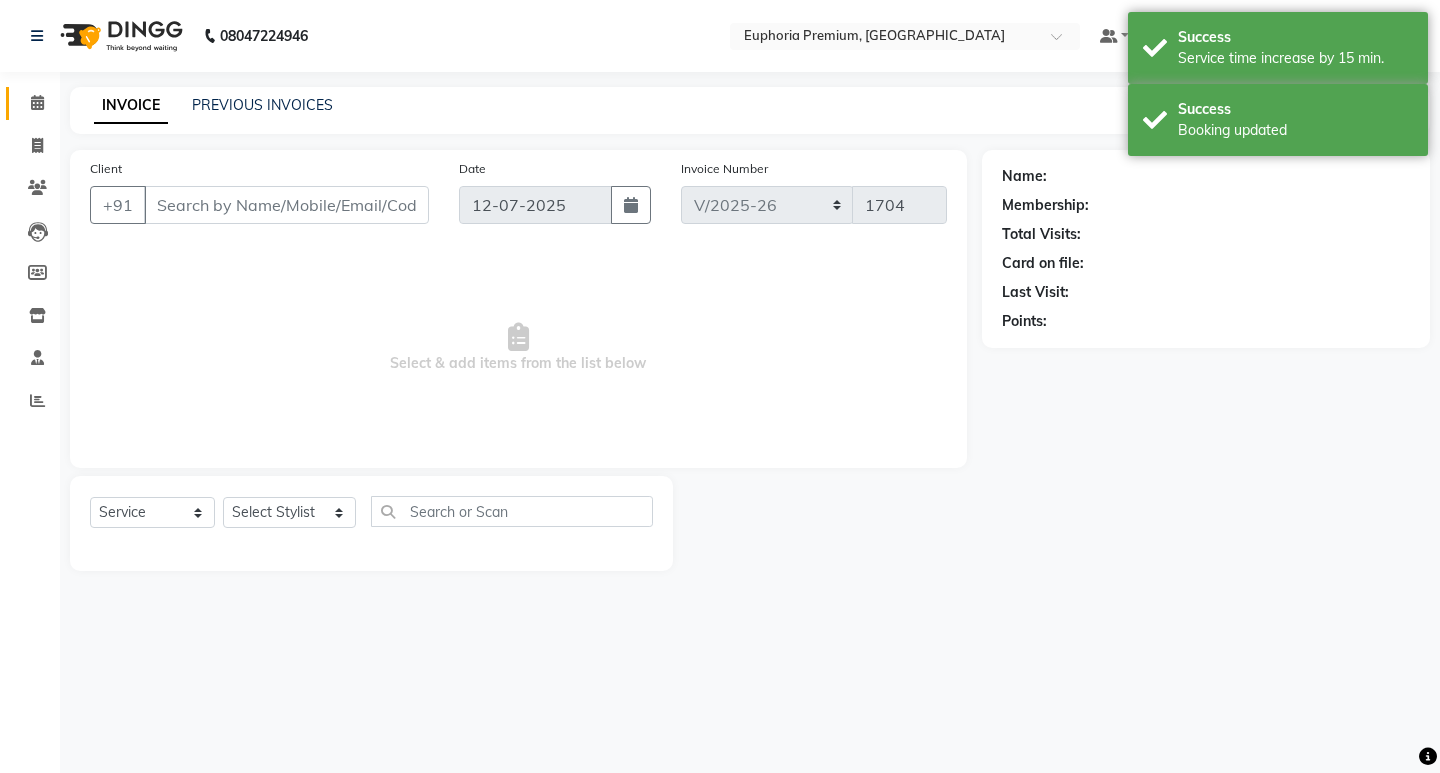 type on "80******19" 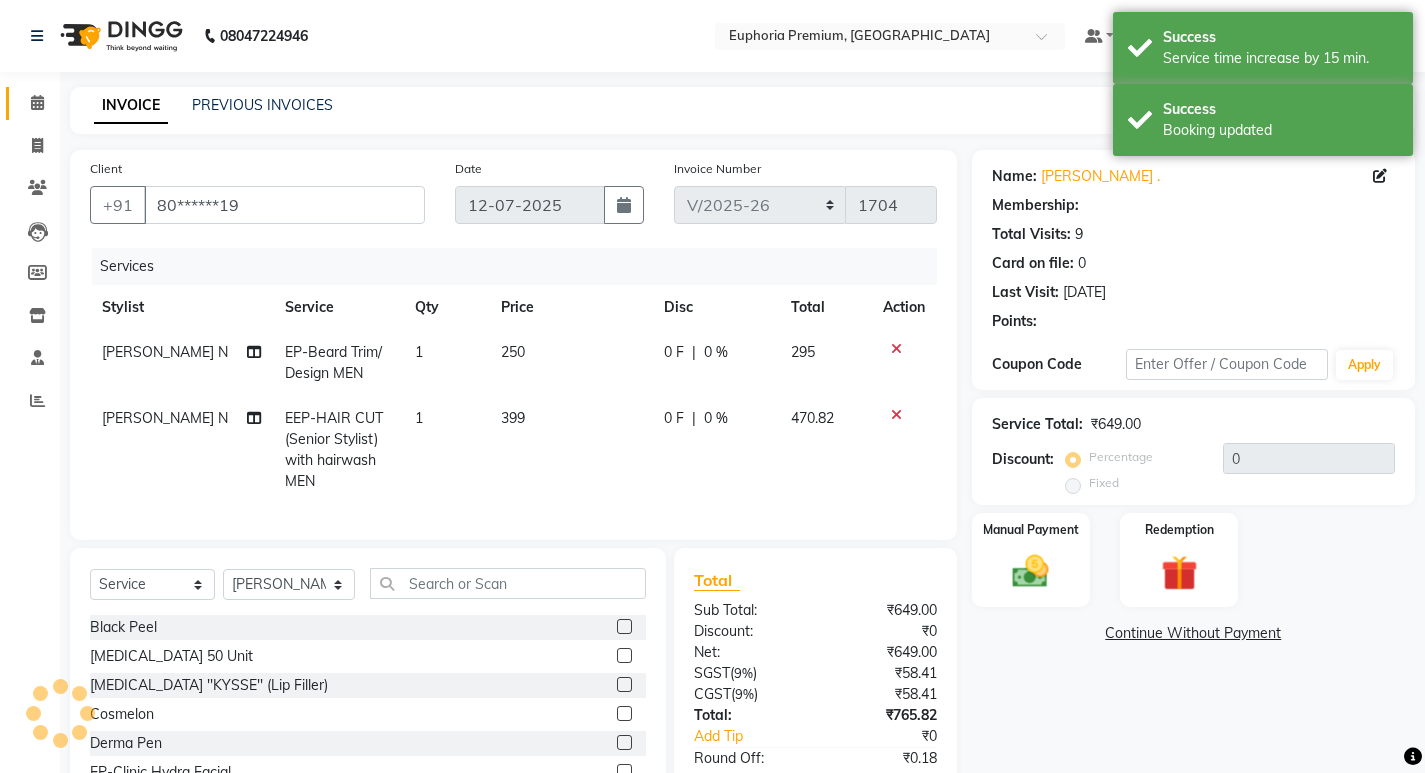select on "1: Object" 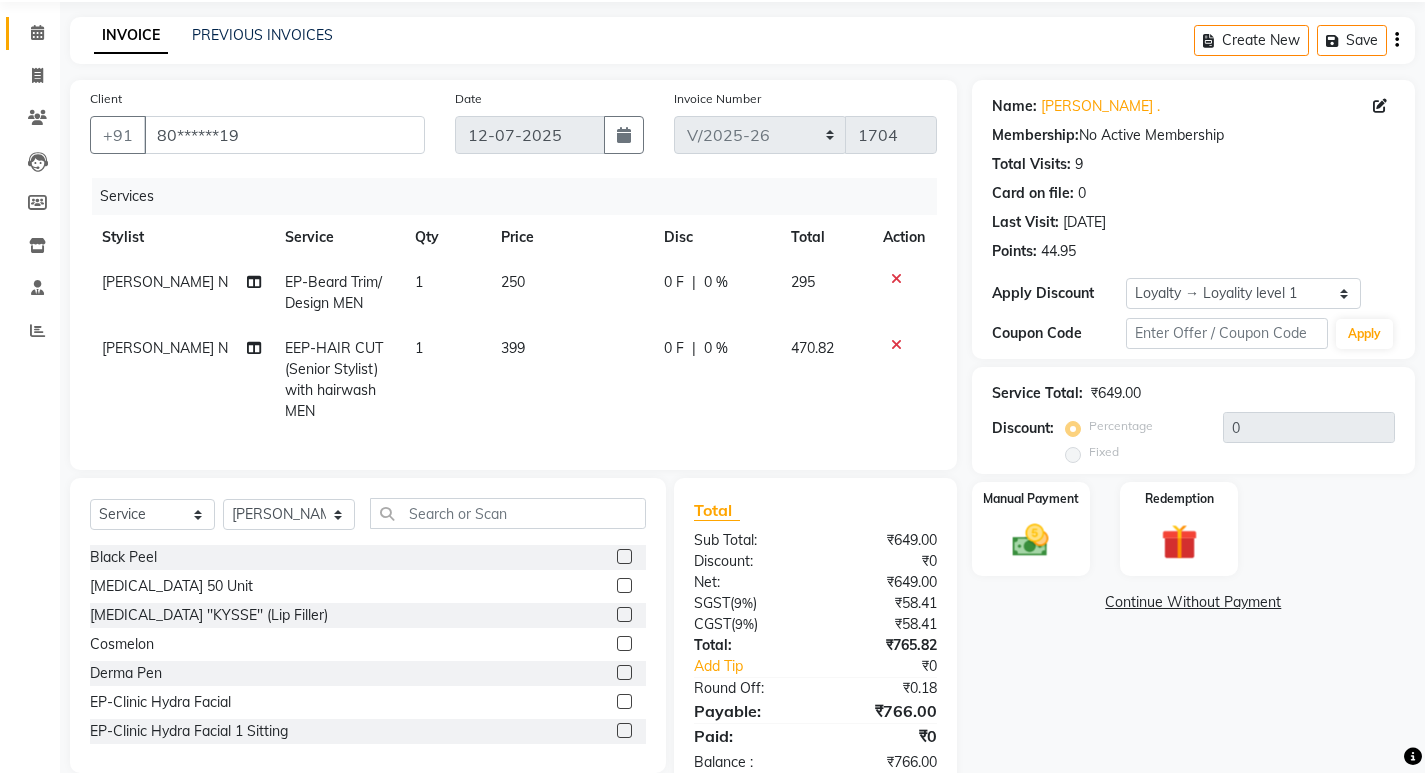 scroll, scrollTop: 135, scrollLeft: 0, axis: vertical 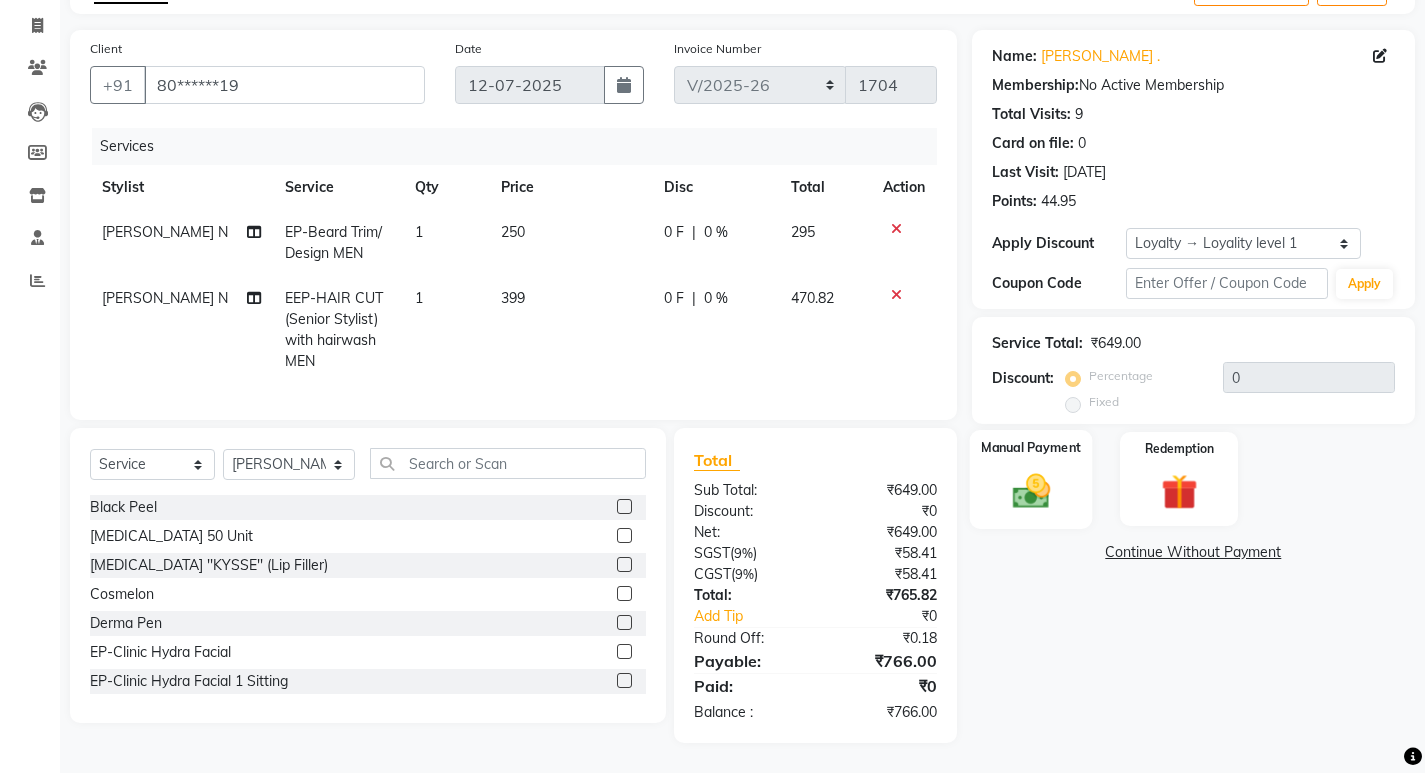 click 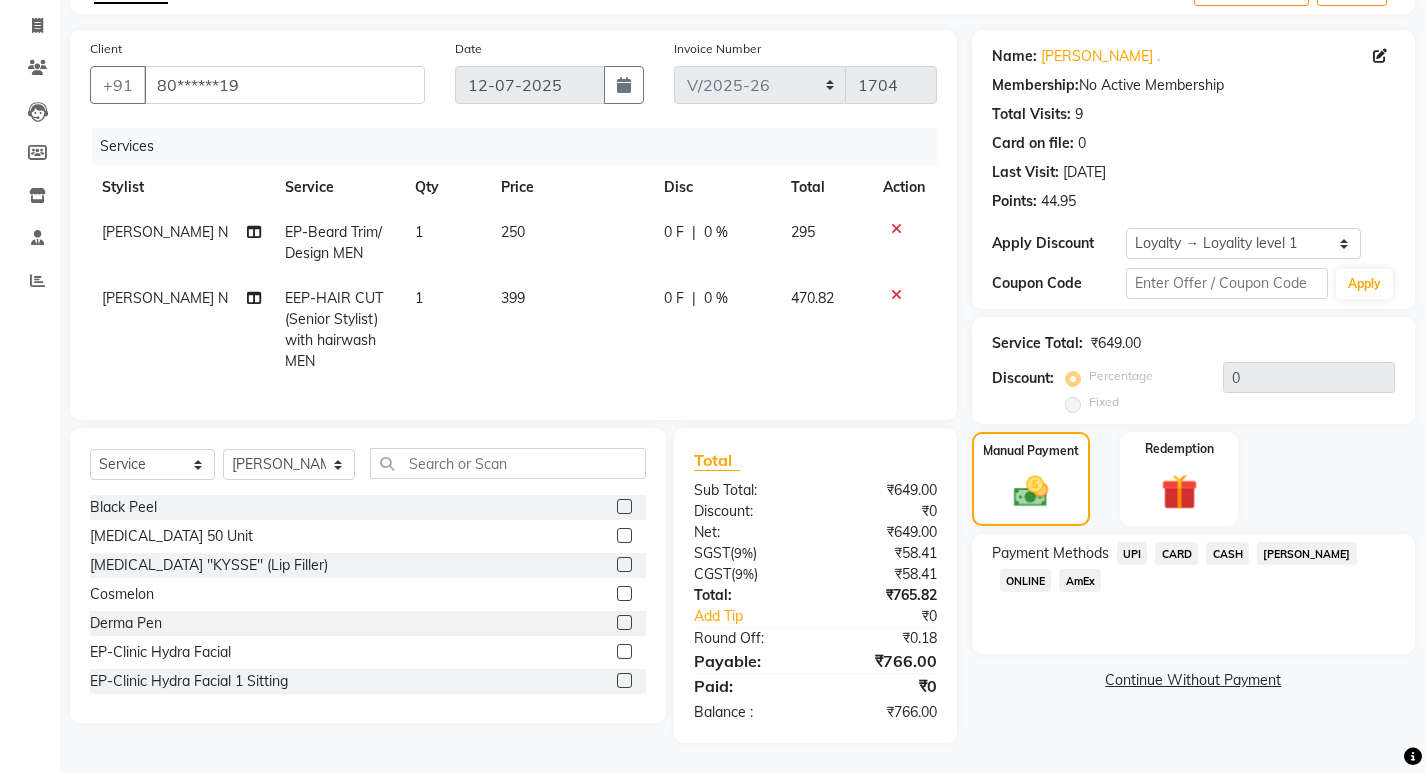 click on "UPI" 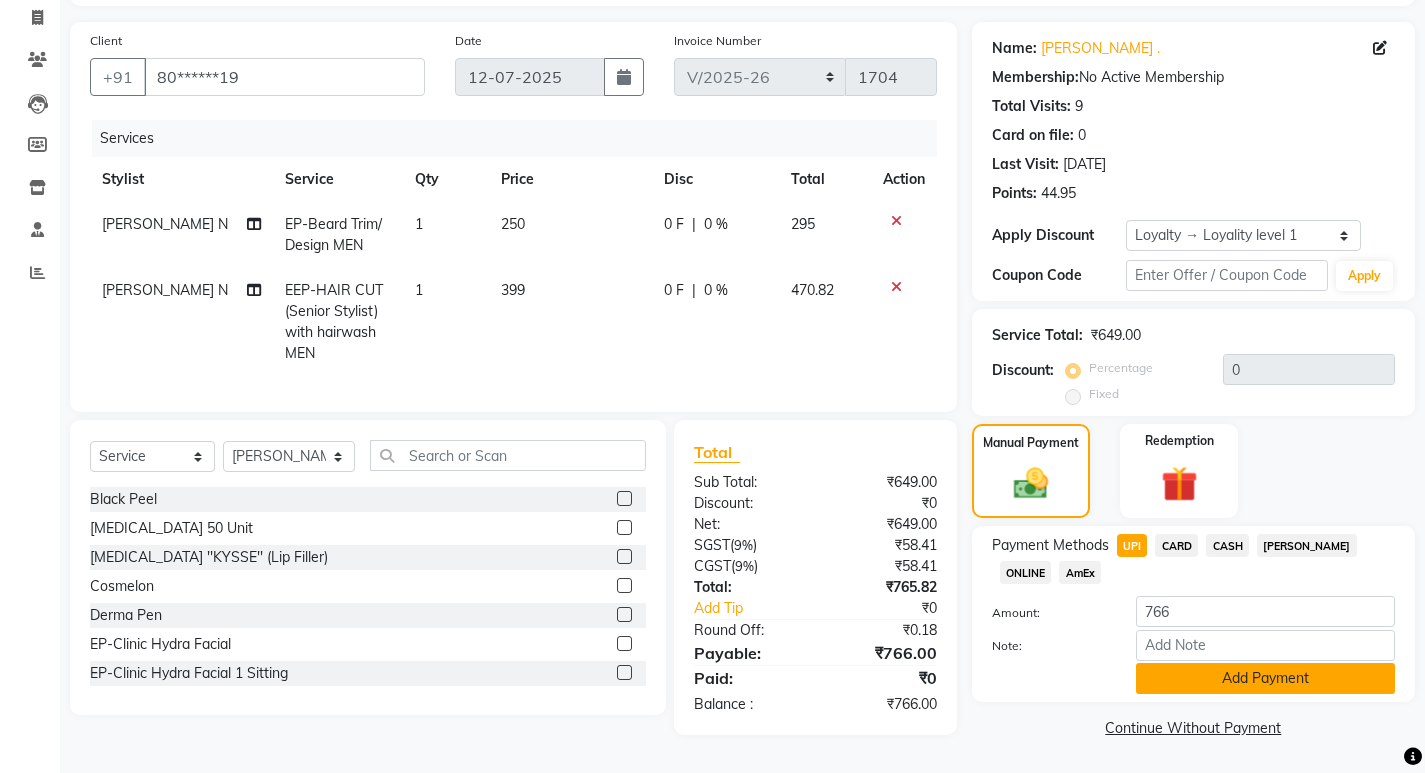 click on "Add Payment" 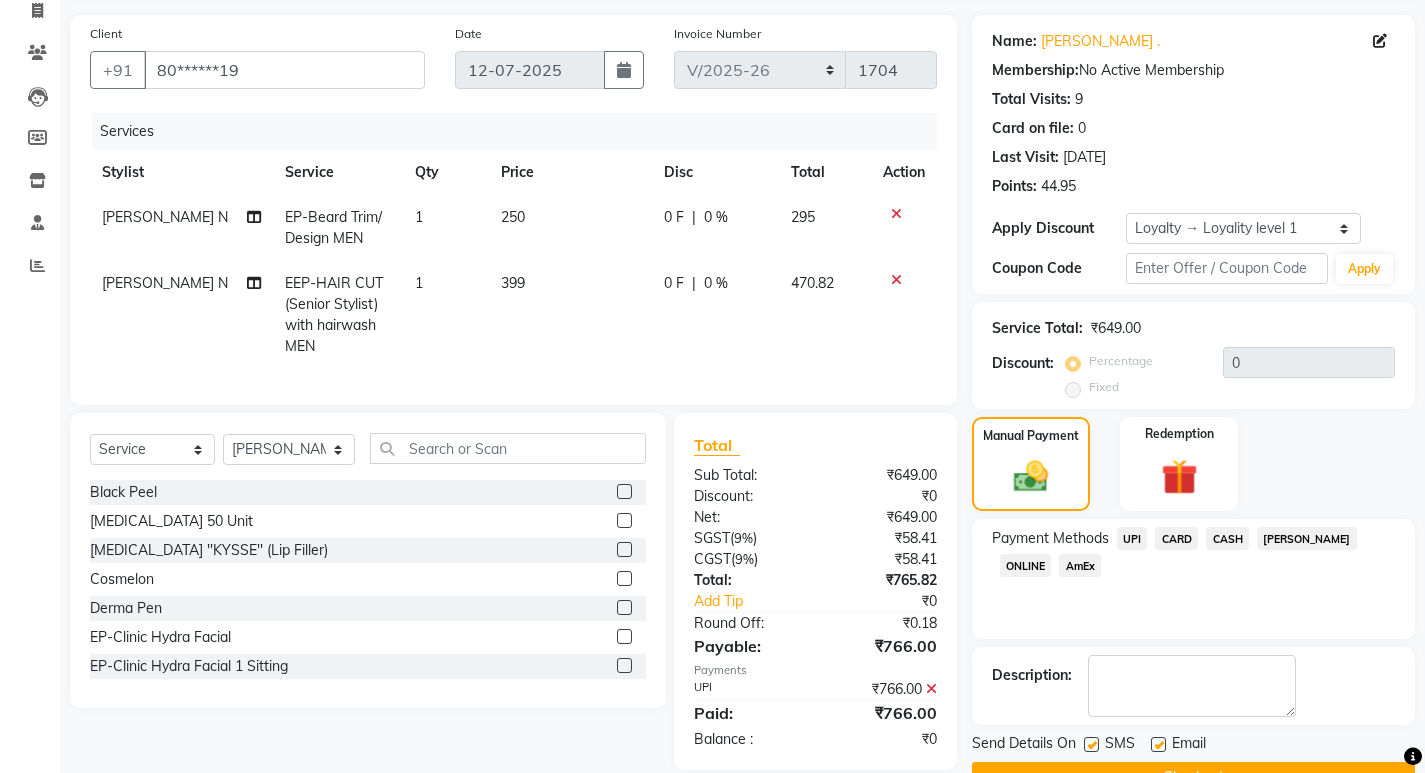 scroll, scrollTop: 276, scrollLeft: 0, axis: vertical 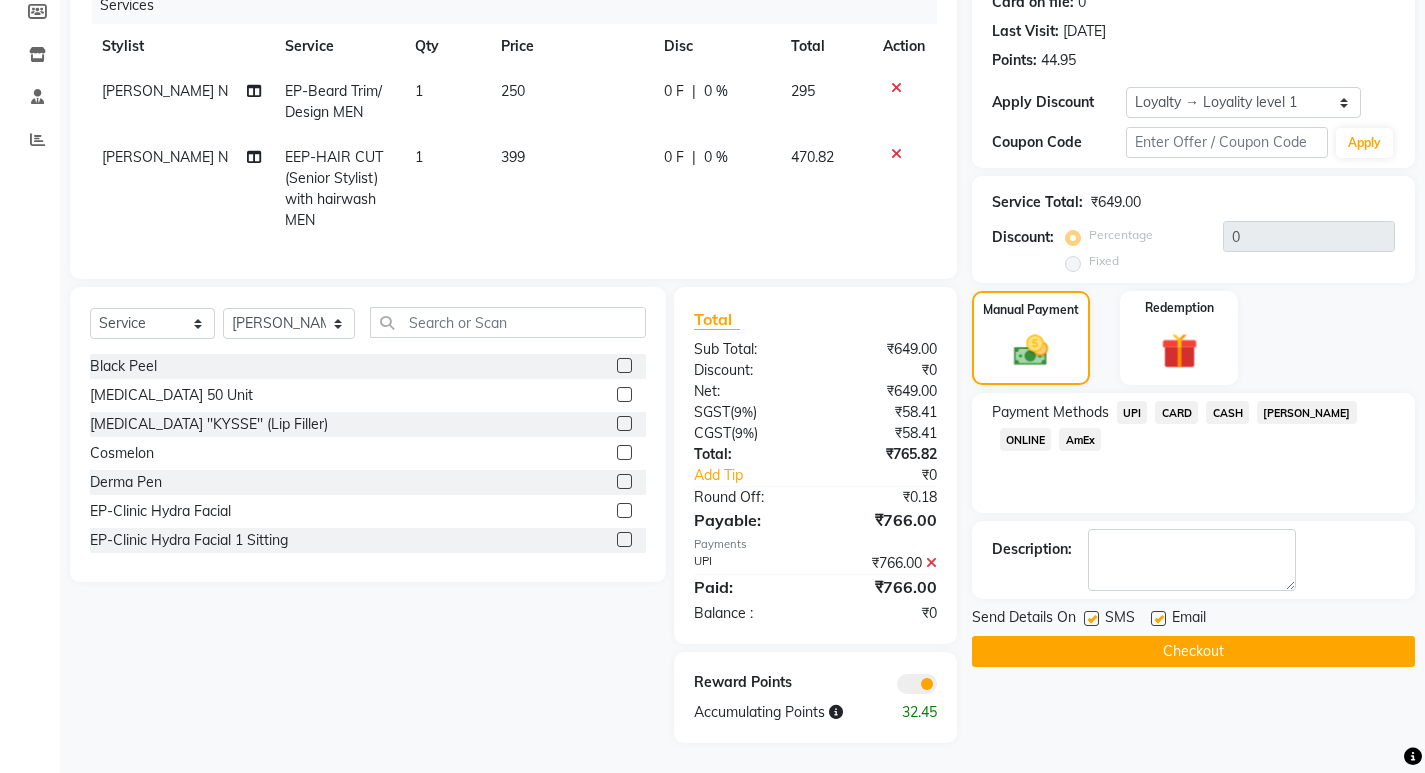 click on "Checkout" 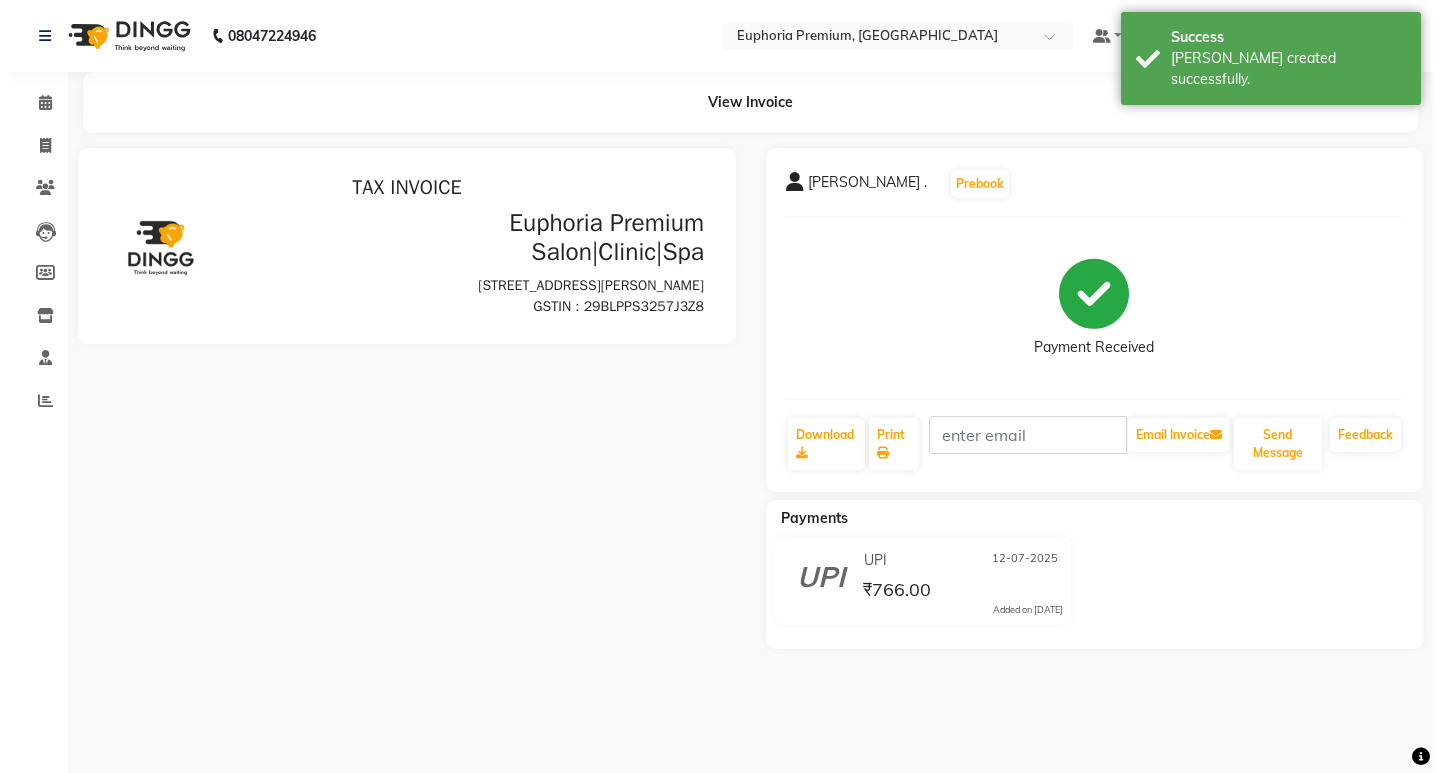 scroll, scrollTop: 0, scrollLeft: 0, axis: both 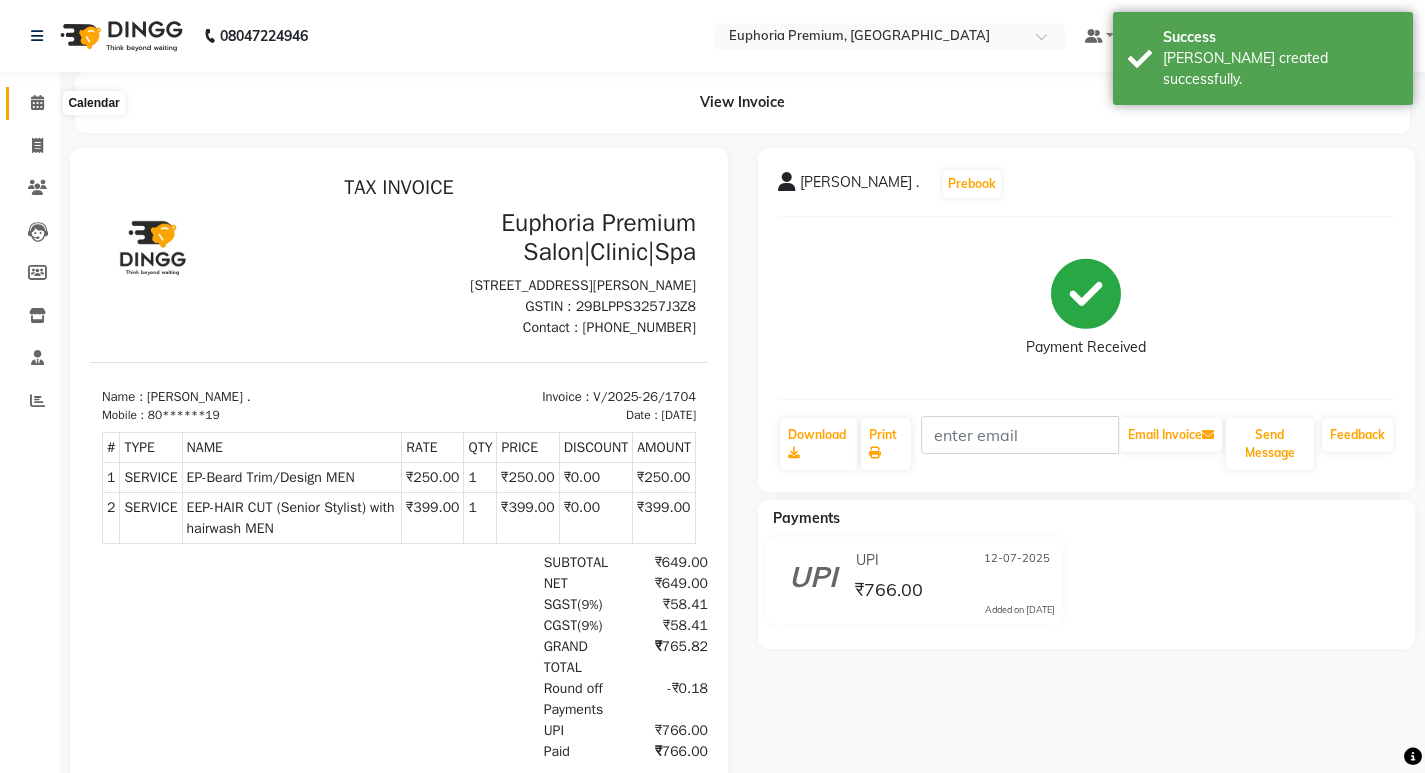 click 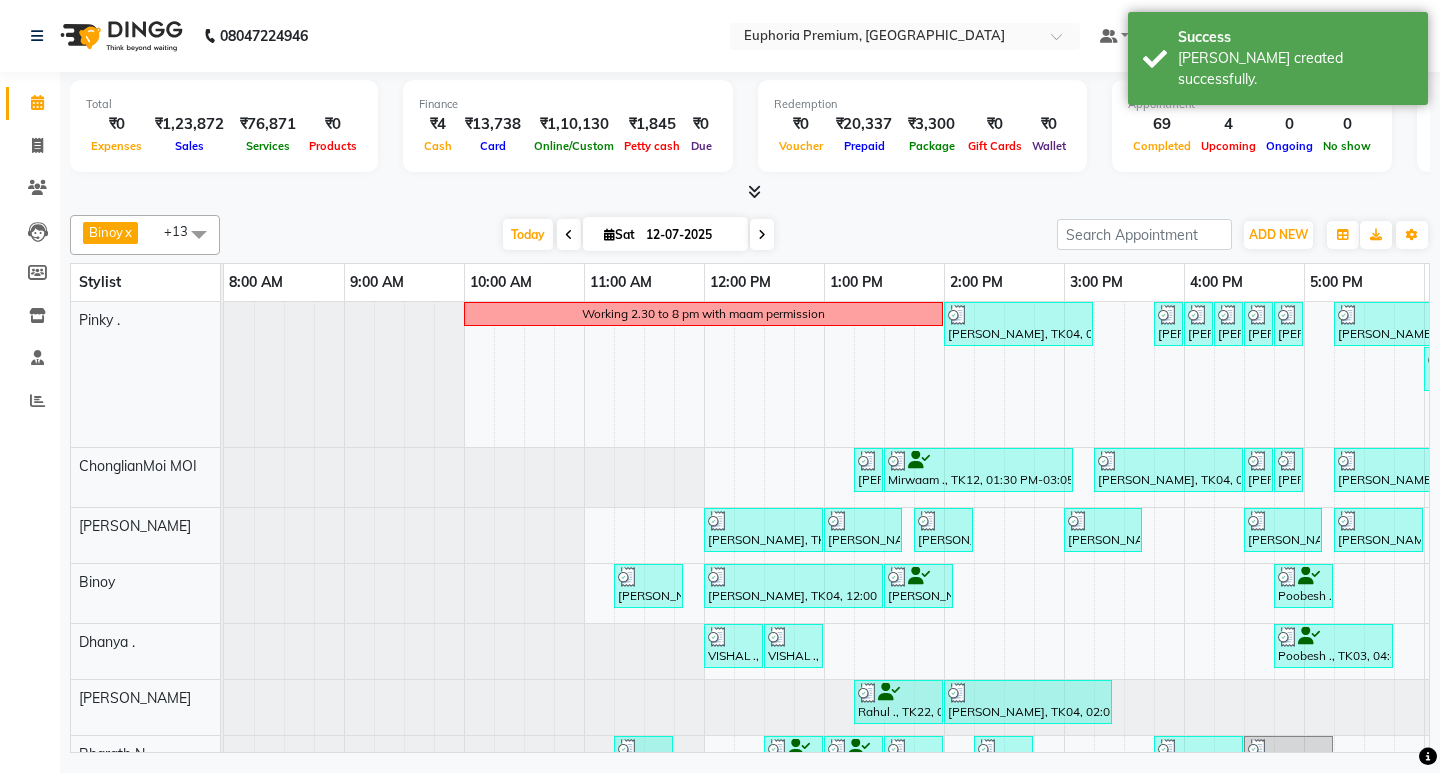 scroll, scrollTop: 0, scrollLeft: 125, axis: horizontal 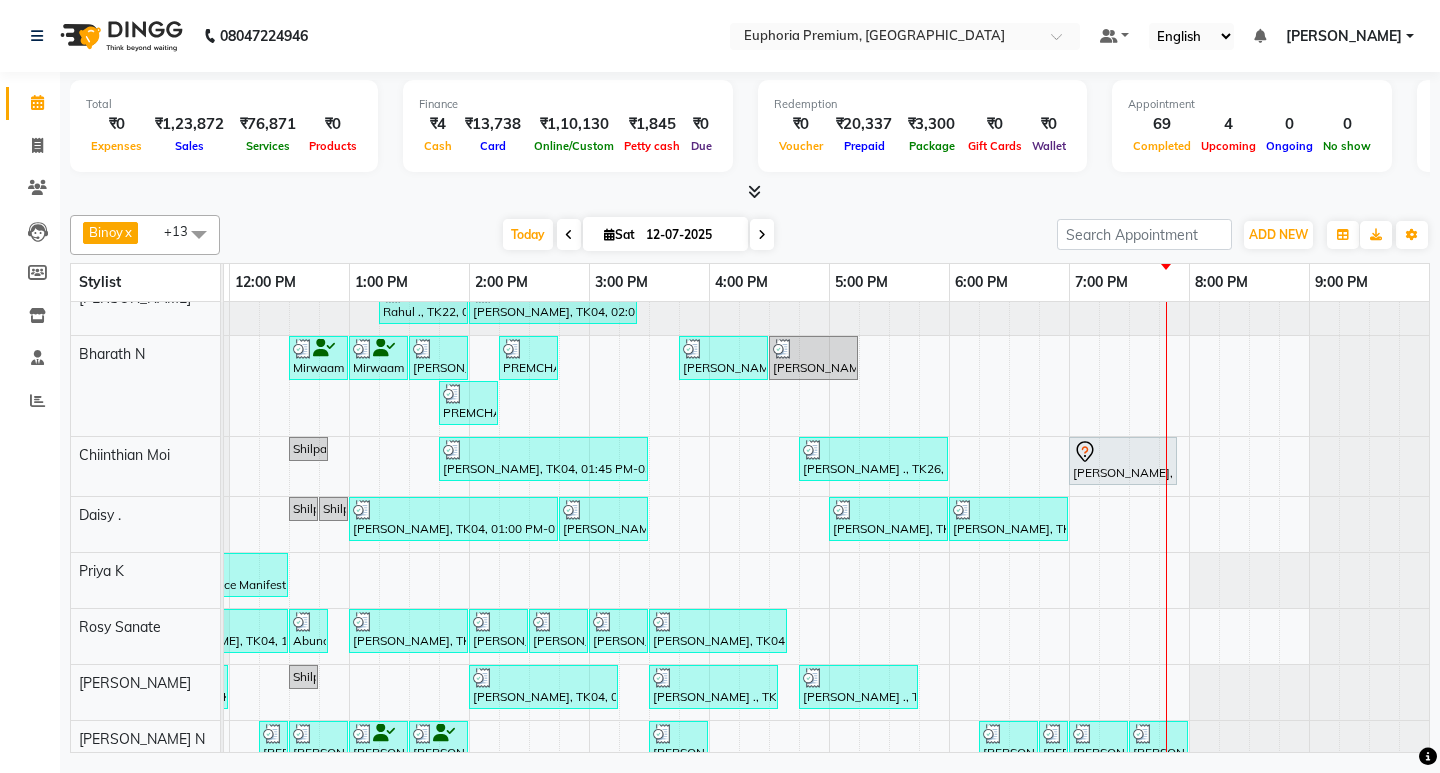 click on "Working 2.30 to 8 pm with maam permission      Stephen, TK04, 02:00 PM-03:15 PM, EP-Tefiti Coffee Mani     Chirayu Raju, TK21, 03:45 PM-04:00 PM, EP-Half Legs Soft&Bright Wax     Chirayu Raju, TK21, 04:00 PM-04:15 PM, EP-Full Arms Soft&Bright Wax     Chirayu Raju, TK21, 04:15 PM-04:30 PM, EP-Under Arms Soft&Bright Wax     Chirayu Raju, TK21, 04:30 PM-04:45 PM, EP-Upperlip Intimate     Chirayu Raju, TK21, 04:45 PM-05:00 PM, EP-Eyebrows Threading     Lavanya ., TK26, 05:15 PM-06:40 PM, EP-Derma infusion treatment Pedi     Lavanya ., TK26, 06:00 PM-06:20 PM, EP-Eyebrows Threading     Lavanya ., TK26, 06:30 PM-06:50 PM, EP-Lowerlip Threading     Lavanya ., TK26, 06:15 PM-06:35 PM, EP-Upperlip Threading     Chandhana ., TK20, 01:15 PM-01:25 PM, EP-Nail Cutting & Filing (Hands/Feet) Lacquer     Mirwaam ., TK12, 01:30 PM-03:05 PM, EP-Tefiti Coffee Pedi     Stephen, TK04, 03:15 PM-04:30 PM, EP-Cookies & Cup Cake Pedi     Stephen, TK04, 04:30 PM-04:45 PM, EP-Eyebrows Threading" at bounding box center (589, 391) 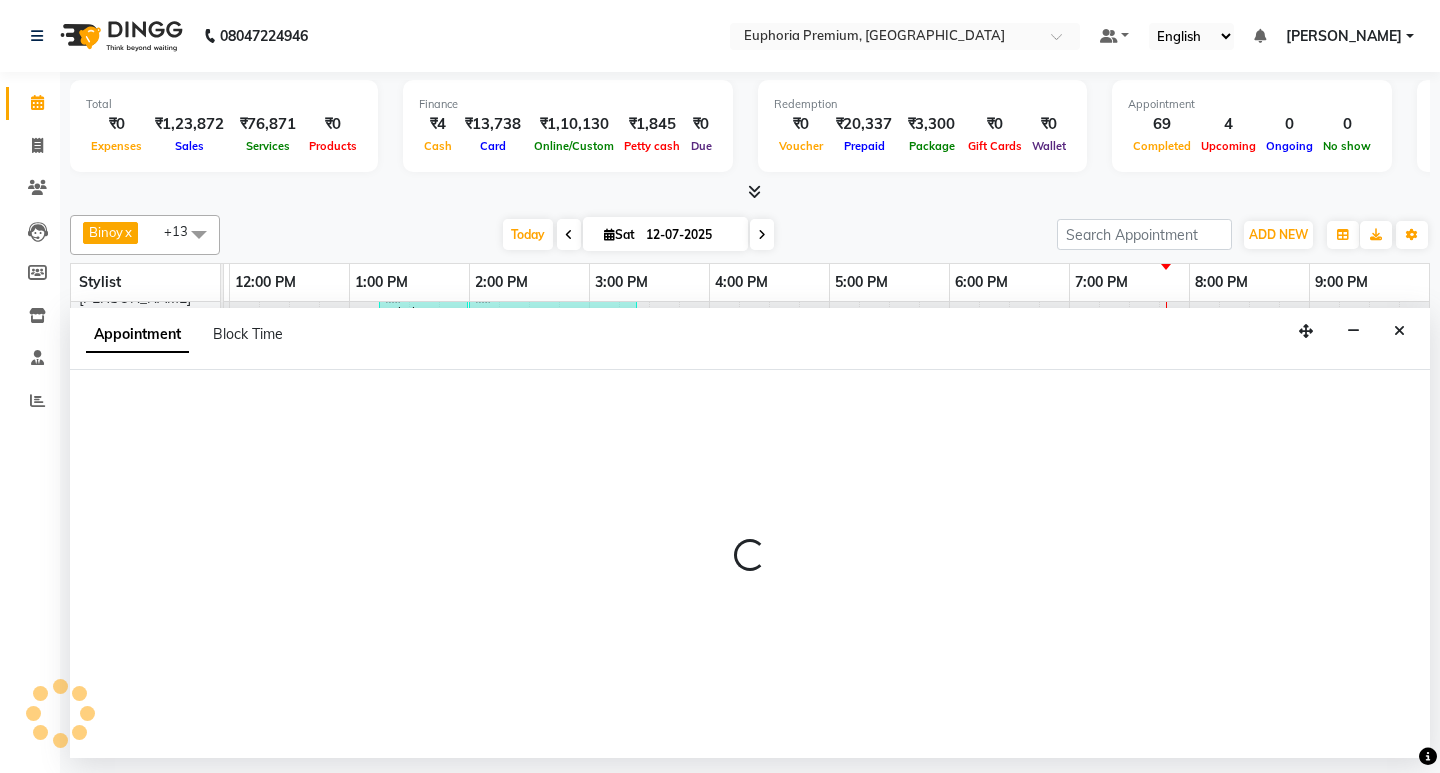 select on "71625" 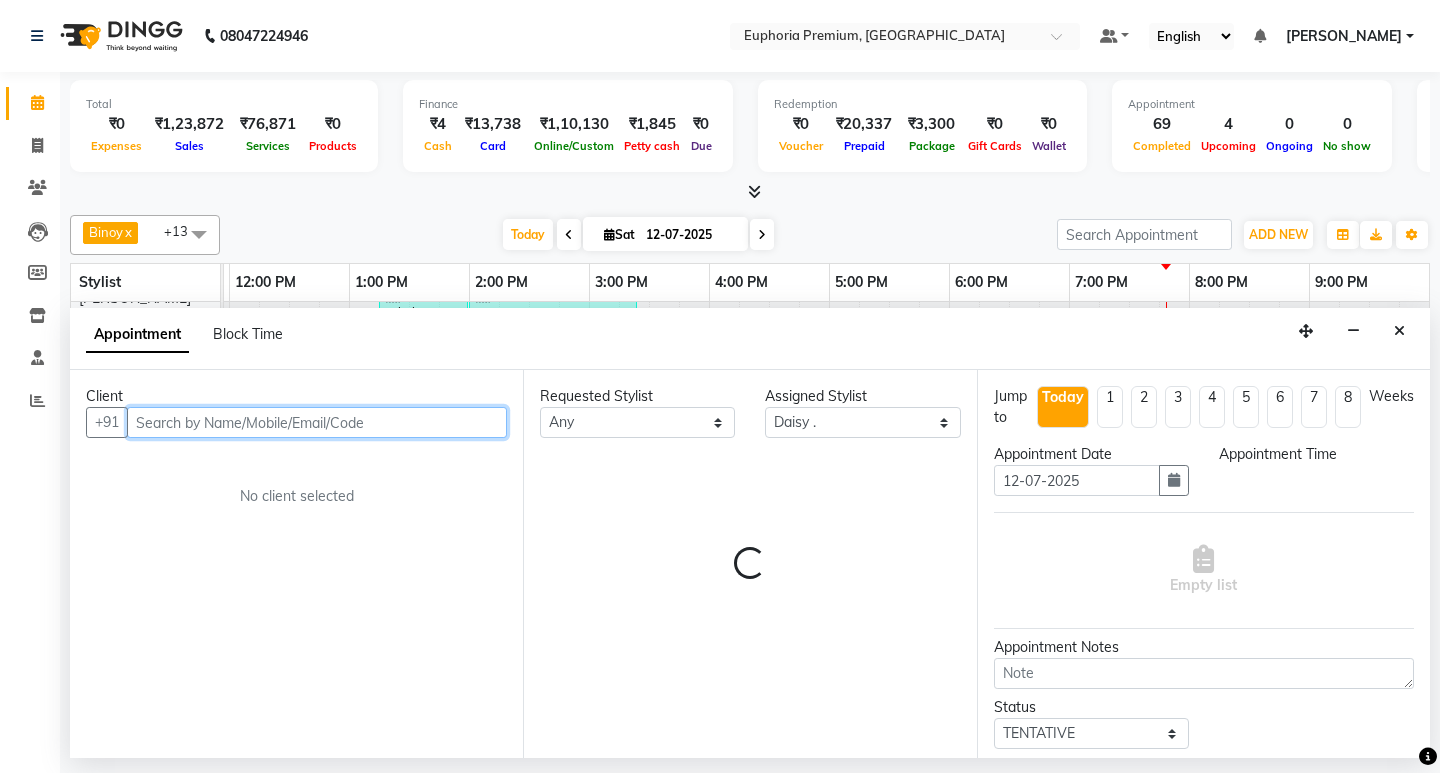 select on "1185" 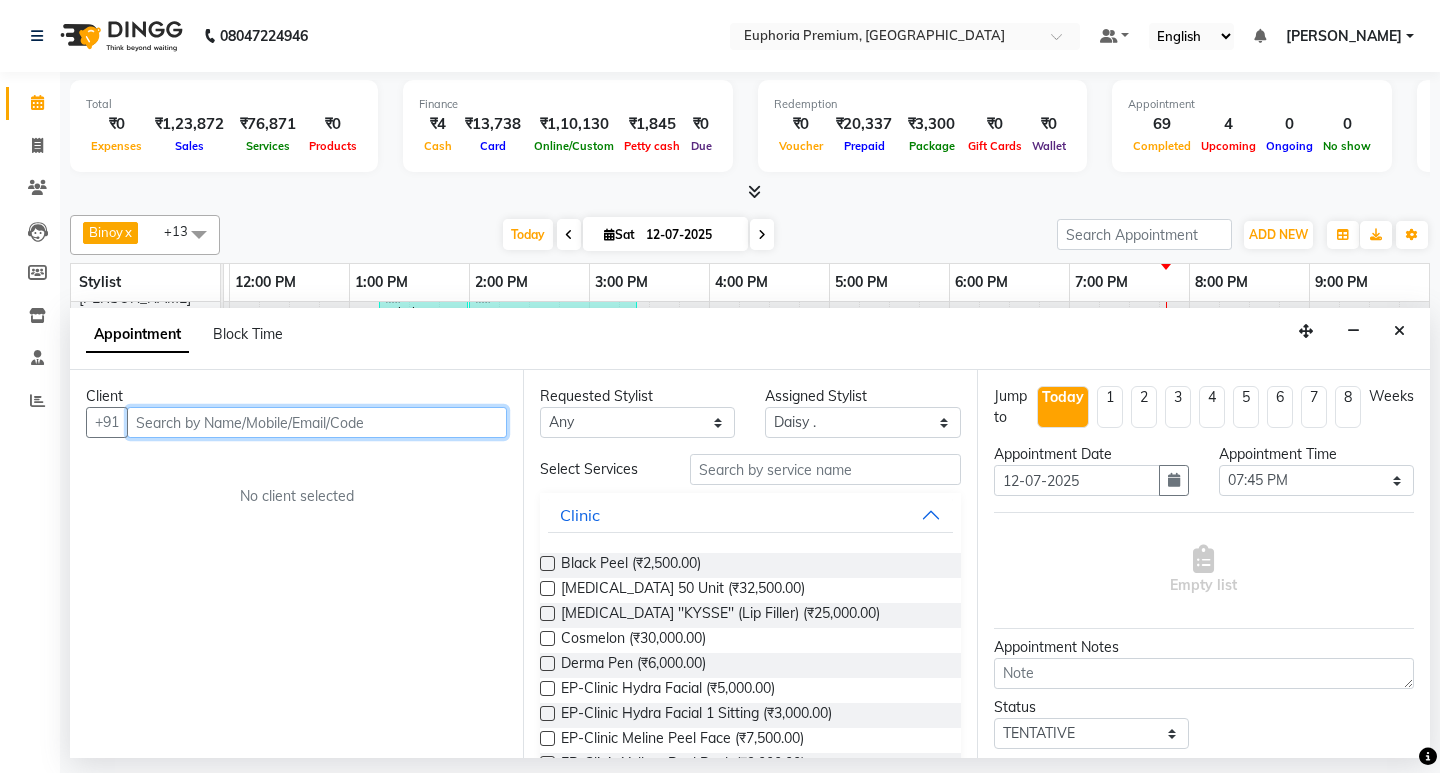 click at bounding box center (317, 422) 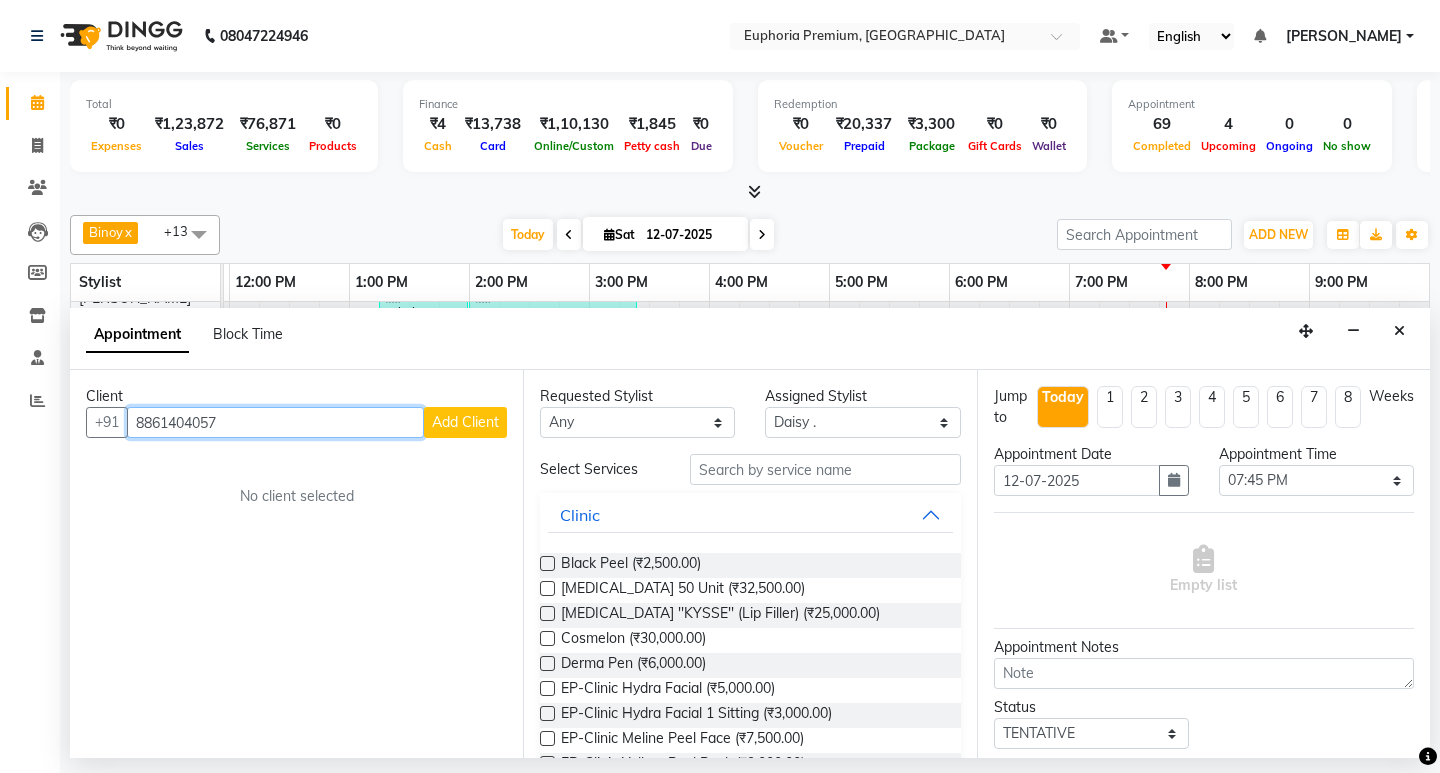 type on "8861404057" 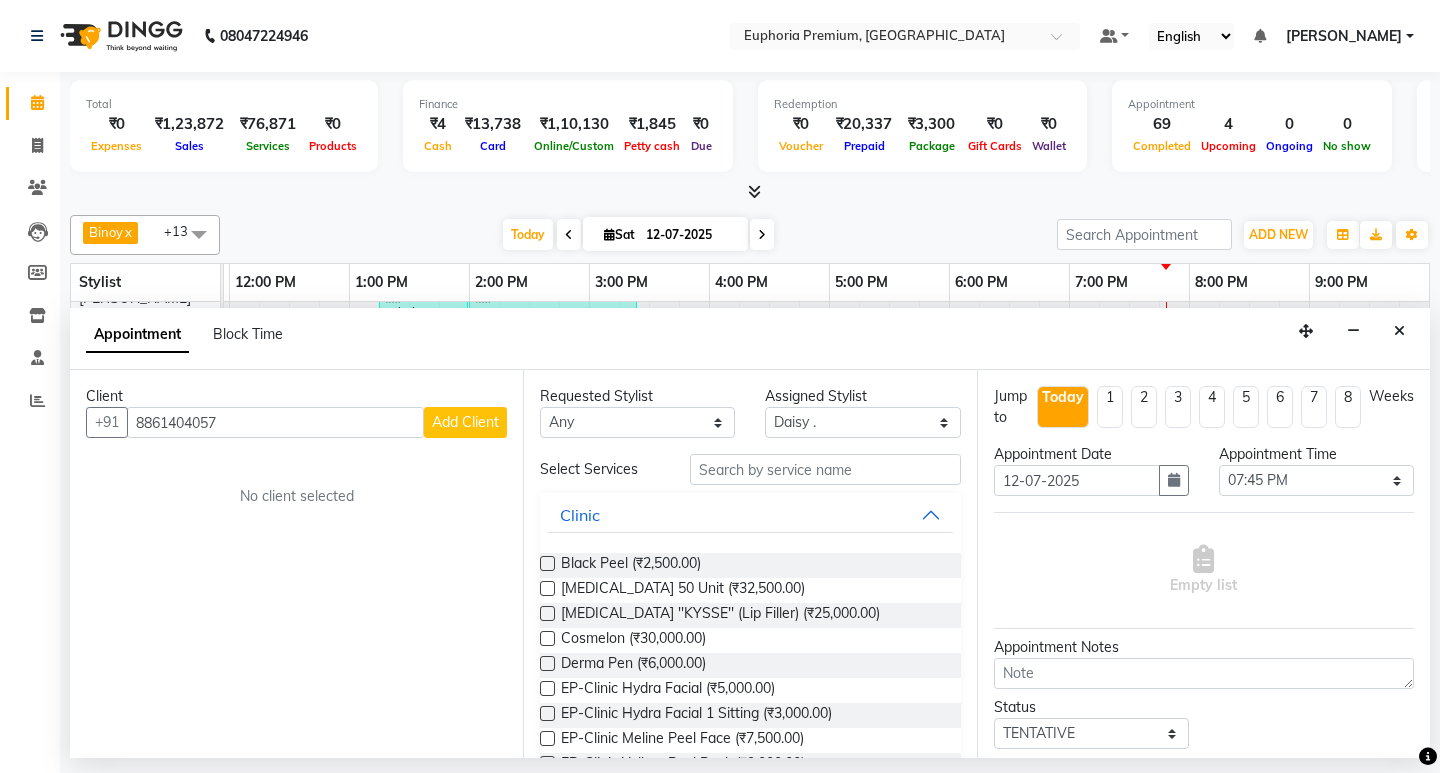 click on "Add Client" at bounding box center [465, 422] 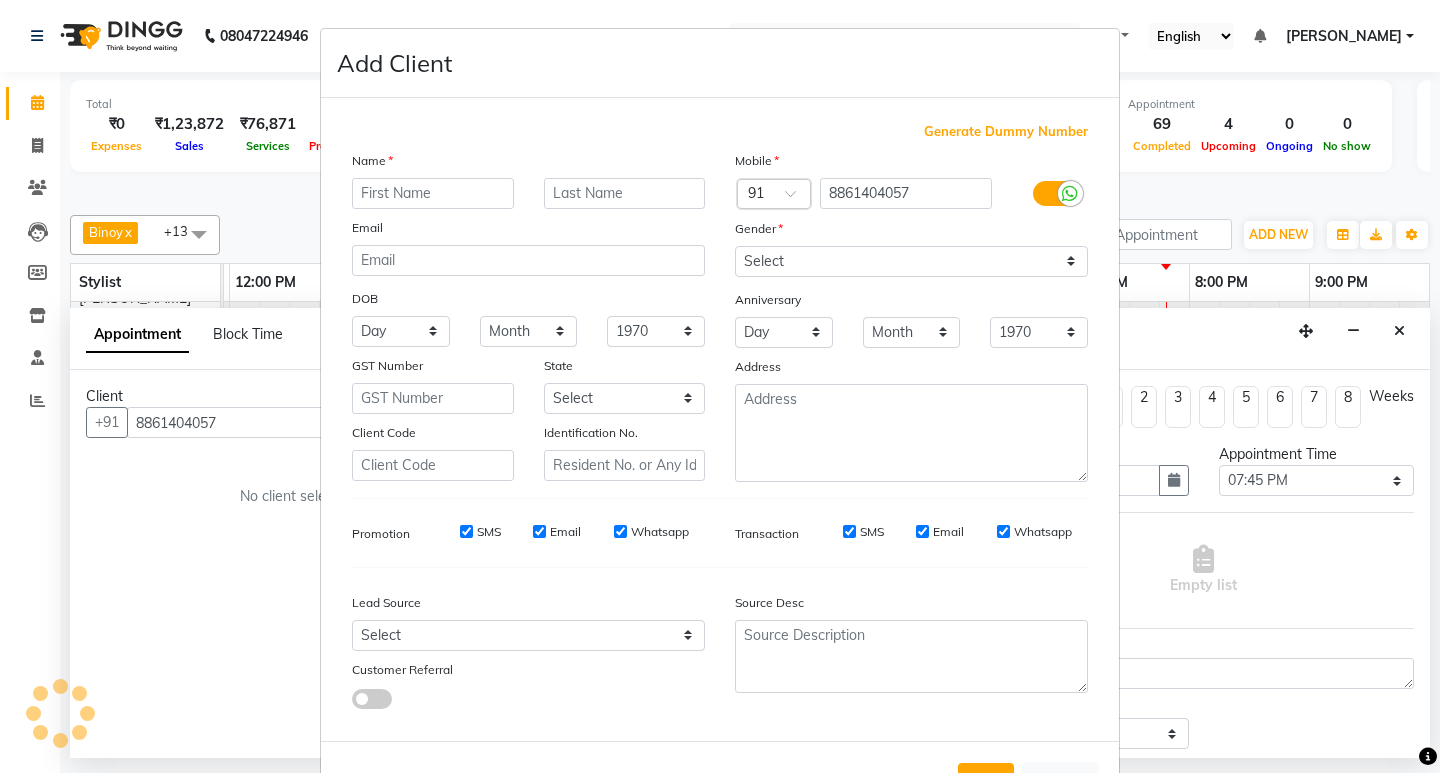 click at bounding box center [433, 193] 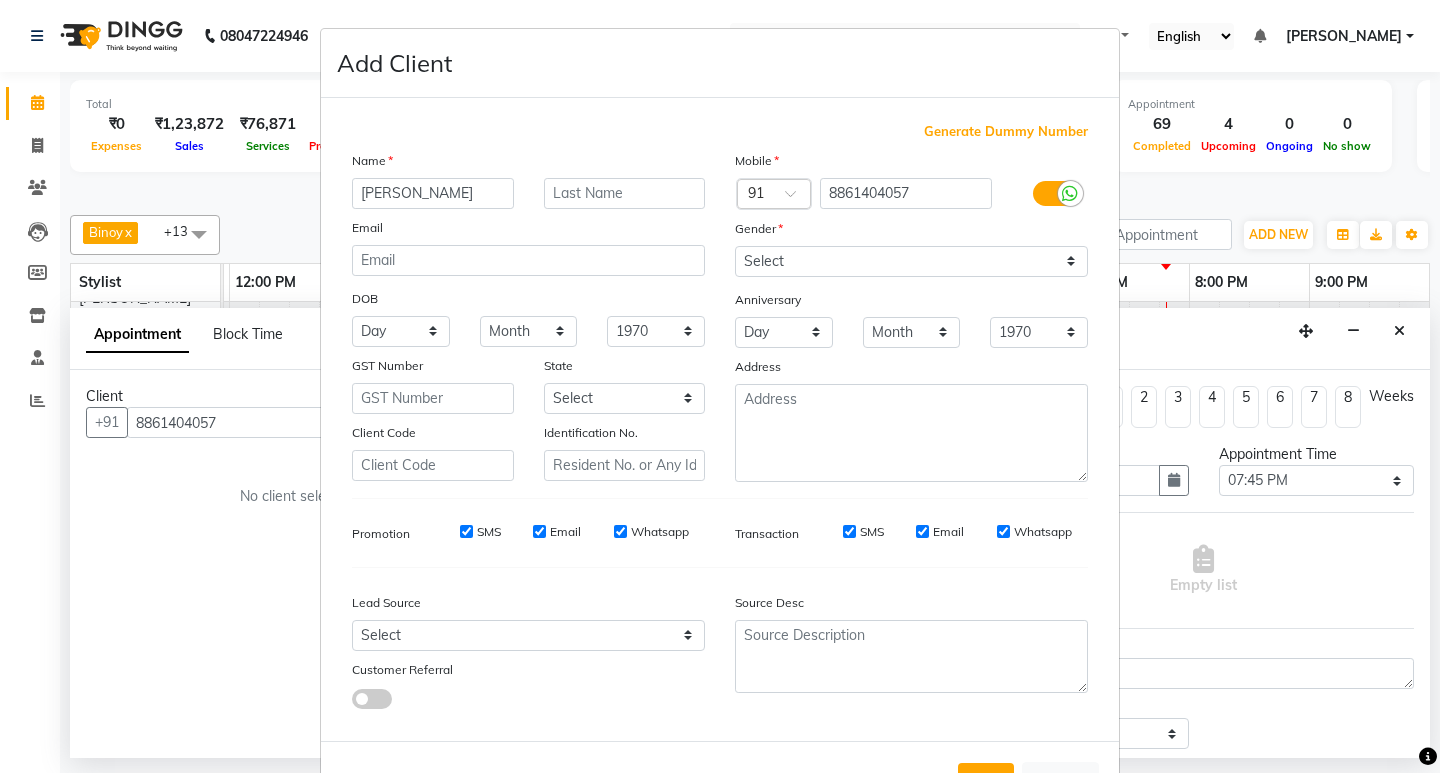 type on "Mahek" 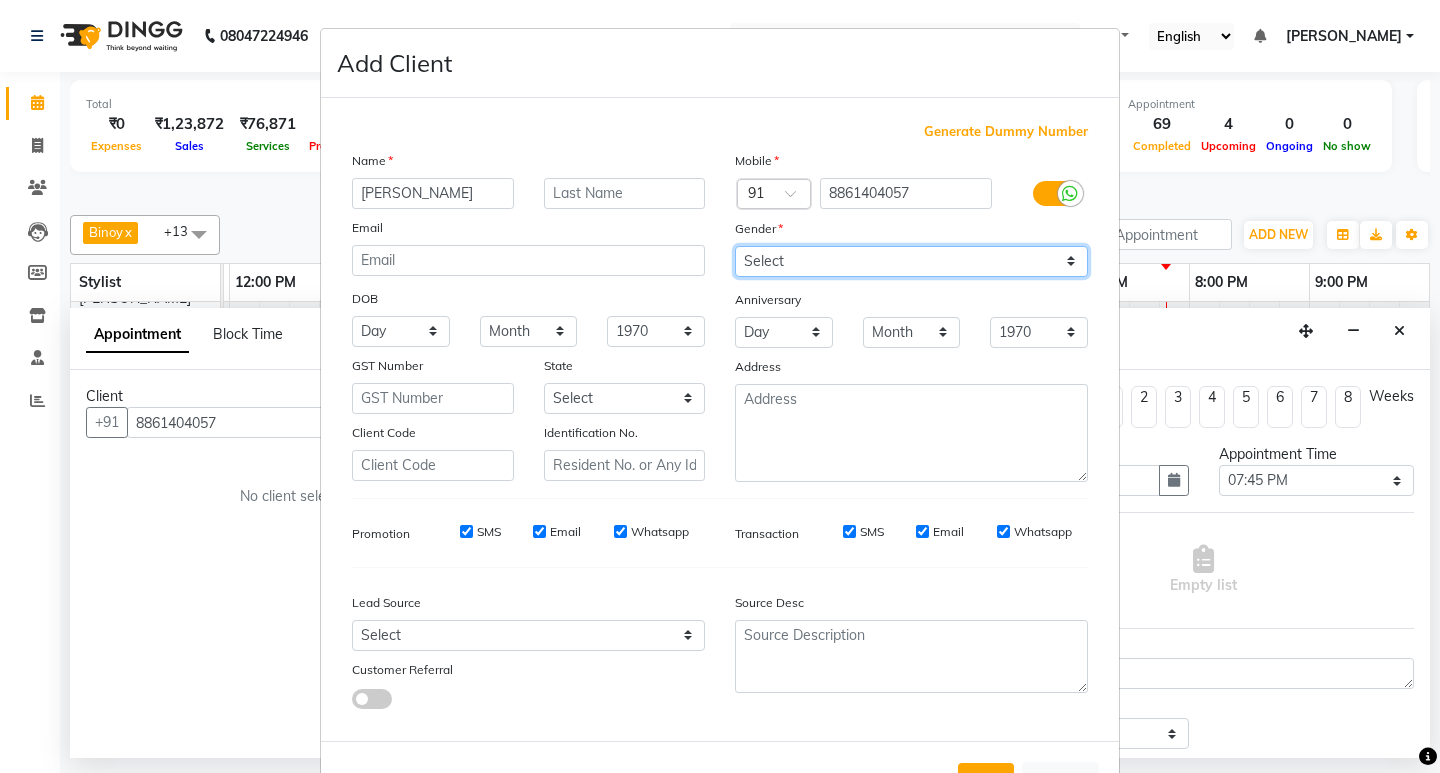 click on "Select Male Female Other Prefer Not To Say" at bounding box center (911, 261) 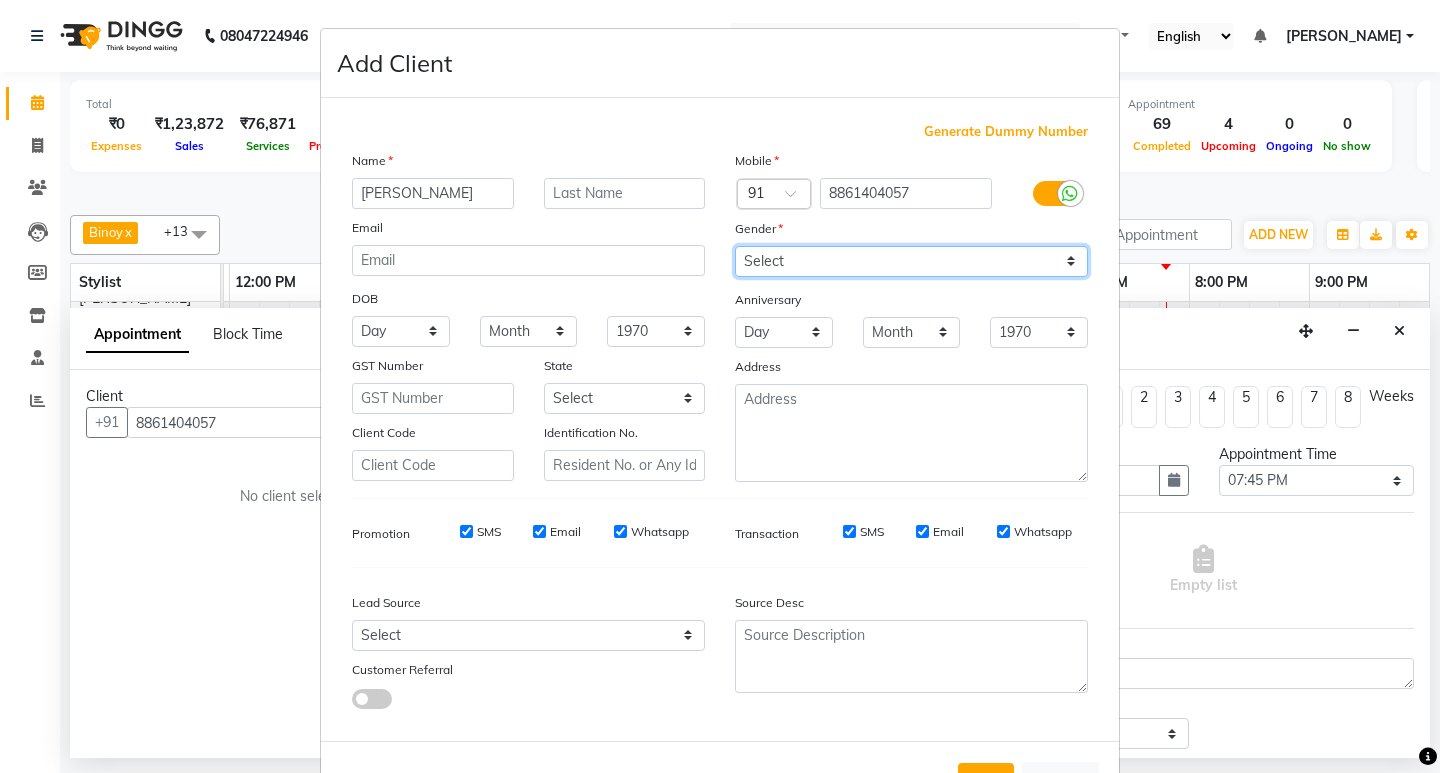select on "female" 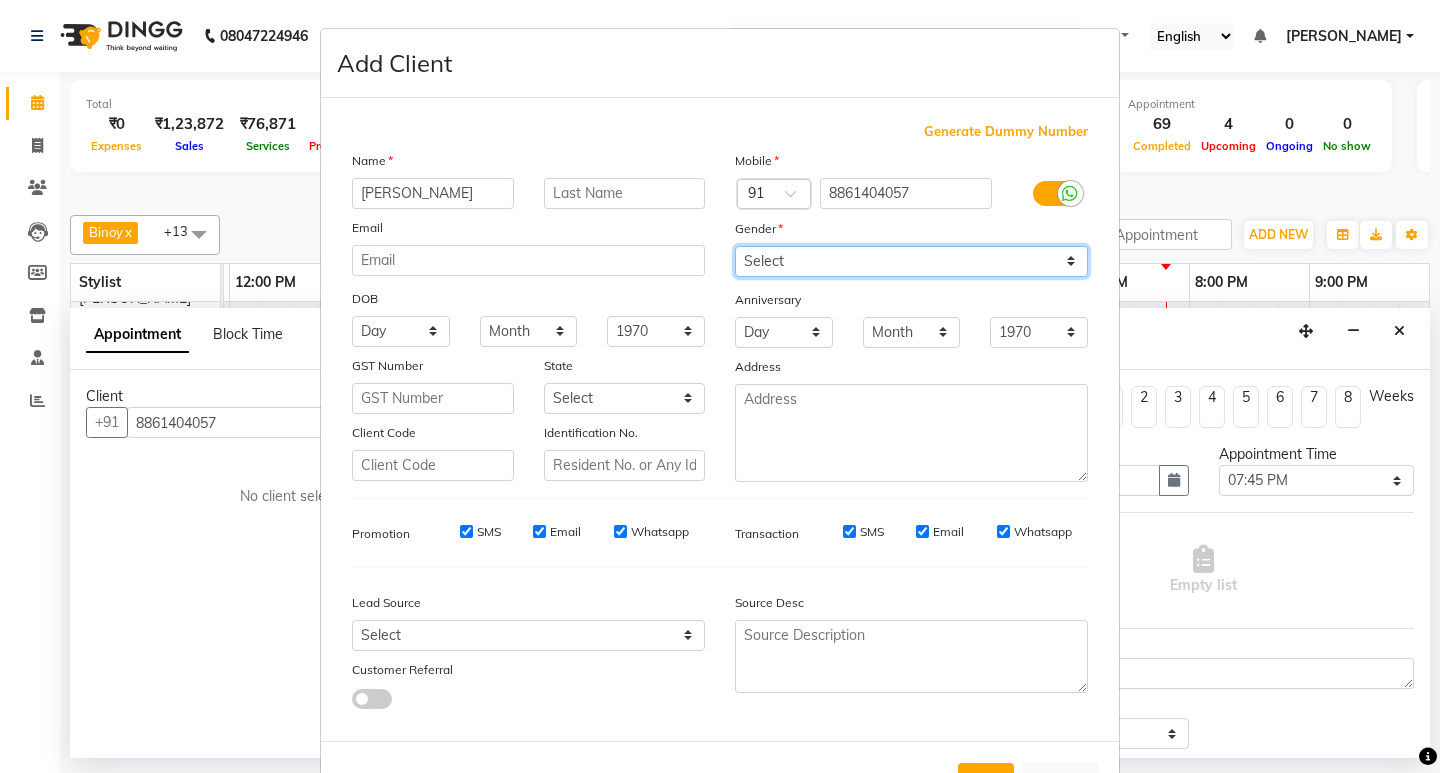 click on "Select Male Female Other Prefer Not To Say" at bounding box center (911, 261) 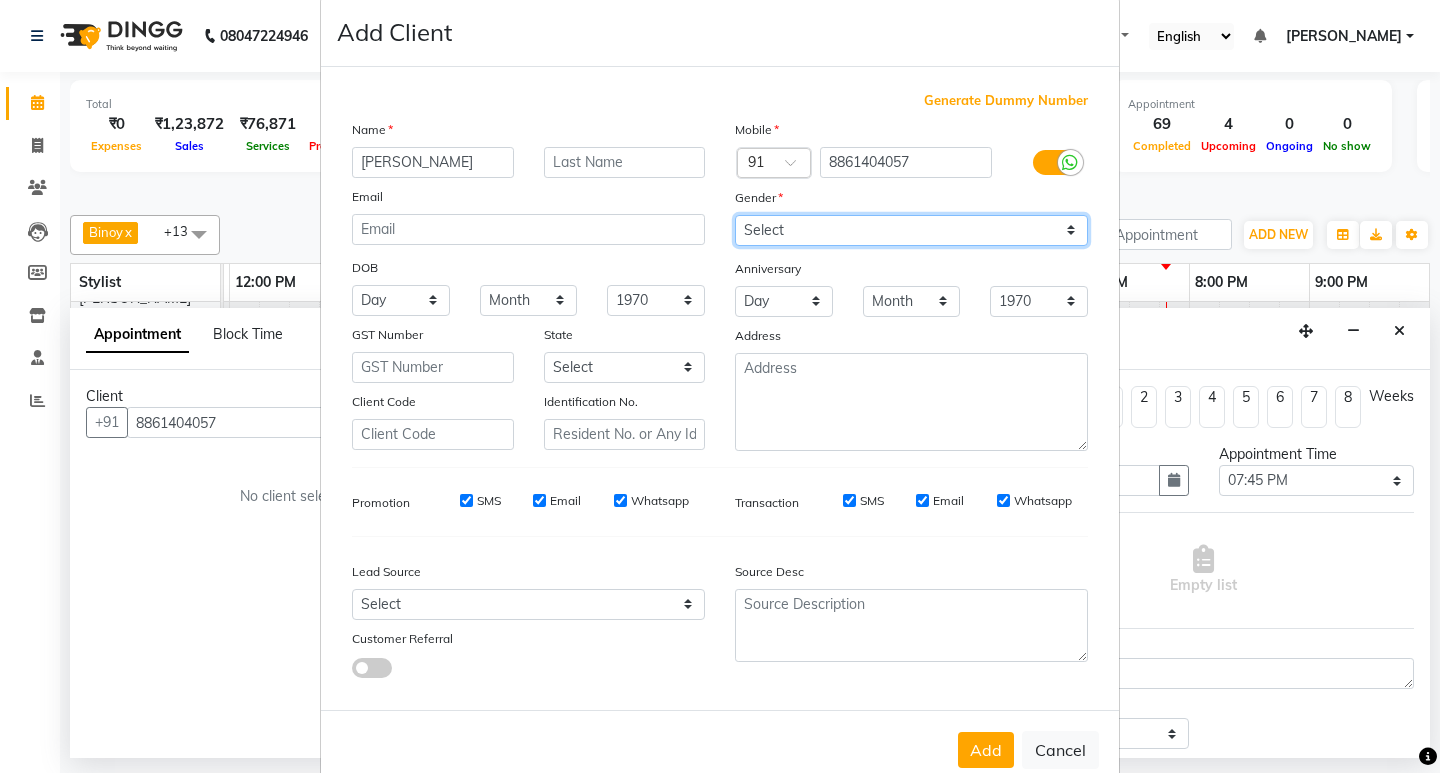 scroll, scrollTop: 76, scrollLeft: 0, axis: vertical 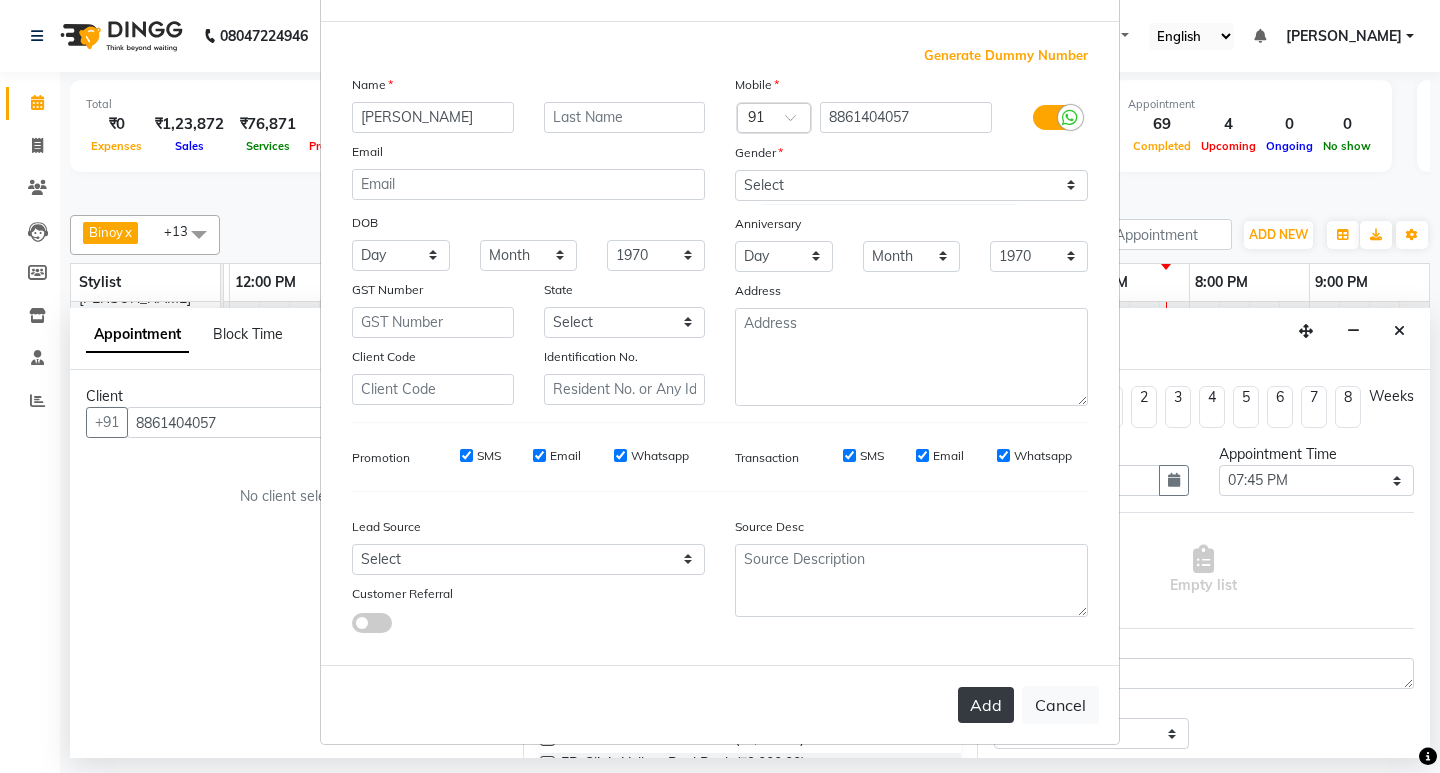 click on "Add" at bounding box center [986, 705] 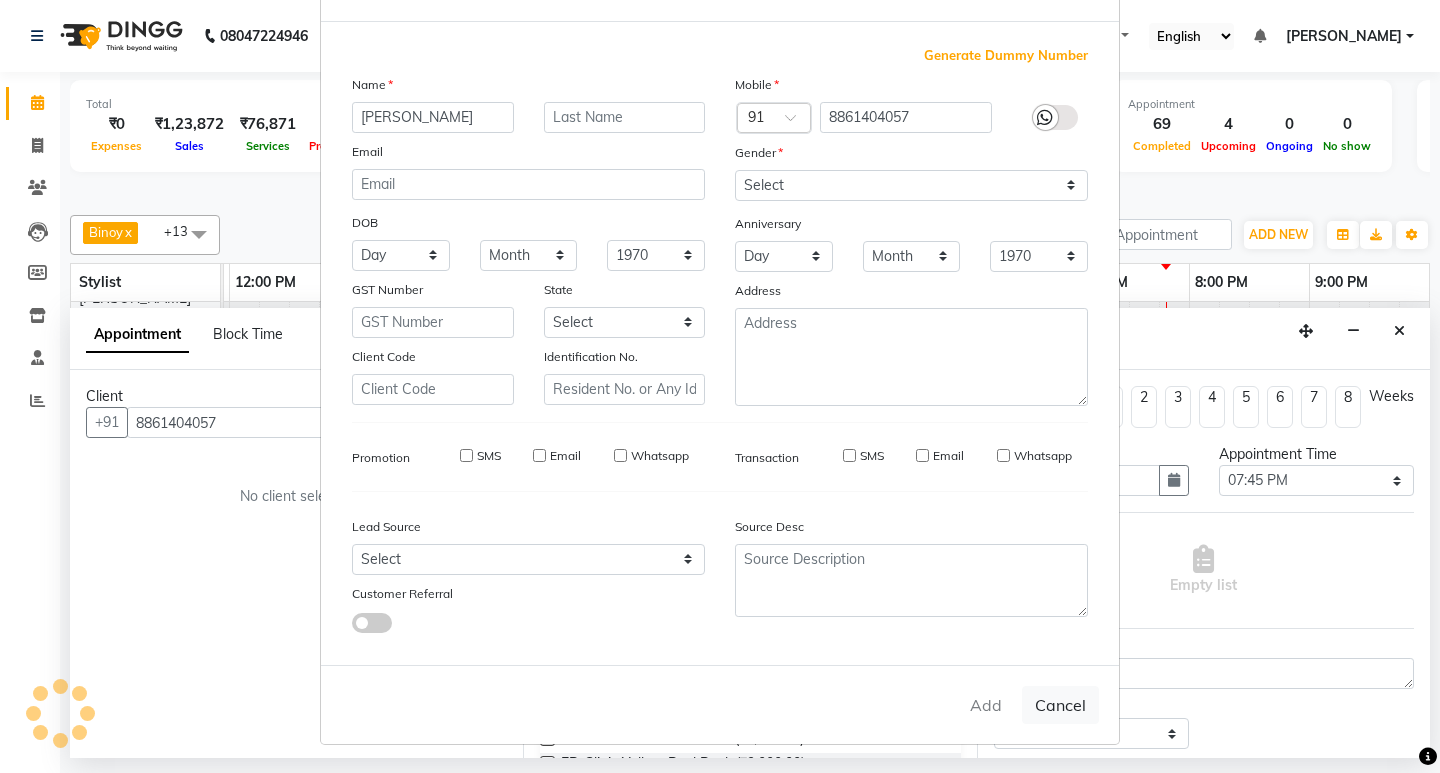type on "88******57" 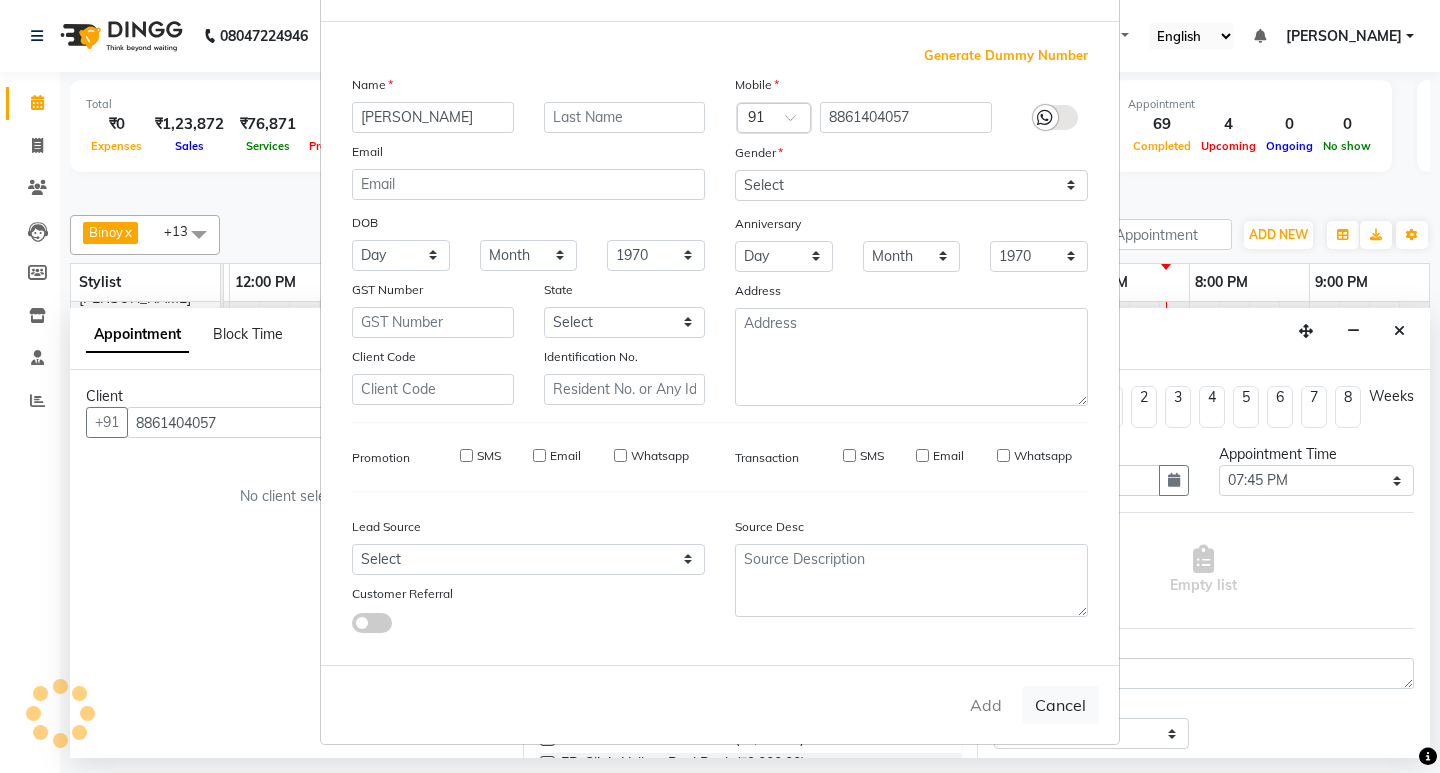 type 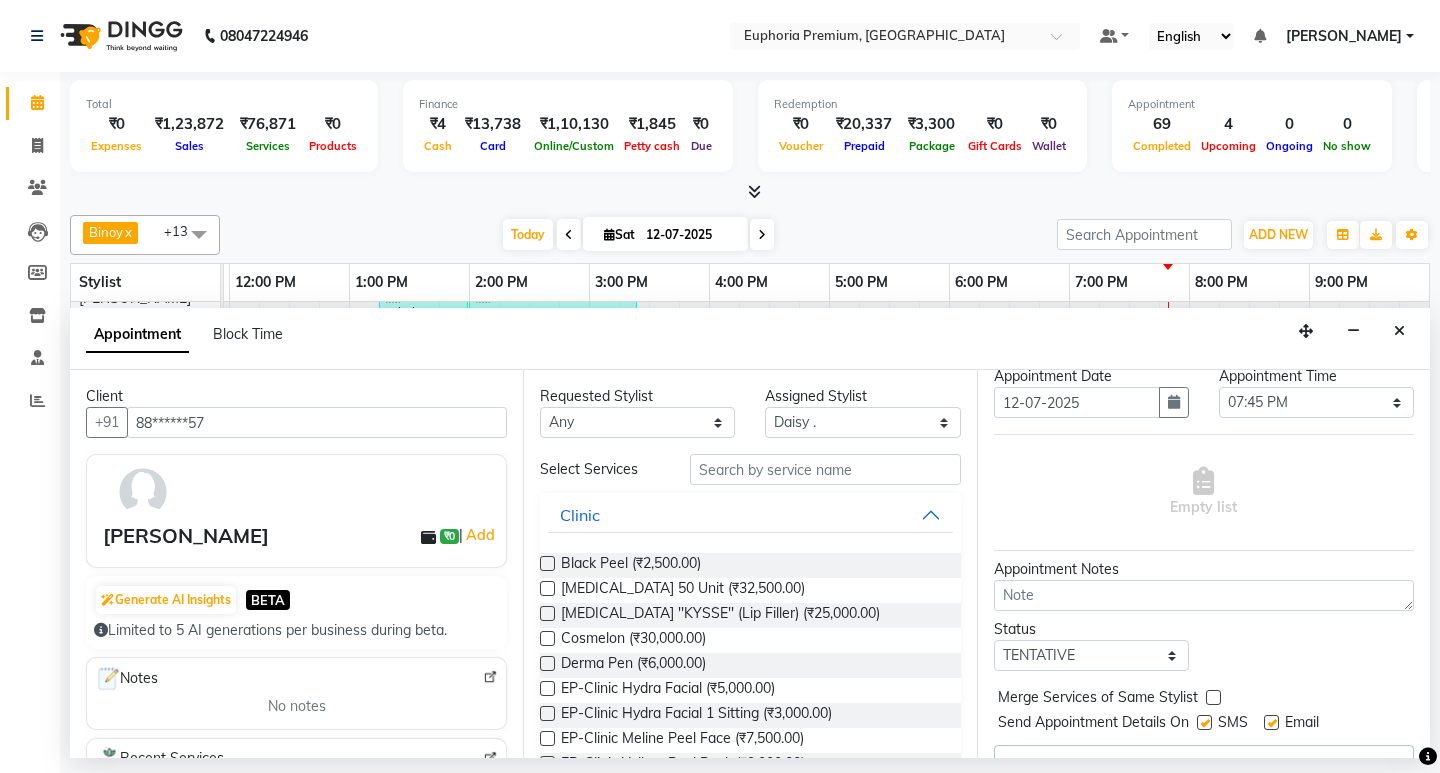 scroll, scrollTop: 119, scrollLeft: 0, axis: vertical 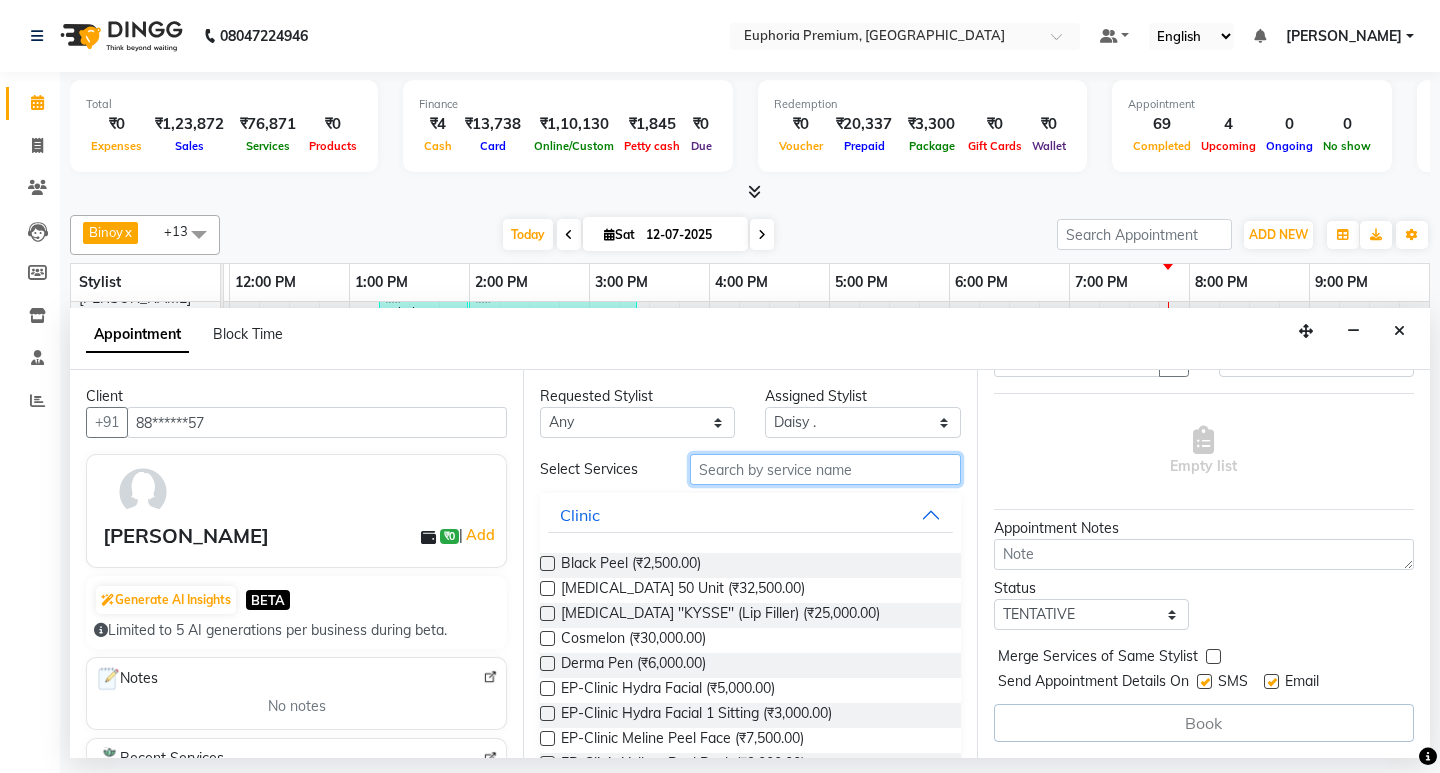 click at bounding box center (825, 469) 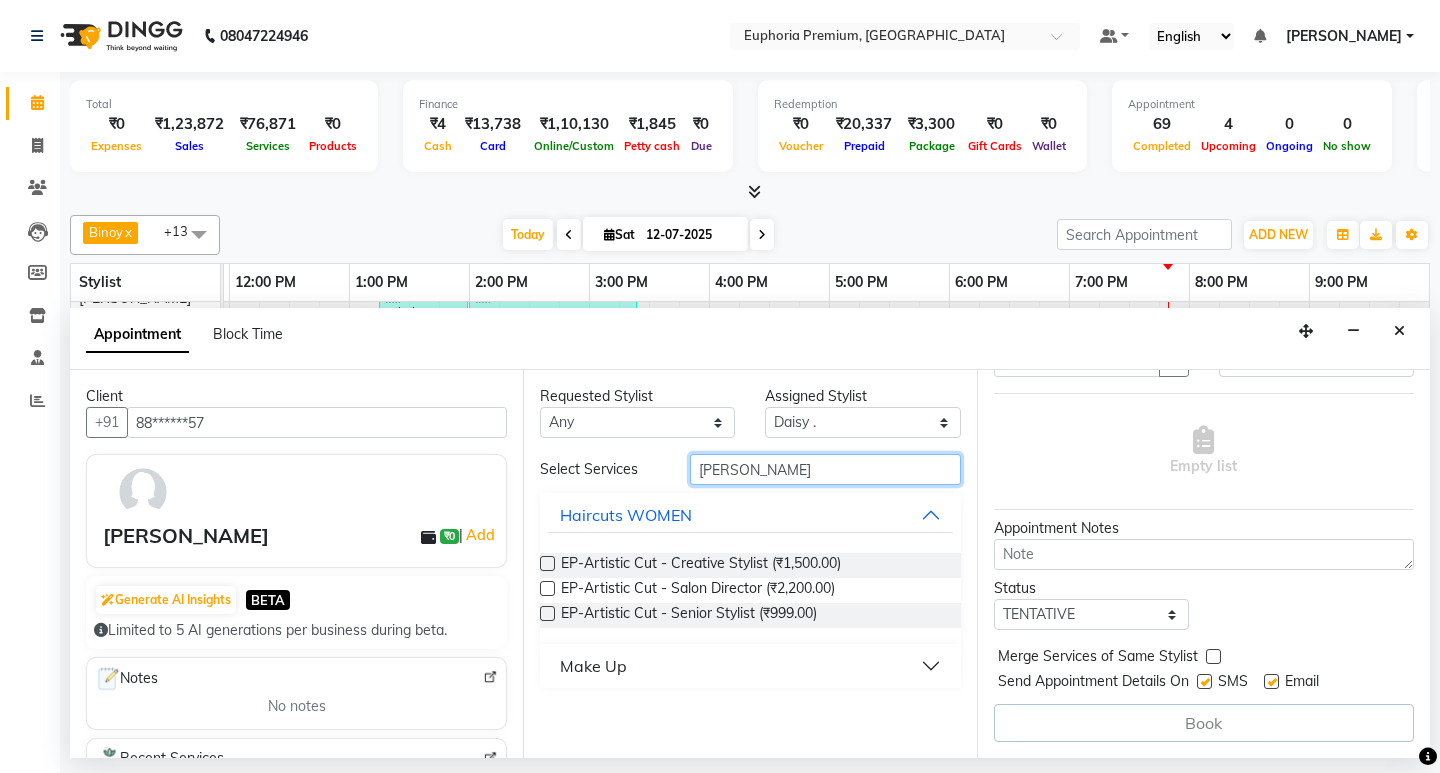 type on "artis" 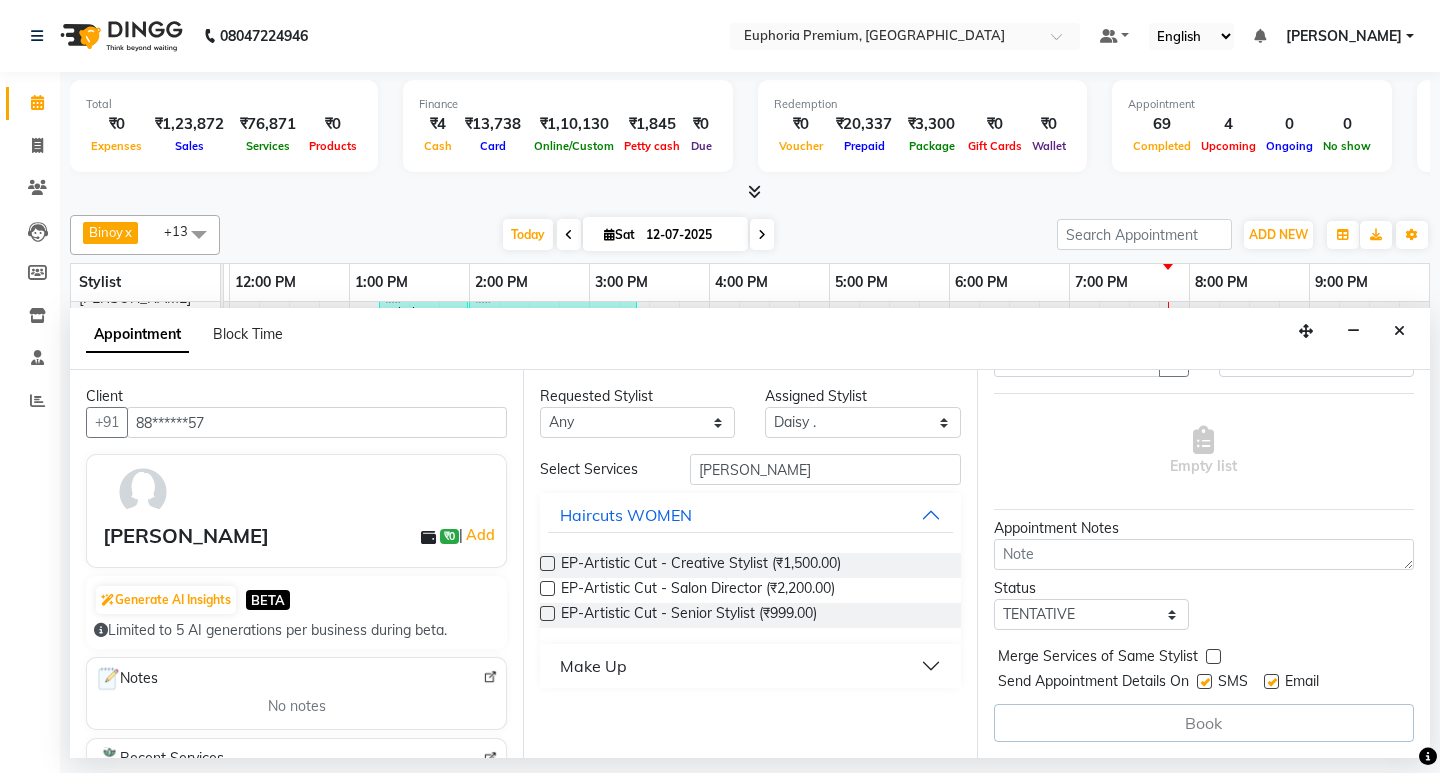 click at bounding box center (547, 613) 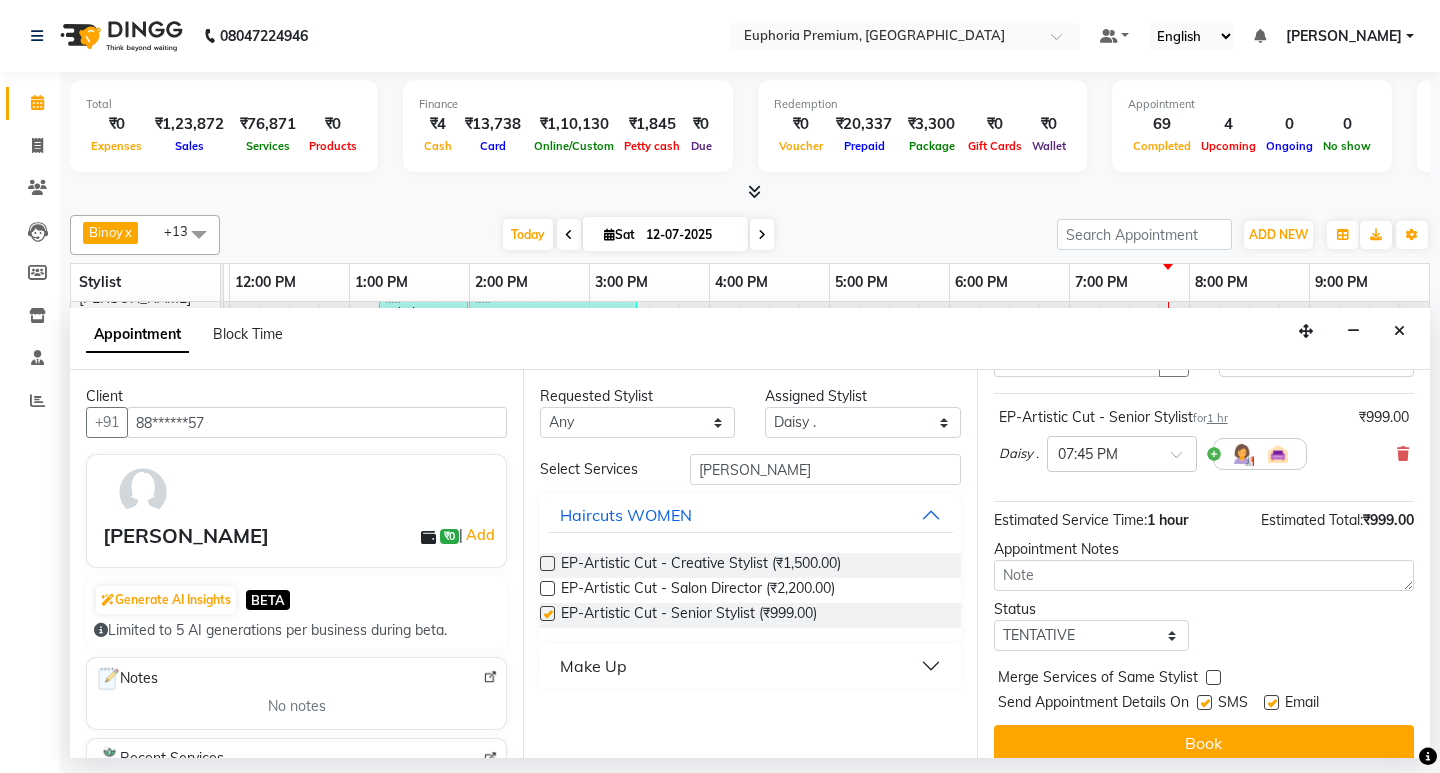 checkbox on "false" 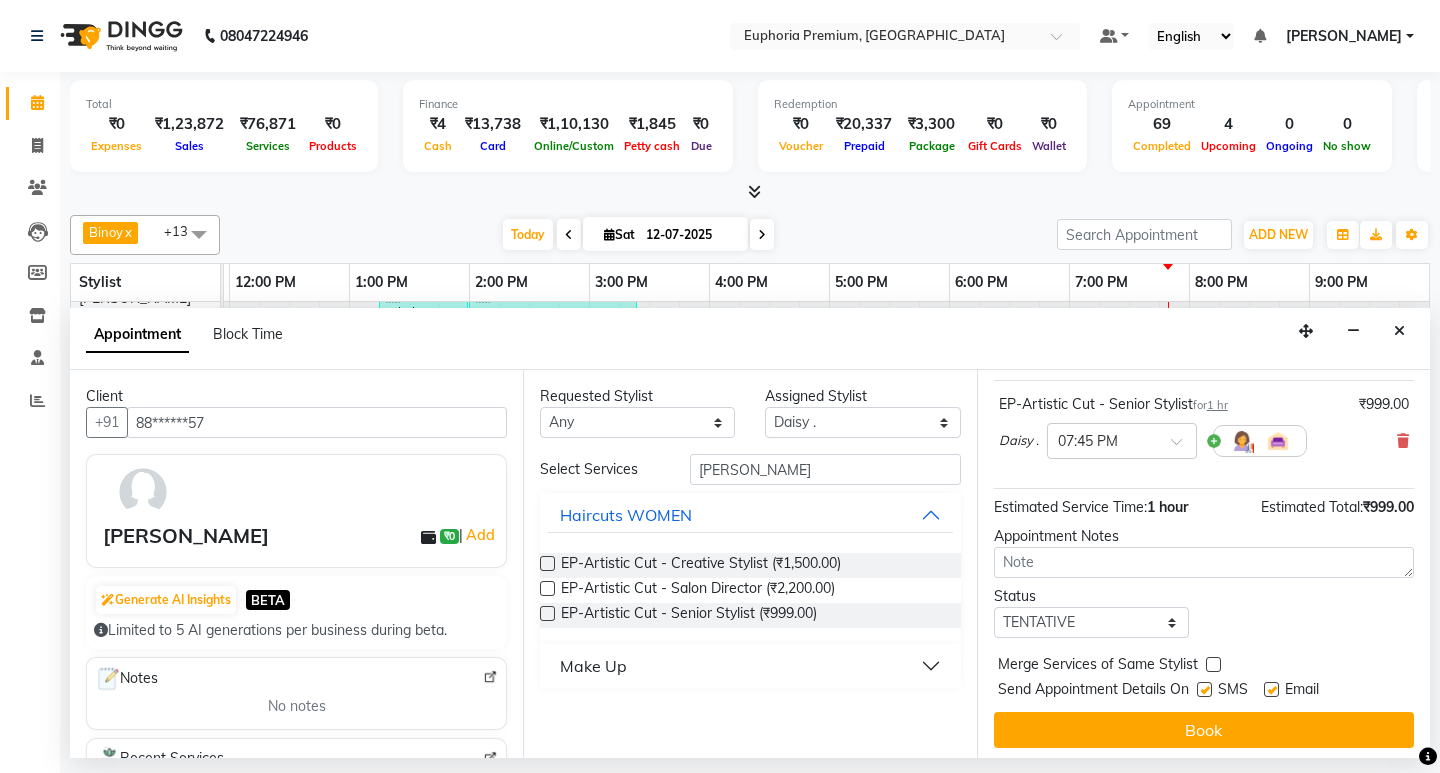 scroll, scrollTop: 138, scrollLeft: 0, axis: vertical 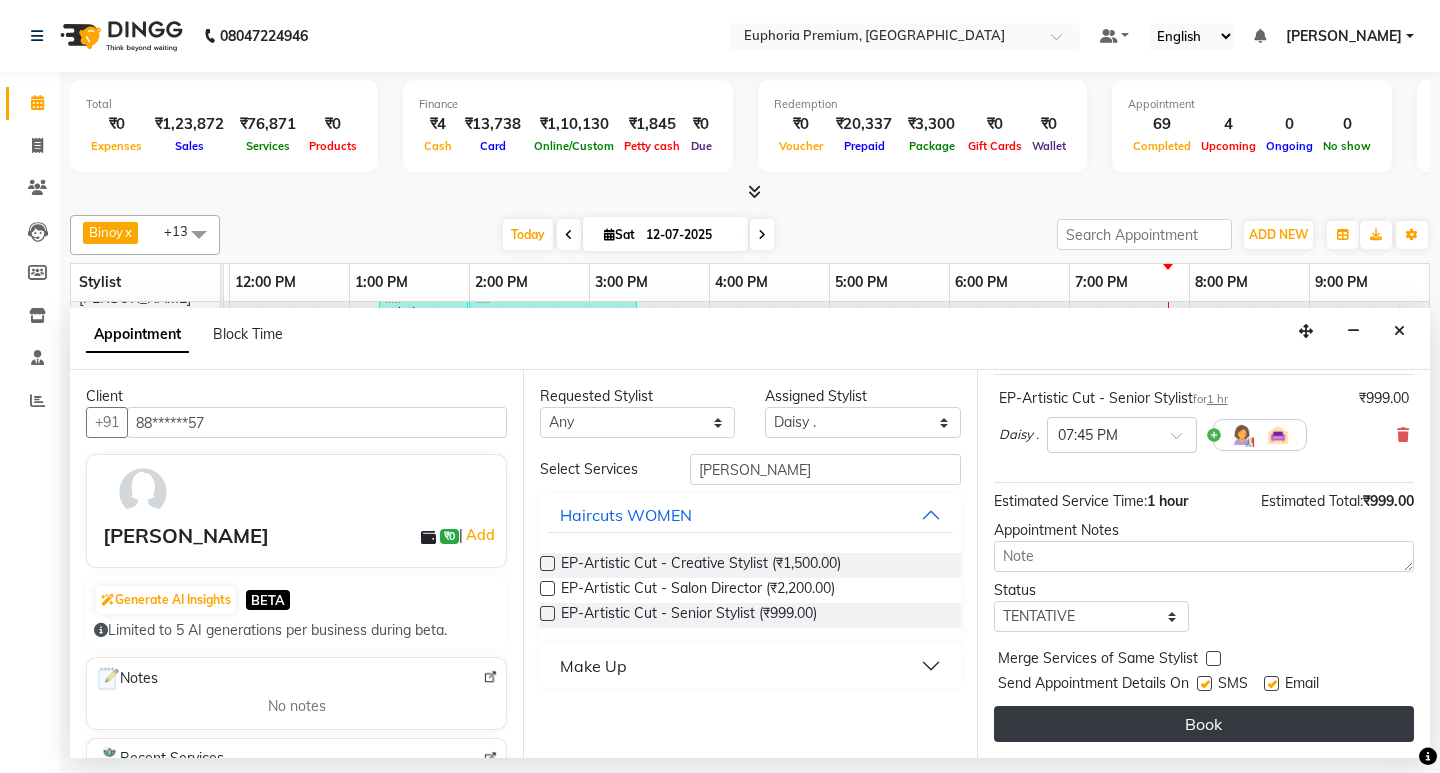 click on "Book" at bounding box center (1204, 724) 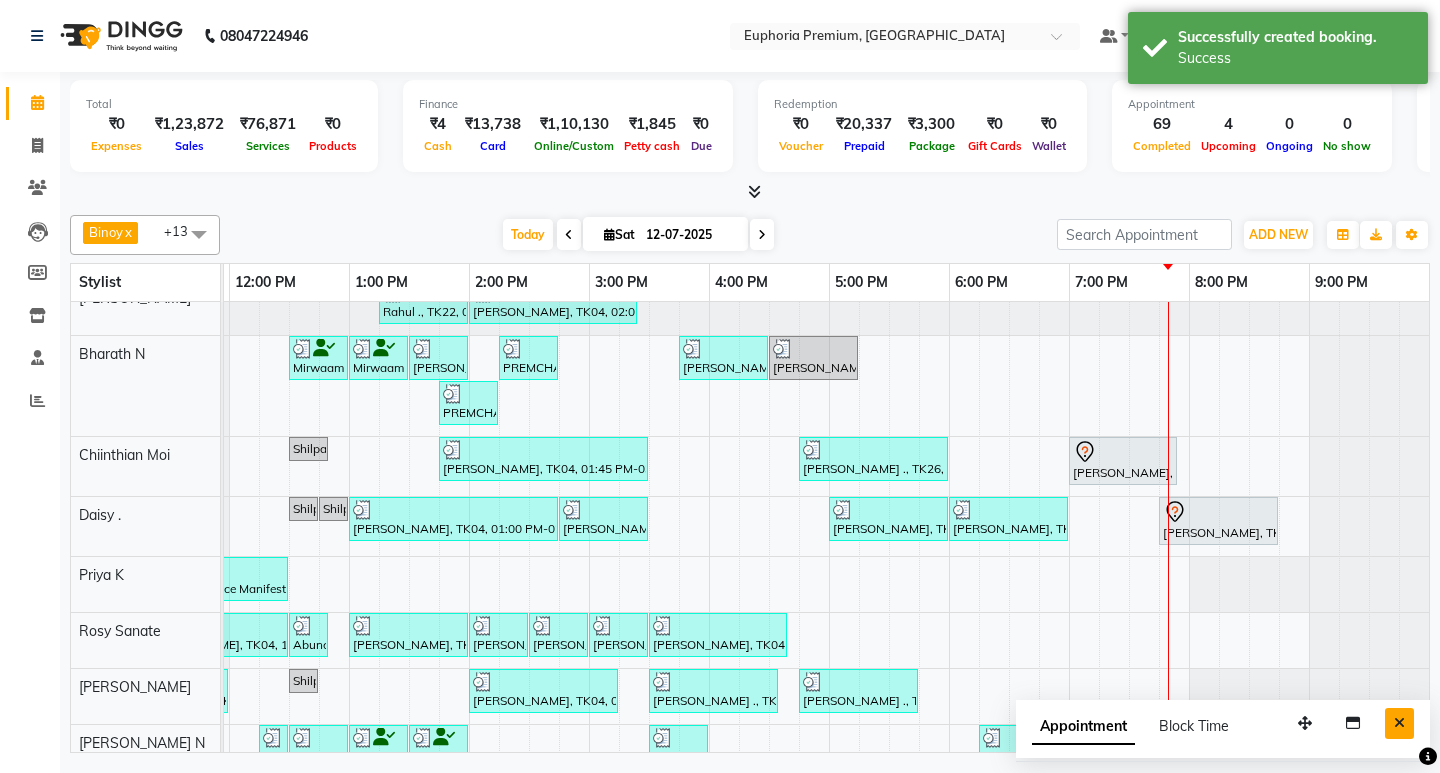 click at bounding box center (1399, 723) 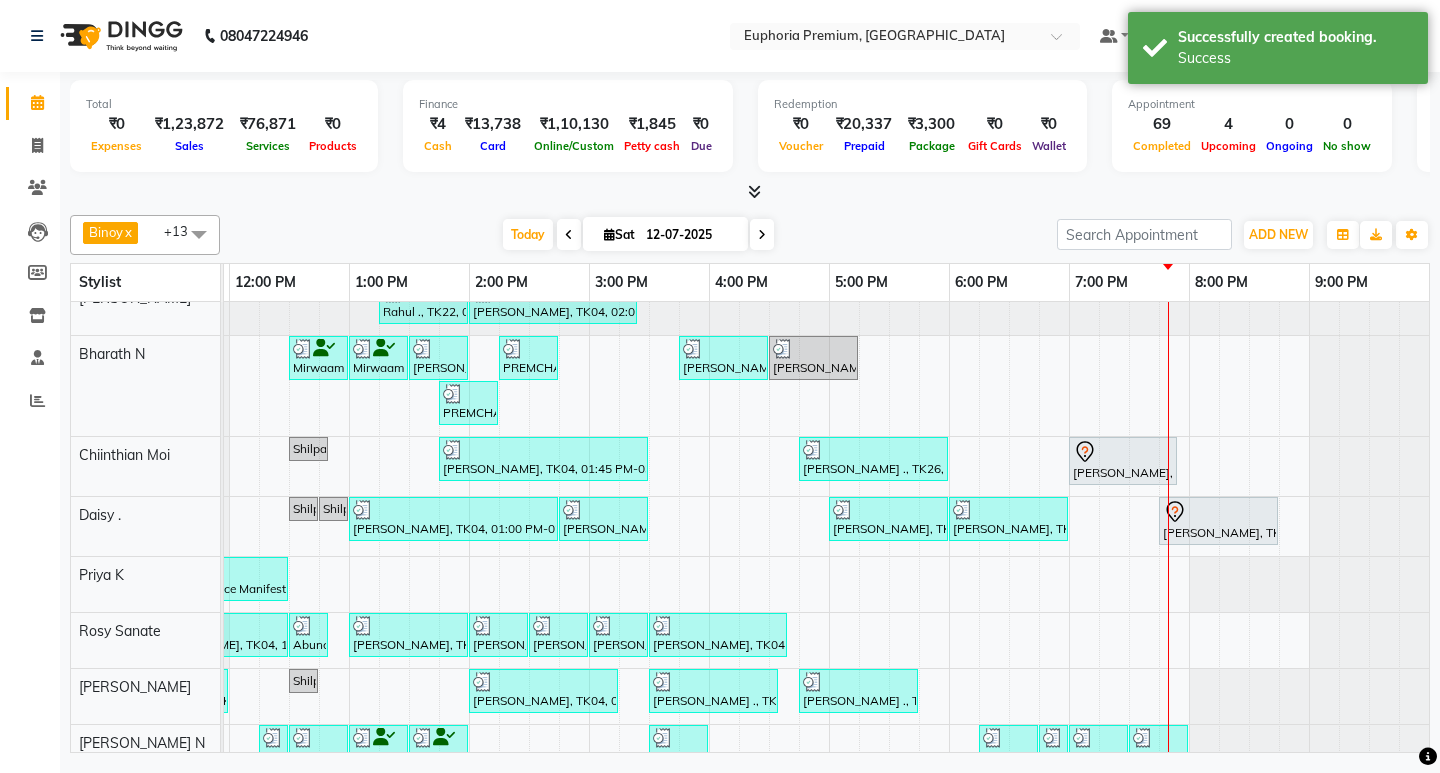 scroll, scrollTop: 528, scrollLeft: 490, axis: both 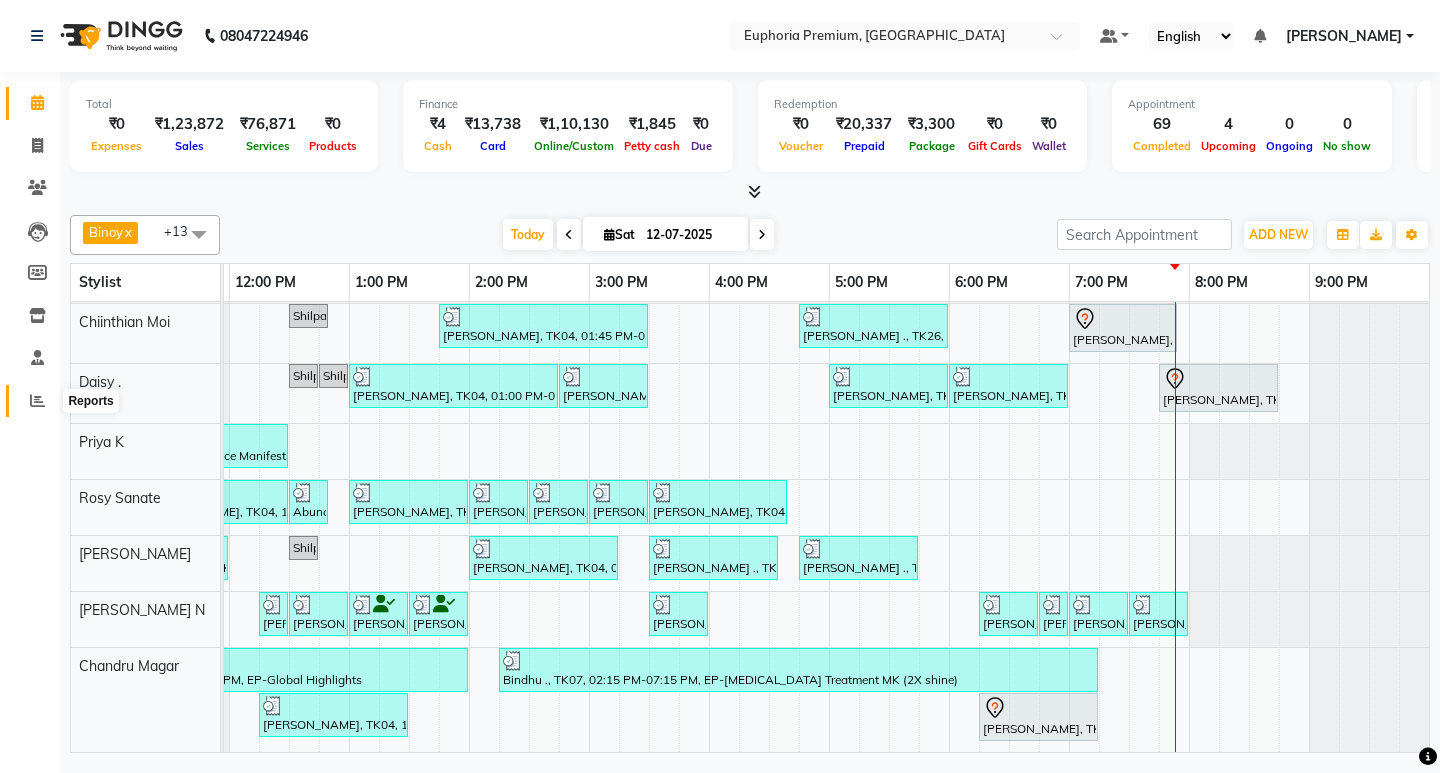 click 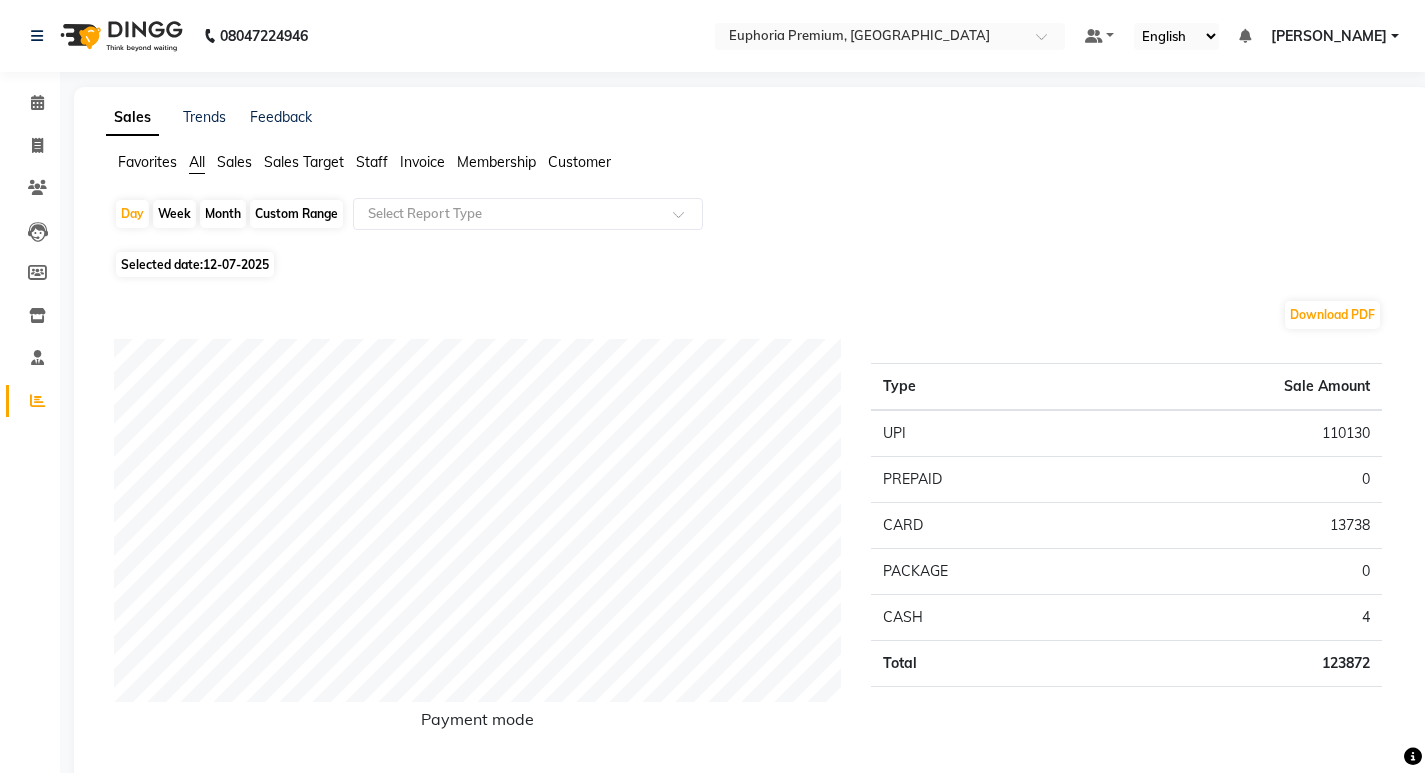 click on "Custom Range" 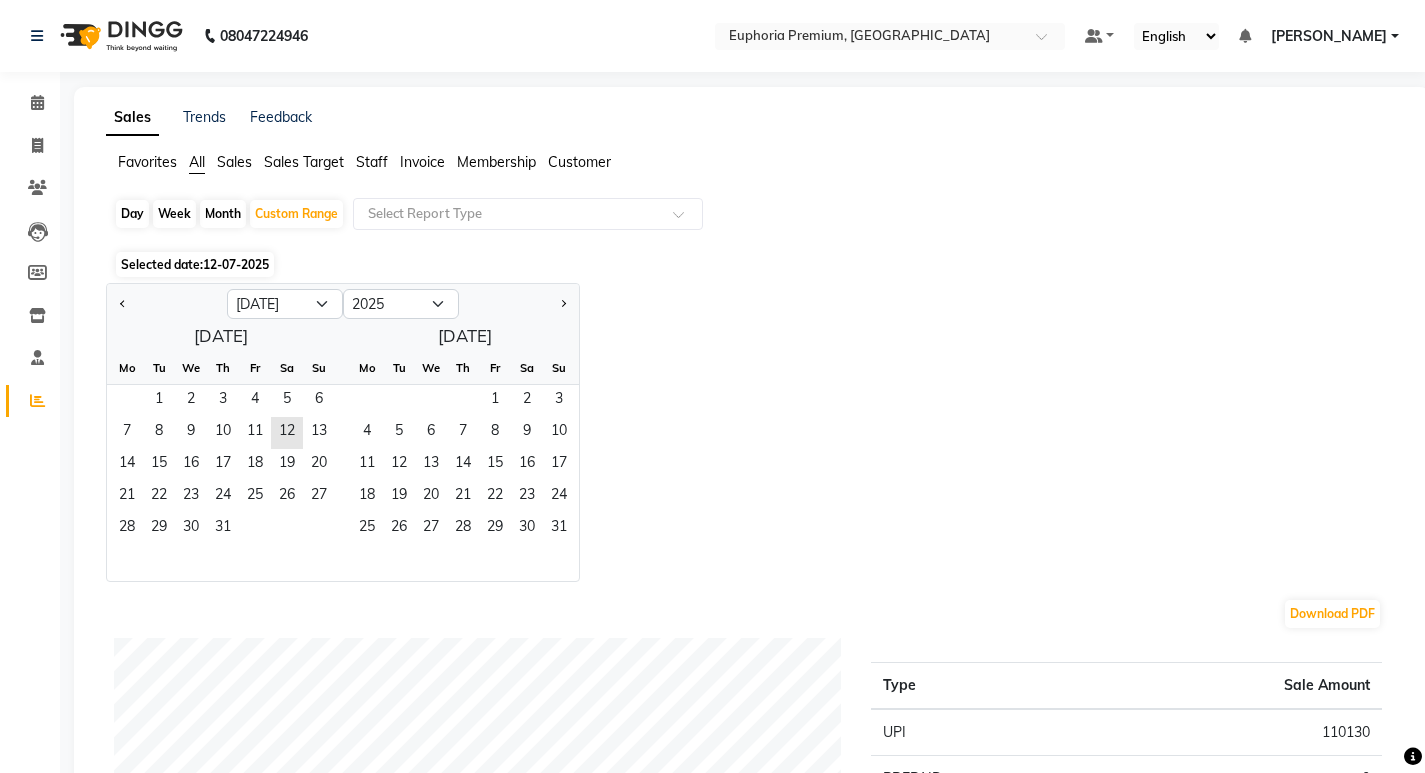 click on "Staff" 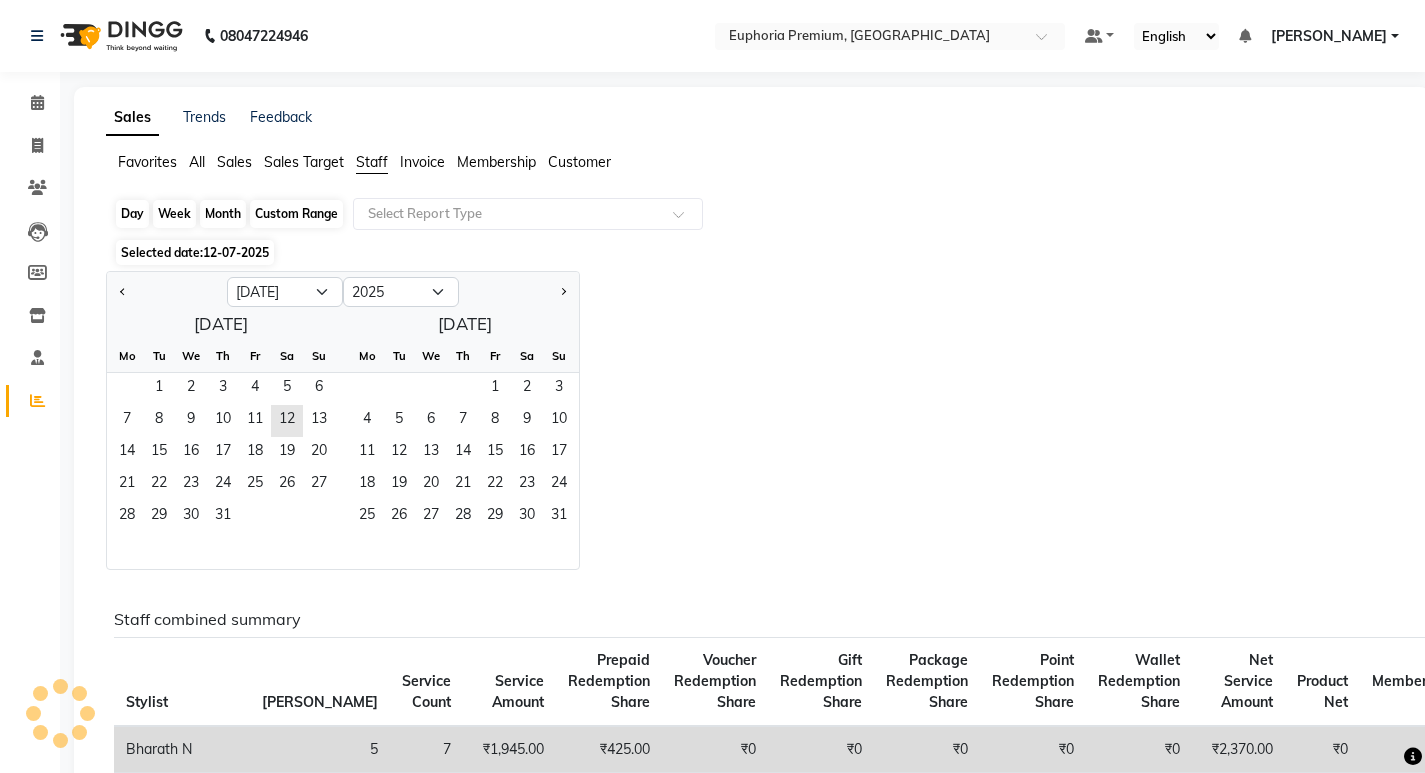 click on "Custom Range" 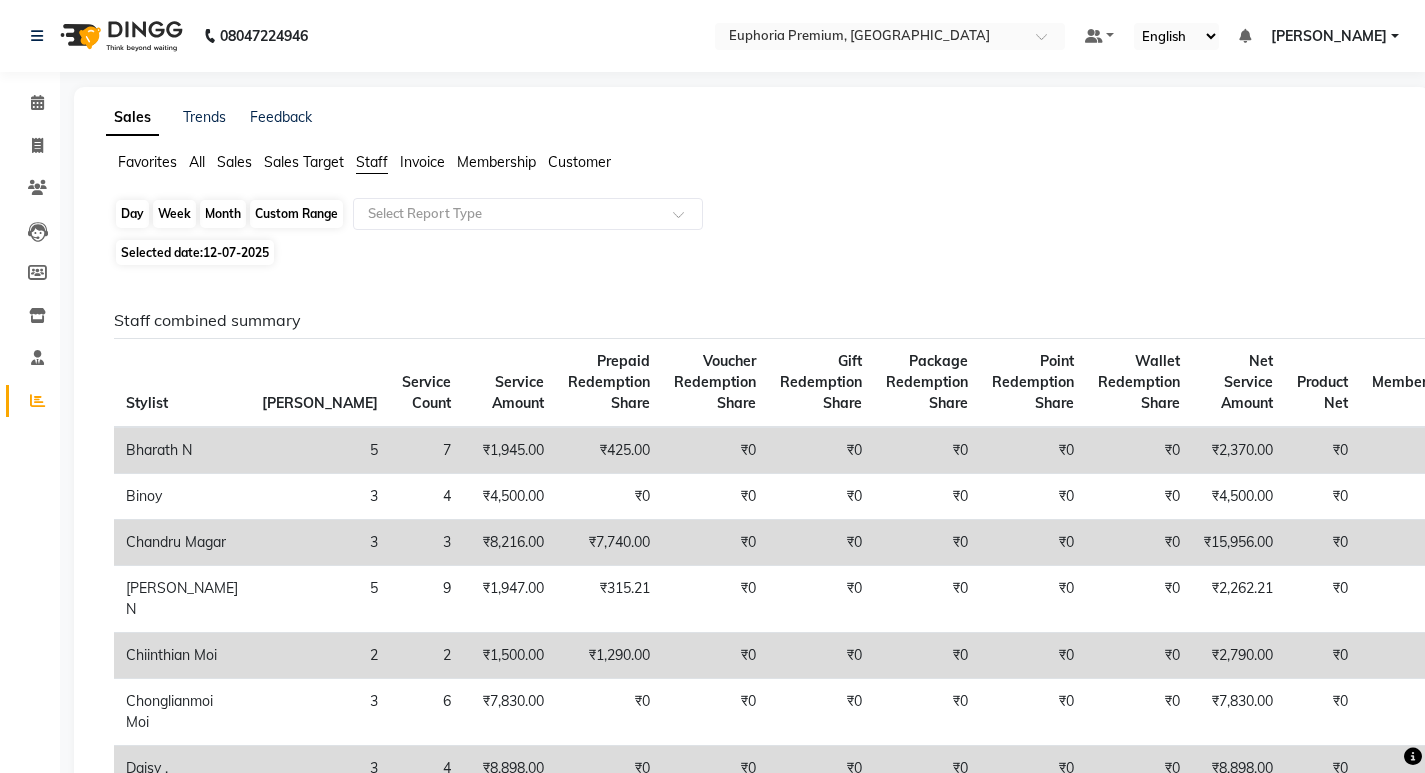 click on "Custom Range" 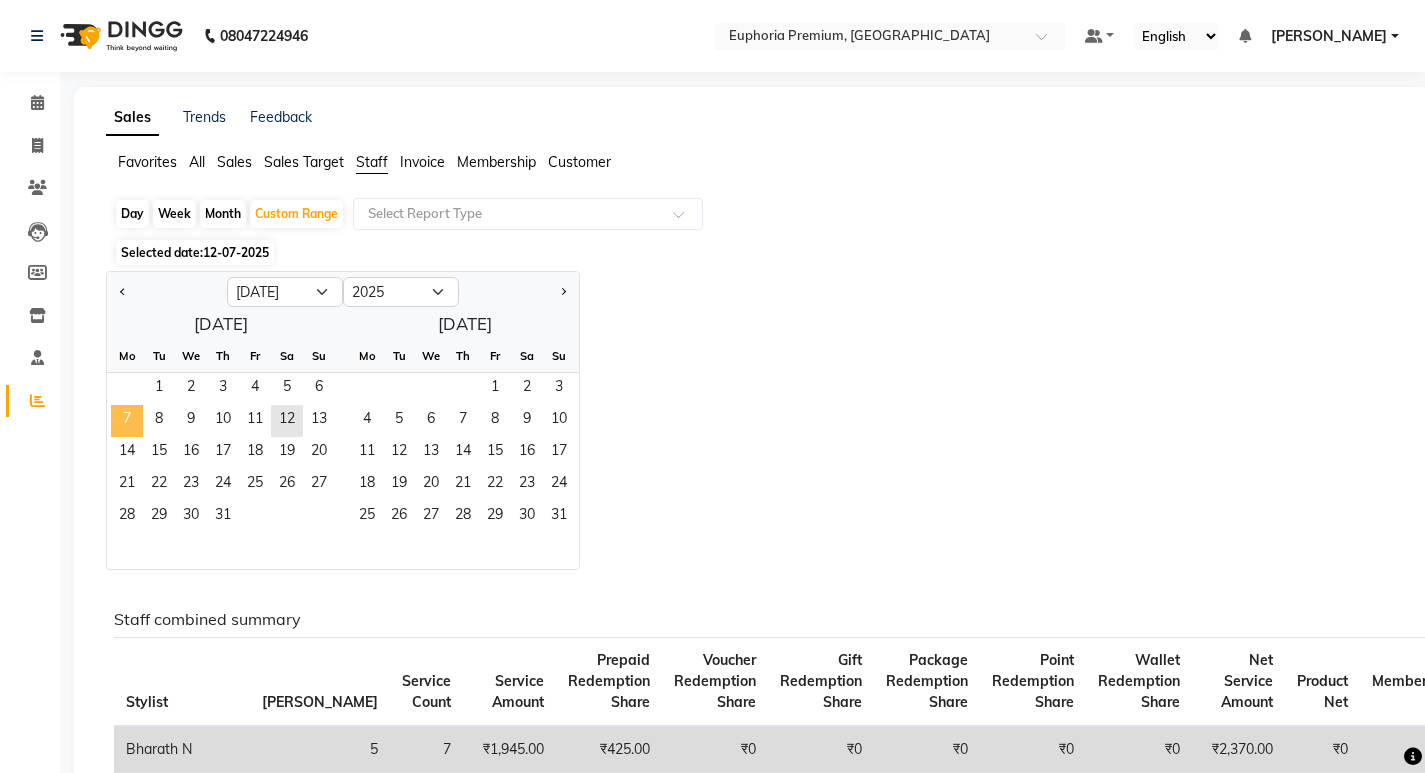 click on "7" 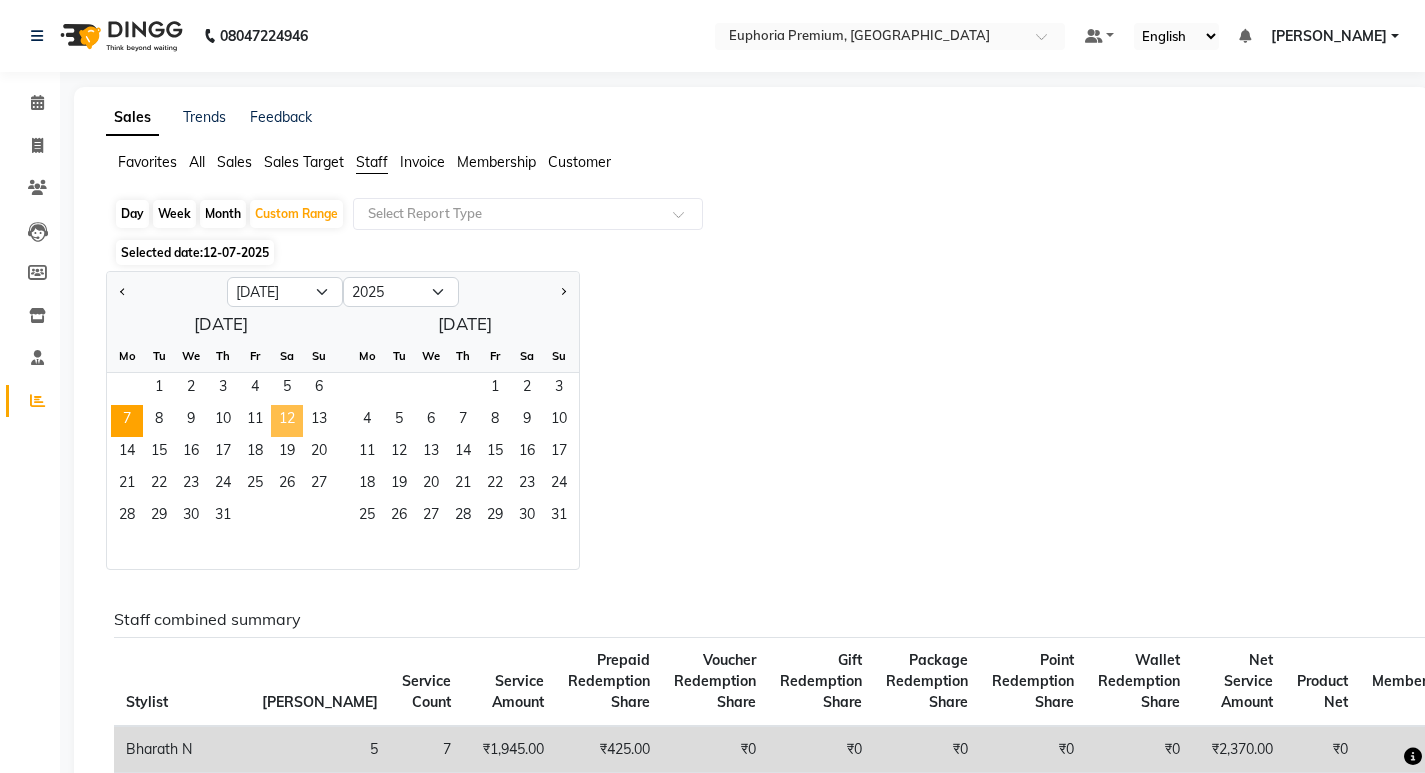 click on "12" 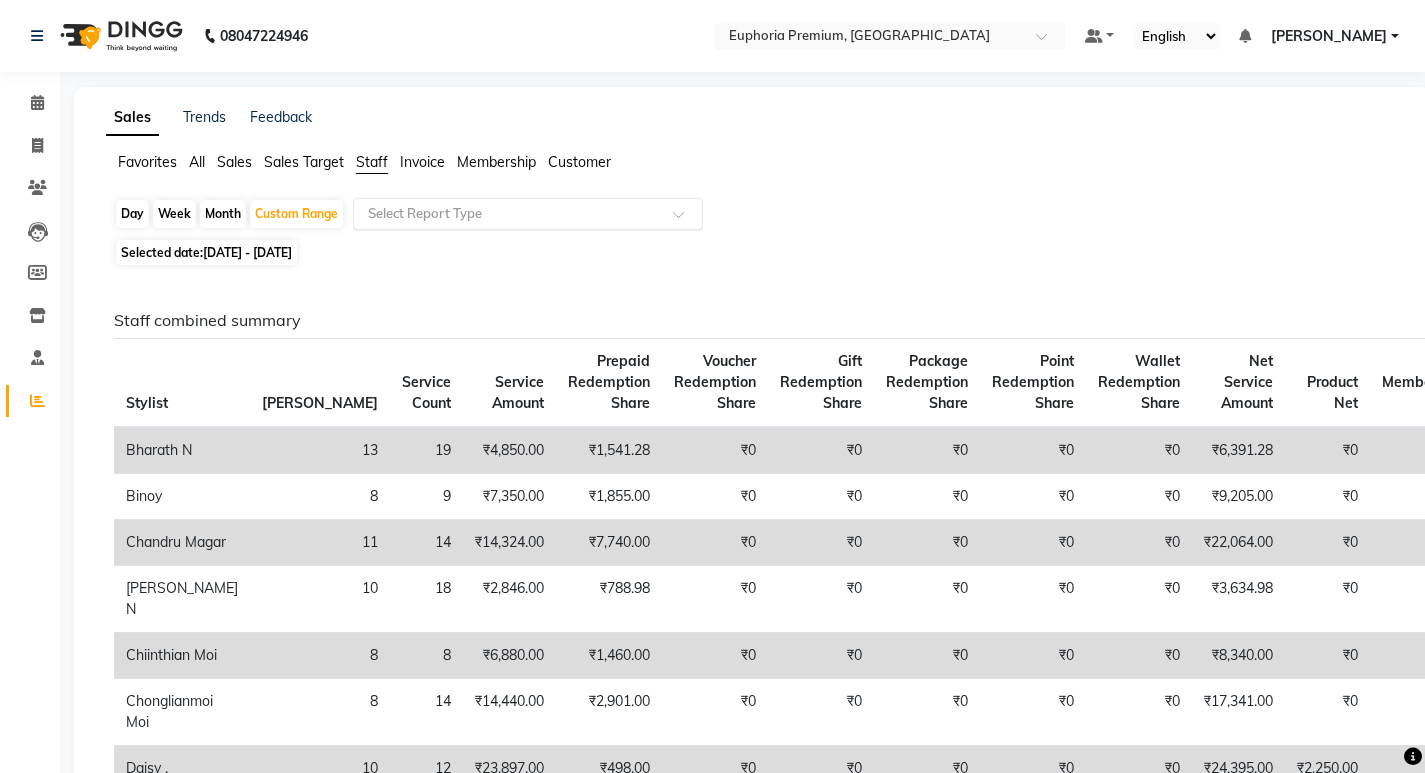 click 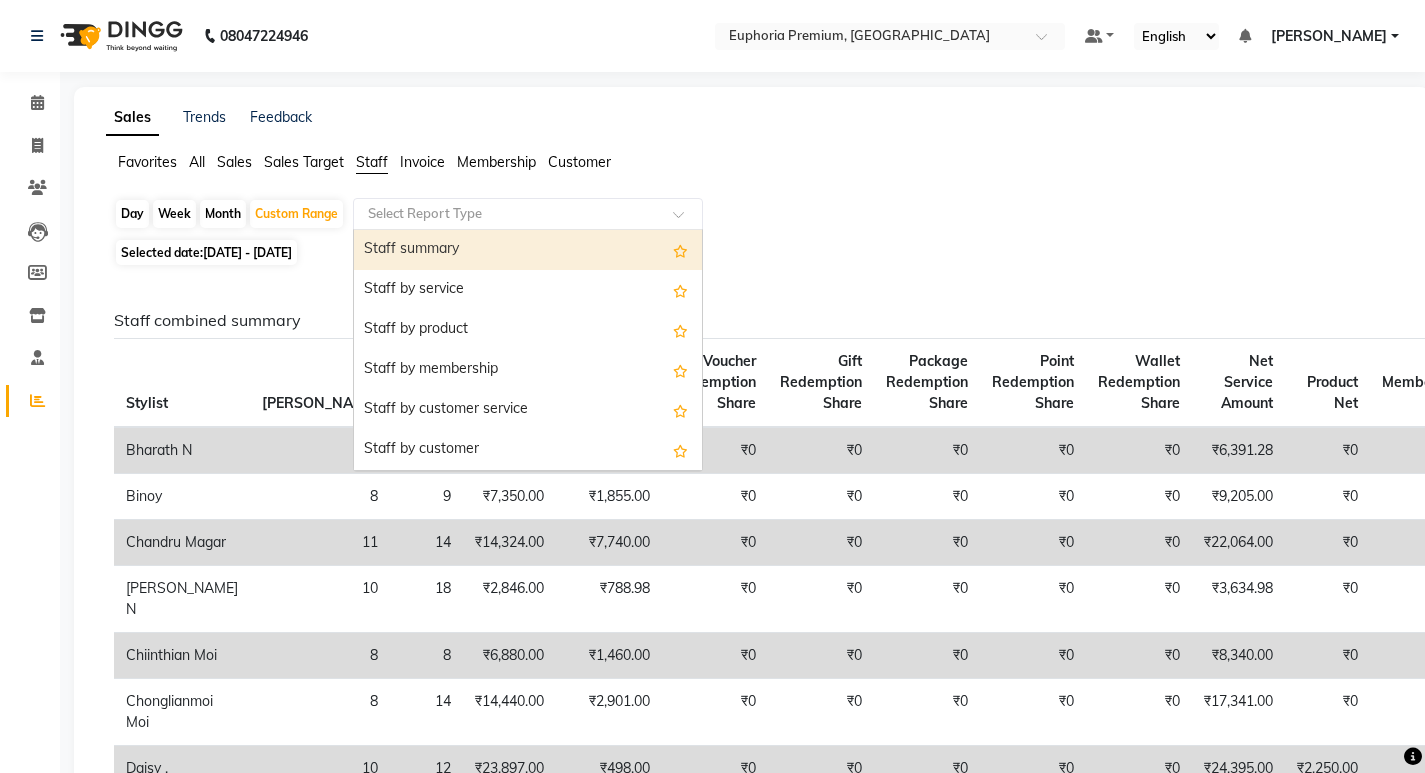 click on "Staff summary" at bounding box center (528, 250) 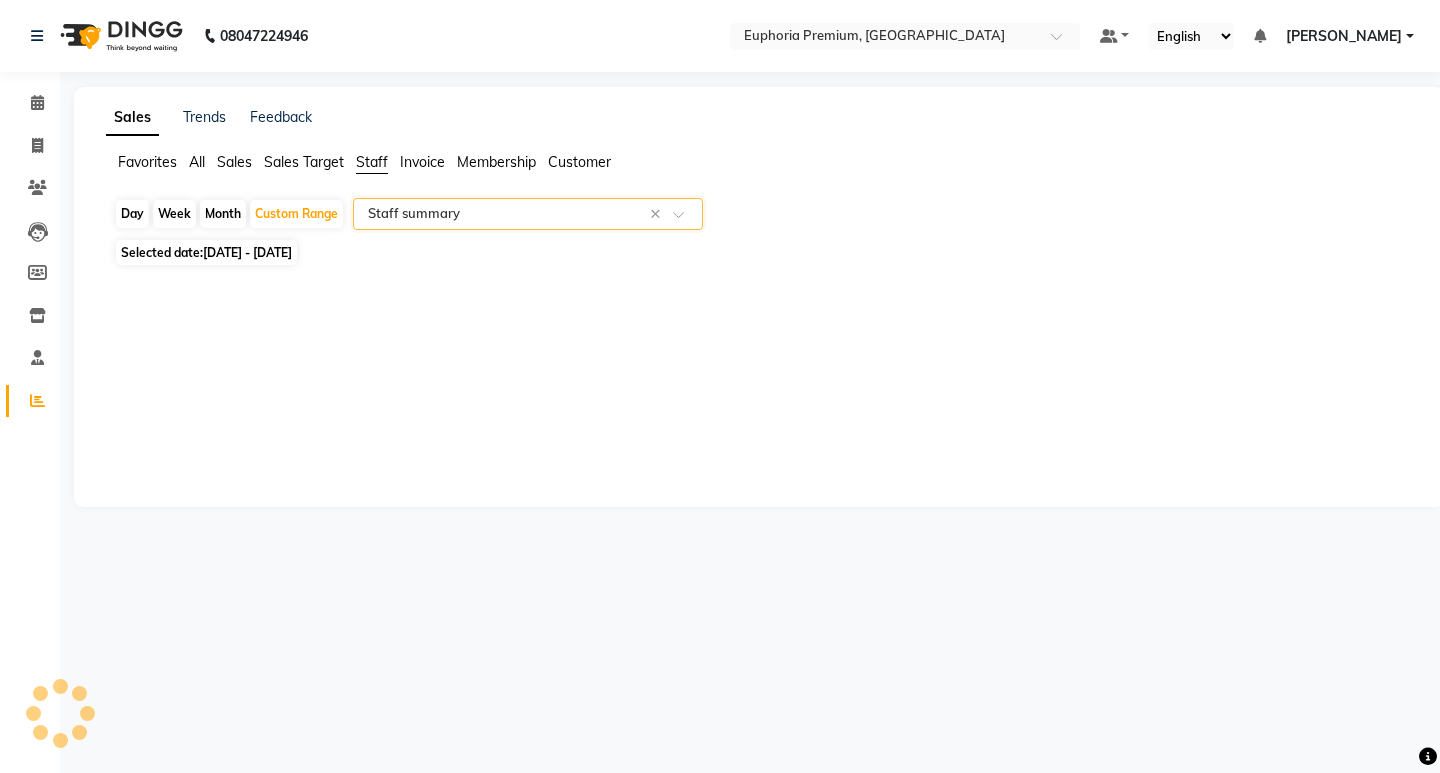select on "full_report" 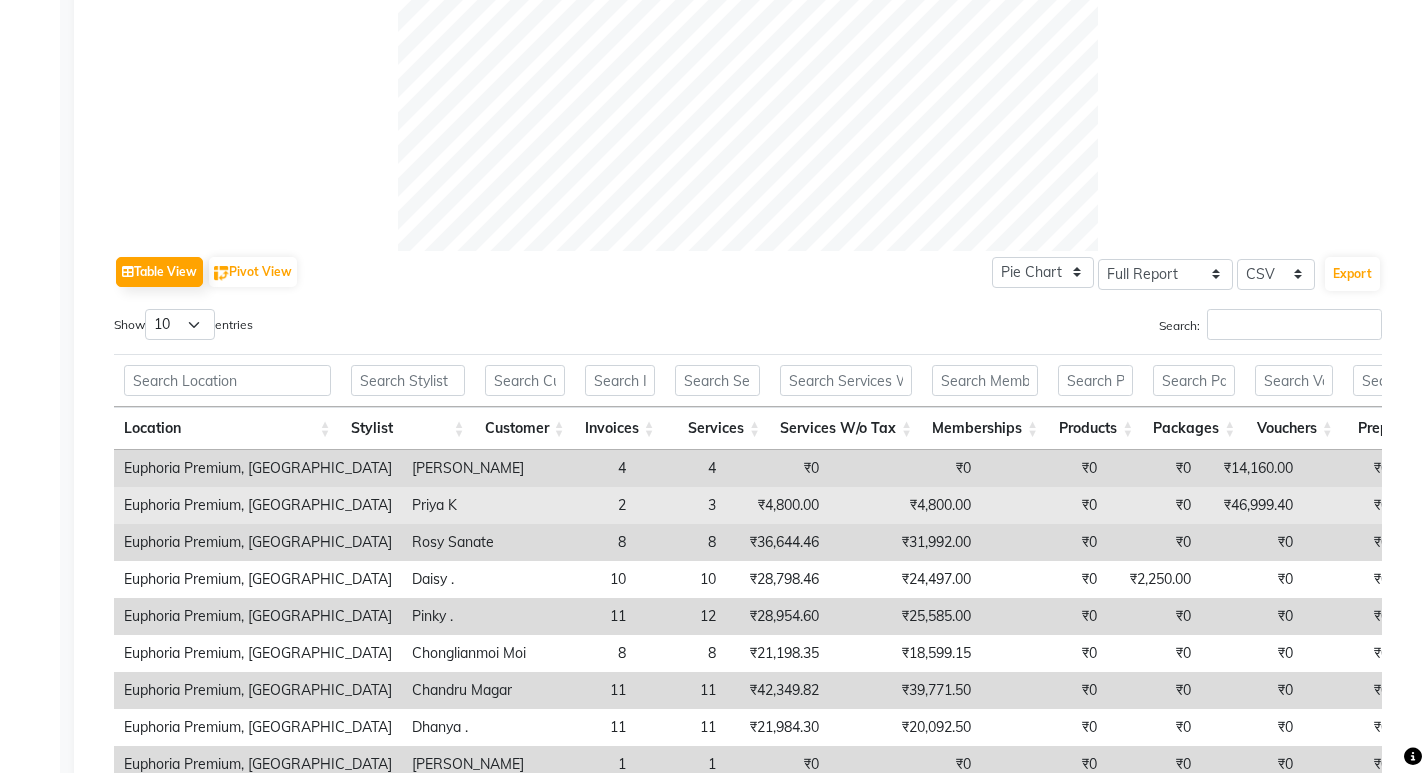 scroll, scrollTop: 988, scrollLeft: 0, axis: vertical 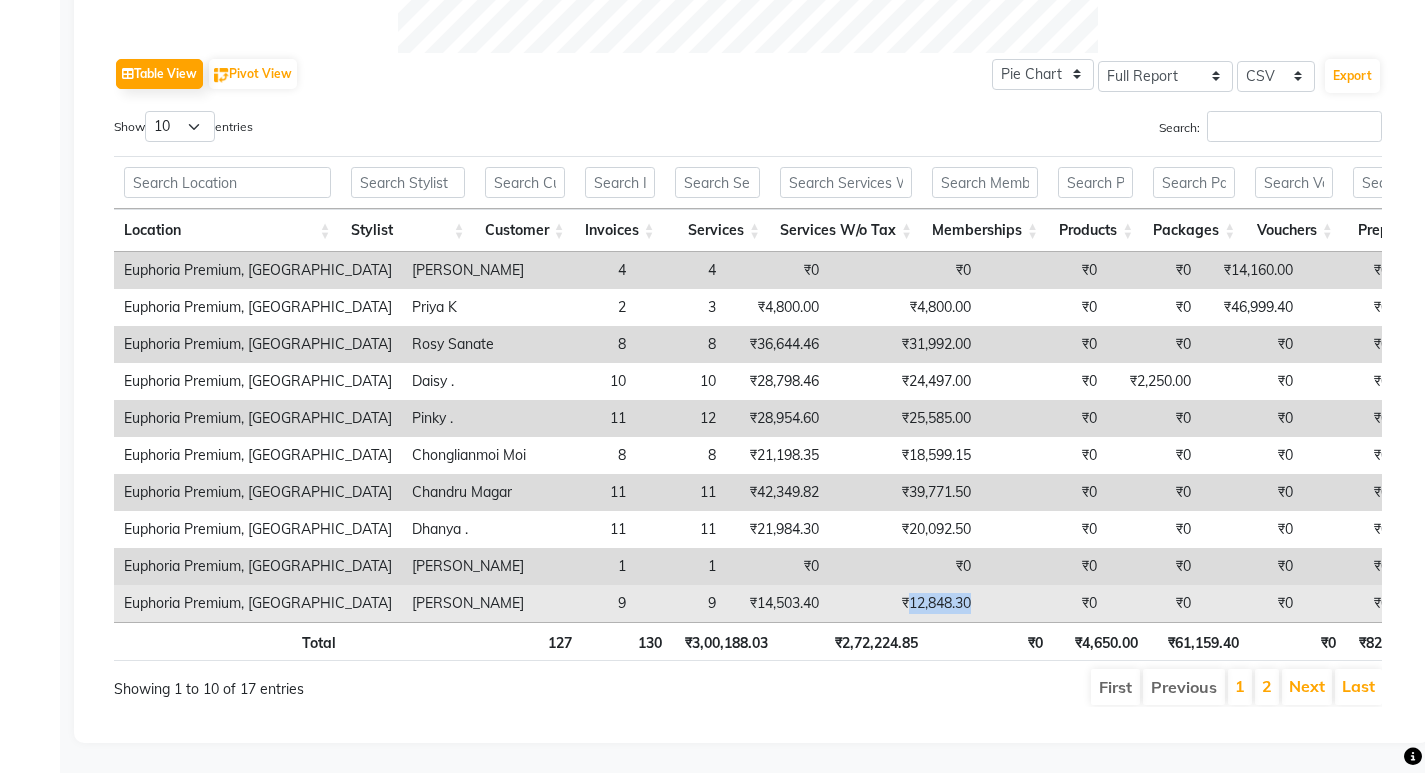 drag, startPoint x: 917, startPoint y: 579, endPoint x: 852, endPoint y: 574, distance: 65.192024 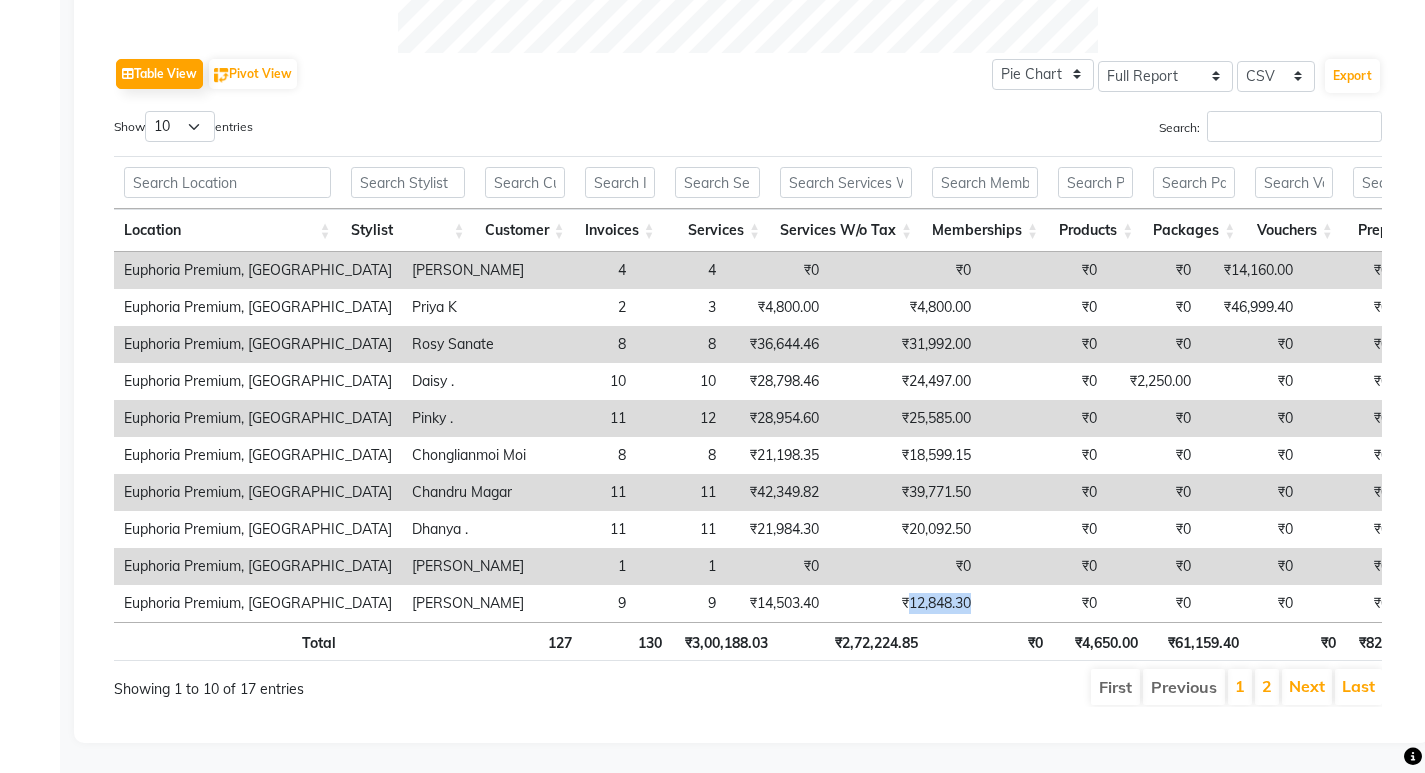 scroll, scrollTop: 0, scrollLeft: 58, axis: horizontal 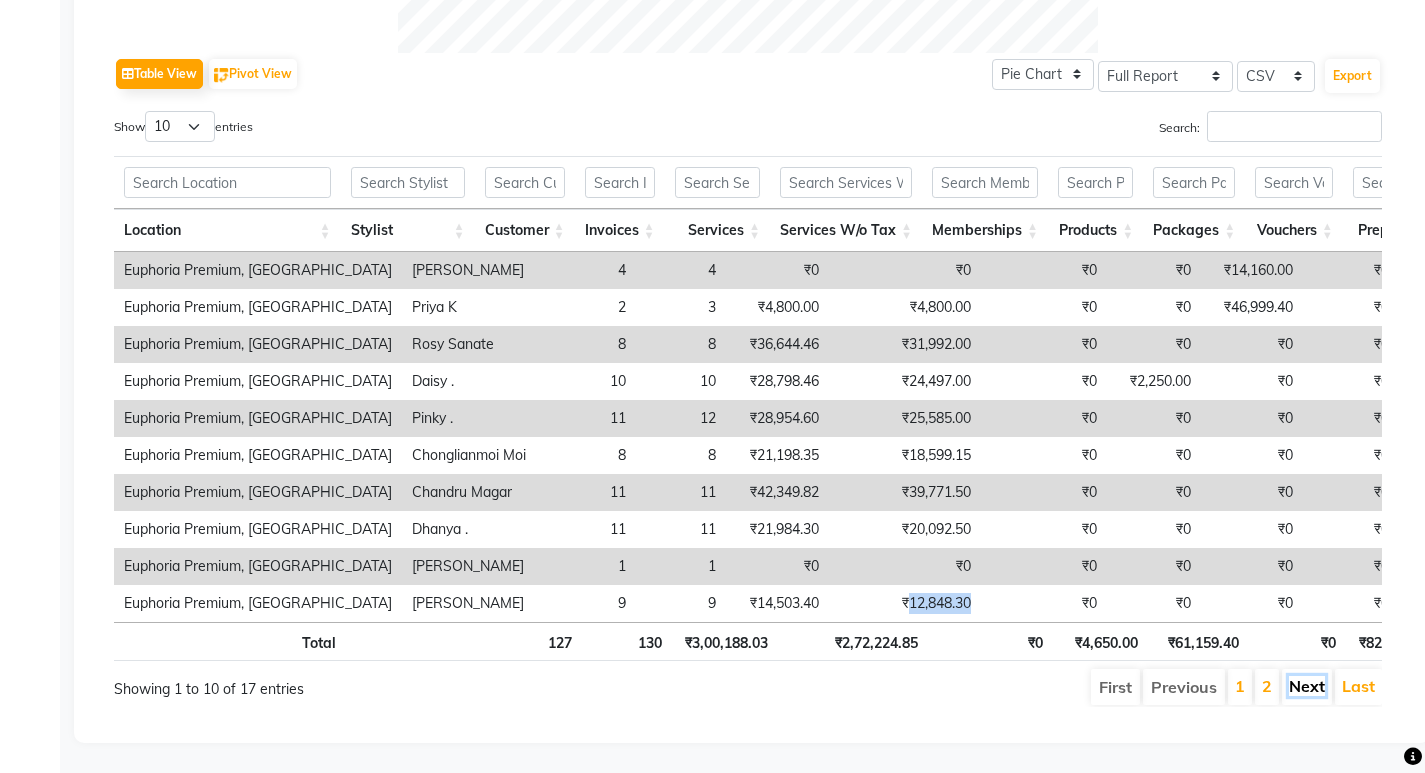 click on "Next" at bounding box center [1307, 686] 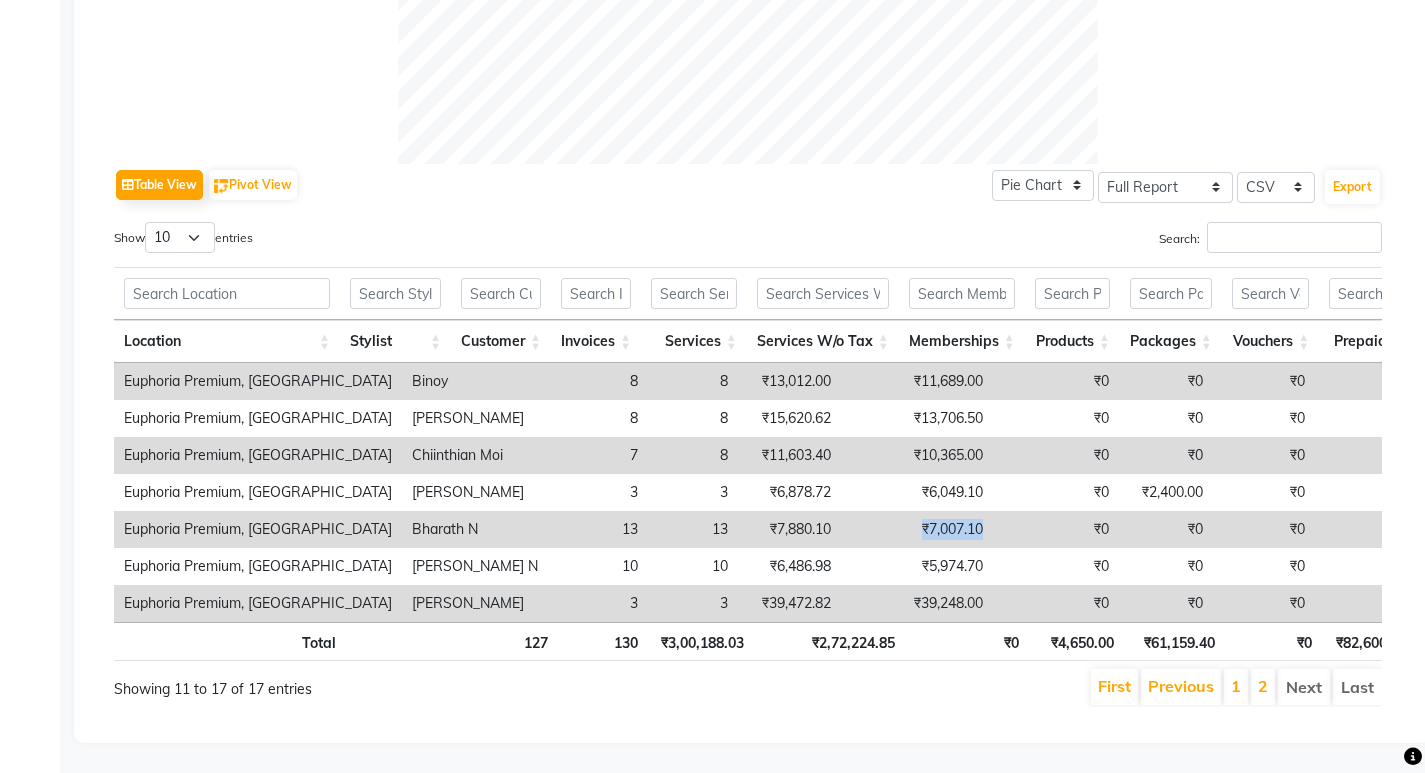 drag, startPoint x: 892, startPoint y: 498, endPoint x: 829, endPoint y: 504, distance: 63.28507 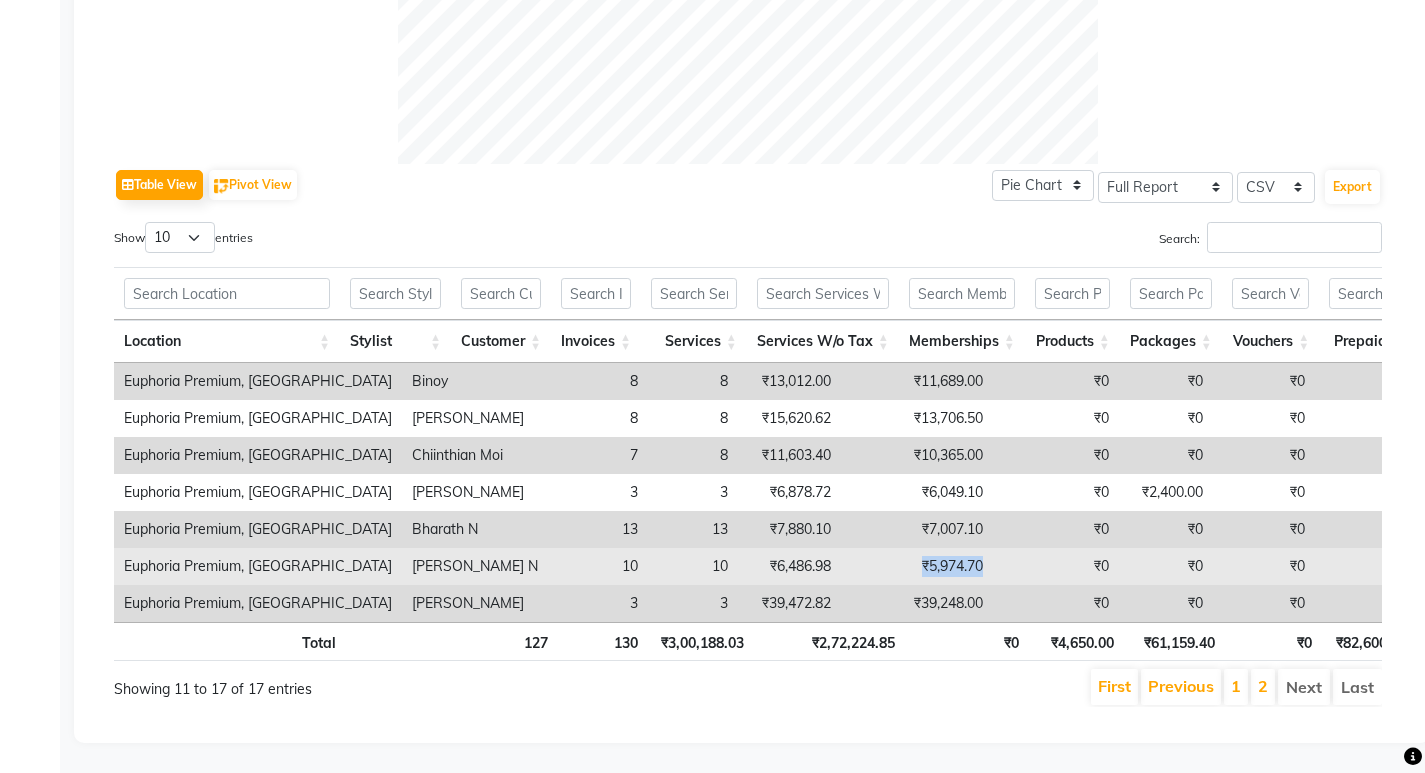 drag, startPoint x: 891, startPoint y: 536, endPoint x: 833, endPoint y: 536, distance: 58 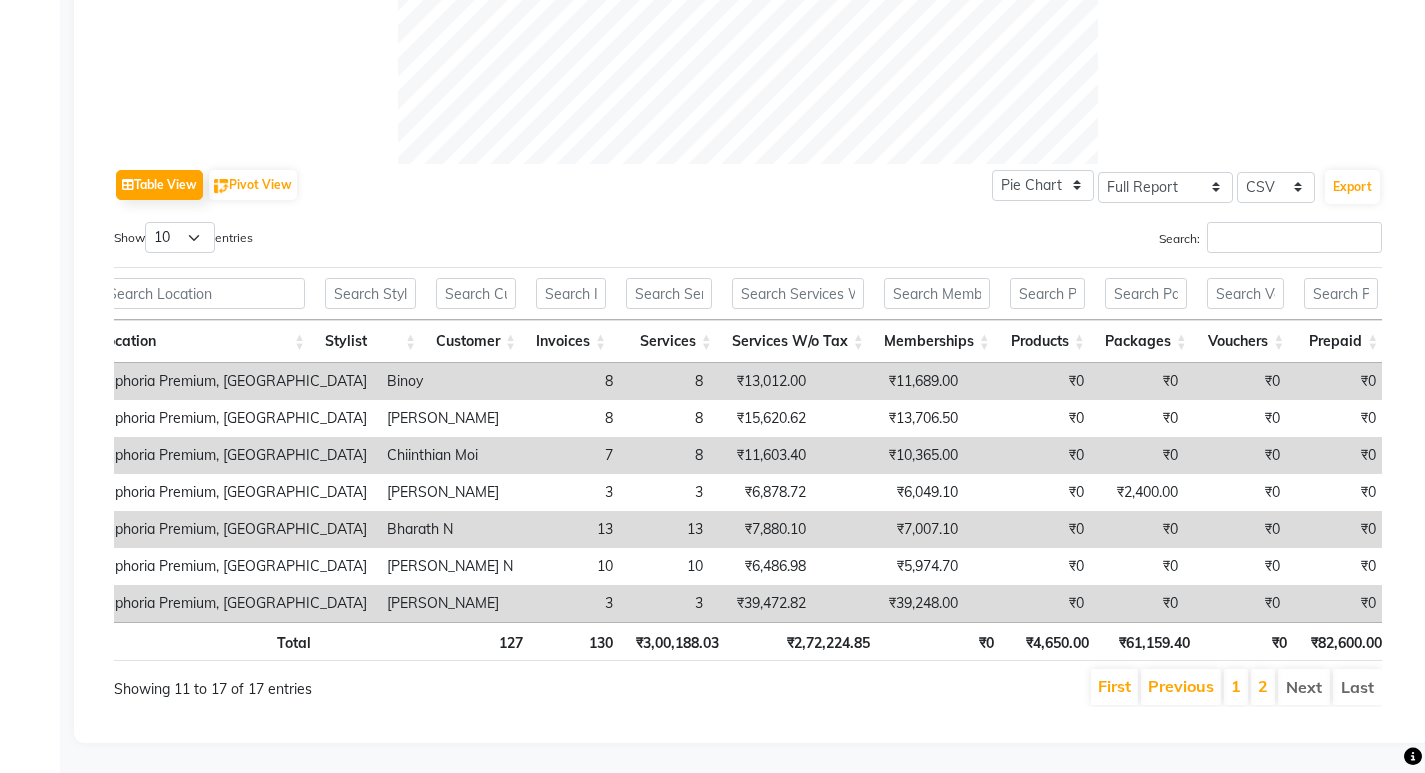 scroll, scrollTop: 877, scrollLeft: 0, axis: vertical 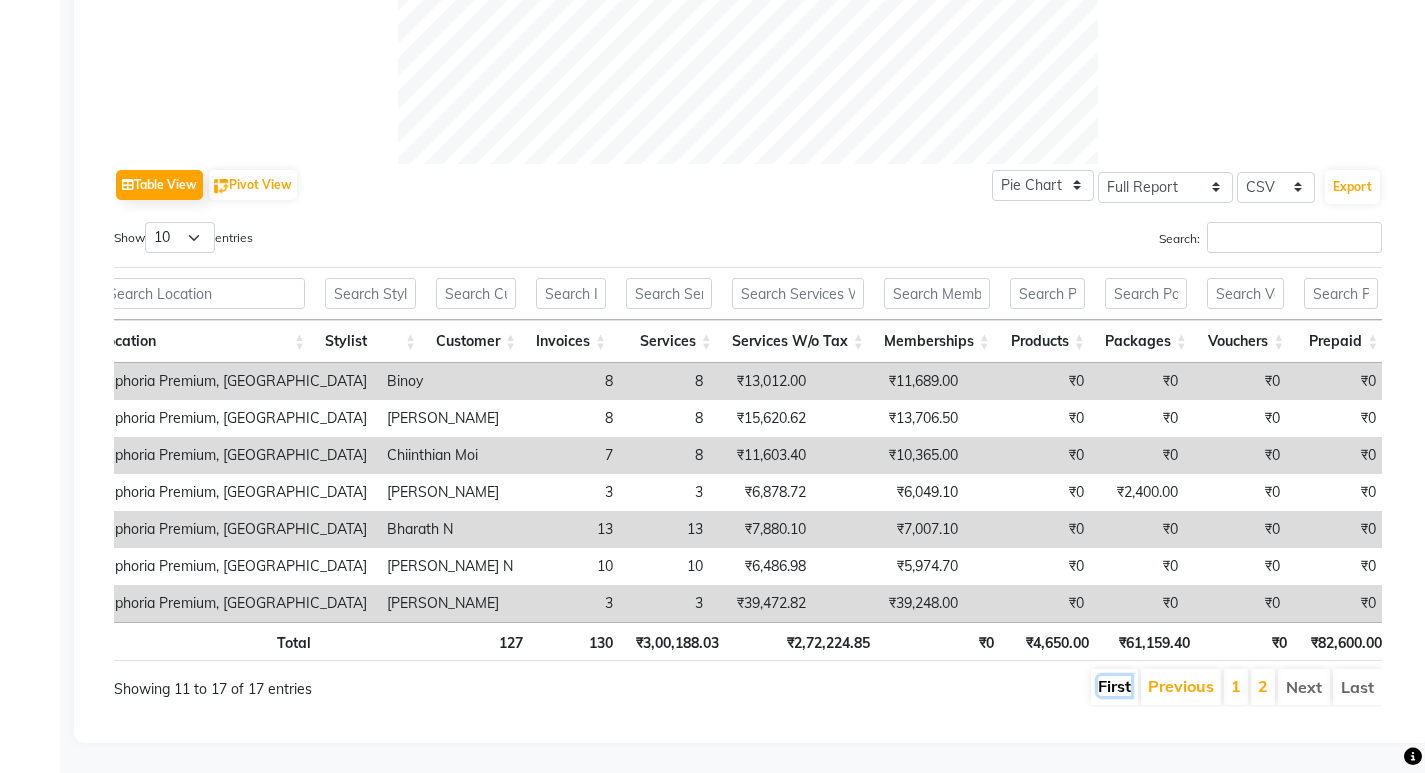 click on "First" at bounding box center (1114, 686) 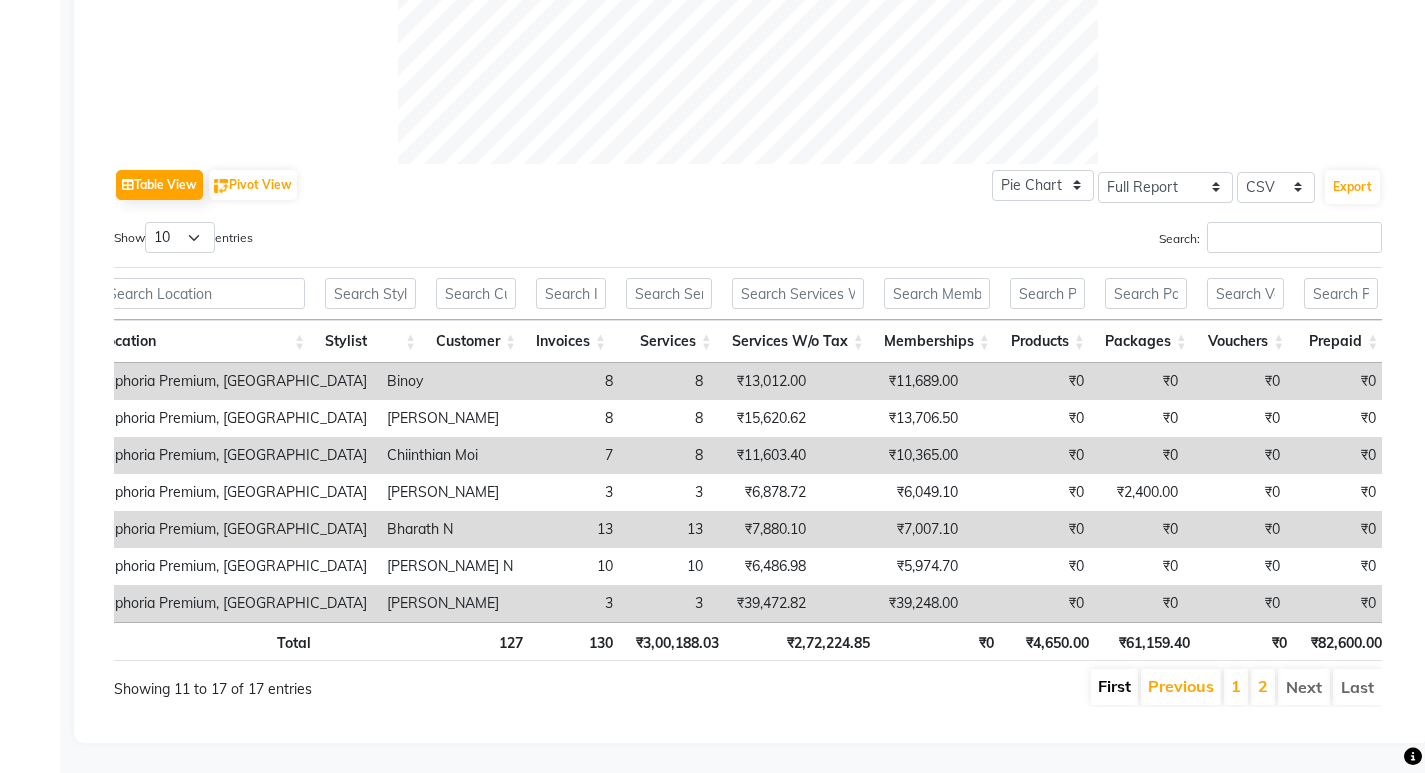 scroll, scrollTop: 898, scrollLeft: 0, axis: vertical 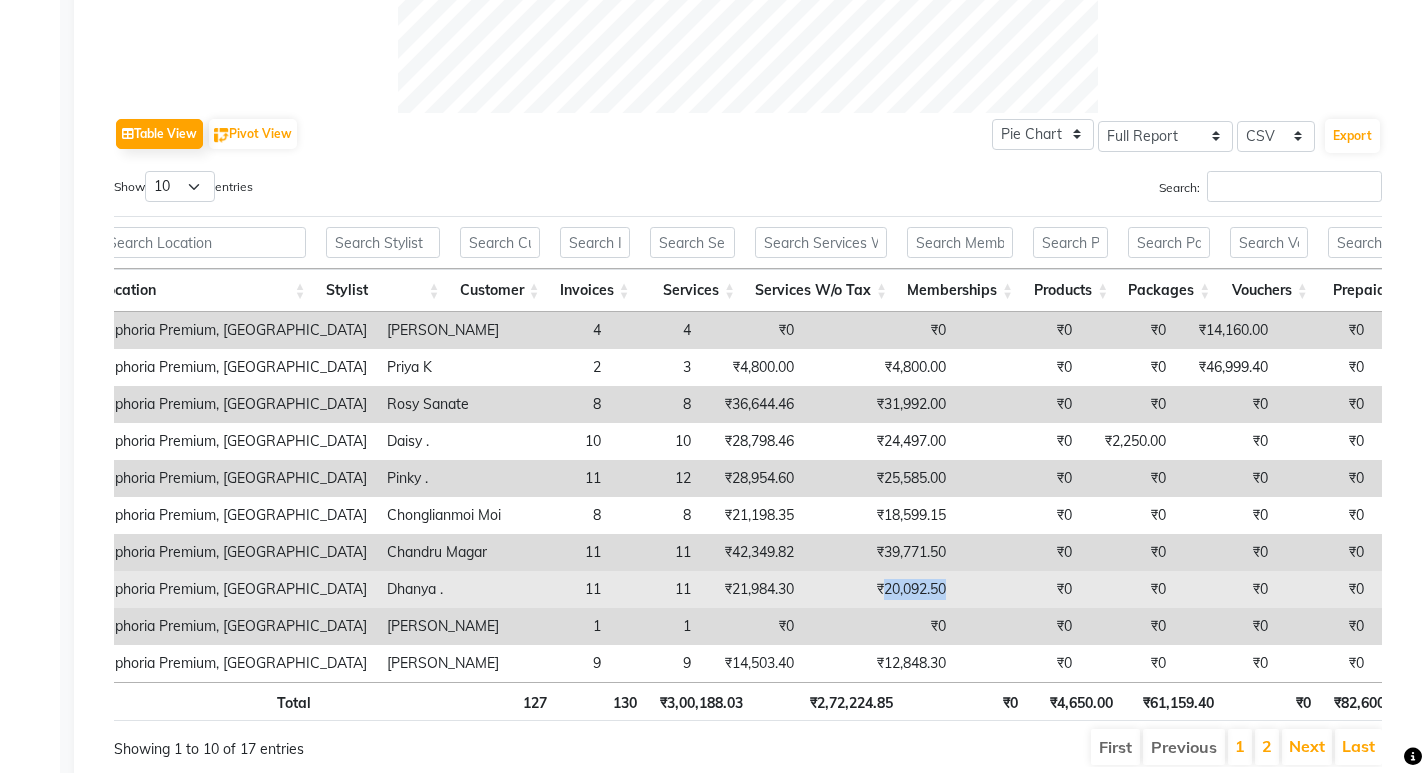 drag, startPoint x: 899, startPoint y: 583, endPoint x: 830, endPoint y: 576, distance: 69.354164 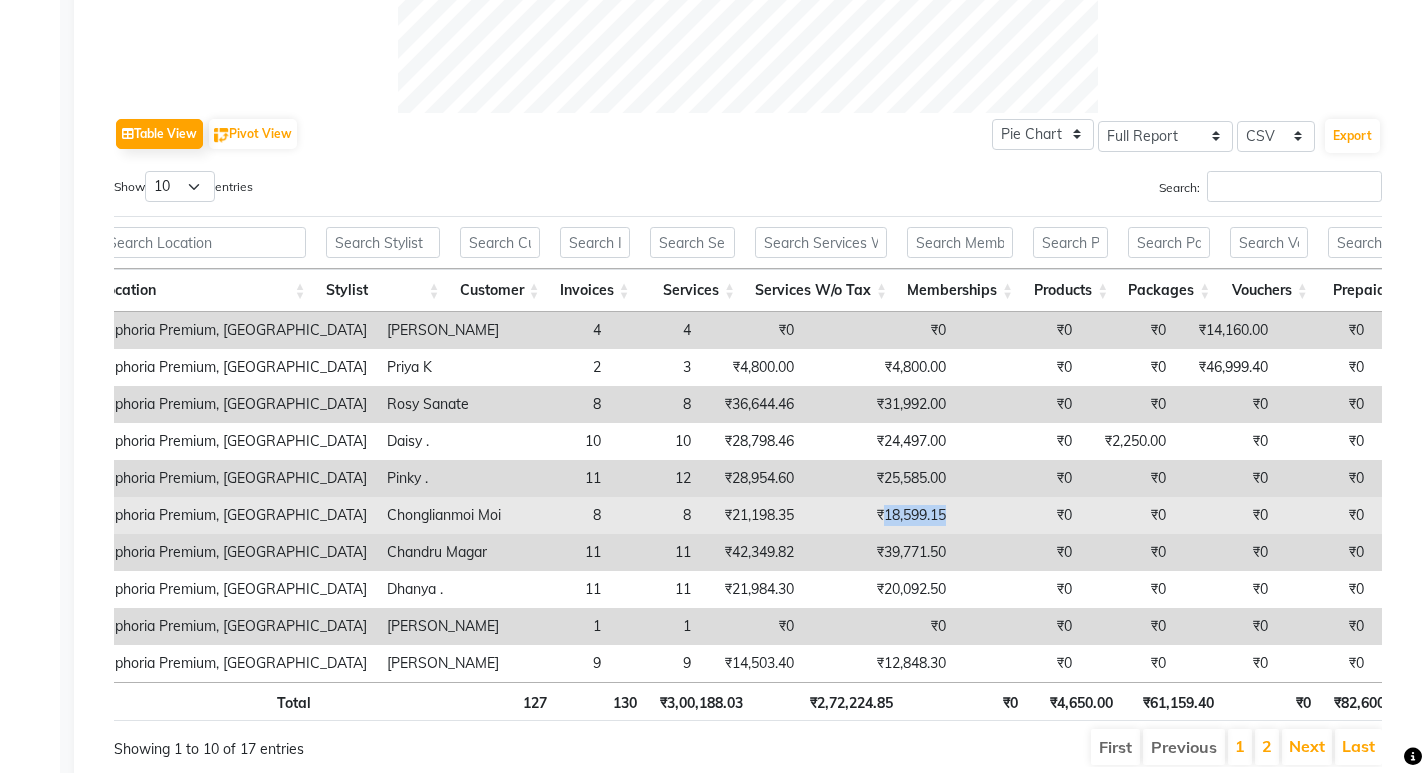 drag, startPoint x: 867, startPoint y: 516, endPoint x: 830, endPoint y: 517, distance: 37.01351 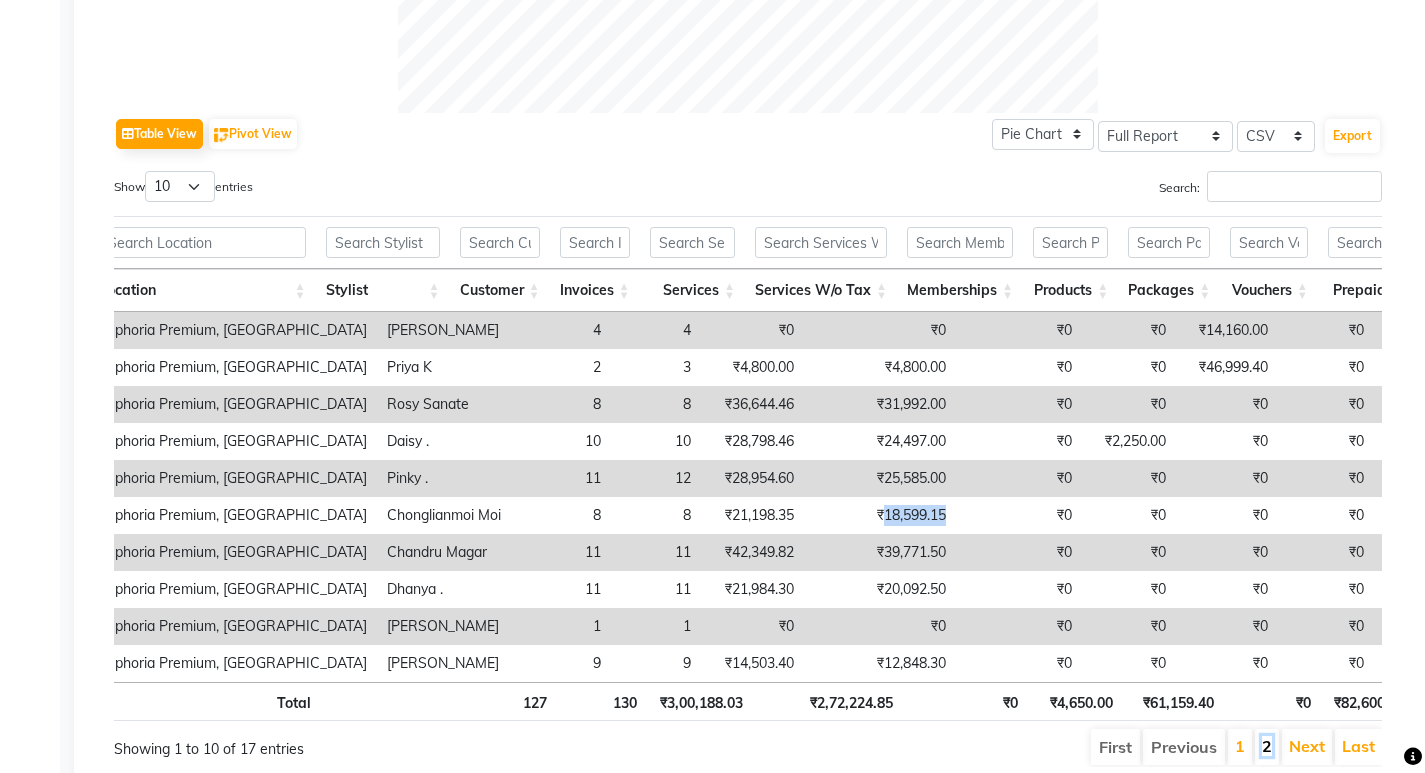 click on "2" at bounding box center [1267, 746] 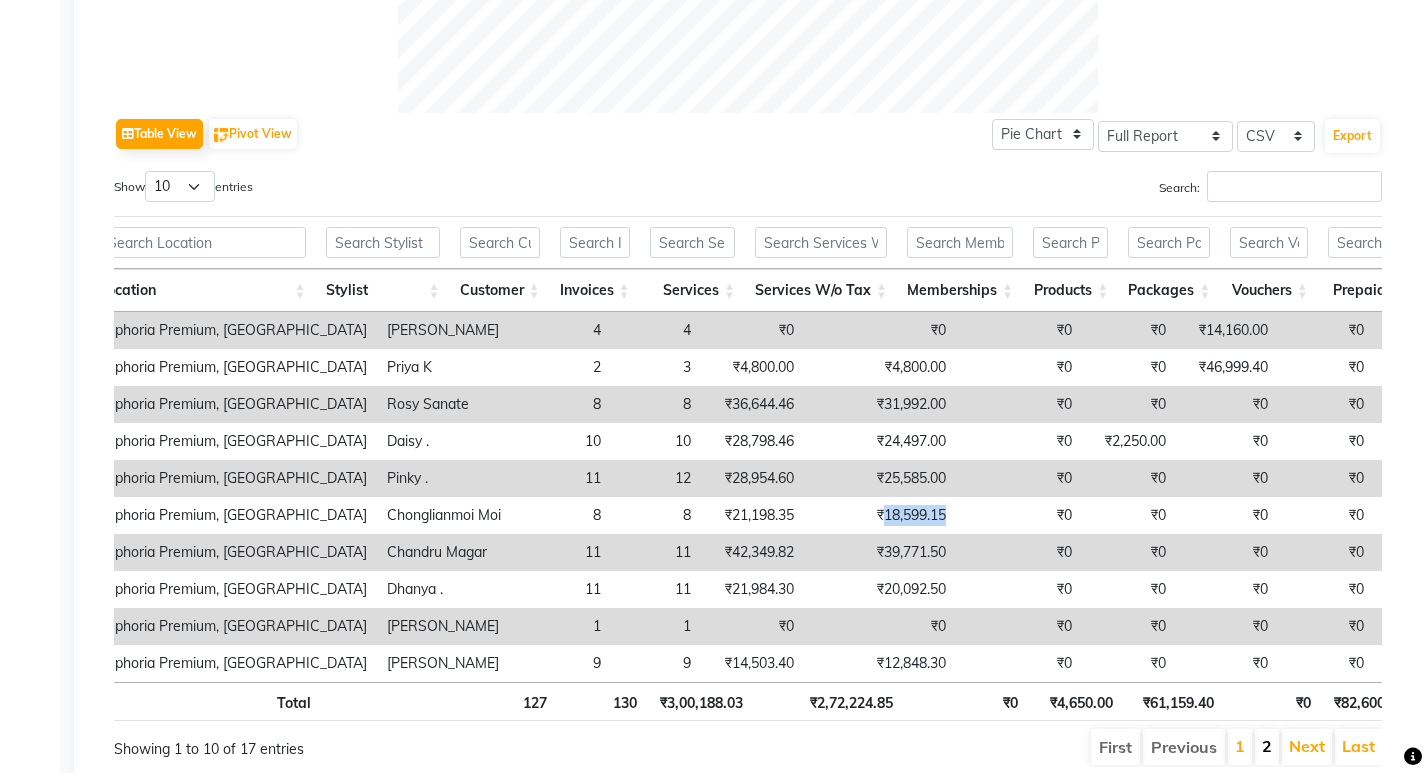scroll, scrollTop: 877, scrollLeft: 0, axis: vertical 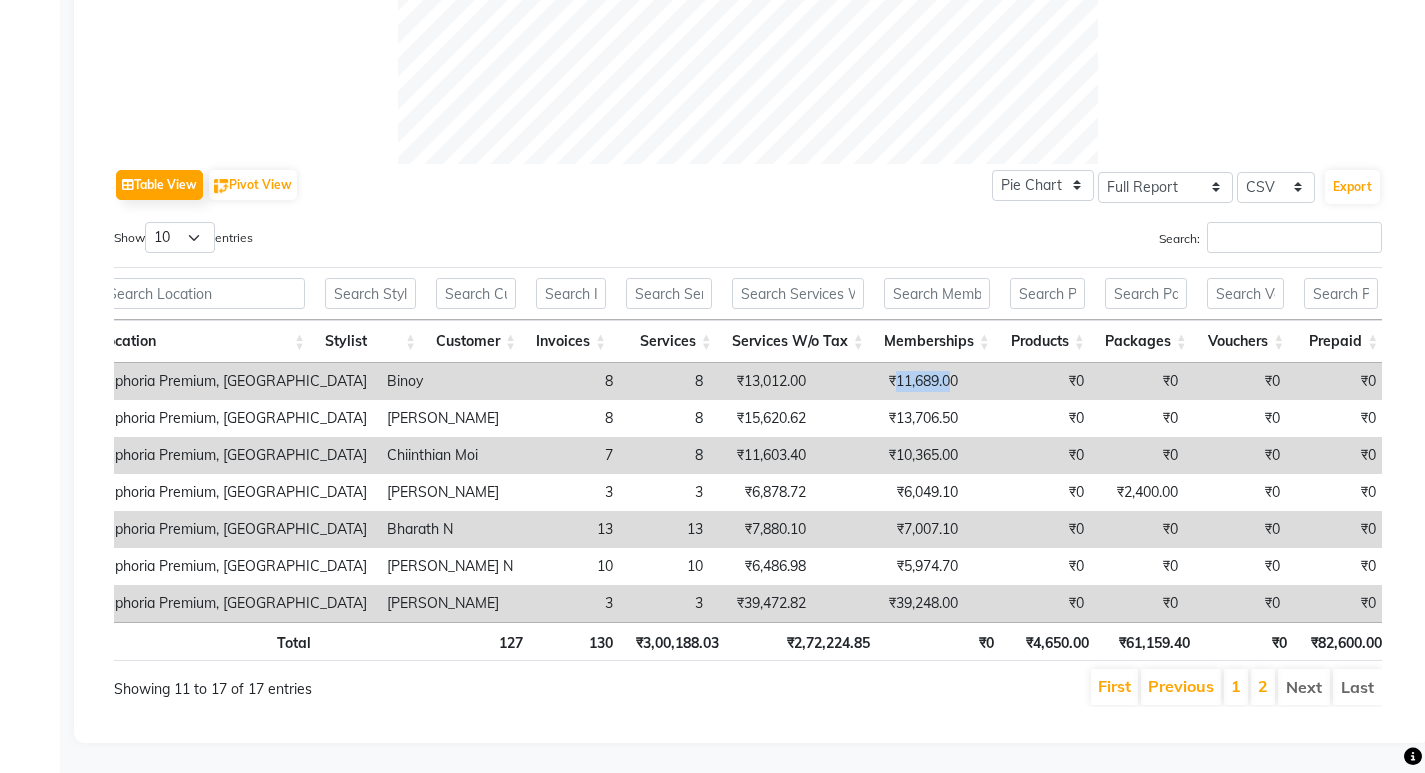 drag, startPoint x: 865, startPoint y: 351, endPoint x: 808, endPoint y: 352, distance: 57.00877 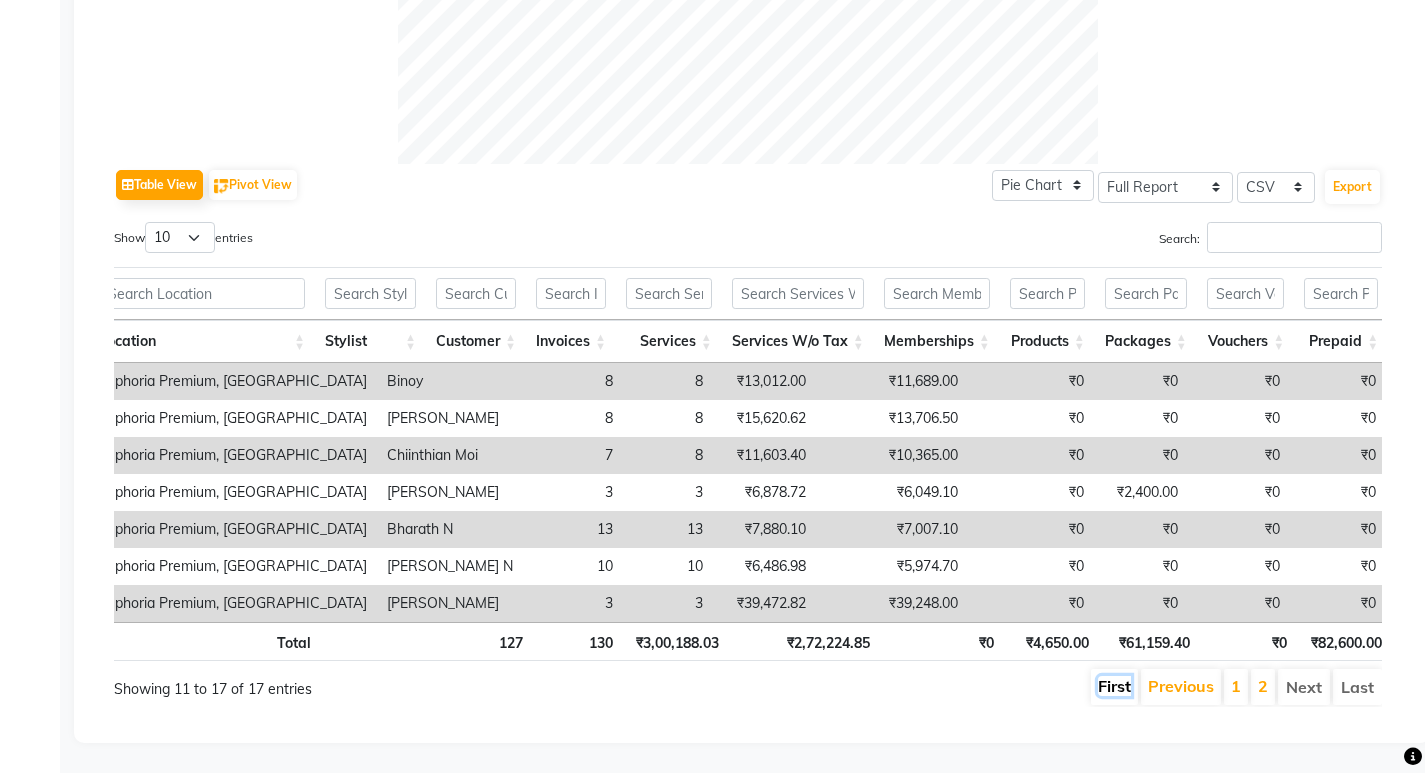 click on "First" at bounding box center (1114, 686) 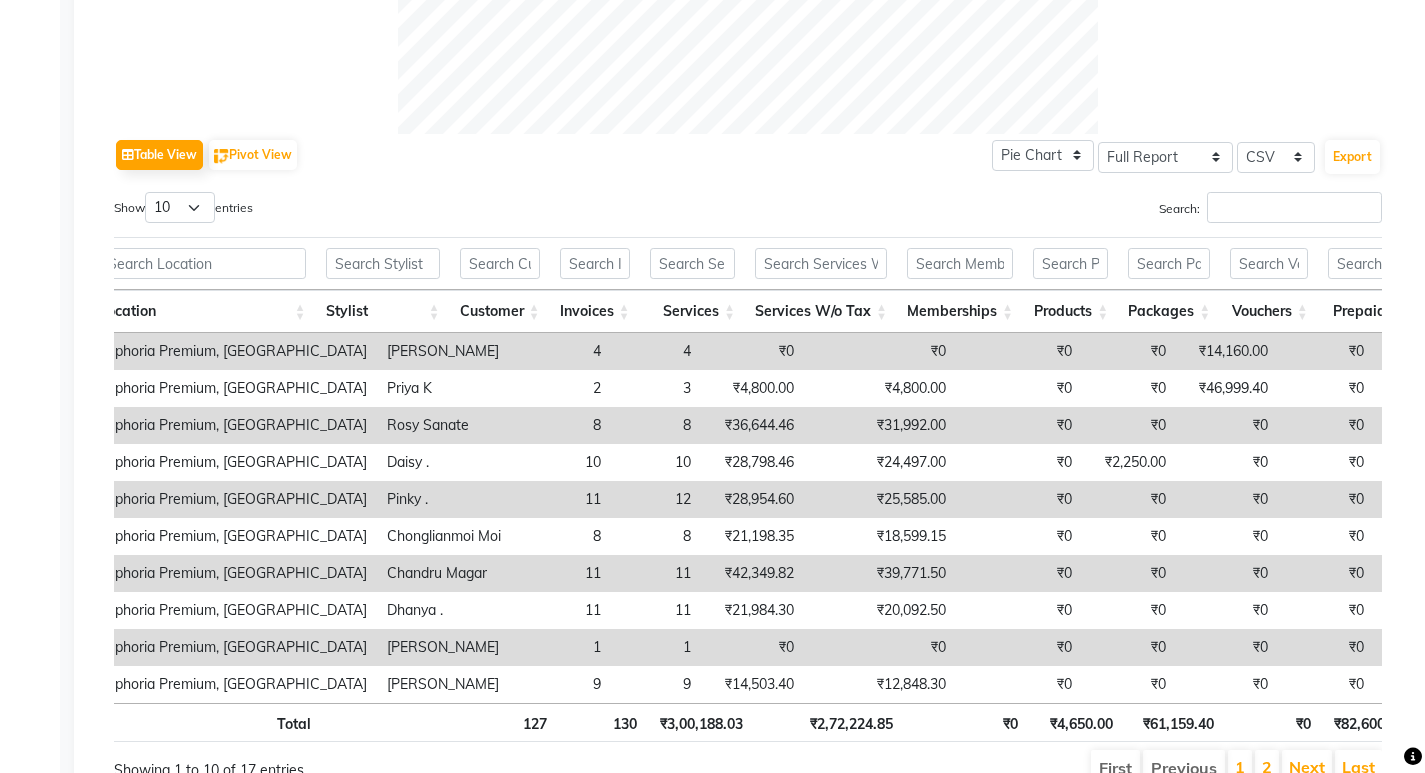 scroll, scrollTop: 898, scrollLeft: 0, axis: vertical 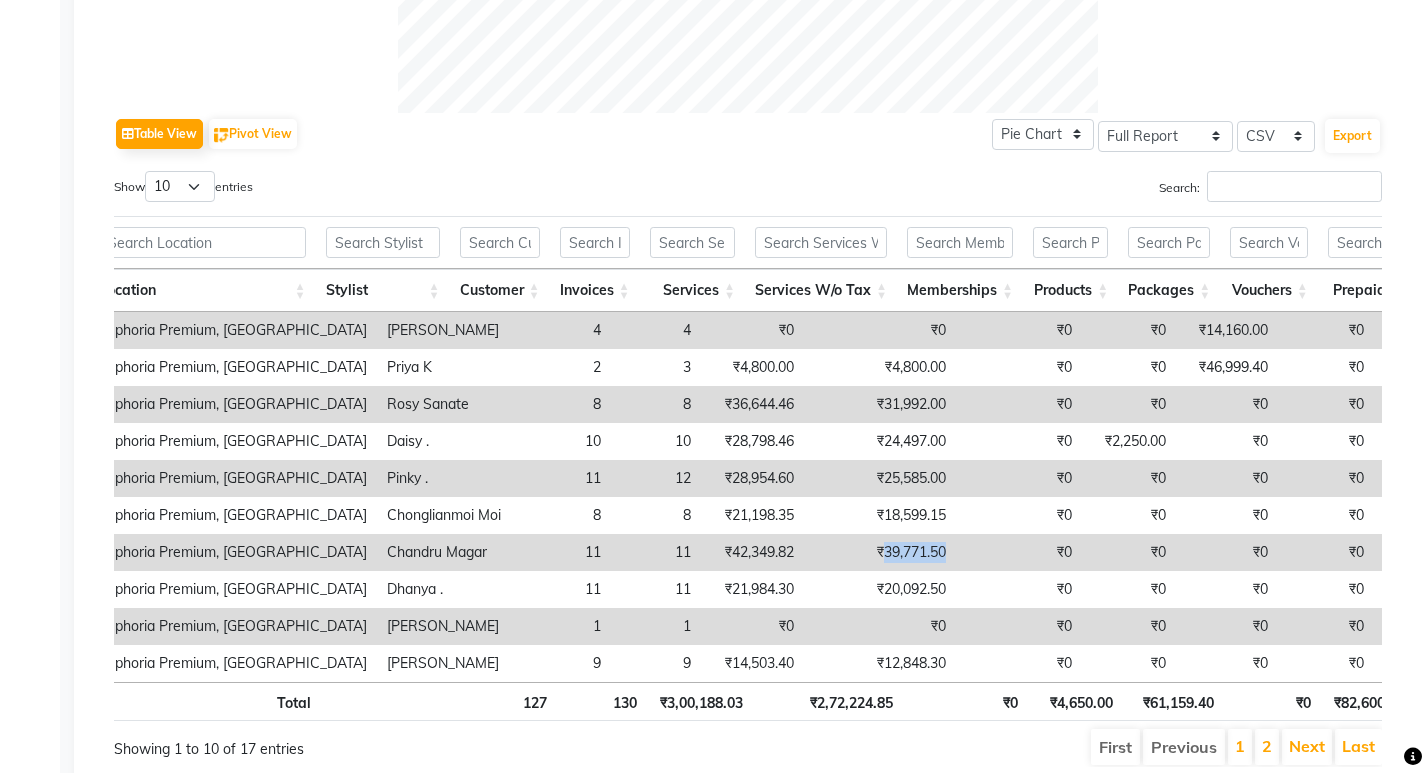 drag, startPoint x: 896, startPoint y: 550, endPoint x: 828, endPoint y: 550, distance: 68 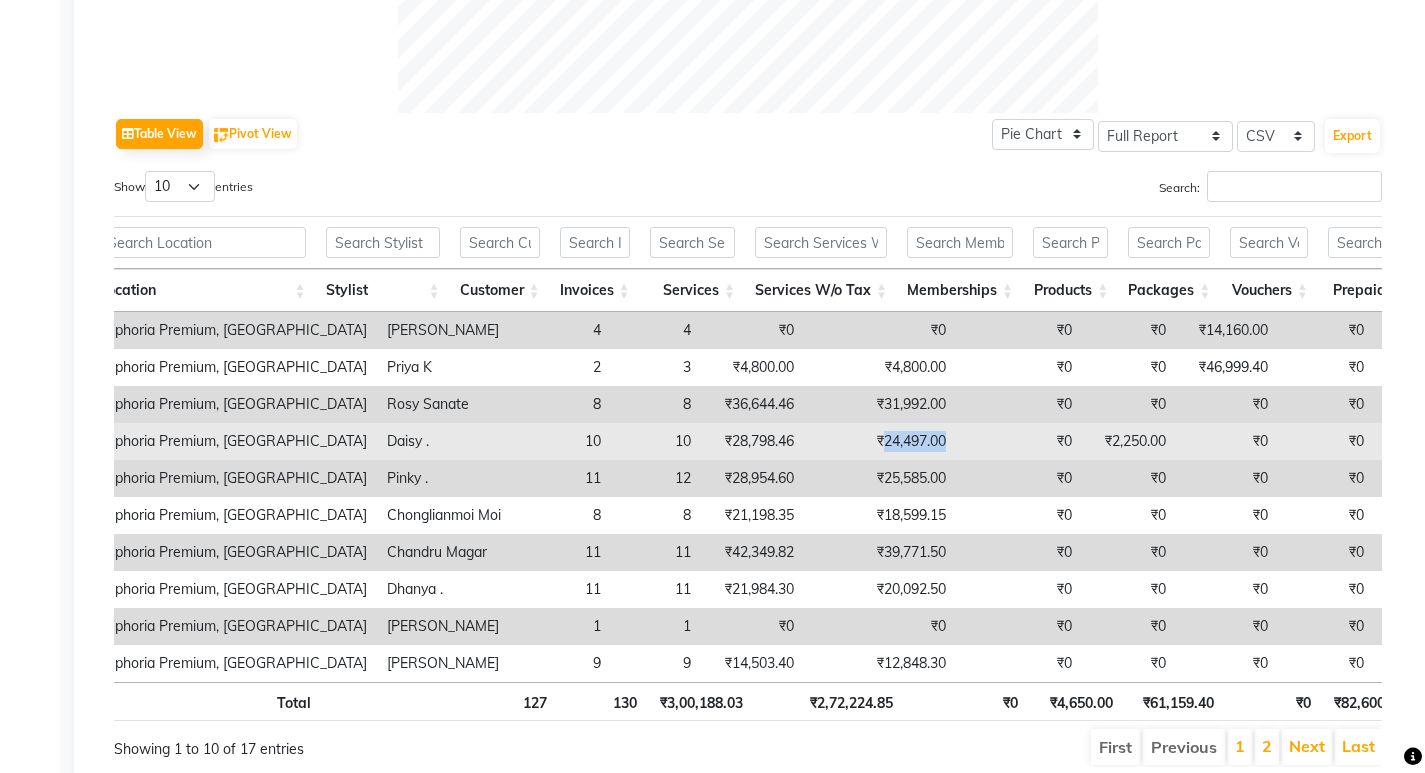 drag, startPoint x: 892, startPoint y: 442, endPoint x: 831, endPoint y: 439, distance: 61.073727 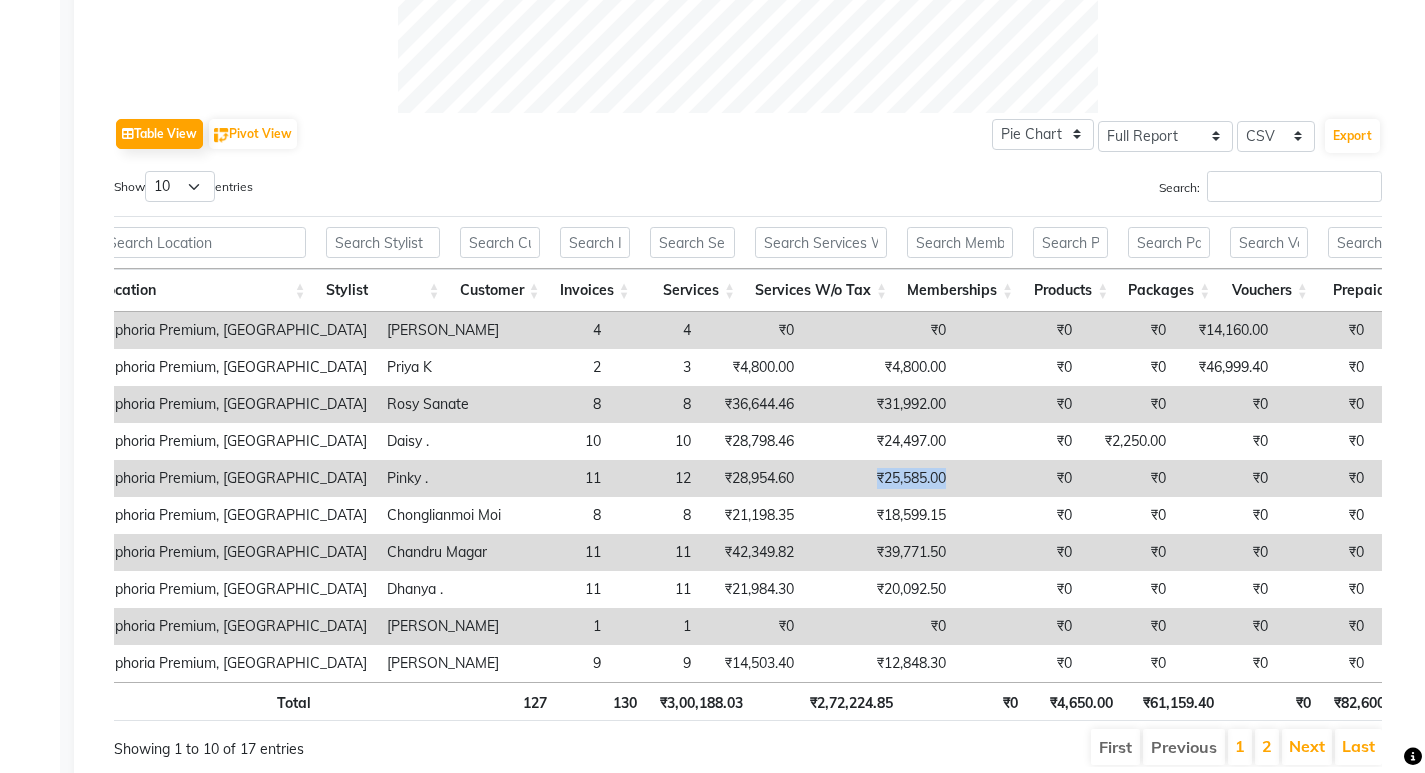 drag, startPoint x: 872, startPoint y: 476, endPoint x: 821, endPoint y: 472, distance: 51.156624 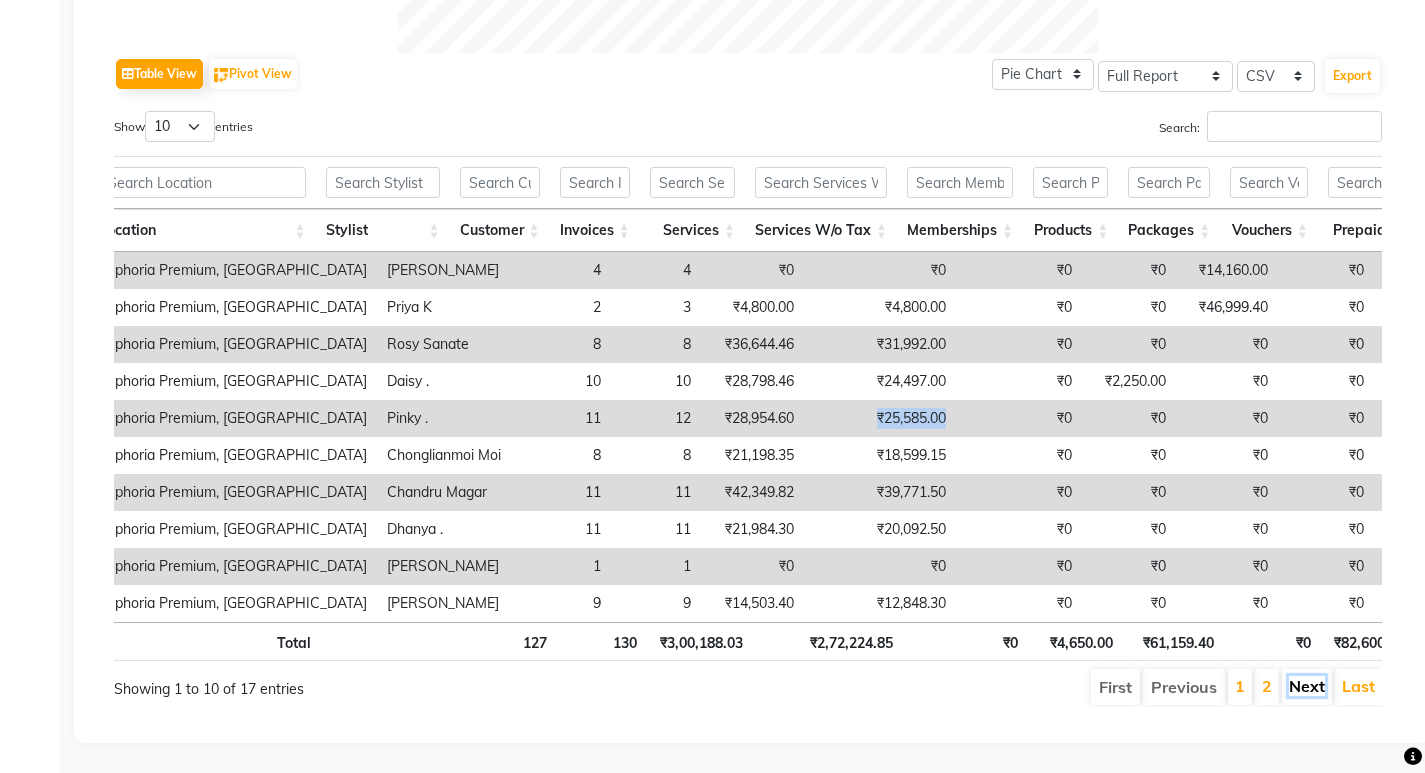 click on "Next" at bounding box center (1307, 686) 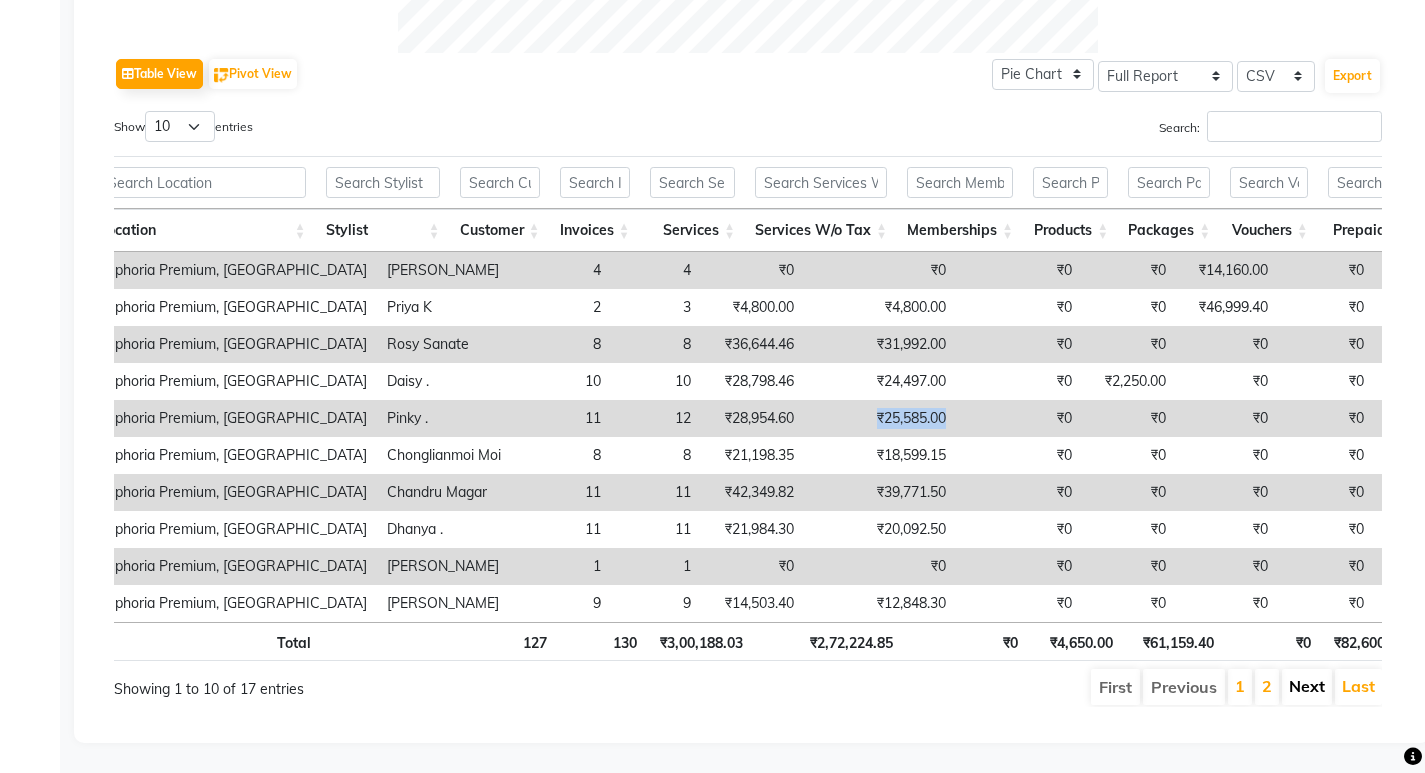 scroll, scrollTop: 877, scrollLeft: 0, axis: vertical 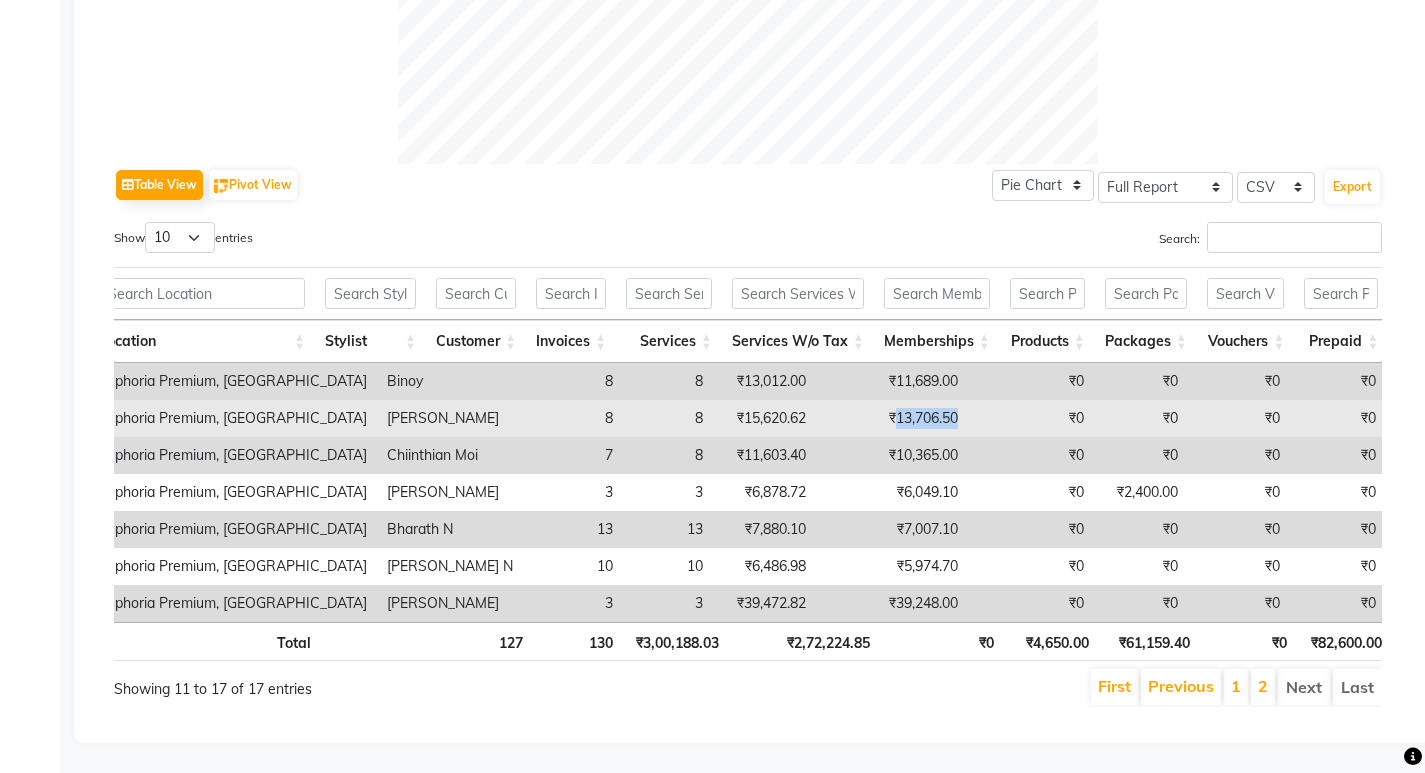 drag, startPoint x: 868, startPoint y: 389, endPoint x: 808, endPoint y: 386, distance: 60.074955 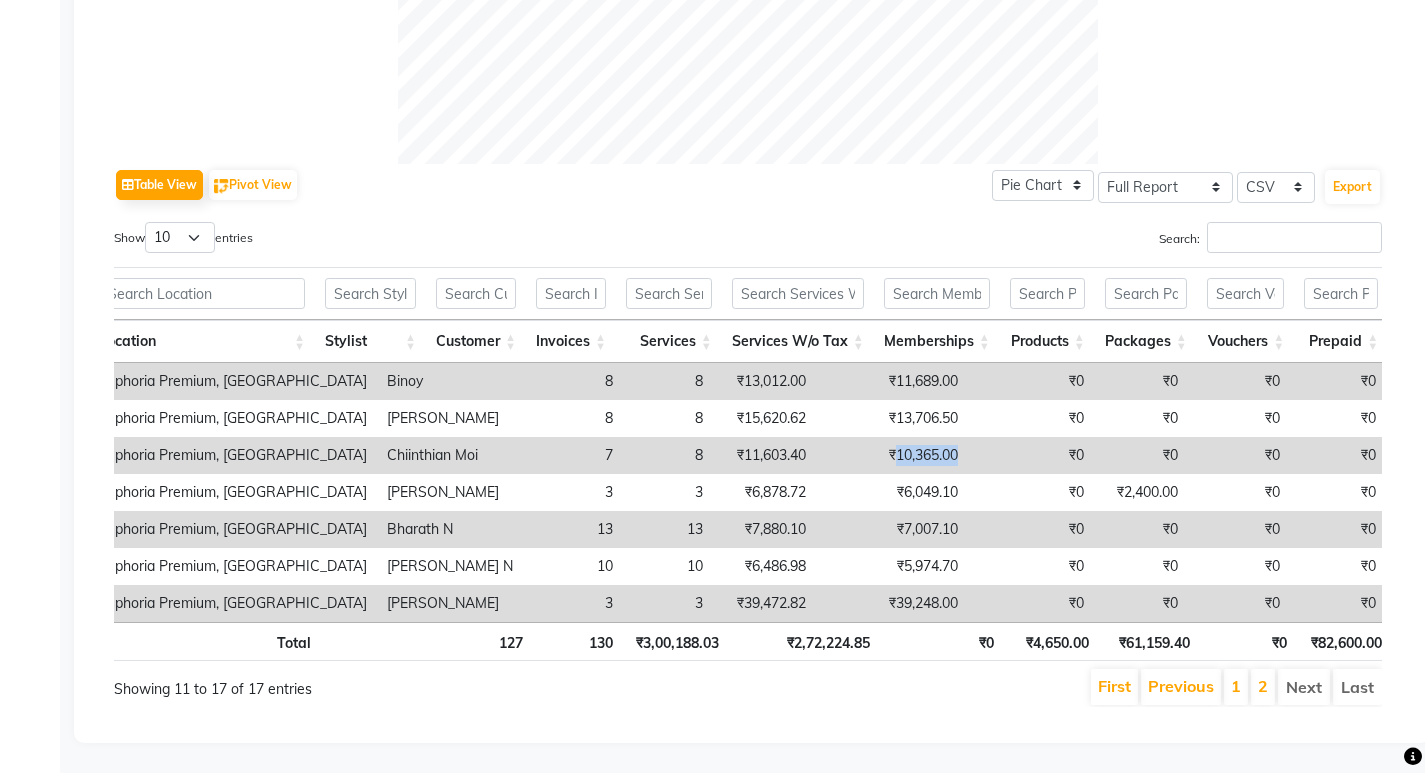 drag, startPoint x: 873, startPoint y: 428, endPoint x: 807, endPoint y: 432, distance: 66.1211 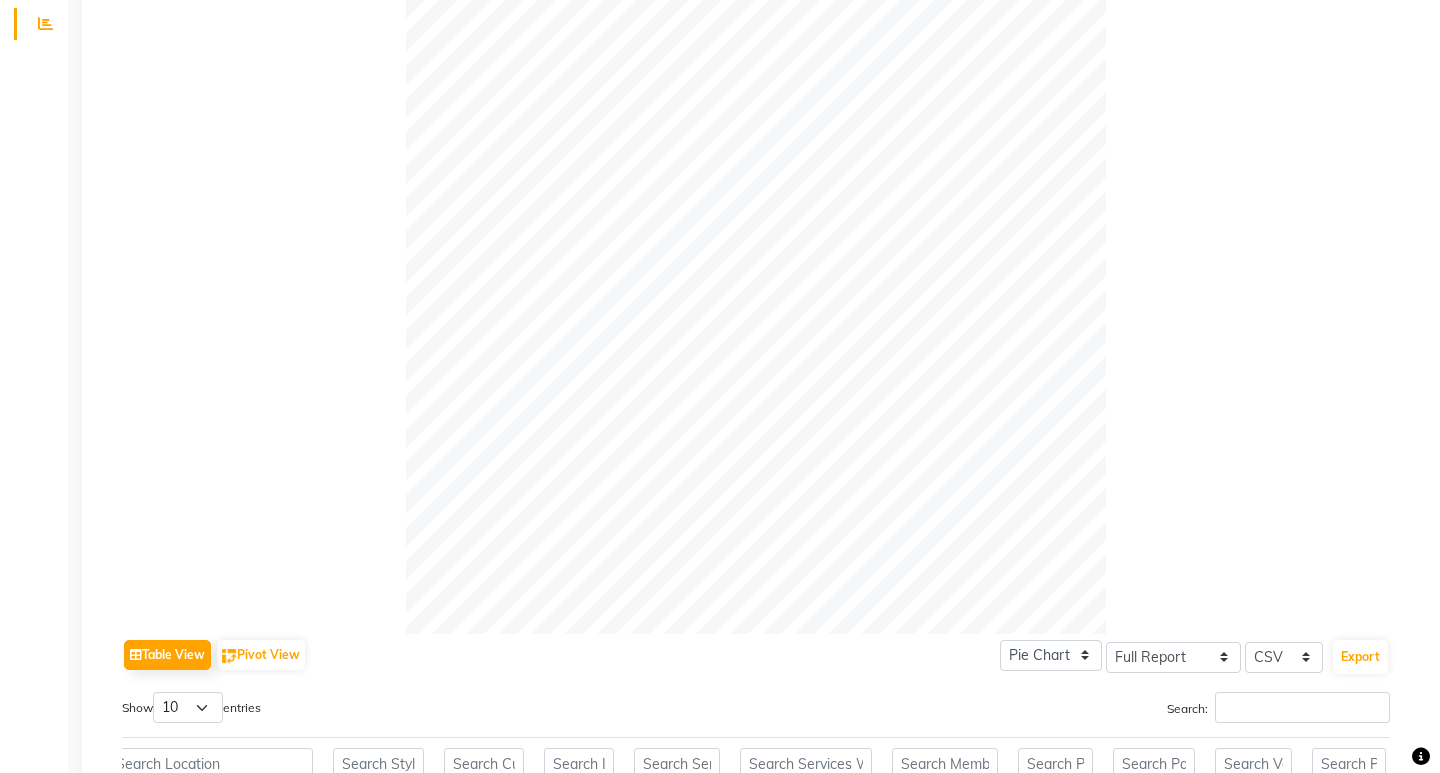 scroll, scrollTop: 0, scrollLeft: 0, axis: both 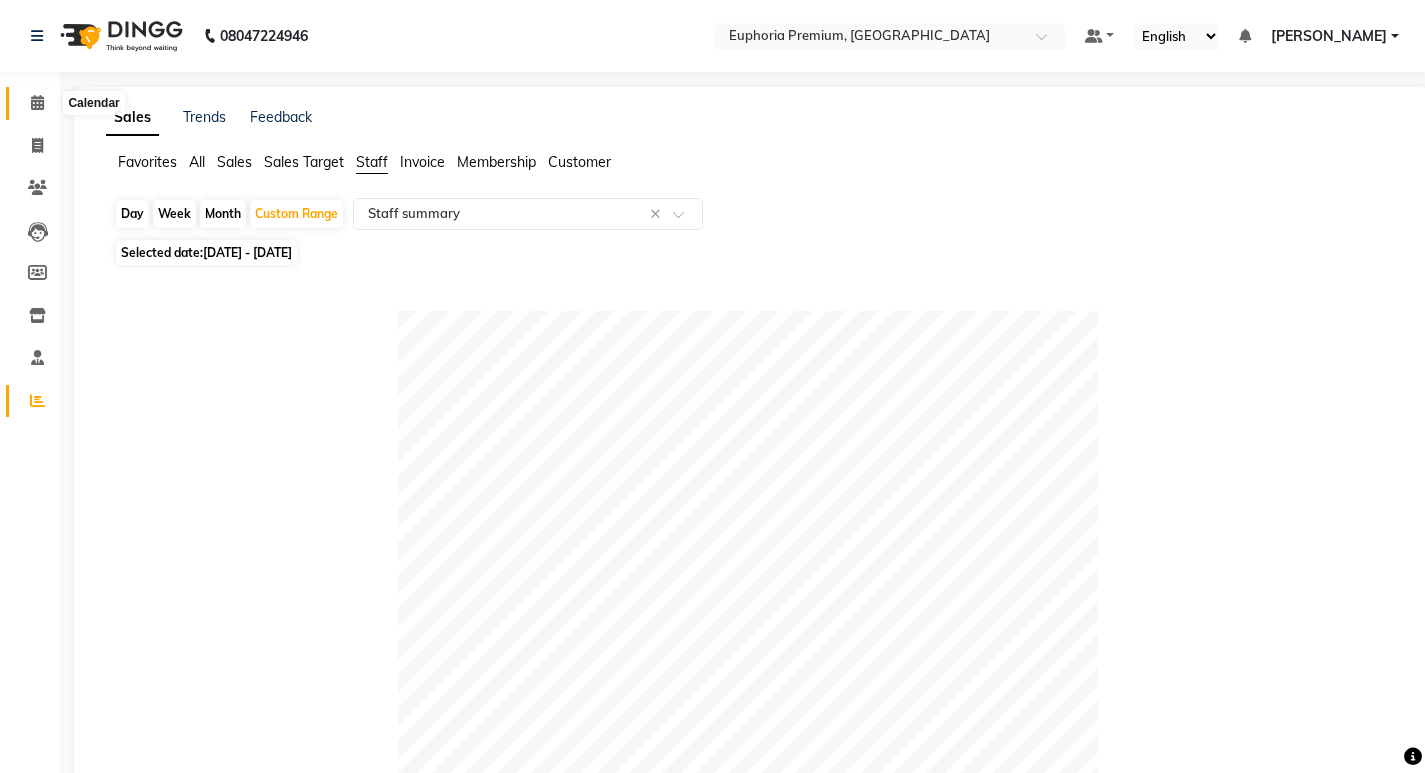 click 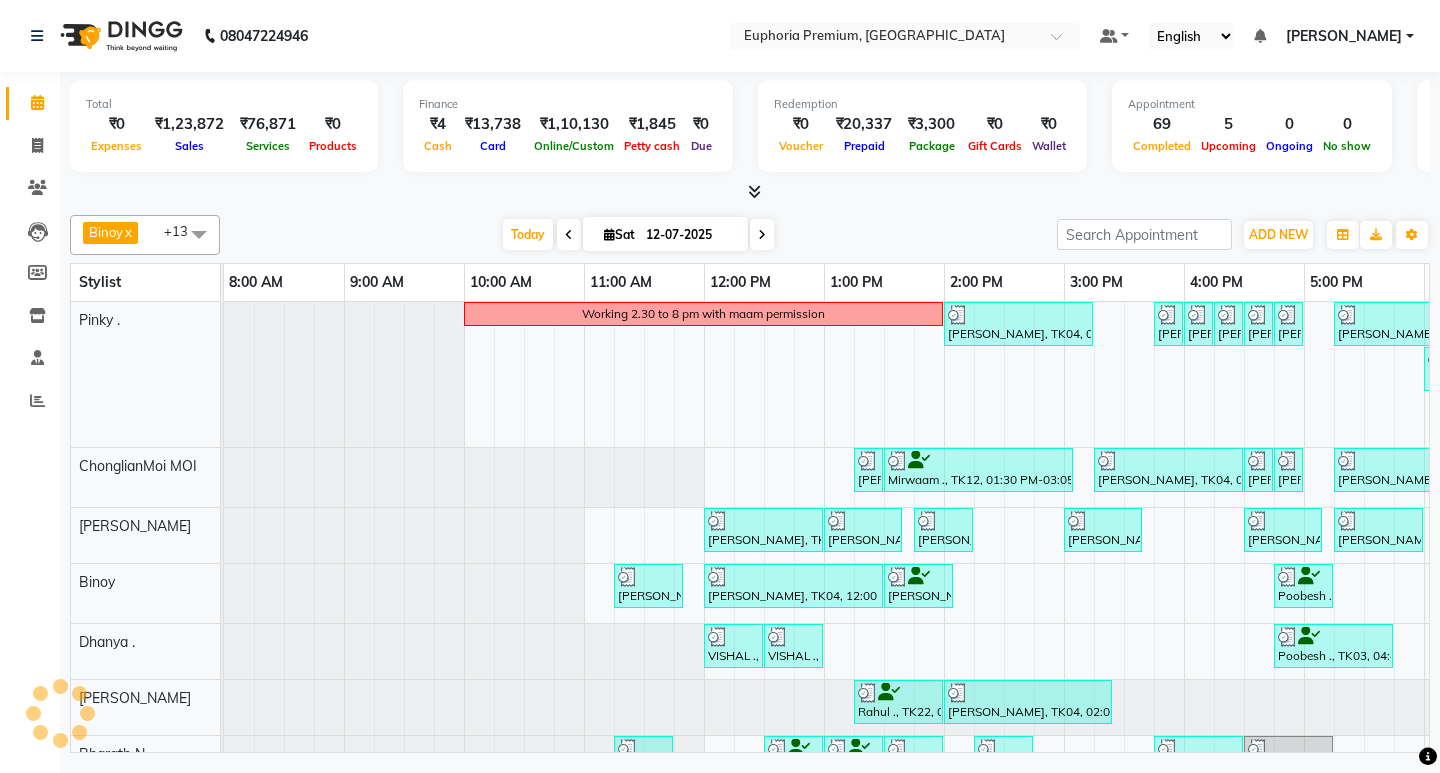 scroll, scrollTop: 0, scrollLeft: 0, axis: both 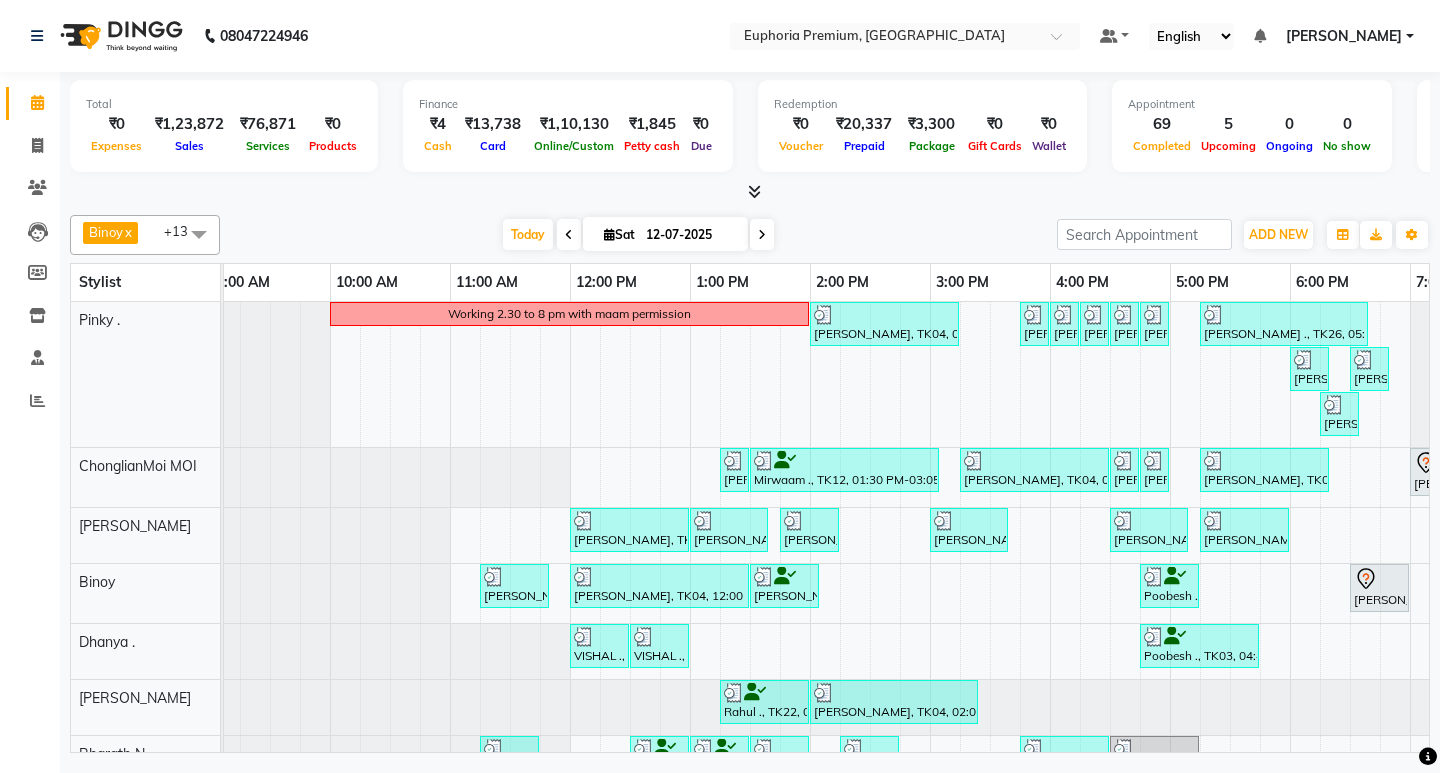 click at bounding box center [762, 235] 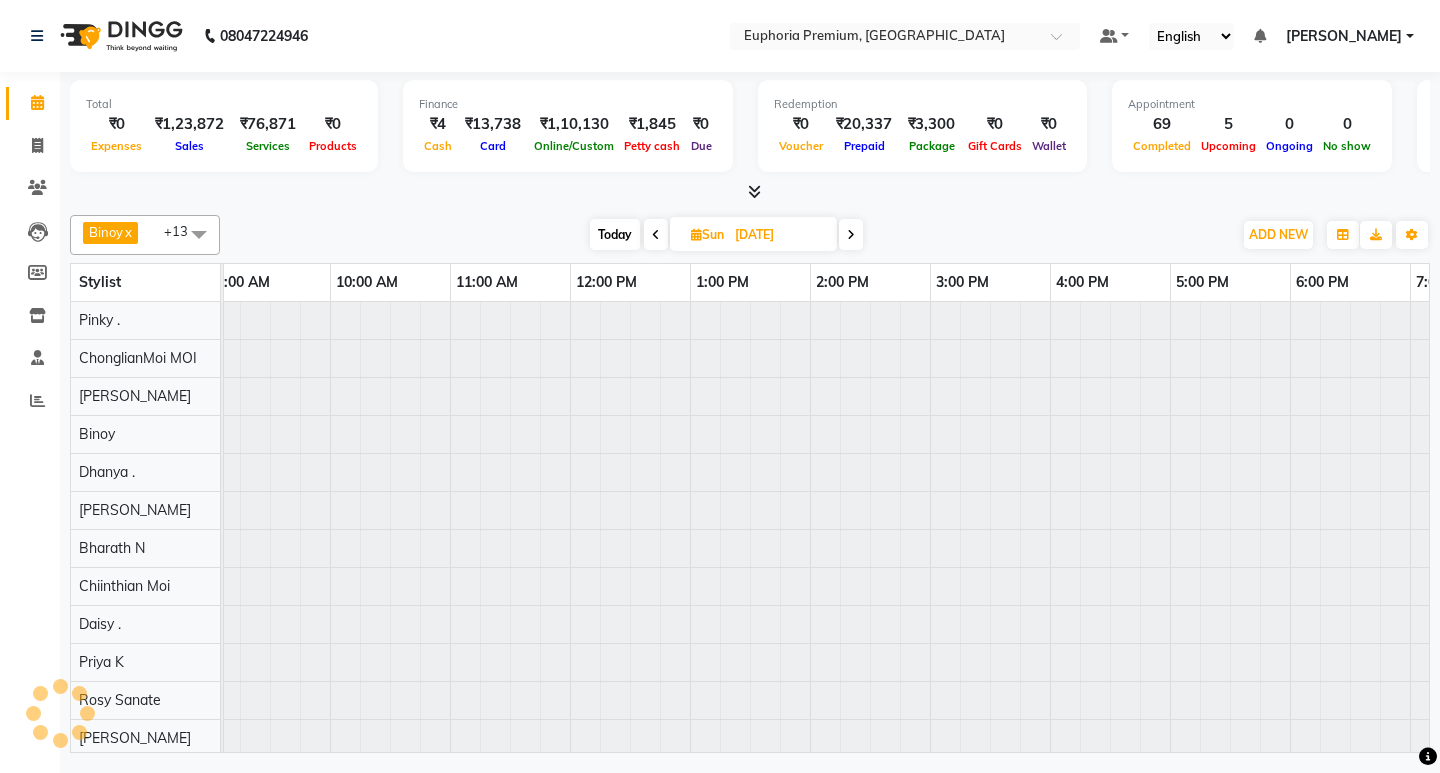 scroll, scrollTop: 0, scrollLeft: 0, axis: both 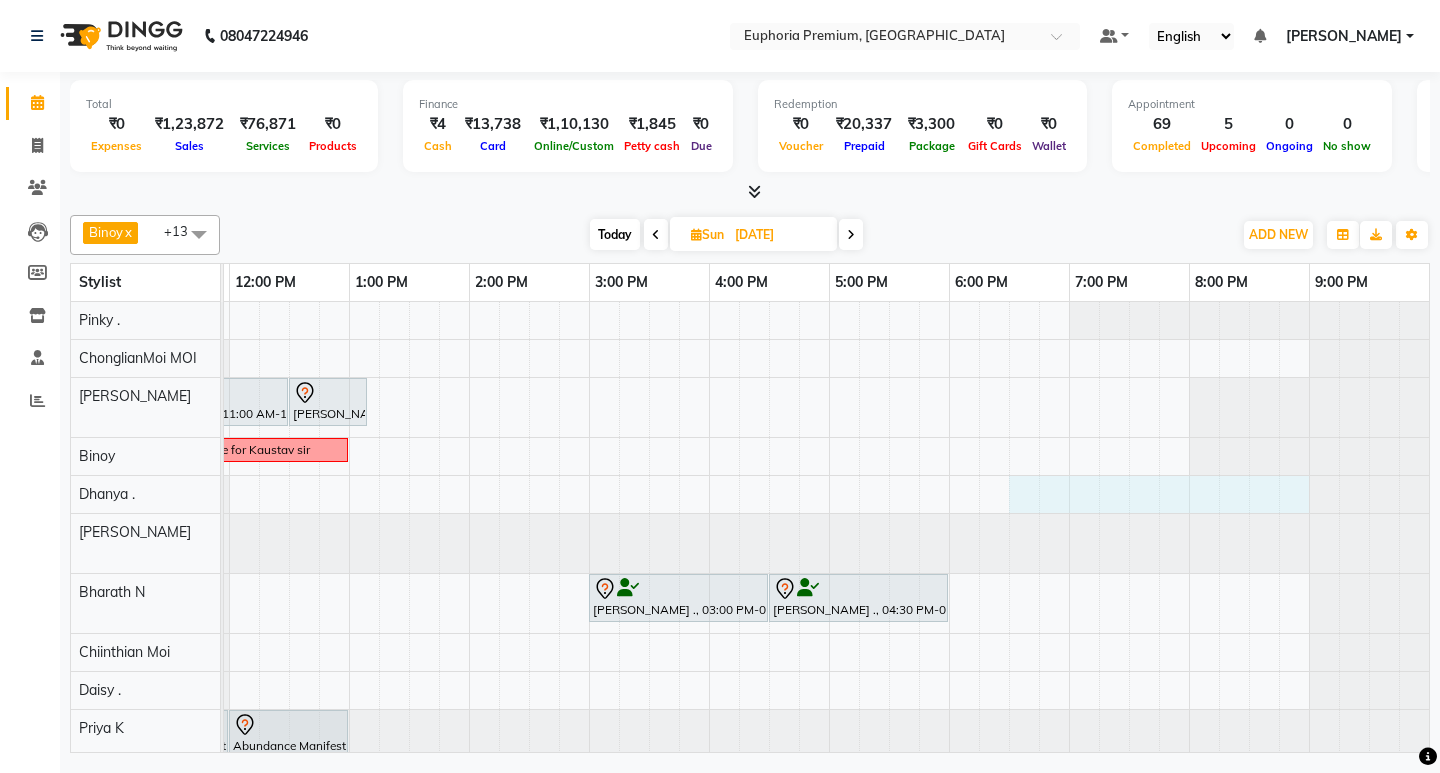 drag, startPoint x: 998, startPoint y: 489, endPoint x: 1266, endPoint y: 497, distance: 268.1194 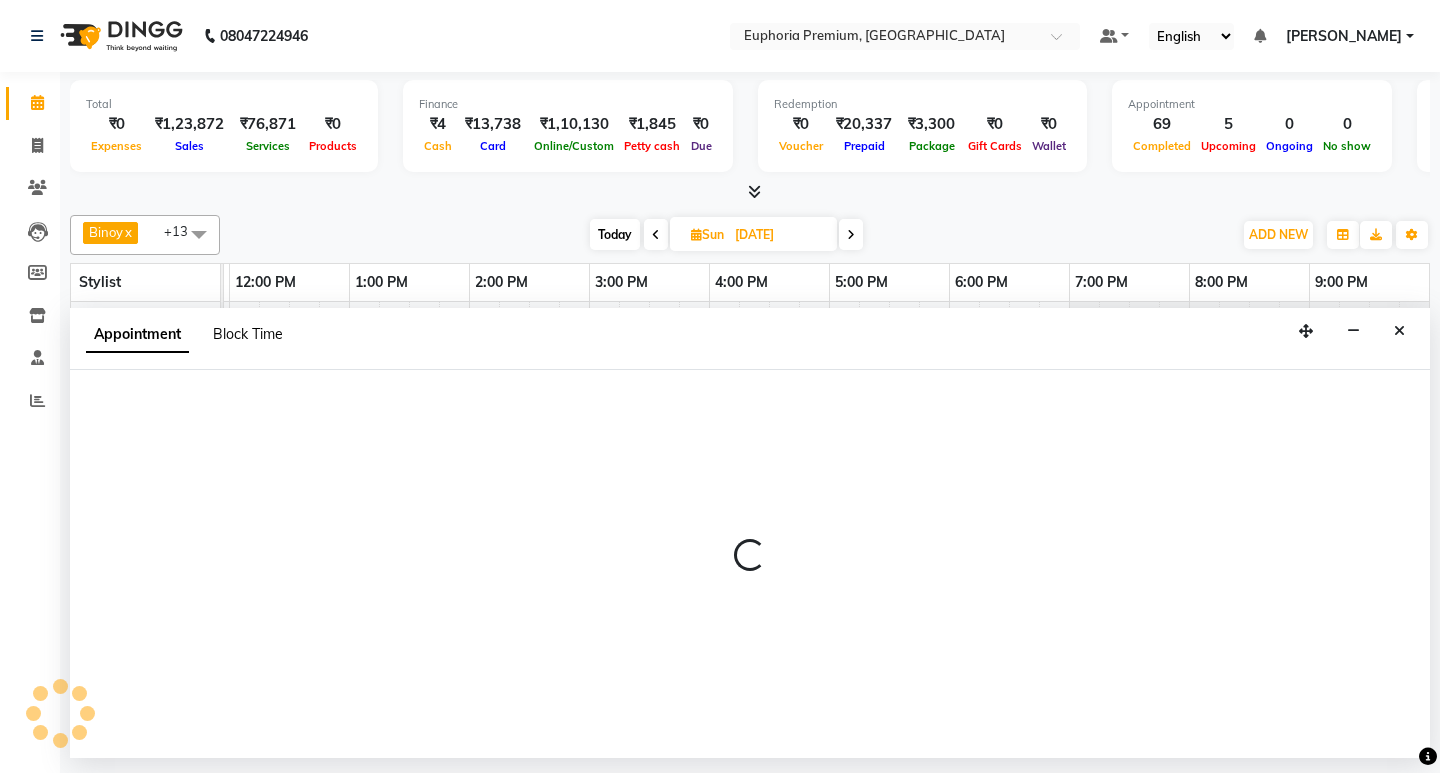 click on "Block Time" at bounding box center [248, 334] 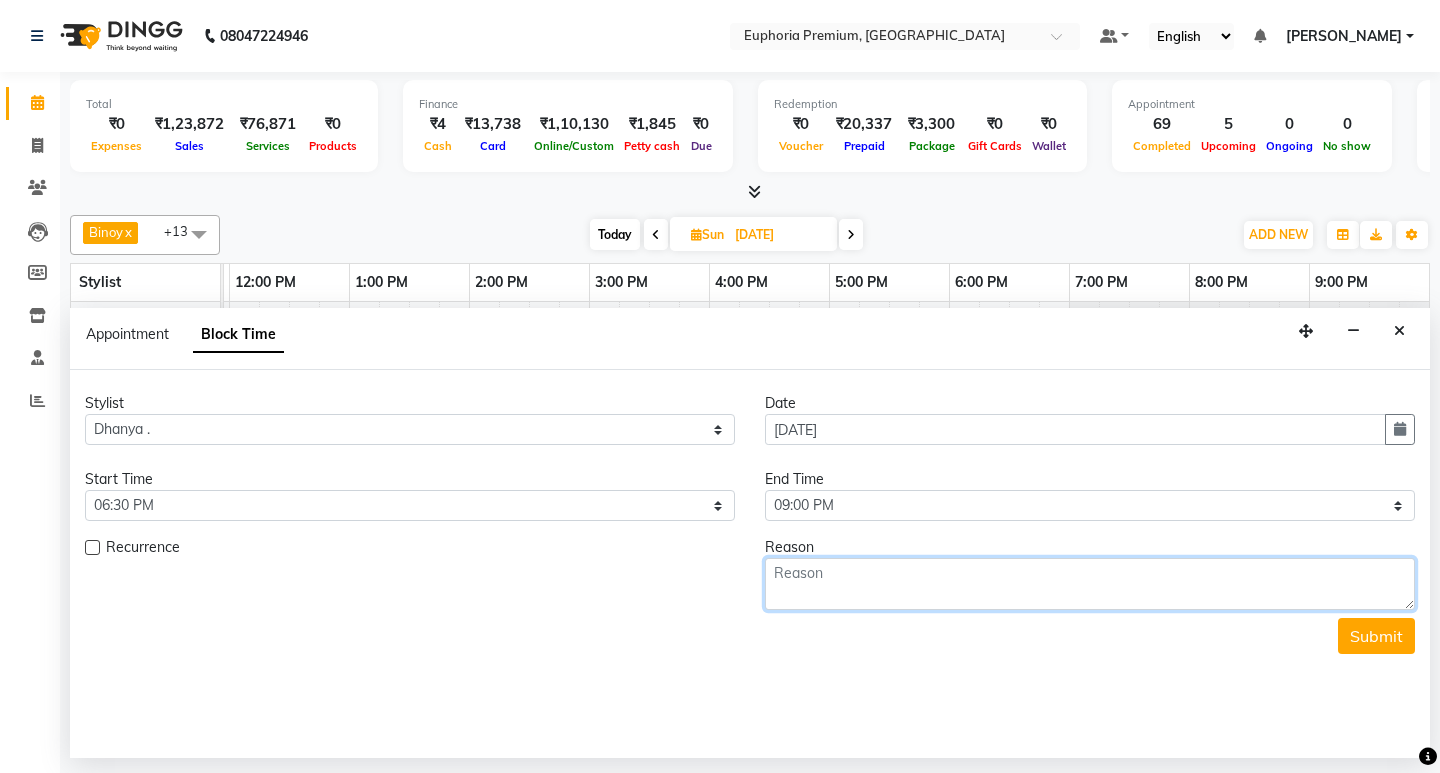 click at bounding box center [1090, 584] 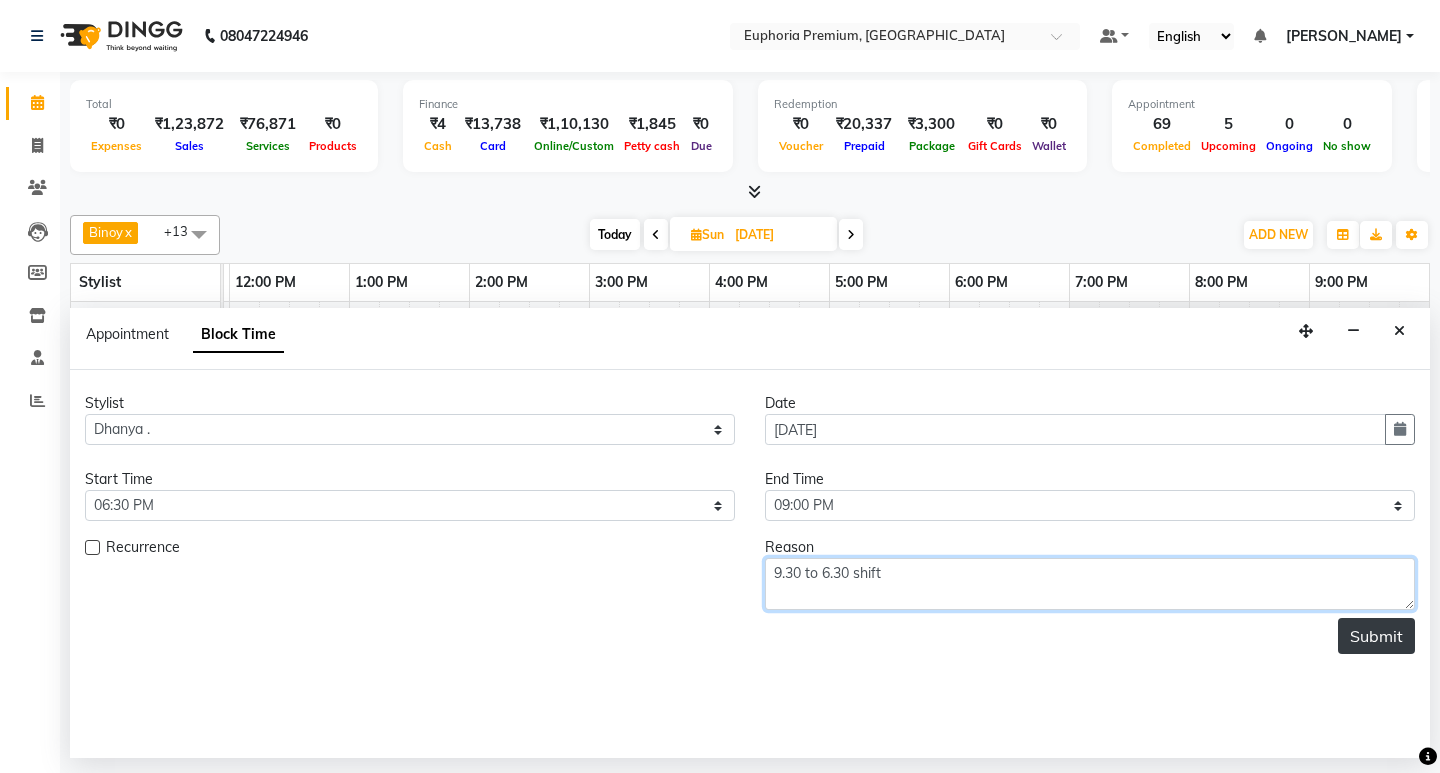 type on "9.30 to 6.30 shift" 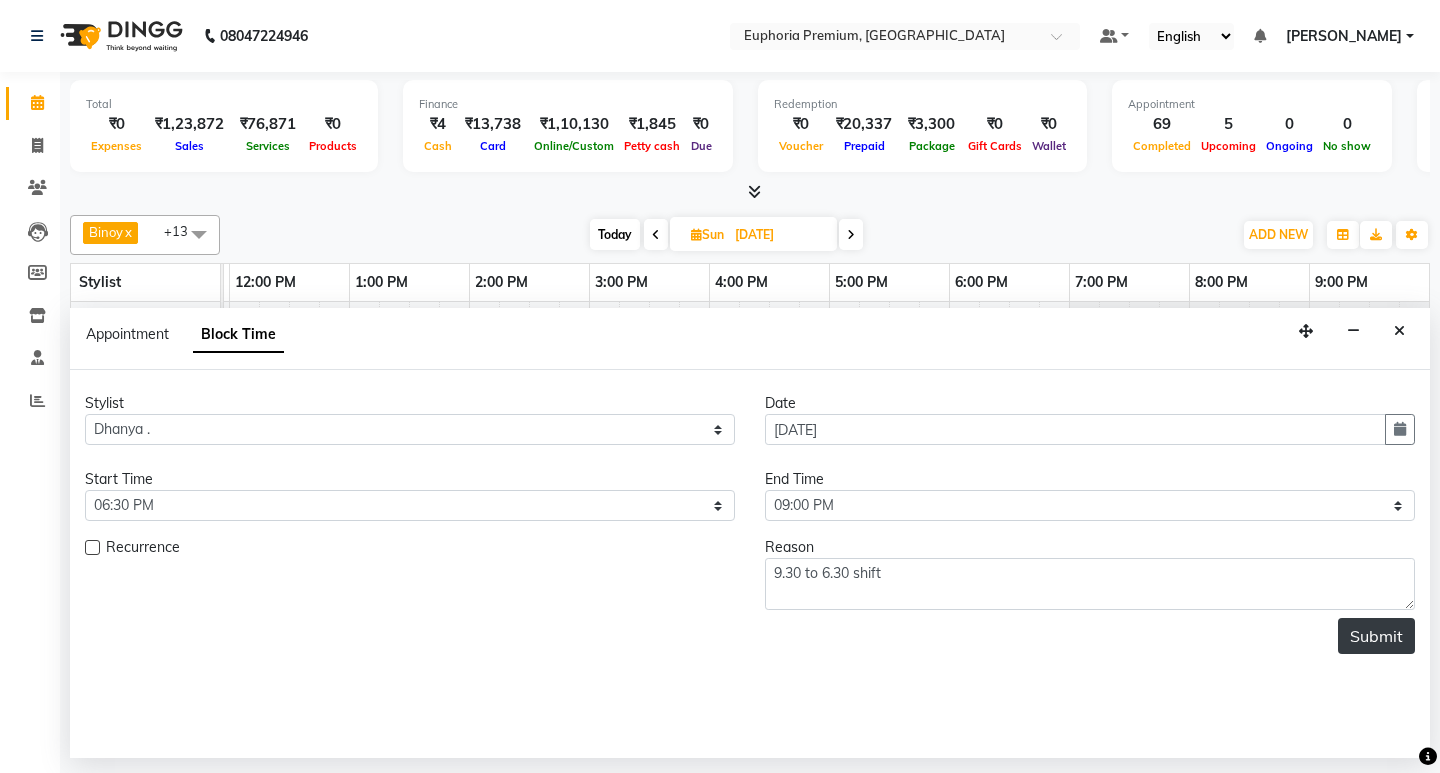 click on "Submit" at bounding box center (1376, 636) 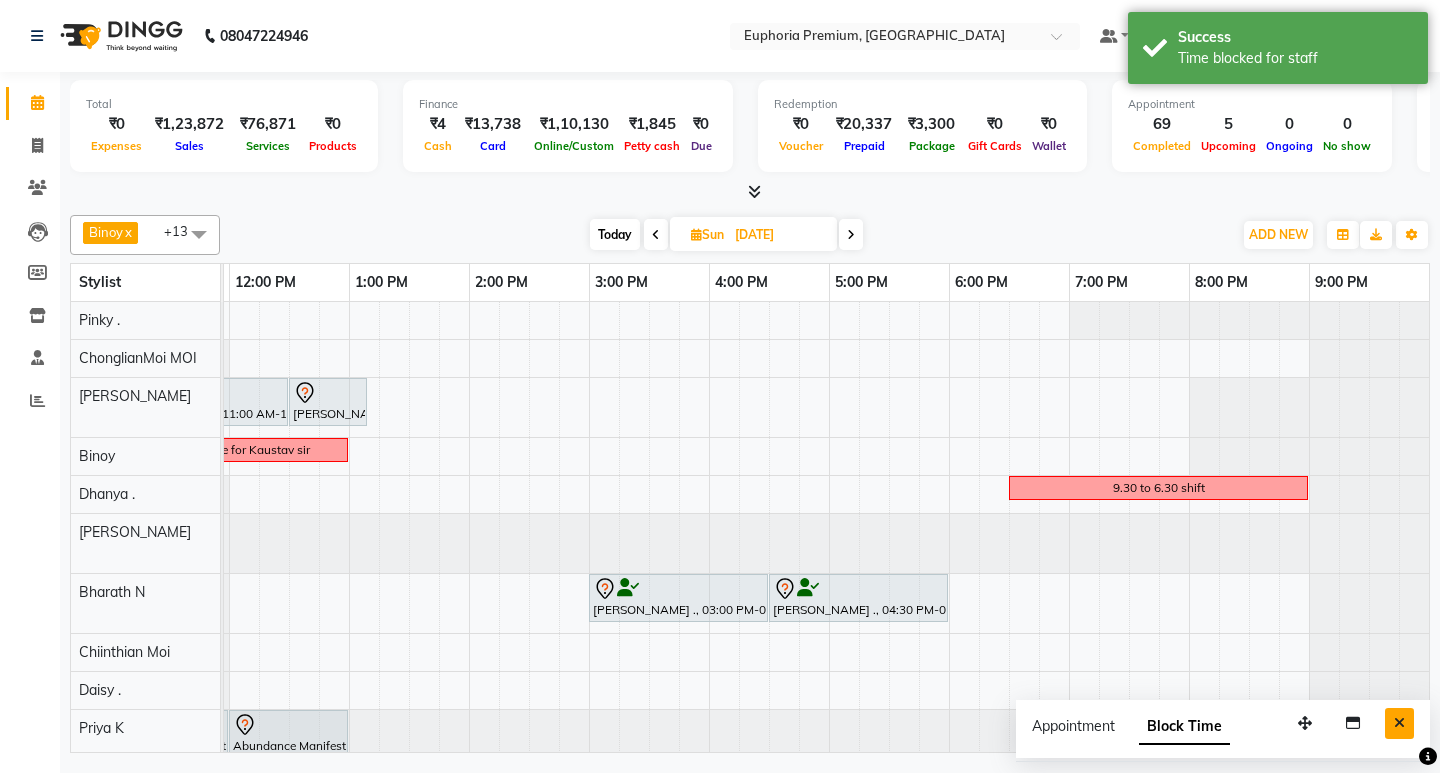 click at bounding box center (1399, 723) 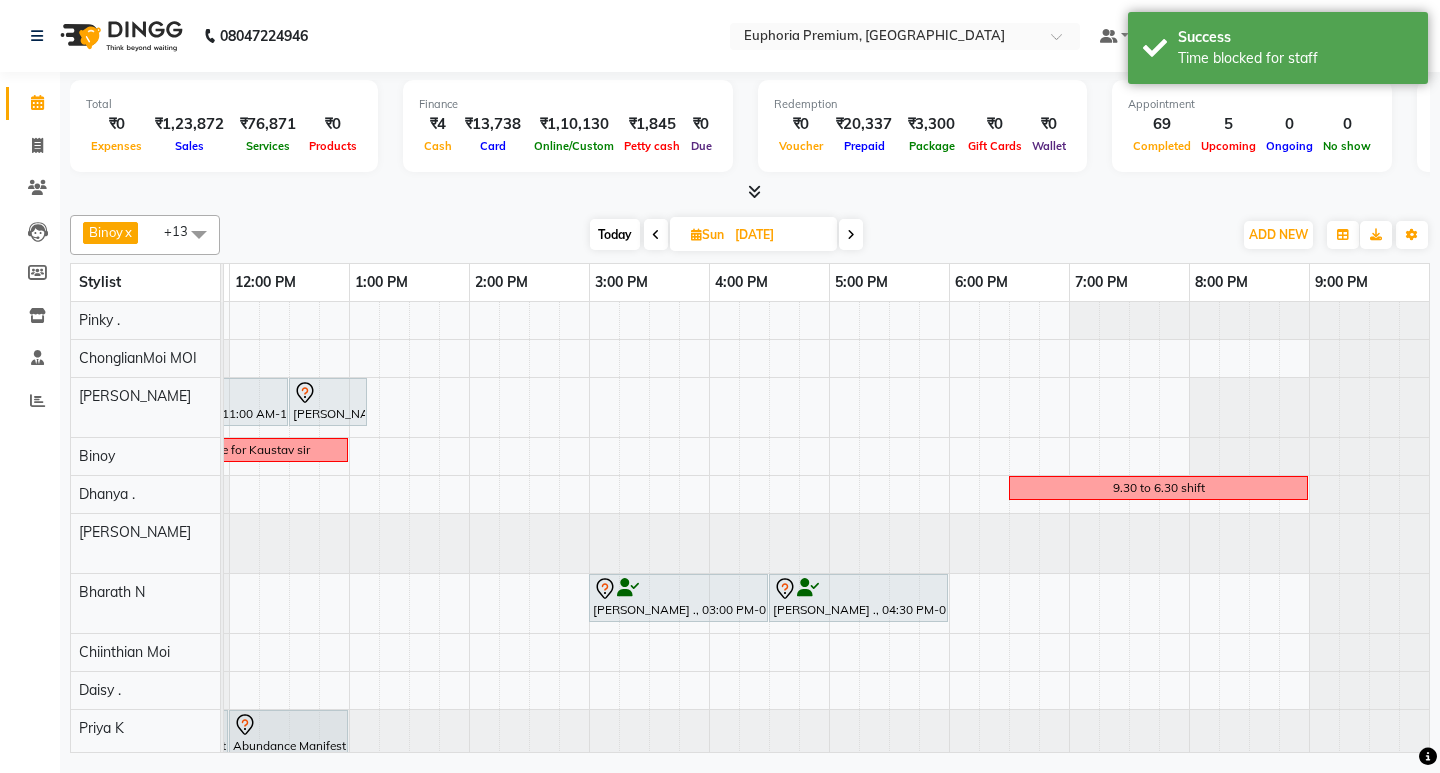 scroll, scrollTop: 0, scrollLeft: 402, axis: horizontal 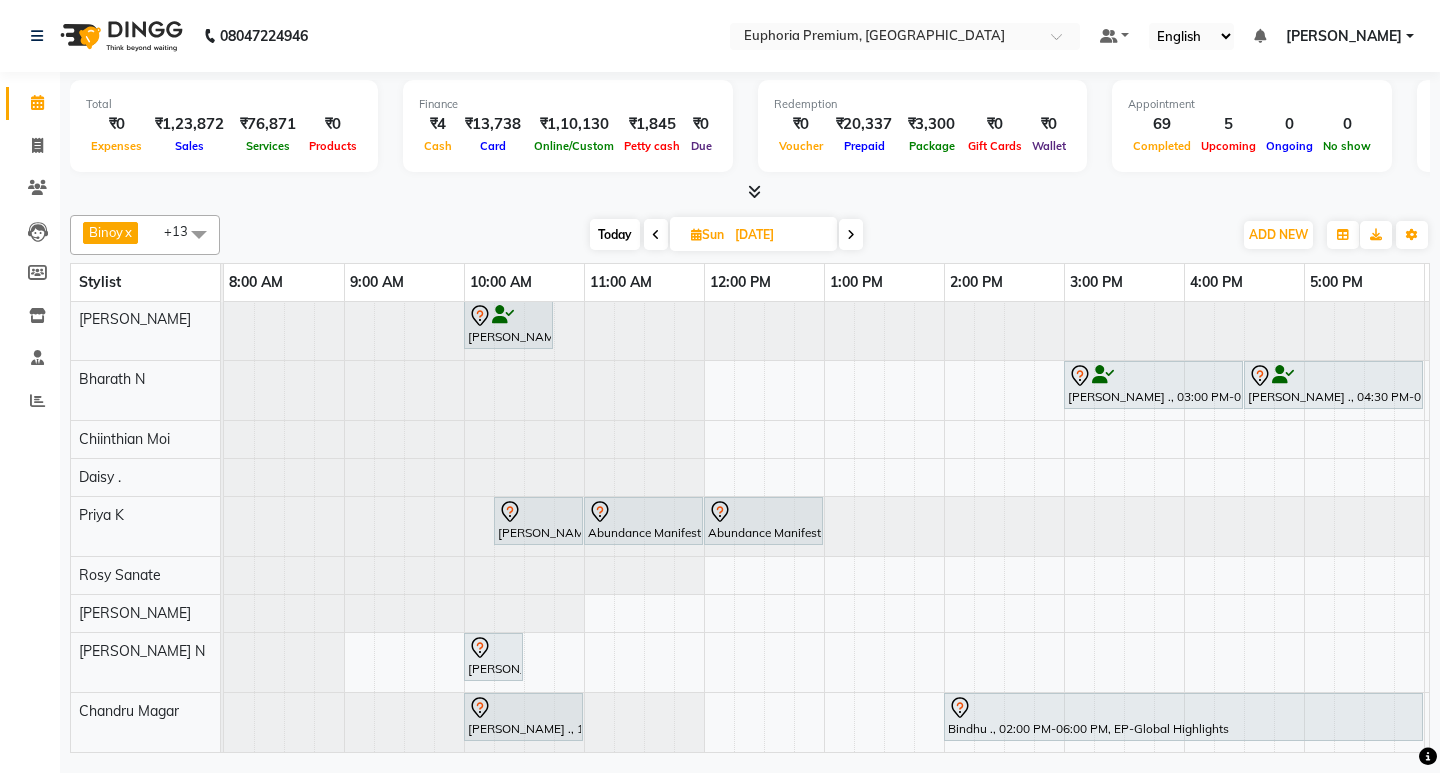 click on "Today" at bounding box center (615, 234) 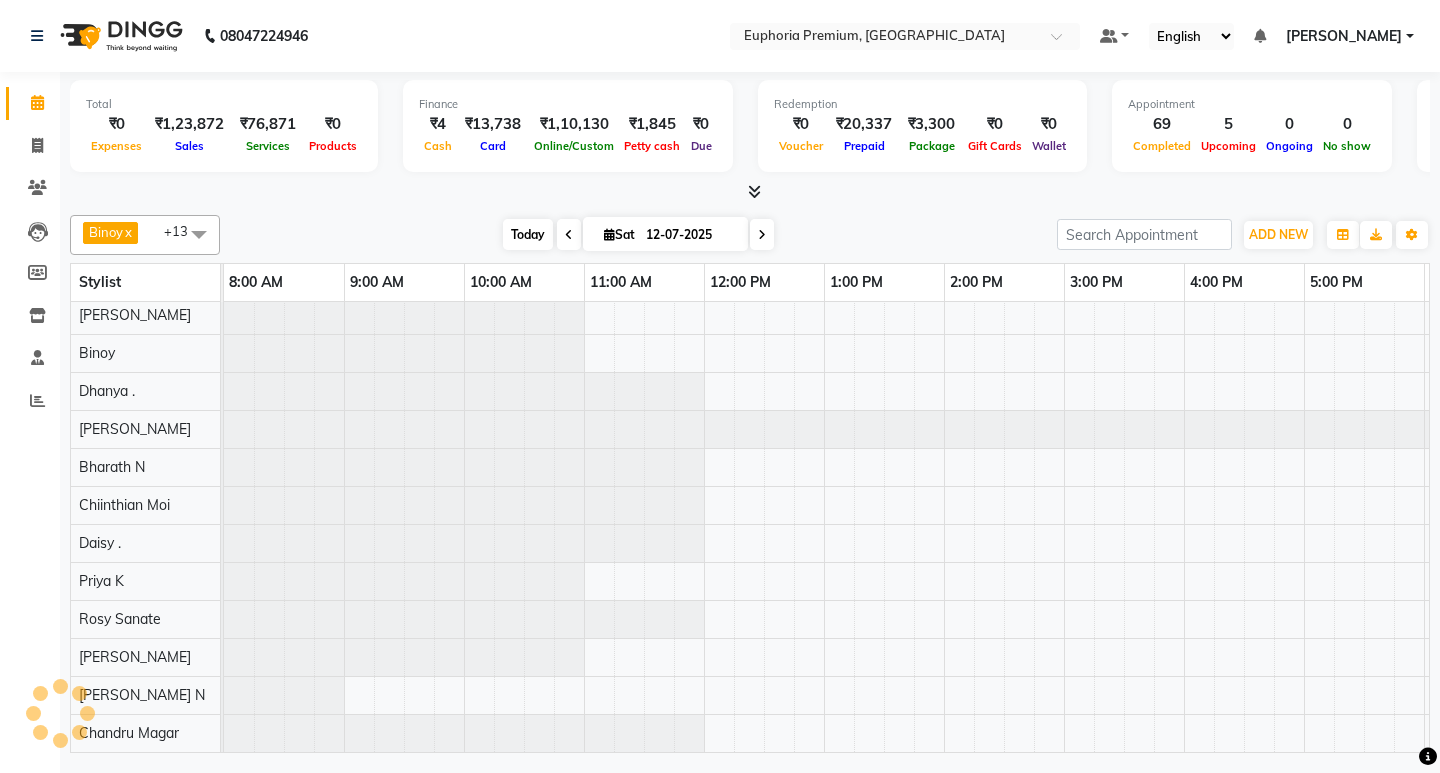 scroll, scrollTop: 96, scrollLeft: 0, axis: vertical 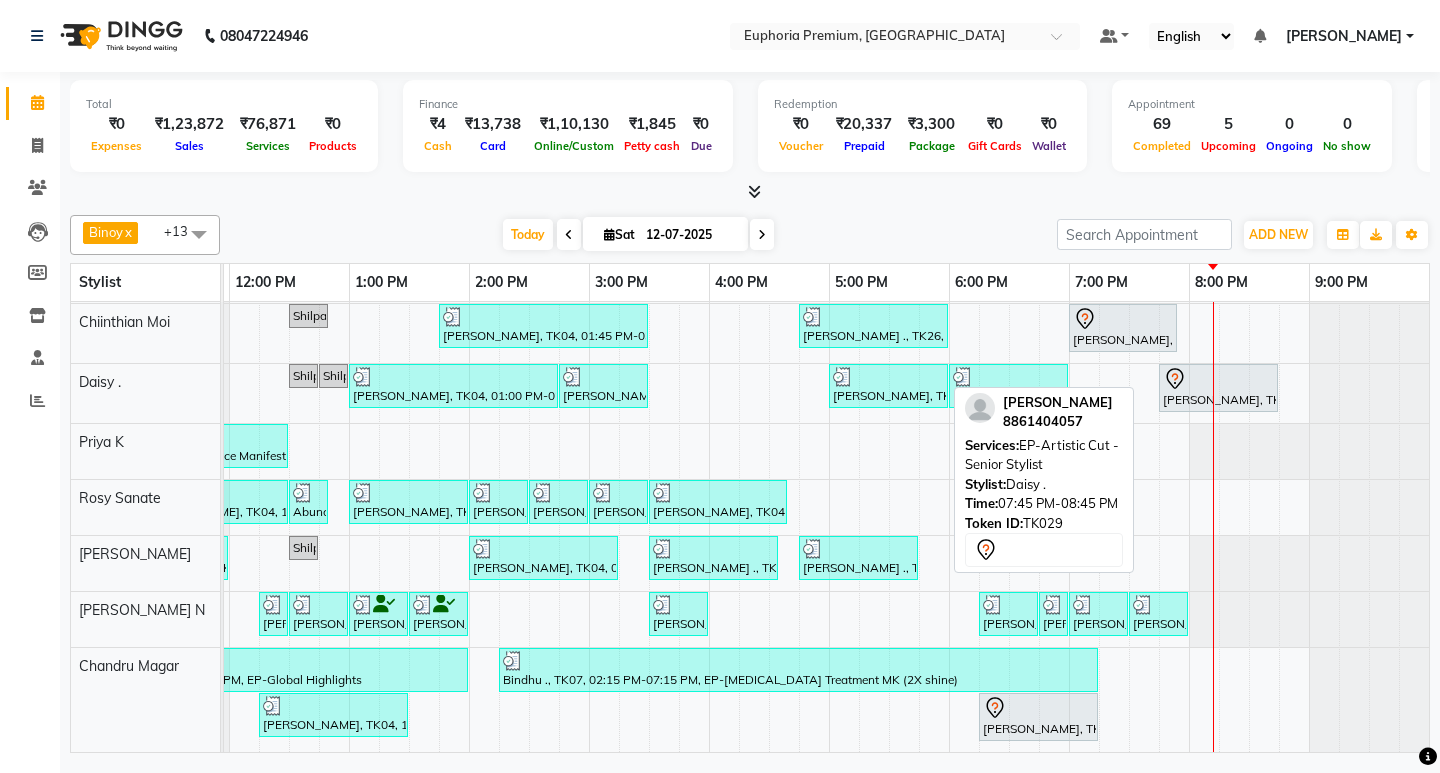 click on "Mahek, TK29, 07:45 PM-08:45 PM, EP-Artistic Cut - Senior Stylist" at bounding box center [1218, 388] 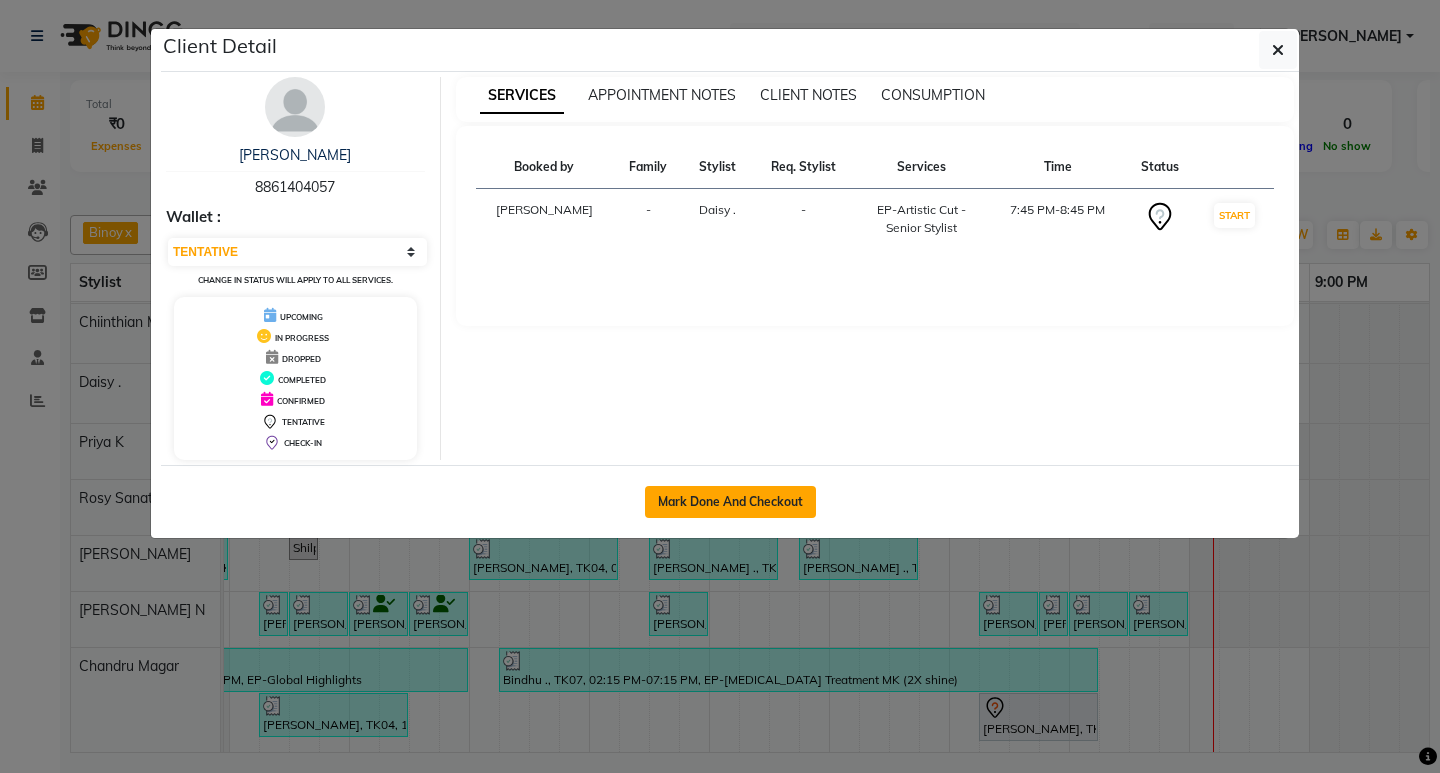 click on "Mark Done And Checkout" 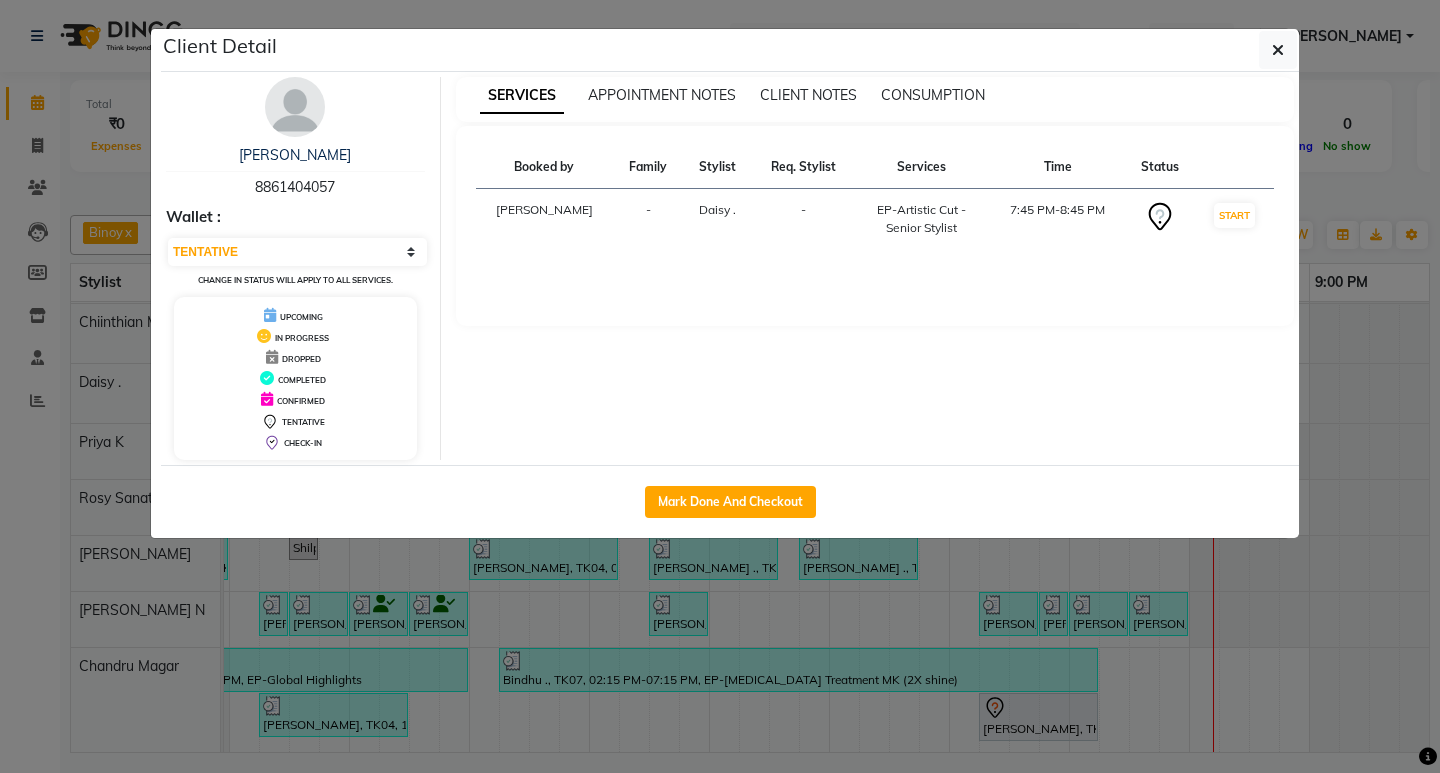 select on "7925" 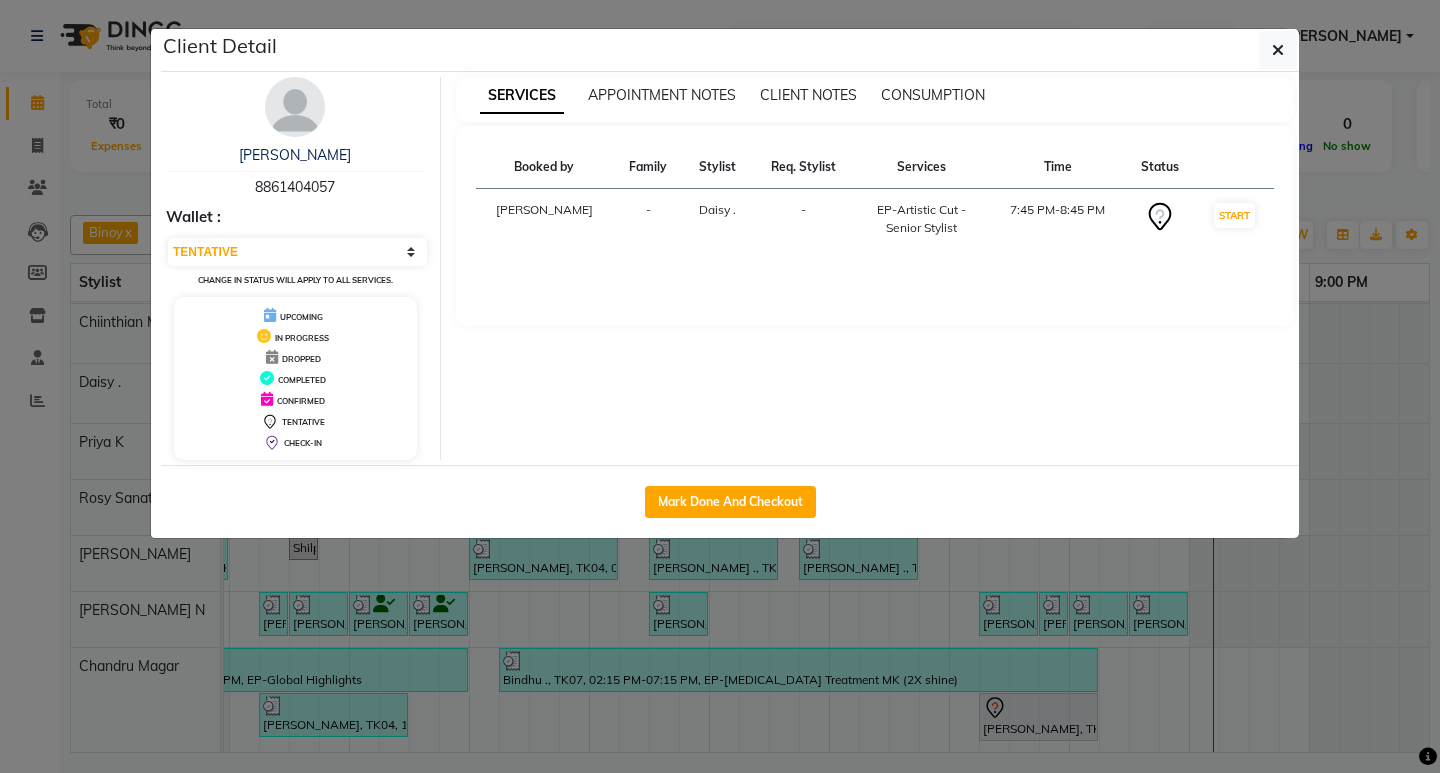 select on "service" 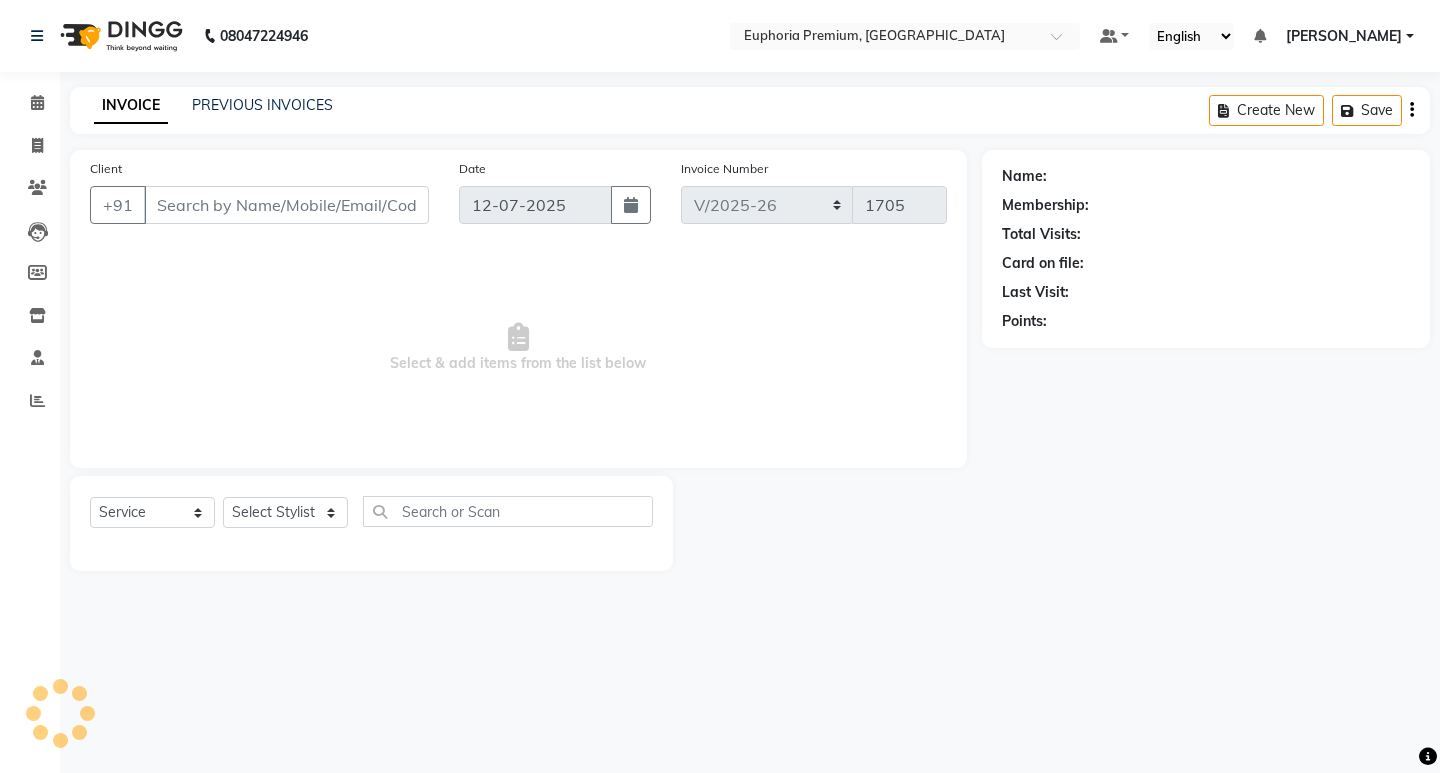 type on "88******57" 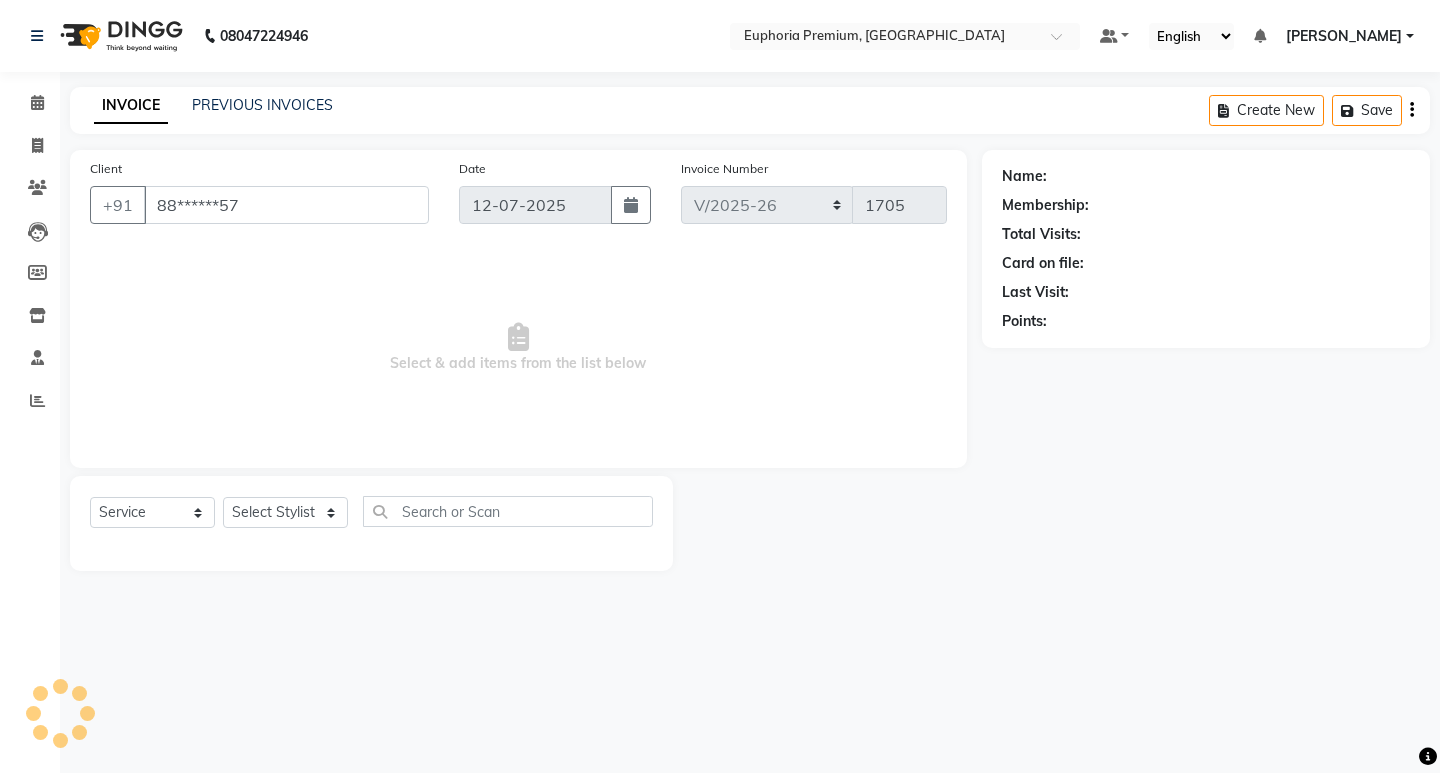 select on "71625" 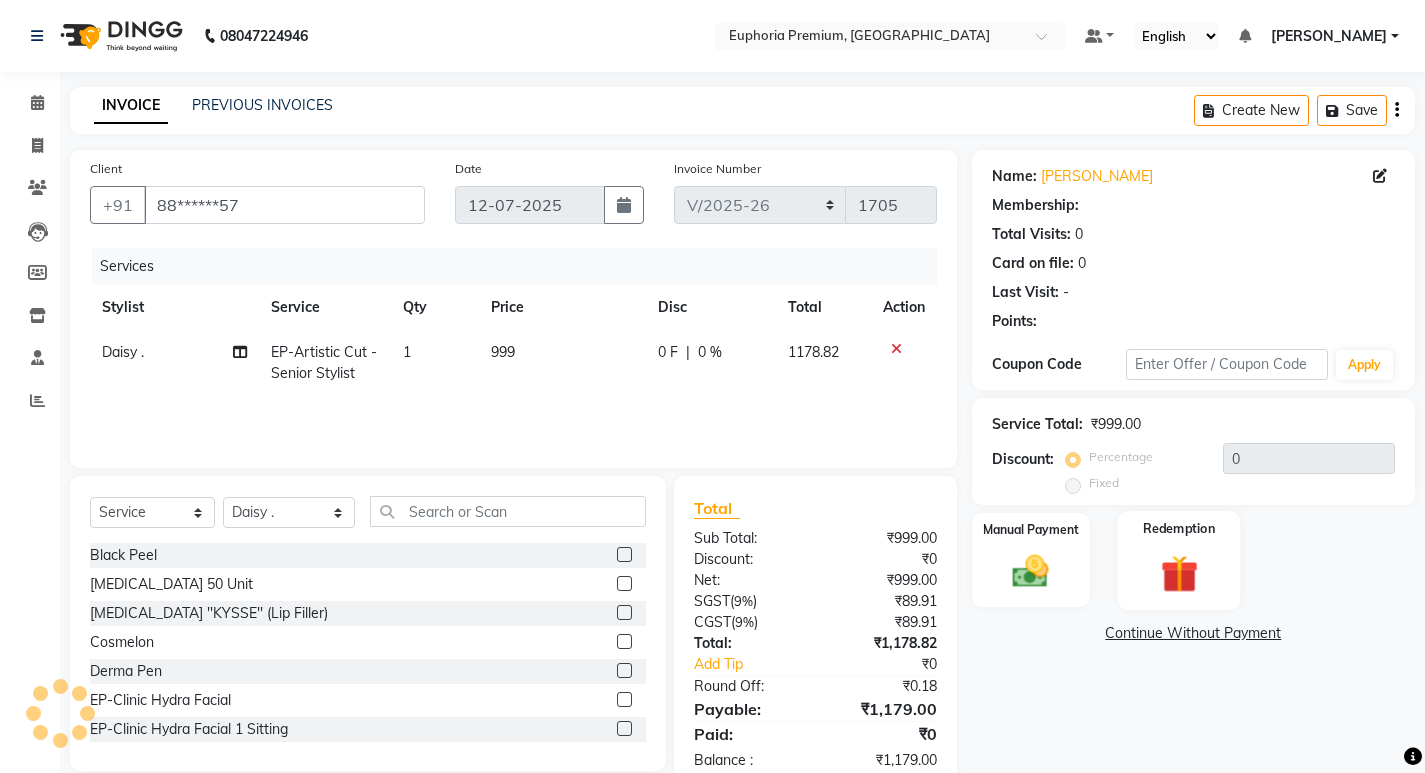select on "1: Object" 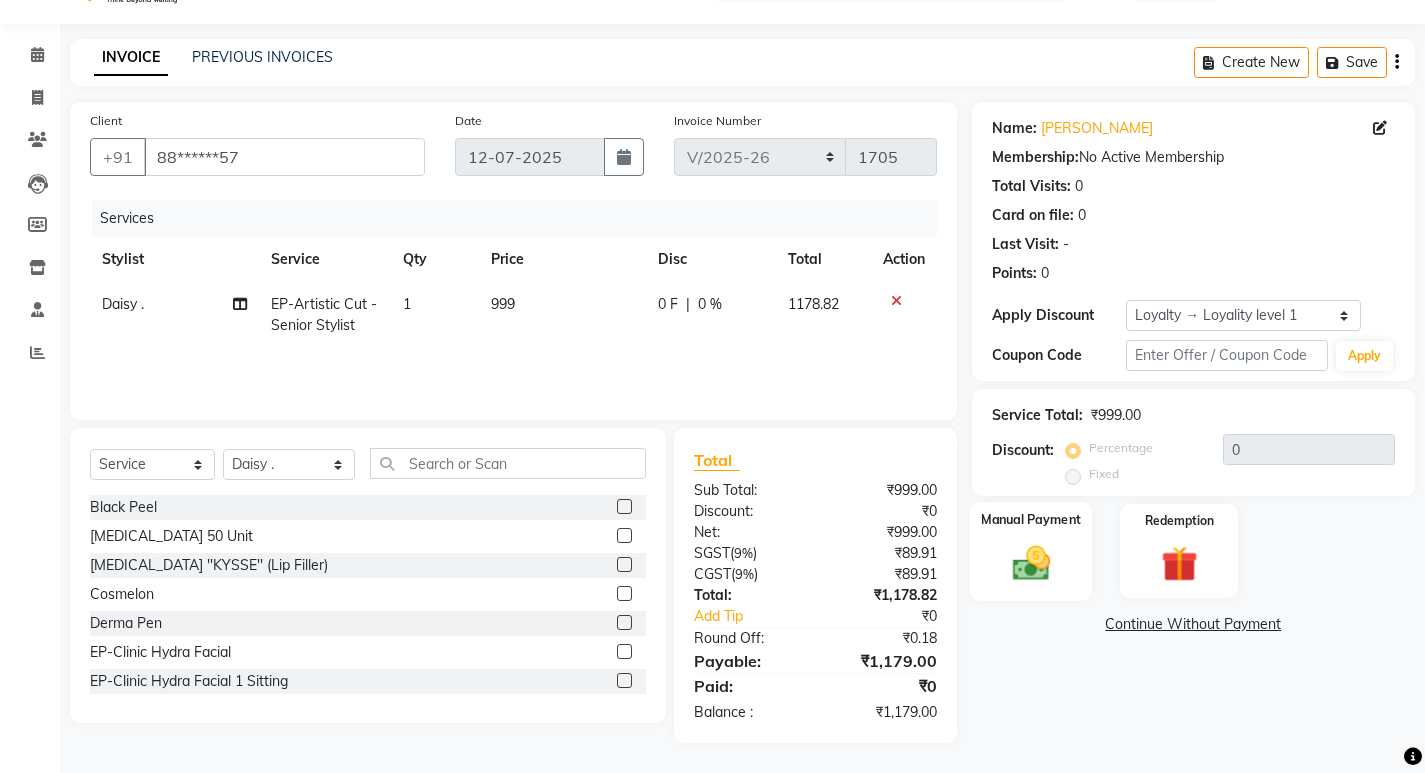 click 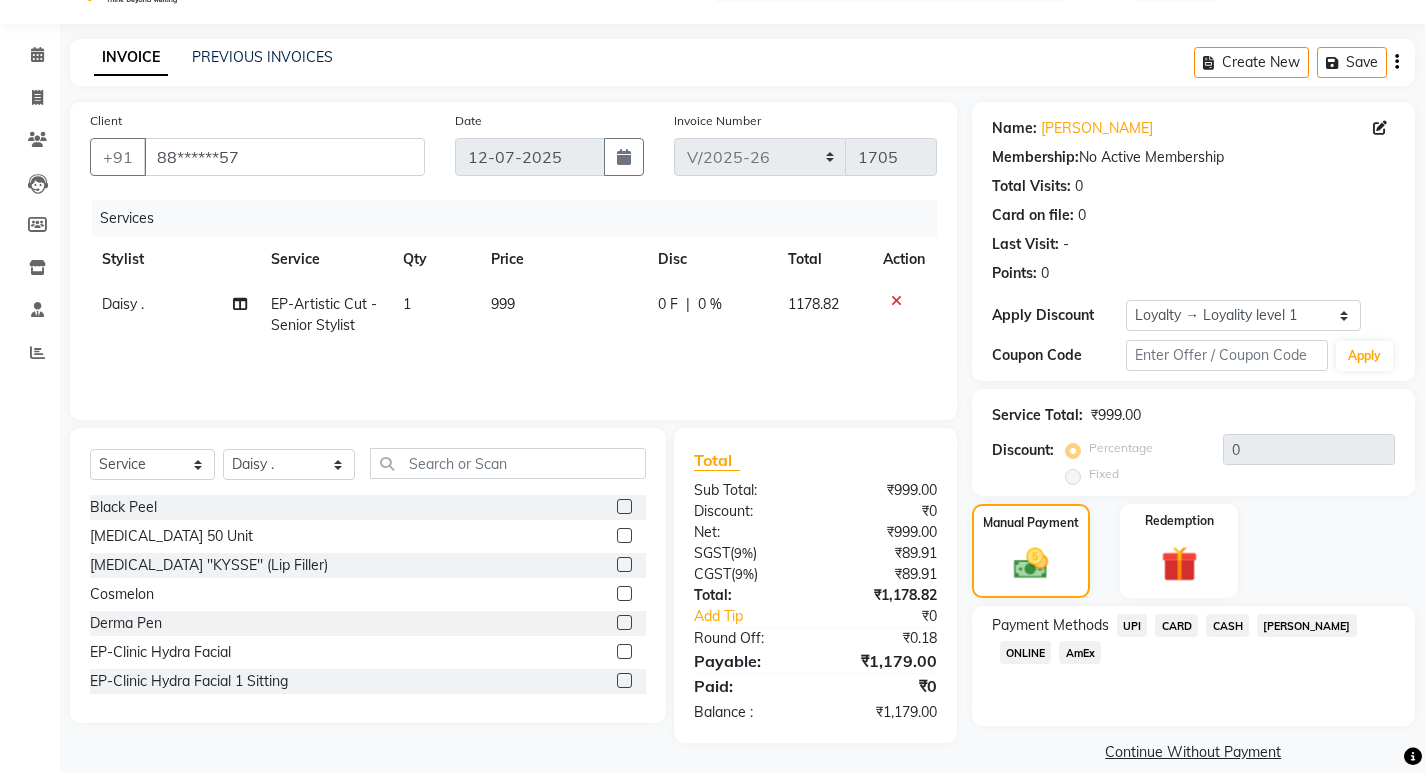 click on "UPI" 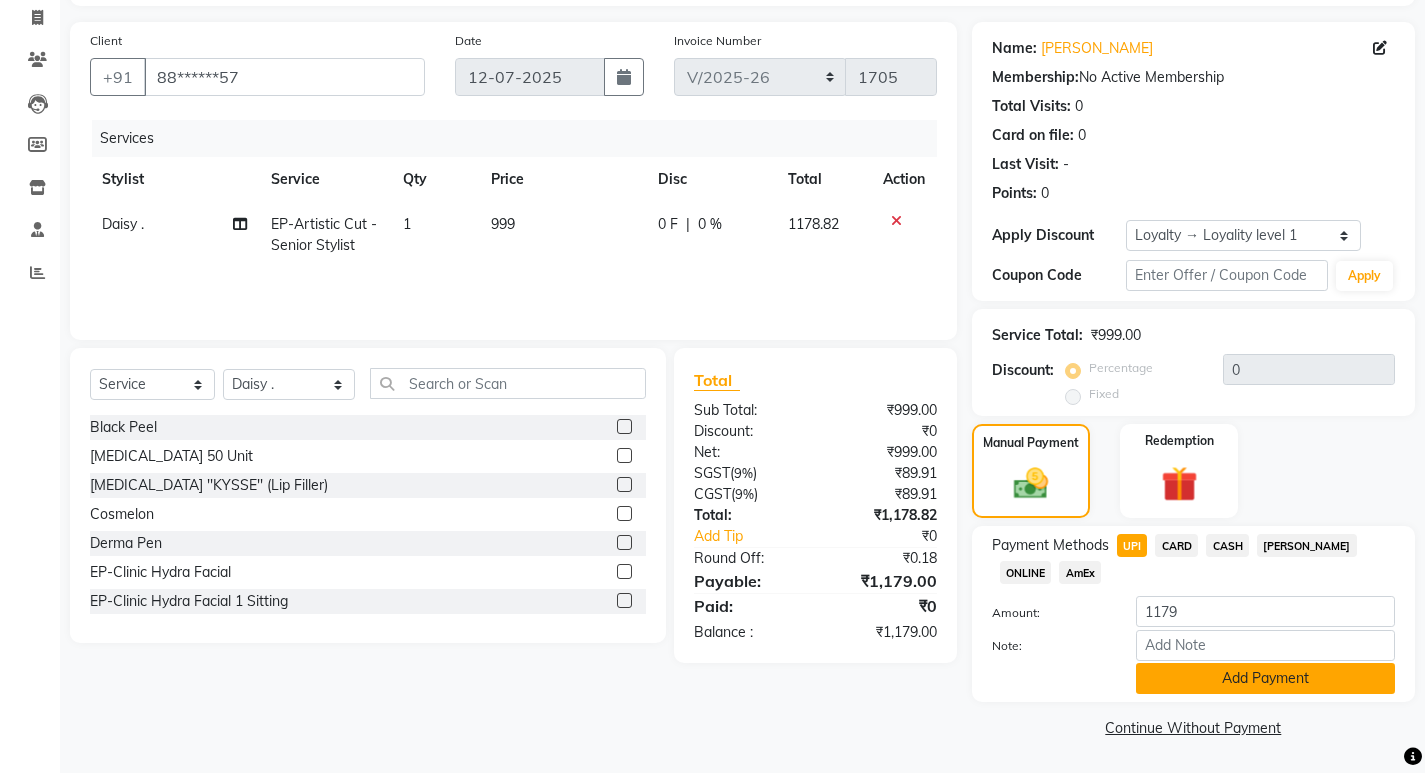 click on "Add Payment" 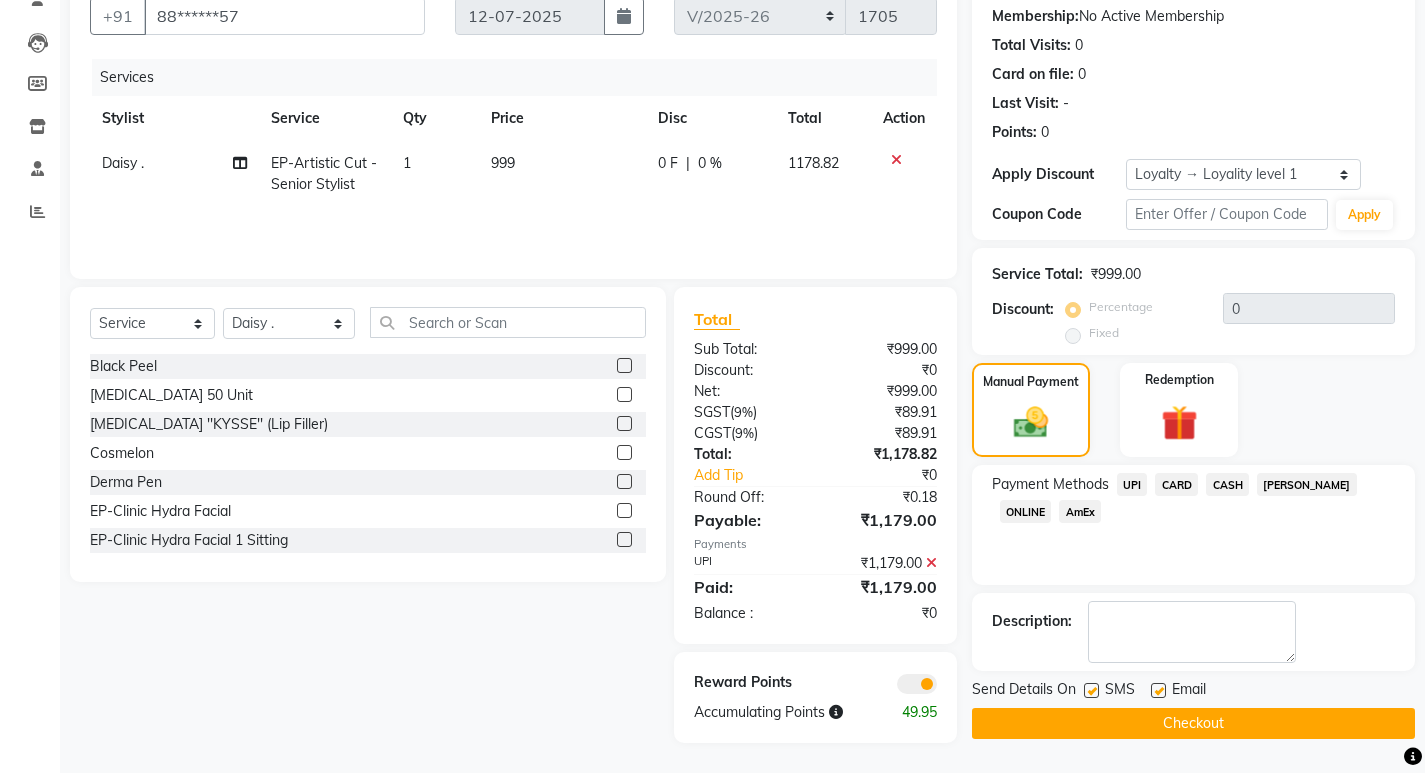 click on "Checkout" 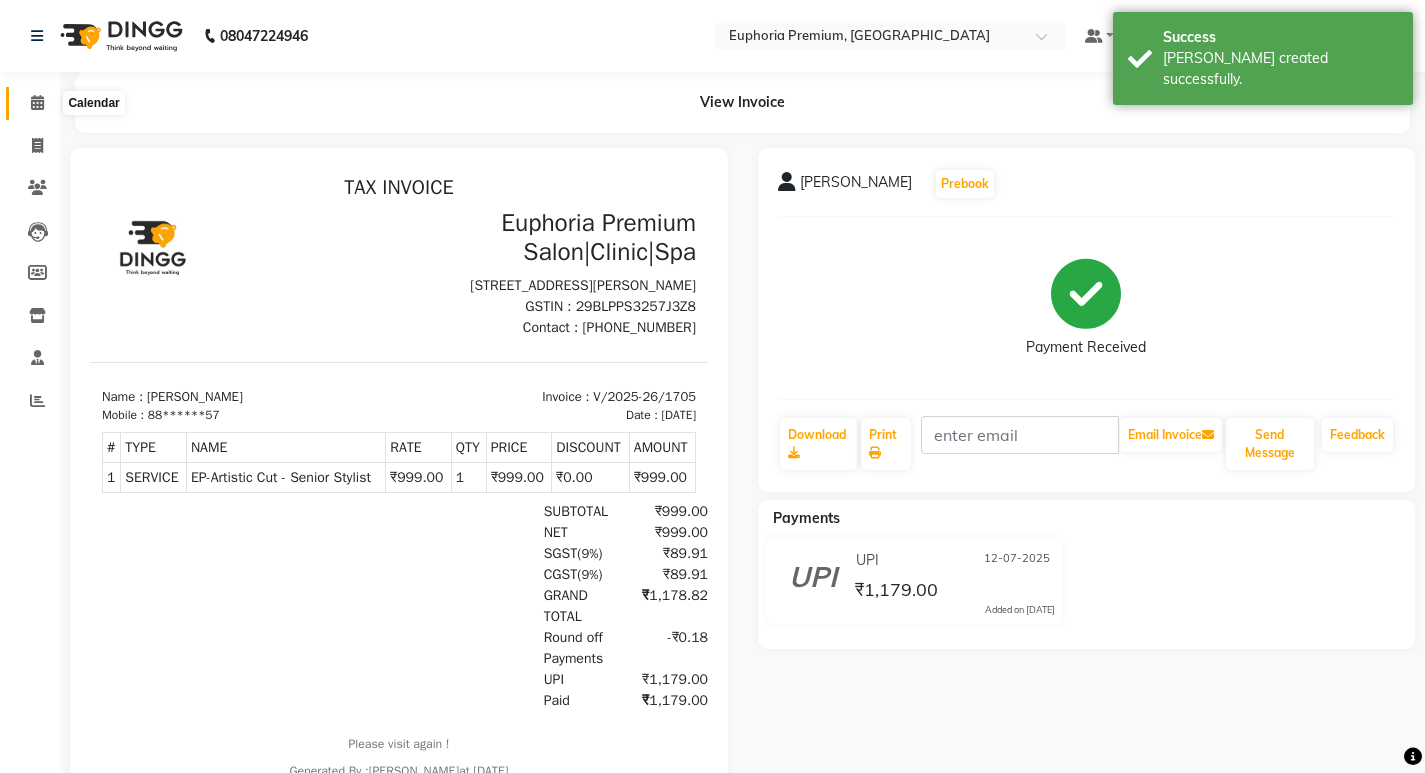 click 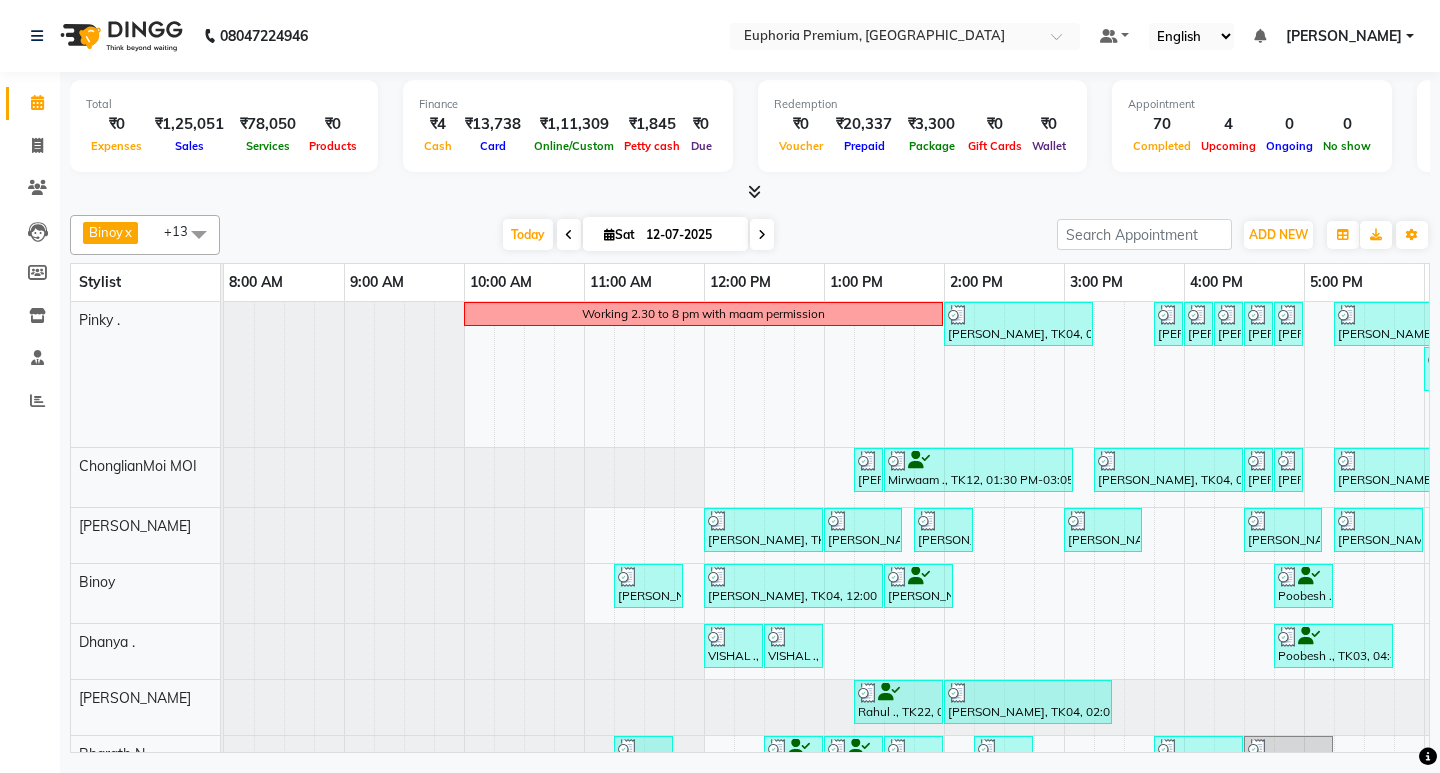 scroll, scrollTop: 191, scrollLeft: 0, axis: vertical 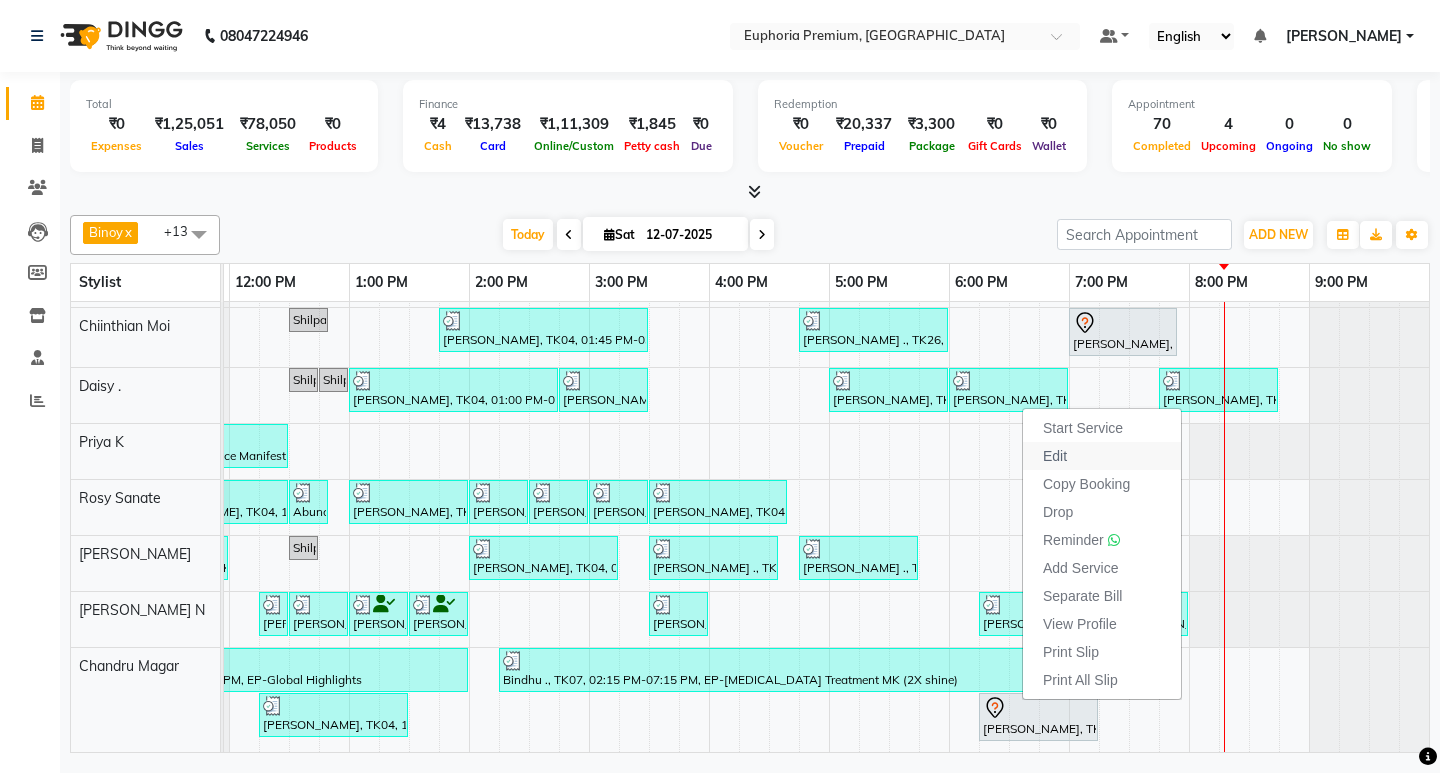 click on "Edit" at bounding box center (1102, 456) 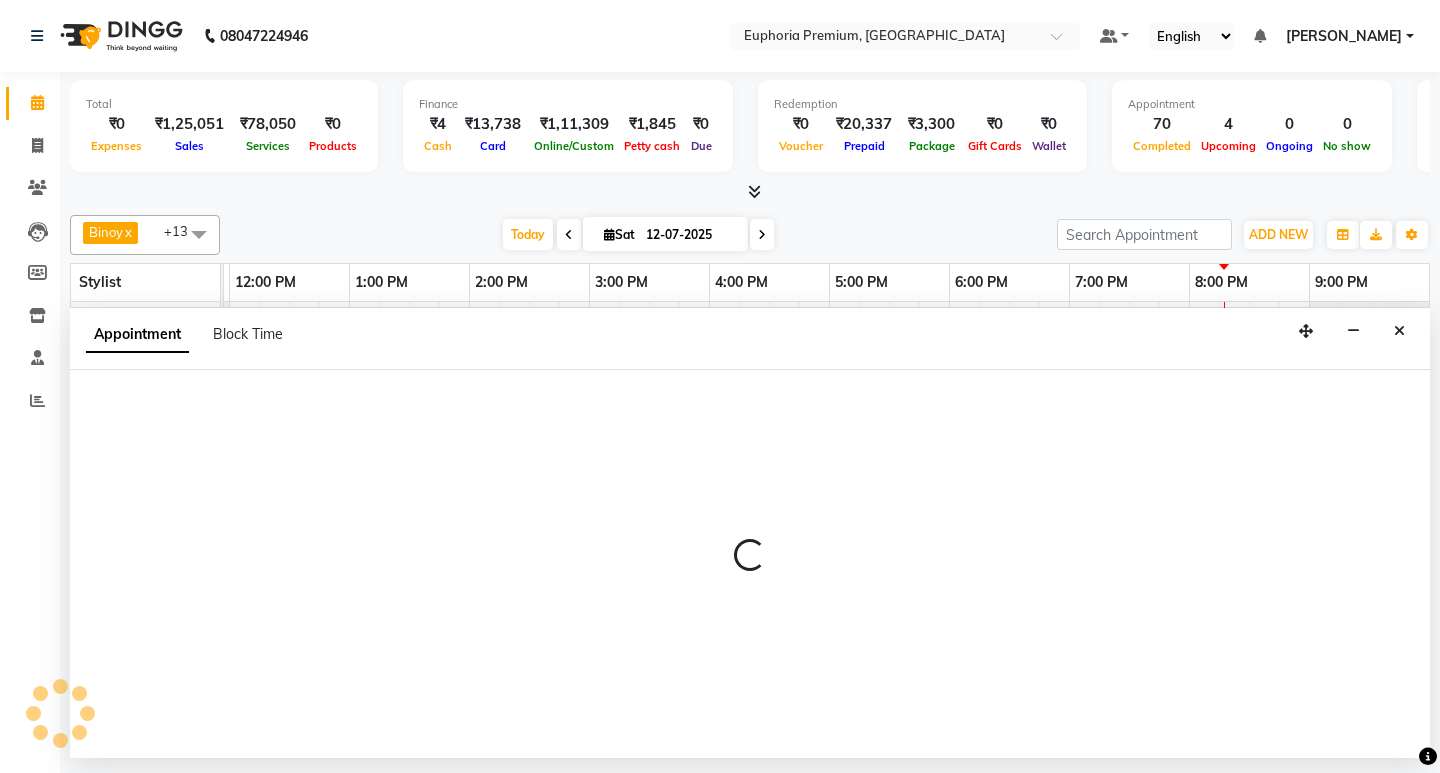select on "tentative" 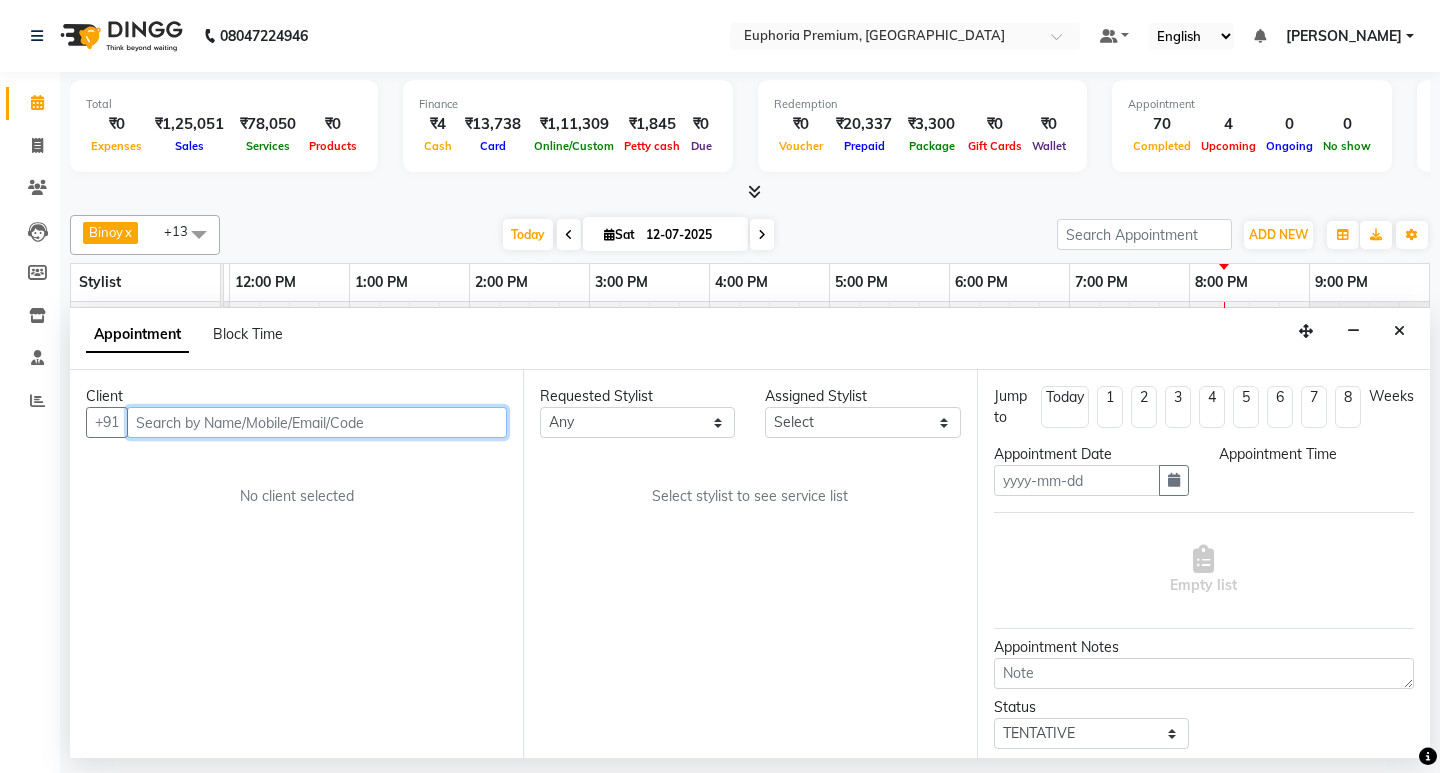 type on "12-07-2025" 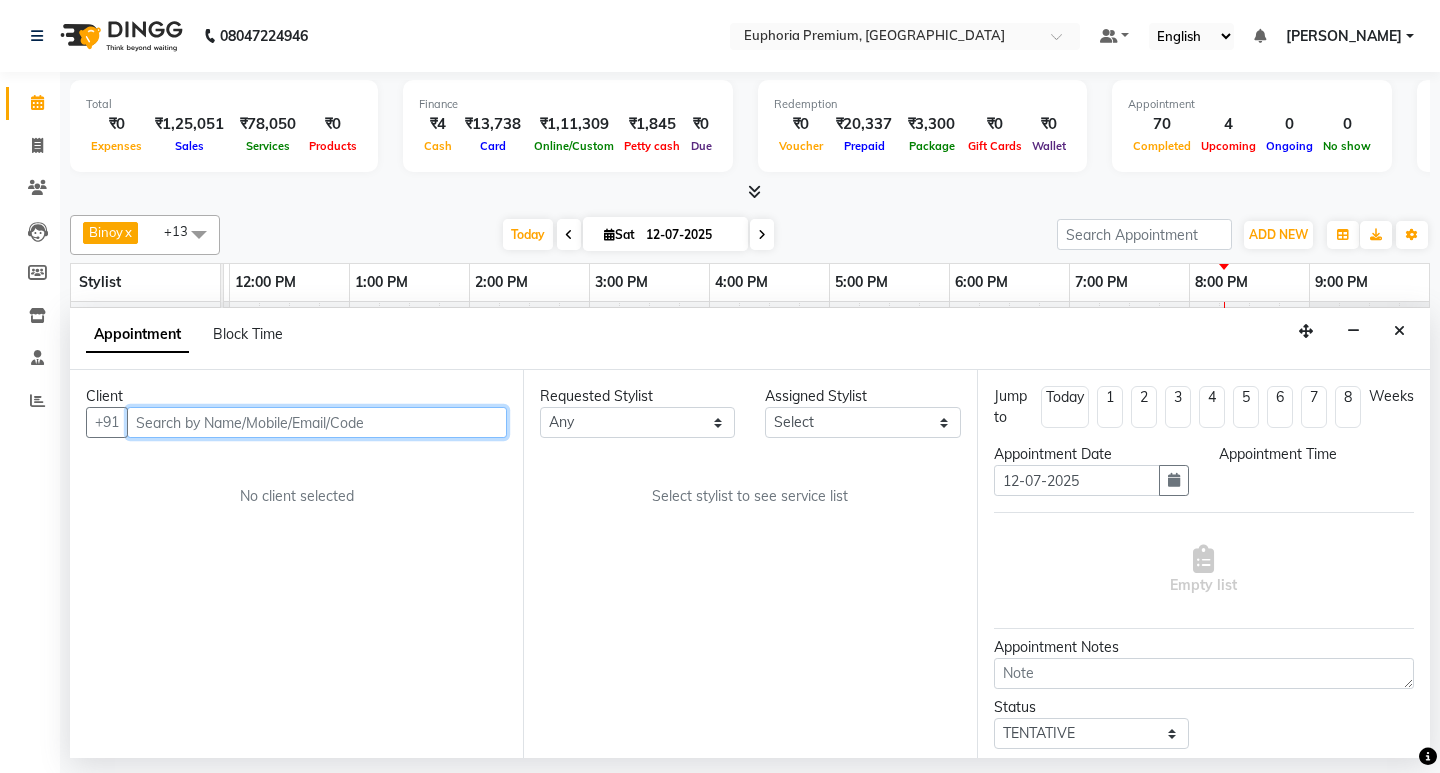scroll, scrollTop: 0, scrollLeft: 0, axis: both 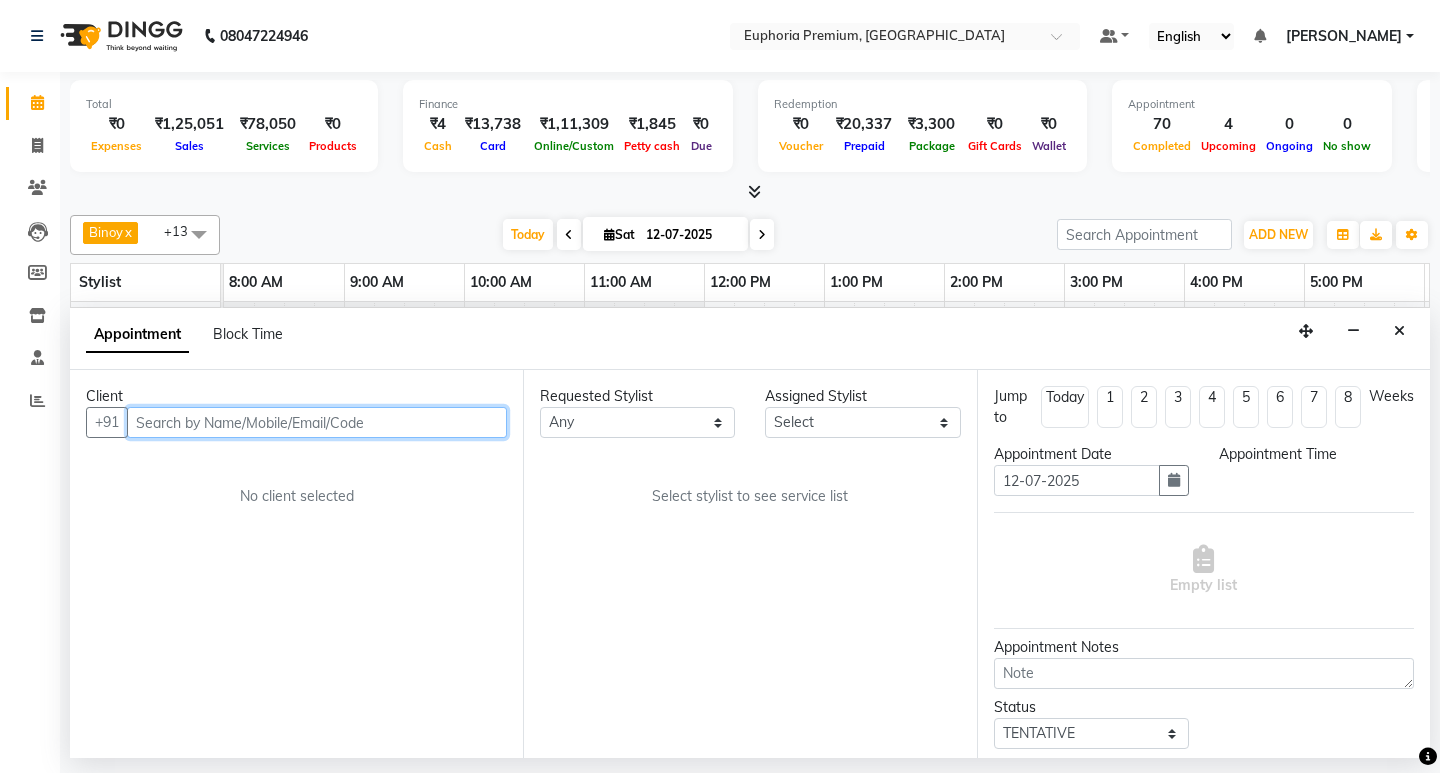 select on "71597" 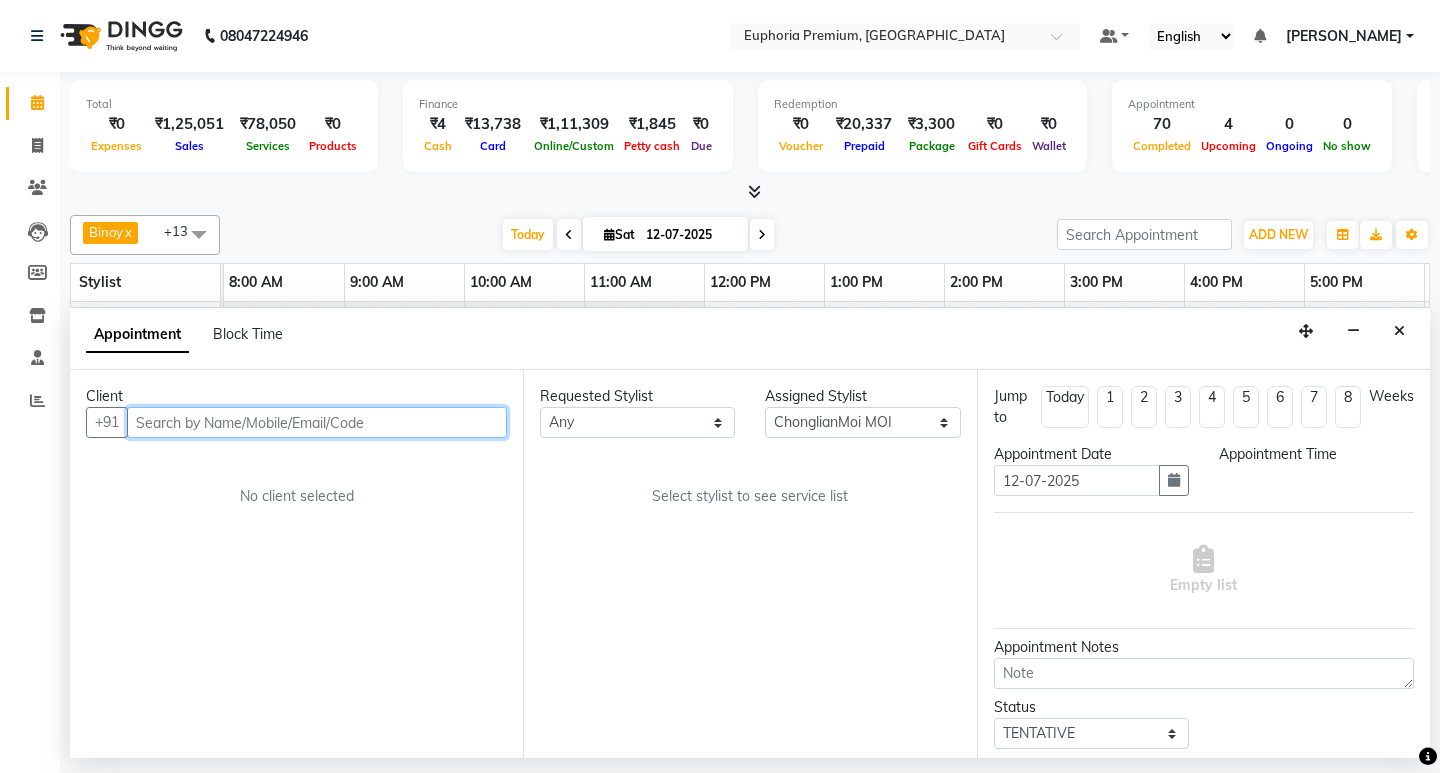 select on "1095" 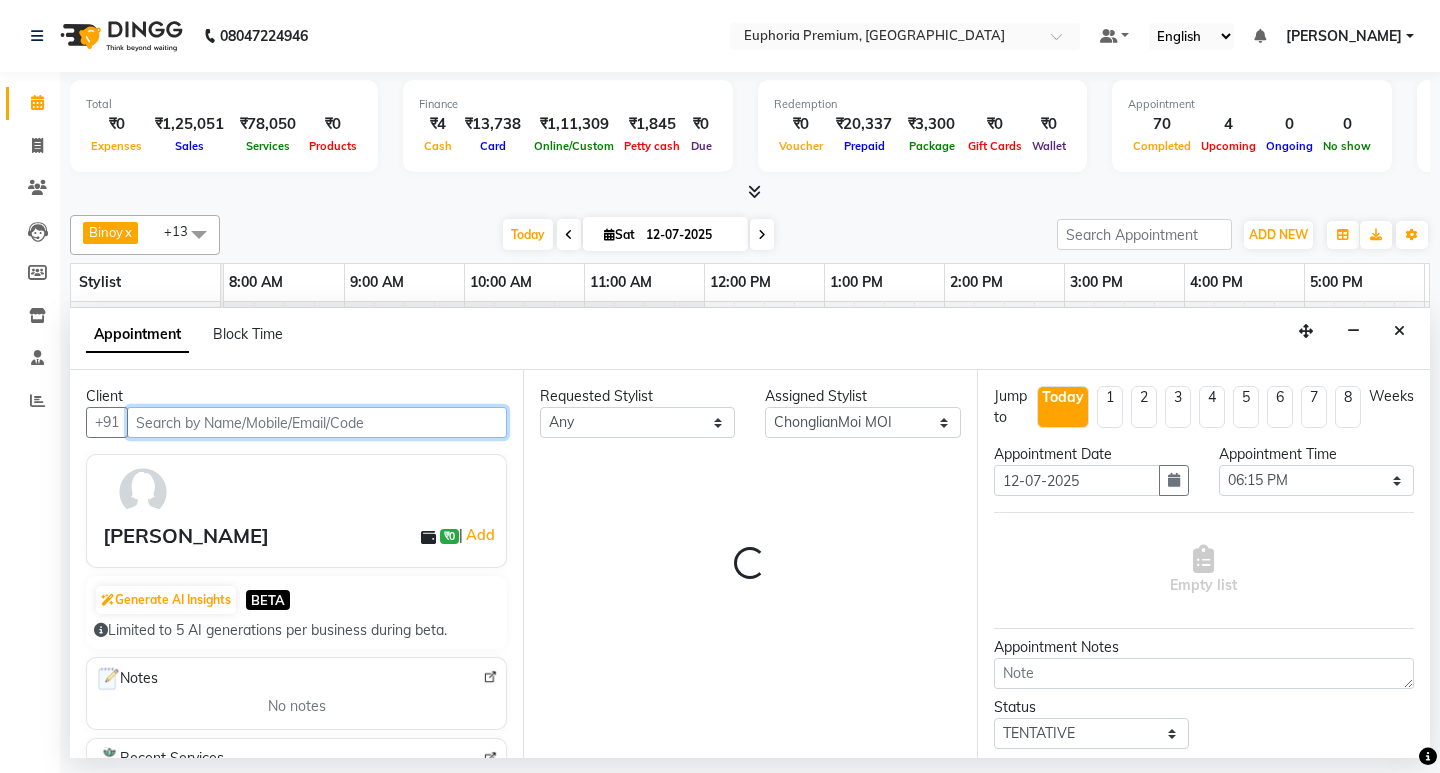 select on "4006" 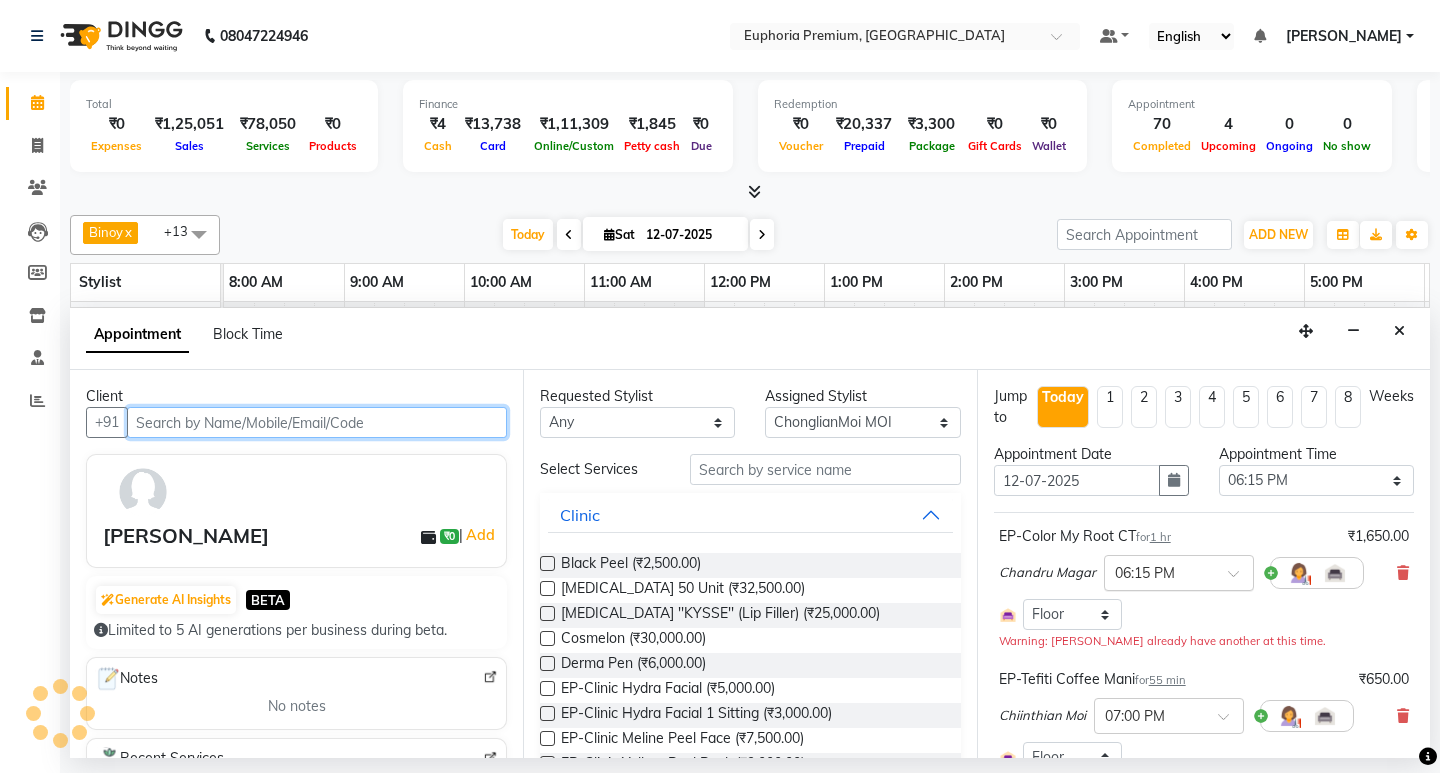 scroll, scrollTop: 0, scrollLeft: 475, axis: horizontal 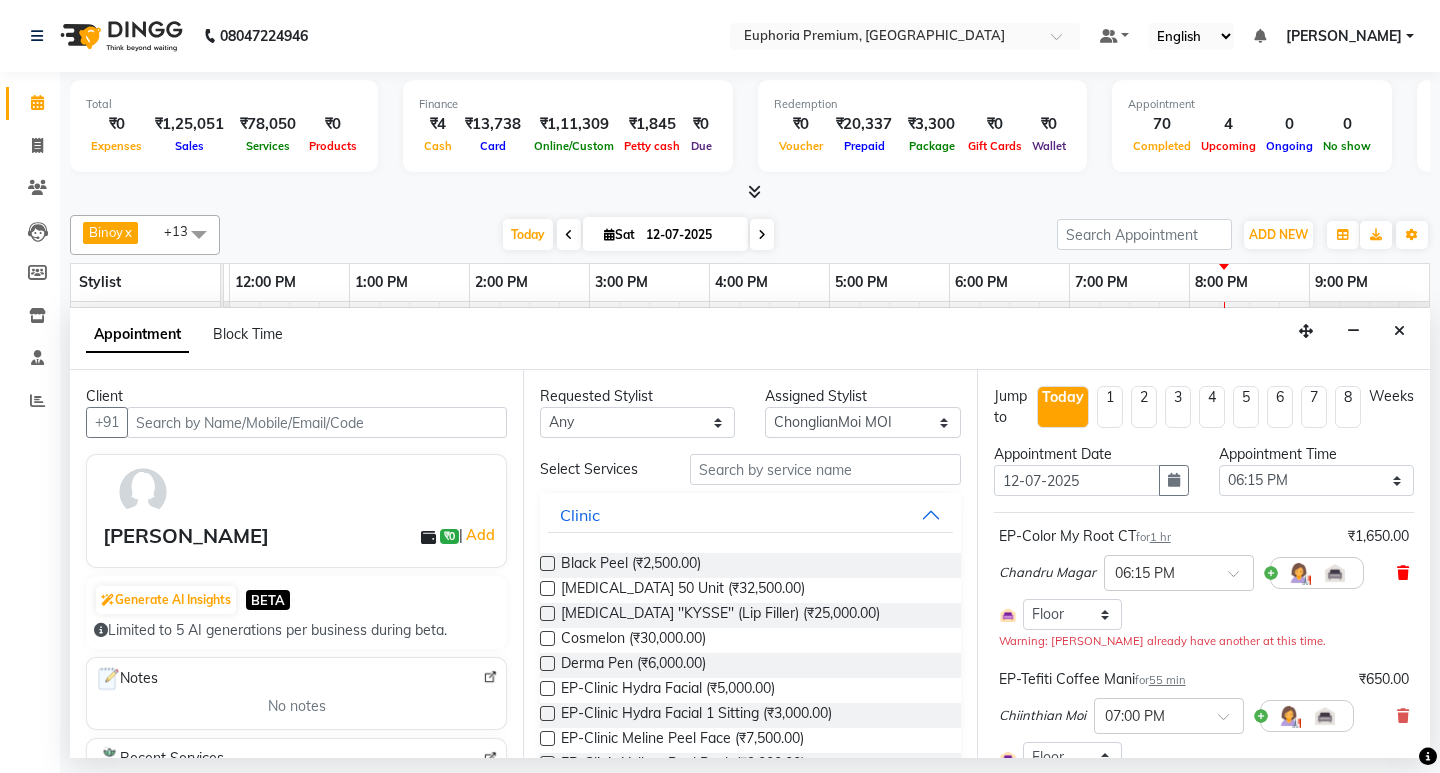 click at bounding box center (1403, 573) 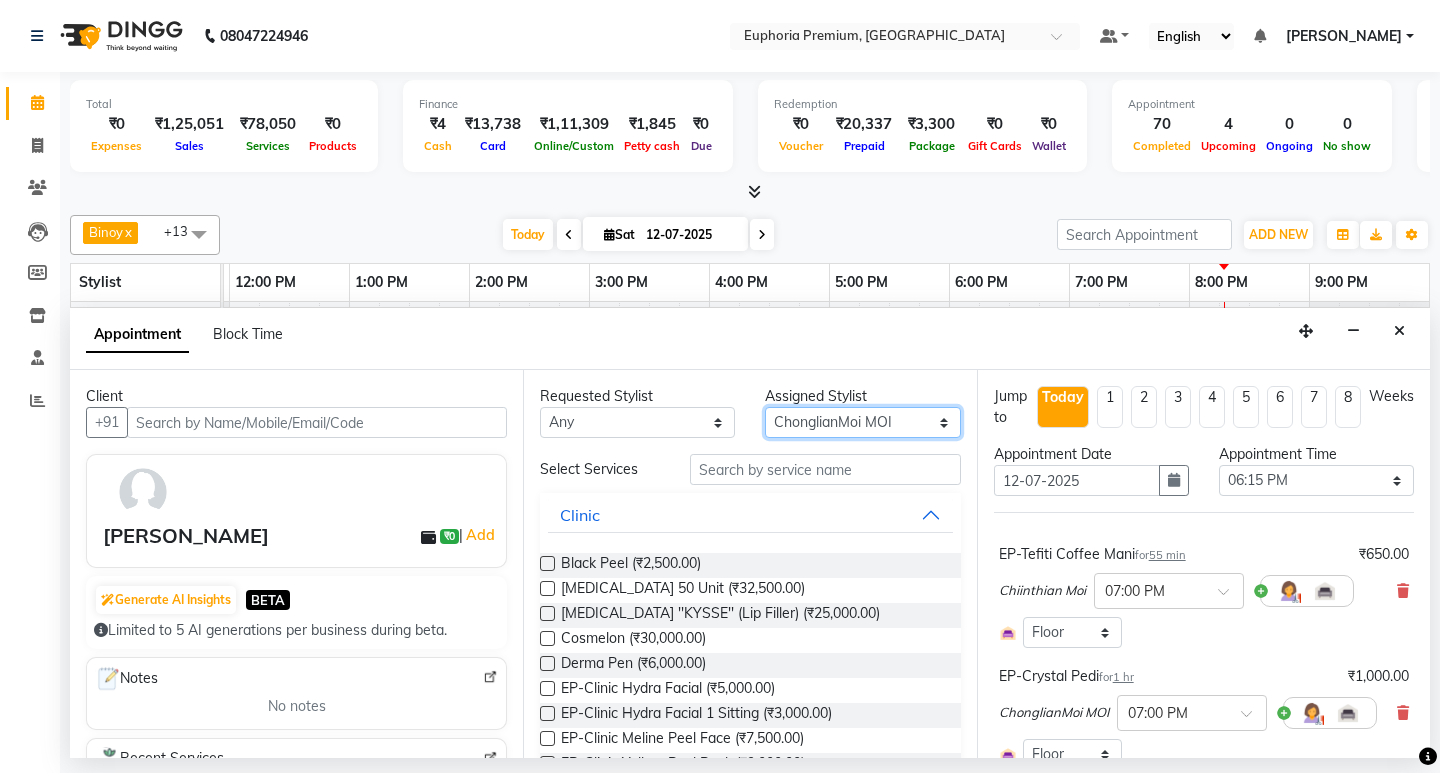 click on "Select Babu V Bharath N Binoy  Chandru Magar Chethan N  Chiinthian Moi ChonglianMoi MOI Daisy . Dhanya . Diya Khadka Fredrick Burrows Kishore K Maria Hamsa MRINALI MILI Pinky . Priya  K Rosy Sanate Savitha Vijayan Shalini Deivasigamani Shishi L Vijayalakshmi M VISHON BAIDYA" at bounding box center [862, 422] 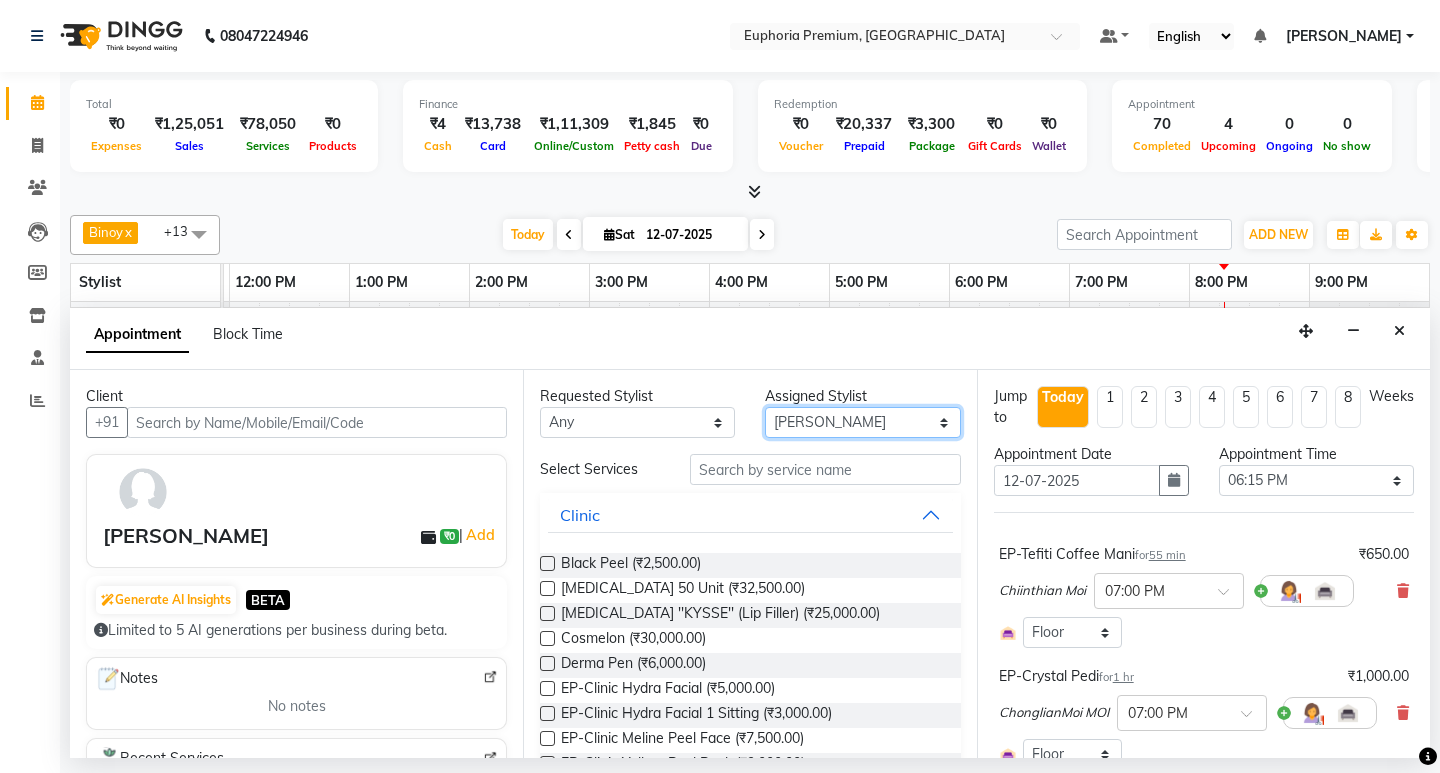 click on "Select Babu V Bharath N Binoy  Chandru Magar Chethan N  Chiinthian Moi ChonglianMoi MOI Daisy . Dhanya . Diya Khadka Fredrick Burrows Kishore K Maria Hamsa MRINALI MILI Pinky . Priya  K Rosy Sanate Savitha Vijayan Shalini Deivasigamani Shishi L Vijayalakshmi M VISHON BAIDYA" at bounding box center (862, 422) 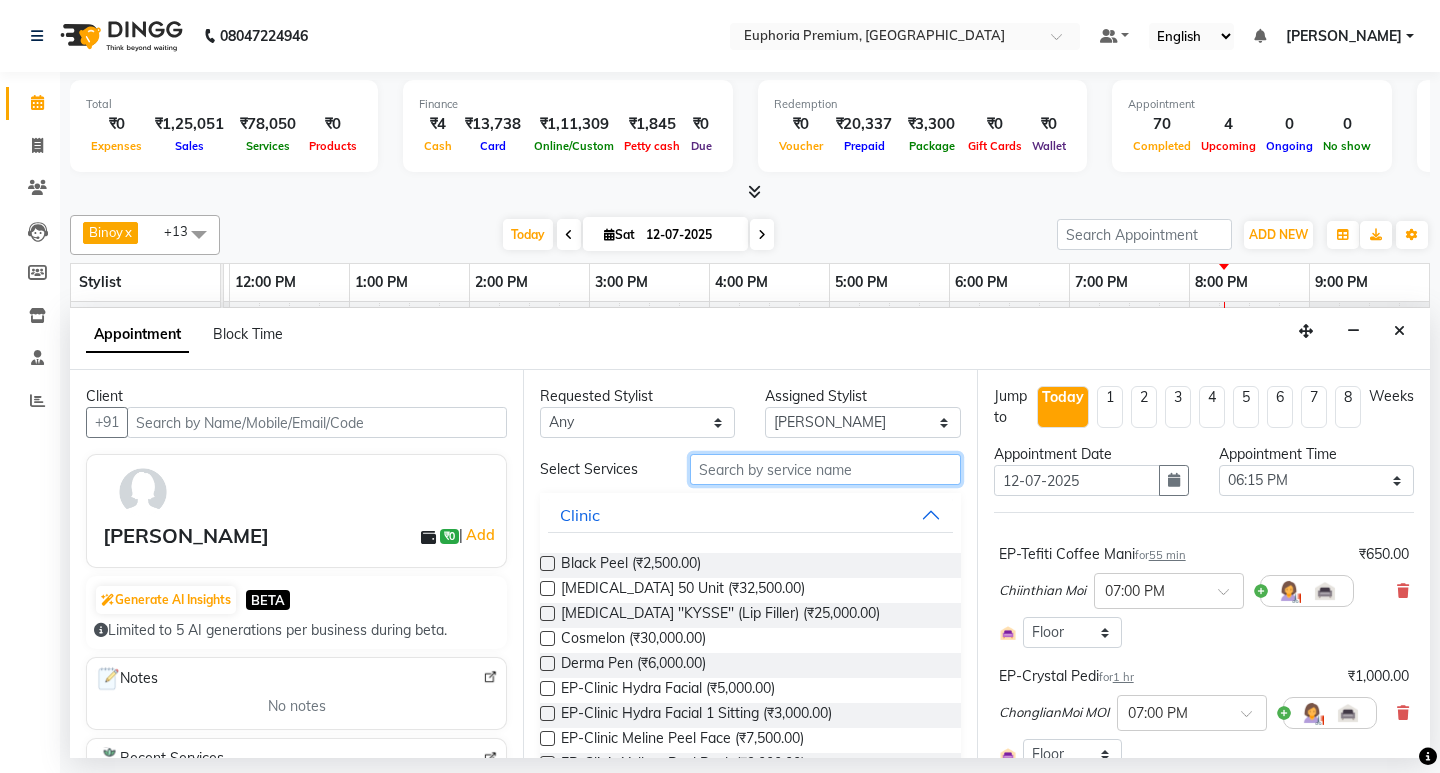 click at bounding box center (825, 469) 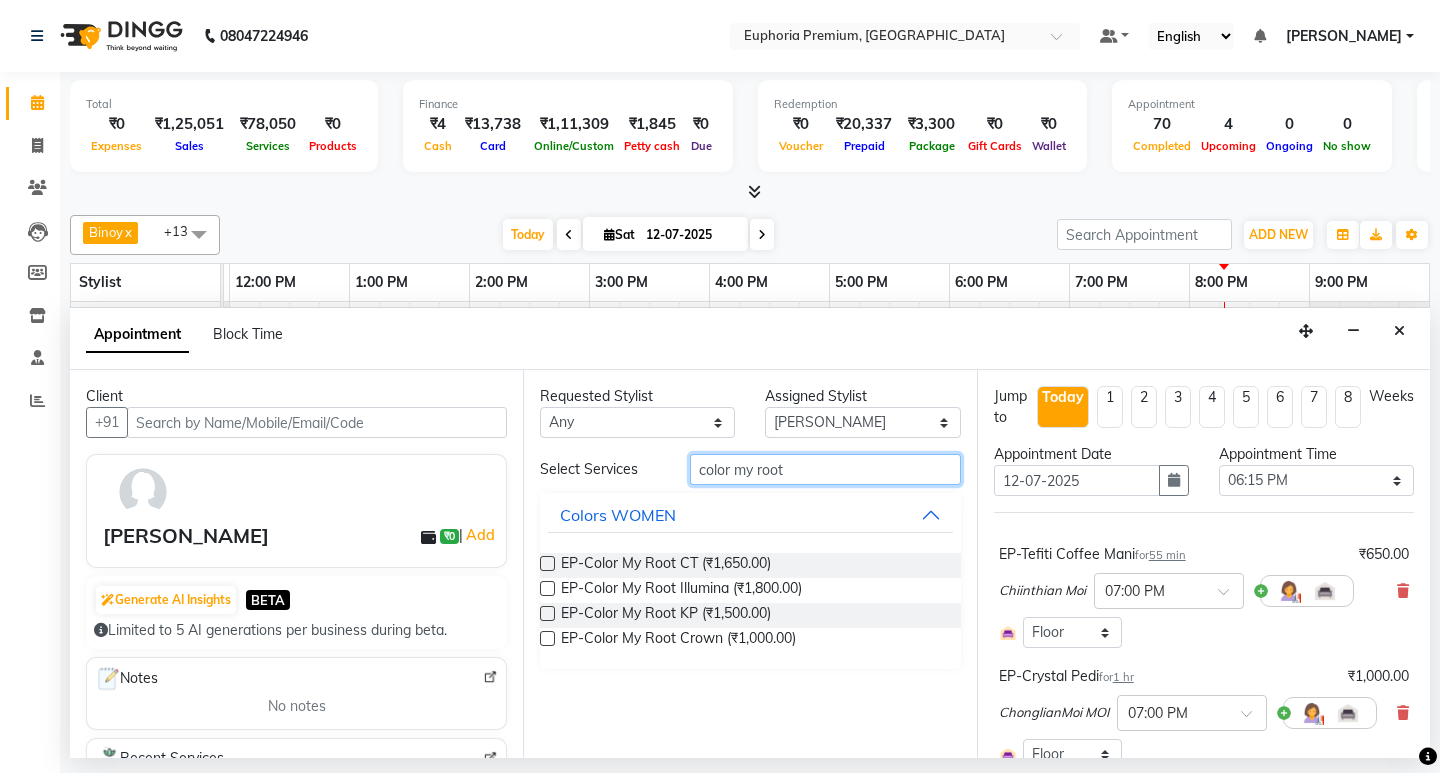 type on "color my root" 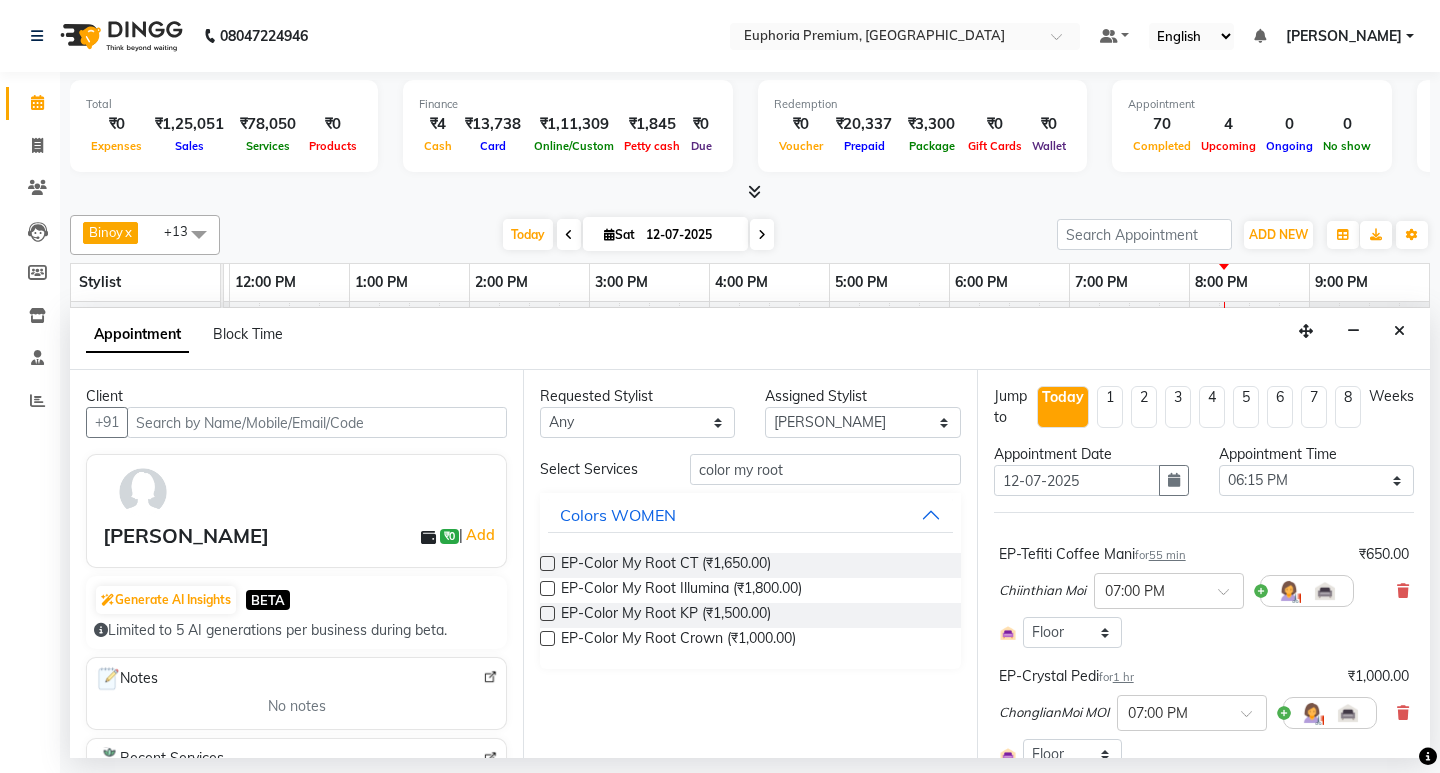 click at bounding box center (547, 613) 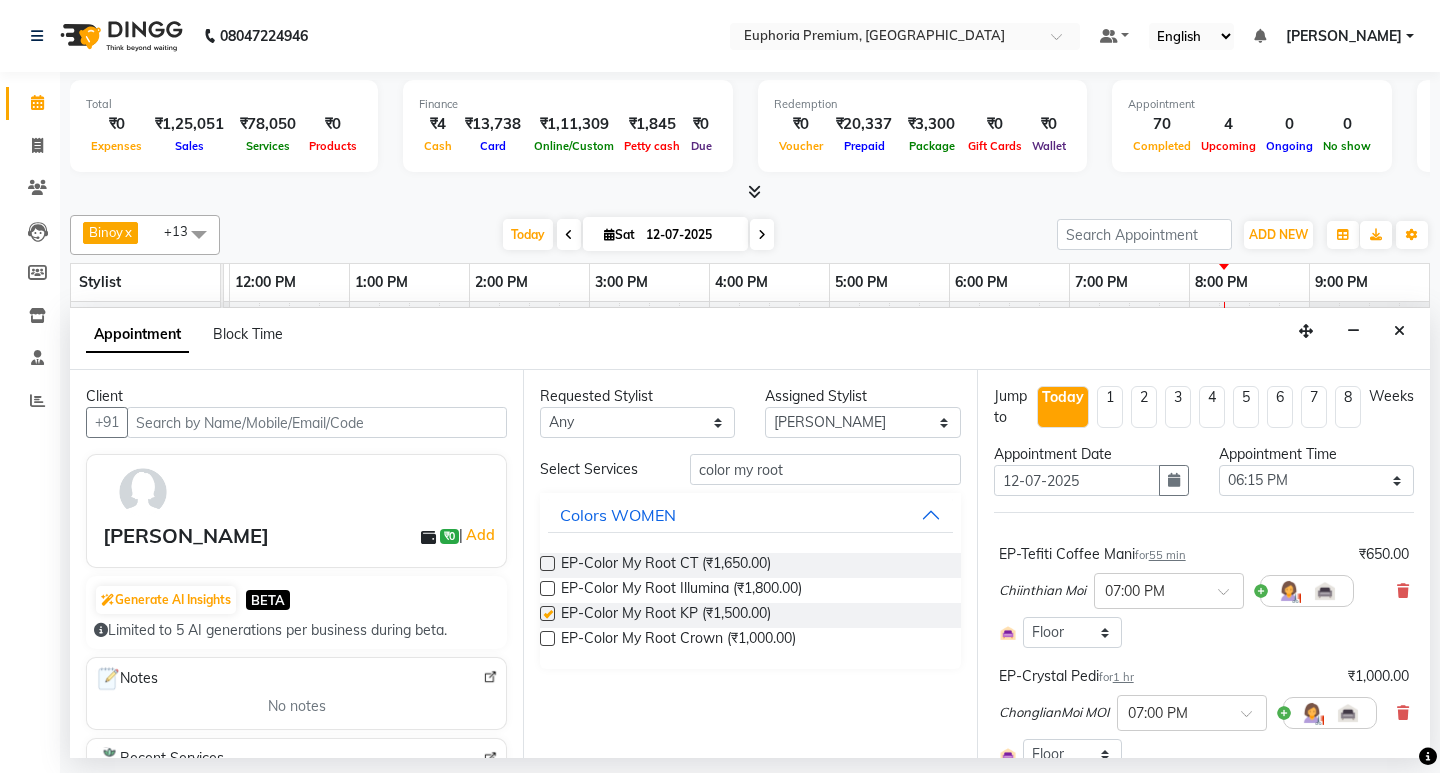 checkbox on "false" 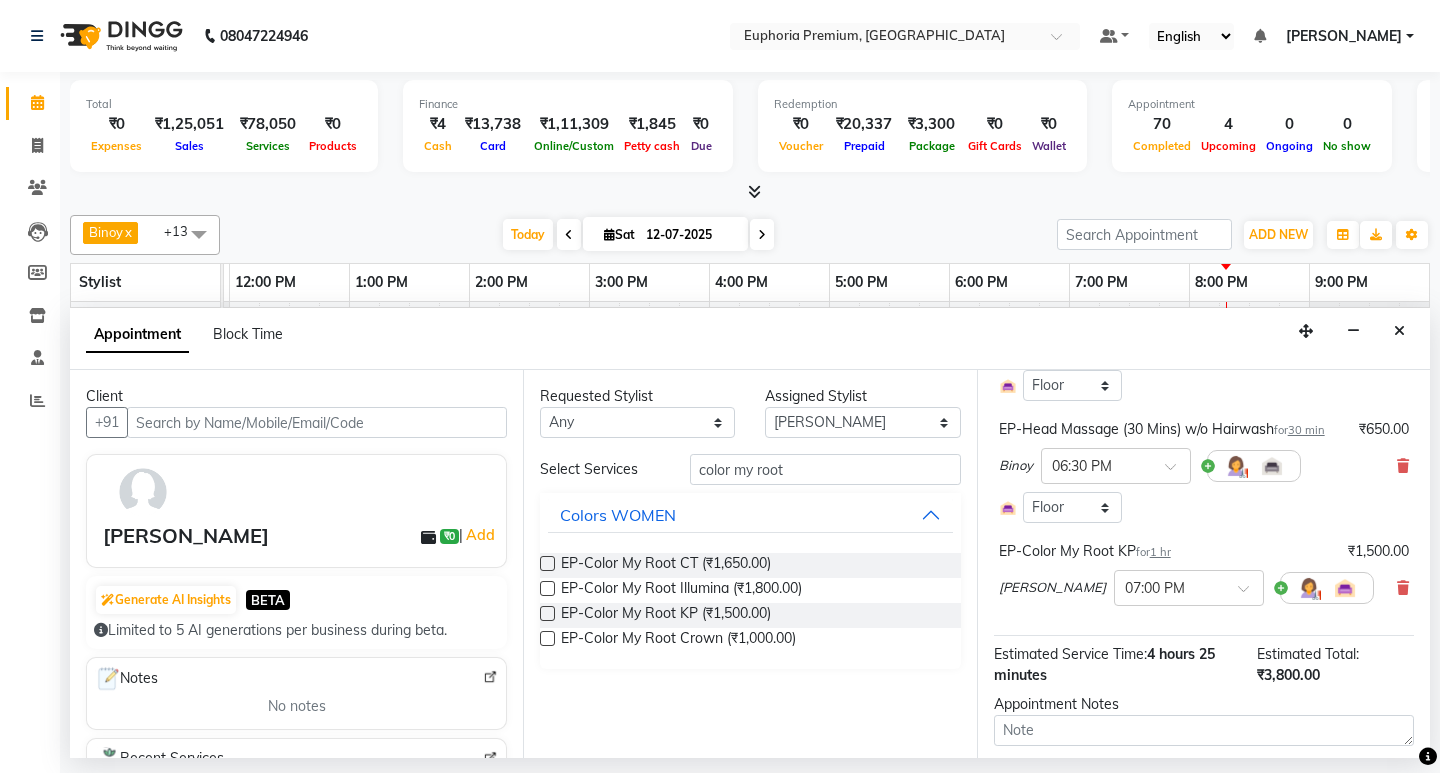 scroll, scrollTop: 400, scrollLeft: 0, axis: vertical 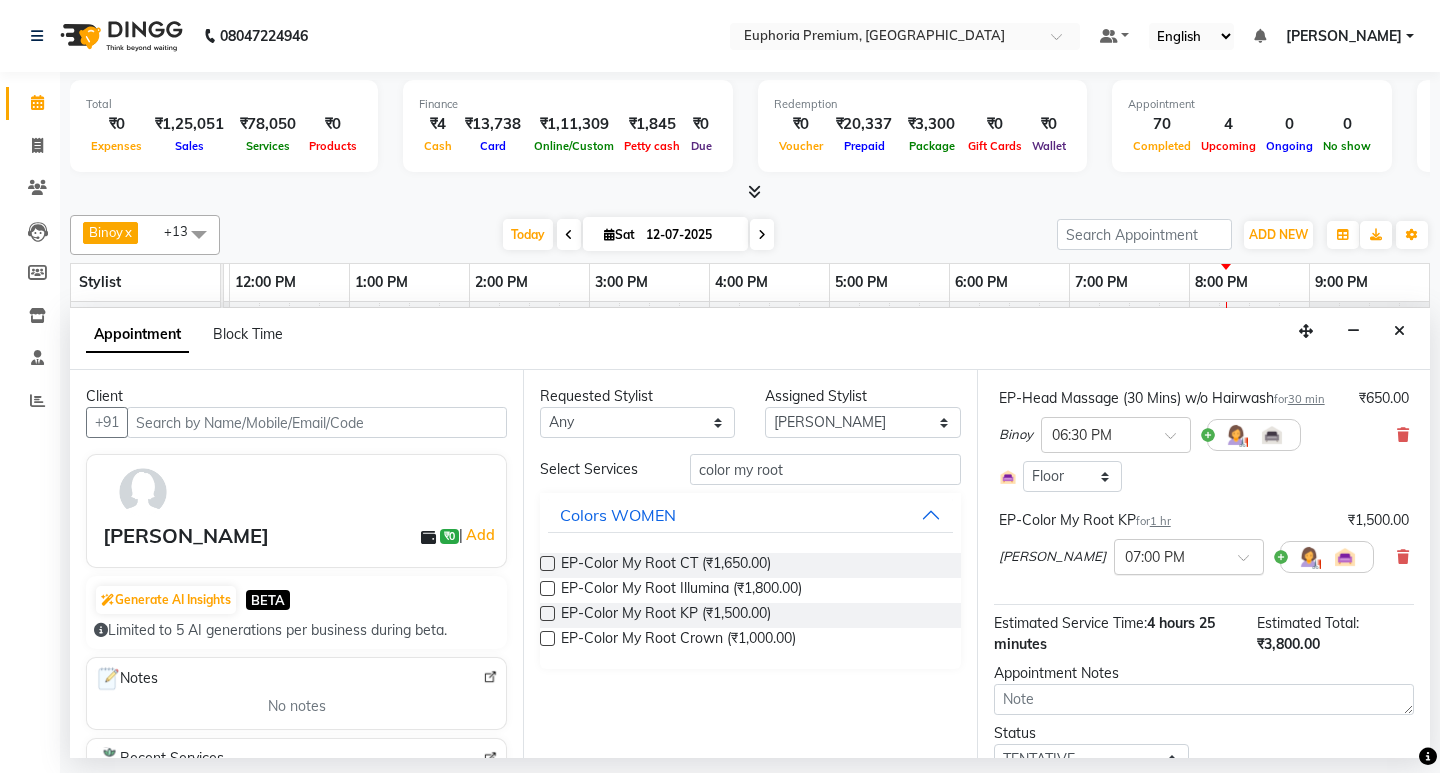 click at bounding box center (1250, 563) 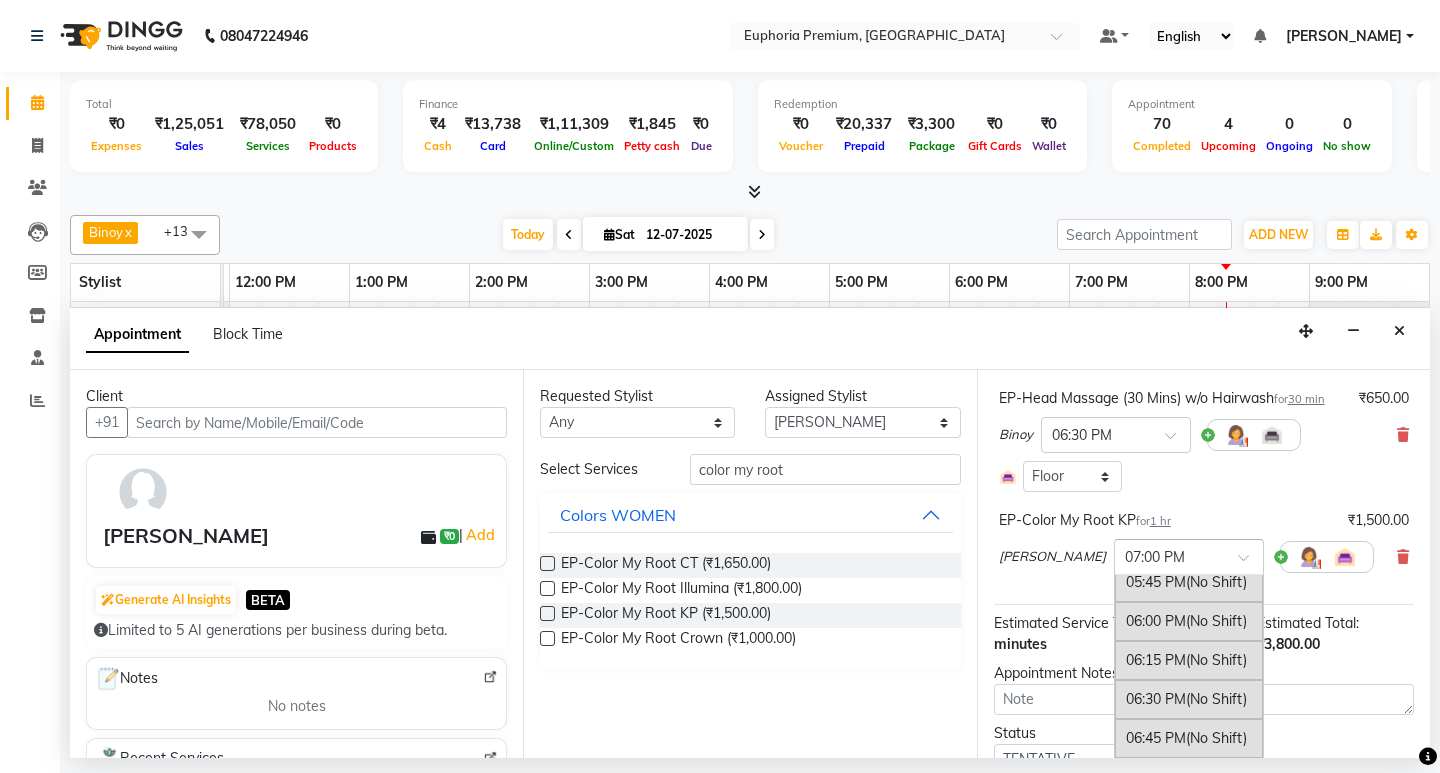 scroll, scrollTop: 1360, scrollLeft: 0, axis: vertical 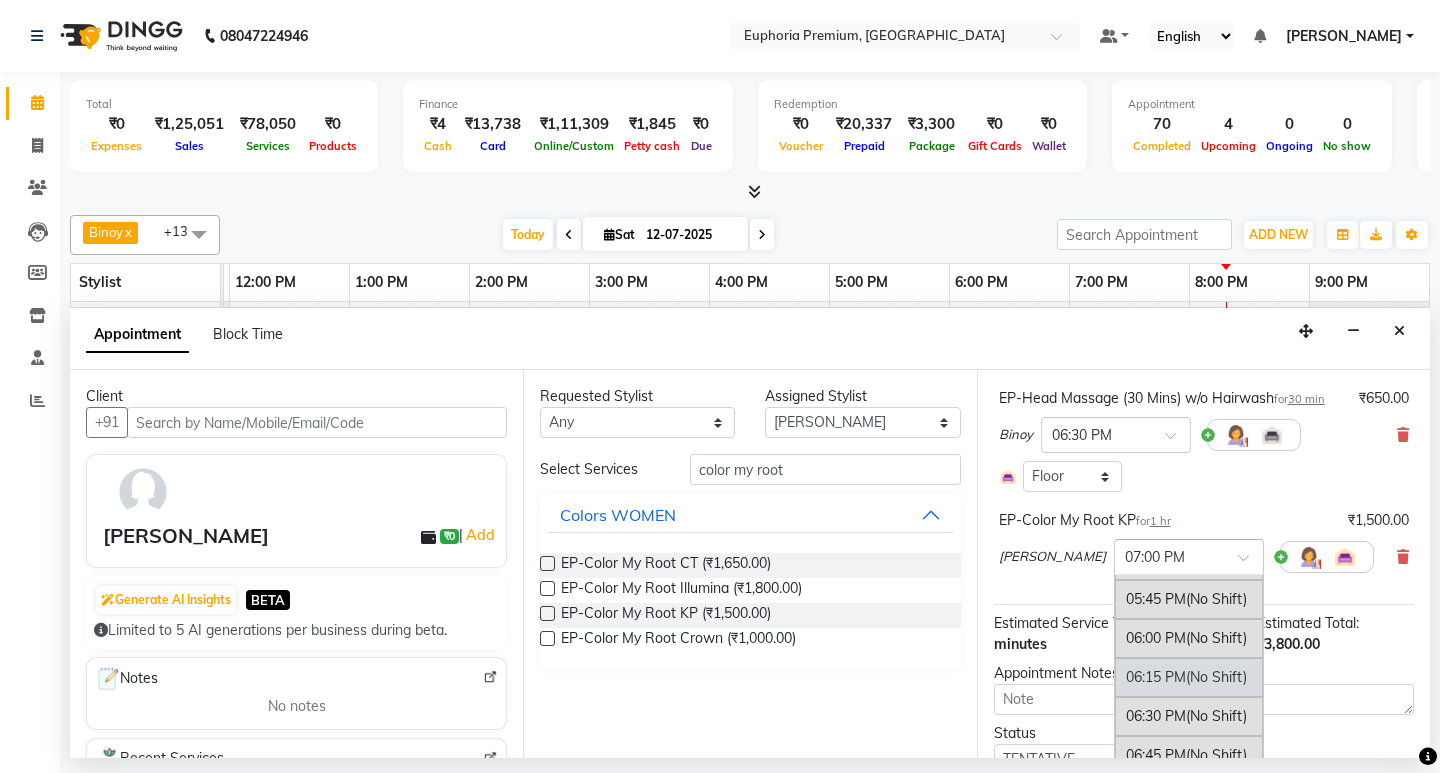 click on "(No Shift)" at bounding box center [1216, 677] 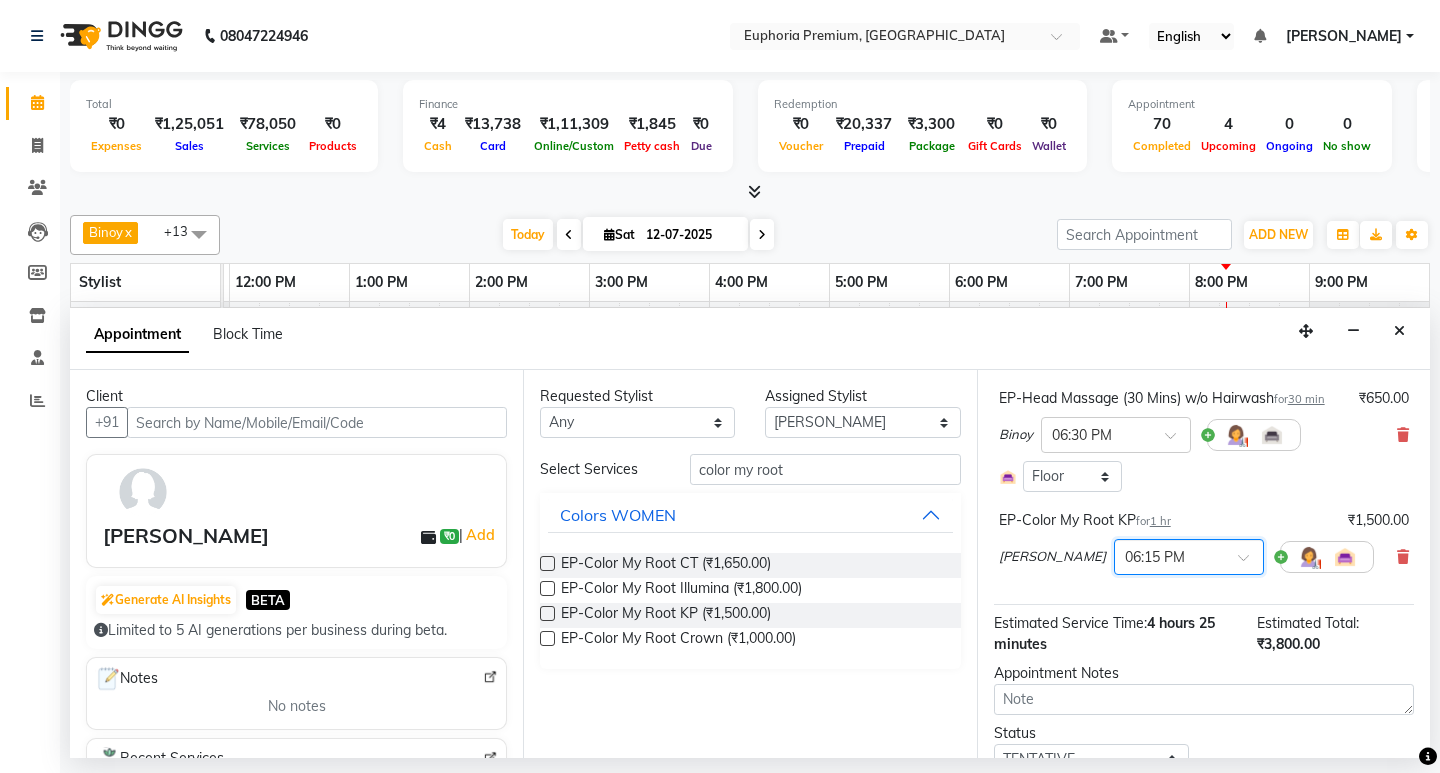 click on "EP-Tefiti Coffee Mani   for  55 min ₹650.00 Chiinthian Moi × 07:00 PM Select Room Floor EP-Crystal Pedi   for  1 hr ₹1,000.00 ChonglianMoi MOI × 07:00 PM Select Room Floor EP-Head Massage (30 Mins) w/o Hairwash   for  30 min ₹650.00 Binoy  × 06:30 PM Select Room Floor EP-Color My Root  KP   for  1 hr ₹1,500.00 Kishore K × 06:15 PM" at bounding box center (1204, 358) 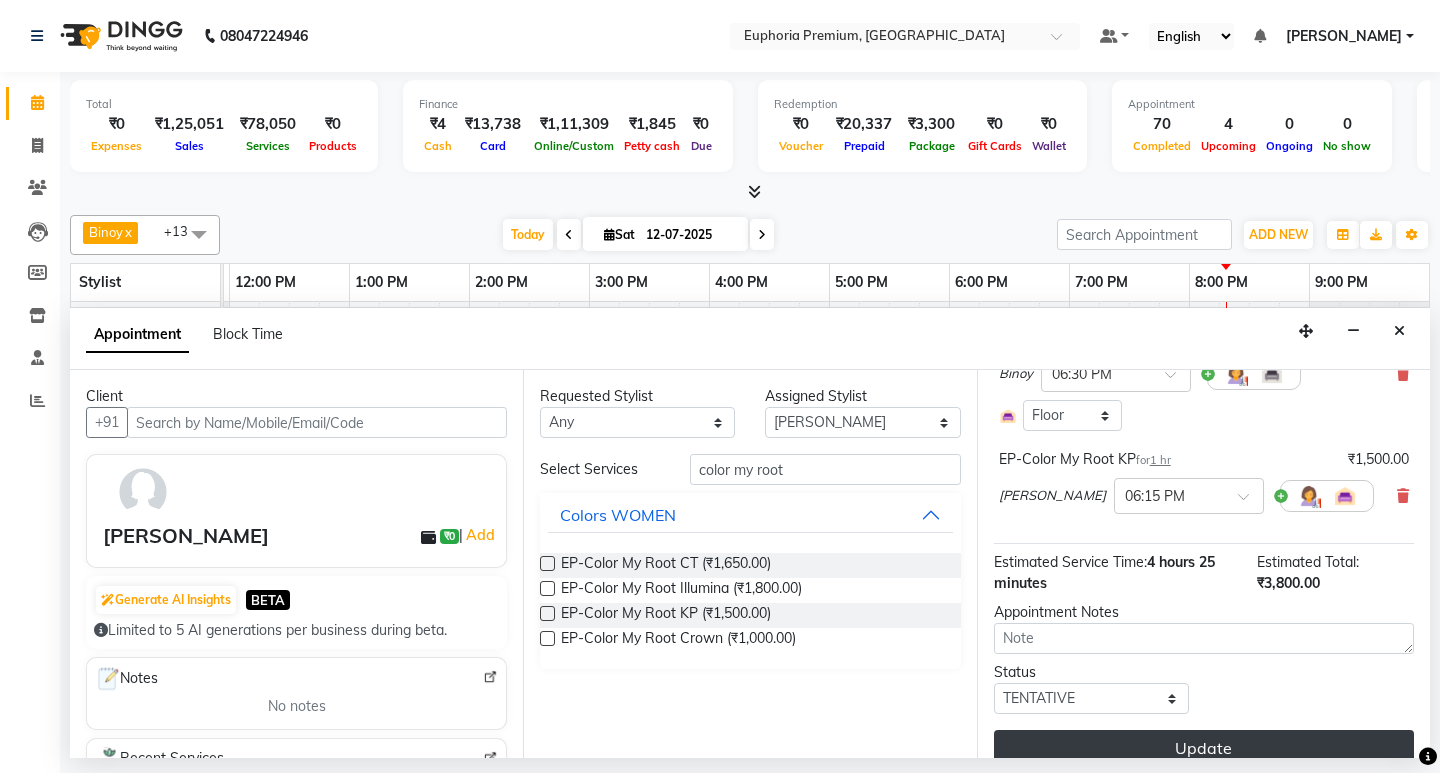 scroll, scrollTop: 509, scrollLeft: 0, axis: vertical 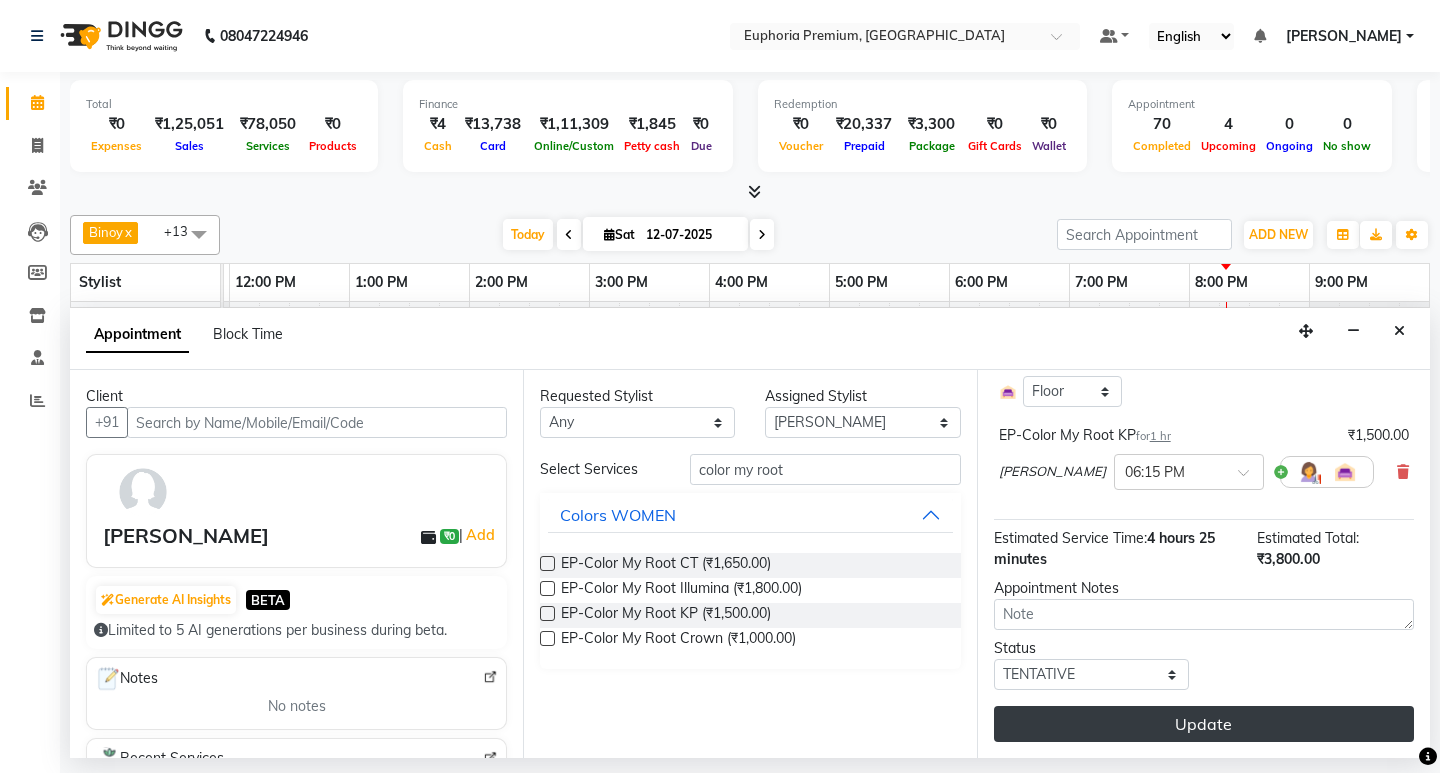 click on "Update" at bounding box center (1204, 724) 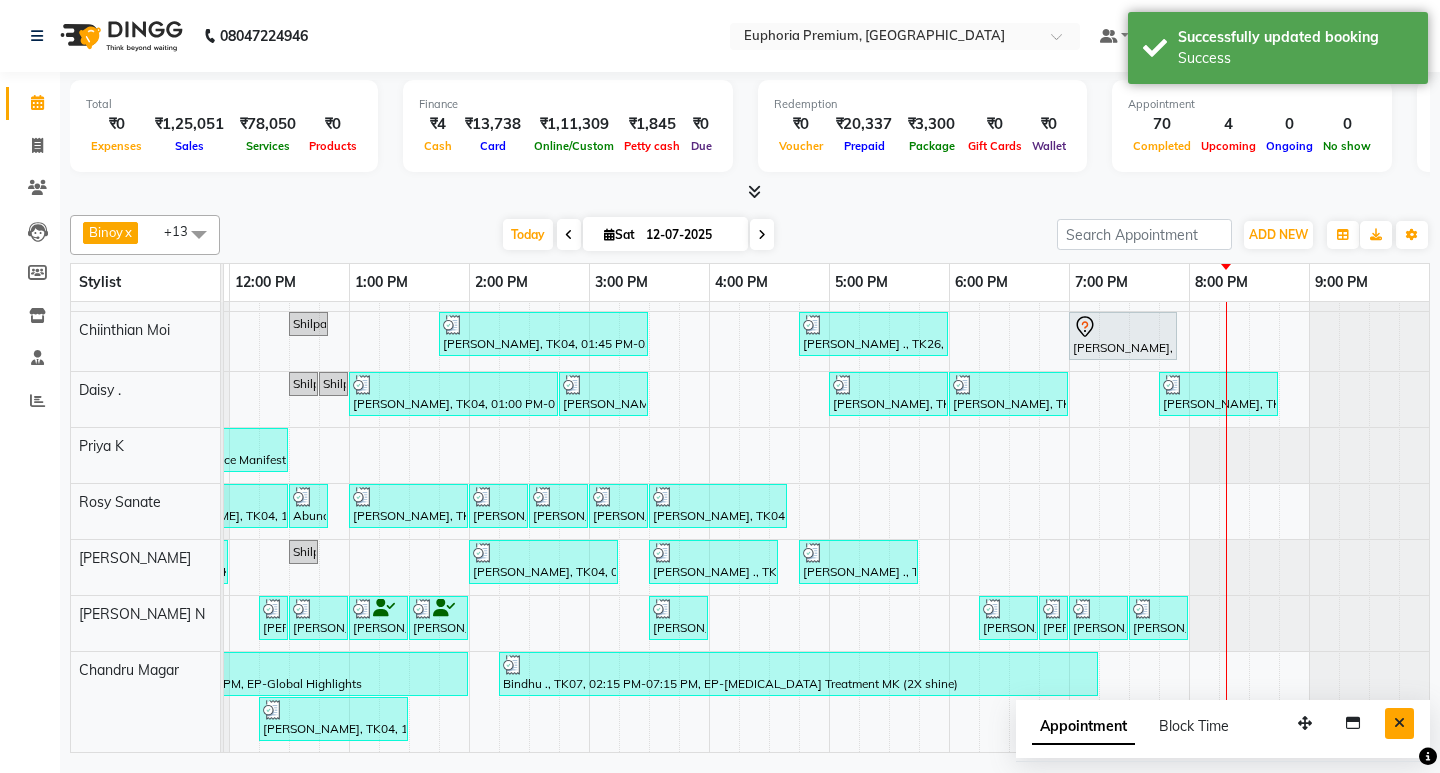 click at bounding box center [1399, 723] 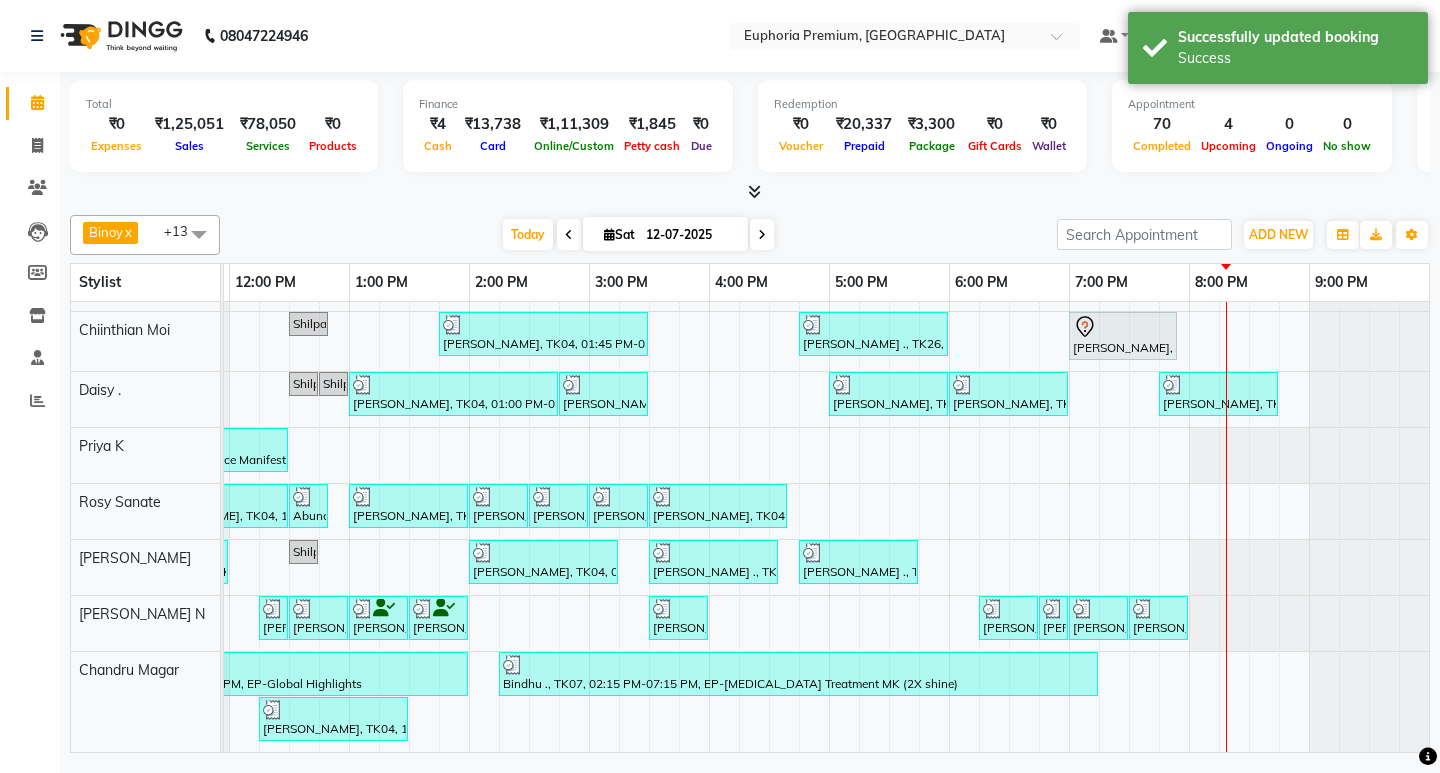 scroll, scrollTop: 346, scrollLeft: 475, axis: both 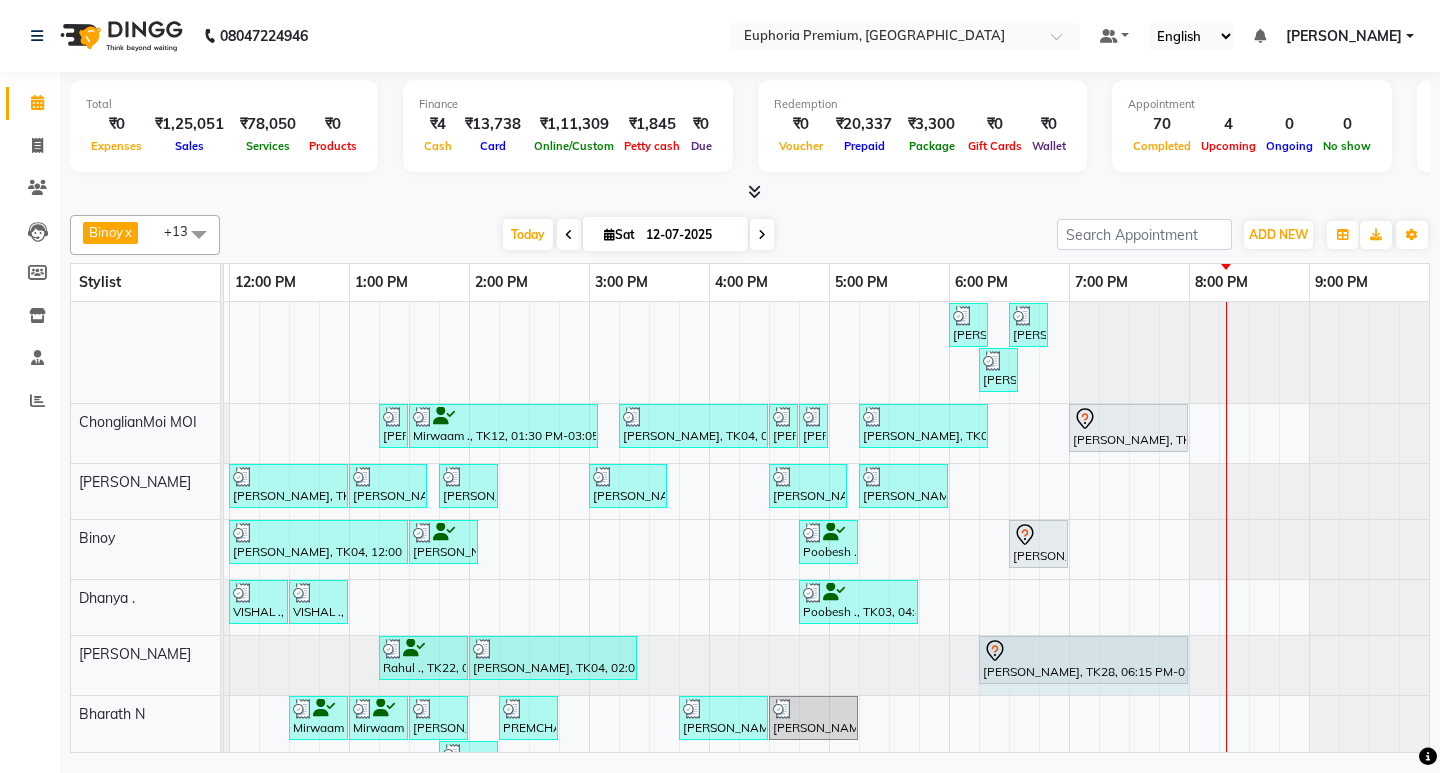 drag, startPoint x: 1098, startPoint y: 662, endPoint x: 1188, endPoint y: 671, distance: 90.44888 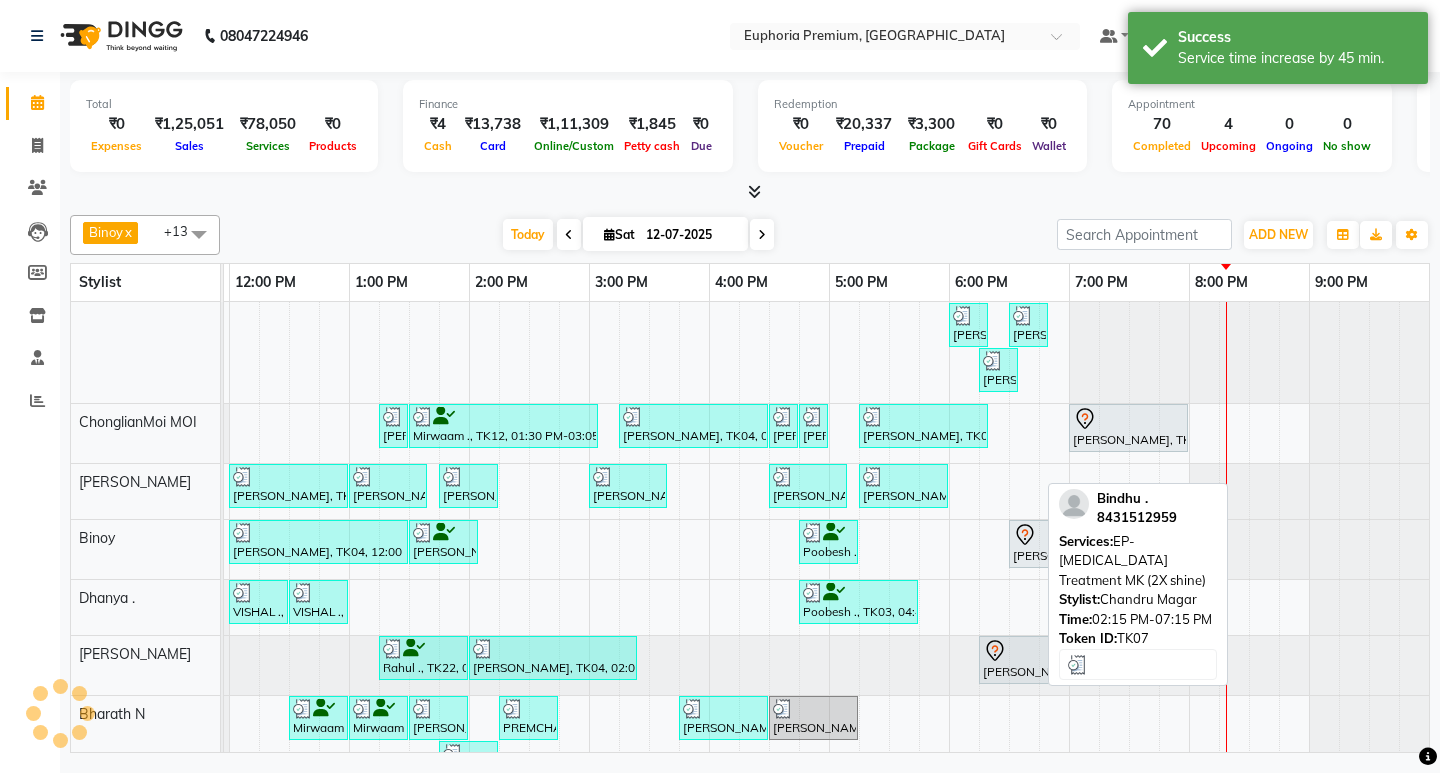 scroll, scrollTop: 544, scrollLeft: 475, axis: both 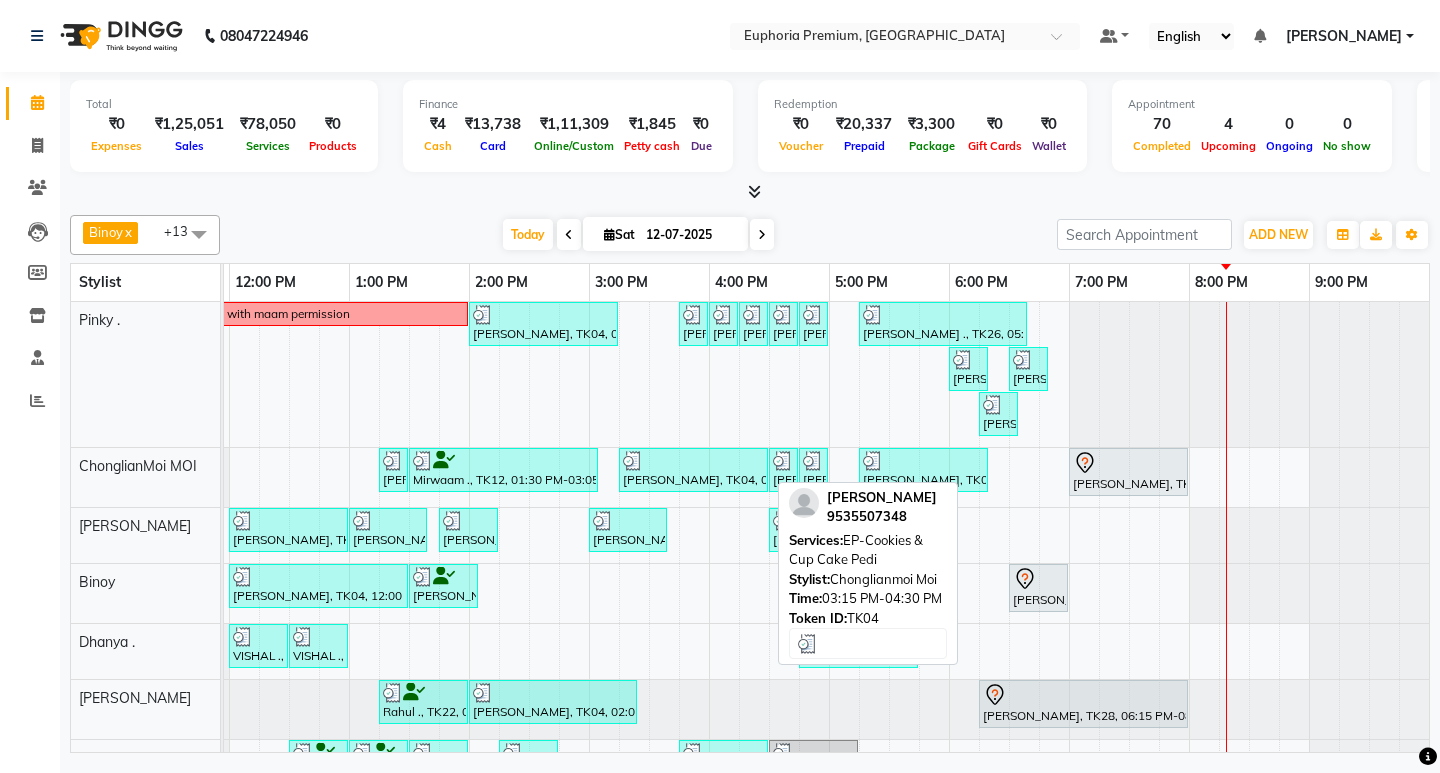 click on "Stephen, TK04, 03:15 PM-04:30 PM, EP-Cookies & Cup Cake Pedi" at bounding box center [693, 470] 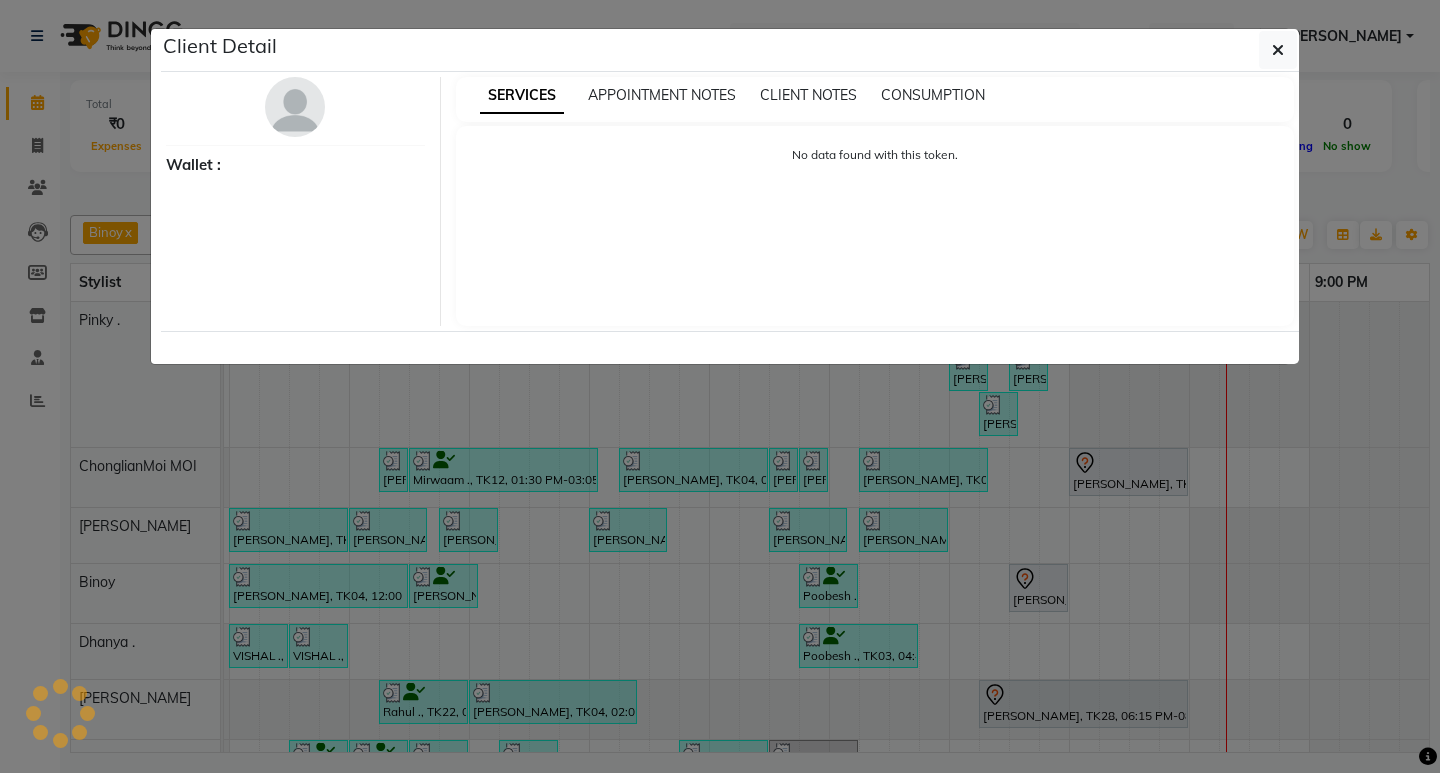 select on "3" 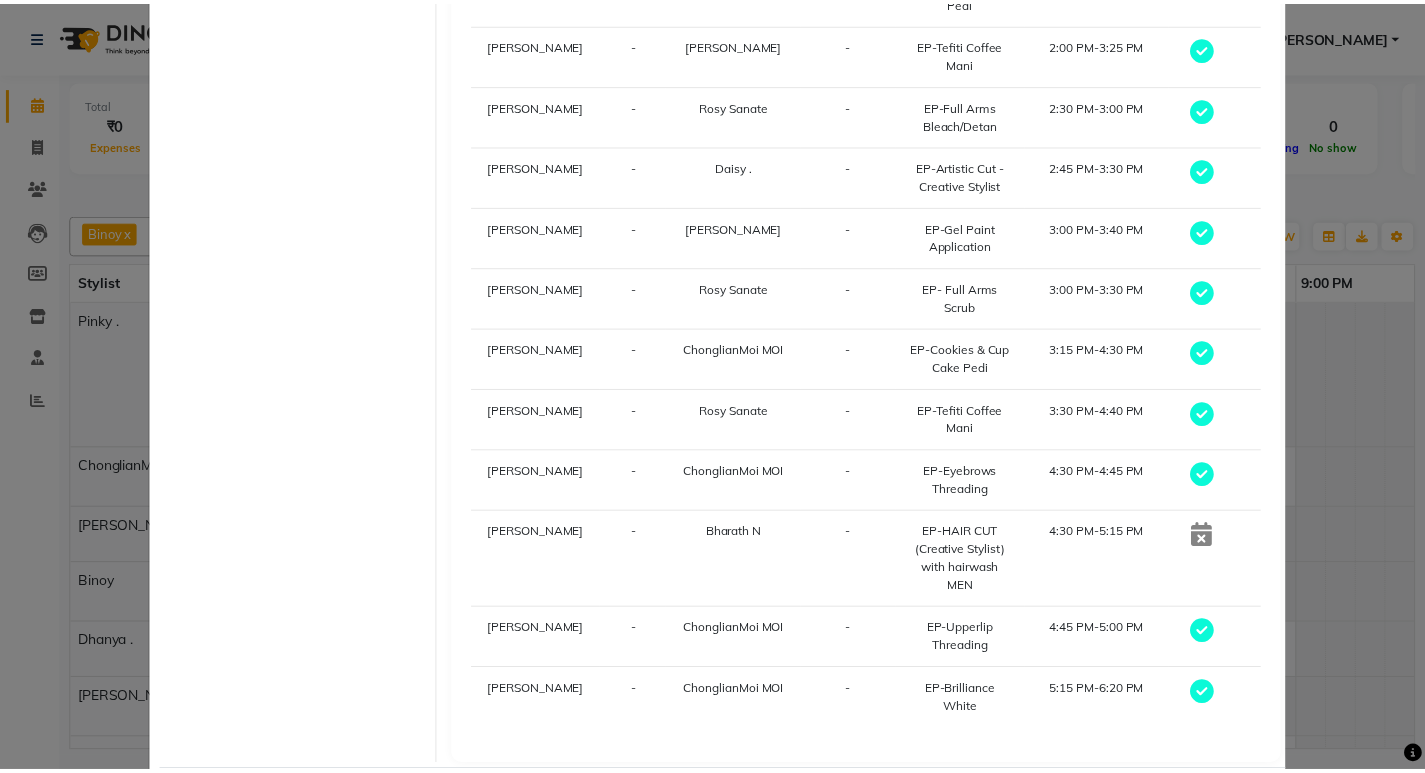 scroll, scrollTop: 1077, scrollLeft: 0, axis: vertical 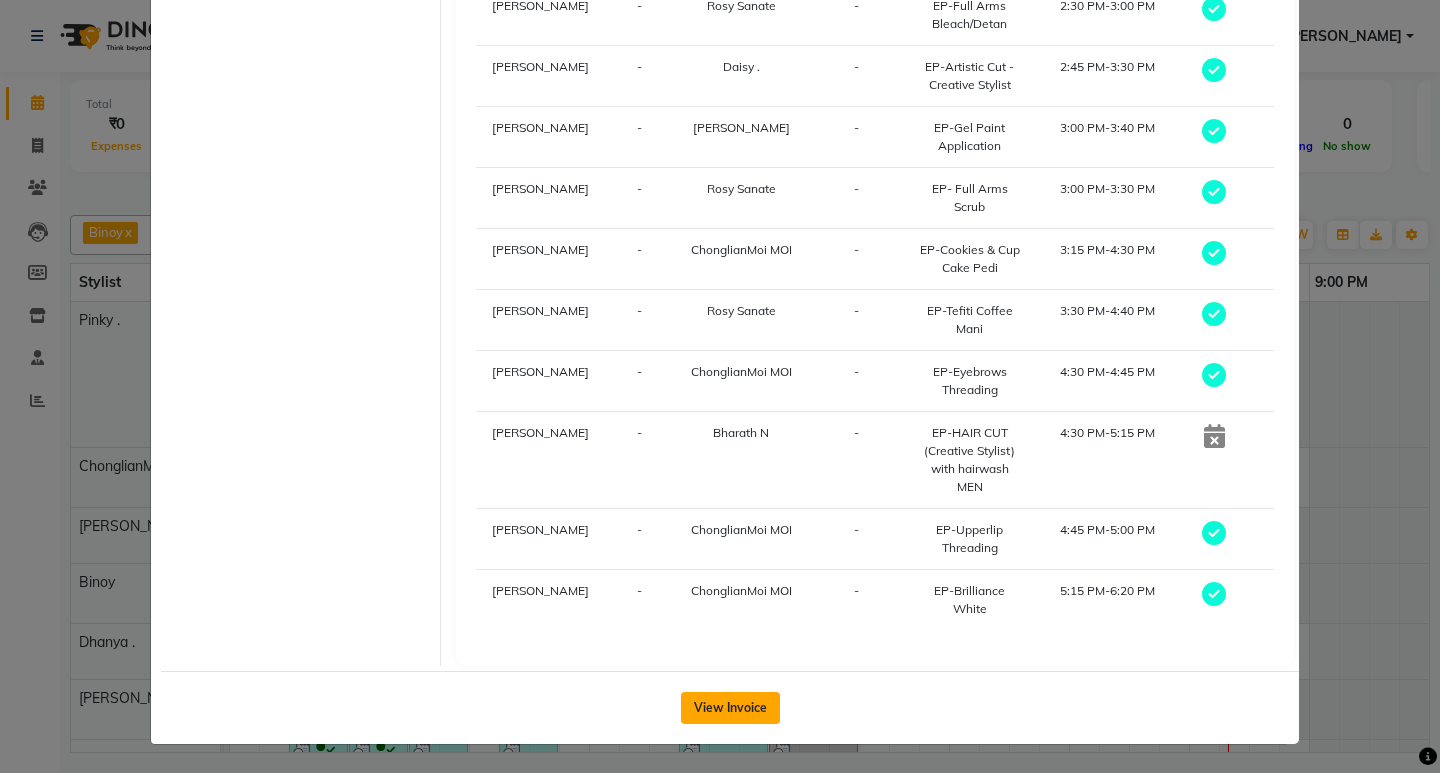 click on "View Invoice" 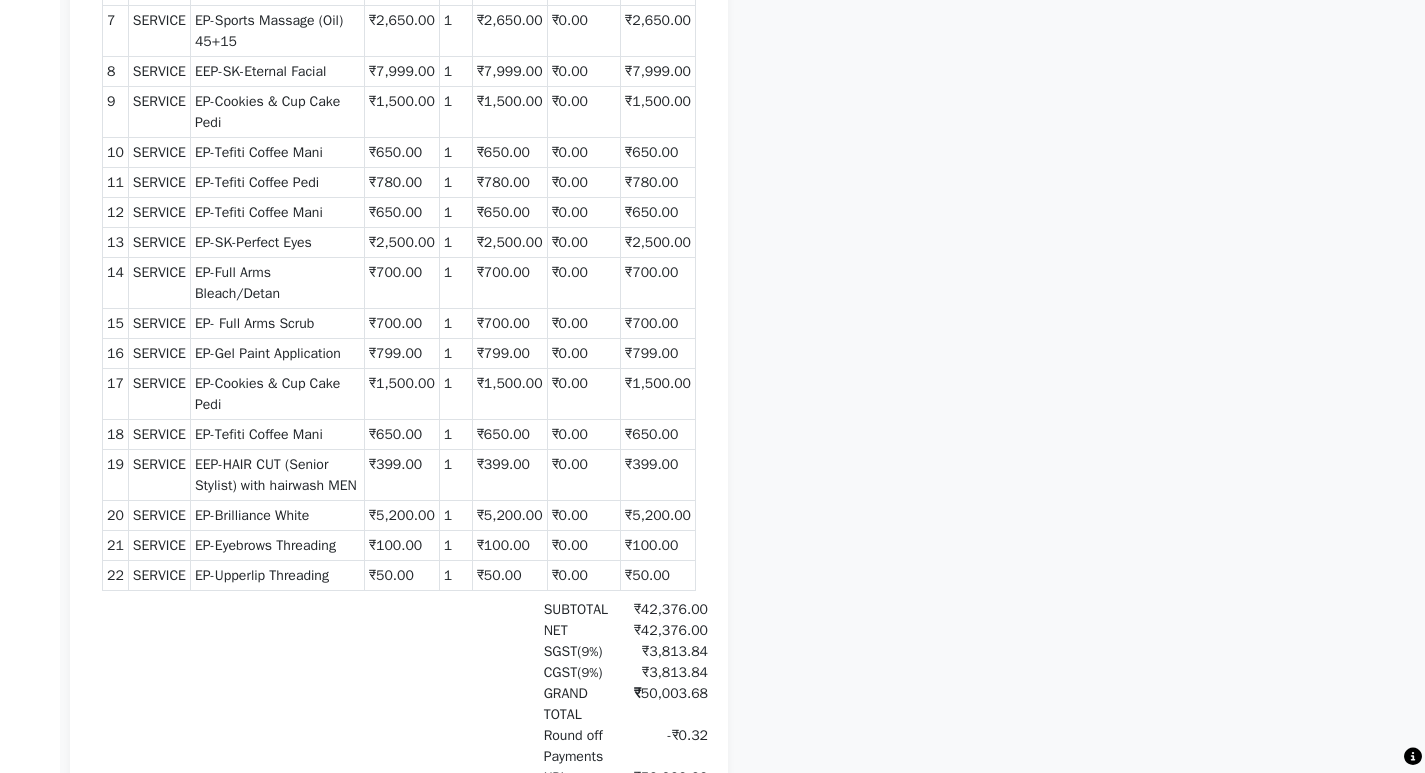 scroll, scrollTop: 11, scrollLeft: 0, axis: vertical 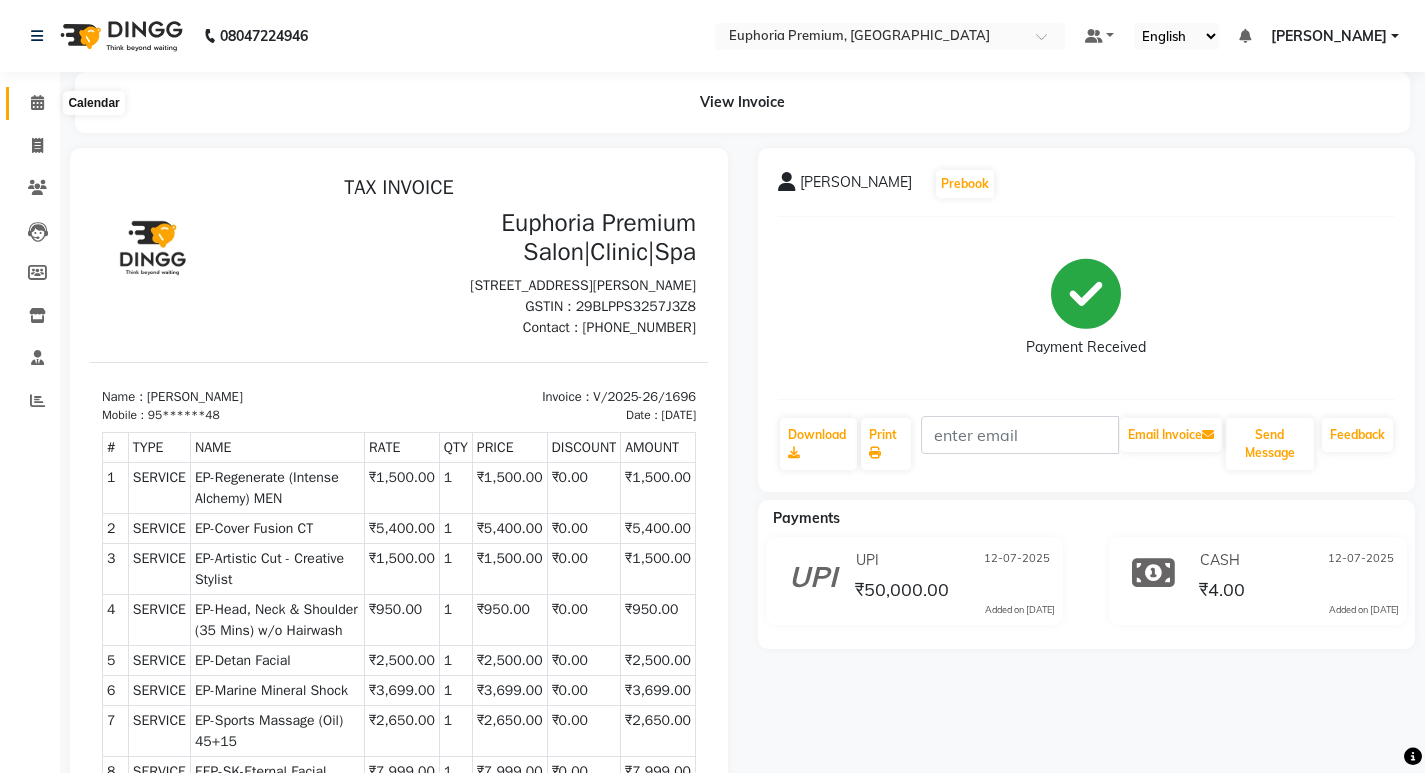 click 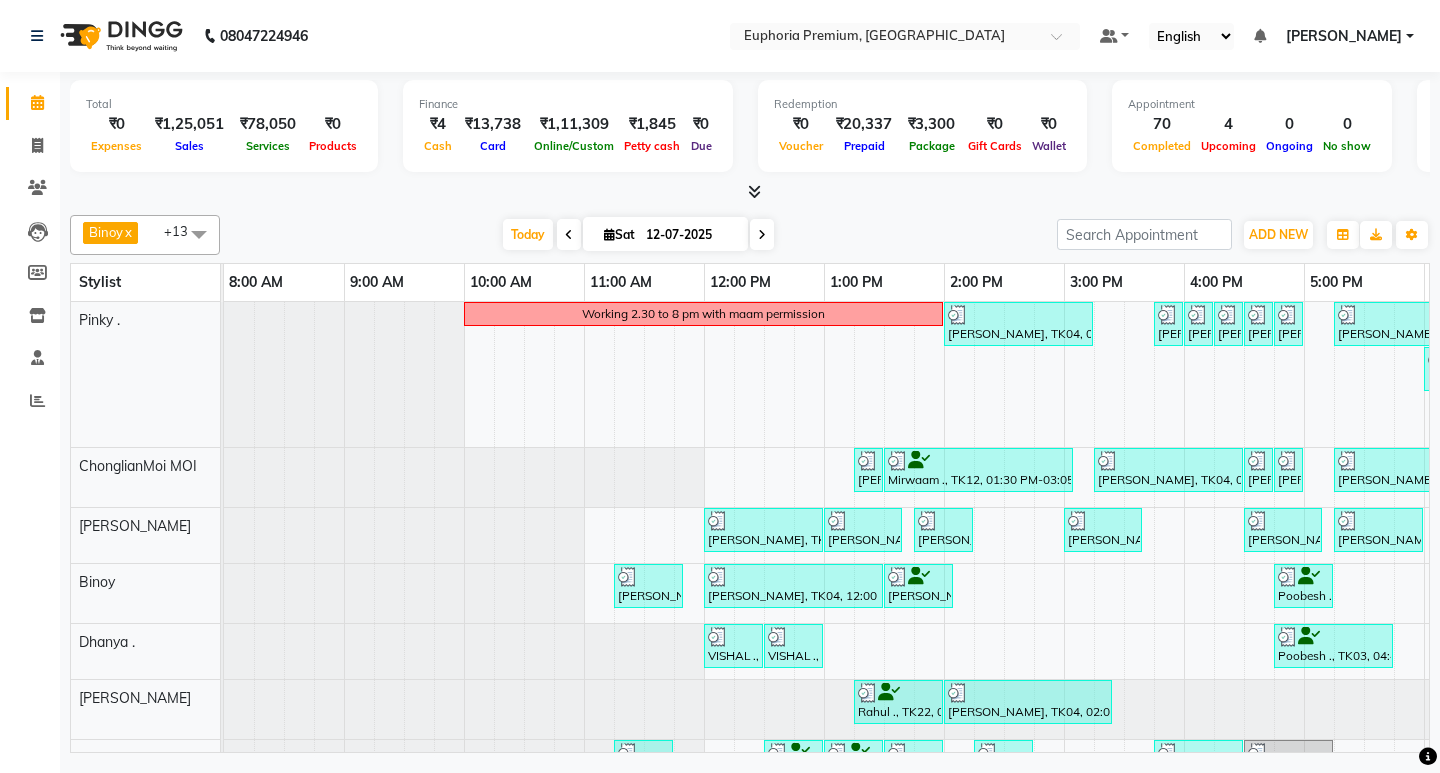 scroll, scrollTop: 0, scrollLeft: 90, axis: horizontal 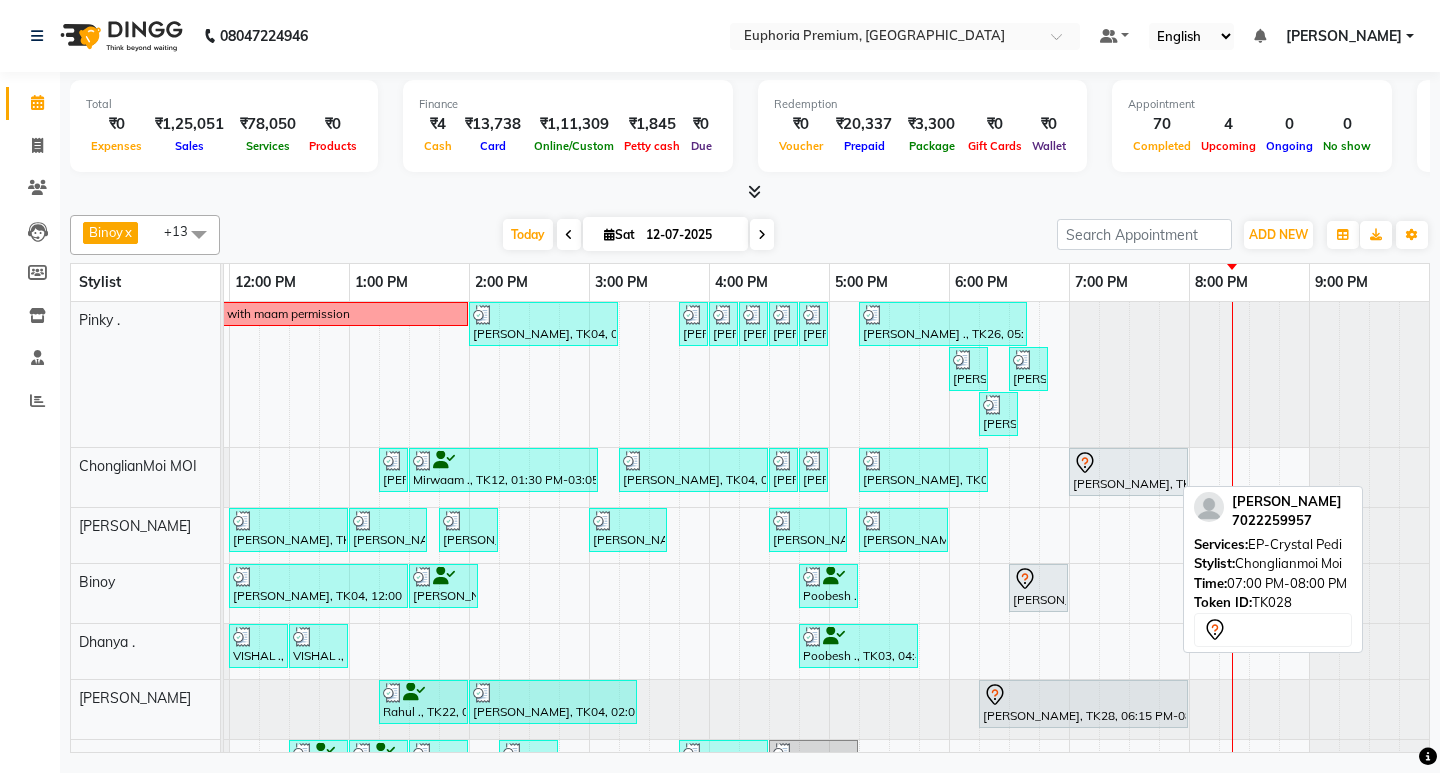 click on "Jyothi, TK28, 07:00 PM-08:00 PM, EP-Crystal Pedi" at bounding box center (1128, 472) 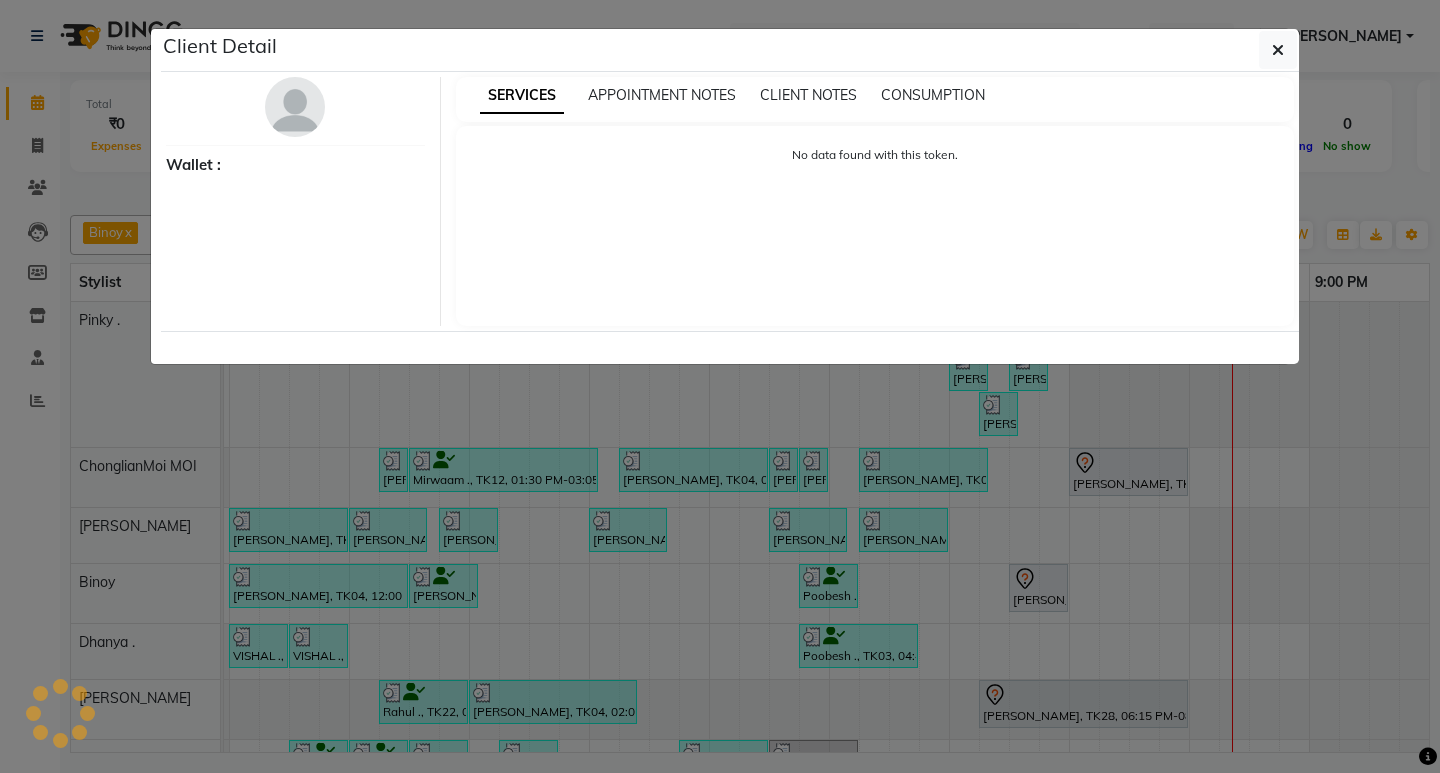 select on "7" 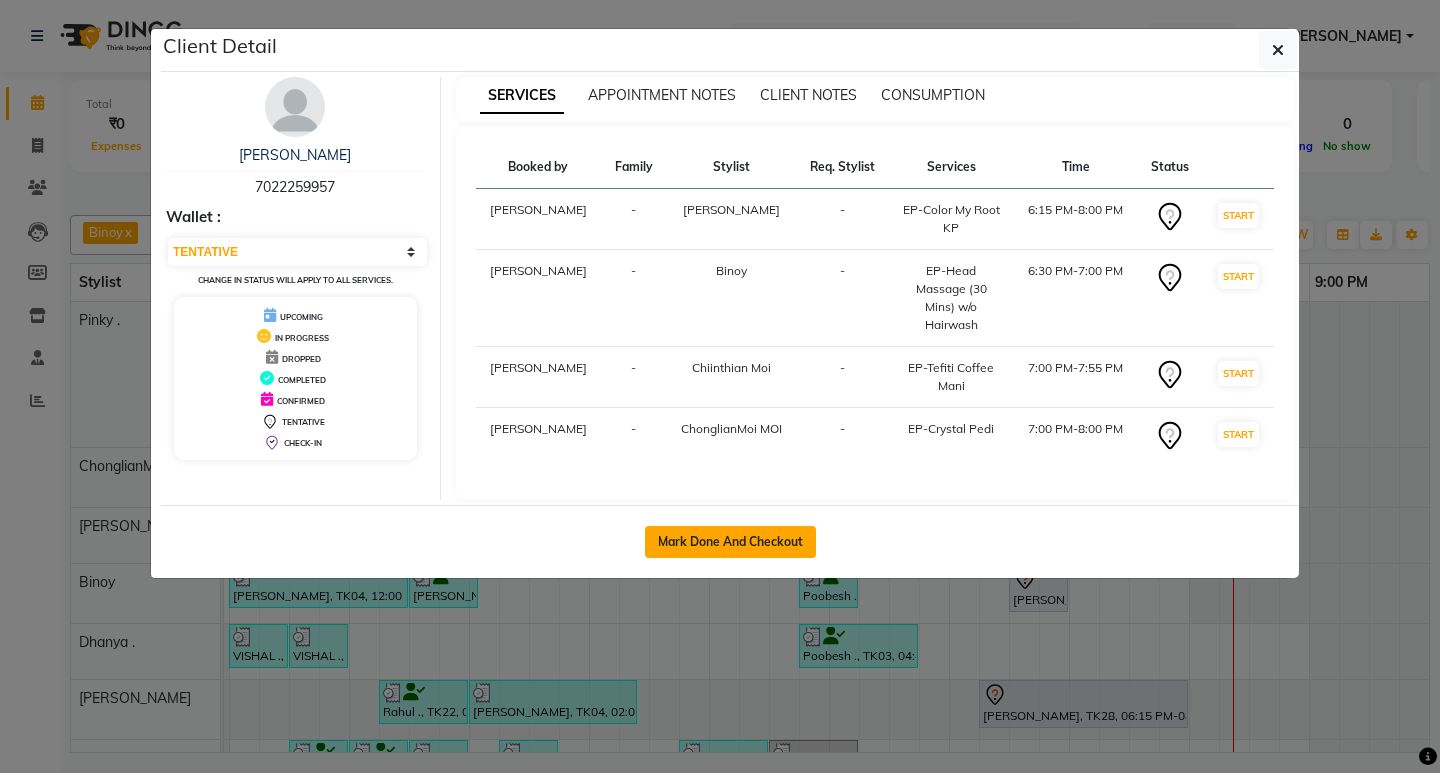 click on "Mark Done And Checkout" 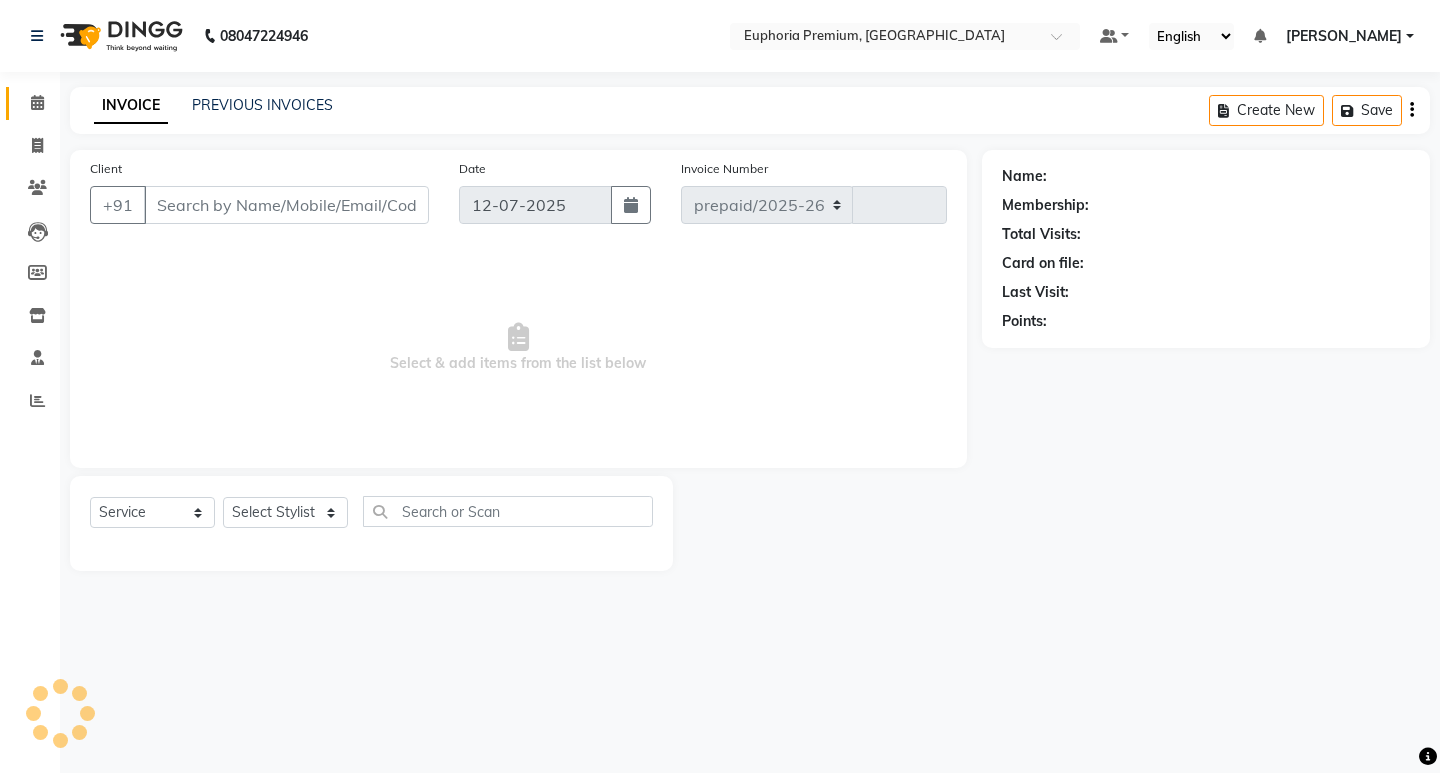 select on "7925" 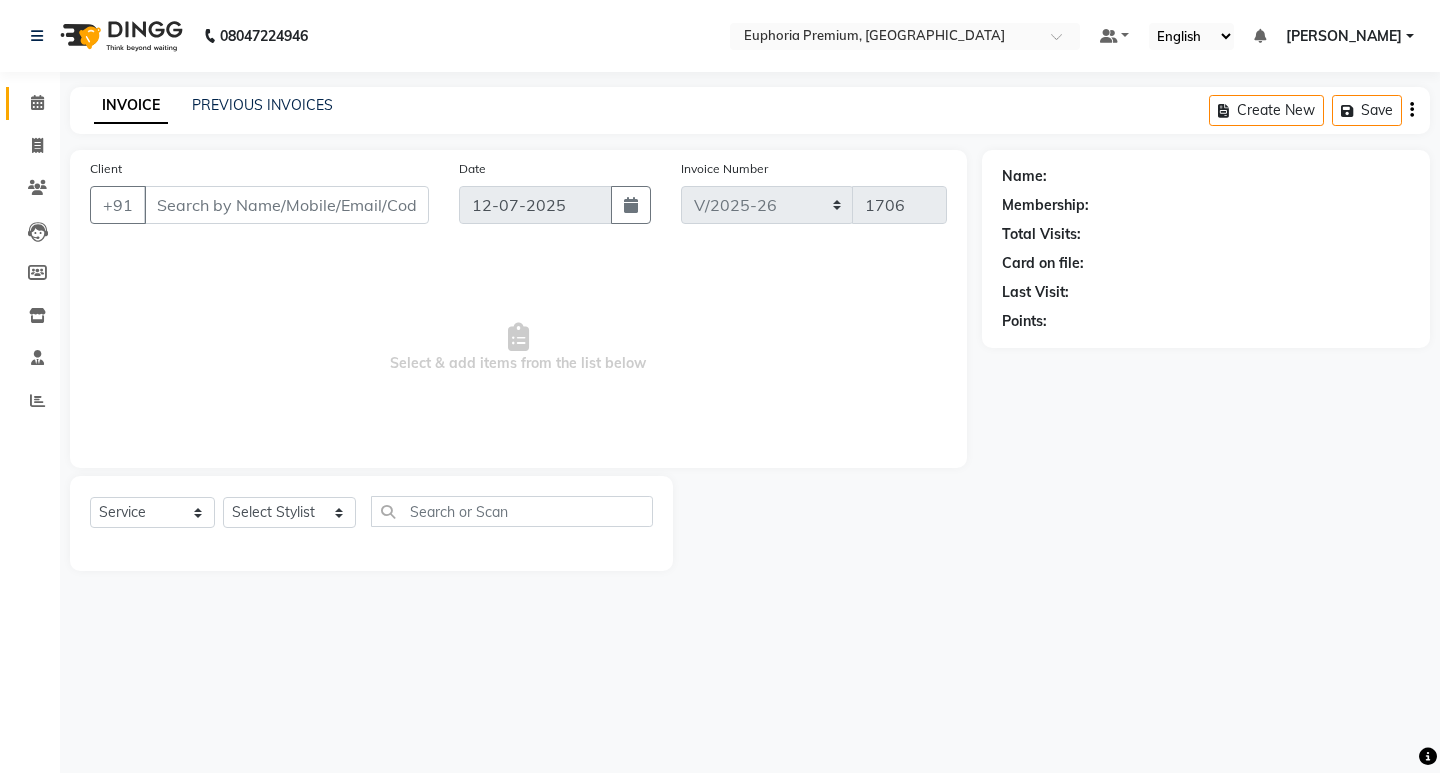 type on "70******57" 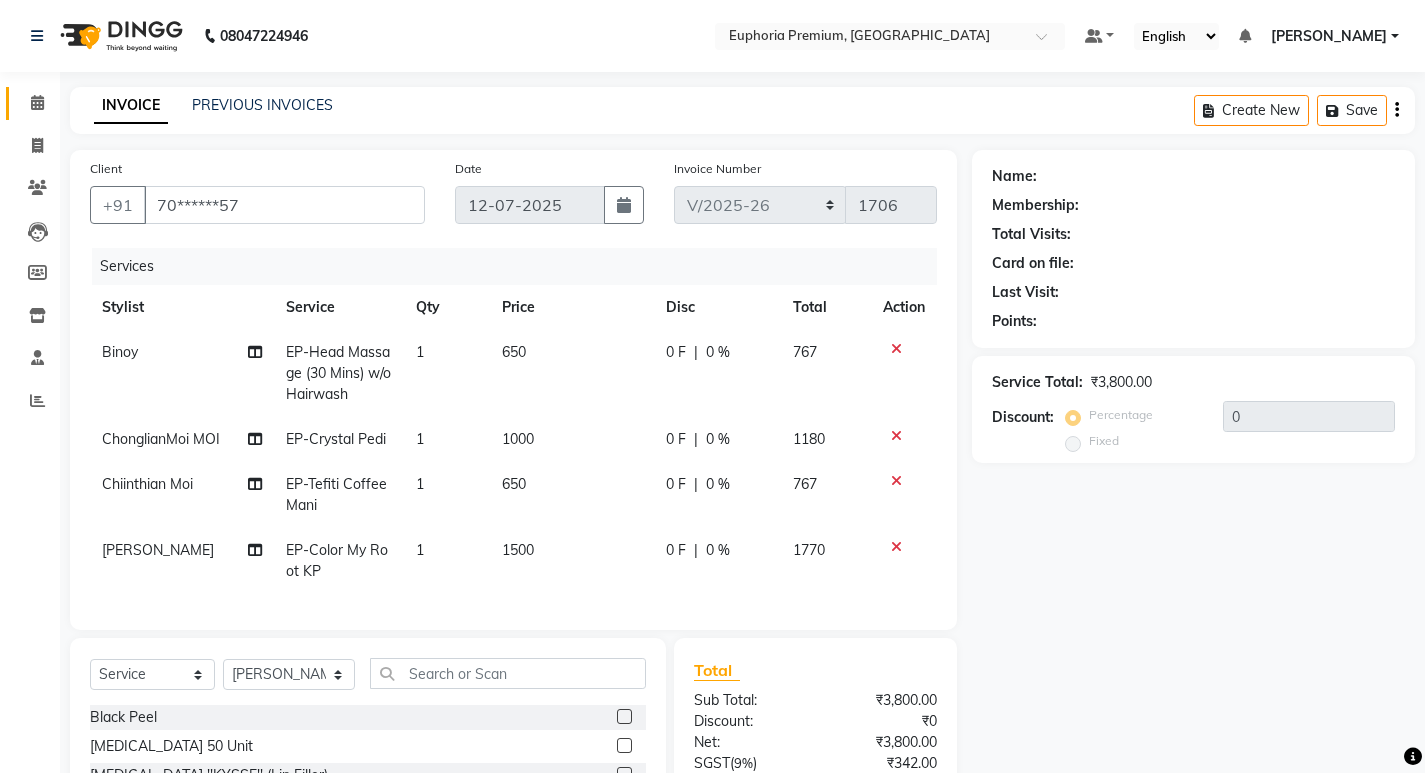 select on "1: Object" 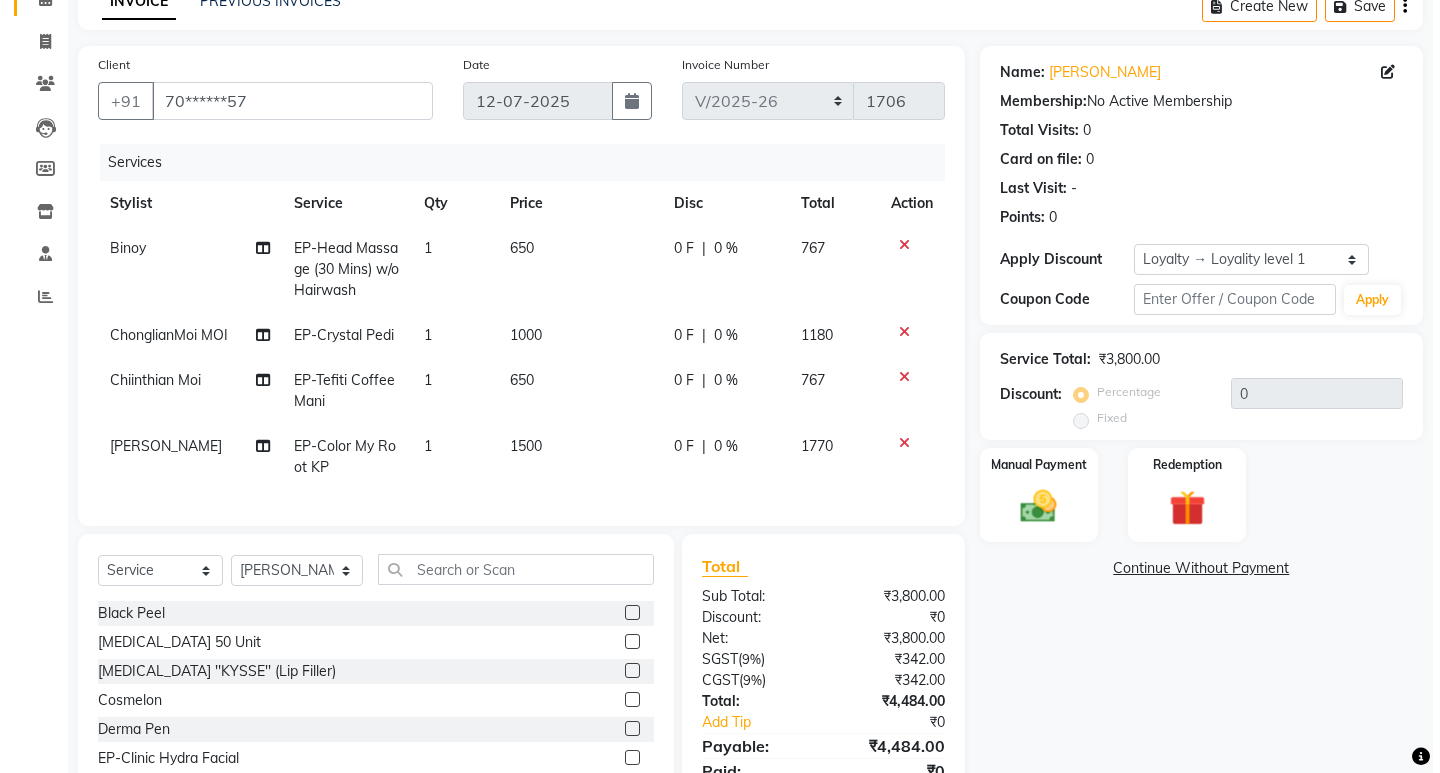 scroll, scrollTop: 0, scrollLeft: 0, axis: both 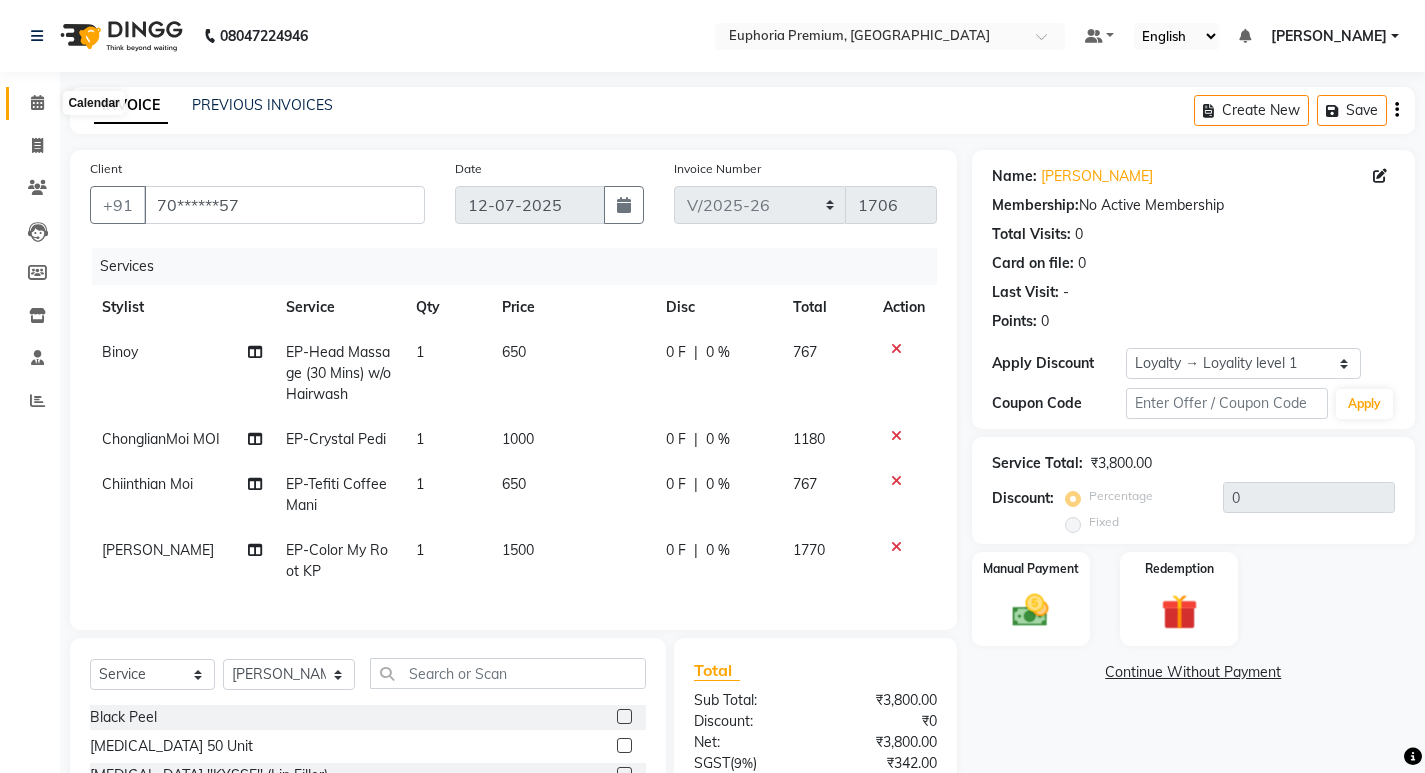 click 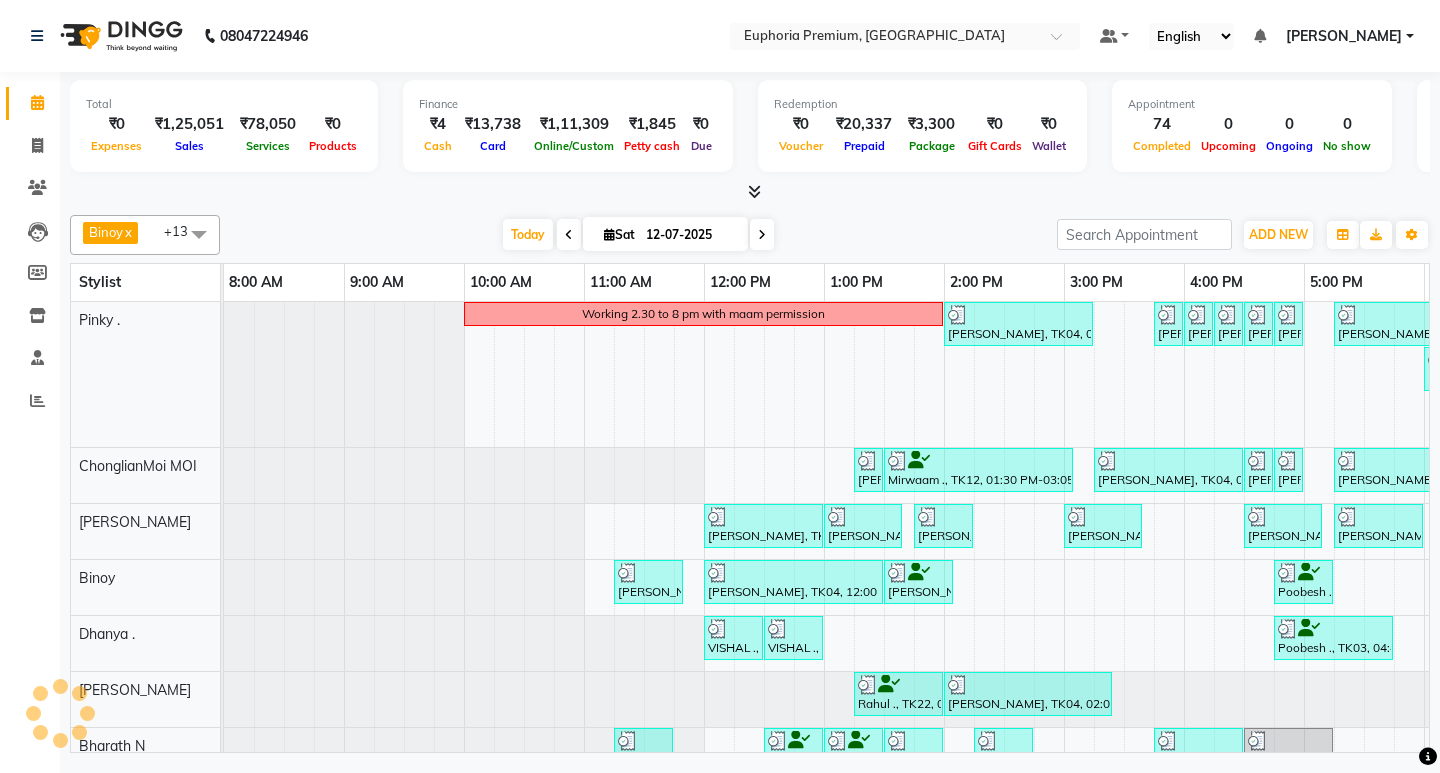 scroll, scrollTop: 0, scrollLeft: 0, axis: both 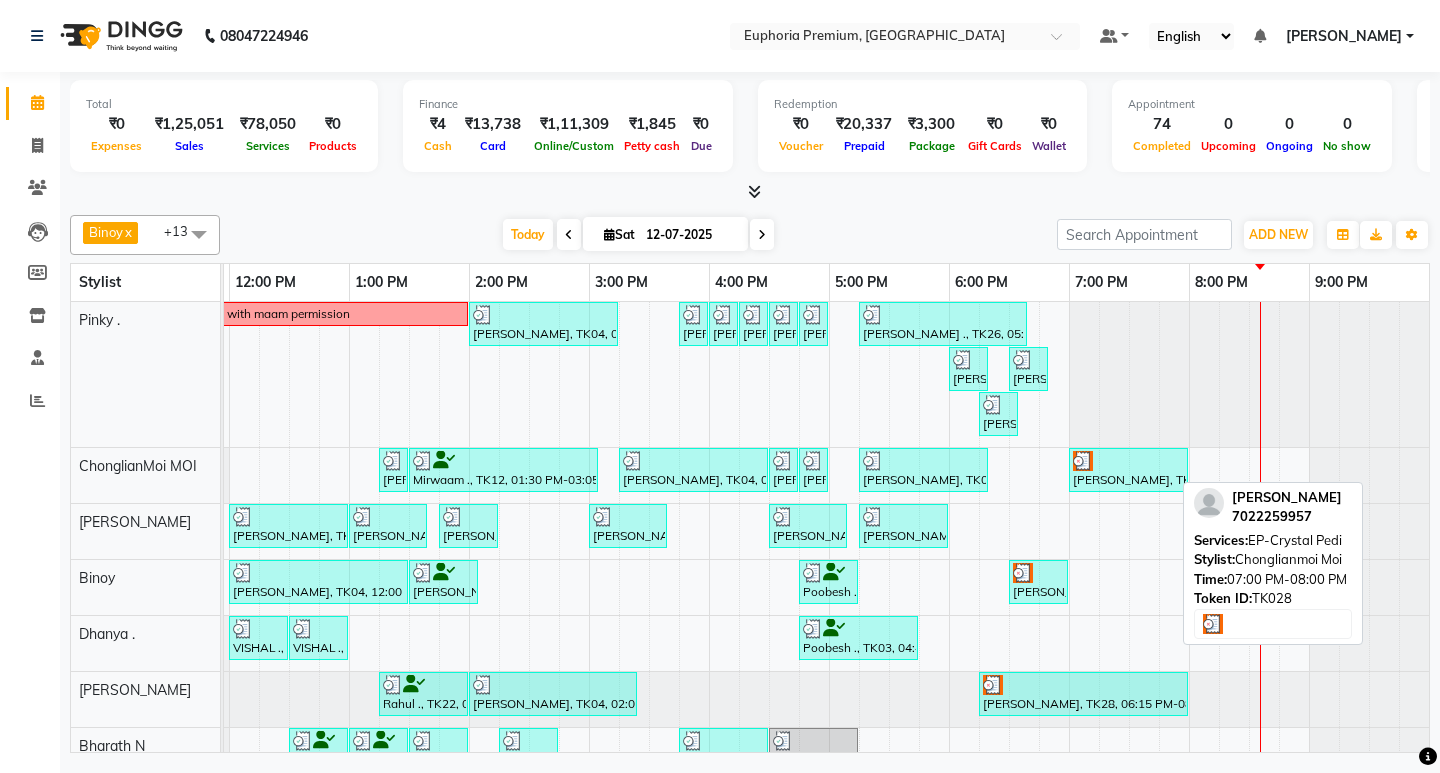 click on "Jyothi, TK28, 07:00 PM-08:00 PM, EP-Crystal Pedi" at bounding box center (1128, 470) 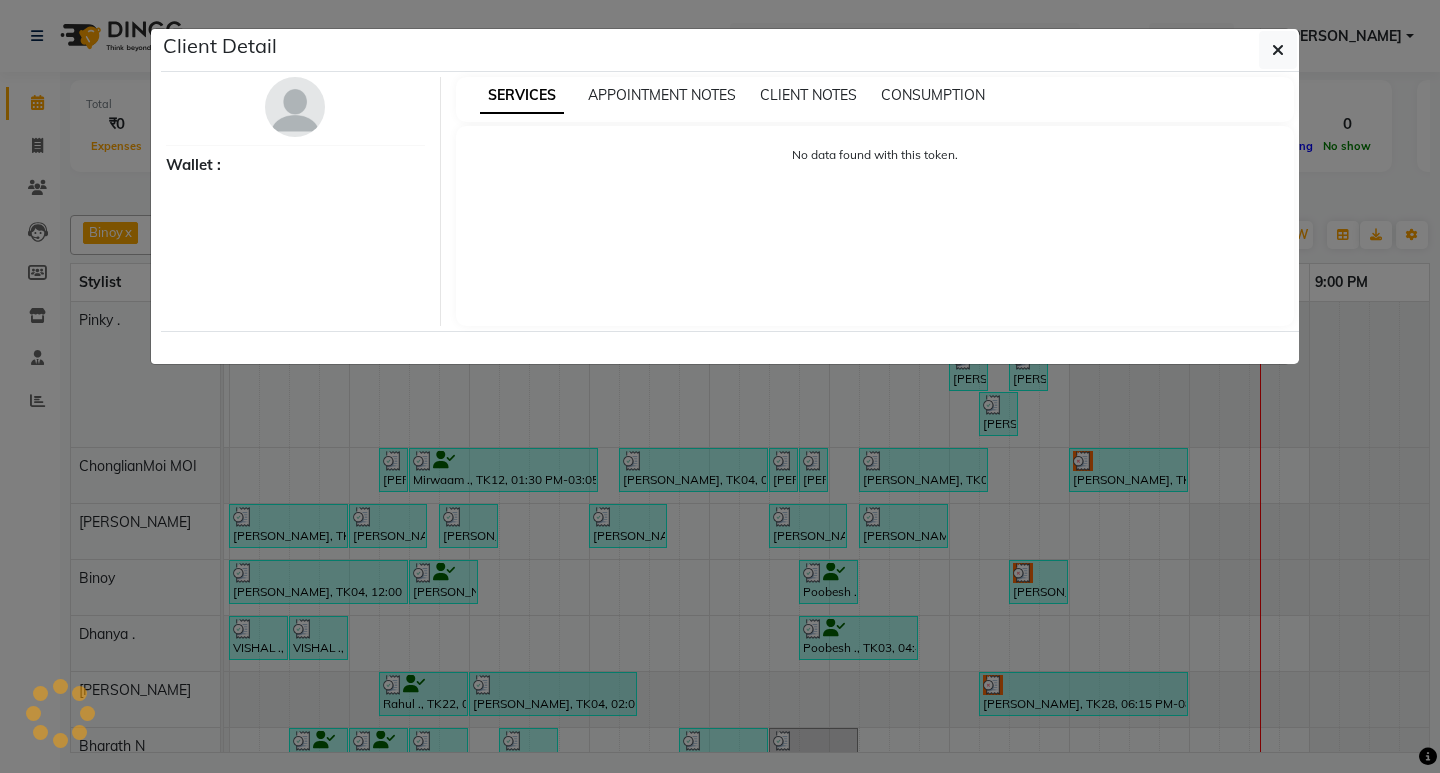 select on "3" 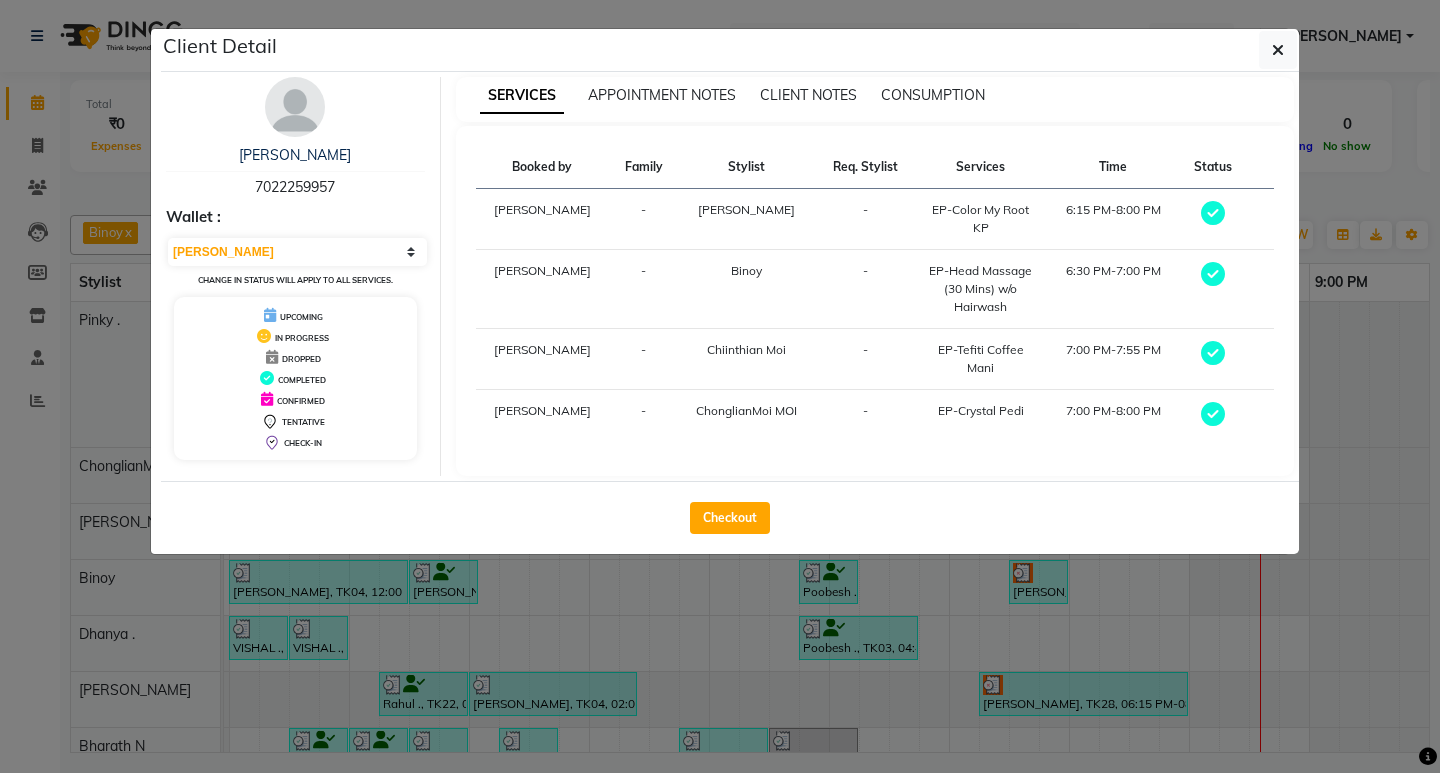 click on "7022259957" at bounding box center (295, 187) 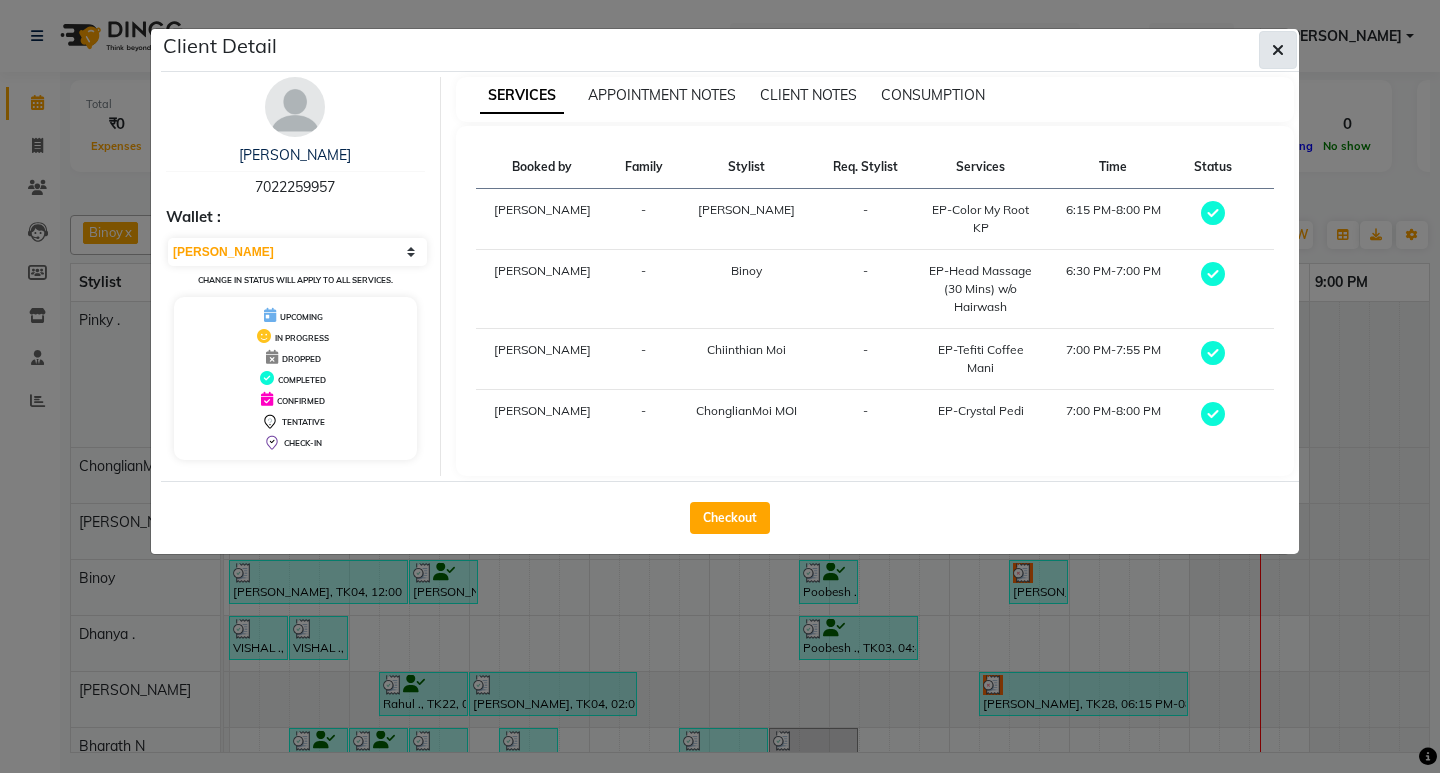 click 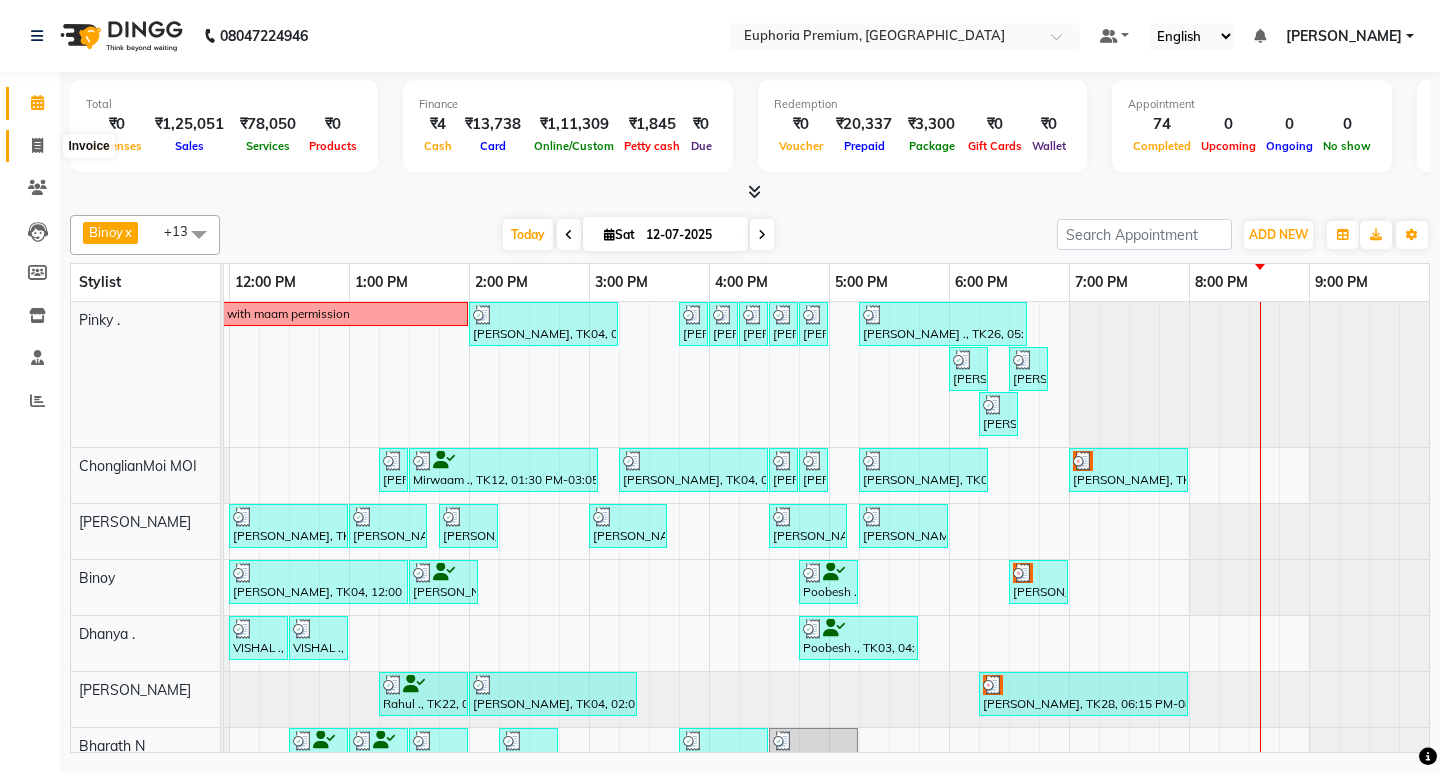 click 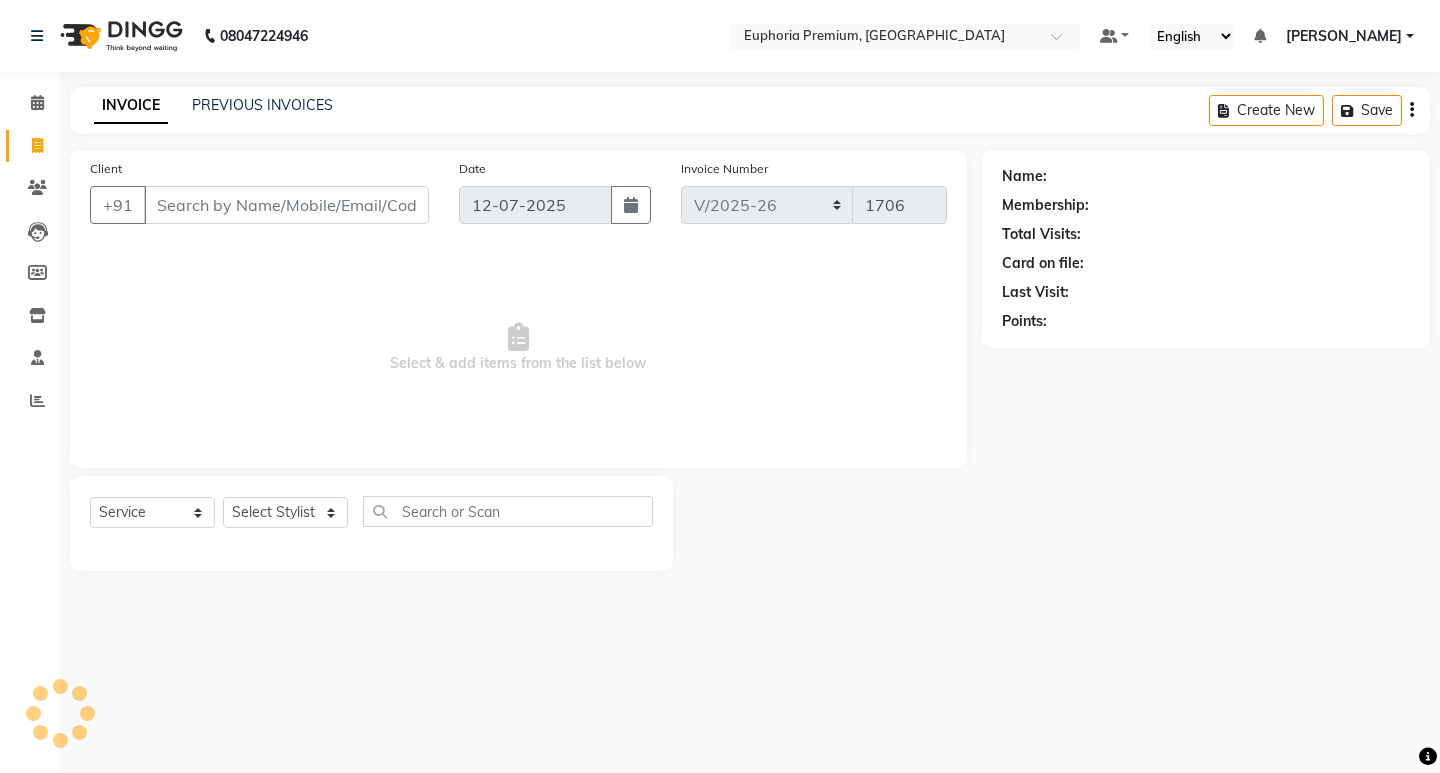 click on "Client" at bounding box center [286, 205] 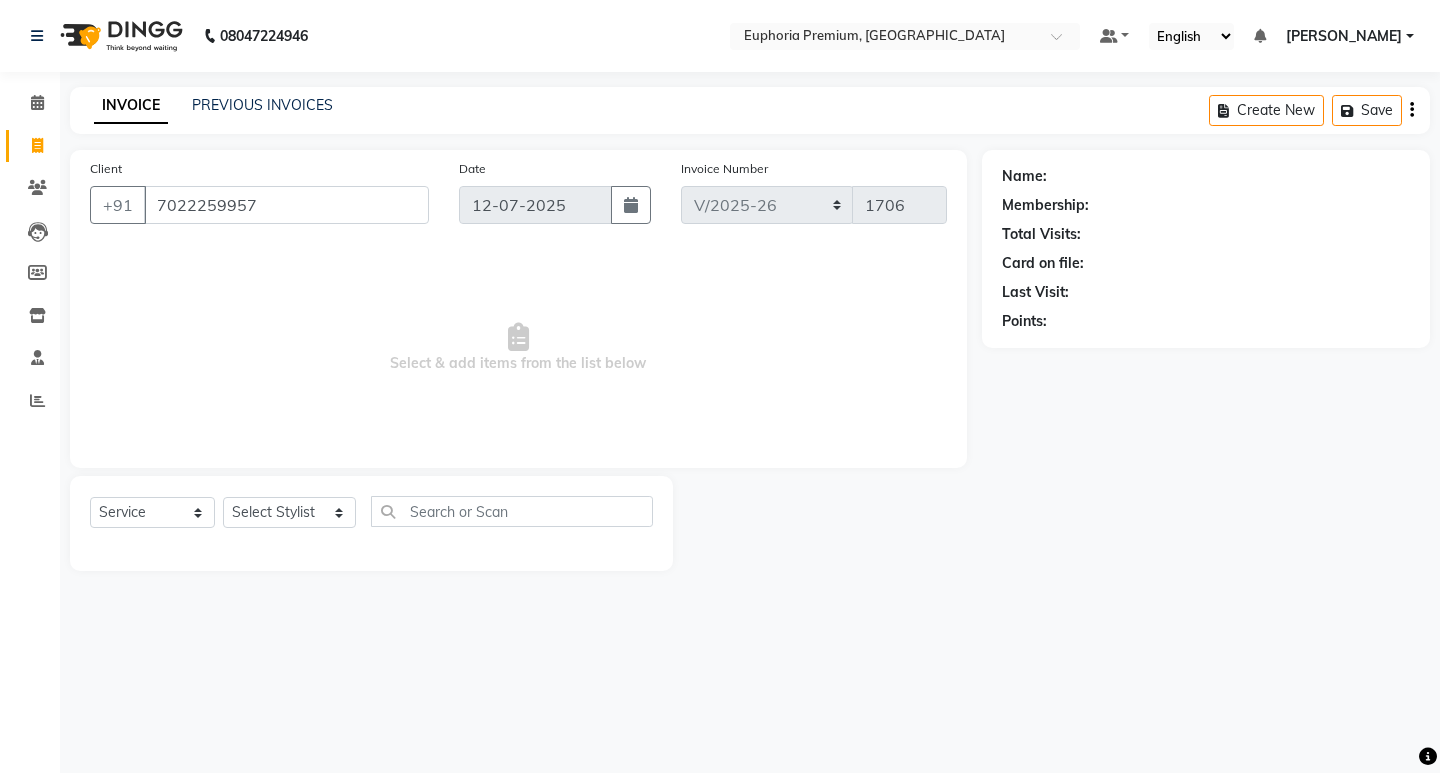 type on "7022259957" 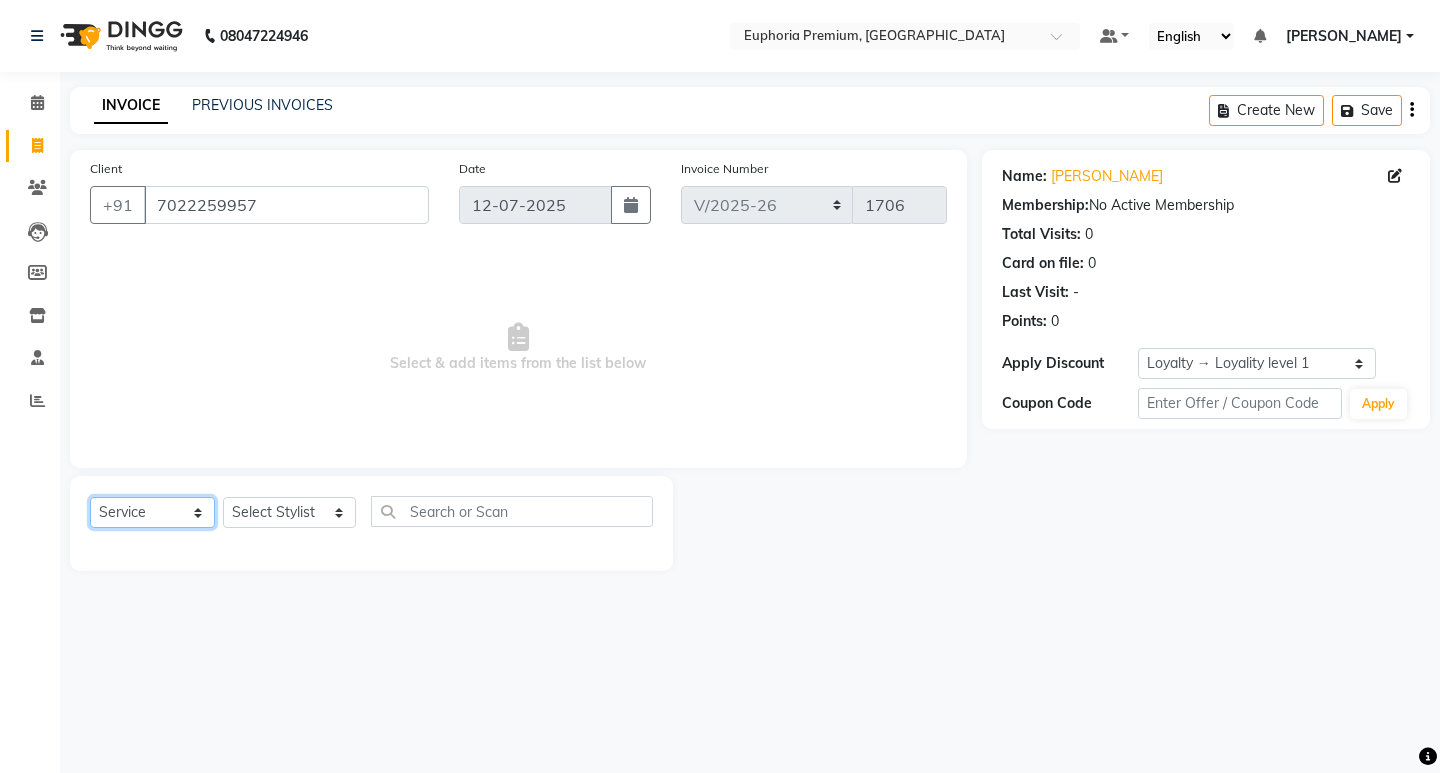 click on "Select  Service  Product  Membership  Package Voucher Prepaid Gift Card" 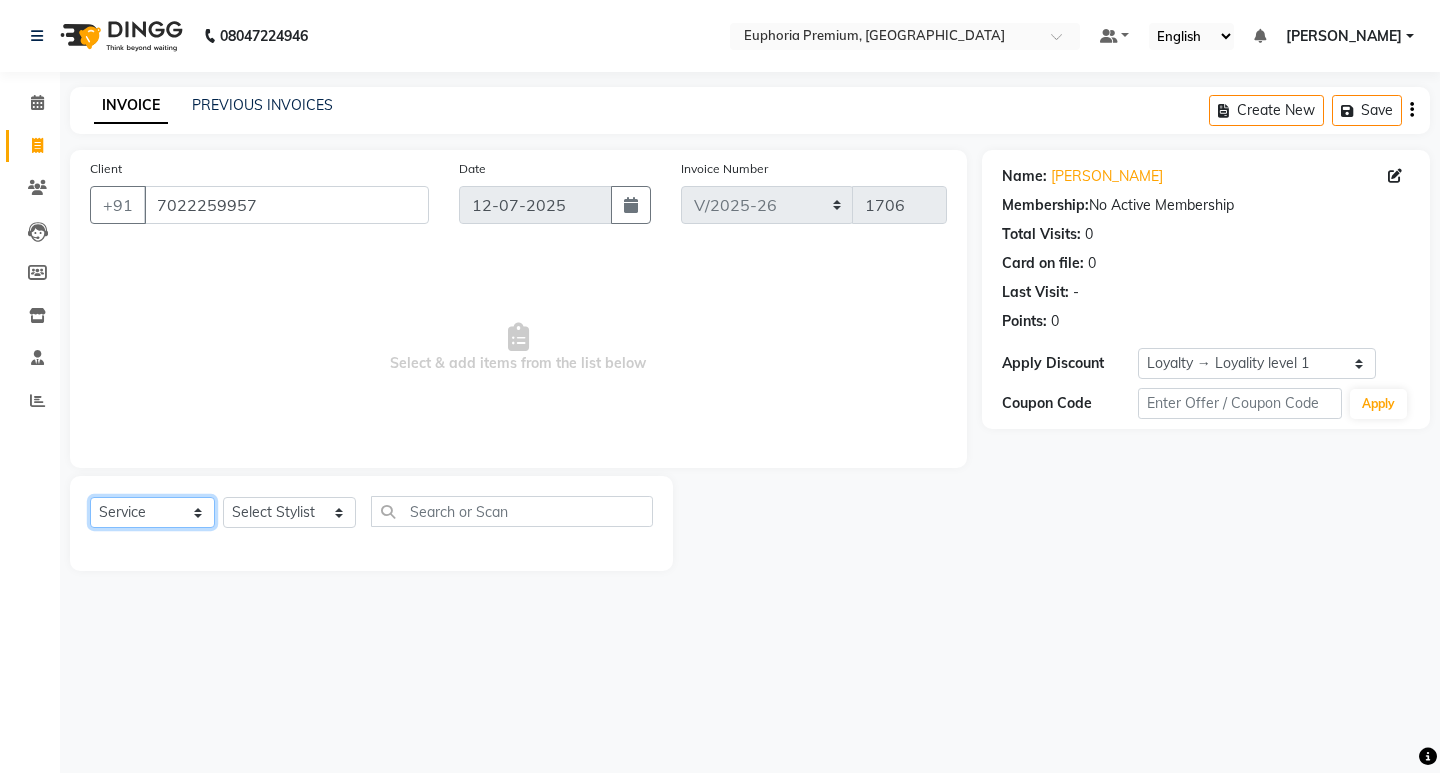 select on "P" 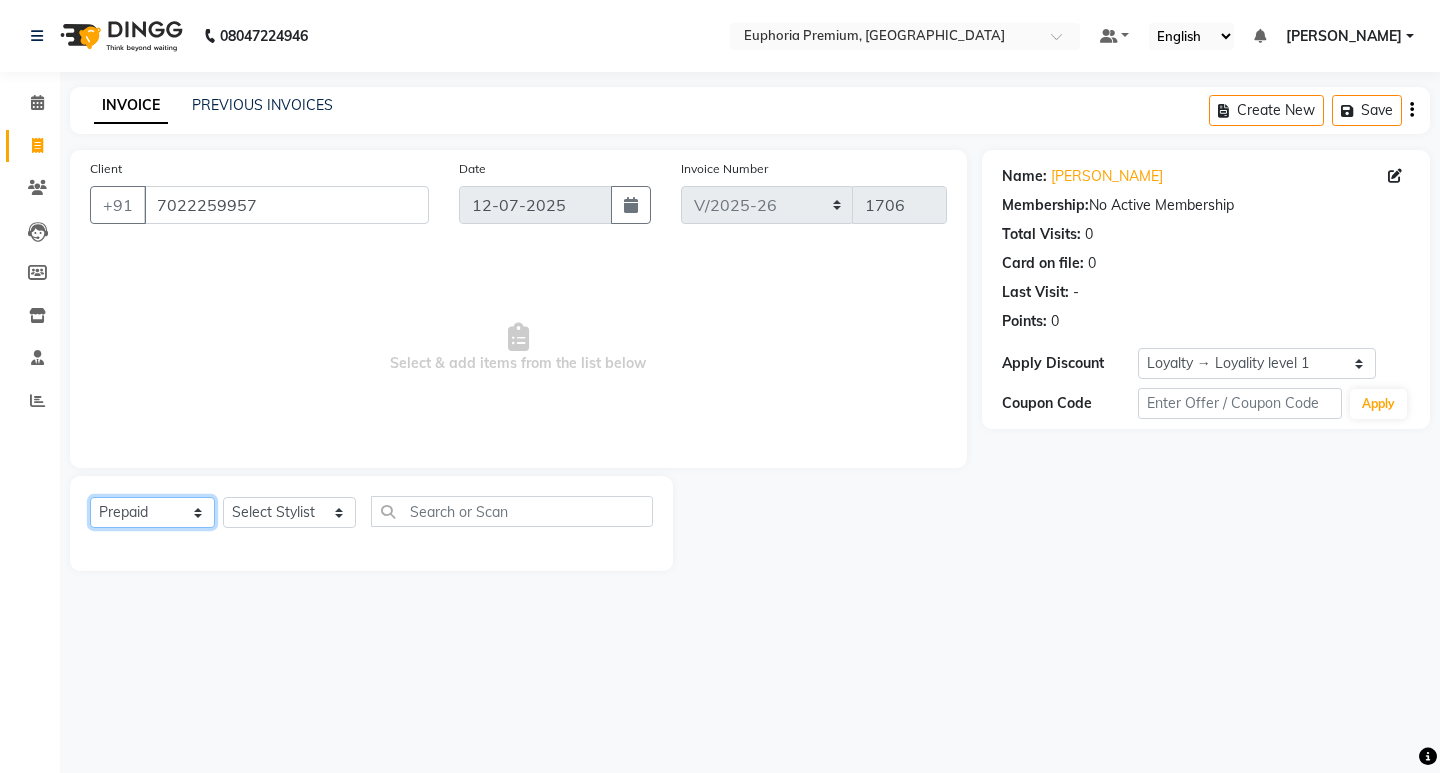 click on "Select  Service  Product  Membership  Package Voucher Prepaid Gift Card" 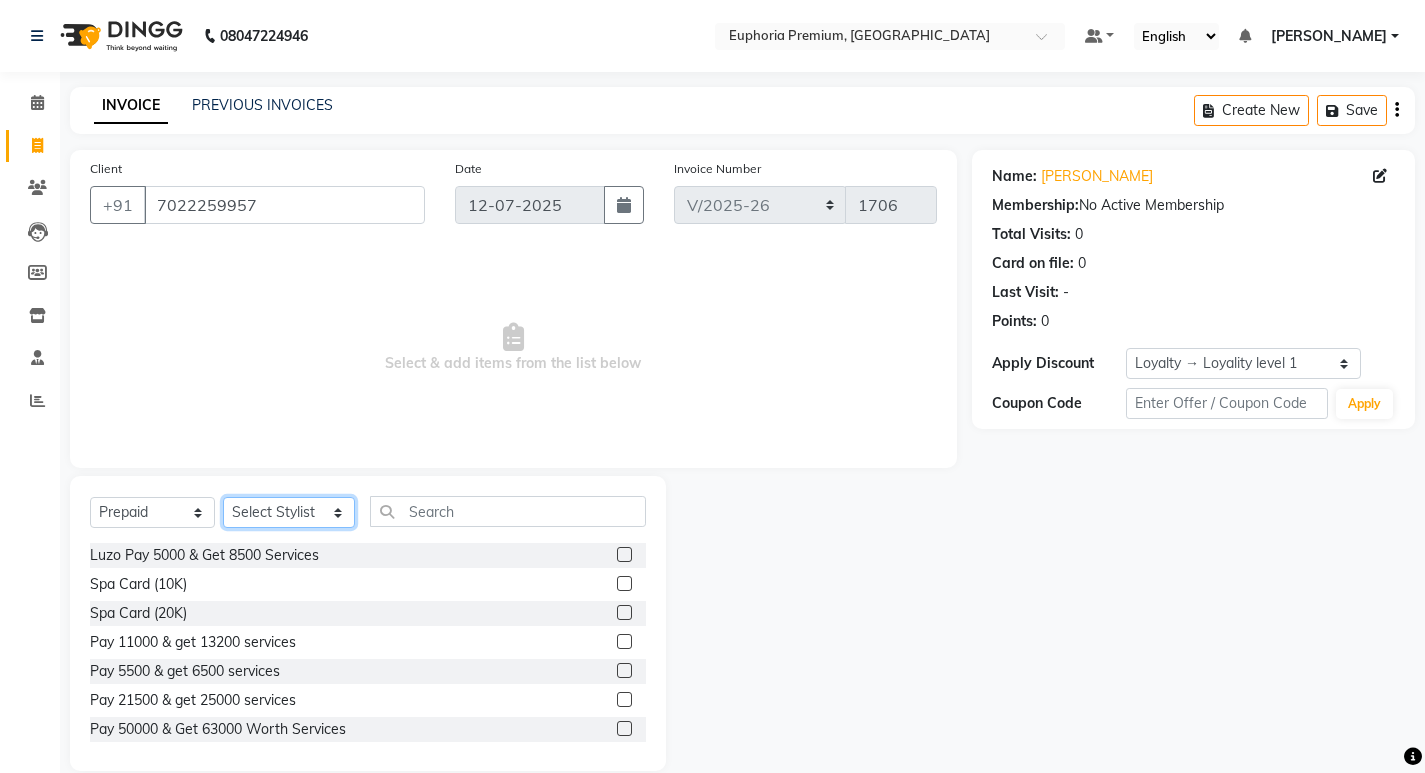 click on "Select Stylist Admin Babu V Bharath N Binoy  Chandru Magar Chethan N  Chiinthian Moi ChonglianMoi MOI Daisy . Dhanya . Dingg Diya Khadka Fredrick Burrows Kishore K Maria Hamsa Mary Vanita  MRINALI MILI Pinky . Priya  K Rosy Sanate Savitha Vijayan Shalini Deivasigamani Shishi L Vijayalakshmi M VISHON BAIDYA" 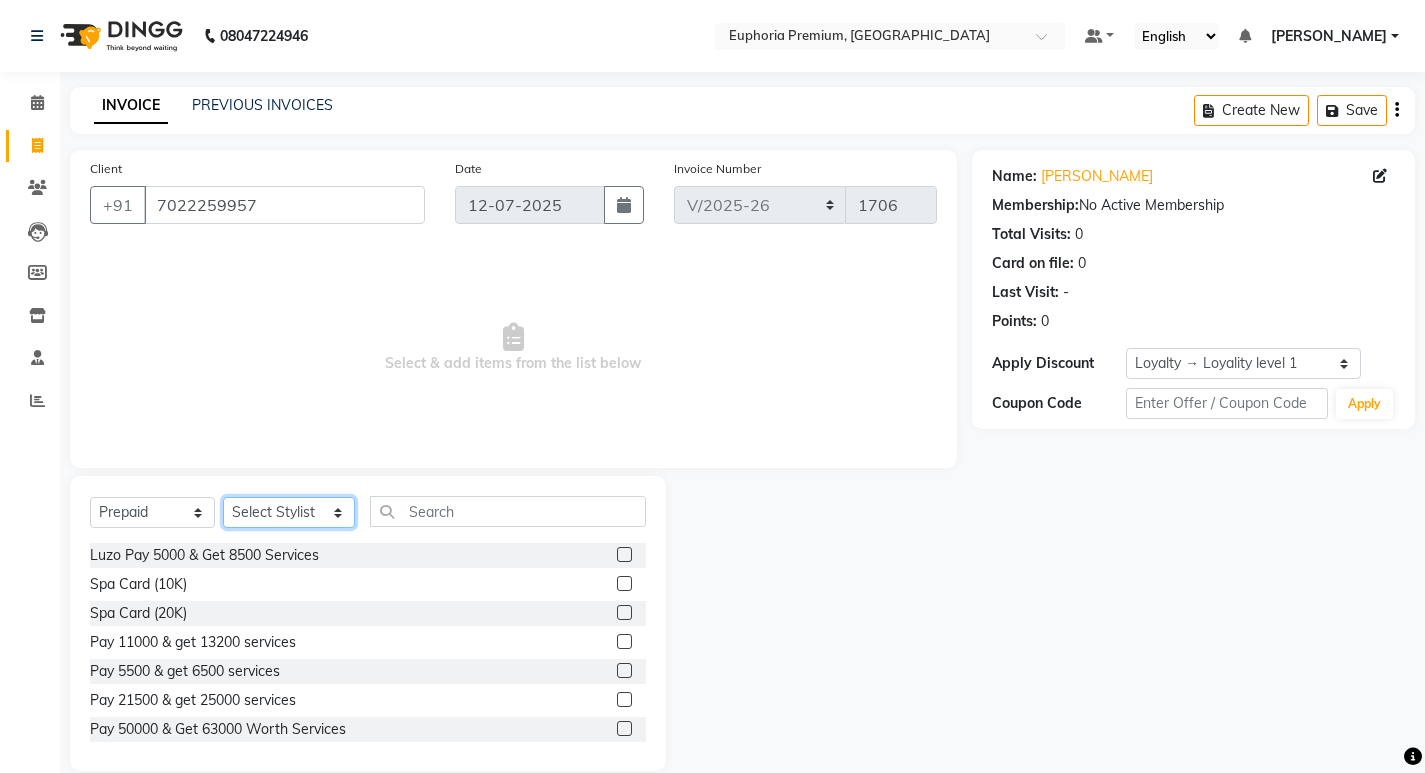 select on "75017" 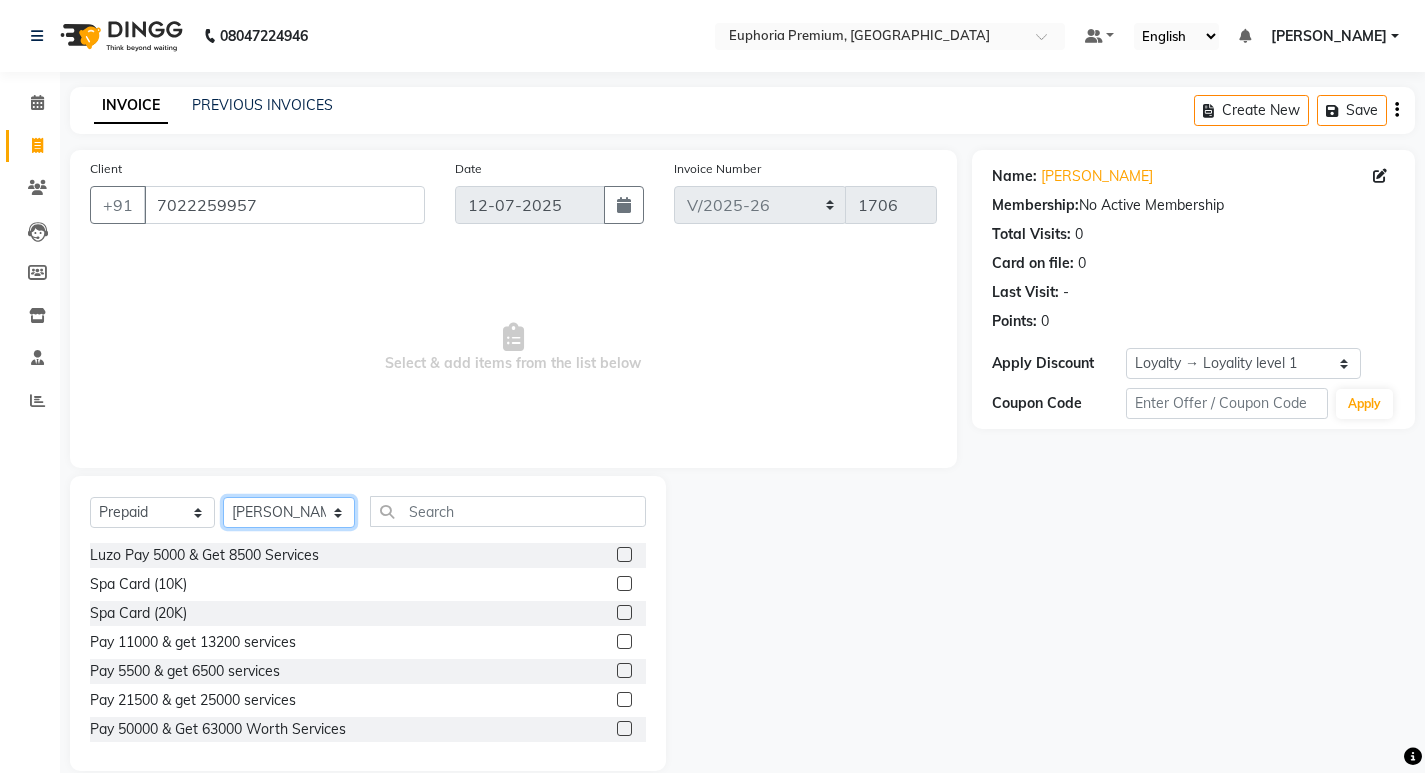 click on "Select Stylist Admin Babu V Bharath N Binoy  Chandru Magar Chethan N  Chiinthian Moi ChonglianMoi MOI Daisy . Dhanya . Dingg Diya Khadka Fredrick Burrows Kishore K Maria Hamsa Mary Vanita  MRINALI MILI Pinky . Priya  K Rosy Sanate Savitha Vijayan Shalini Deivasigamani Shishi L Vijayalakshmi M VISHON BAIDYA" 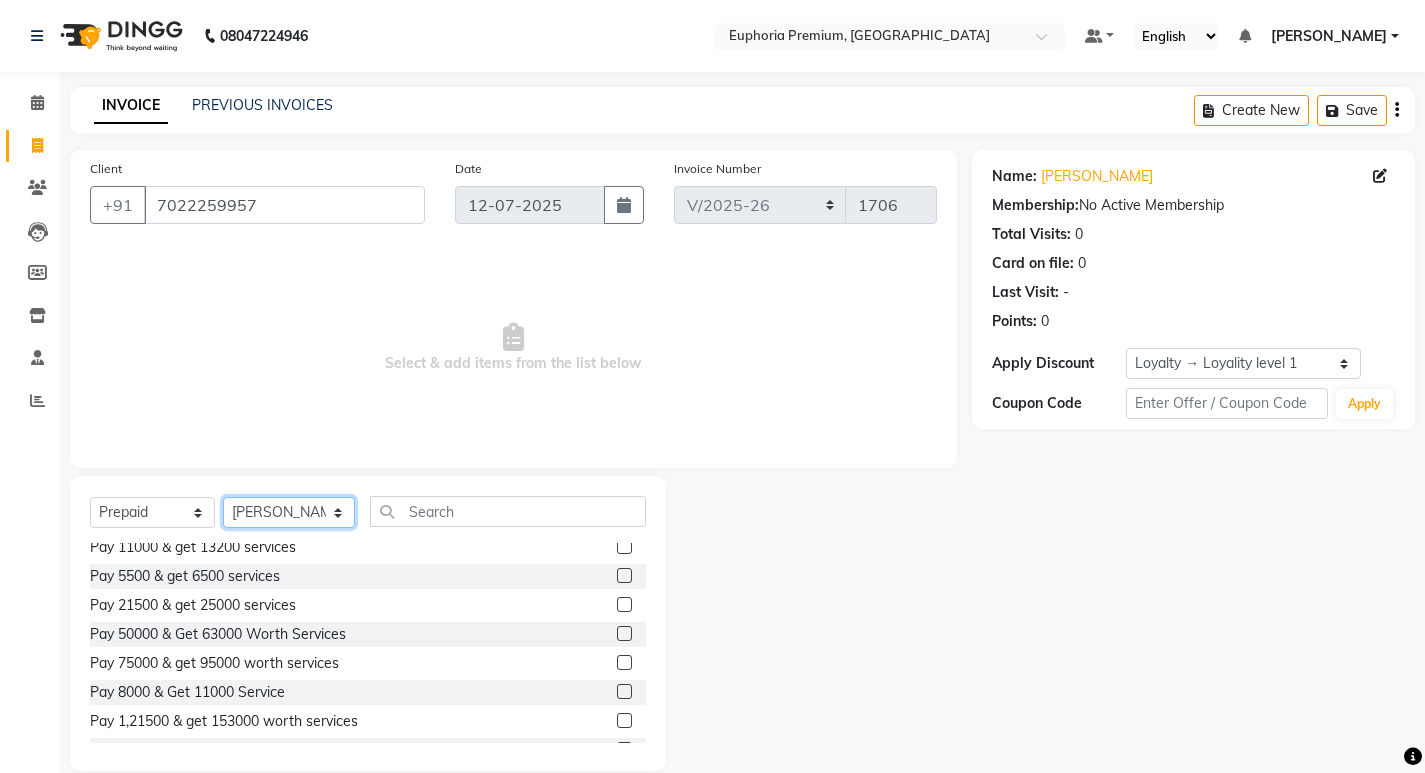 scroll, scrollTop: 177, scrollLeft: 0, axis: vertical 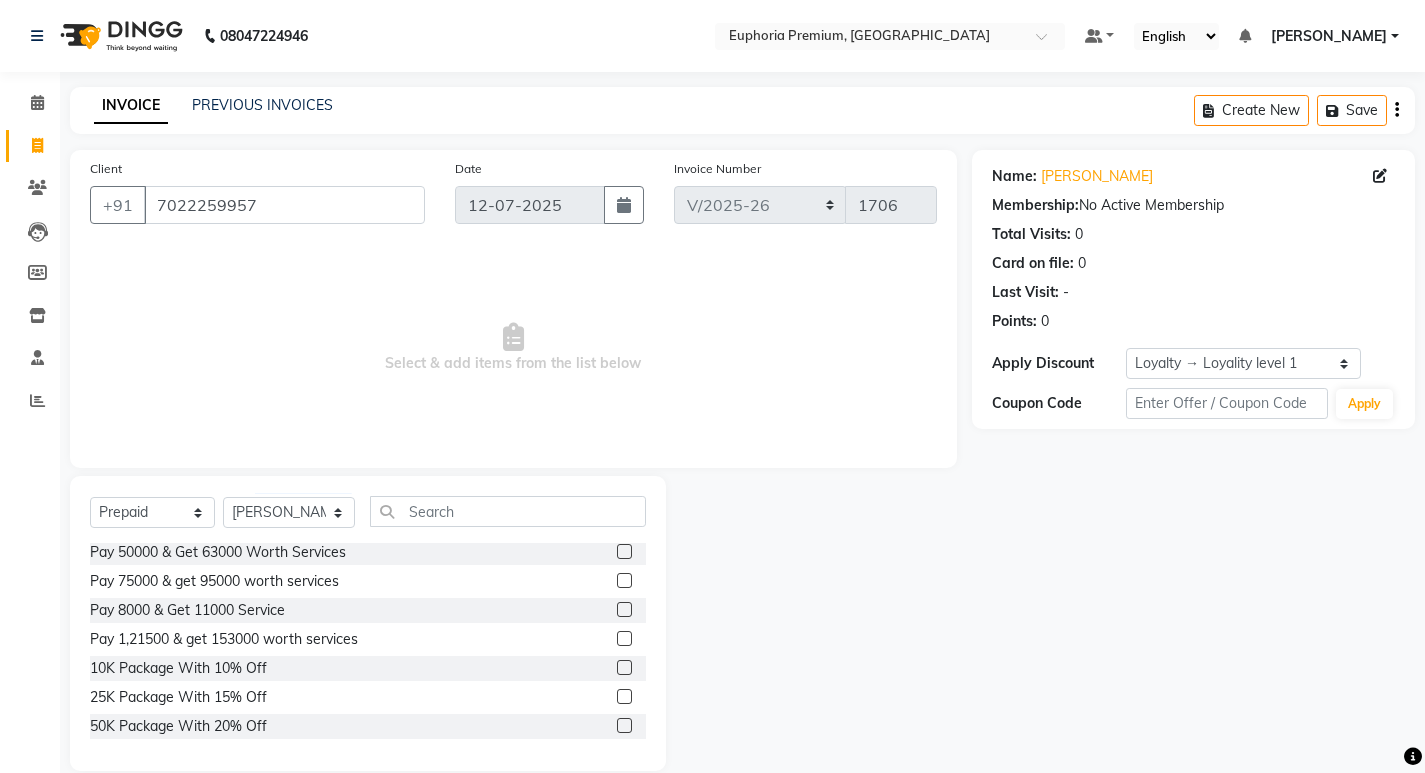 click 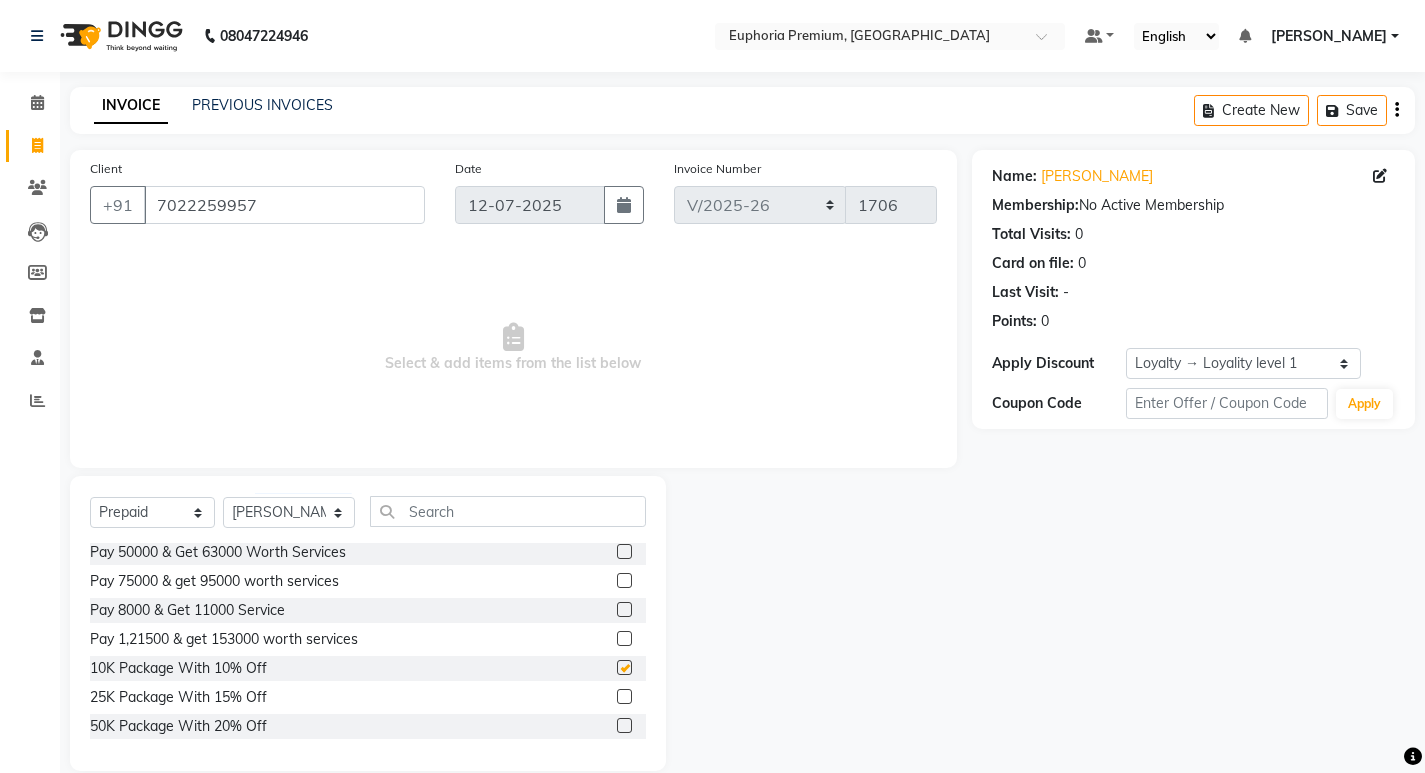 select on "select" 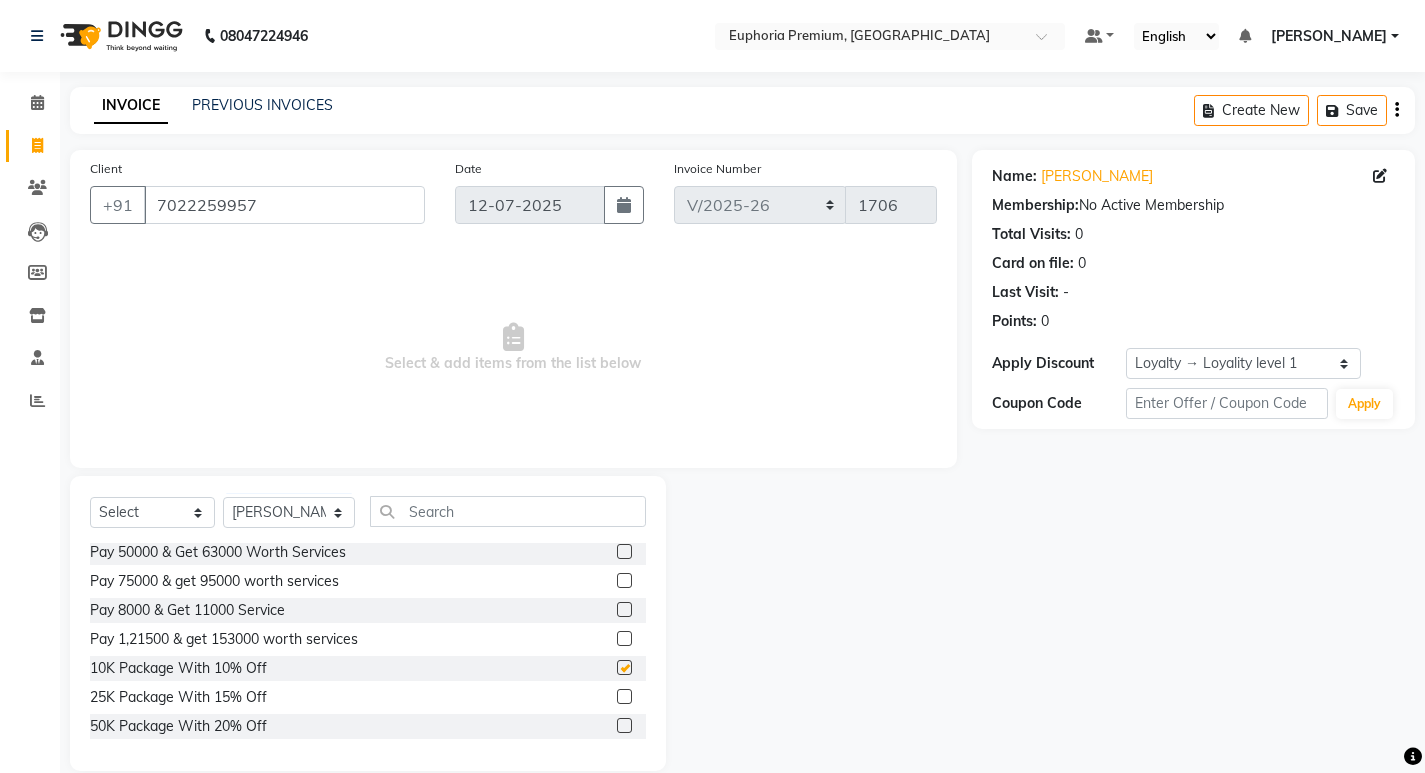 scroll, scrollTop: 0, scrollLeft: 0, axis: both 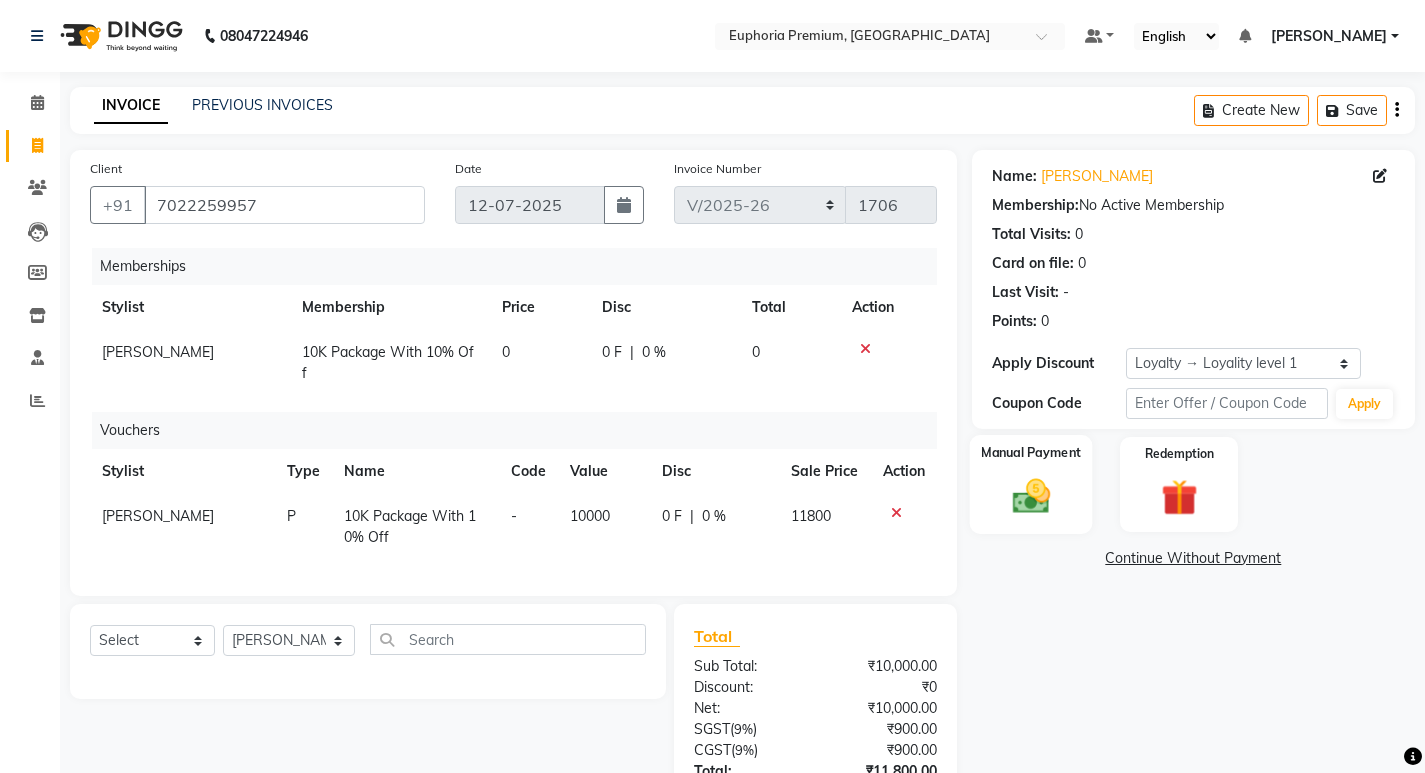click 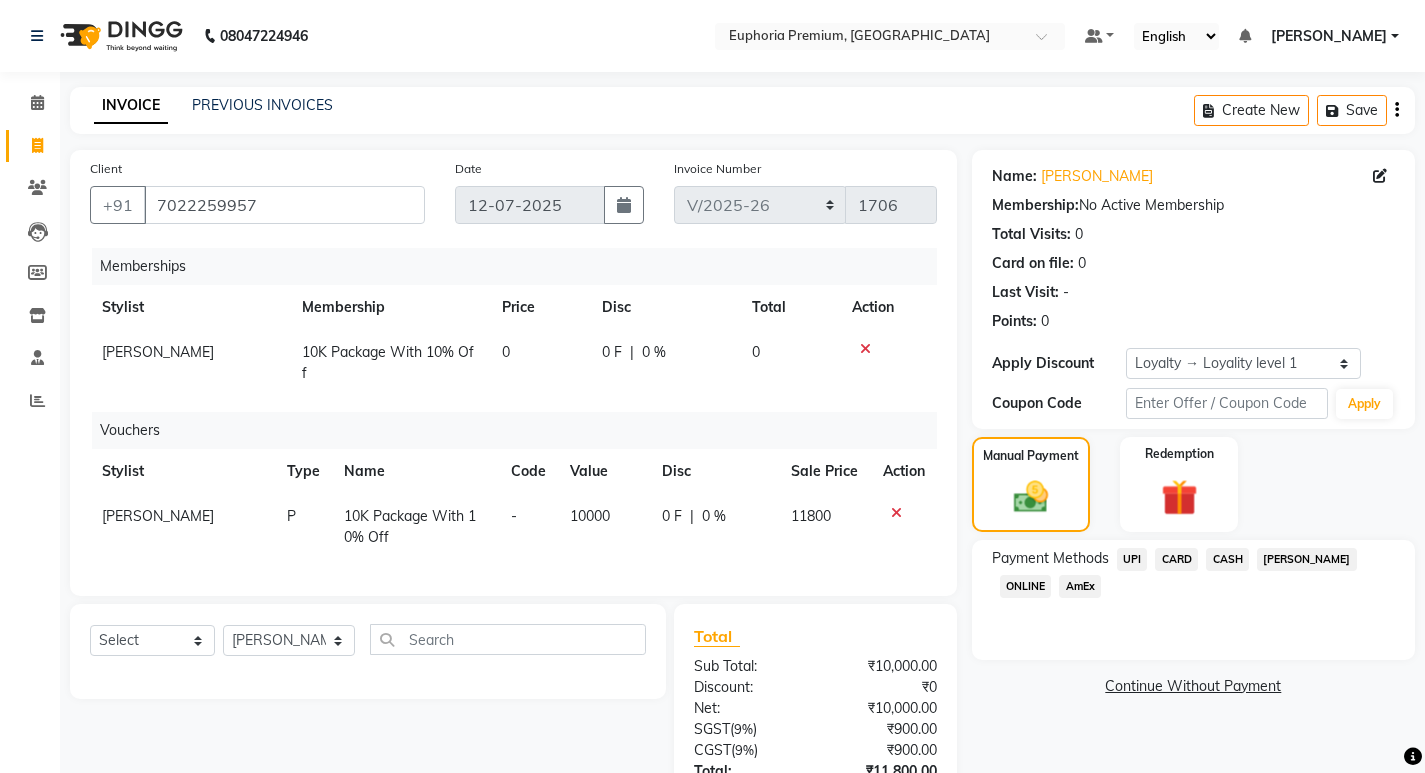 click on "CARD" 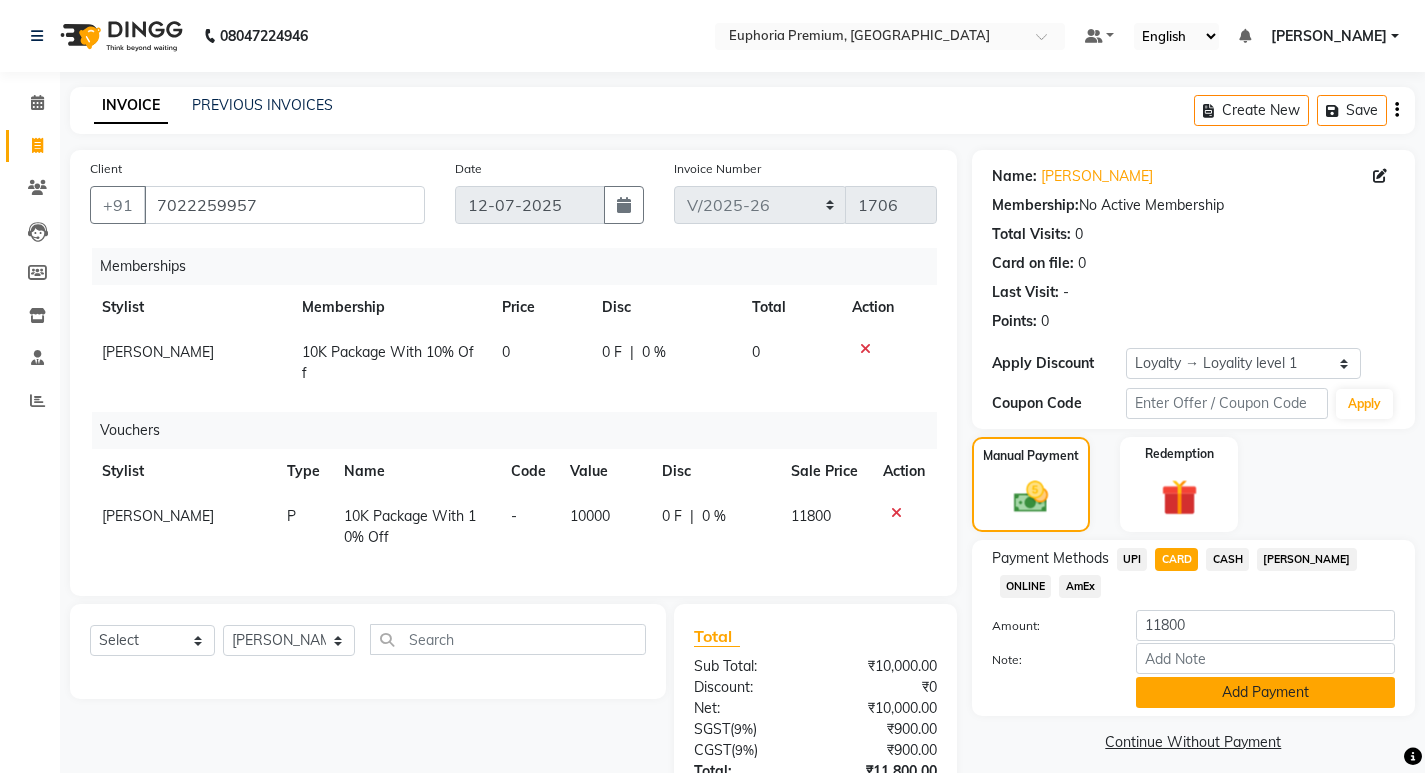 click on "Add Payment" 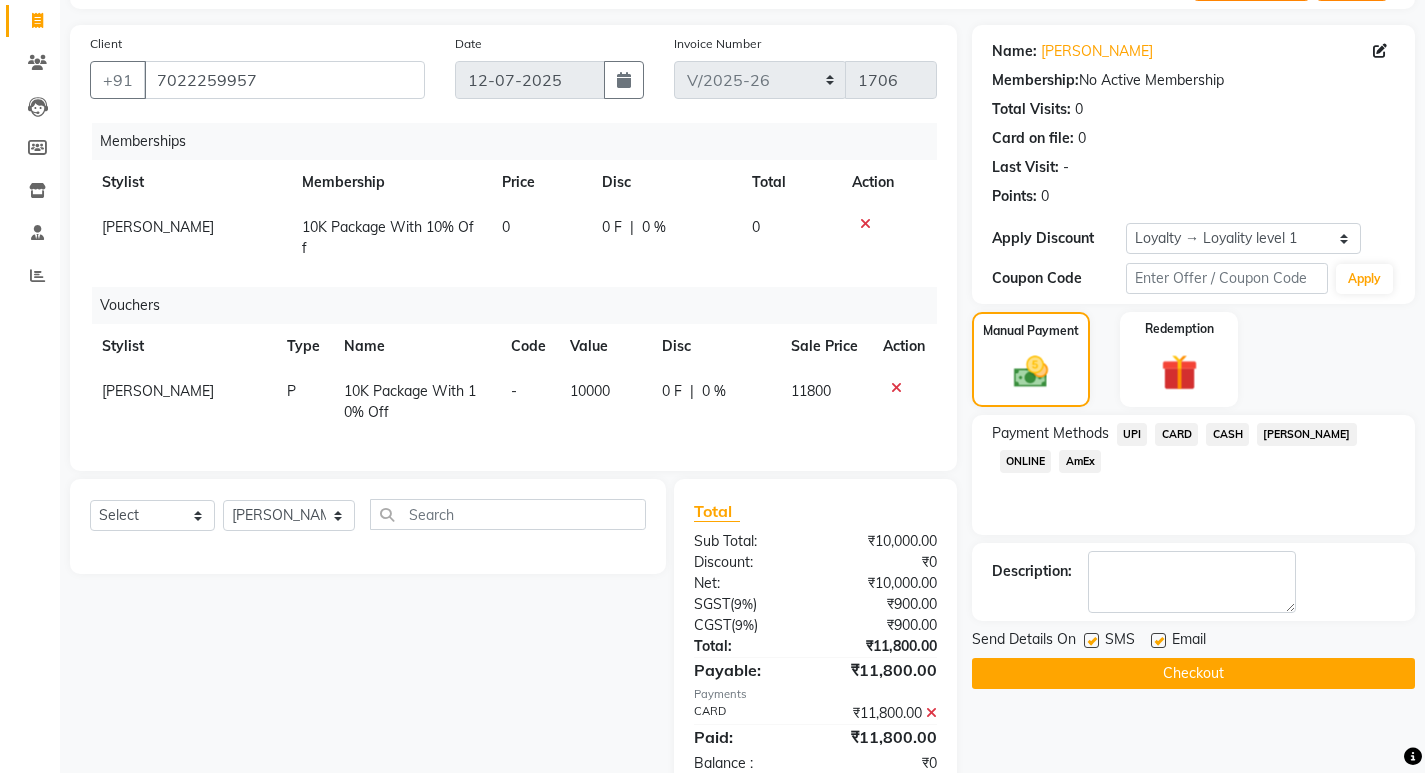 scroll, scrollTop: 290, scrollLeft: 0, axis: vertical 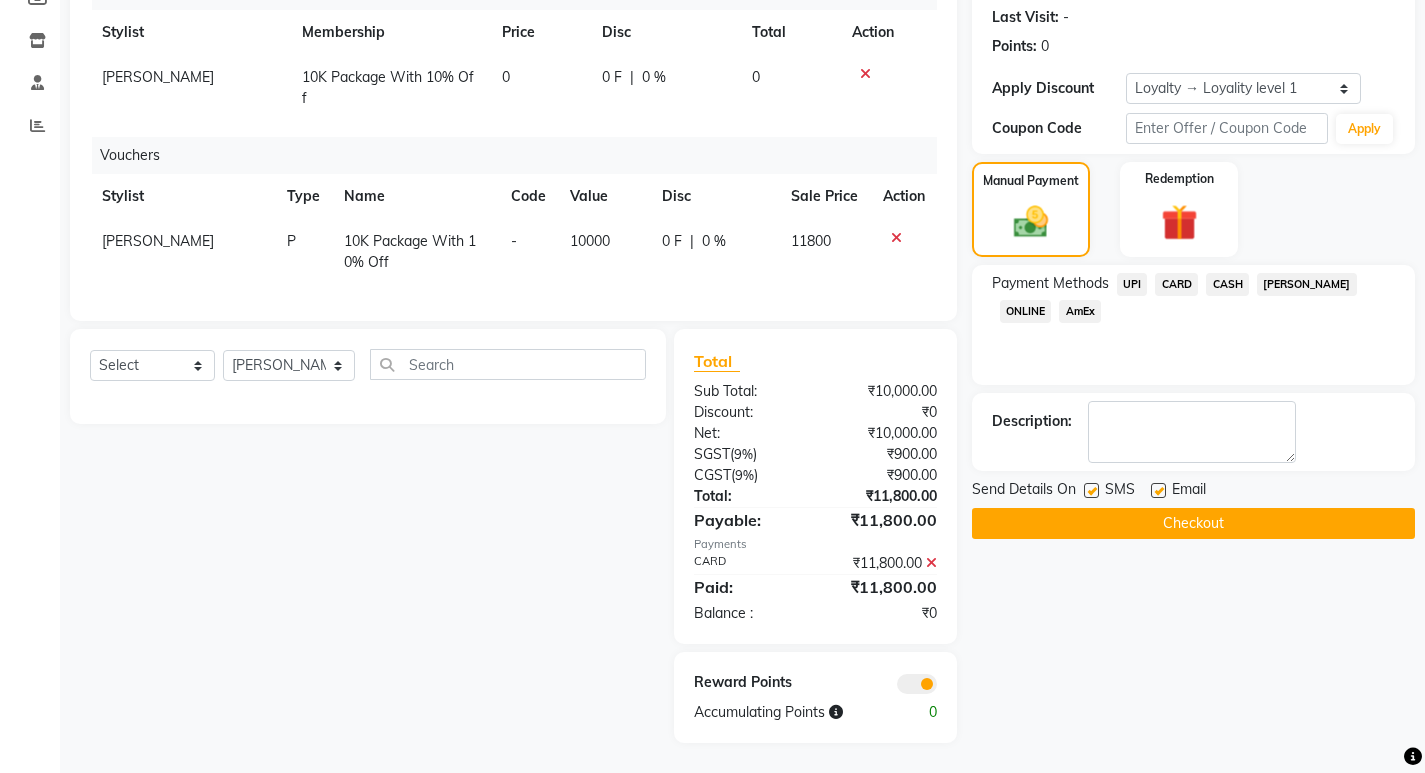 click on "Checkout" 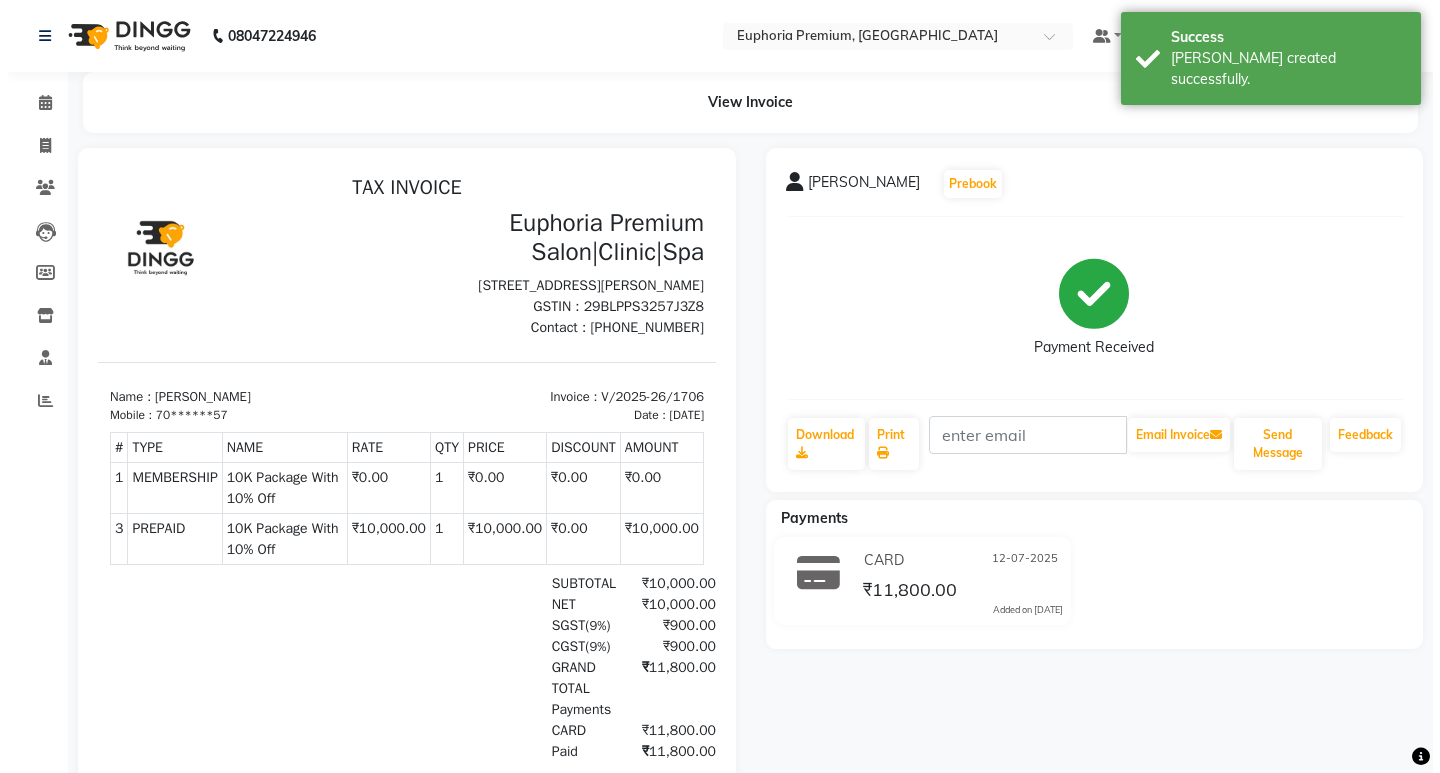 scroll, scrollTop: 0, scrollLeft: 0, axis: both 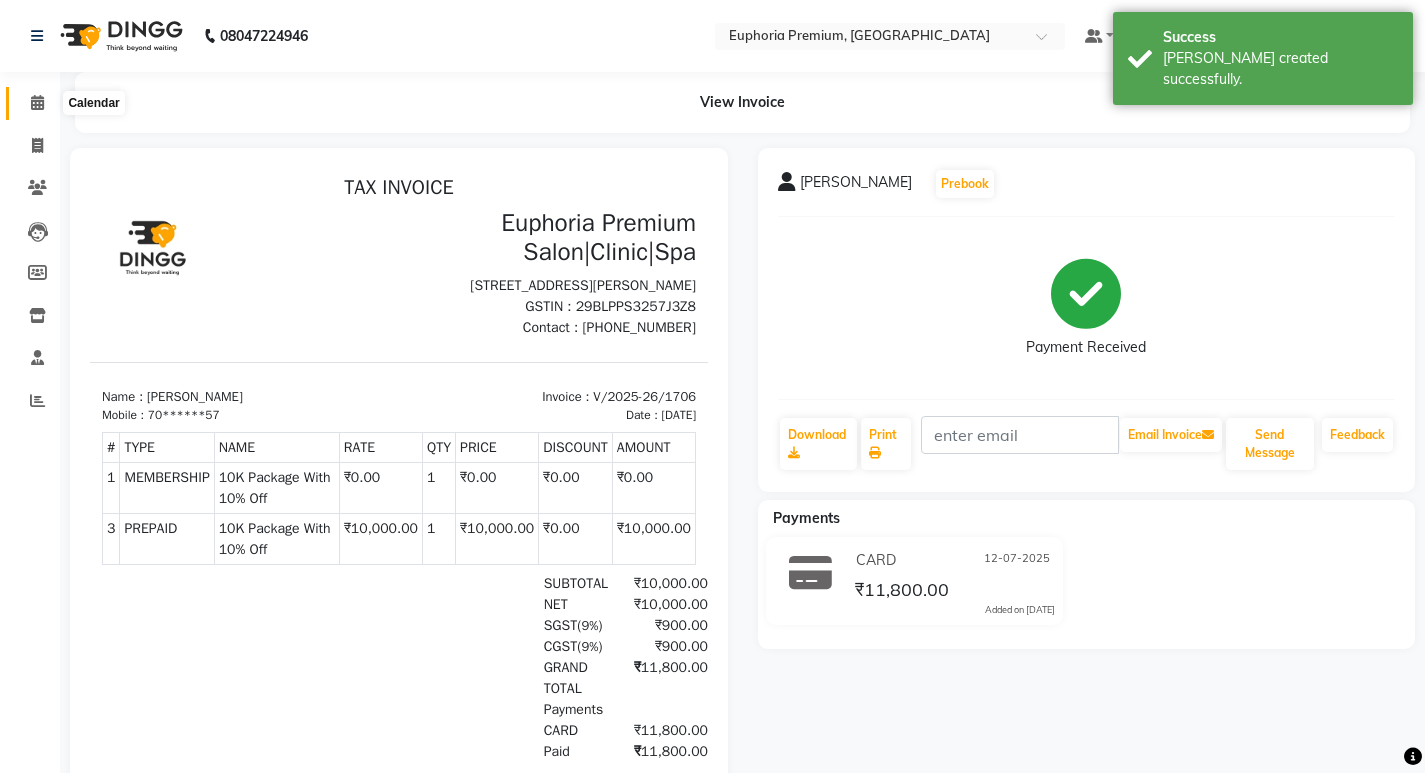 click 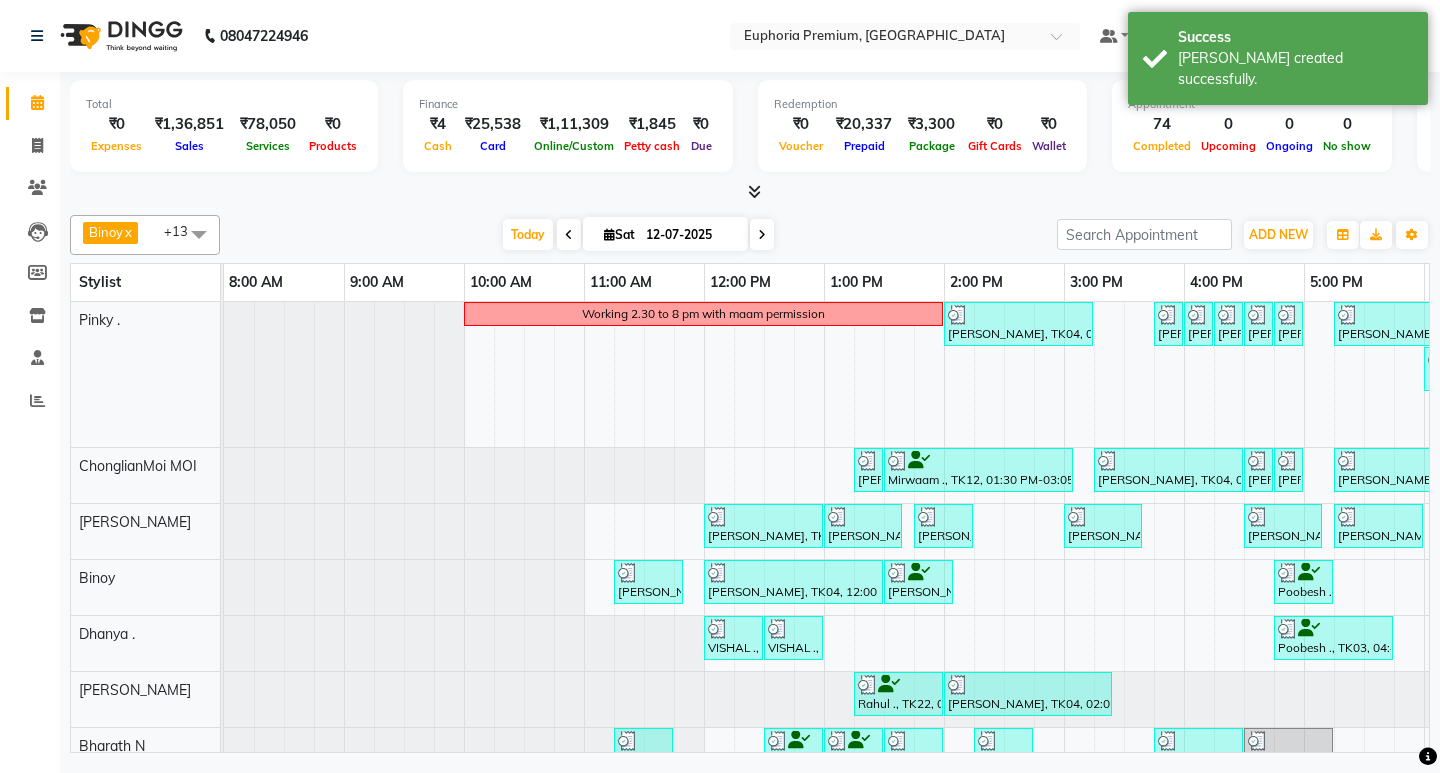 scroll, scrollTop: 0, scrollLeft: 471, axis: horizontal 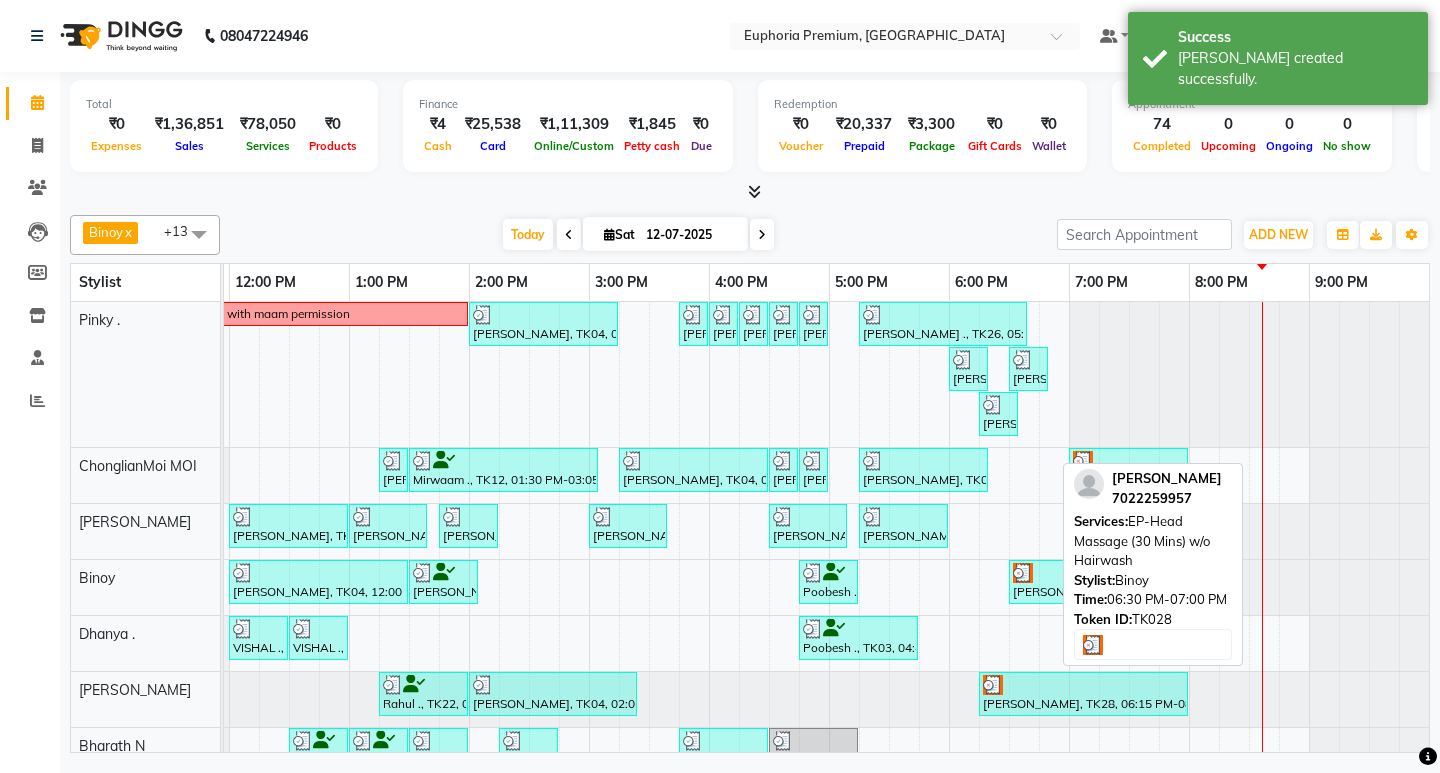 click at bounding box center (1038, 573) 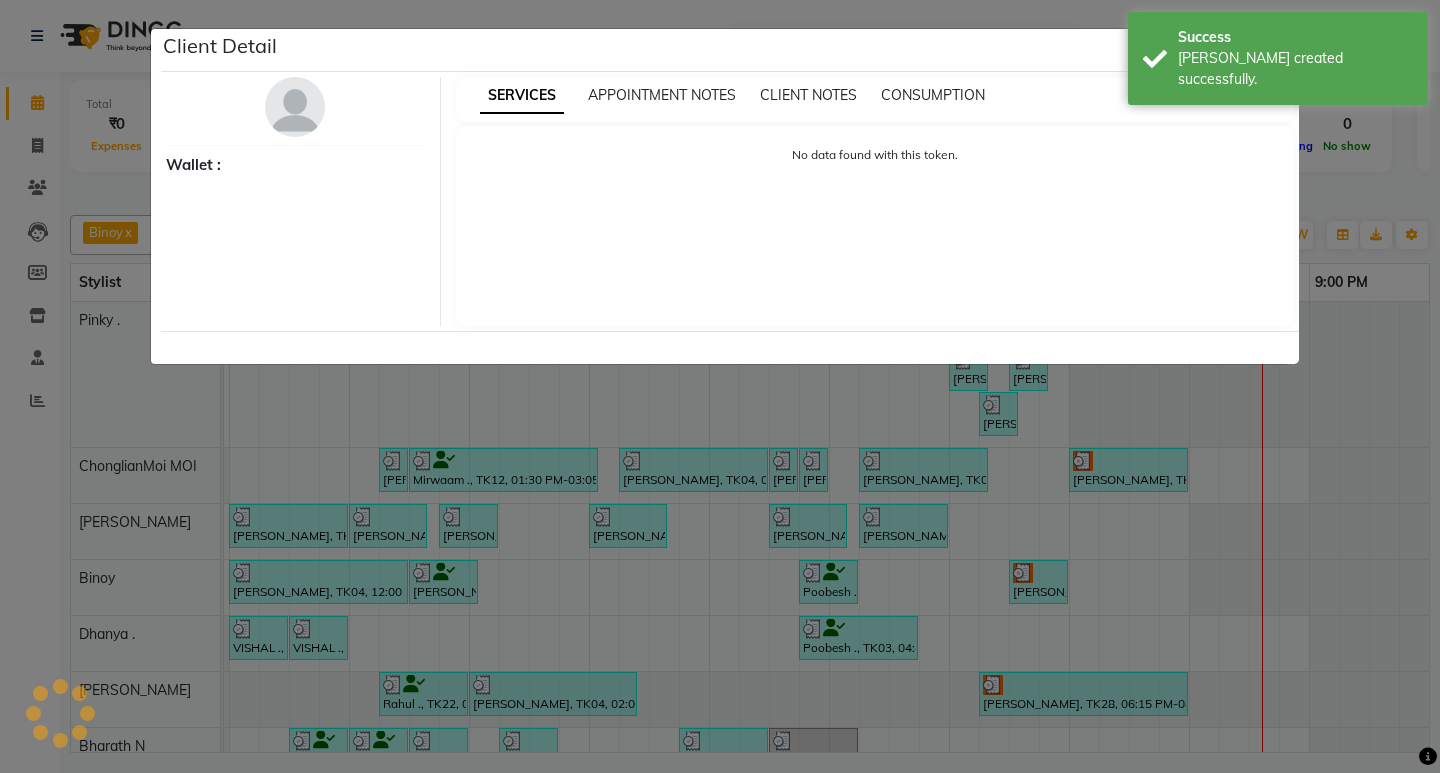 select on "3" 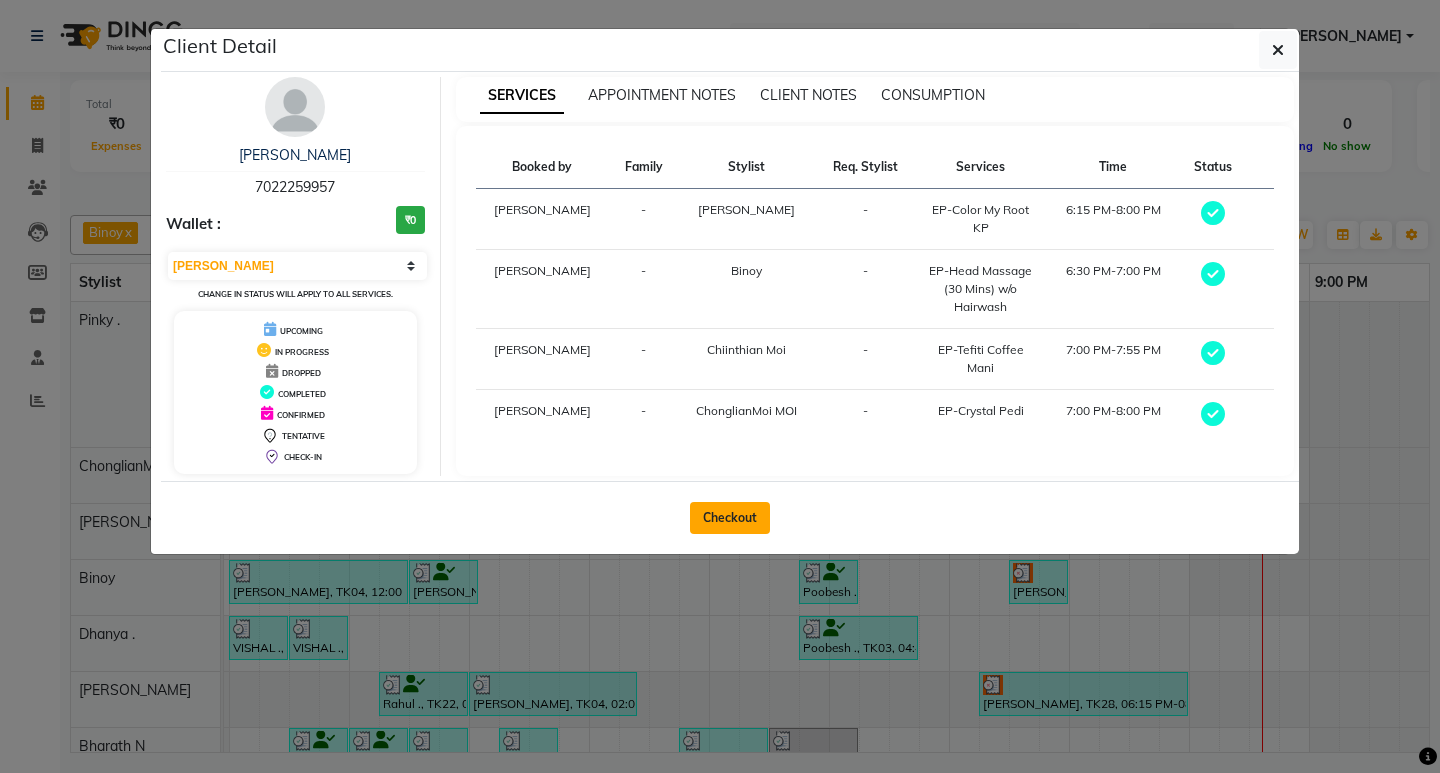 click on "Checkout" 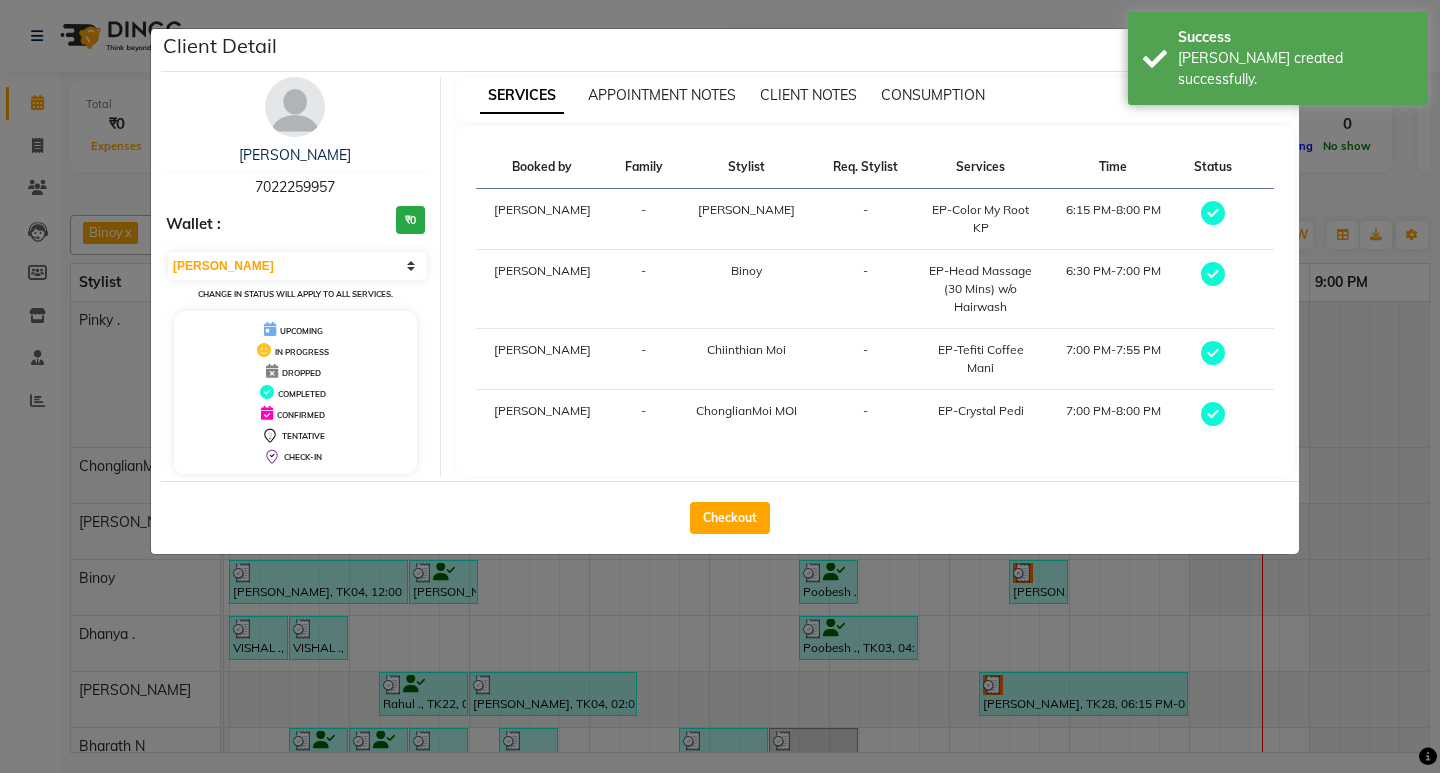 select on "7925" 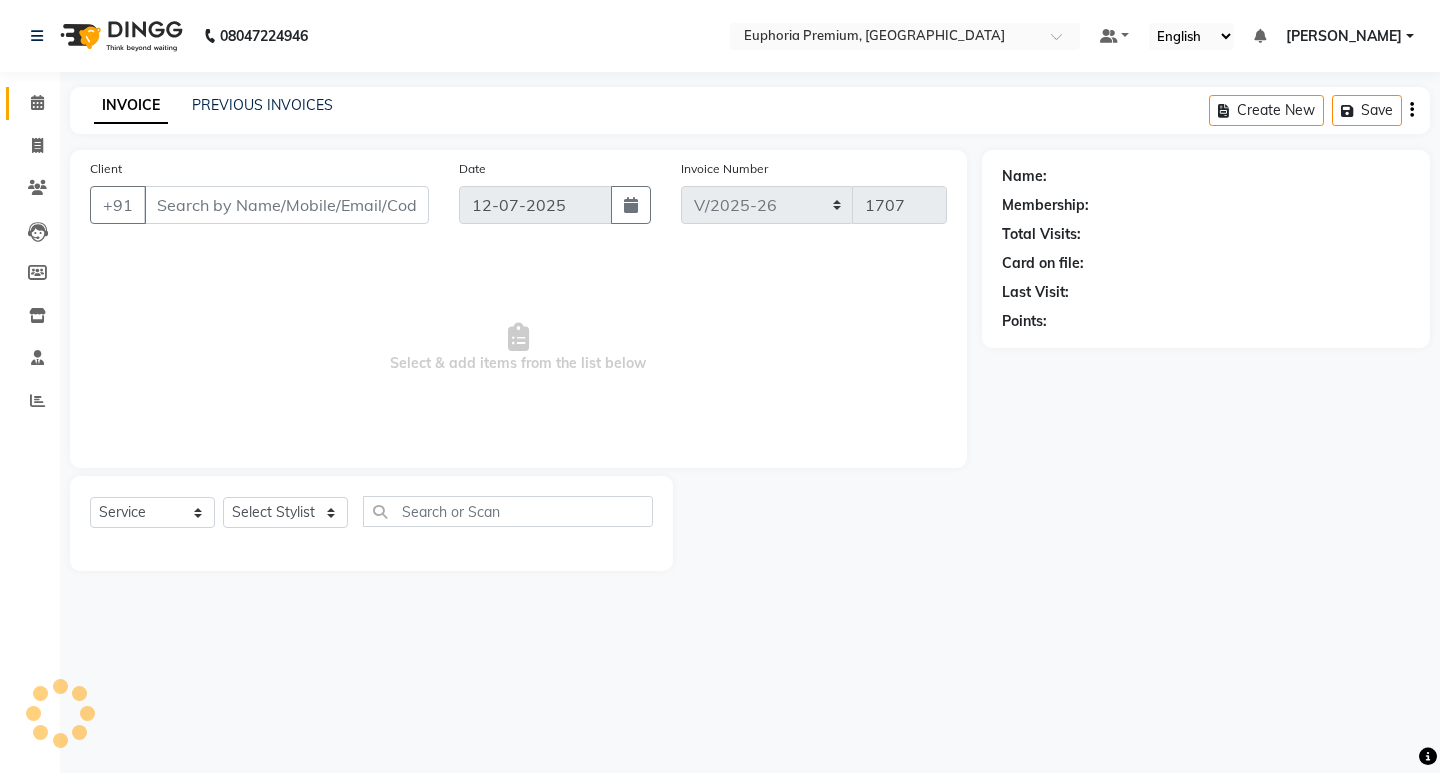 type on "70******57" 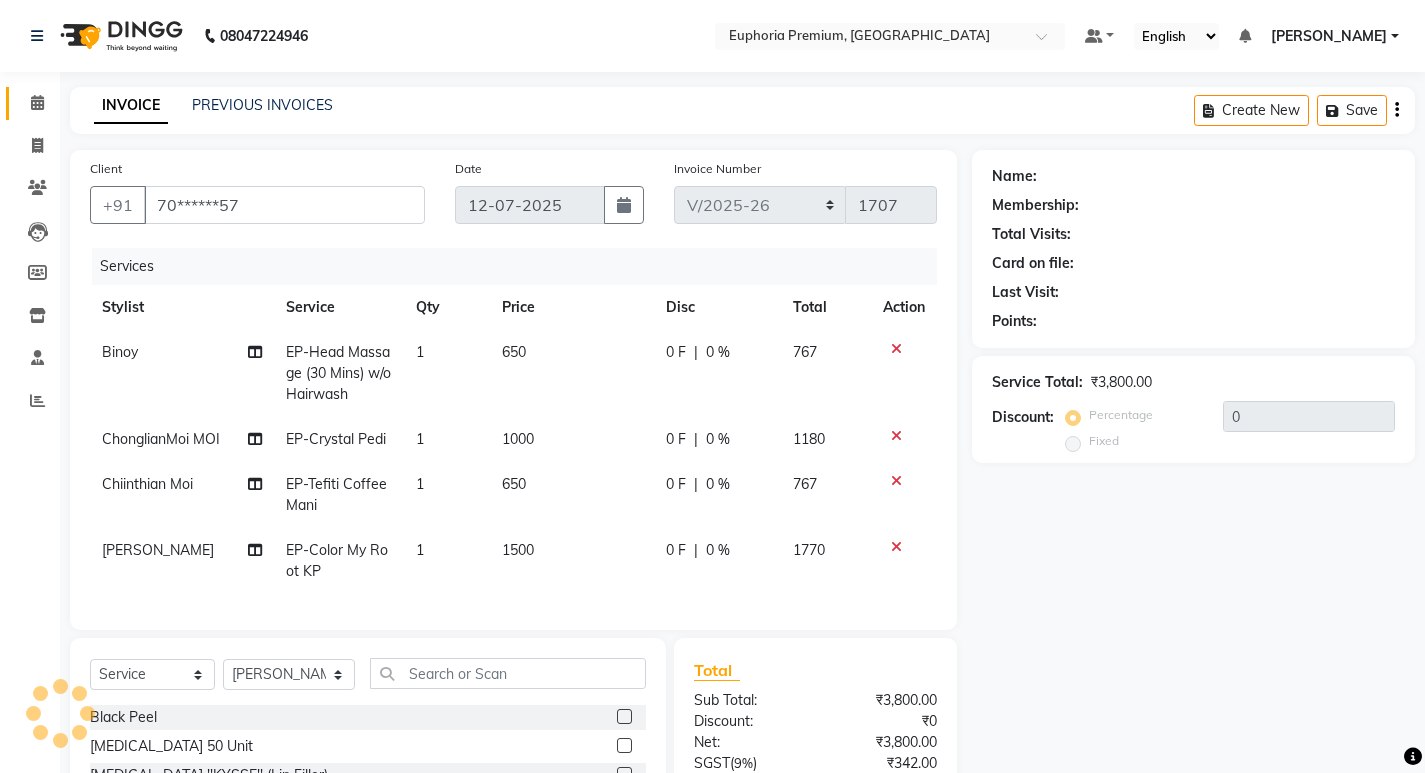 select on "2: Object" 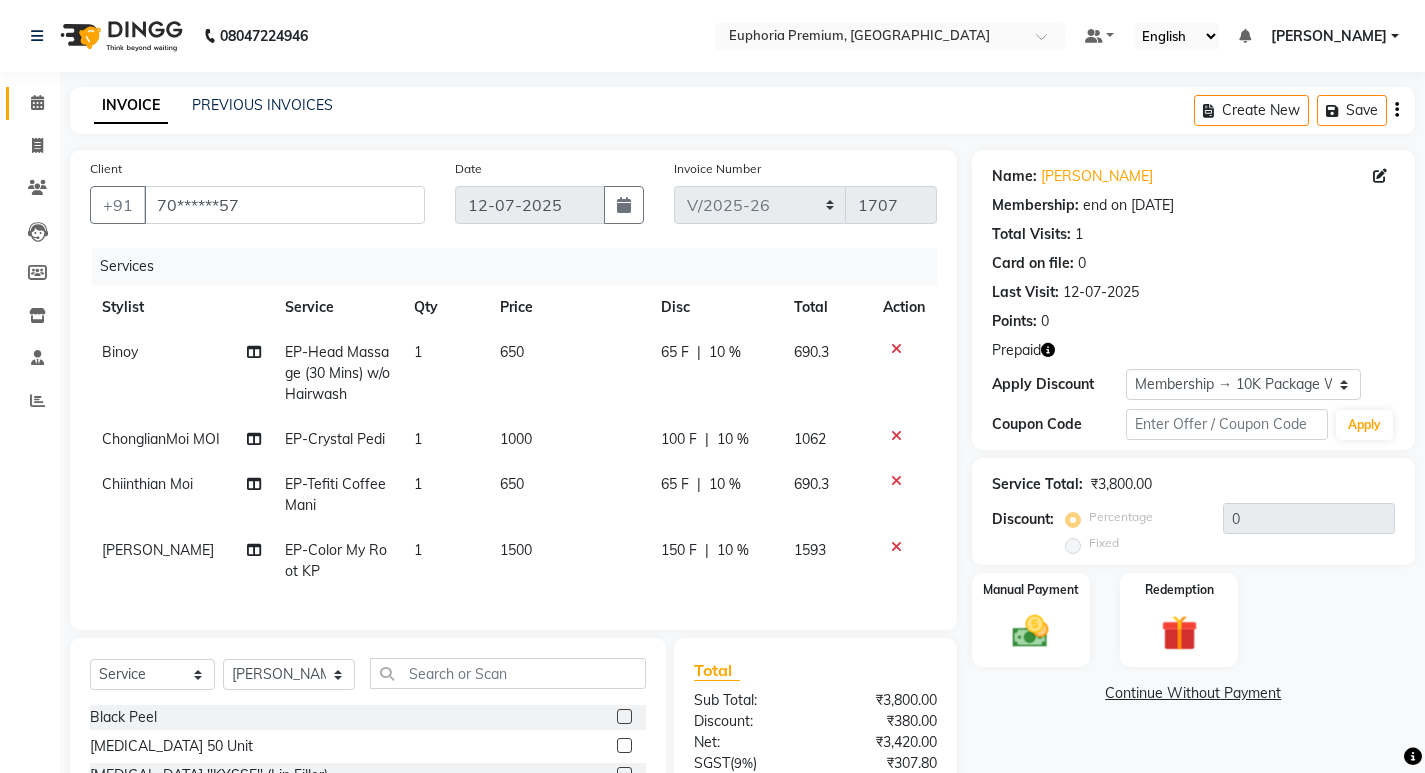 type on "10" 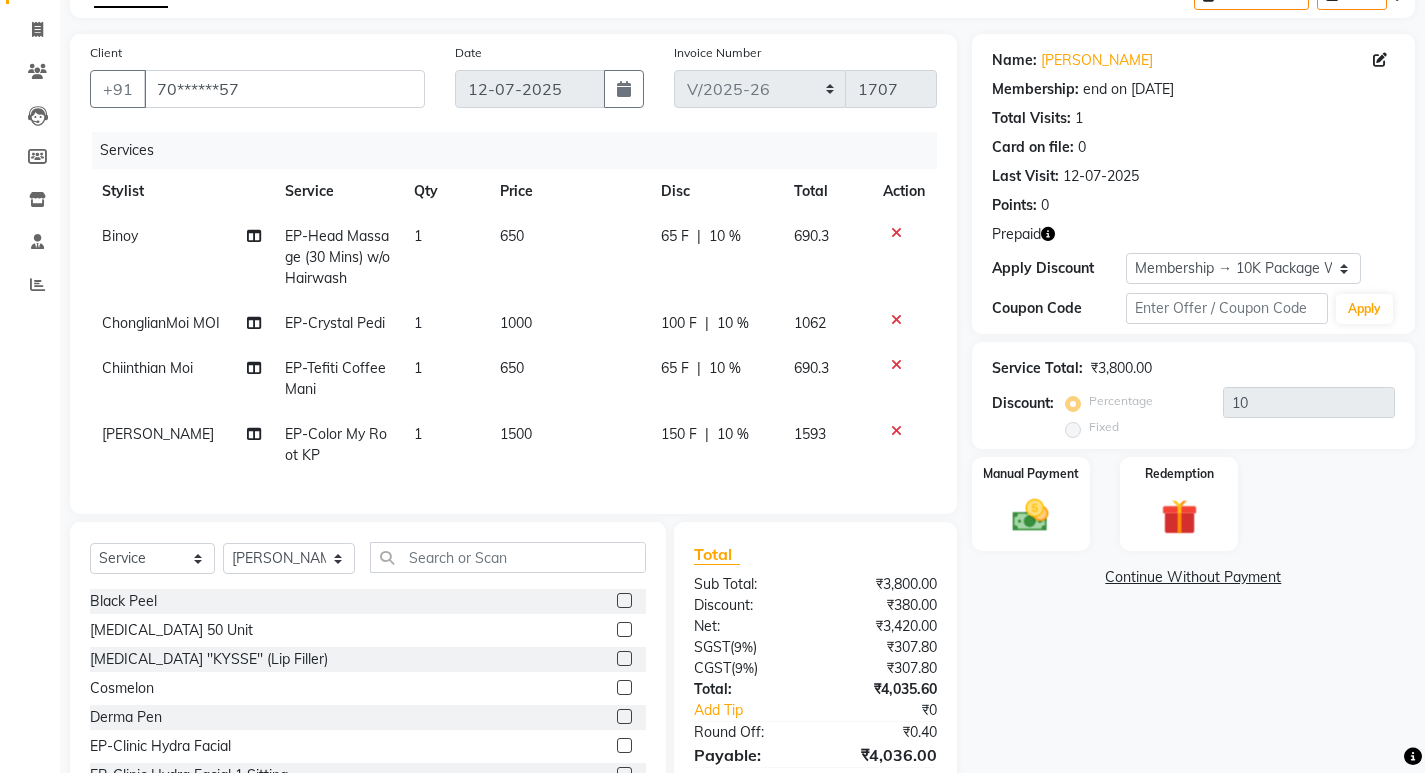 scroll, scrollTop: 225, scrollLeft: 0, axis: vertical 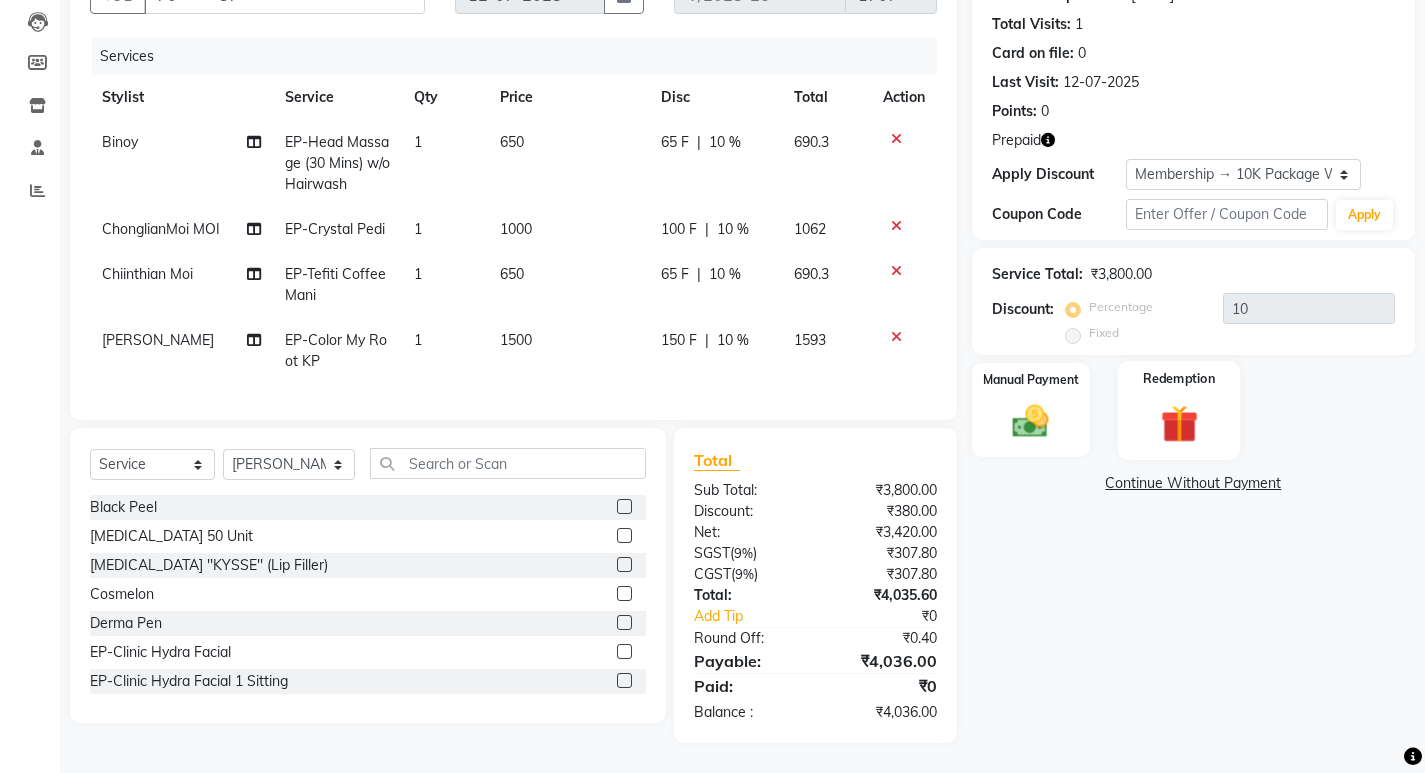 click 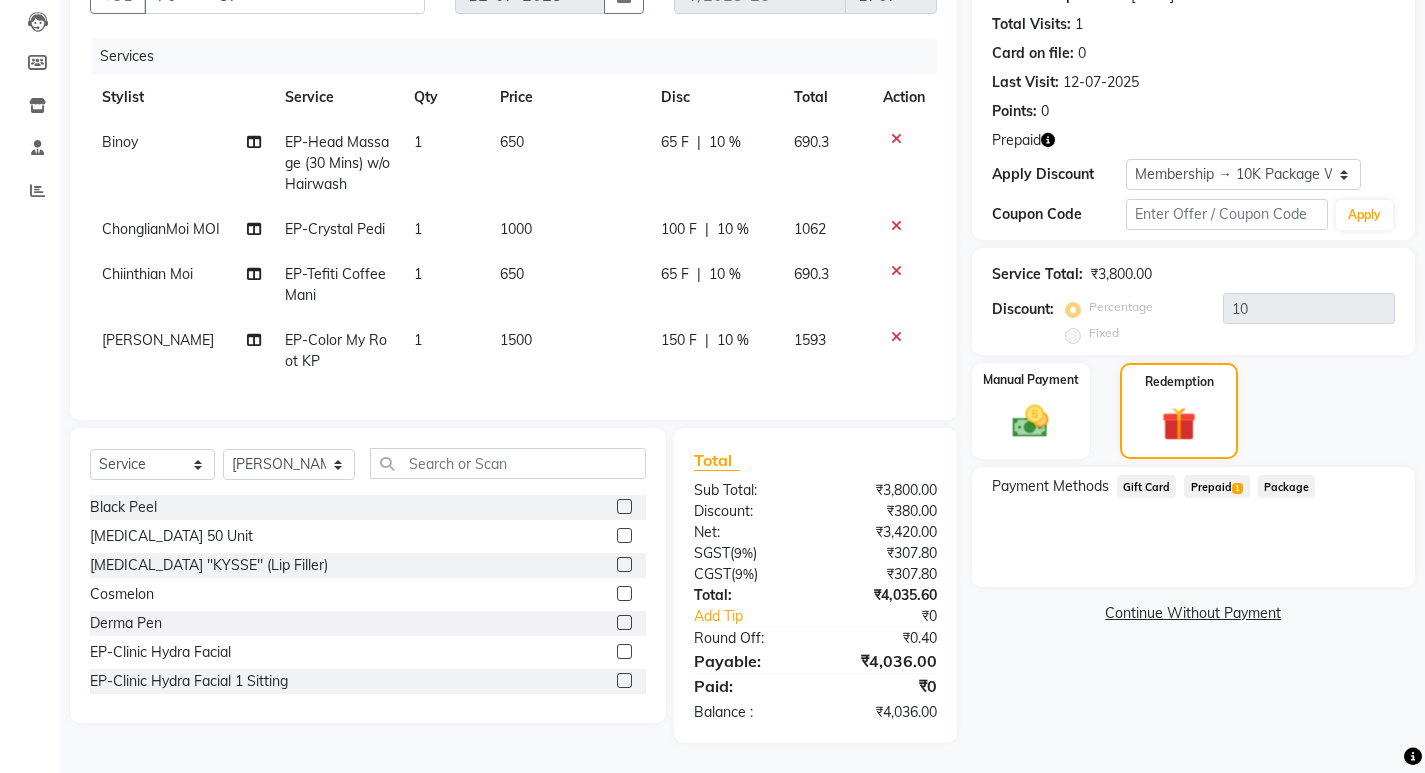 click on "Prepaid  1" 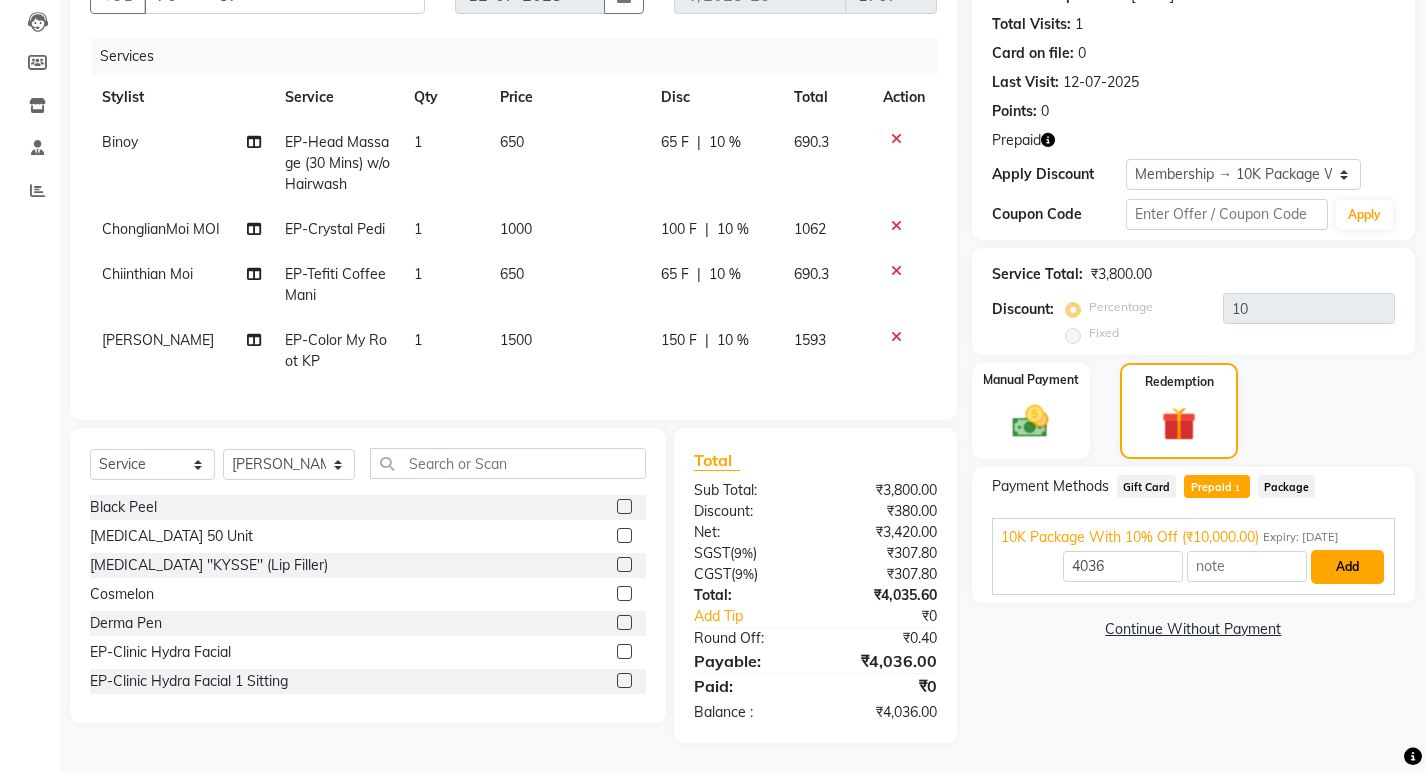 click on "Add" at bounding box center [1347, 567] 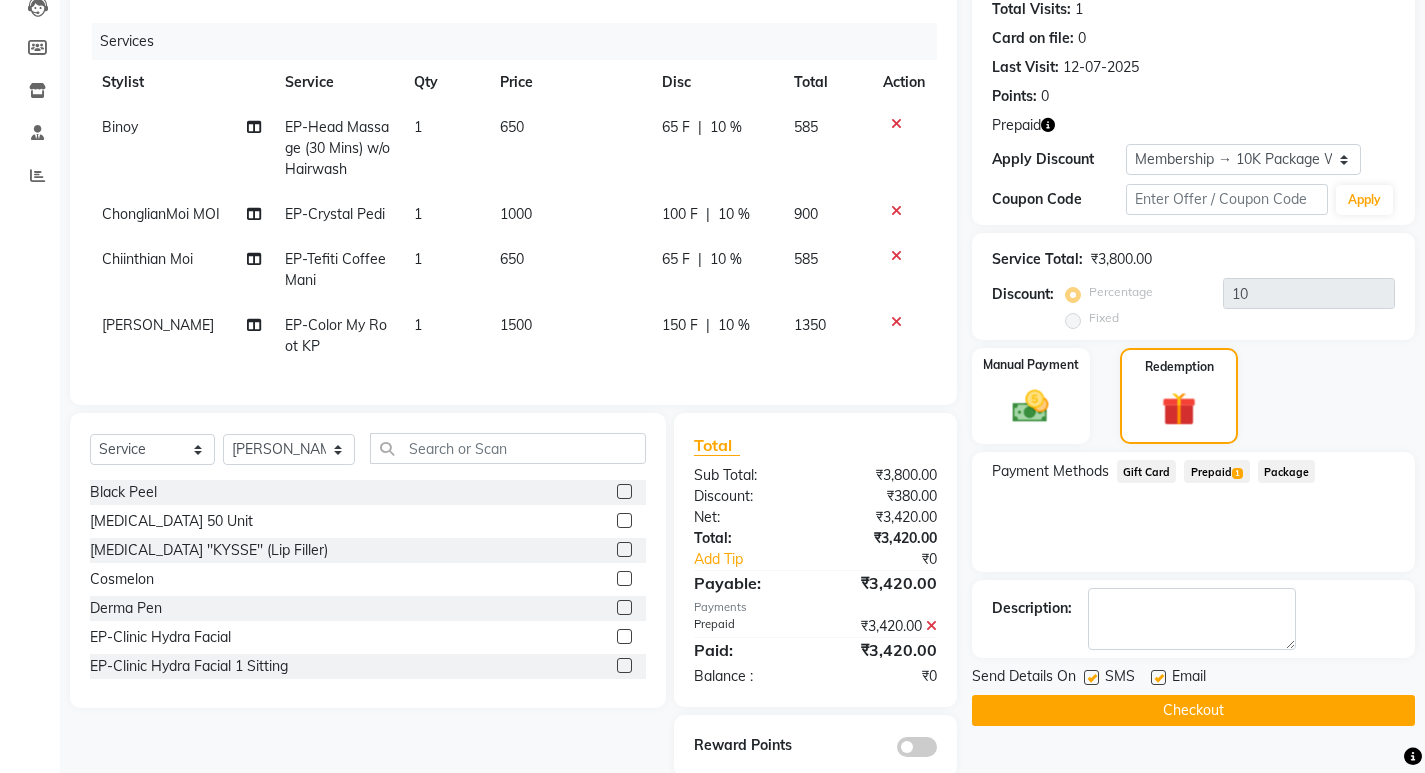 click on "Checkout" 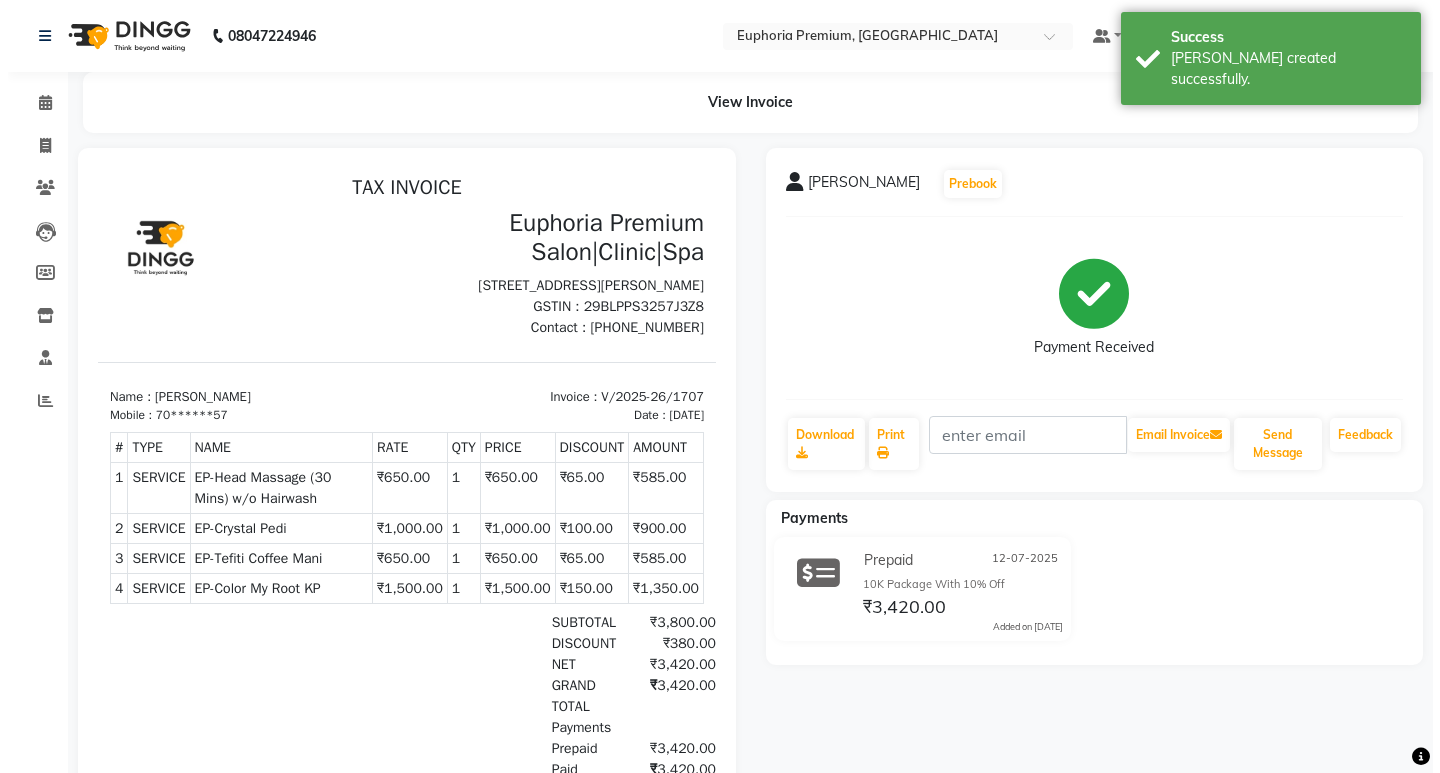 scroll, scrollTop: 0, scrollLeft: 0, axis: both 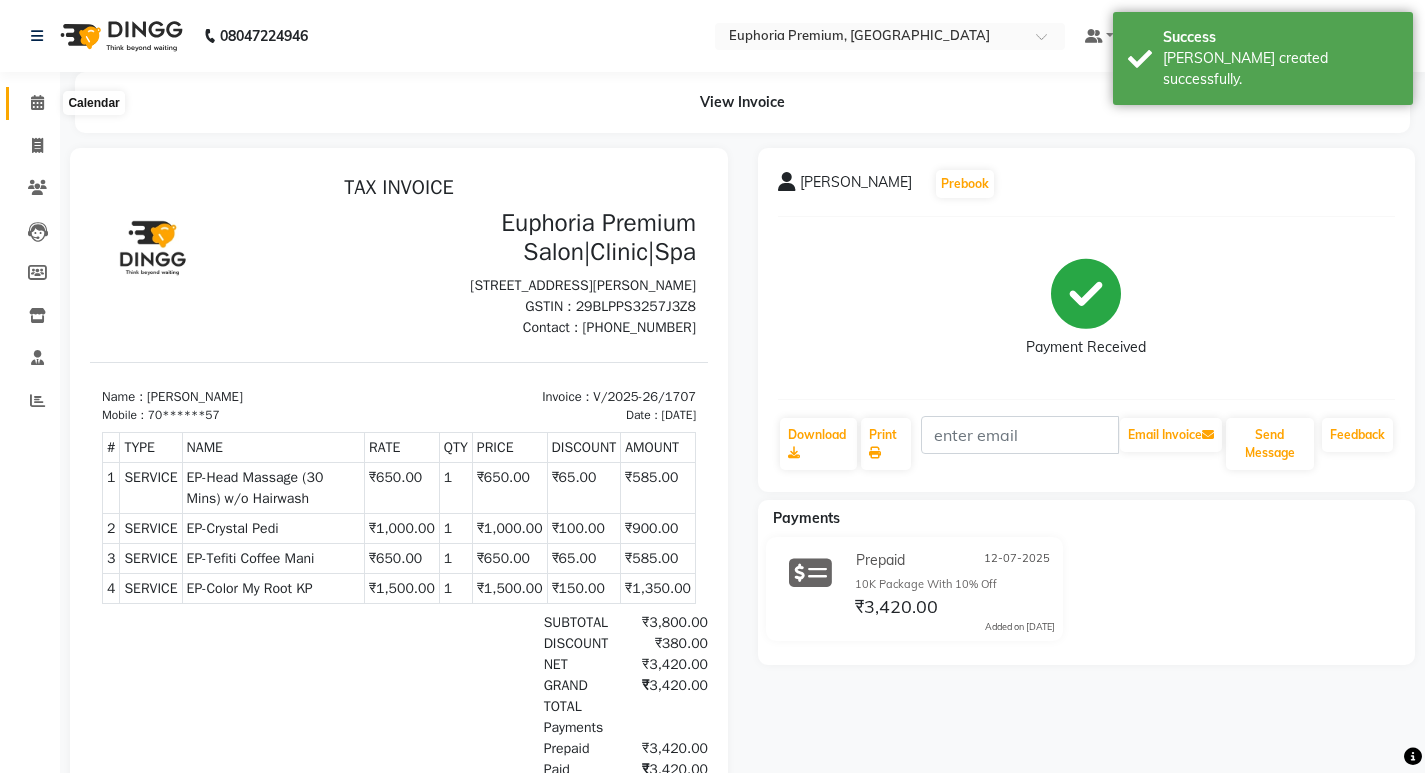 click 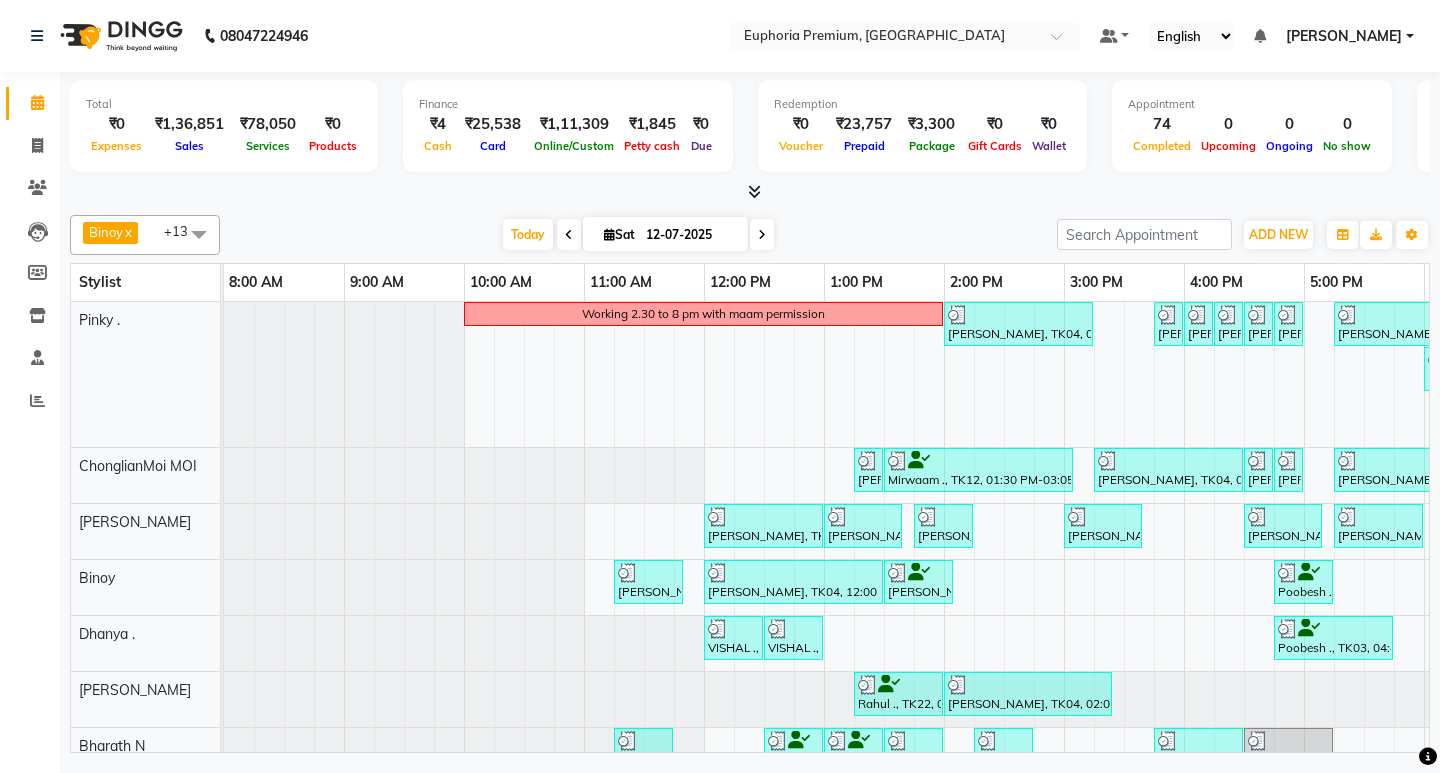 scroll, scrollTop: 0, scrollLeft: 67, axis: horizontal 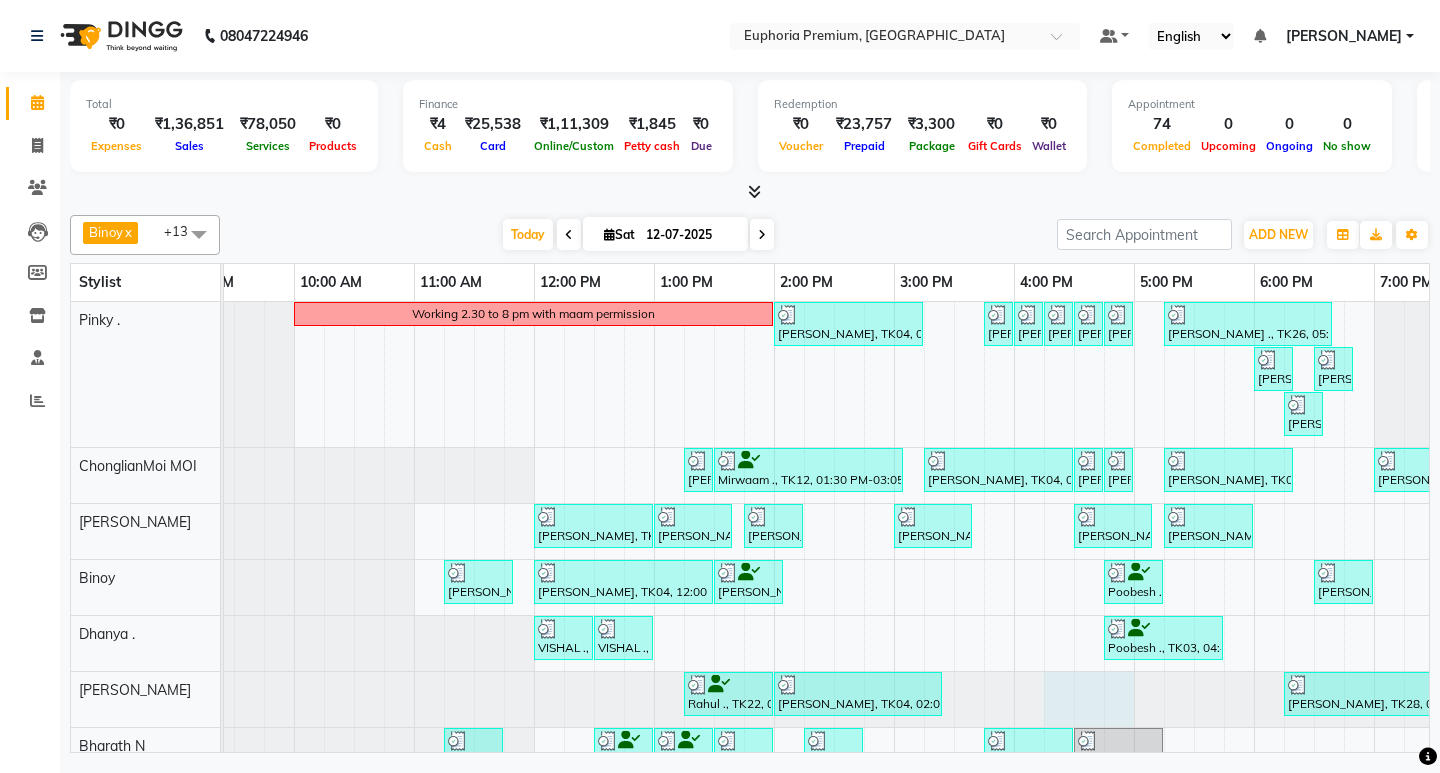 drag, startPoint x: 1044, startPoint y: 705, endPoint x: 1107, endPoint y: 690, distance: 64.7611 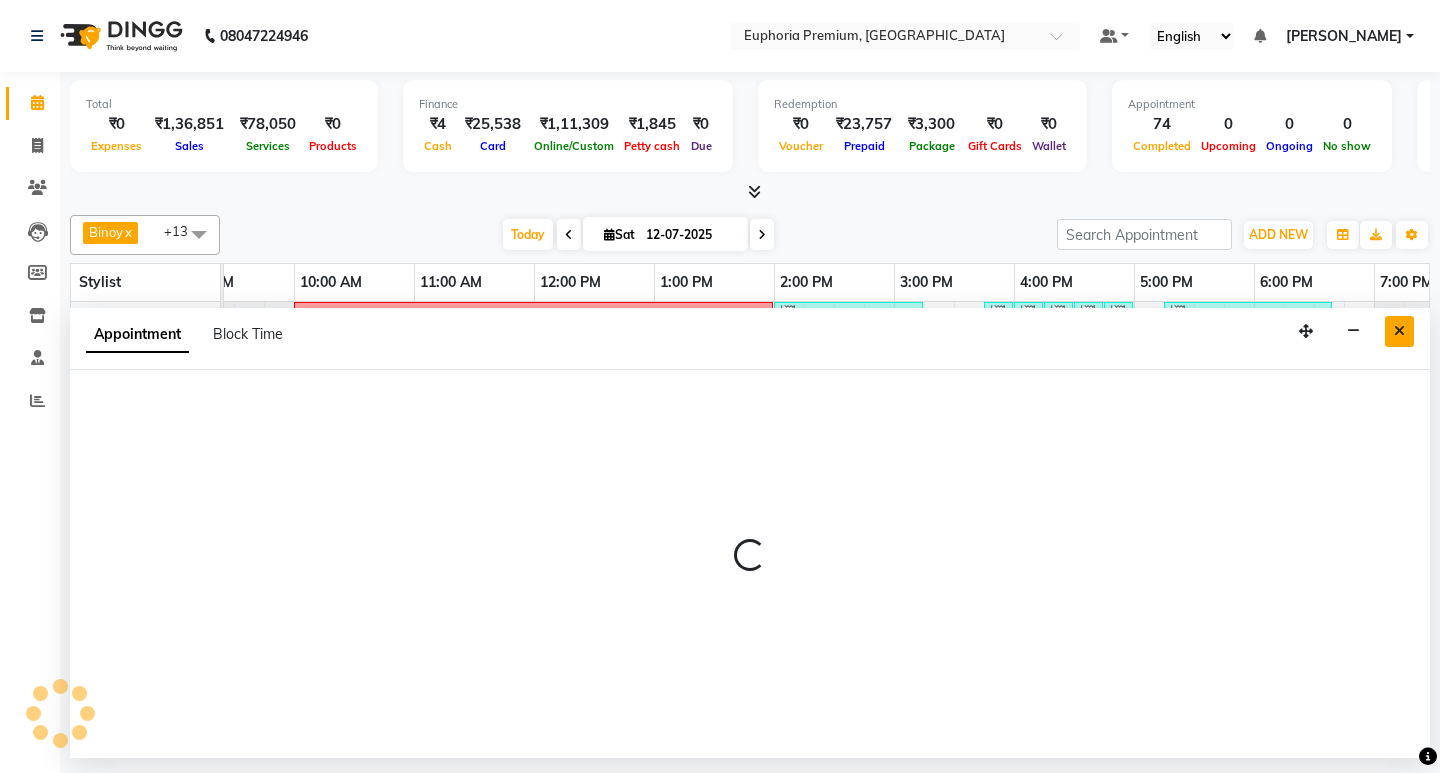 select on "71609" 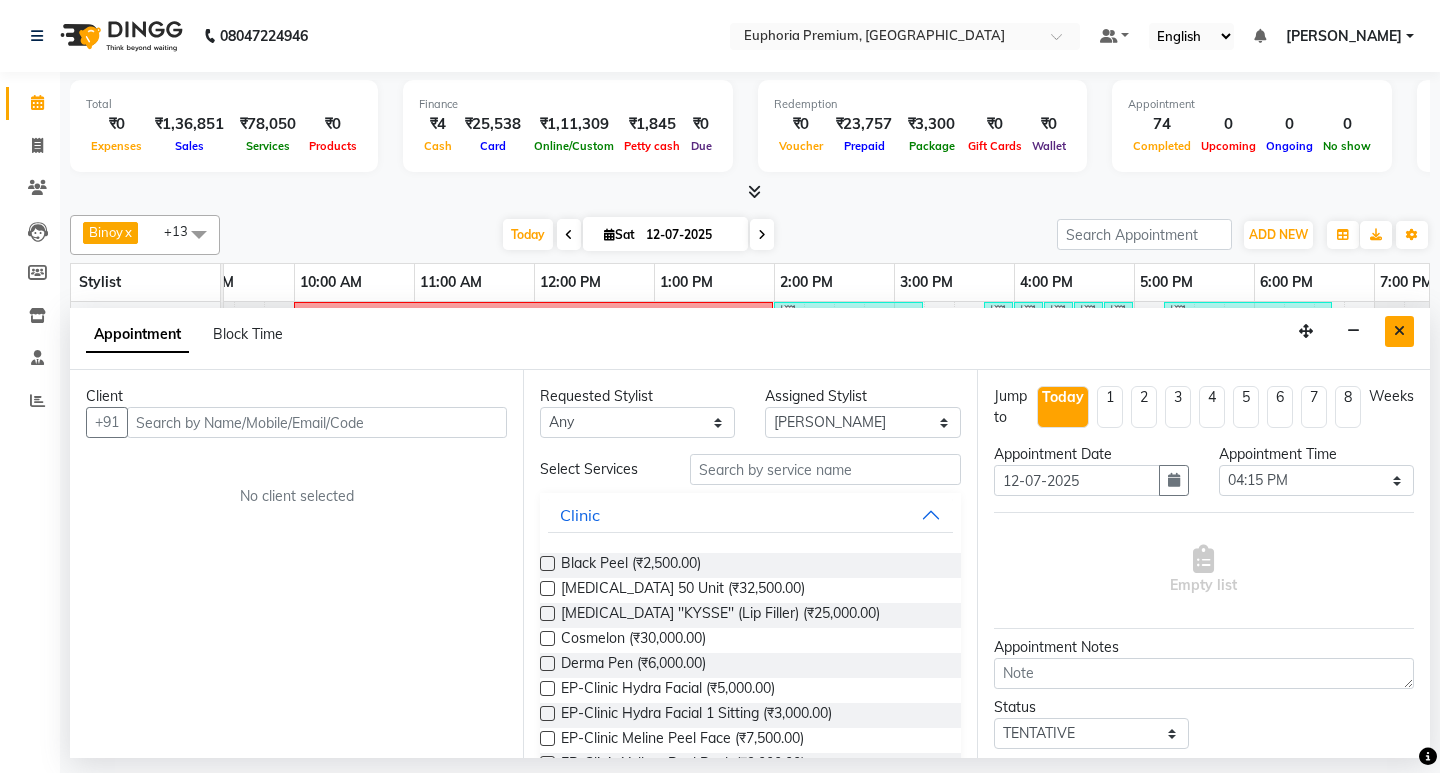 click at bounding box center (1399, 331) 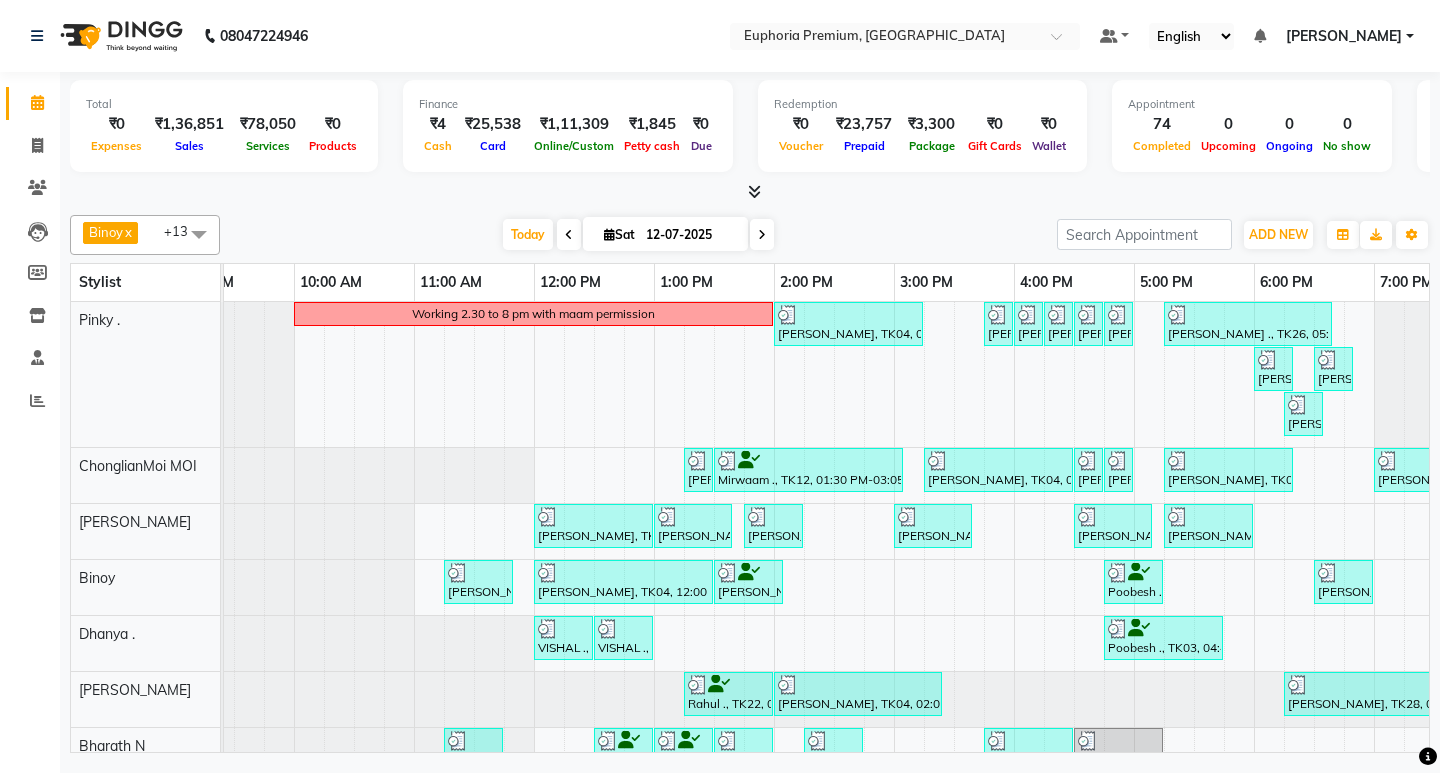 scroll, scrollTop: 373, scrollLeft: 170, axis: both 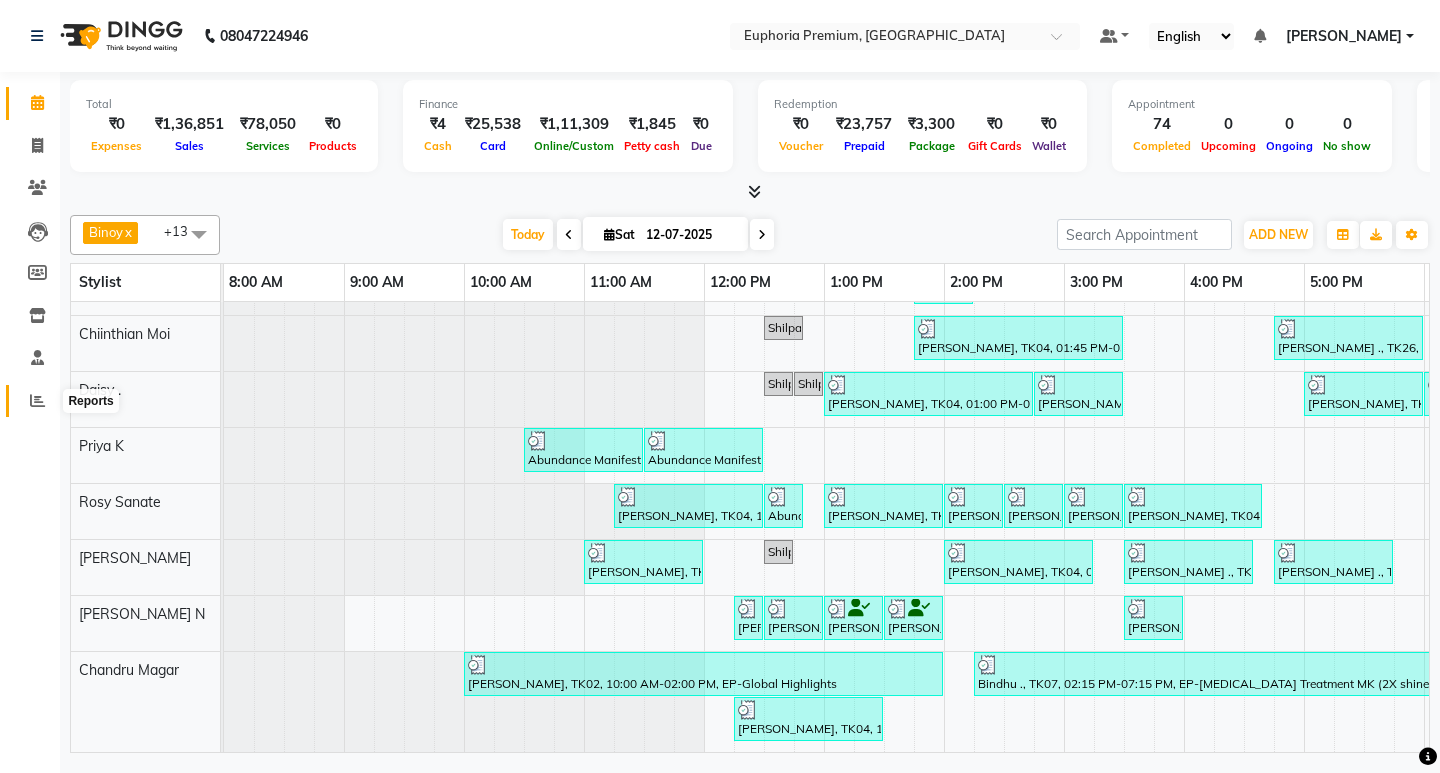 click 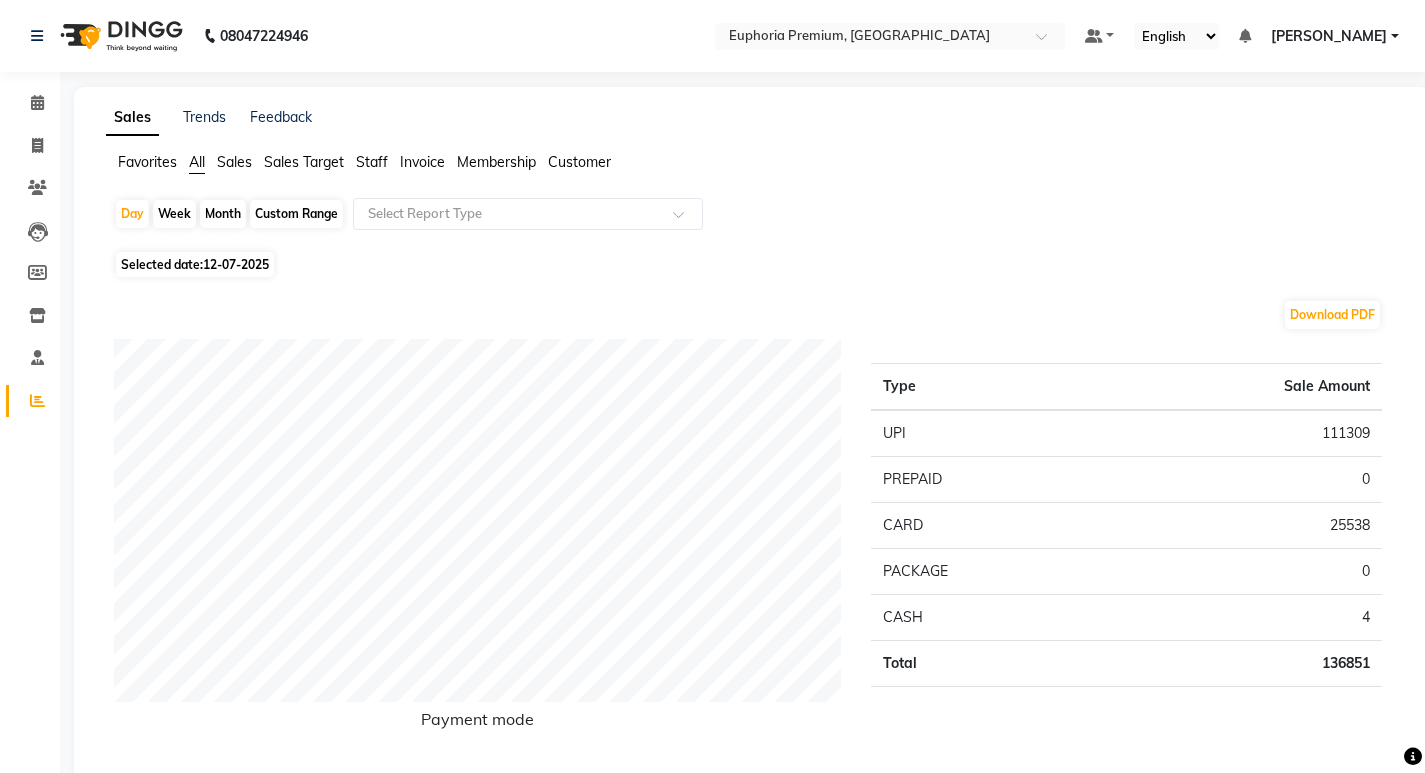 click on "Sales" 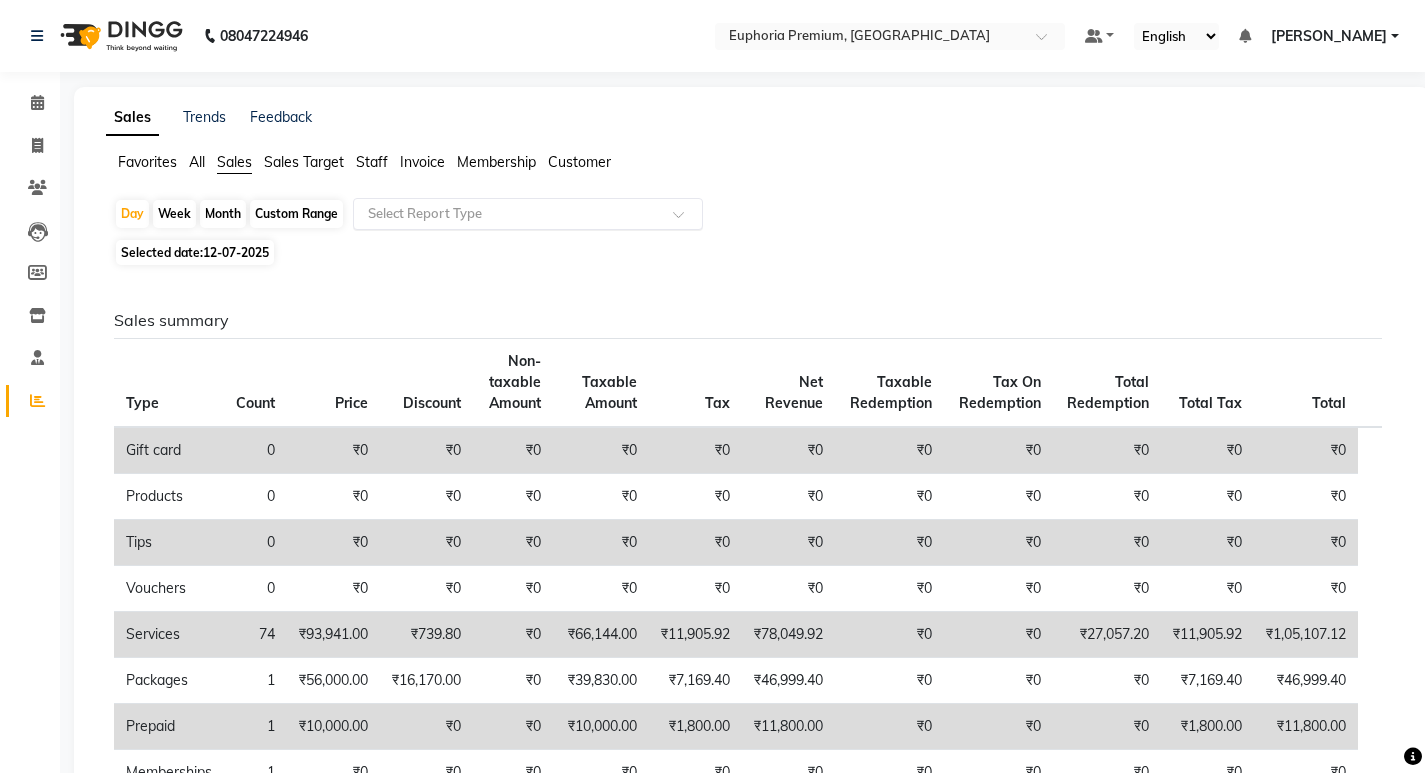 click 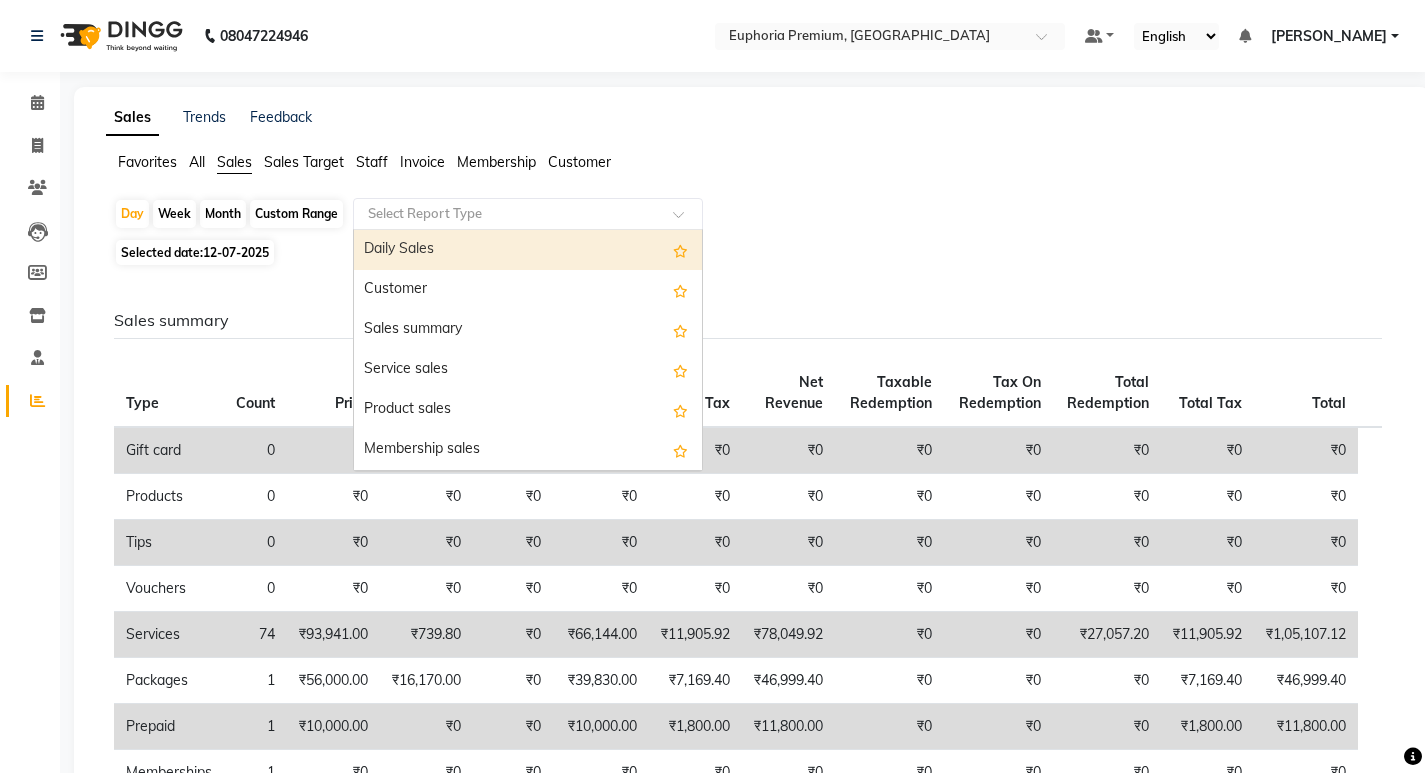 click on "Daily Sales" at bounding box center (528, 250) 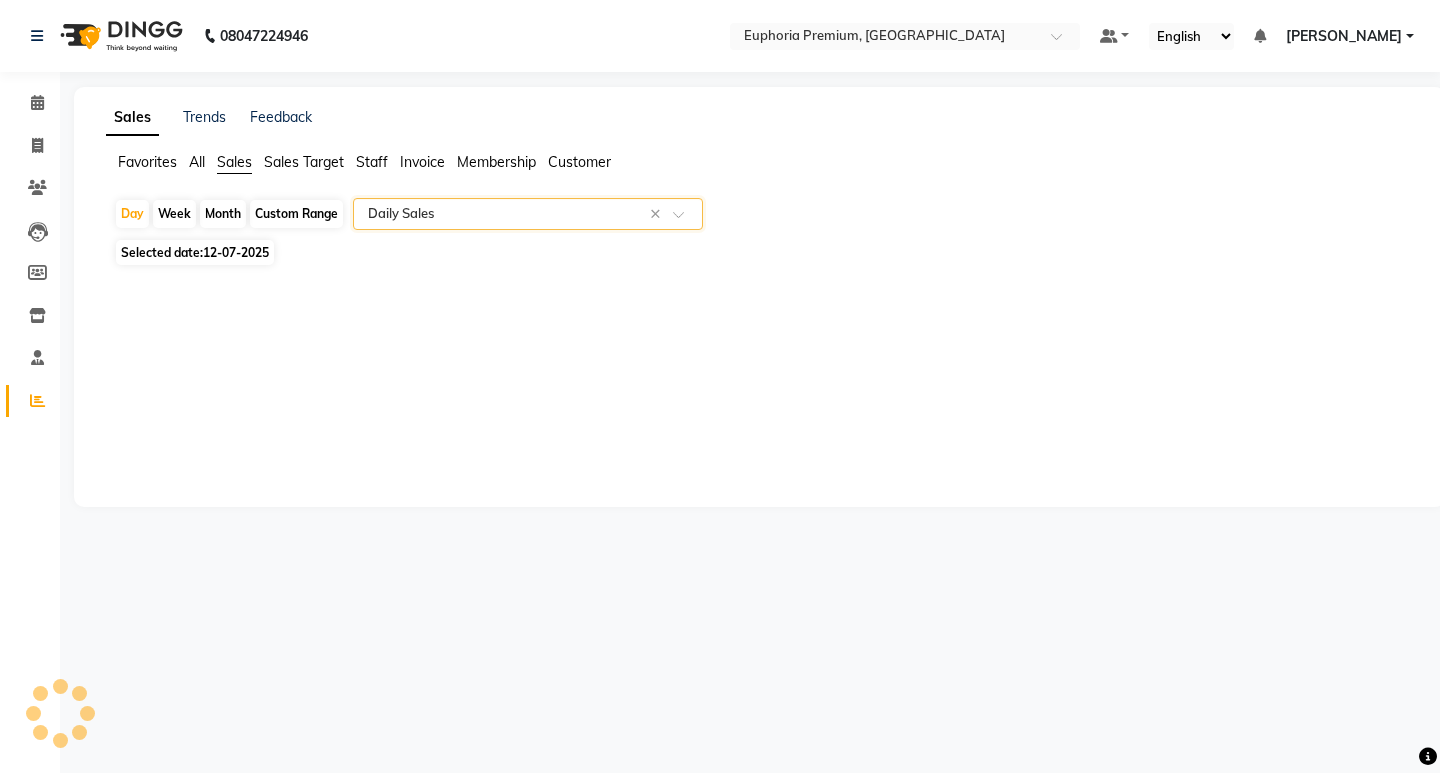 select on "full_report" 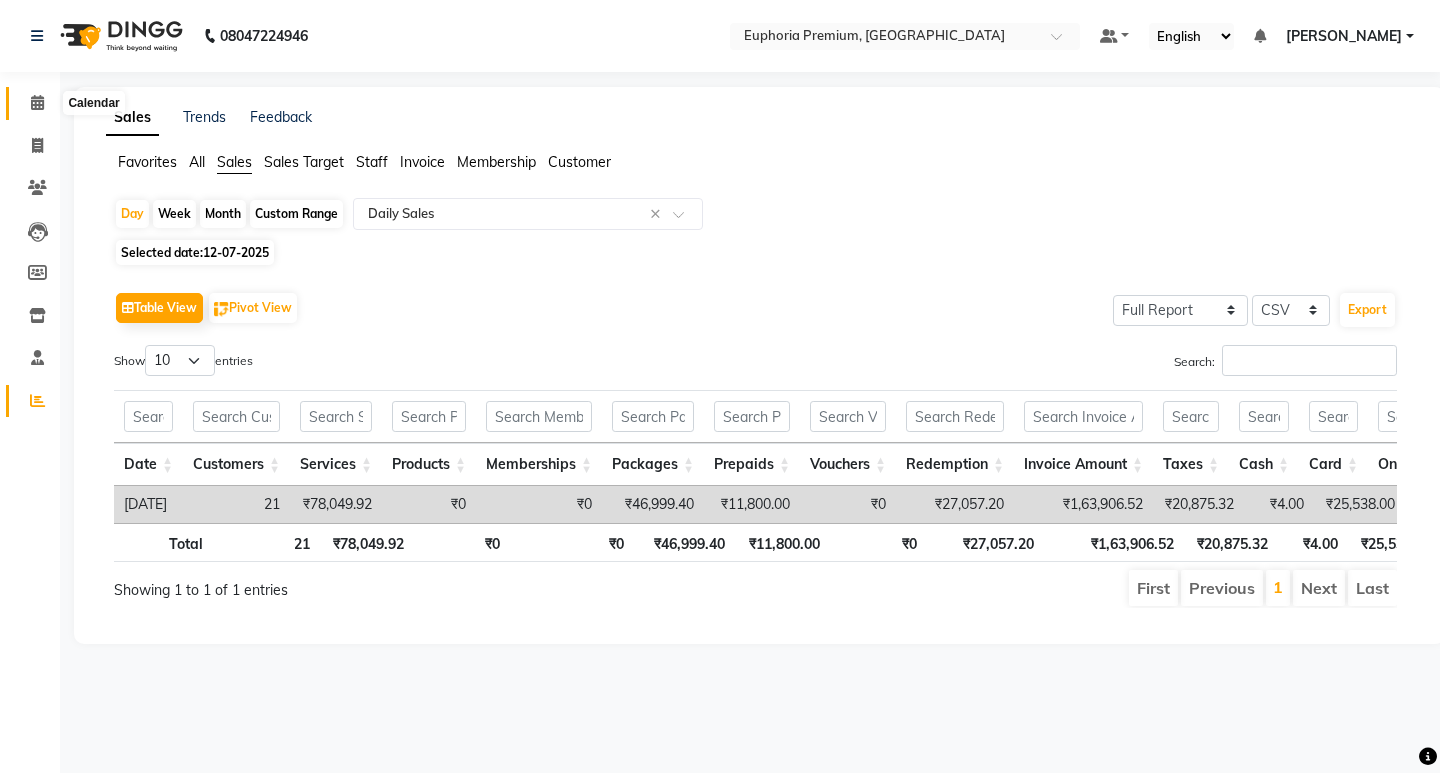 click 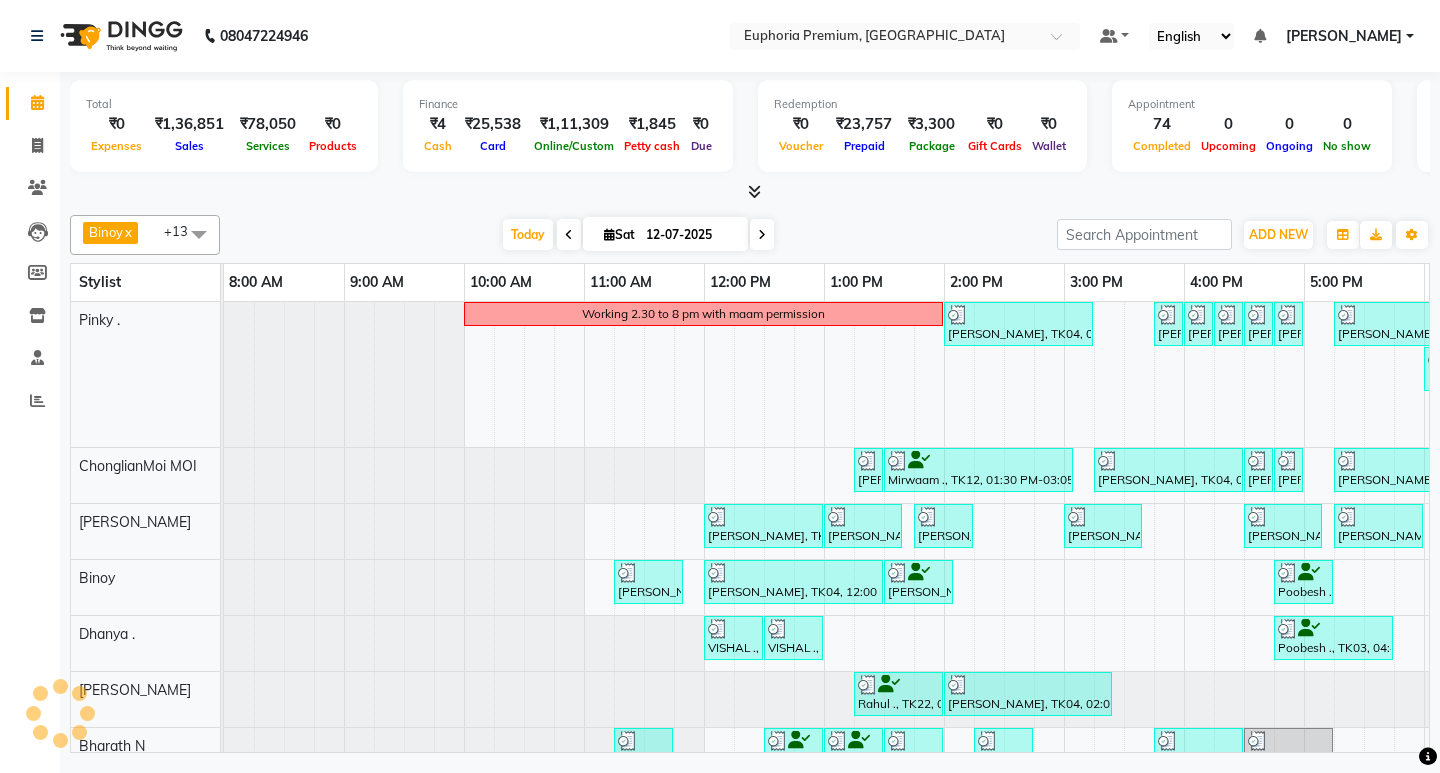 scroll, scrollTop: 0, scrollLeft: 0, axis: both 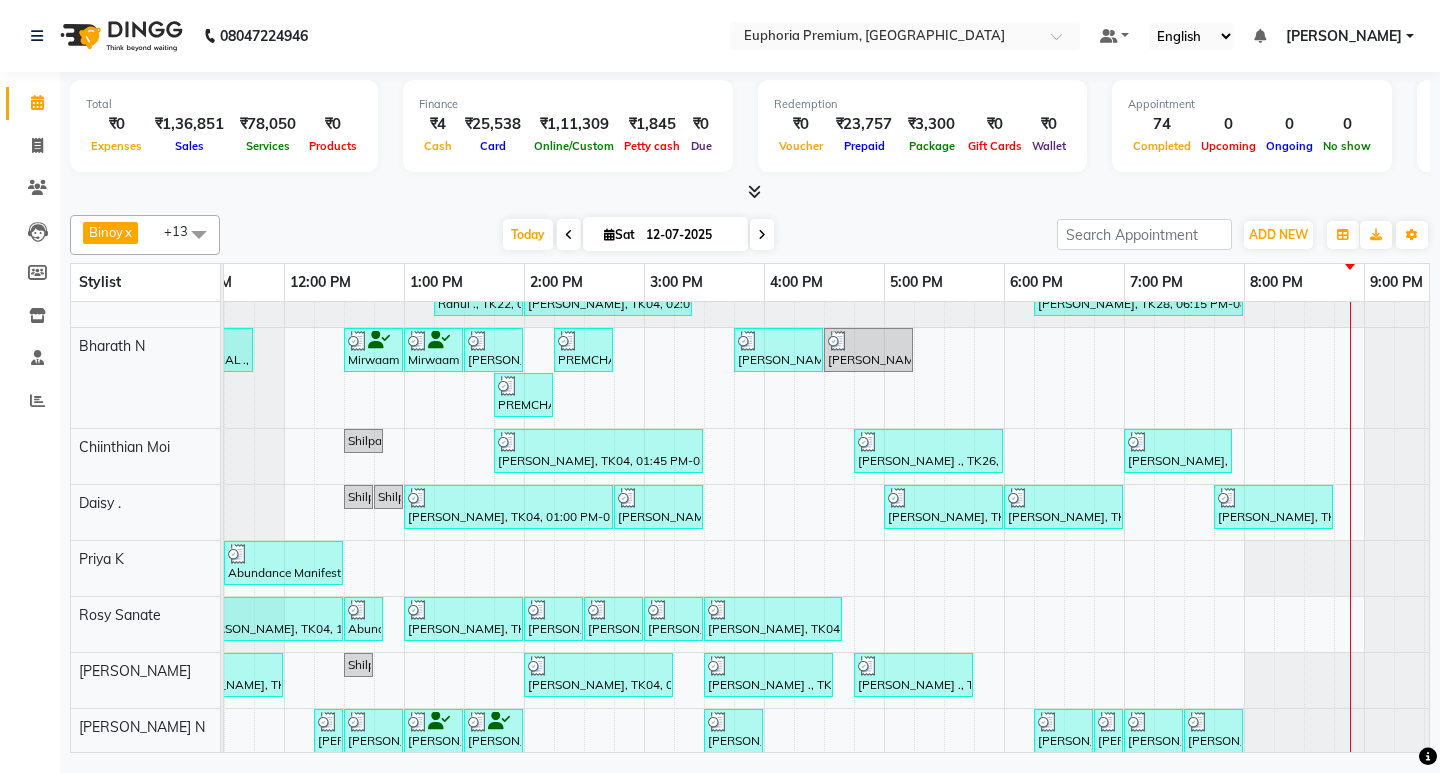 click at bounding box center [569, 234] 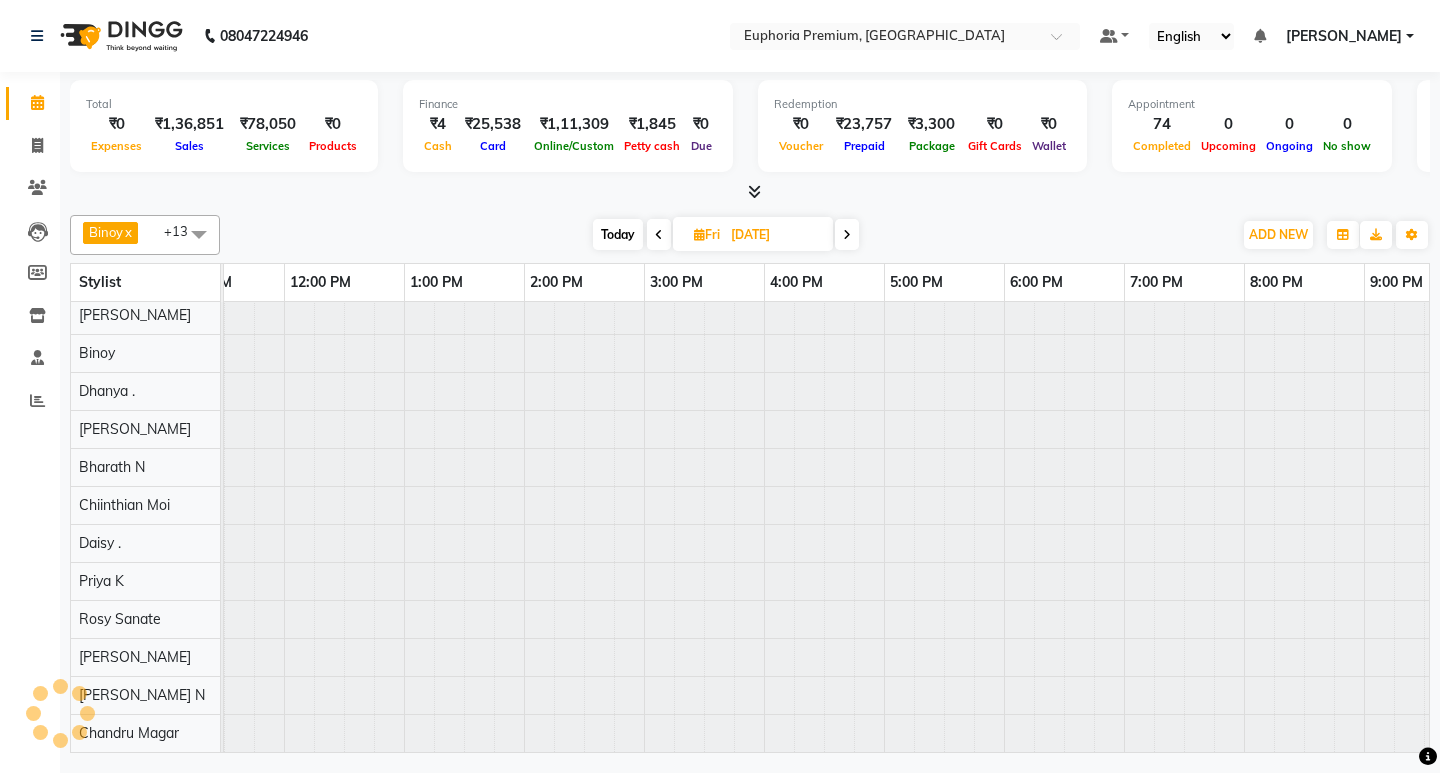 scroll, scrollTop: 0, scrollLeft: 0, axis: both 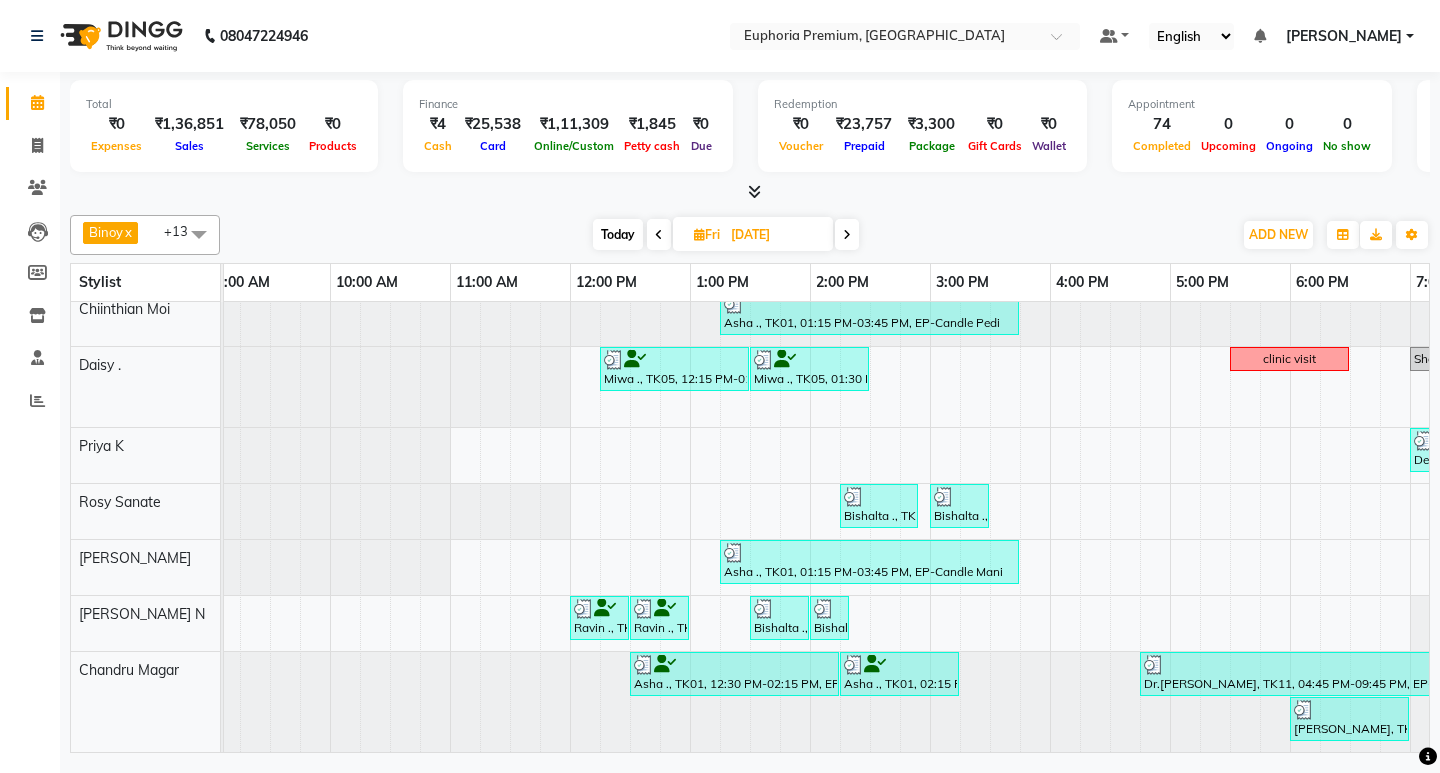 click on "Today" at bounding box center [618, 234] 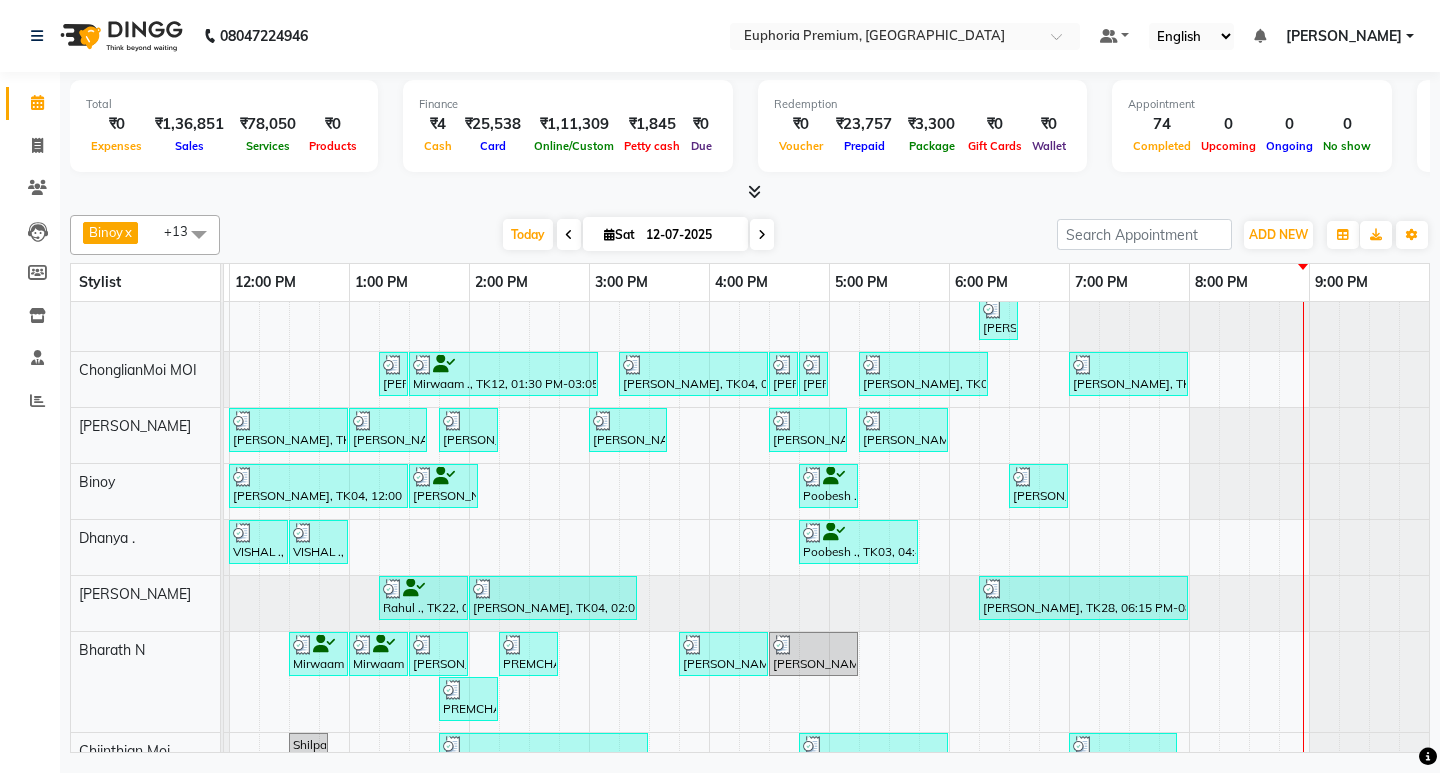 scroll, scrollTop: 96, scrollLeft: 424, axis: both 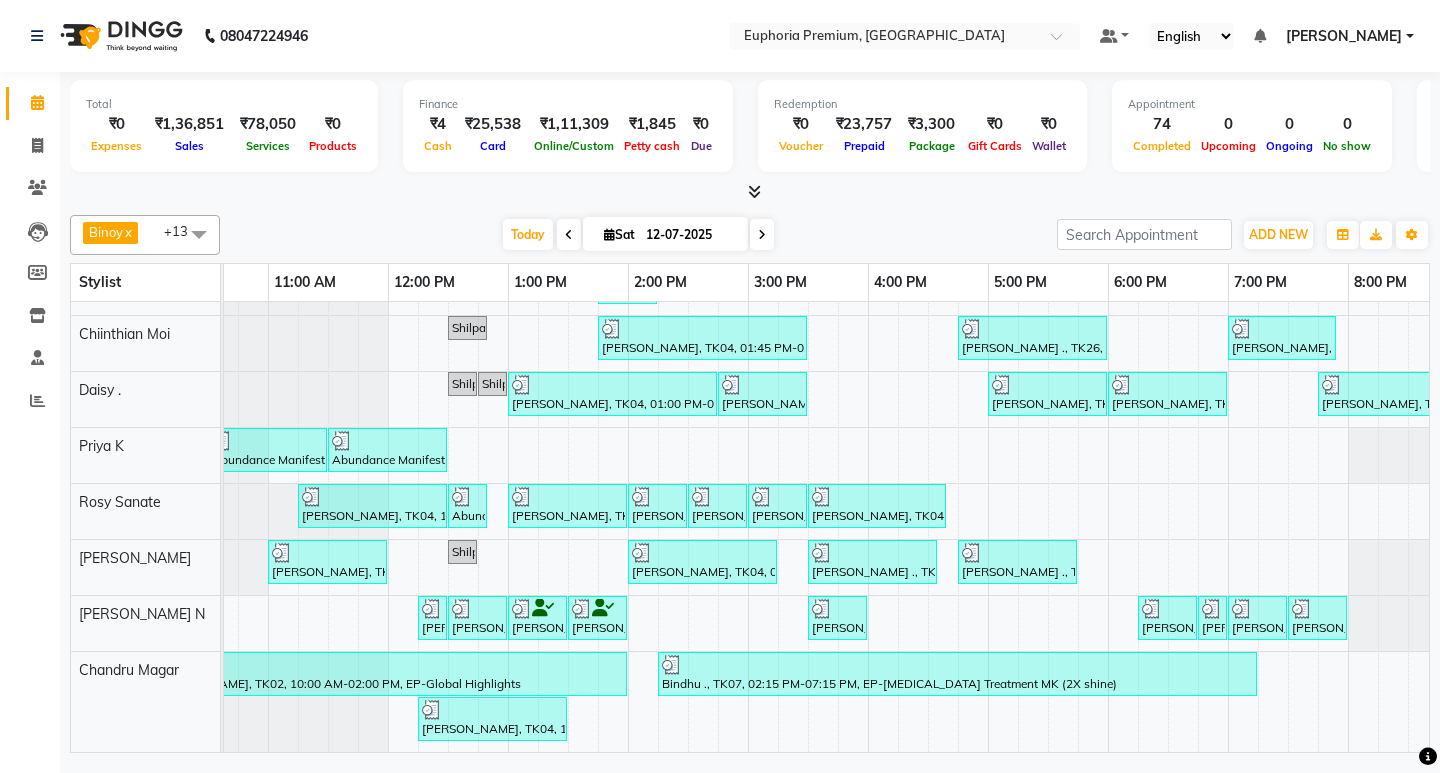 click at bounding box center [762, 234] 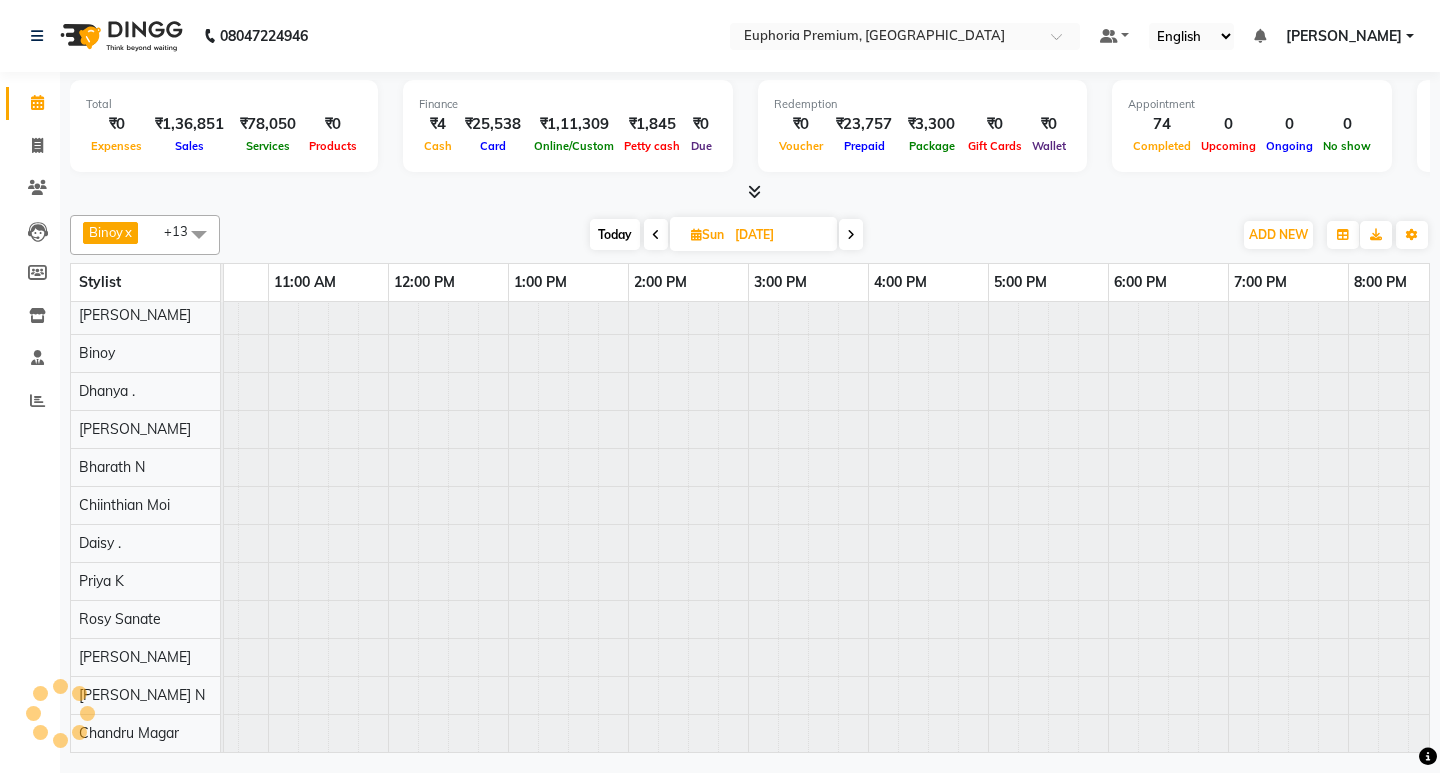 scroll, scrollTop: 0, scrollLeft: 0, axis: both 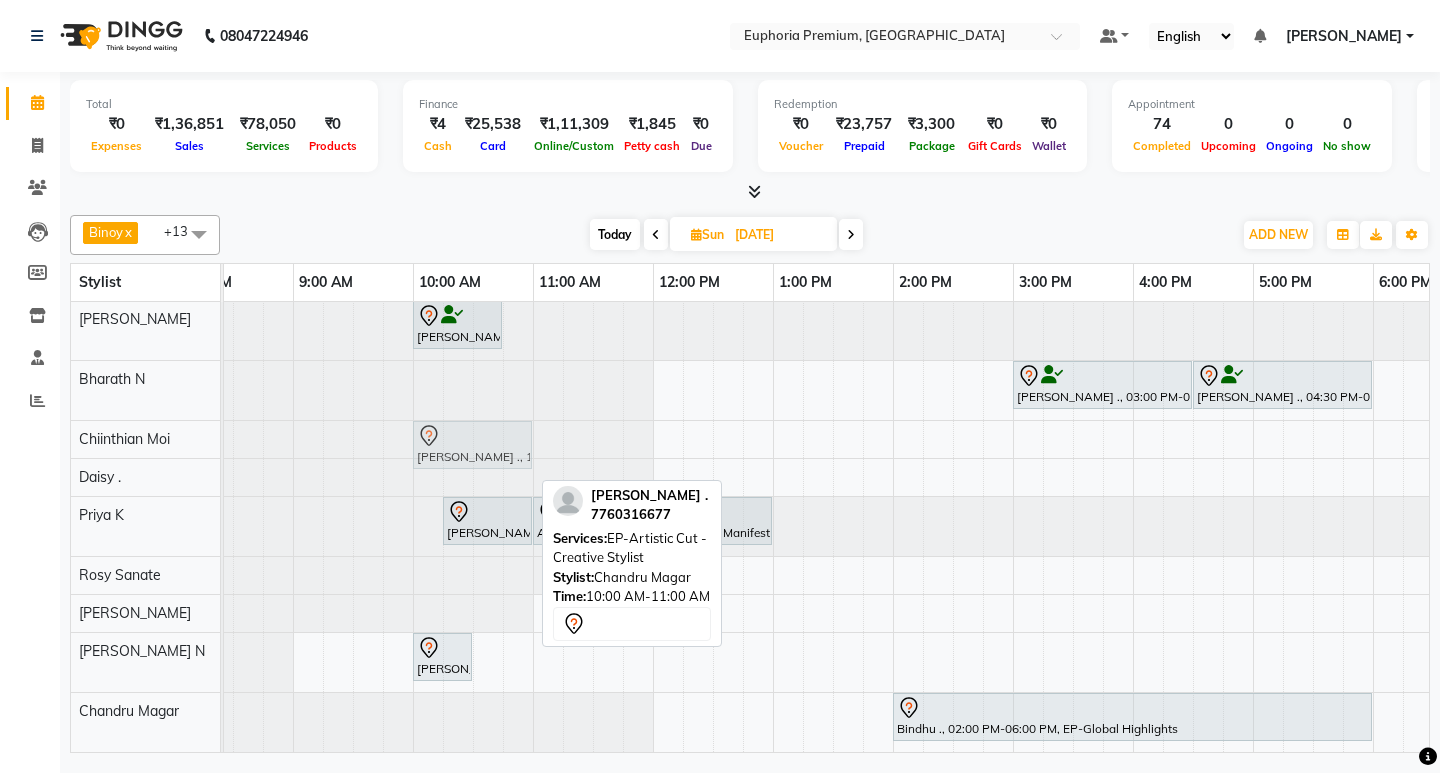 drag, startPoint x: 469, startPoint y: 706, endPoint x: 468, endPoint y: 479, distance: 227.0022 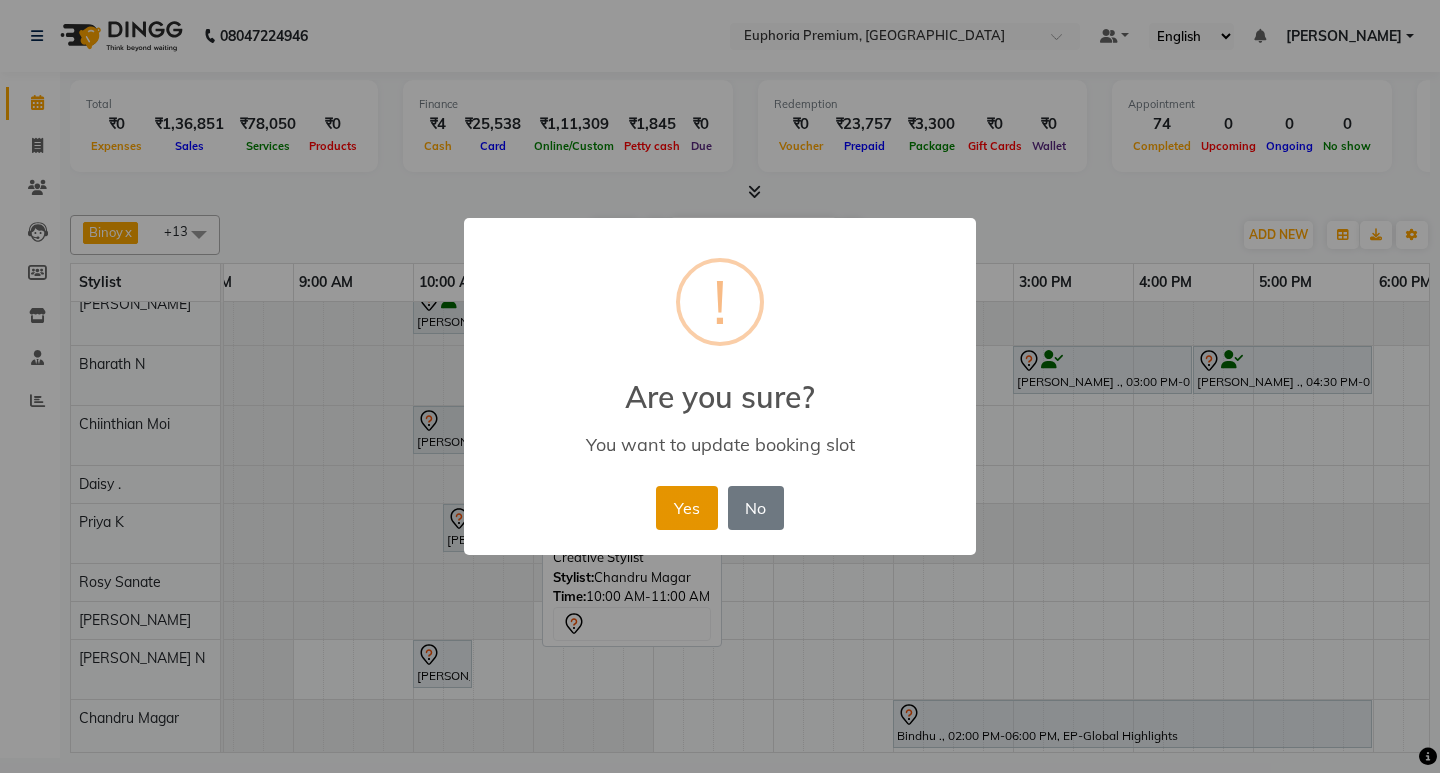 click on "Yes" at bounding box center (686, 508) 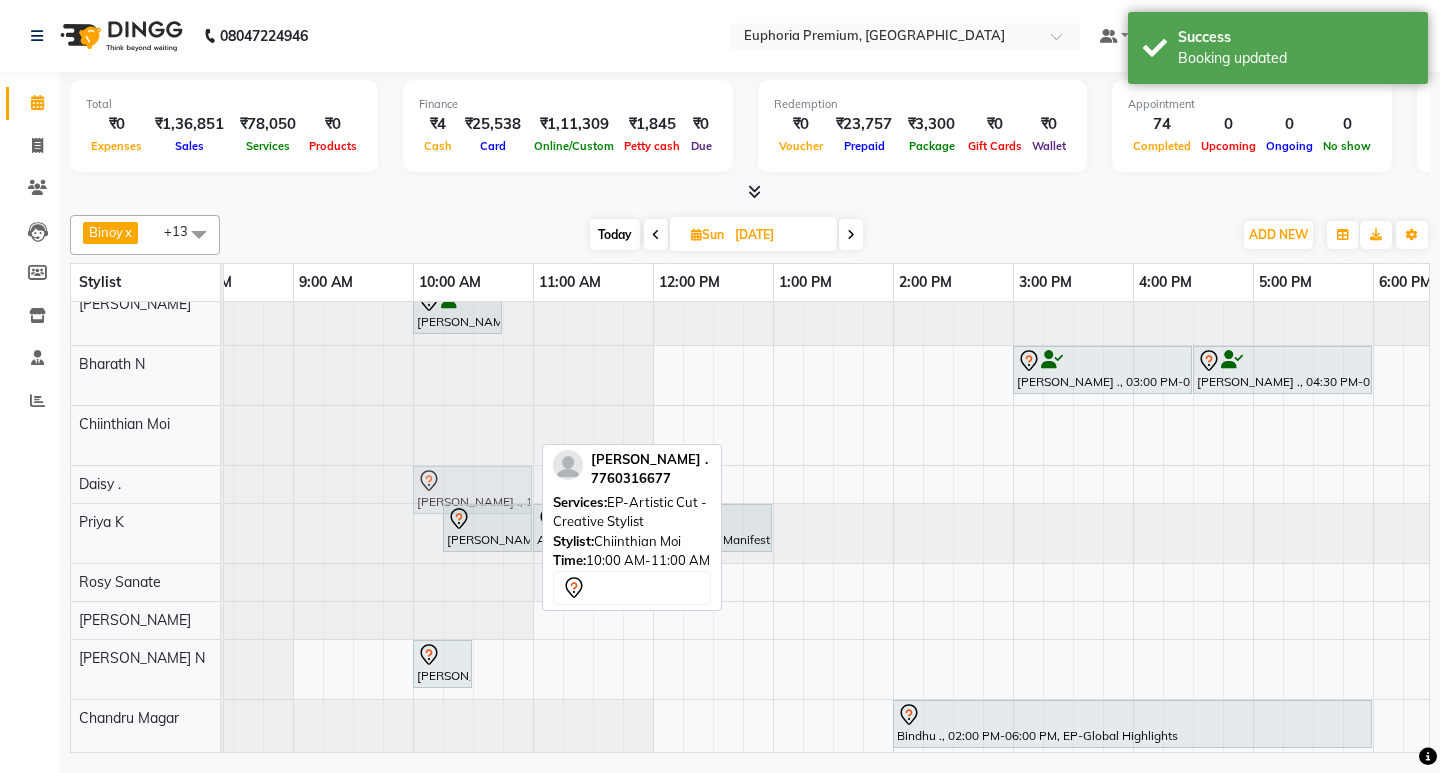 drag, startPoint x: 462, startPoint y: 430, endPoint x: 468, endPoint y: 475, distance: 45.39824 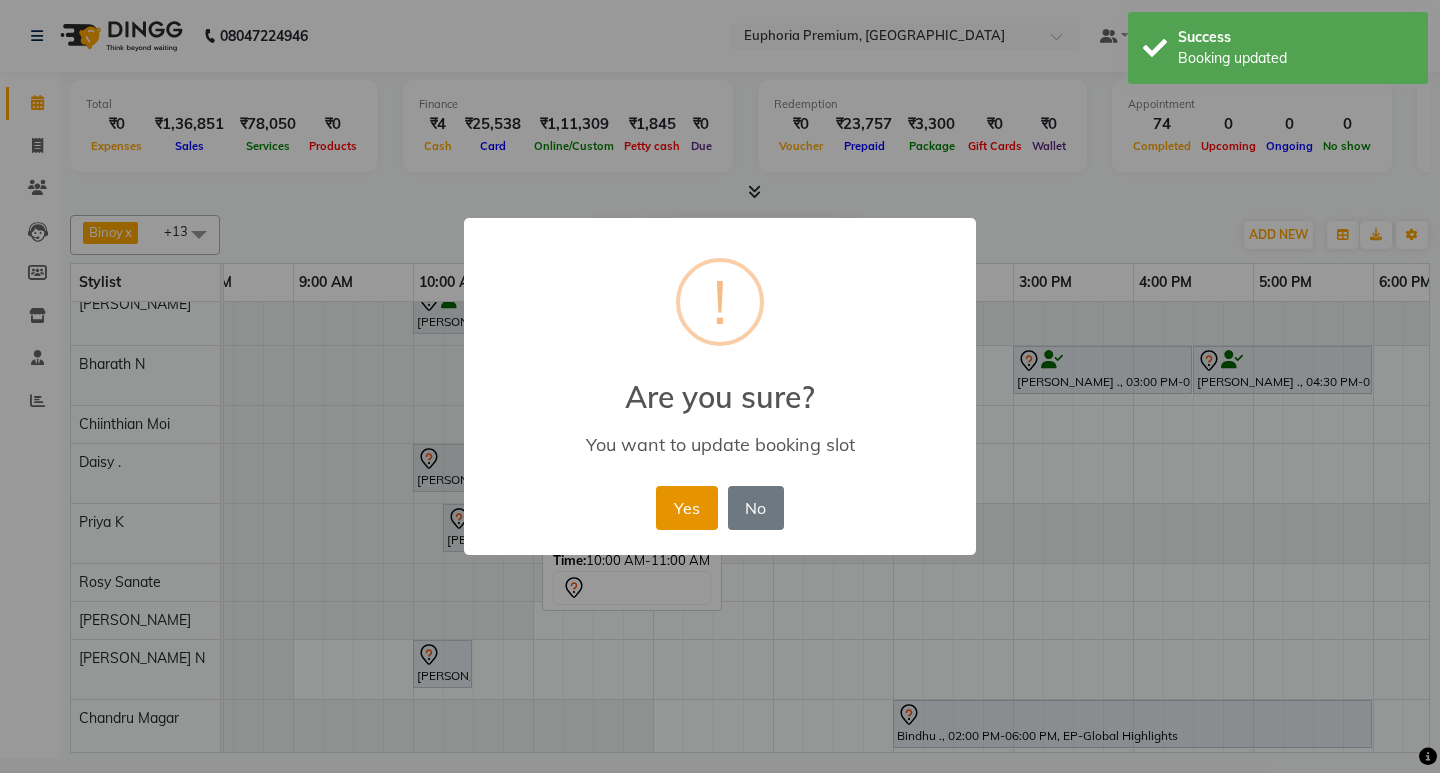 click on "Yes" at bounding box center (686, 508) 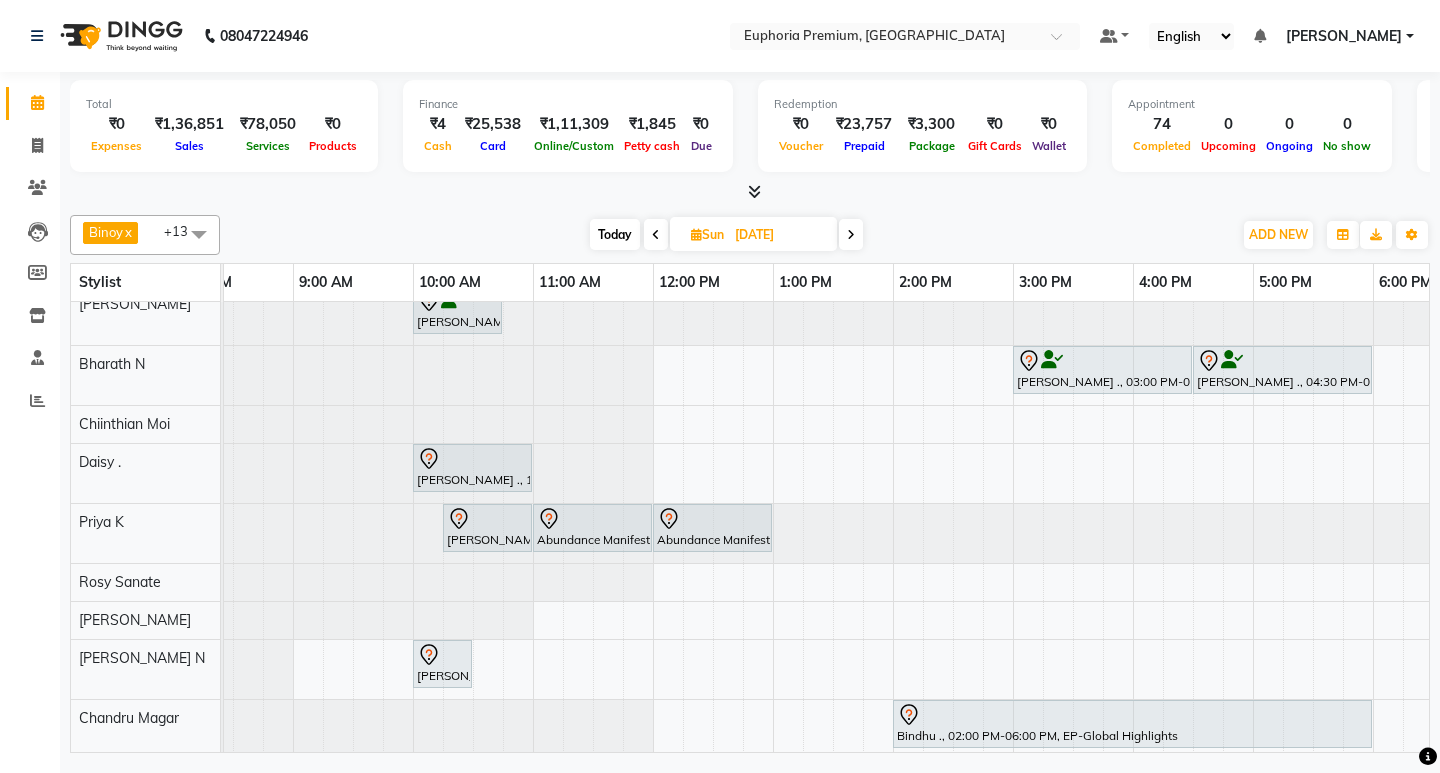 click on "Today" at bounding box center [615, 234] 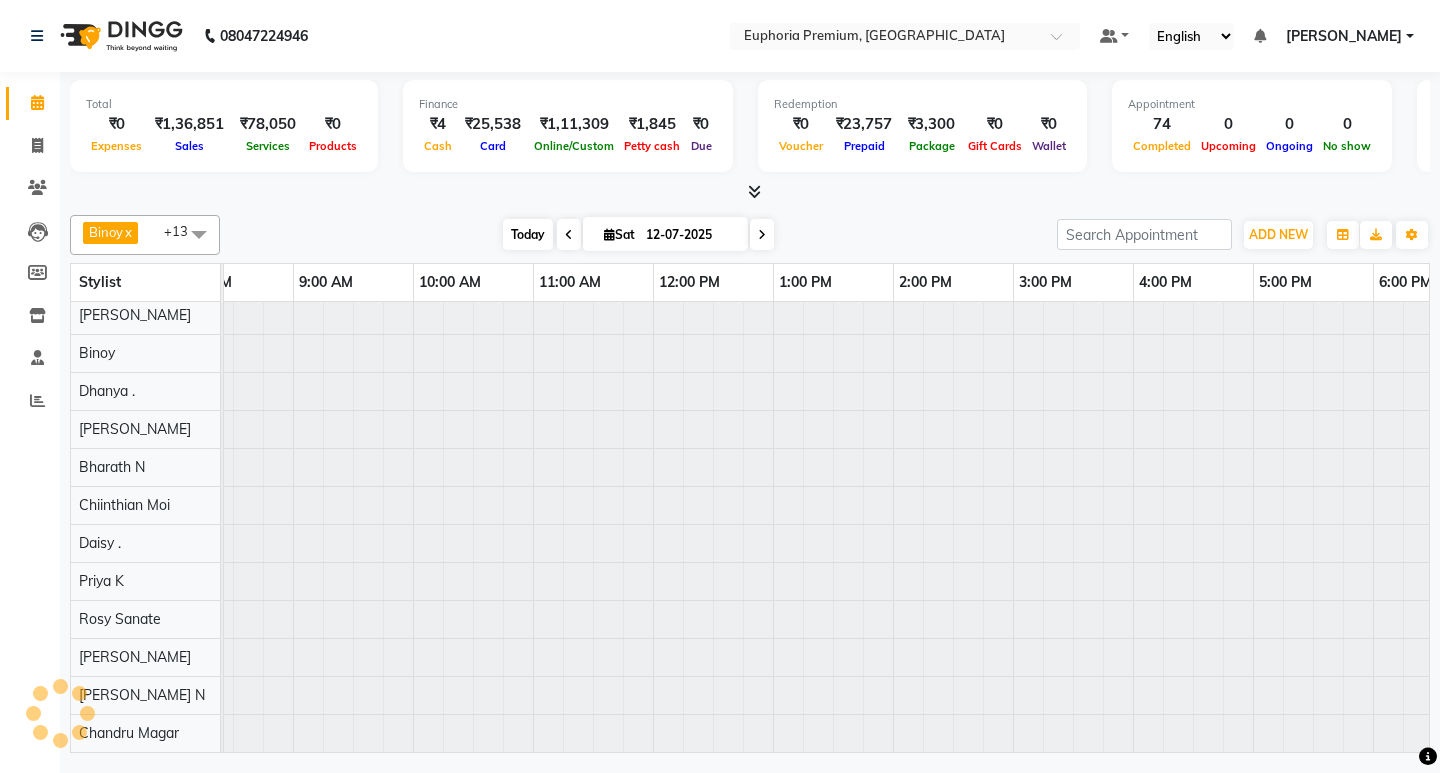 scroll, scrollTop: 0, scrollLeft: 0, axis: both 